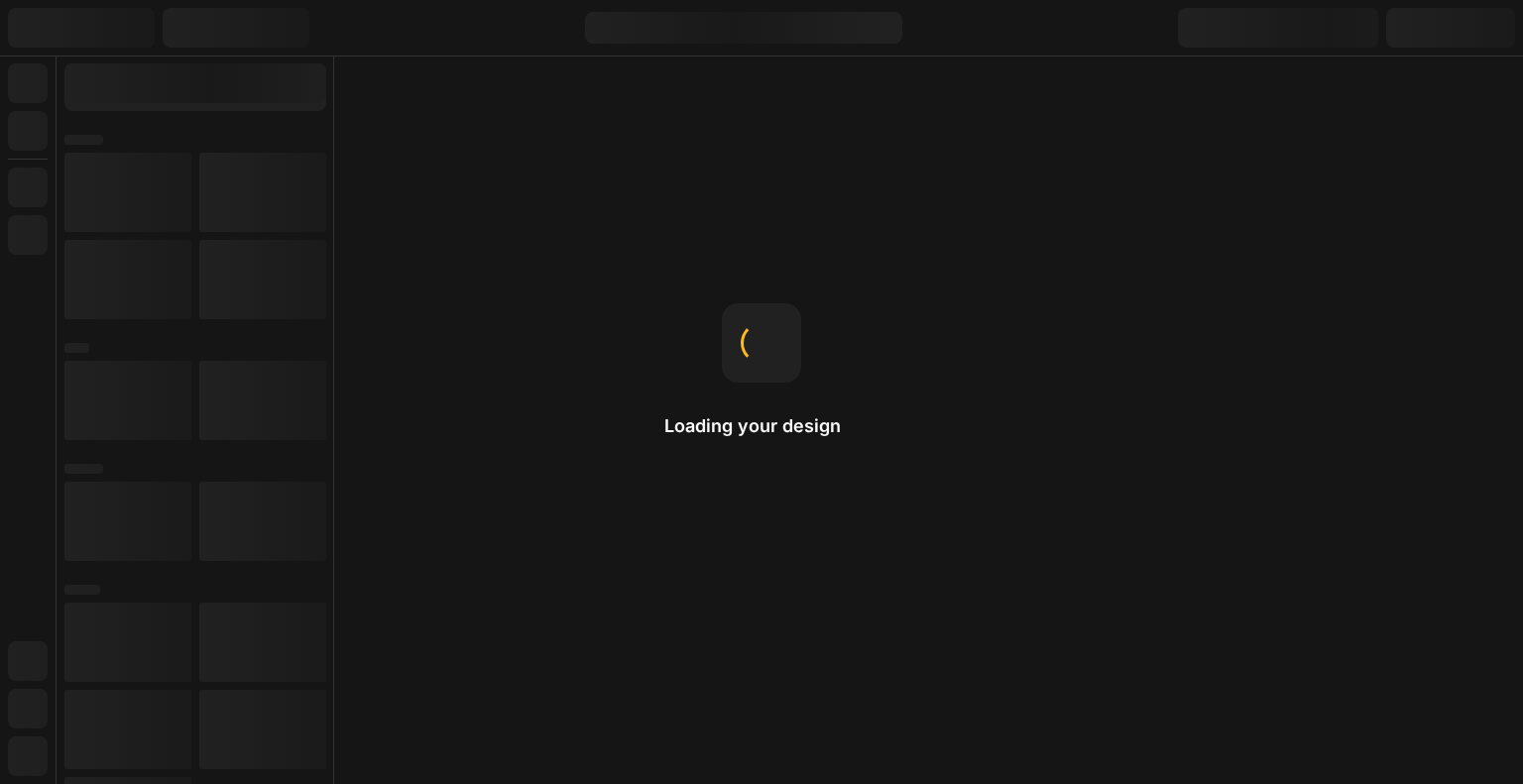 scroll, scrollTop: 0, scrollLeft: 0, axis: both 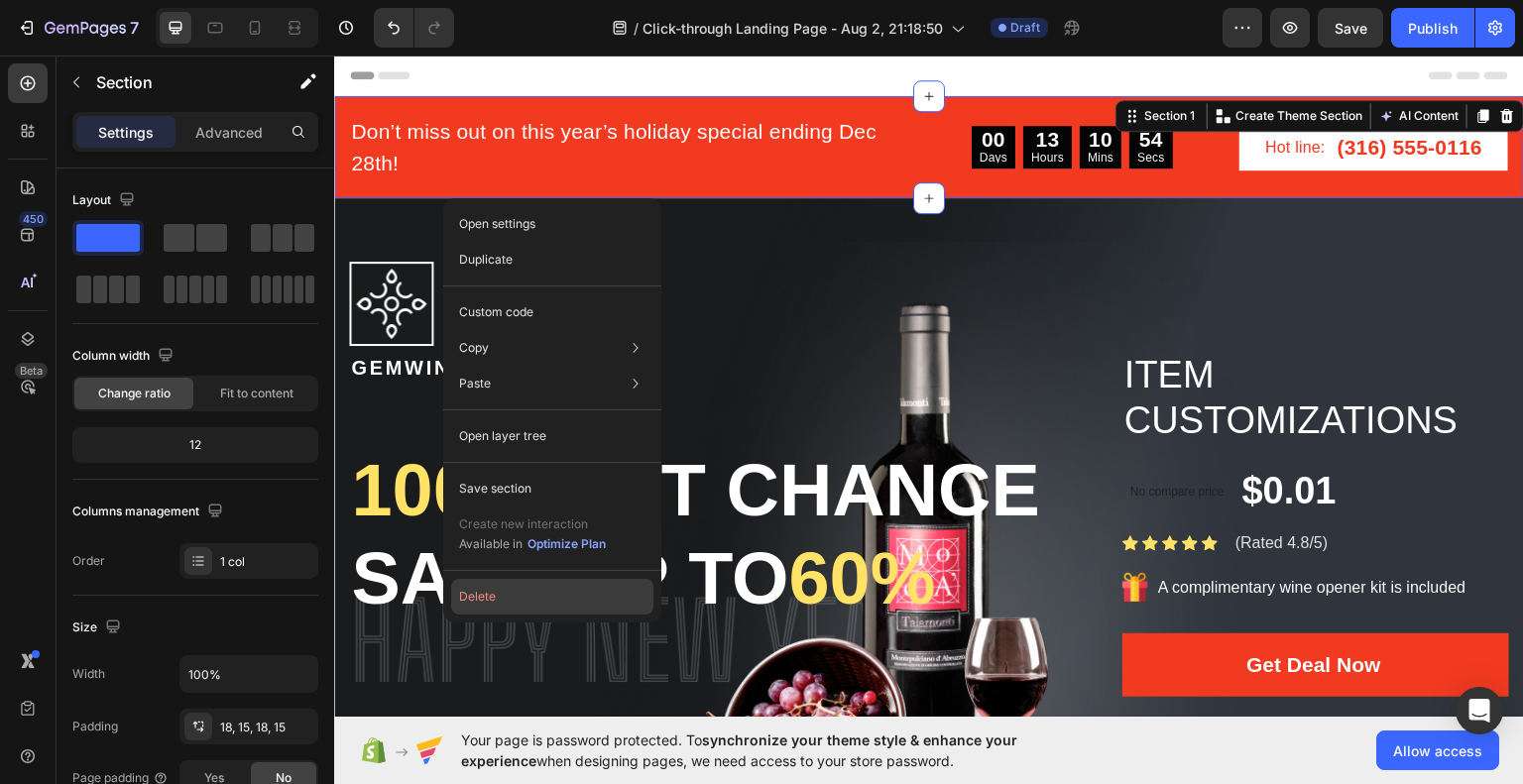 click on "Delete" 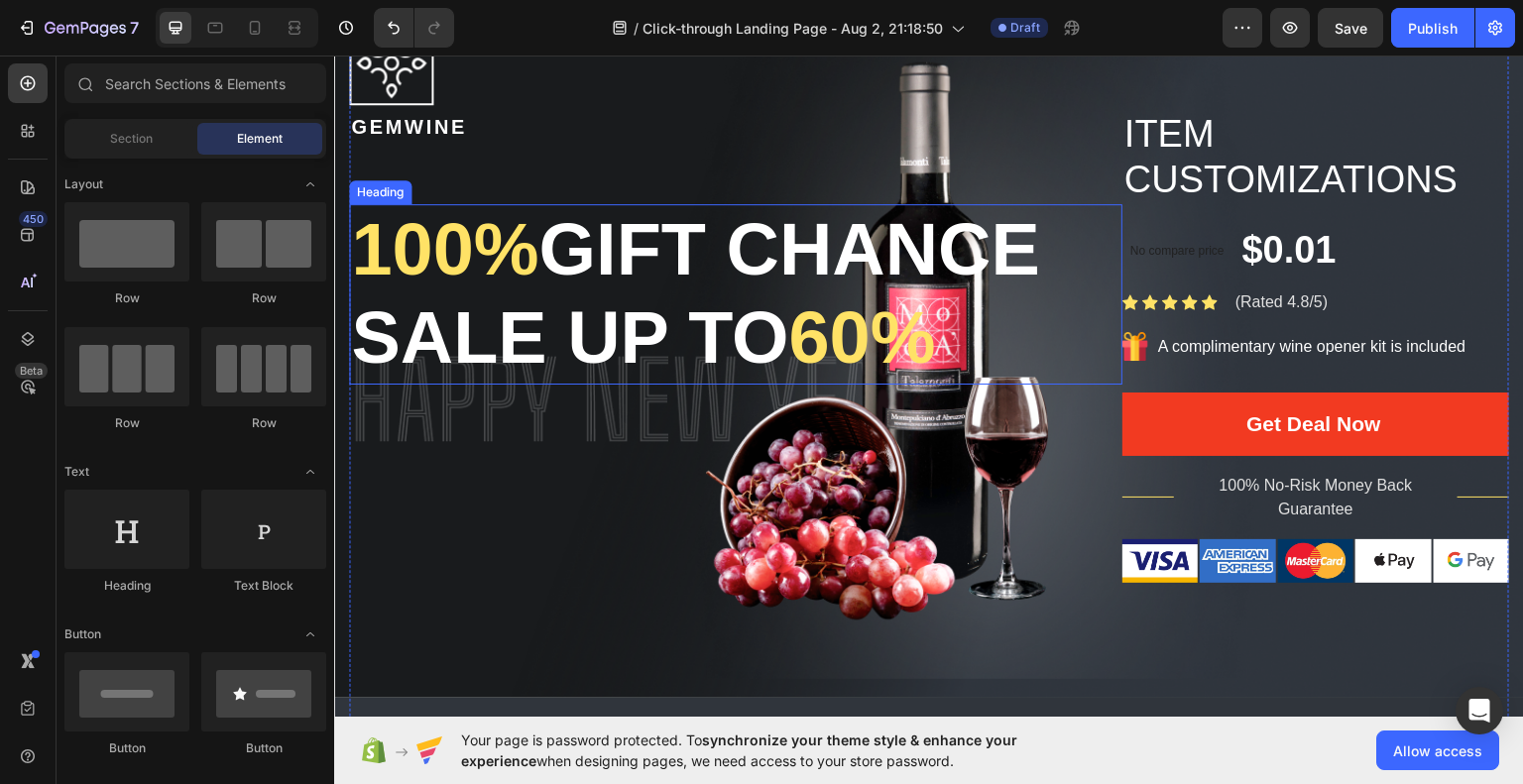 scroll, scrollTop: 16, scrollLeft: 0, axis: vertical 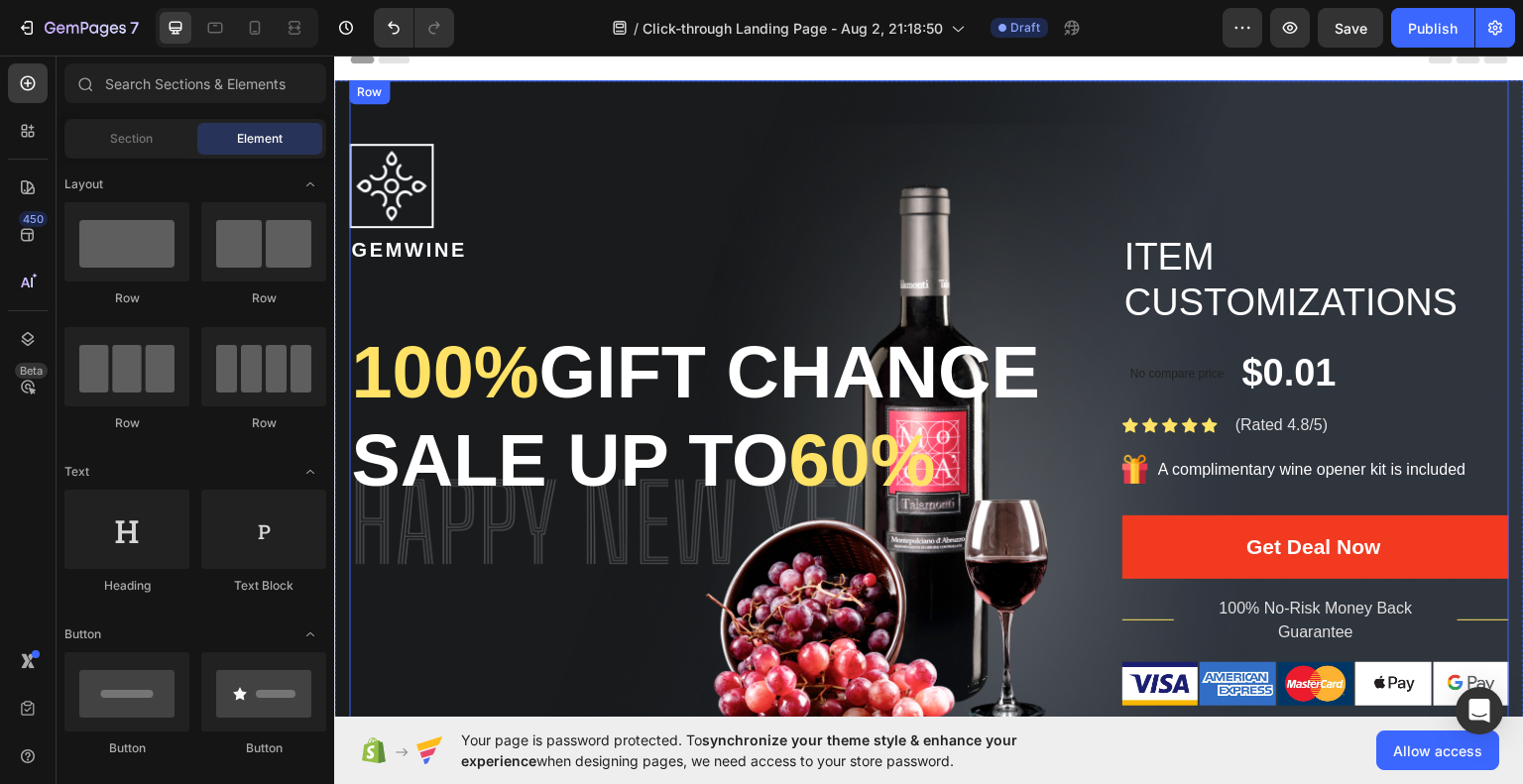 click on "Image Gemwine Heading 100%  gift chance Sale up to  60% Heading Image" at bounding box center (736, 423) 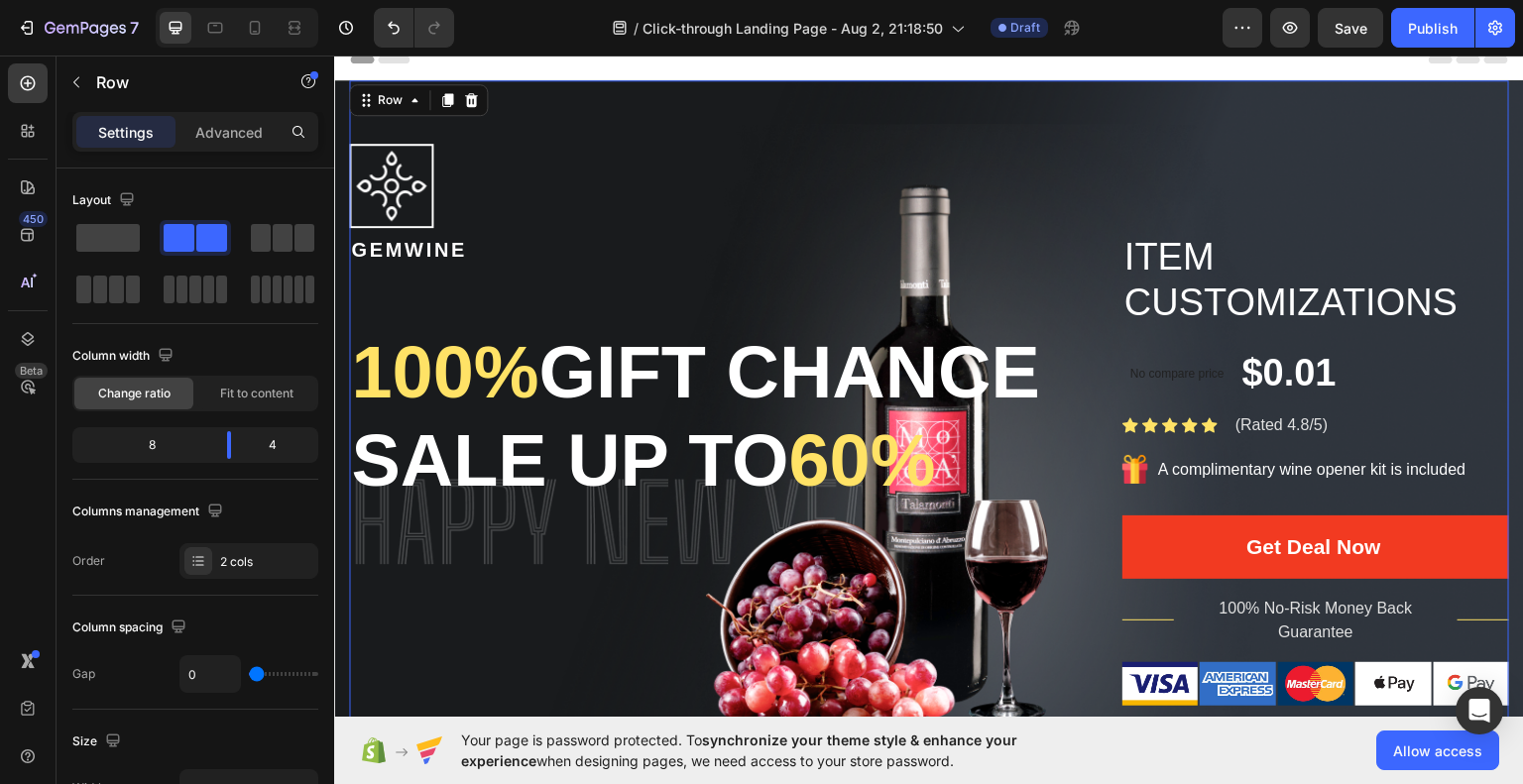 click on "Image Gemwine Heading 100%  gift chance Sale up to  60% Heading Image" at bounding box center [736, 423] 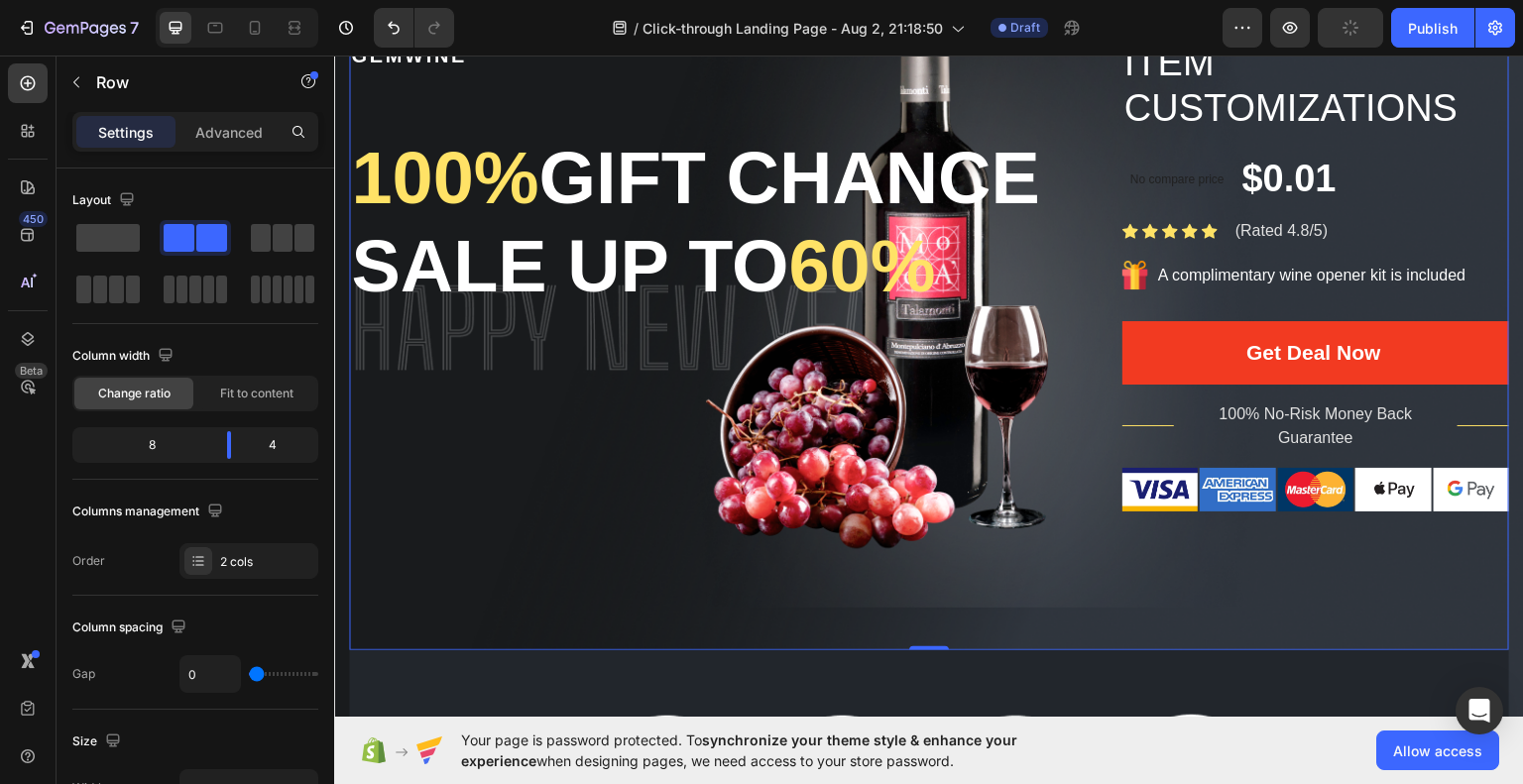 scroll, scrollTop: 210, scrollLeft: 0, axis: vertical 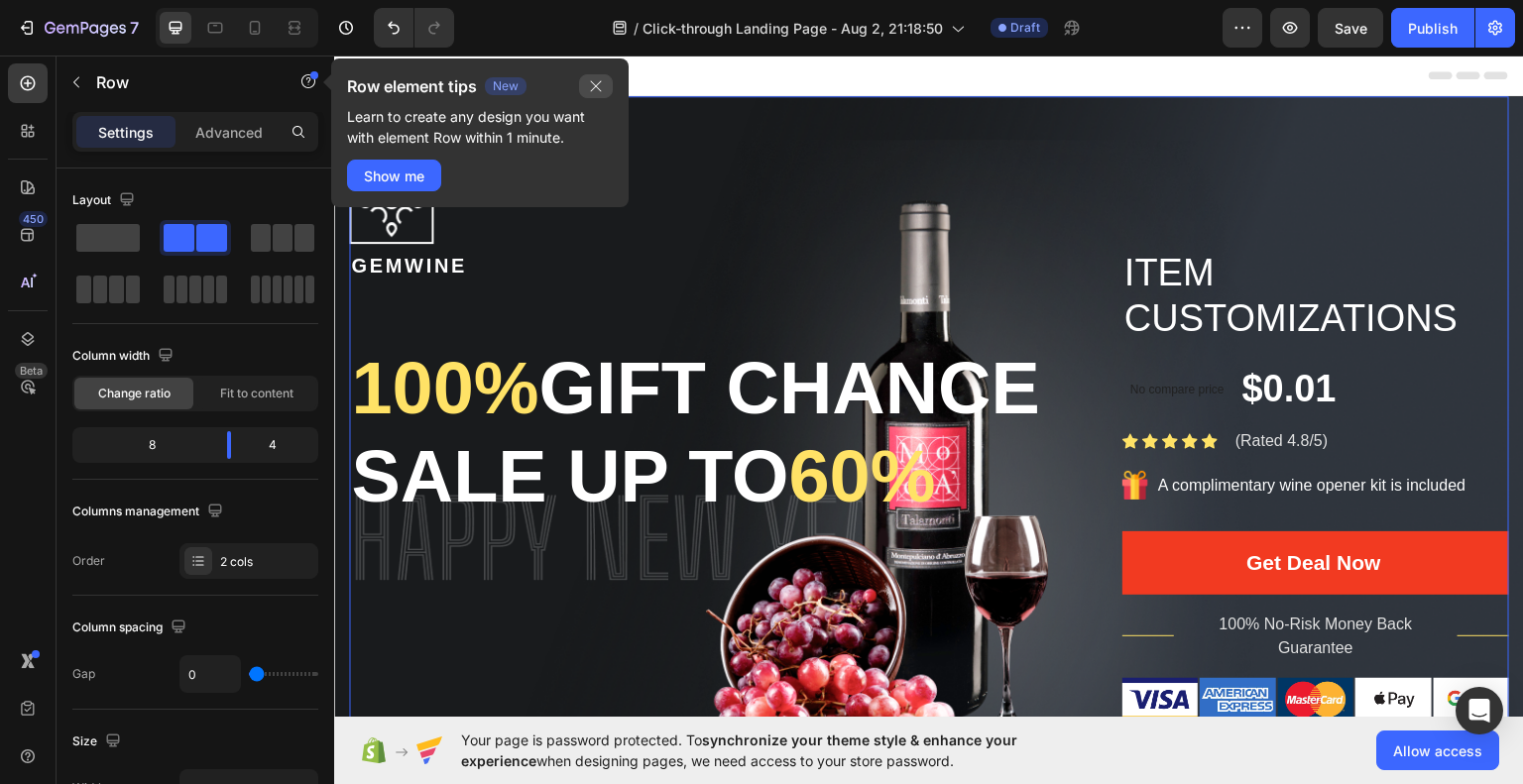 click 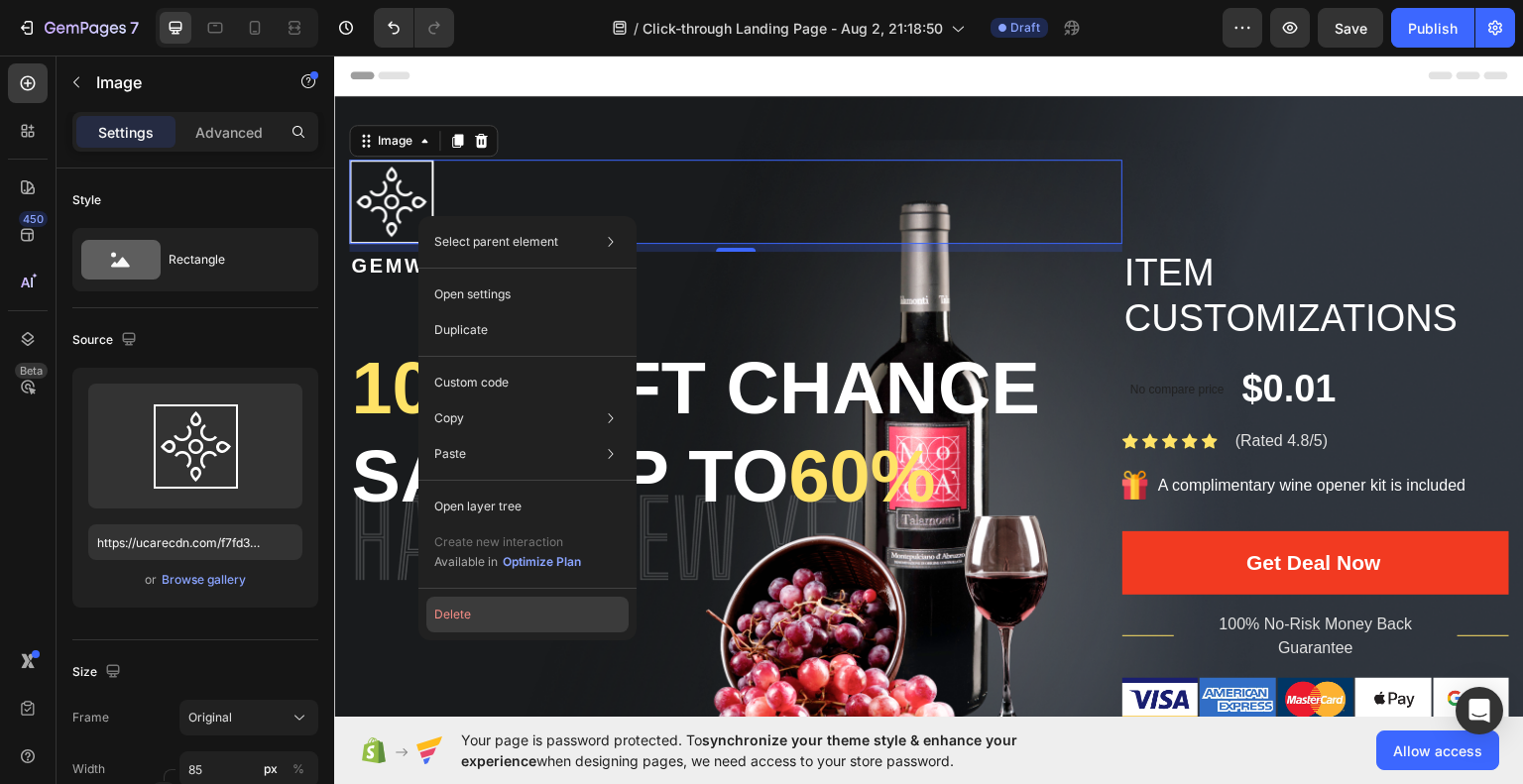 click on "Delete" 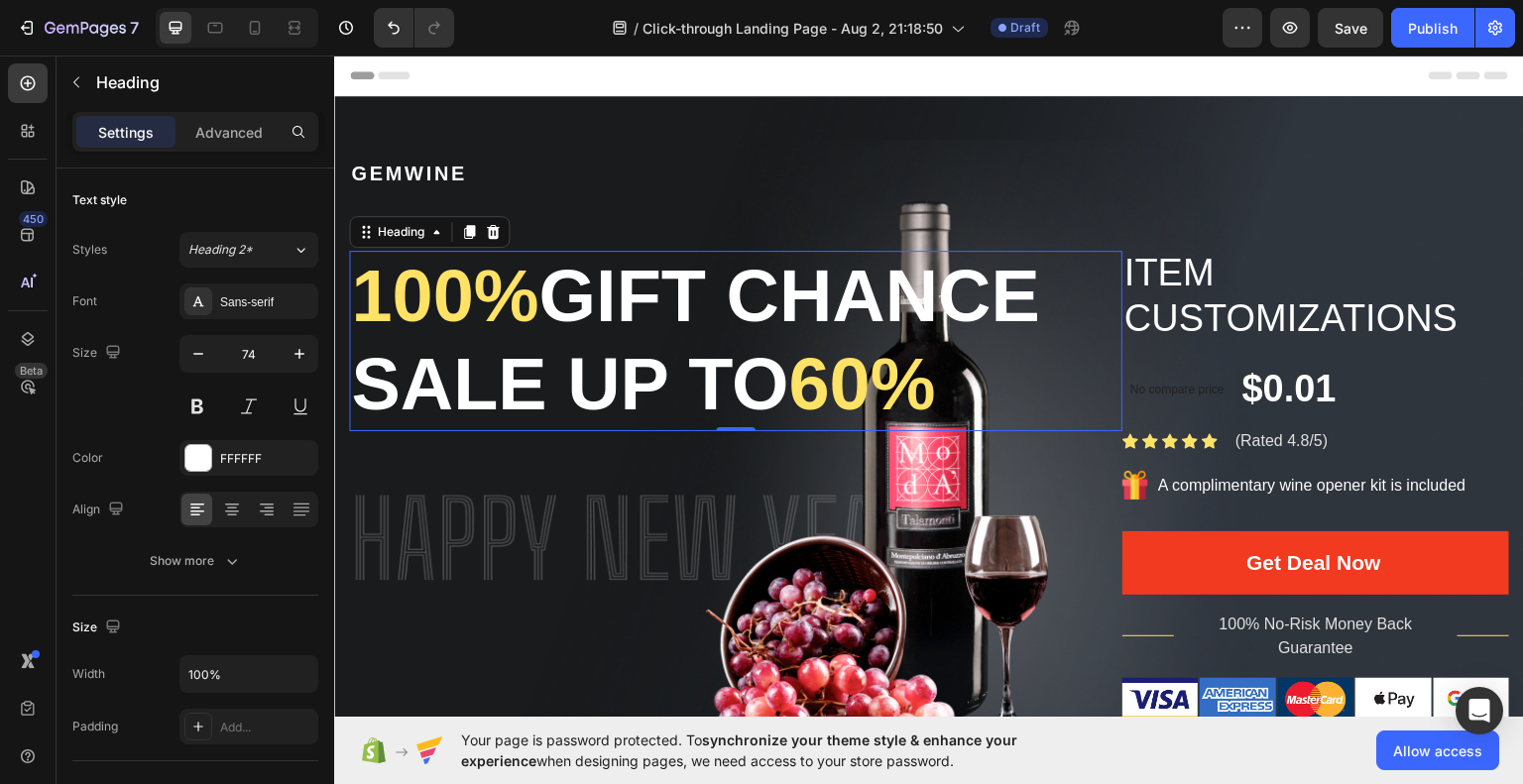 click on "100%  gift chance Sale up to  60%" at bounding box center (736, 340) 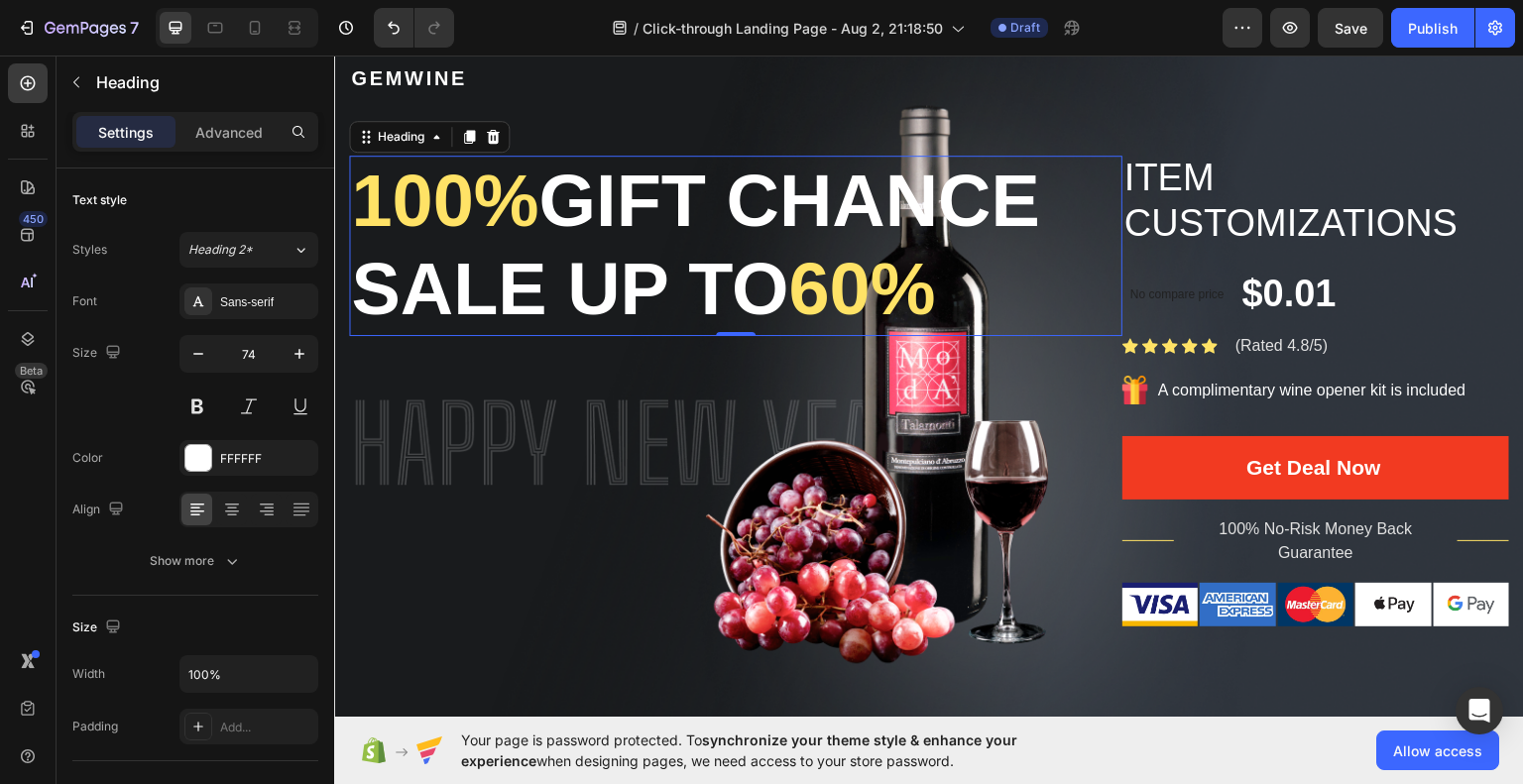 scroll, scrollTop: 113, scrollLeft: 0, axis: vertical 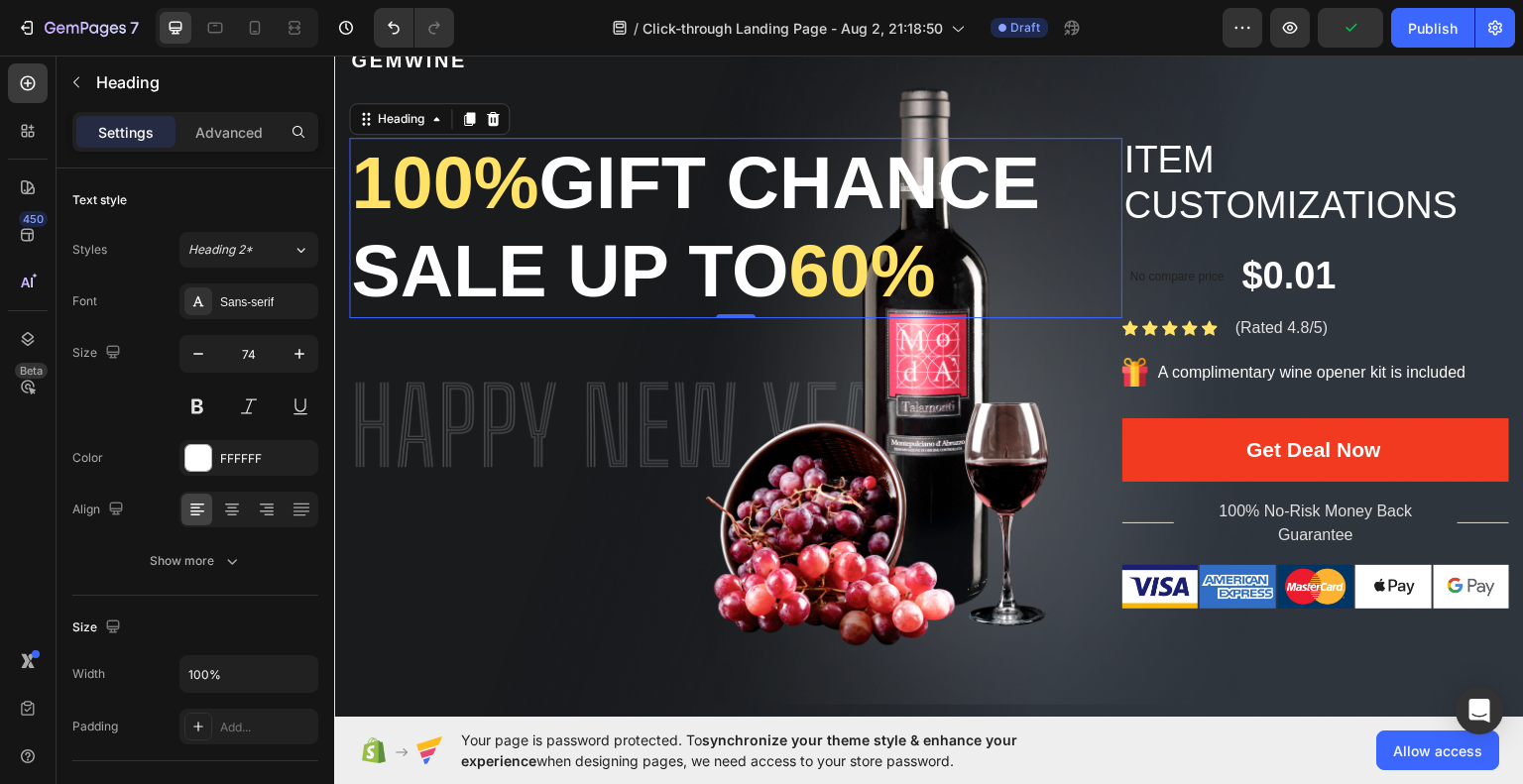 click on "100%  gift chance Sale up to  60%" at bounding box center (736, 227) 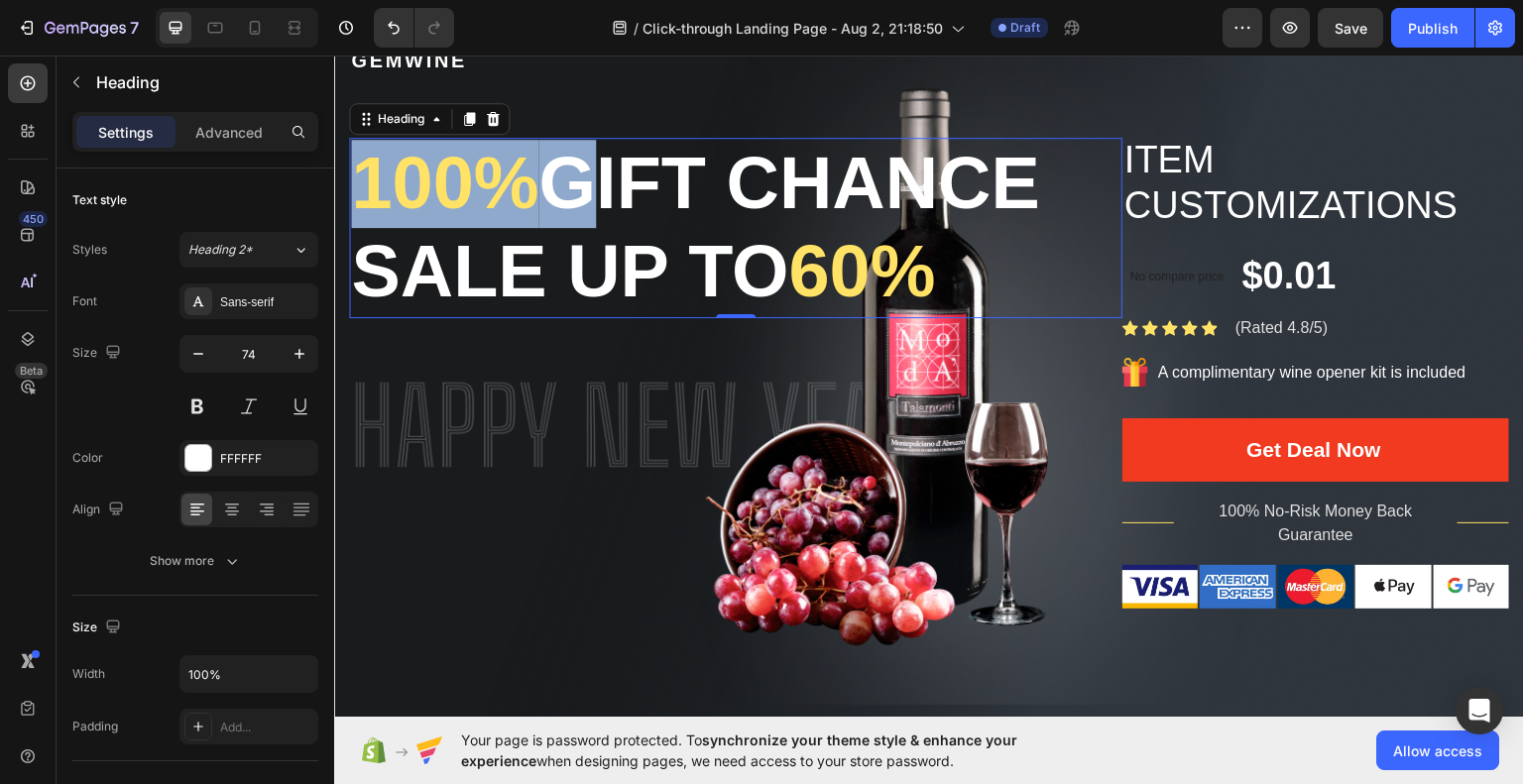 drag, startPoint x: 567, startPoint y: 175, endPoint x: 351, endPoint y: 207, distance: 218.3575 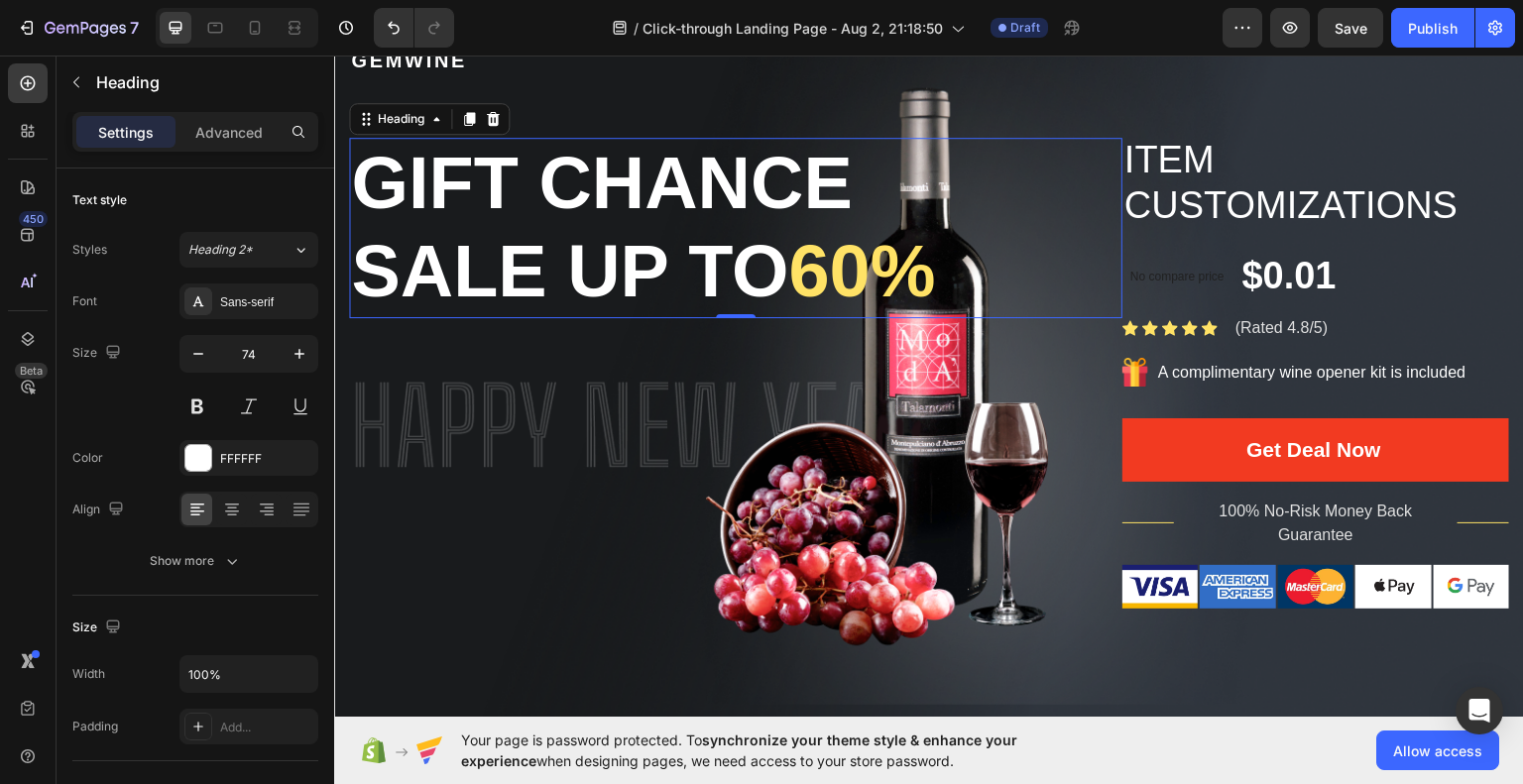 click on "gift chance Sale up to  60%" at bounding box center [736, 227] 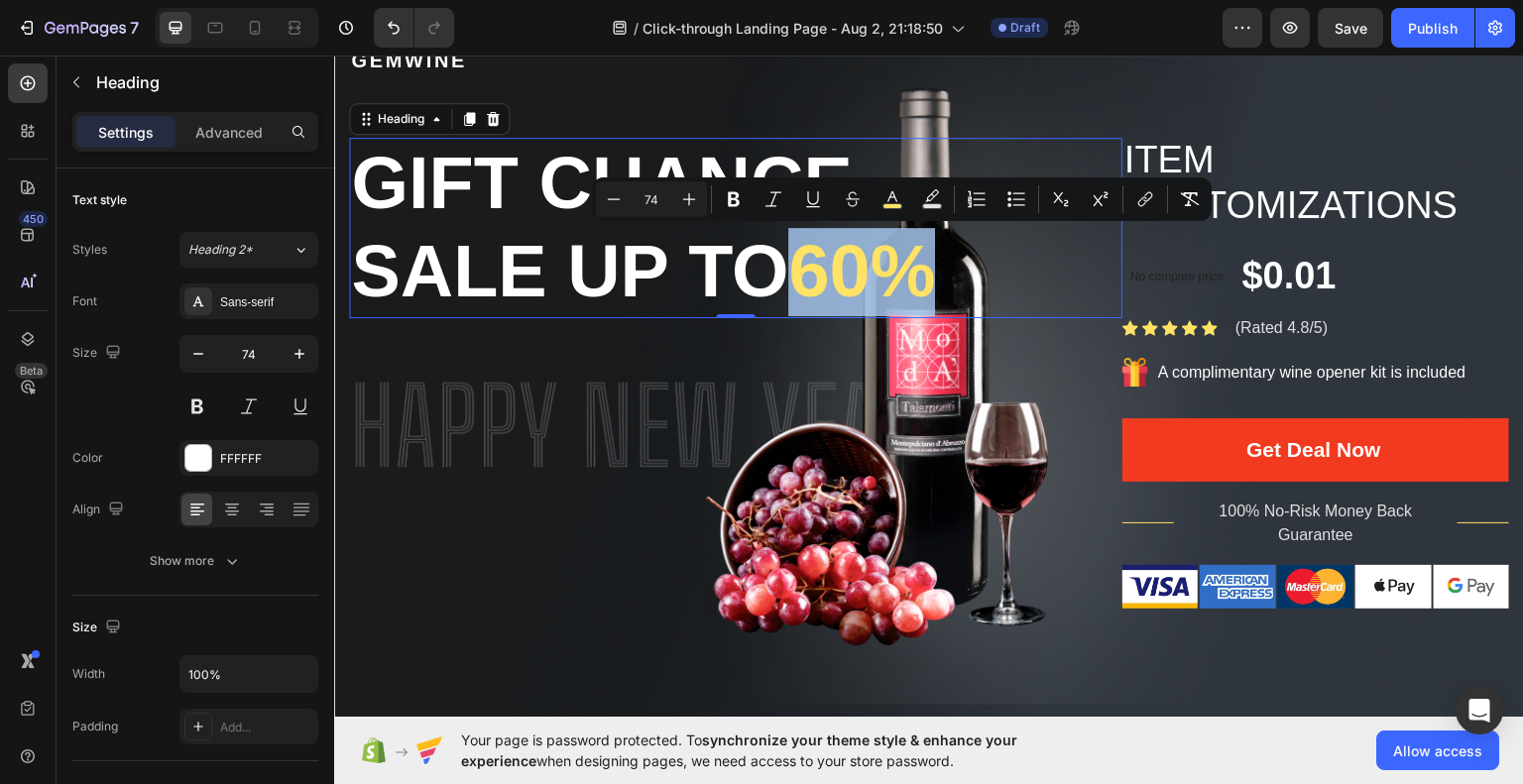 drag, startPoint x: 961, startPoint y: 268, endPoint x: 827, endPoint y: 273, distance: 134.09325 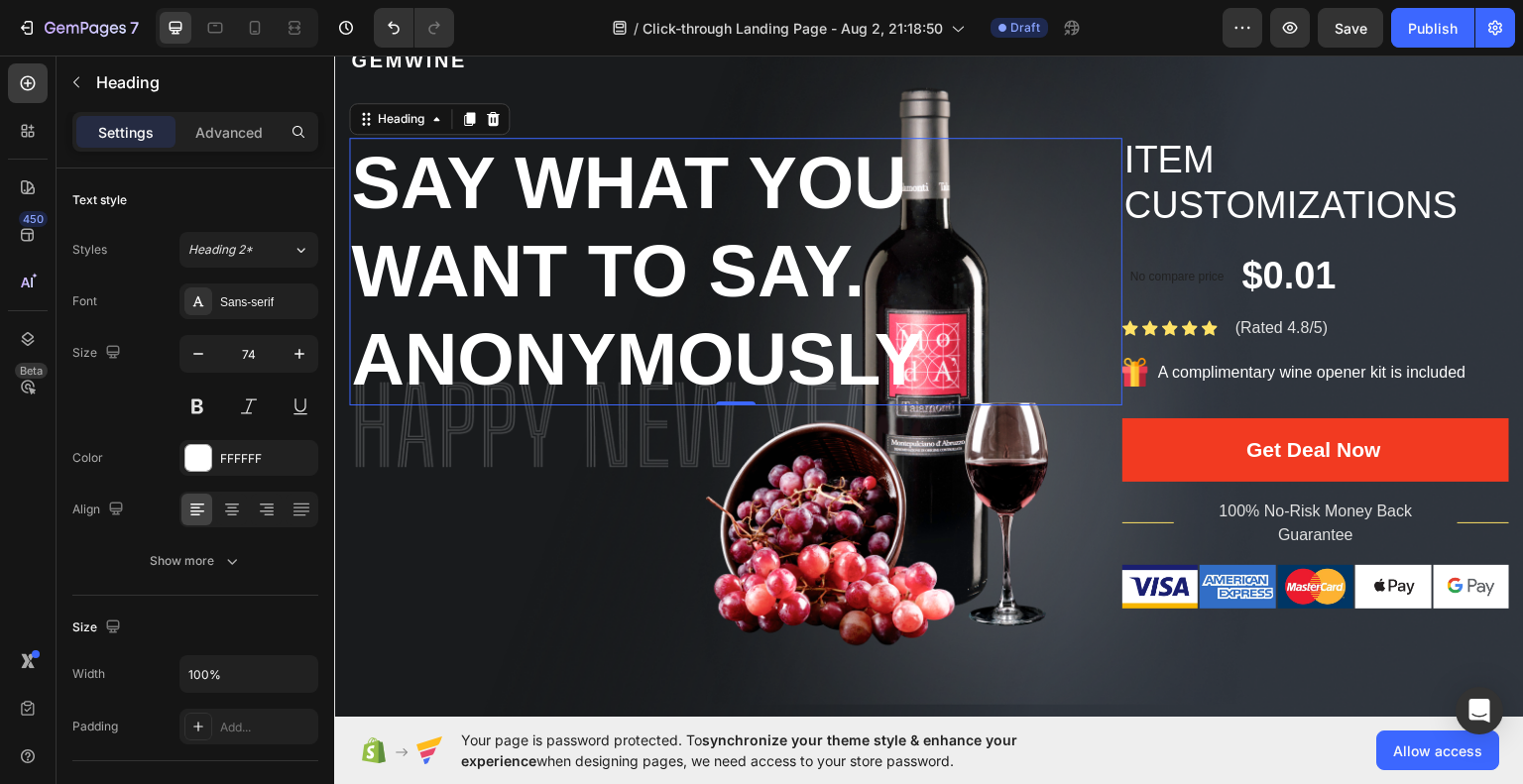 click on "Say what you want to say. Anonymously" at bounding box center (736, 271) 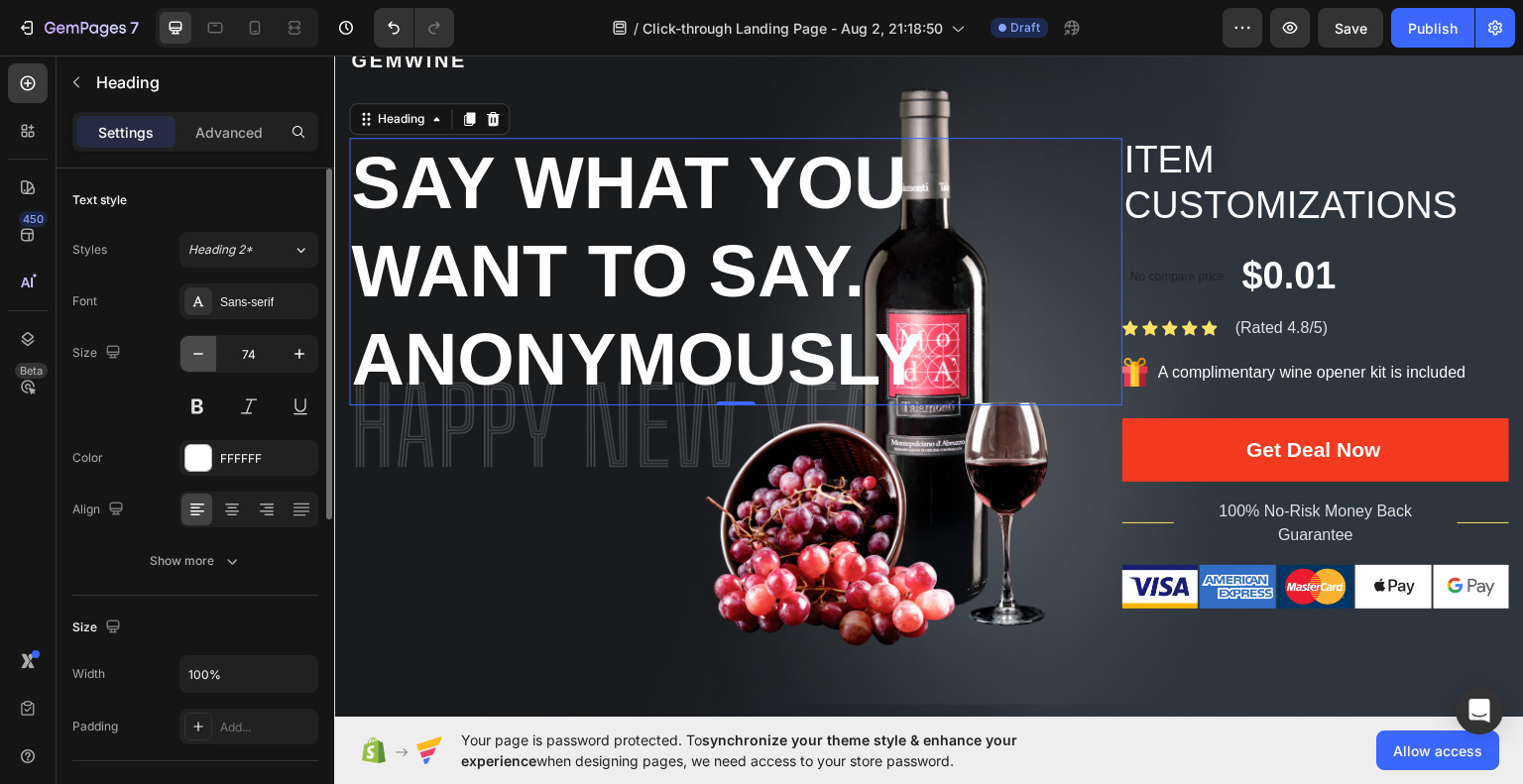 click 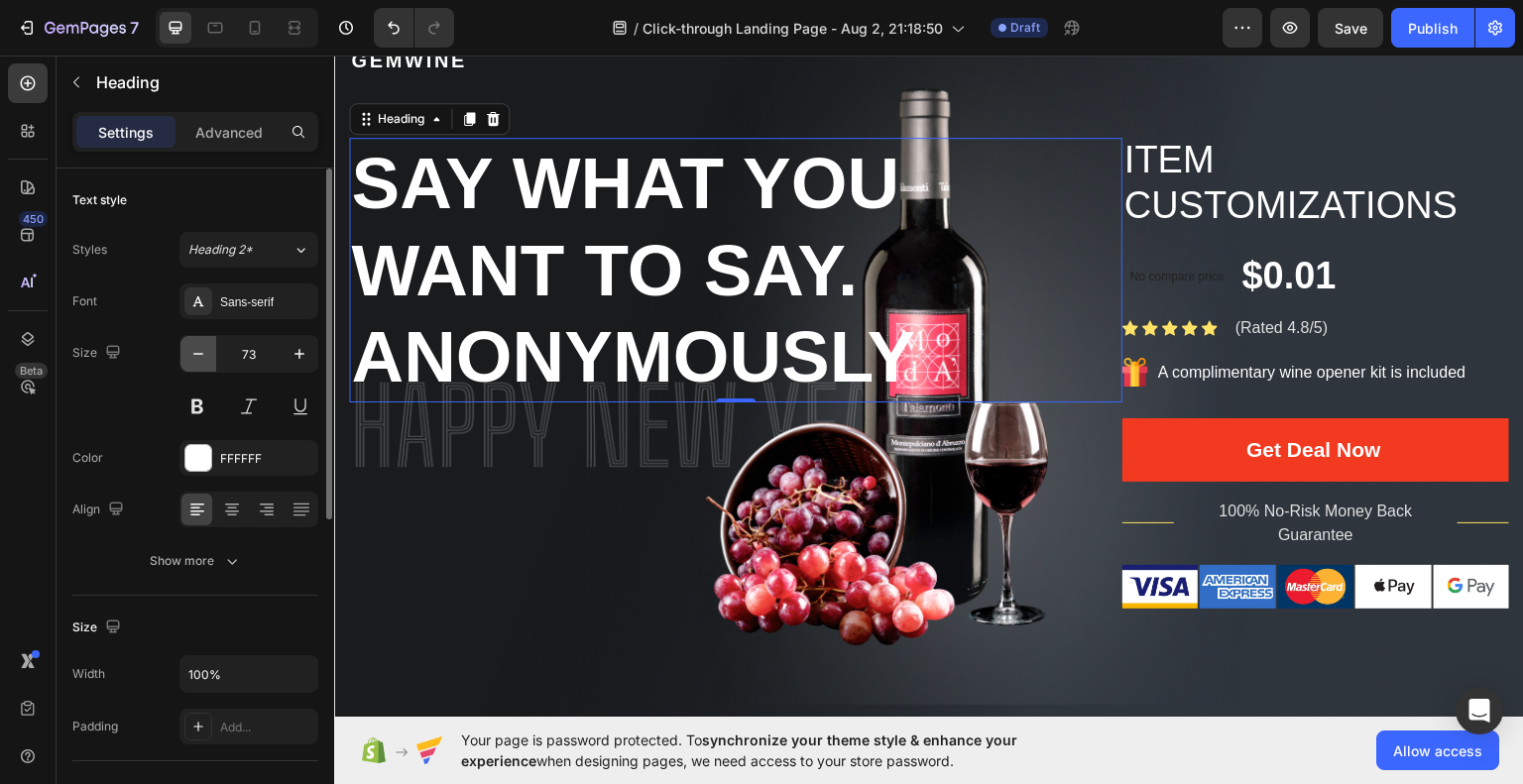 click 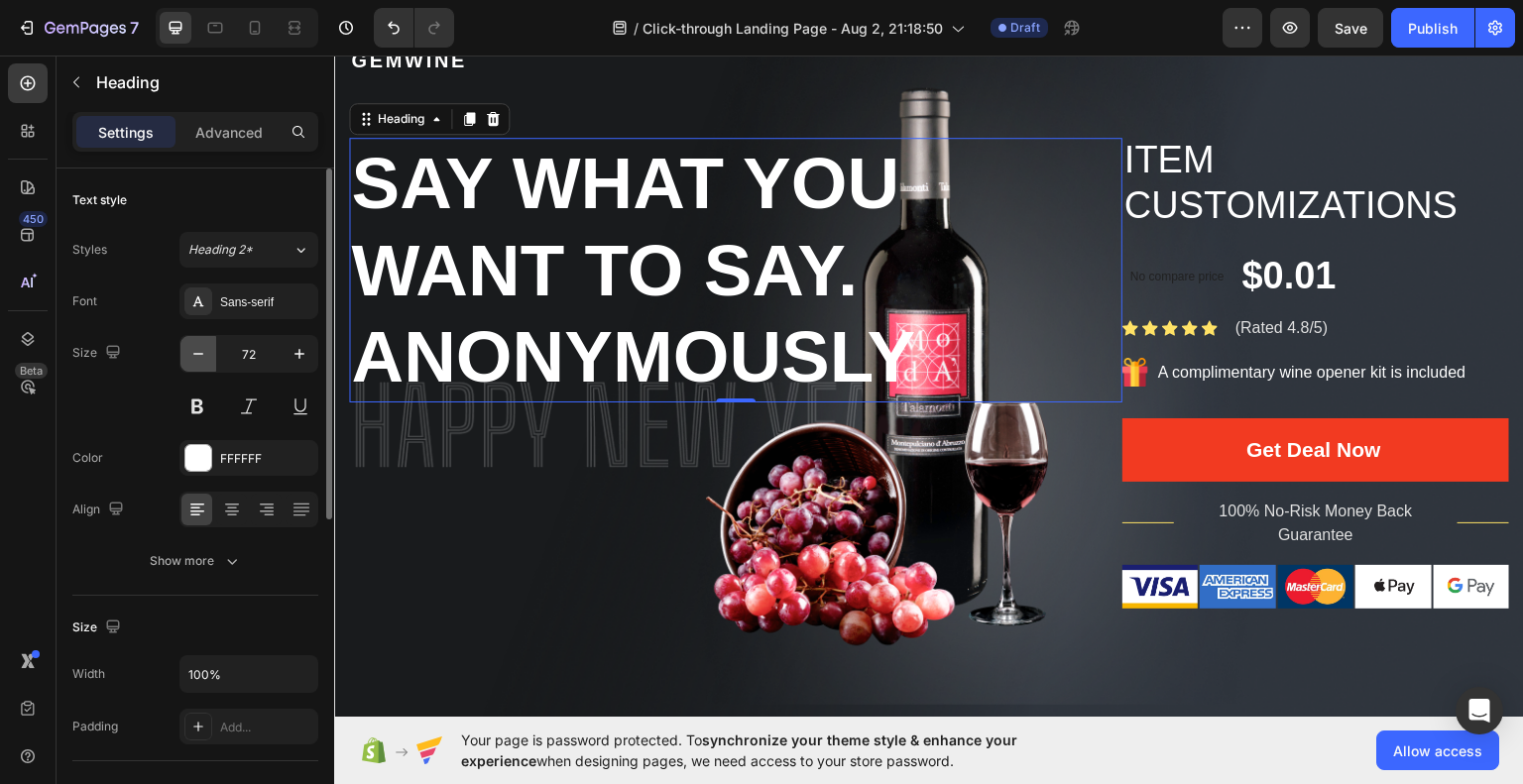 click 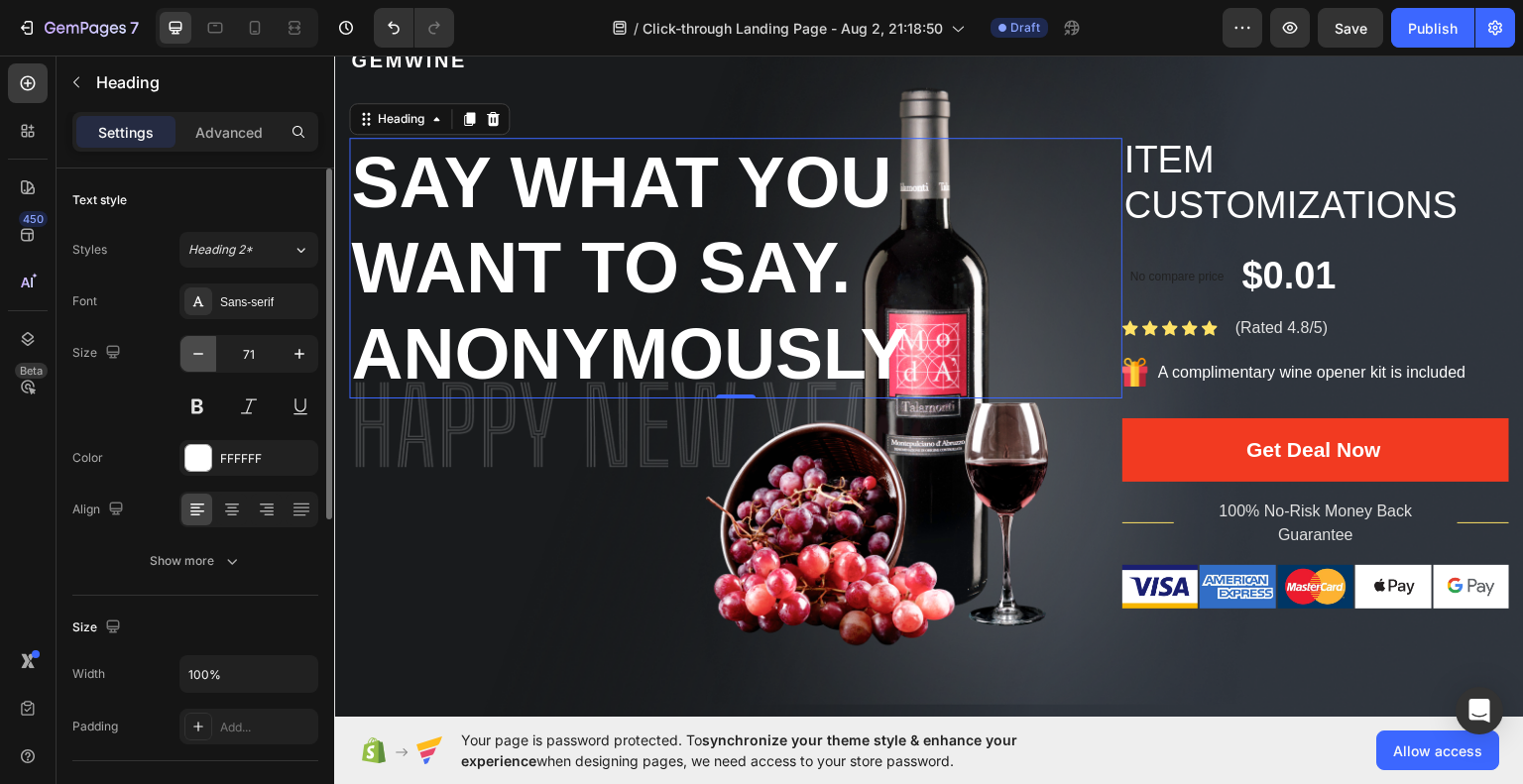 click 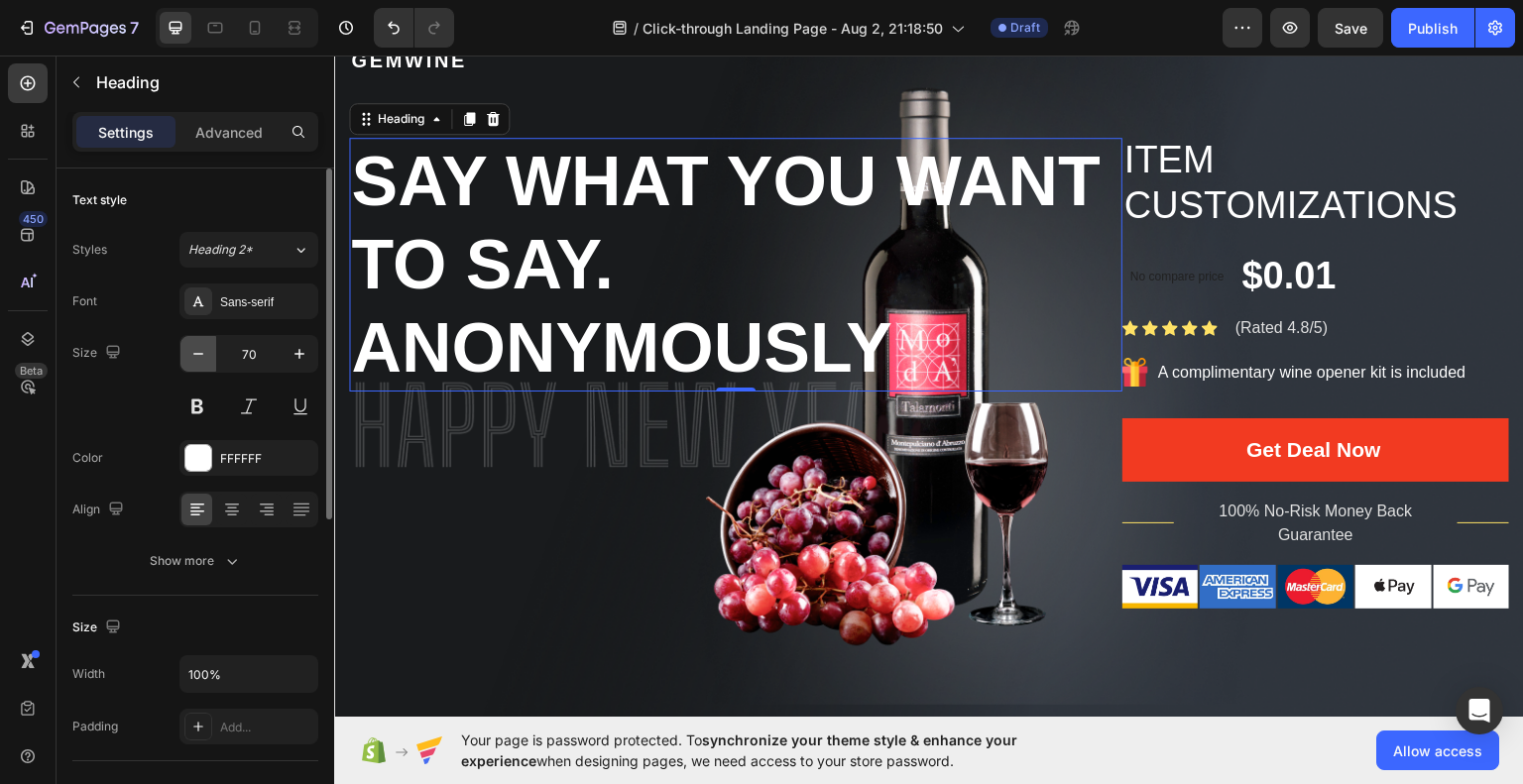 click 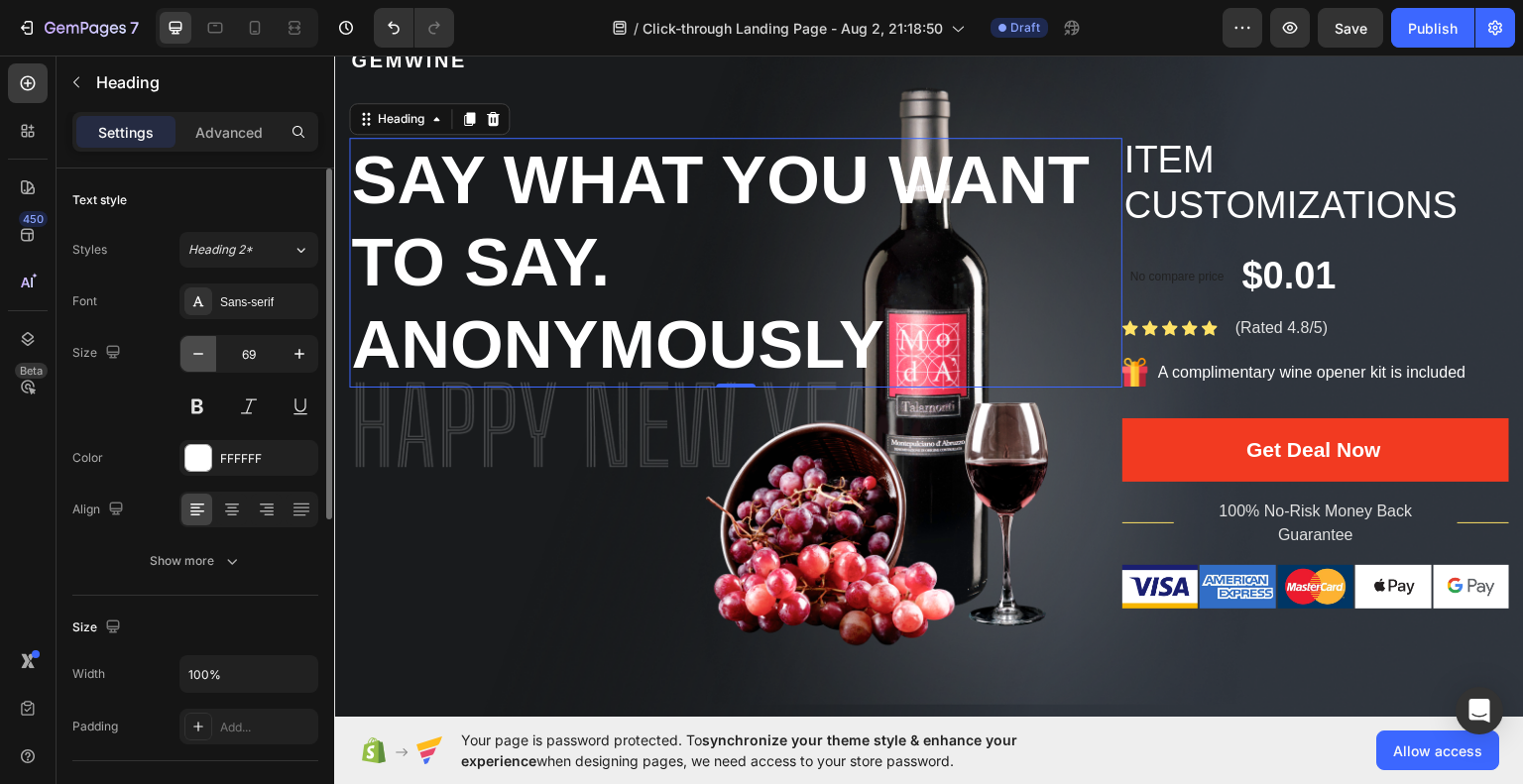 click 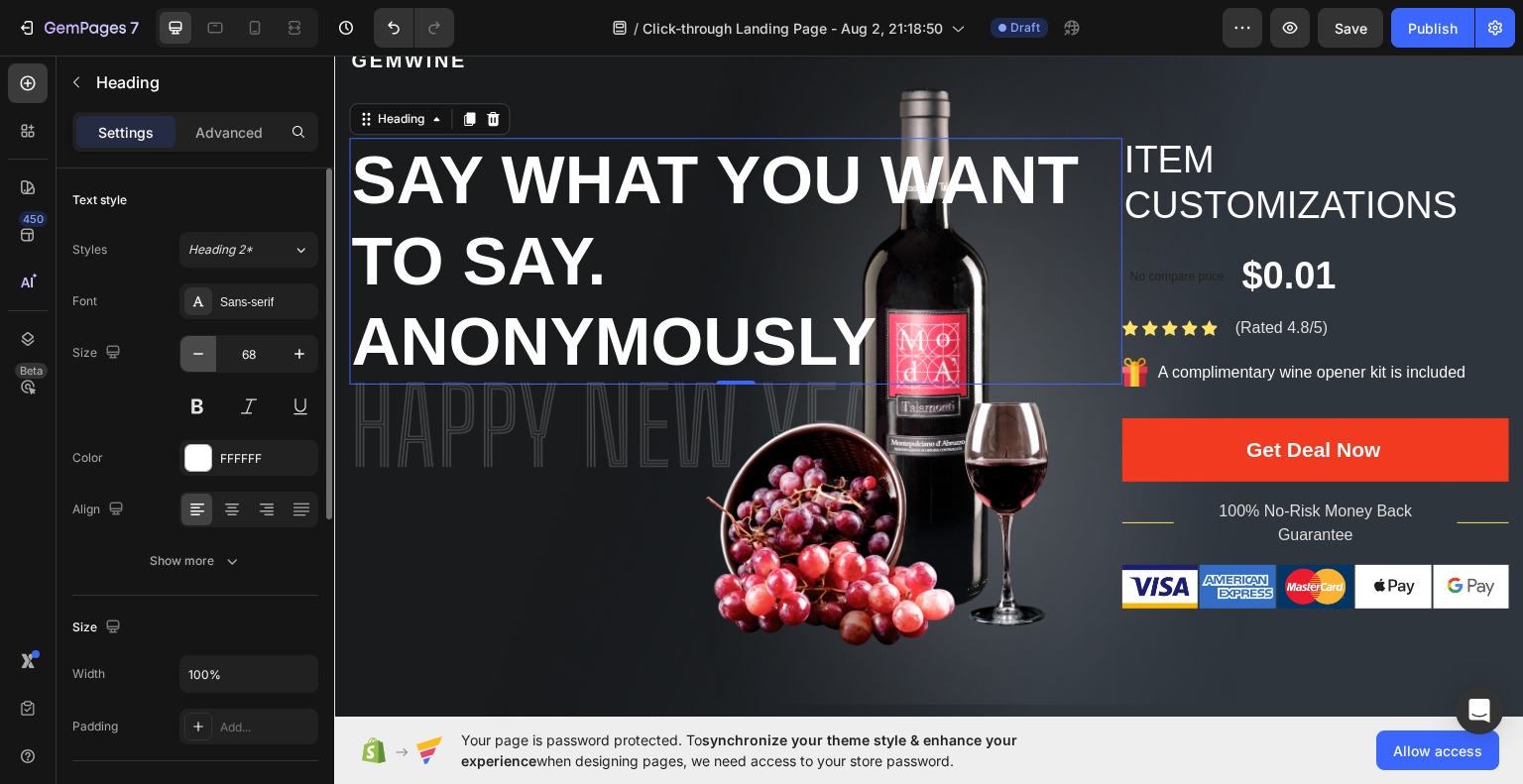 click 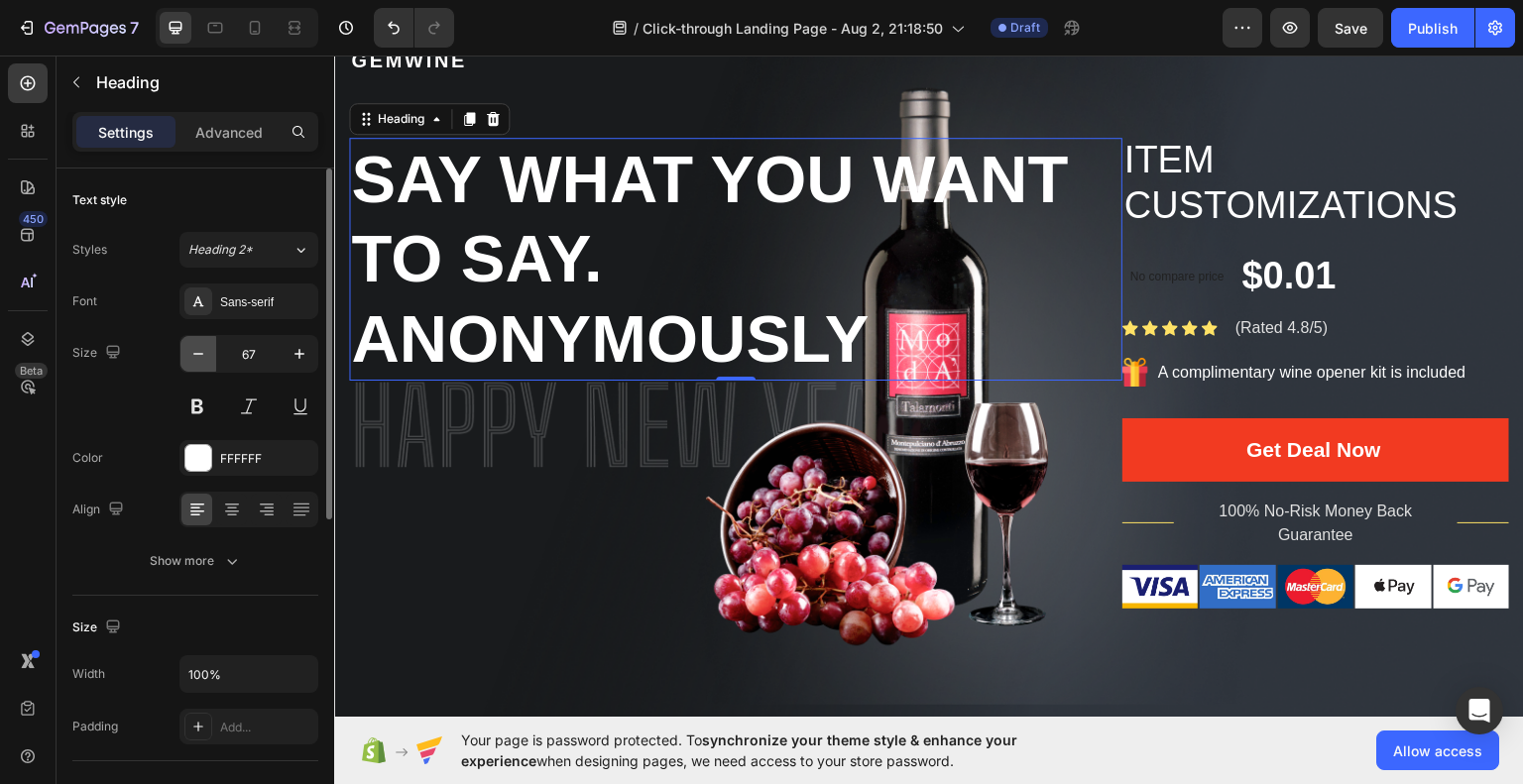 click 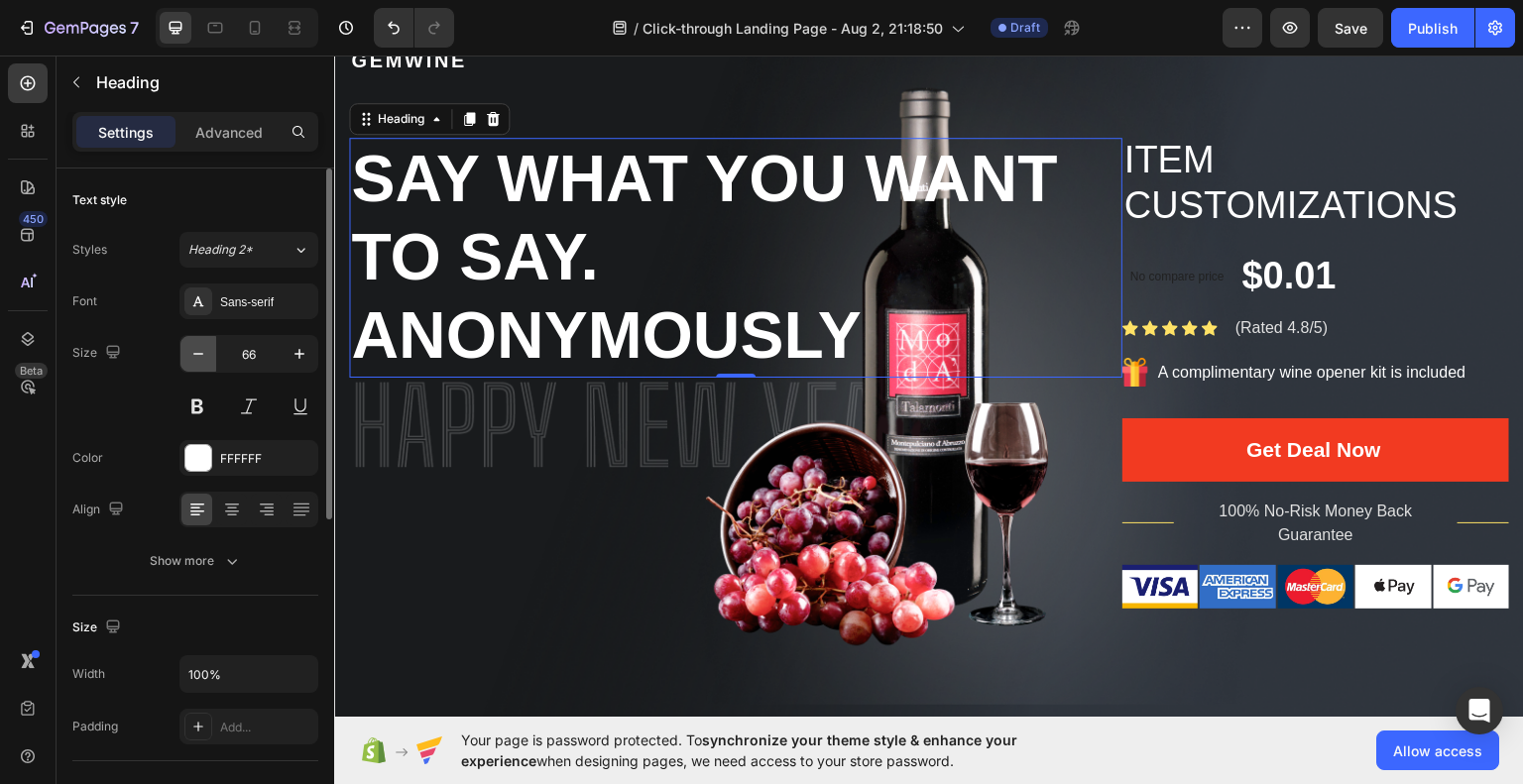 click 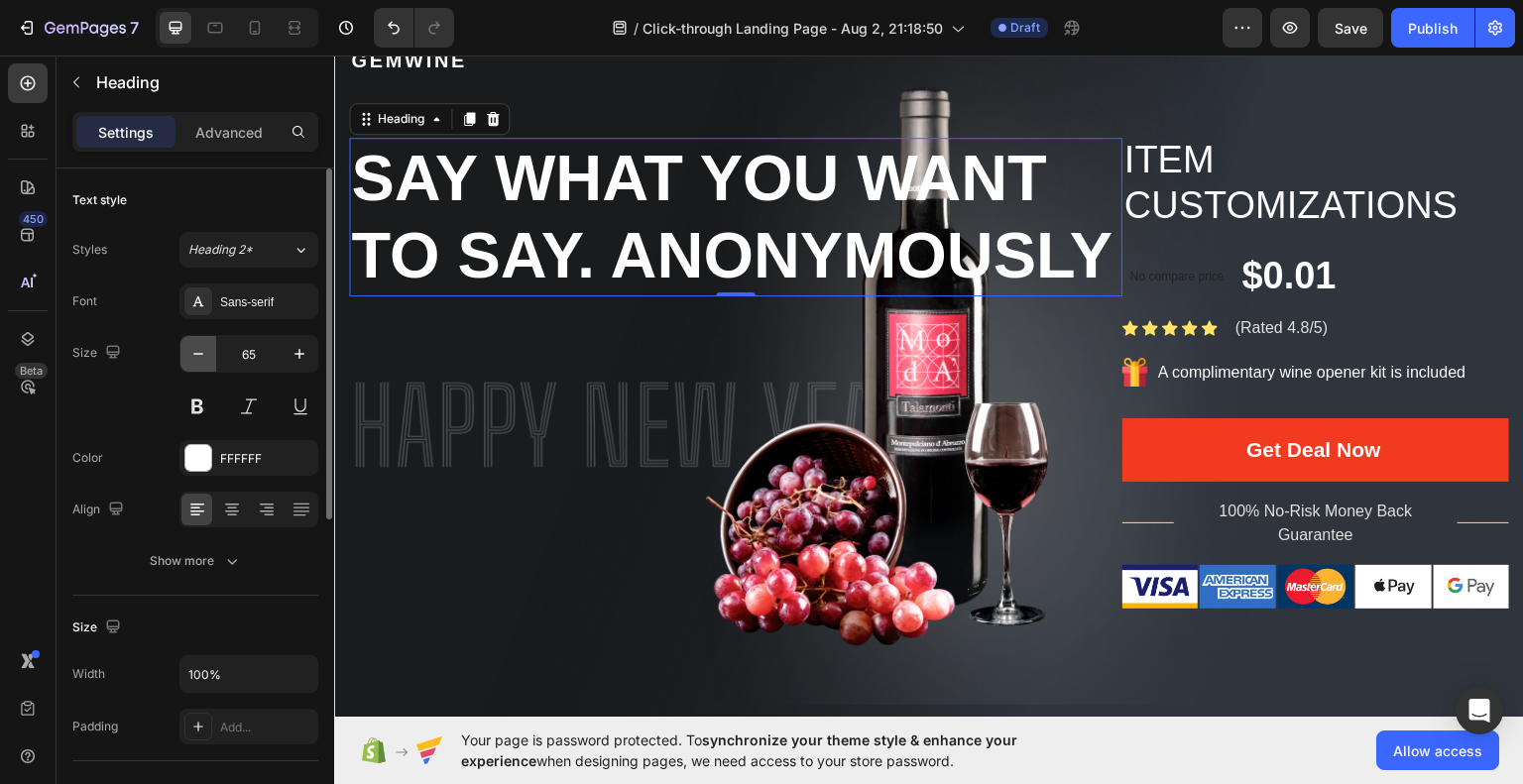 click 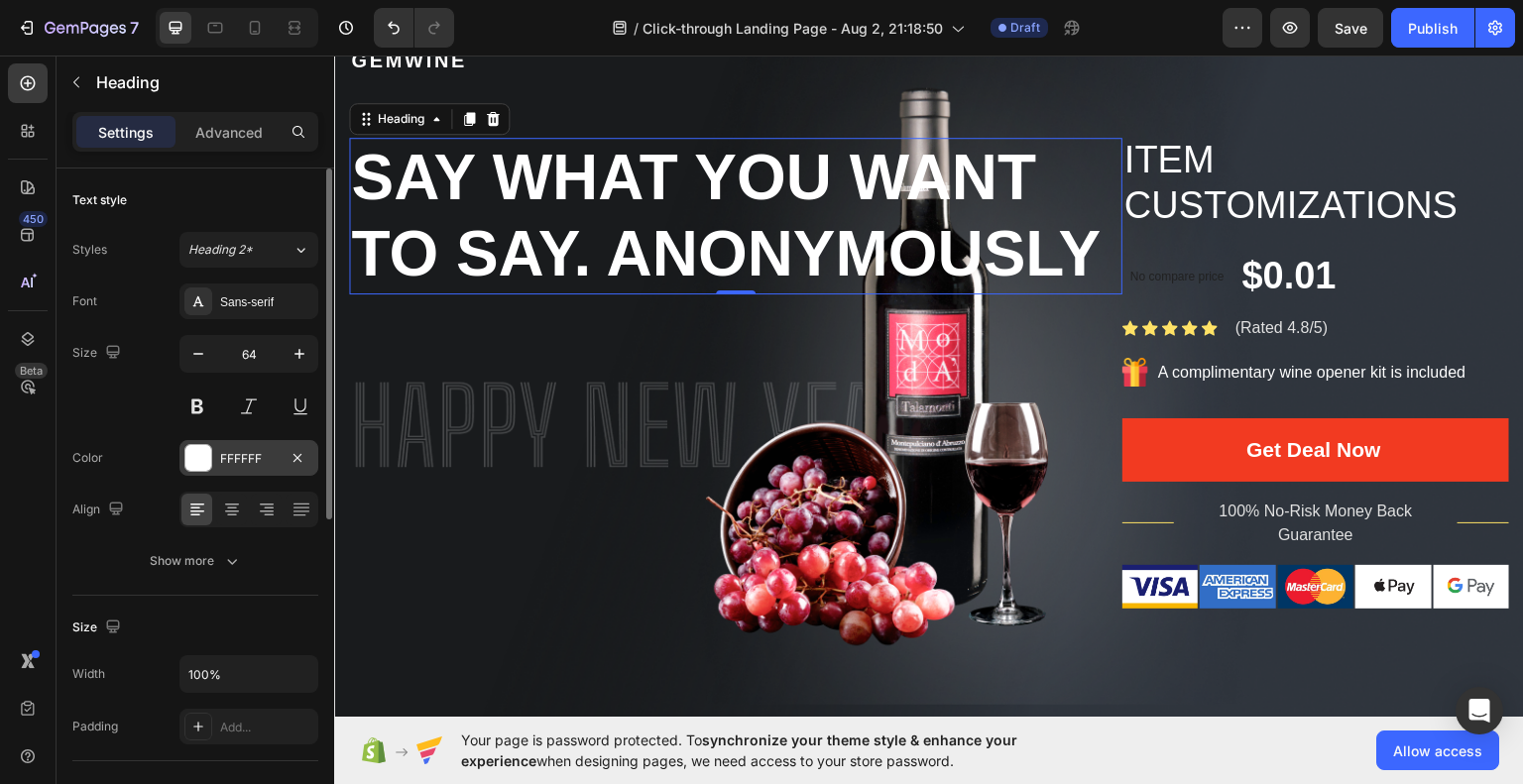 click on "FFFFFF" at bounding box center (249, 459) 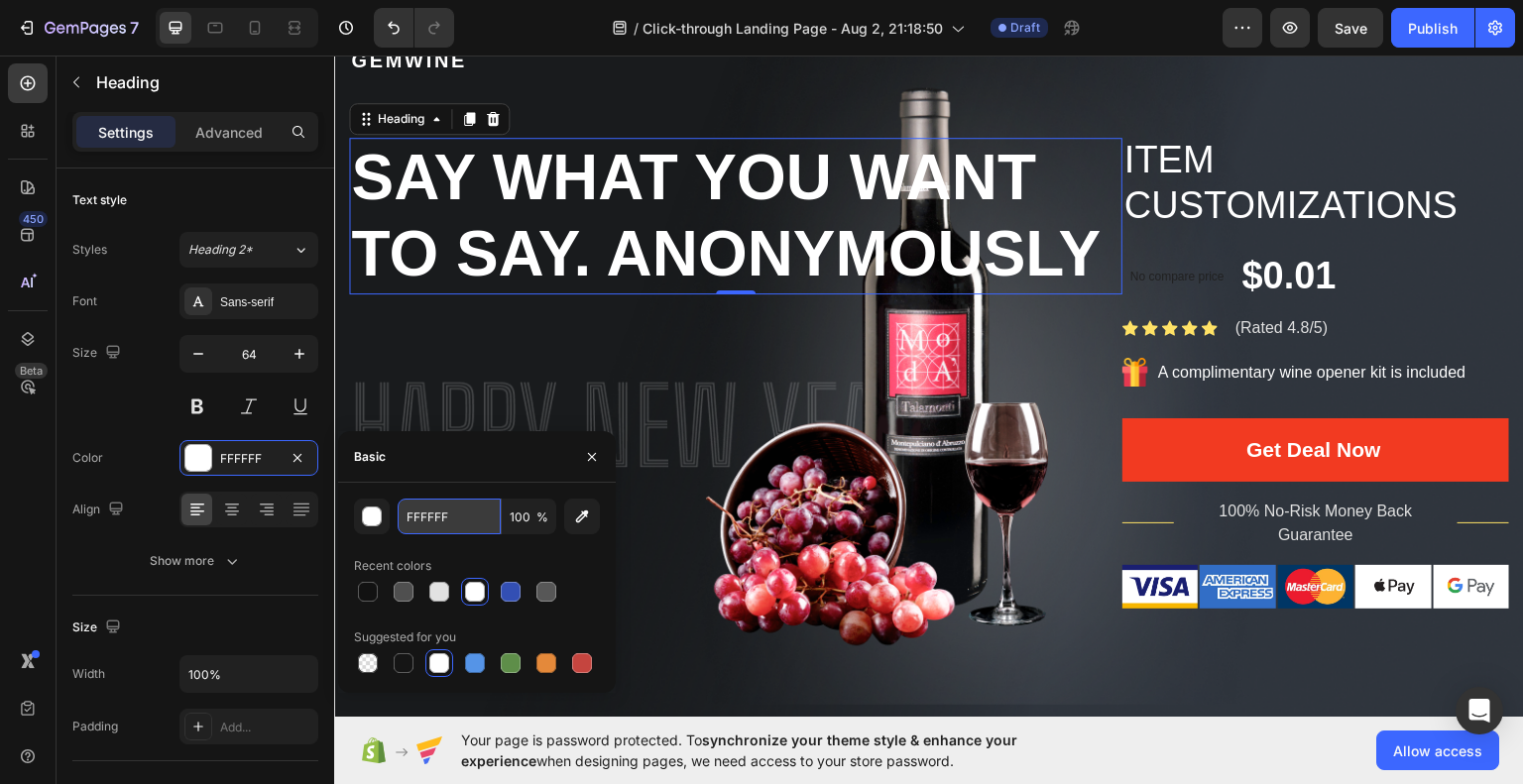 click on "FFFFFF" at bounding box center (449, 516) 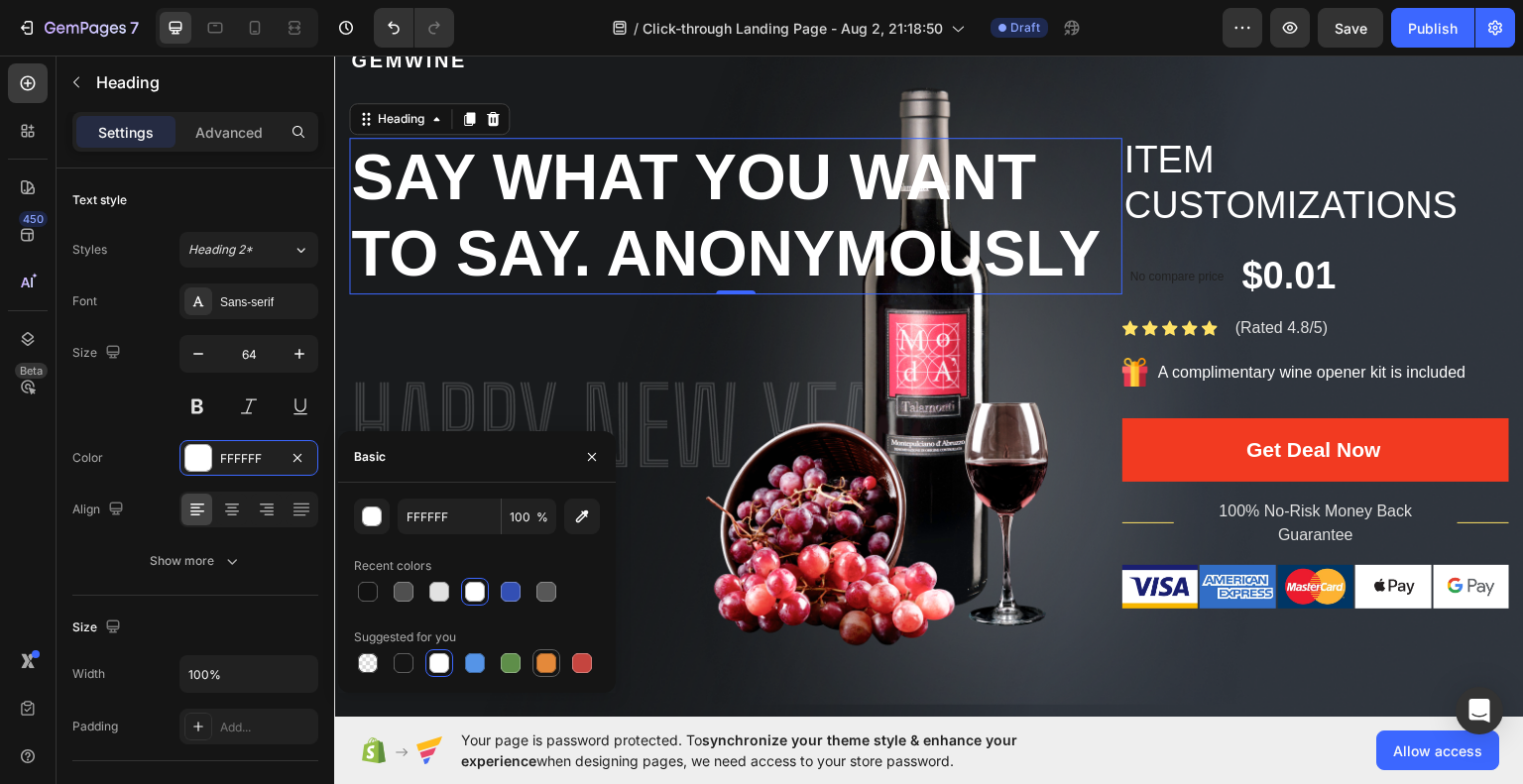 click at bounding box center [546, 663] 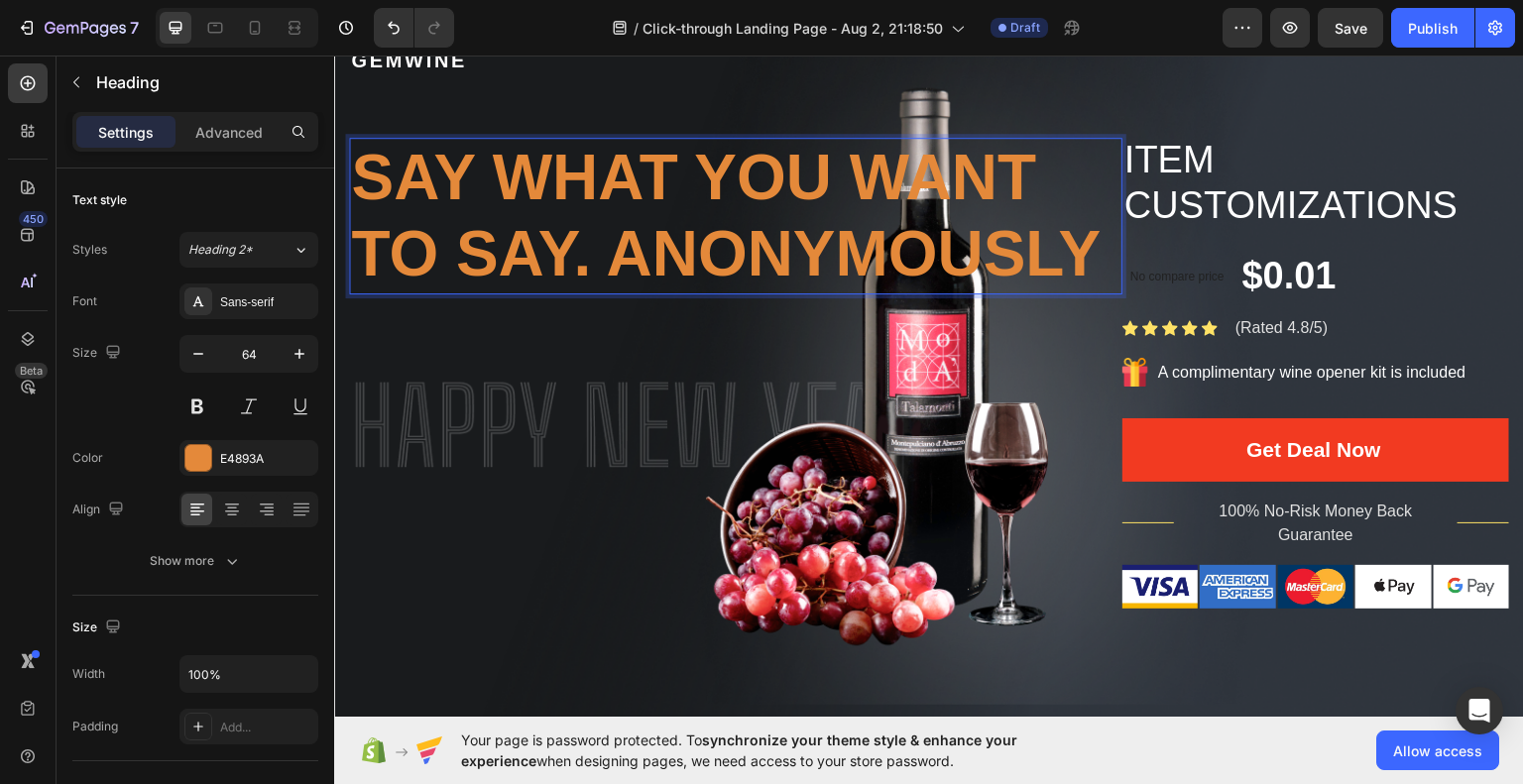 click on "Say what you want to say. Anonymously" at bounding box center (736, 215) 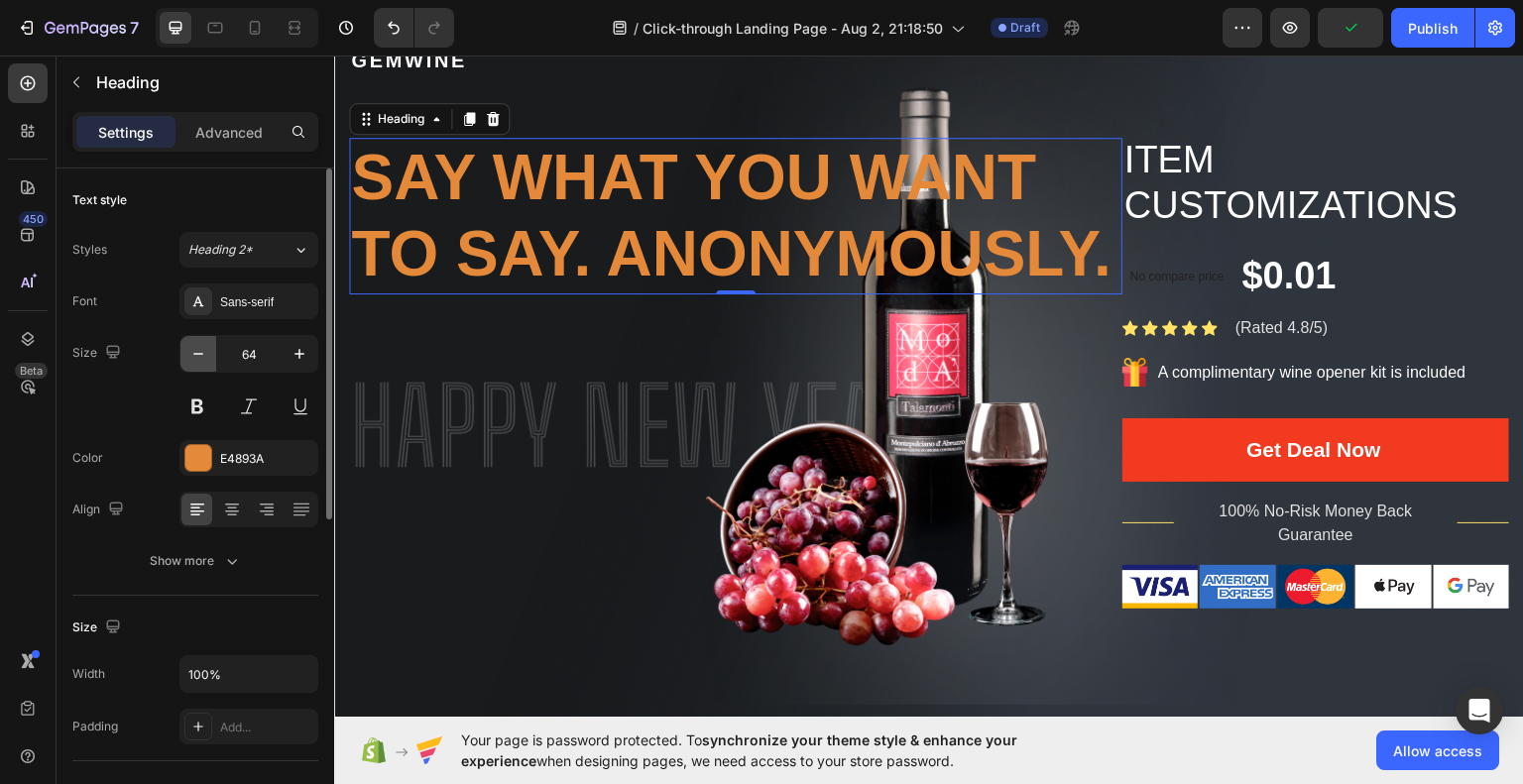 click 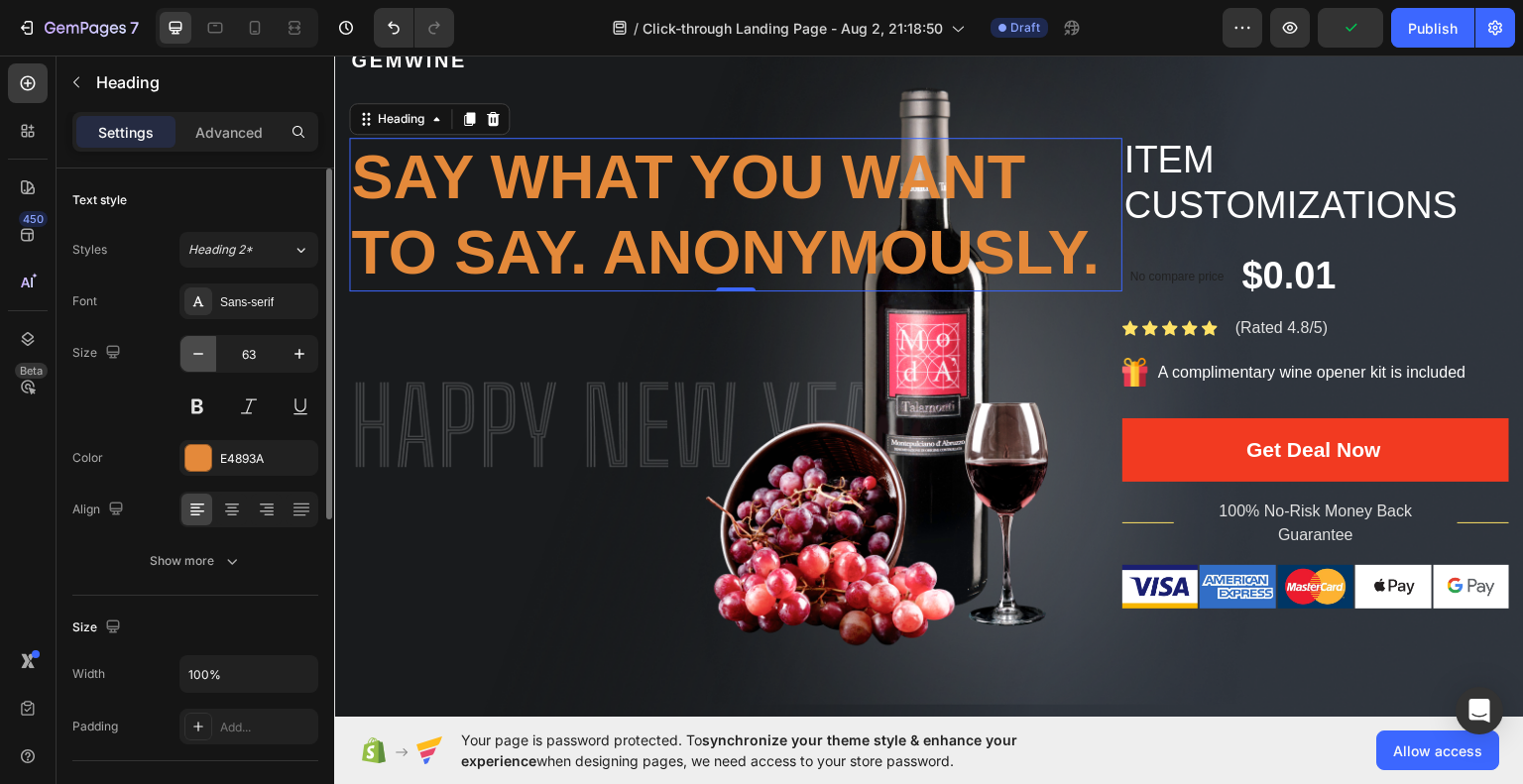 click 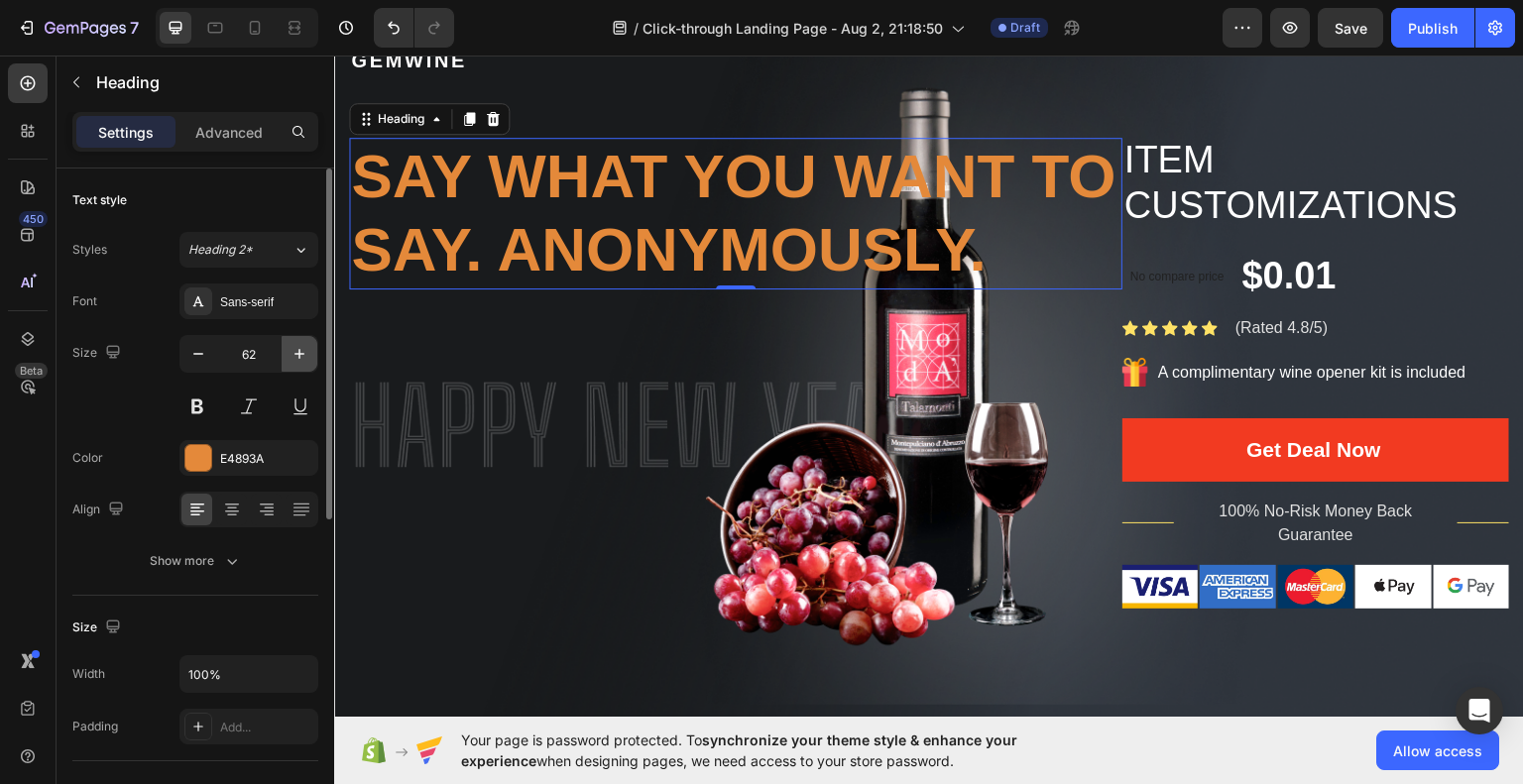 click 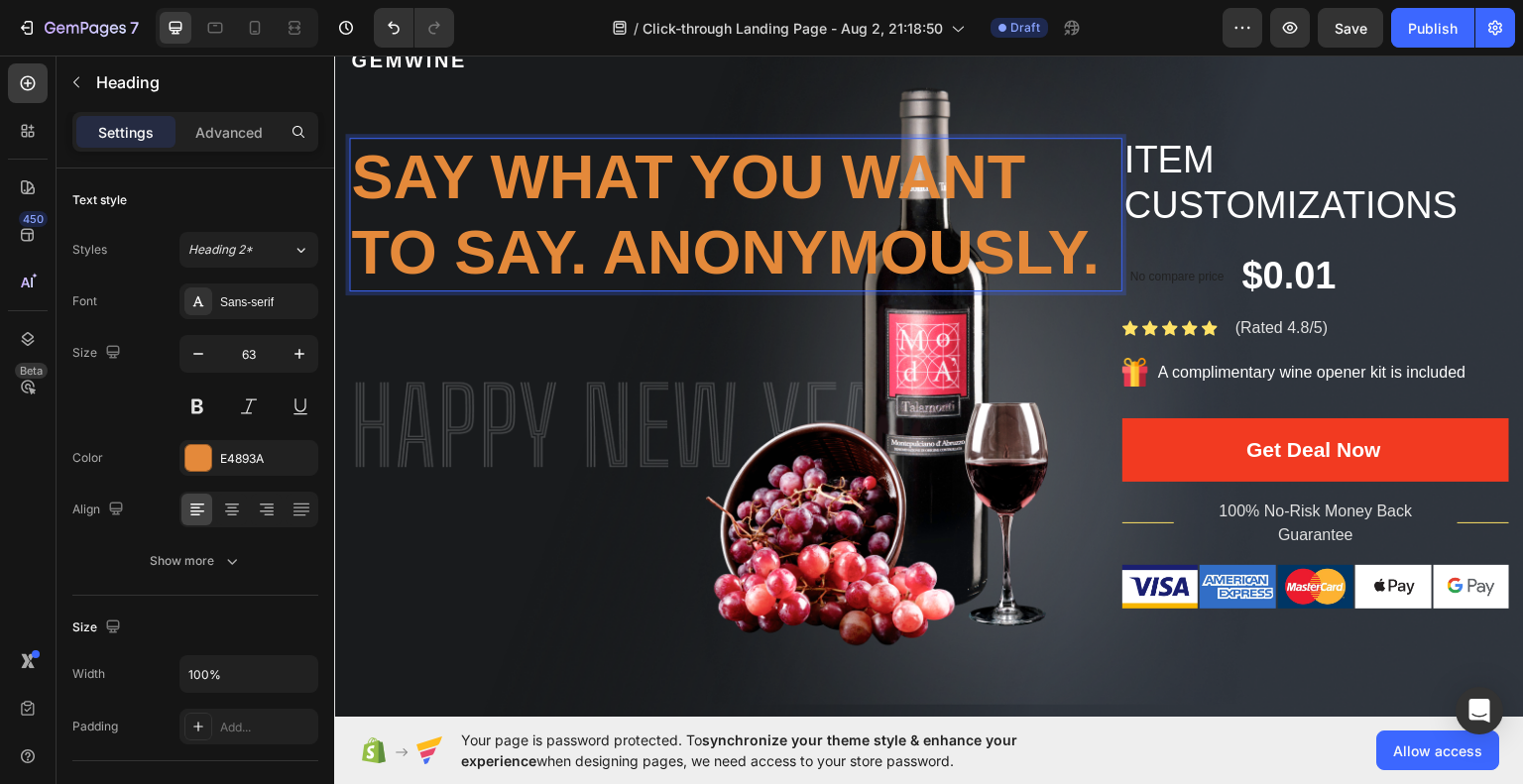 drag, startPoint x: 523, startPoint y: 205, endPoint x: 520, endPoint y: 258, distance: 53.08484 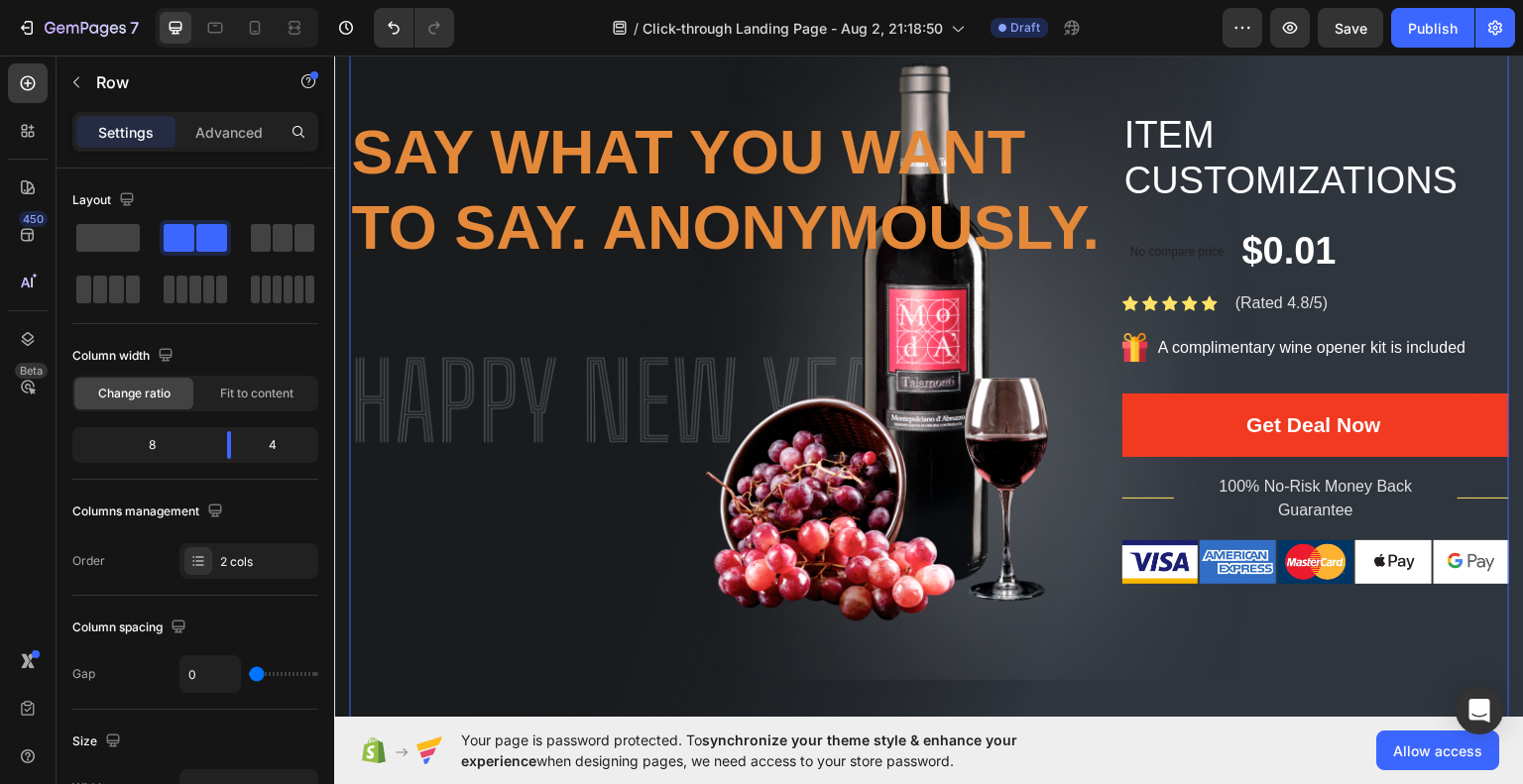 scroll, scrollTop: 142, scrollLeft: 0, axis: vertical 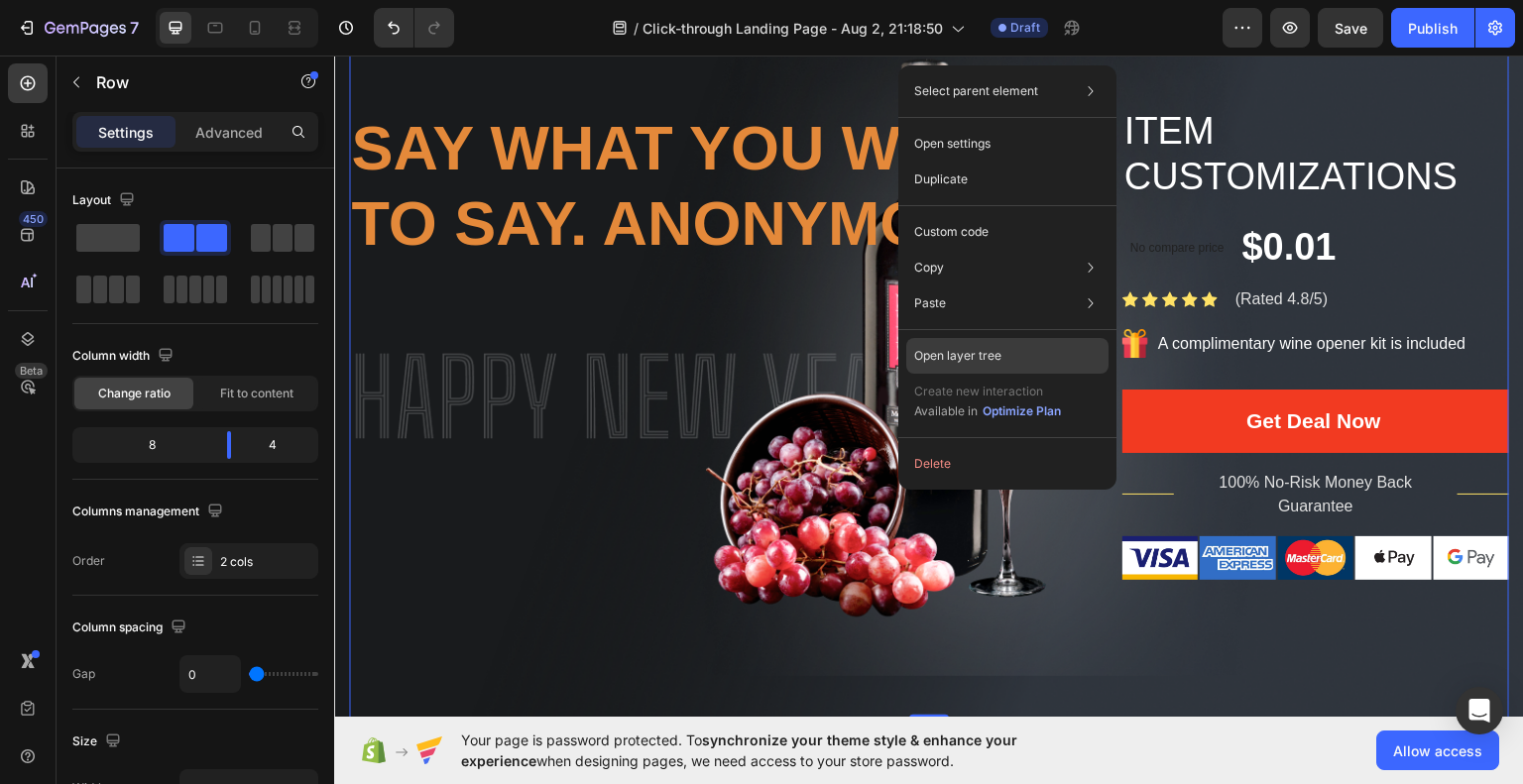 click on "Open layer tree" at bounding box center [958, 356] 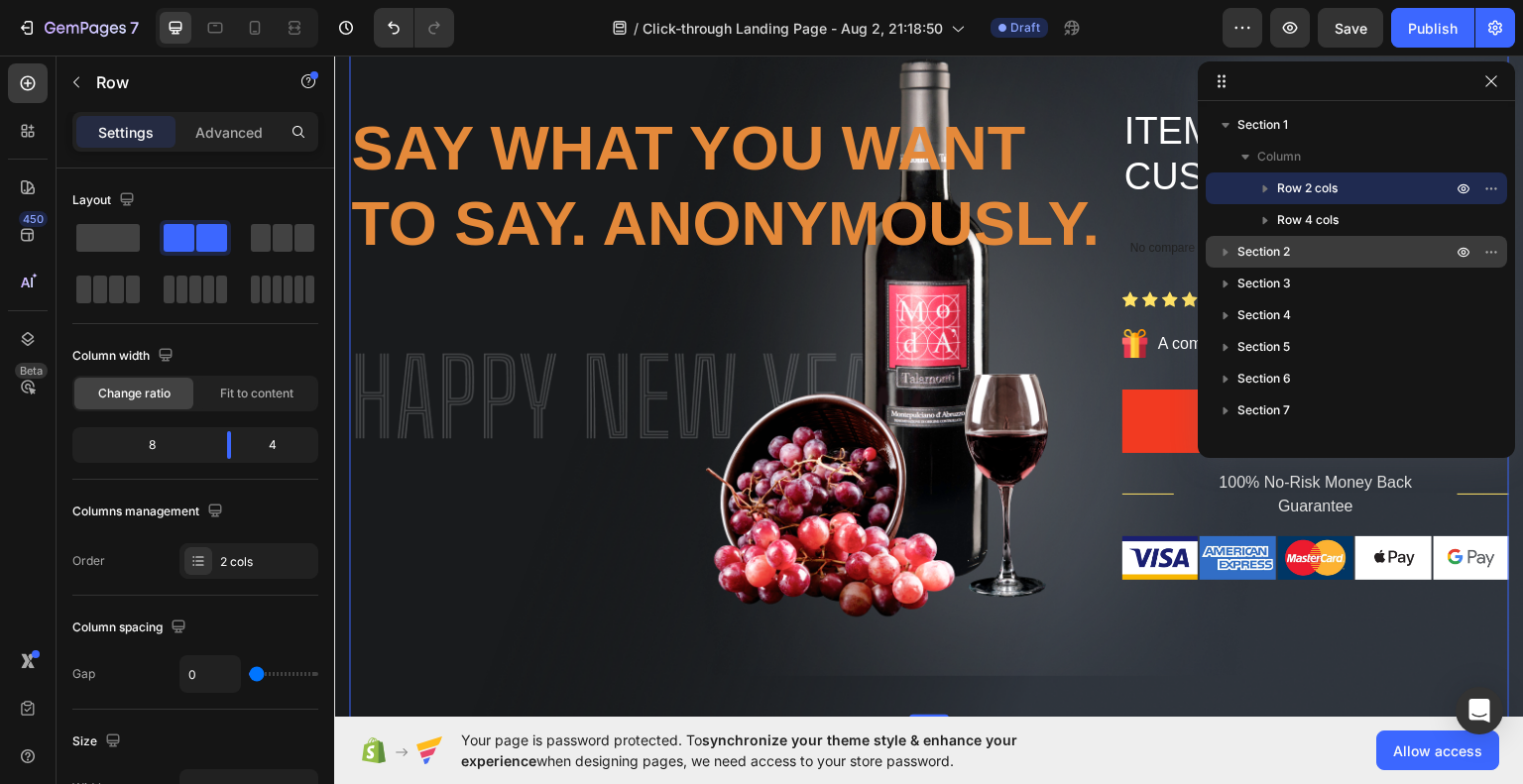 click on "Section 2" at bounding box center (1263, 252) 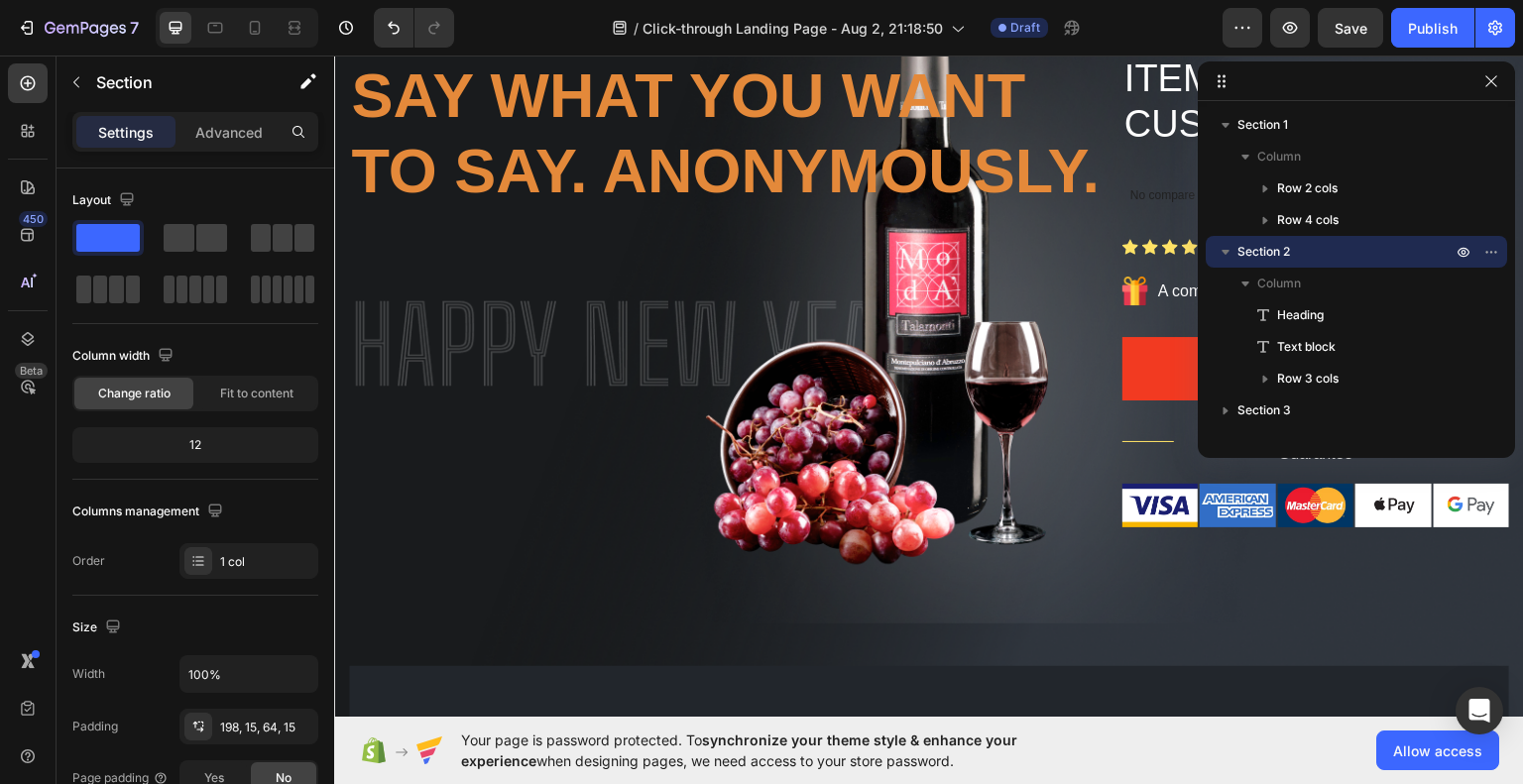 scroll, scrollTop: 193, scrollLeft: 0, axis: vertical 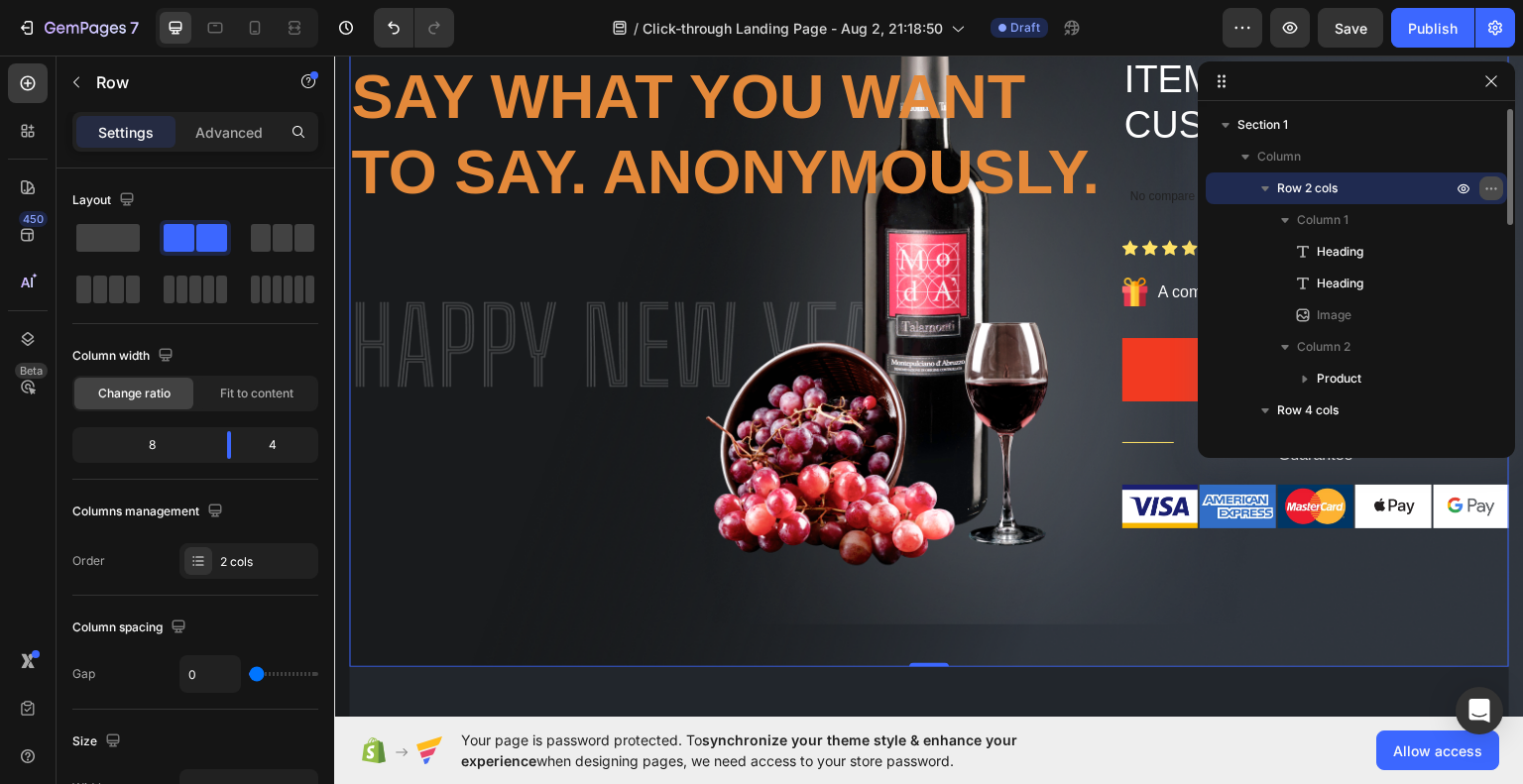 click 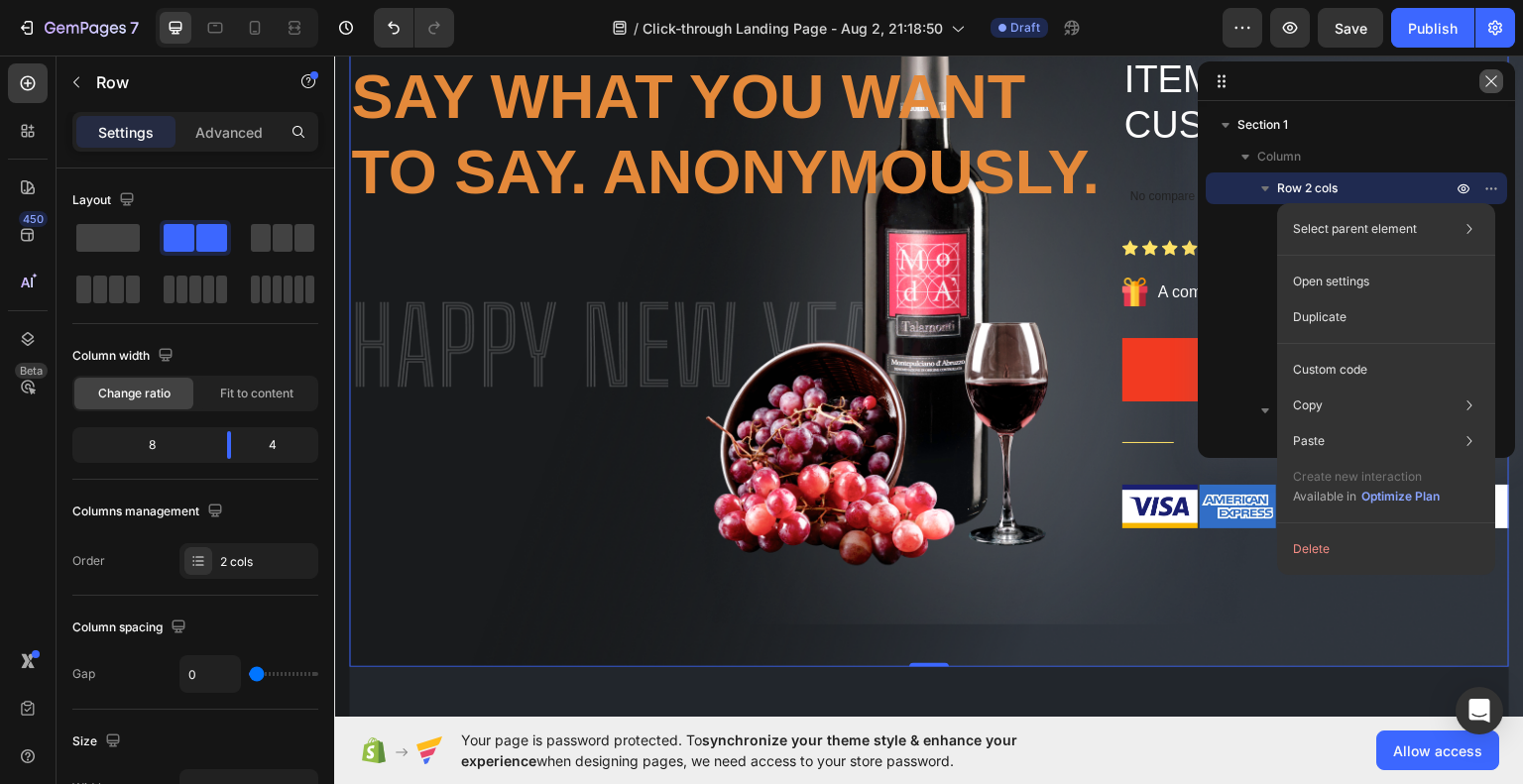 click 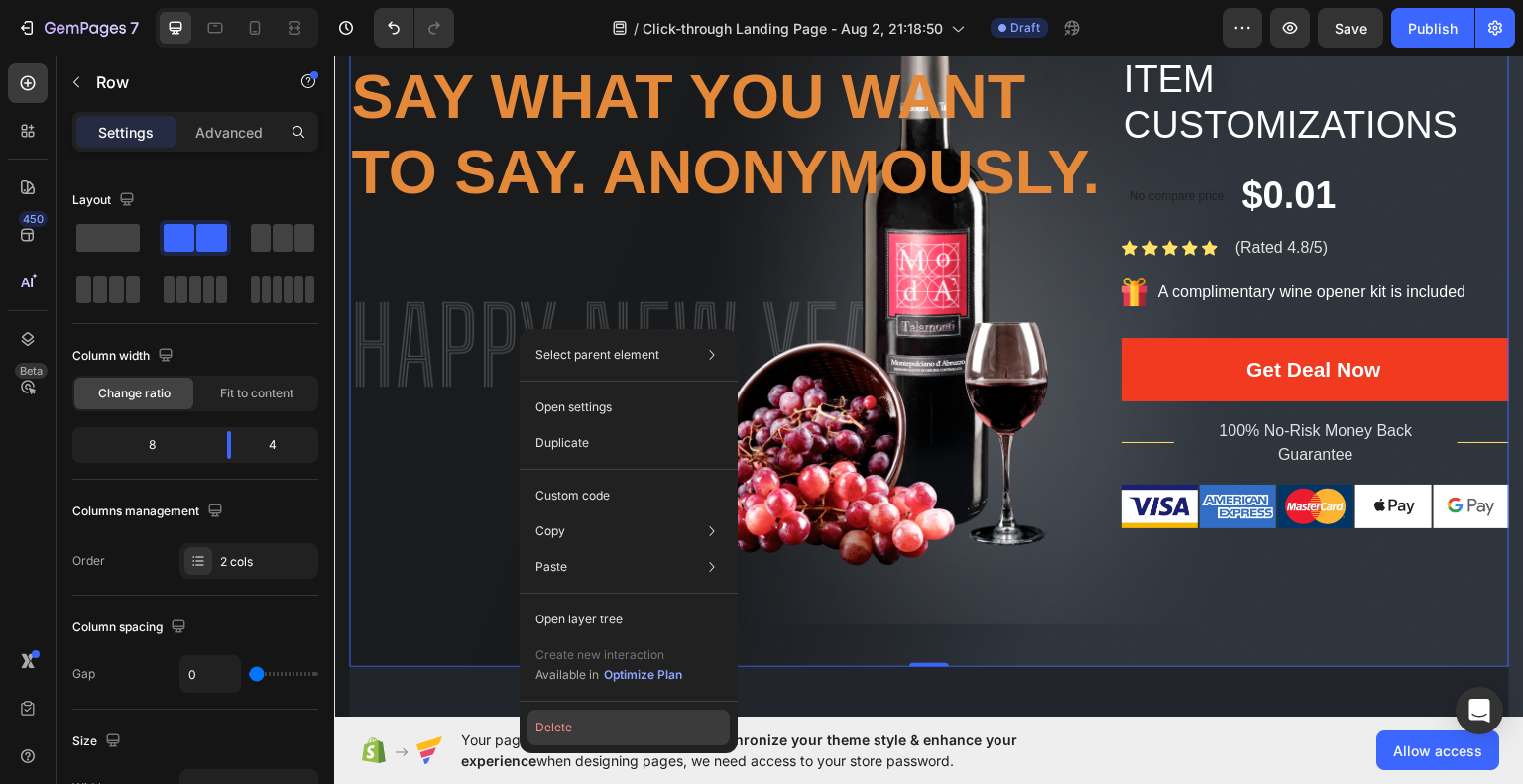 click on "Delete" 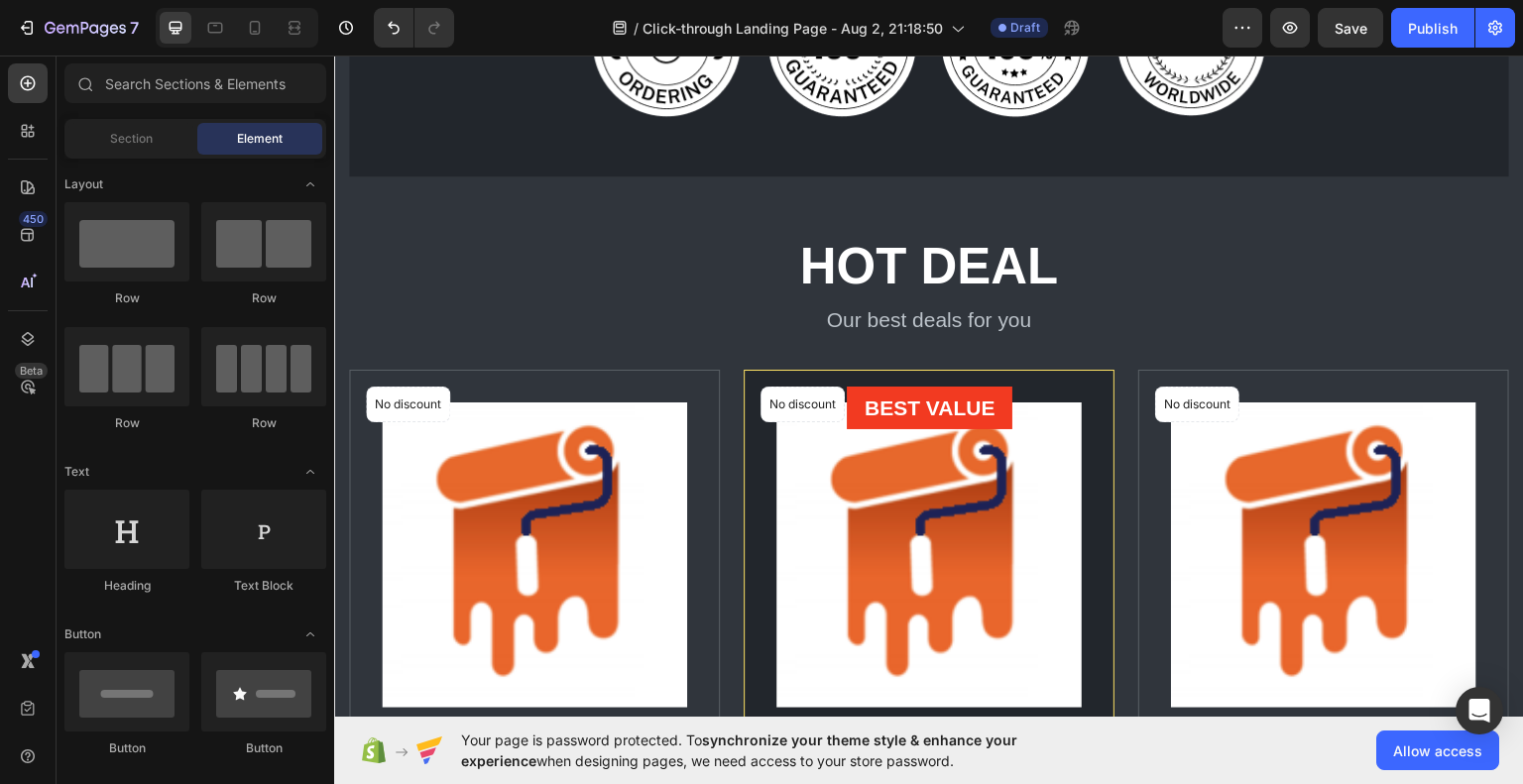 scroll, scrollTop: 0, scrollLeft: 0, axis: both 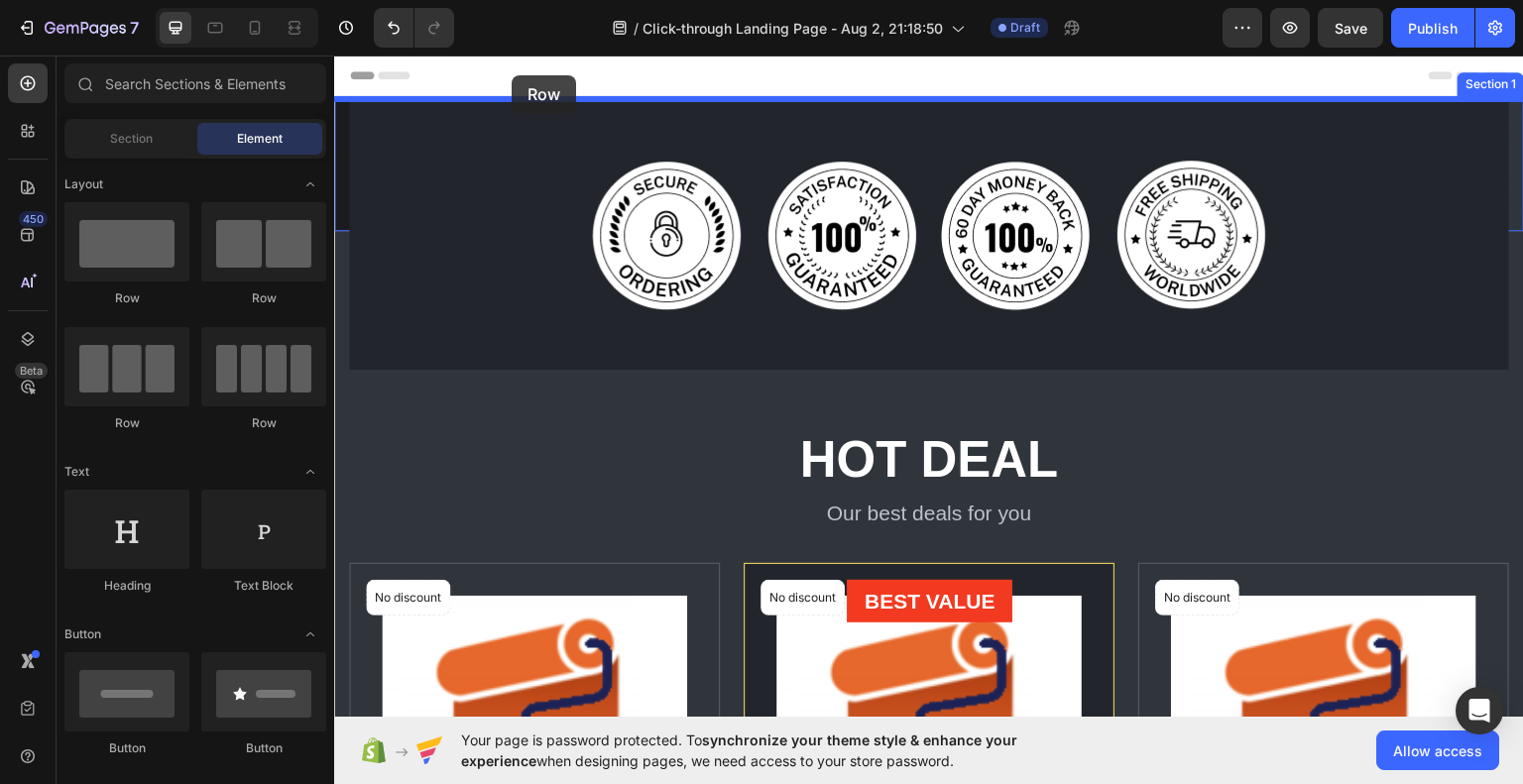 drag, startPoint x: 604, startPoint y: 320, endPoint x: 512, endPoint y: 74, distance: 262.6404 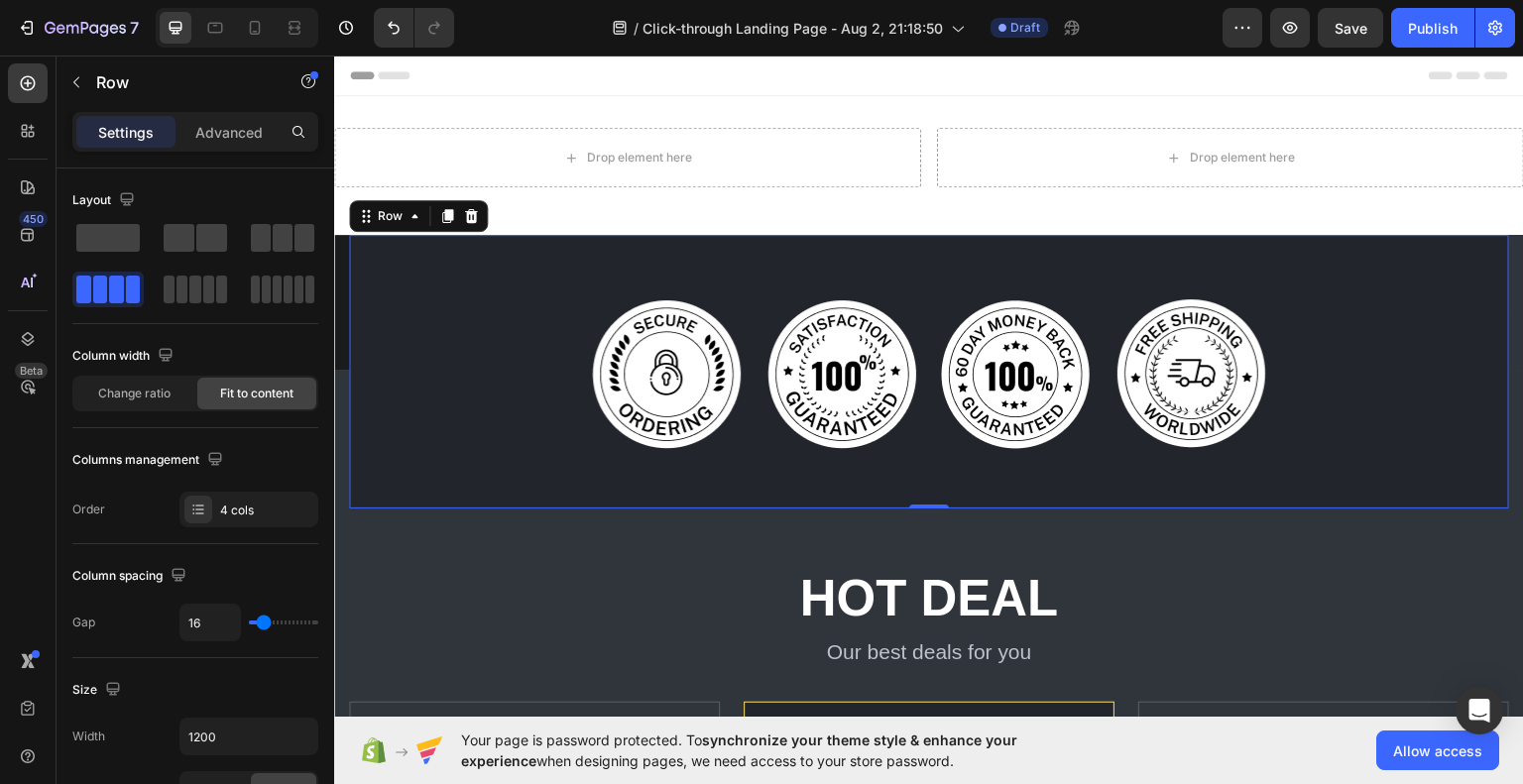 drag, startPoint x: 512, startPoint y: 74, endPoint x: 1094, endPoint y: 320, distance: 631.8544 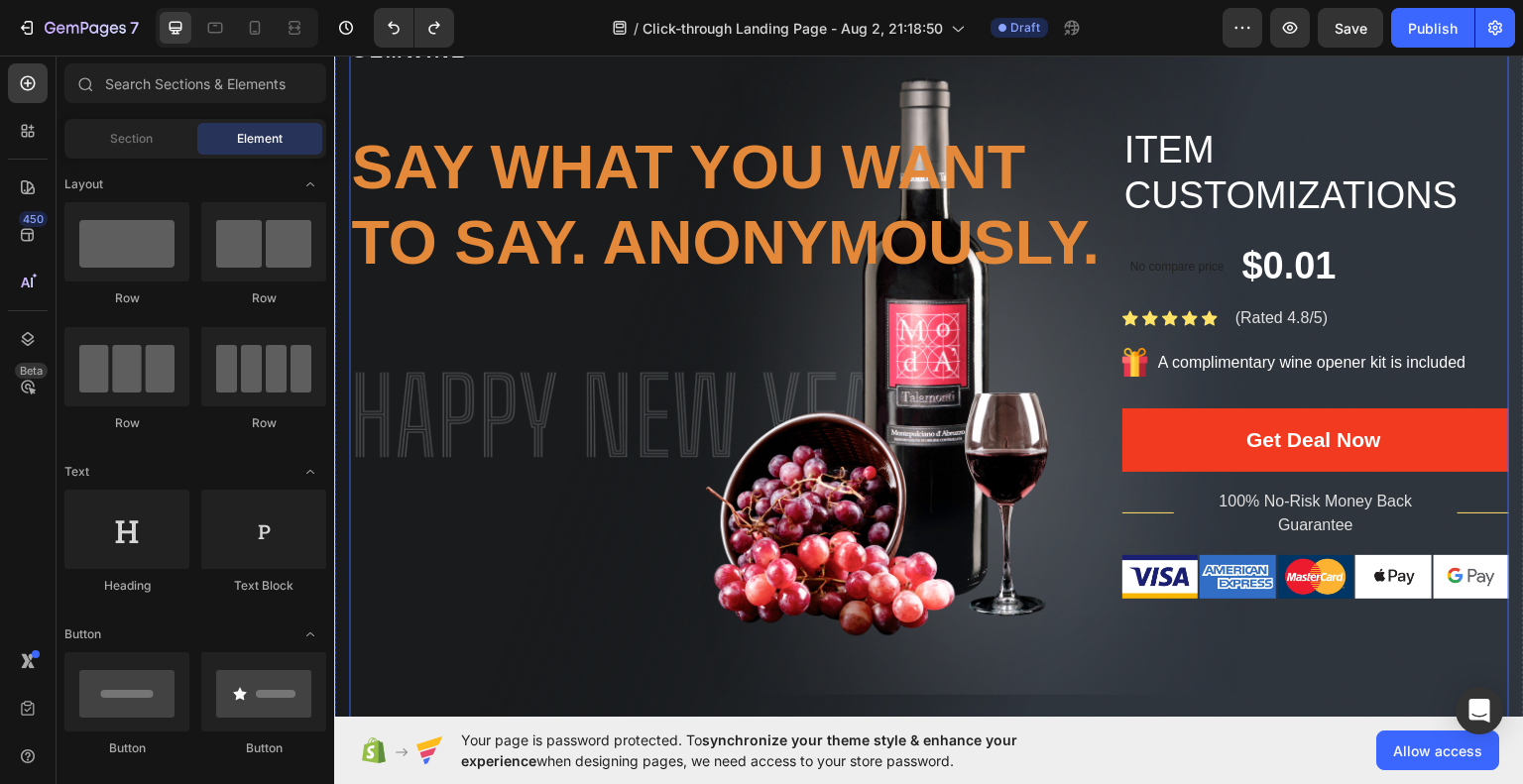 scroll, scrollTop: 123, scrollLeft: 0, axis: vertical 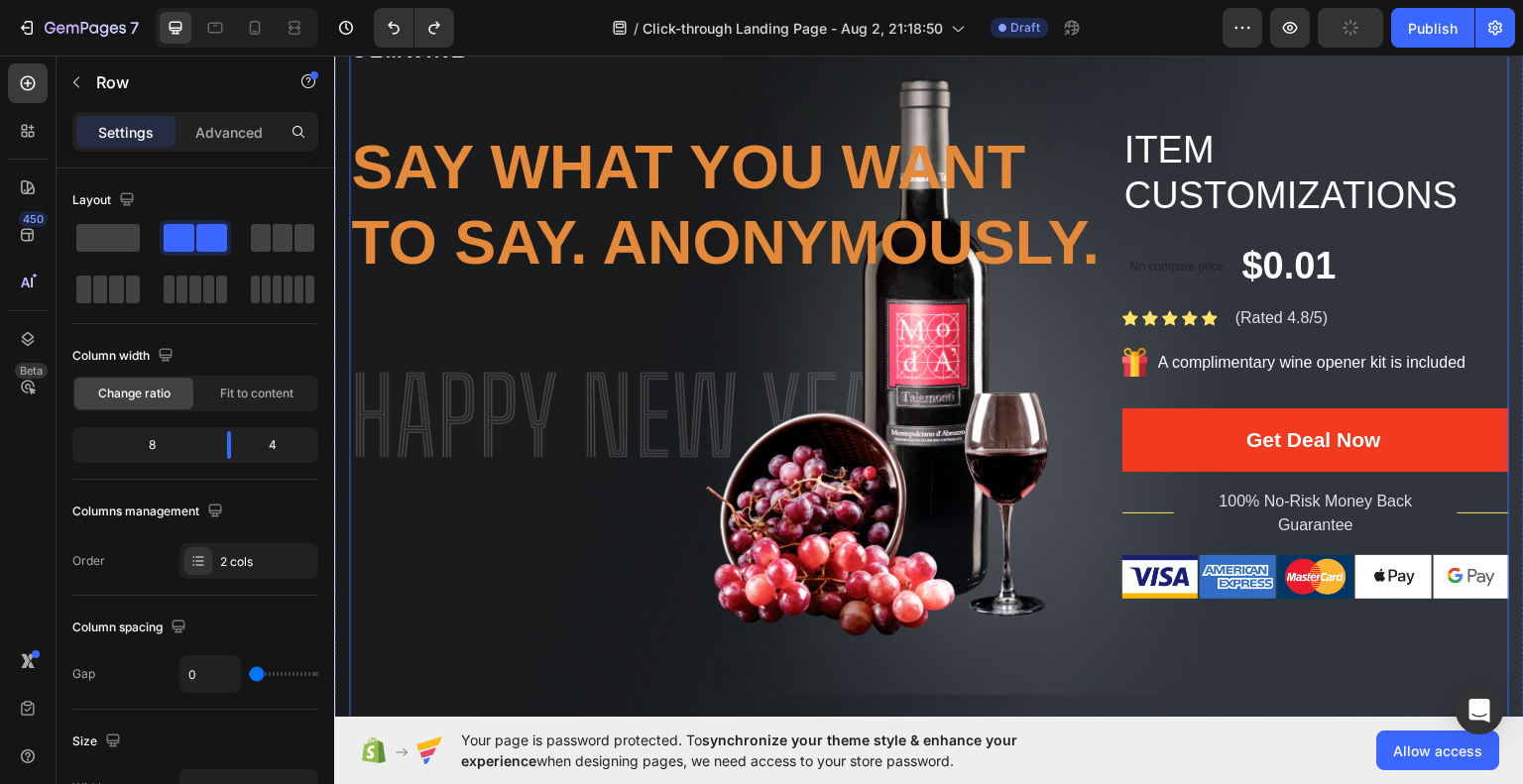 click on "Gemwine Heading Say what you want to say. Anonymously. Heading Image" at bounding box center [736, 316] 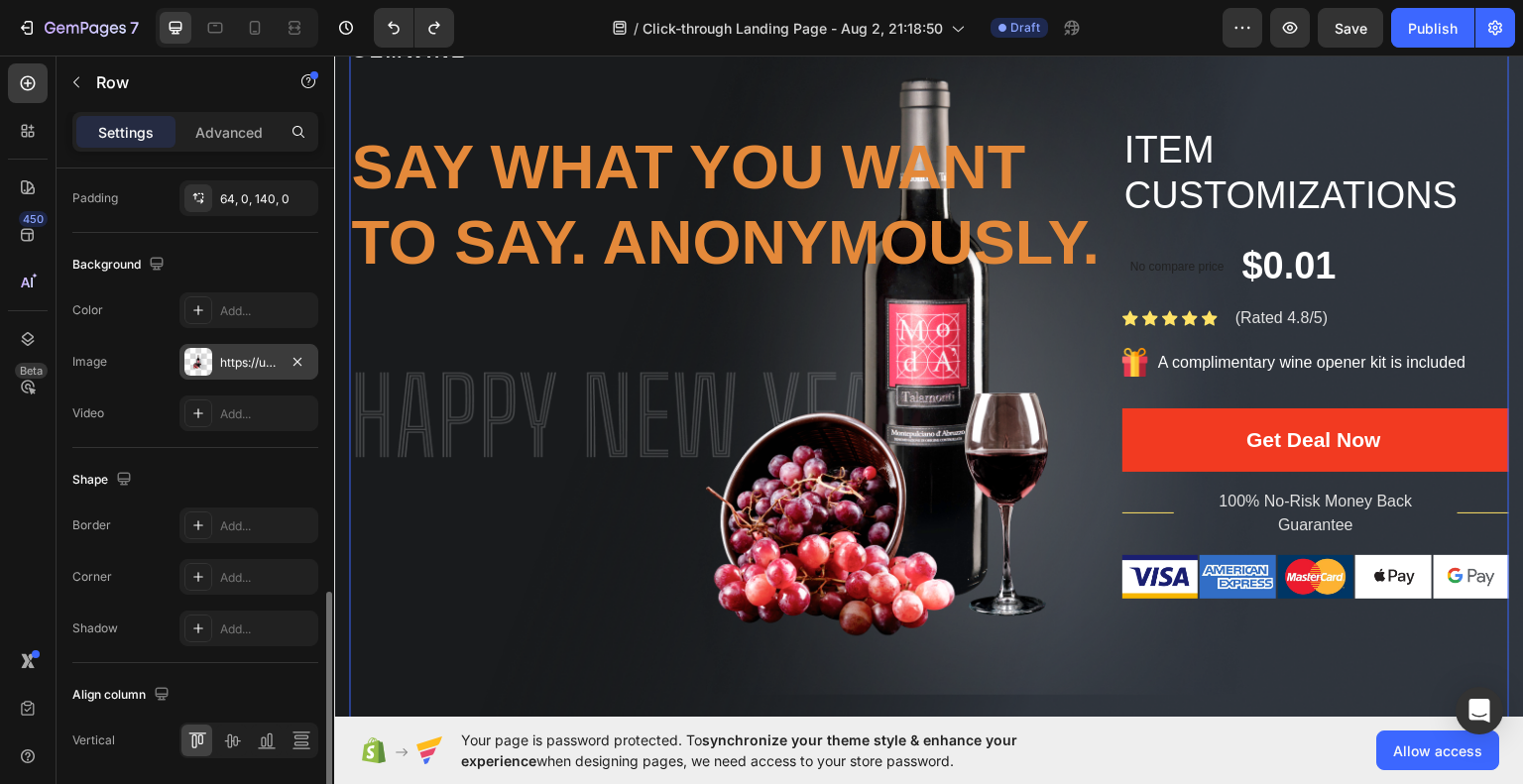 scroll, scrollTop: 760, scrollLeft: 0, axis: vertical 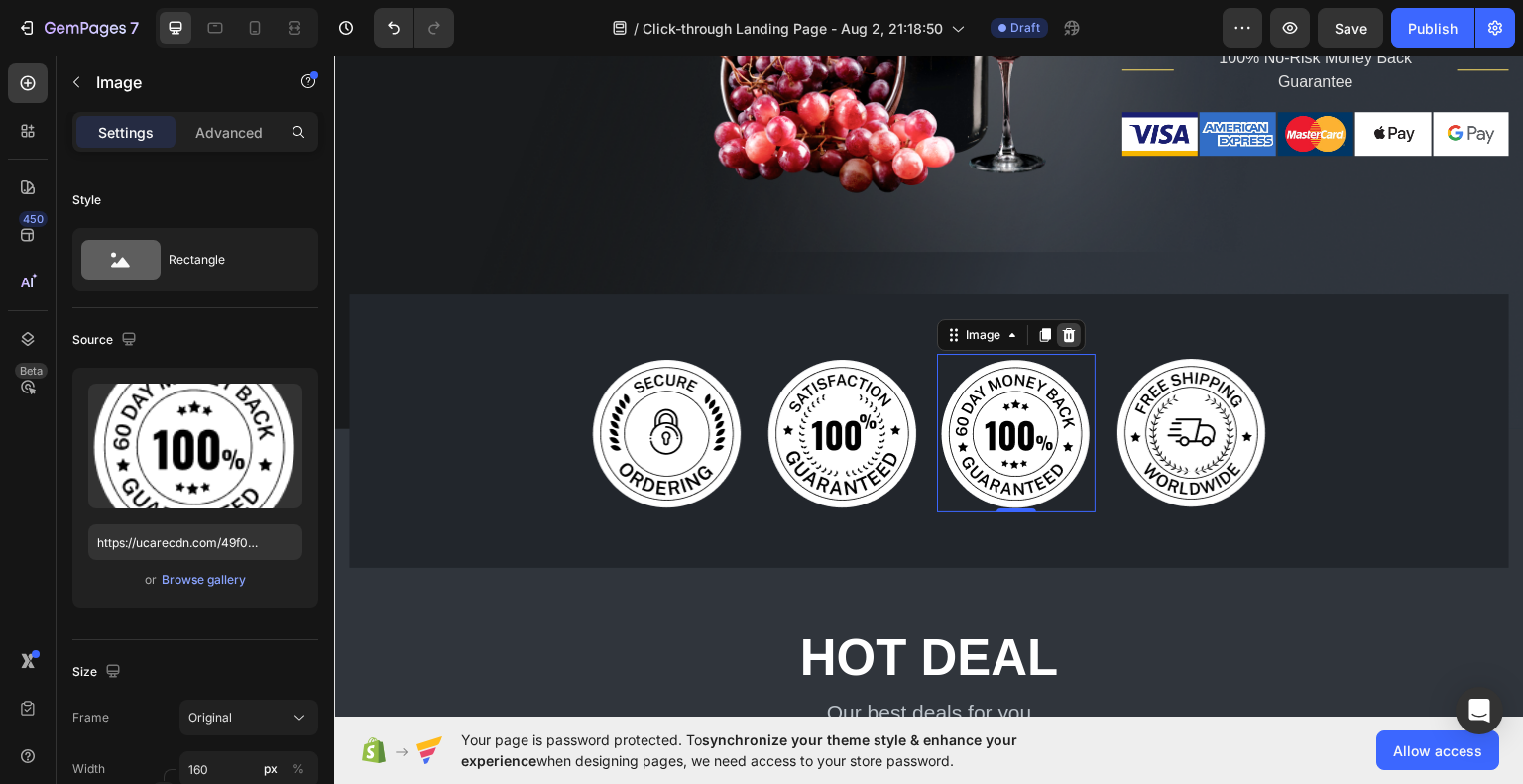 click at bounding box center [1069, 334] 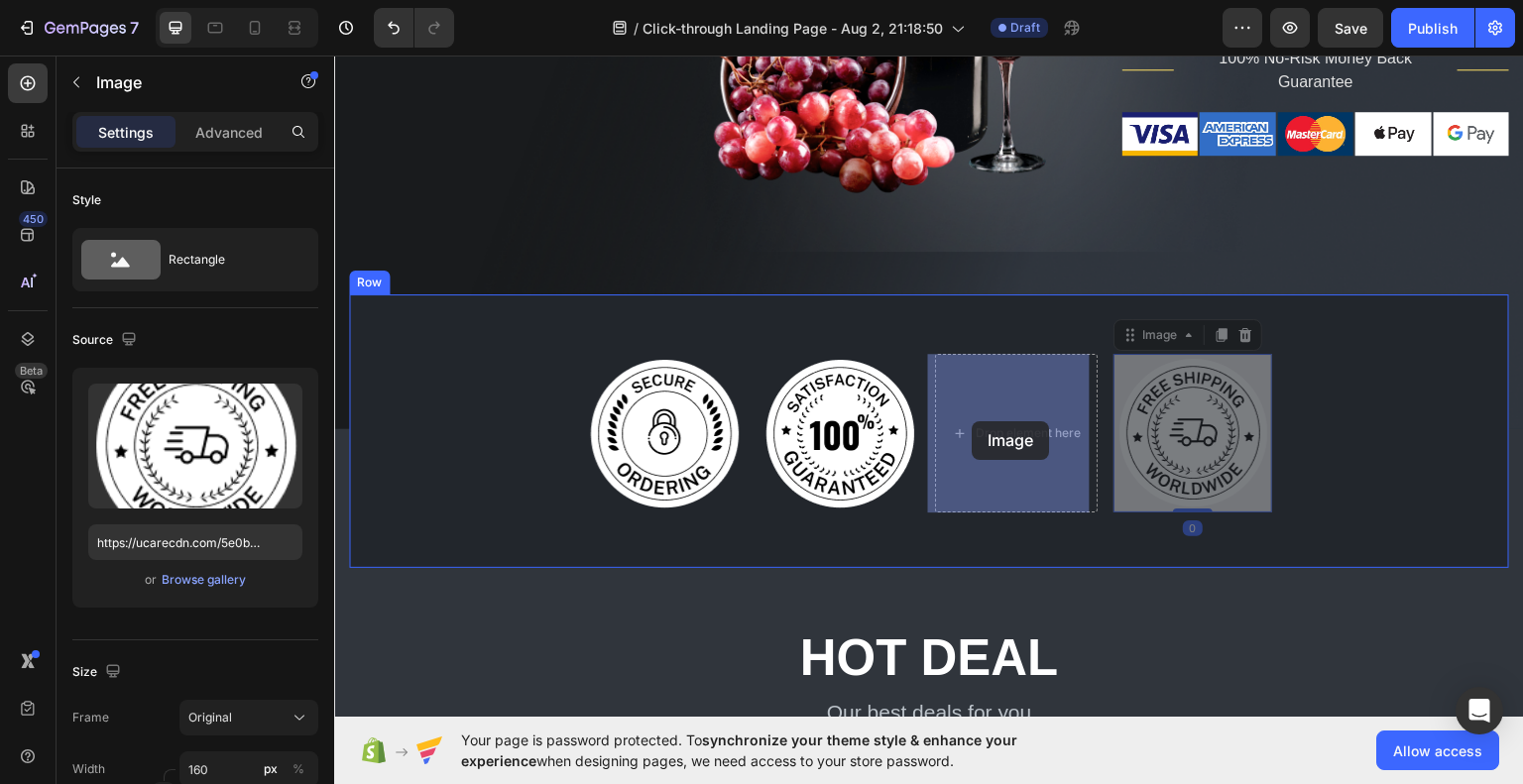 drag, startPoint x: 1186, startPoint y: 415, endPoint x: 973, endPoint y: 420, distance: 213.05868 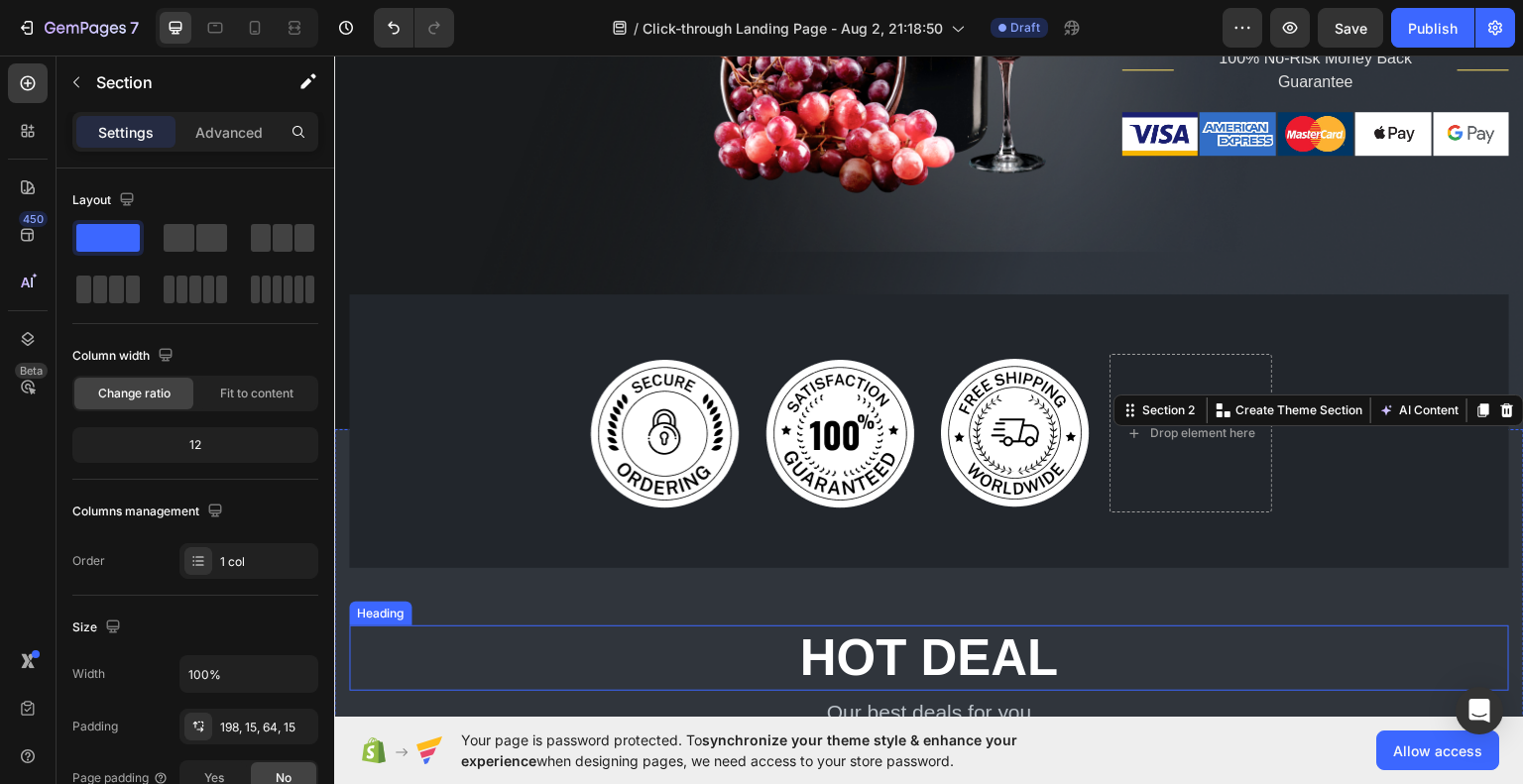 scroll, scrollTop: 620, scrollLeft: 0, axis: vertical 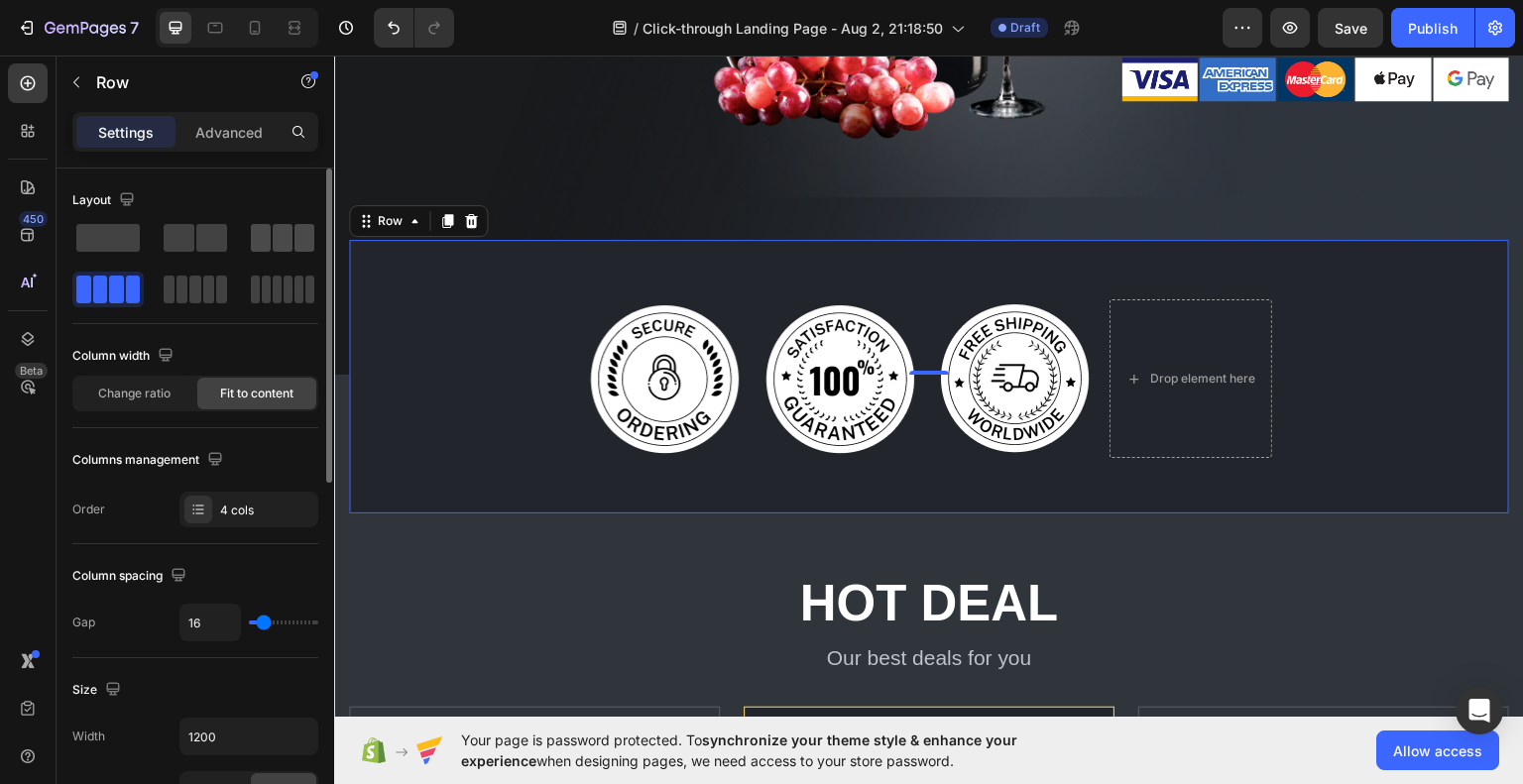 click 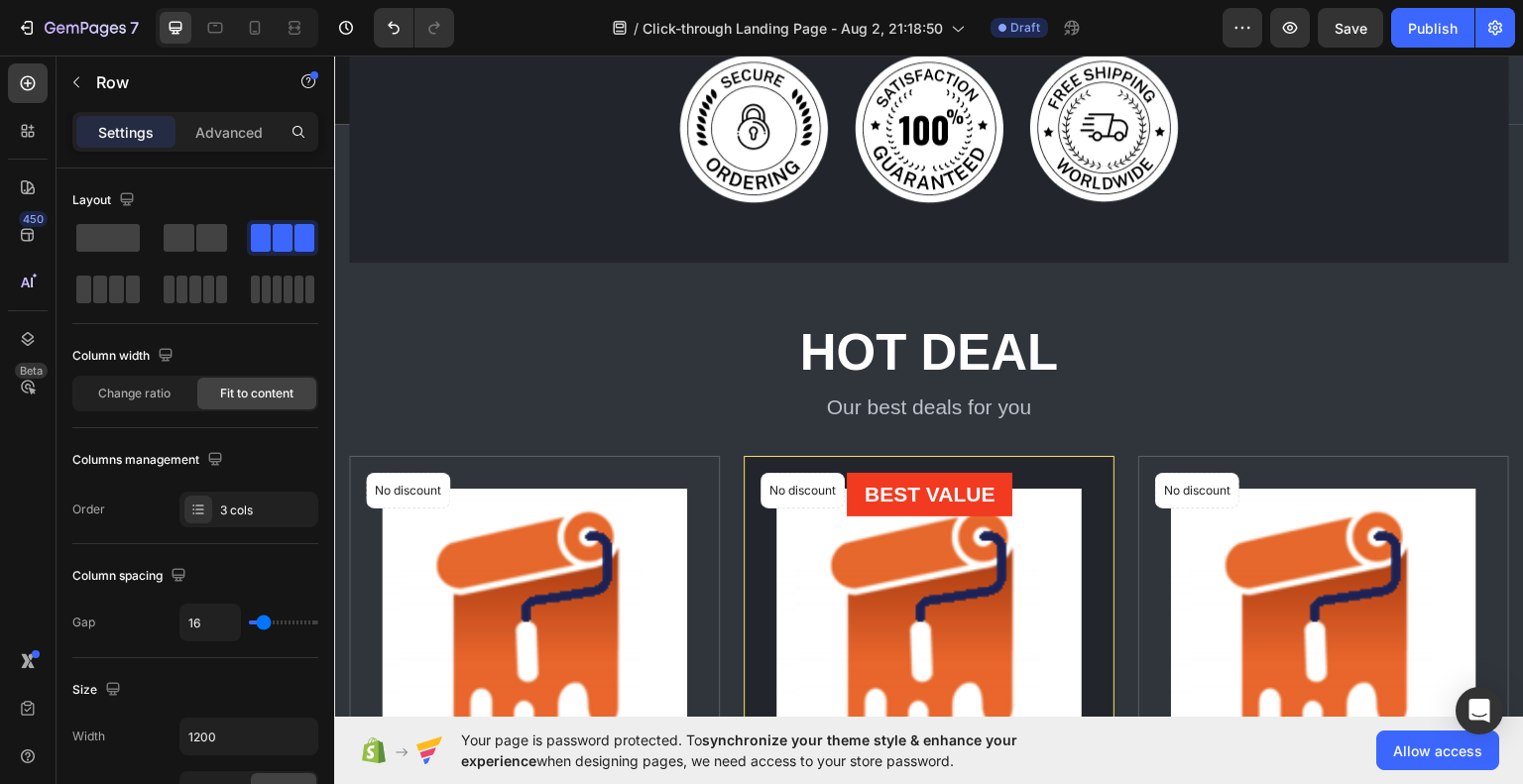 scroll, scrollTop: 870, scrollLeft: 0, axis: vertical 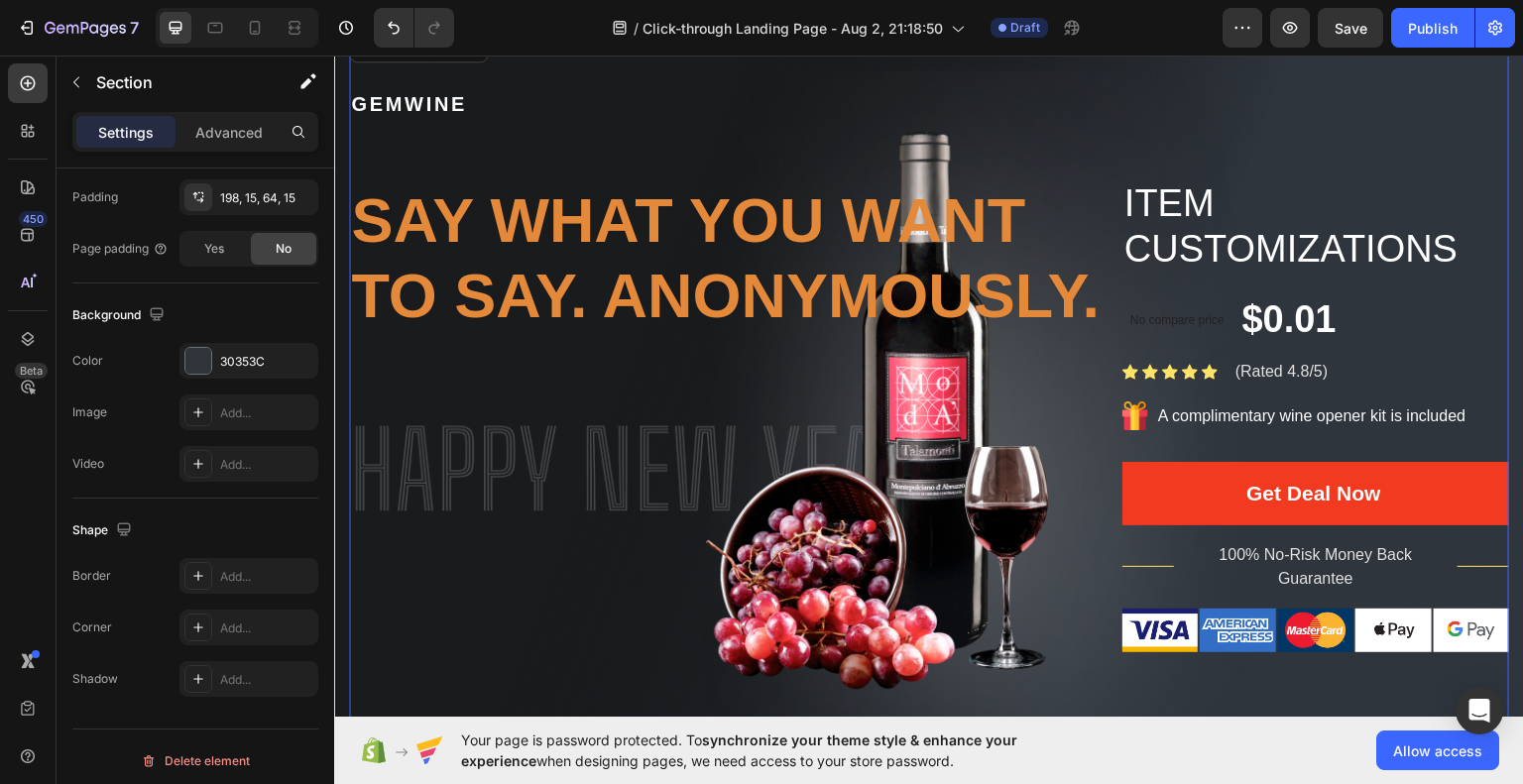 click on "Gemwine Heading Say what you want to say. Anonymously. Heading Image" at bounding box center [736, 370] 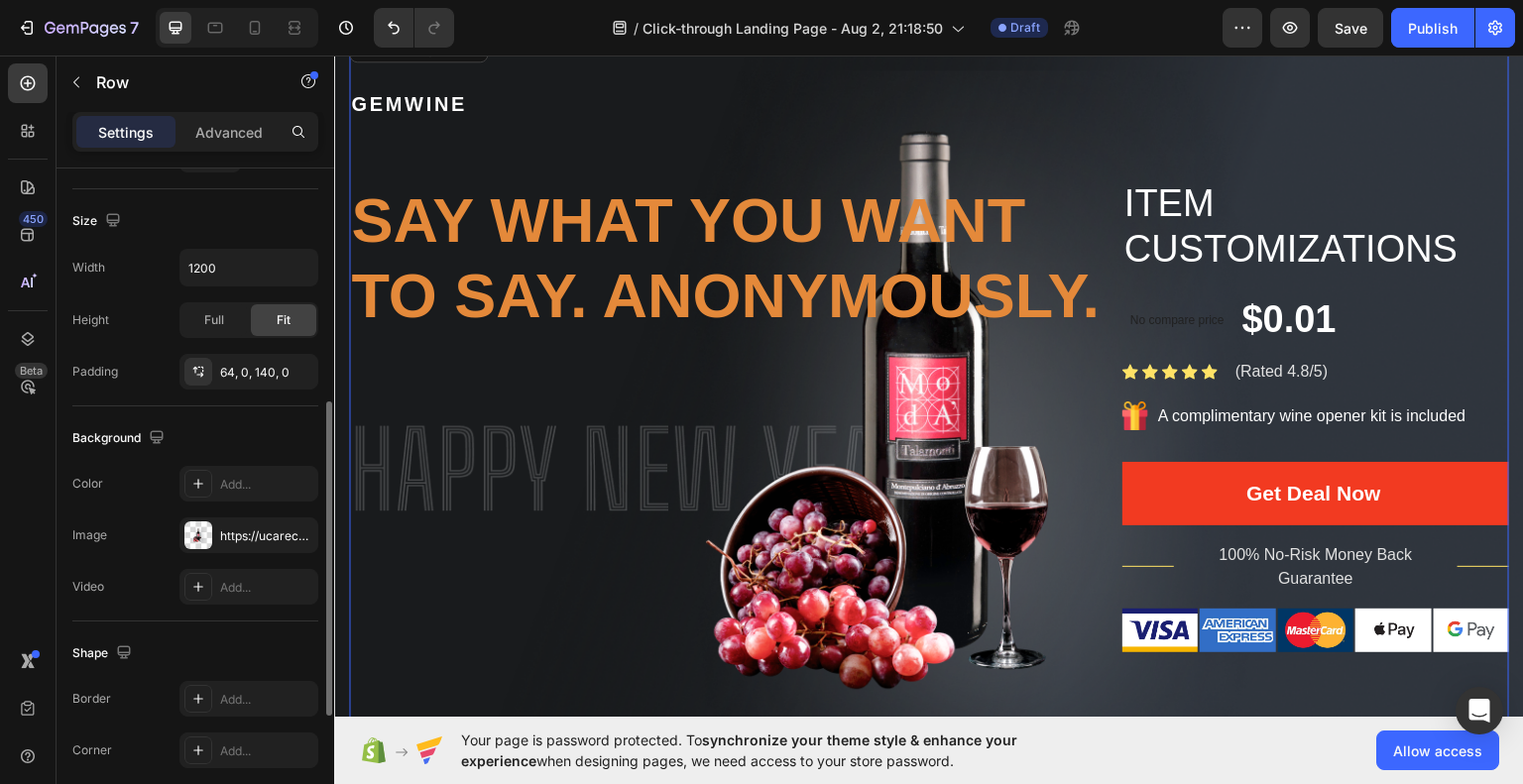 scroll, scrollTop: 521, scrollLeft: 0, axis: vertical 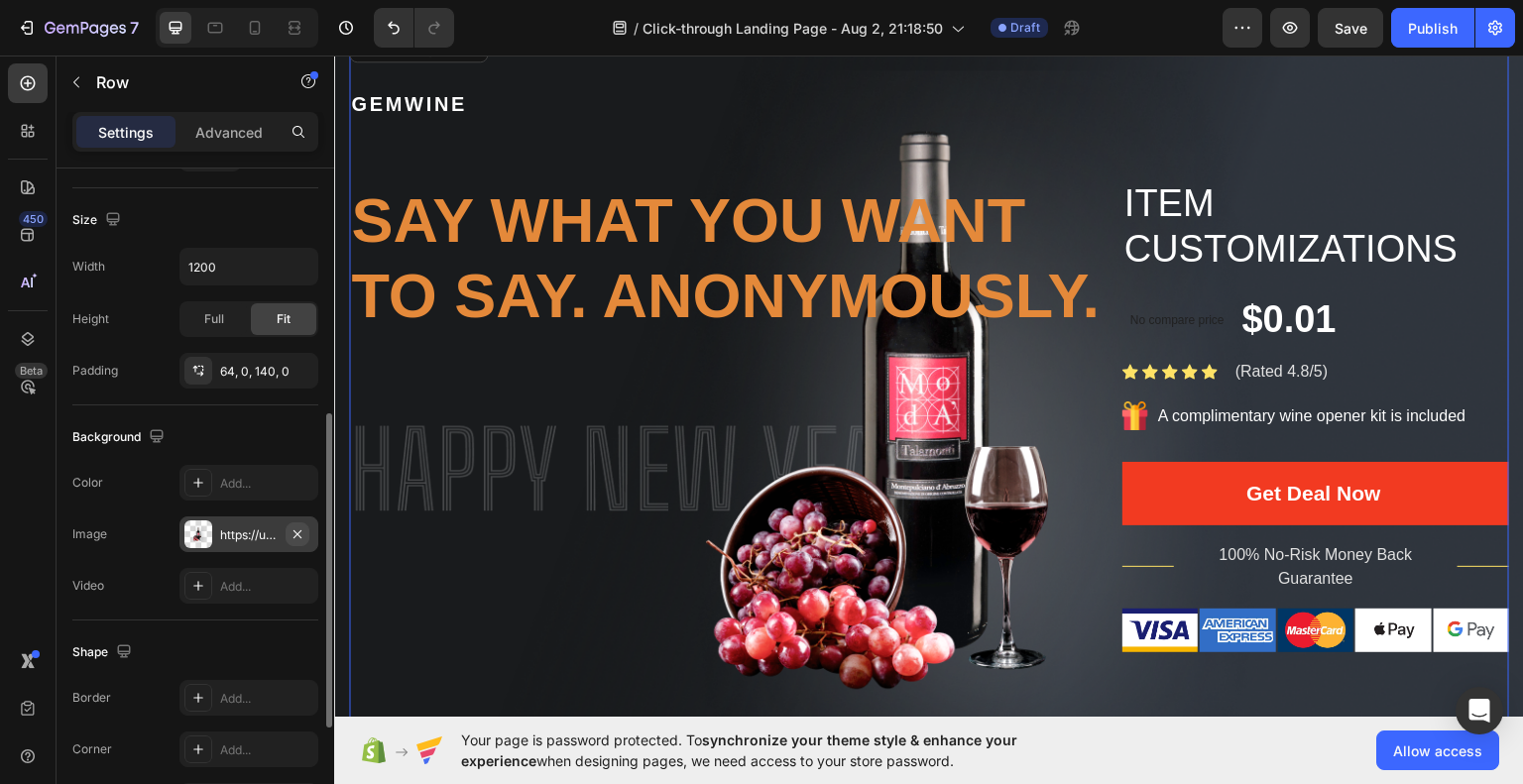 click 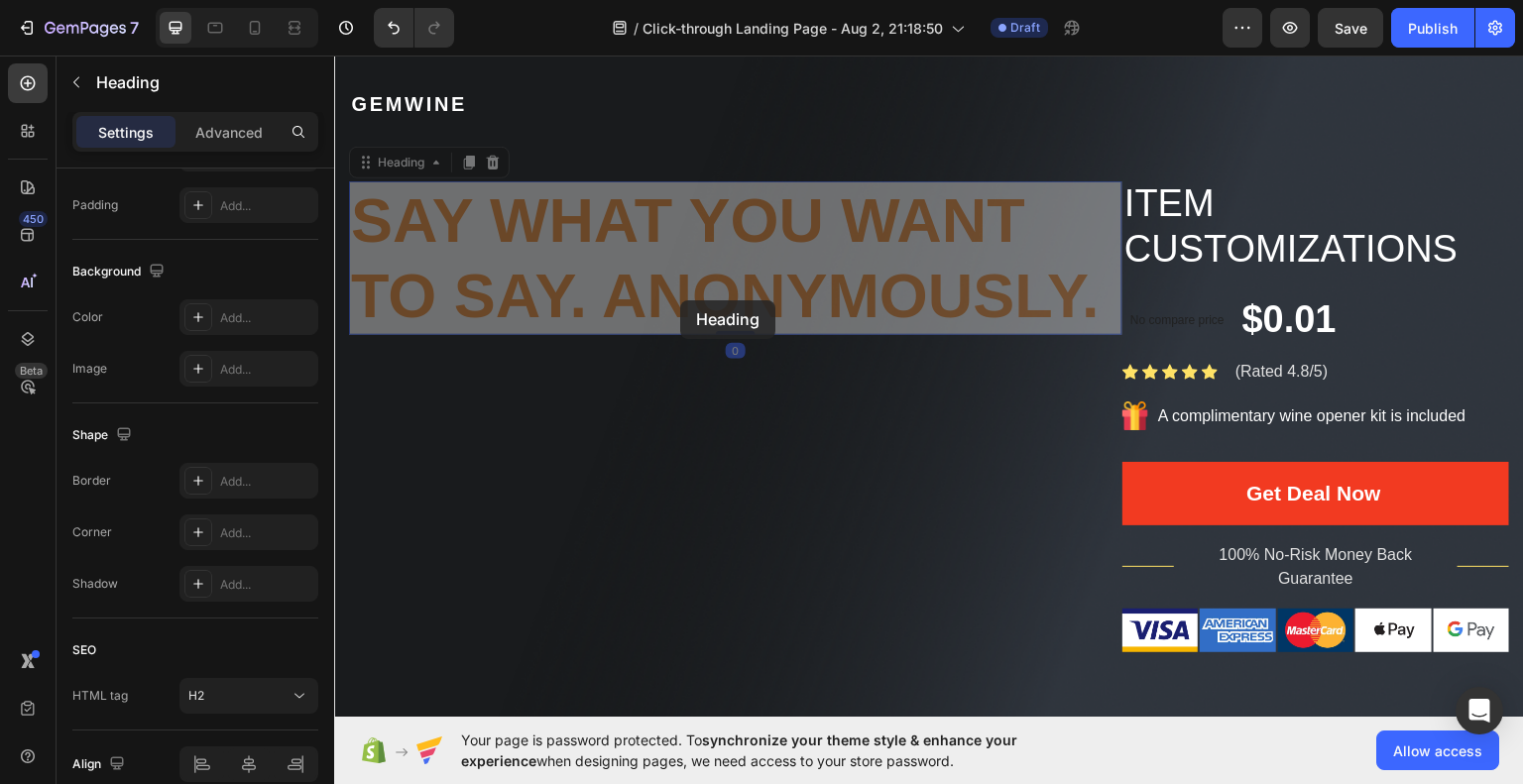 scroll, scrollTop: 0, scrollLeft: 0, axis: both 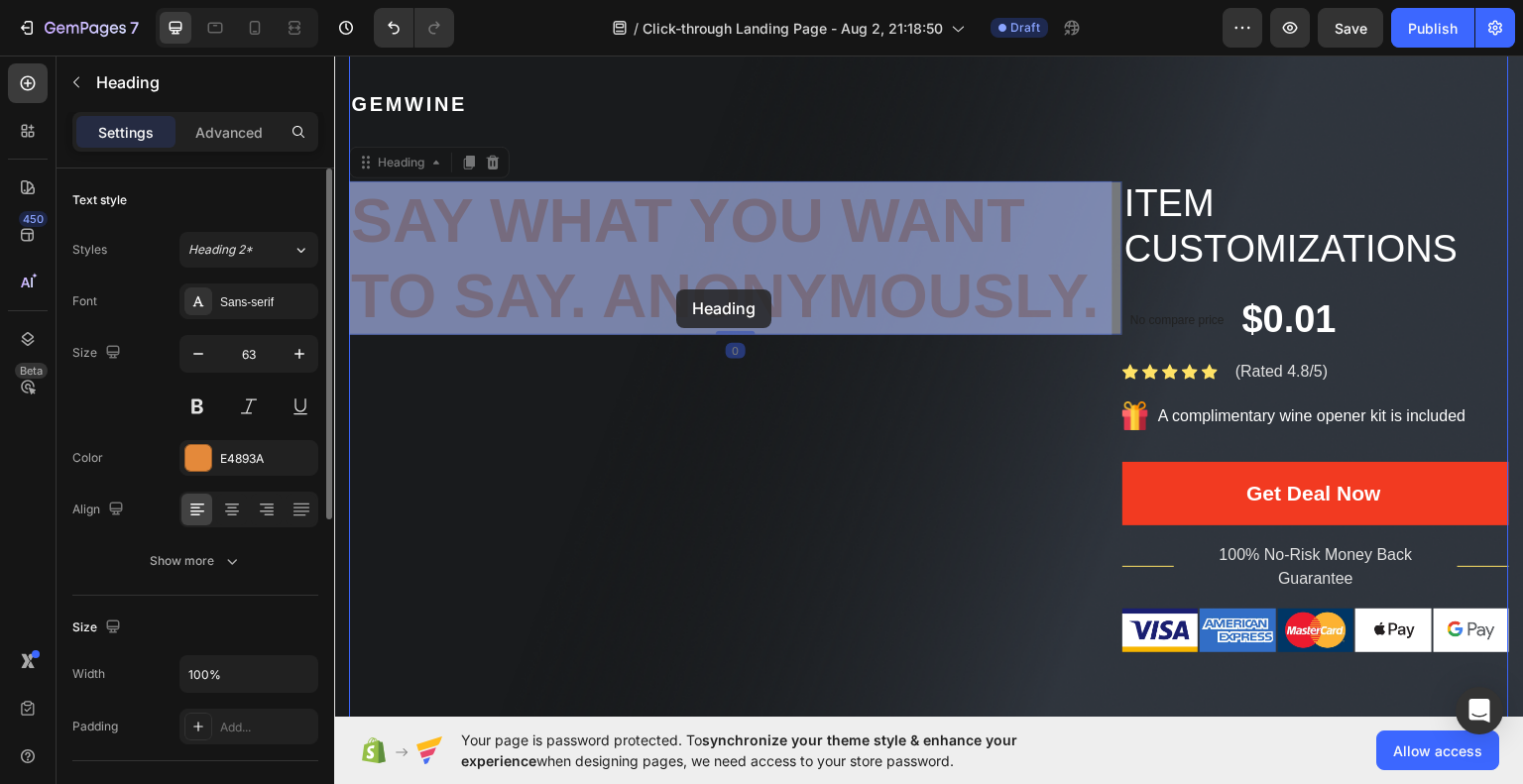 drag, startPoint x: 681, startPoint y: 275, endPoint x: 676, endPoint y: 288, distance: 13.928388 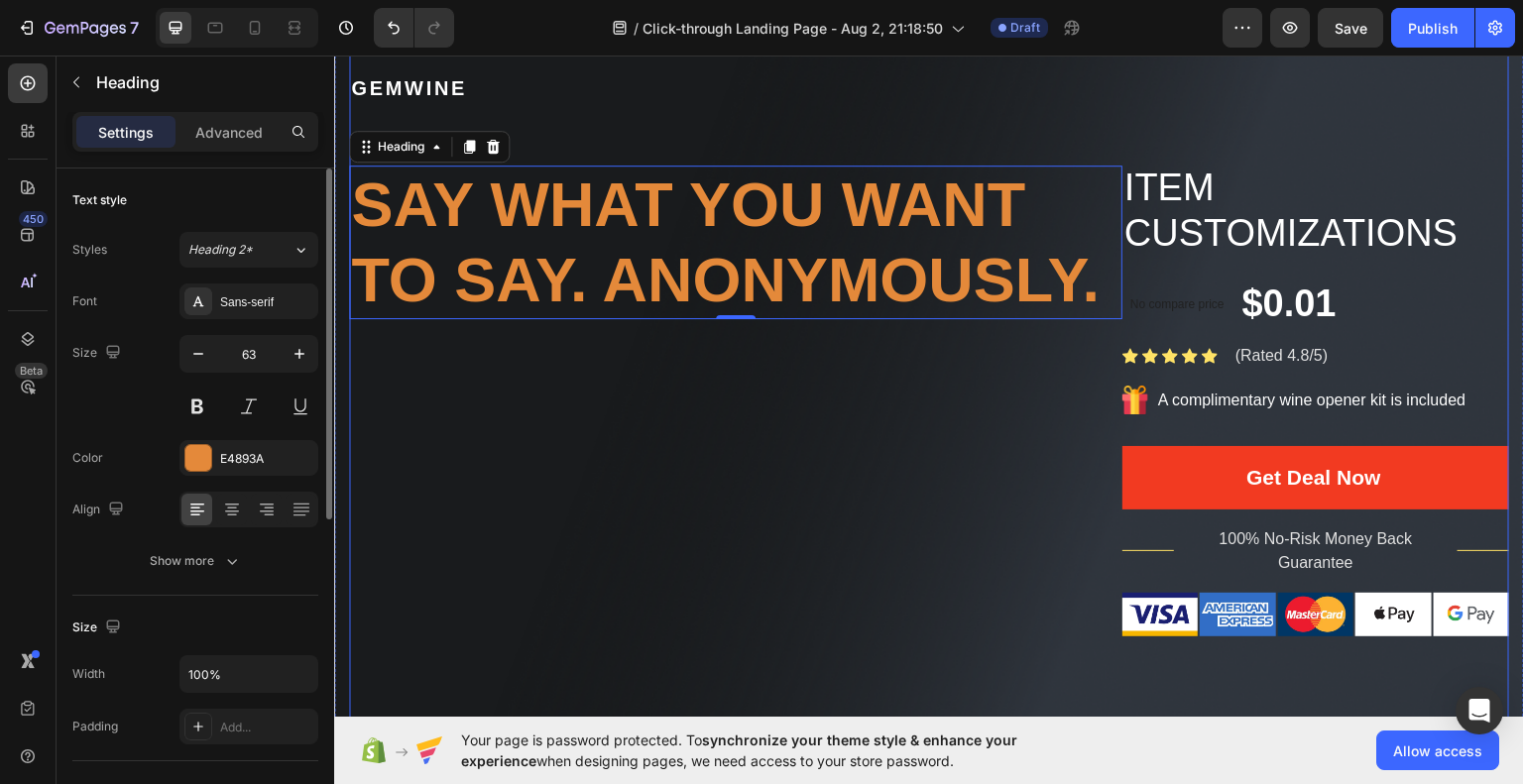 scroll, scrollTop: 80, scrollLeft: 0, axis: vertical 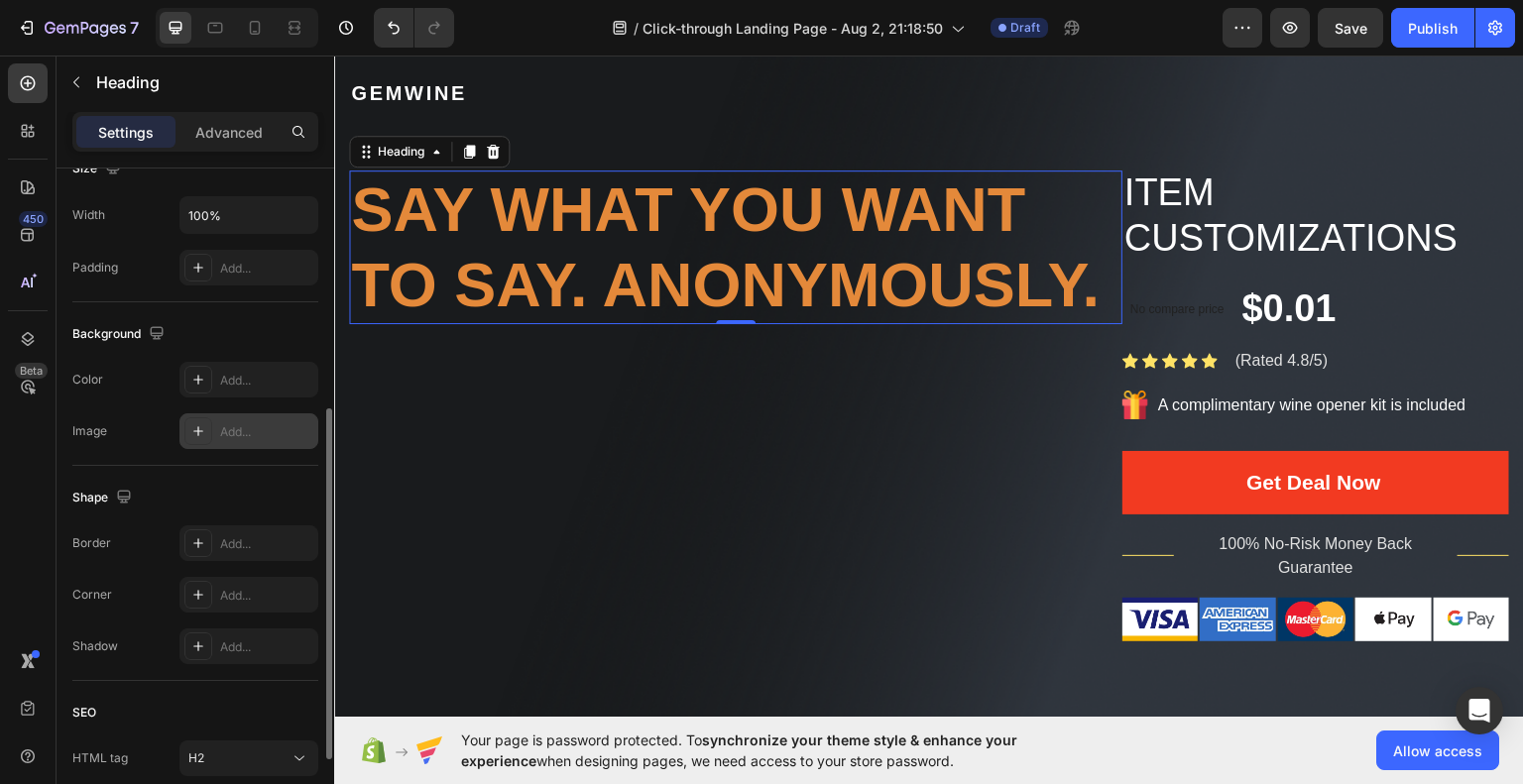click 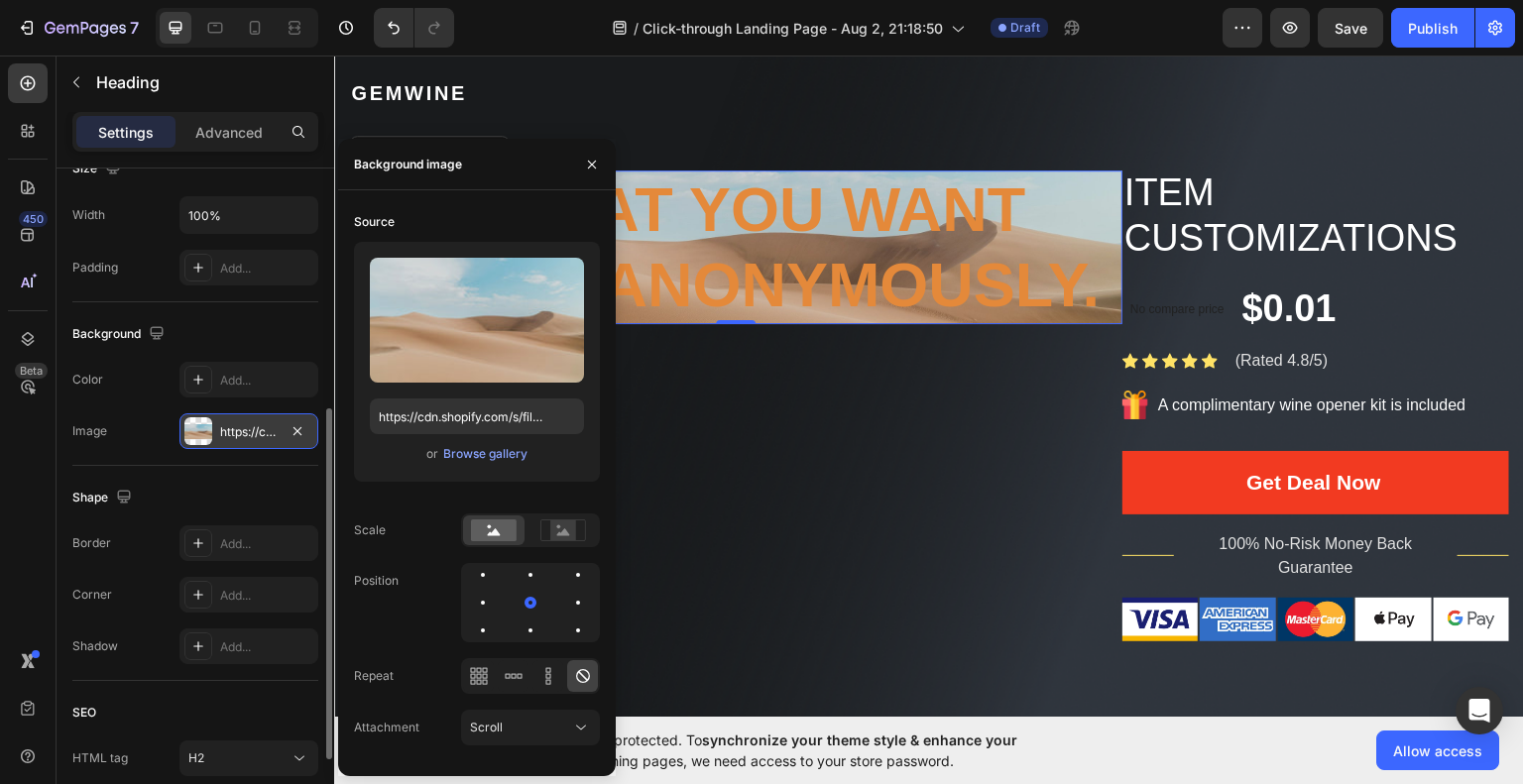 click at bounding box center [198, 431] 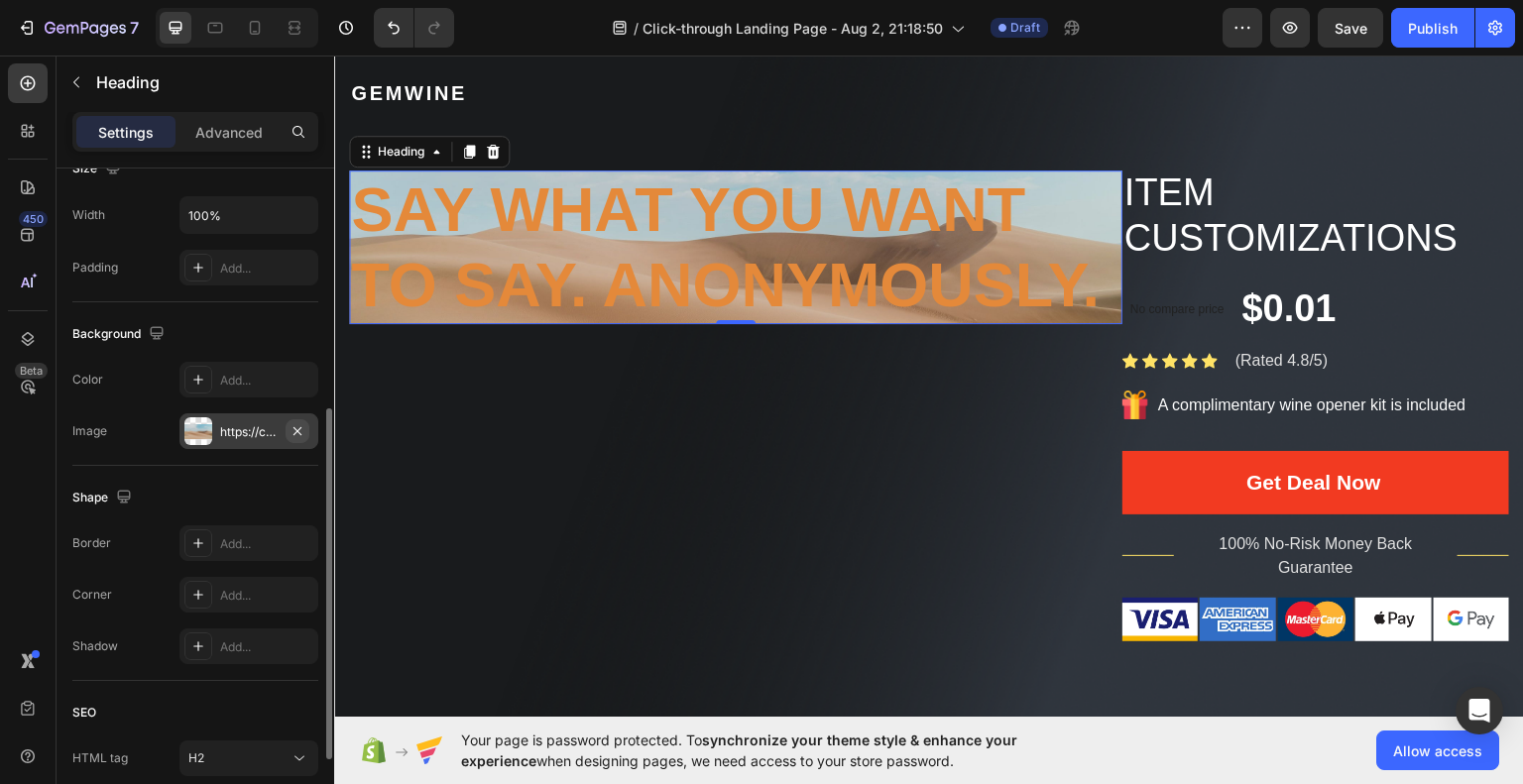 click 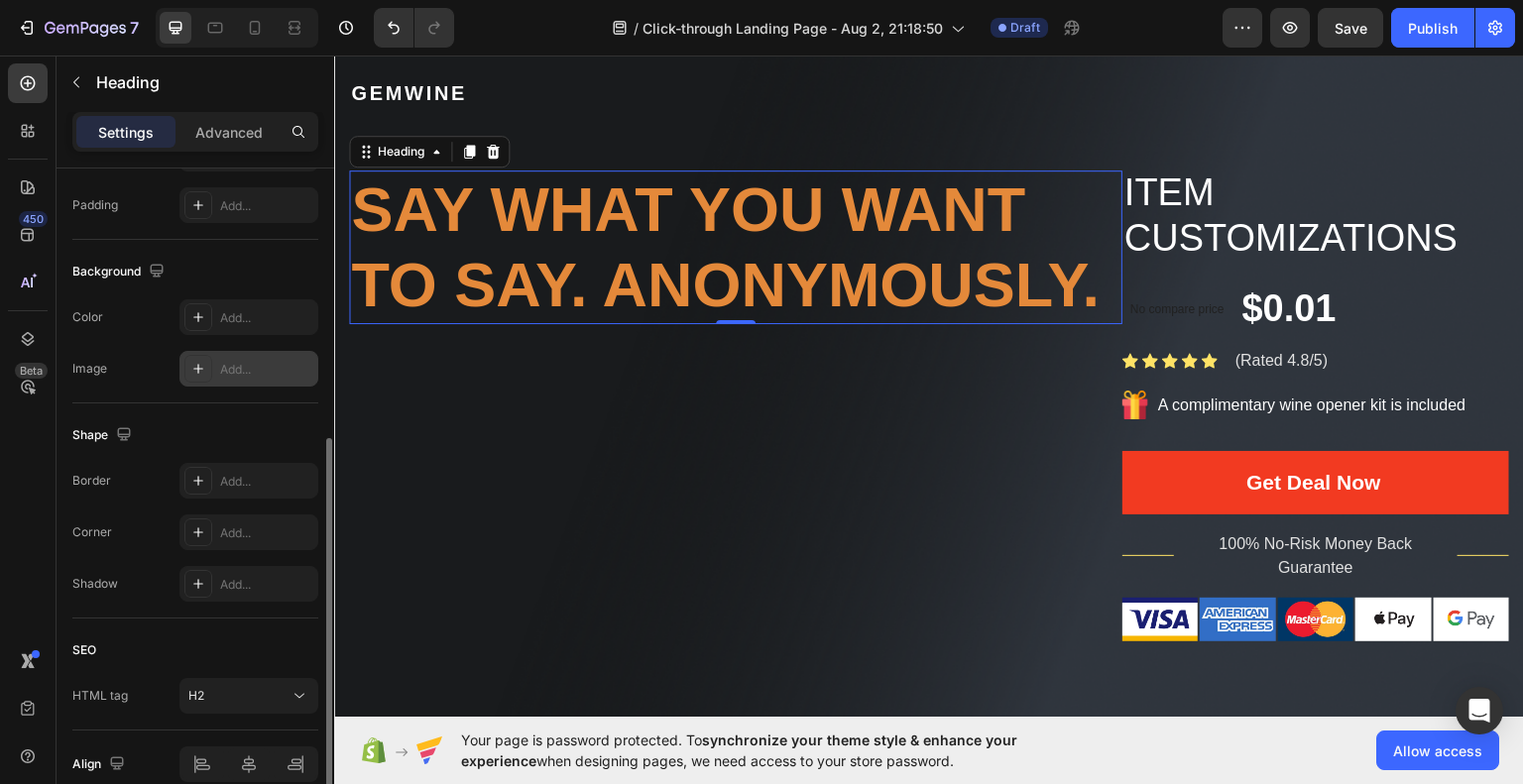 scroll, scrollTop: 519, scrollLeft: 0, axis: vertical 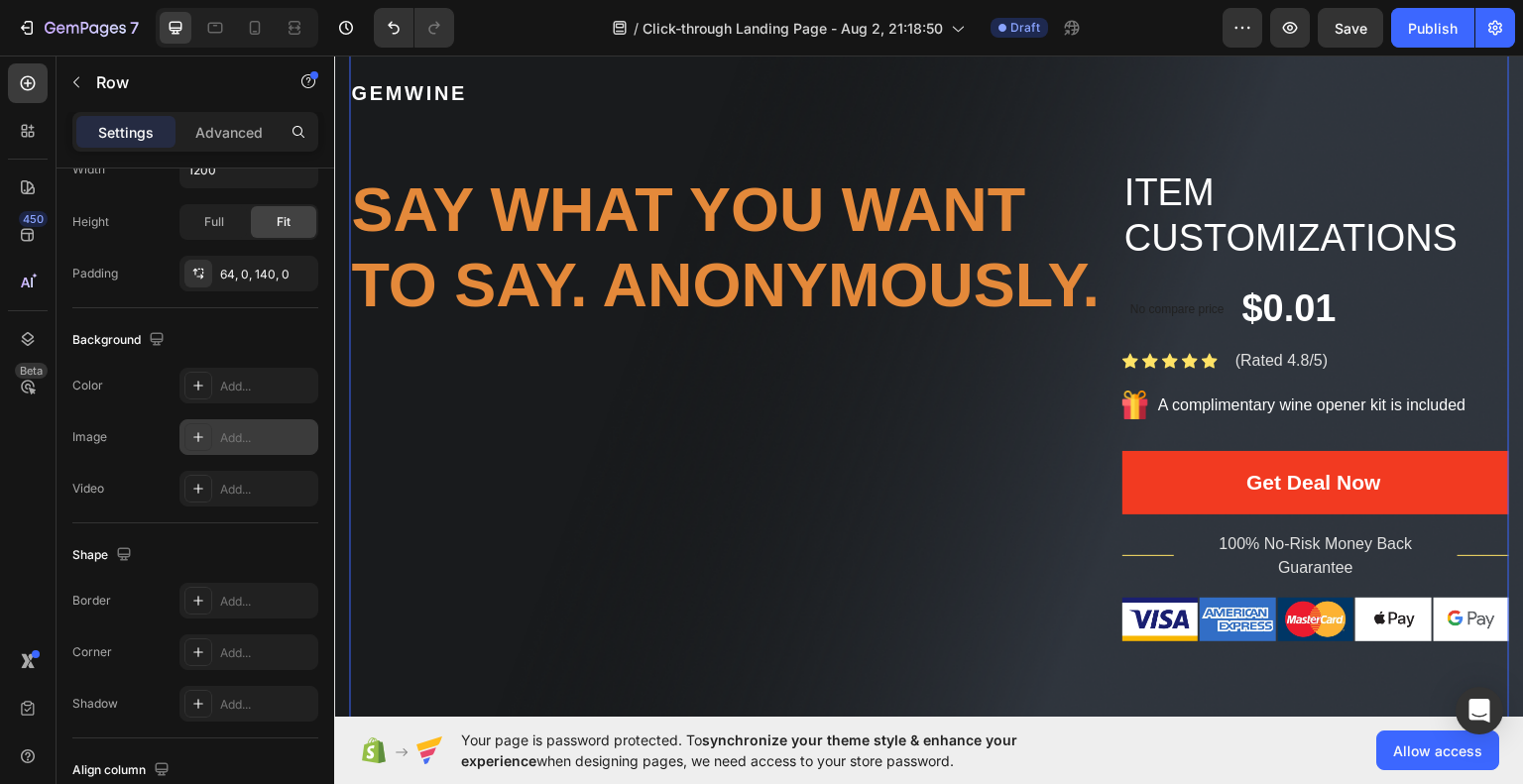 click 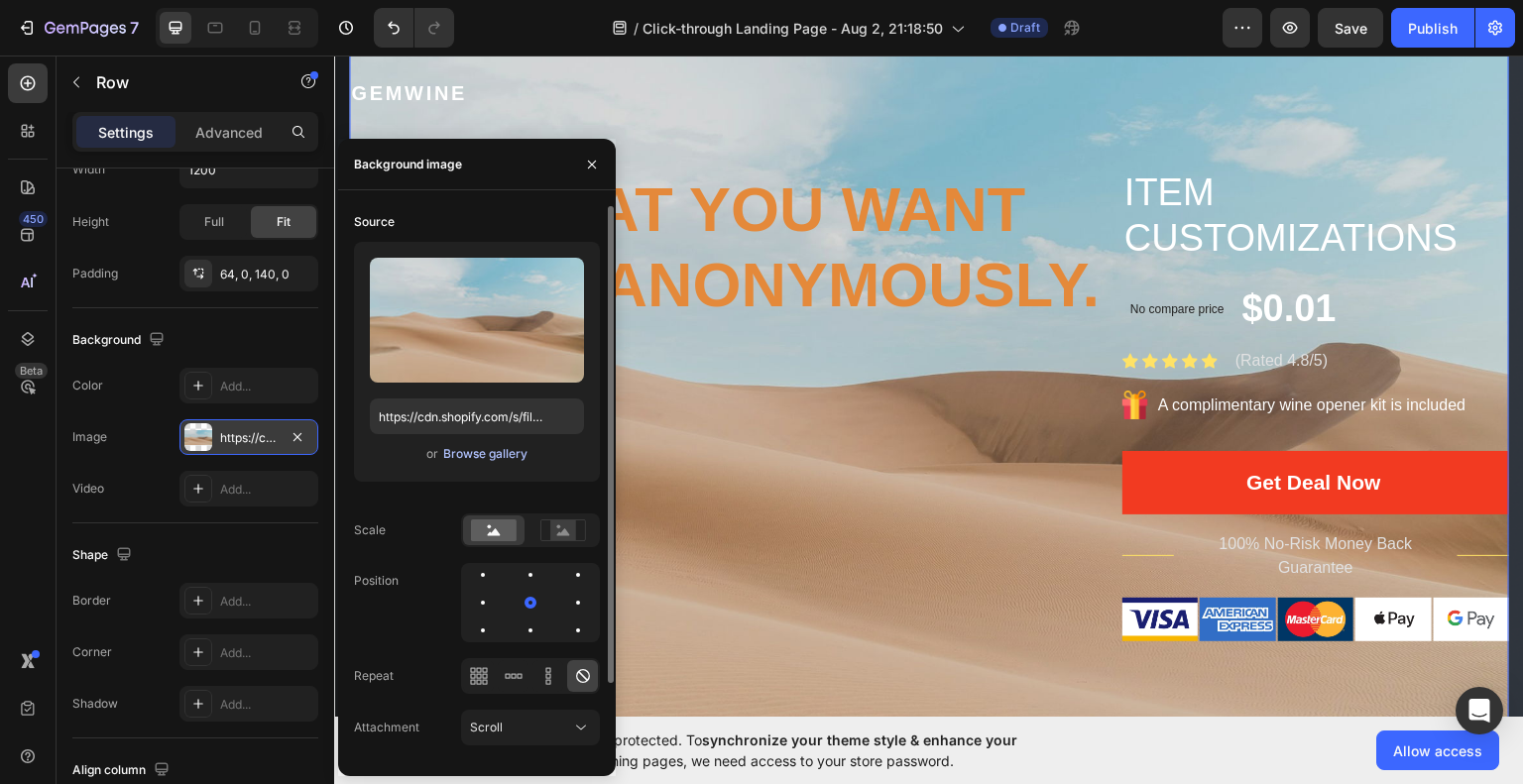 click on "Browse gallery" at bounding box center (485, 454) 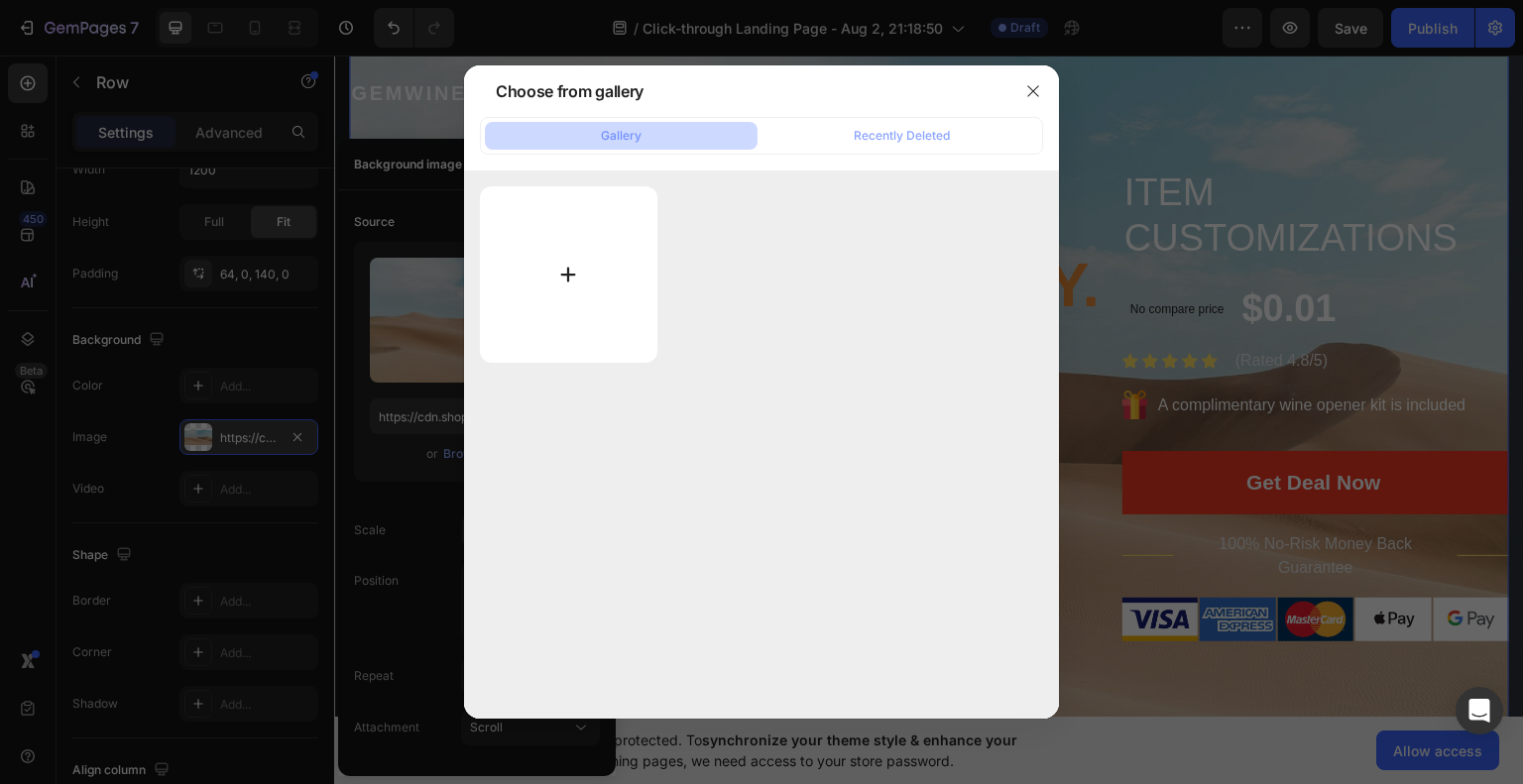 click at bounding box center (568, 275) 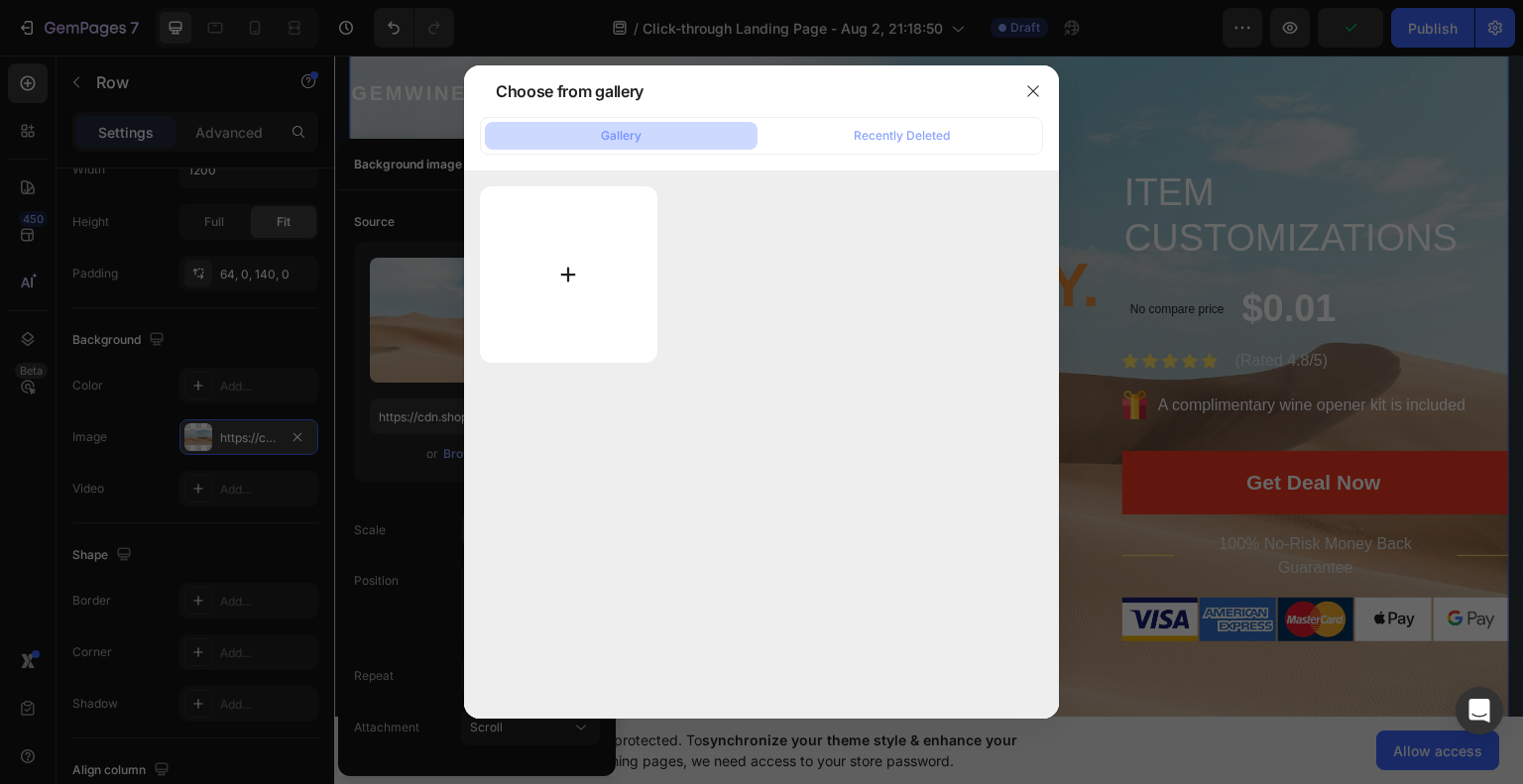 type on "C:\fakepath\Mischievous Envelope Character Design_BG Removed.png" 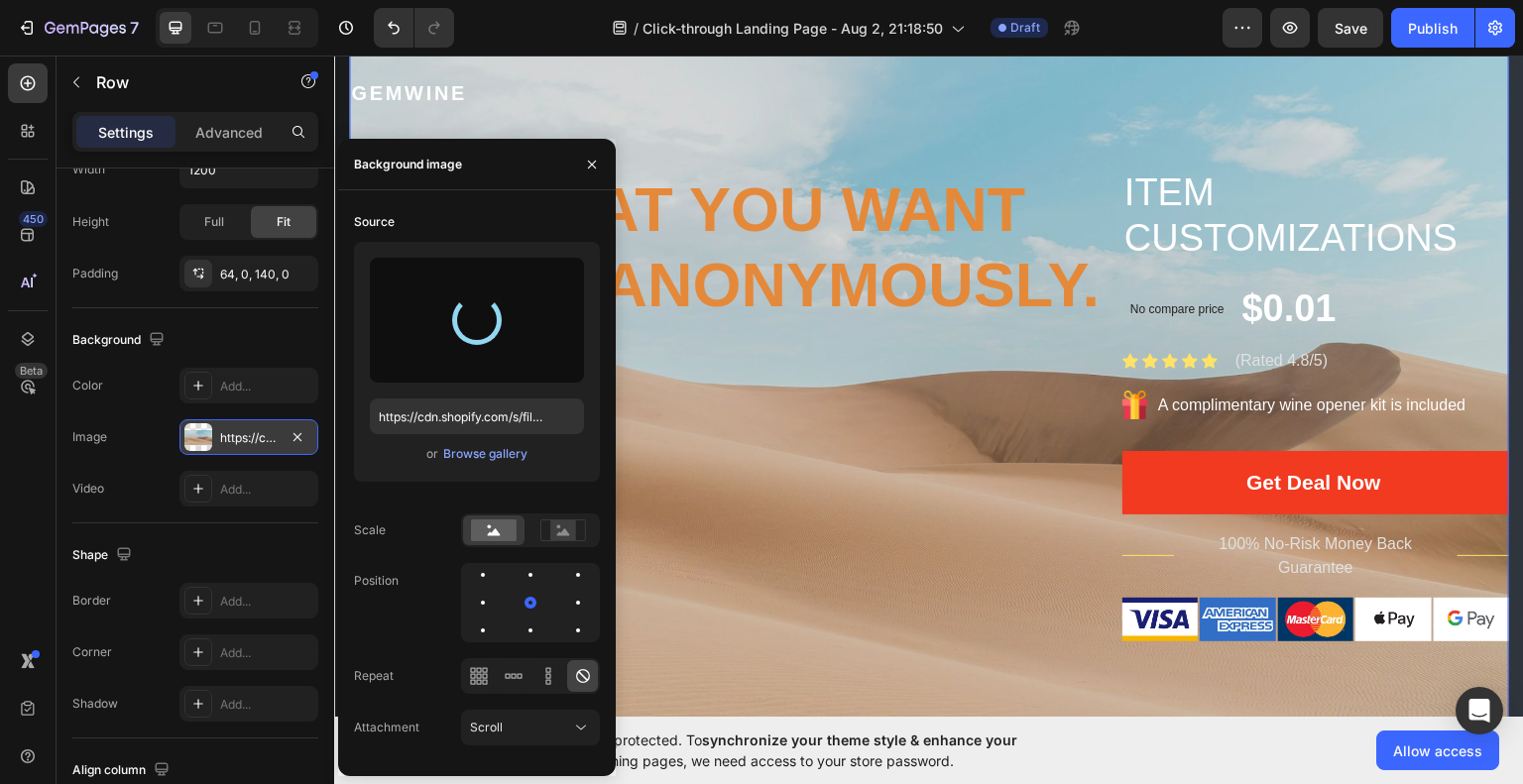 type on "https://cdn.shopify.com/s/files/1/0717/5811/9108/files/gempages_578233275575697936-35cf7bc0-dc12-4897-af9a-40a1deb1c5e4.png" 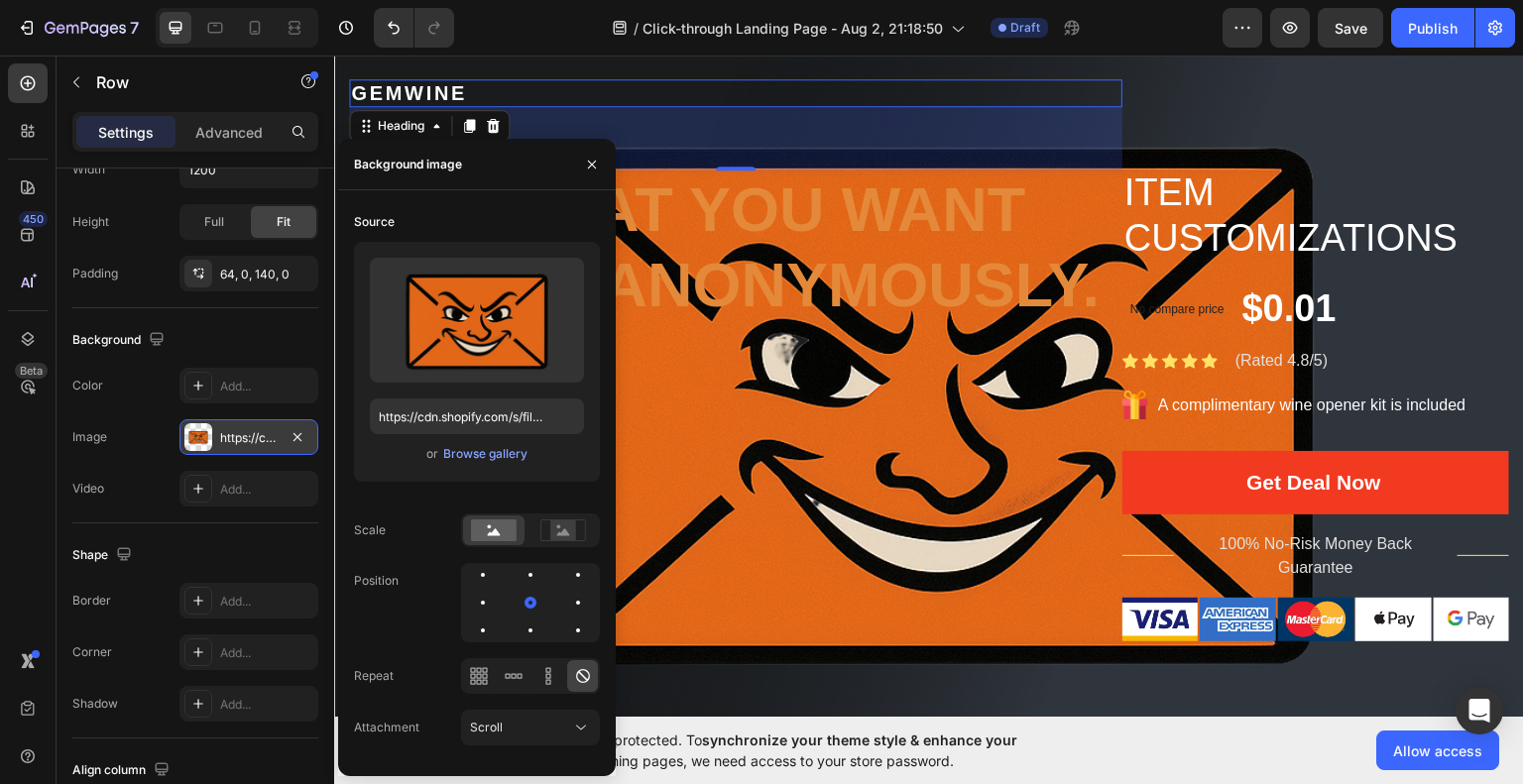 scroll, scrollTop: 0, scrollLeft: 0, axis: both 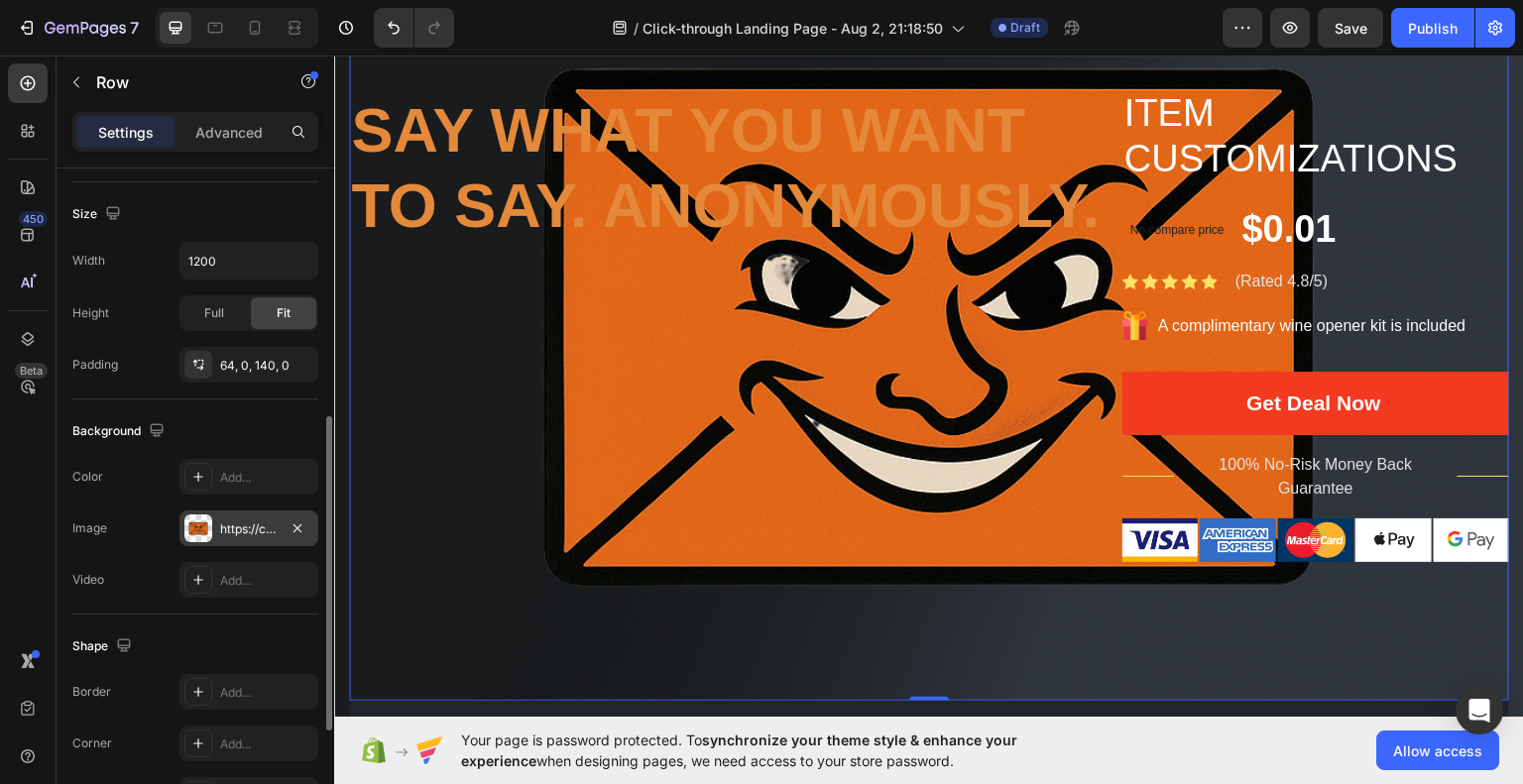 click on "https://cdn.shopify.com/s/files/1/0717/5811/9108/files/gempages_578233275575697936-35cf7bc0-dc12-4897-af9a-40a1deb1c5e4.png" at bounding box center (249, 529) 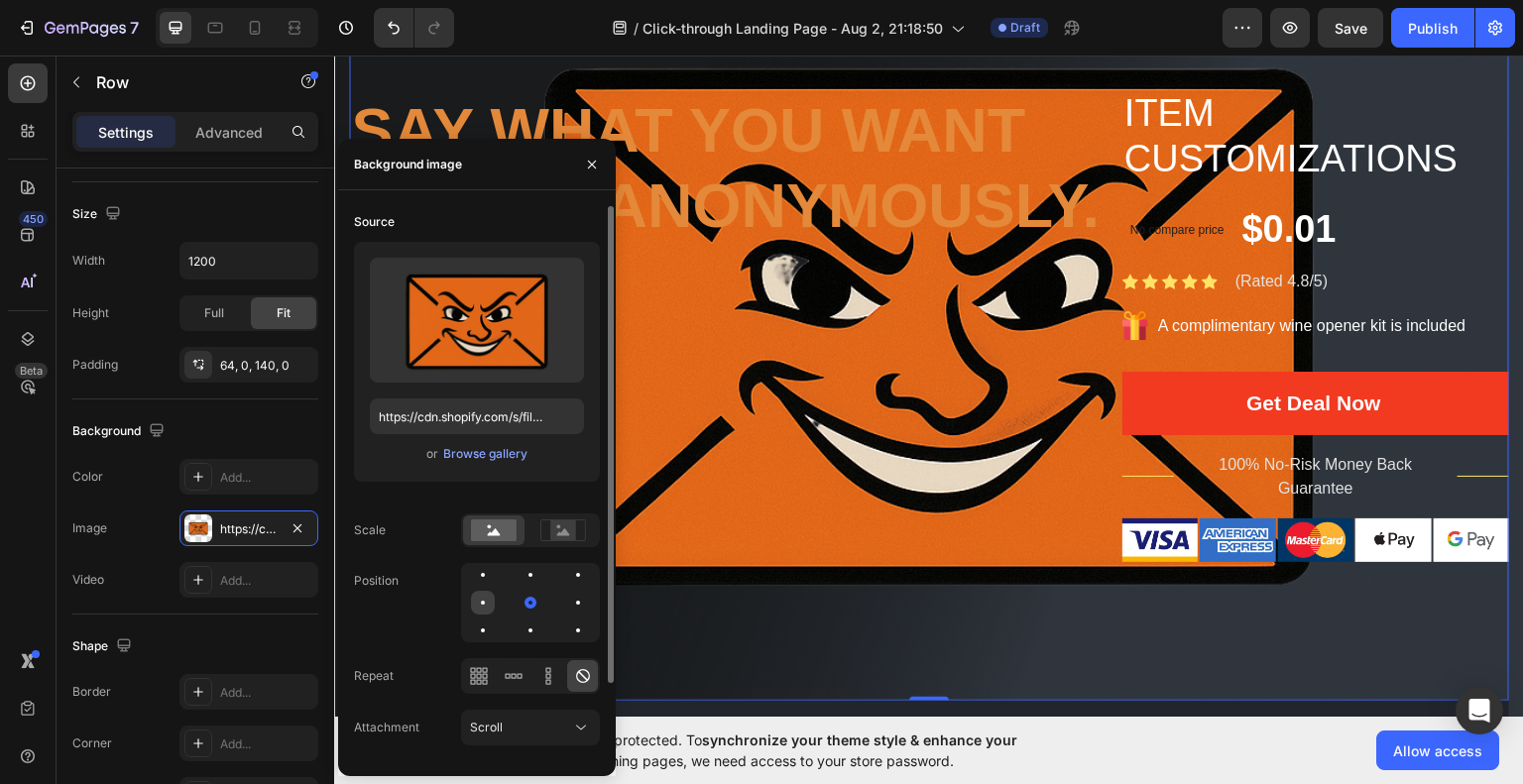 click 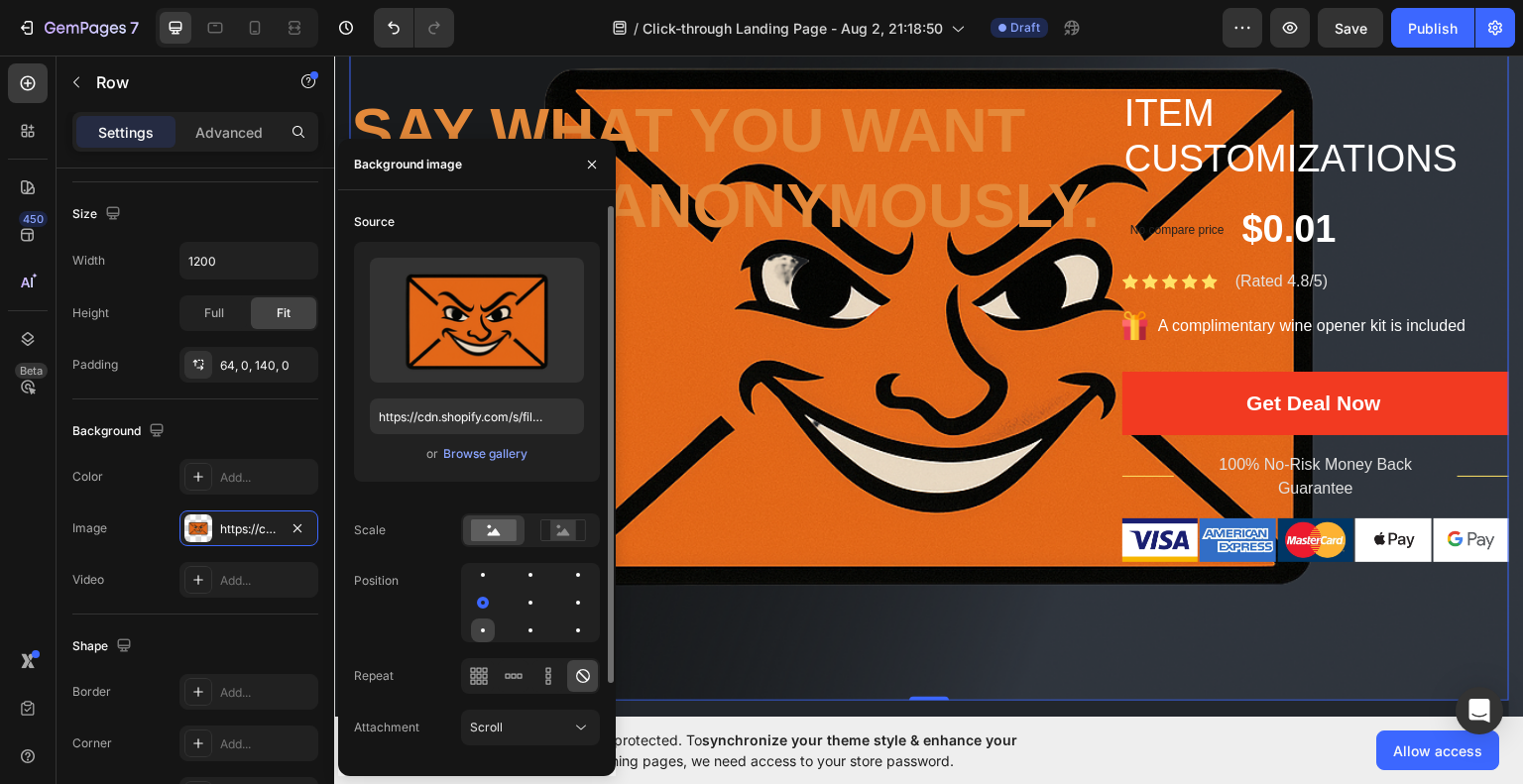 click 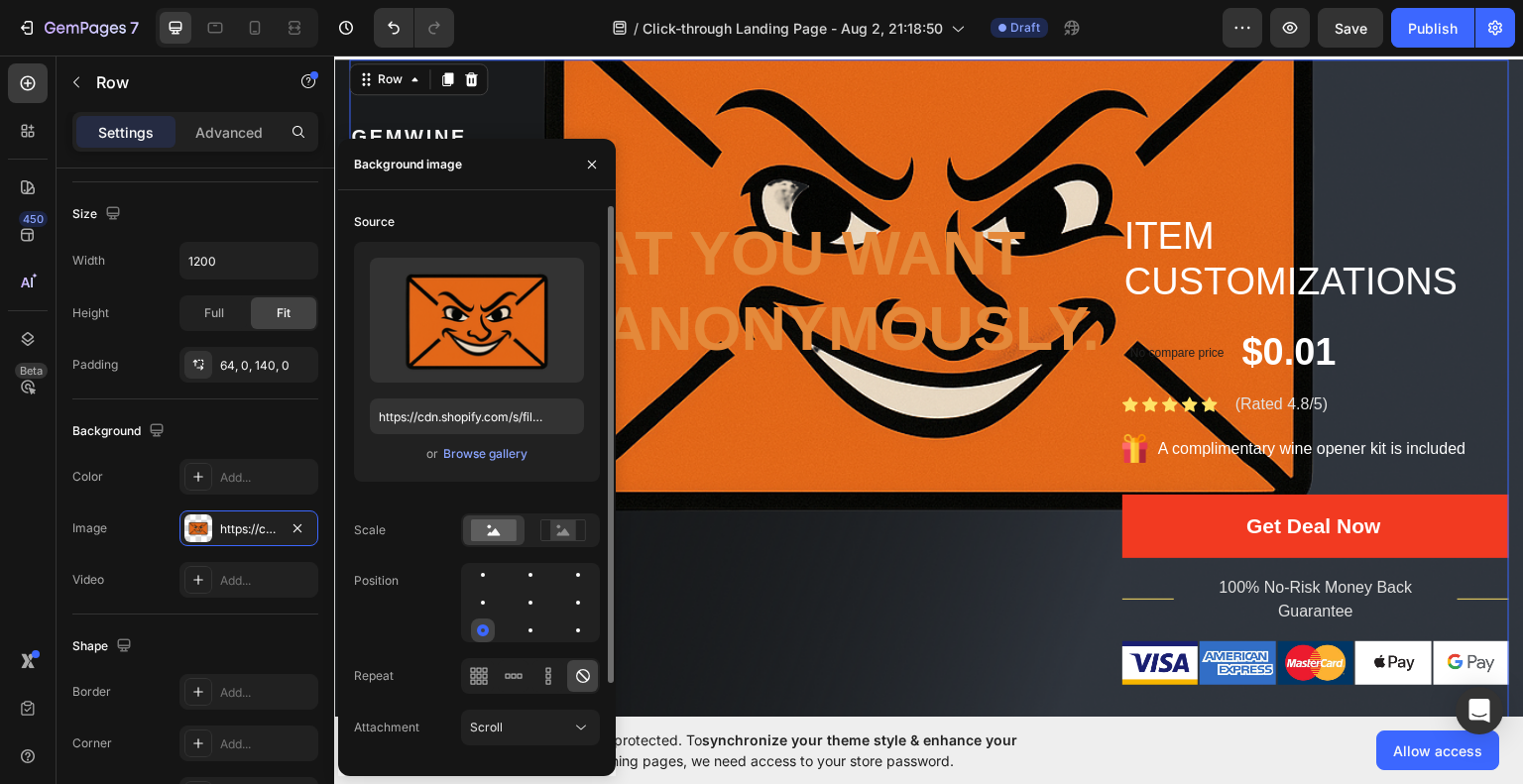 scroll, scrollTop: 0, scrollLeft: 0, axis: both 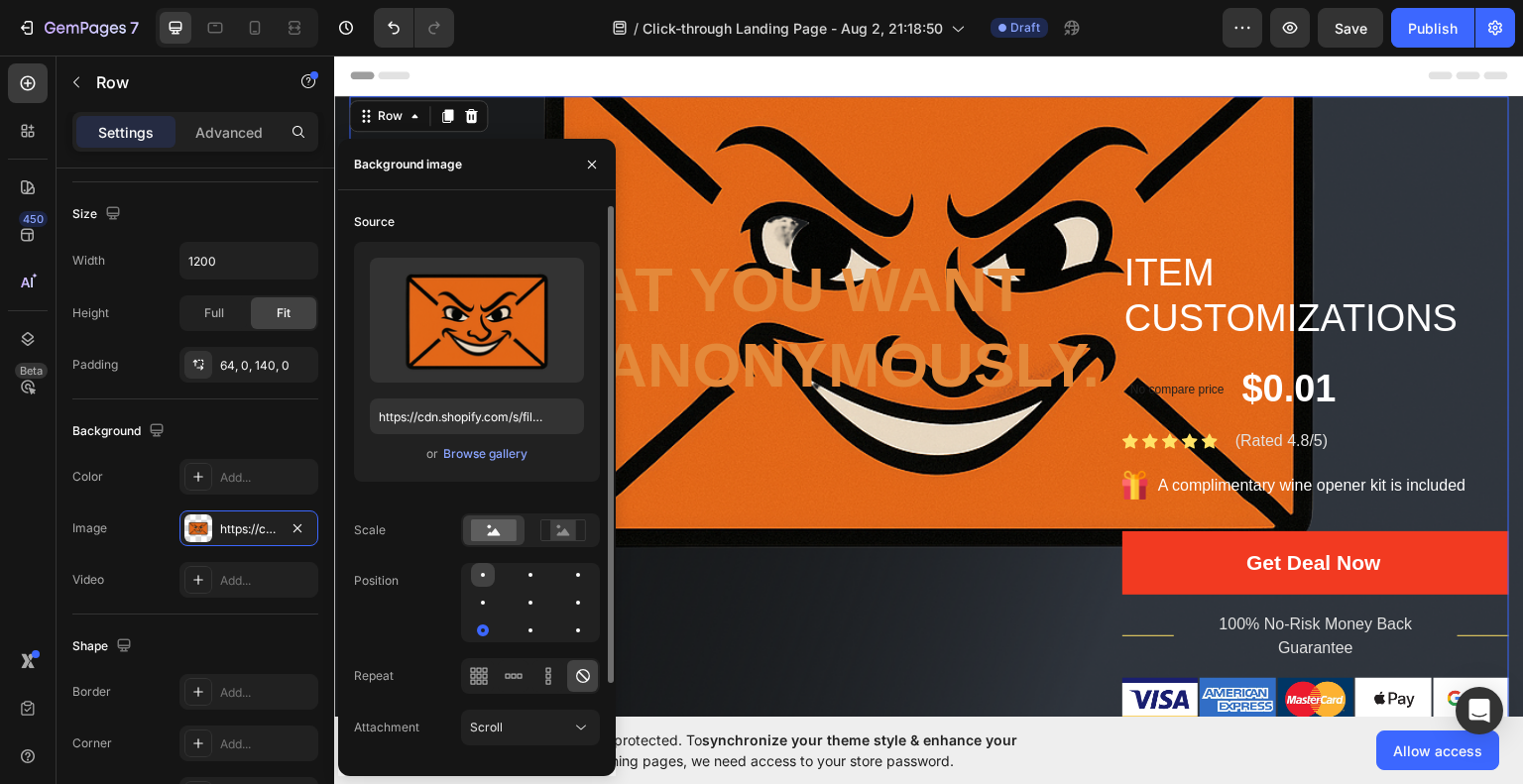 click 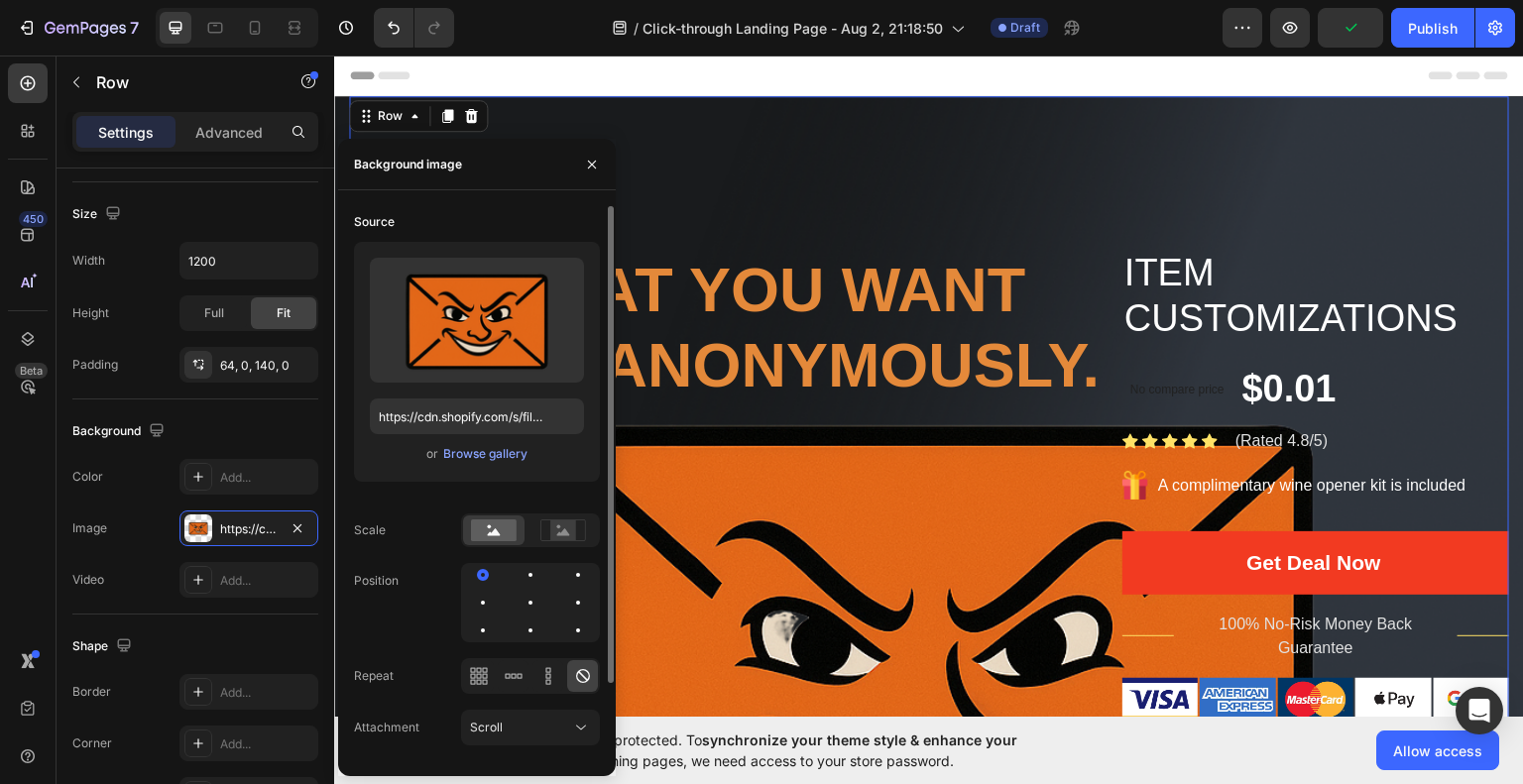 scroll, scrollTop: 88, scrollLeft: 0, axis: vertical 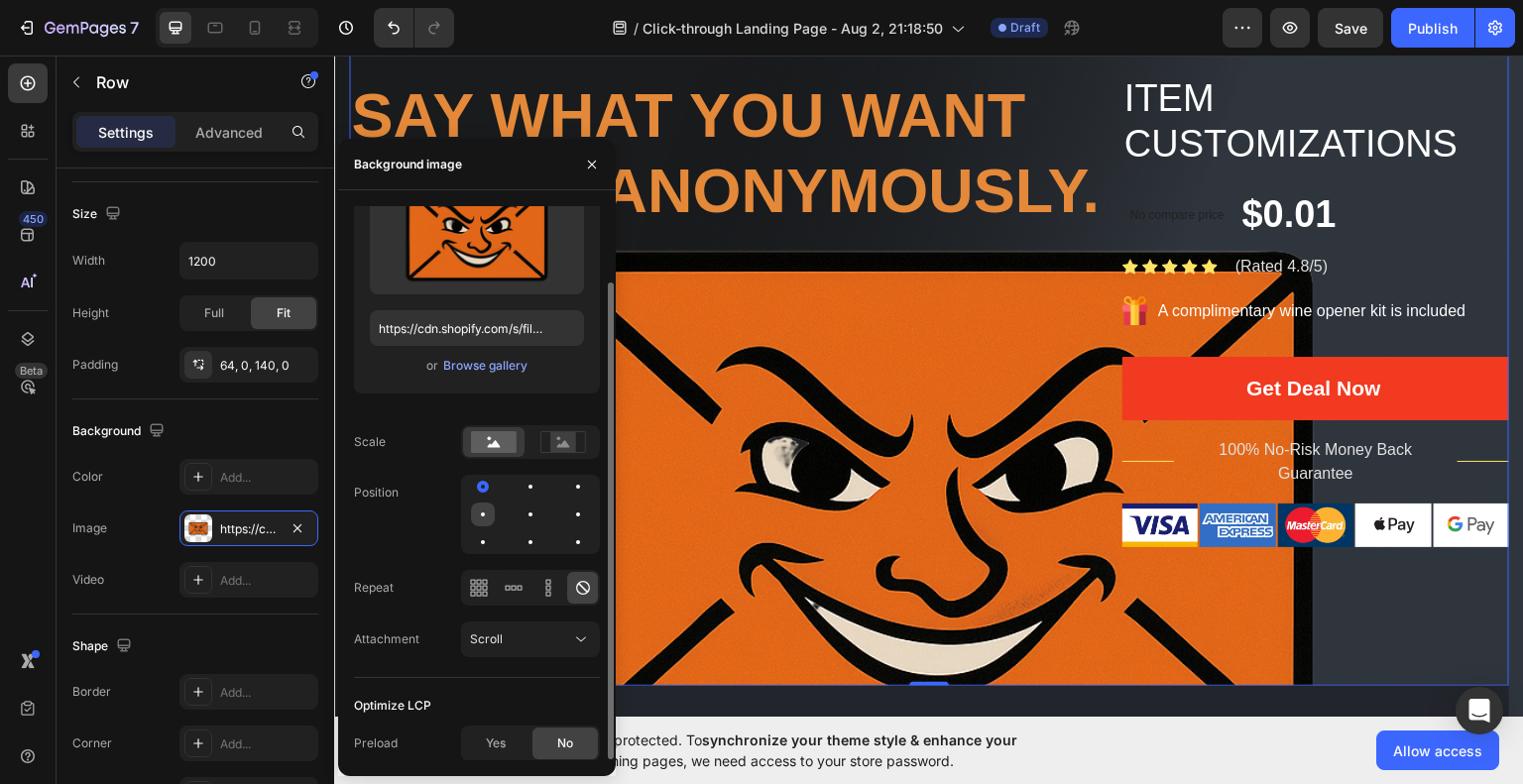 click 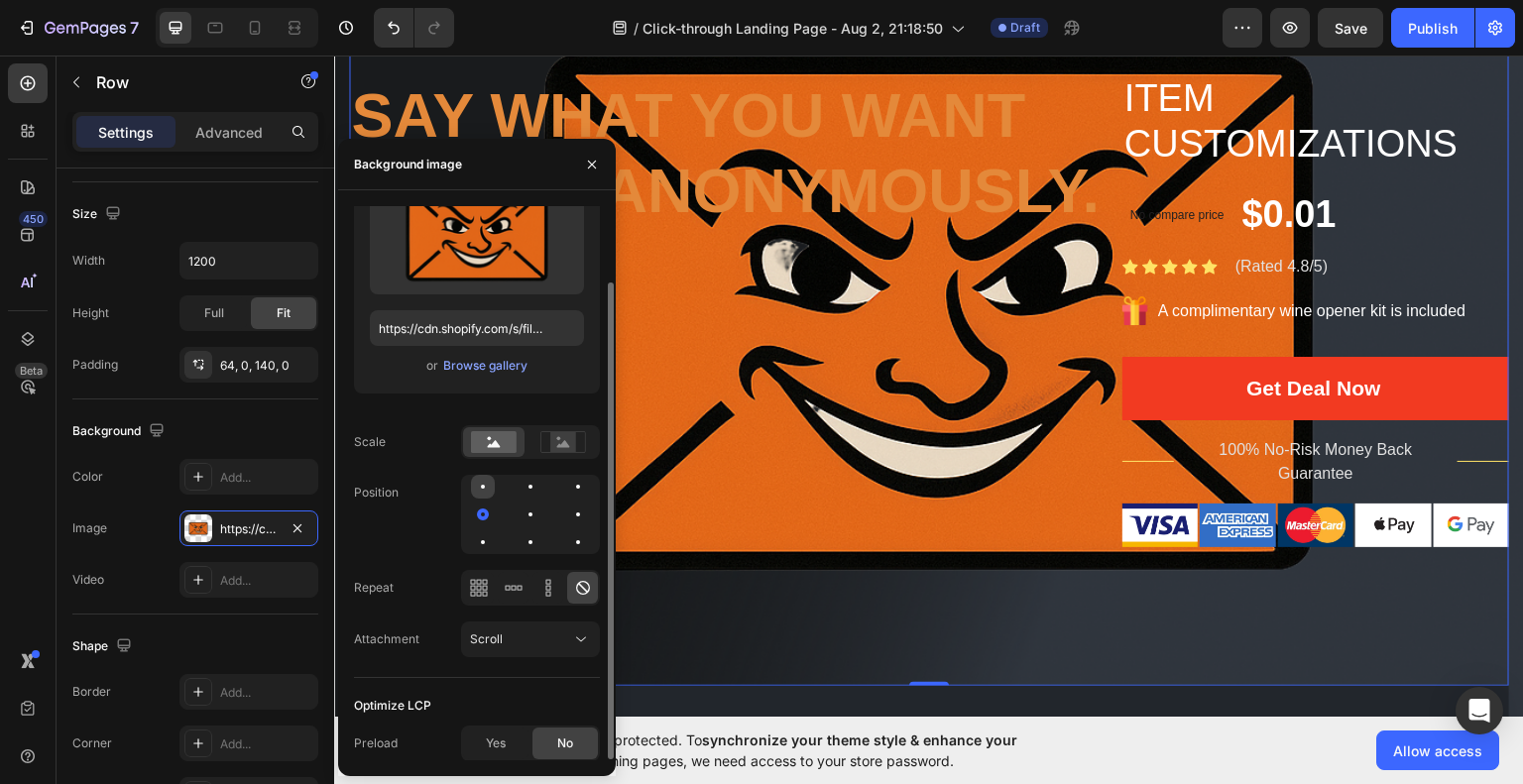 click 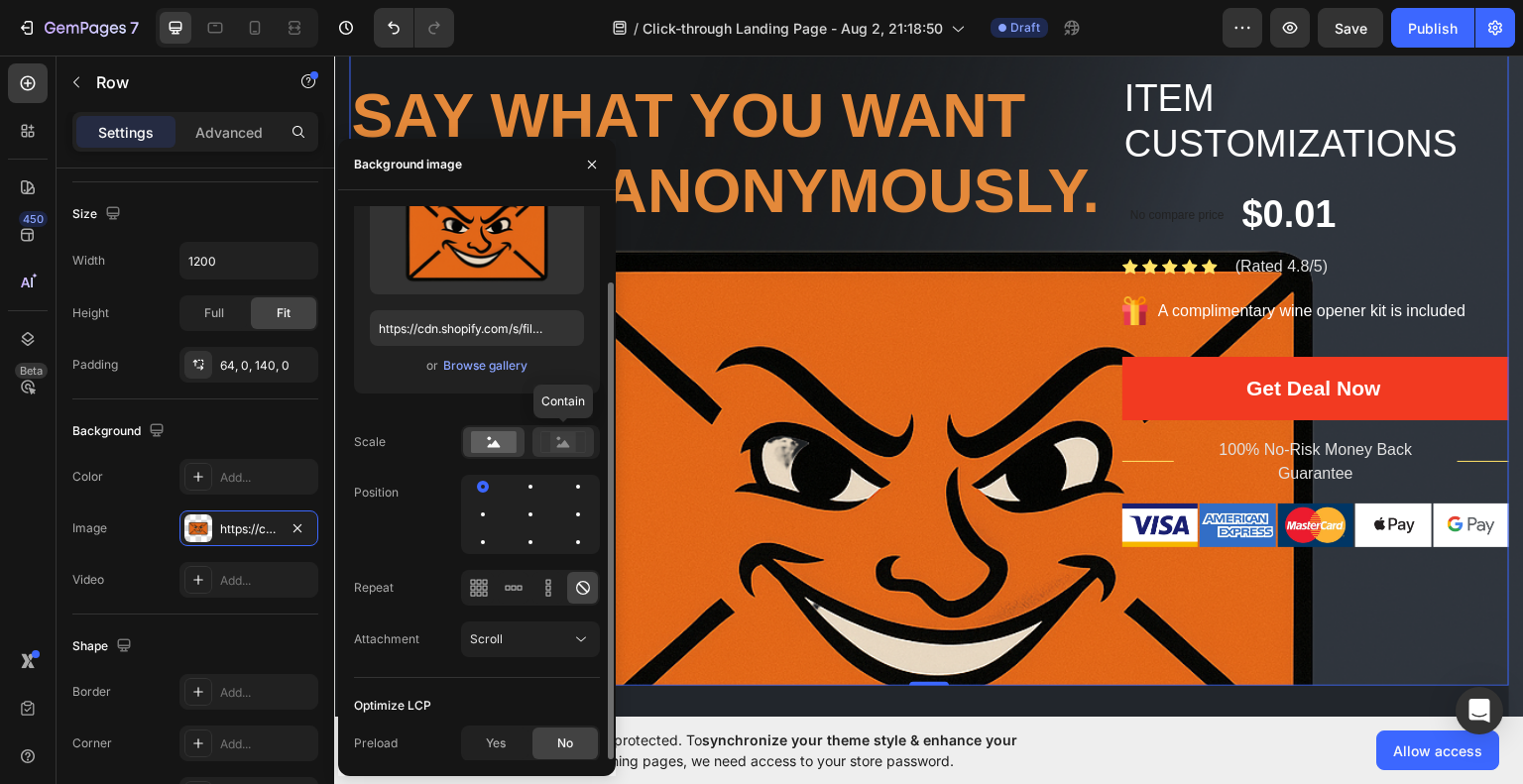 click 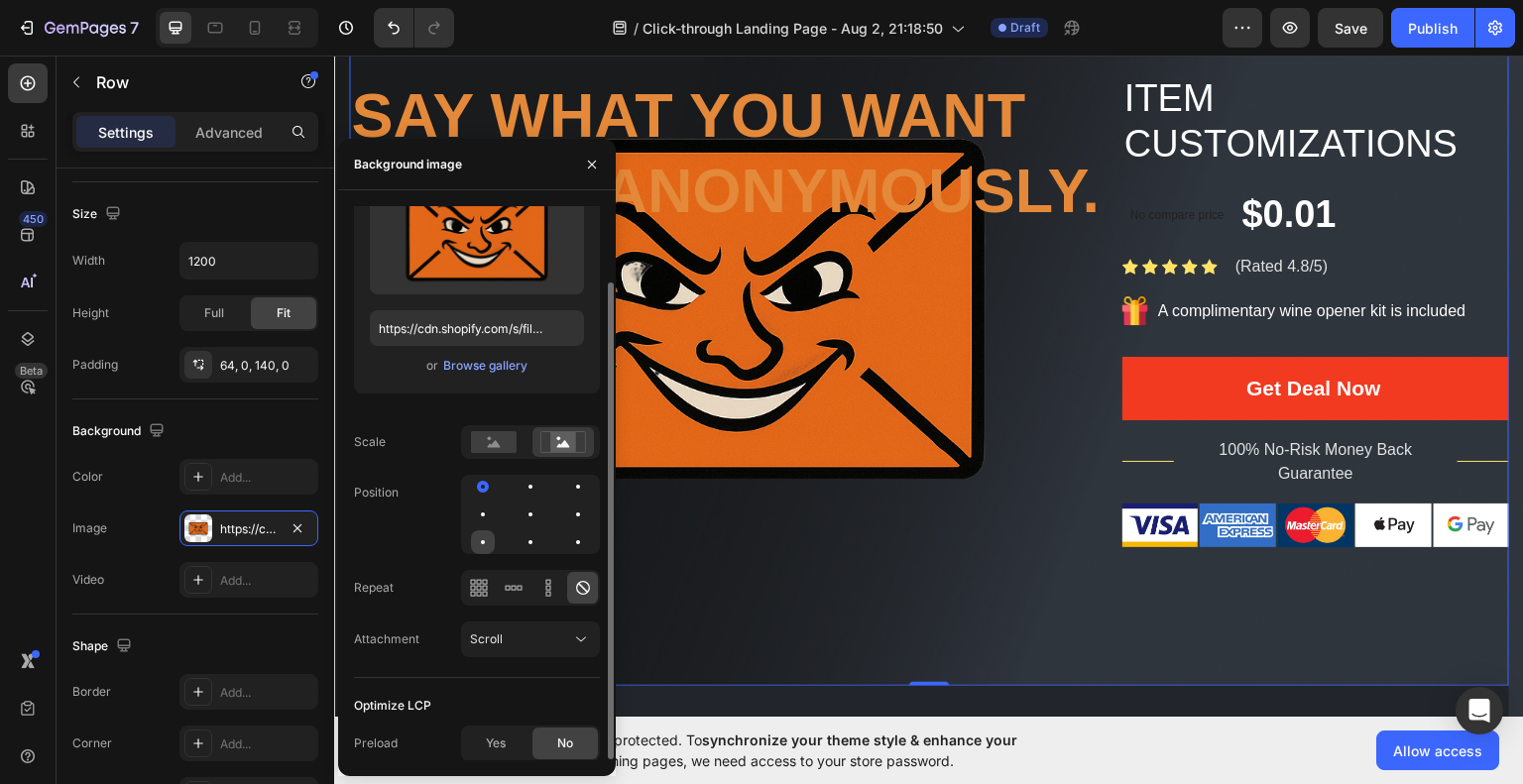 click 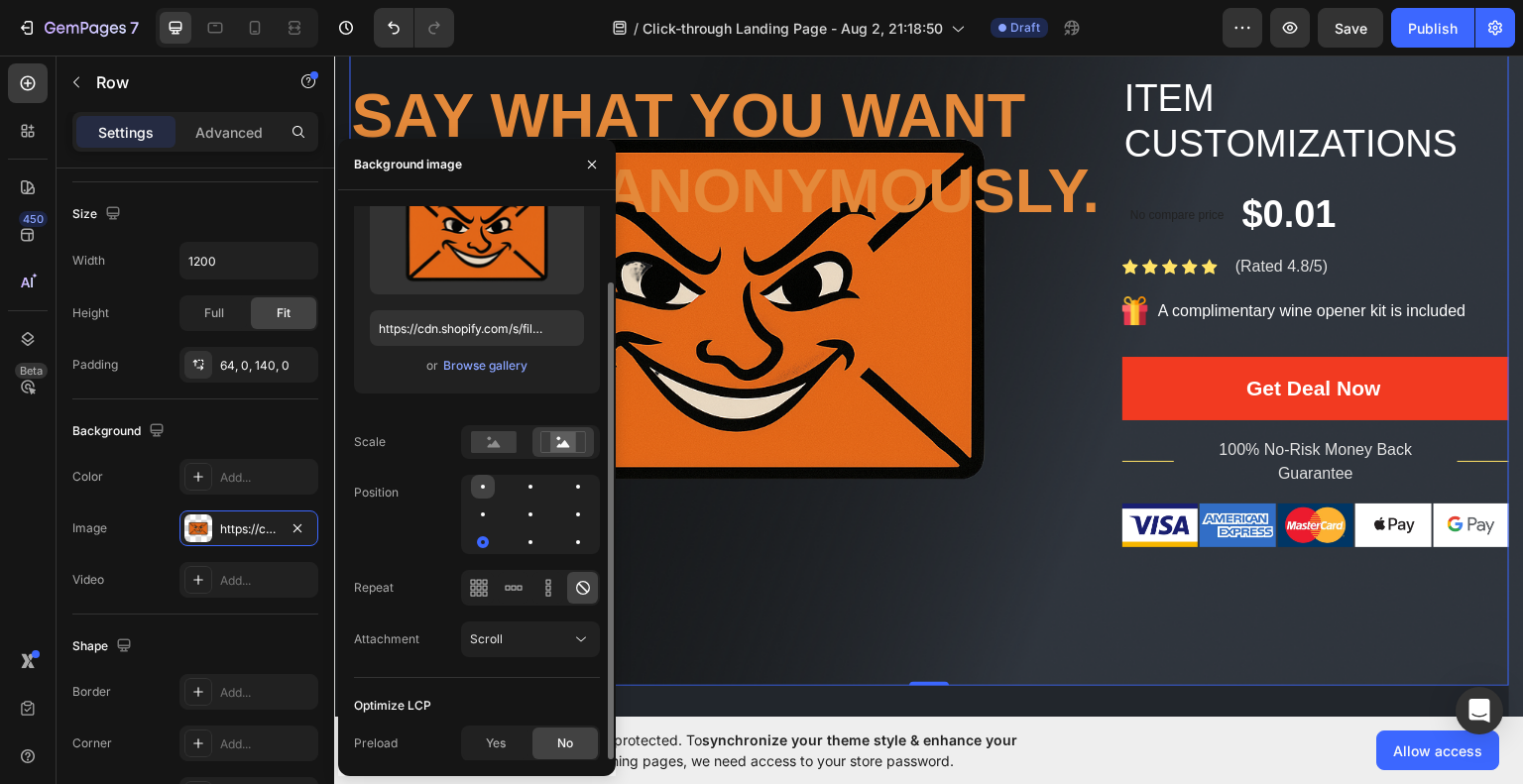 click 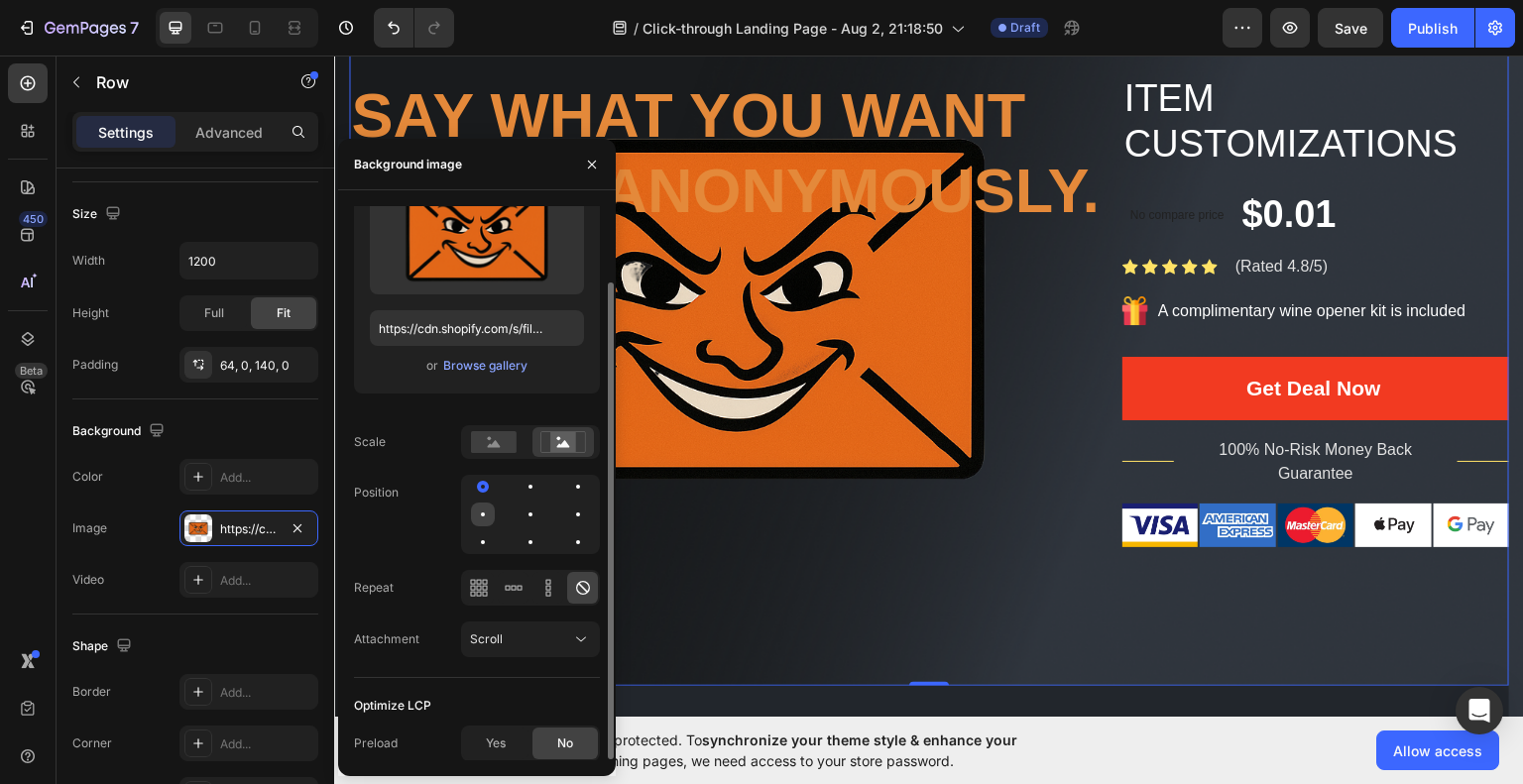 click 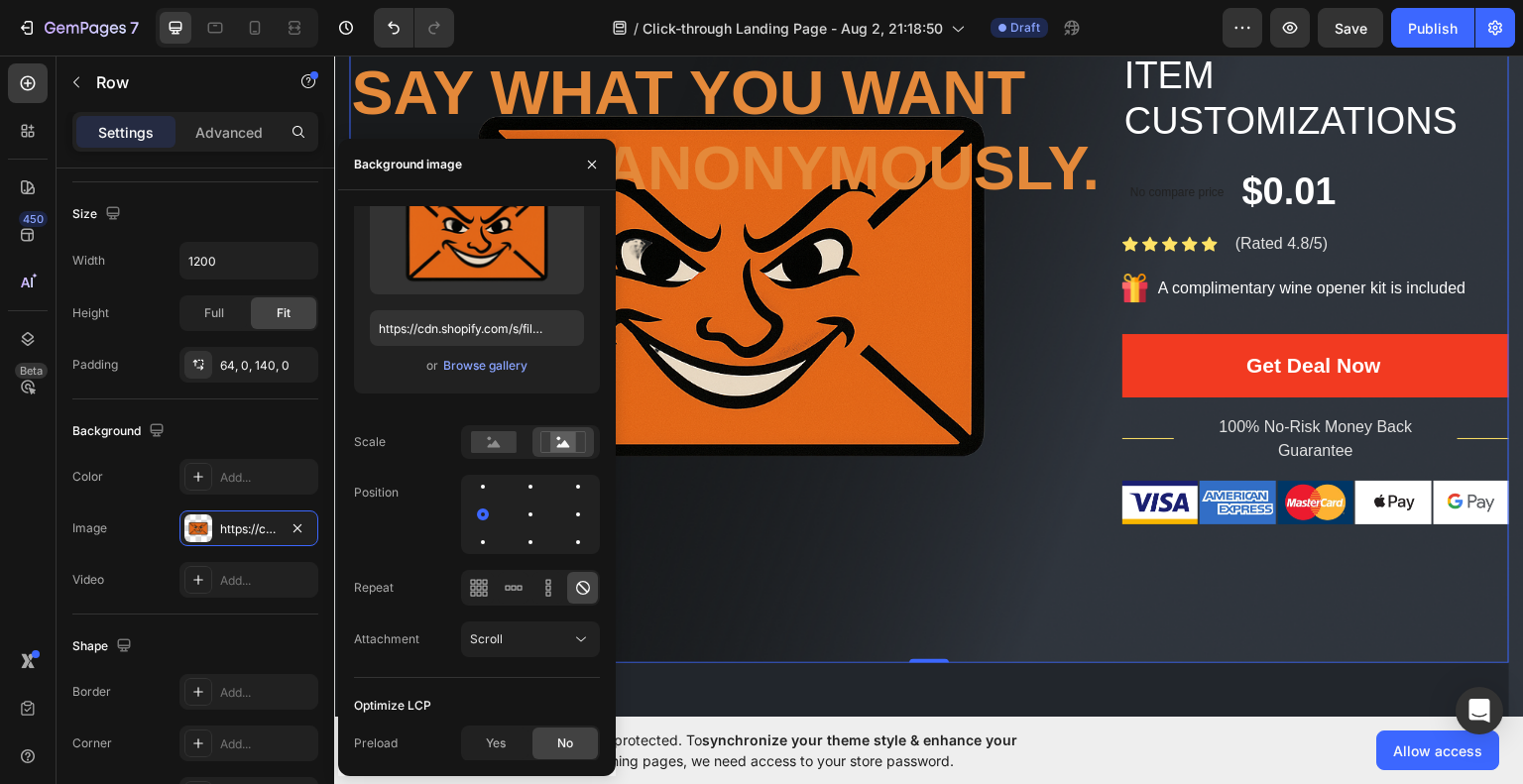 scroll, scrollTop: 192, scrollLeft: 0, axis: vertical 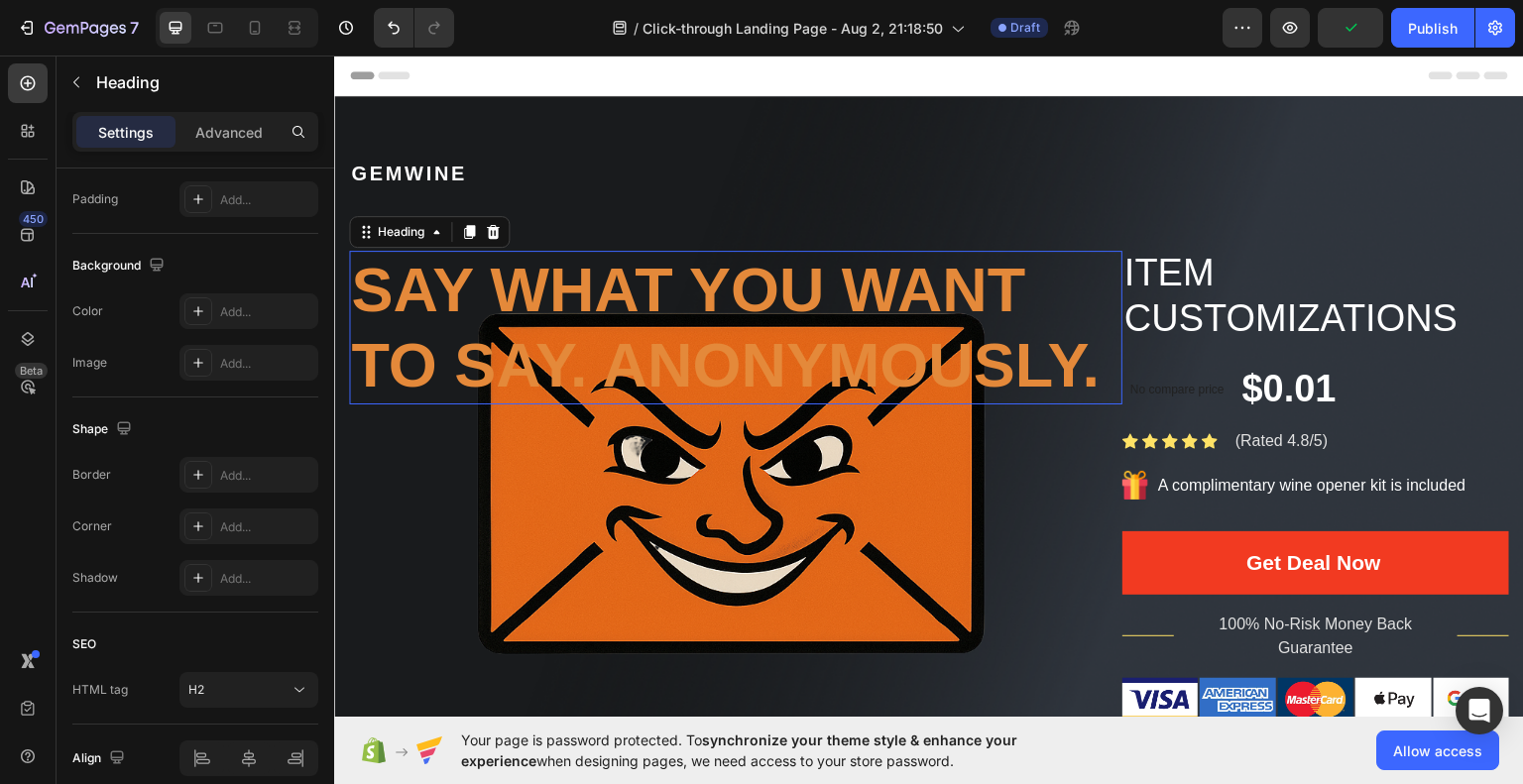 click on "Say what you want to say. Anonymously." at bounding box center (736, 326) 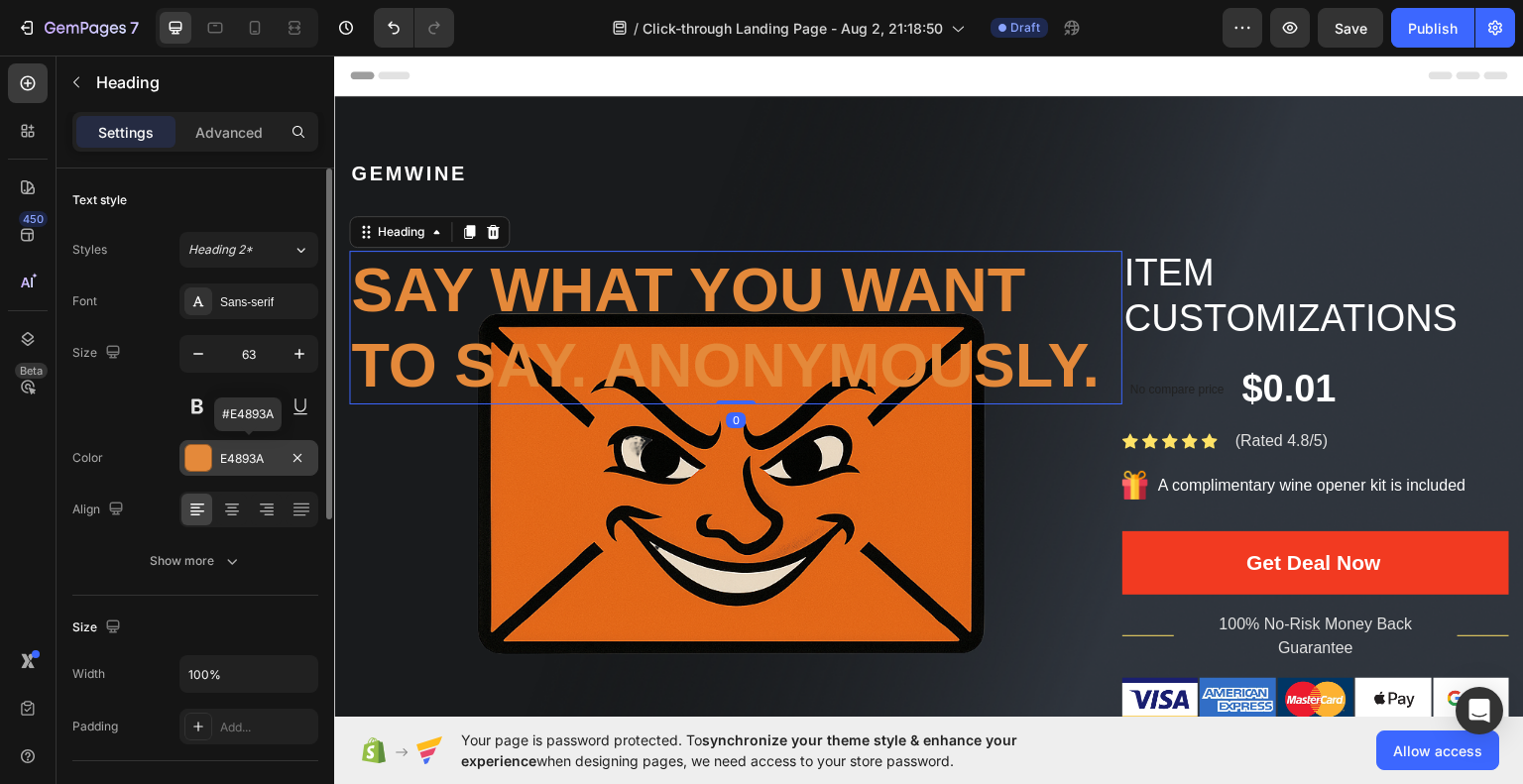 click on "E4893A" at bounding box center (249, 459) 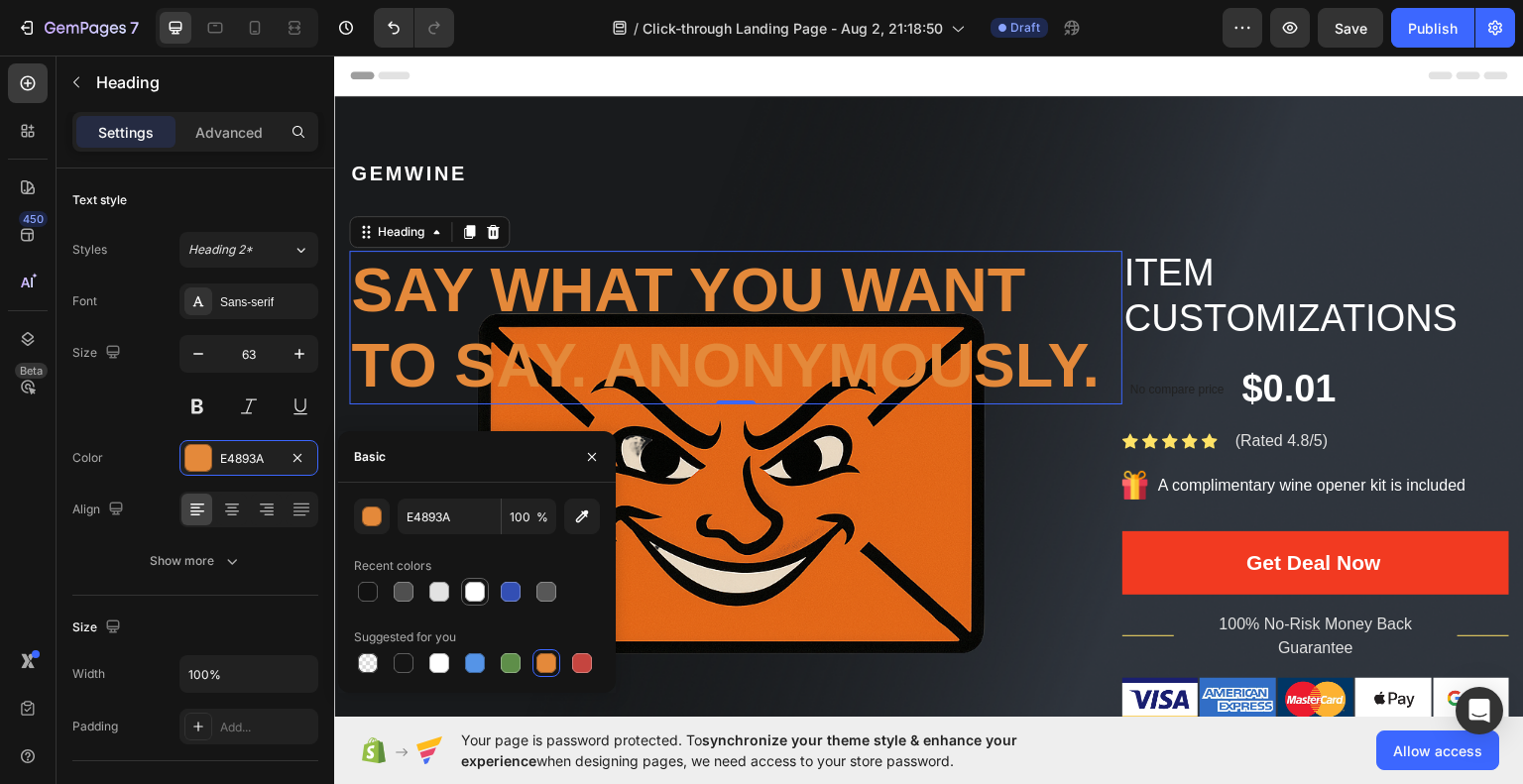 click at bounding box center (475, 592) 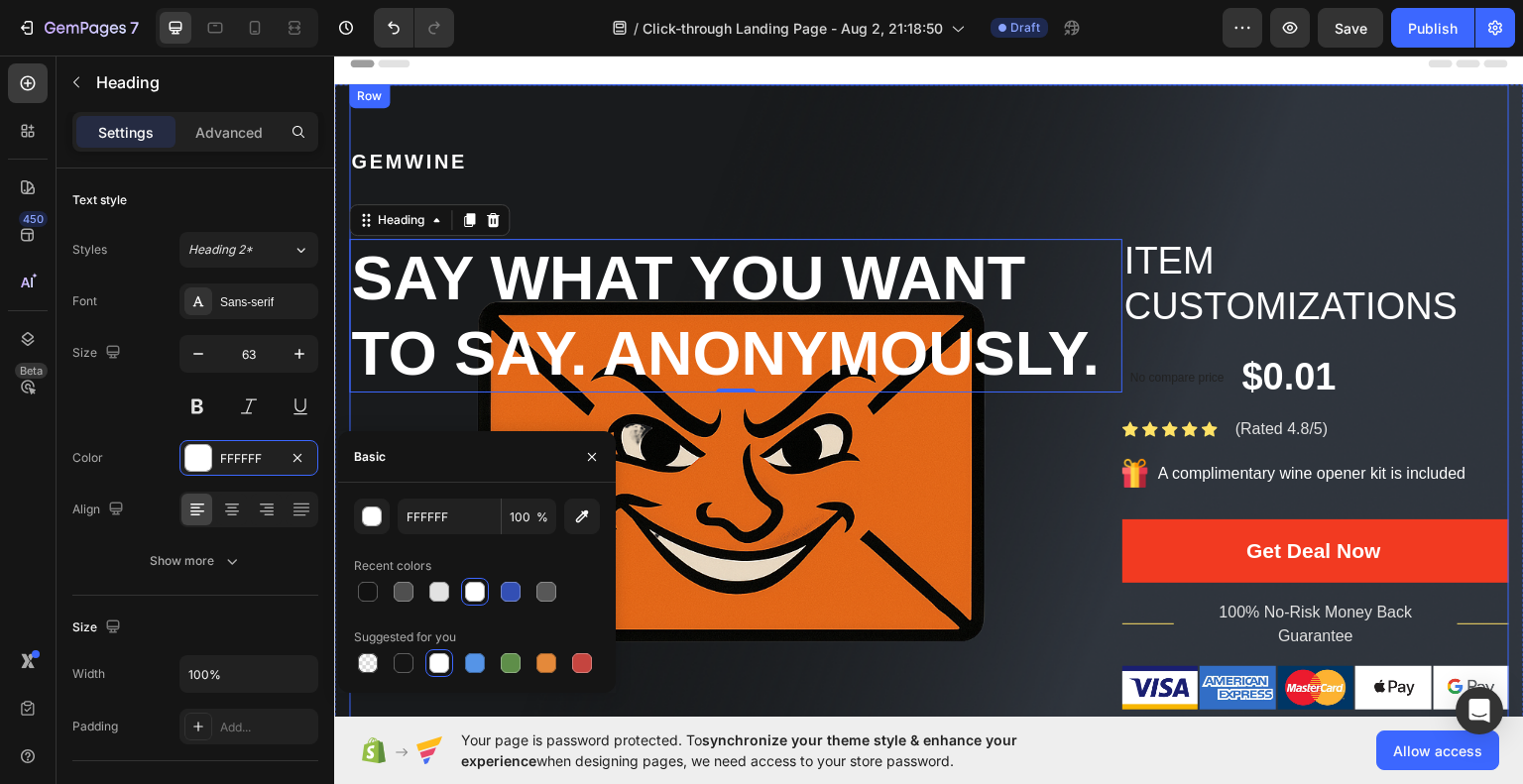 scroll, scrollTop: 0, scrollLeft: 0, axis: both 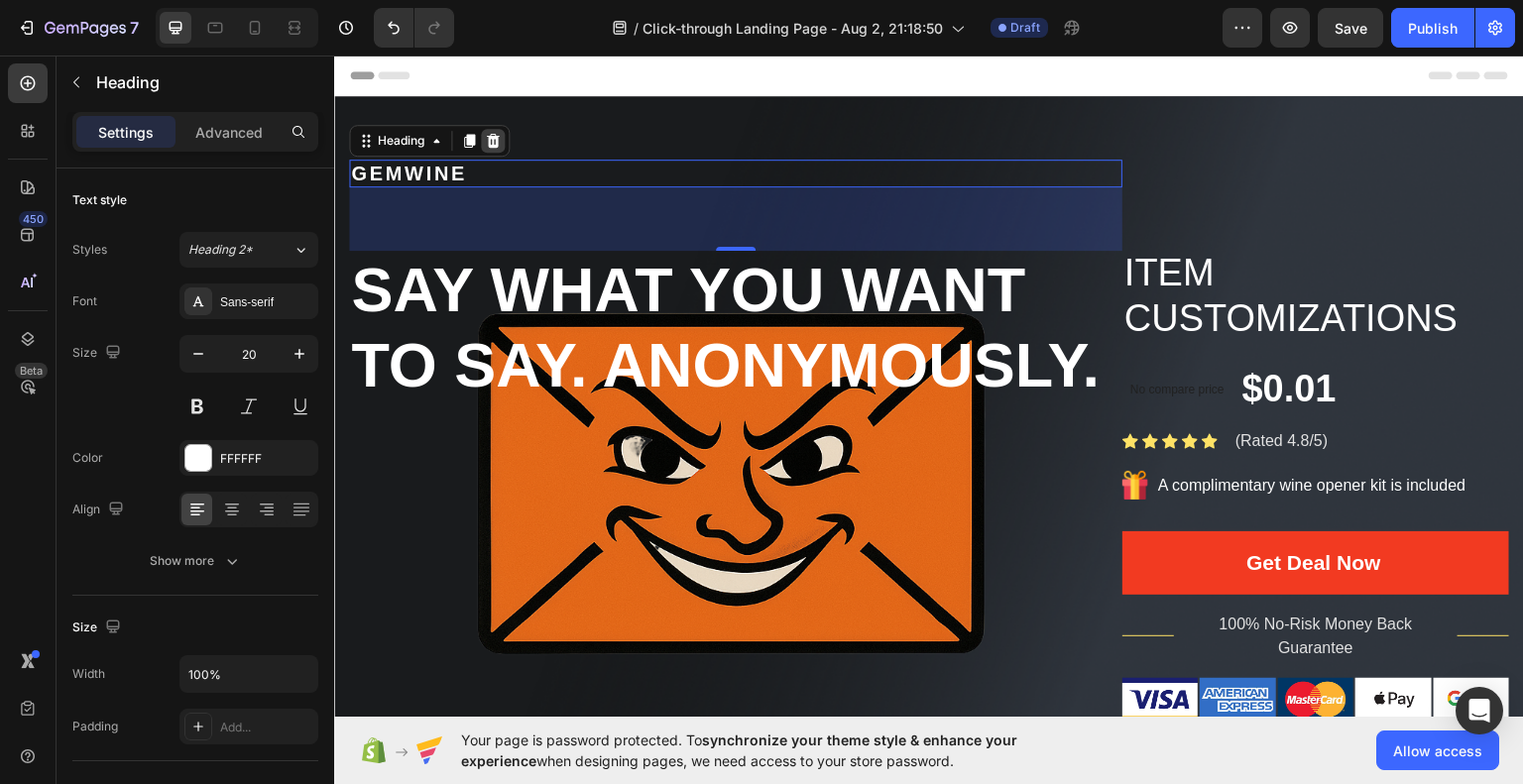 click 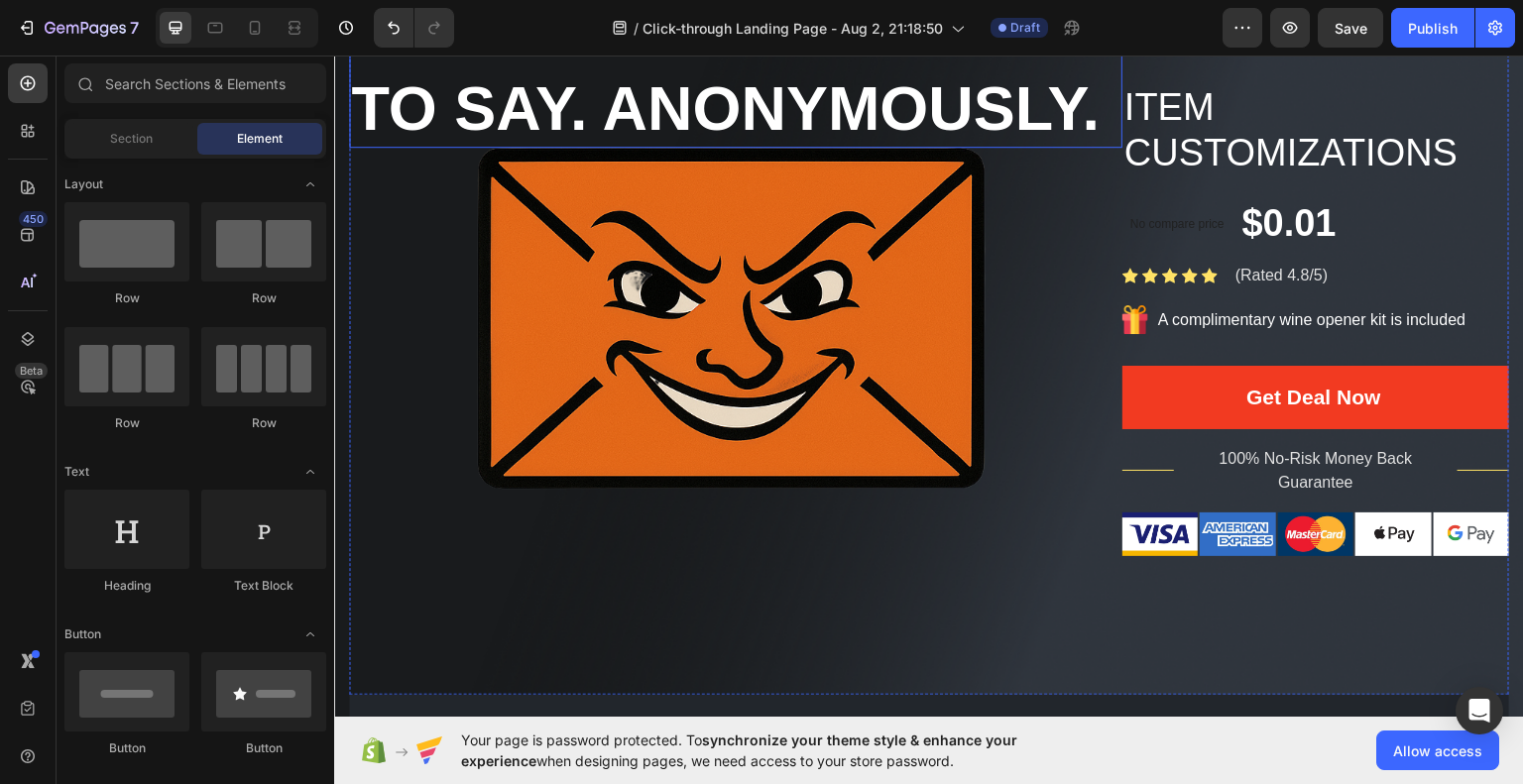 scroll, scrollTop: 32, scrollLeft: 0, axis: vertical 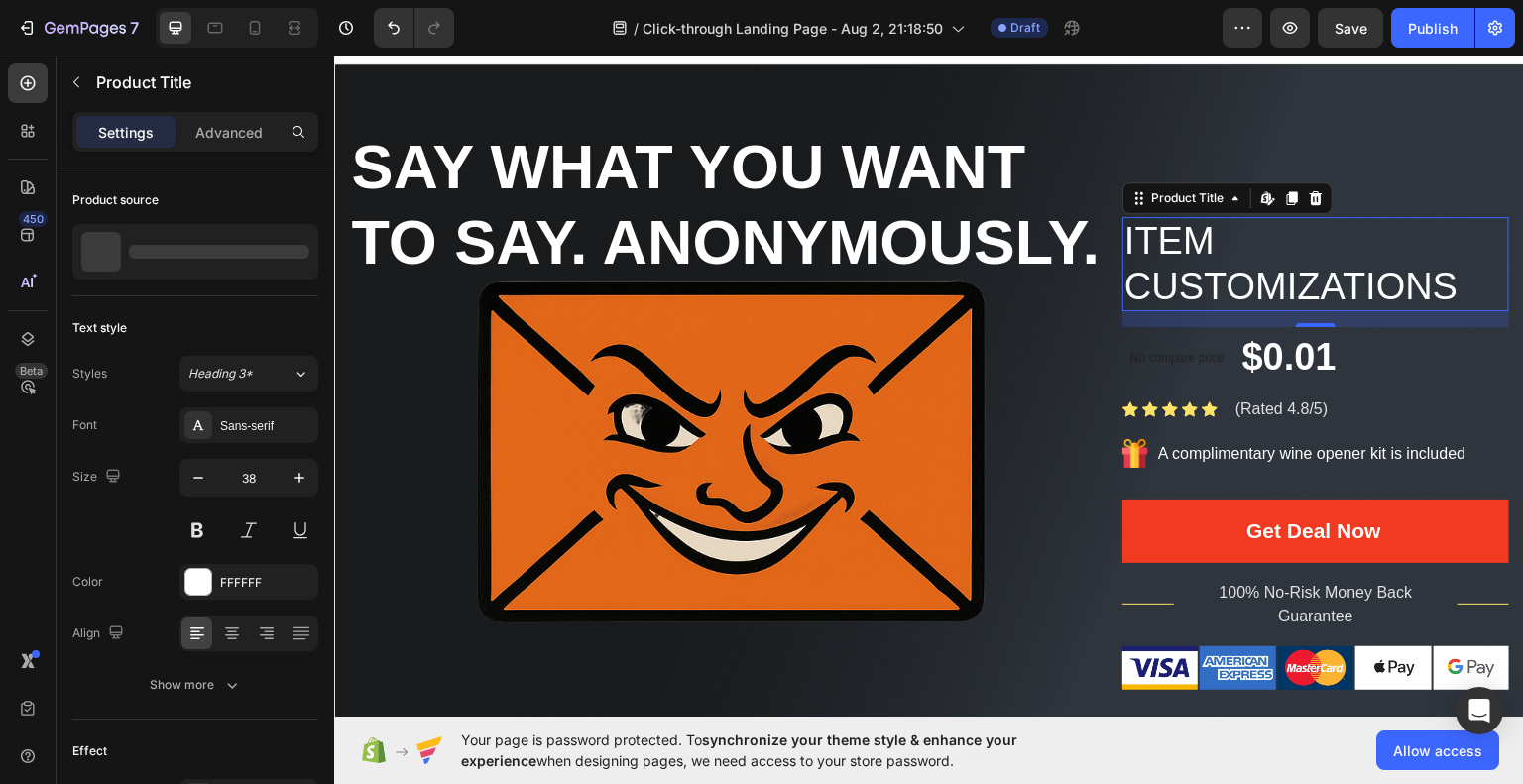 click on "Item Customizations" at bounding box center [1316, 263] 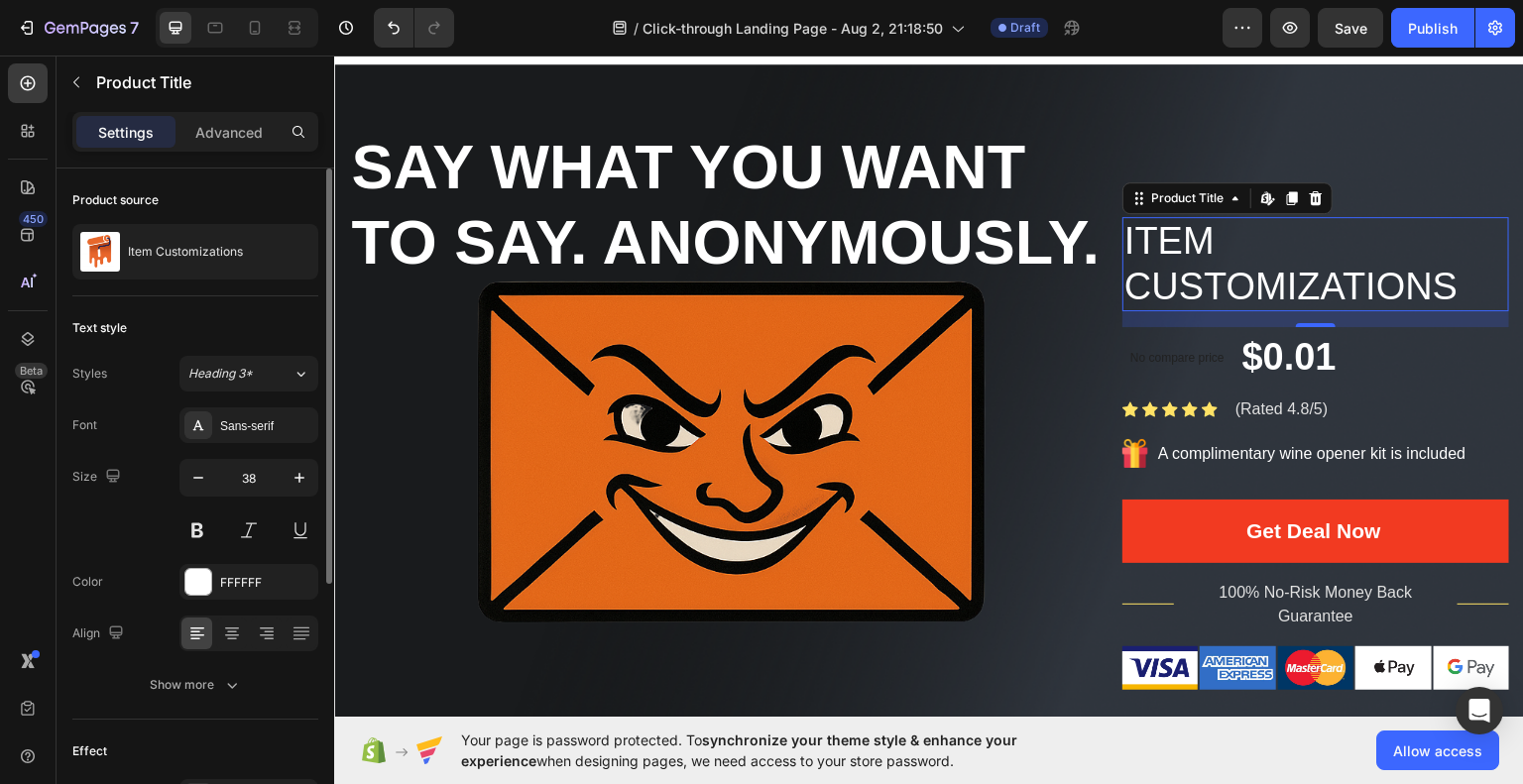 click on "Text style" at bounding box center [195, 328] 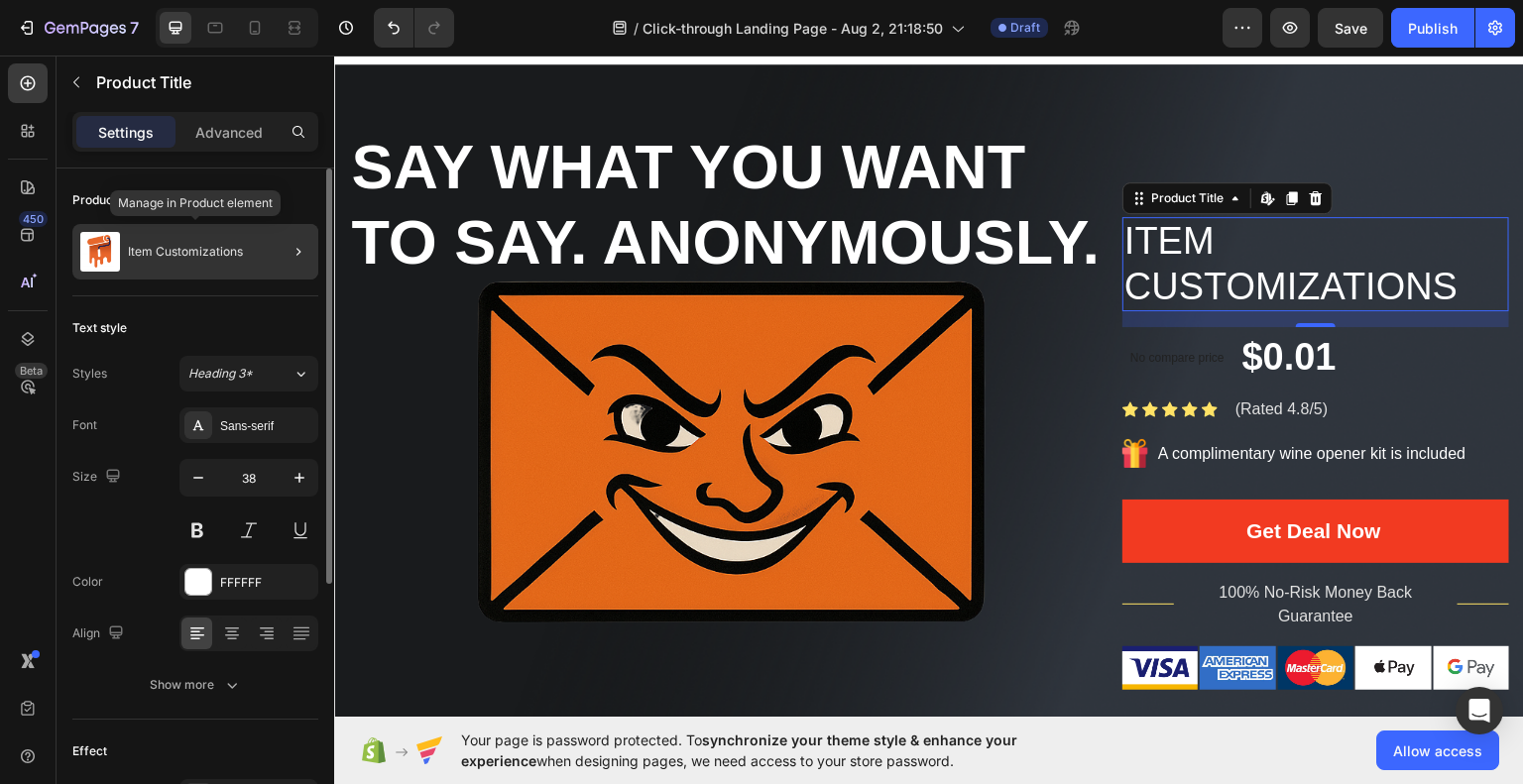 click on "Item Customizations" at bounding box center [185, 252] 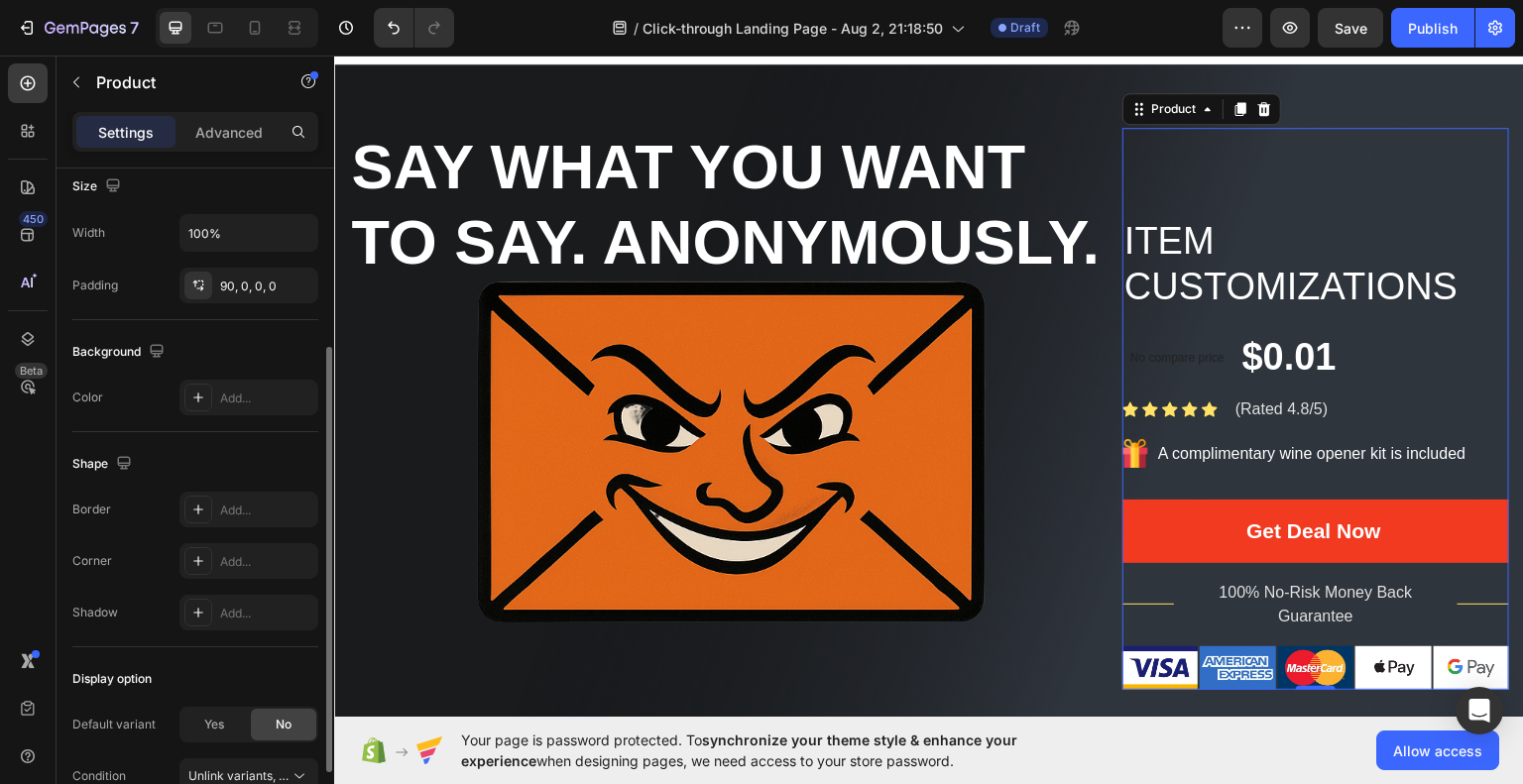 scroll, scrollTop: 285, scrollLeft: 0, axis: vertical 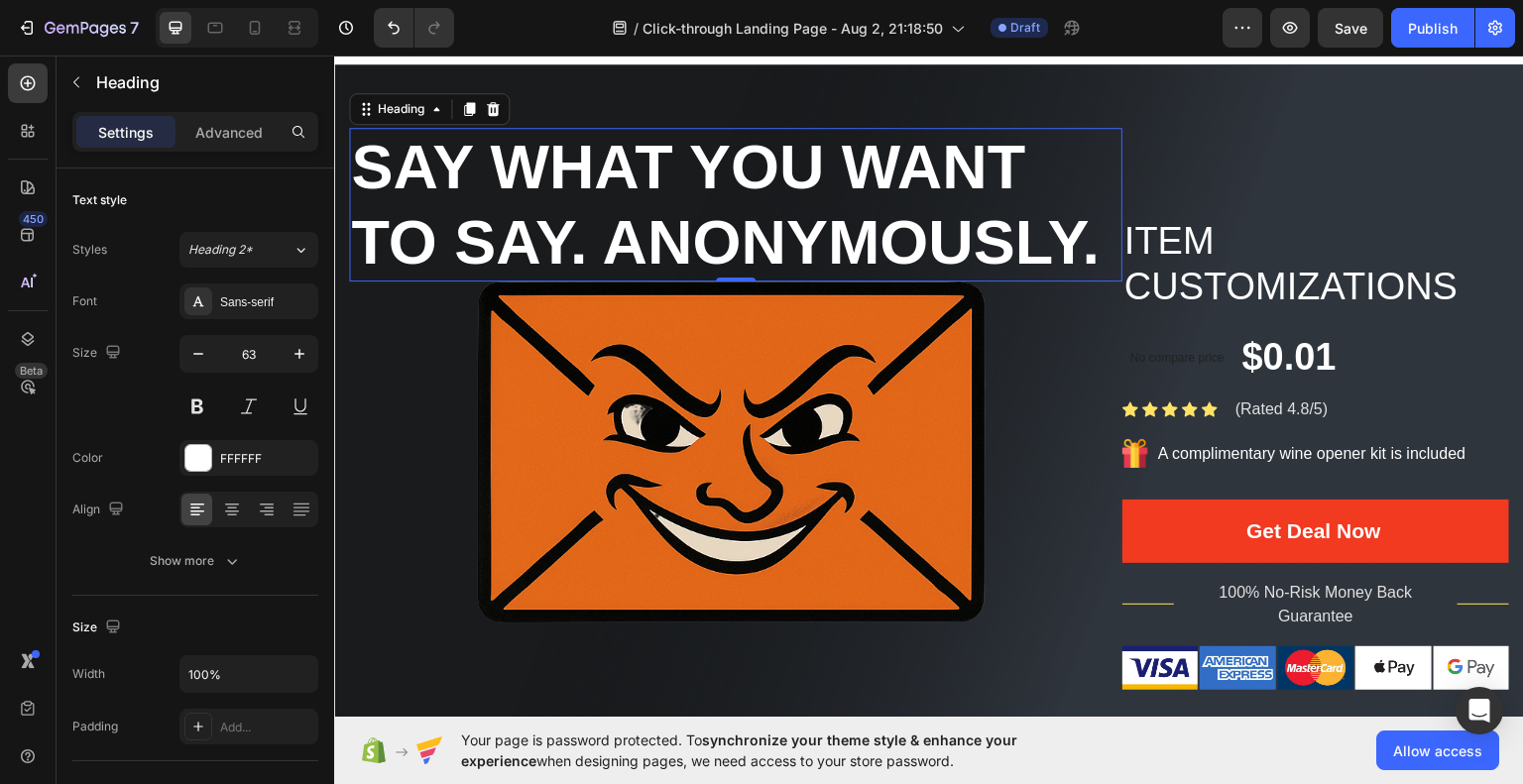 click on "Say what you want to say. Anonymously." at bounding box center [736, 203] 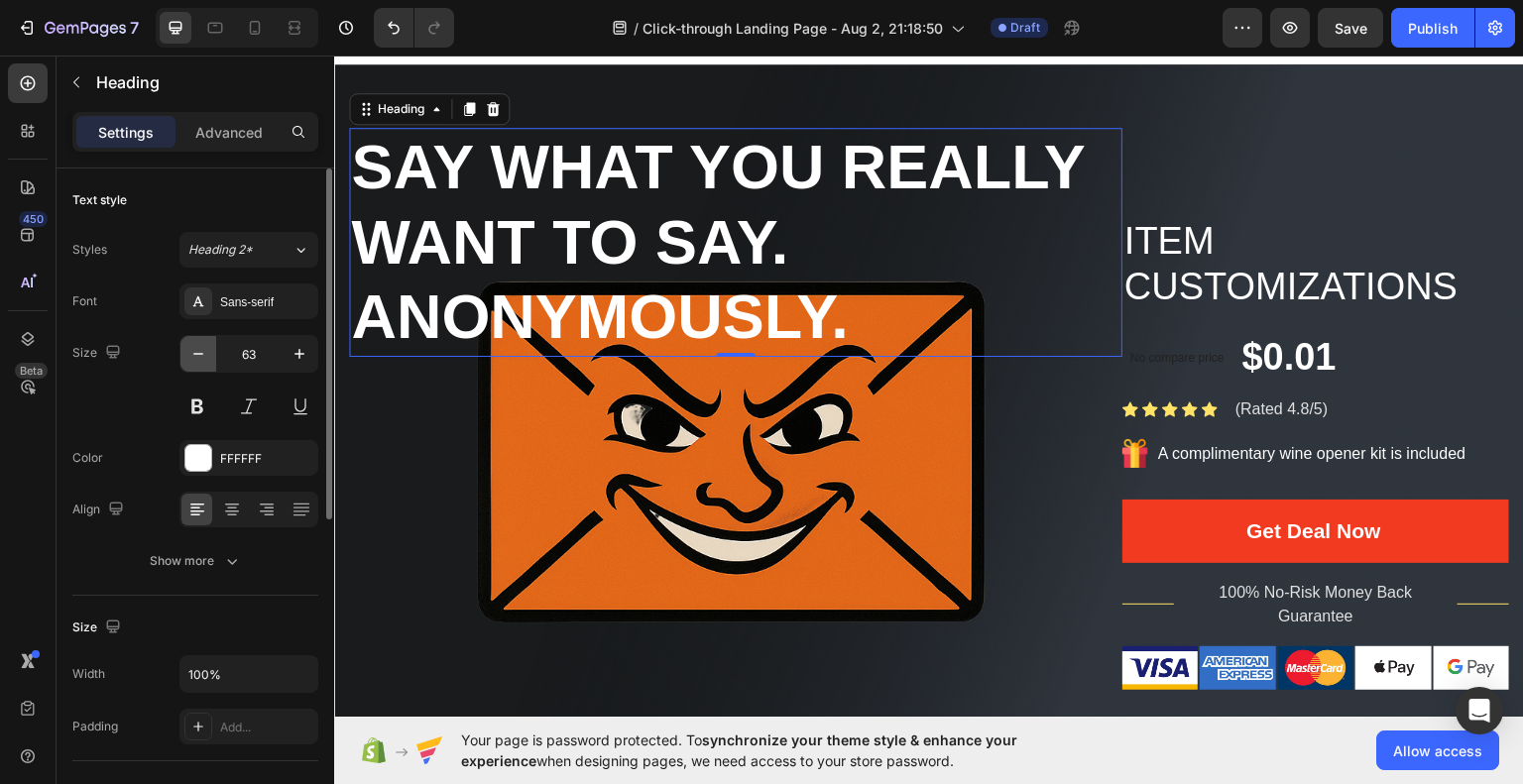 click 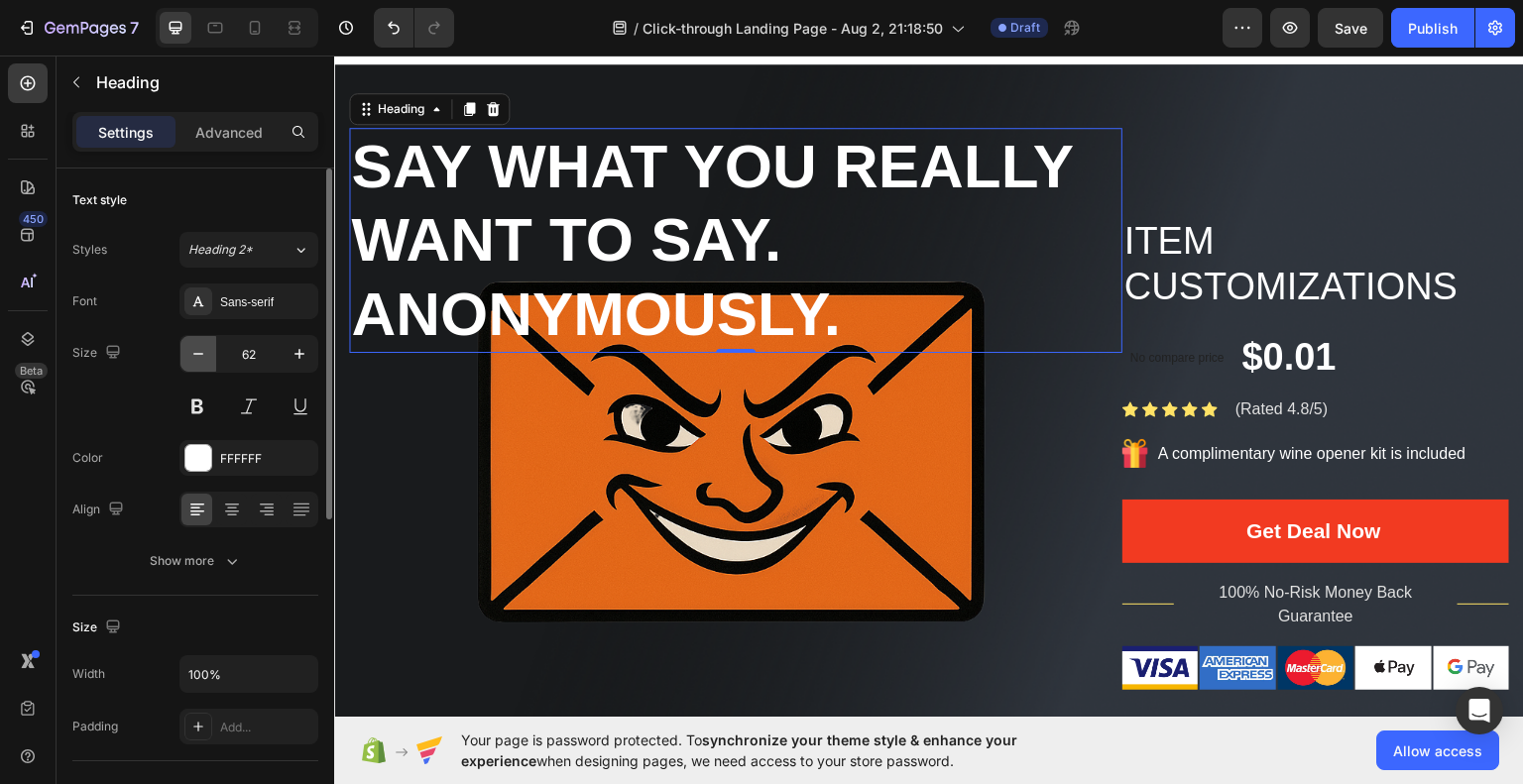 click 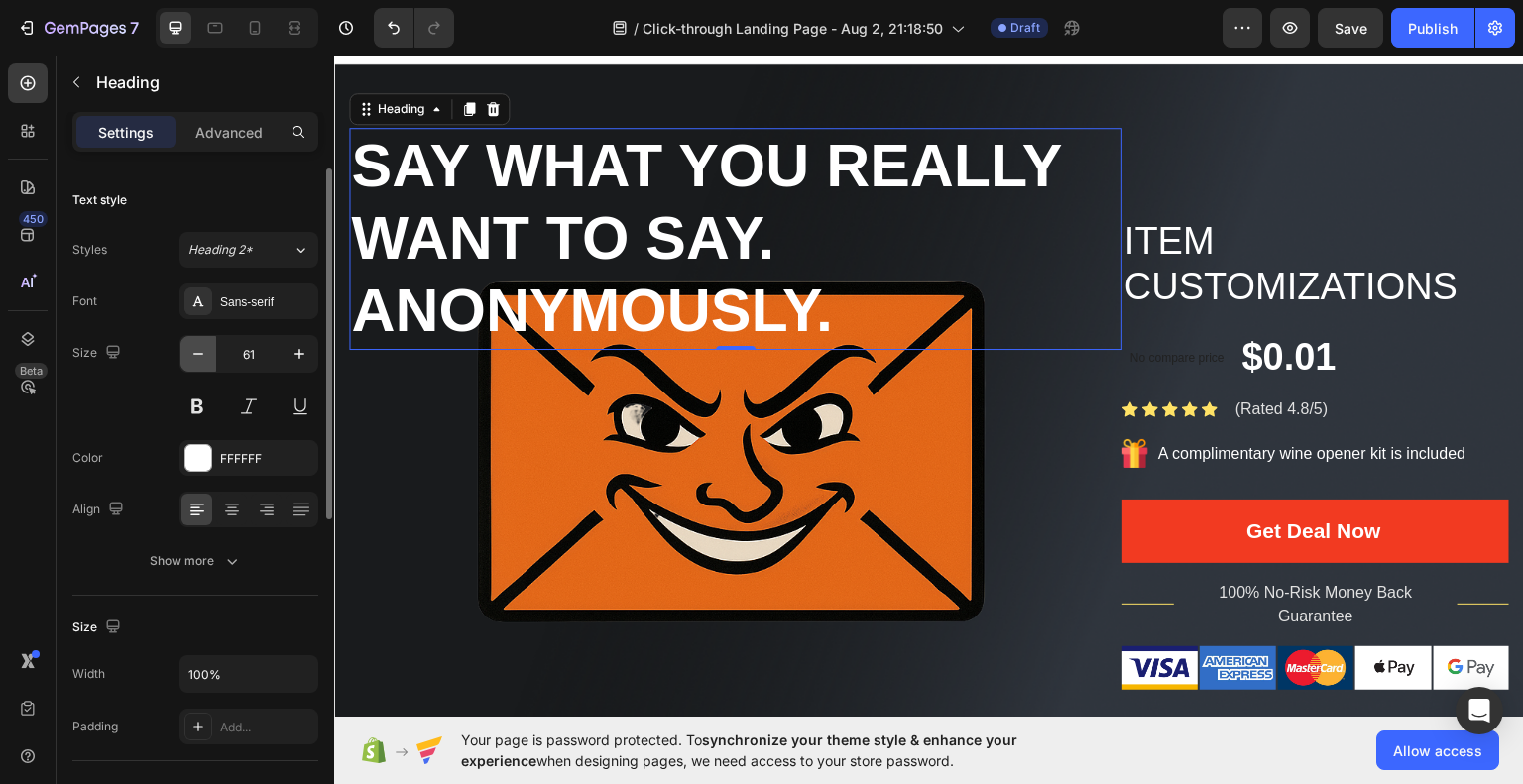 click 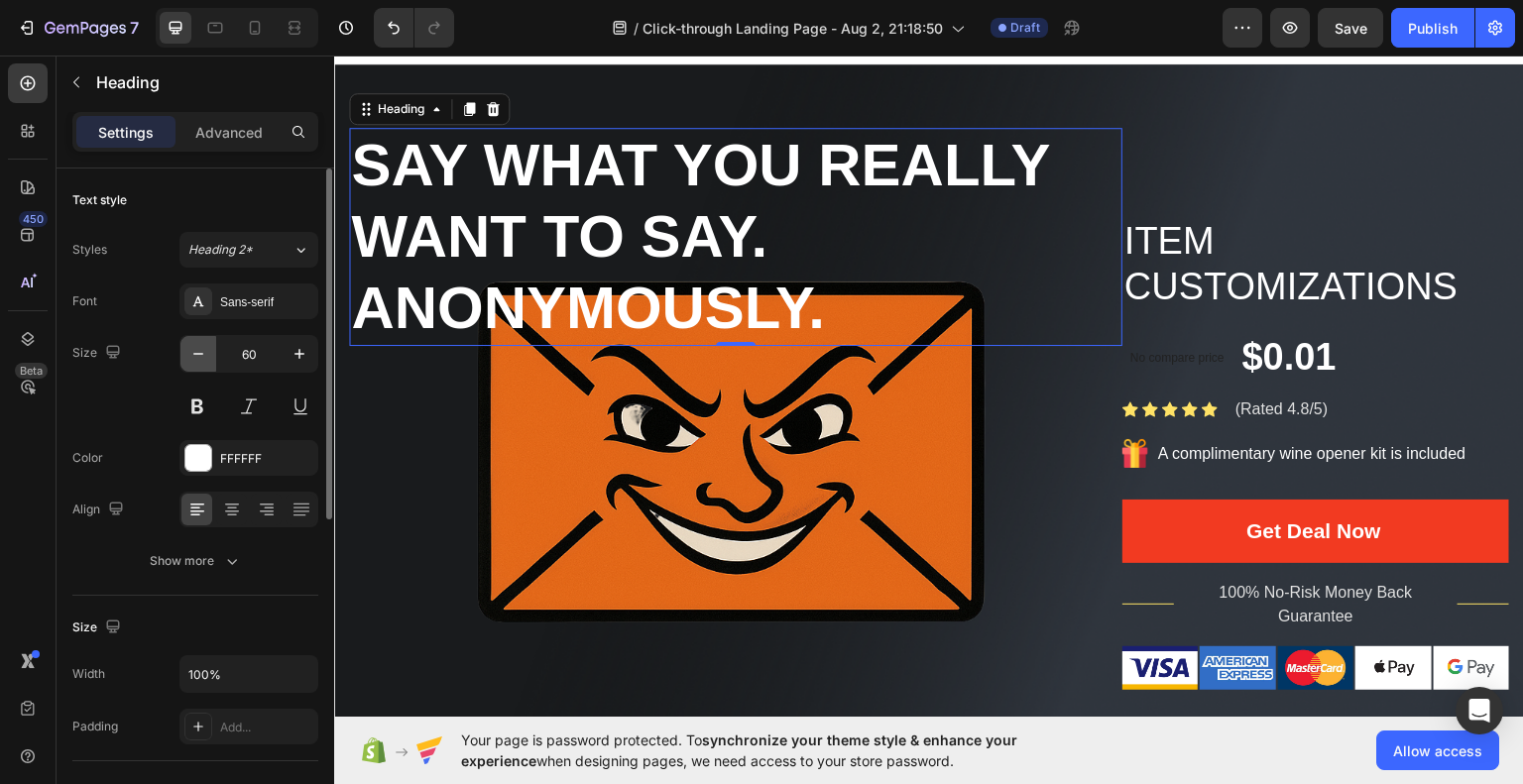 click 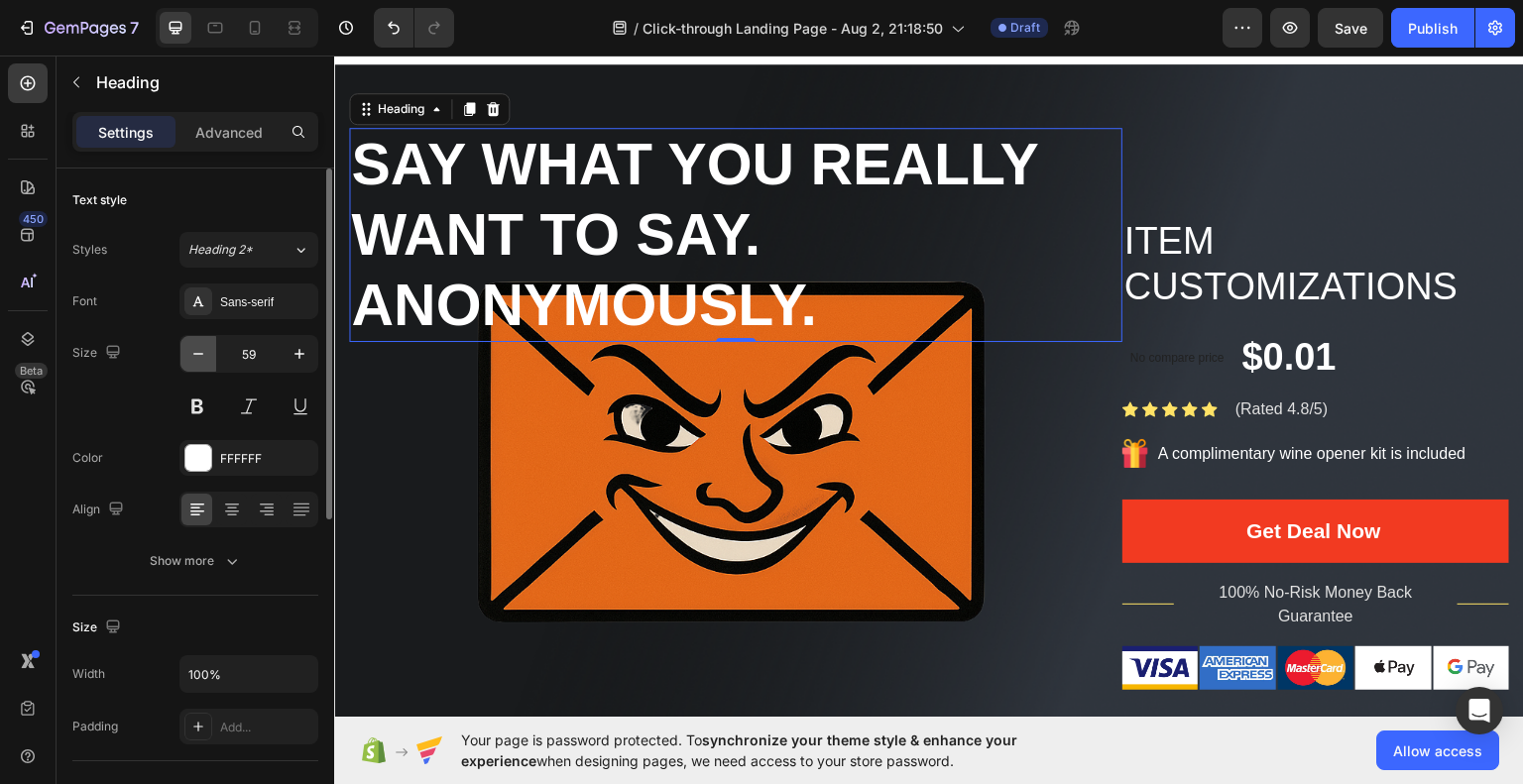 click 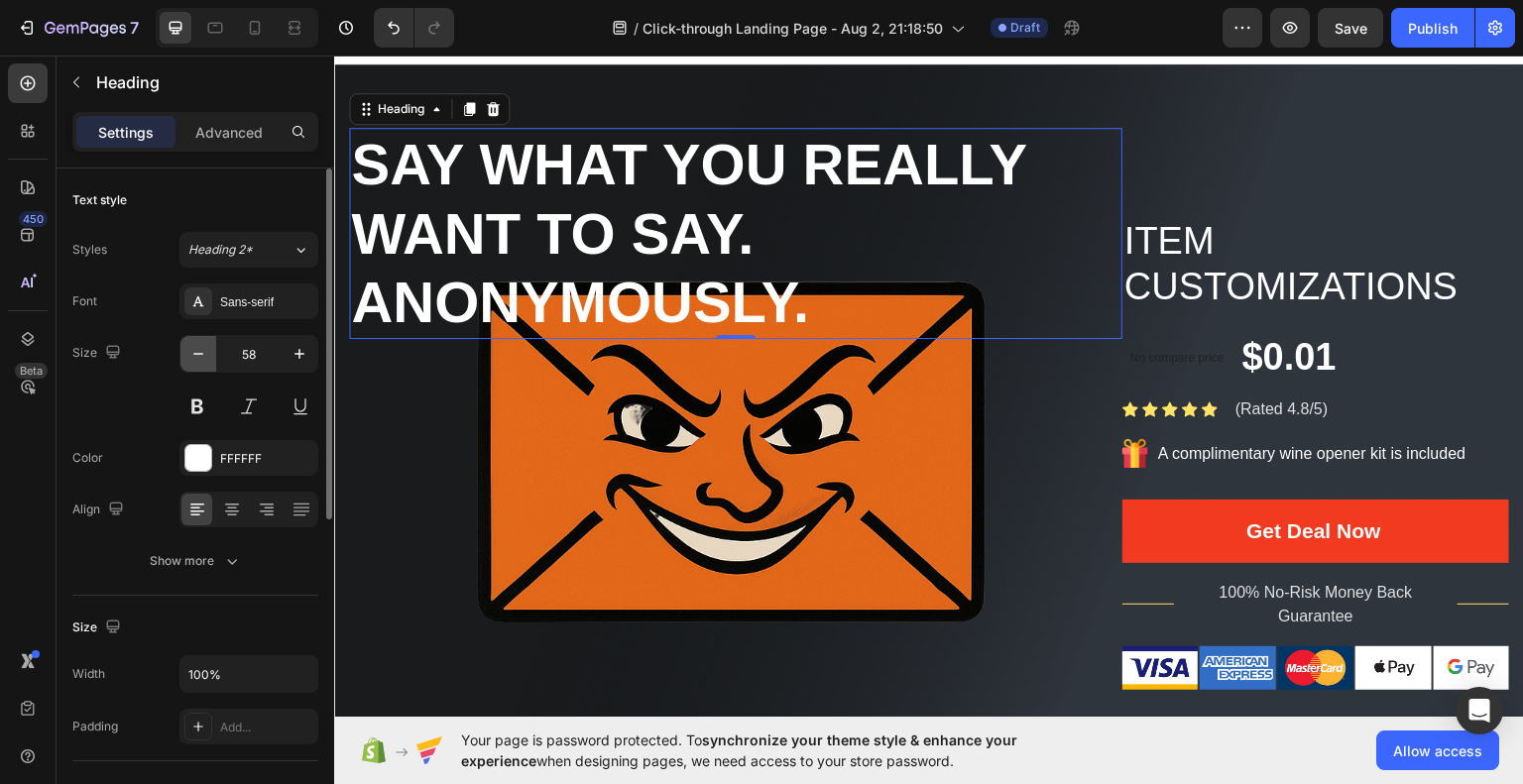 click 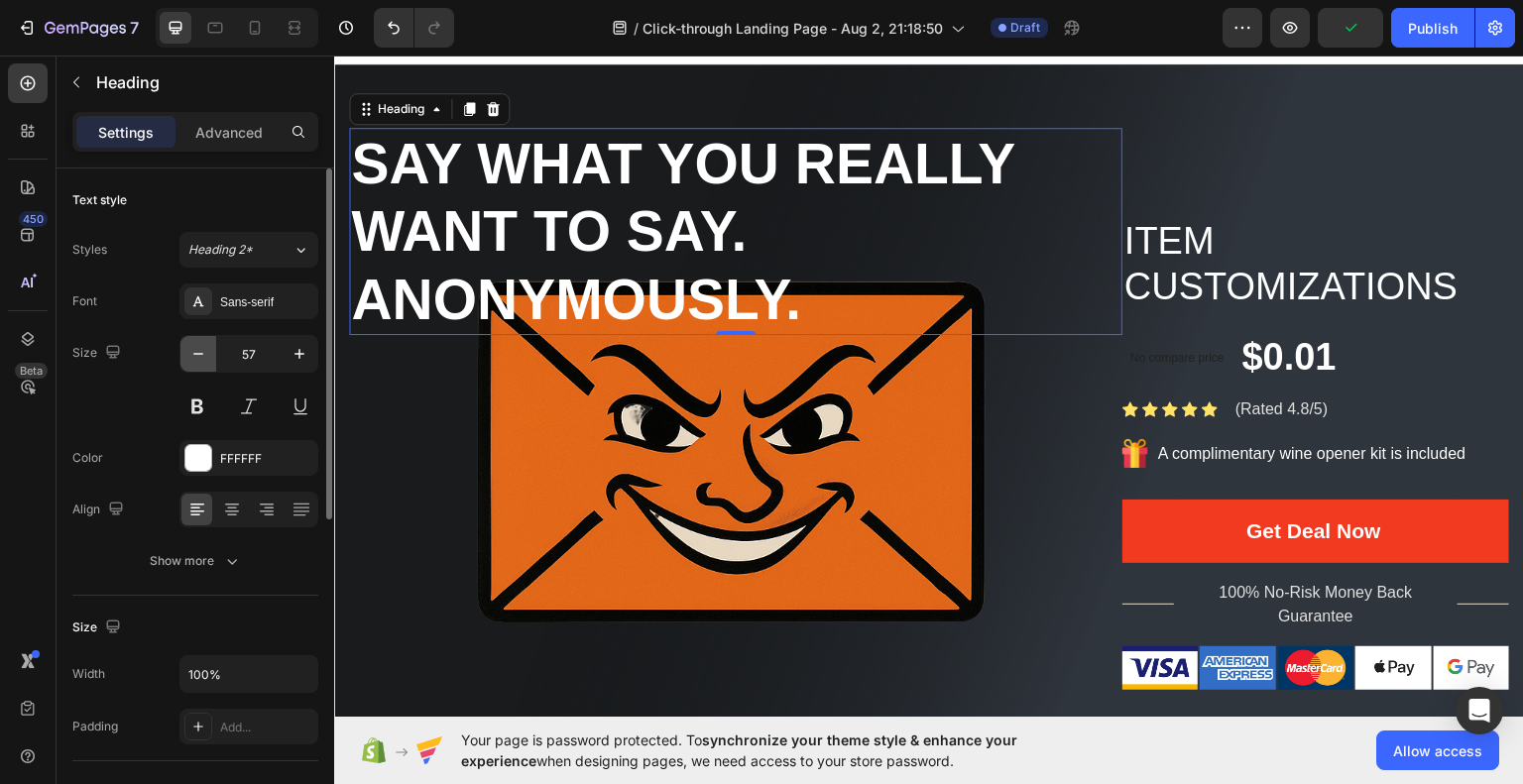 click 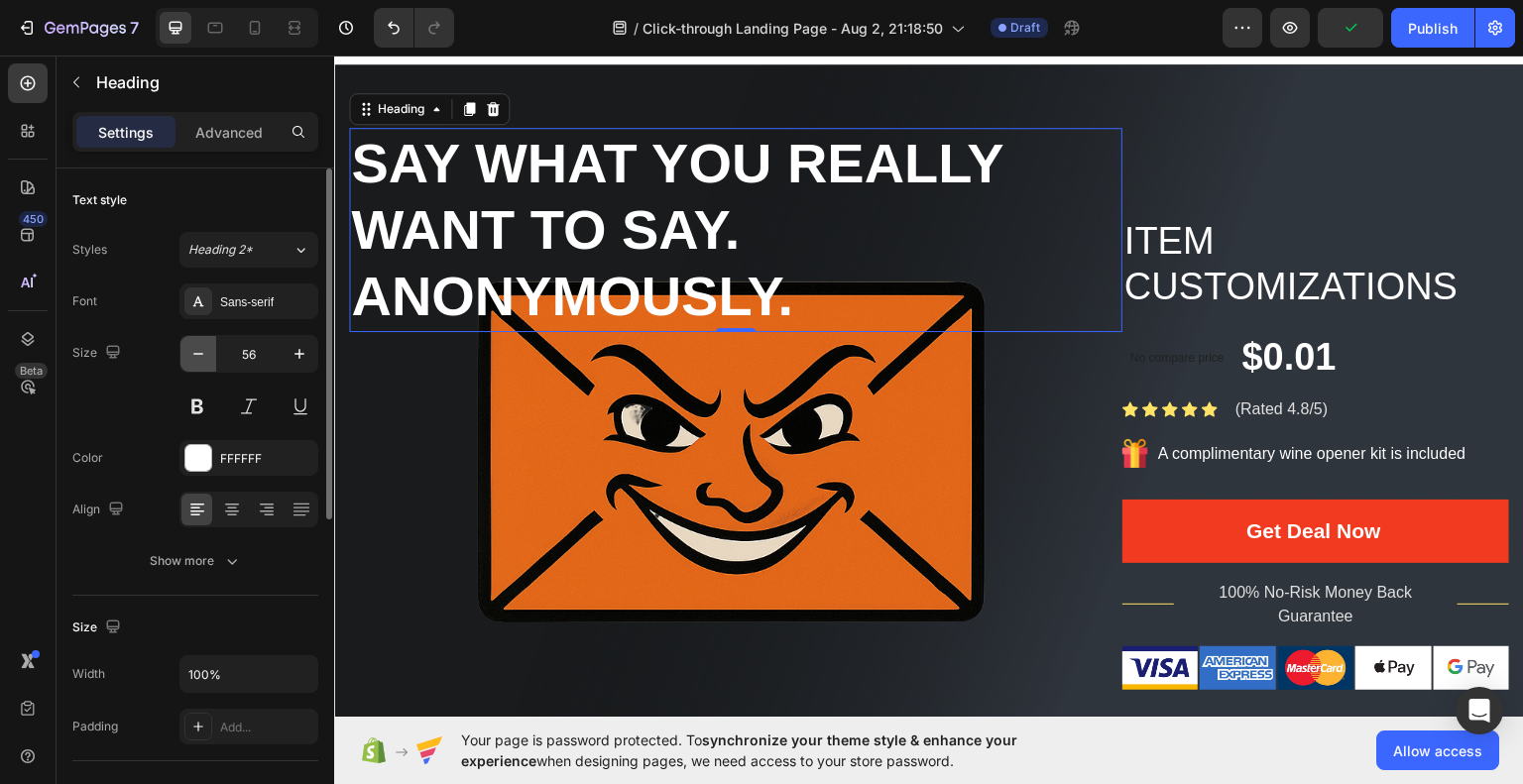 click 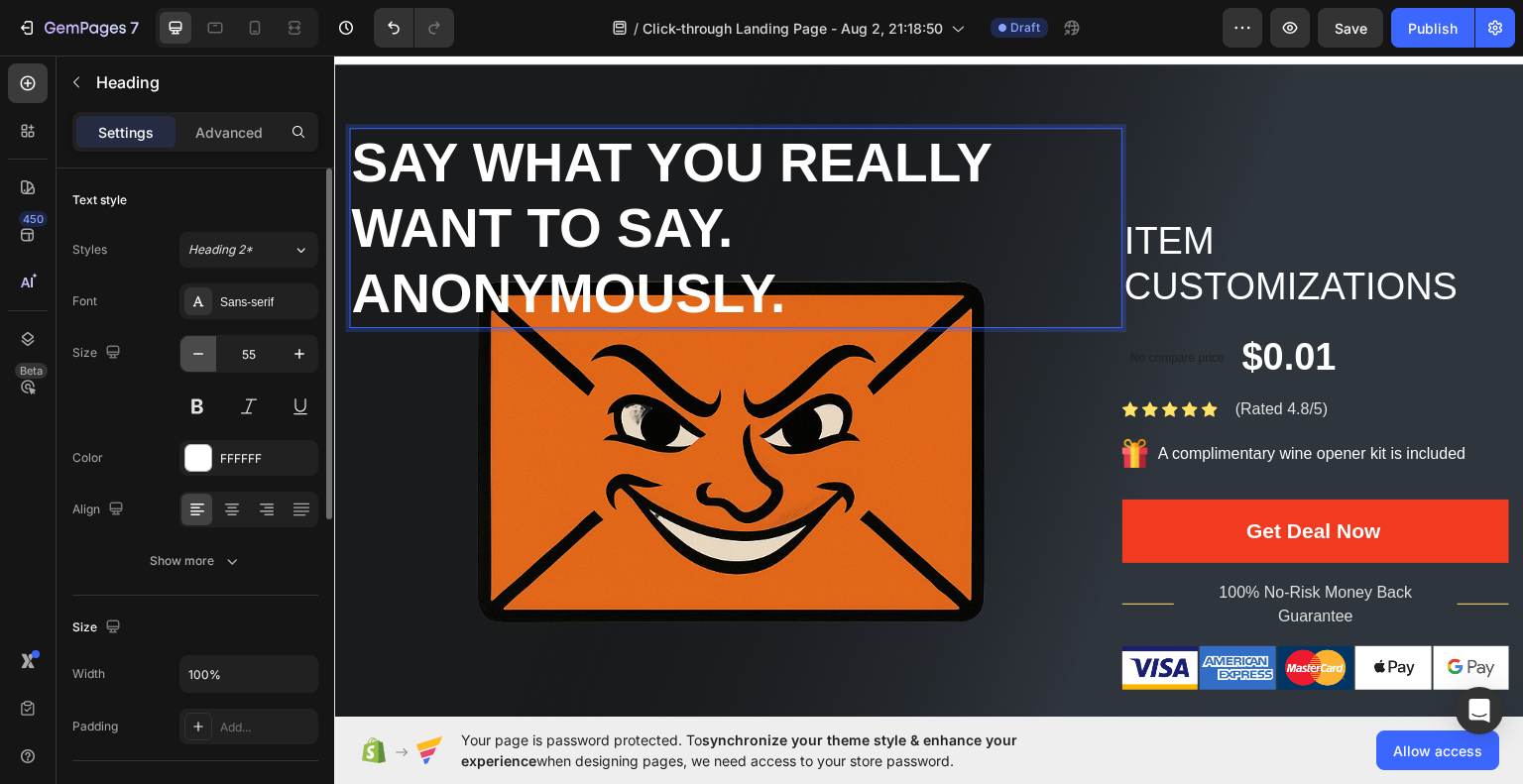 click 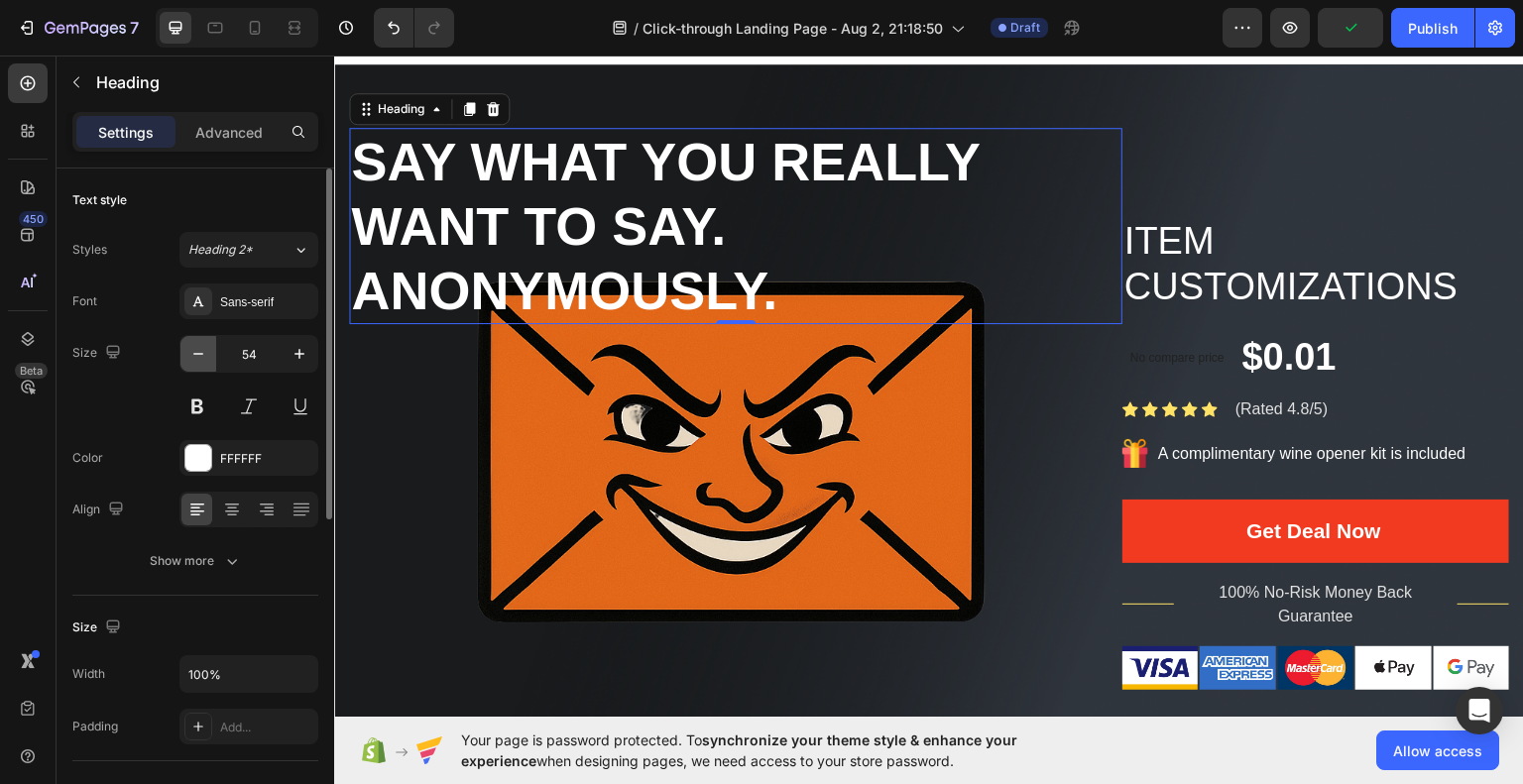 click 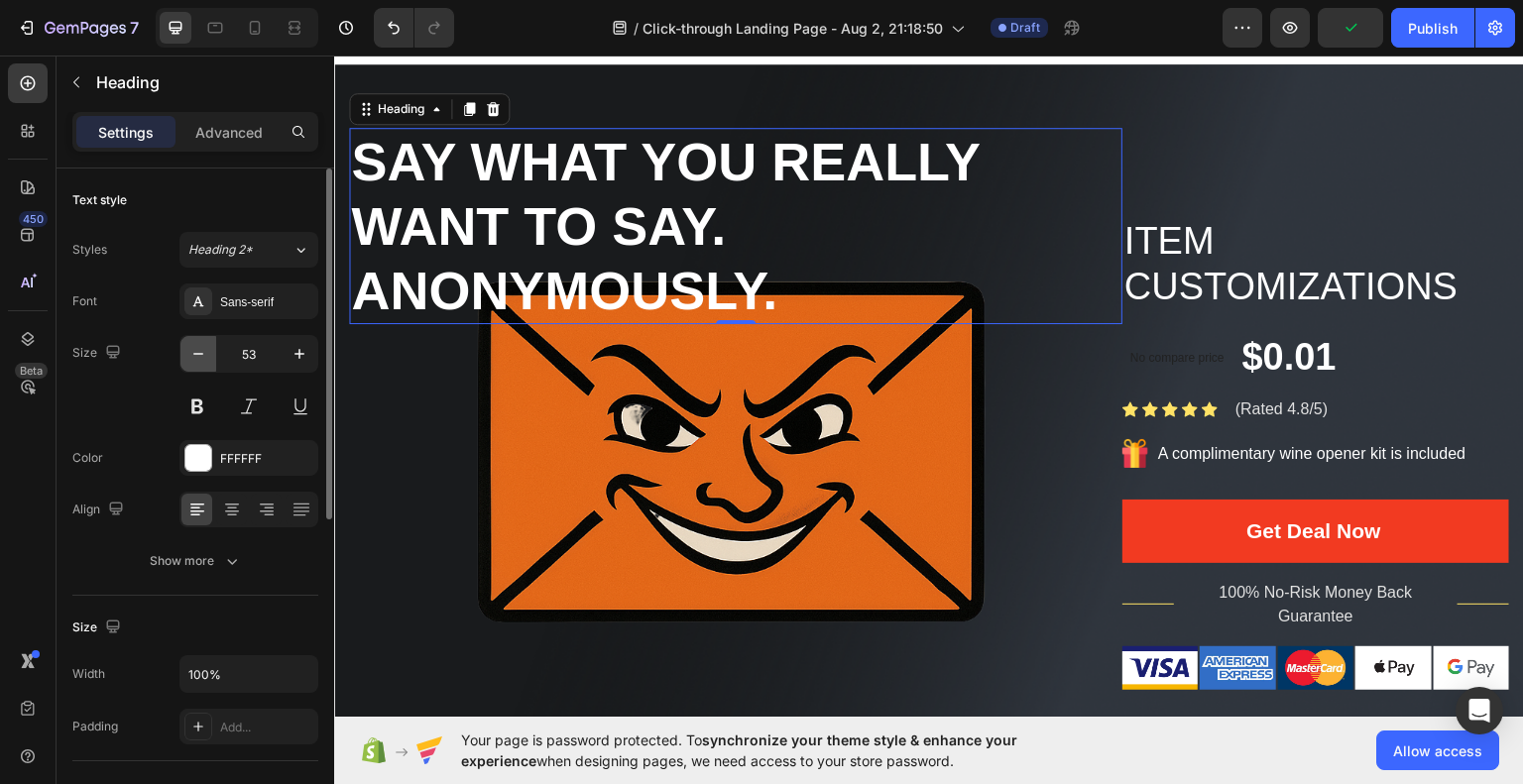 click 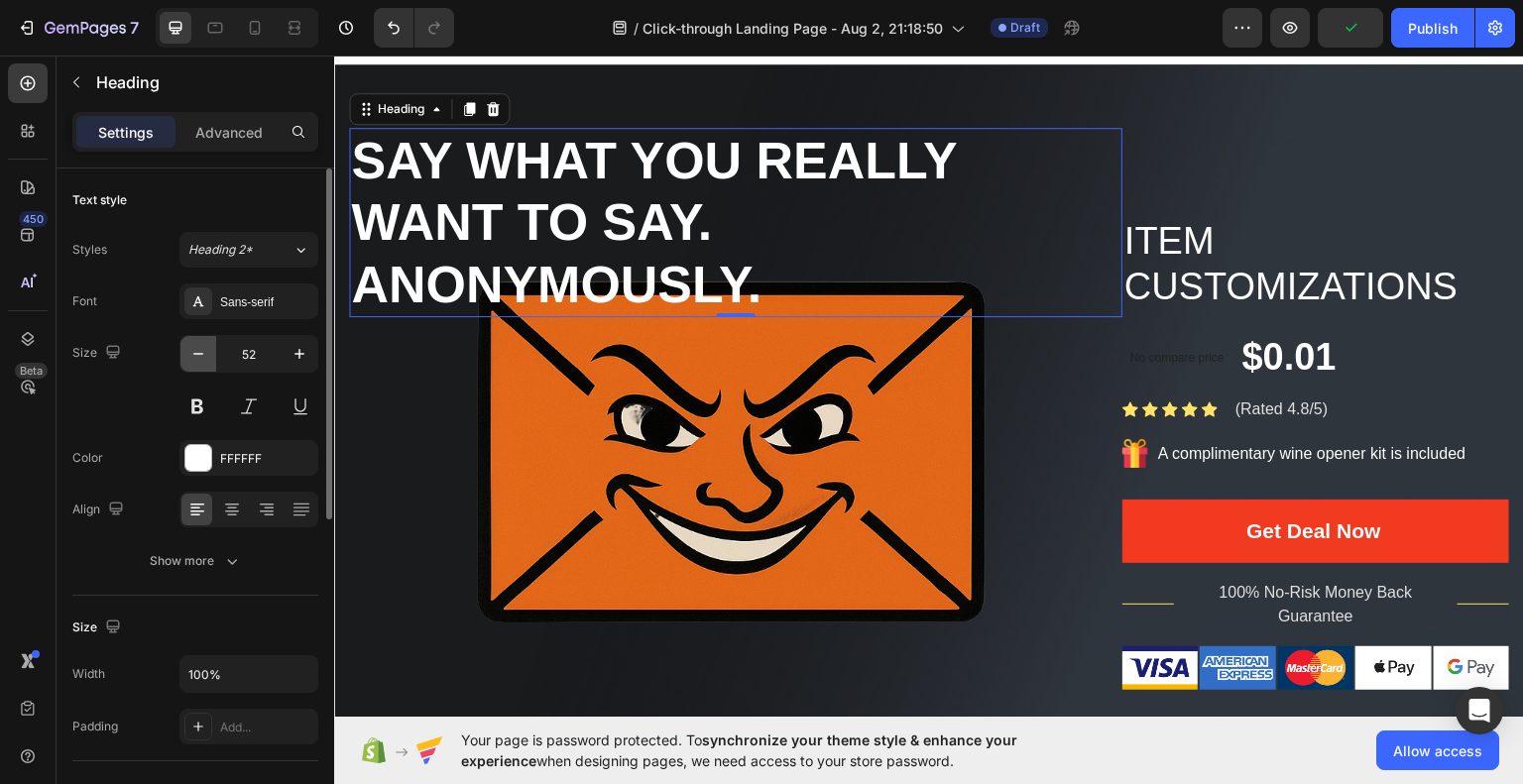 click 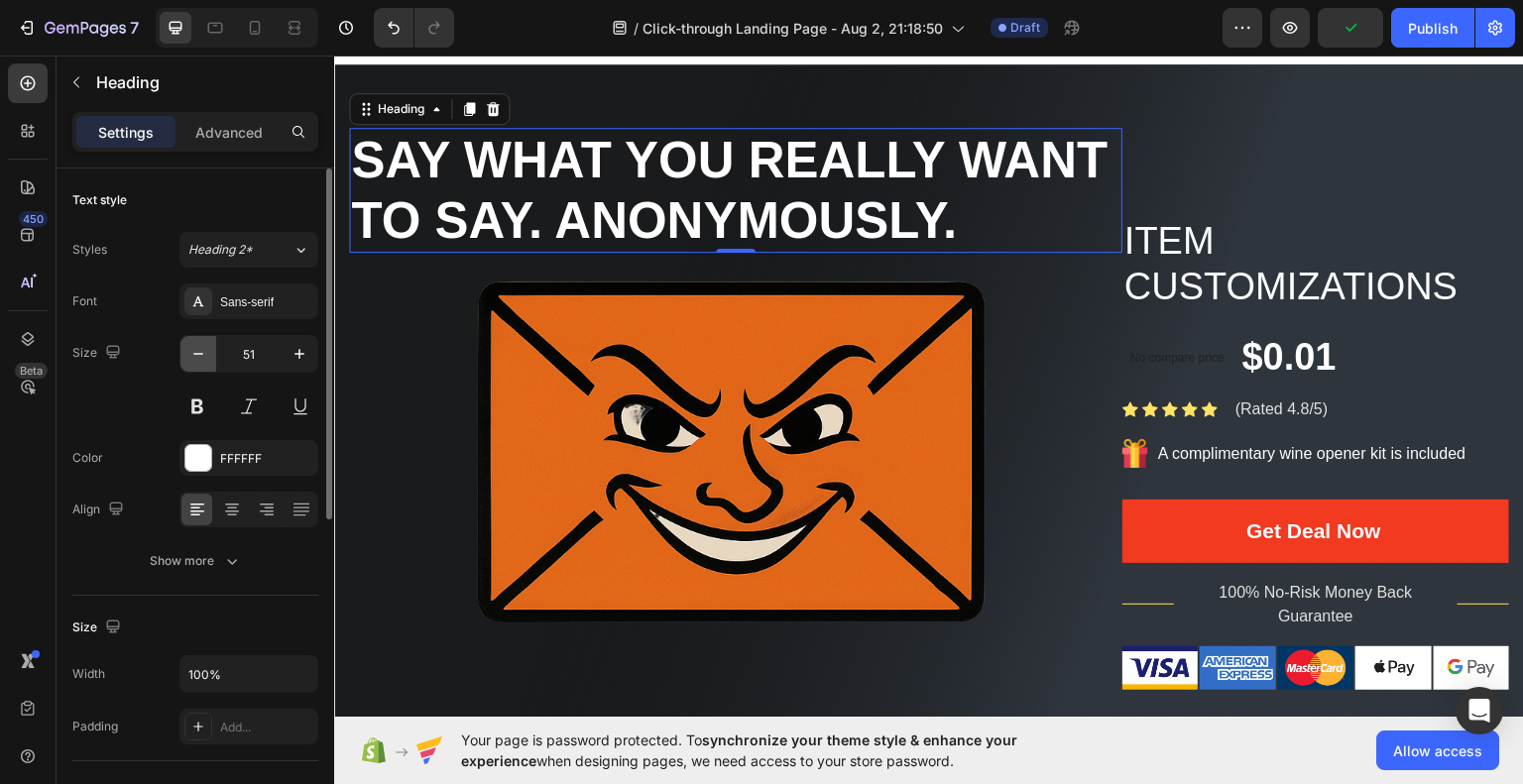 click 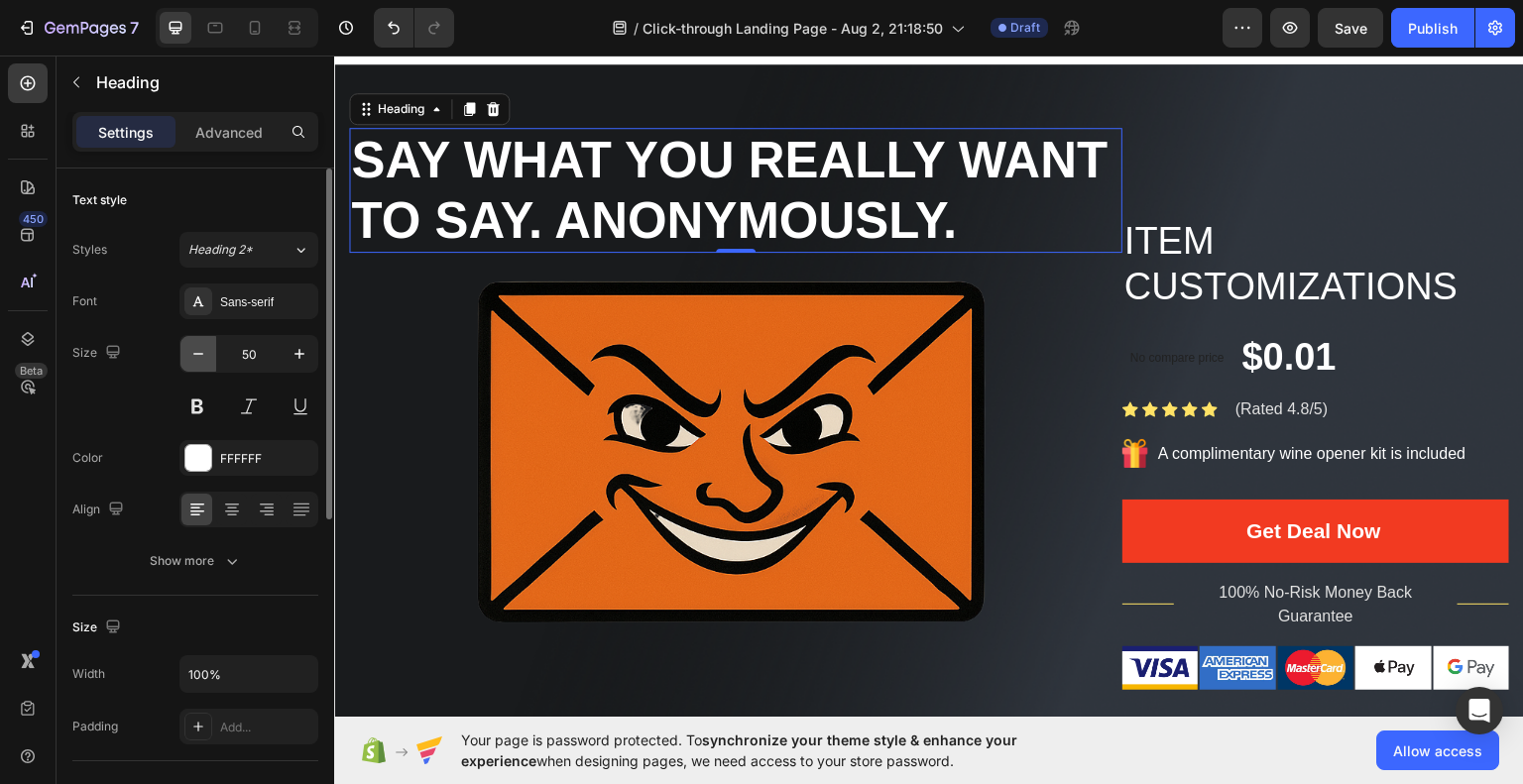 click 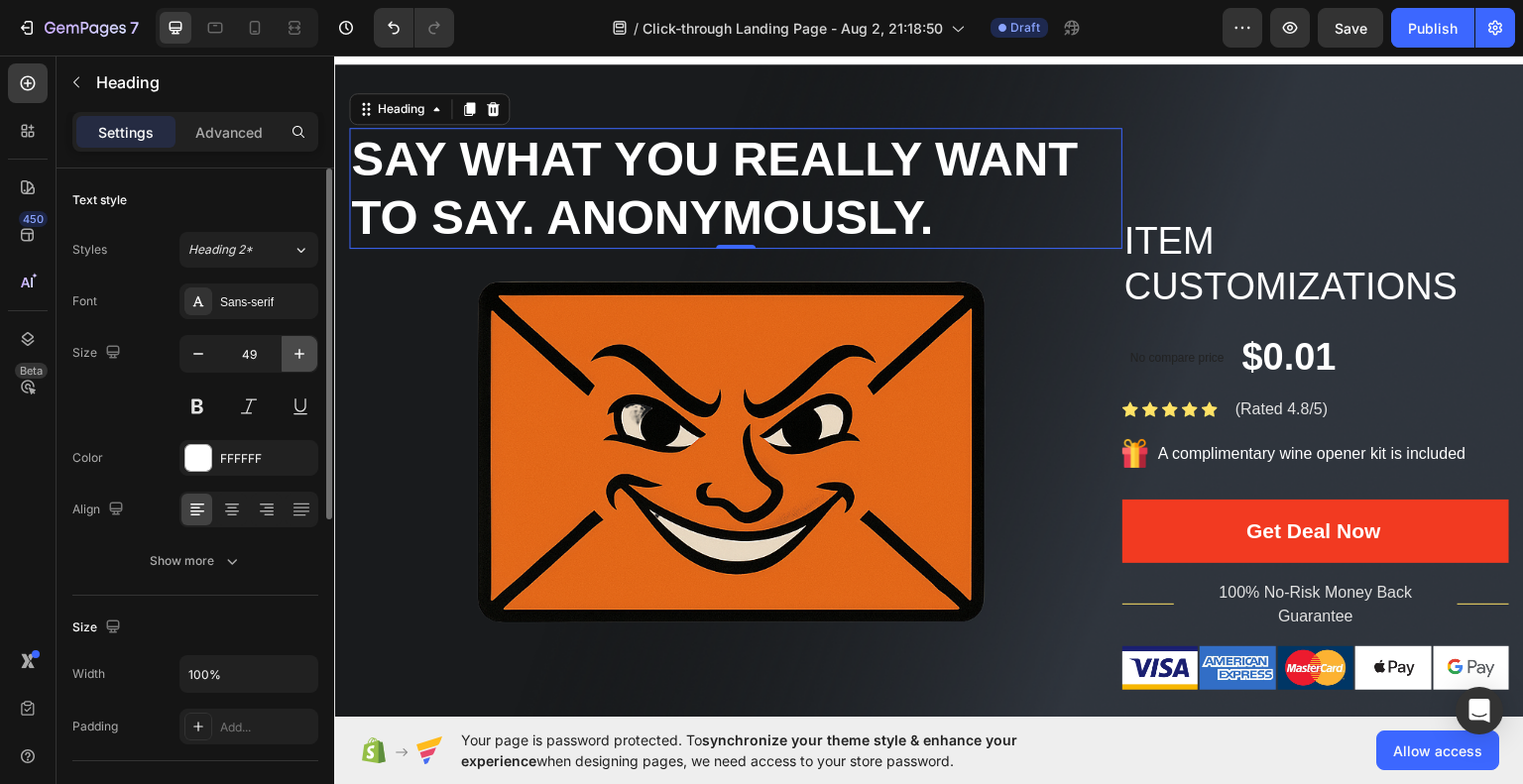 click 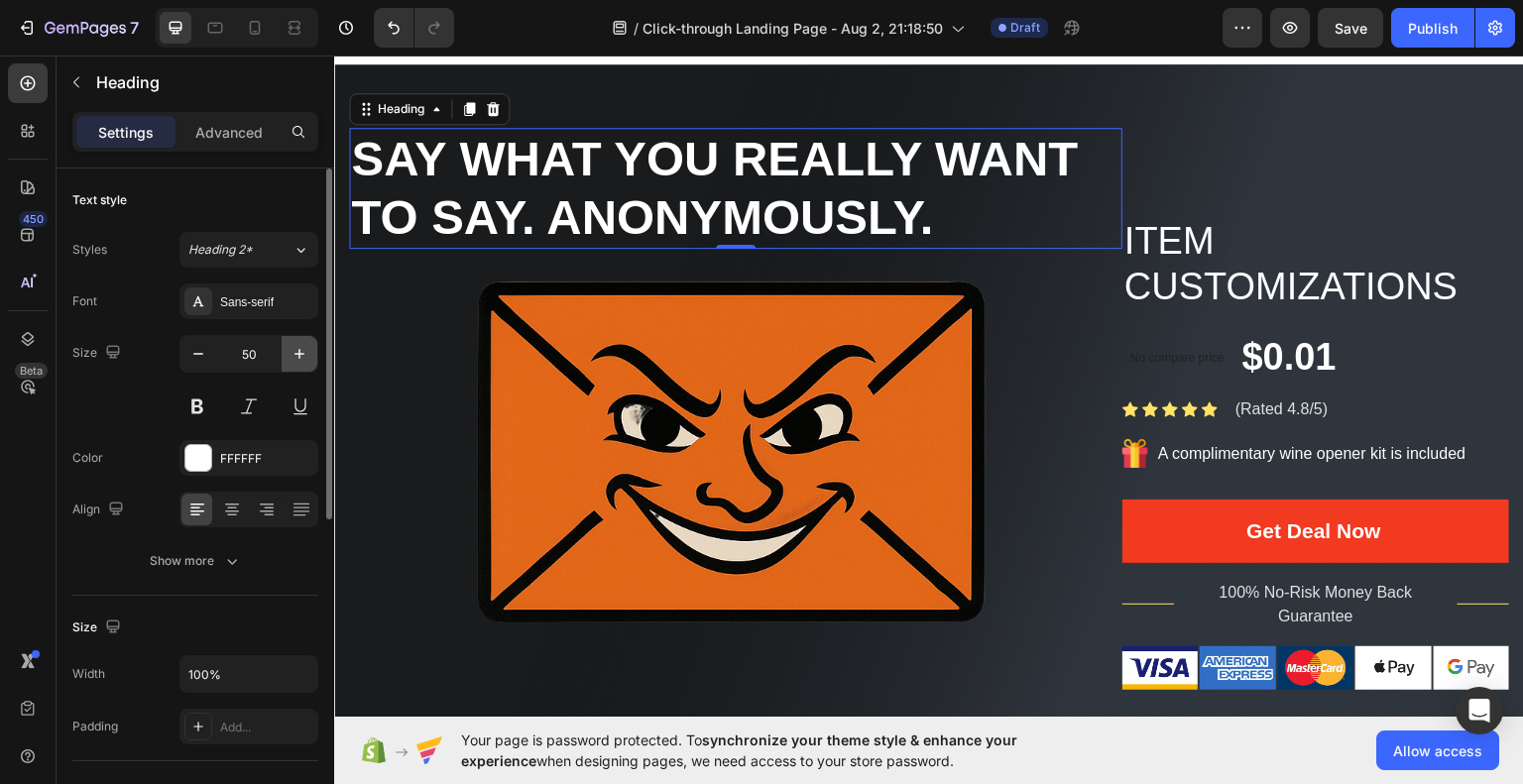 click 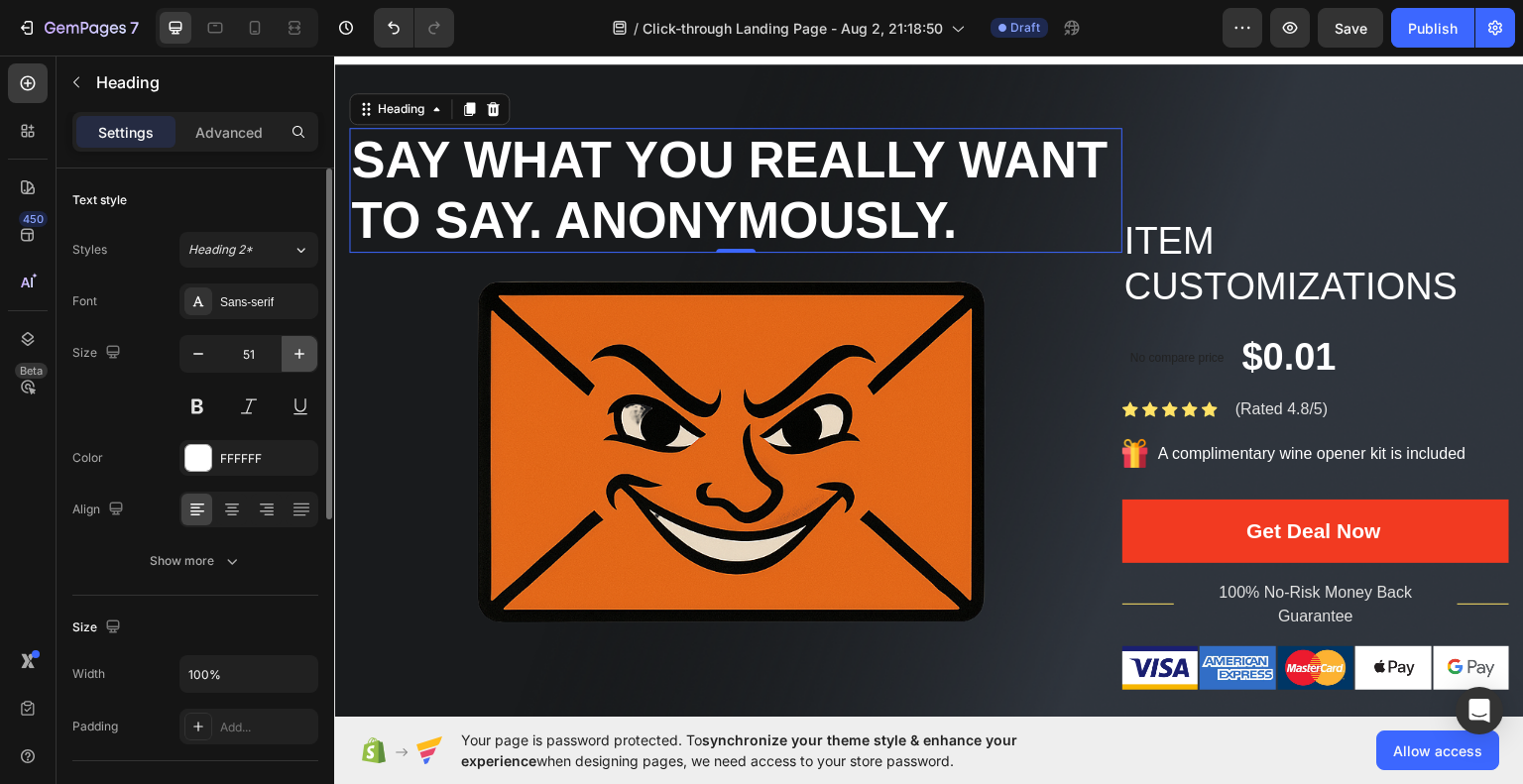 click 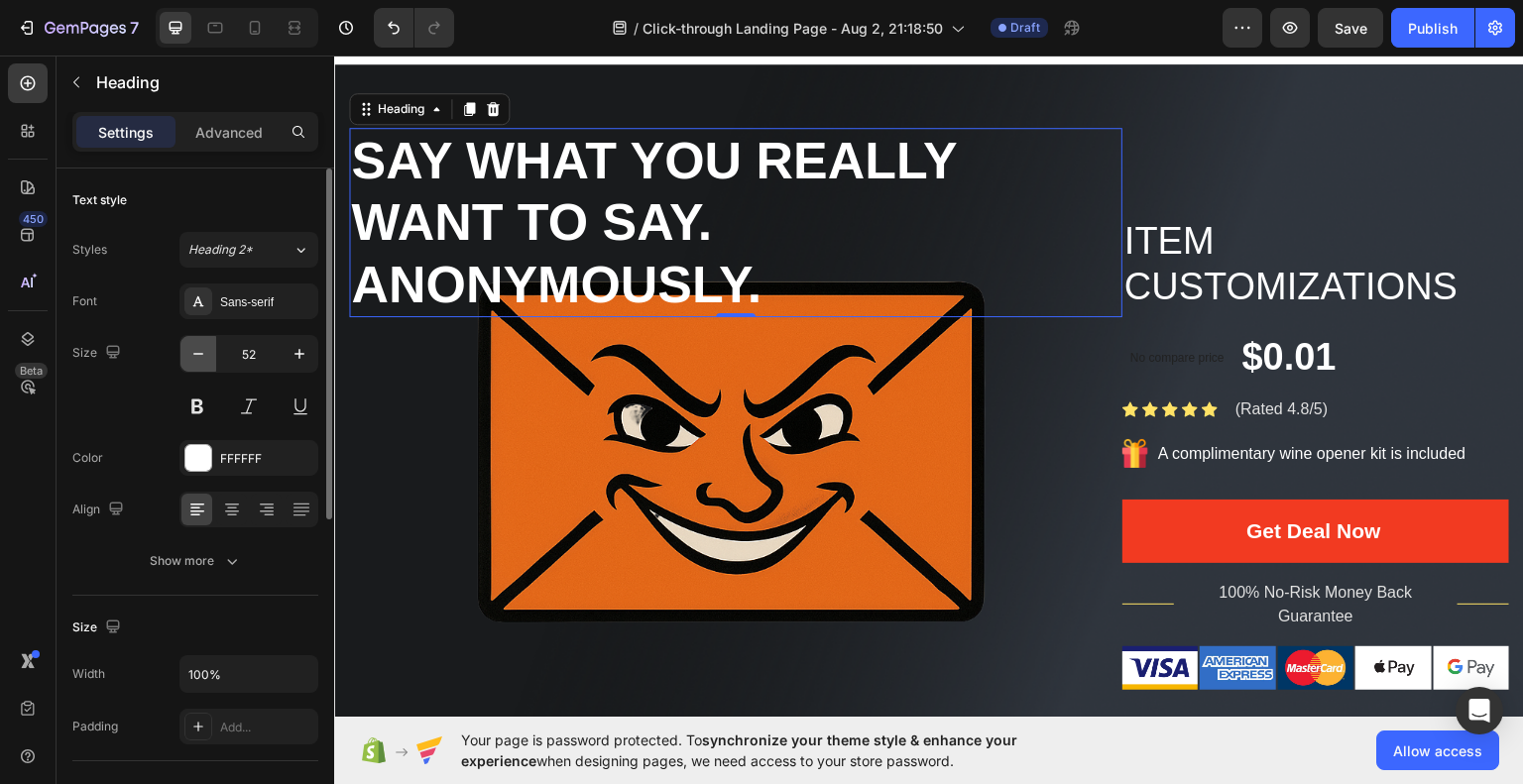 click 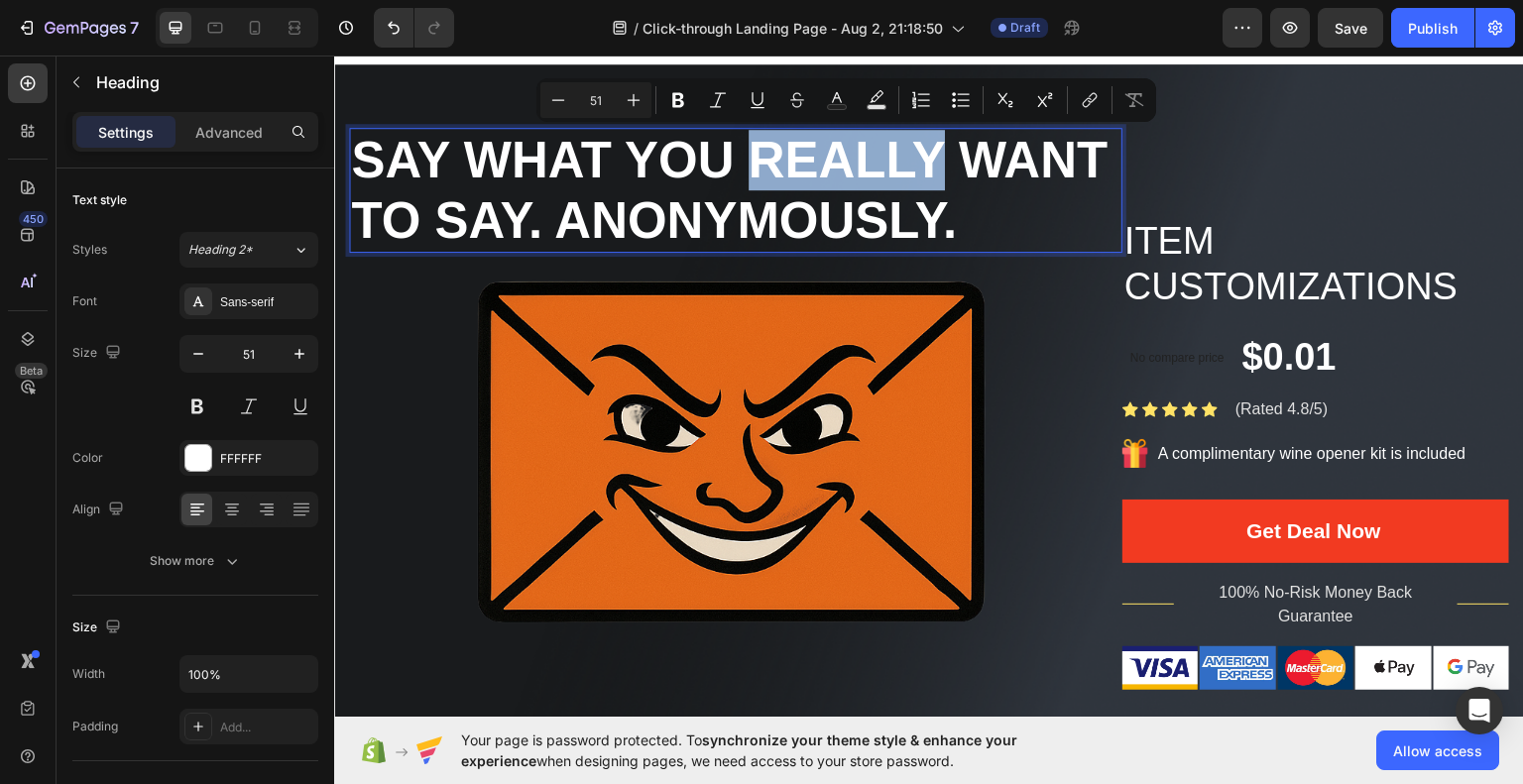 drag, startPoint x: 748, startPoint y: 166, endPoint x: 938, endPoint y: 163, distance: 190.02368 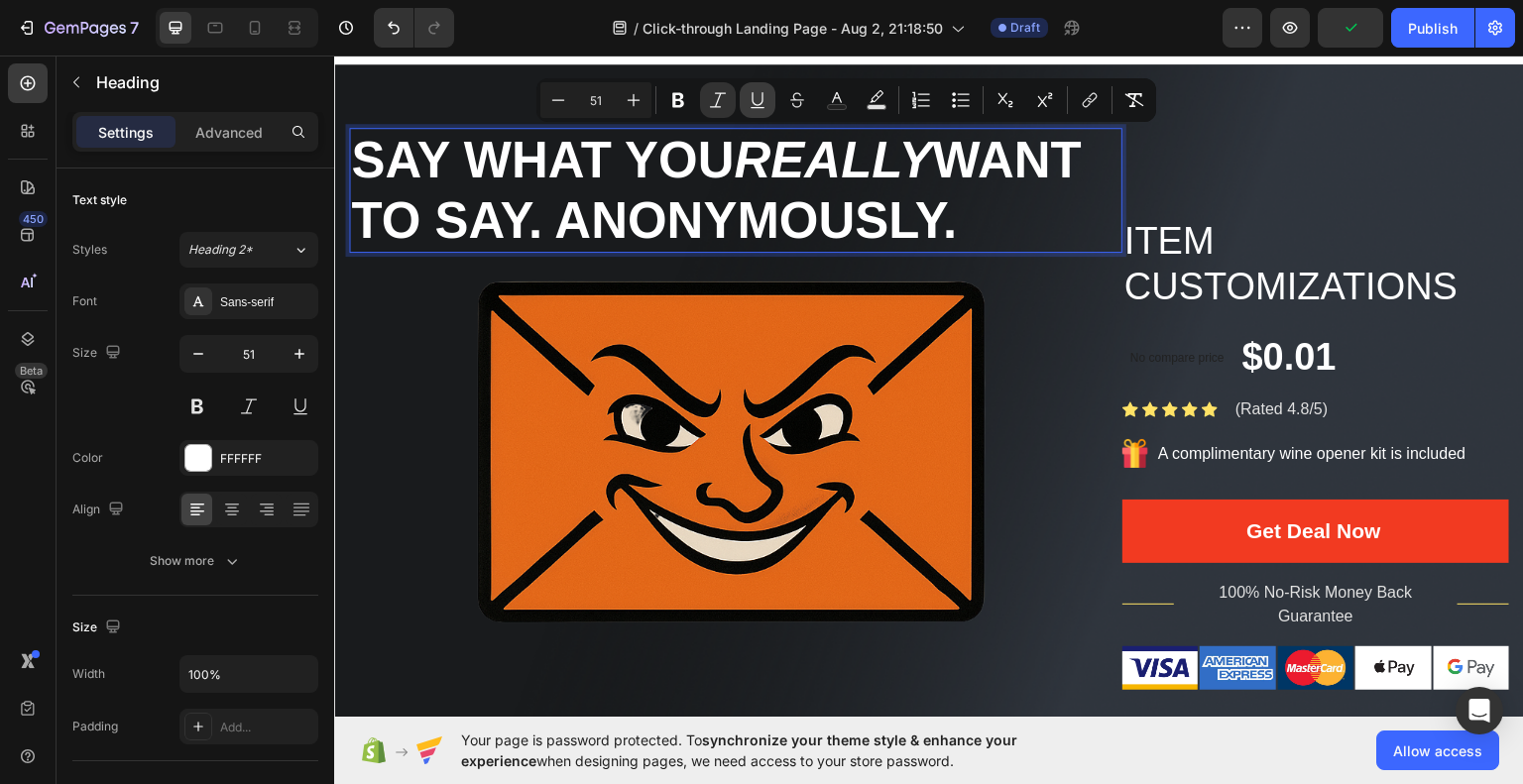 click on "Underline" at bounding box center [758, 100] 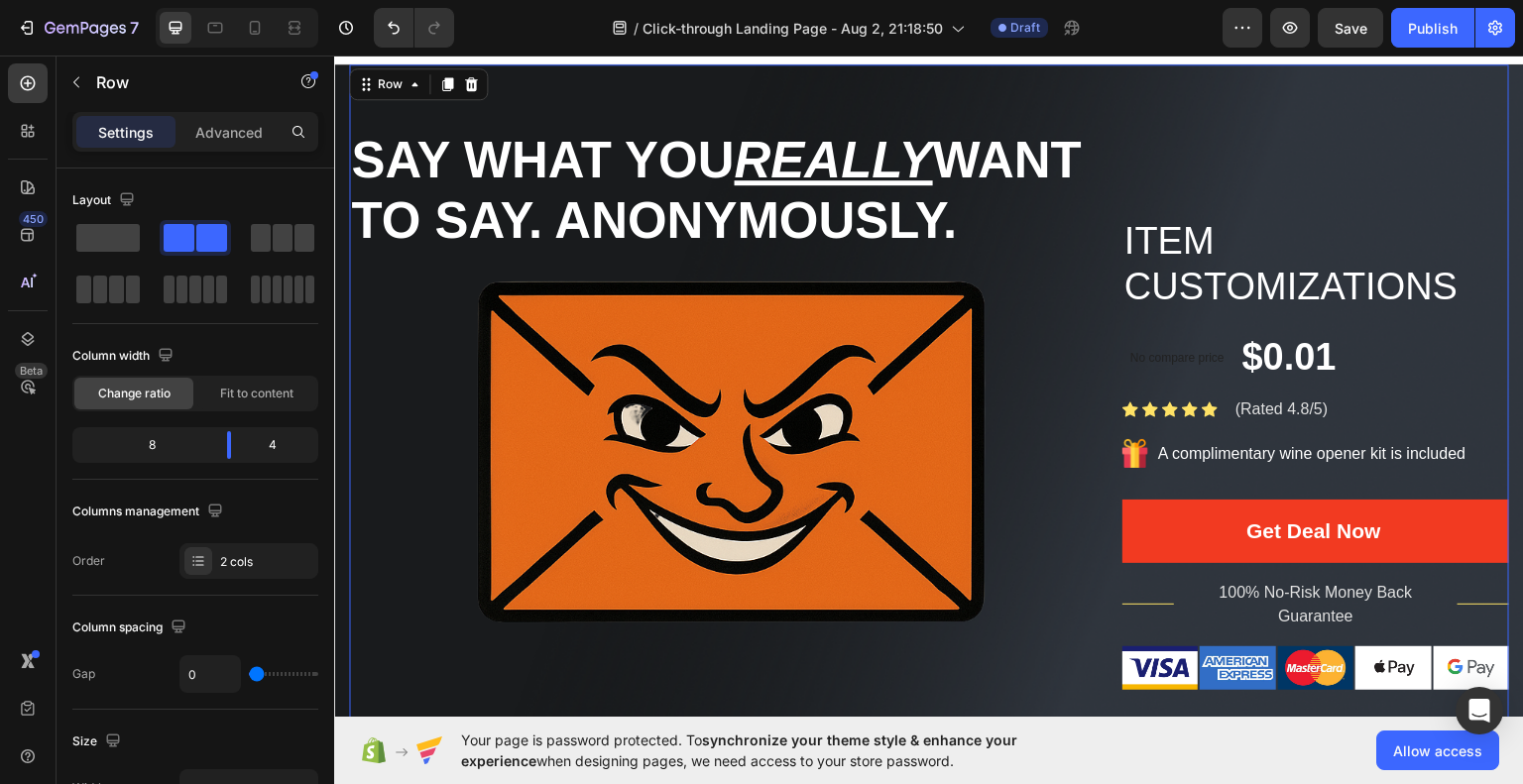 click on "Say what you  Really  want to say. Anonymously. Heading Image" at bounding box center [736, 407] 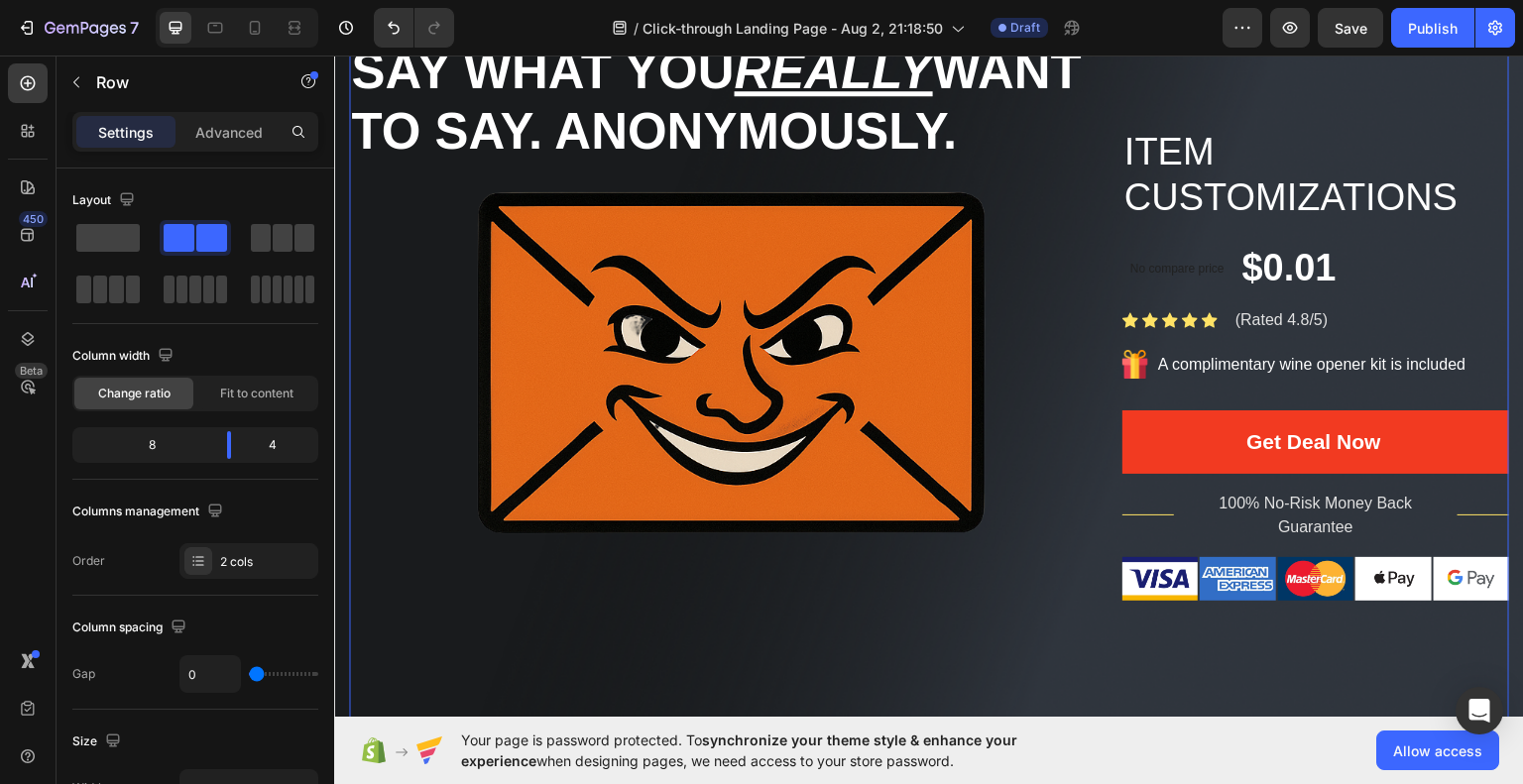 scroll, scrollTop: 162, scrollLeft: 0, axis: vertical 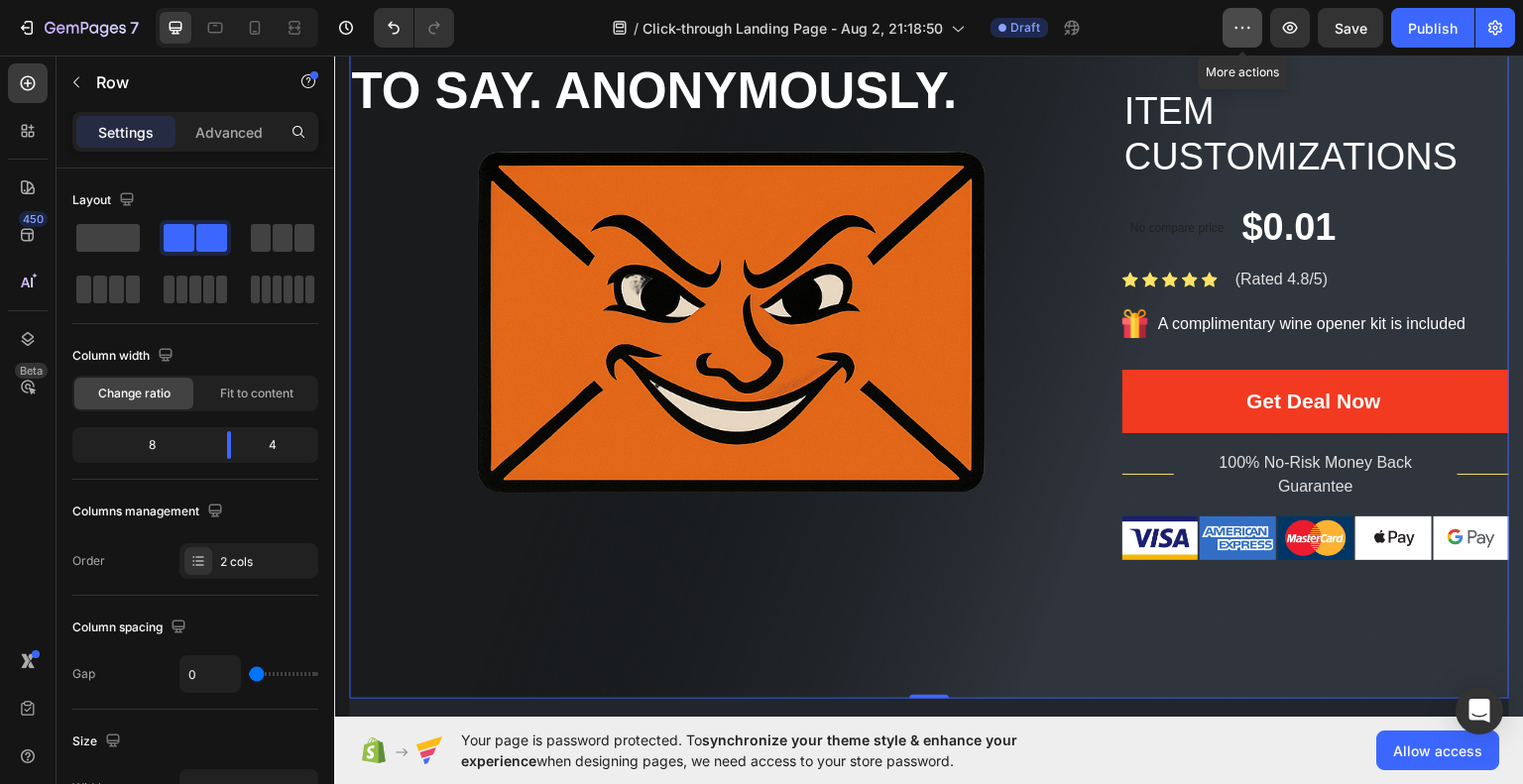 click 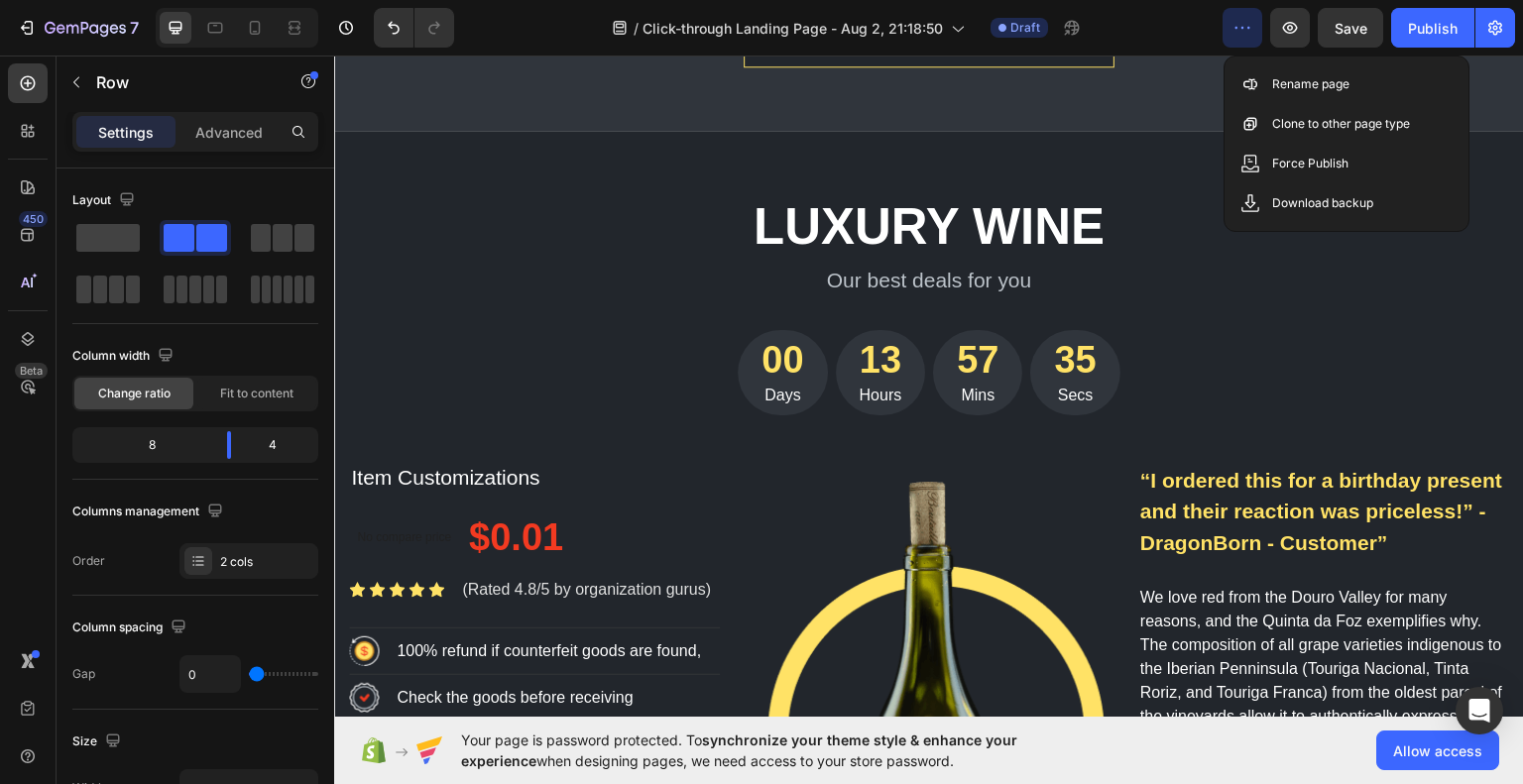 scroll, scrollTop: 2226, scrollLeft: 0, axis: vertical 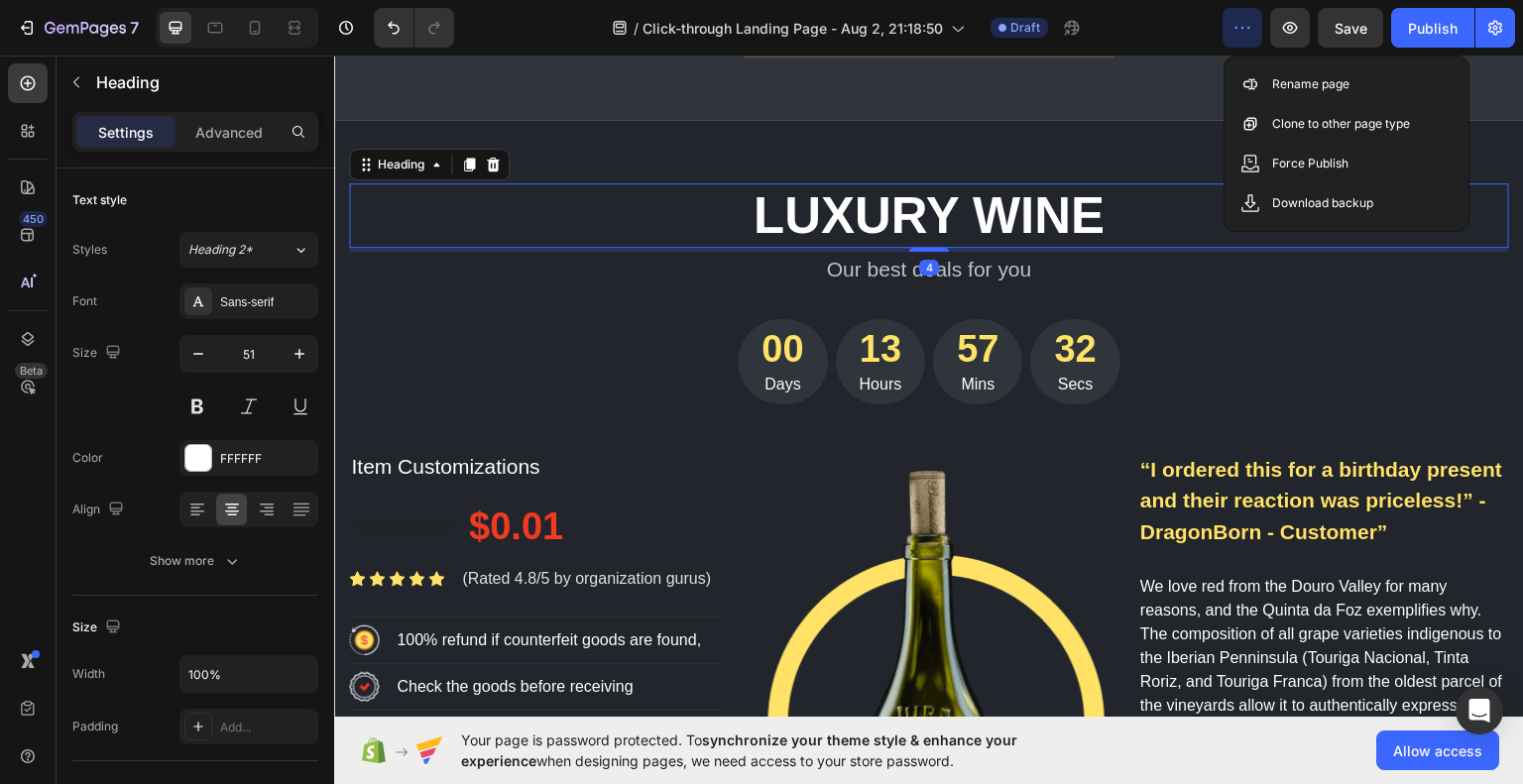 click on "Luxury wine" at bounding box center [929, 214] 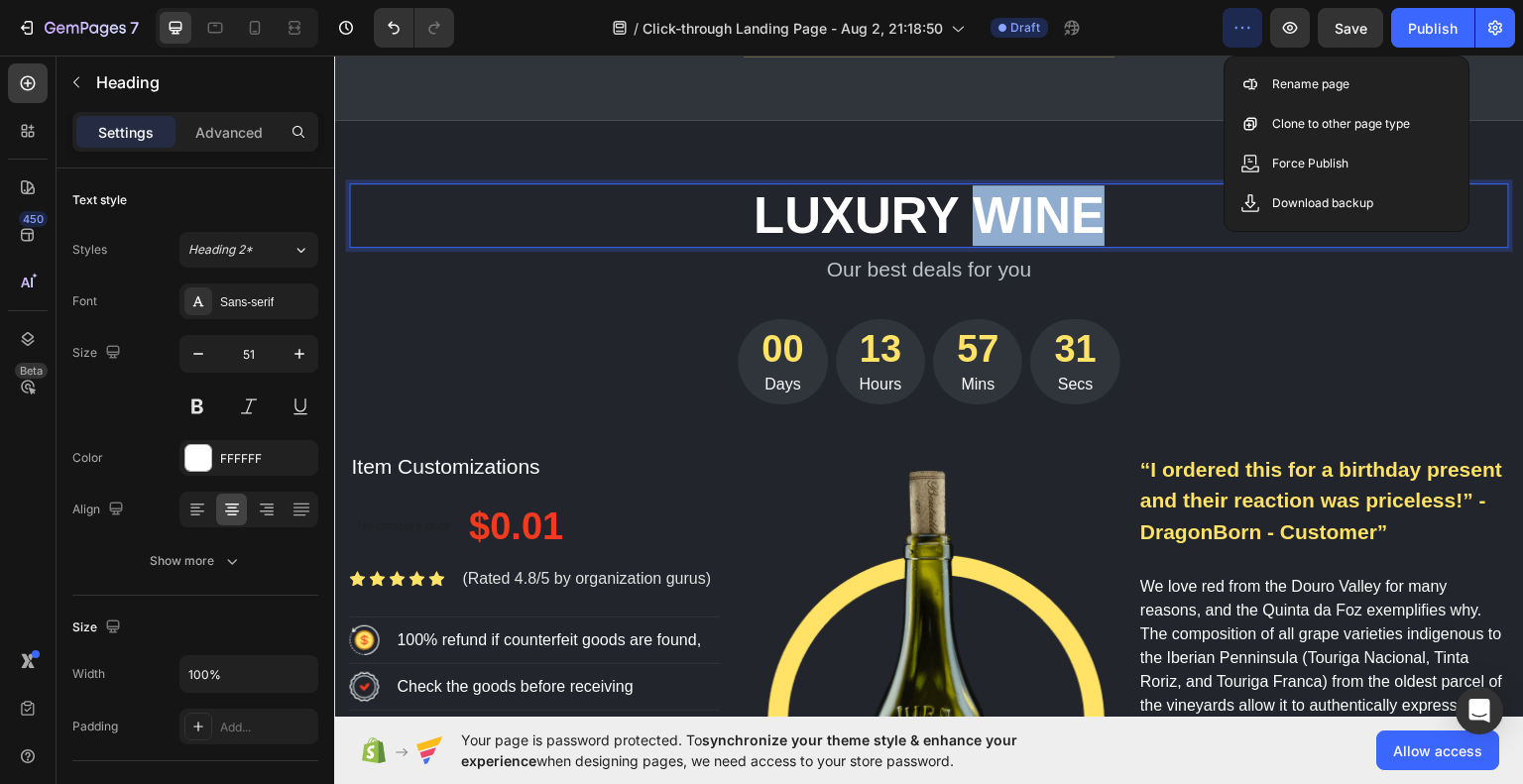 click on "Luxury wine" at bounding box center (929, 214) 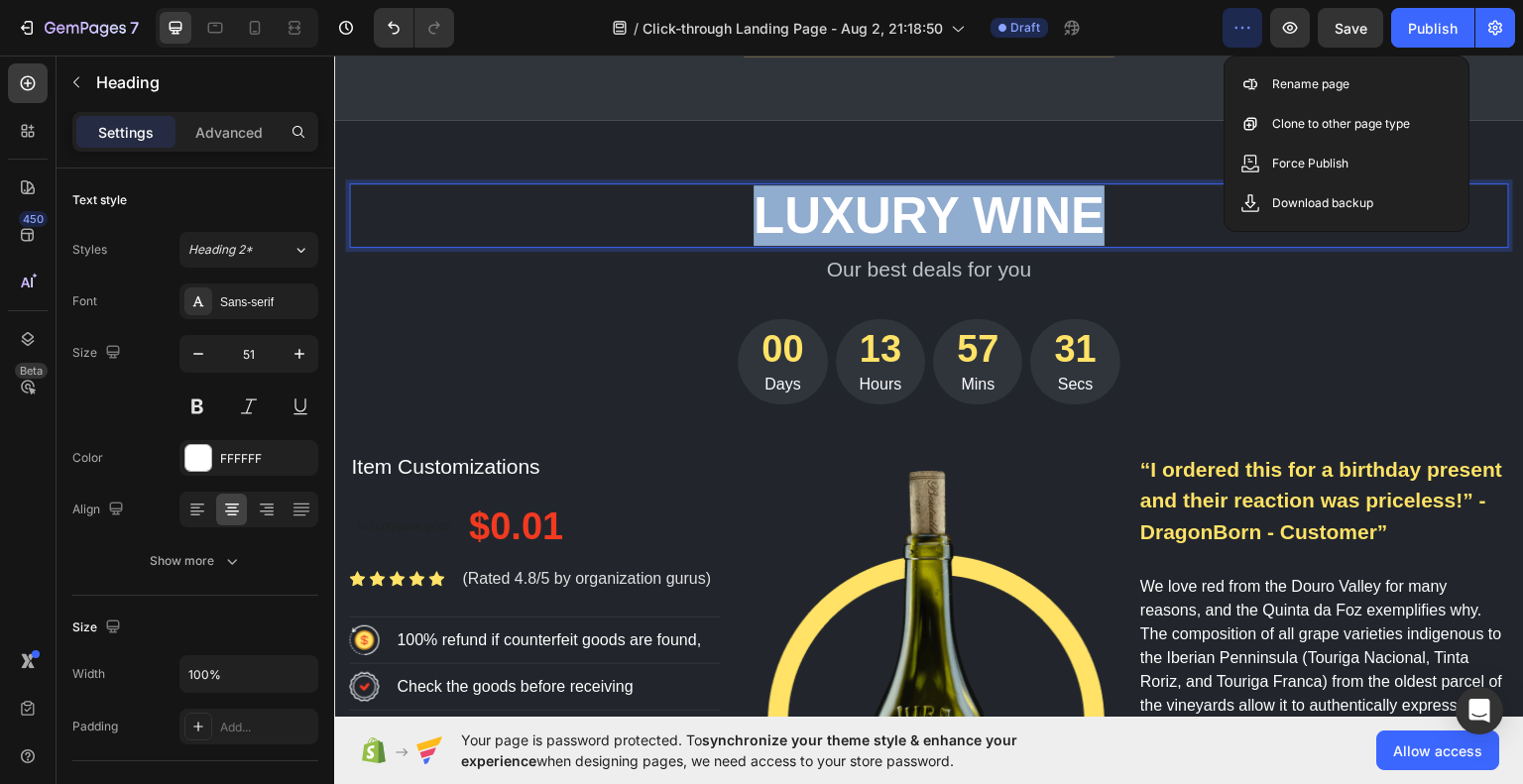 click on "Luxury wine" at bounding box center (929, 214) 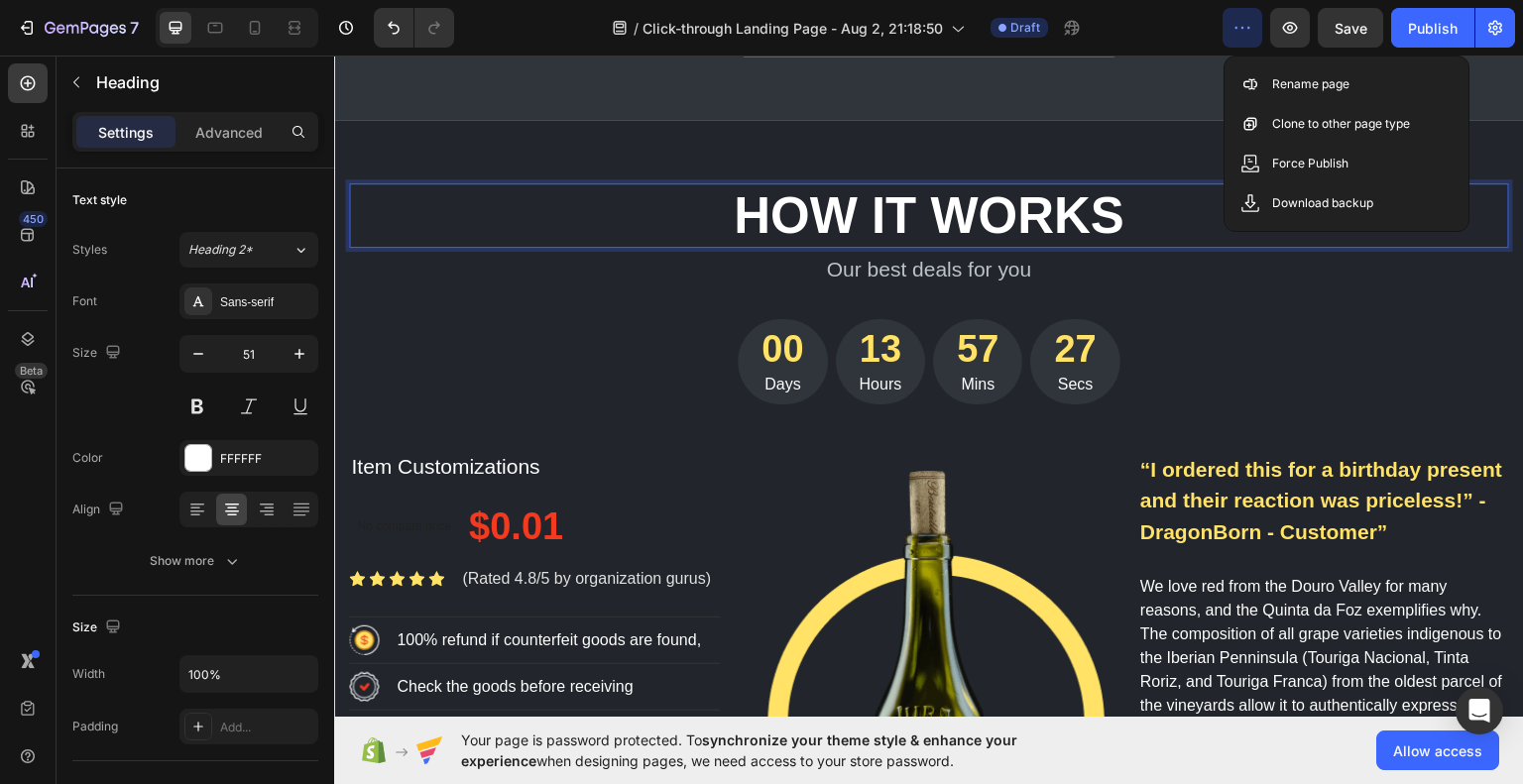 click on "how it works" at bounding box center [929, 214] 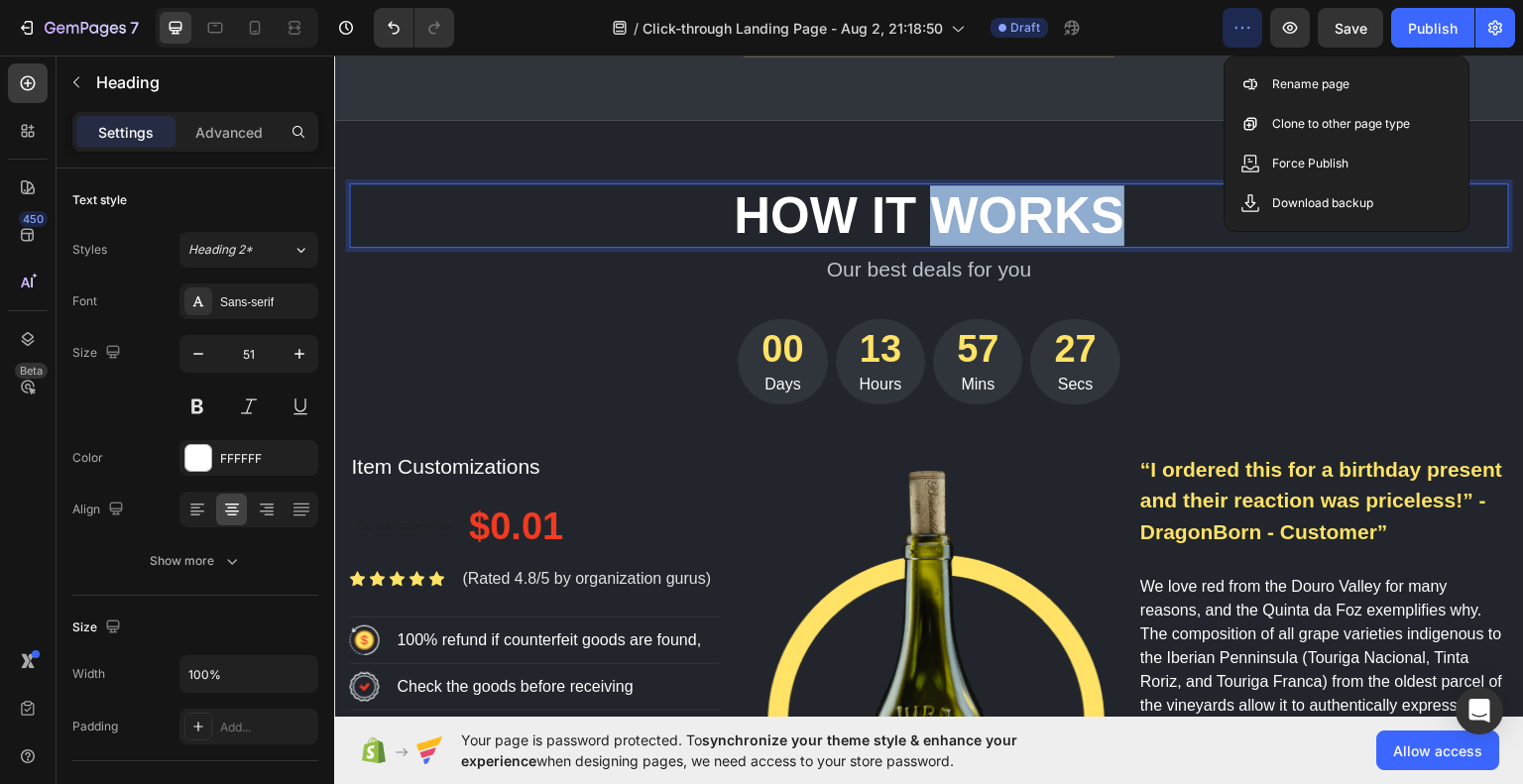 click on "how it works" at bounding box center (929, 214) 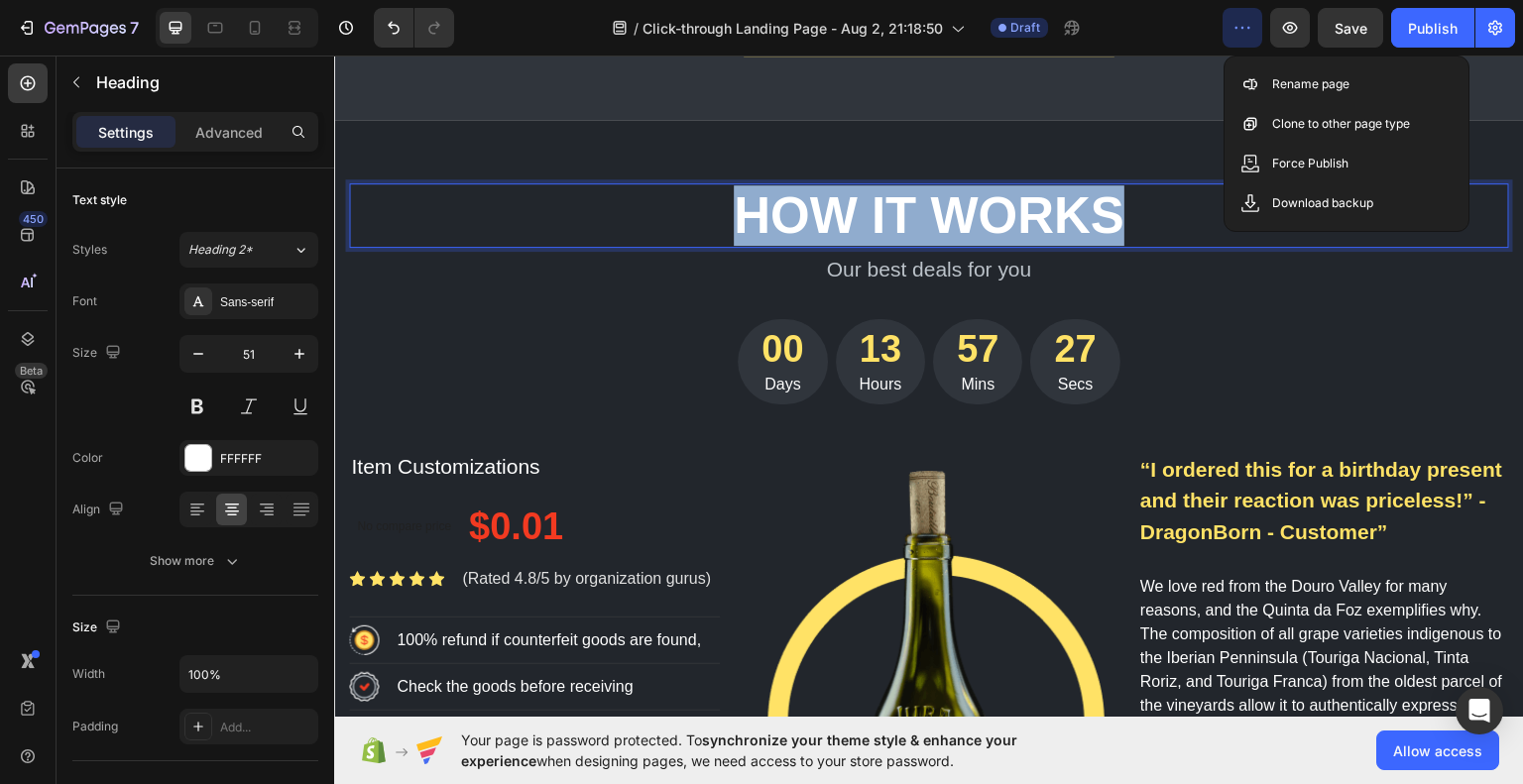 click on "how it works" at bounding box center [929, 214] 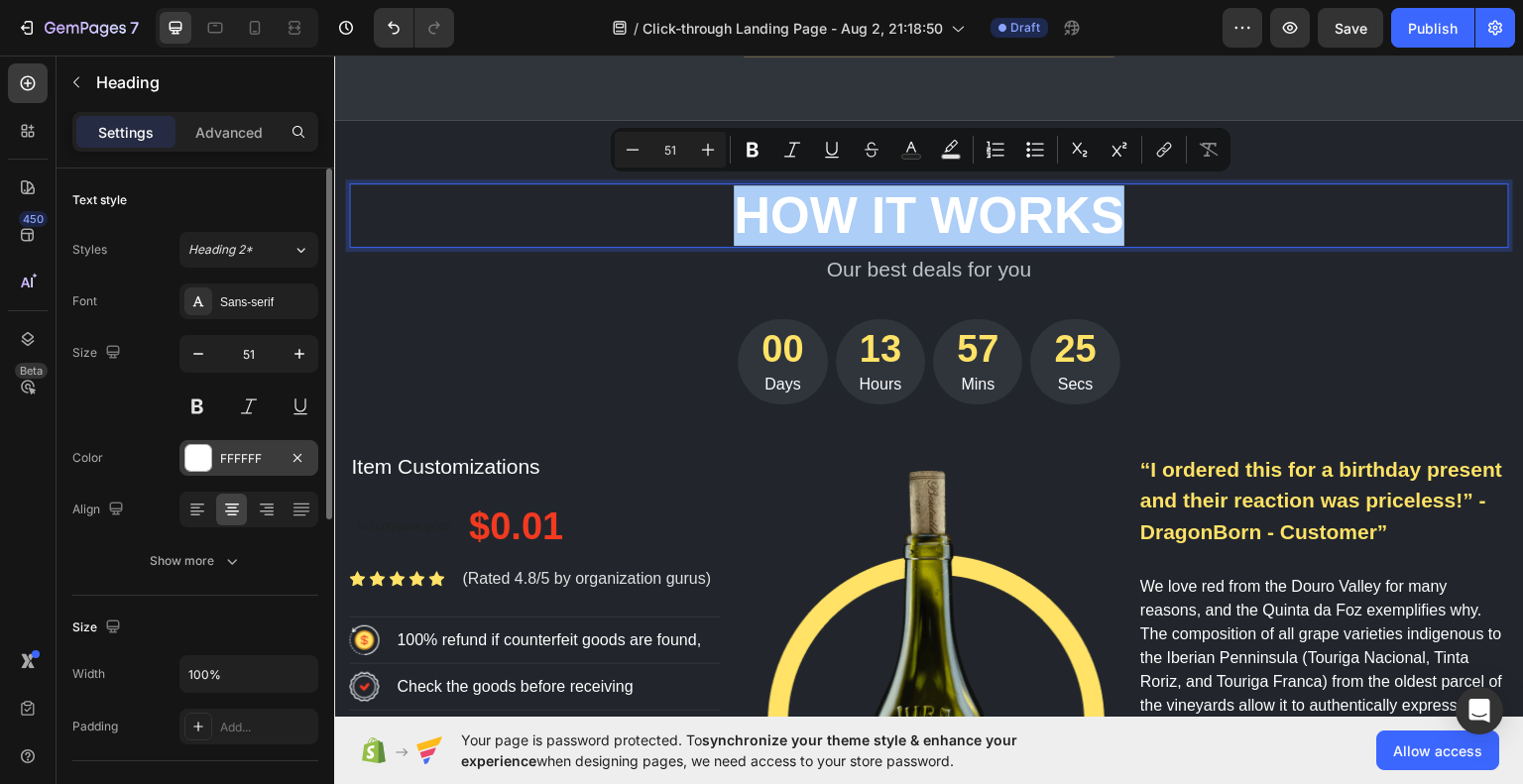 click on "FFFFFF" at bounding box center [249, 459] 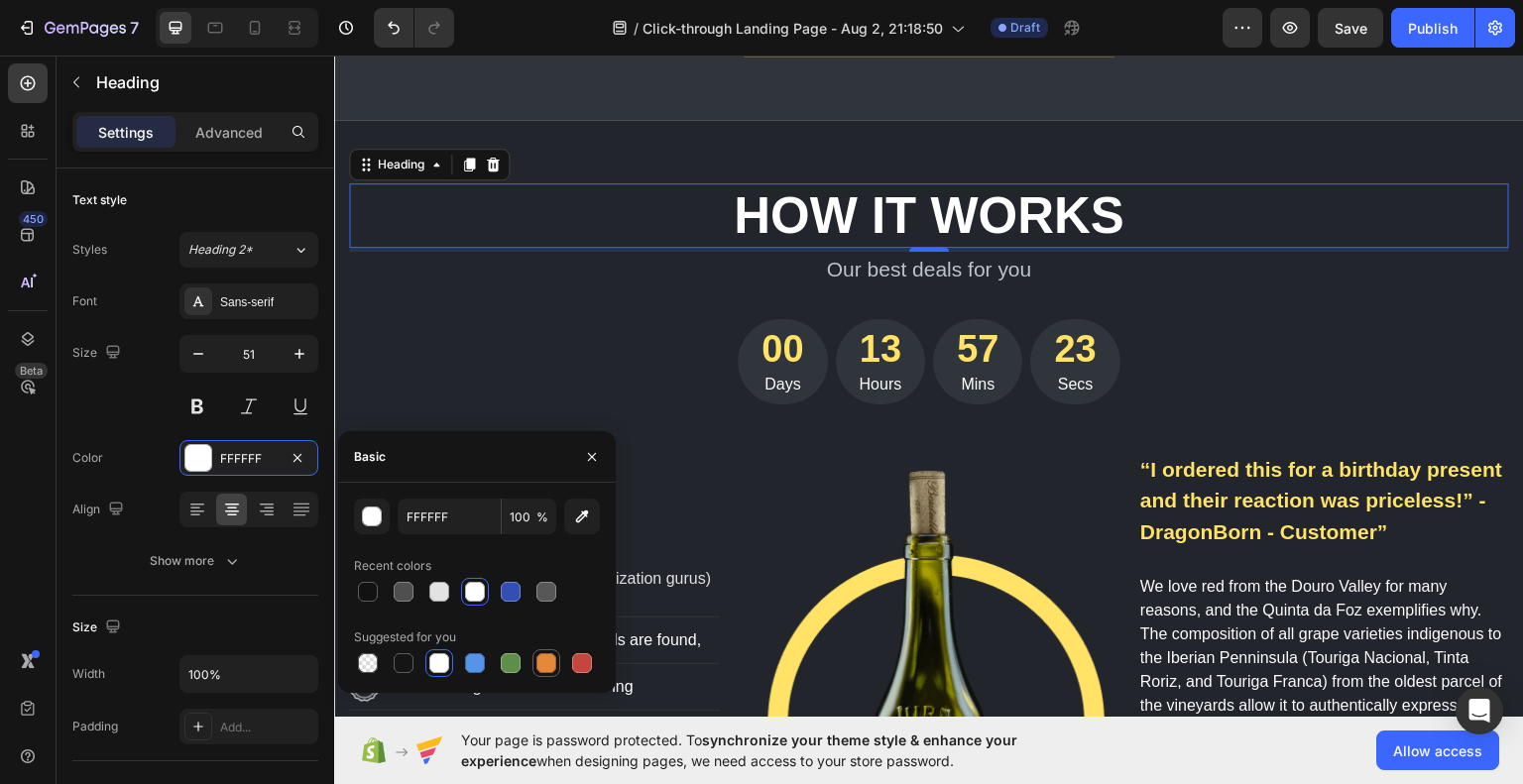 click at bounding box center (546, 663) 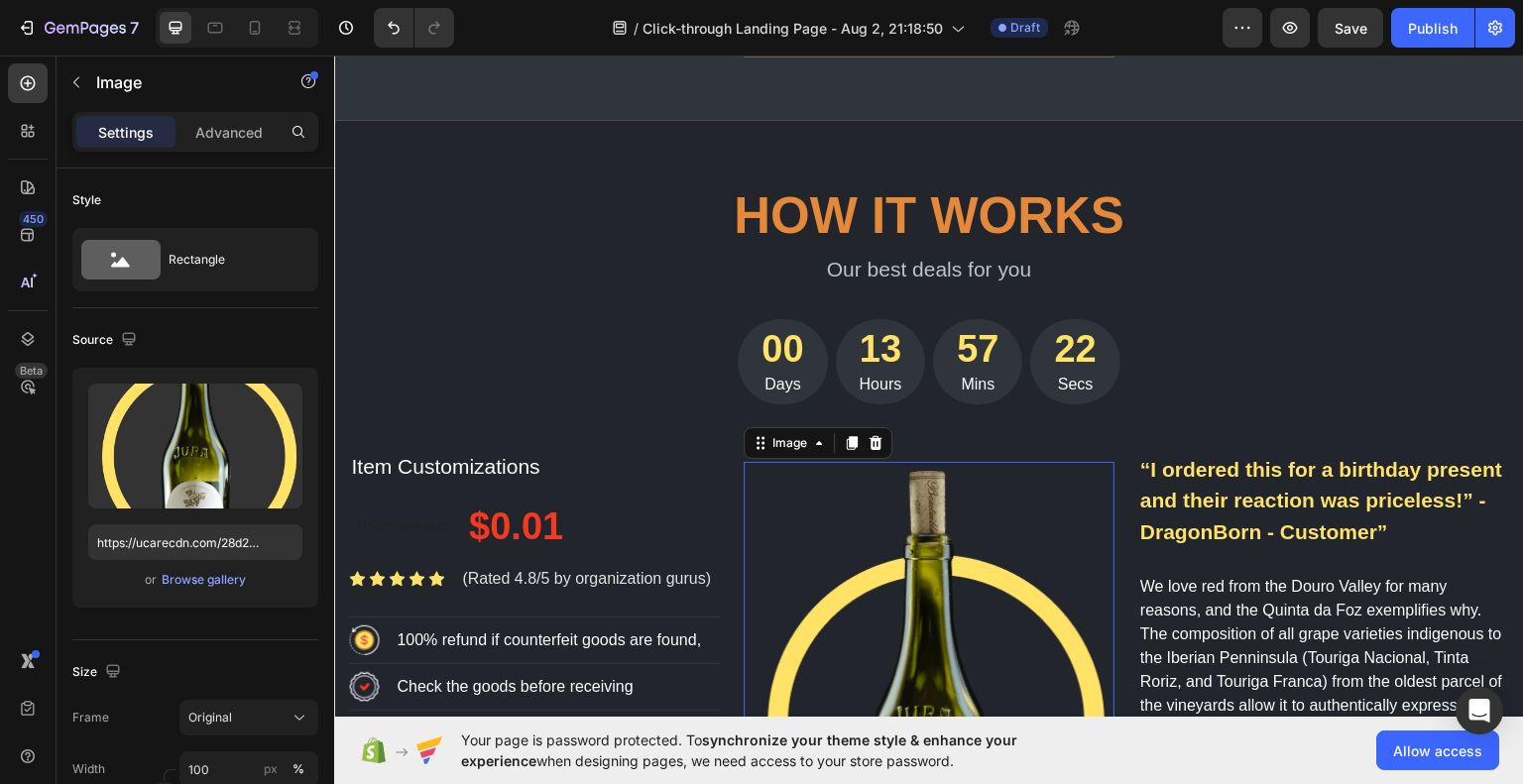 click at bounding box center [929, 704] 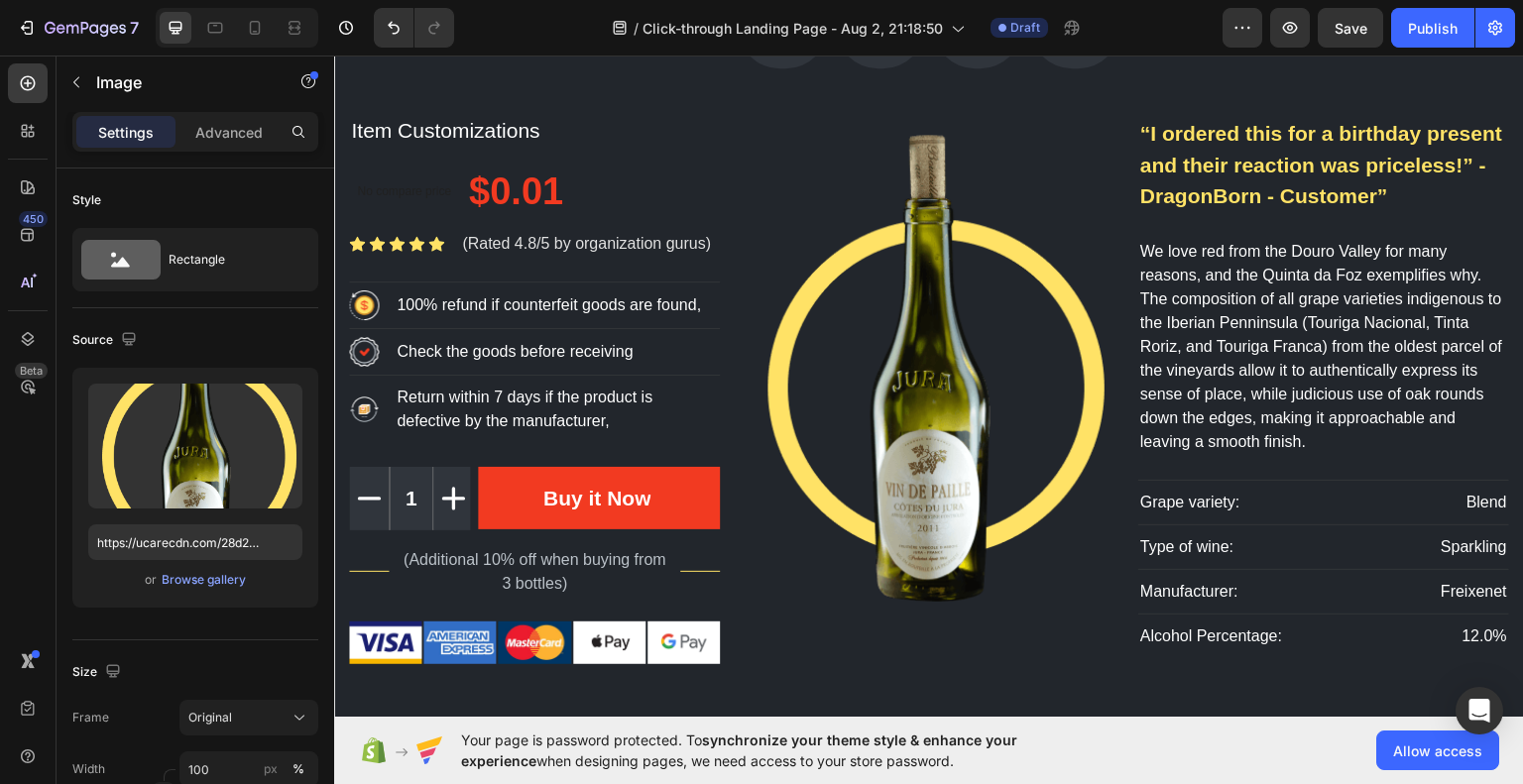 scroll, scrollTop: 2547, scrollLeft: 0, axis: vertical 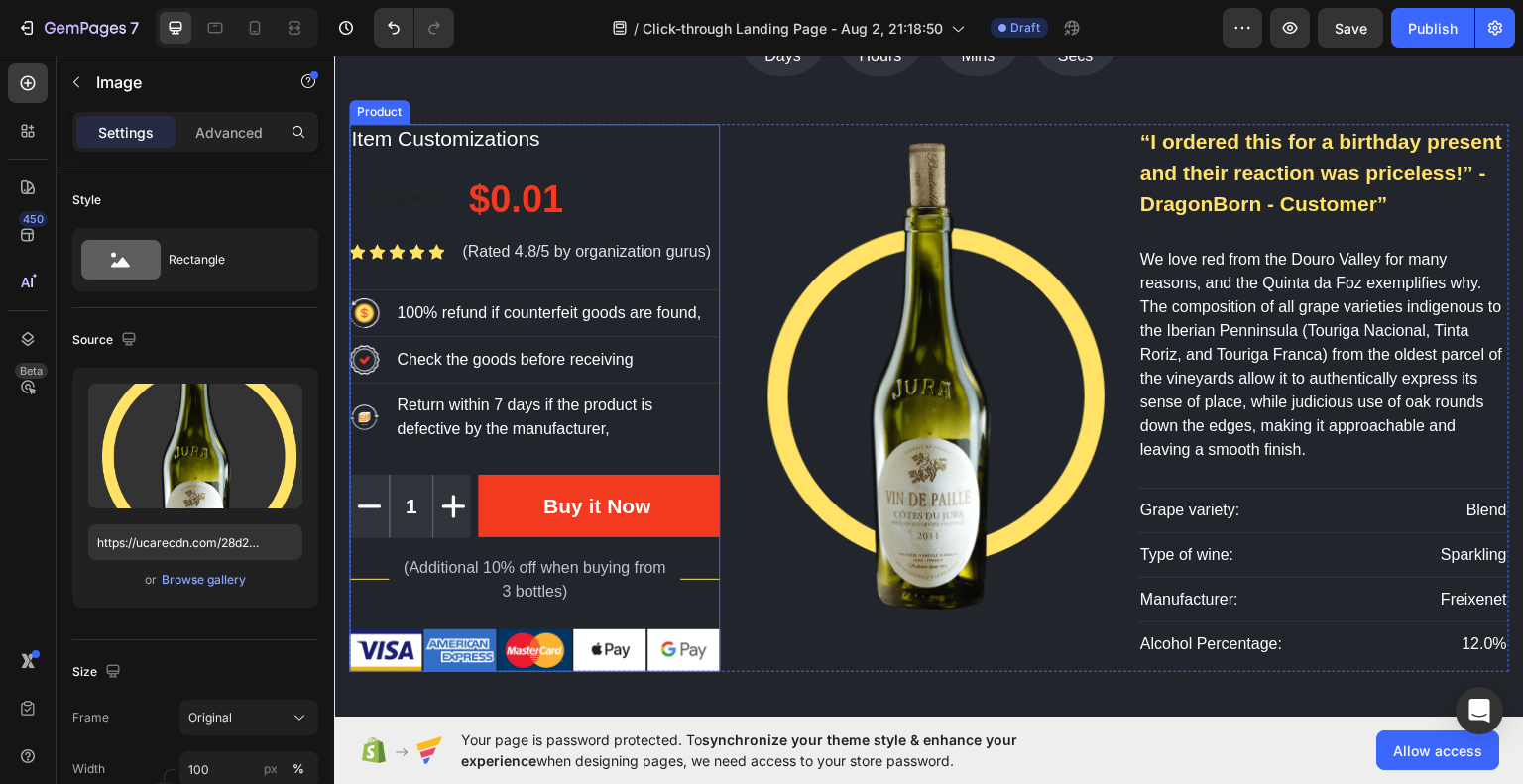 click on "Item Customizations Product Title No compare price Product Price $0.01 Product Price Product Price Row                Icon                Icon                Icon                Icon                Icon Icon List Hoz (Rated 4.8/5 by organization gurus) Text block Row Grape variety:  Text block Blend  Text block Row Type of wine: Text block Sparkling  Text block Row Manufacturer: Text block Freixenet Text block Row Alcohol Percentage: Text block 12.0% Text block Row Row Image 100% refund if counterfeit goods are found, Text block Row Image Check the goods before receiving Text block Row Image Return within 7 days if the product is defective by the manufacturer, Text block Row “I ordered this for a birthday present and their reaction was priceless!” -  DragonBorn - Customer” Text block
1
Product Quantity Buy it Now Product Cart Button Row                Title Line (Additional 10% off when buying from 3 bottles) Text block                Title Line Row Image Image Image" at bounding box center (534, 396) 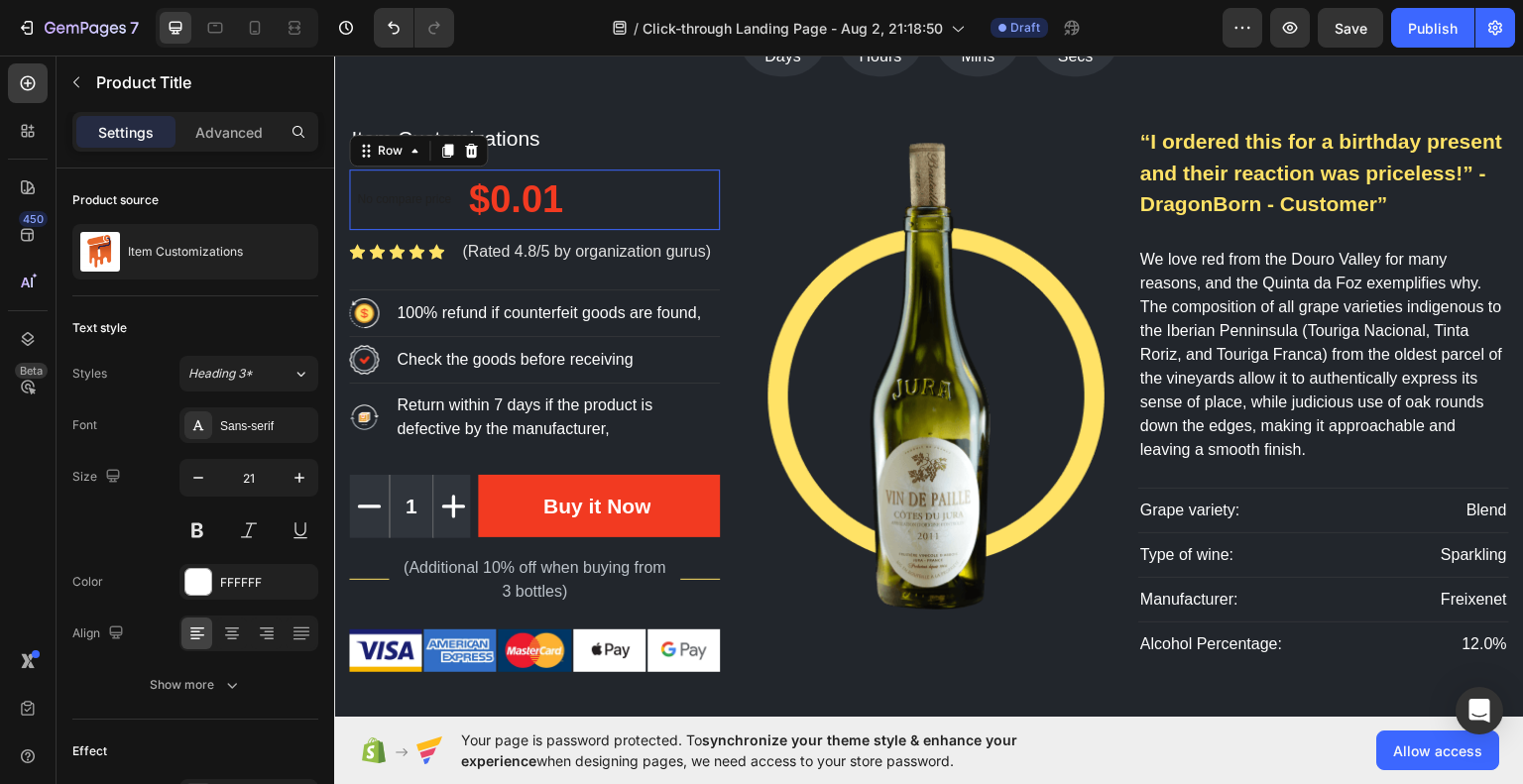 click on "No compare price Product Price $0.01 Product Price Product Price Row   0" at bounding box center [534, 198] 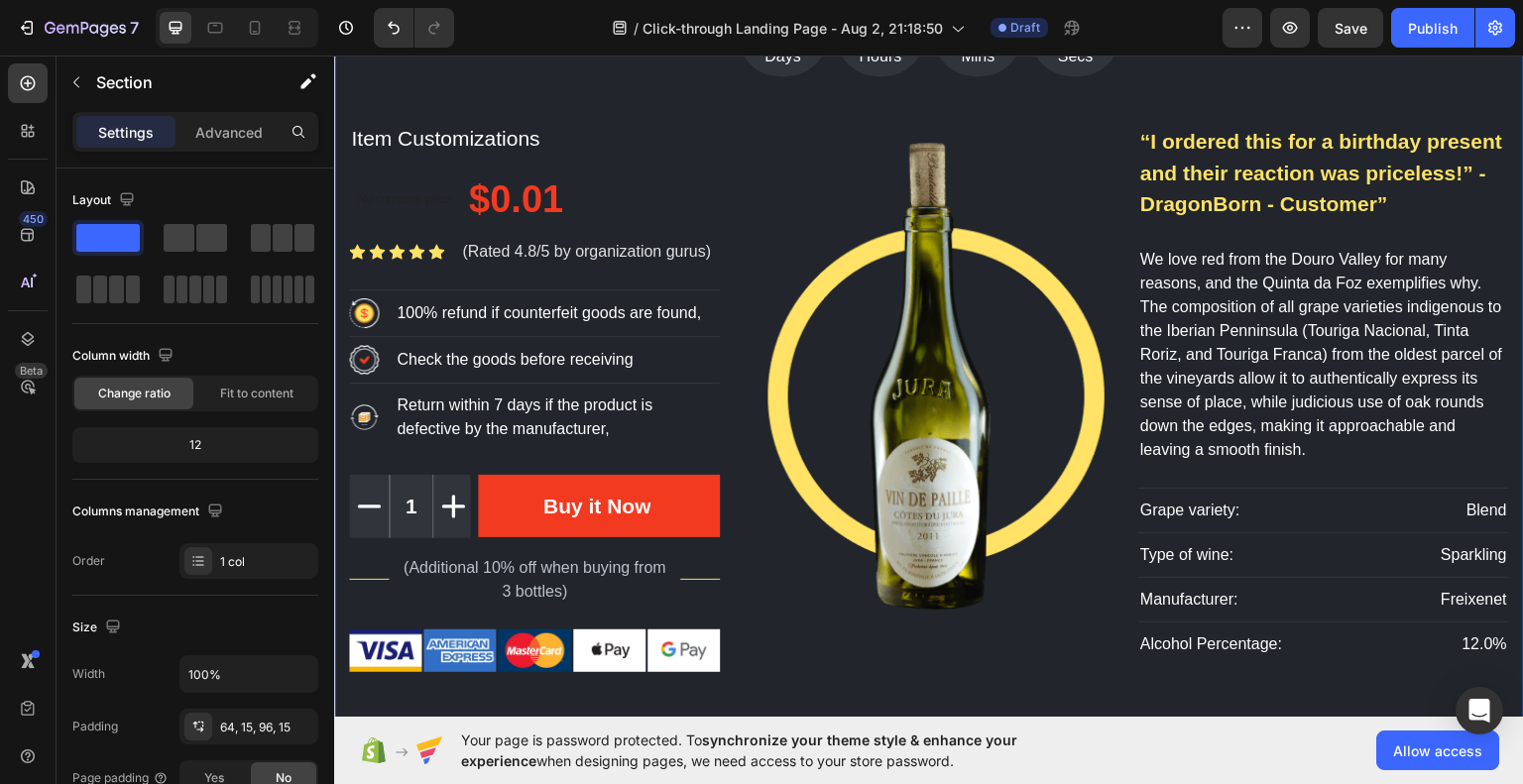 click on "Item Customizations" at bounding box center (534, 137) 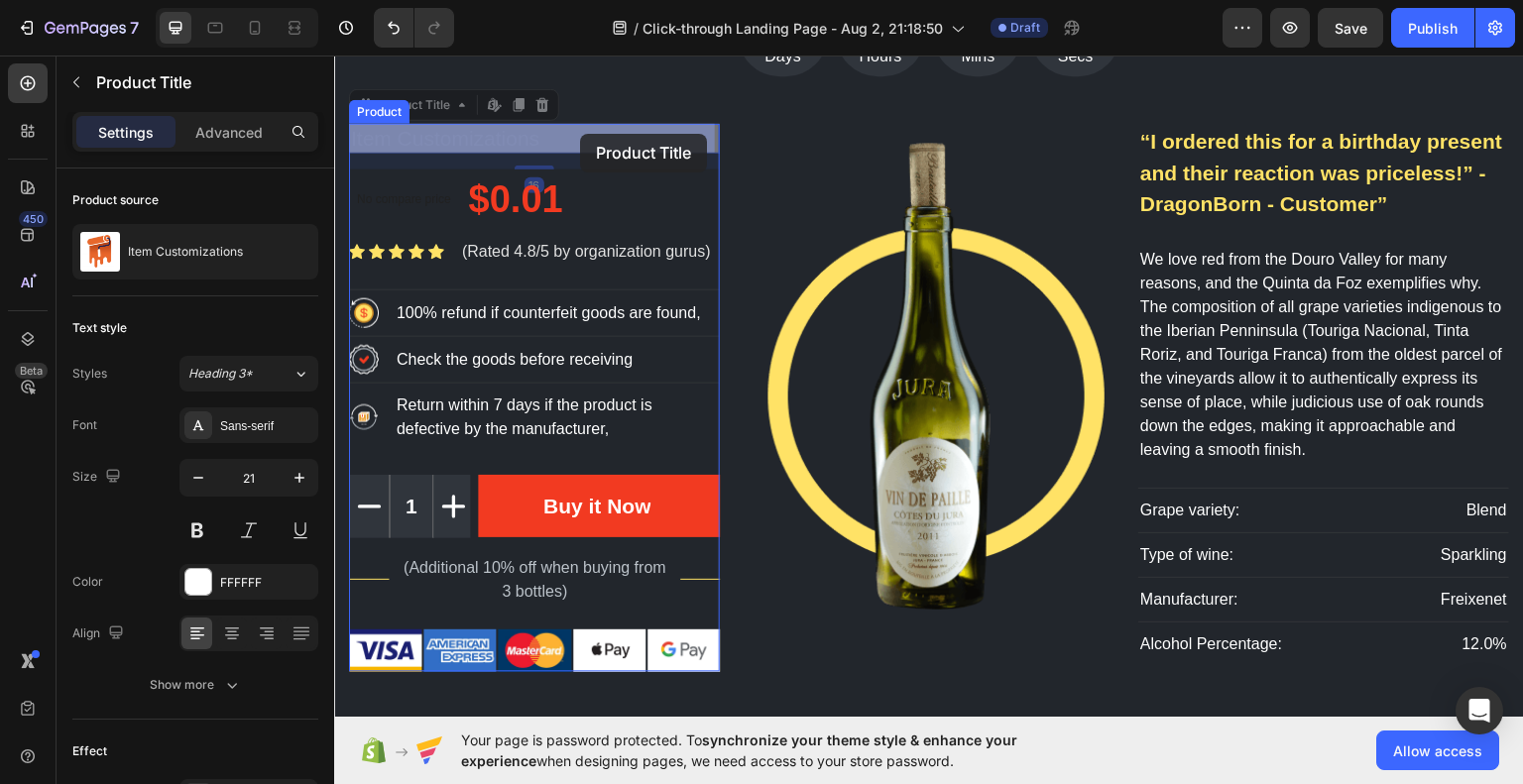 drag, startPoint x: 579, startPoint y: 149, endPoint x: 580, endPoint y: 133, distance: 16.03122 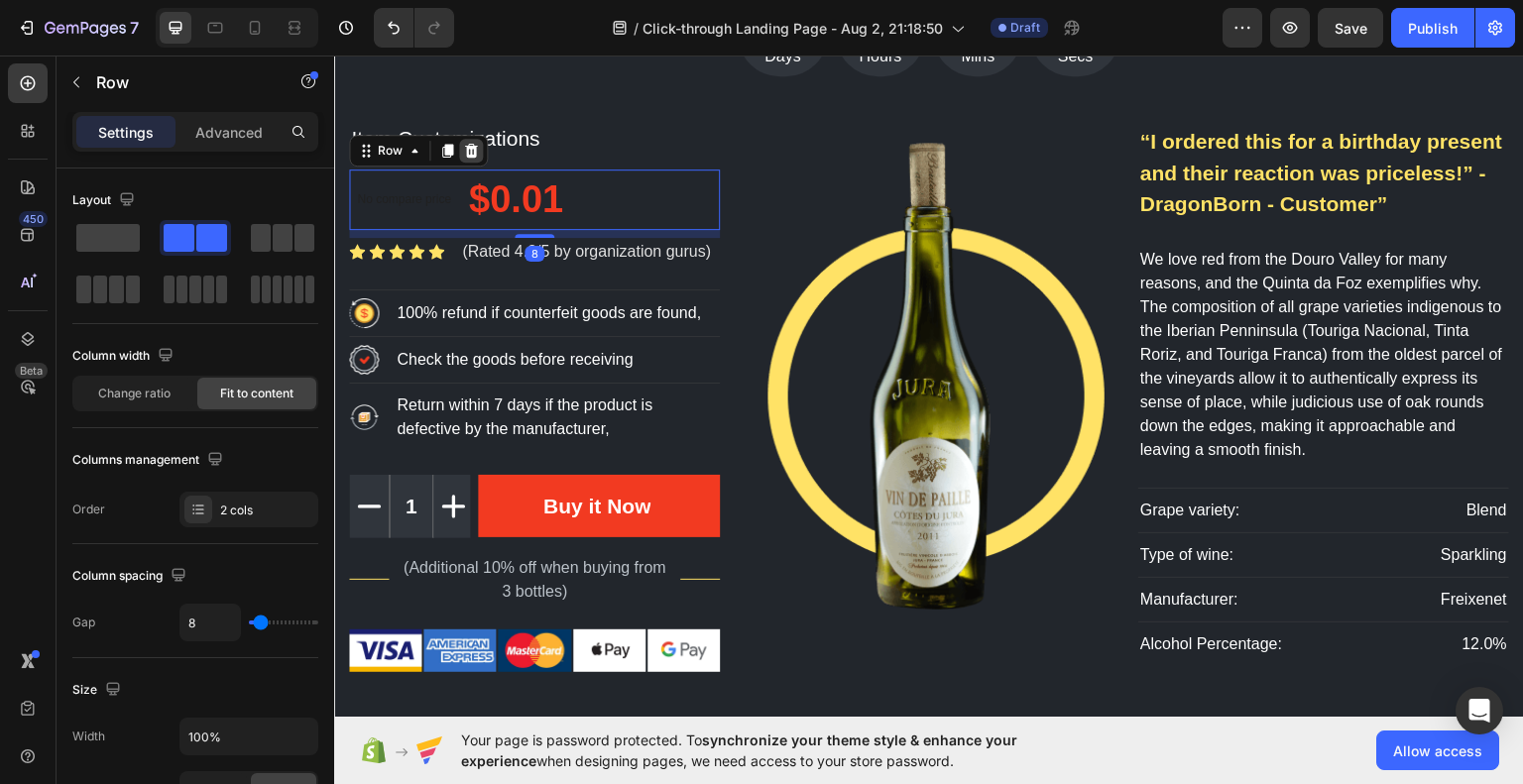 click 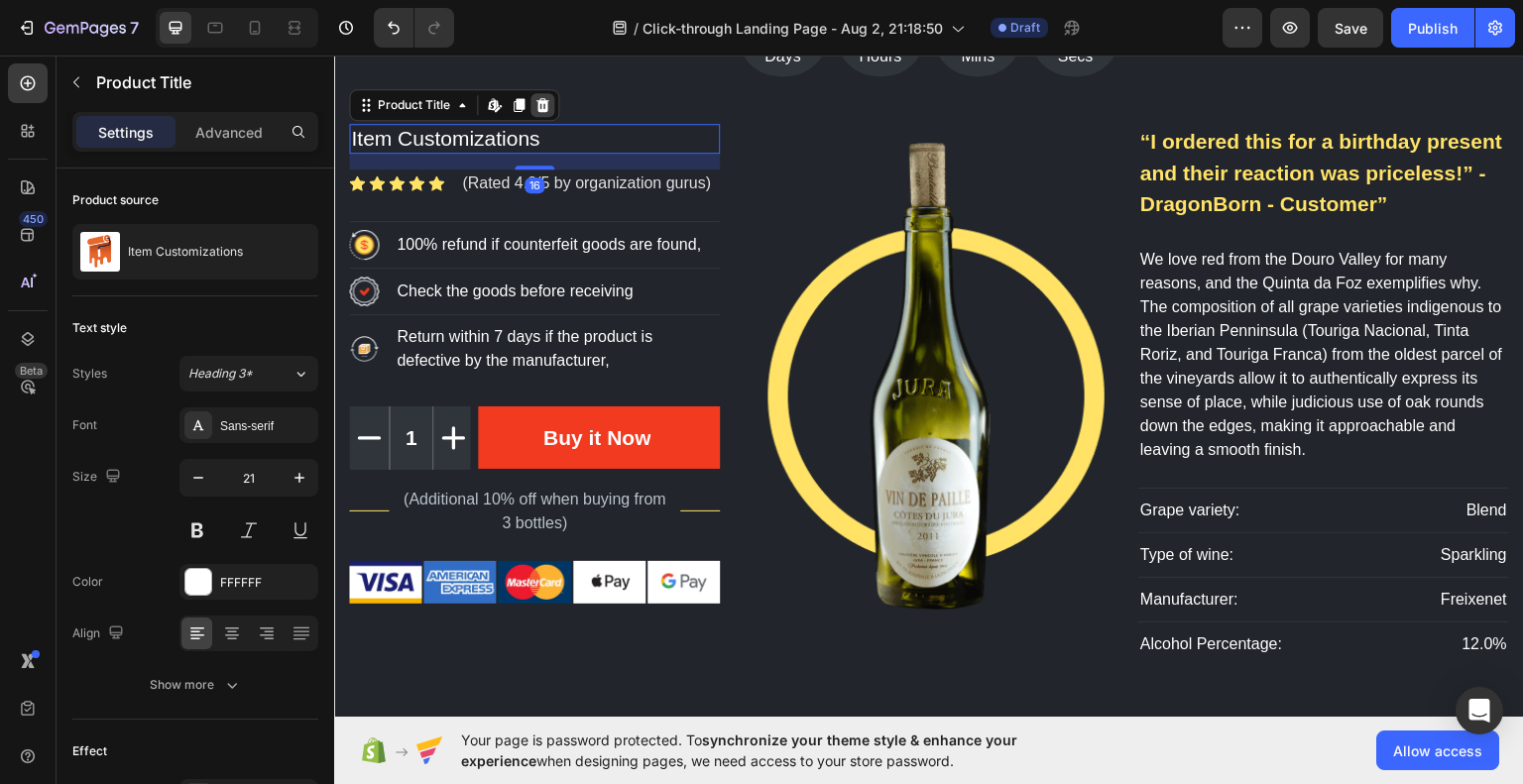 click 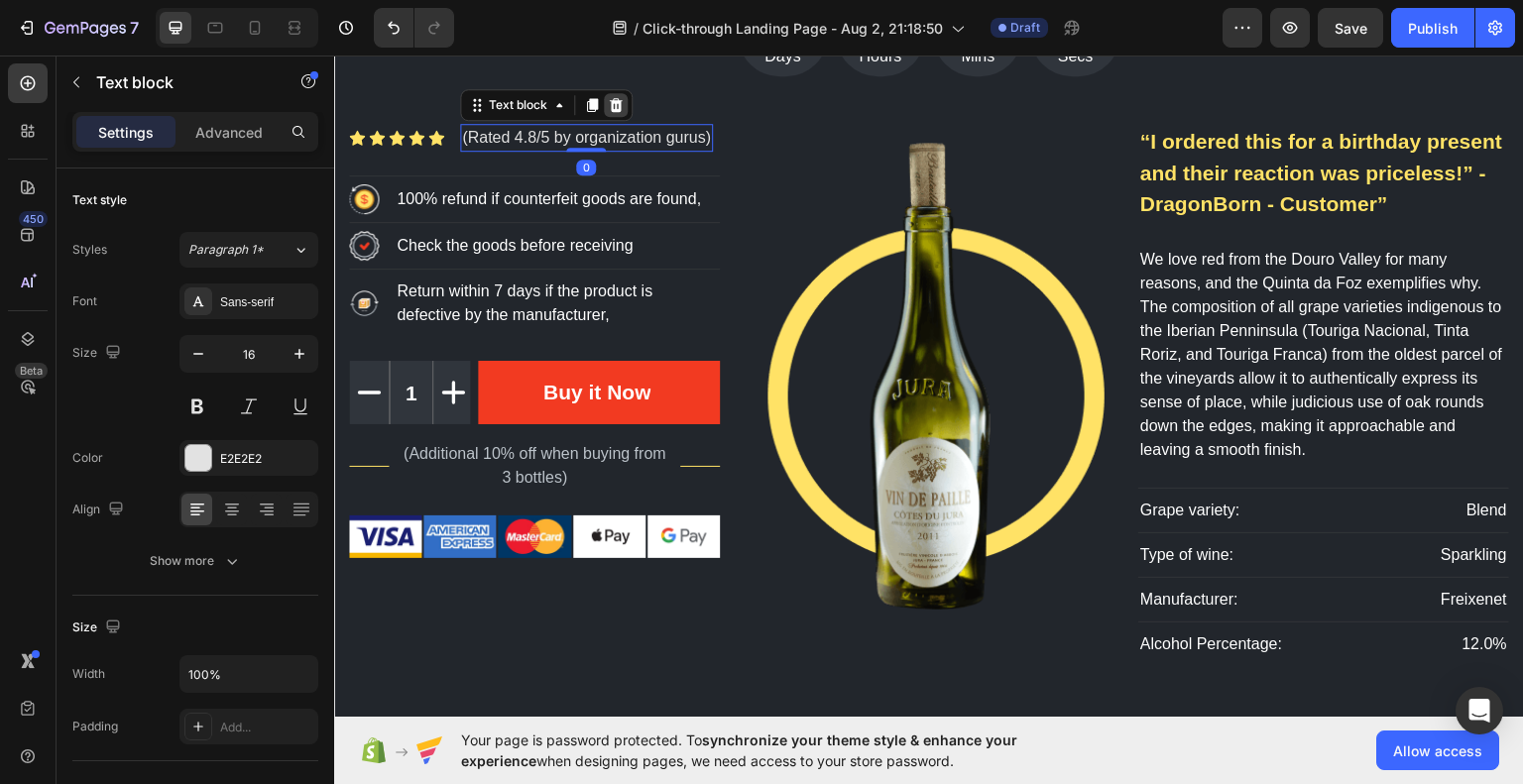 click 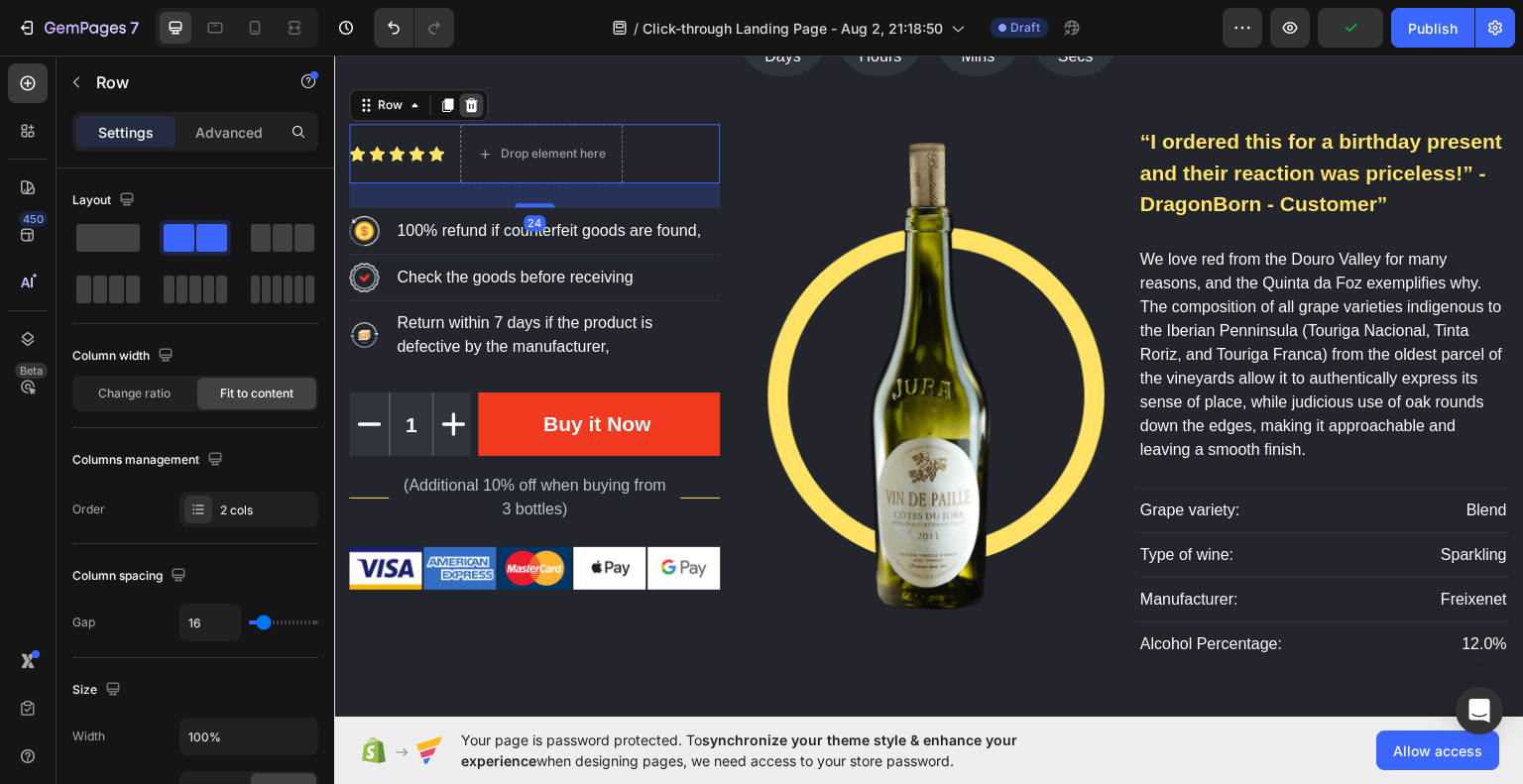 click 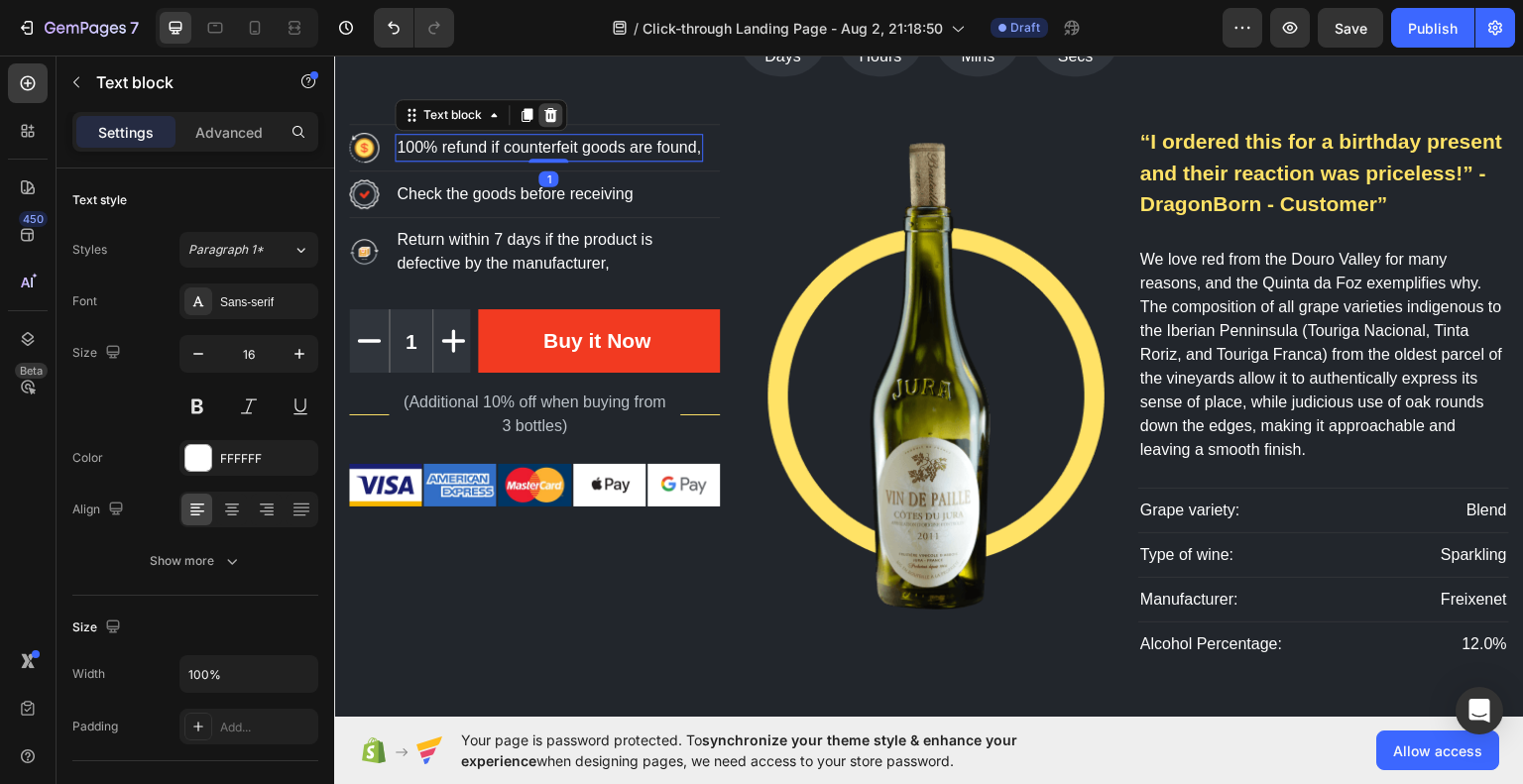 click at bounding box center [550, 114] 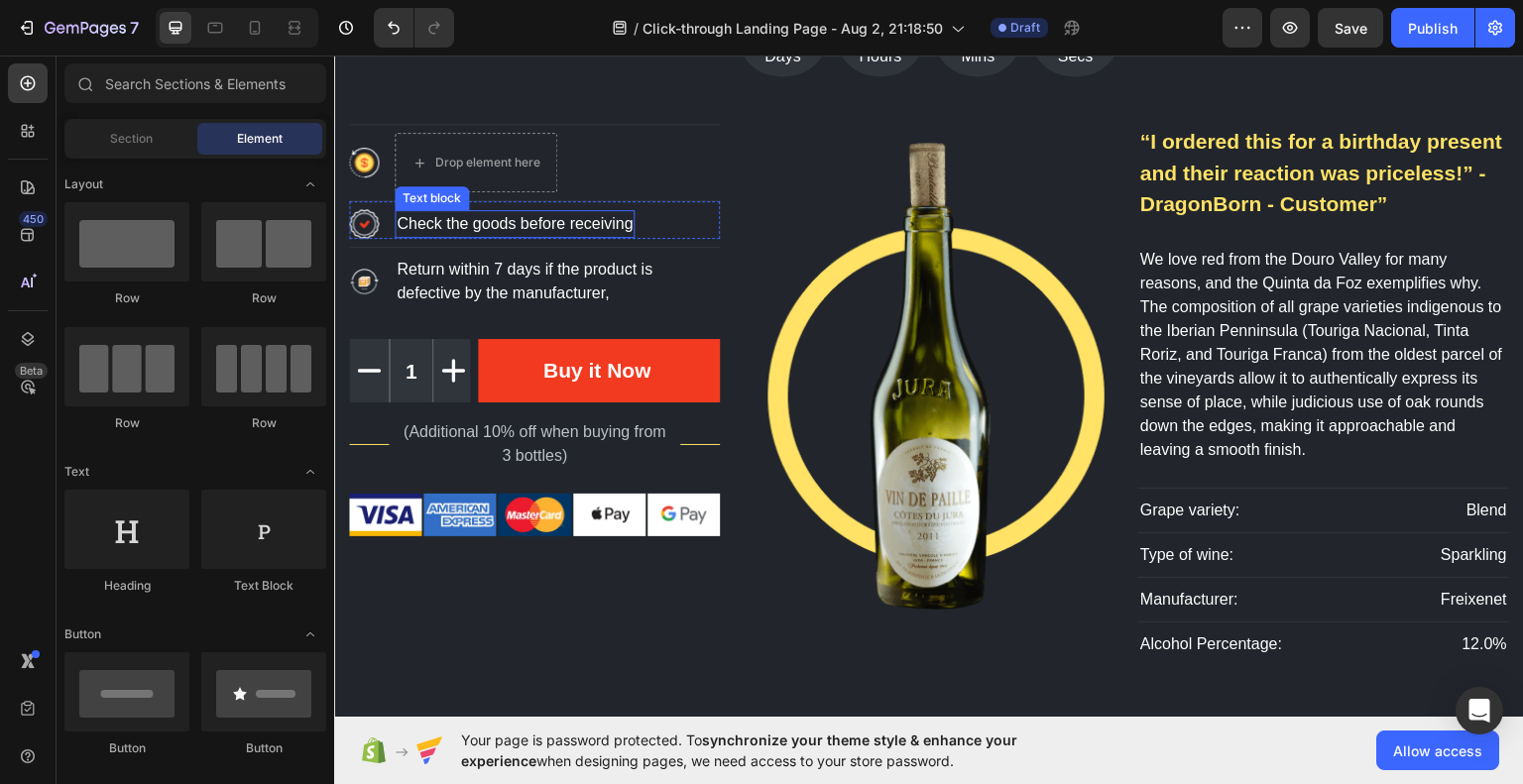 click on "Check the goods before receiving" at bounding box center (515, 223) 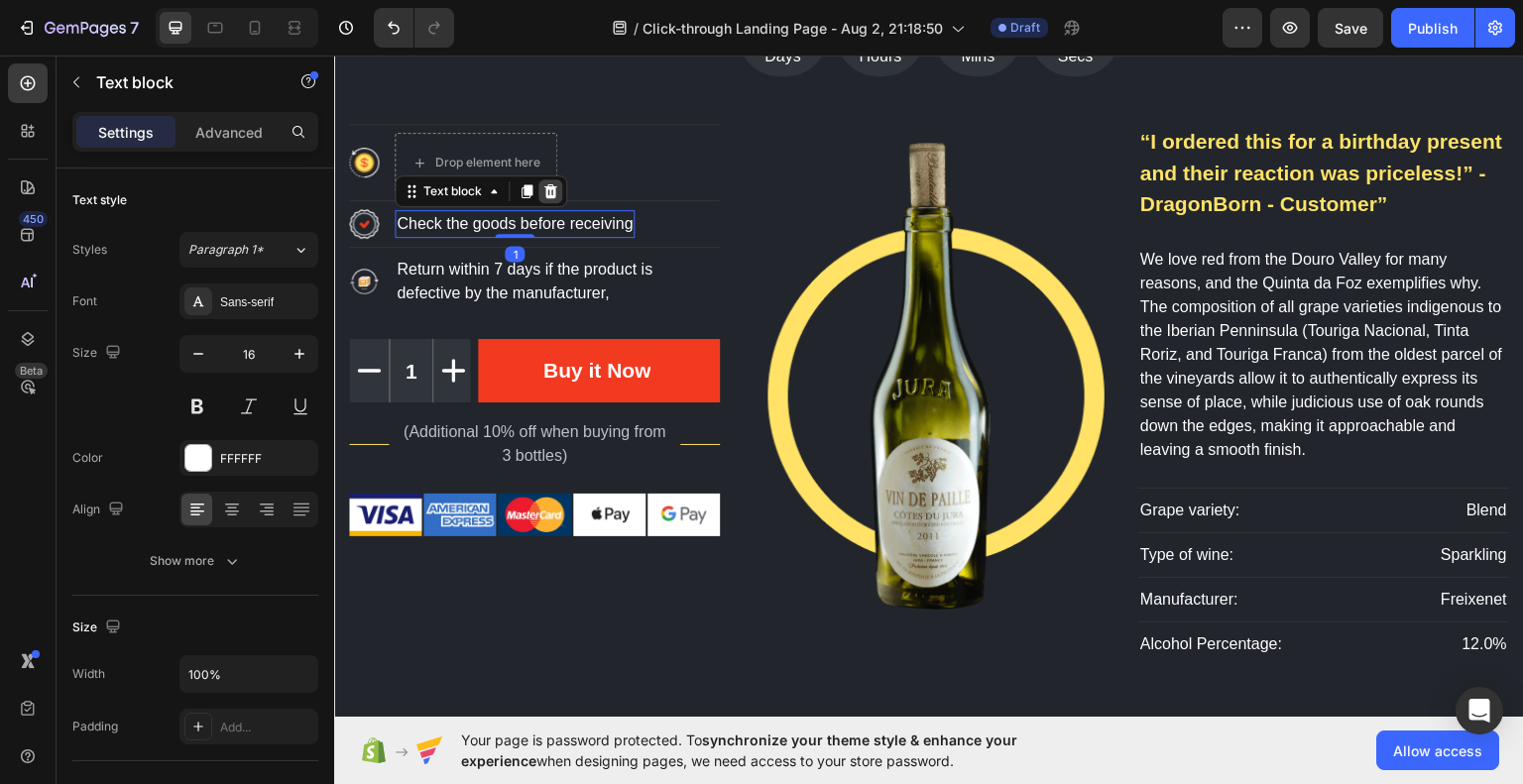 click at bounding box center [550, 190] 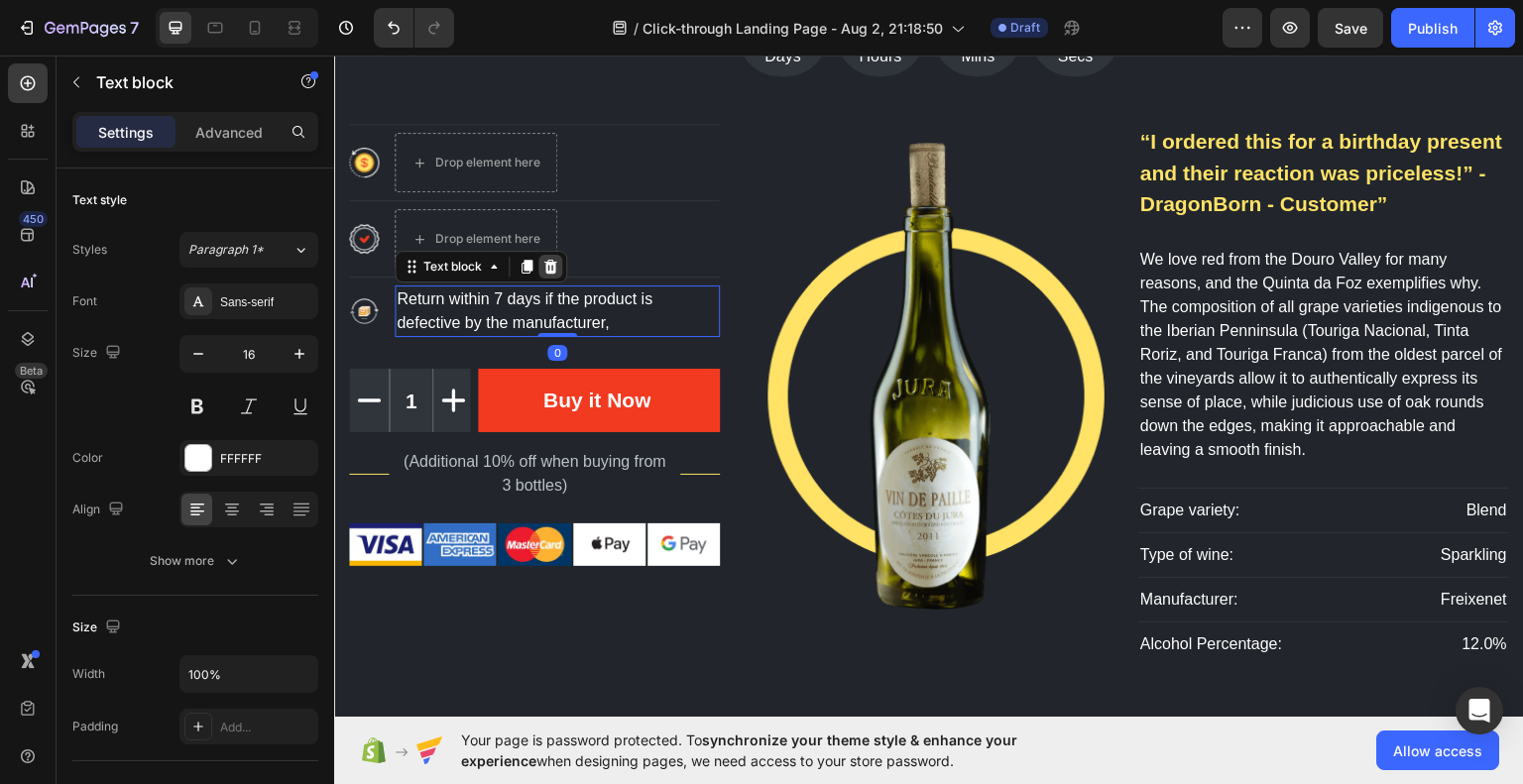 click at bounding box center (550, 266) 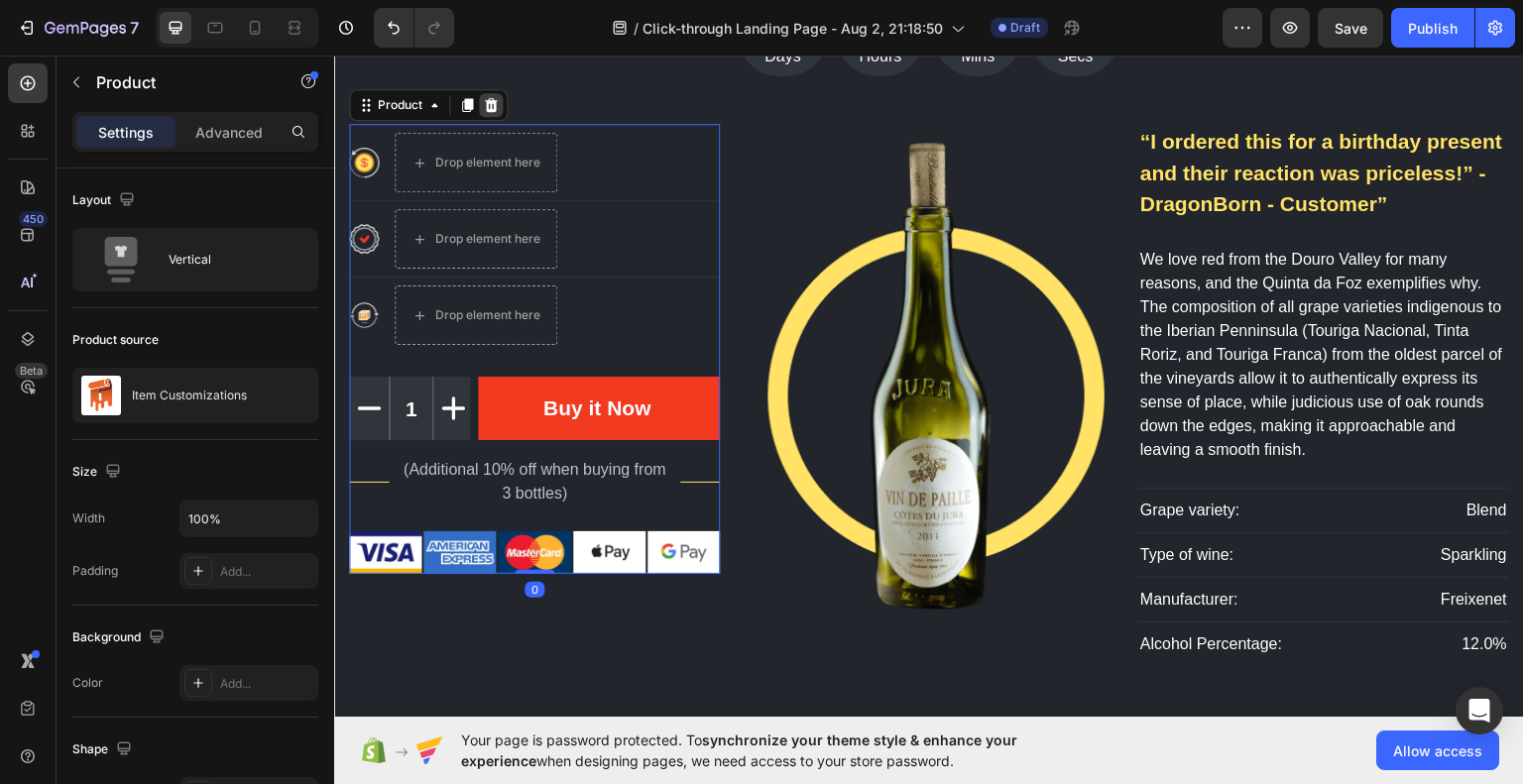 click 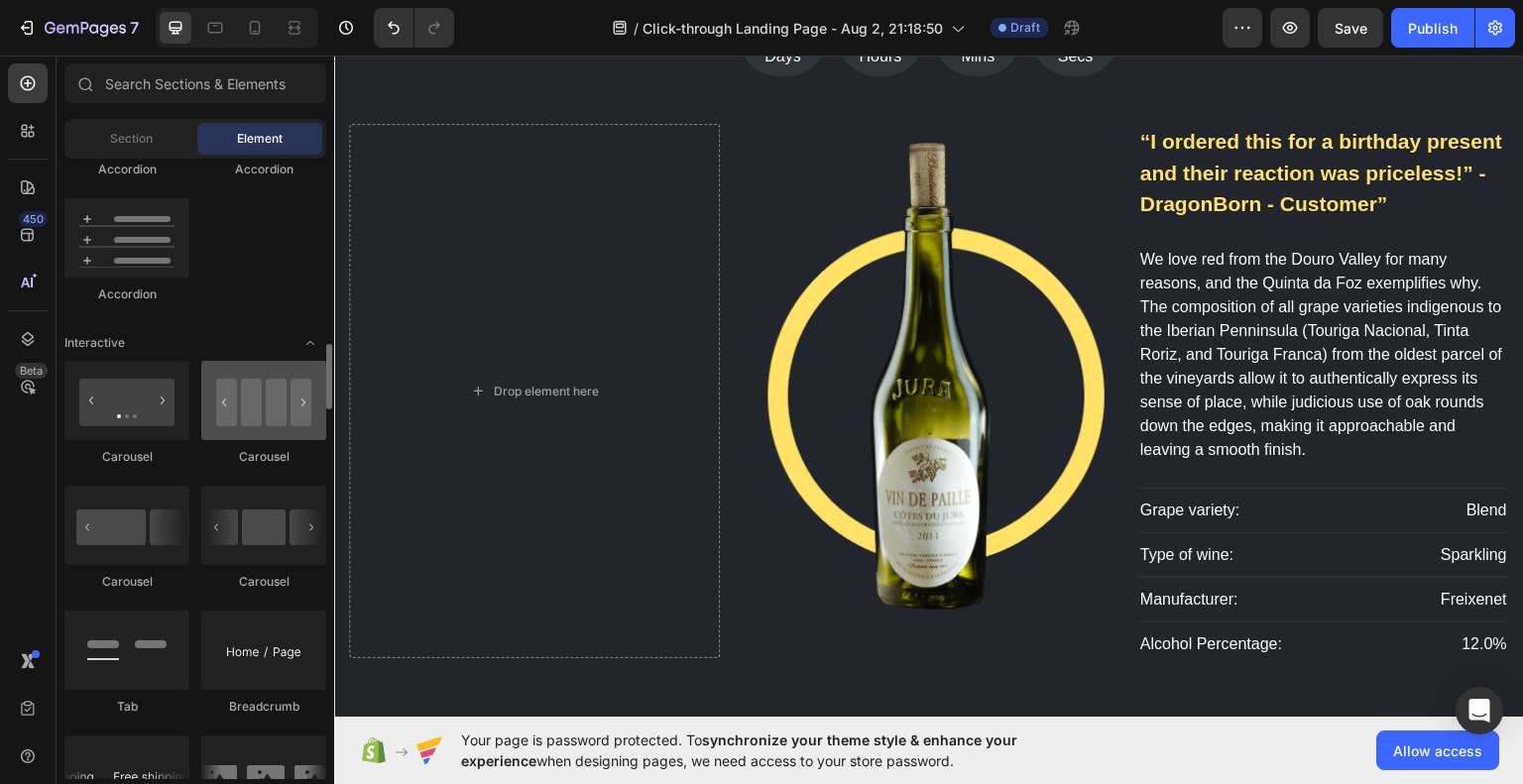 scroll, scrollTop: 1810, scrollLeft: 0, axis: vertical 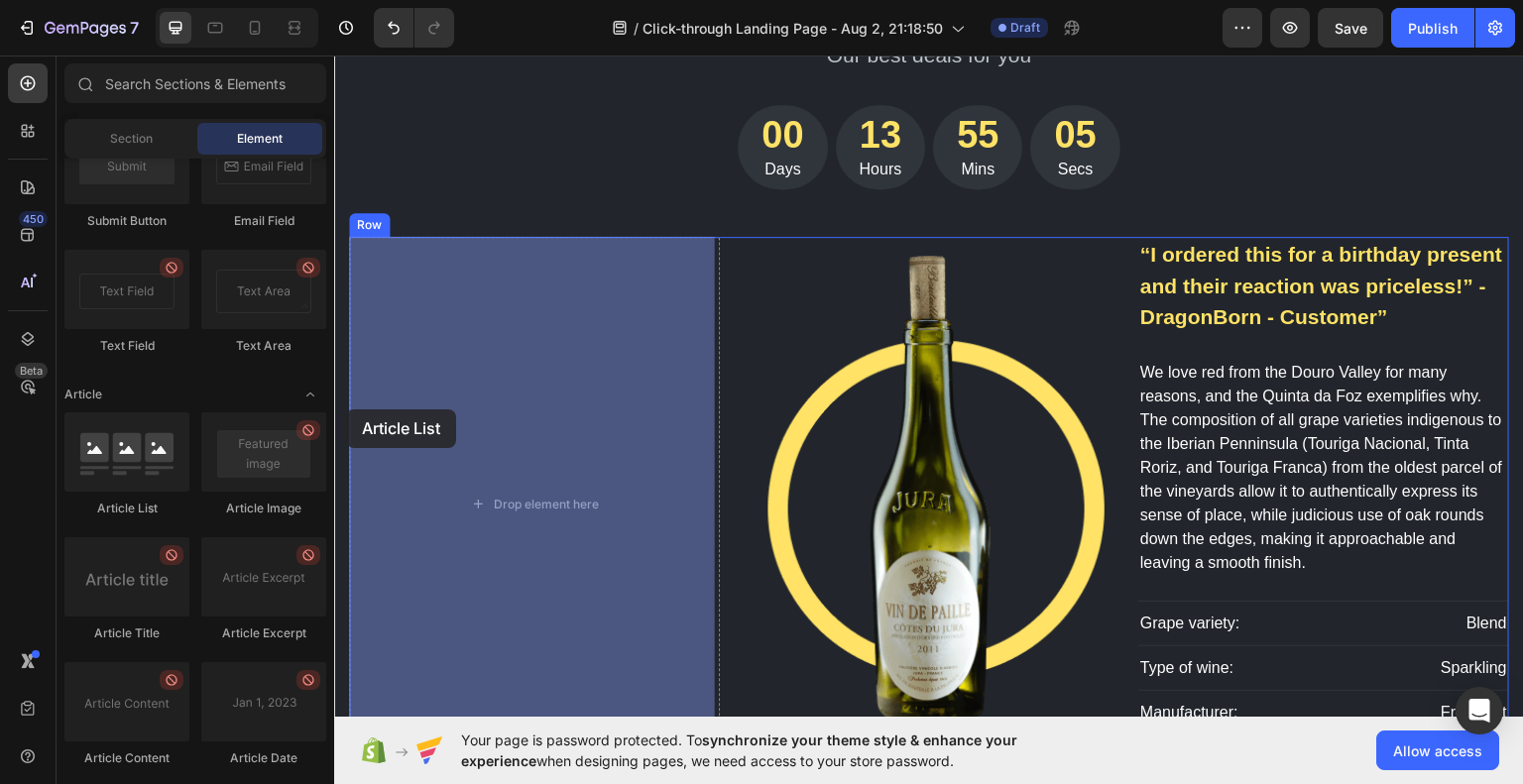 drag, startPoint x: 483, startPoint y: 516, endPoint x: 361, endPoint y: 389, distance: 176.10508 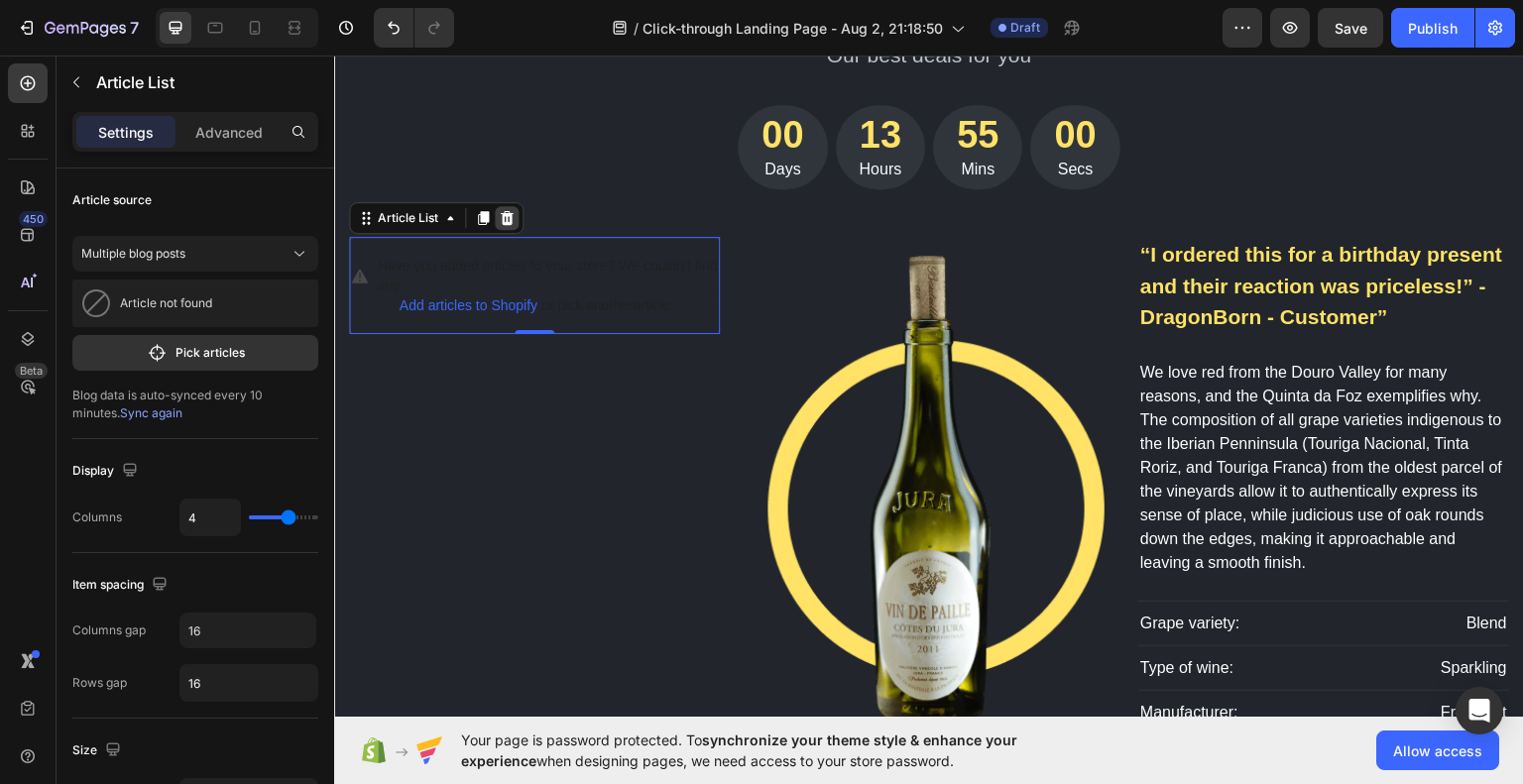 click 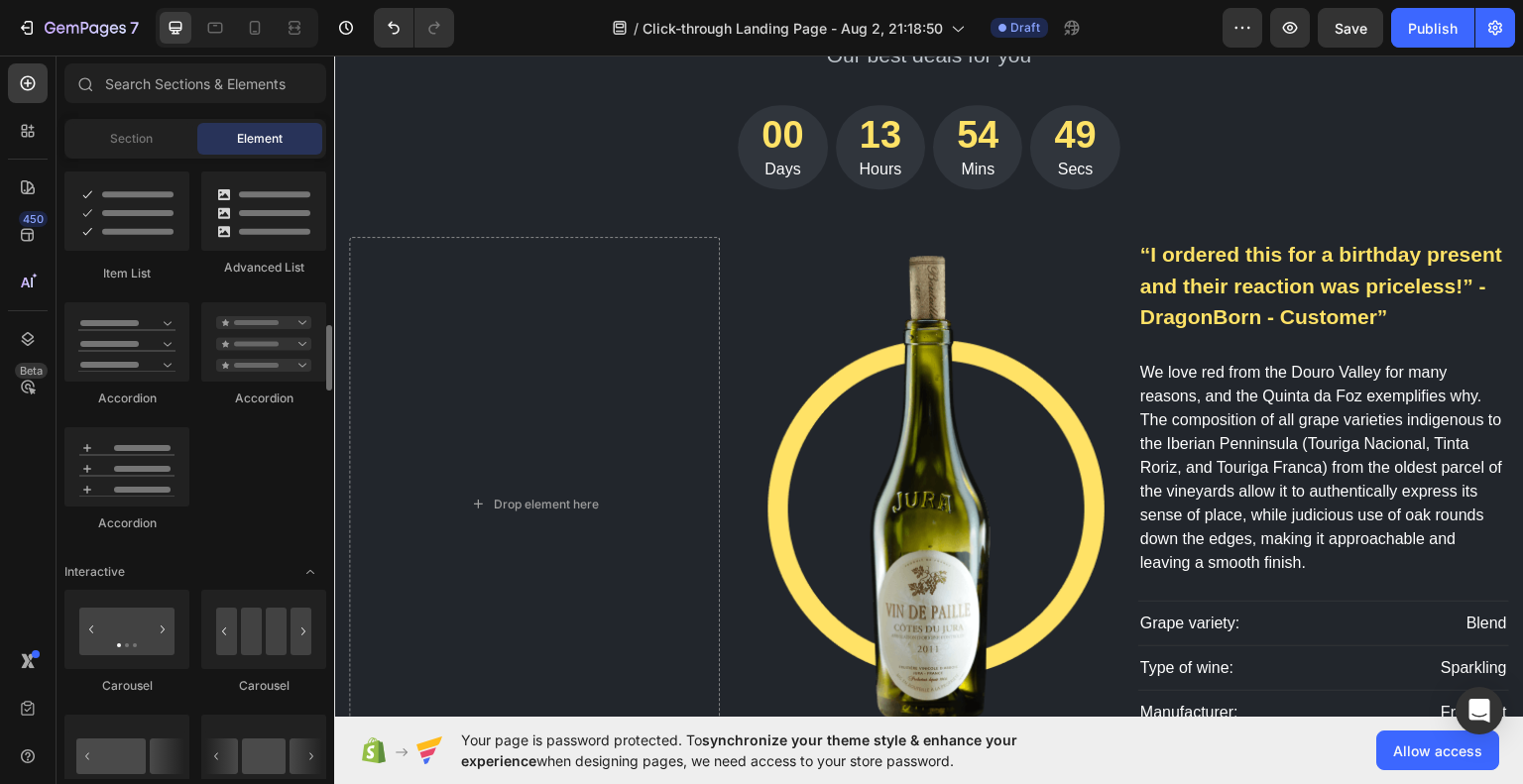 scroll, scrollTop: 1592, scrollLeft: 0, axis: vertical 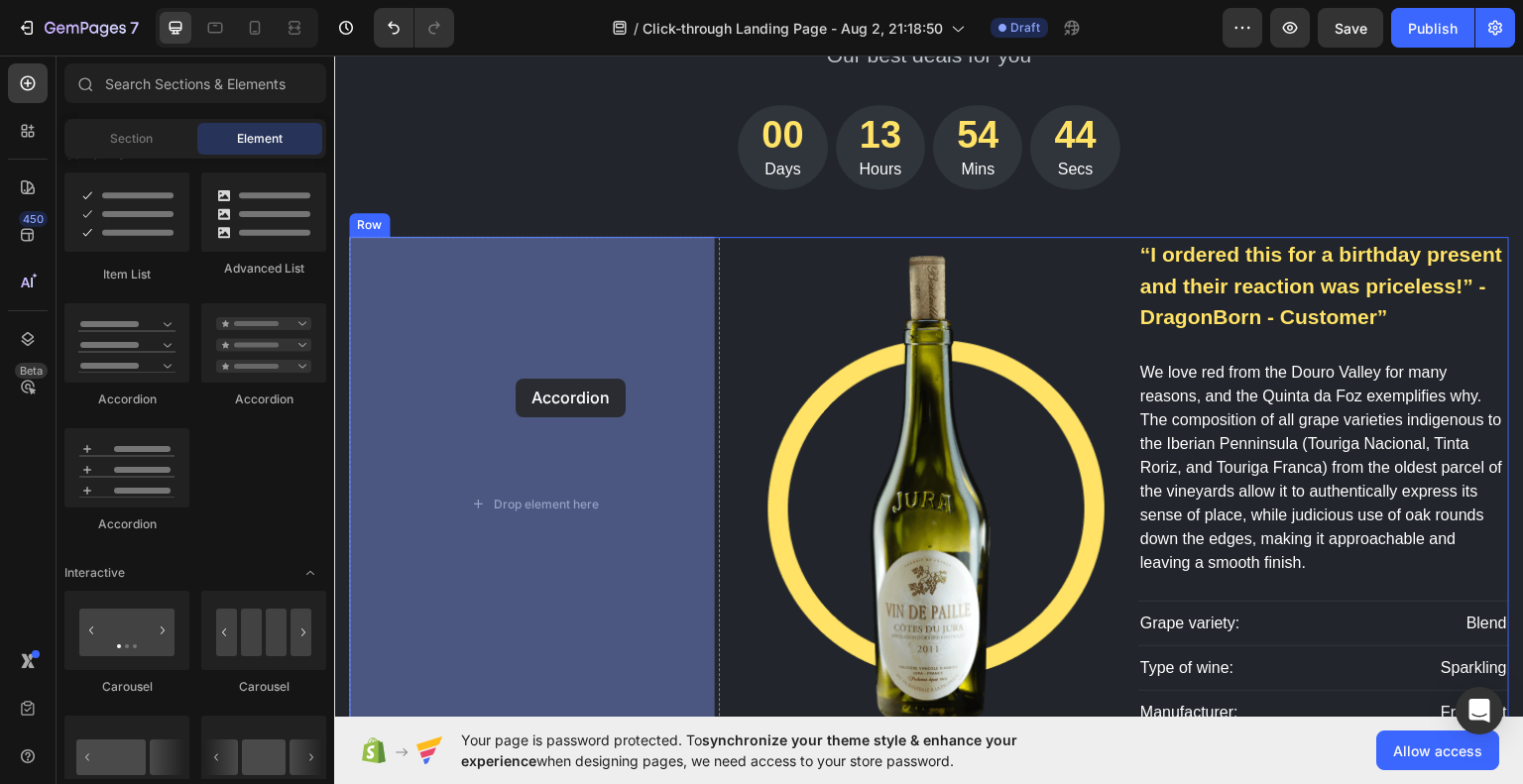 drag, startPoint x: 478, startPoint y: 418, endPoint x: 516, endPoint y: 378, distance: 55.1725 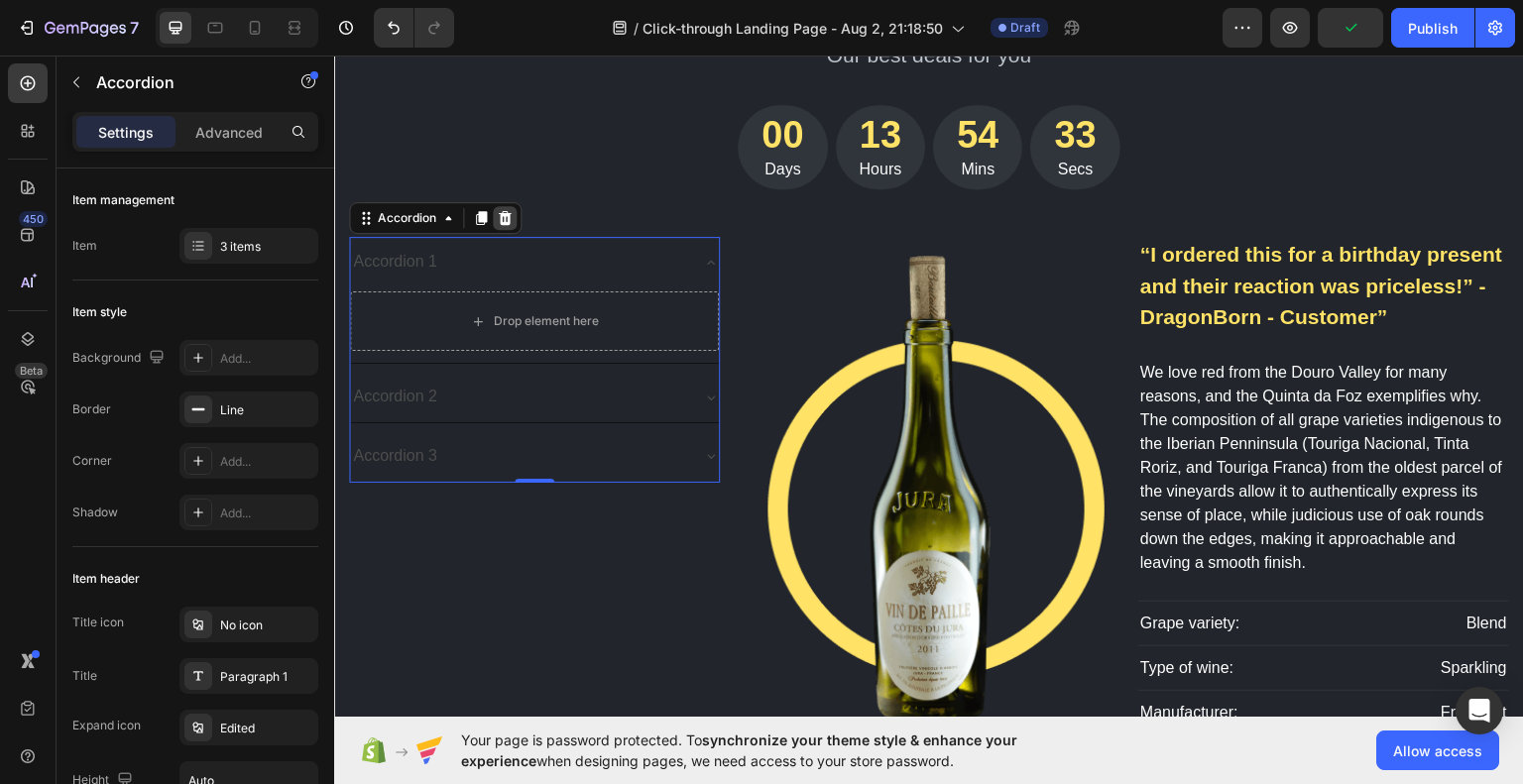 click at bounding box center [505, 217] 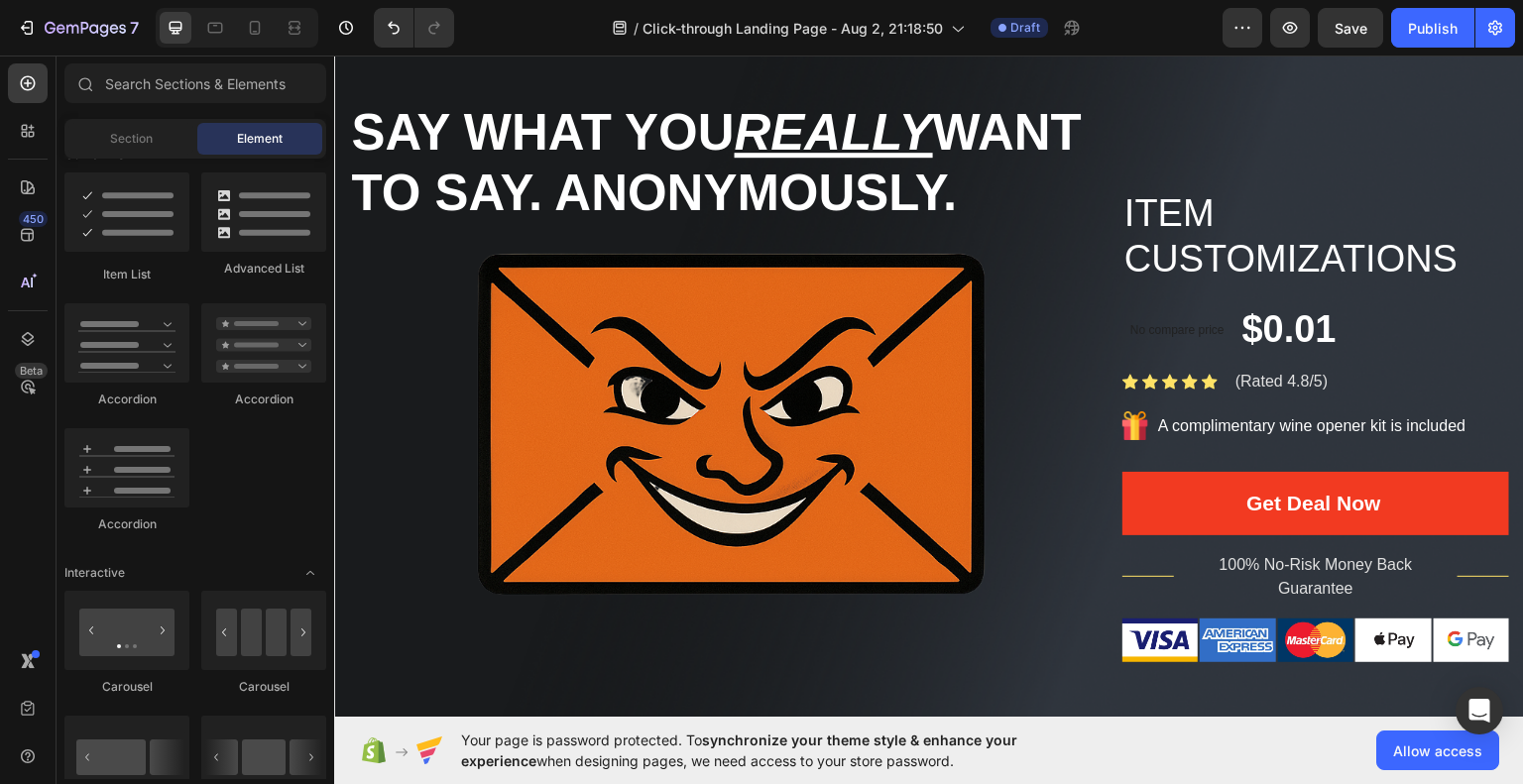 scroll, scrollTop: 0, scrollLeft: 0, axis: both 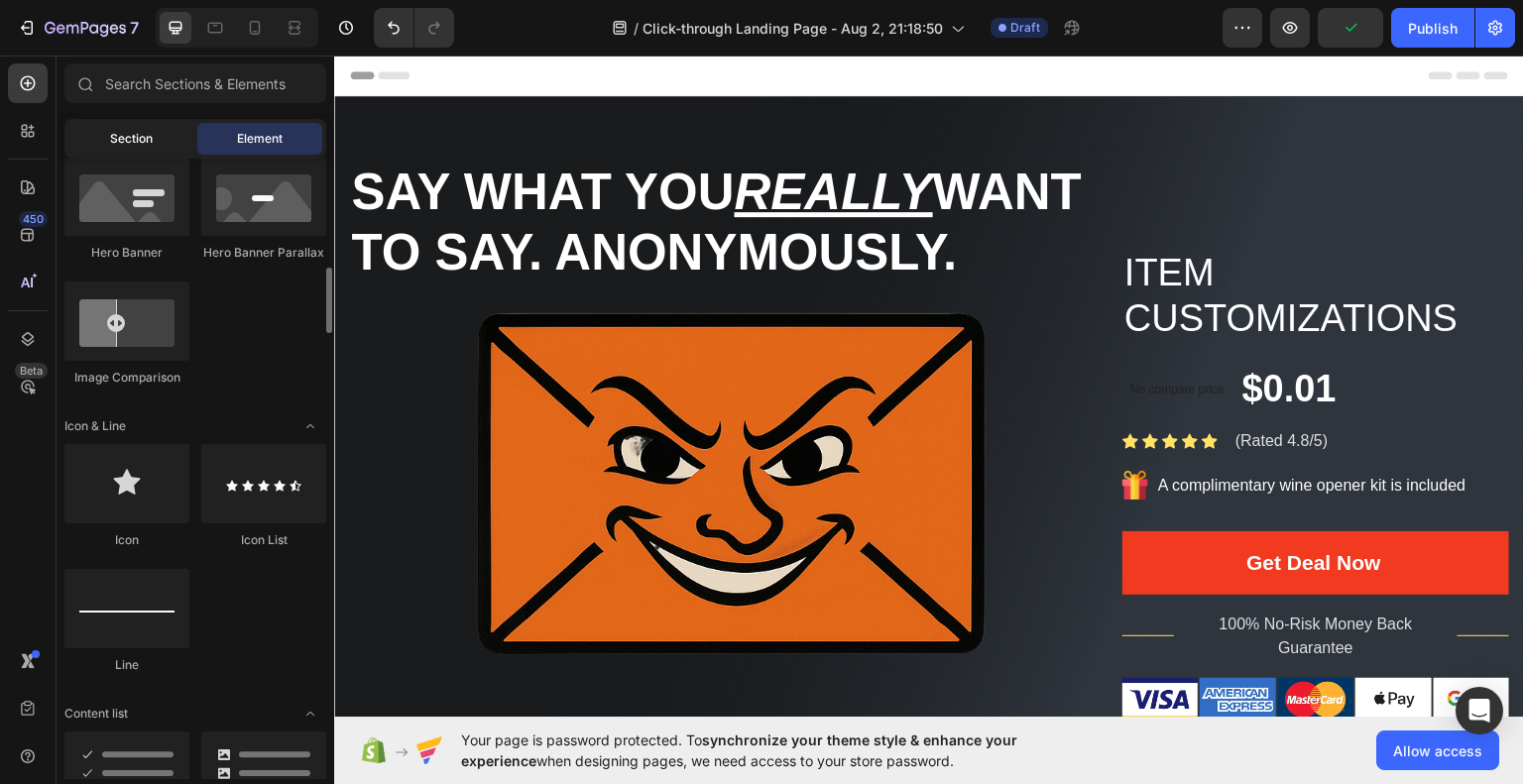 click on "Section" at bounding box center (131, 139) 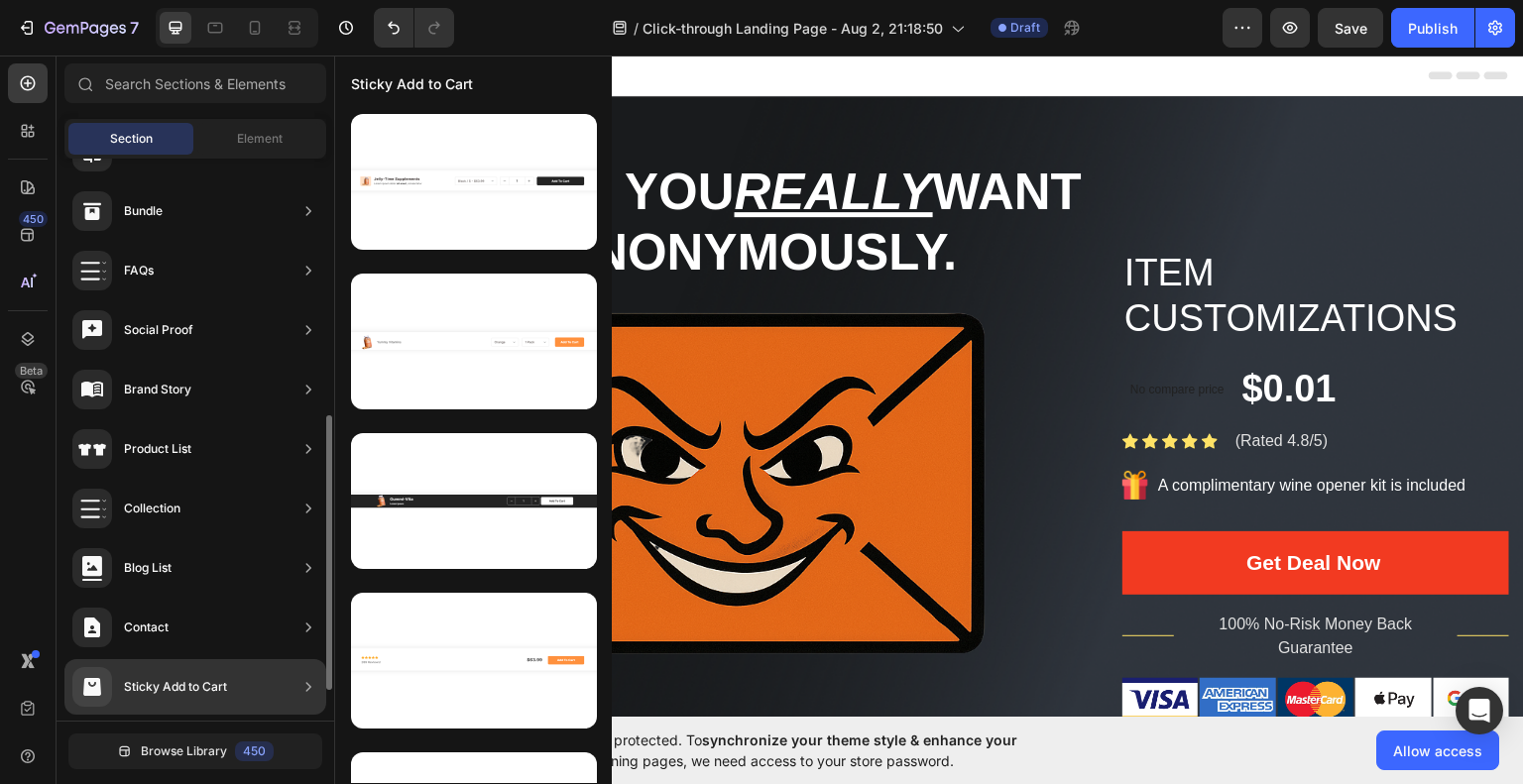 scroll, scrollTop: 587, scrollLeft: 0, axis: vertical 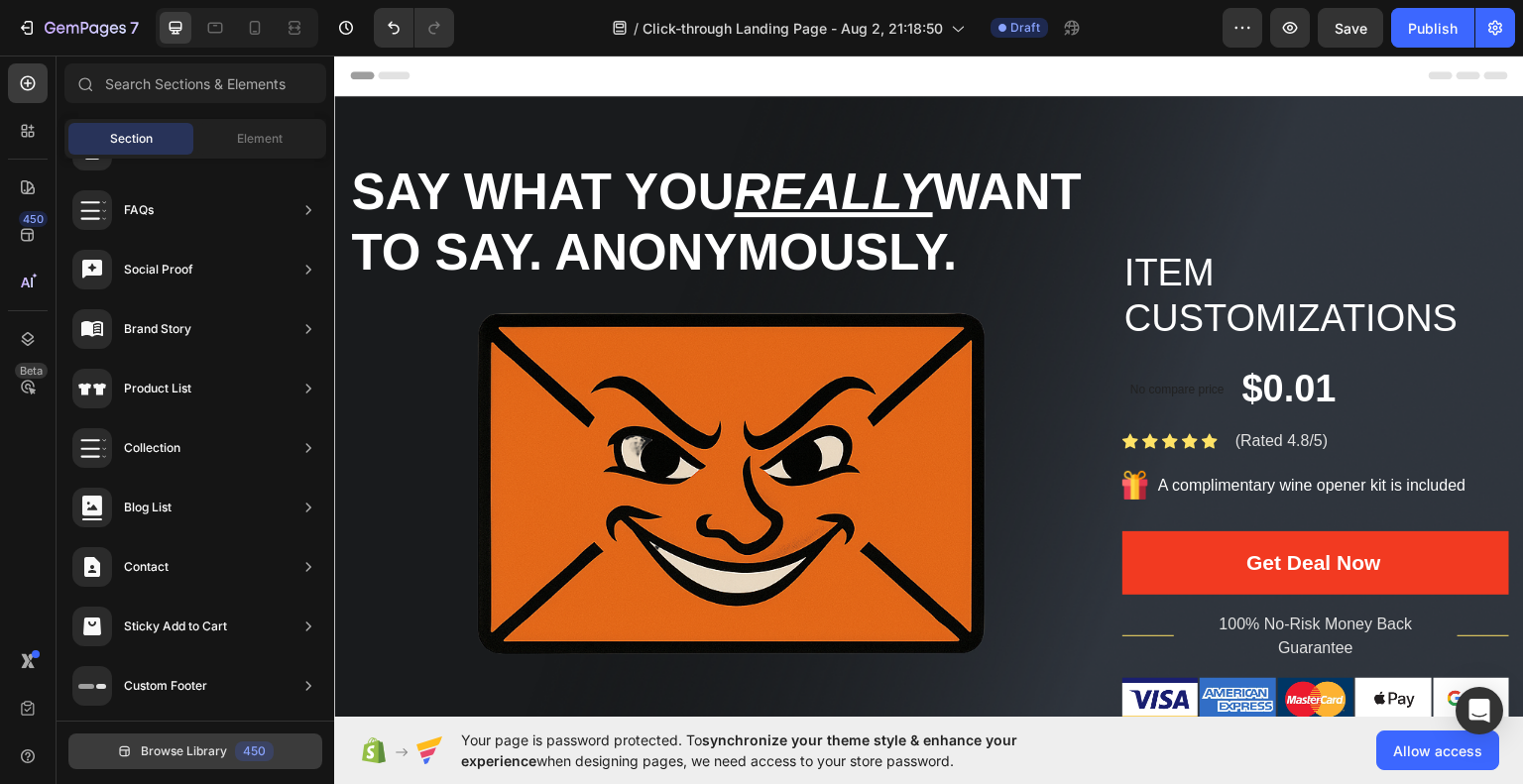 click on "Browse Library" at bounding box center [183, 751] 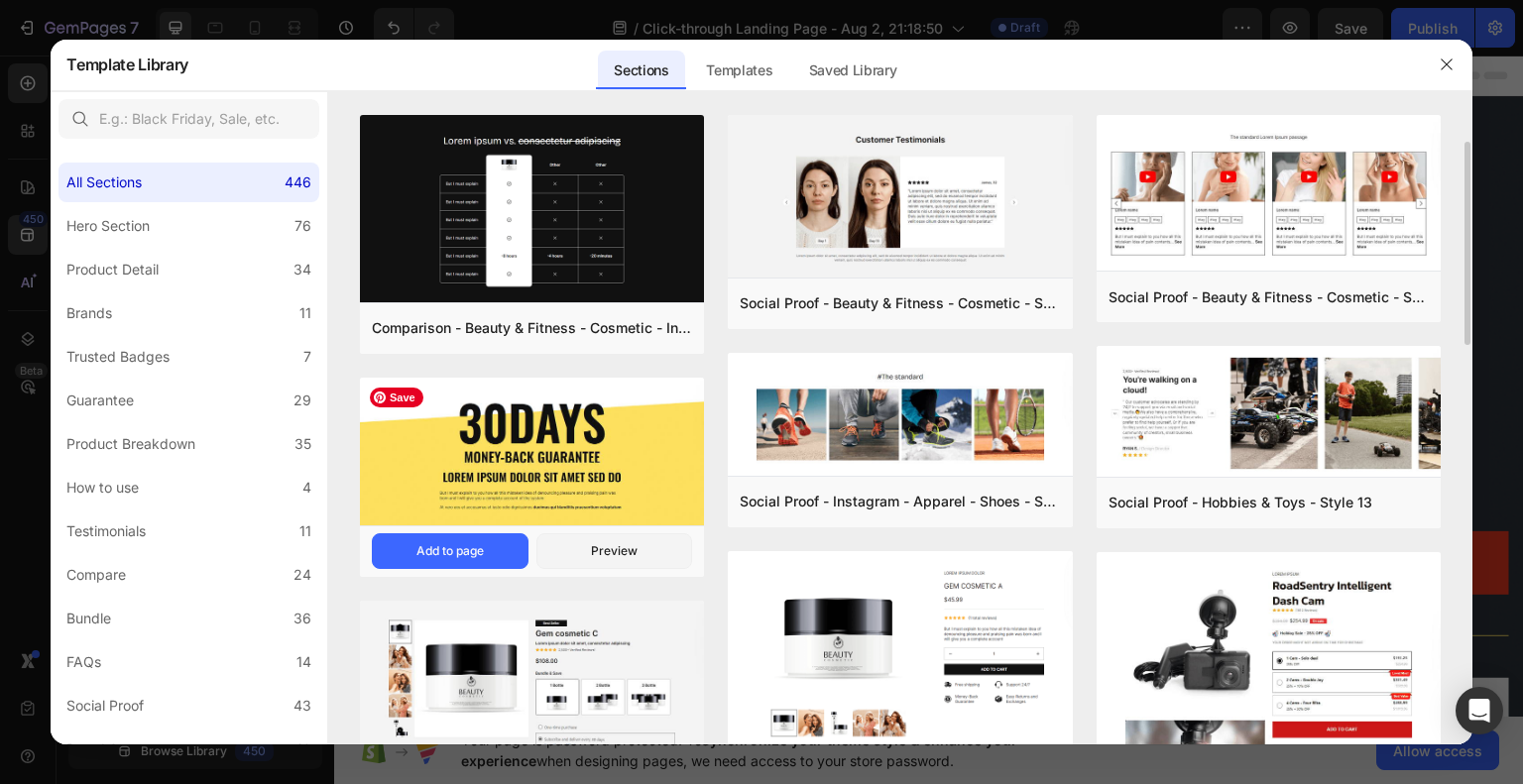 scroll, scrollTop: 52, scrollLeft: 0, axis: vertical 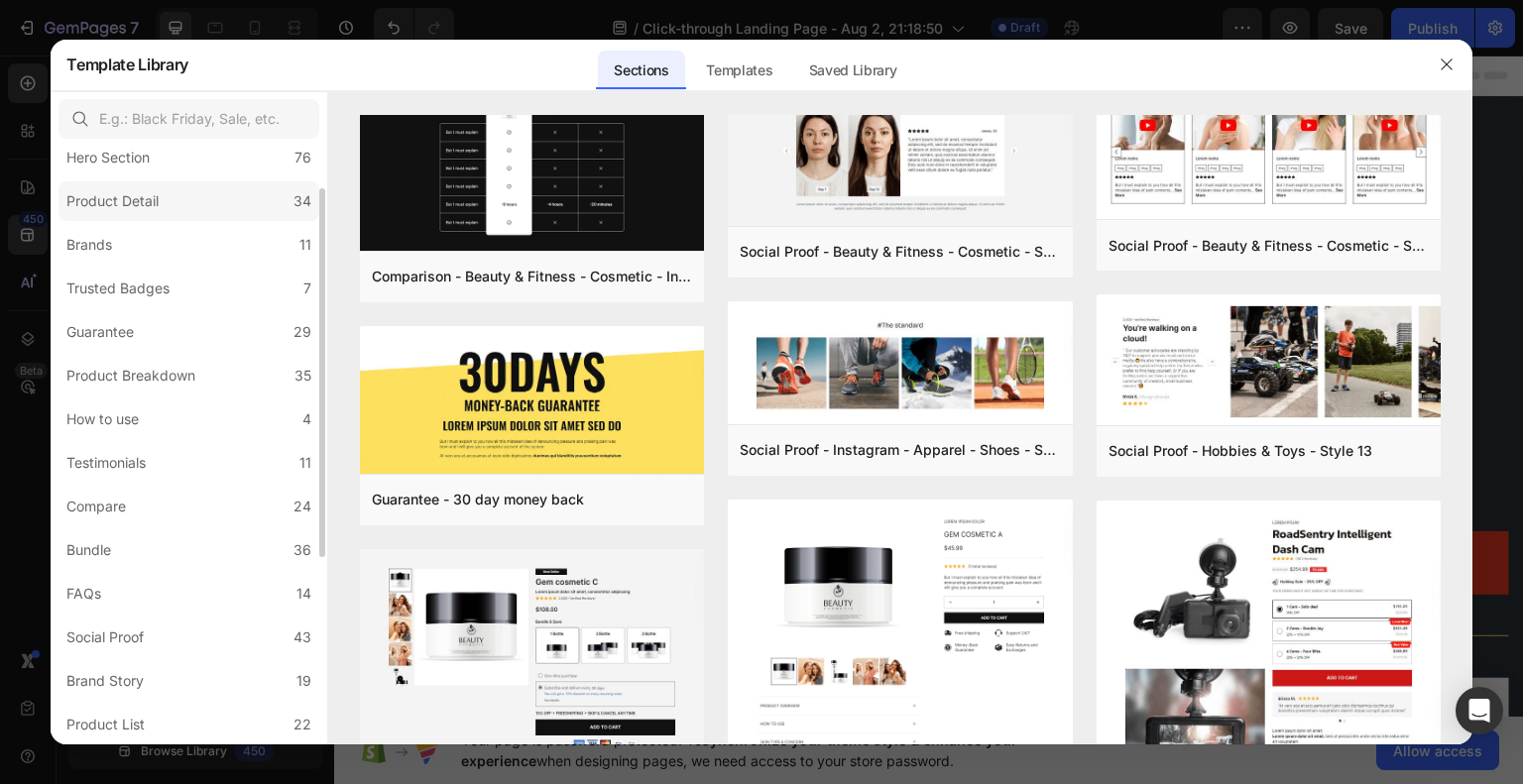 click on "Product Detail 34" 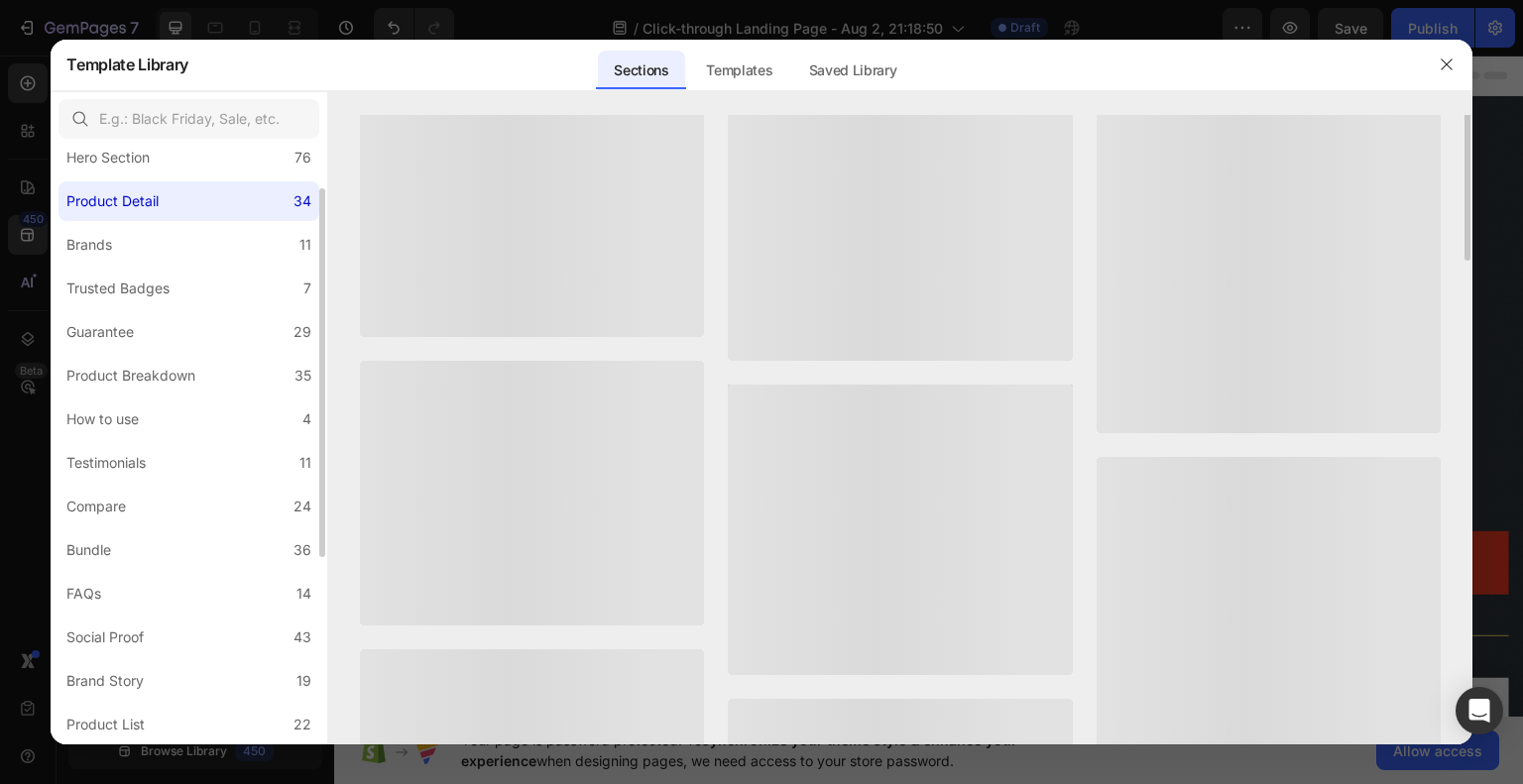 scroll, scrollTop: 0, scrollLeft: 0, axis: both 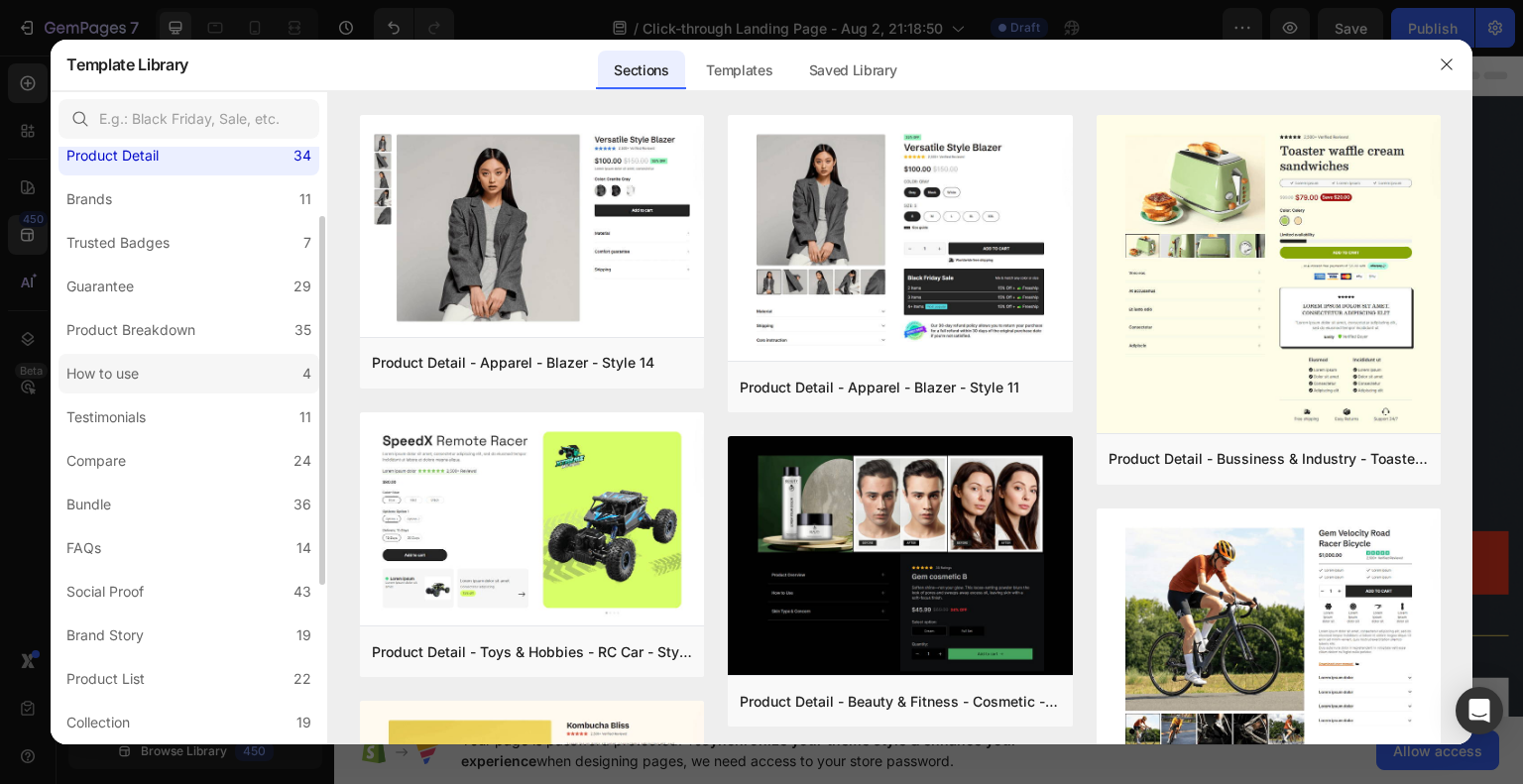 click on "How to use 4" 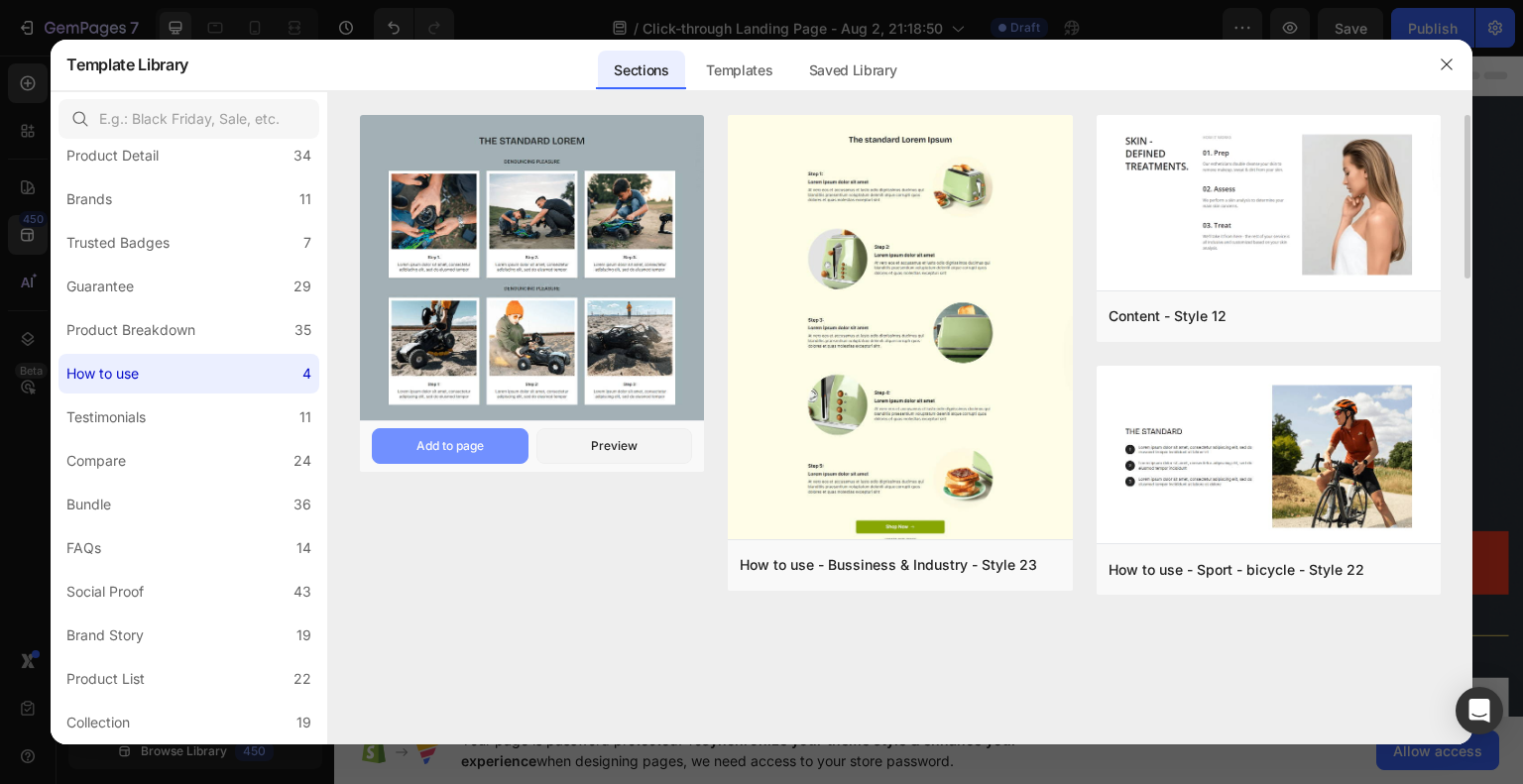 click on "Add to page" at bounding box center [450, 446] 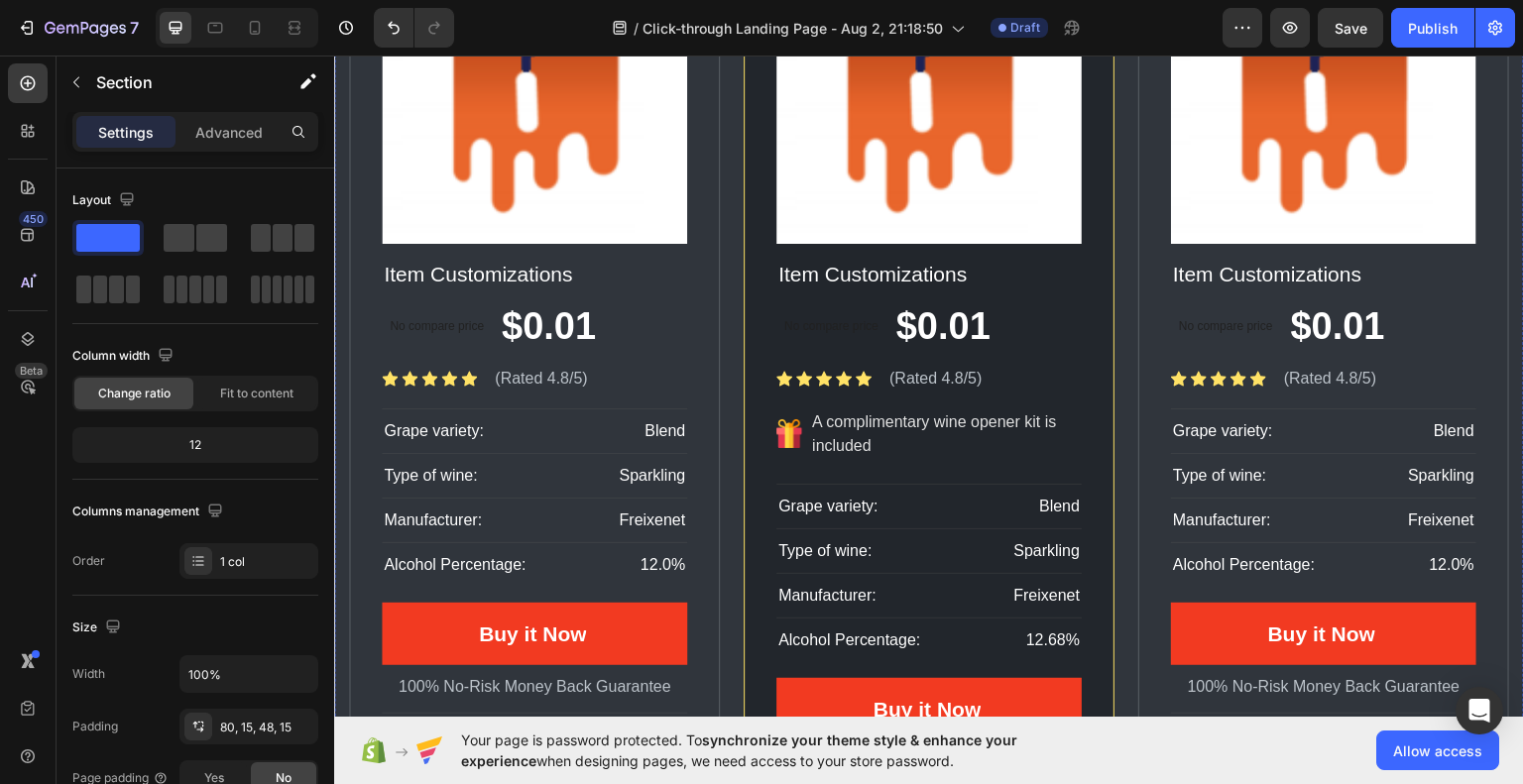 scroll, scrollTop: 1427, scrollLeft: 0, axis: vertical 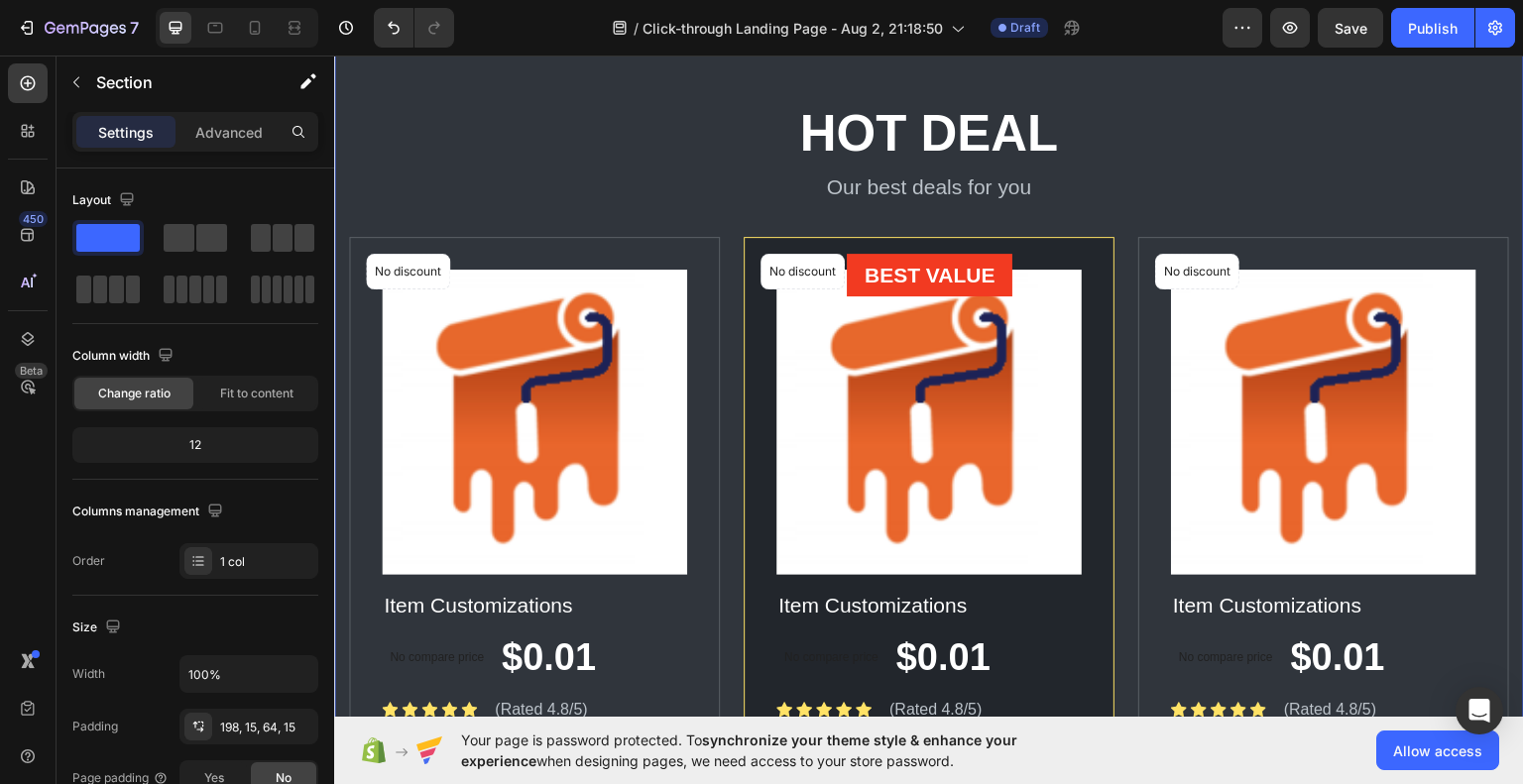 click on "Hot deal Heading Our best deals for you Text block No discount   Not be displayed when published Product Badge Row Product Images Row Item Customizations Product Title No compare price Product Price $0.01 Product Price Product Price Row                Icon                Icon                Icon                Icon                Icon Icon List Hoz (Rated 4.8/5) Text block Row Grape variety:  Text block Blend  Text block Row Type of wine: Text block Sparkling  Text block Row Manufacturer: Text block Freixenet Text block Row Alcohol Percentage: Text block 12.0% Text block Row Row Buy it Now Product Cart Button Product 100% No-Risk Money Back Guarantee Text block                Title Line Sold:  690 Text block Available:  3 Text block Row Row No discount   Not be displayed when published Product Badge BEST VALUE Text block Row Row Product Images Row Item Customizations Product Title No compare price Product Price $0.01 Product Price Product Price Row                Icon                Icon                Row" at bounding box center [929, 579] 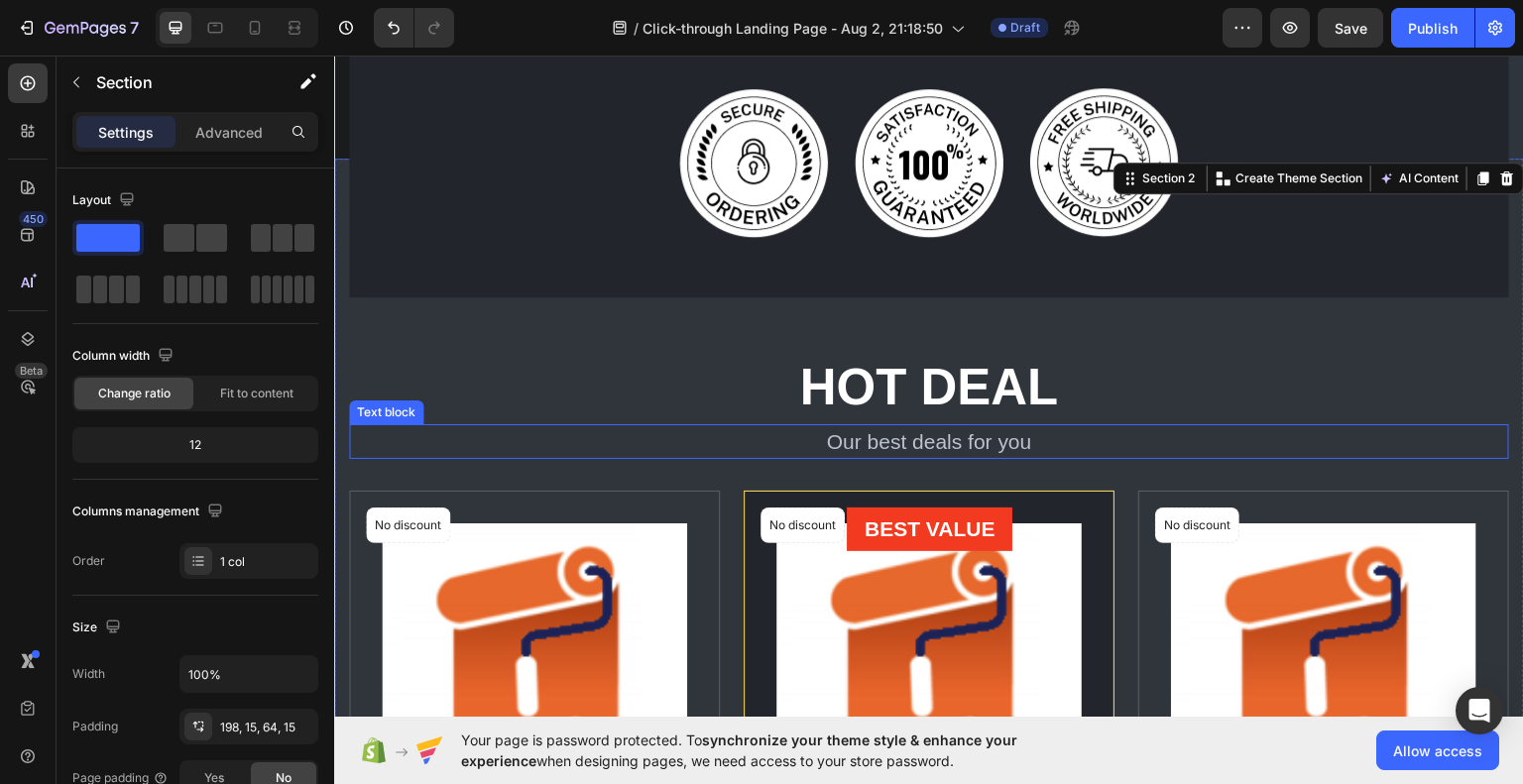 scroll, scrollTop: 842, scrollLeft: 0, axis: vertical 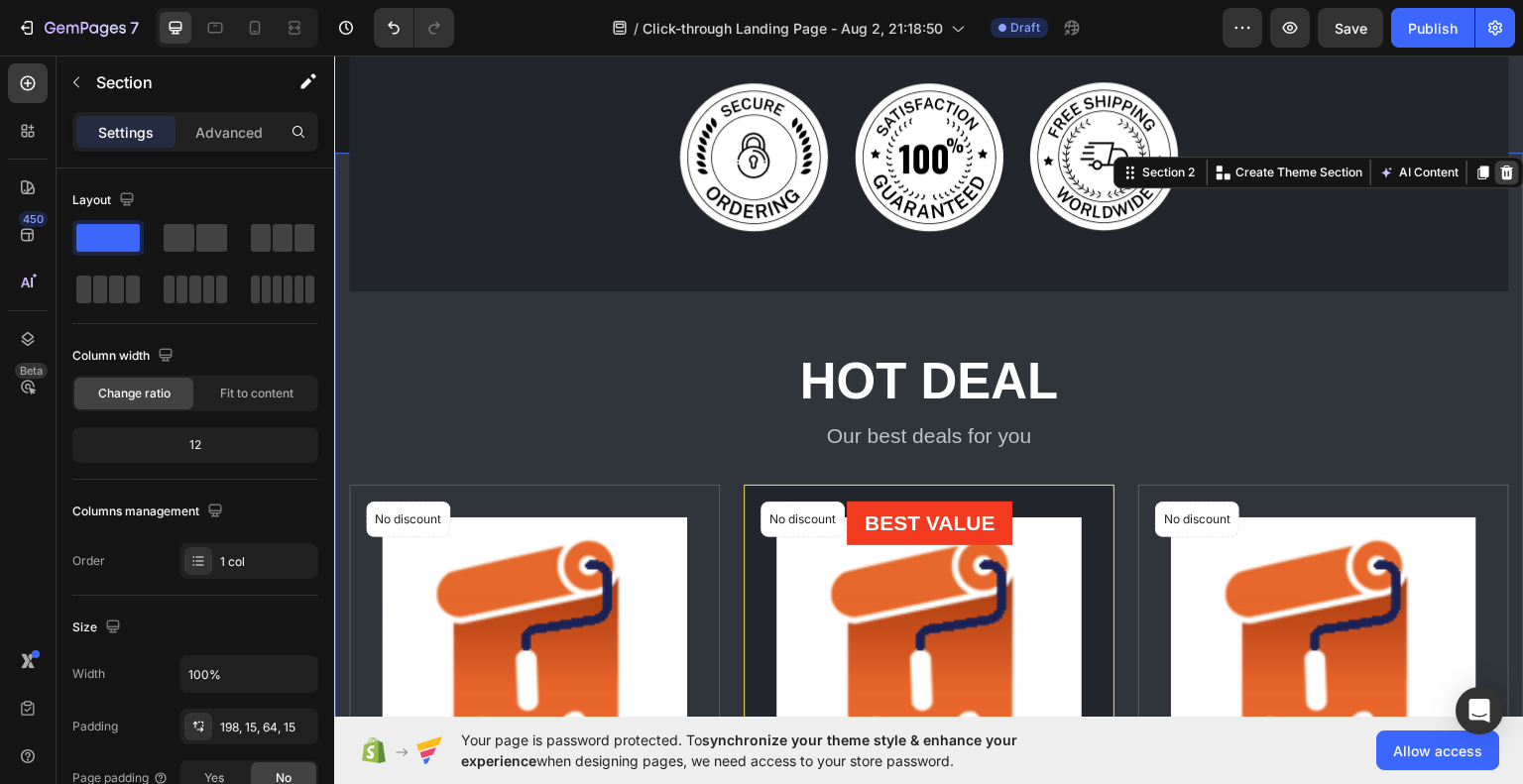 click 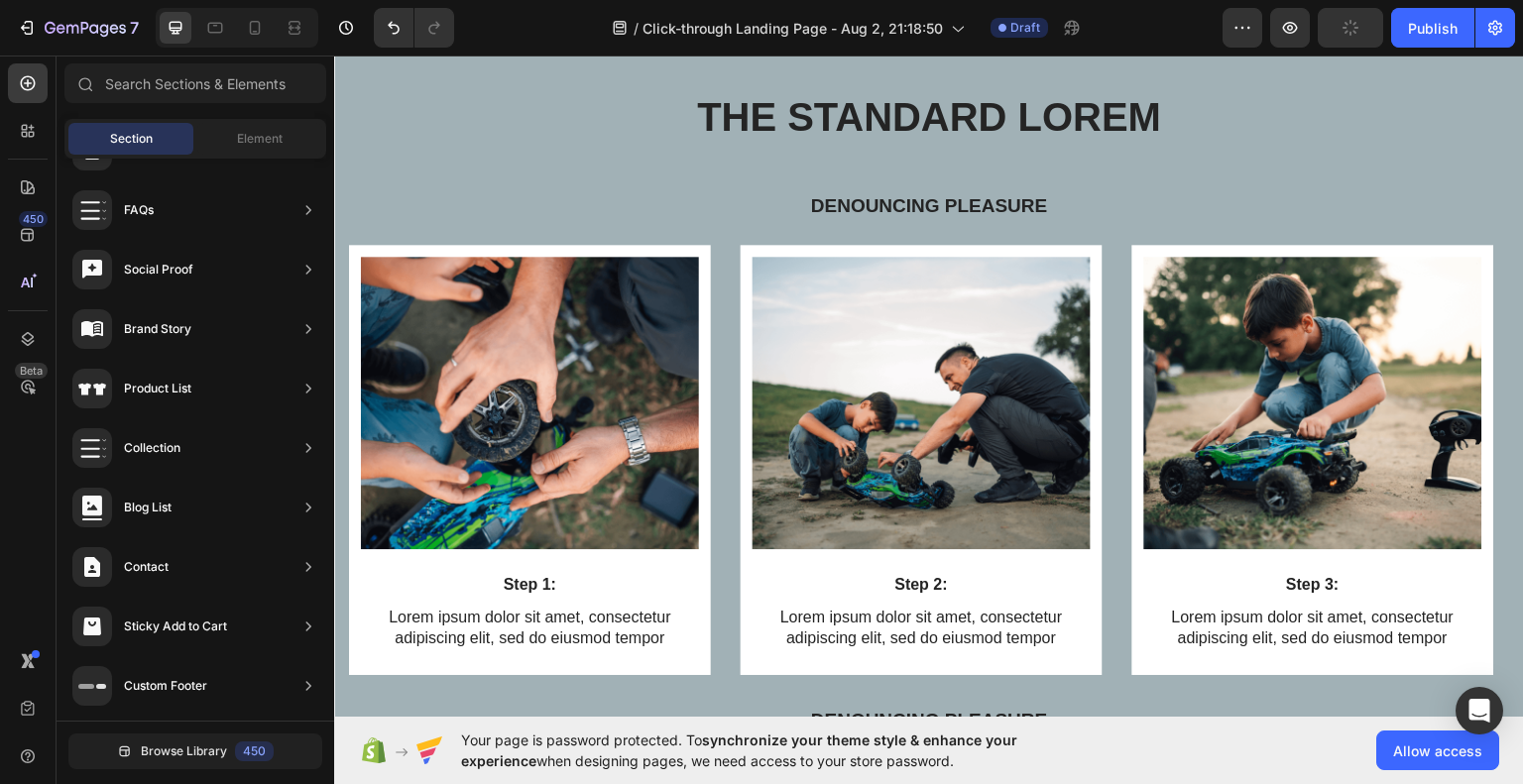 scroll, scrollTop: 5119, scrollLeft: 0, axis: vertical 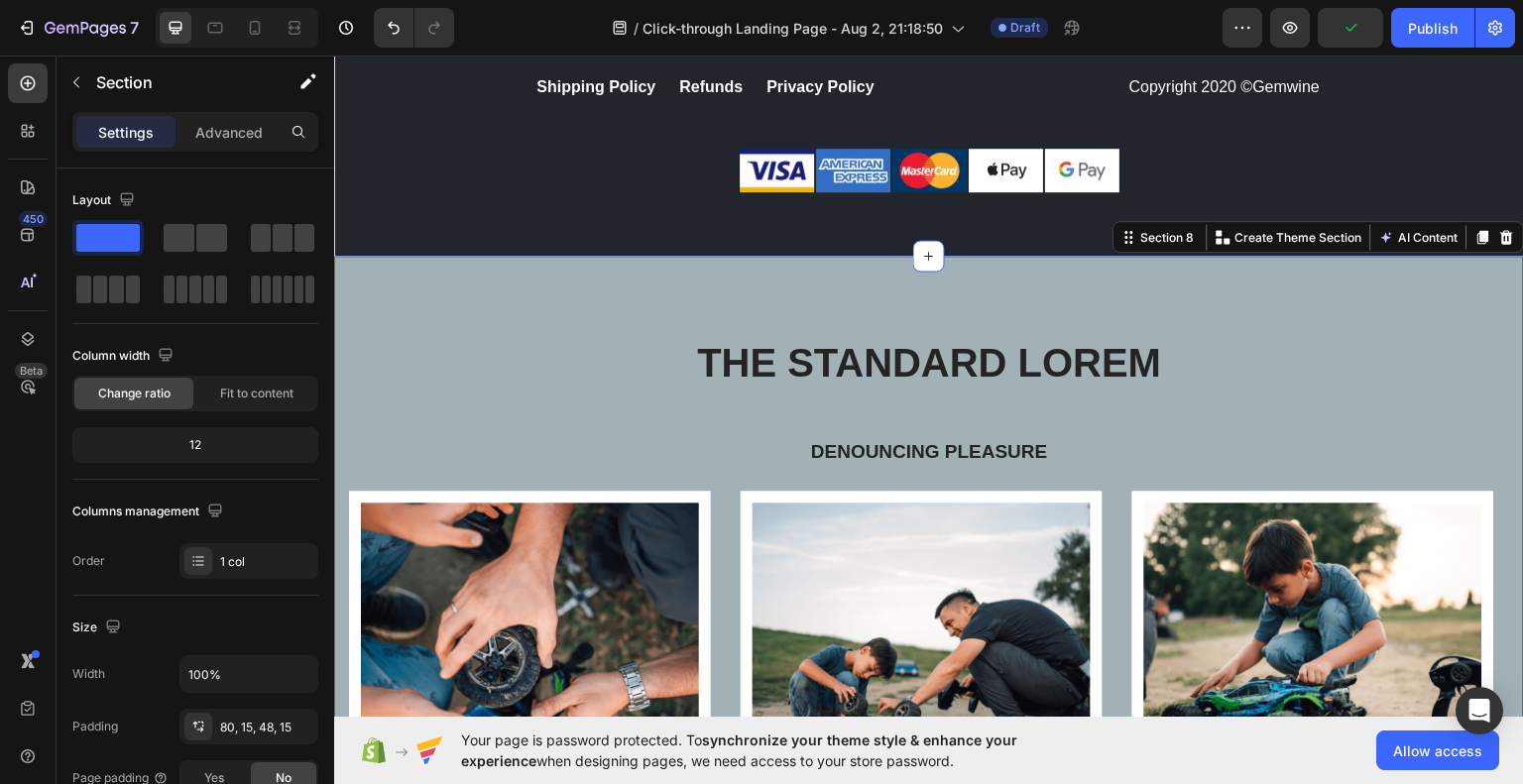 click on "The standard Lorem Heading Denouncing pleasure Text Block Row Image Step 1: Text Block Lorem ipsum dolor sit amet, consectetur adipiscing elit, sed do eiusmod tempor Text Block Row Image Step 2: Text Block Lorem ipsum dolor sit amet, consectetur adipiscing elit, sed do eiusmod tempor Text Block Row Image Step 3: Text Block Lorem ipsum dolor sit amet, consectetur adipiscing elit, sed do eiusmod tempor Text Block Row Carousel Denouncing pleasure Text Block Row Image Step 1: Text Block Lorem ipsum dolor sit amet, consectetur adipiscing elit, sed do eiusmod tempor Text Block Row Image Step 2: Text Block Lorem ipsum dolor sit amet, consectetur adipiscing elit, sed do eiusmod tempor Text Block Row Image Step 3: Text Block Lorem ipsum dolor sit amet, consectetur adipiscing elit, sed do eiusmod tempor Text Block Row Carousel Section 8   You can create reusable sections Create Theme Section AI Content Write with GemAI What would you like to describe here? Tone and Voice Persuasive Product Show more Generate" at bounding box center [929, 883] 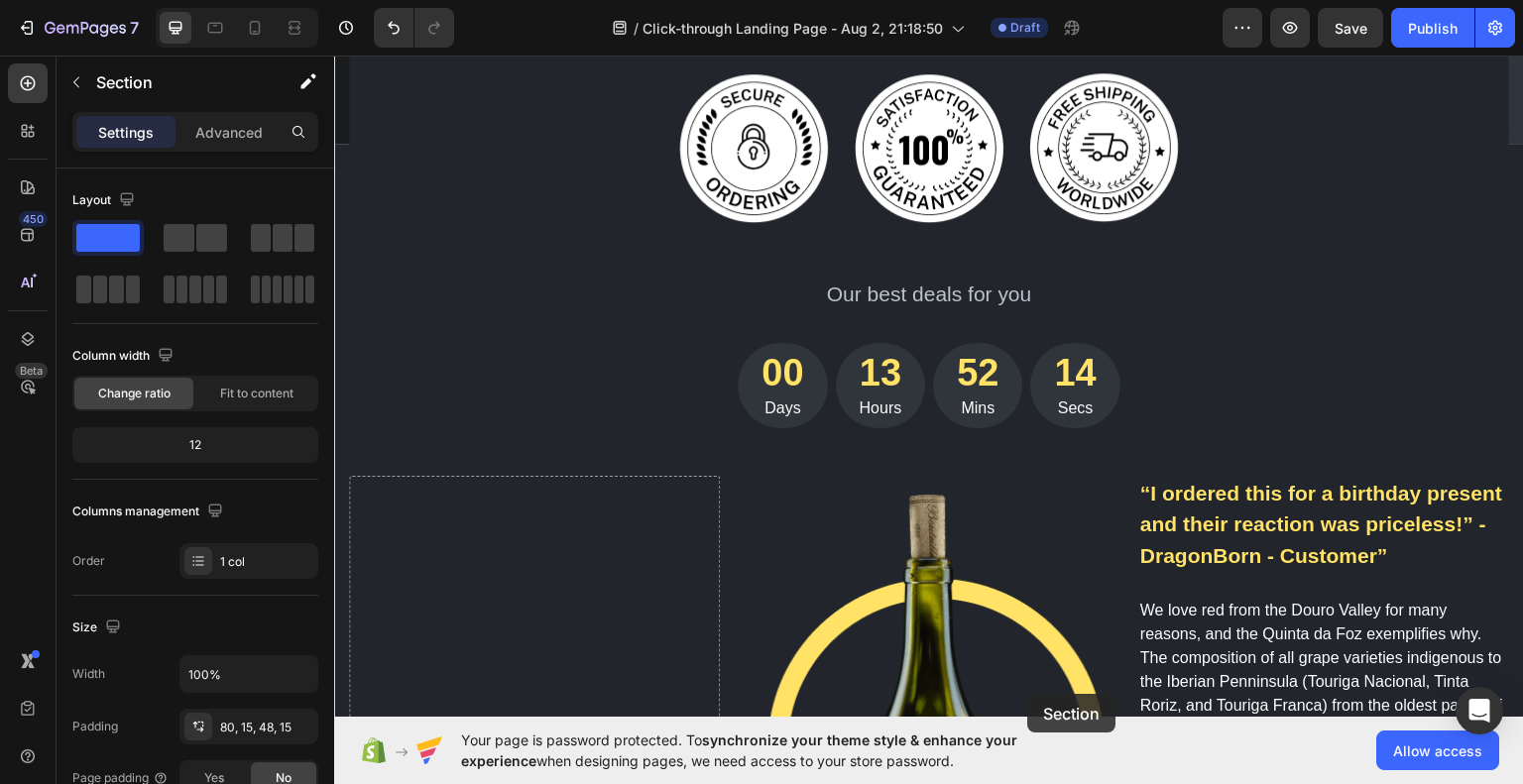 scroll, scrollTop: 860, scrollLeft: 0, axis: vertical 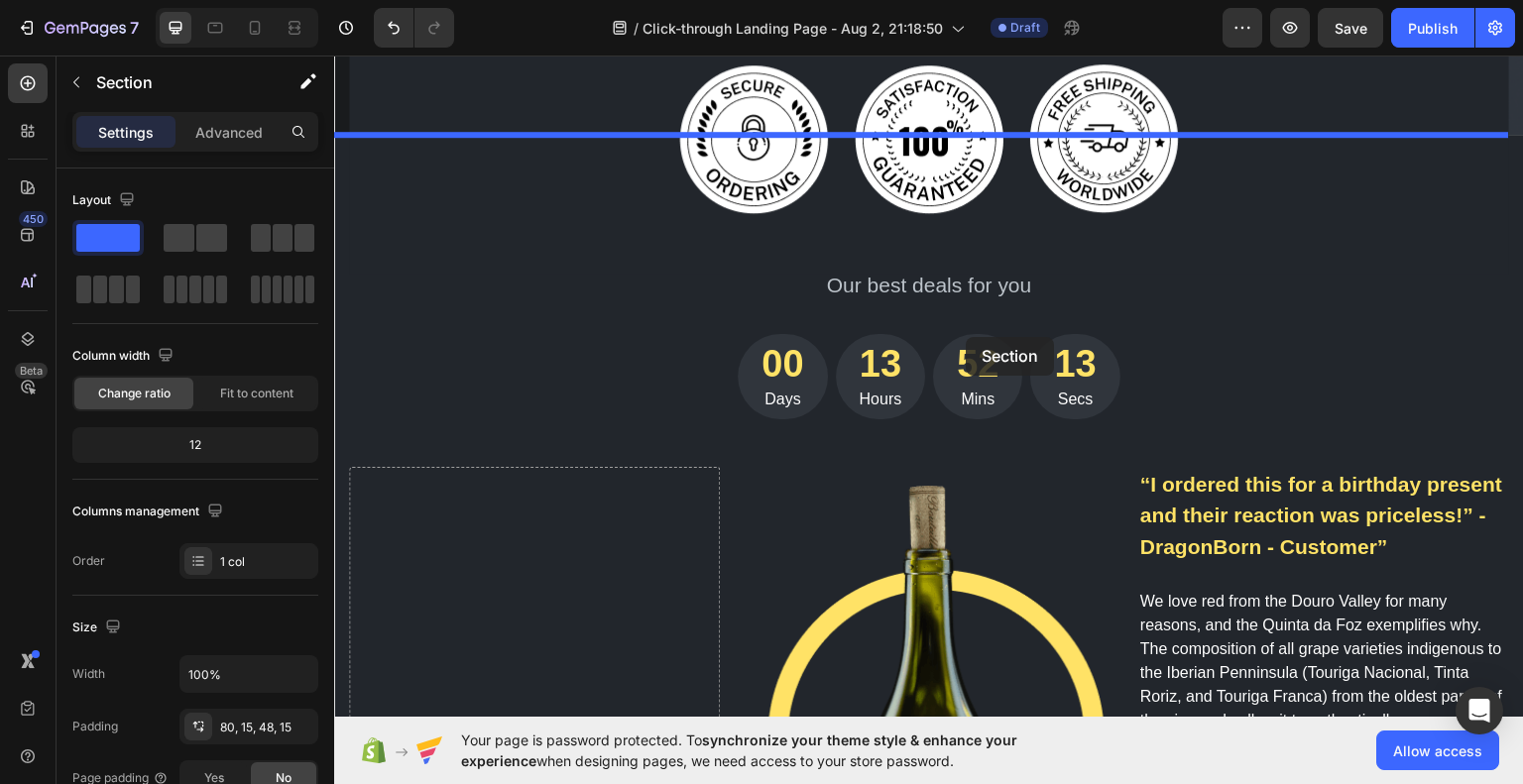 drag, startPoint x: 1110, startPoint y: 237, endPoint x: 967, endPoint y: 336, distance: 173.92527 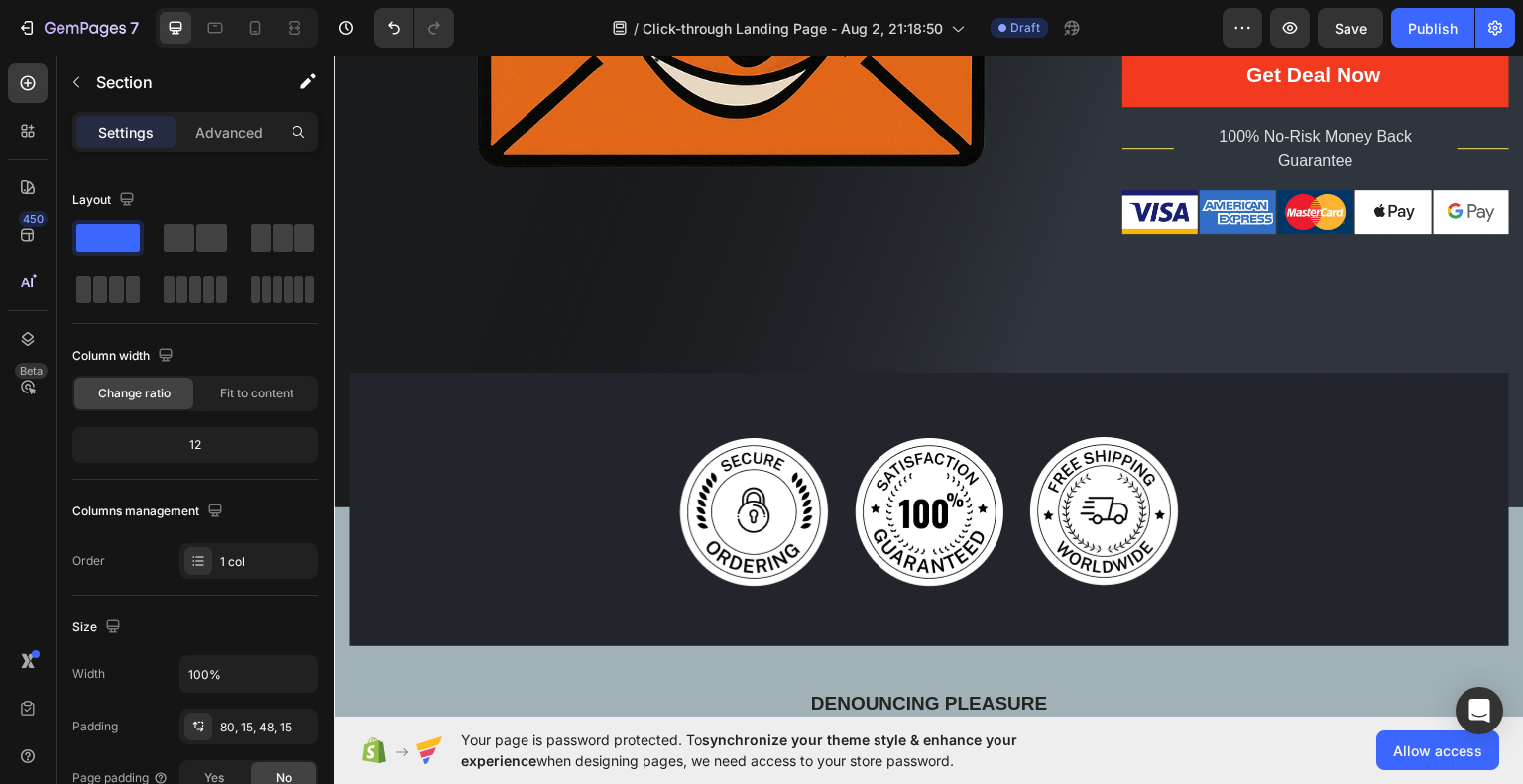 scroll, scrollTop: 487, scrollLeft: 0, axis: vertical 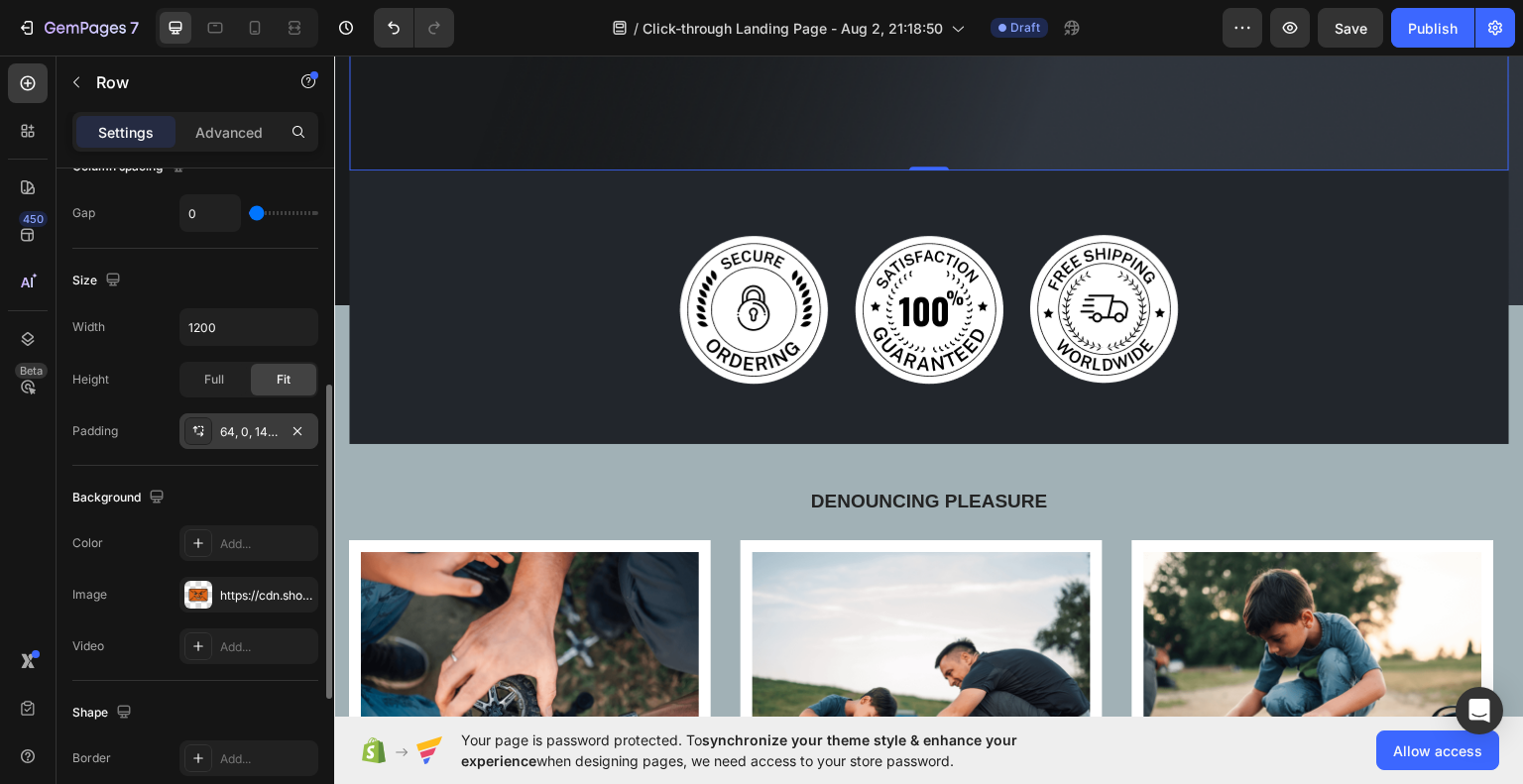 click on "64, 0, 140, 0" at bounding box center (249, 432) 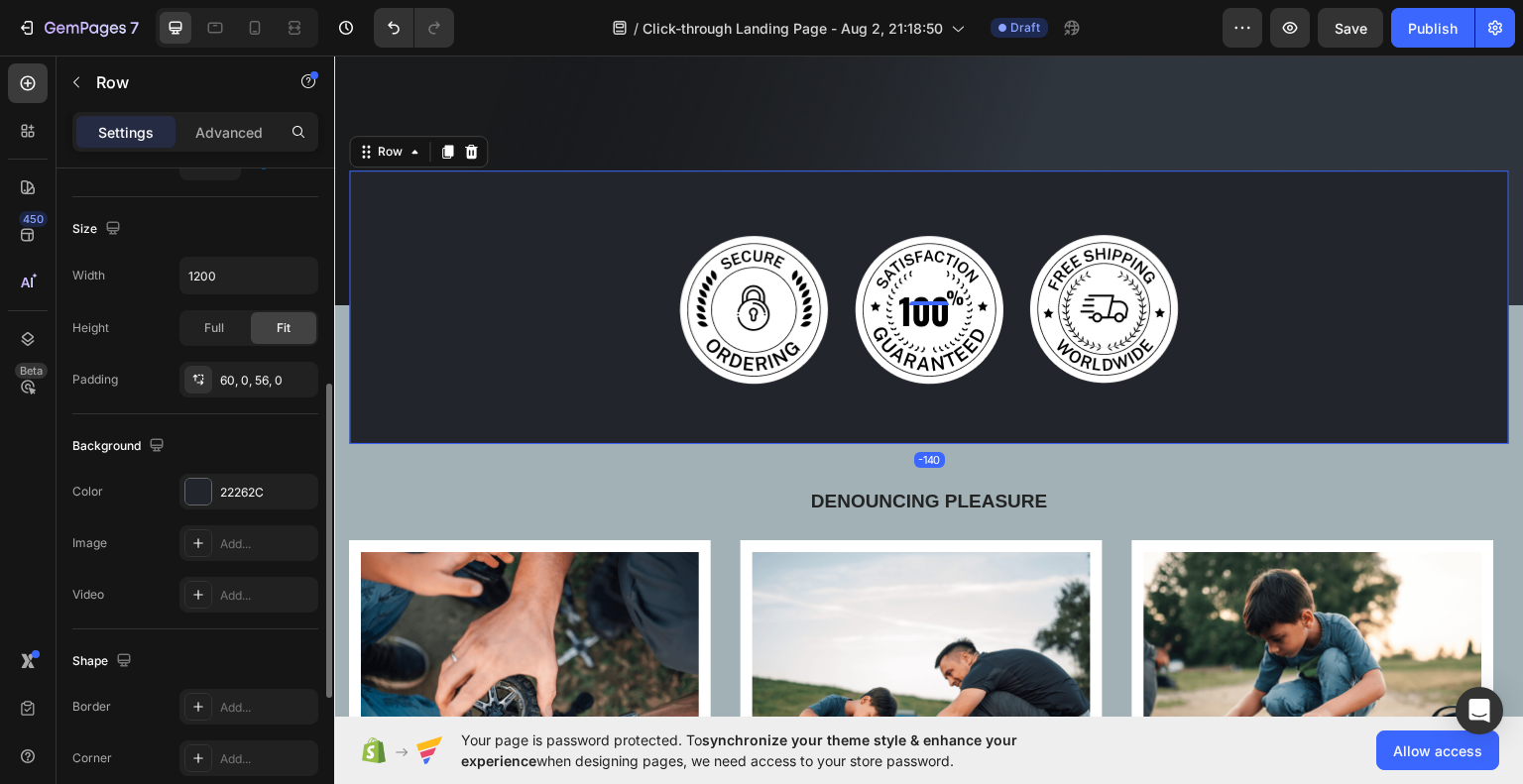 scroll, scrollTop: 460, scrollLeft: 0, axis: vertical 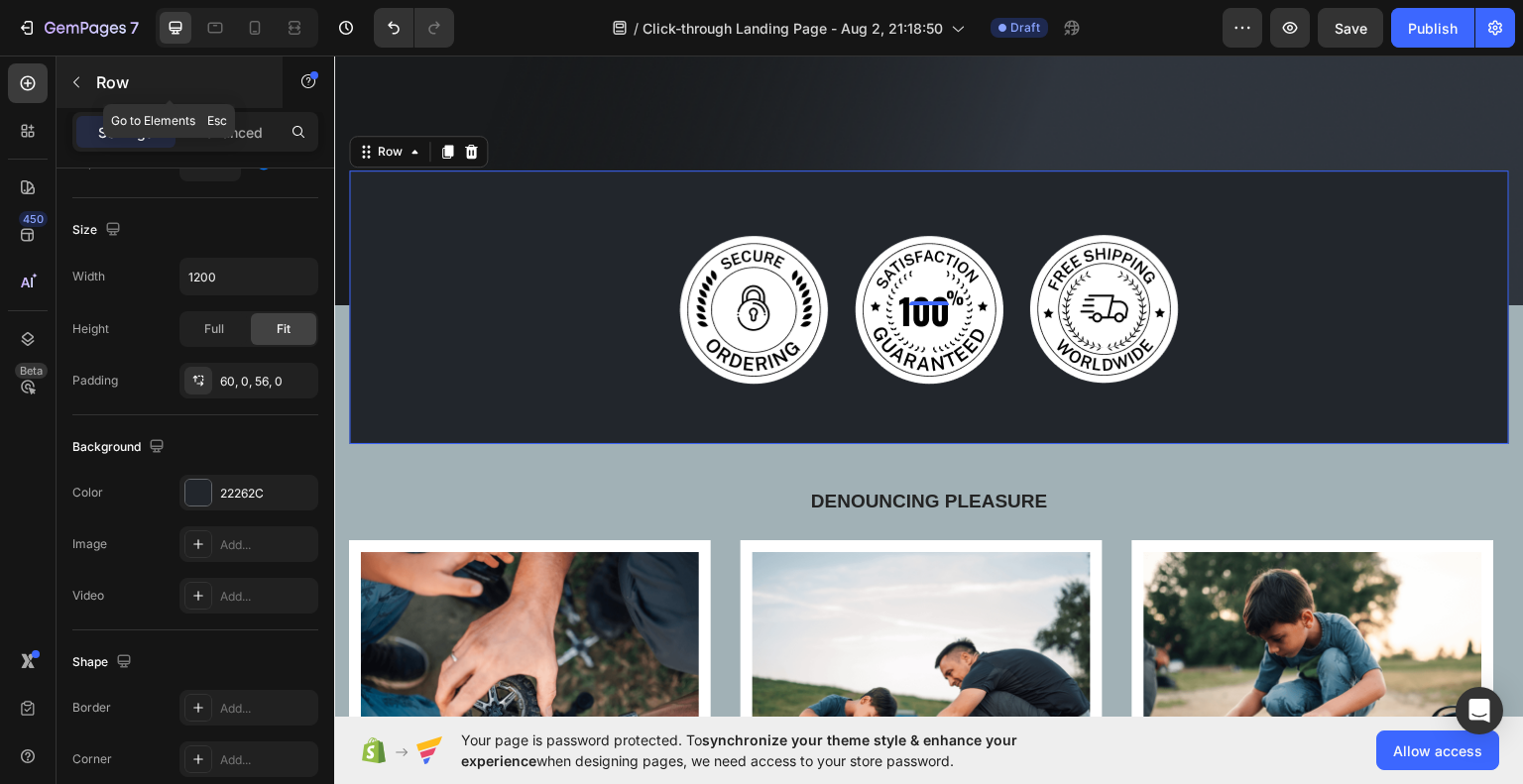 click at bounding box center (76, 82) 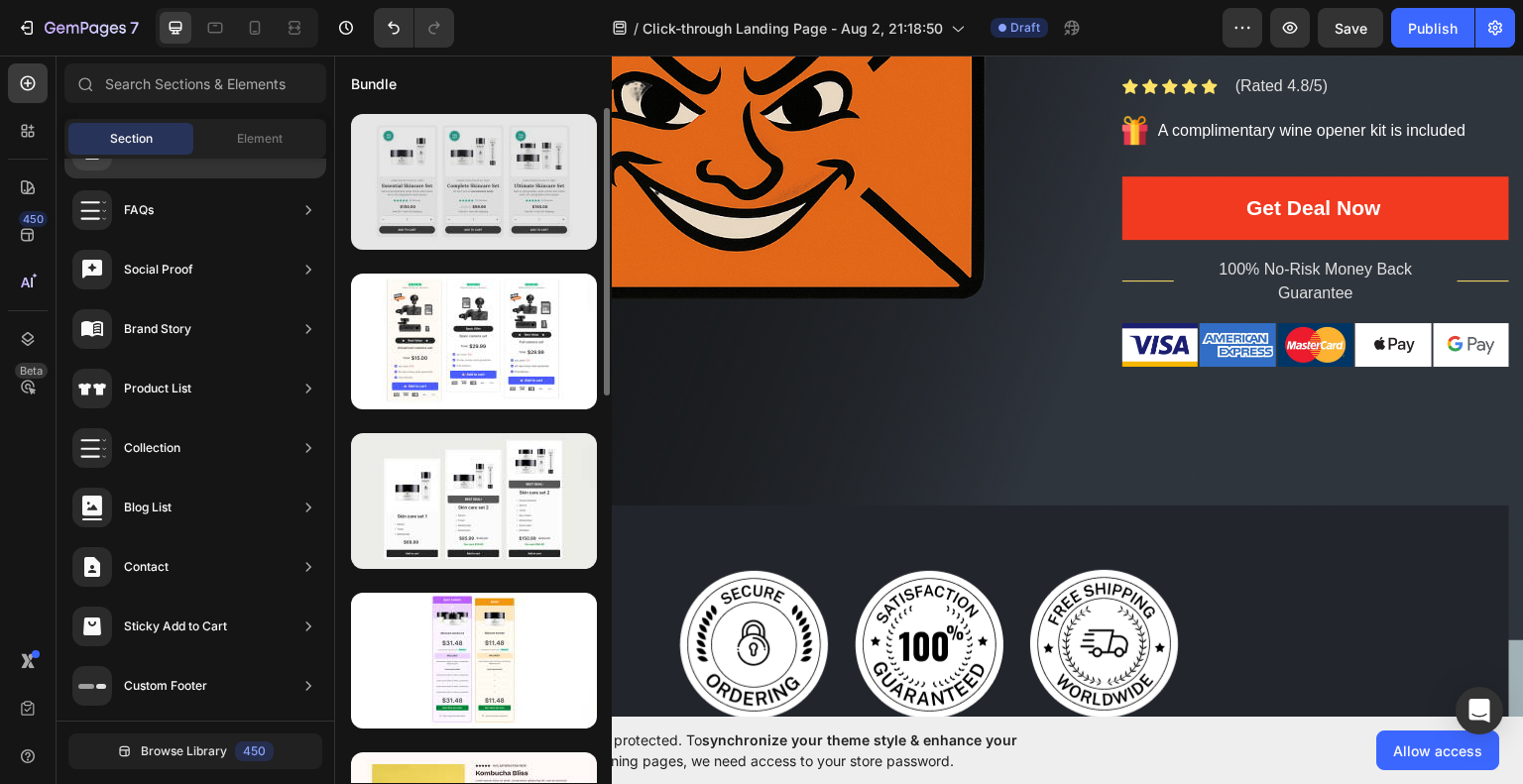 scroll, scrollTop: 333, scrollLeft: 0, axis: vertical 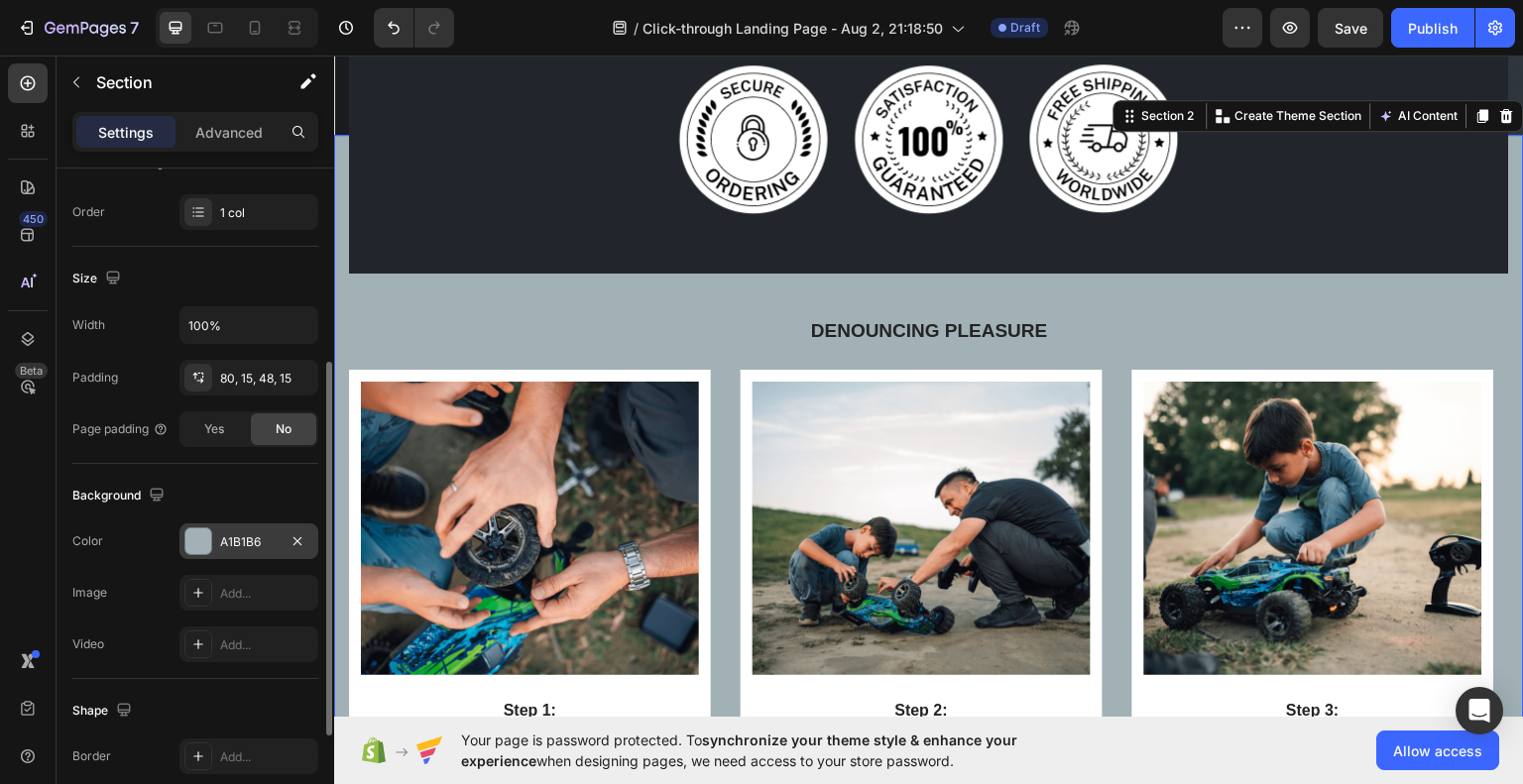 click at bounding box center (198, 541) 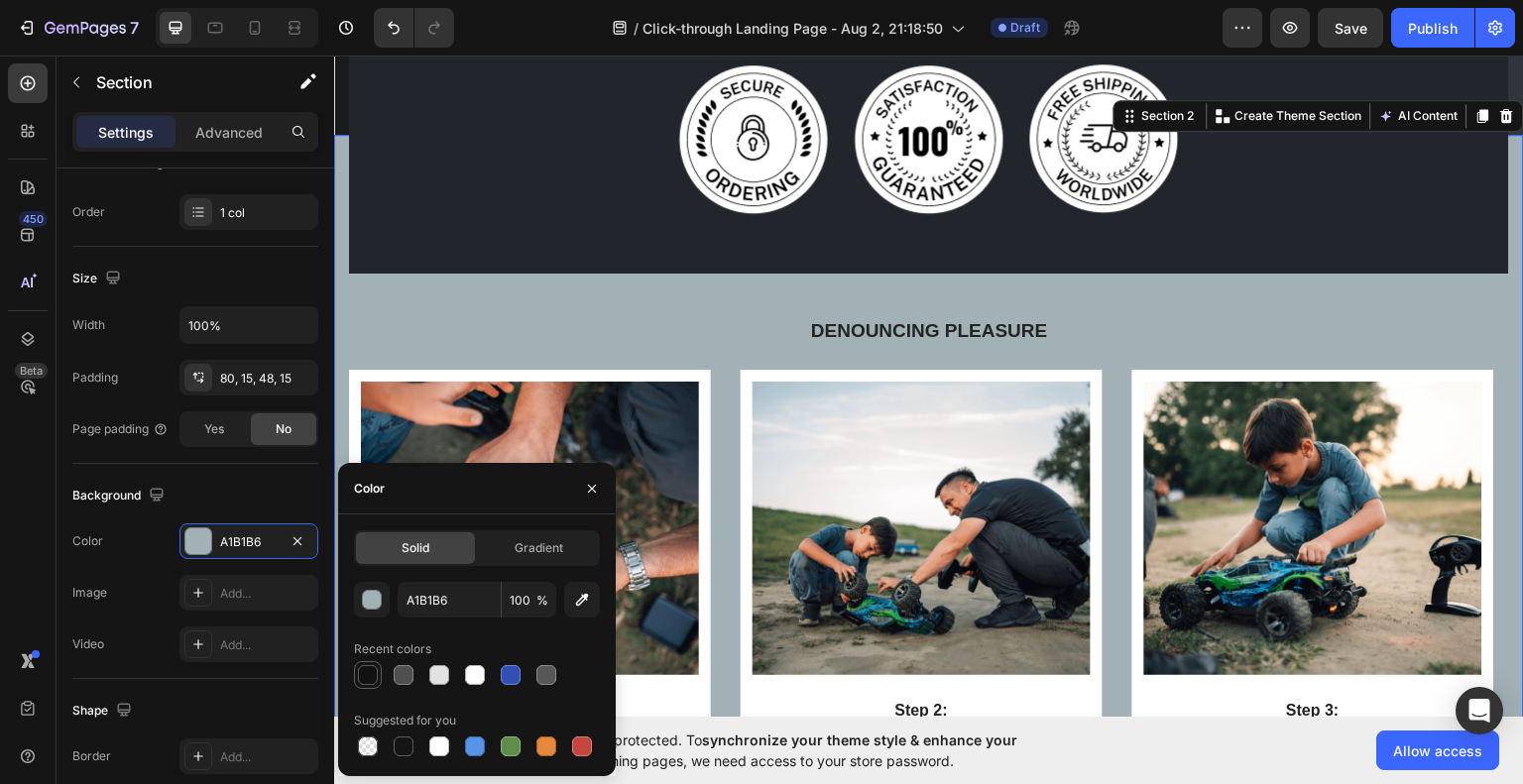click at bounding box center (368, 675) 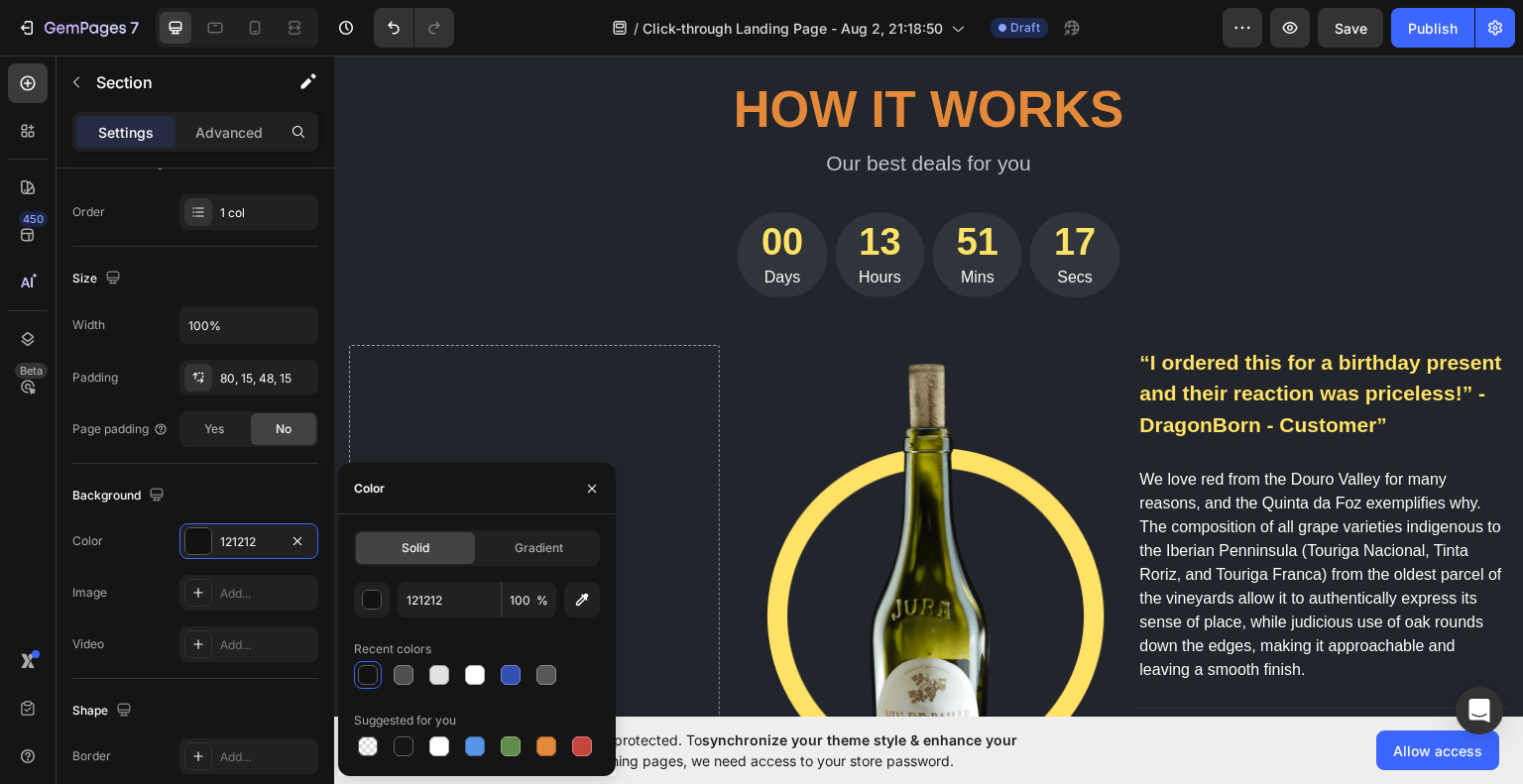 scroll, scrollTop: 1959, scrollLeft: 0, axis: vertical 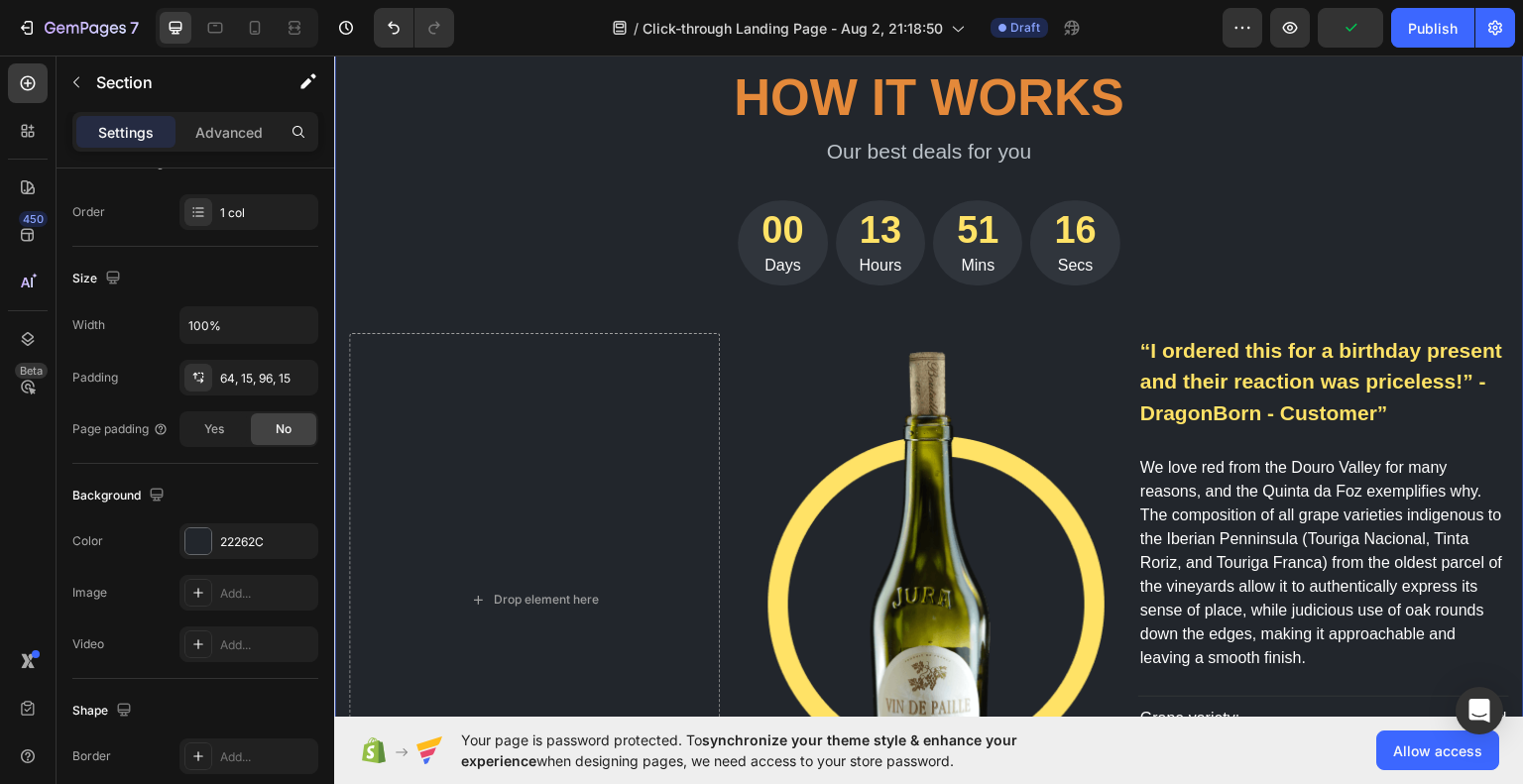click on "how it works Heading Our best deals for you Text block 00 Days 13 Hours 51 Mins 16 Secs CountDown Timer
Drop element here Image “I ordered this for a birthday present and their reaction was priceless!” -  DragonBorn - Customer” Text block We love red from the Douro Valley for many reasons, and the Quinta da Foz exemplifies why. The composition of all grape varieties indigenous to the Iberian Penninsula (Touriga Nacional, Tinta Roriz, and Touriga Franca) from the oldest parcel of the vineyards allow it to authentically express its sense of place, while judicious use of oak rounds down the edges, making it approachable and leaving a smooth finish. Text block Grape variety:  Text block Blend  Text block Row Type of wine: Text block Sparkling  Text block Row Manufacturer: Text block Freixenet Text block Row Alcohol Percentage: Text block 12.0% Text block Row Row Row Section 3   You can create reusable sections Create Theme Section AI Content Write with GemAI Tone and Voice Persuasive" at bounding box center [929, 481] 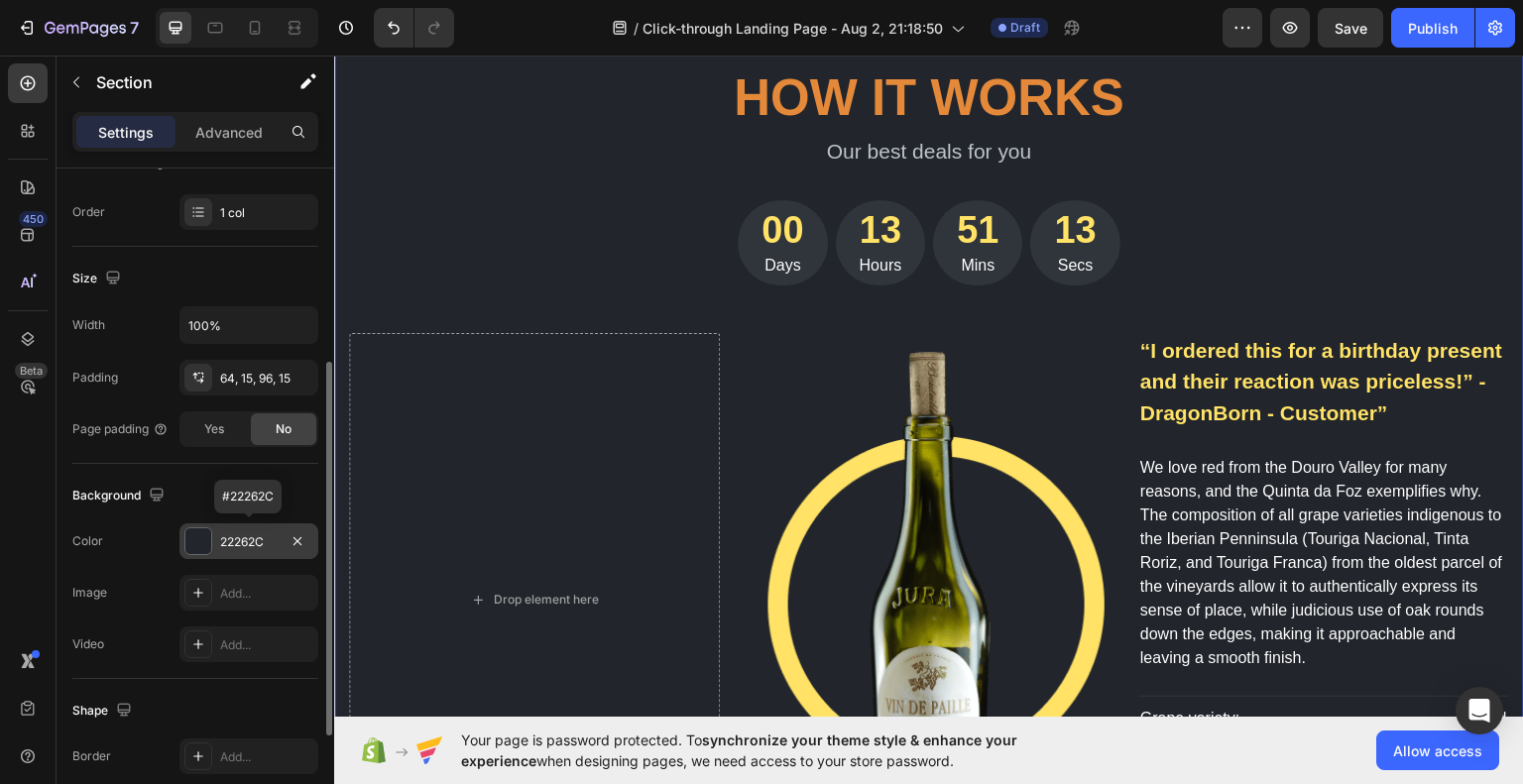 click on "22262C" at bounding box center (249, 542) 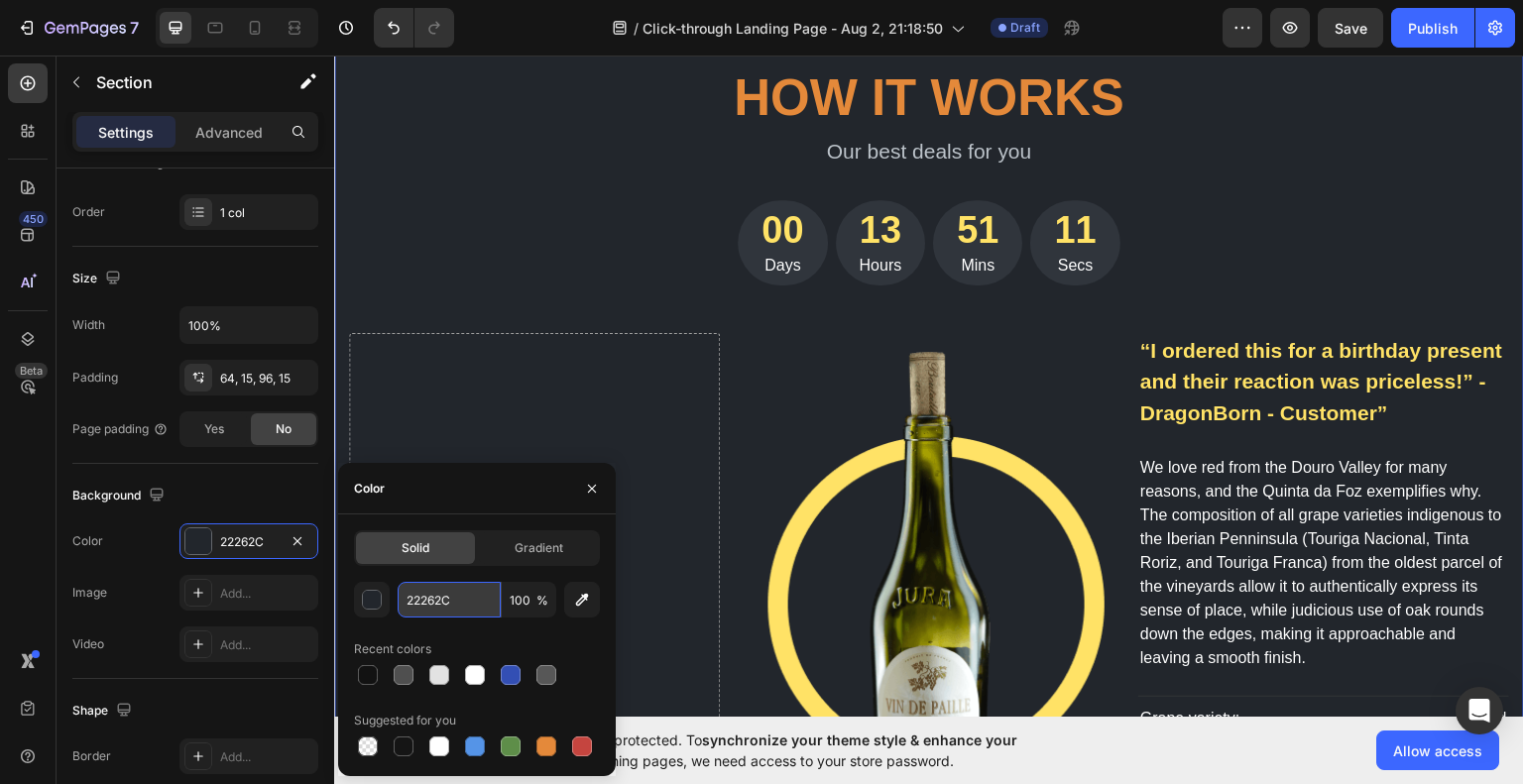 click on "22262C" at bounding box center (449, 600) 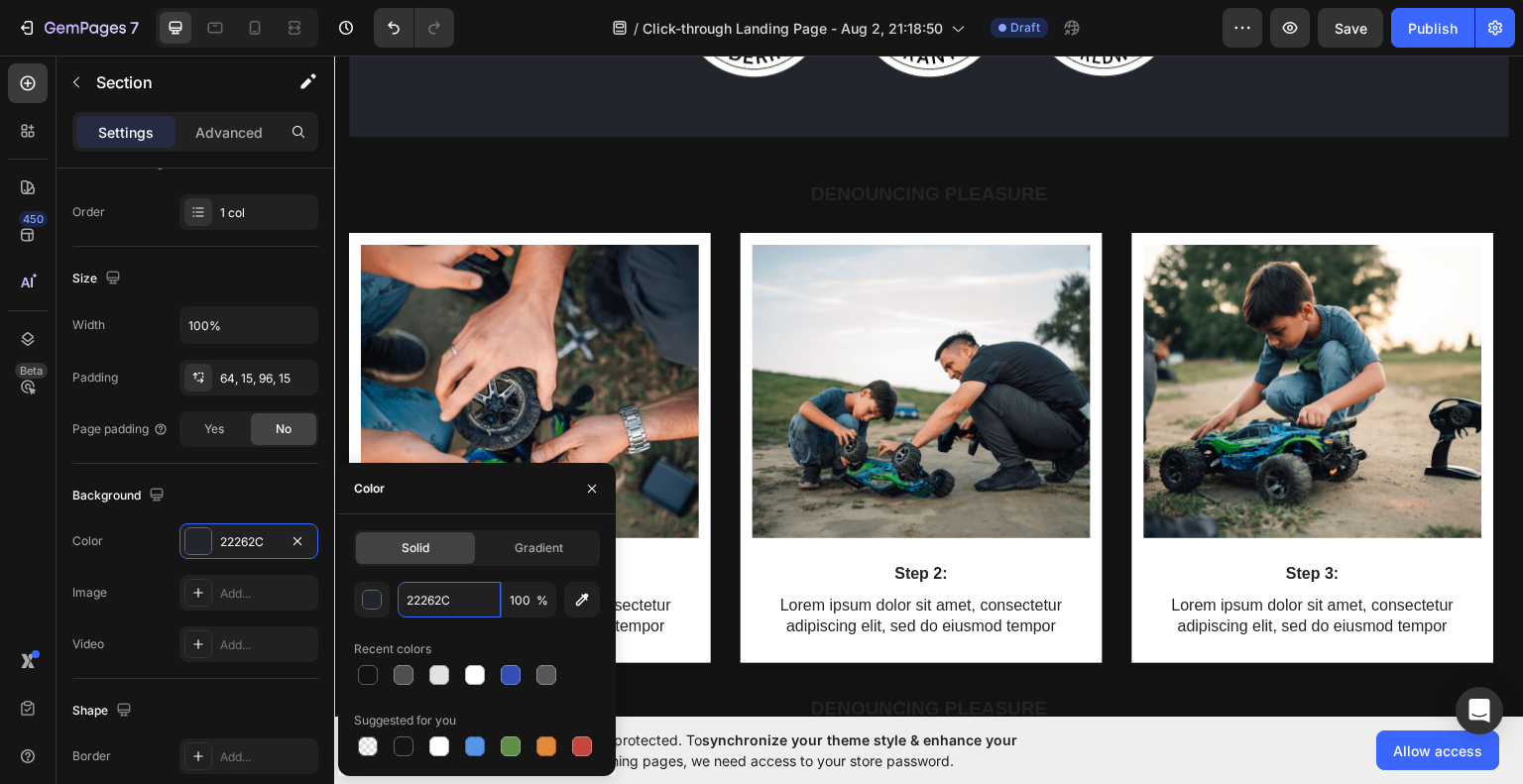 scroll, scrollTop: 899, scrollLeft: 0, axis: vertical 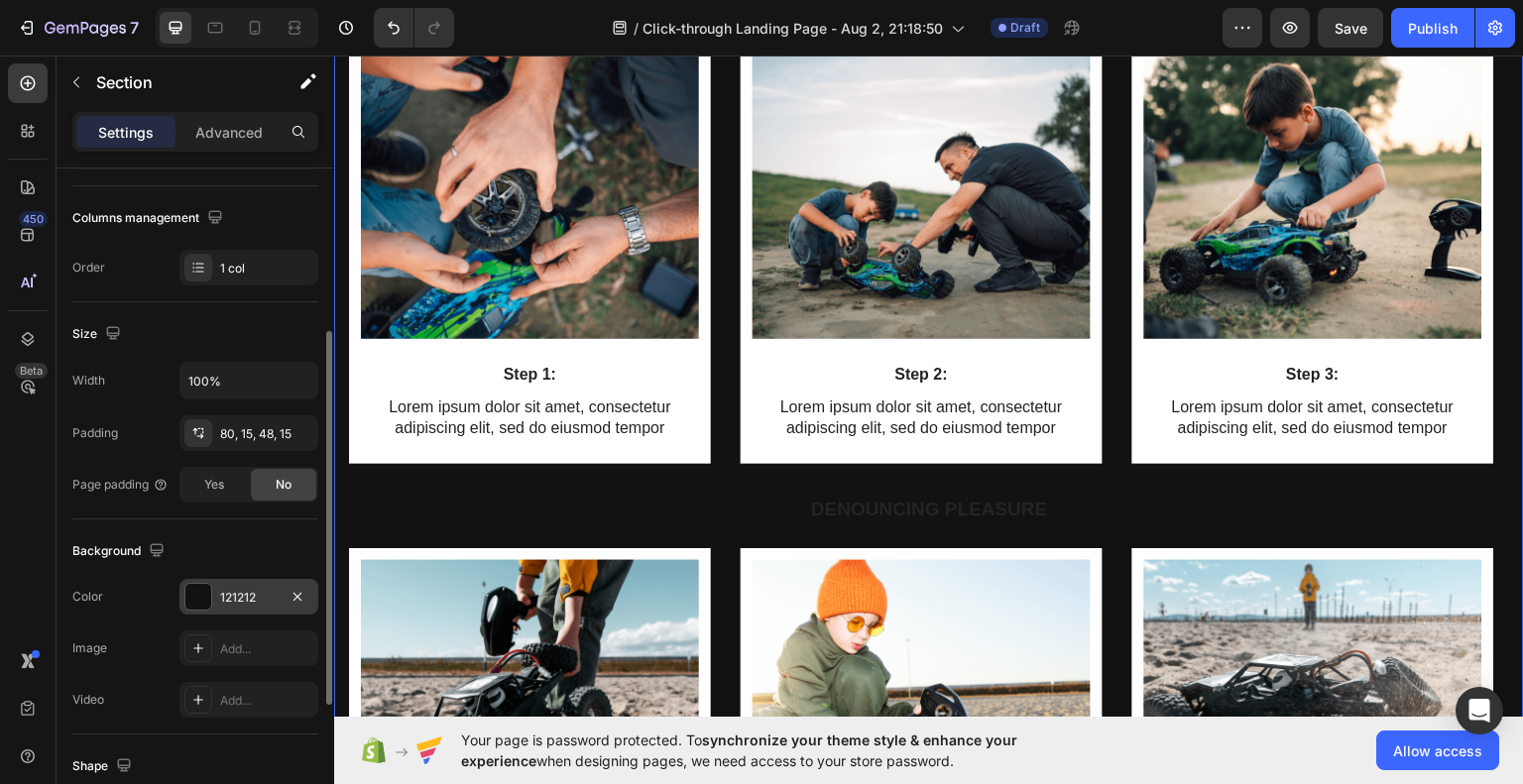 click on "121212" at bounding box center [249, 598] 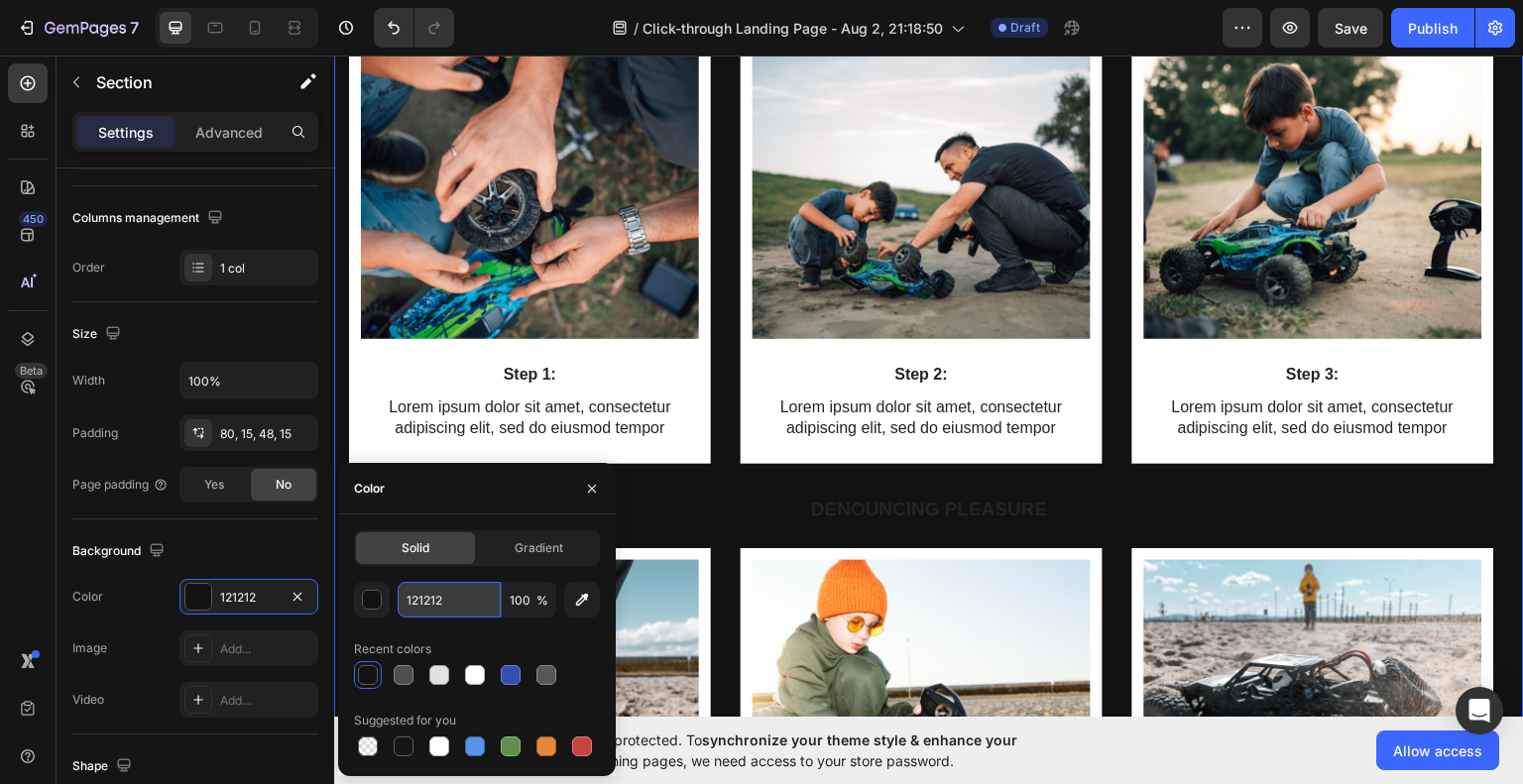 click on "121212" at bounding box center (449, 600) 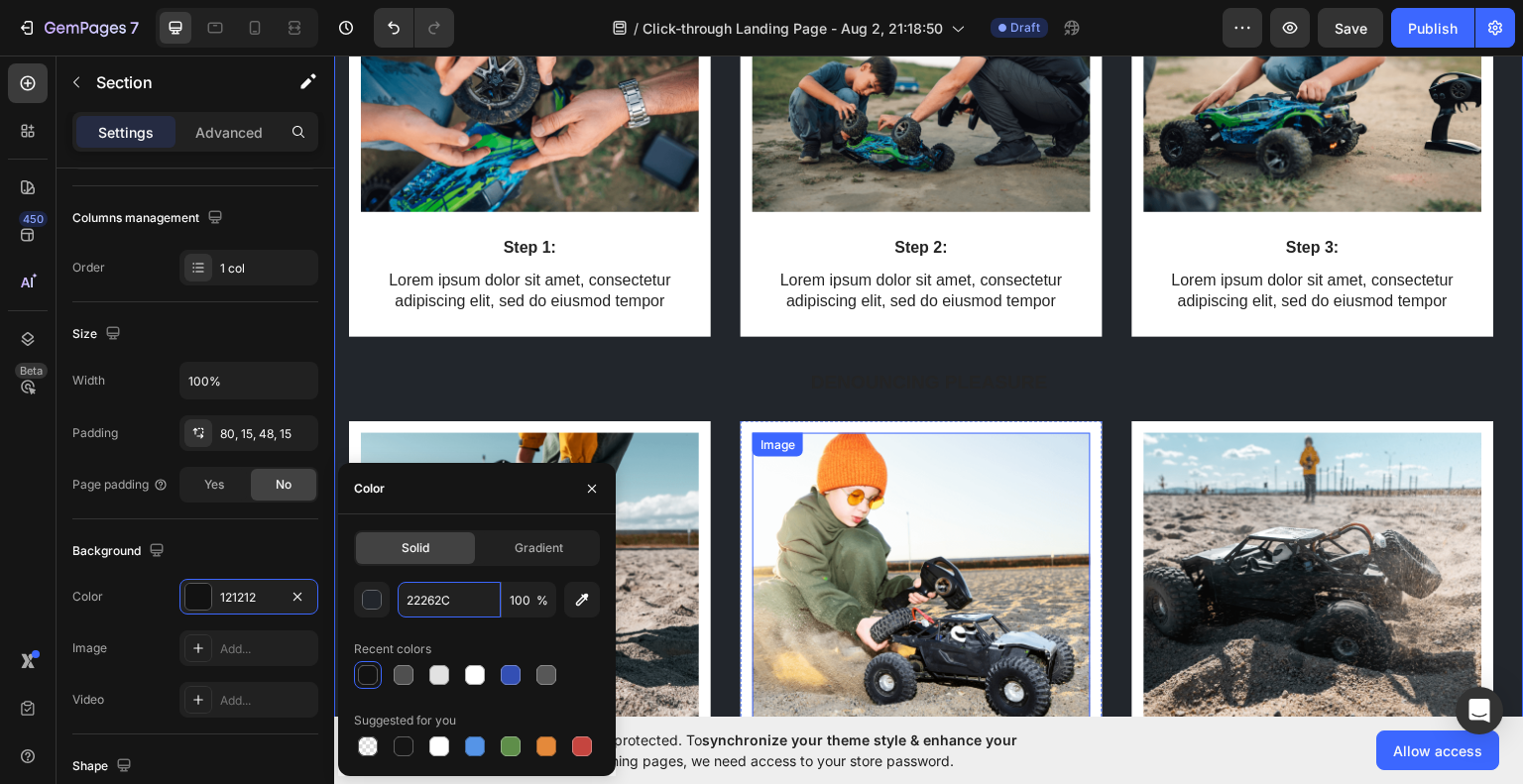 scroll, scrollTop: 1526, scrollLeft: 0, axis: vertical 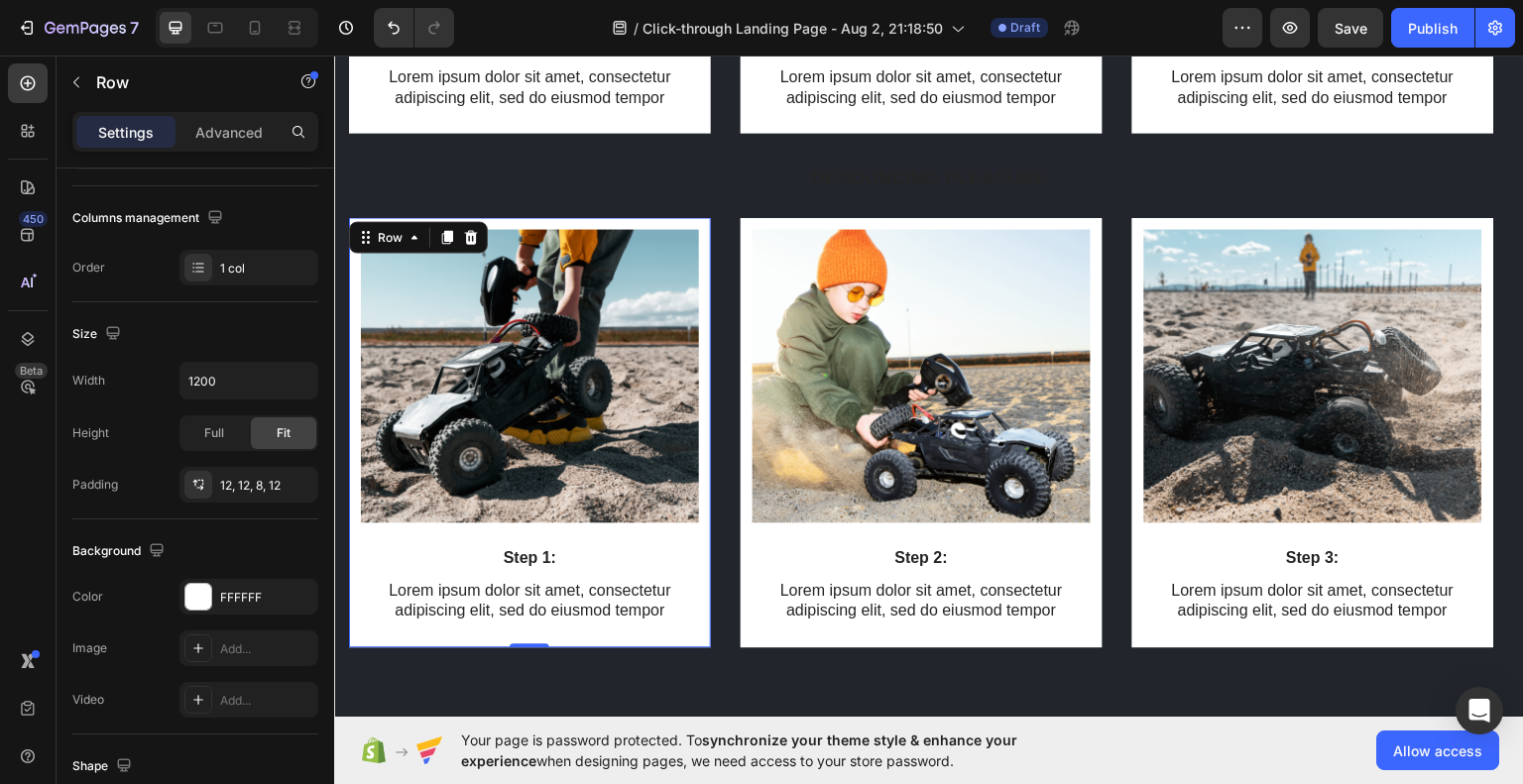 click on "Image Step 1: Text Block Lorem ipsum dolor sit amet, consectetur adipiscing elit, sed do eiusmod tempor Text Block Row   0" at bounding box center [529, 431] 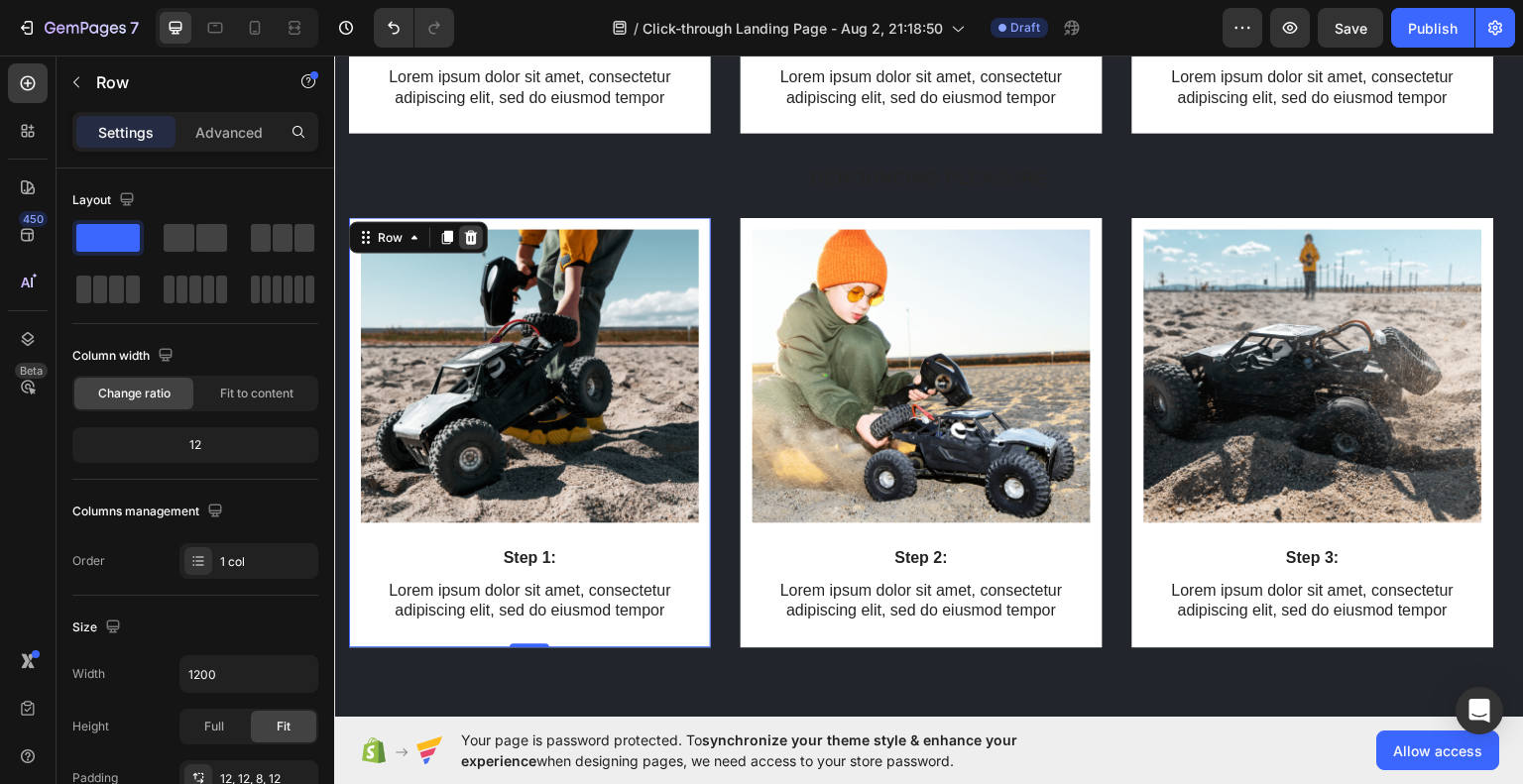 click 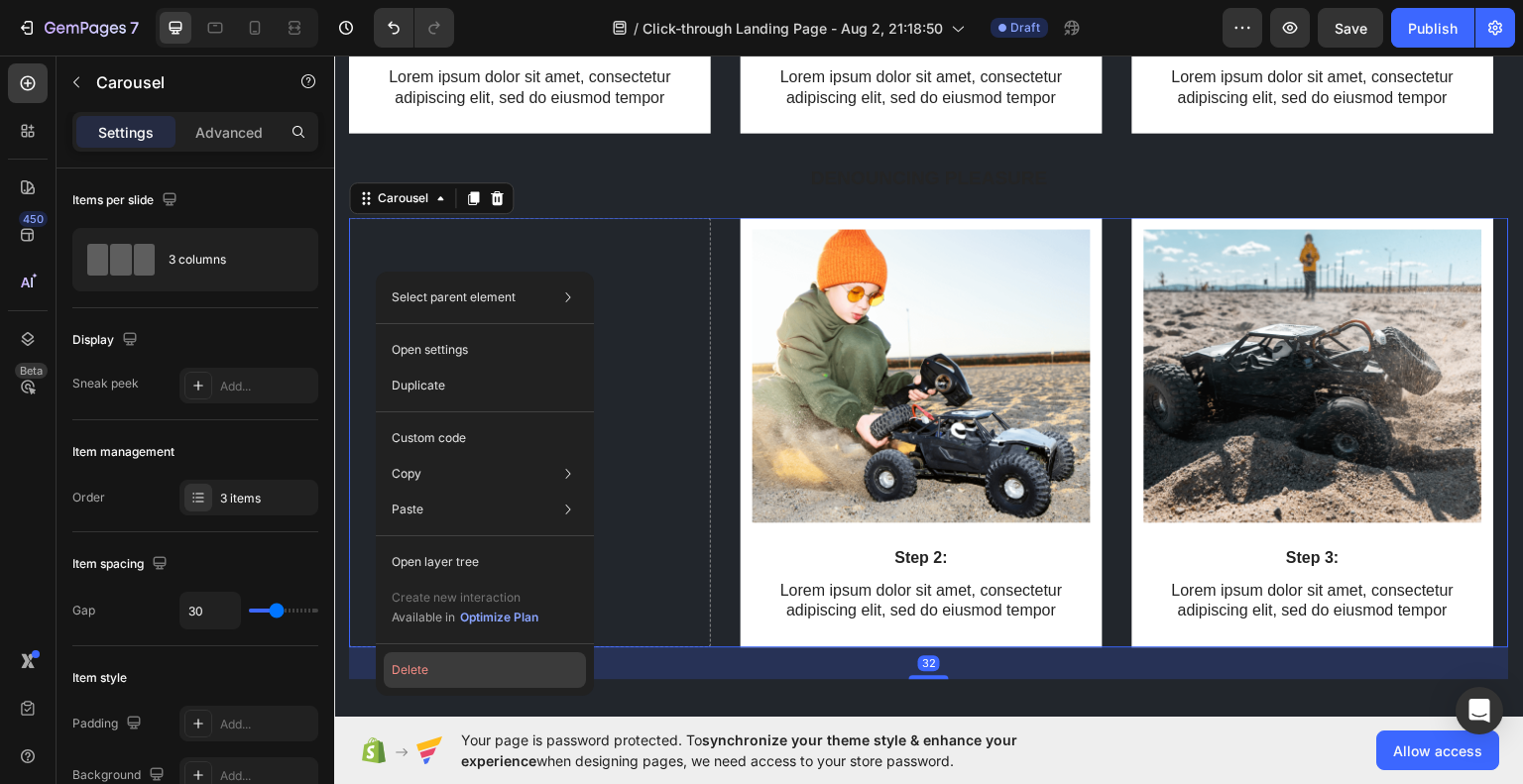 click on "Delete" 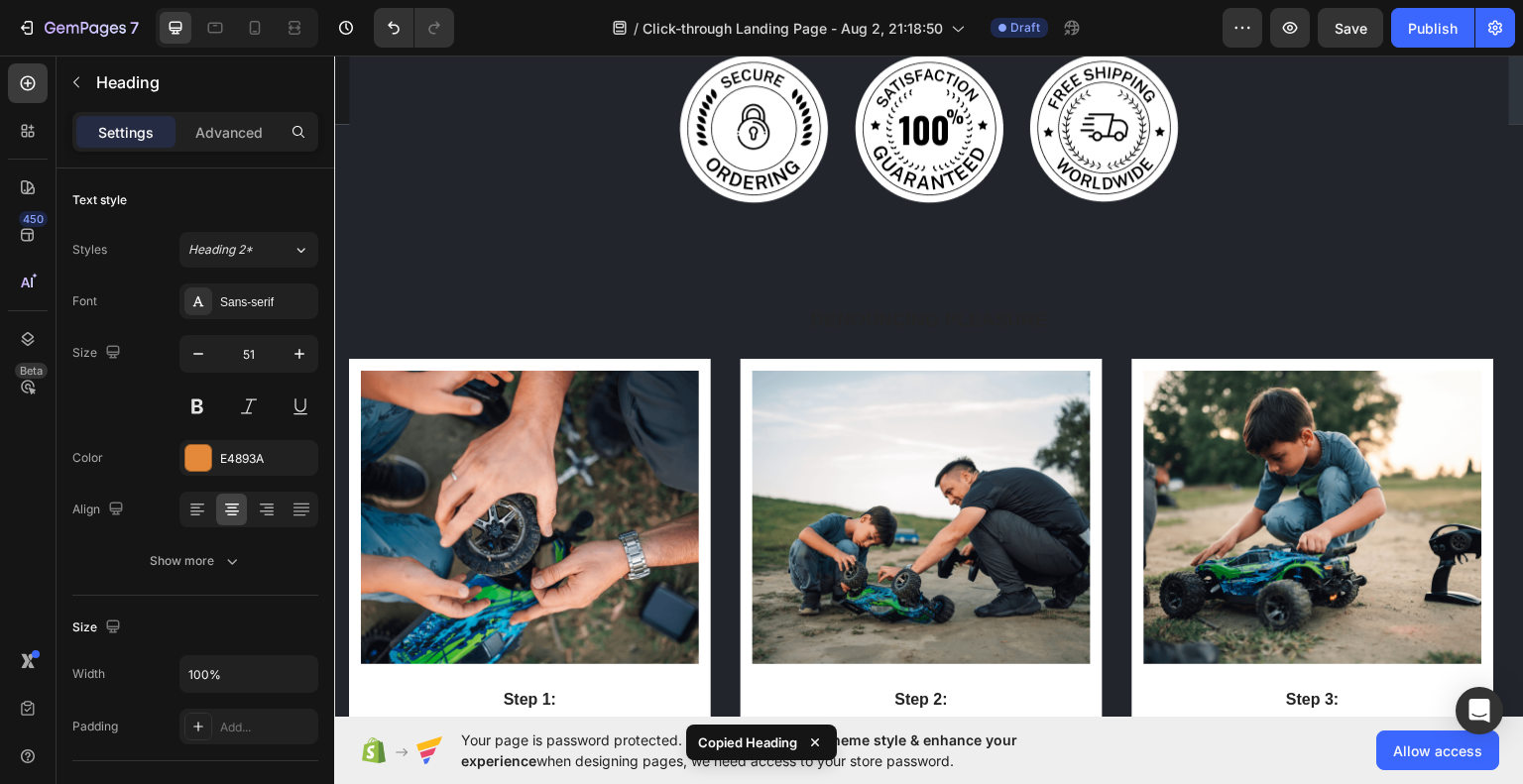 scroll, scrollTop: 870, scrollLeft: 0, axis: vertical 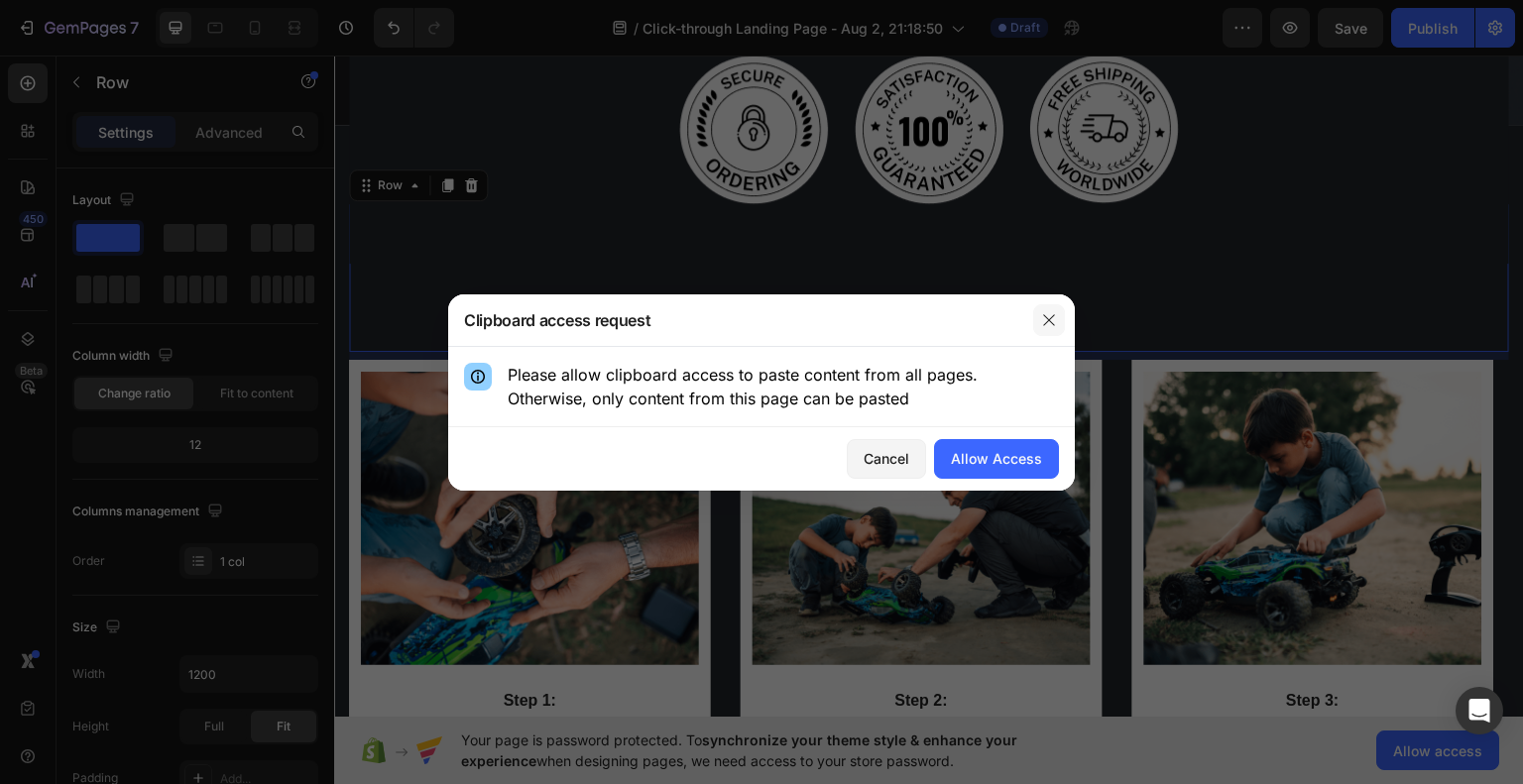 click at bounding box center [1049, 320] 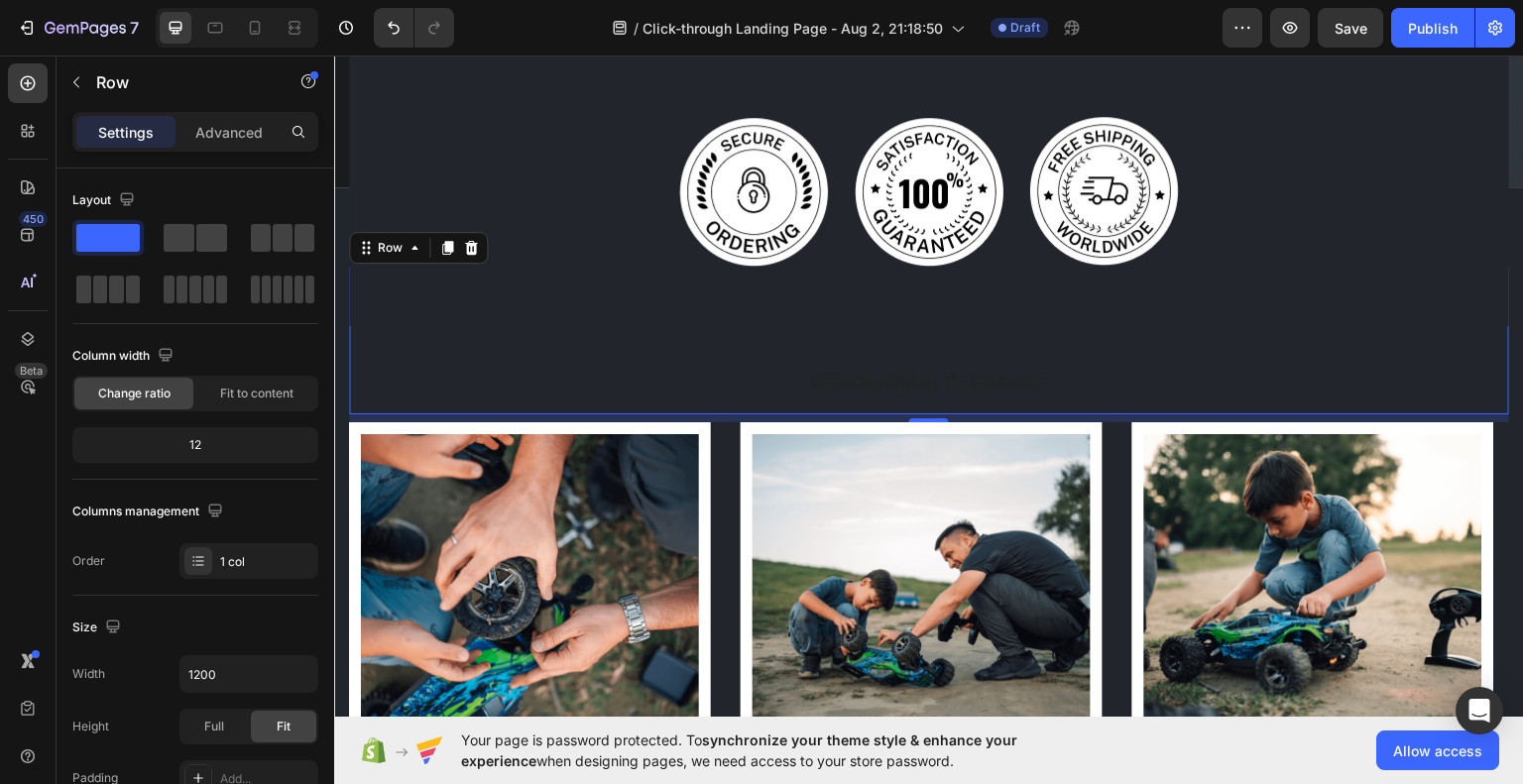 scroll, scrollTop: 807, scrollLeft: 0, axis: vertical 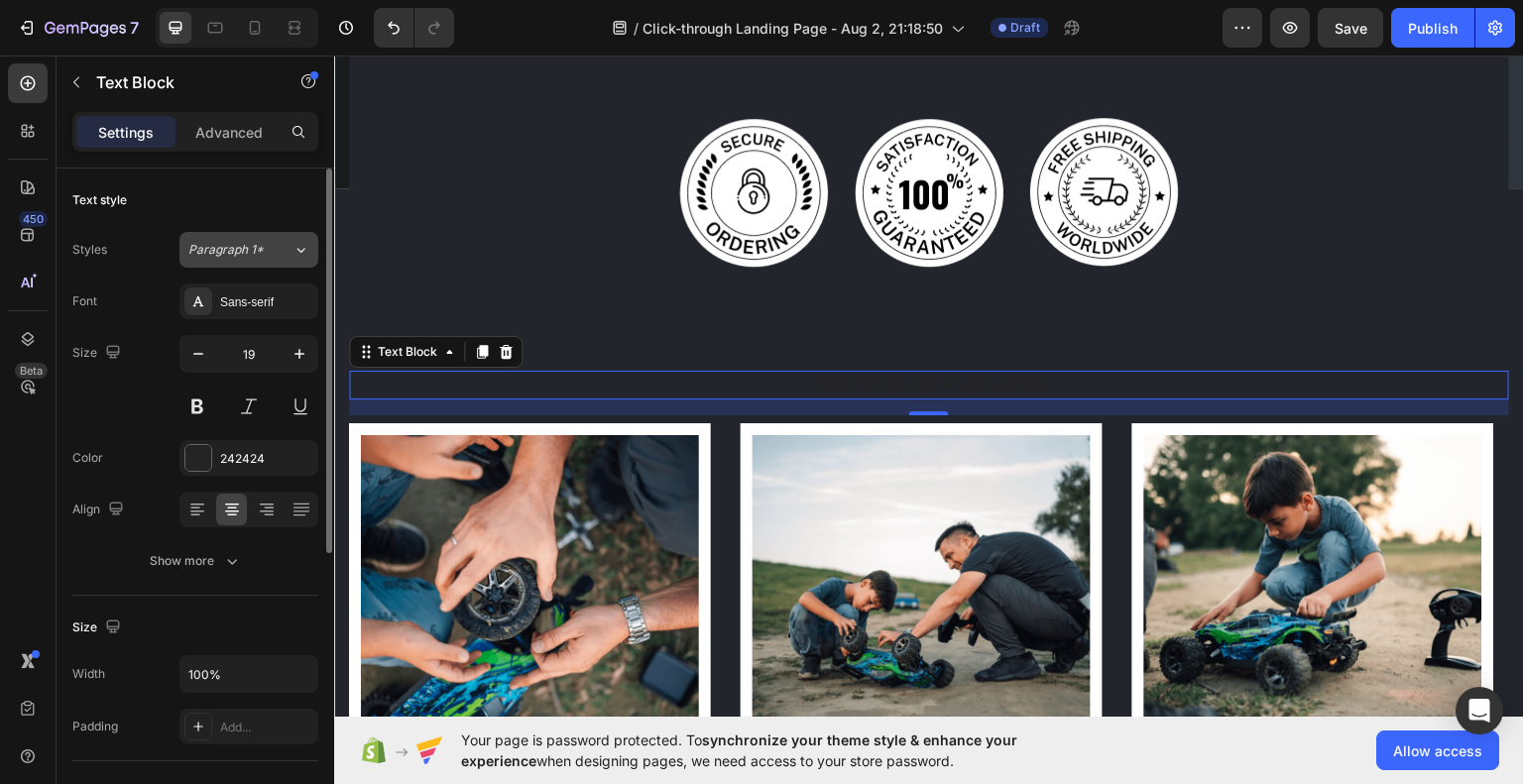 click on "Paragraph 1*" at bounding box center [228, 250] 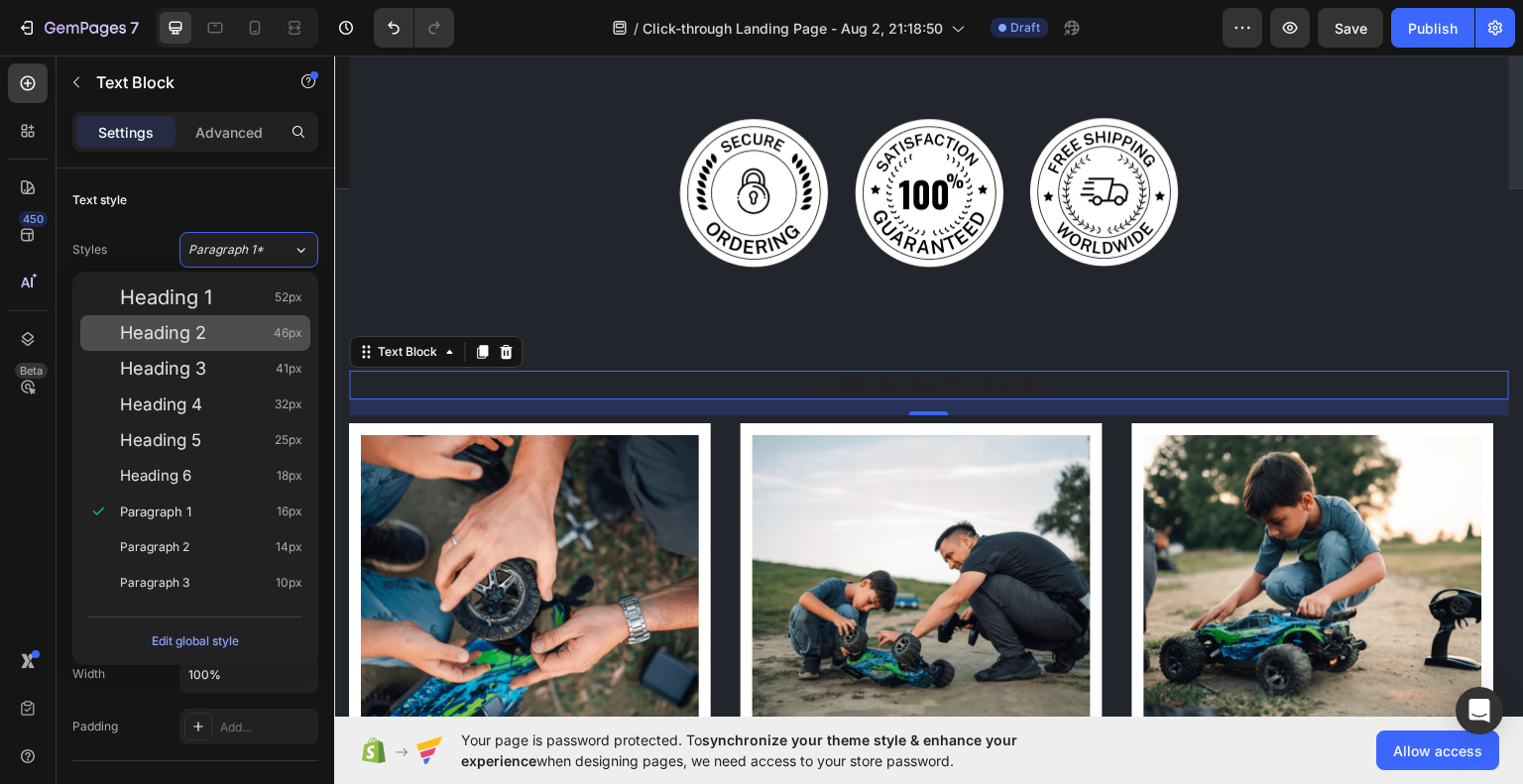 click on "Heading 2 46px" at bounding box center [195, 333] 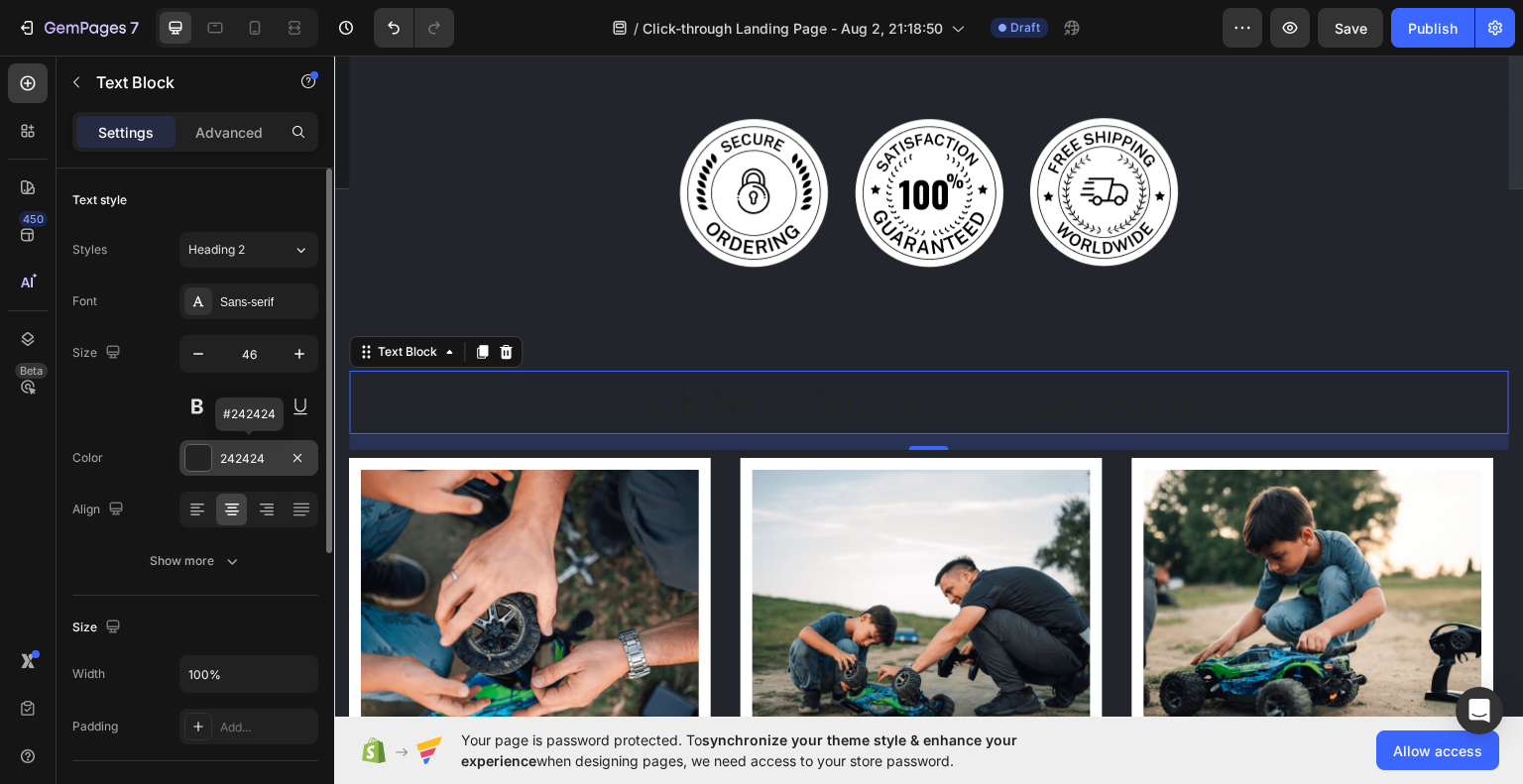 click on "242424" at bounding box center (249, 459) 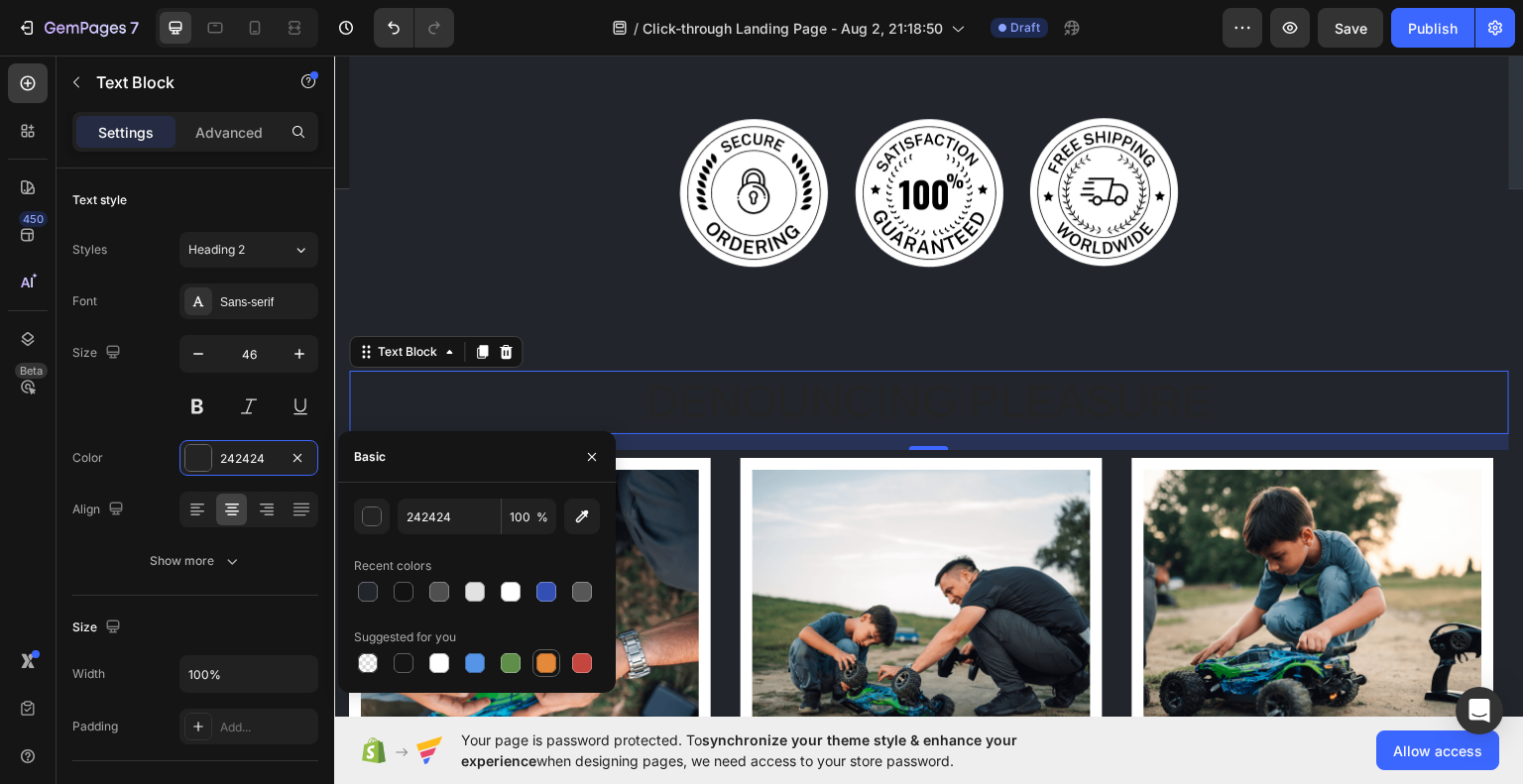 click at bounding box center [546, 663] 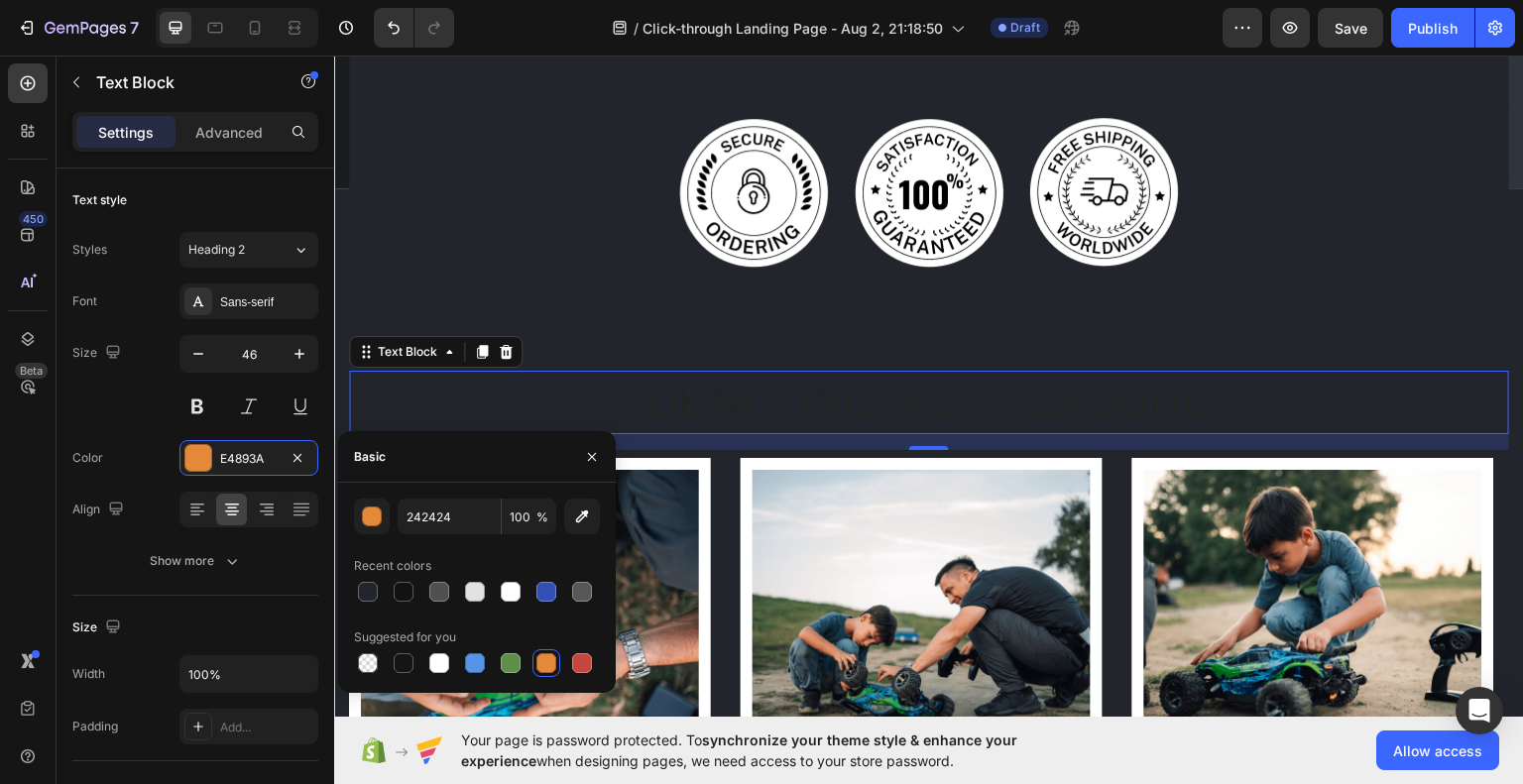 type on "E4893A" 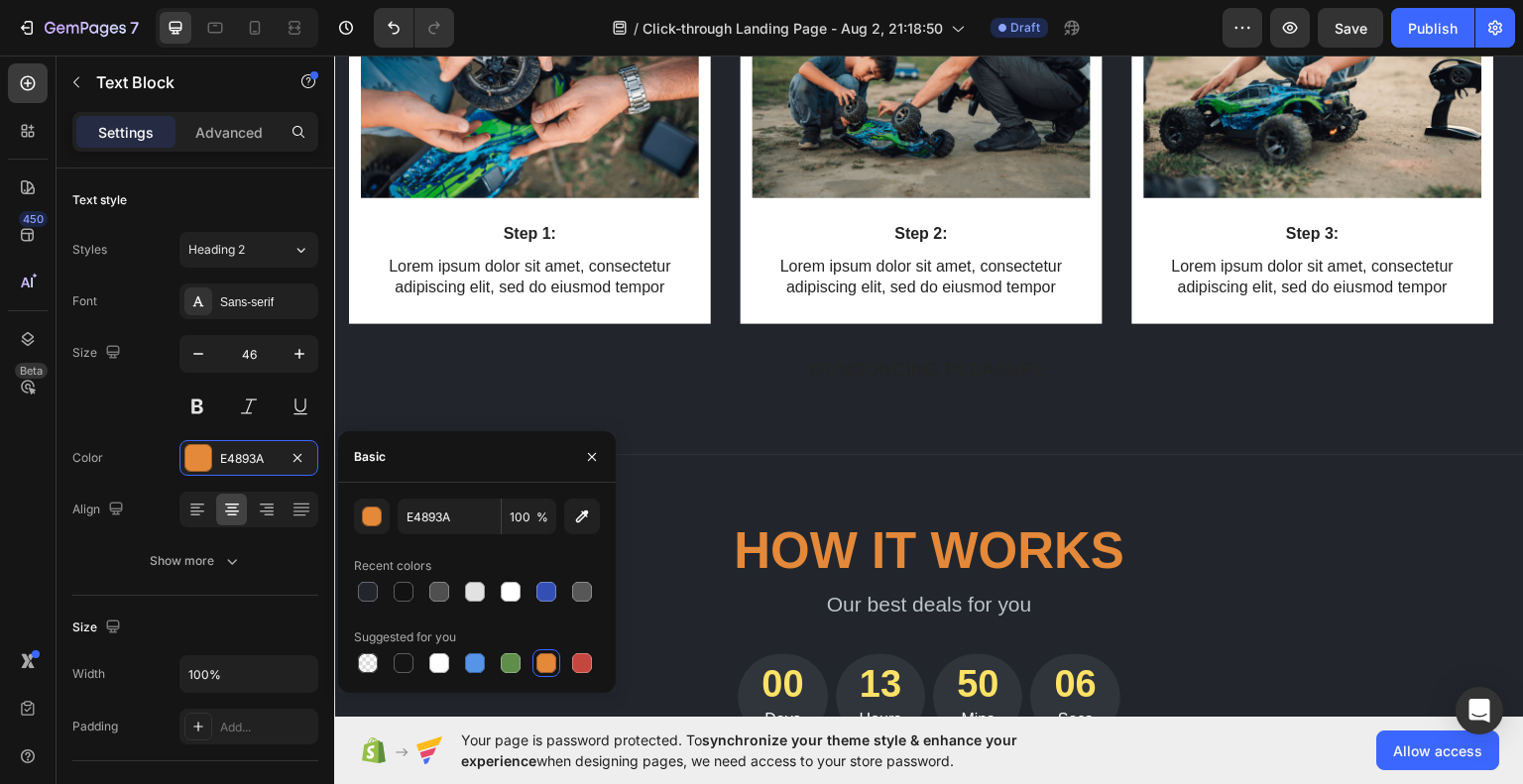 scroll, scrollTop: 1395, scrollLeft: 0, axis: vertical 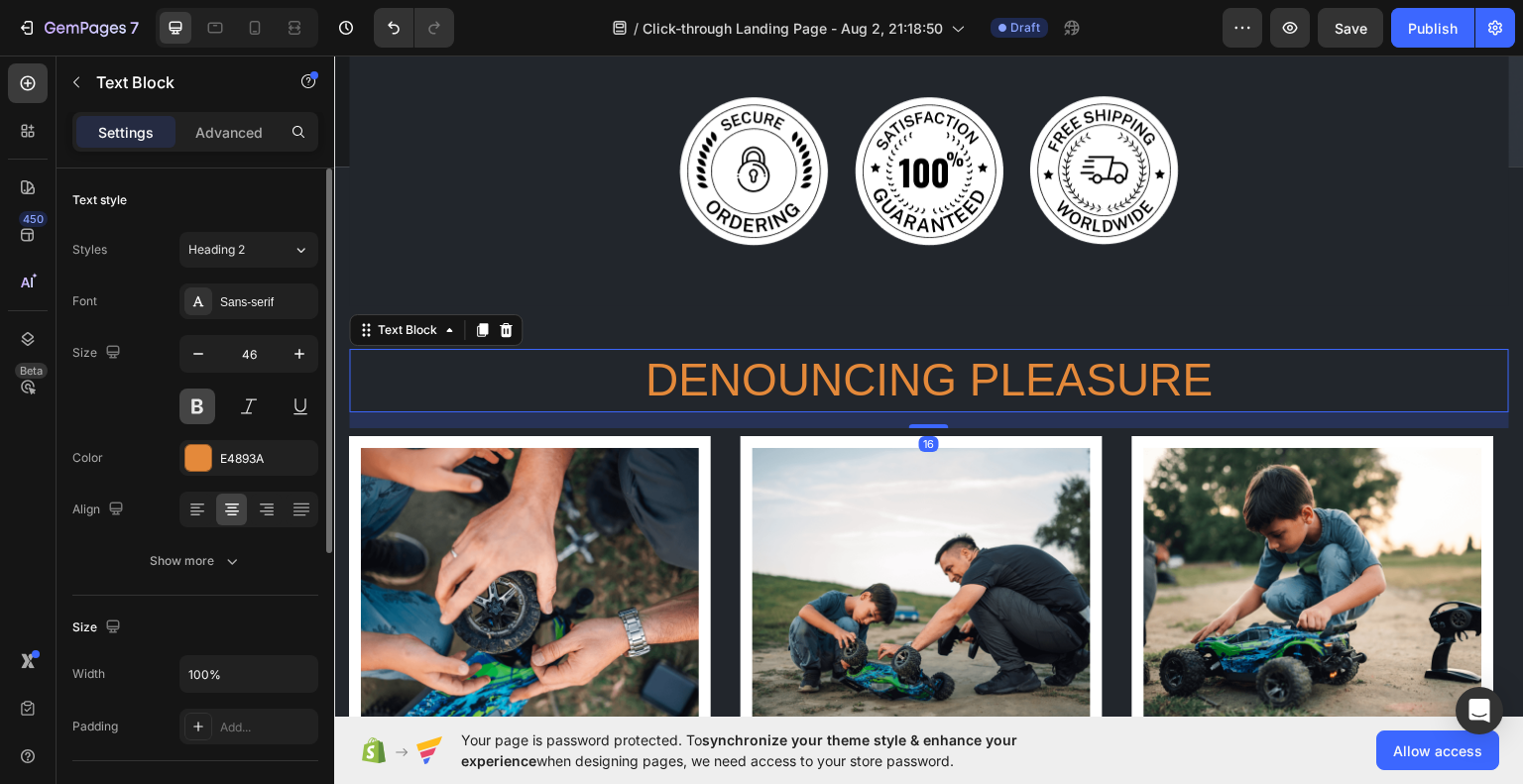 click at bounding box center [197, 406] 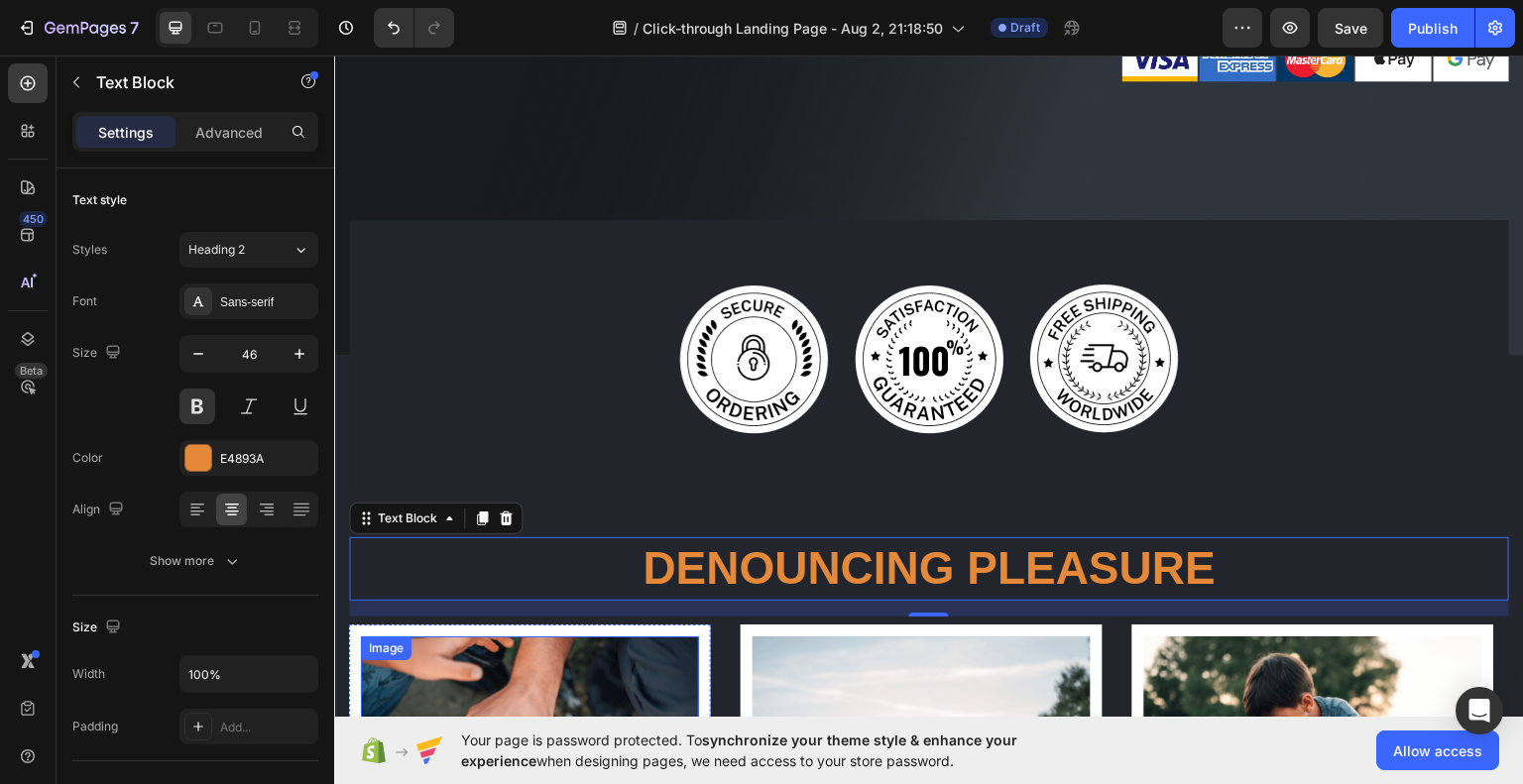 scroll, scrollTop: 638, scrollLeft: 0, axis: vertical 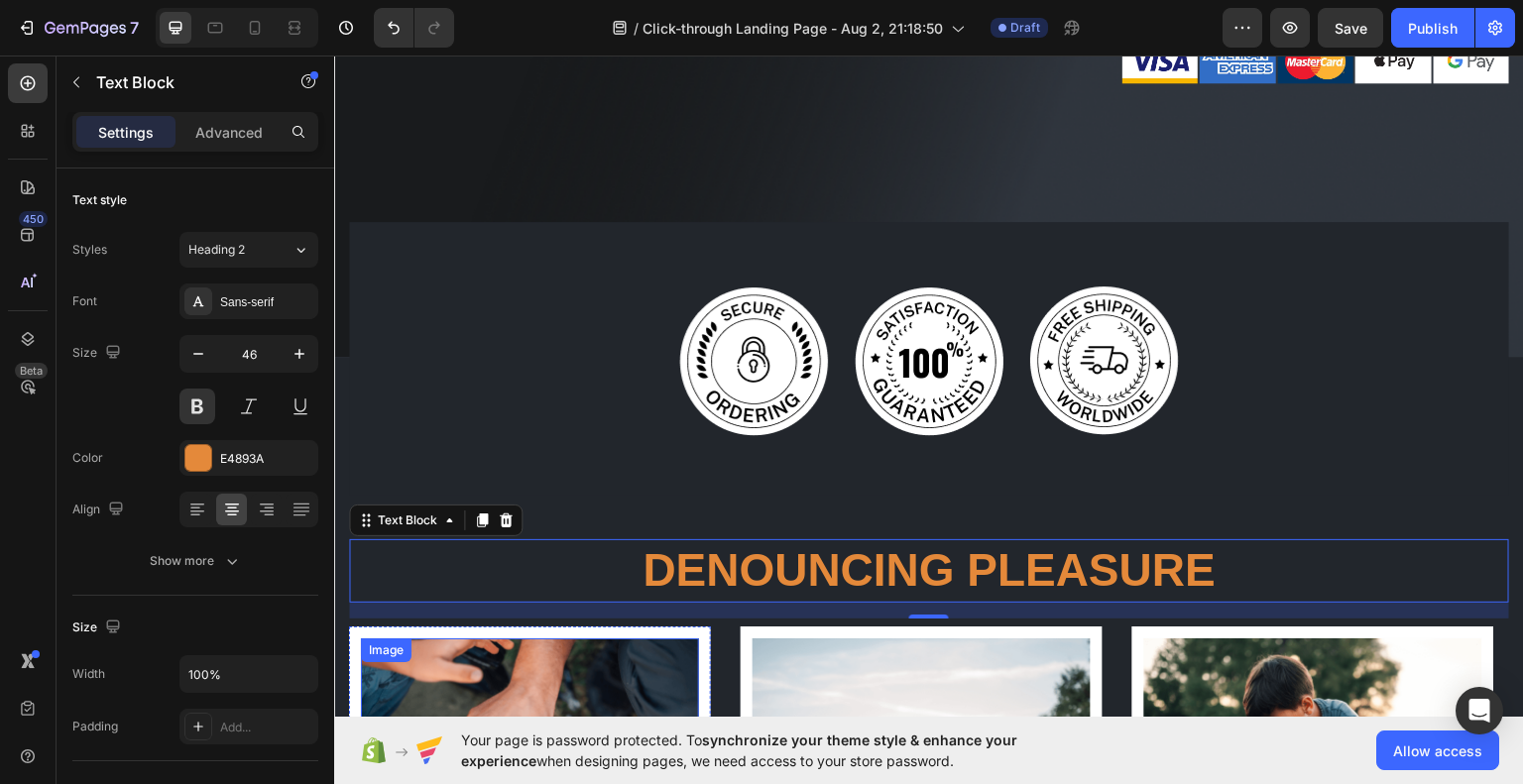 type 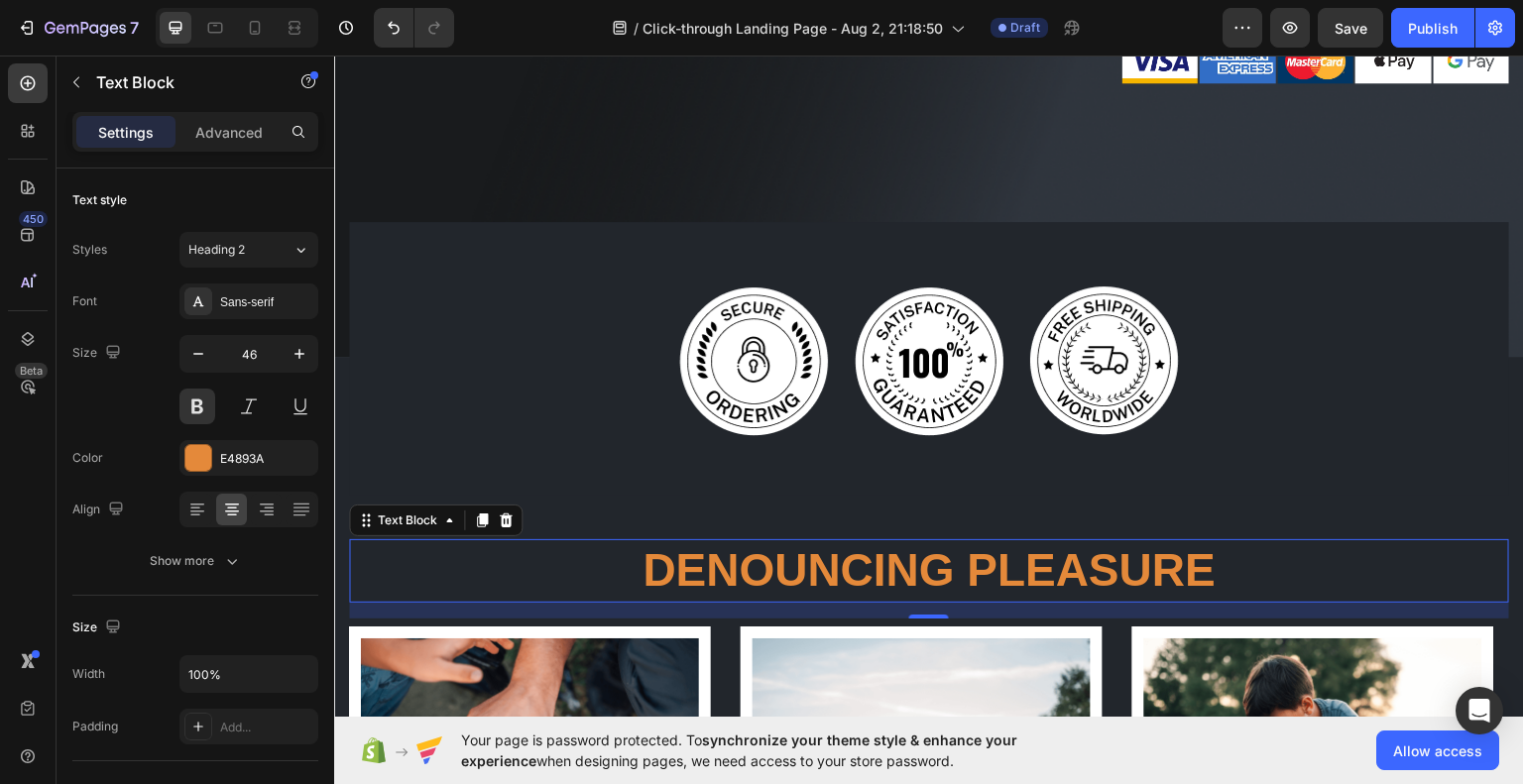 click on "Denouncing pleasure" at bounding box center [929, 570] 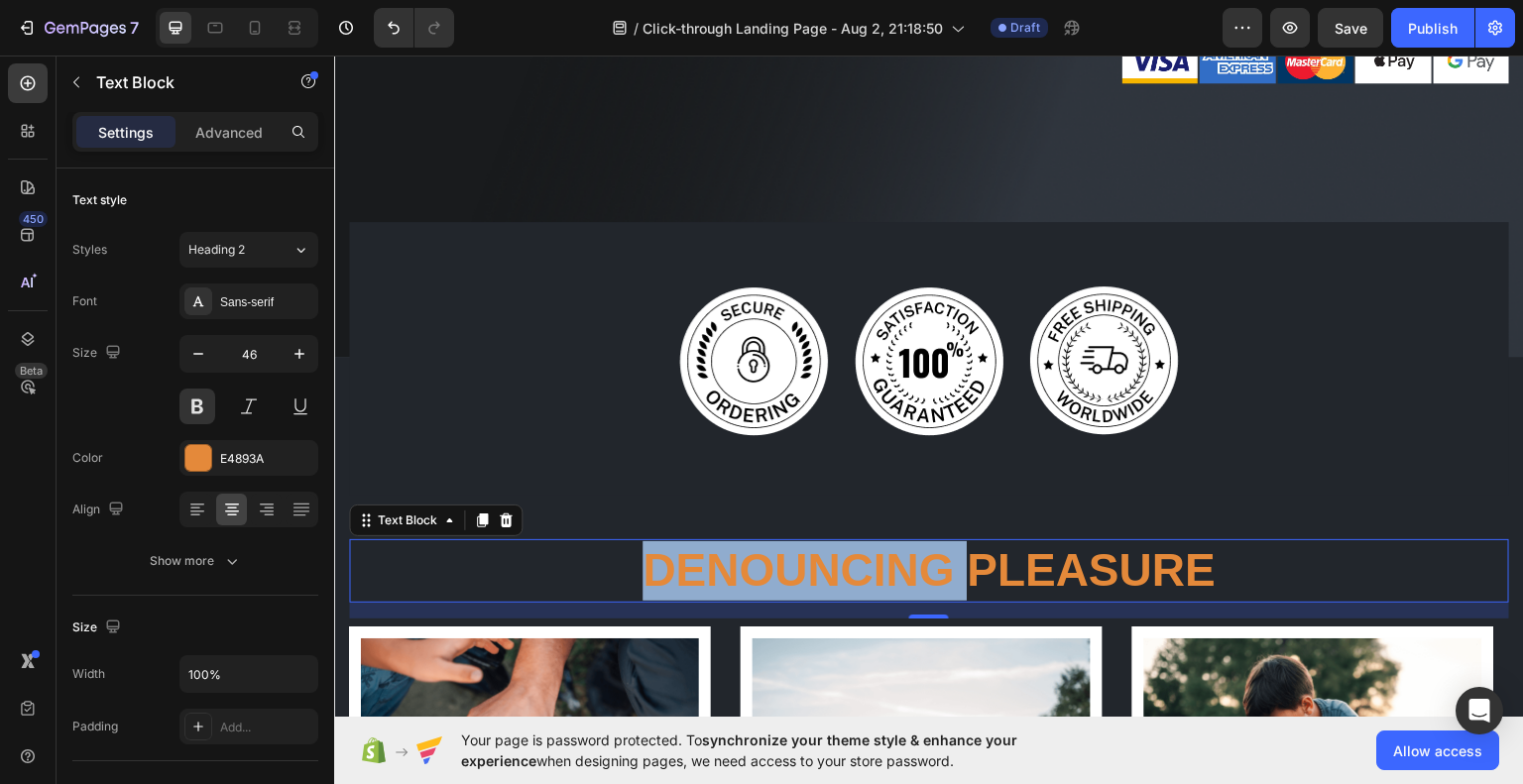 click on "Denouncing pleasure" at bounding box center (929, 570) 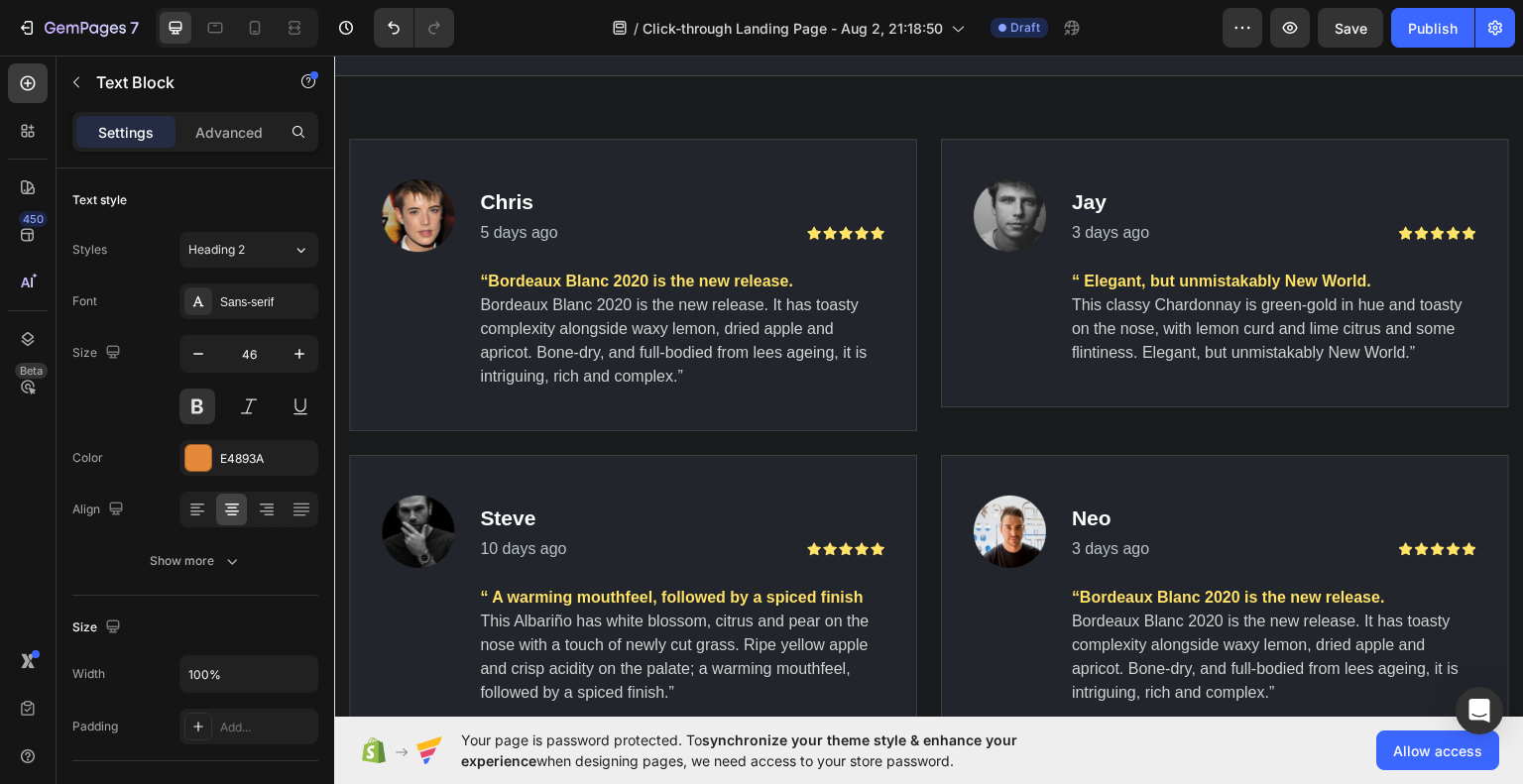scroll, scrollTop: 3305, scrollLeft: 0, axis: vertical 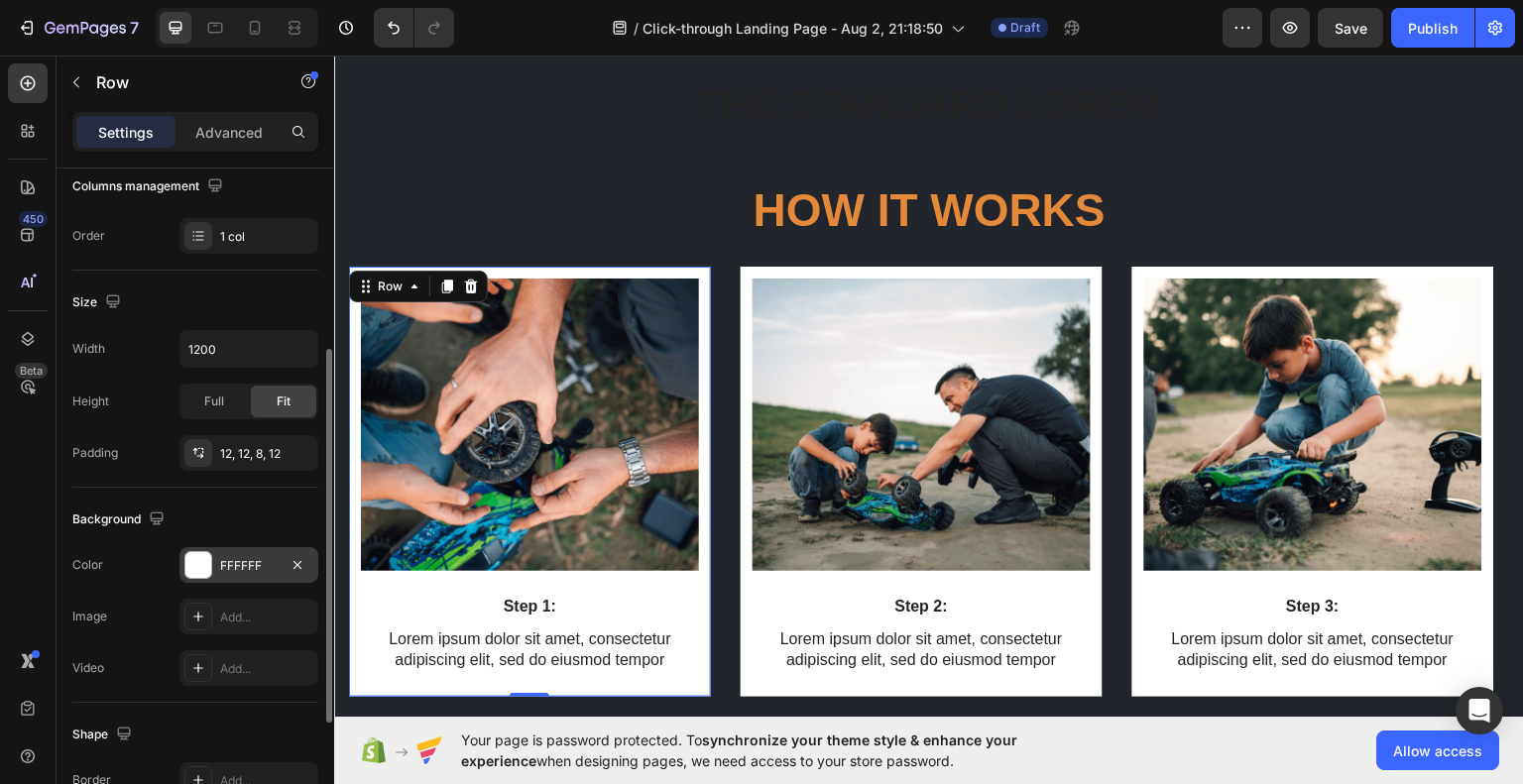 click at bounding box center [198, 565] 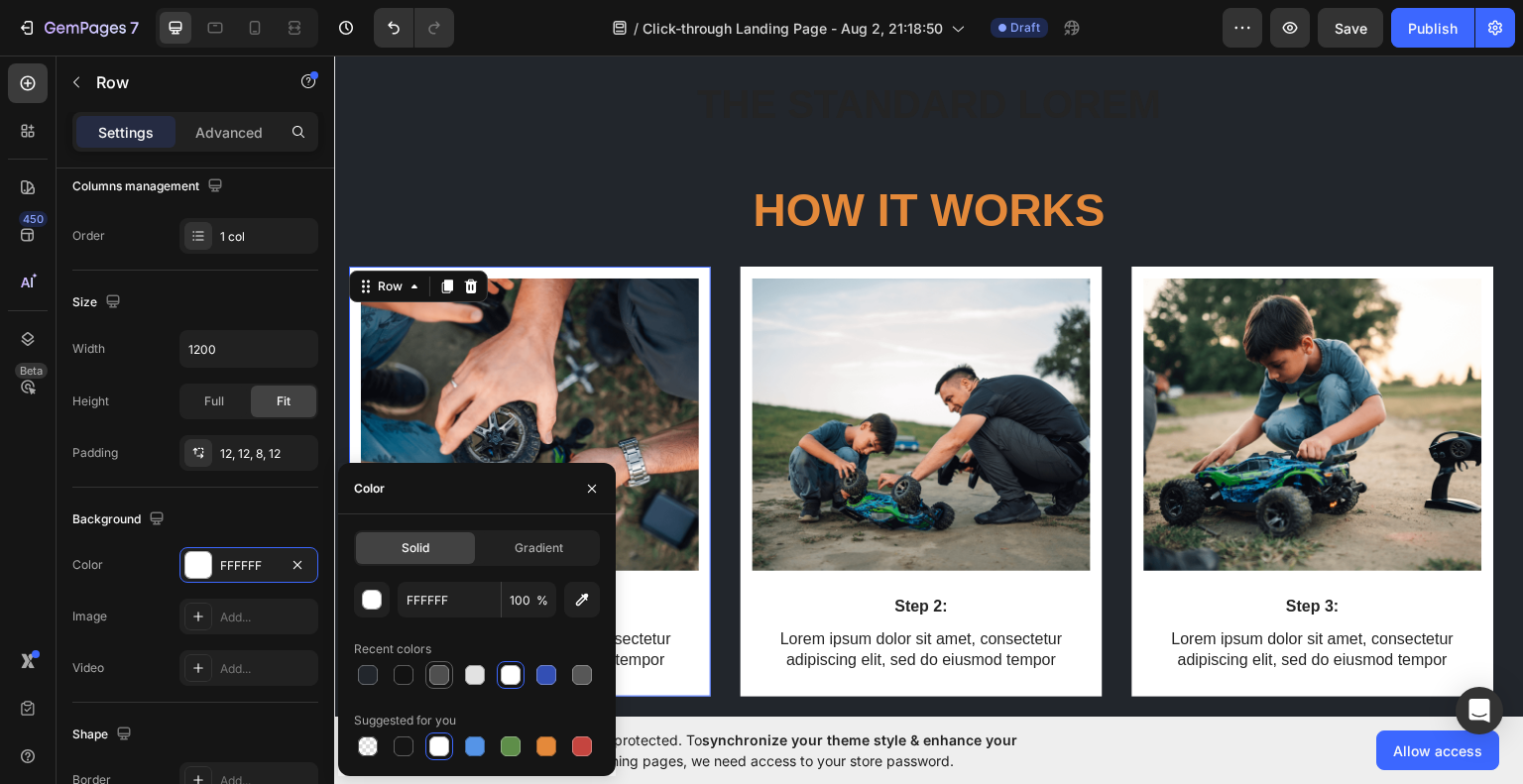 click at bounding box center [439, 675] 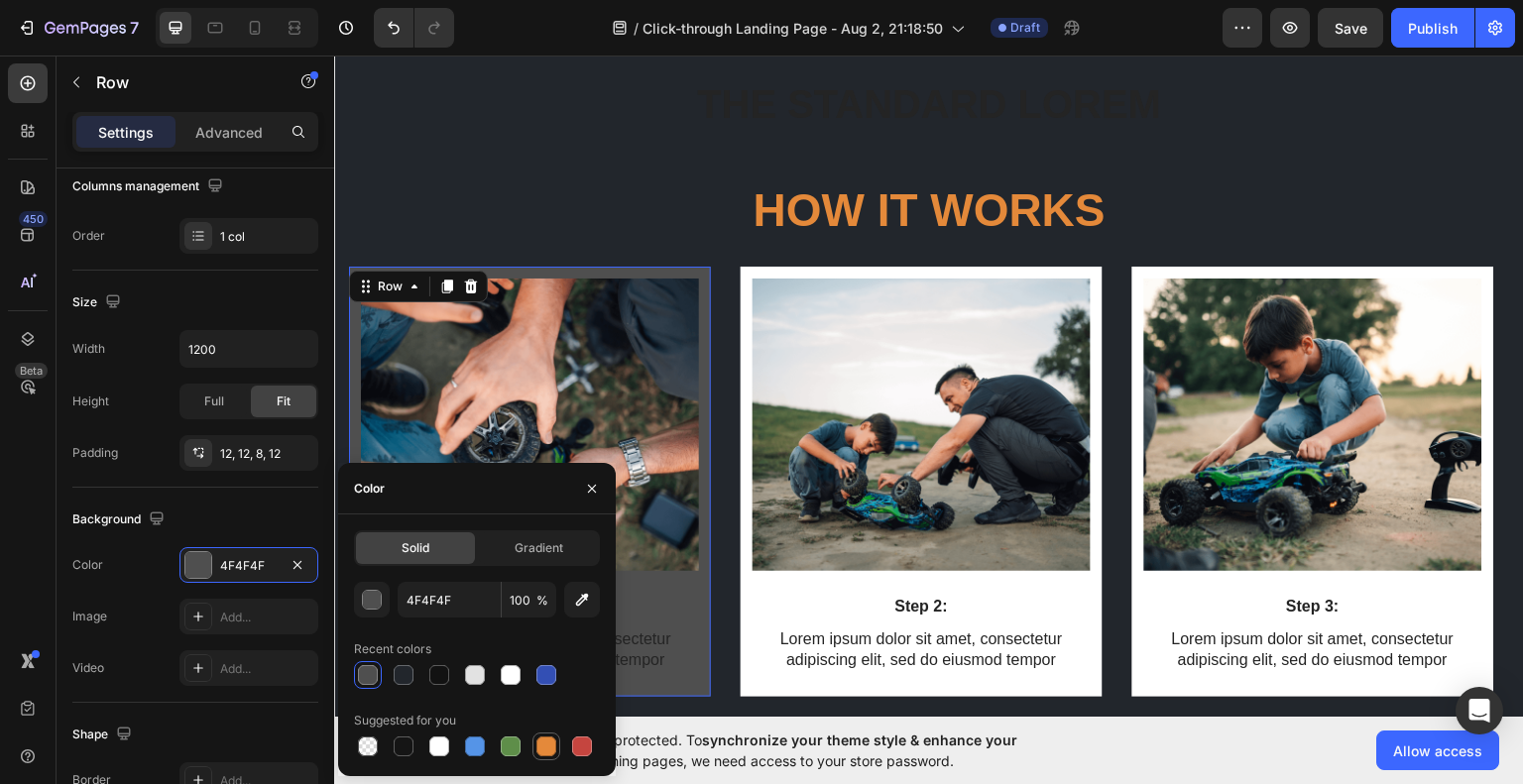 click at bounding box center (546, 746) 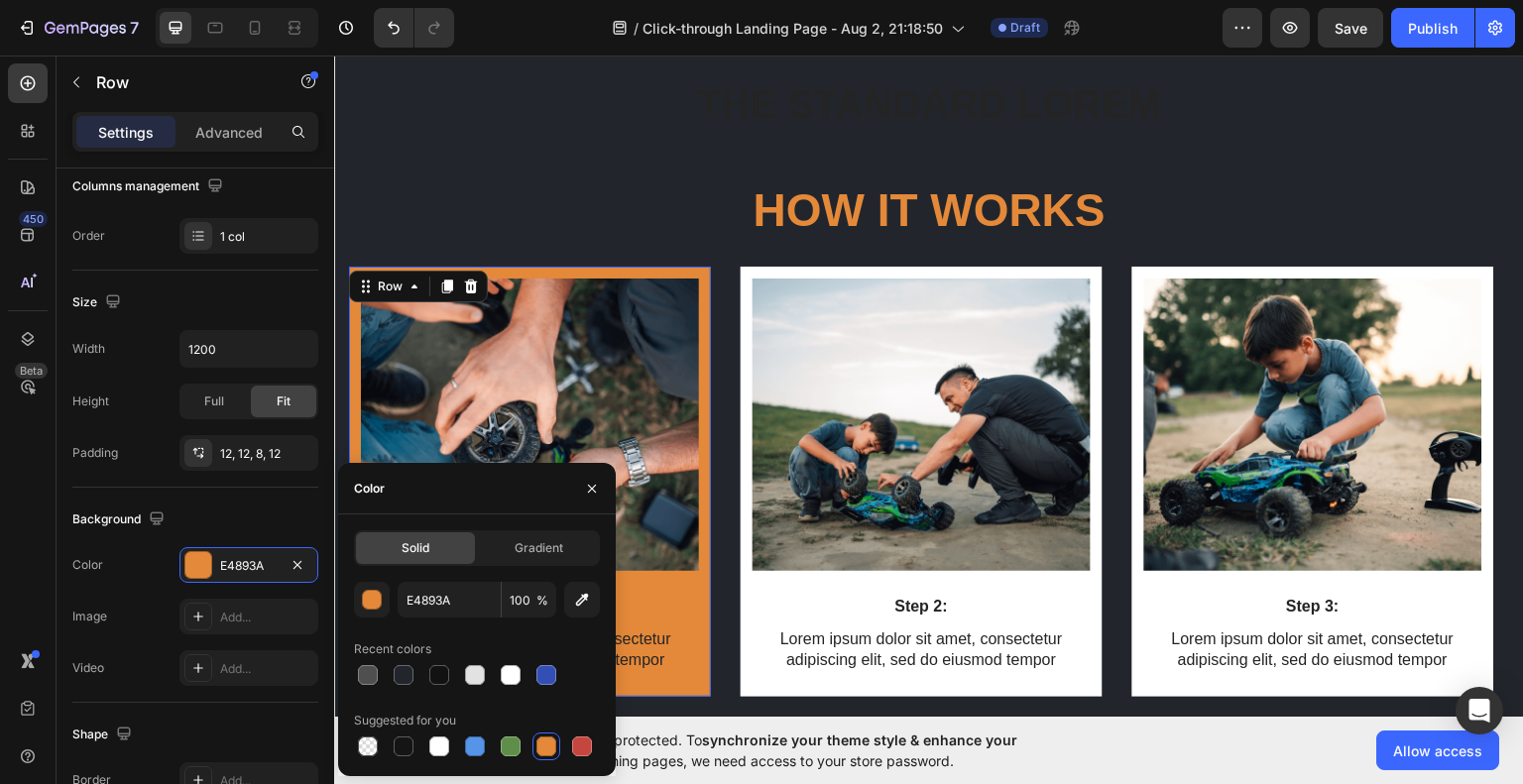 click 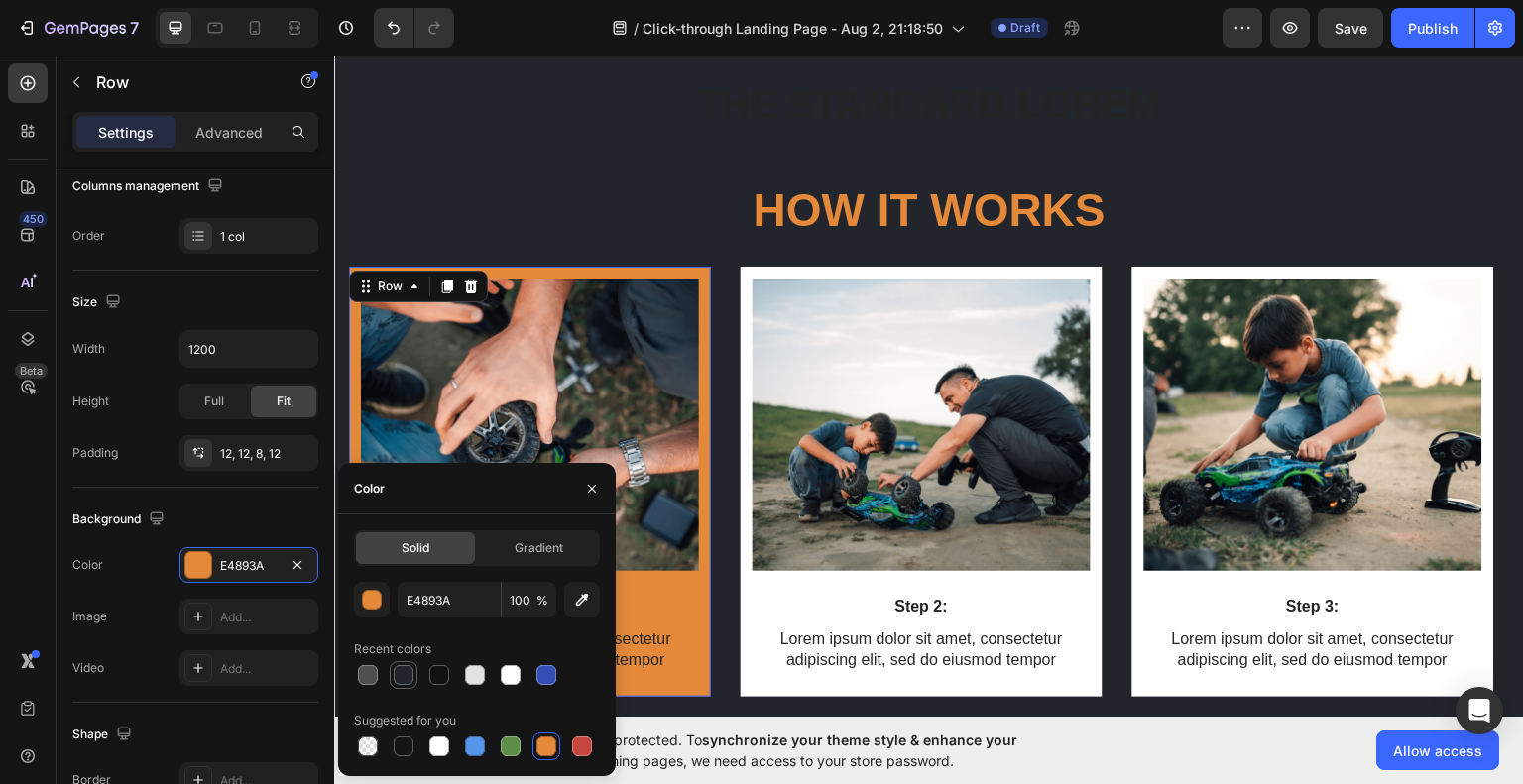 click at bounding box center (404, 675) 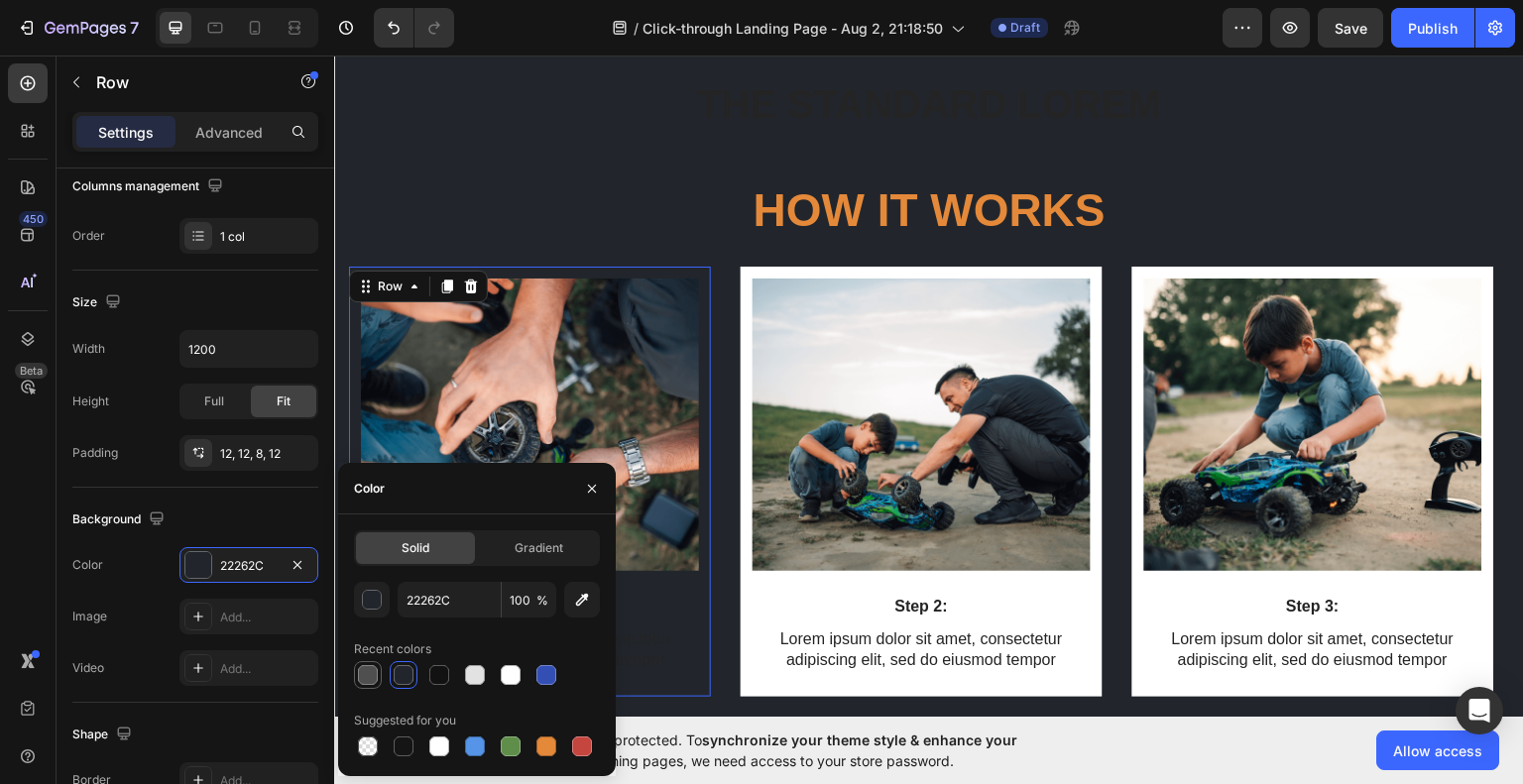 click at bounding box center (368, 675) 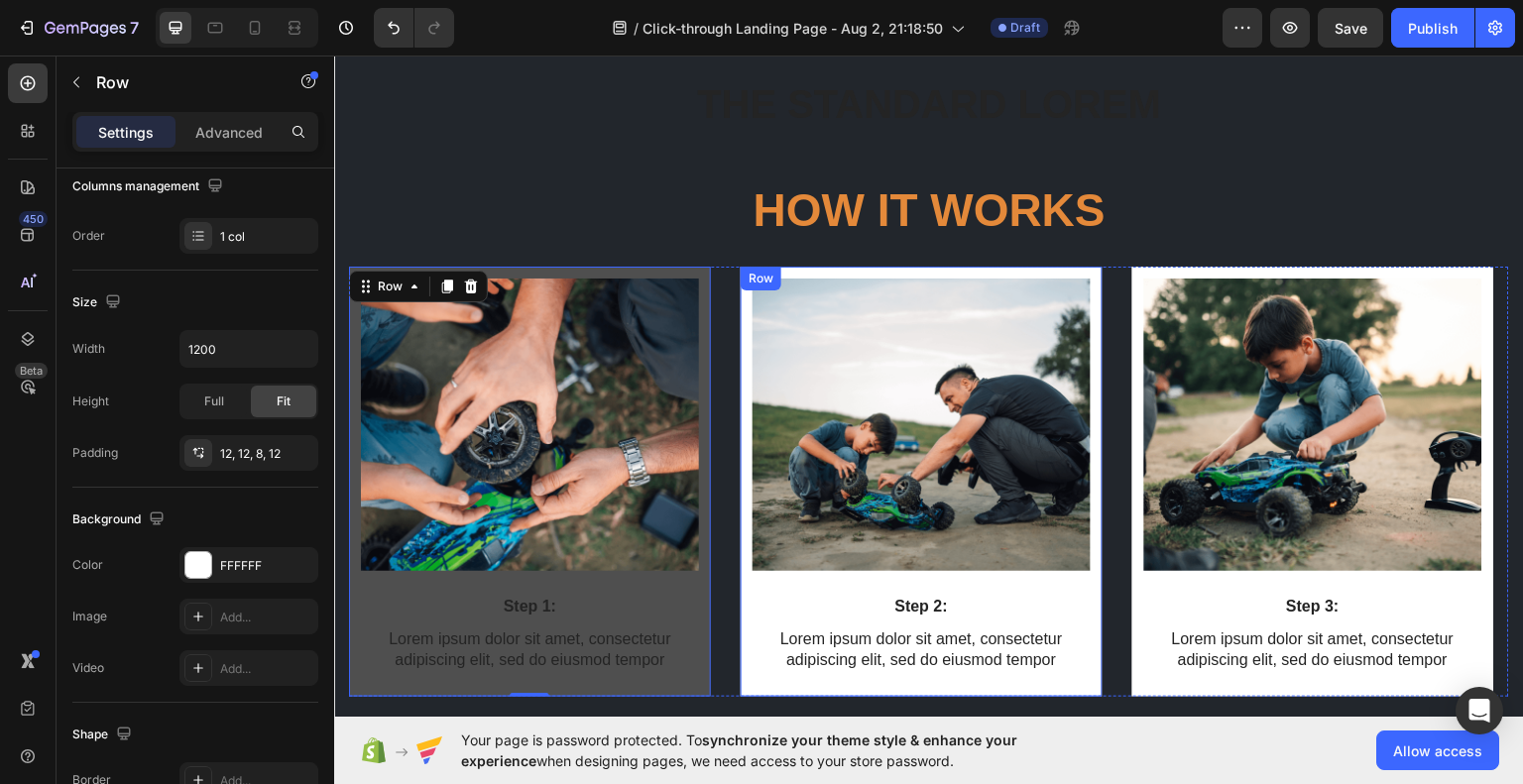click on "Image Step 2: Text Block Lorem ipsum dolor sit amet, consectetur adipiscing elit, sed do eiusmod tempor Text Block" at bounding box center (921, 483) 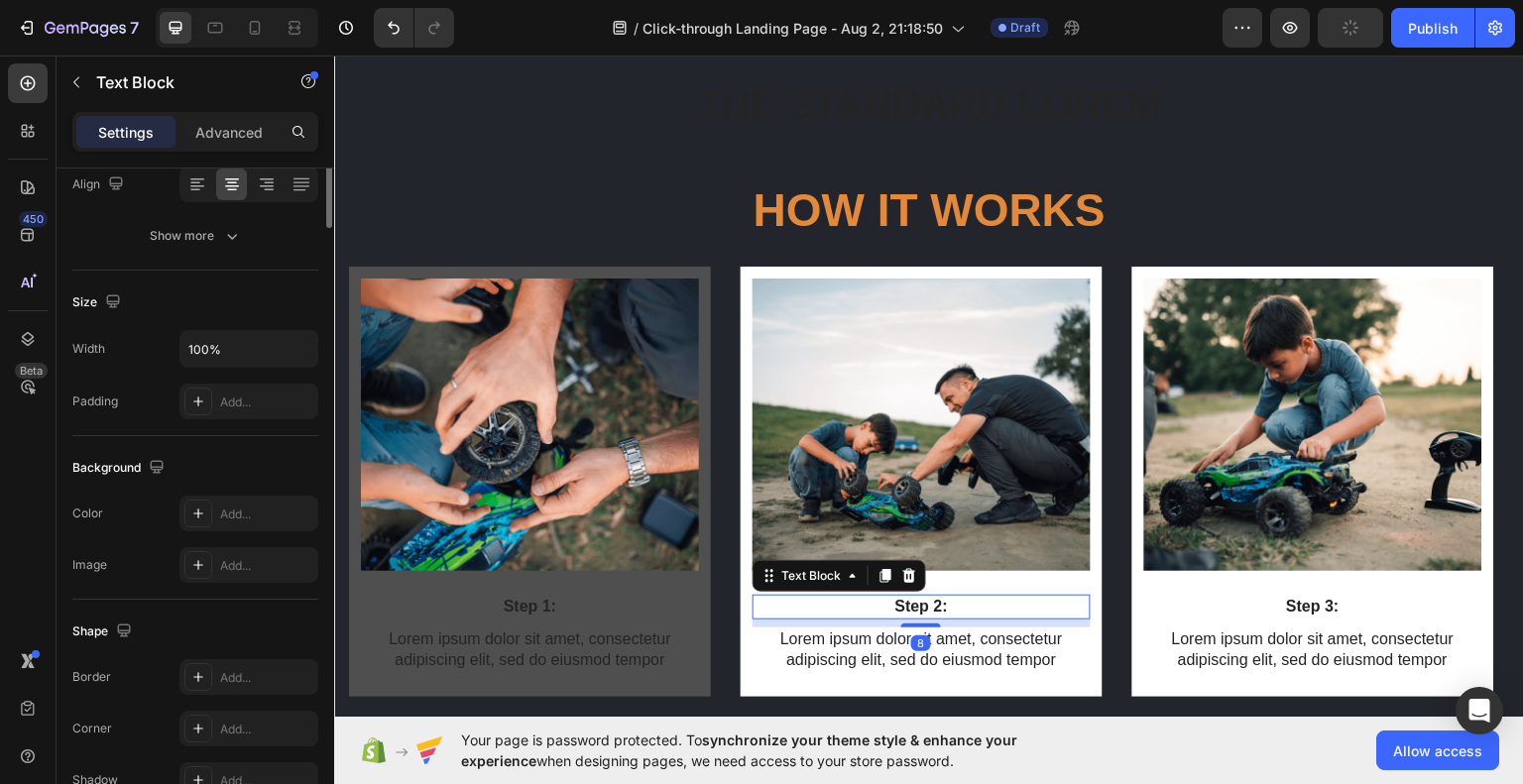 scroll, scrollTop: 0, scrollLeft: 0, axis: both 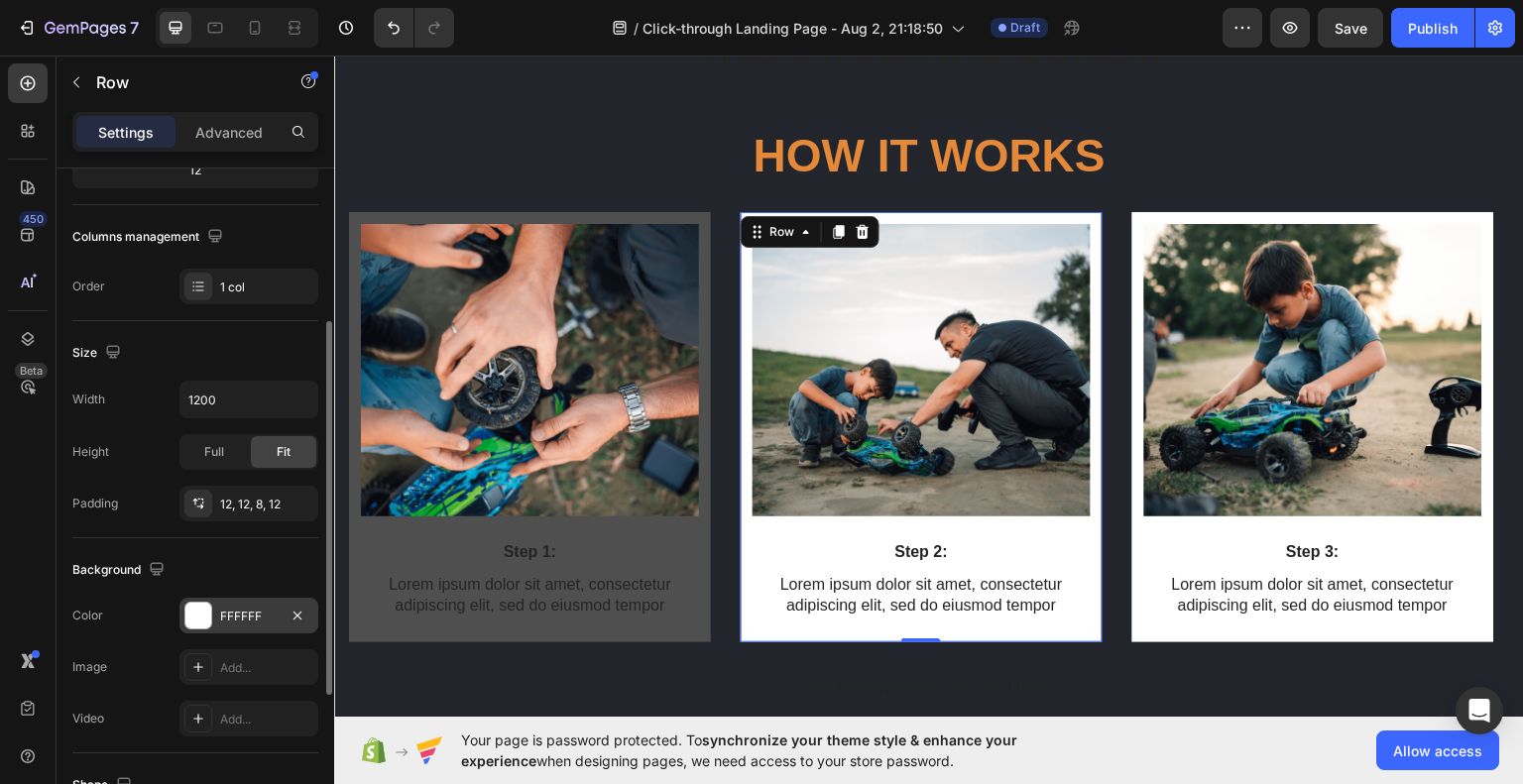 click on "FFFFFF" at bounding box center (249, 616) 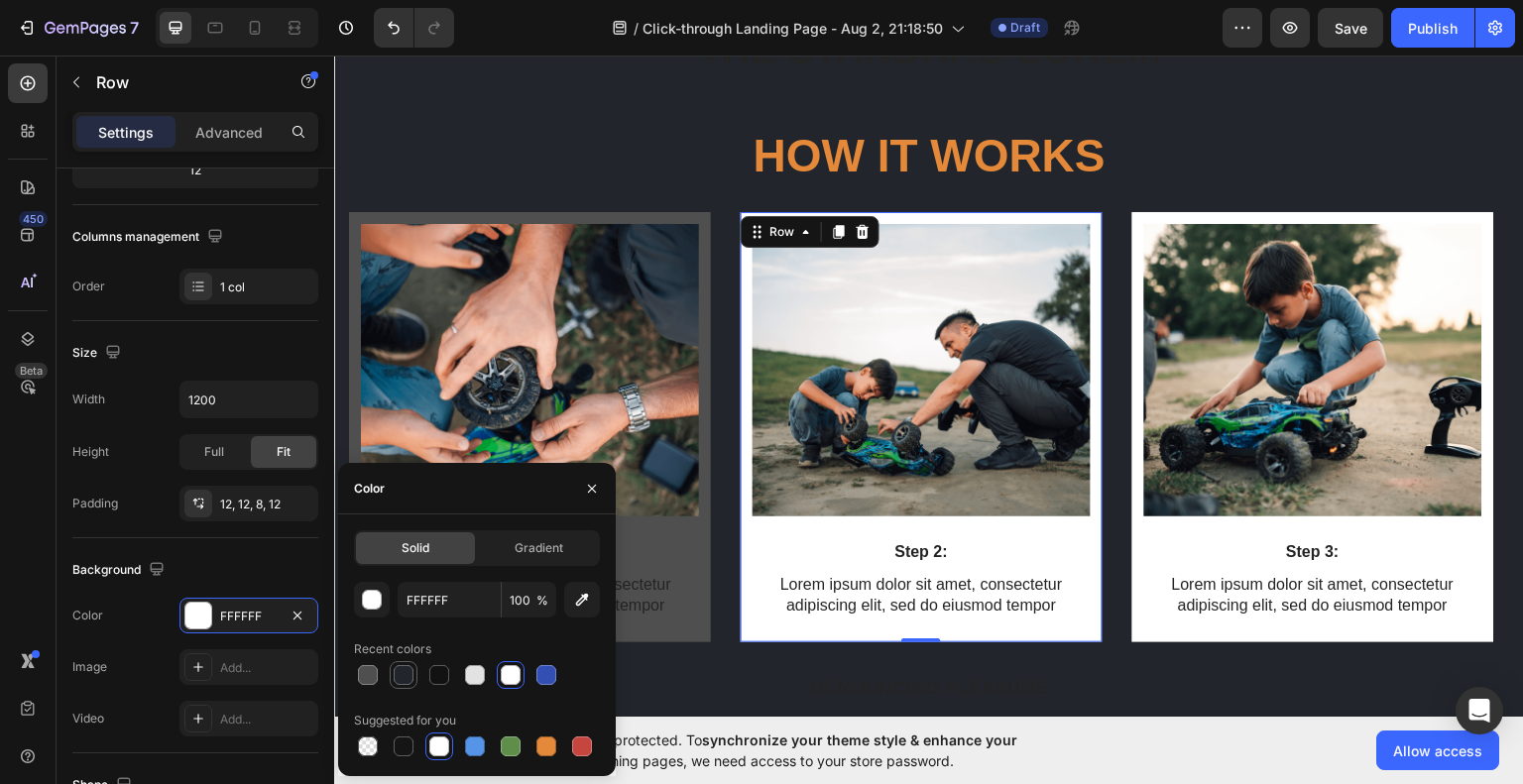 click at bounding box center [404, 675] 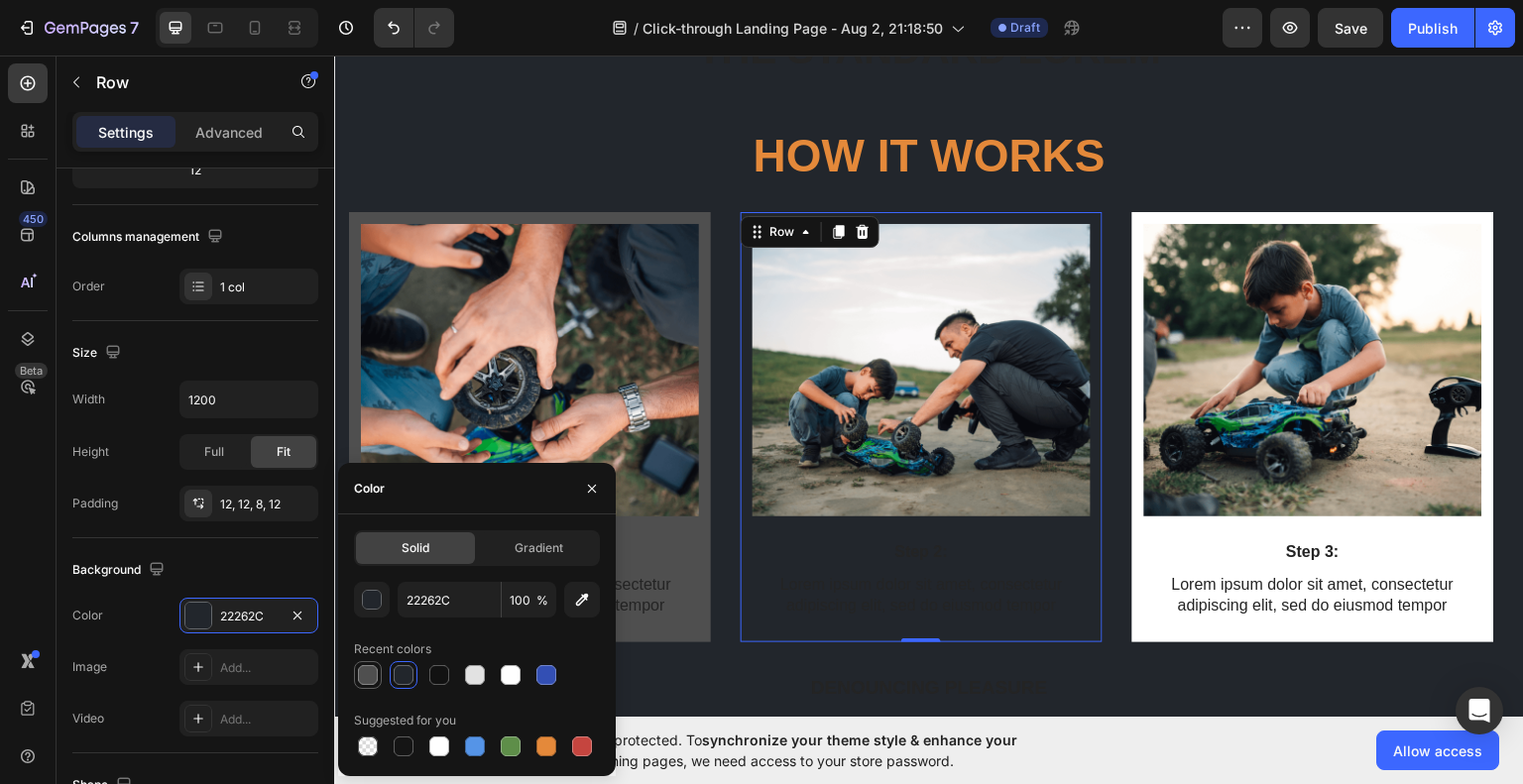 click at bounding box center [368, 675] 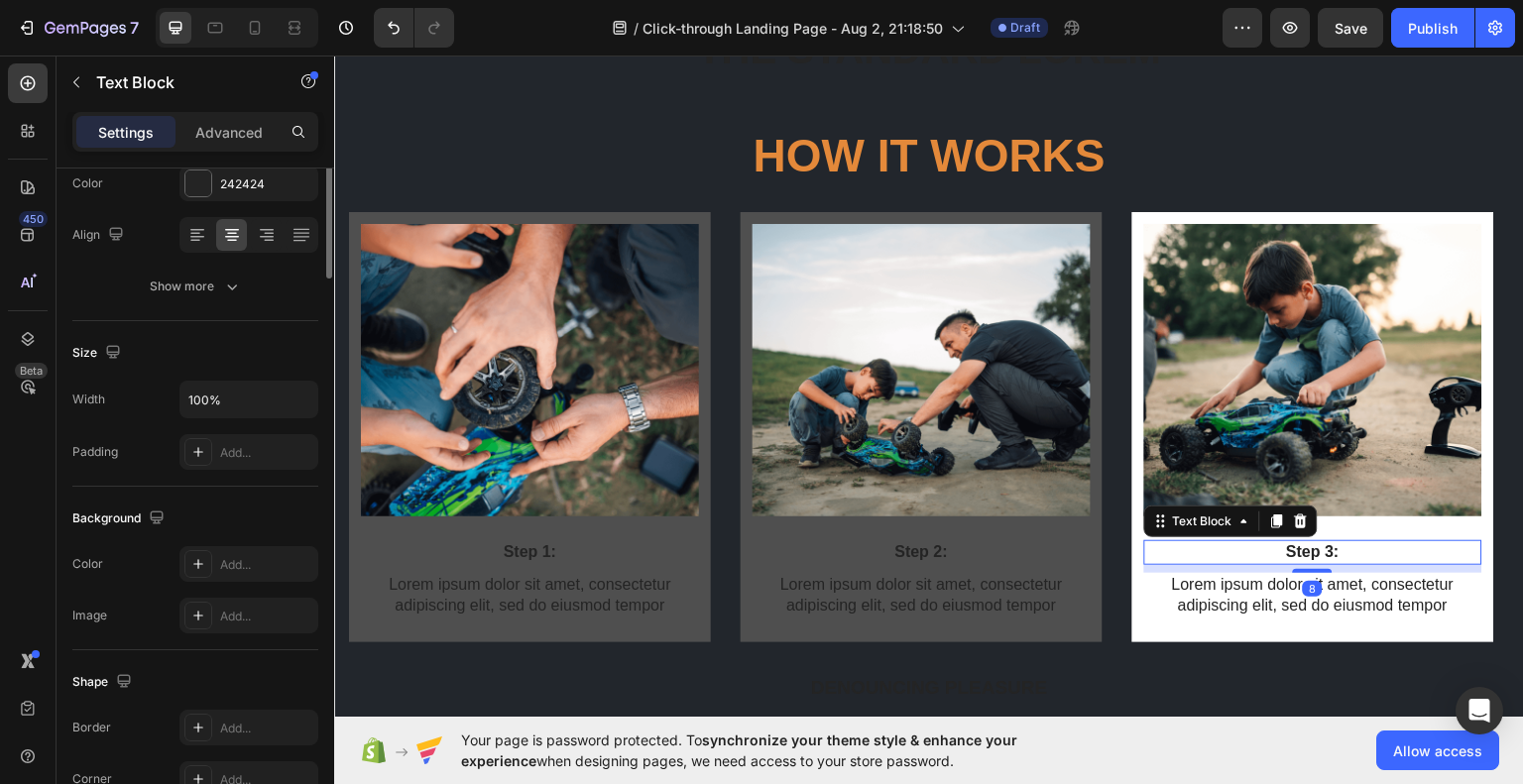 scroll, scrollTop: 0, scrollLeft: 0, axis: both 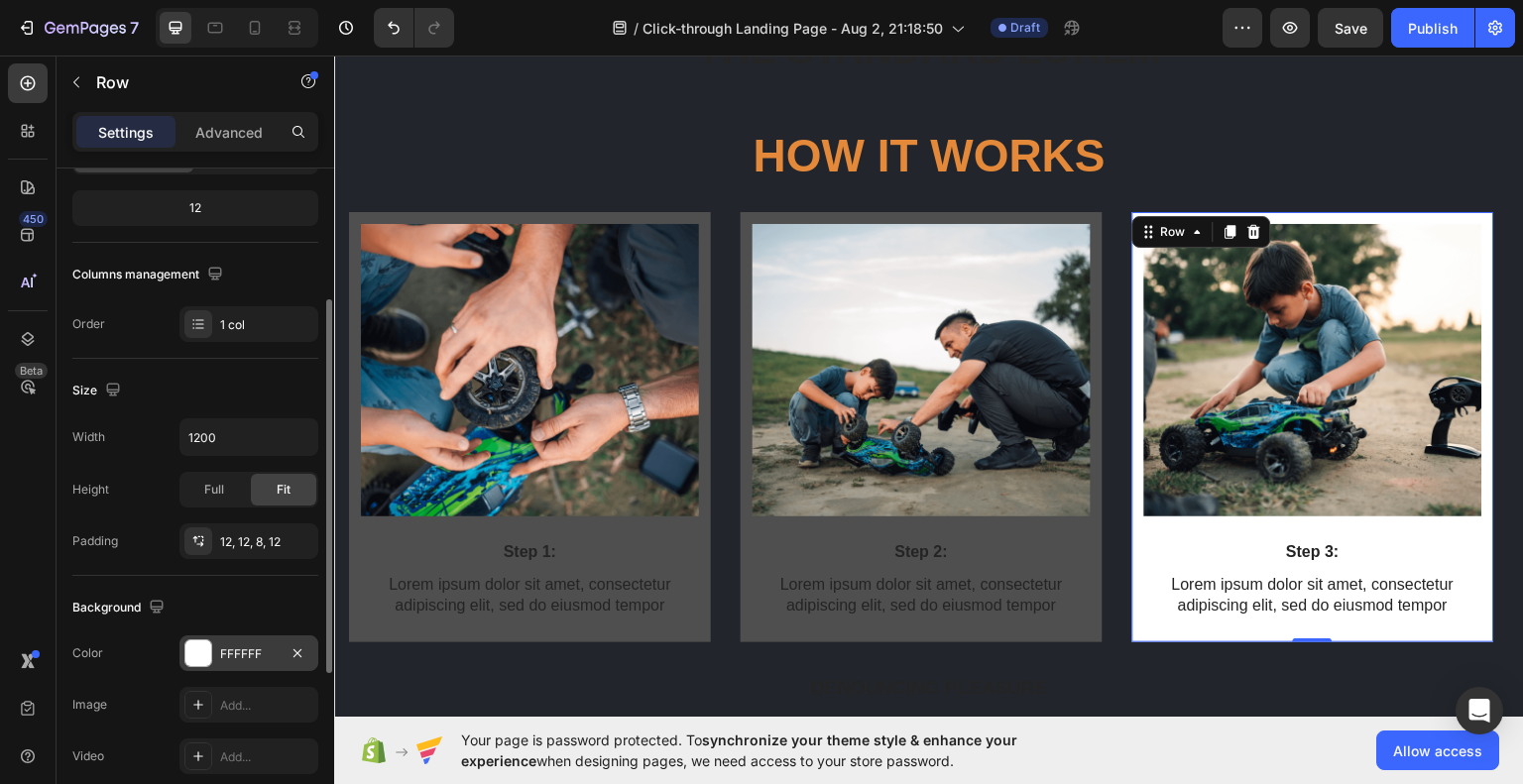 click on "FFFFFF" at bounding box center (249, 653) 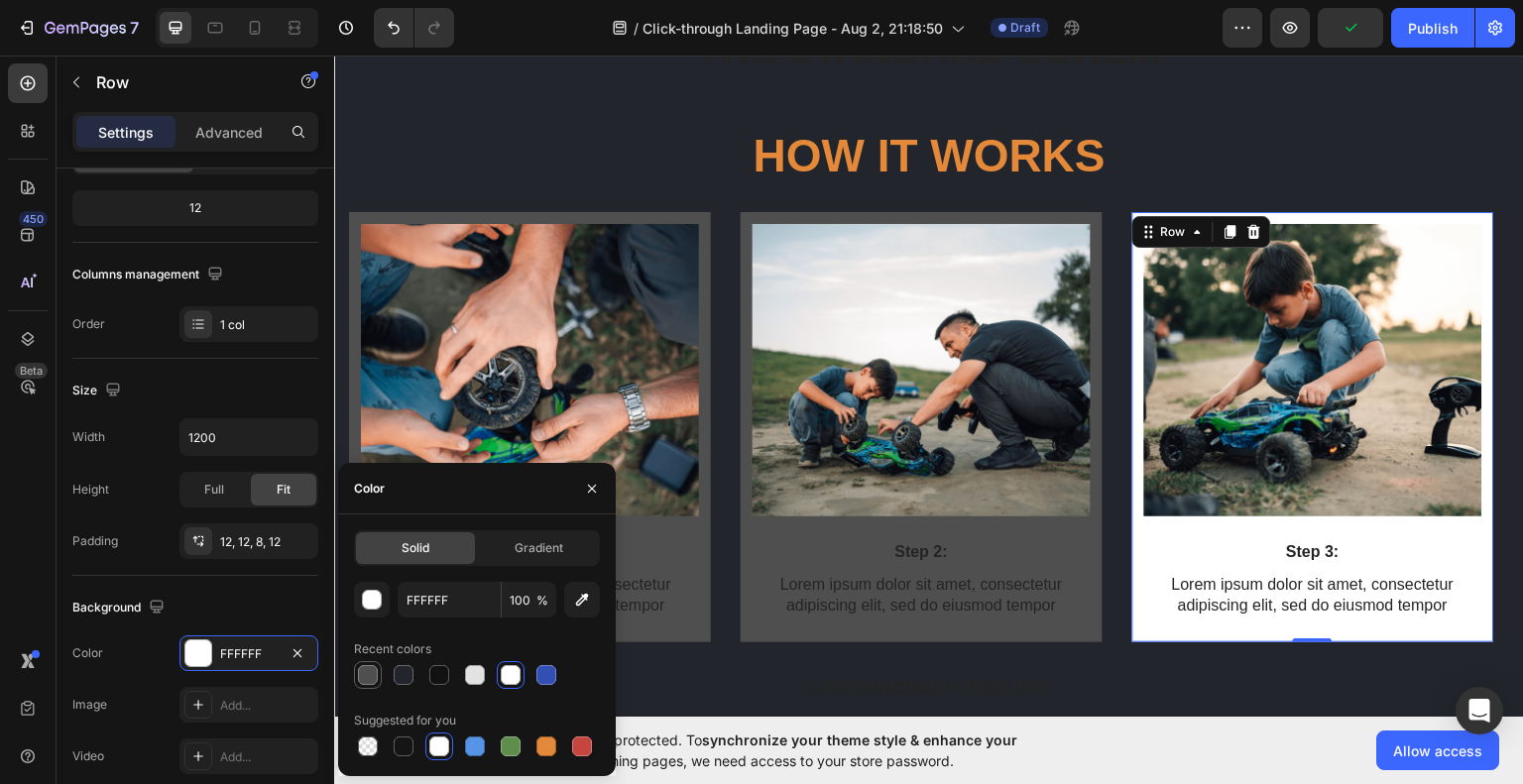 click at bounding box center (368, 675) 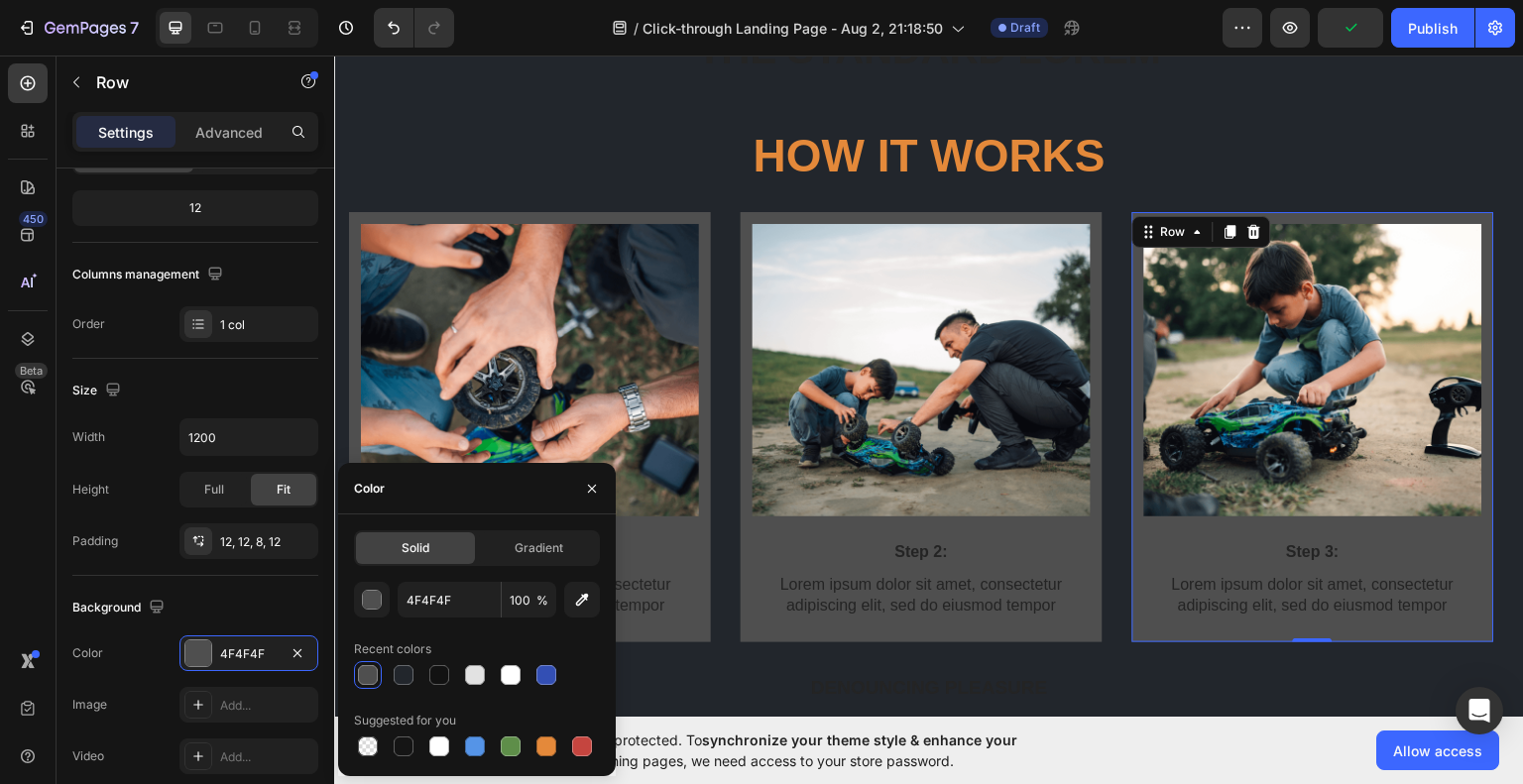 click at bounding box center (368, 675) 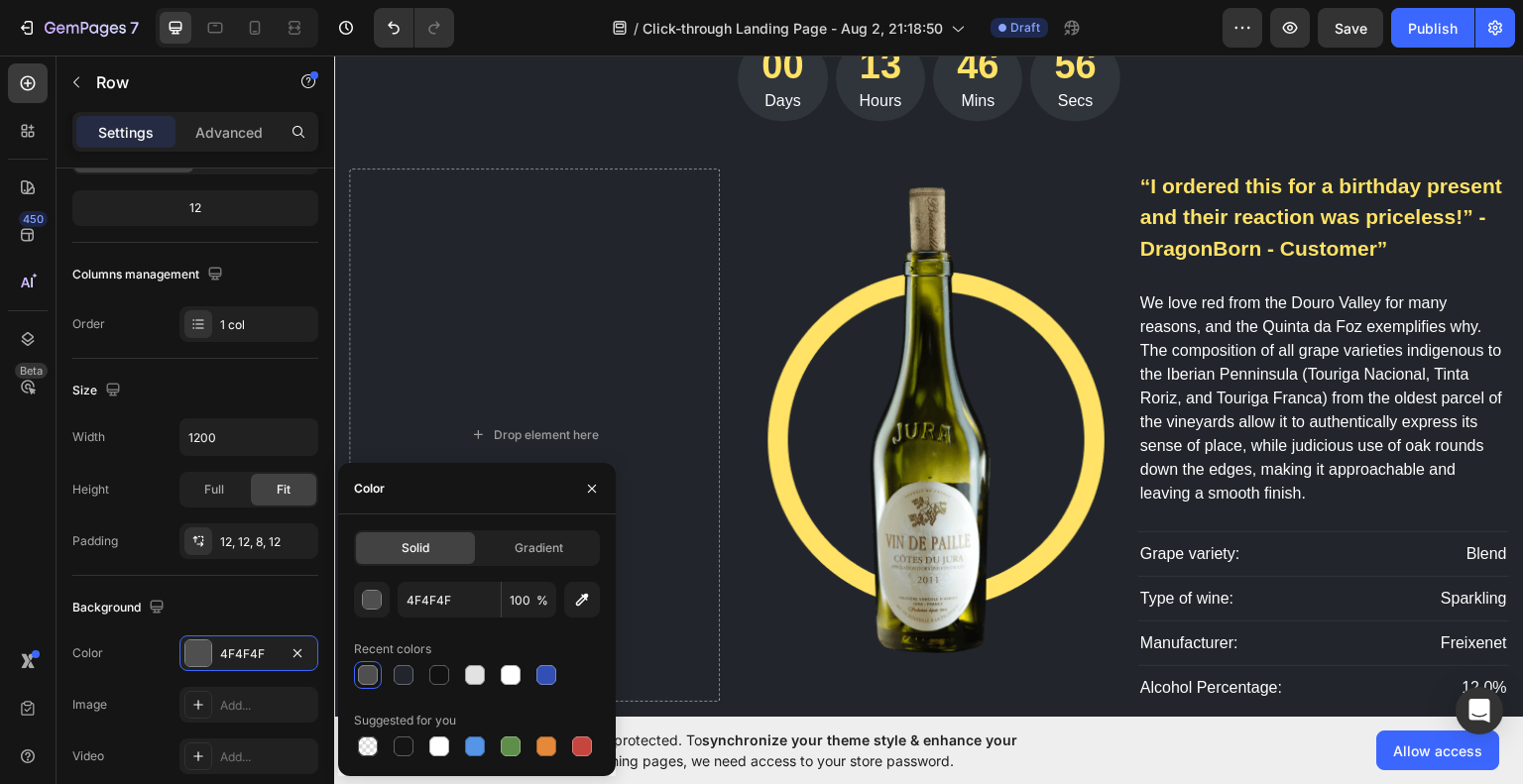 scroll, scrollTop: 1992, scrollLeft: 0, axis: vertical 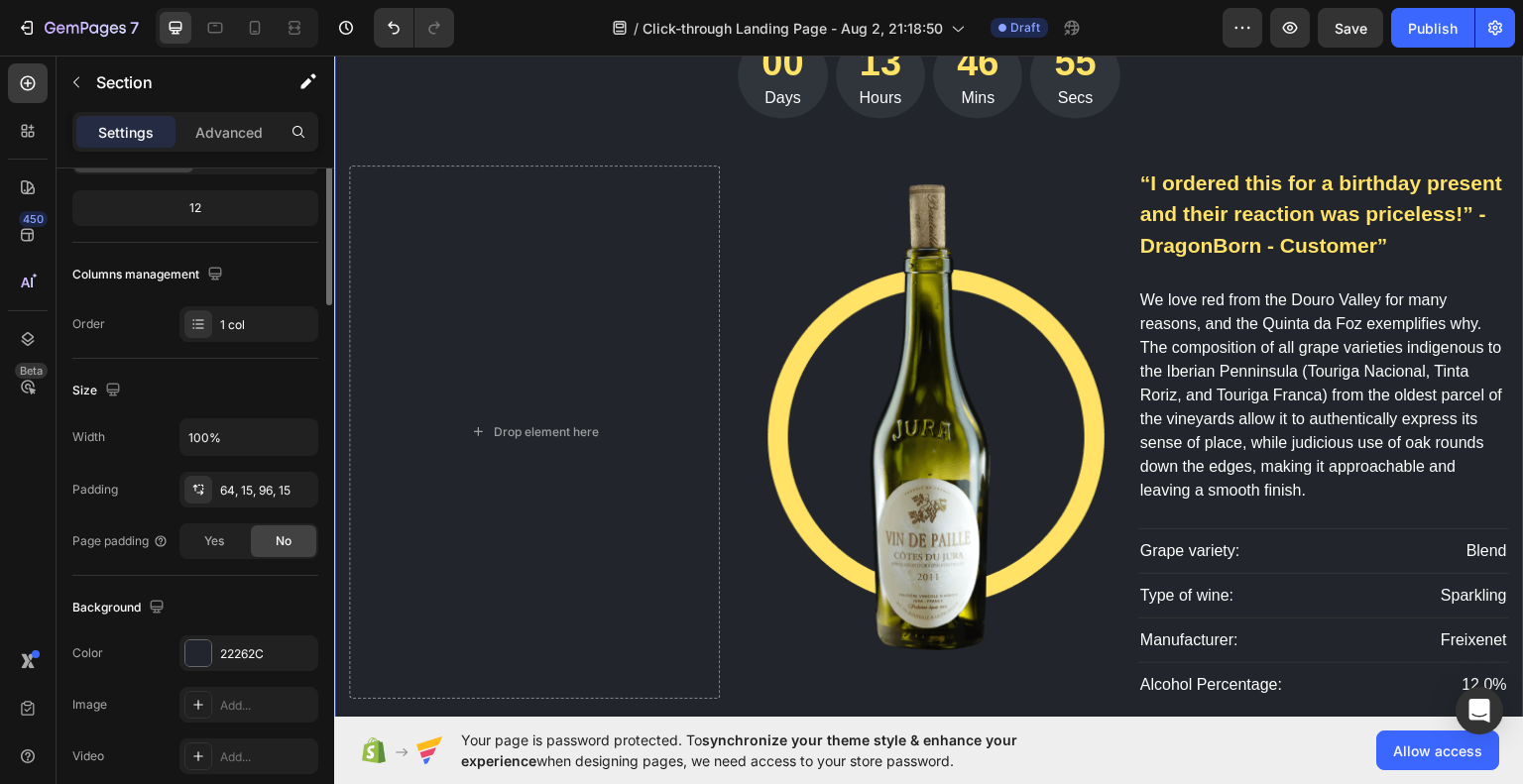click on "how it works Heading Our best deals for you Text block 00 Days 13 Hours 46 Mins 55 Secs CountDown Timer
Drop element here Image “I ordered this for a birthday present and their reaction was priceless!” -  DragonBorn - Customer” Text block We love red from the Douro Valley for many reasons, and the Quinta da Foz exemplifies why. The composition of all grape varieties indigenous to the Iberian Penninsula (Touriga Nacional, Tinta Roriz, and Touriga Franca) from the oldest parcel of the vineyards allow it to authentically express its sense of place, while judicious use of oak rounds down the edges, making it approachable and leaving a smooth finish. Text block Grape variety:  Text block Blend  Text block Row Type of wine: Text block Sparkling  Text block Row Manufacturer: Text block Freixenet Text block Row Alcohol Percentage: Text block 12.0% Text block Row Row Row" at bounding box center (929, 296) 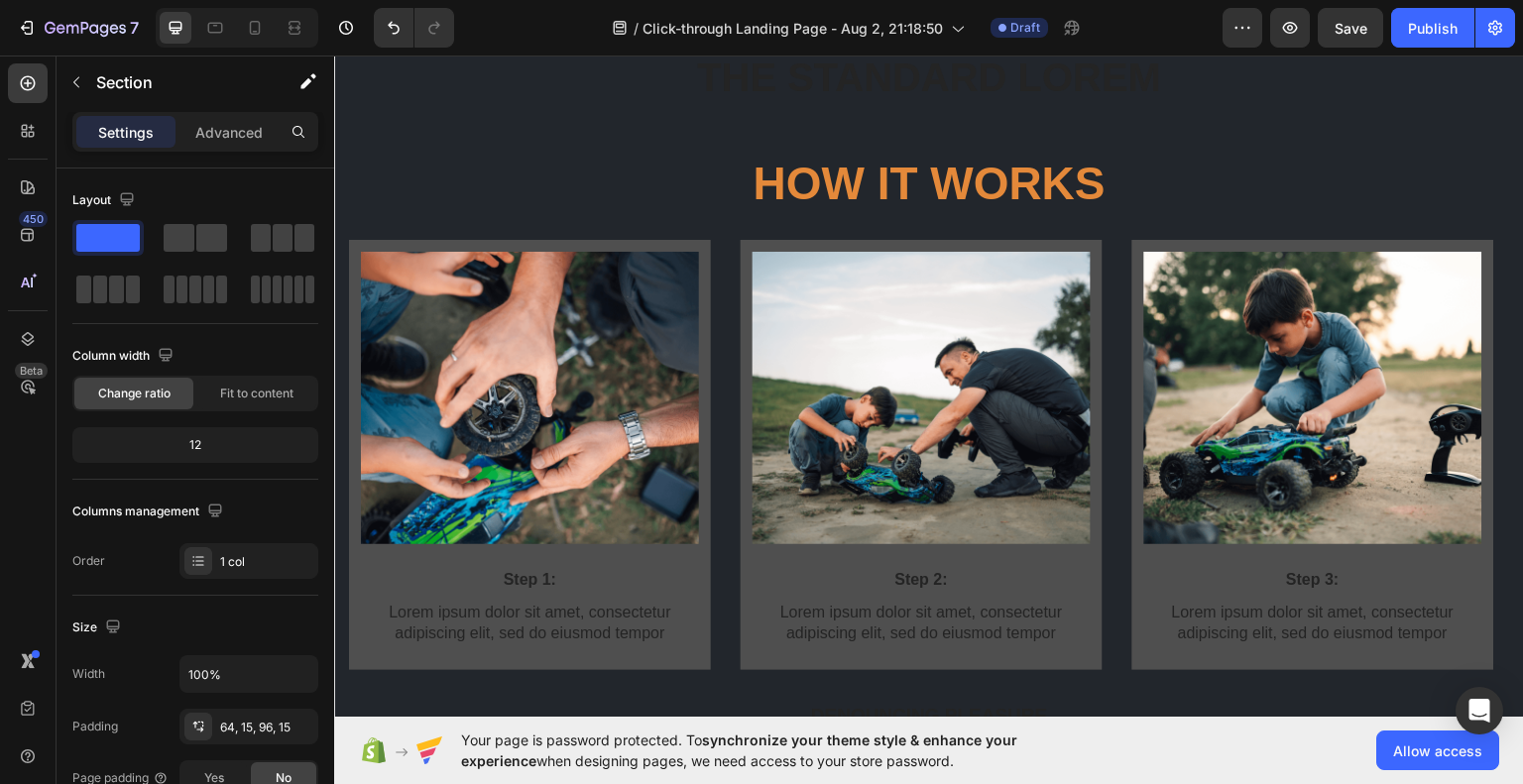 scroll, scrollTop: 1024, scrollLeft: 0, axis: vertical 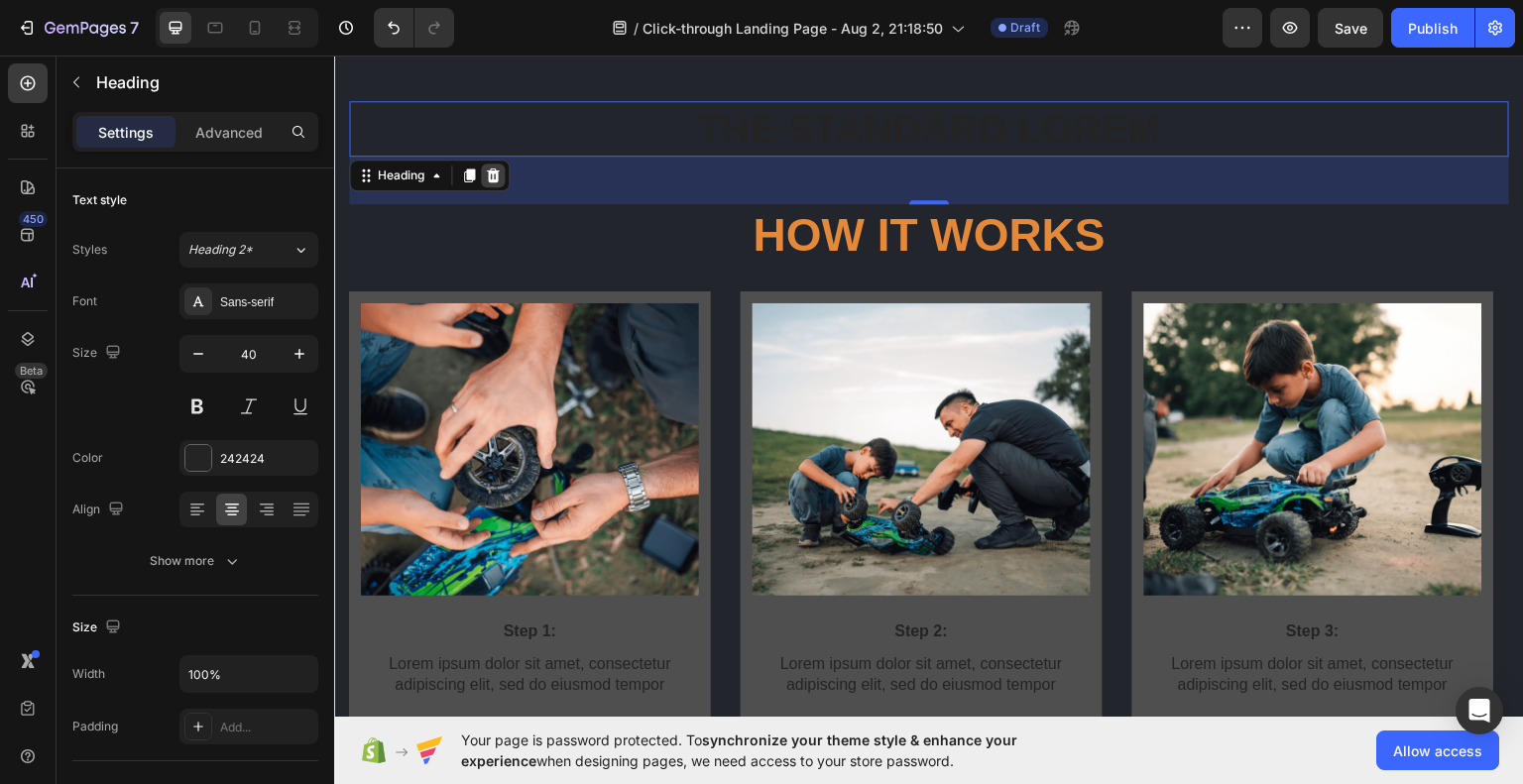 click 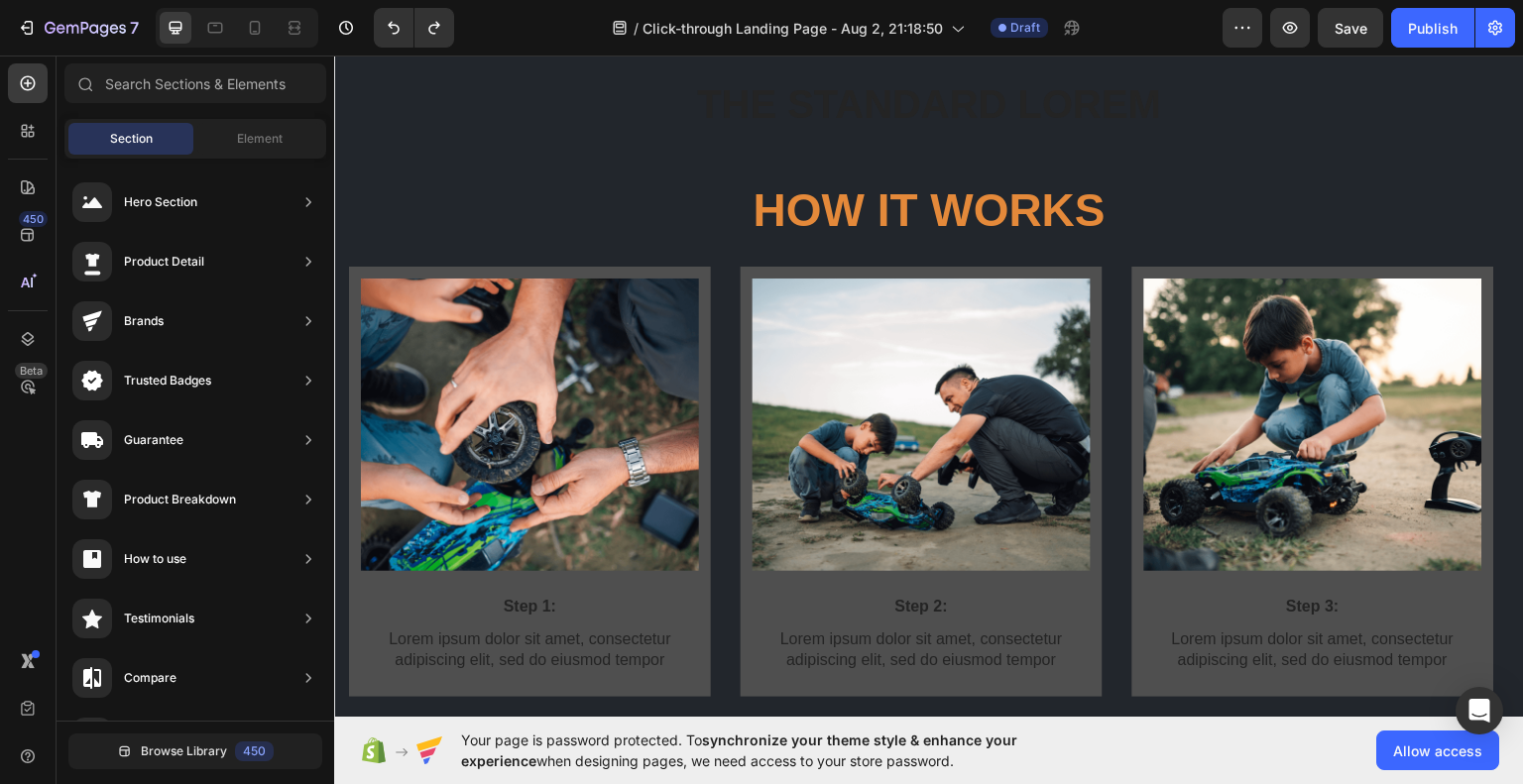 scroll, scrollTop: 997, scrollLeft: 0, axis: vertical 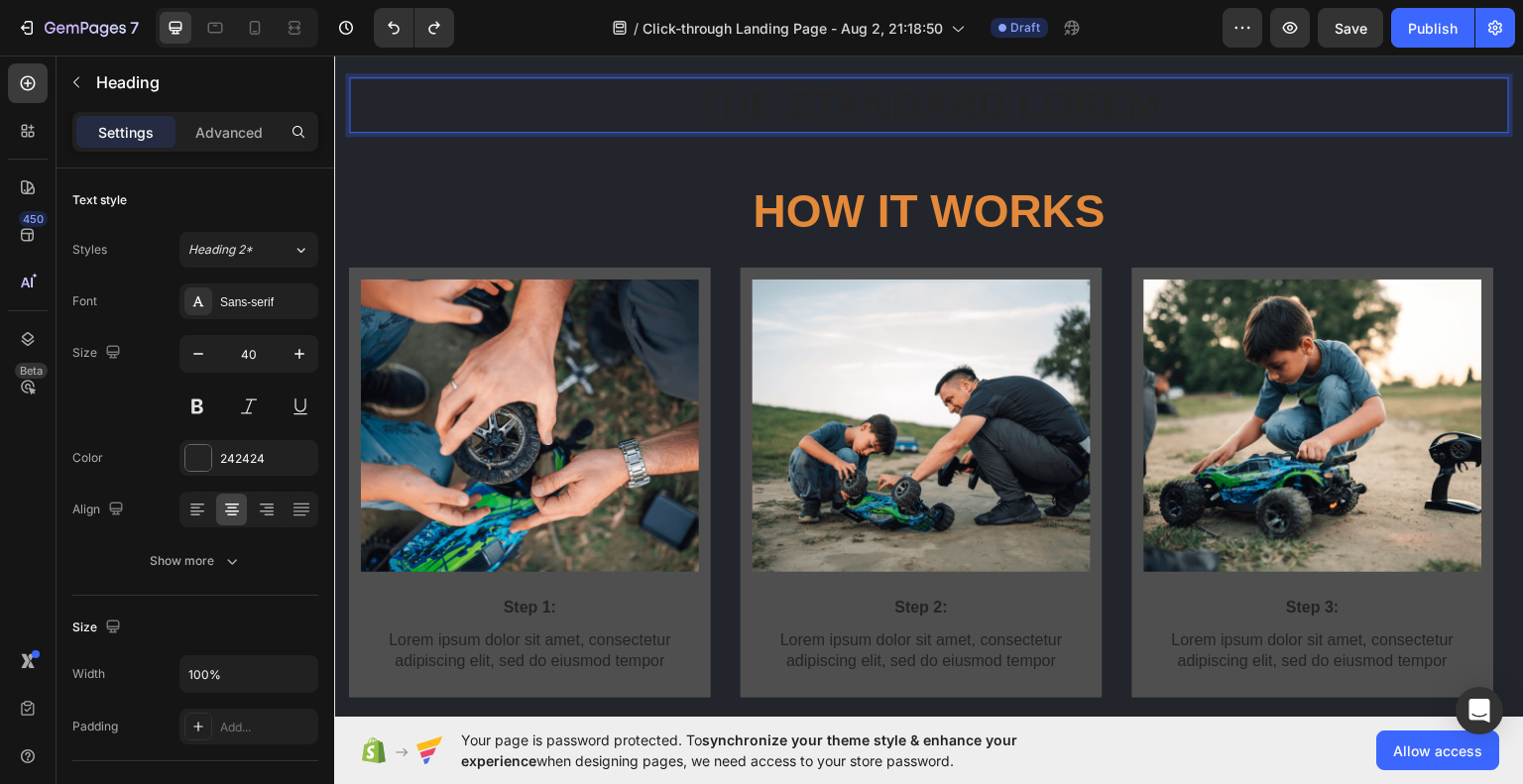 click on "The standard Lorem" at bounding box center [929, 104] 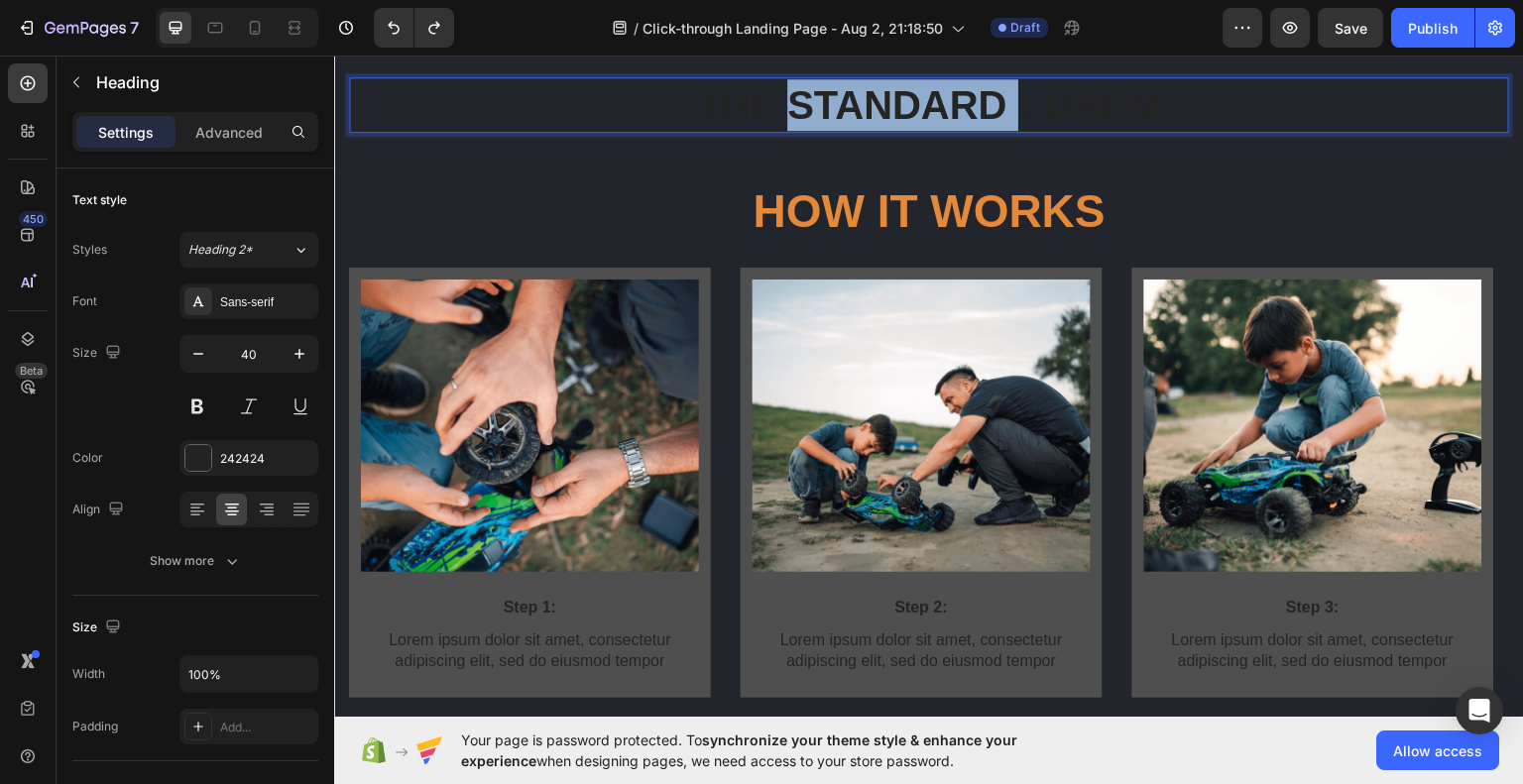click on "The standard Lorem" at bounding box center [929, 104] 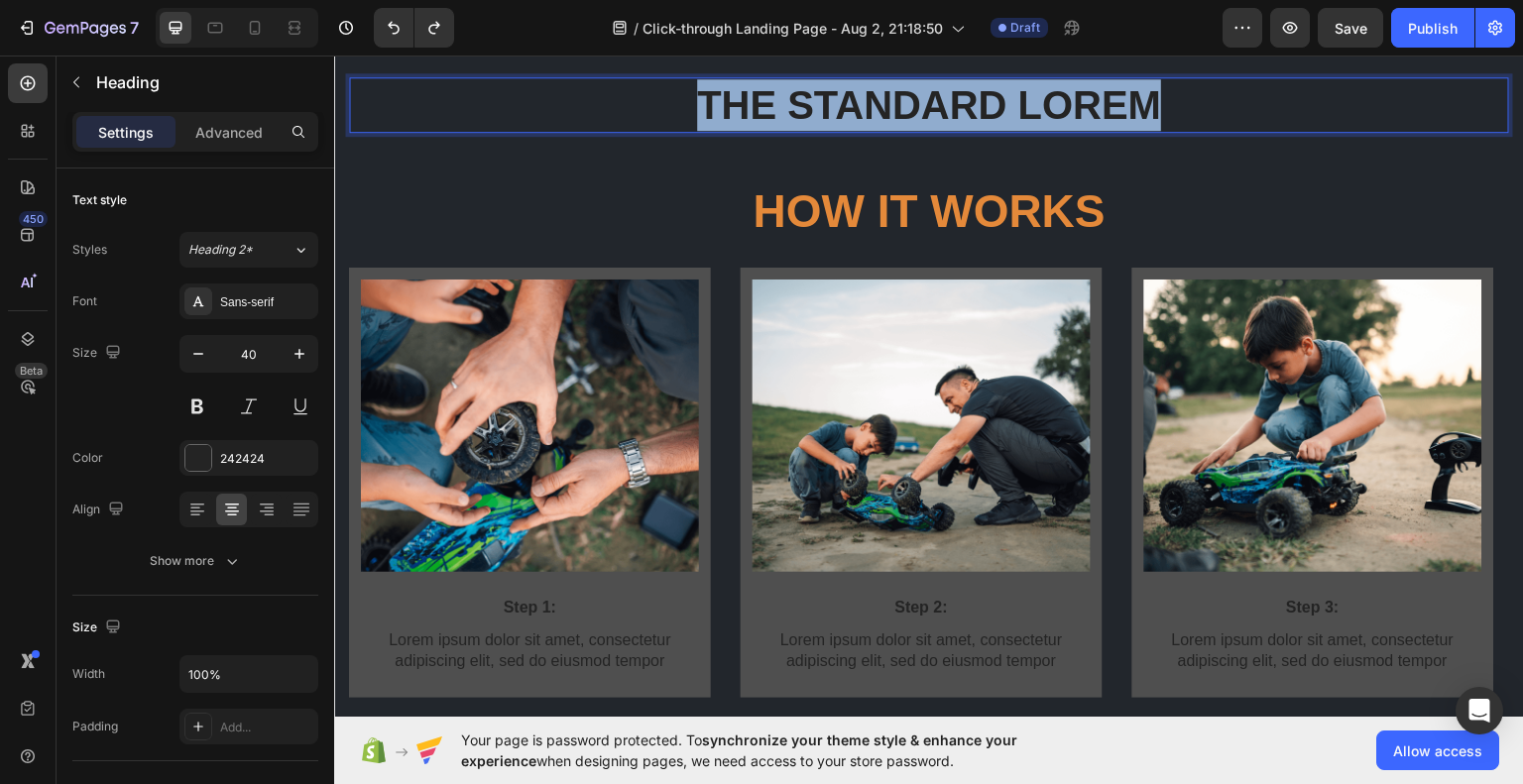 click on "The standard Lorem" at bounding box center [929, 104] 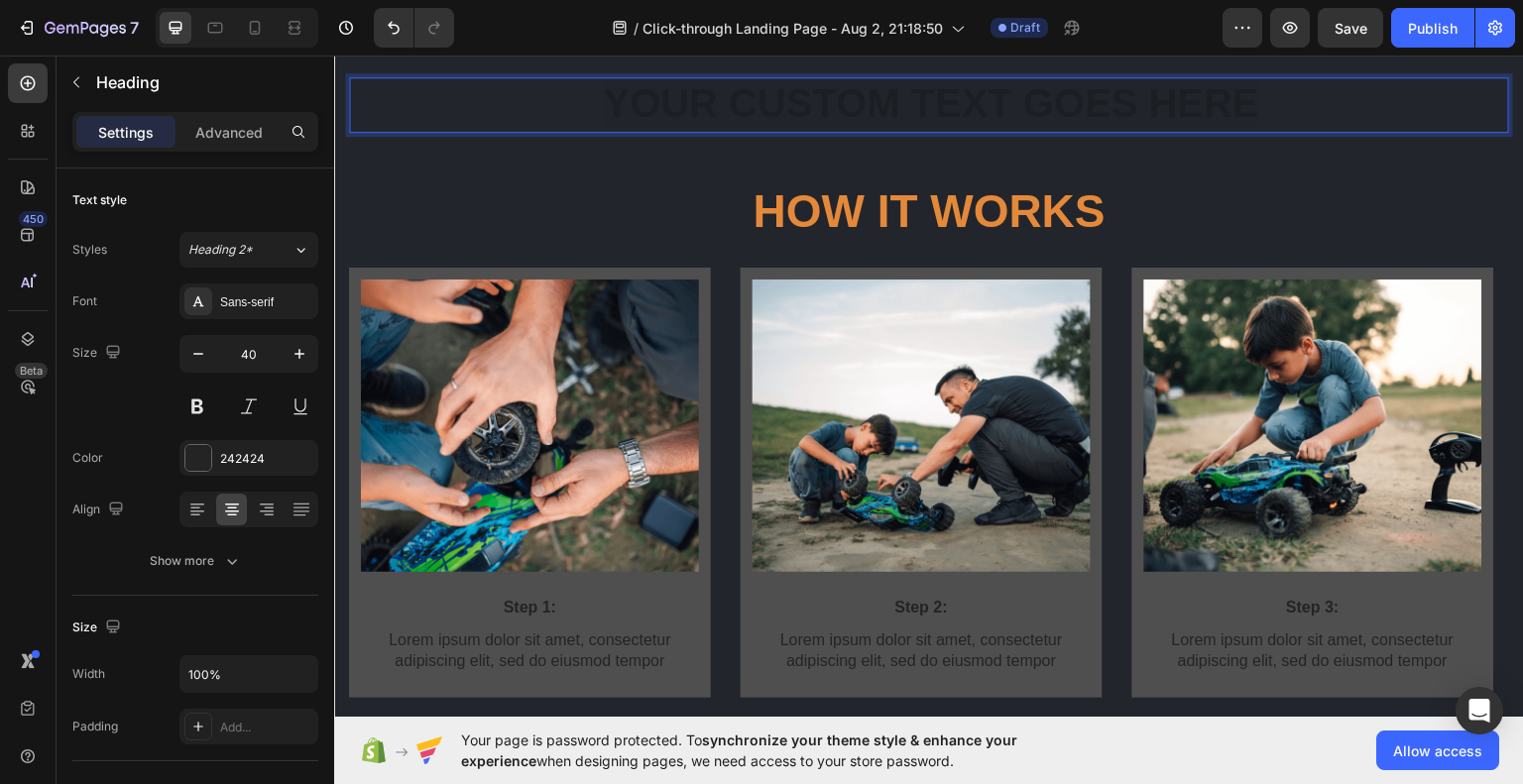 drag, startPoint x: 529, startPoint y: 81, endPoint x: 839, endPoint y: 112, distance: 311.5461 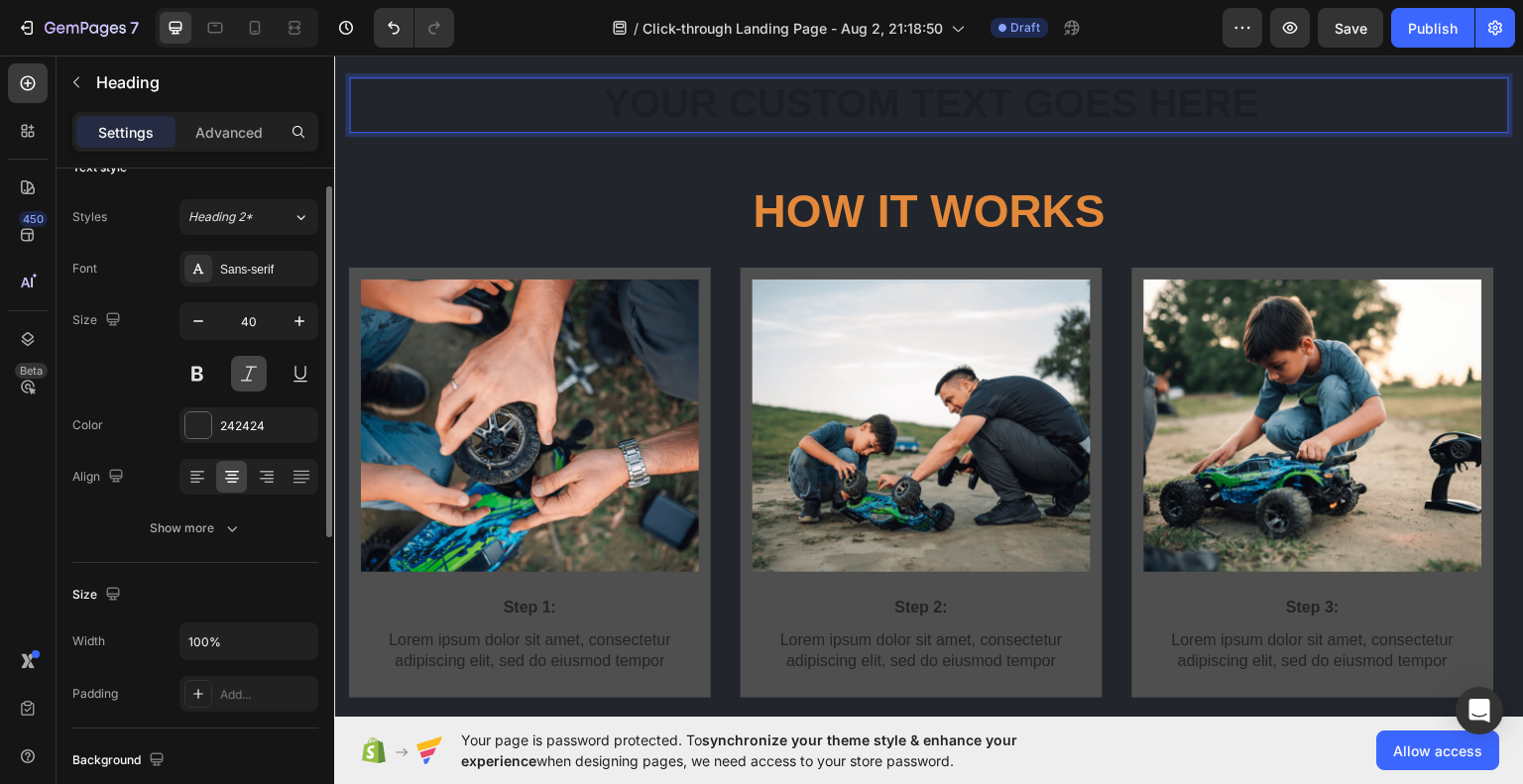 scroll, scrollTop: 34, scrollLeft: 0, axis: vertical 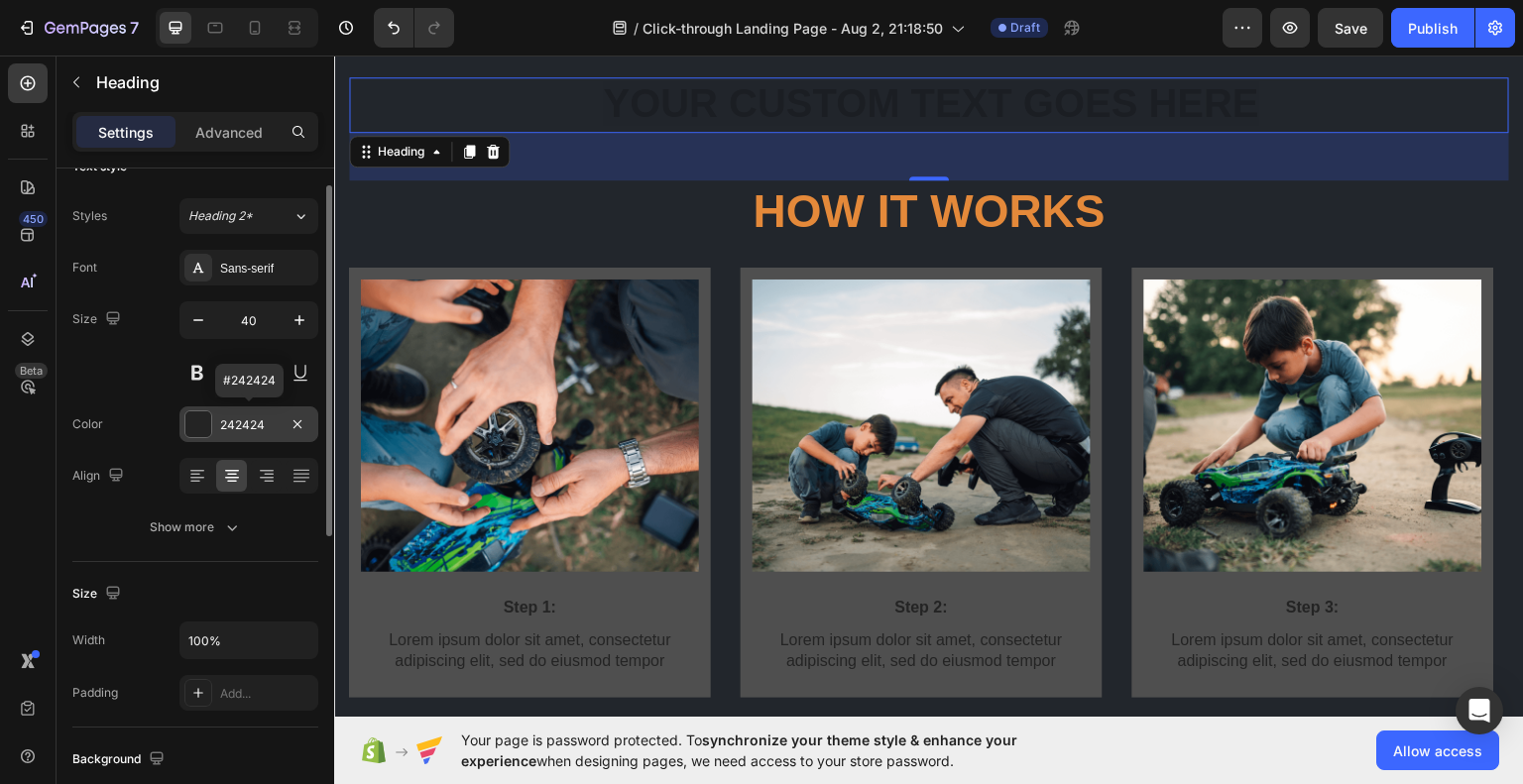 click on "242424" at bounding box center (249, 425) 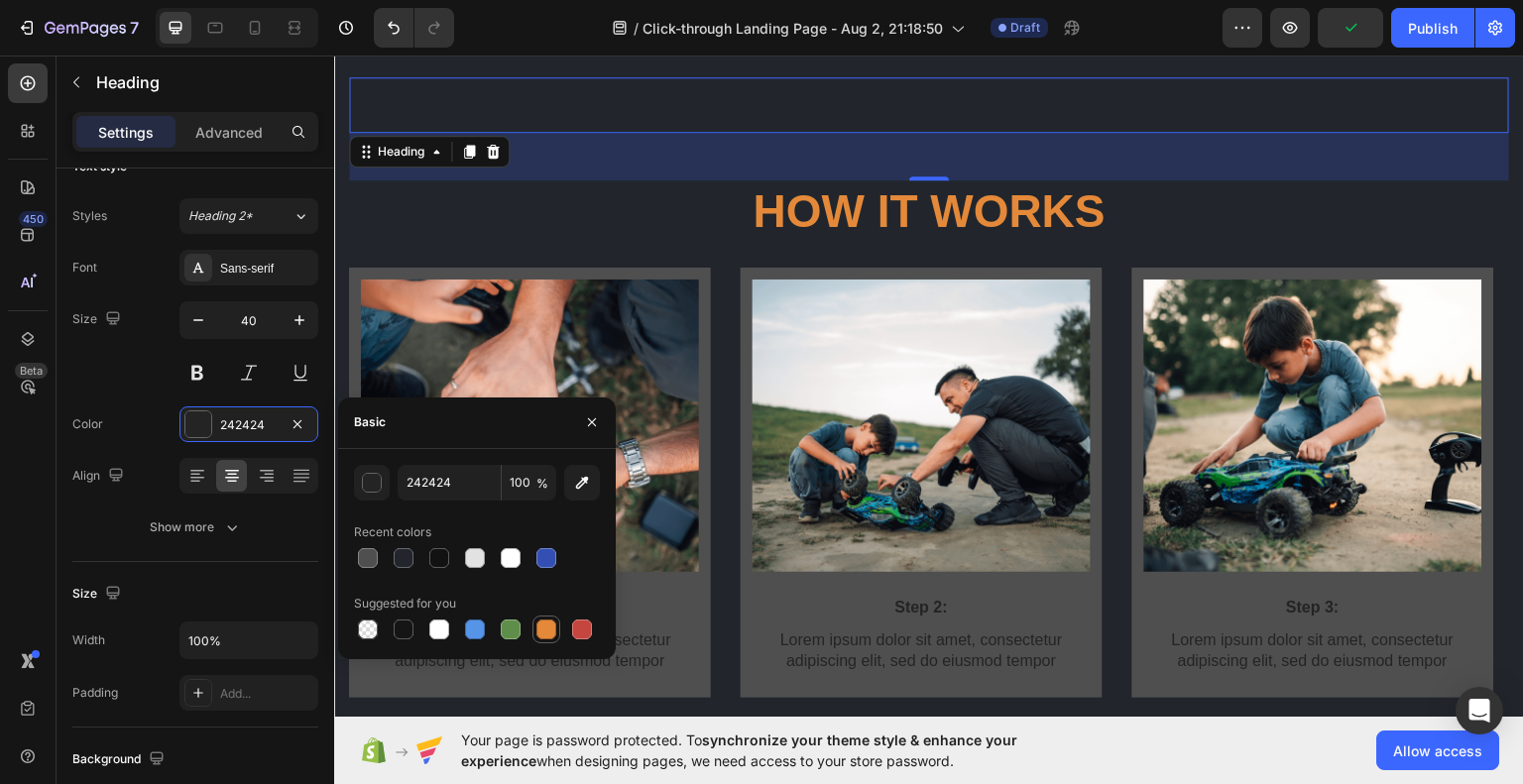 click at bounding box center [546, 629] 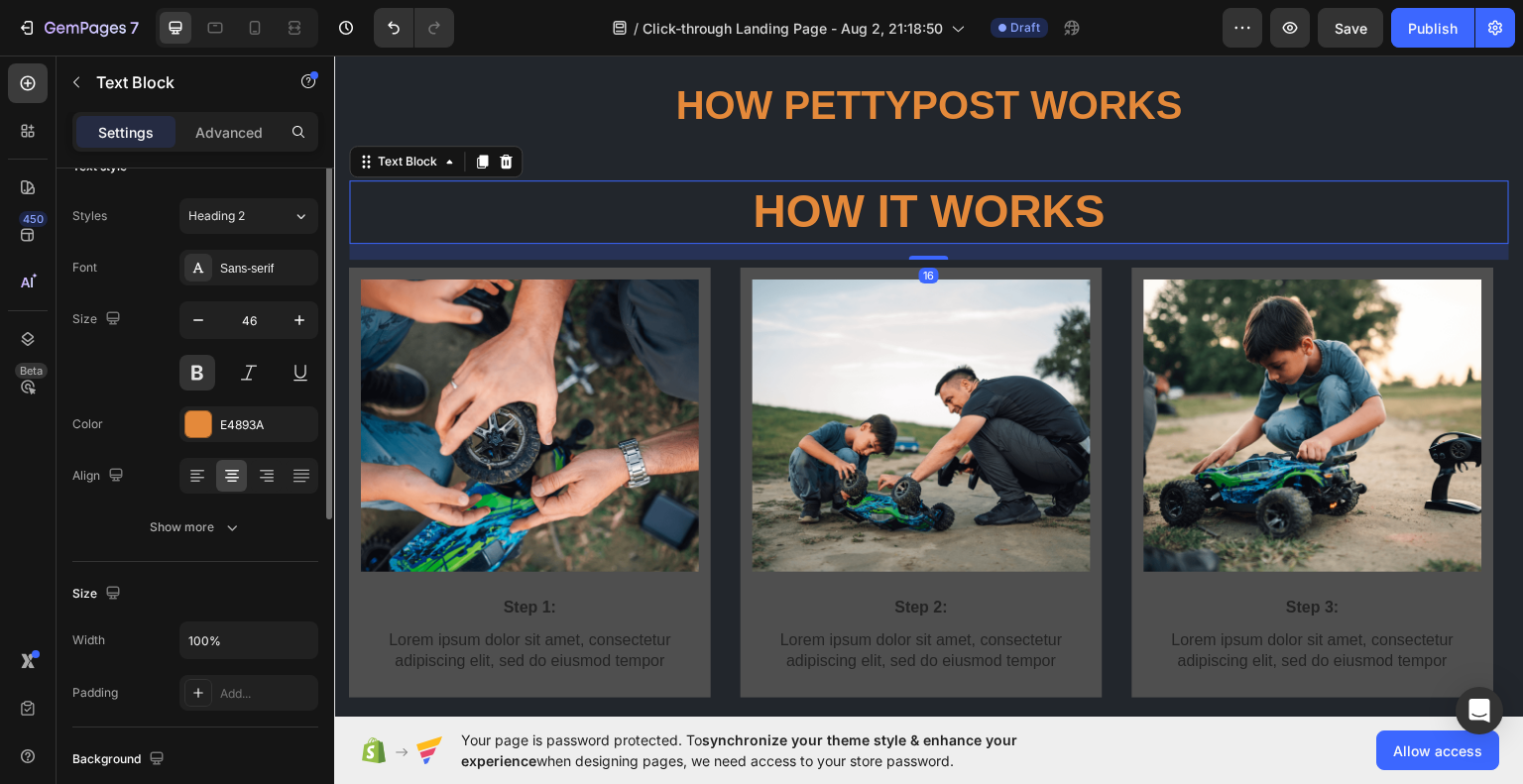 scroll, scrollTop: 0, scrollLeft: 0, axis: both 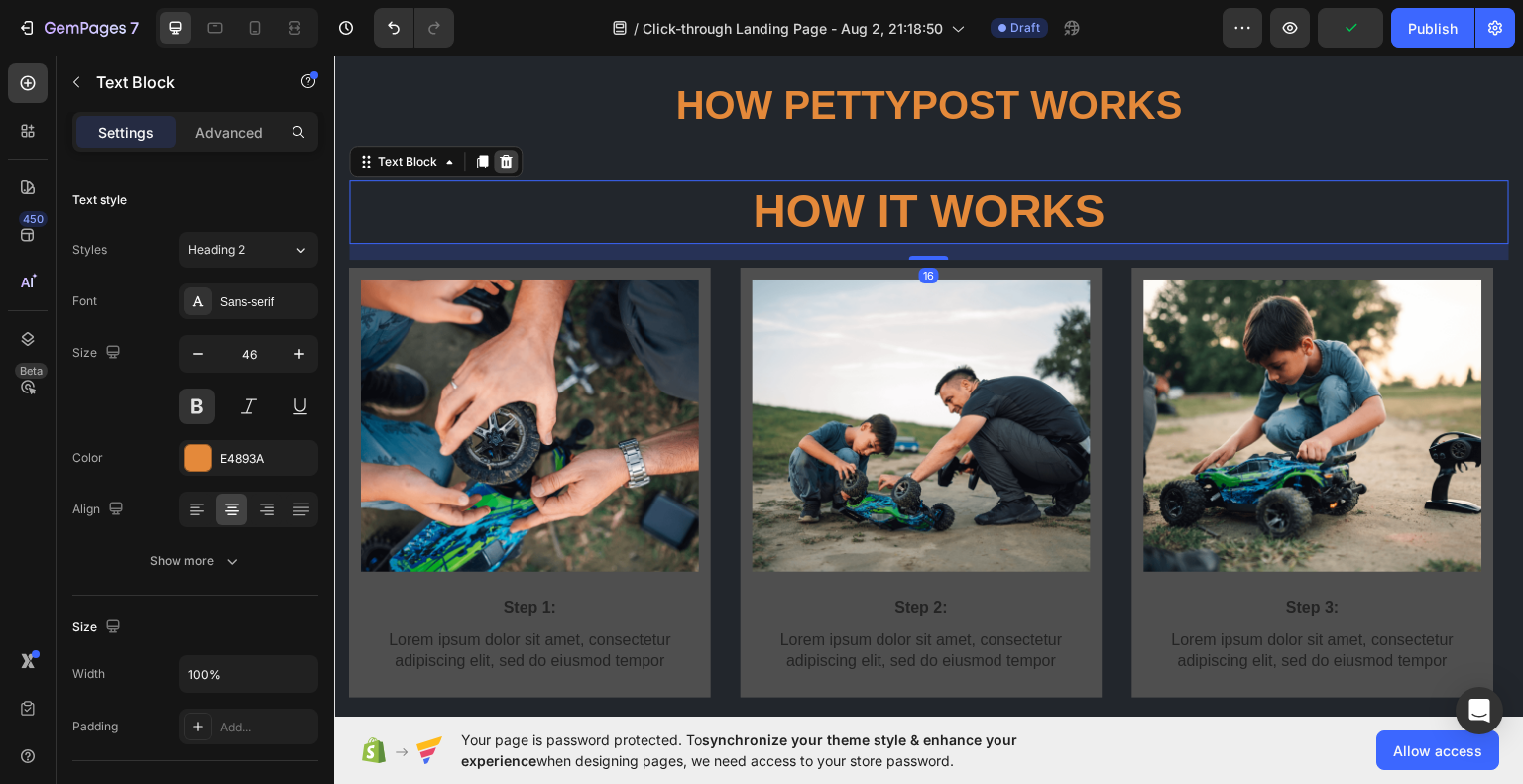 click at bounding box center (506, 161) 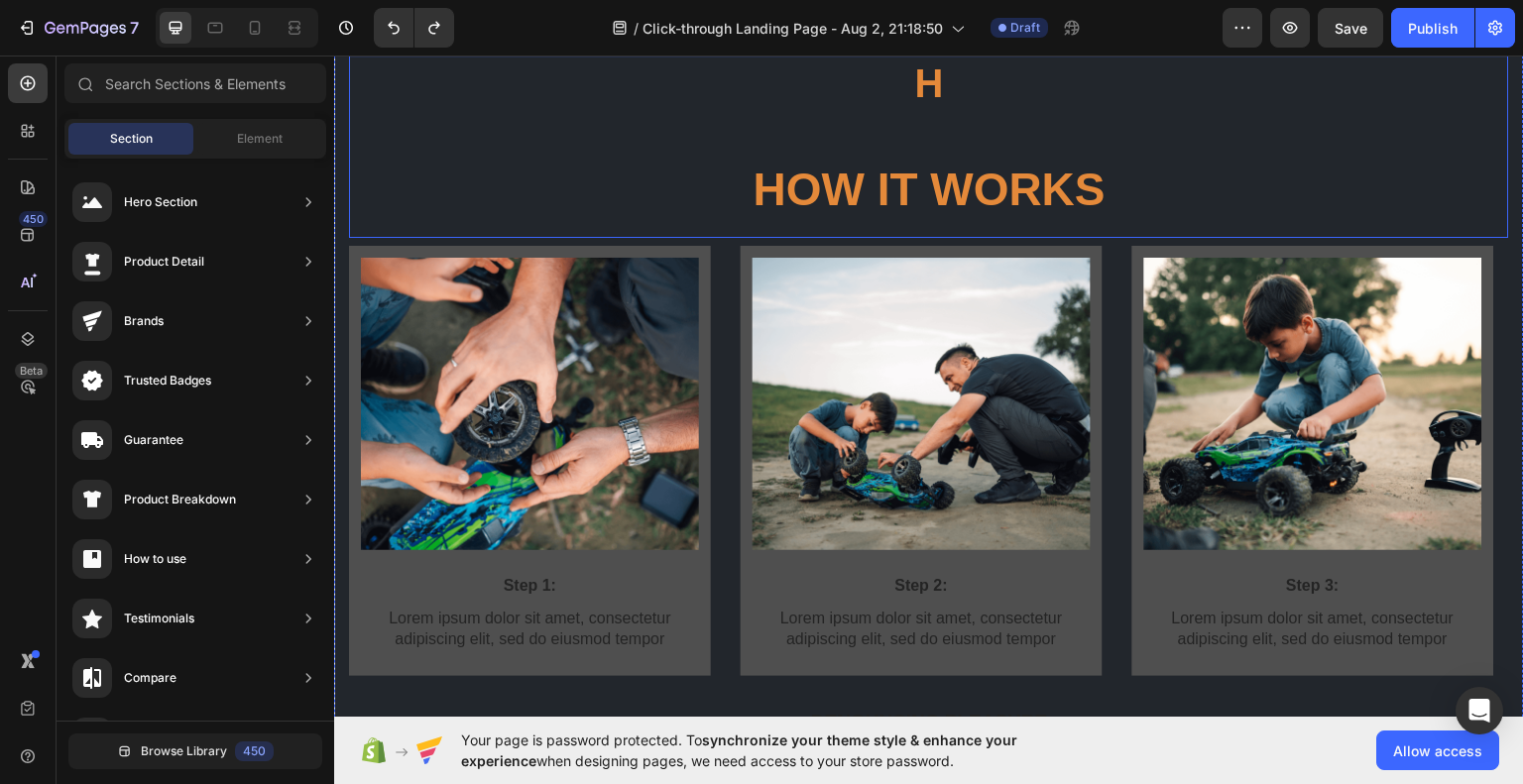scroll, scrollTop: 1009, scrollLeft: 0, axis: vertical 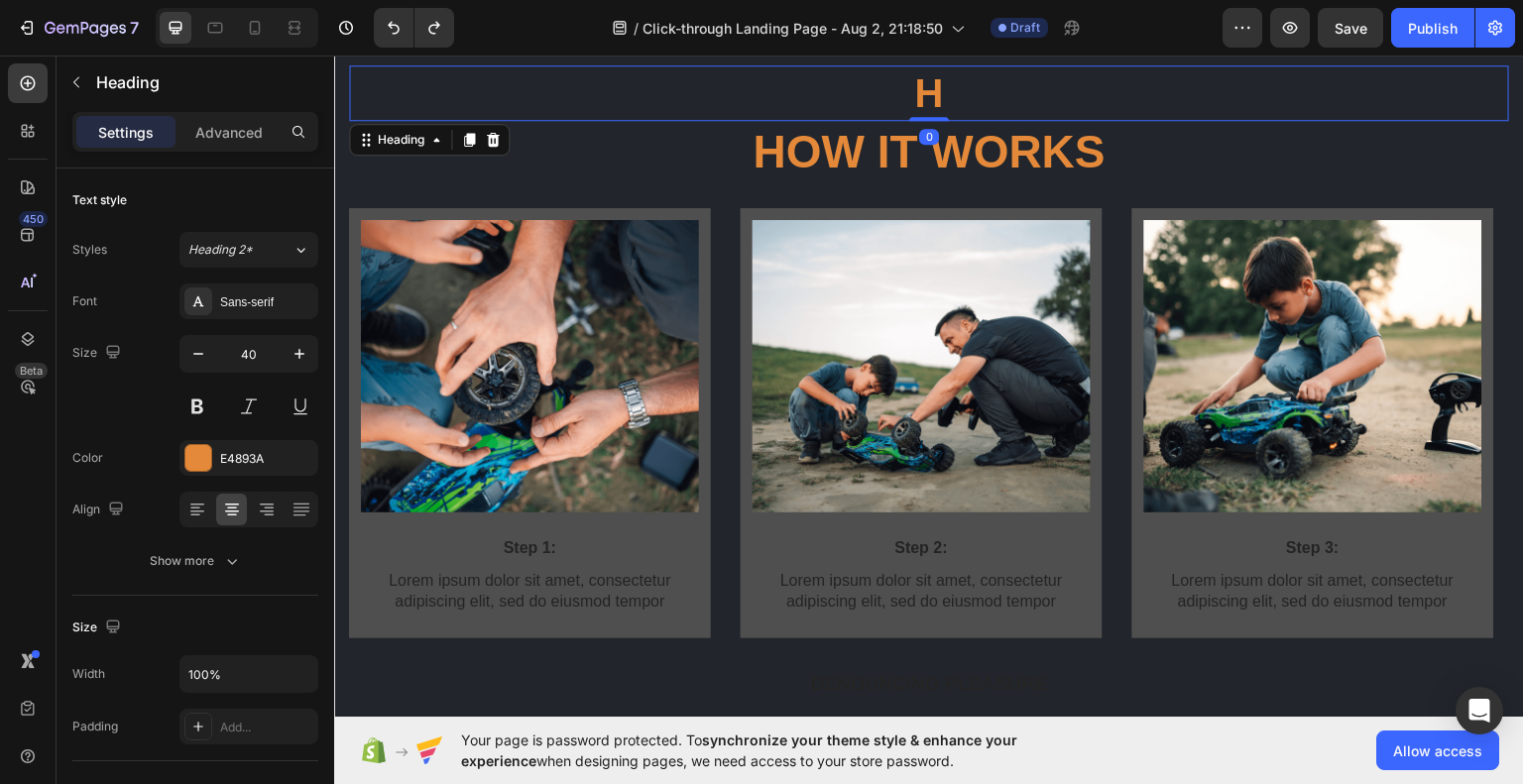 drag, startPoint x: 926, startPoint y: 165, endPoint x: 927, endPoint y: 111, distance: 54.00926 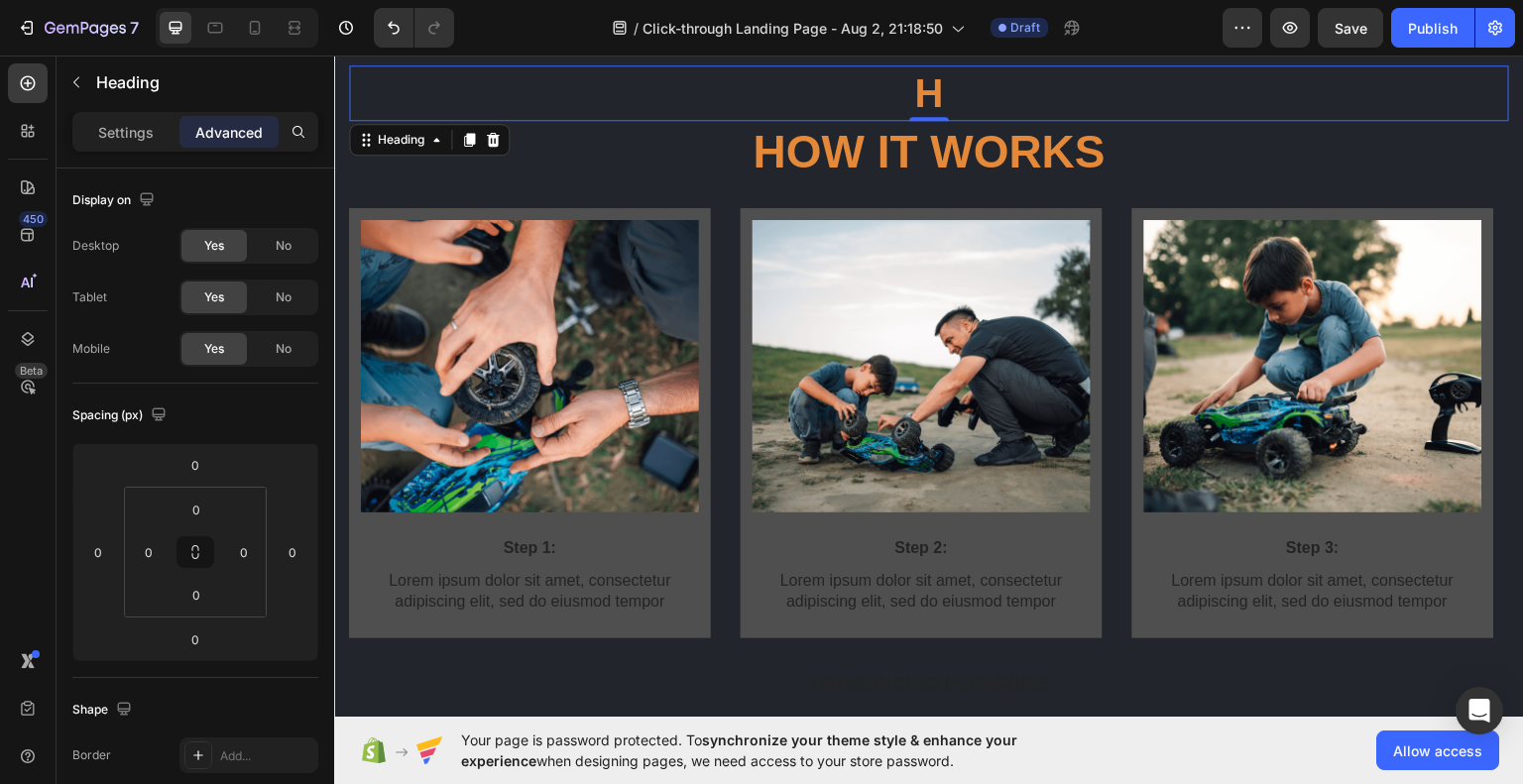 click on "H" at bounding box center [929, 92] 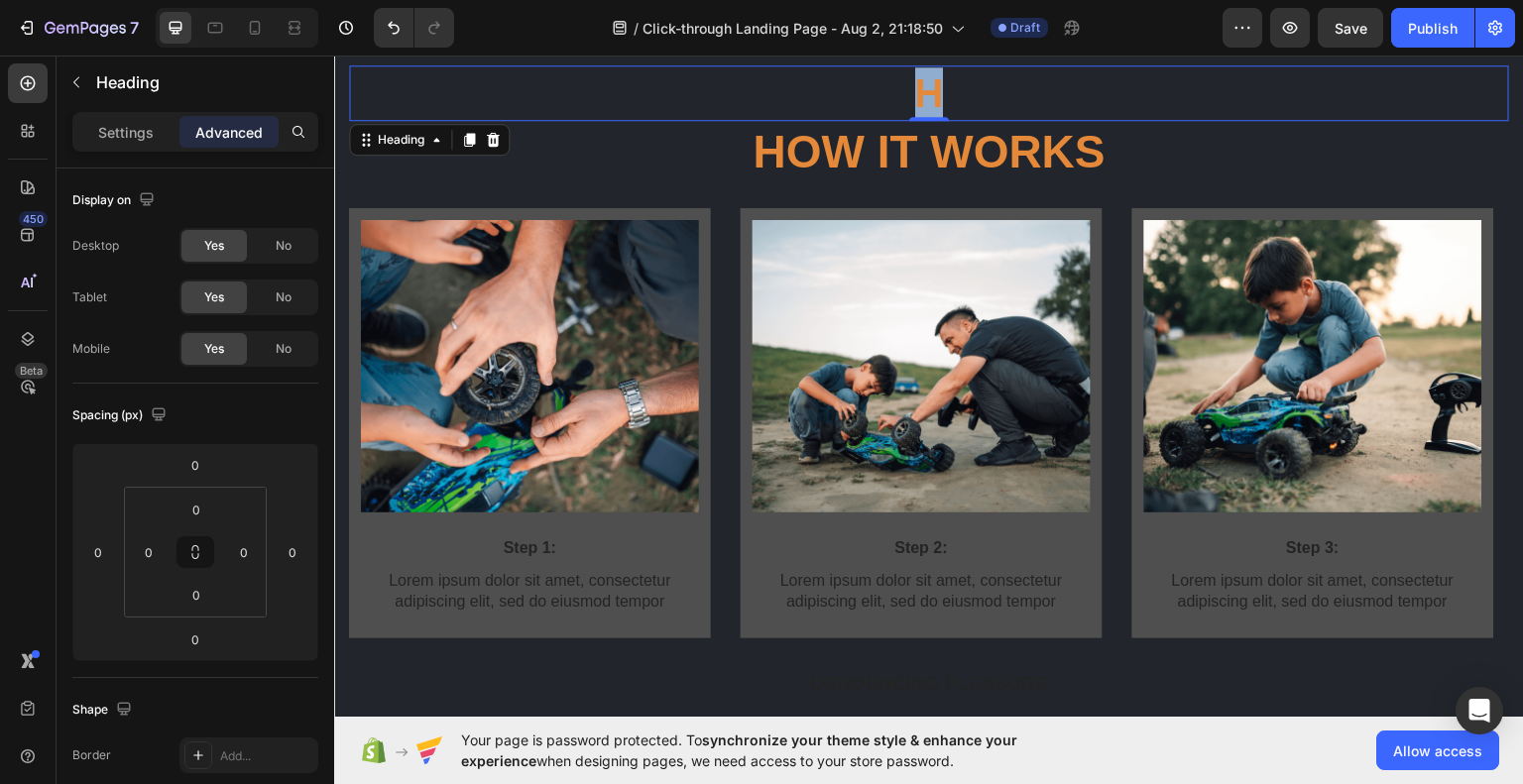 click on "H" at bounding box center [929, 92] 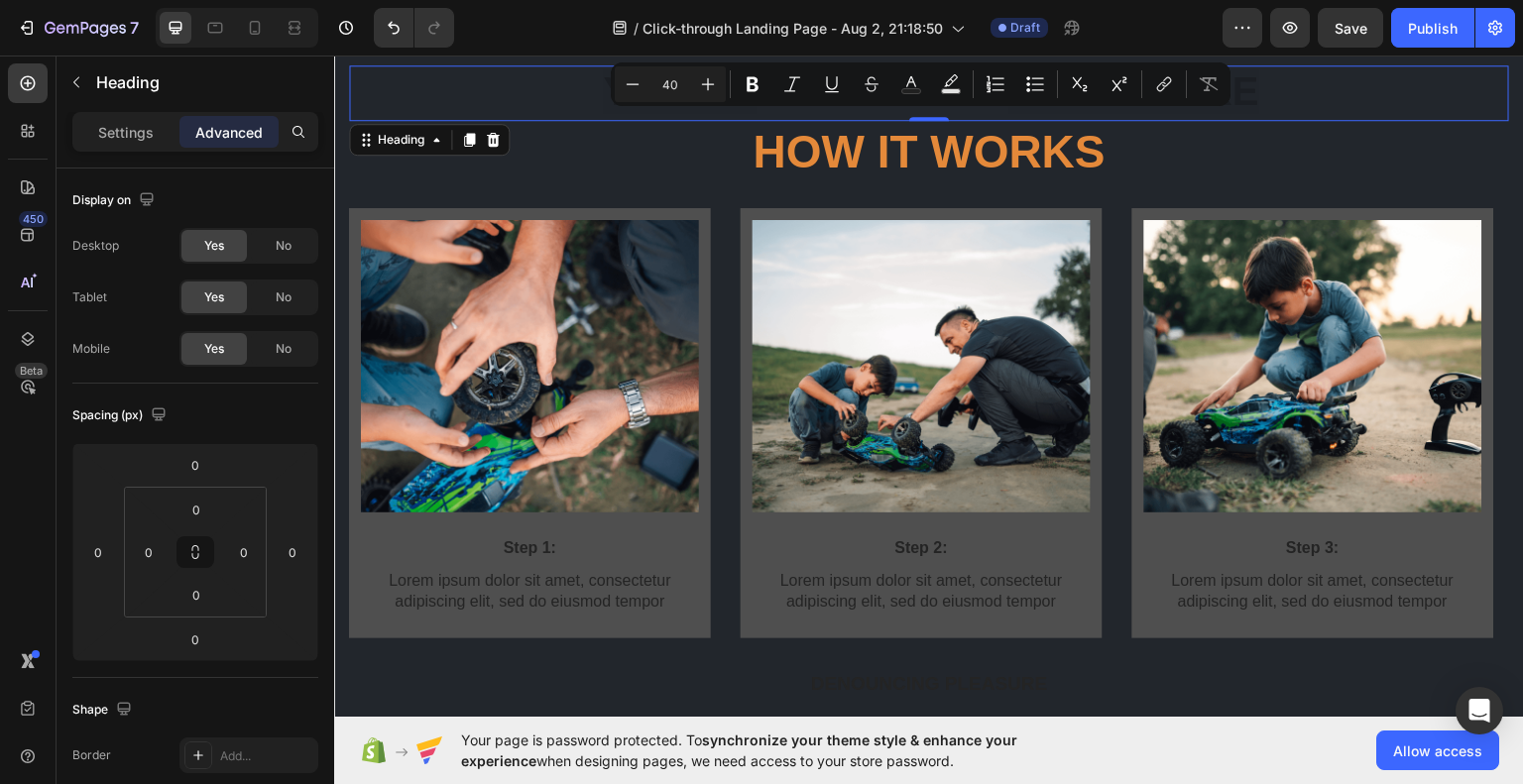 scroll, scrollTop: 1000, scrollLeft: 0, axis: vertical 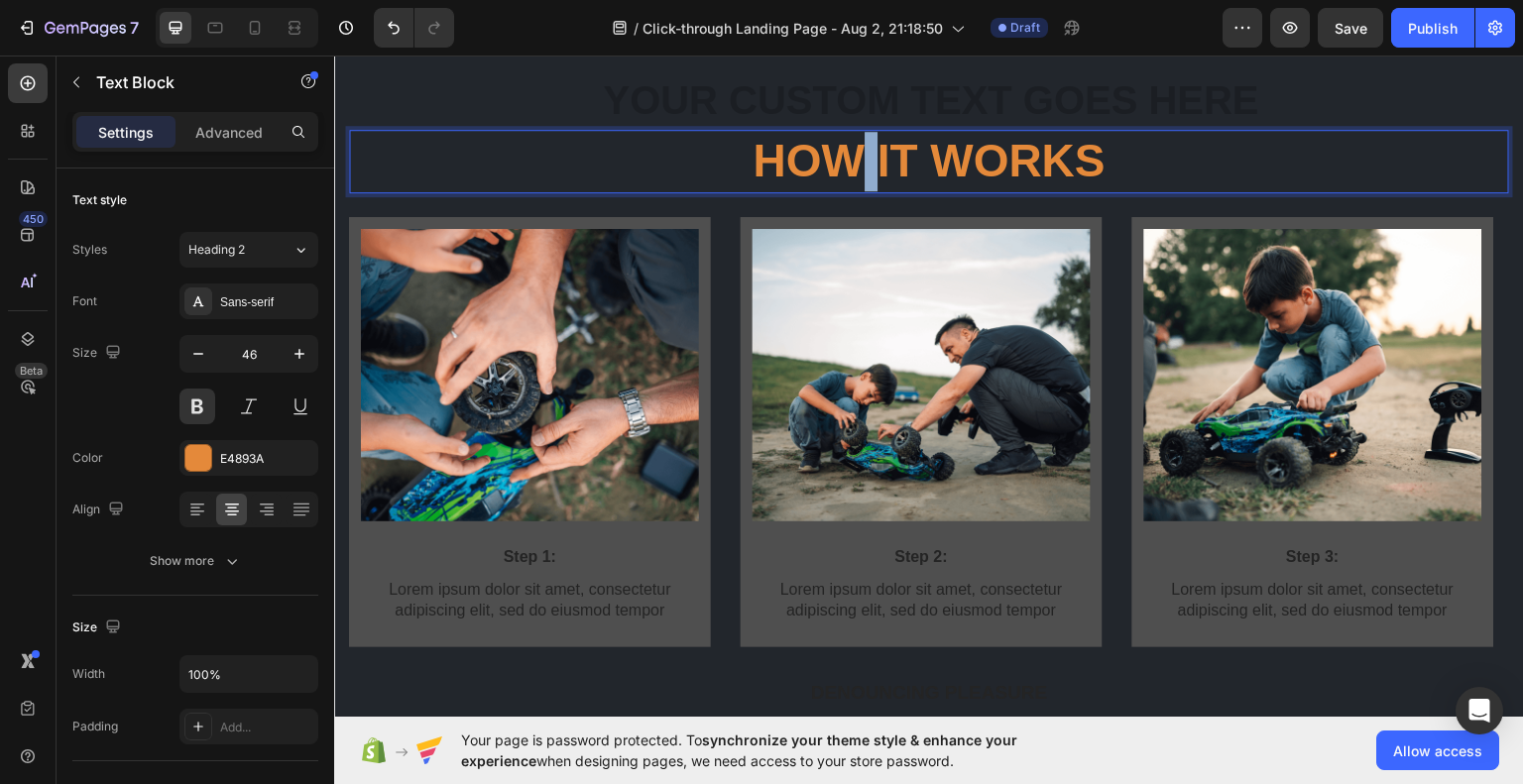 click on "how it works" at bounding box center [929, 161] 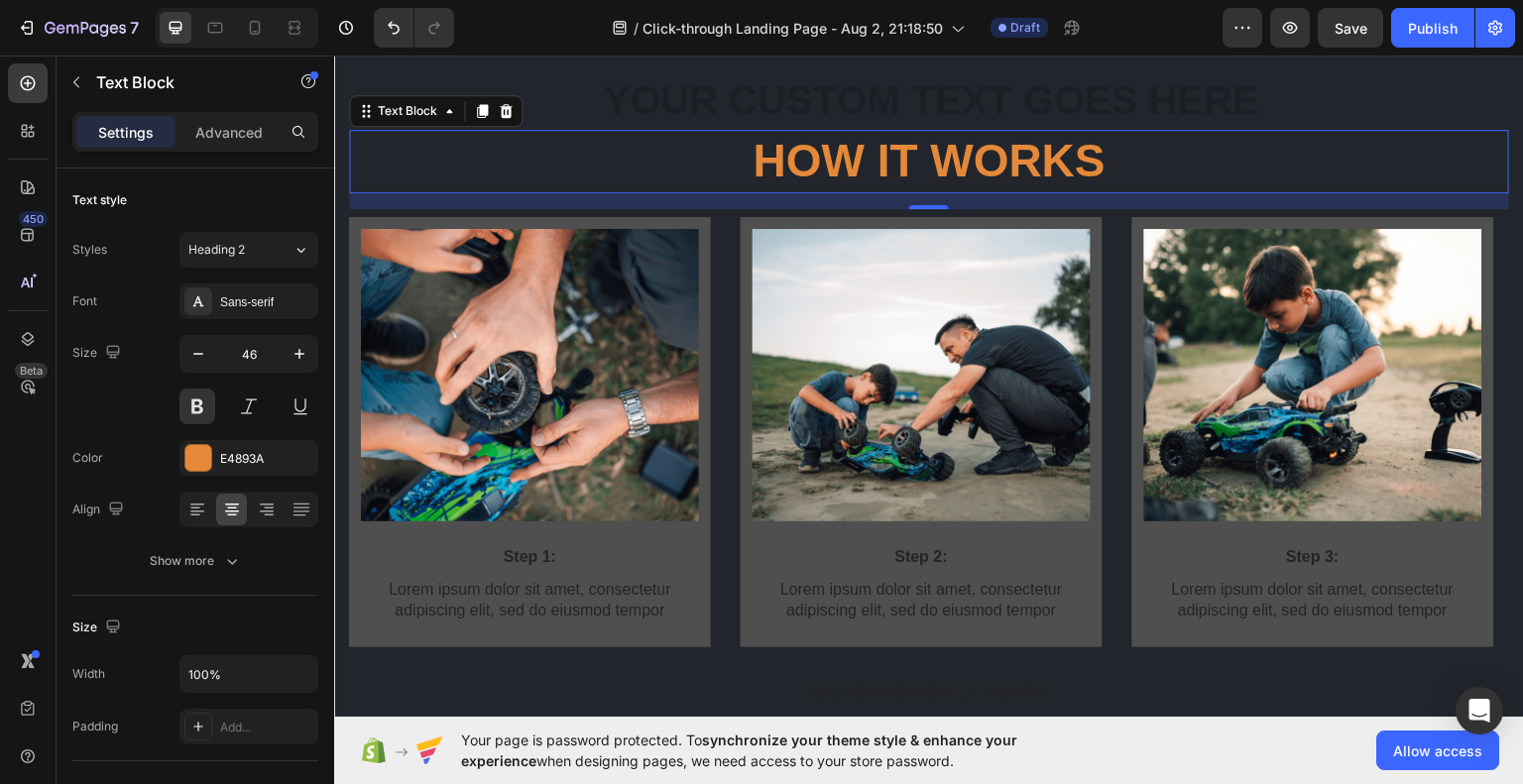 click on "how it works" at bounding box center [929, 161] 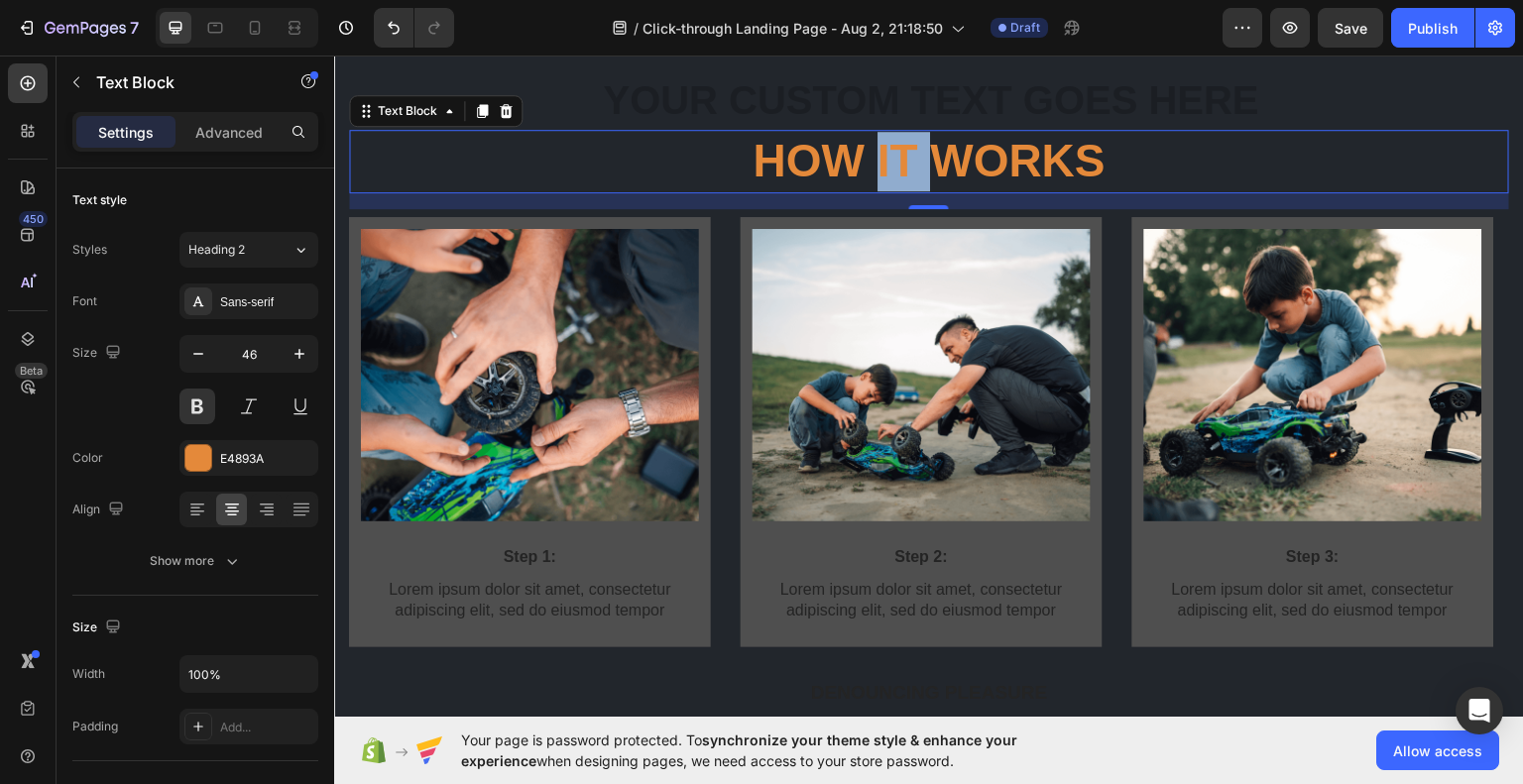 click on "how it works" at bounding box center [929, 161] 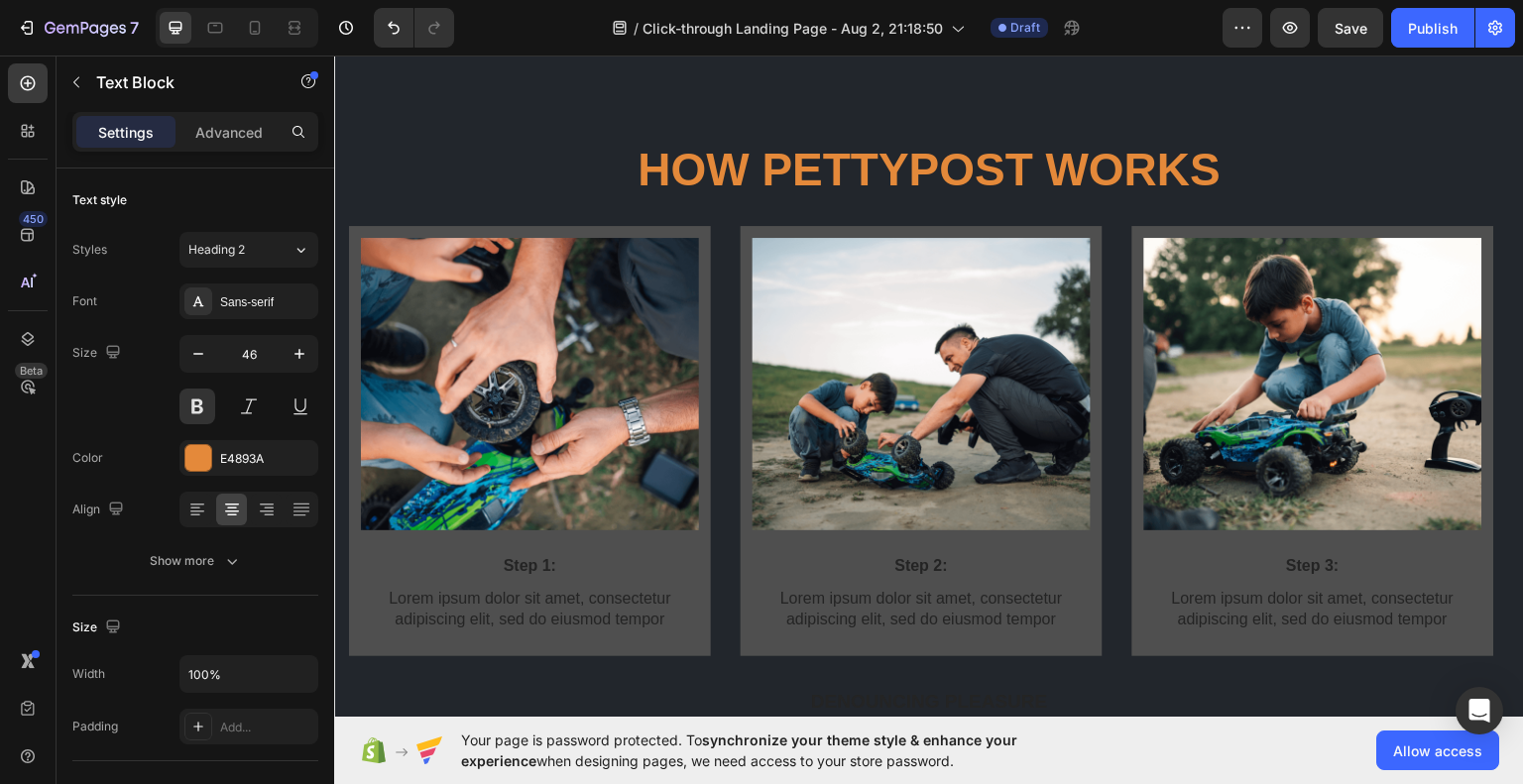 scroll, scrollTop: 940, scrollLeft: 0, axis: vertical 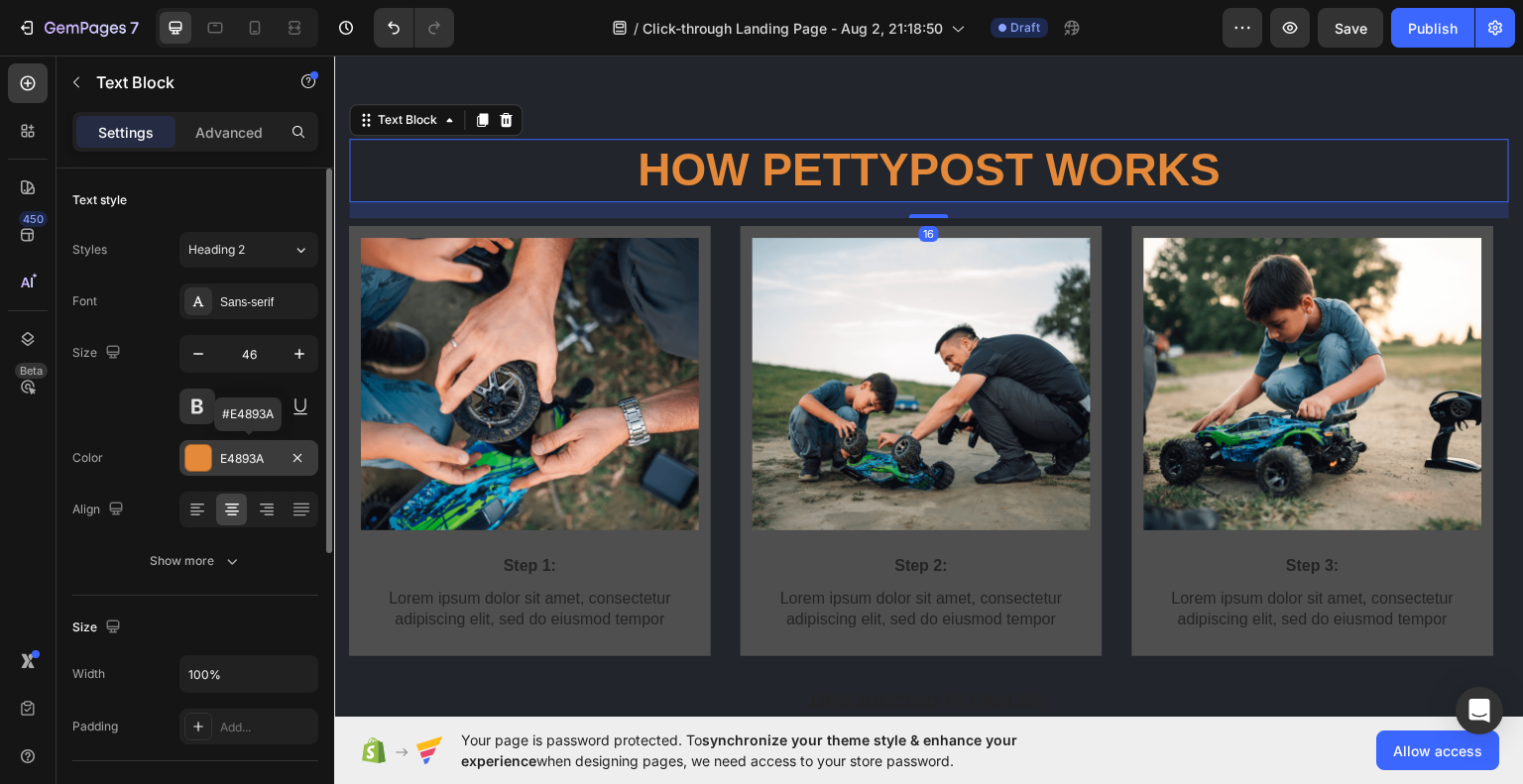 click on "E4893A" at bounding box center (249, 459) 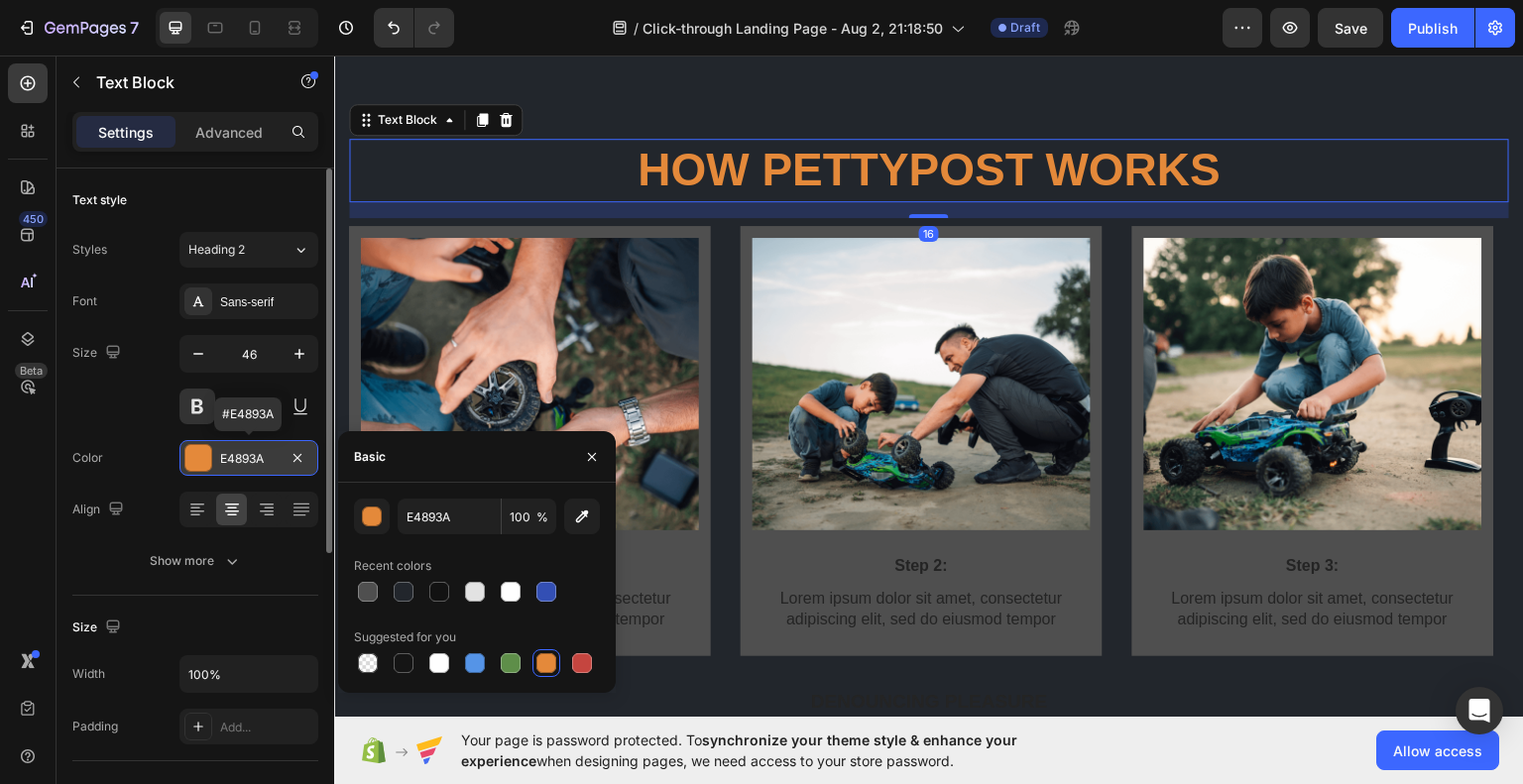 click on "E4893A" at bounding box center (249, 459) 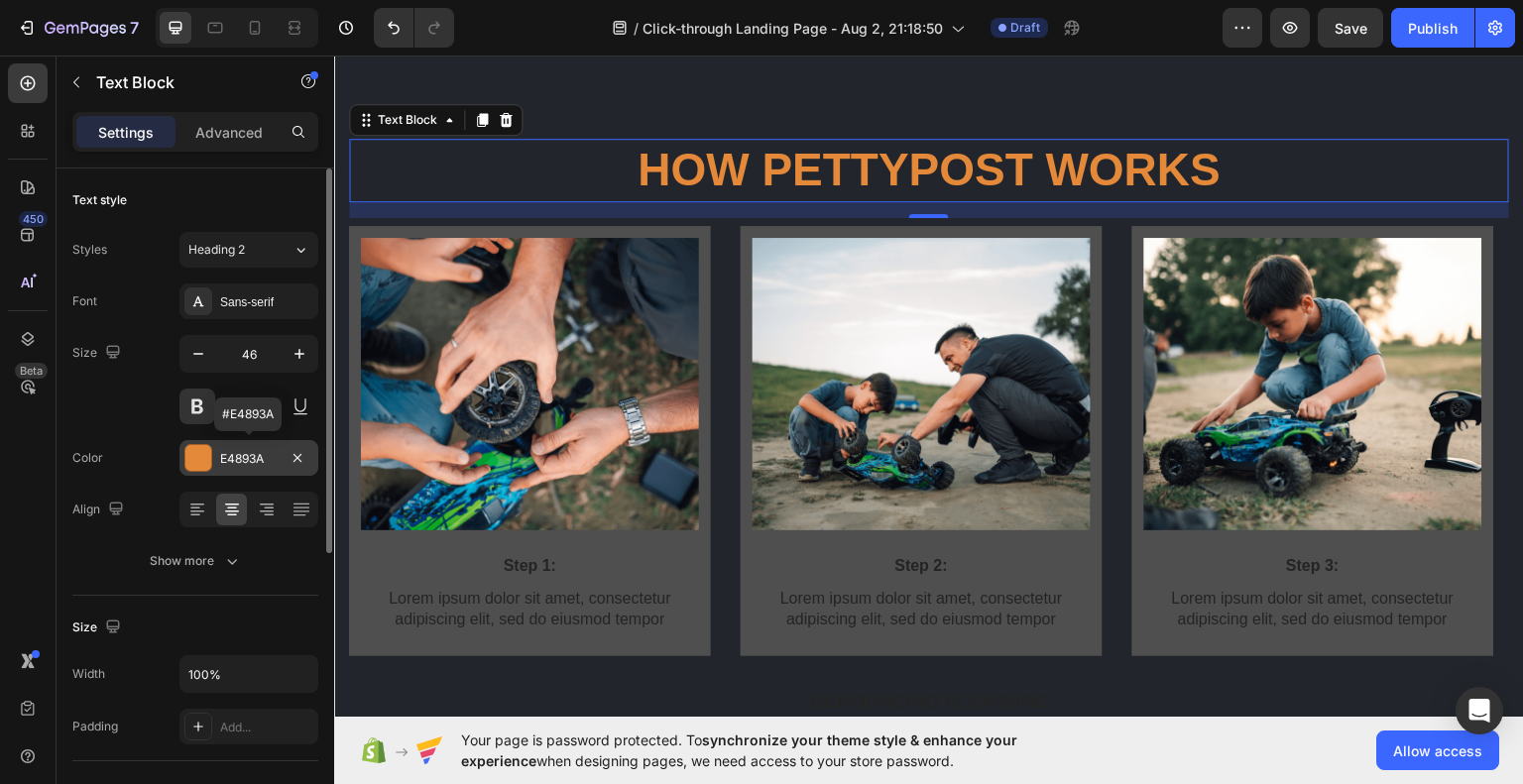 click on "E4893A" at bounding box center [249, 459] 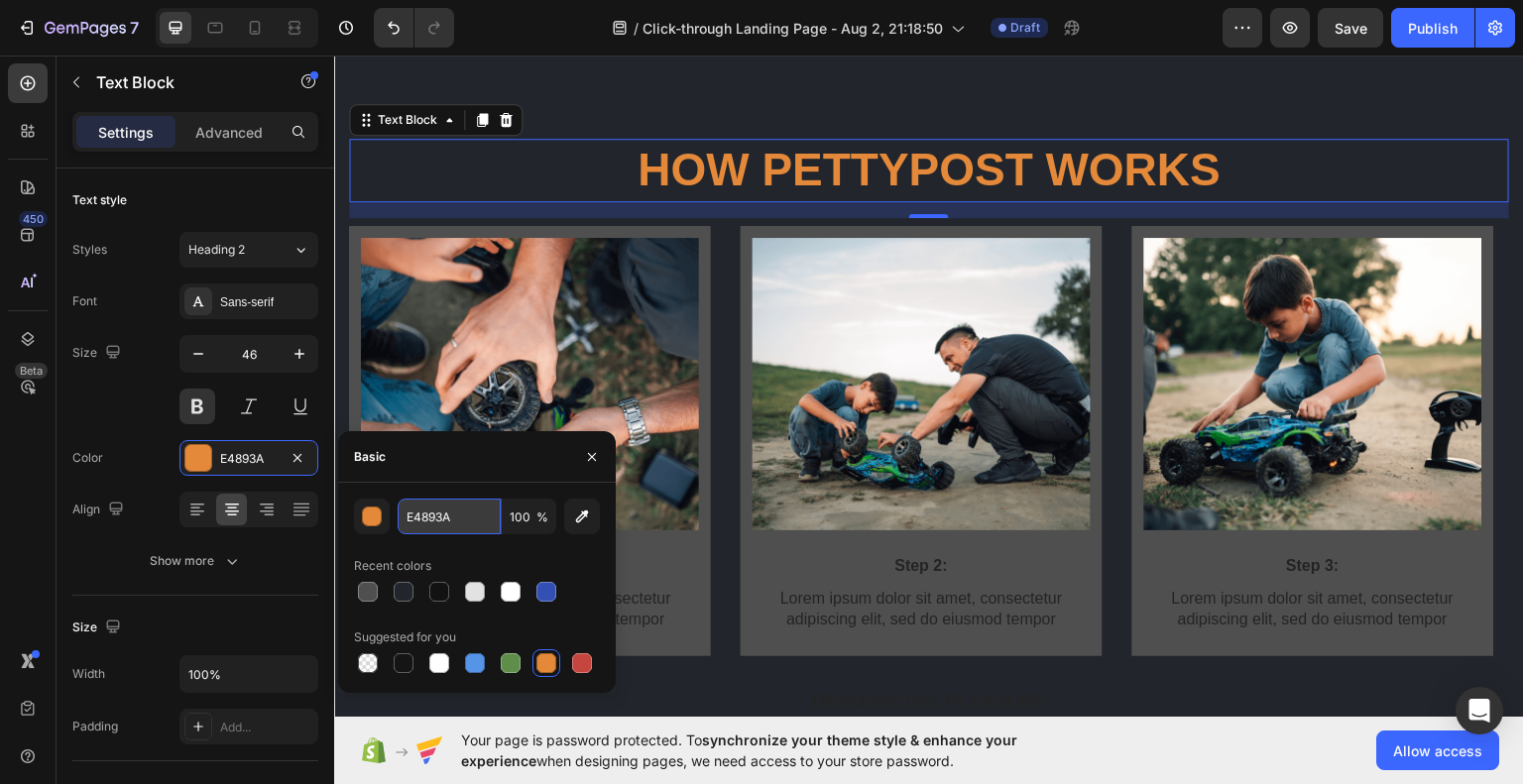 click on "E4893A" at bounding box center (449, 516) 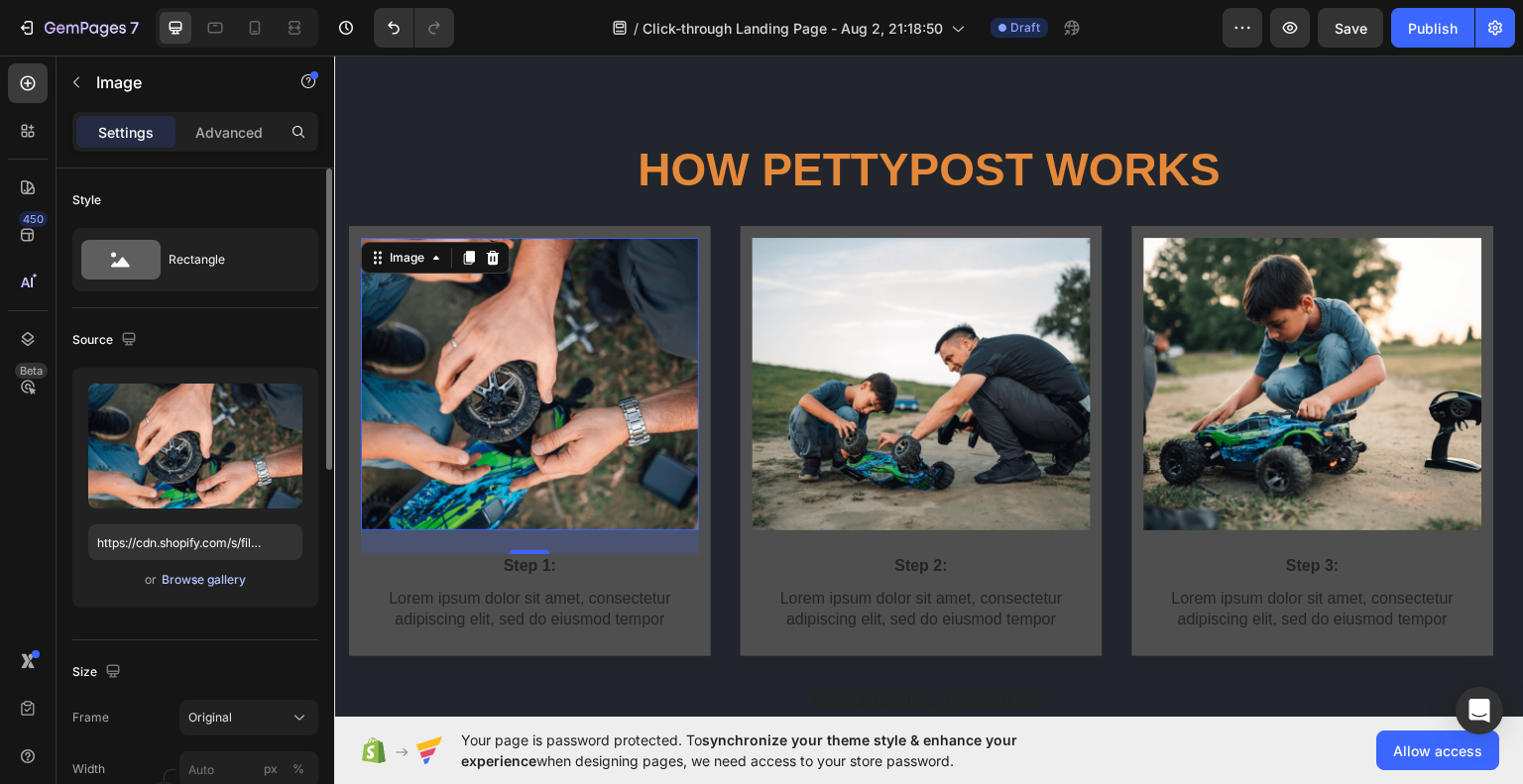 click on "Browse gallery" at bounding box center (203, 580) 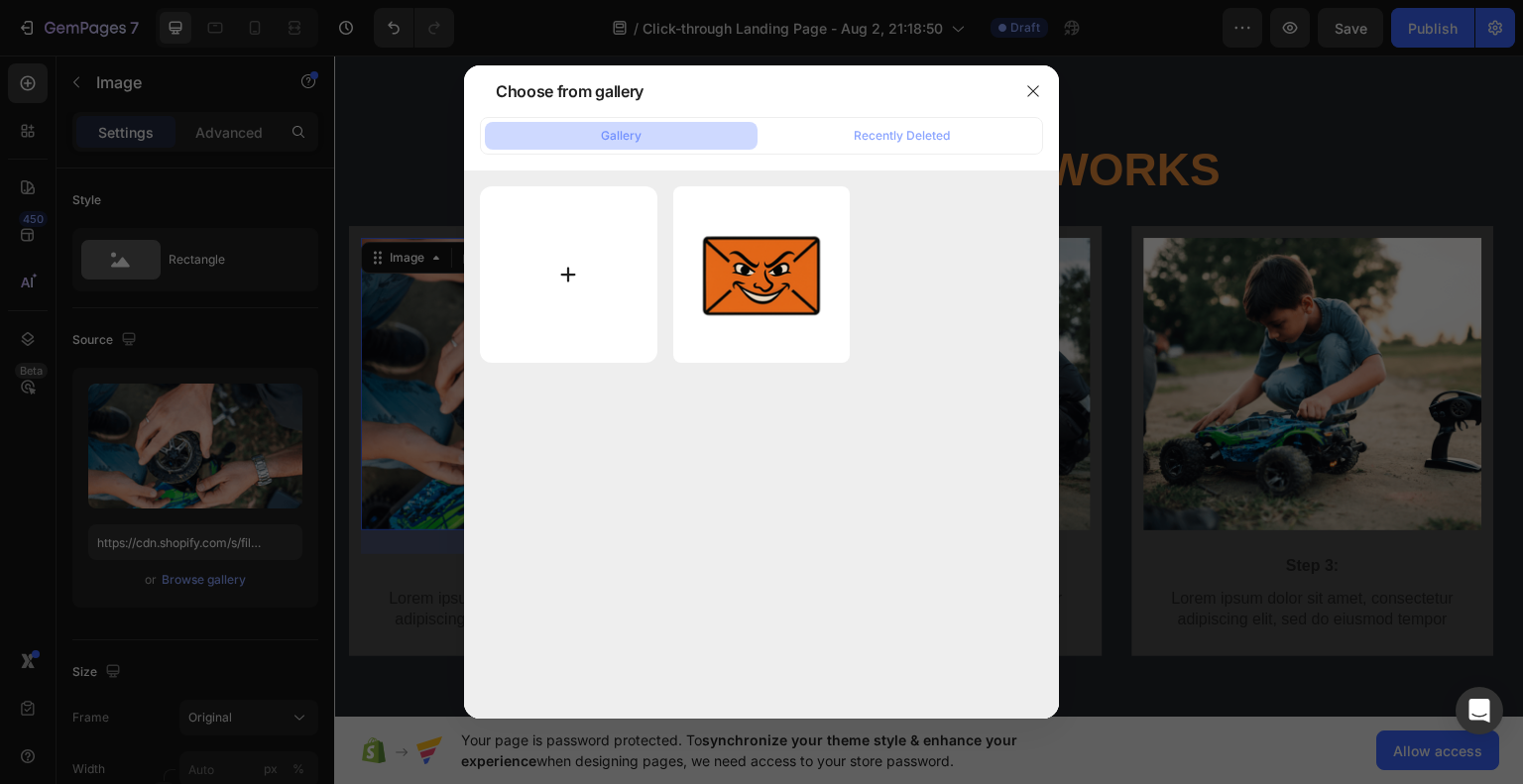 click at bounding box center (568, 275) 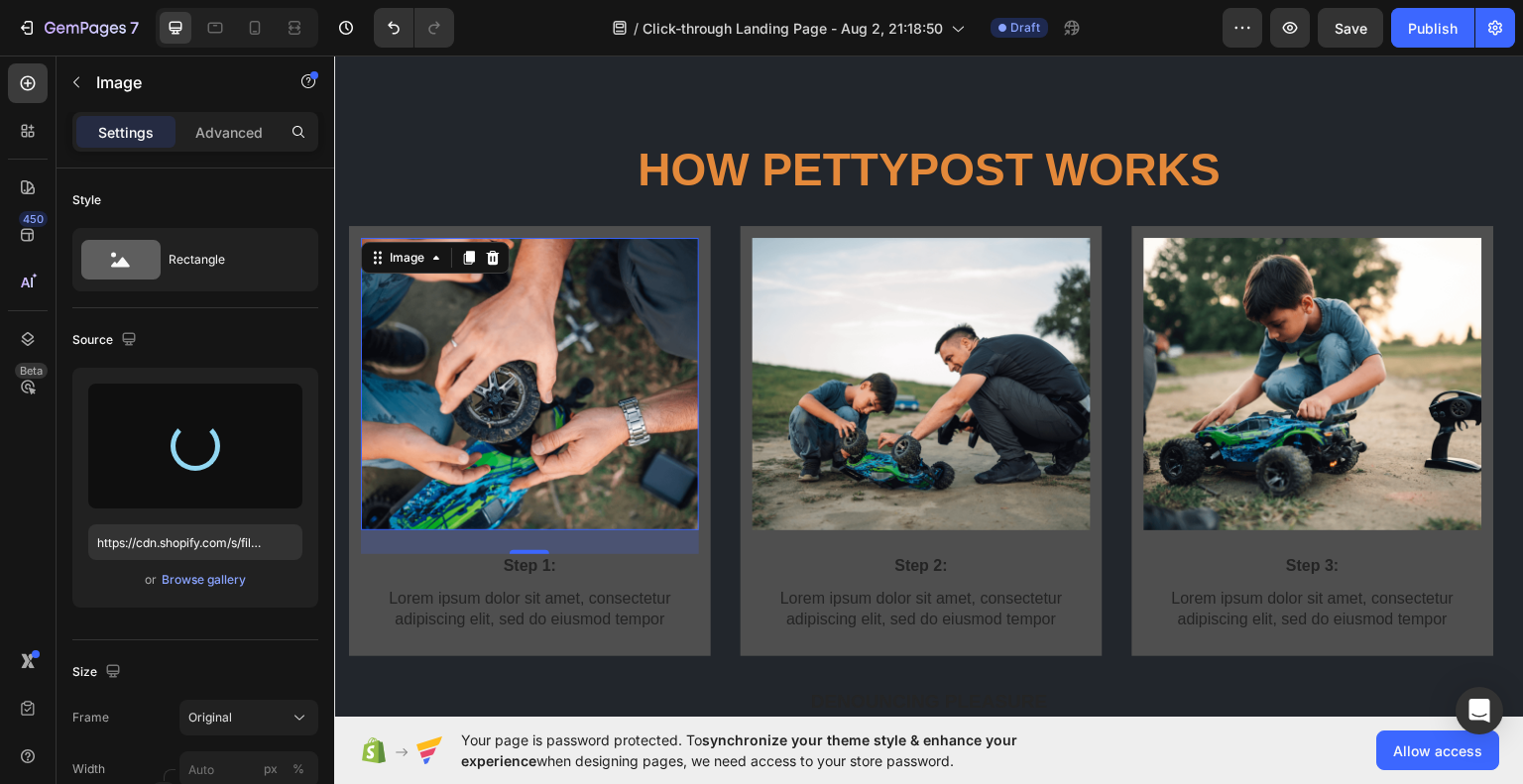 type on "https://cdn.shopify.com/s/files/1/0717/5811/9108/files/gempages_578233275575697936-8ab99b6e-45ff-4b1d-b085-a8f94b2e9eb3.png" 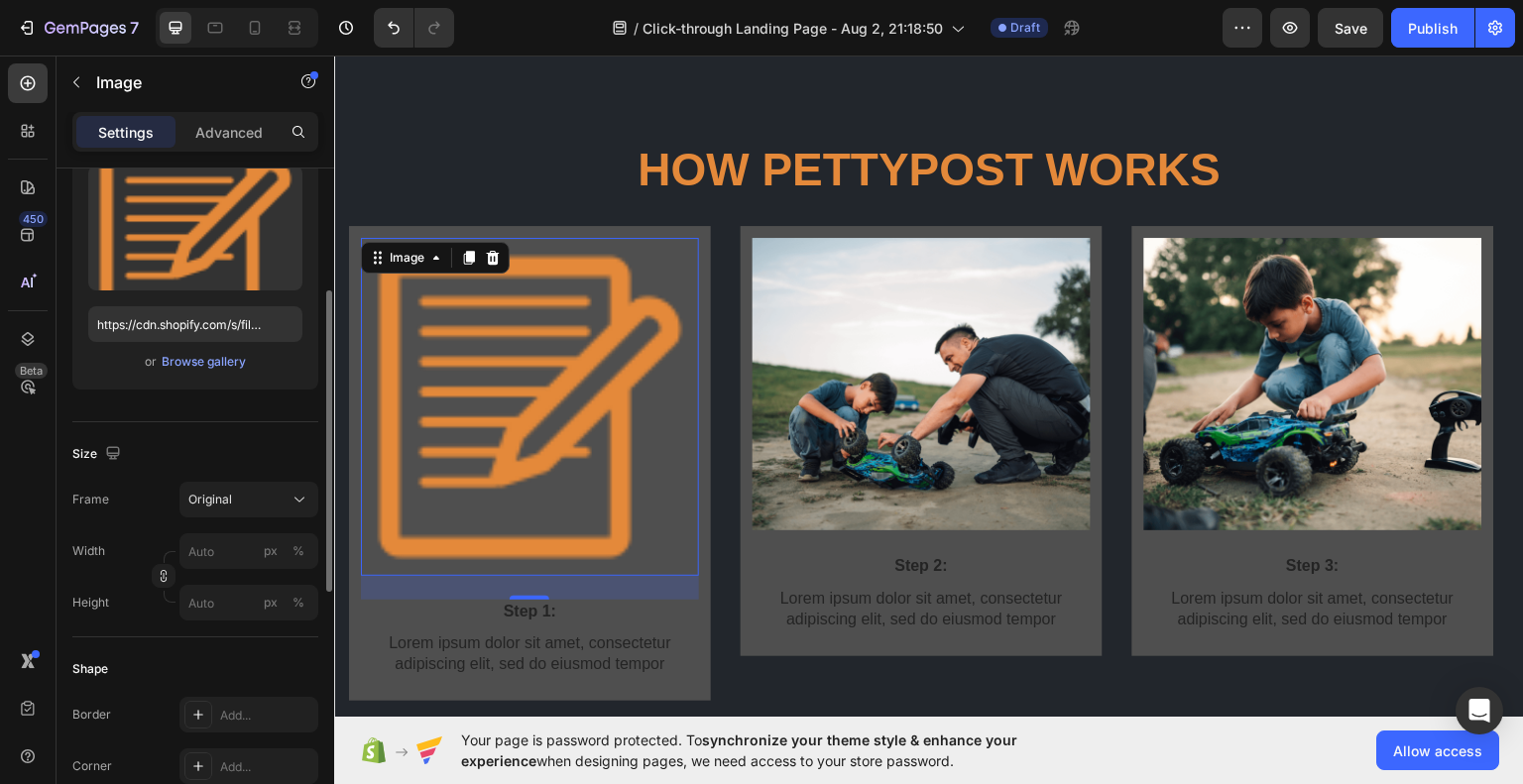 scroll, scrollTop: 240, scrollLeft: 0, axis: vertical 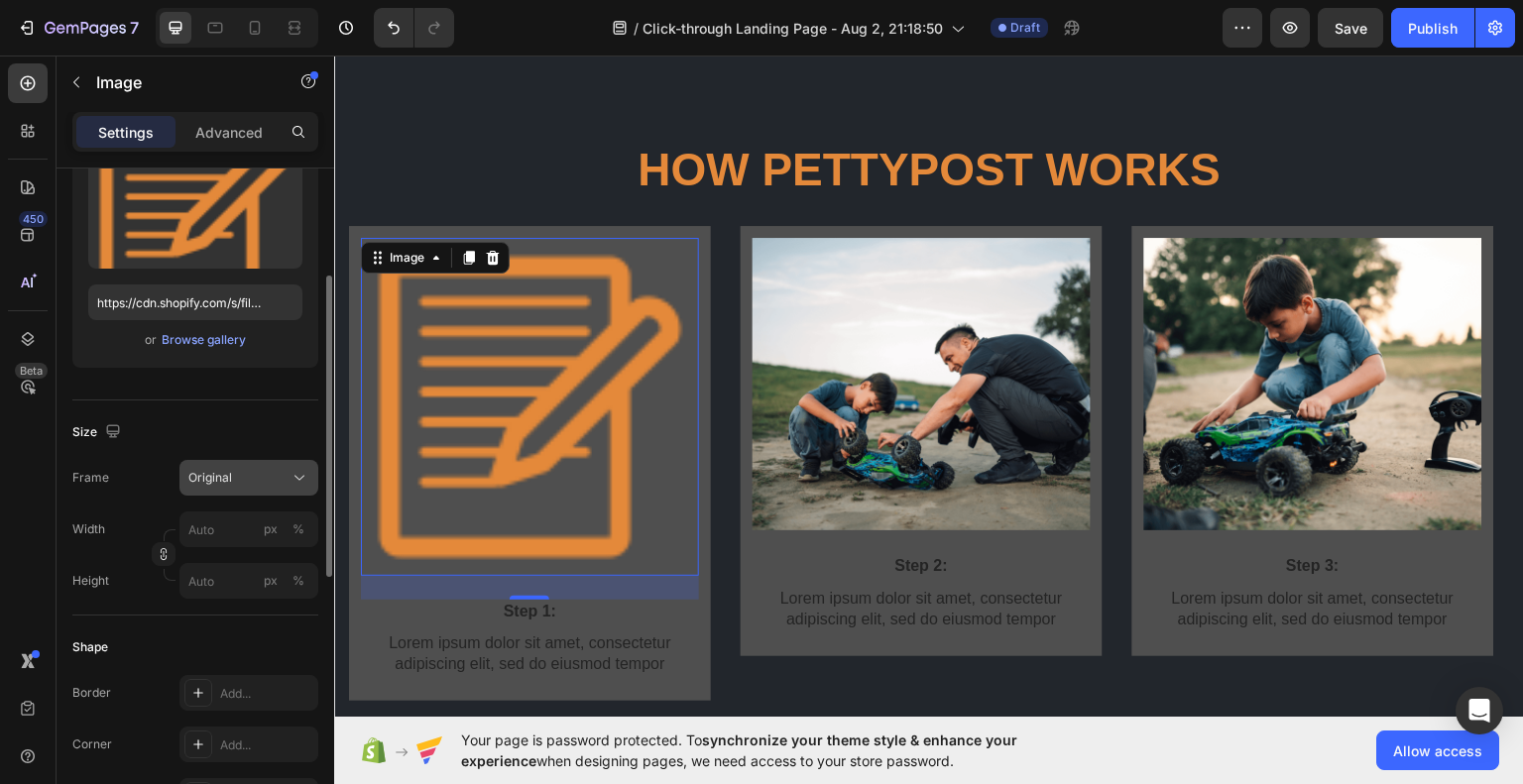 click on "Original" at bounding box center (249, 478) 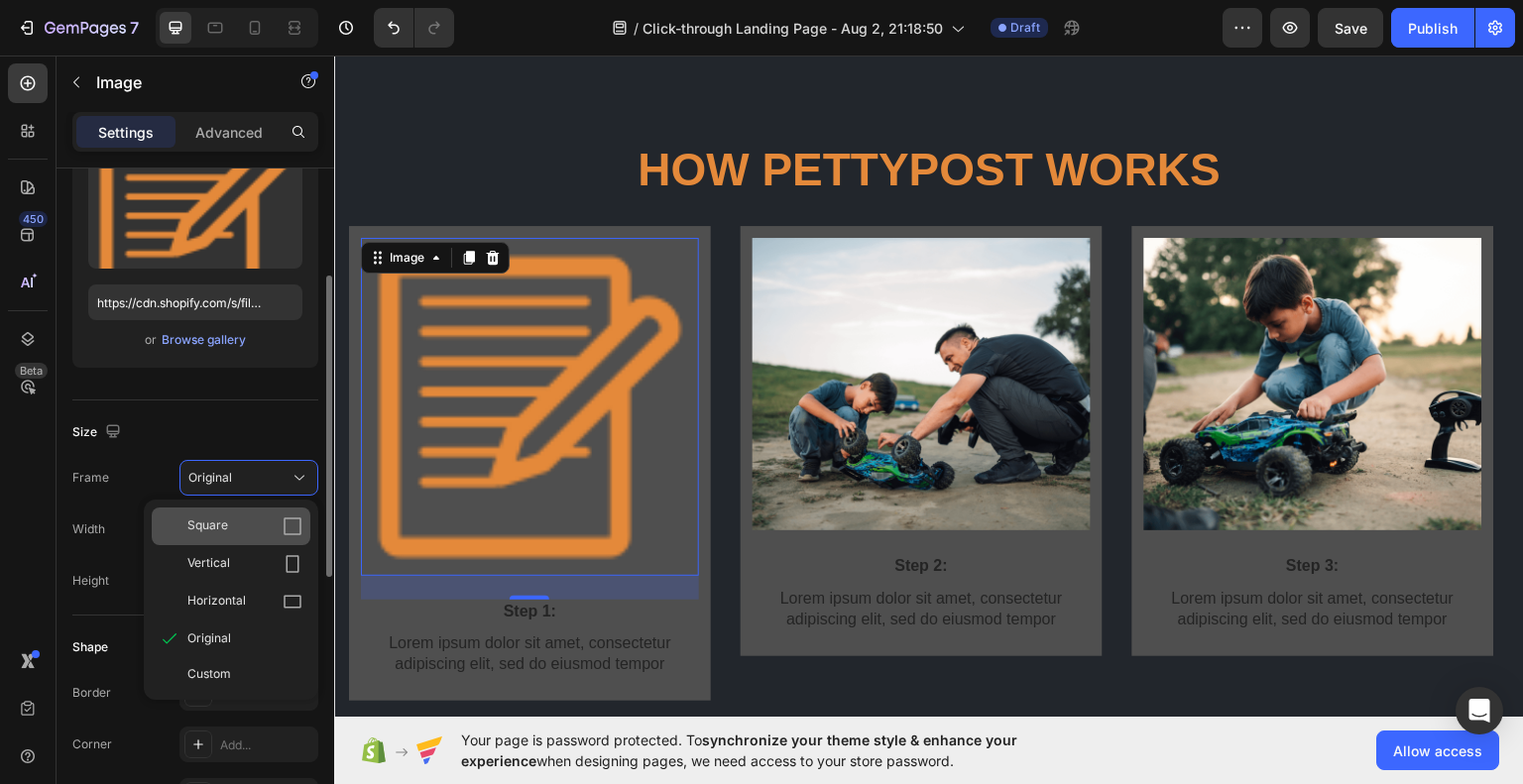 click on "Square" at bounding box center [245, 526] 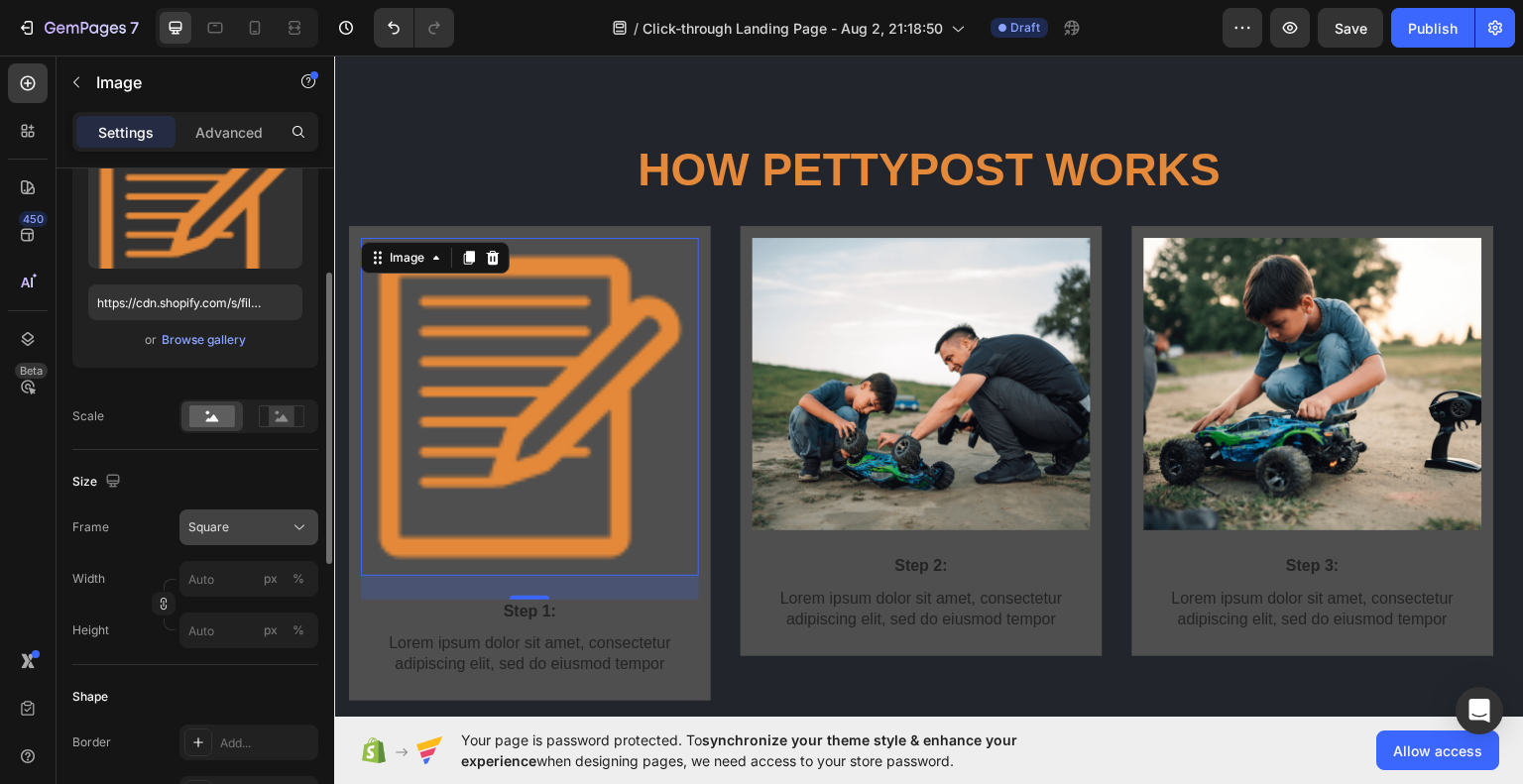 click on "Square" 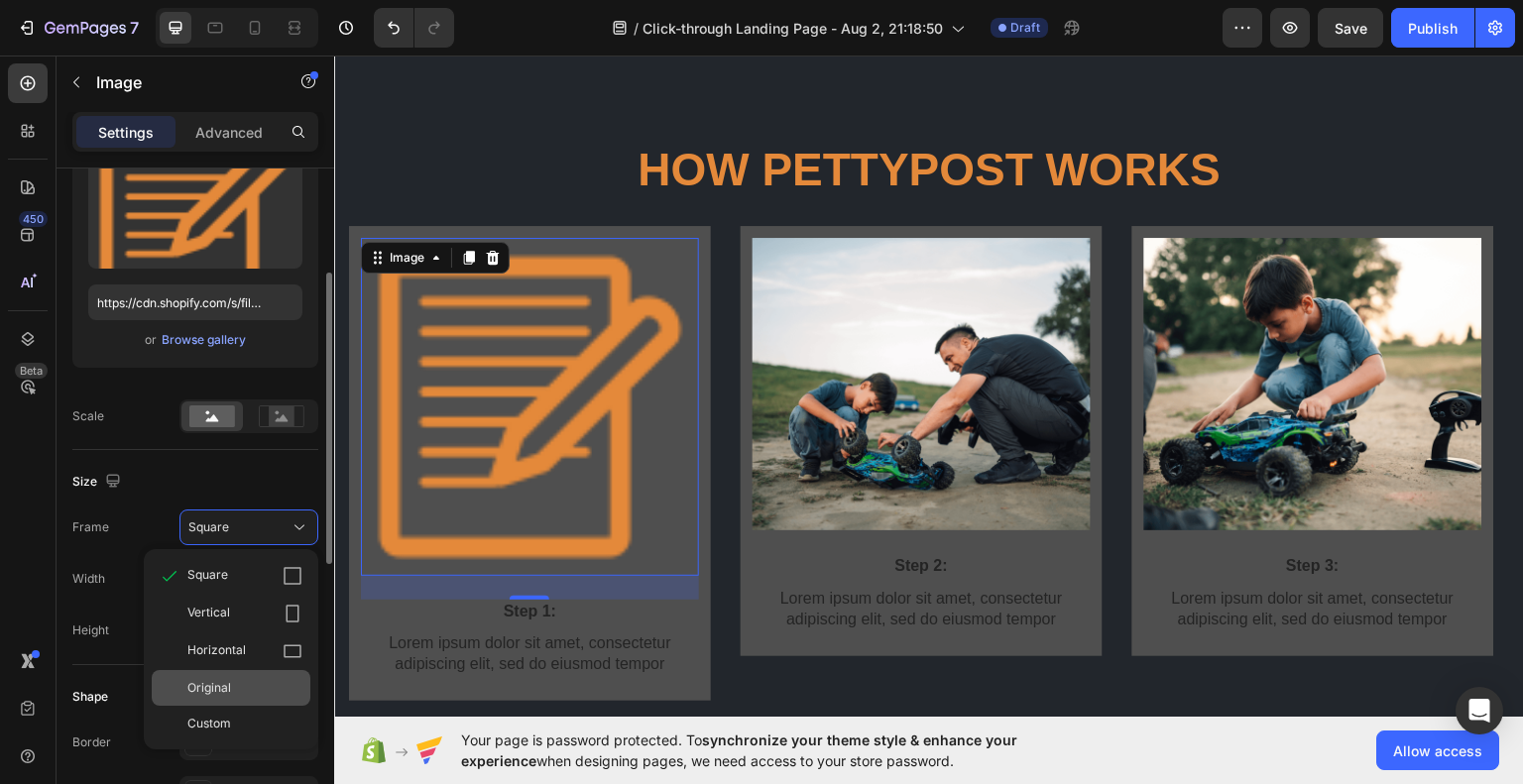 click on "Original" 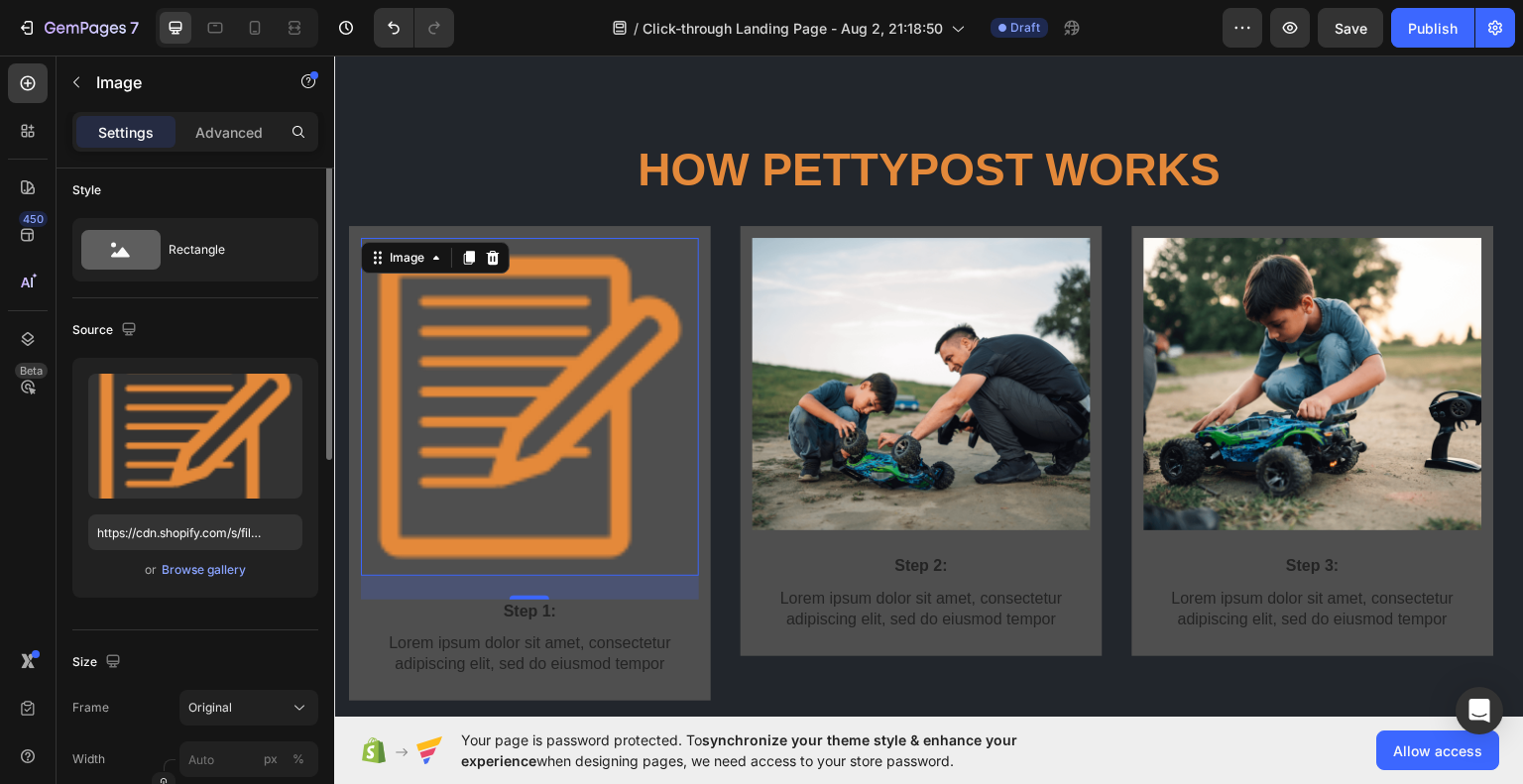 scroll, scrollTop: 0, scrollLeft: 0, axis: both 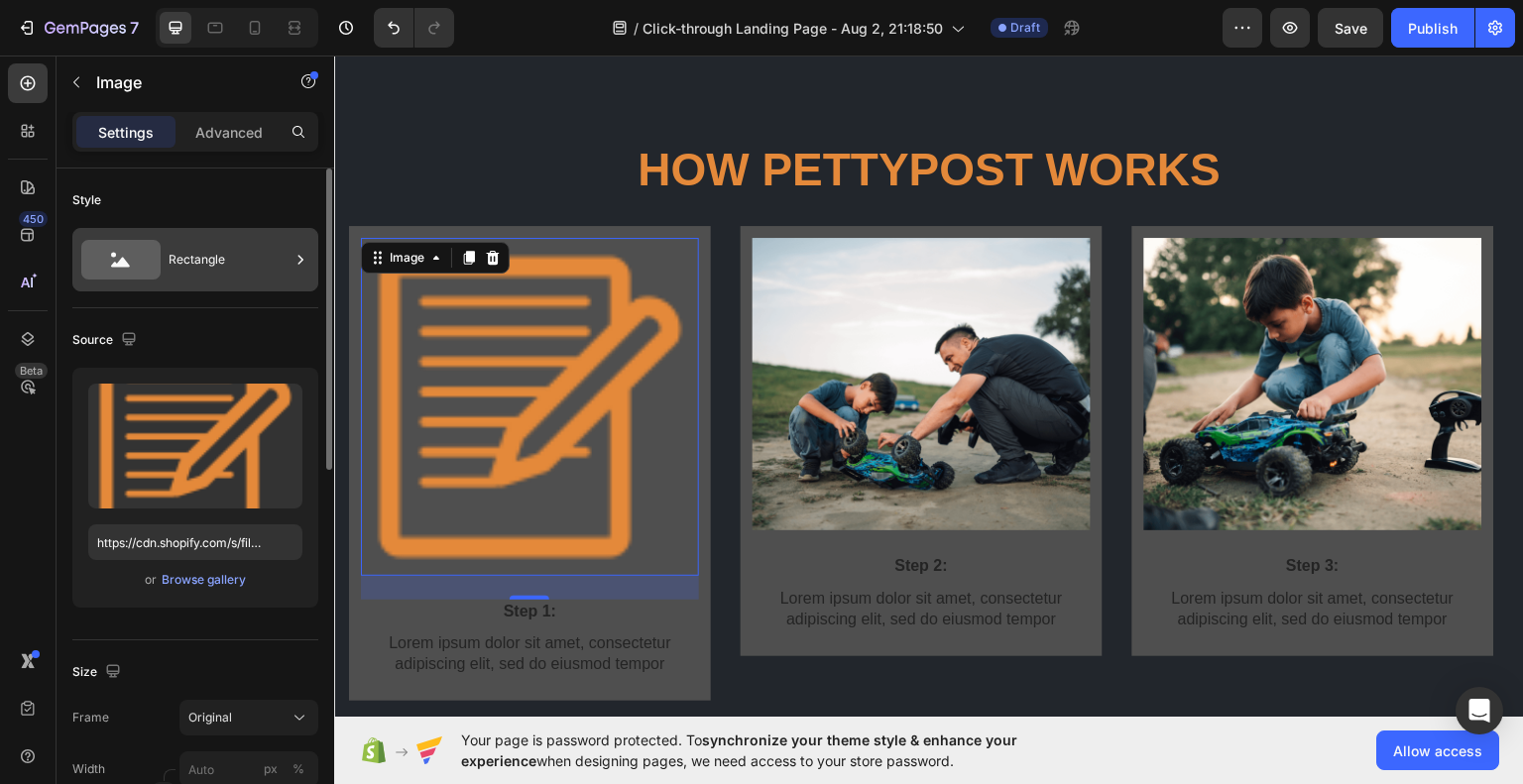 click 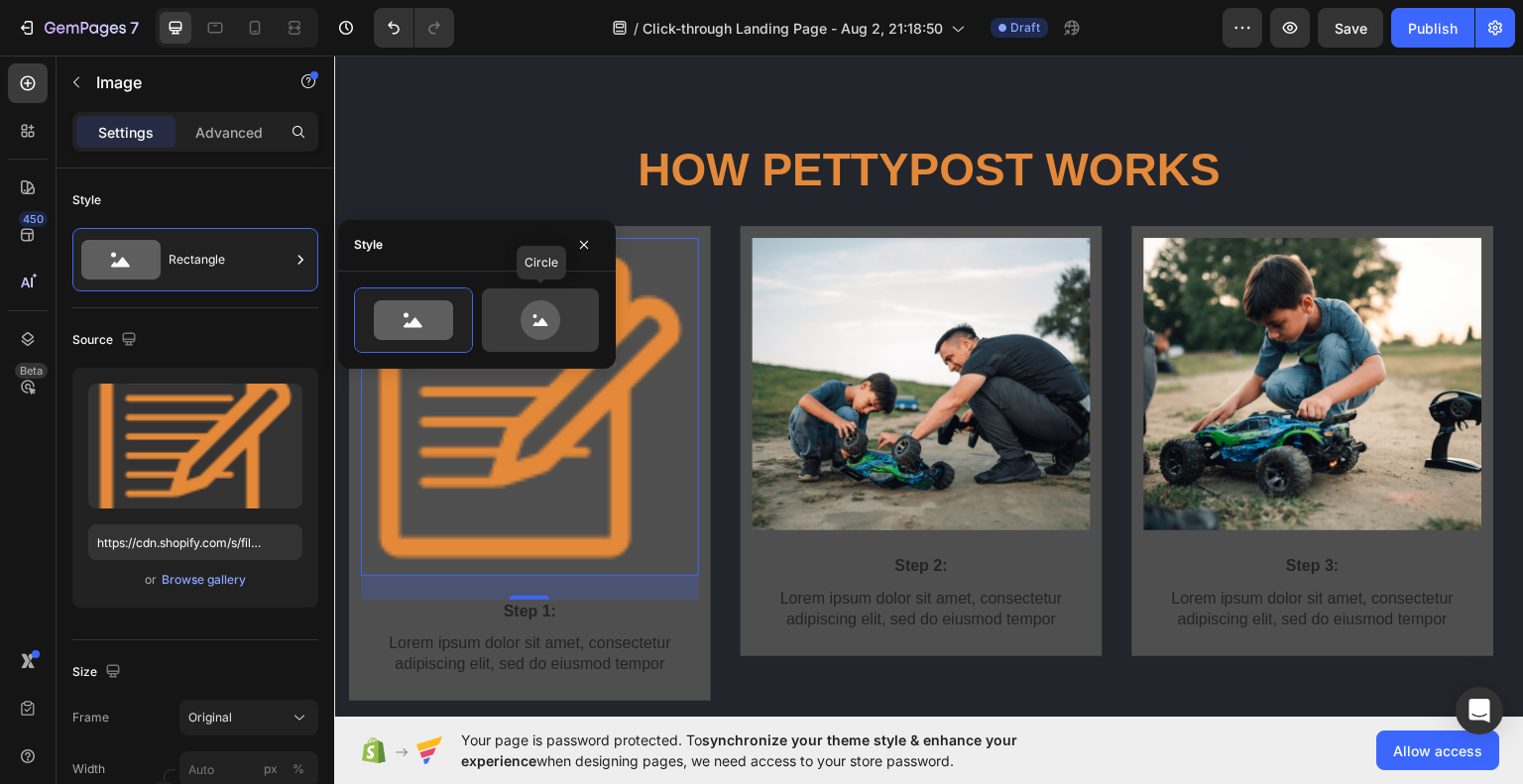 click 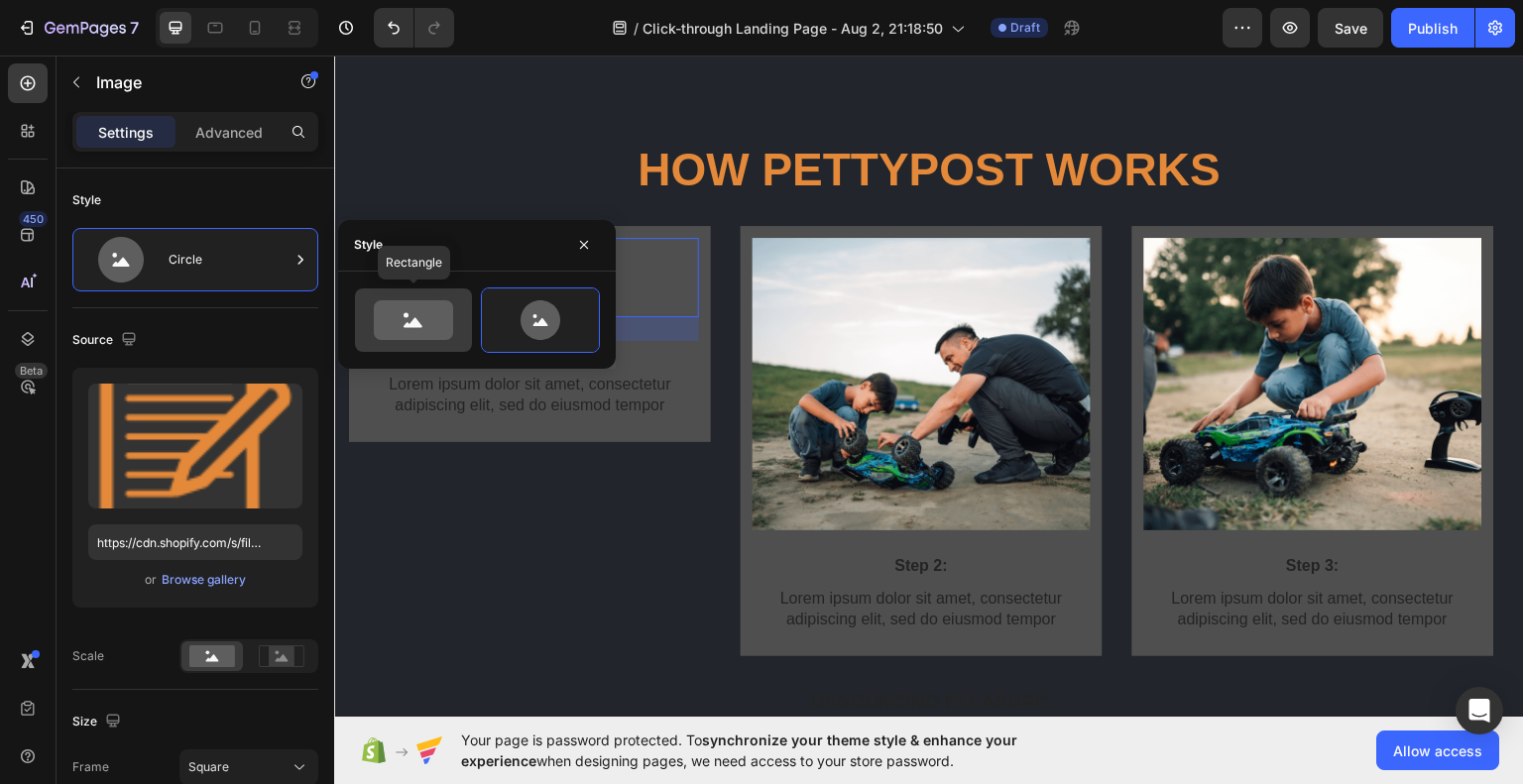 click 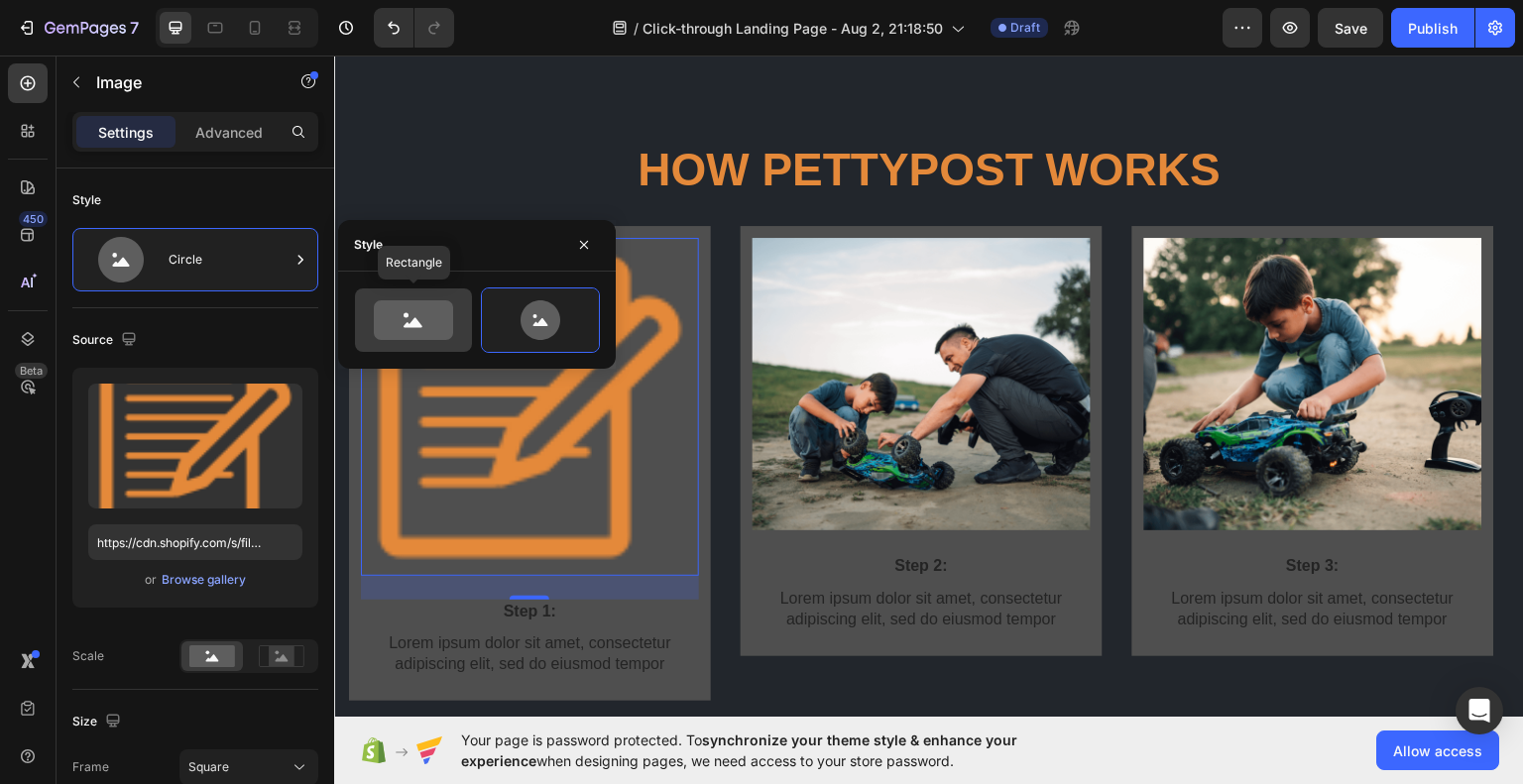 type on "100" 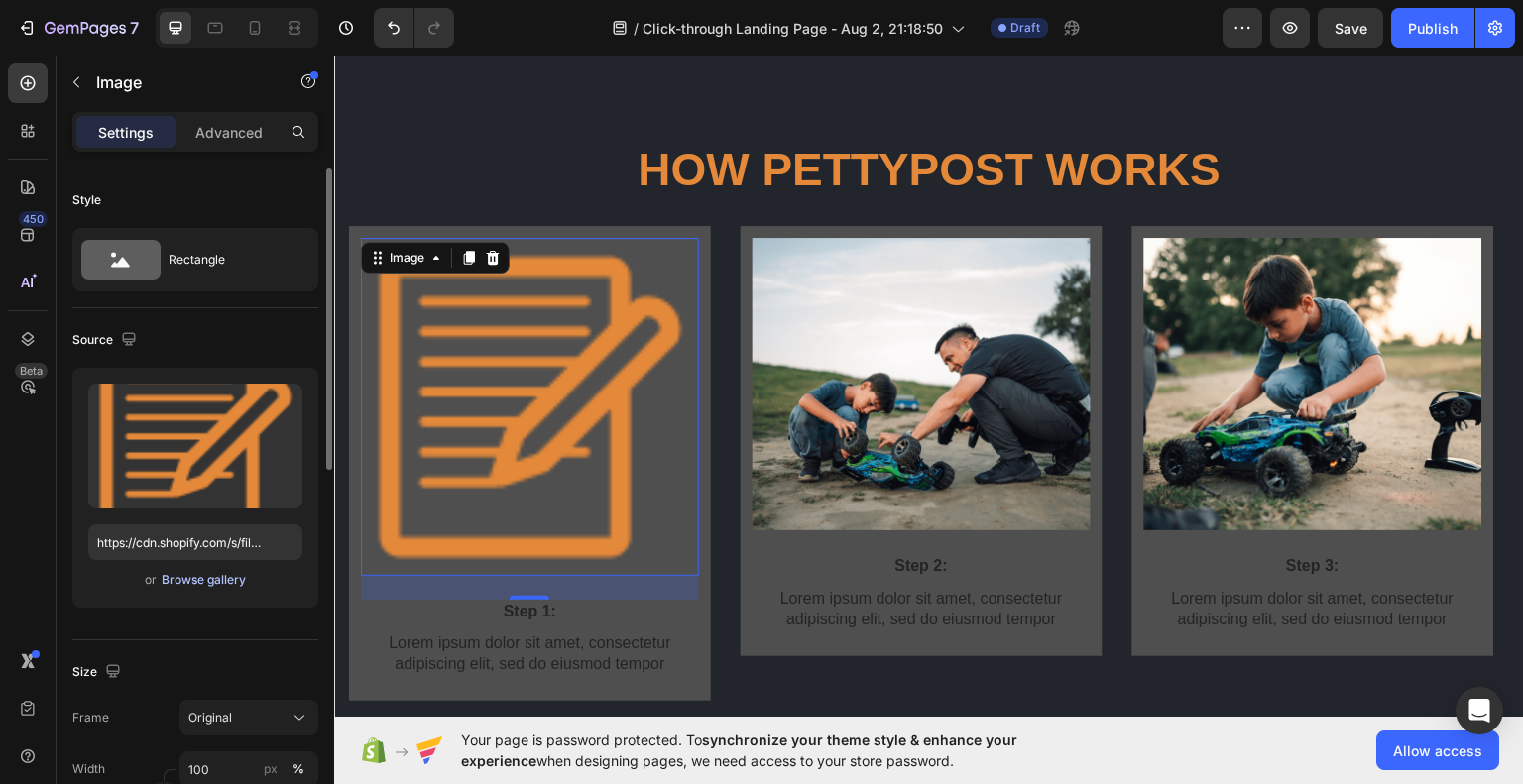 click on "Browse gallery" at bounding box center (203, 580) 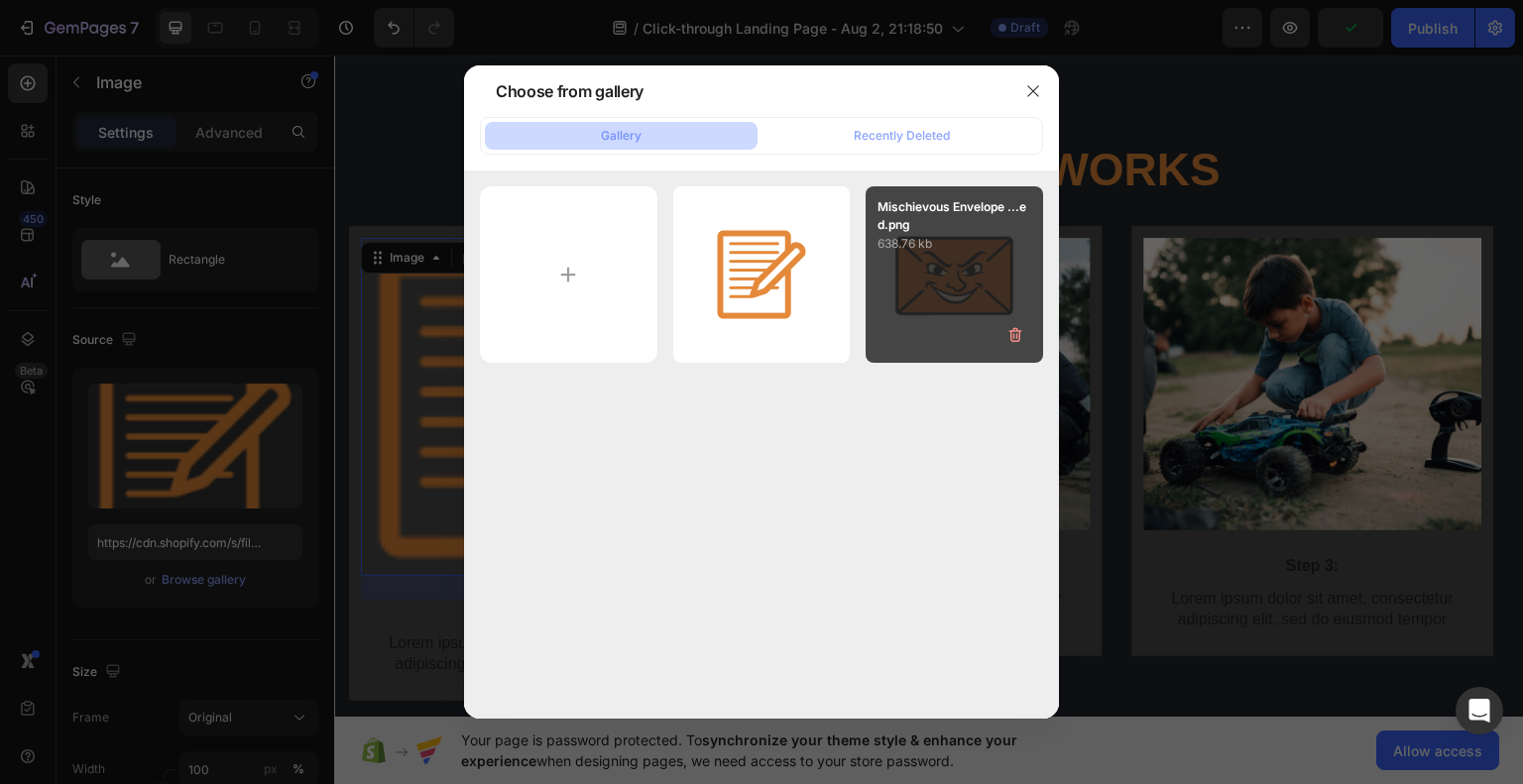 click on "Mischievous Envelope ...ed.png 638.76 kb" at bounding box center (954, 275) 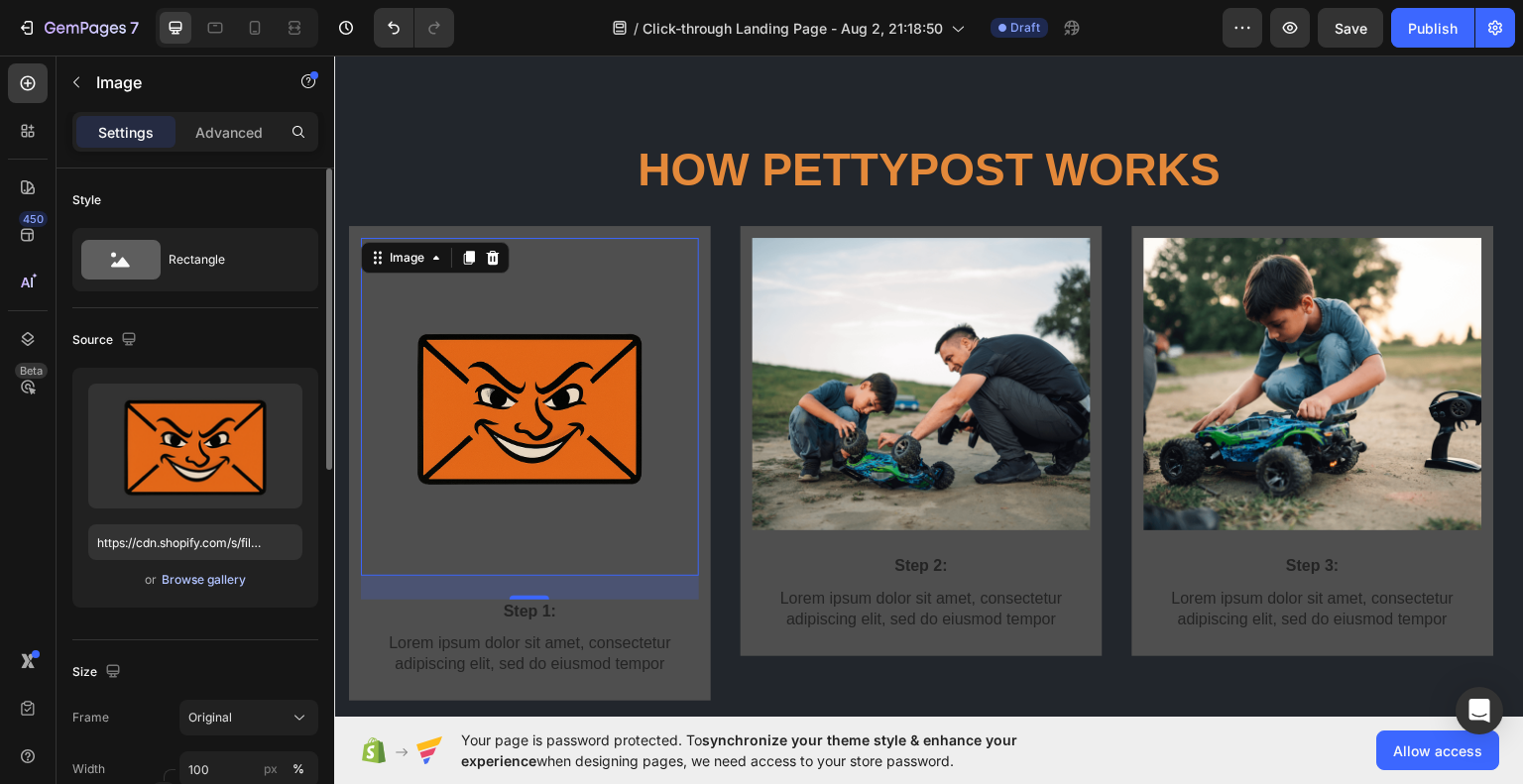 click on "Browse gallery" at bounding box center (203, 580) 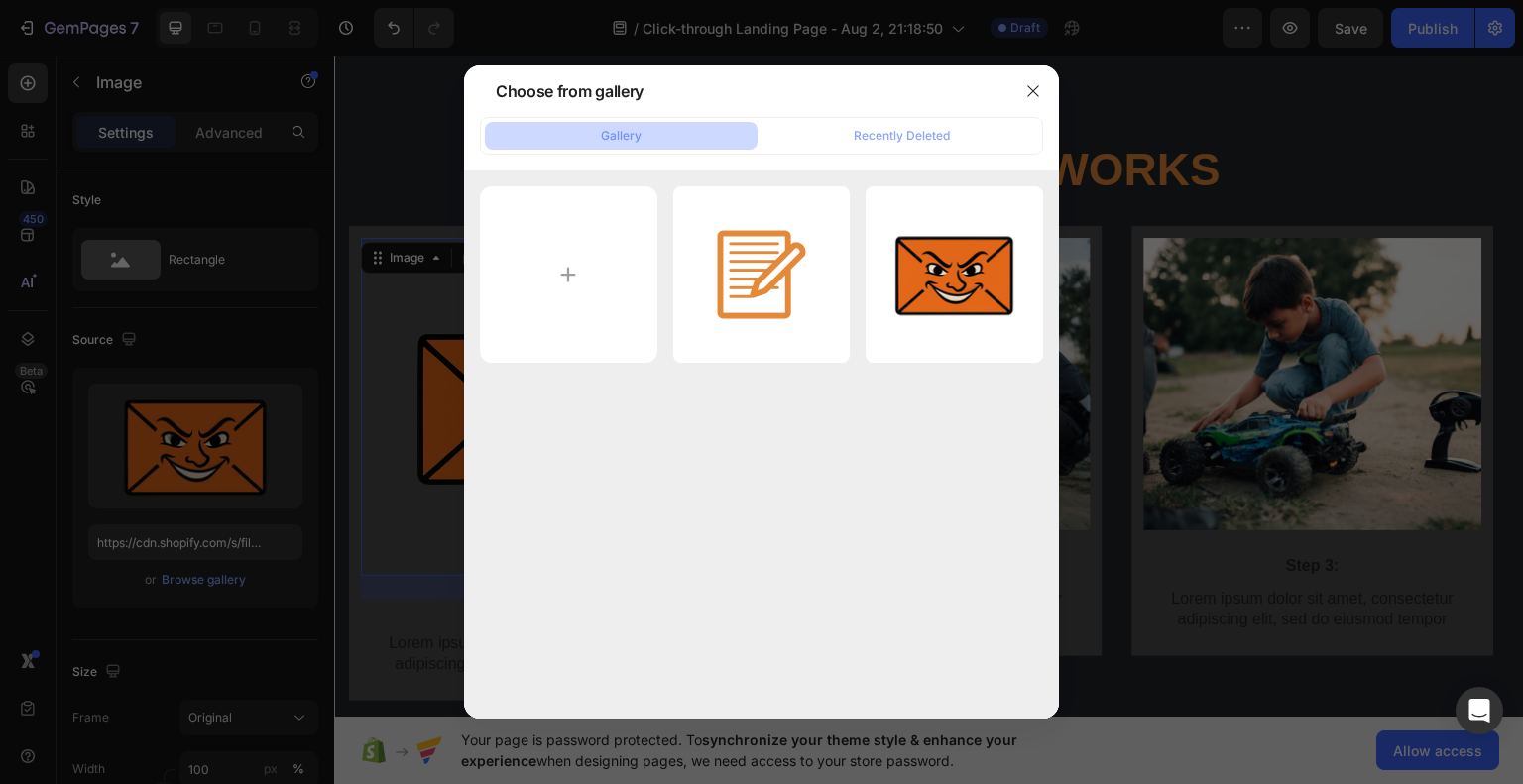 click at bounding box center [762, 392] 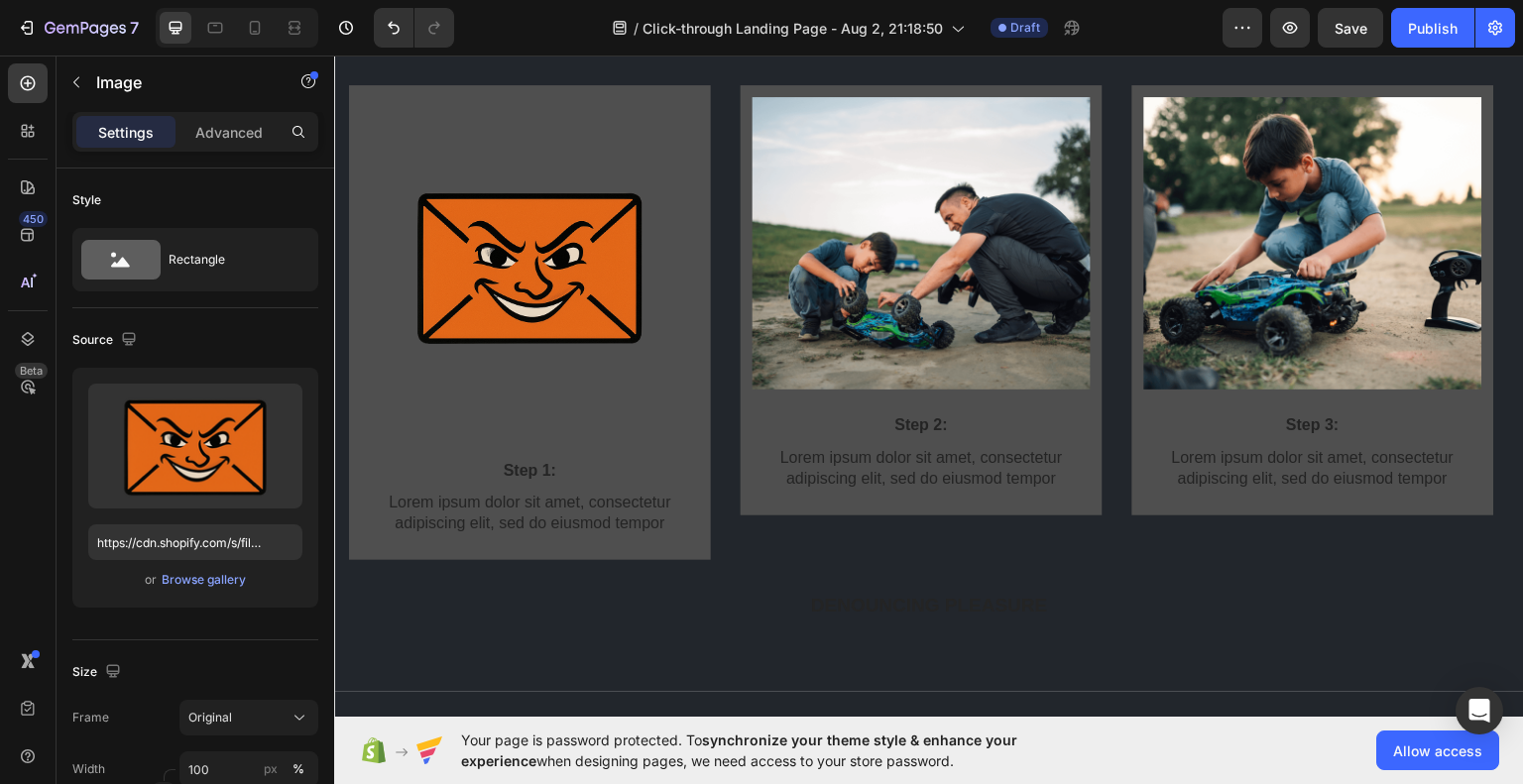 scroll, scrollTop: 1081, scrollLeft: 0, axis: vertical 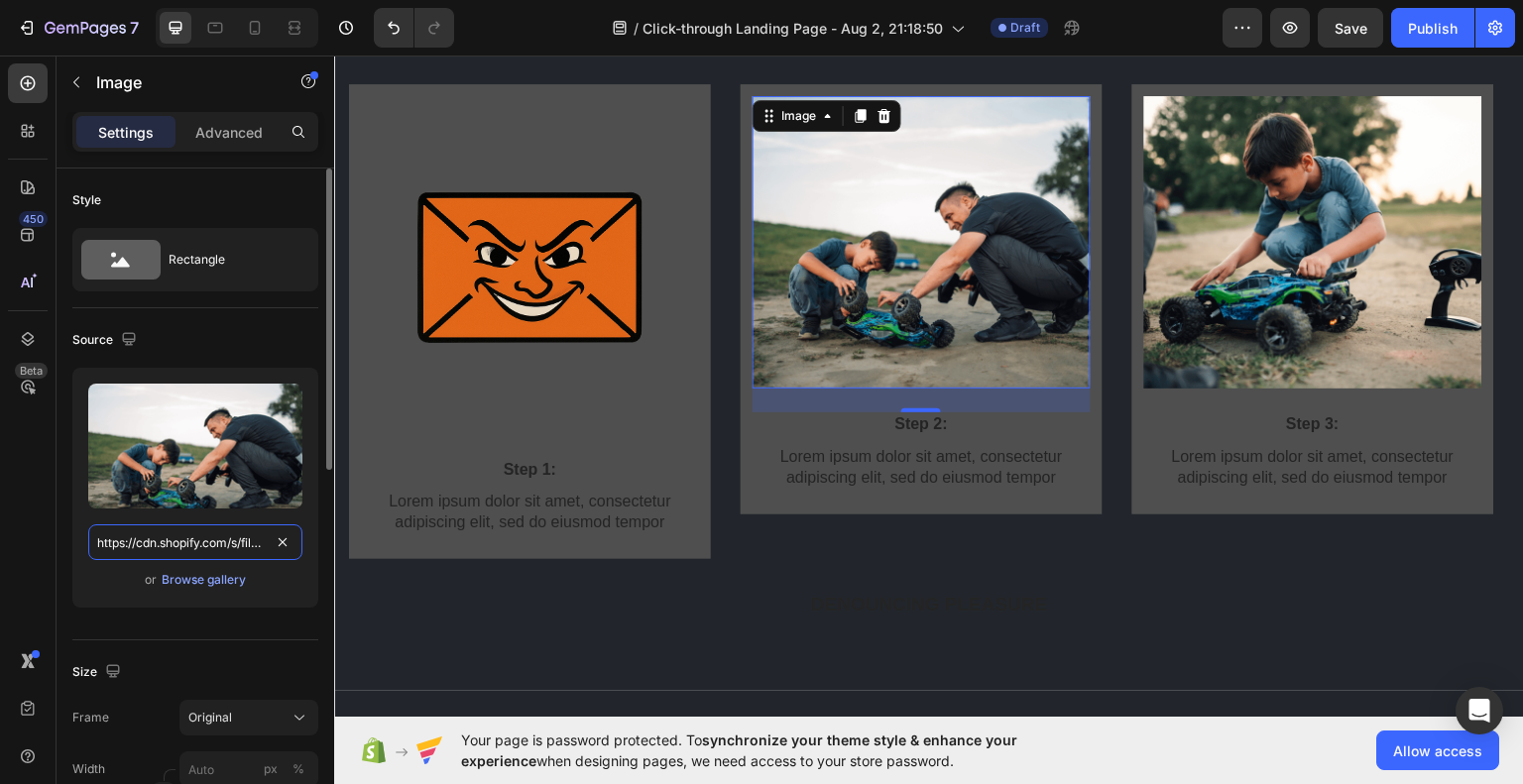 click on "https://cdn.shopify.com/s/files/1/0717/5811/9108/files/gempages_578233275575697936-570d1a42-9025-4a2d-9407-347648306aa3.png" at bounding box center (195, 542) 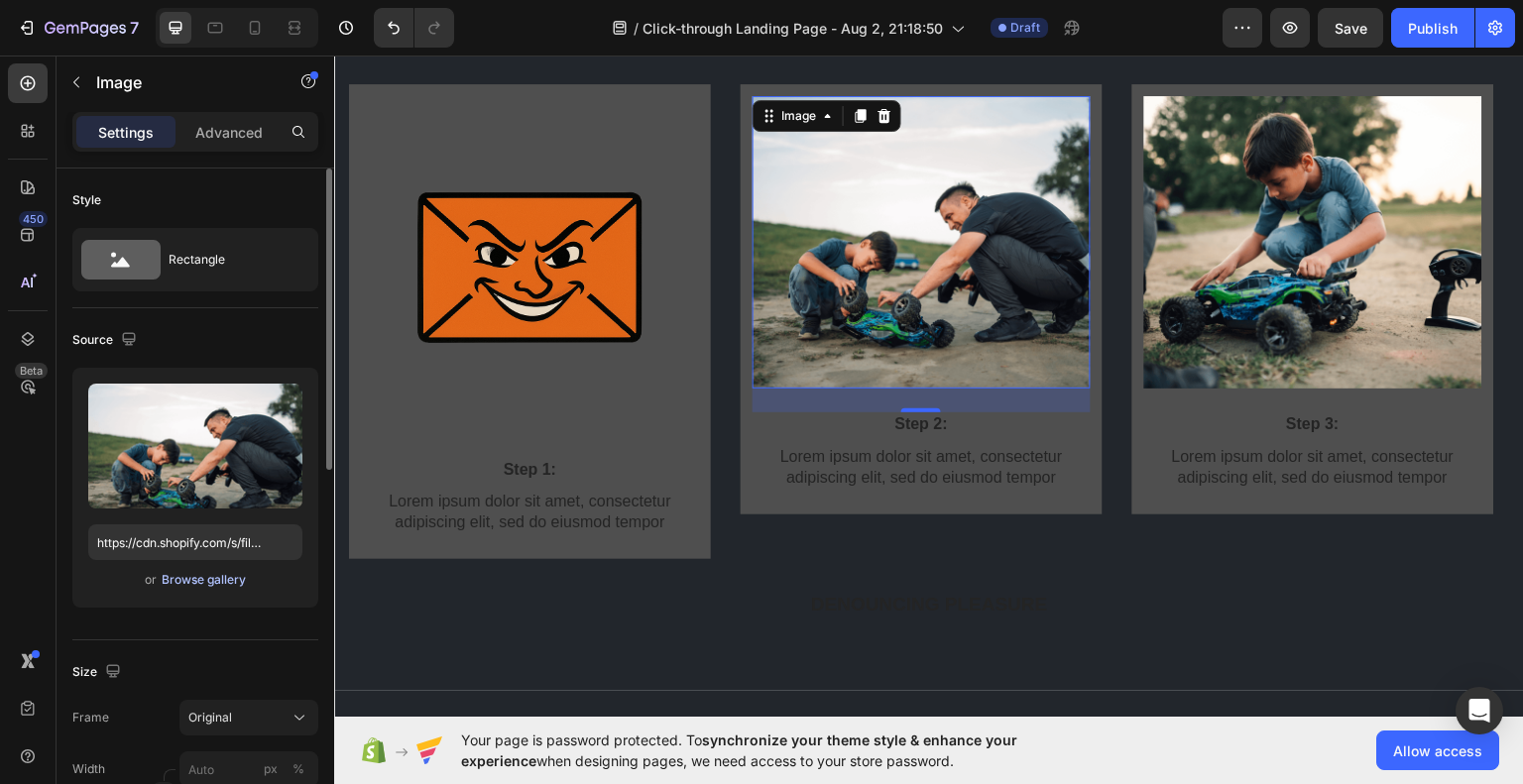 click on "Browse gallery" at bounding box center (203, 580) 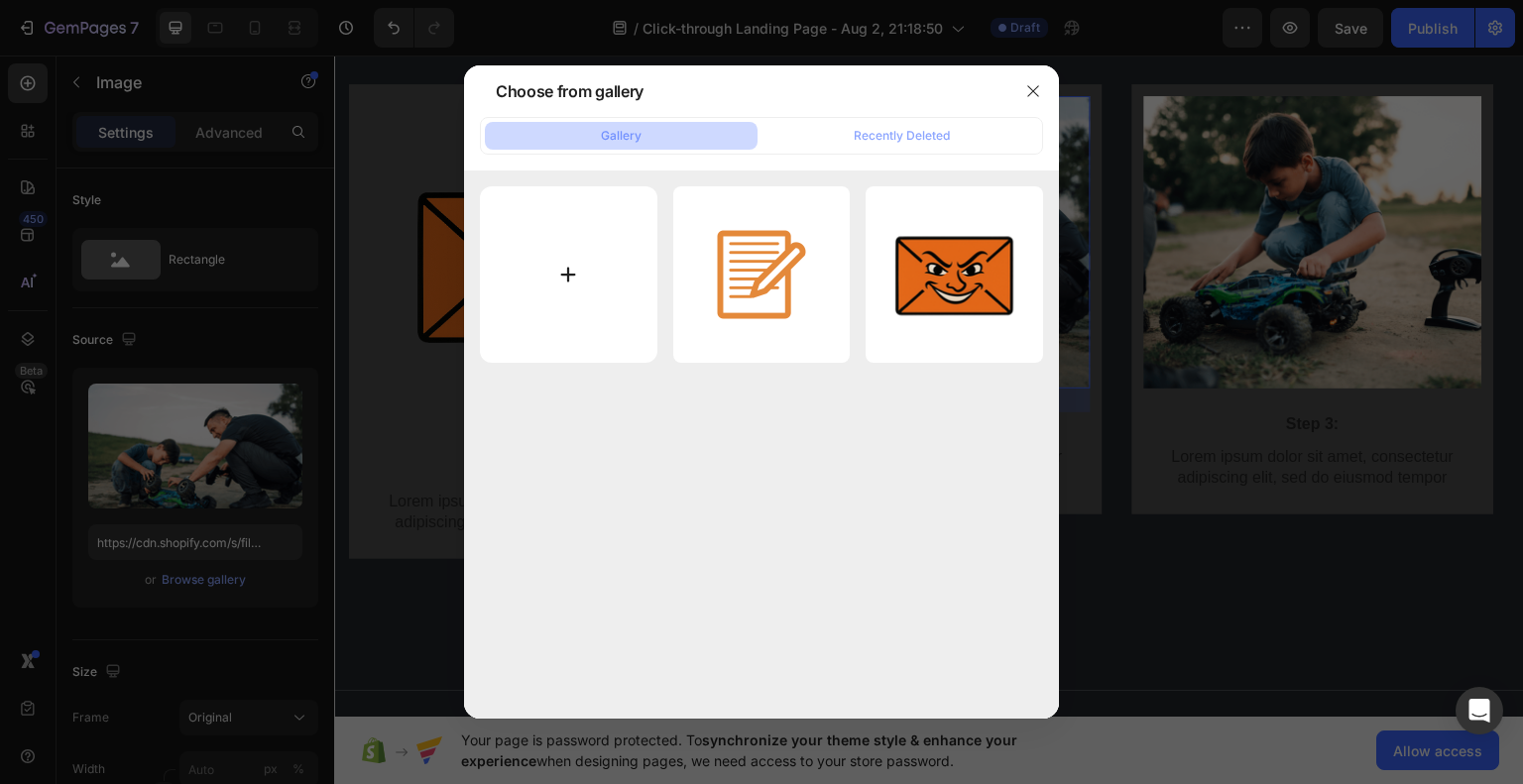 click at bounding box center (568, 275) 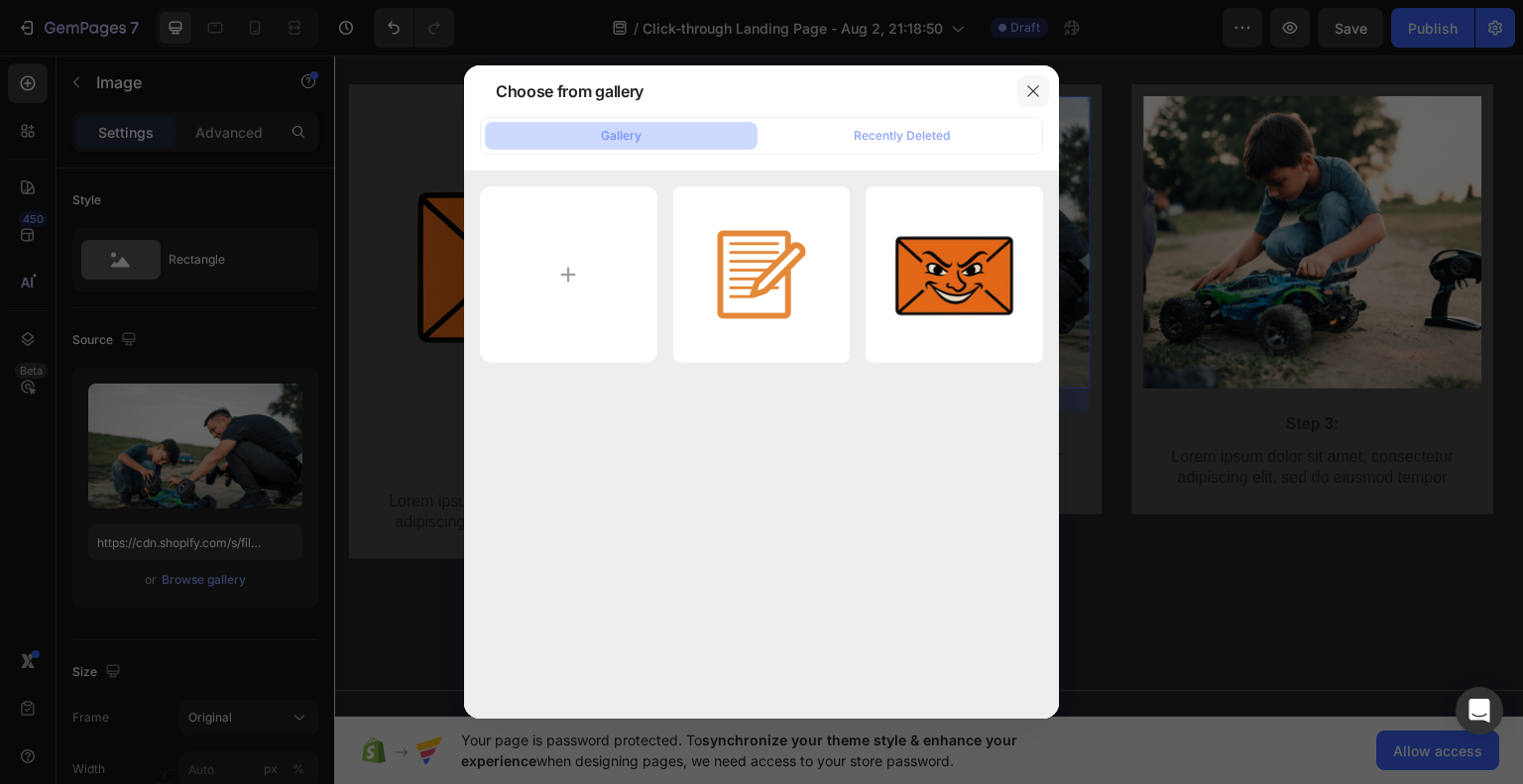 click 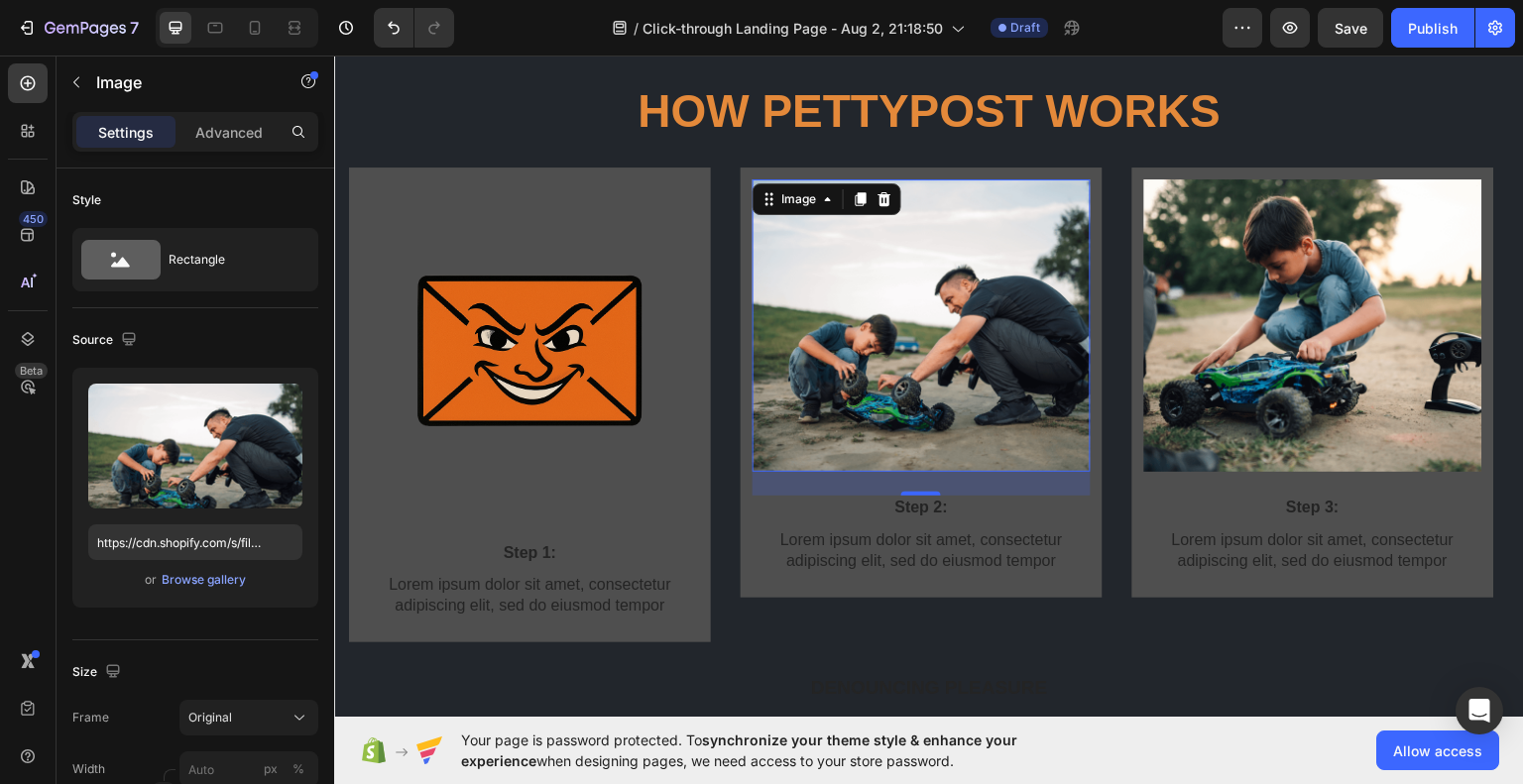 scroll, scrollTop: 965, scrollLeft: 0, axis: vertical 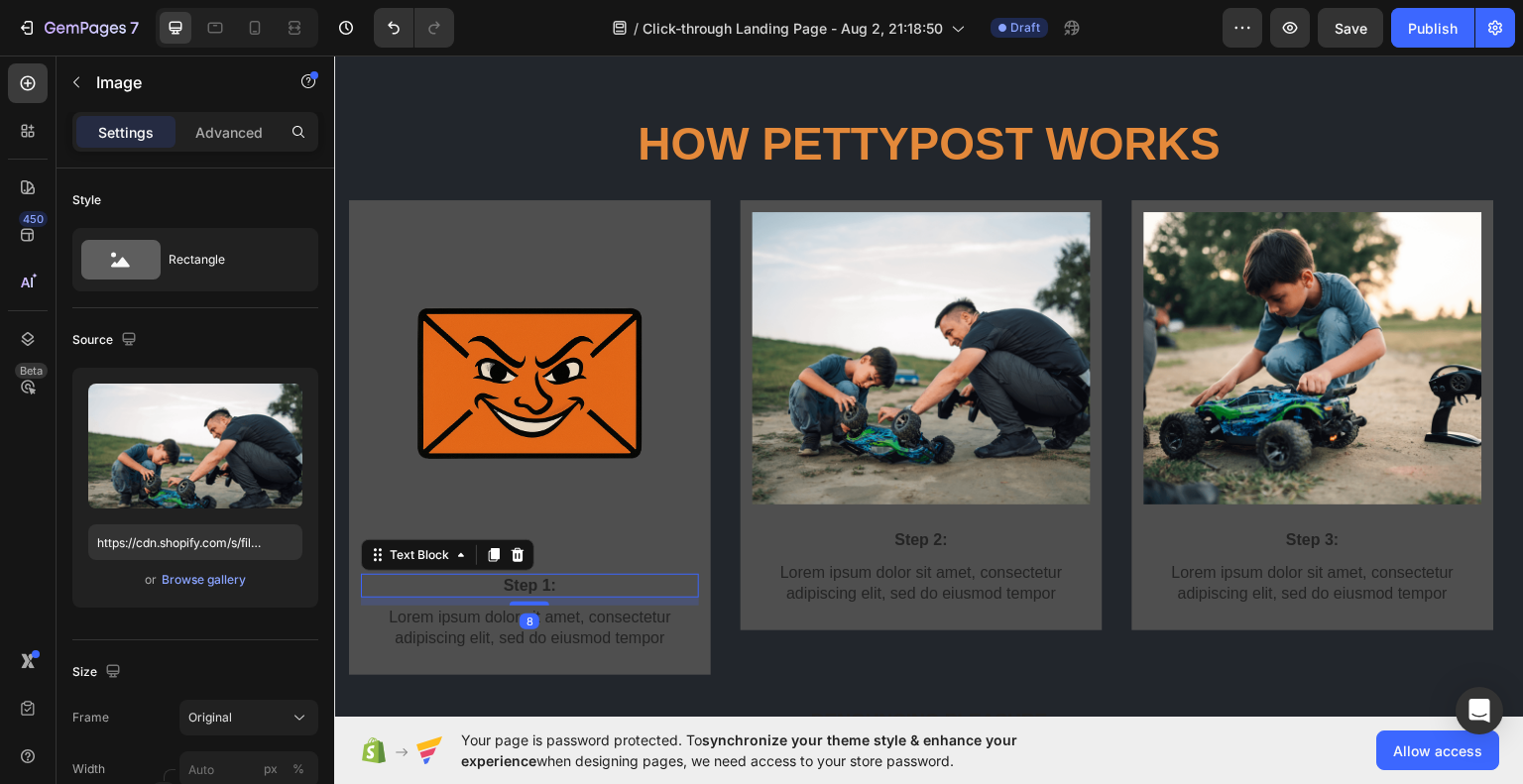 click on "Step 1:" at bounding box center (529, 585) 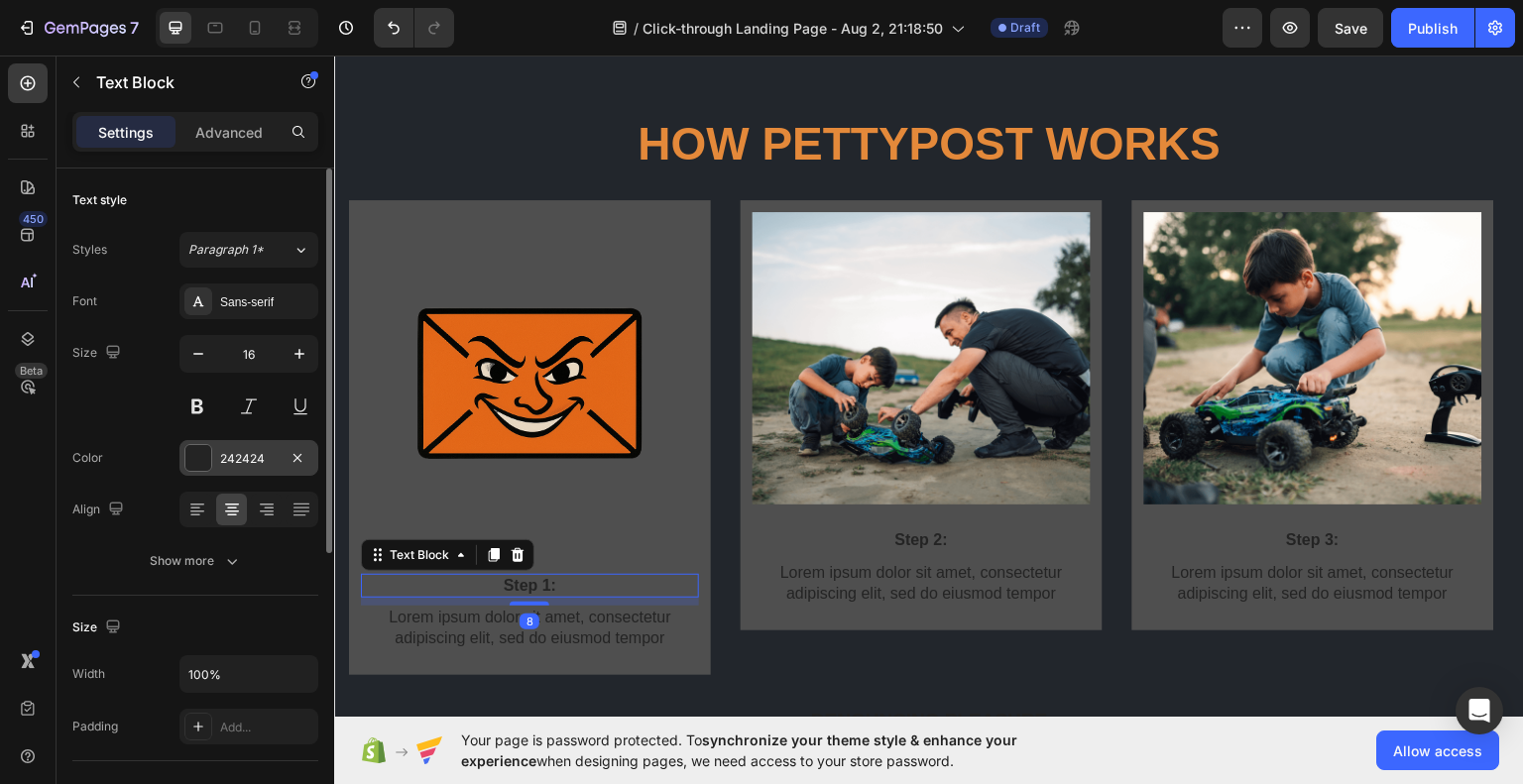 click on "242424" at bounding box center (249, 459) 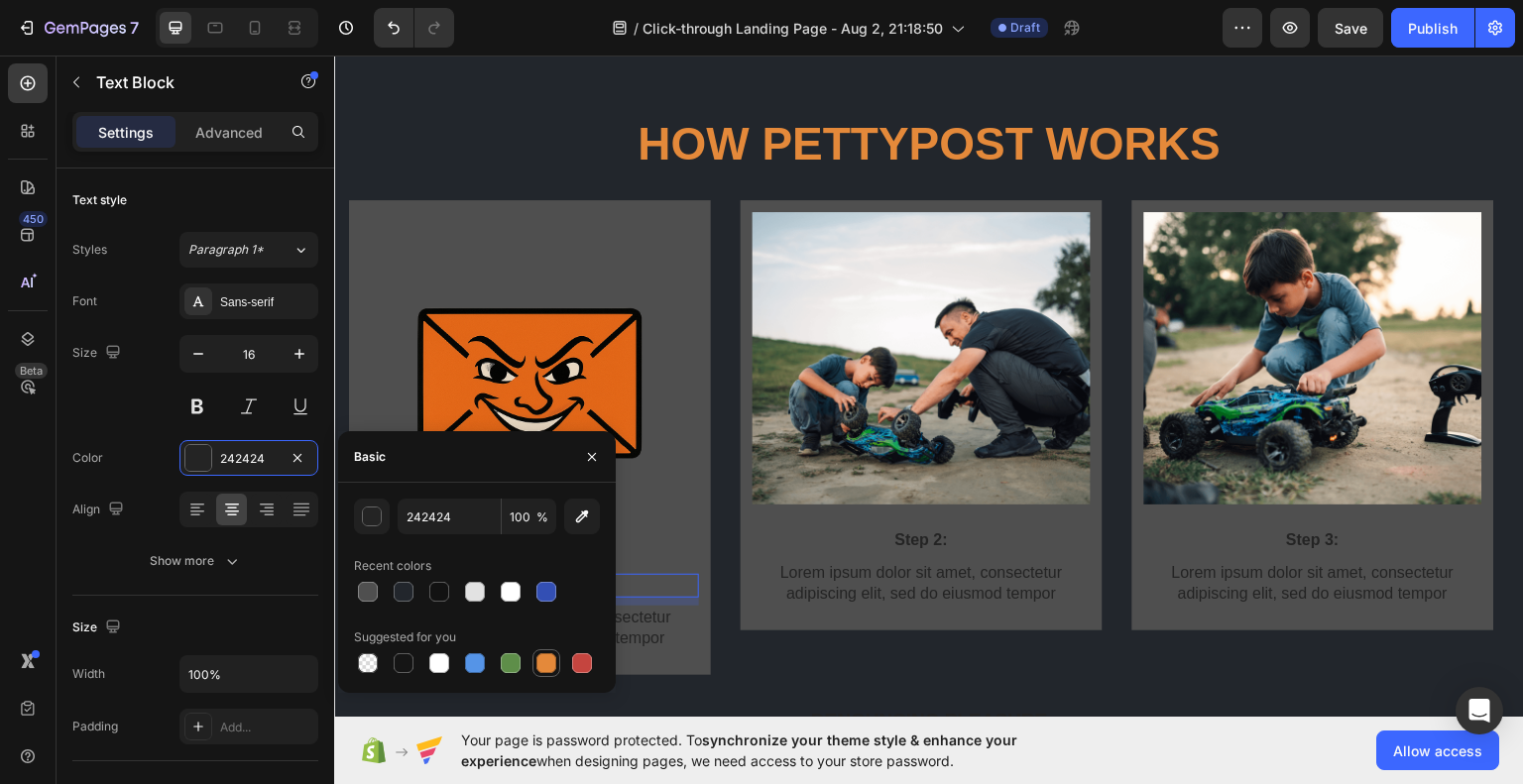 click at bounding box center (546, 663) 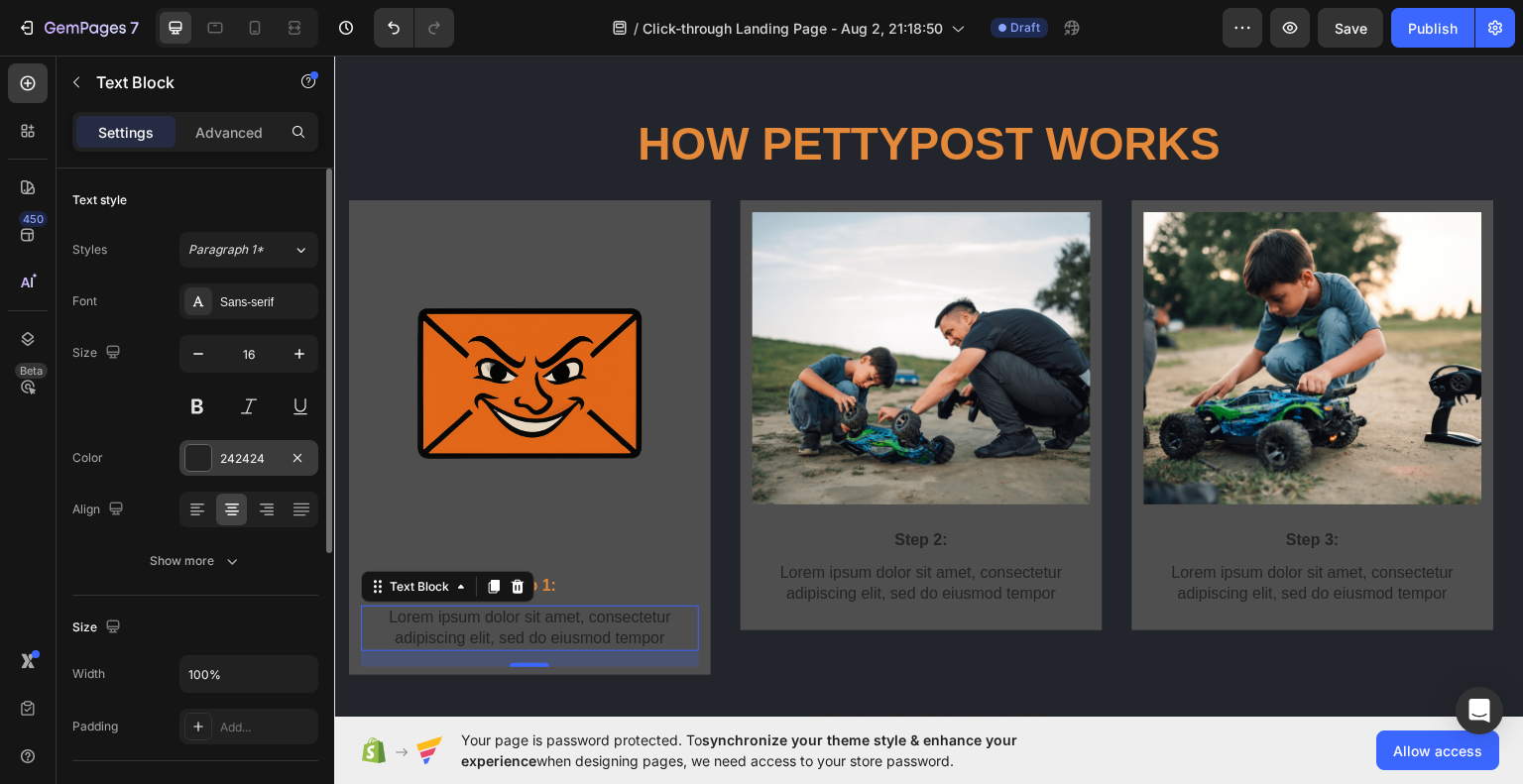 click on "242424" at bounding box center [249, 458] 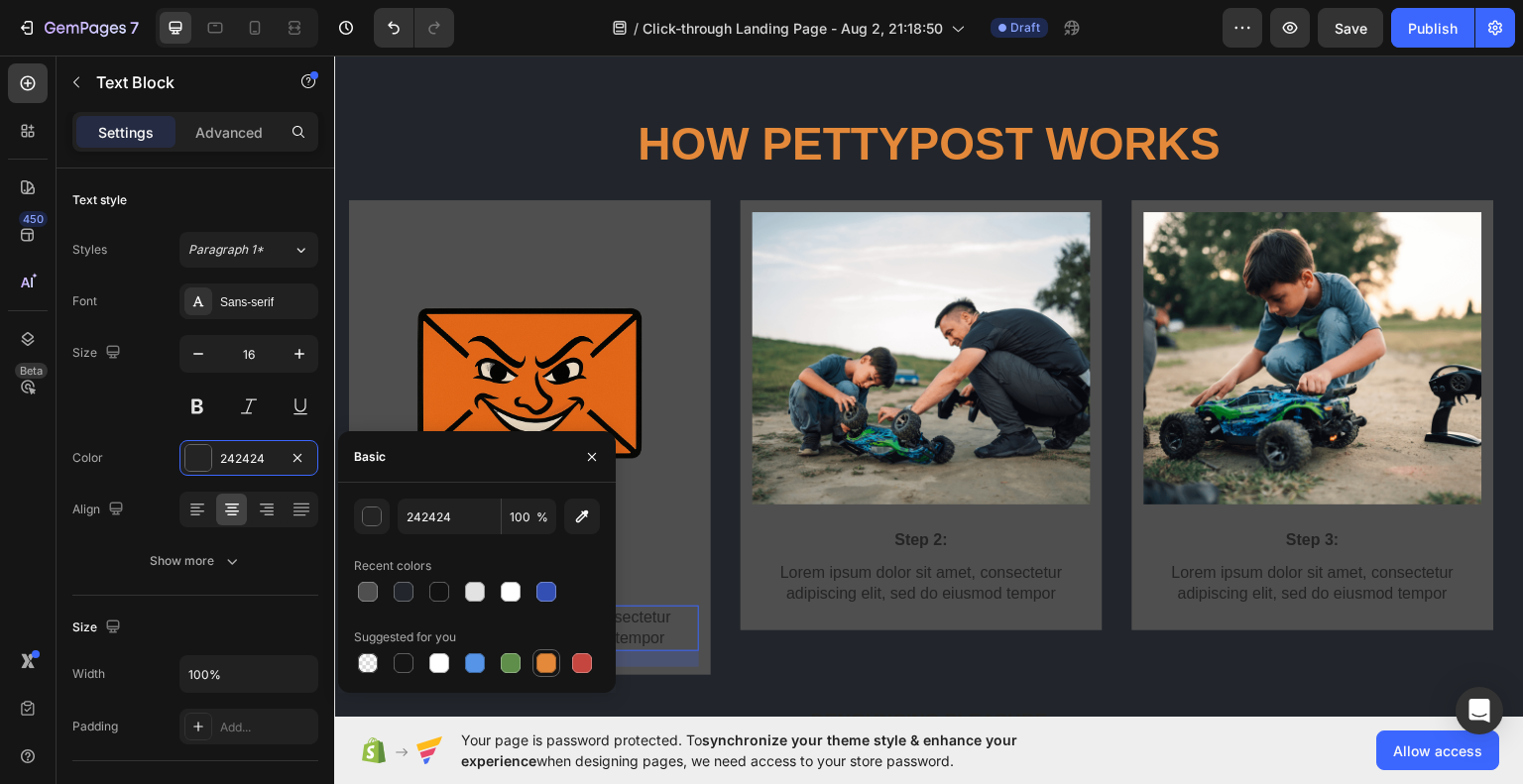 click at bounding box center (546, 663) 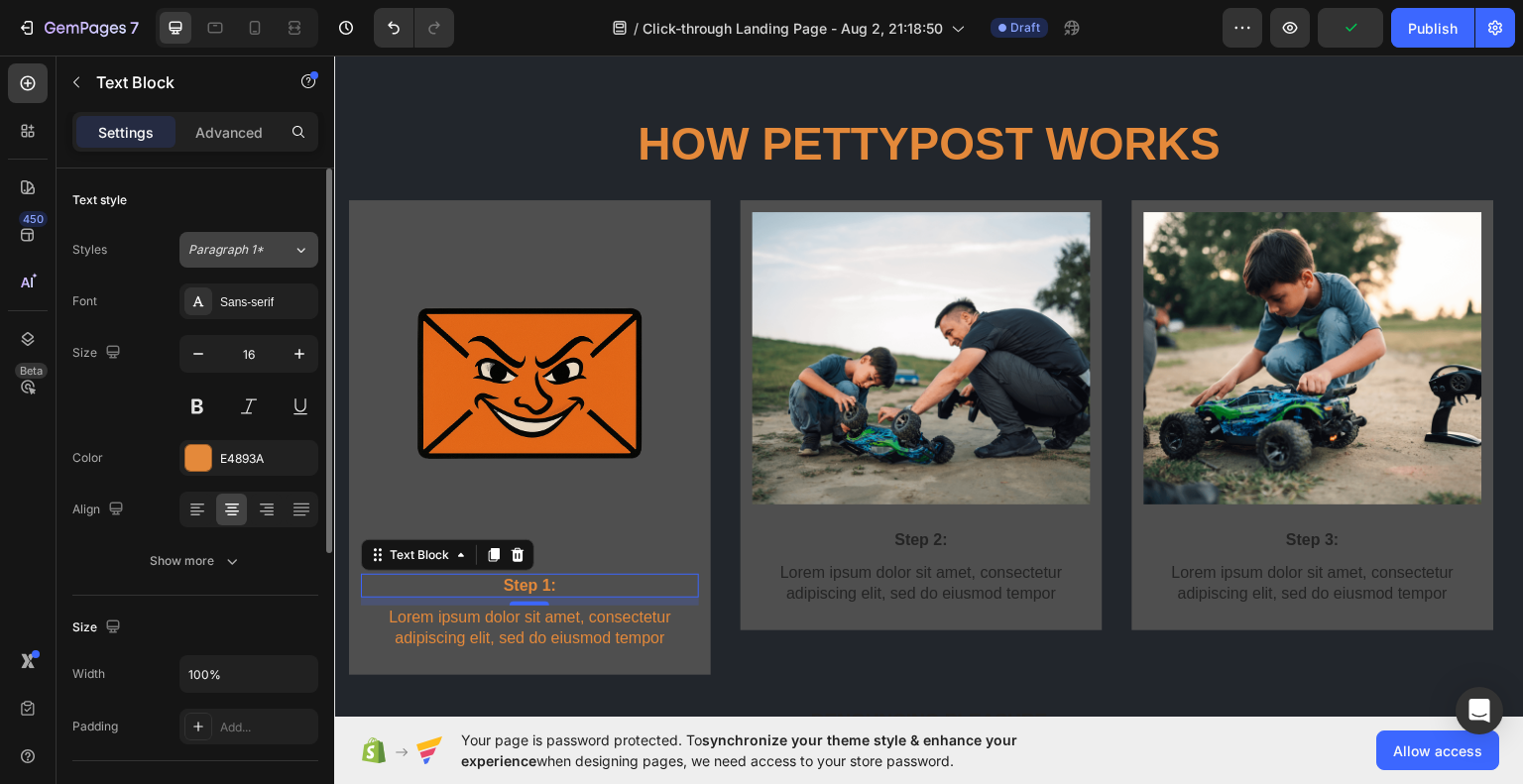 click on "Paragraph 1*" 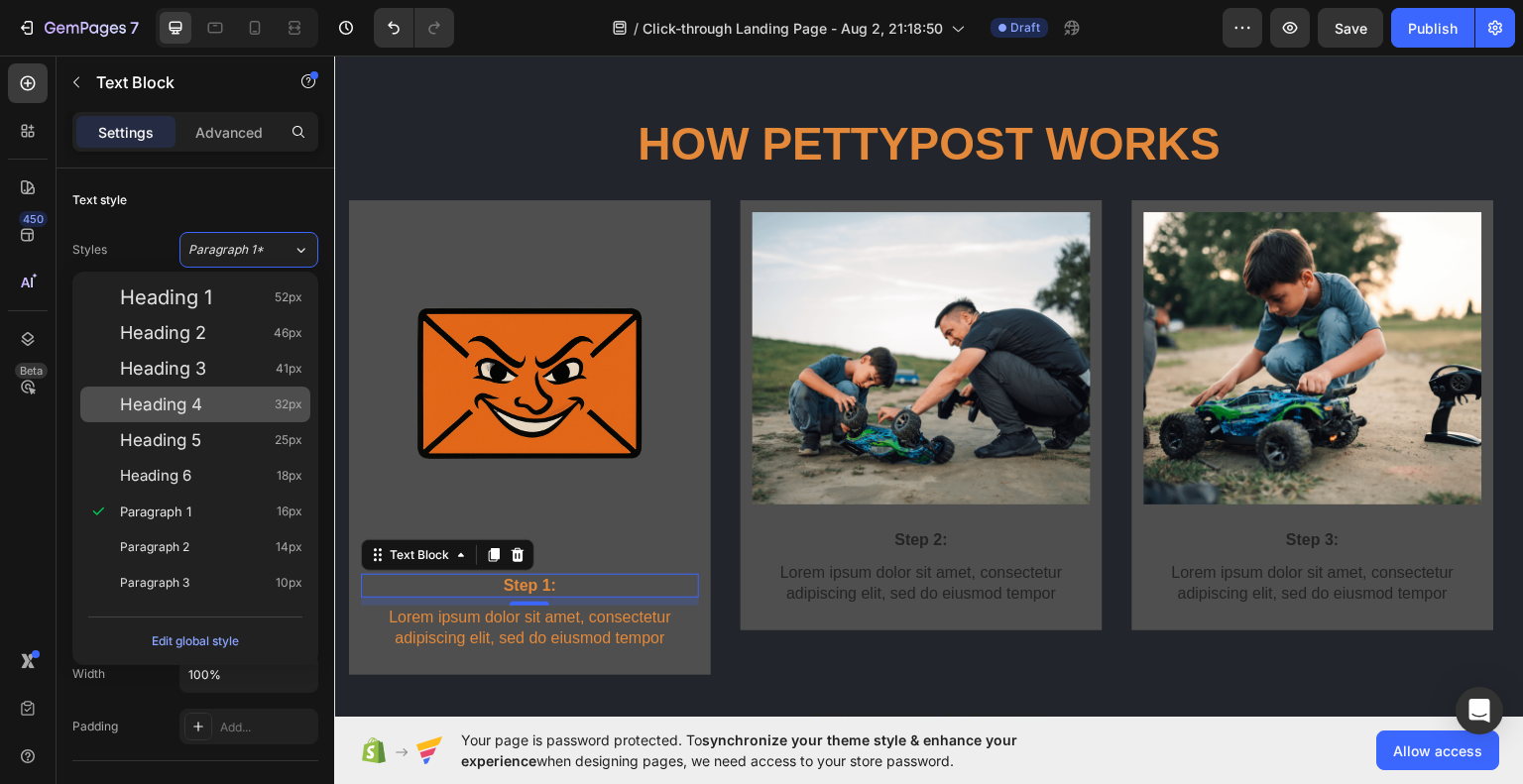 click on "Heading 4 32px" at bounding box center (211, 404) 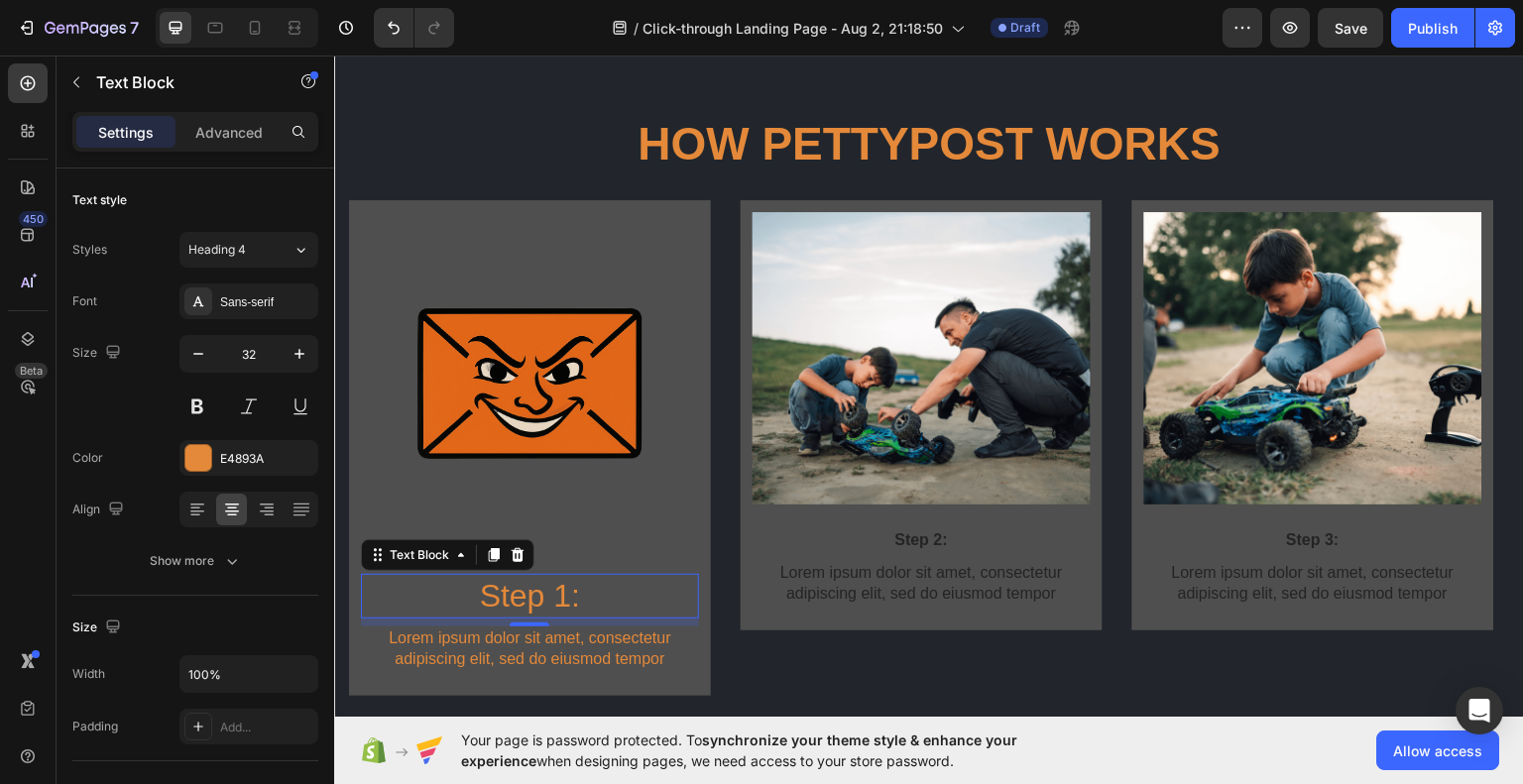 click on "Step 1:" at bounding box center [529, 596] 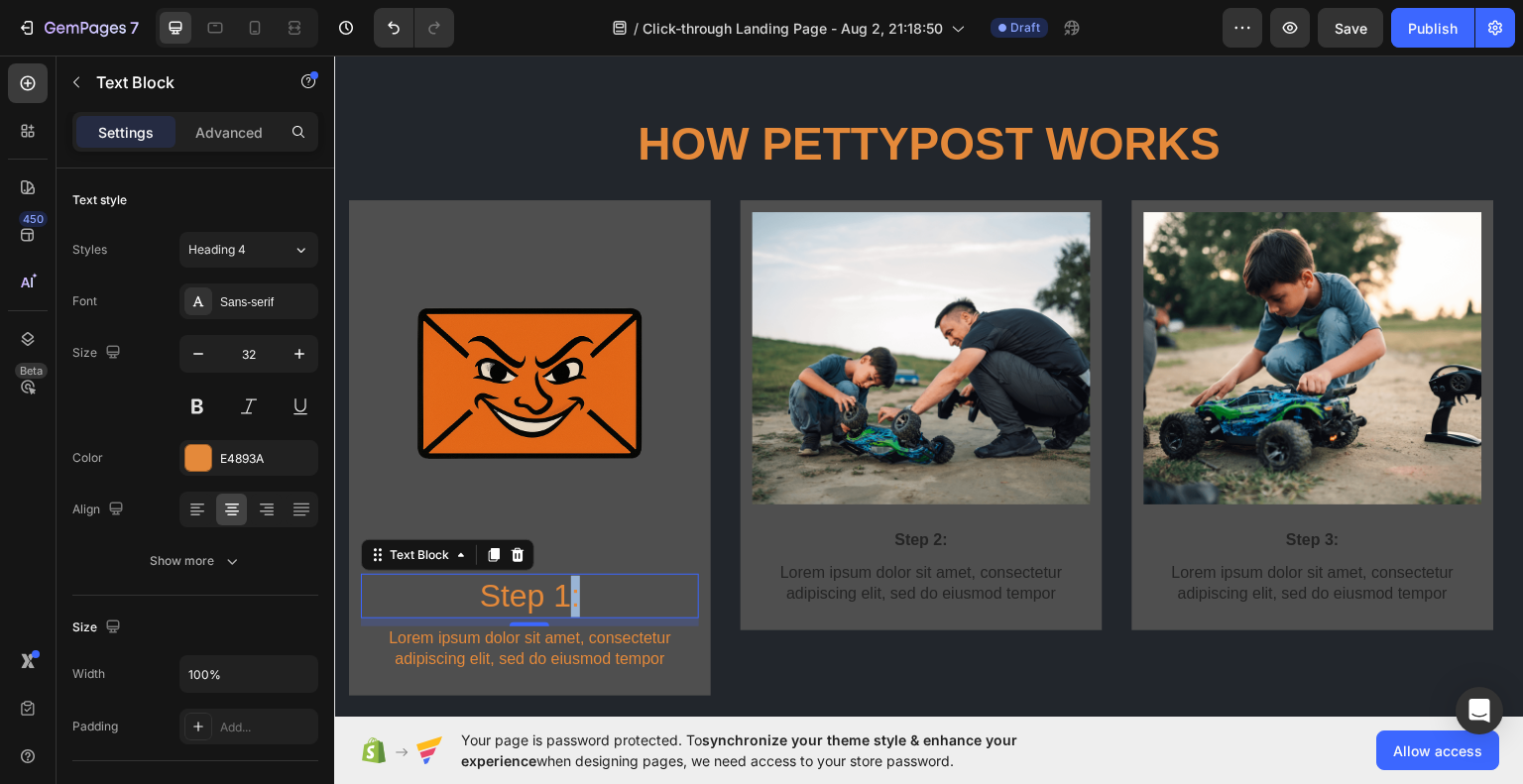 click on "Step 1:" at bounding box center (529, 596) 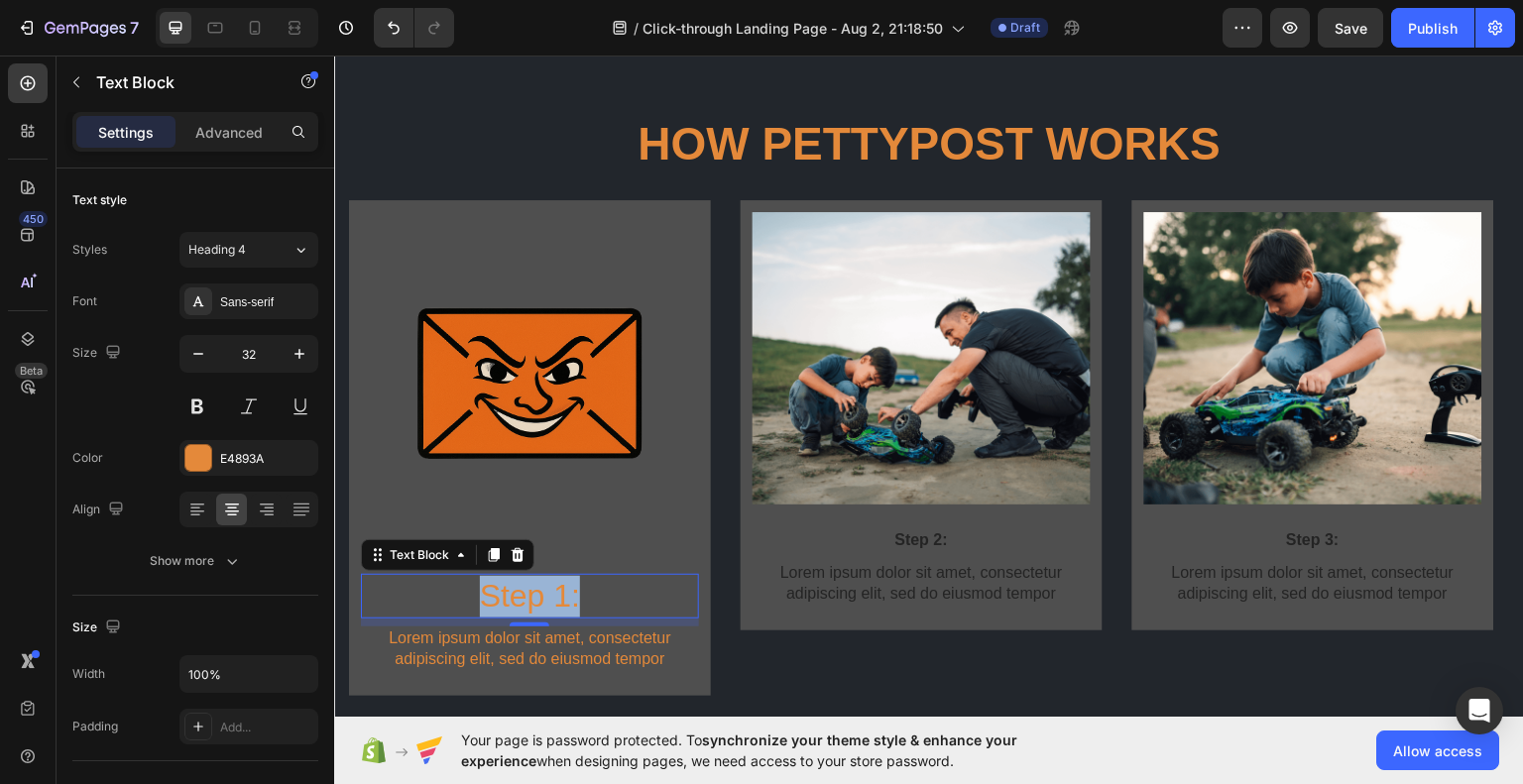 click on "Step 1:" at bounding box center (529, 596) 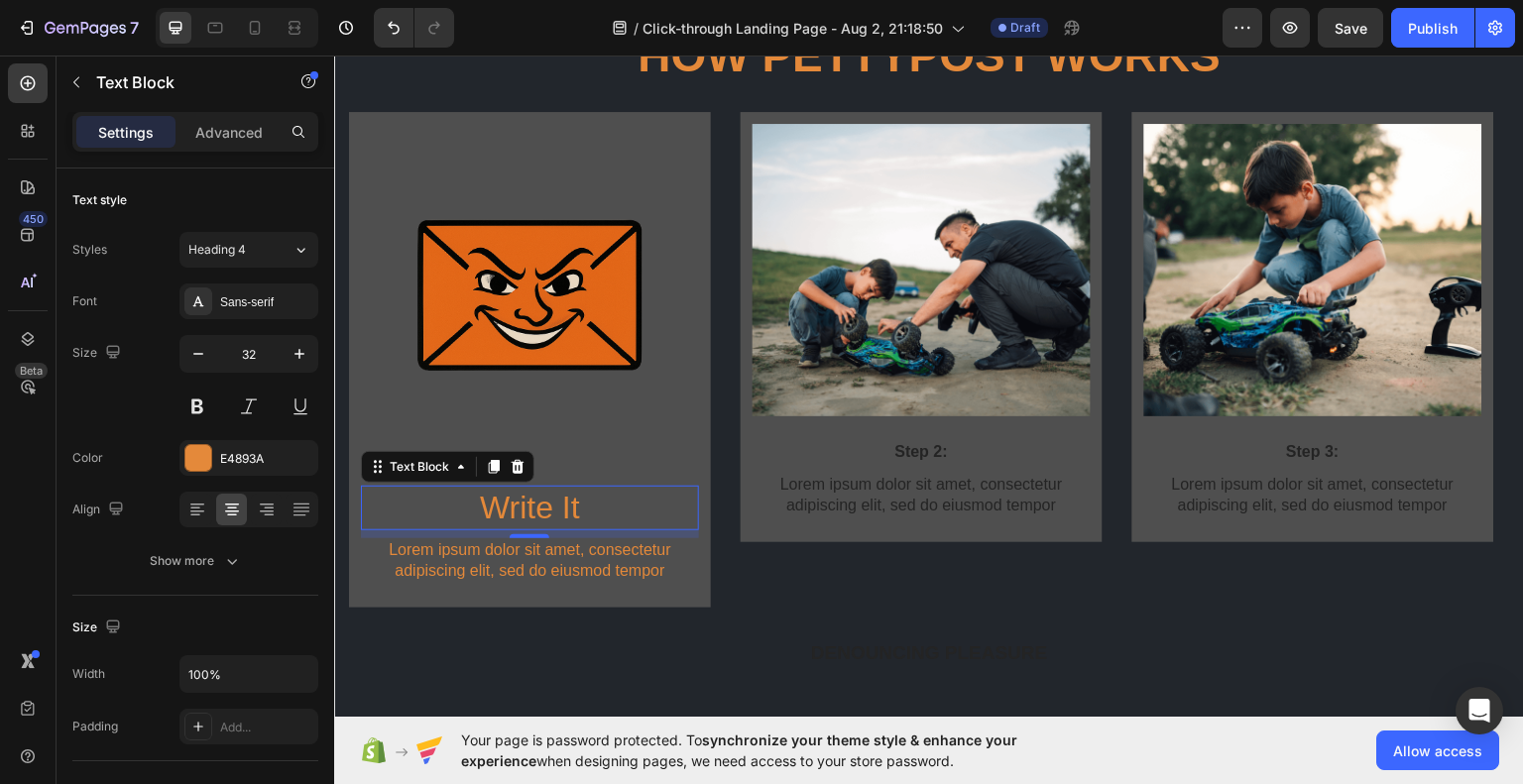 scroll, scrollTop: 1015, scrollLeft: 0, axis: vertical 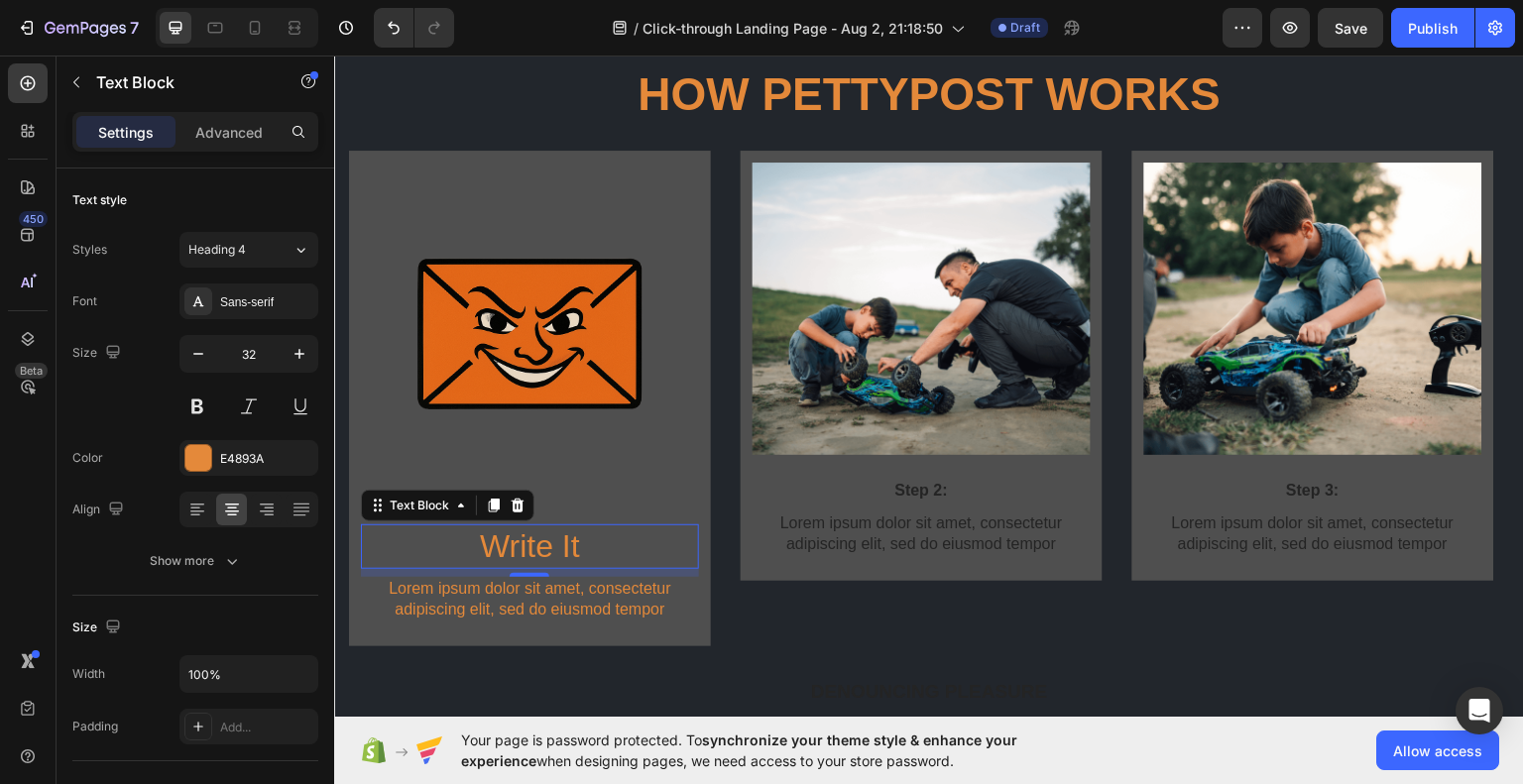 click on "Write It" at bounding box center [529, 546] 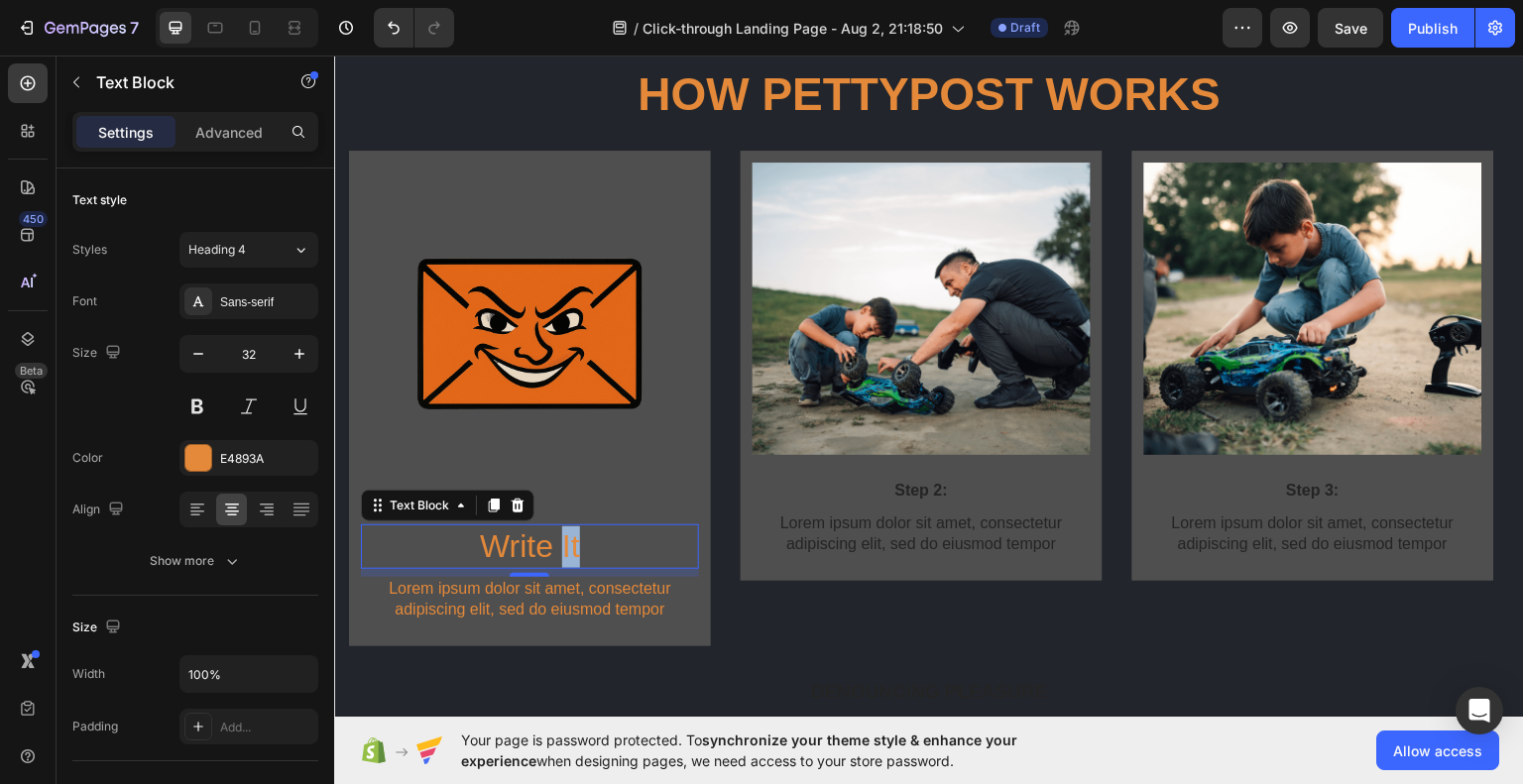 click on "Write It" at bounding box center (529, 546) 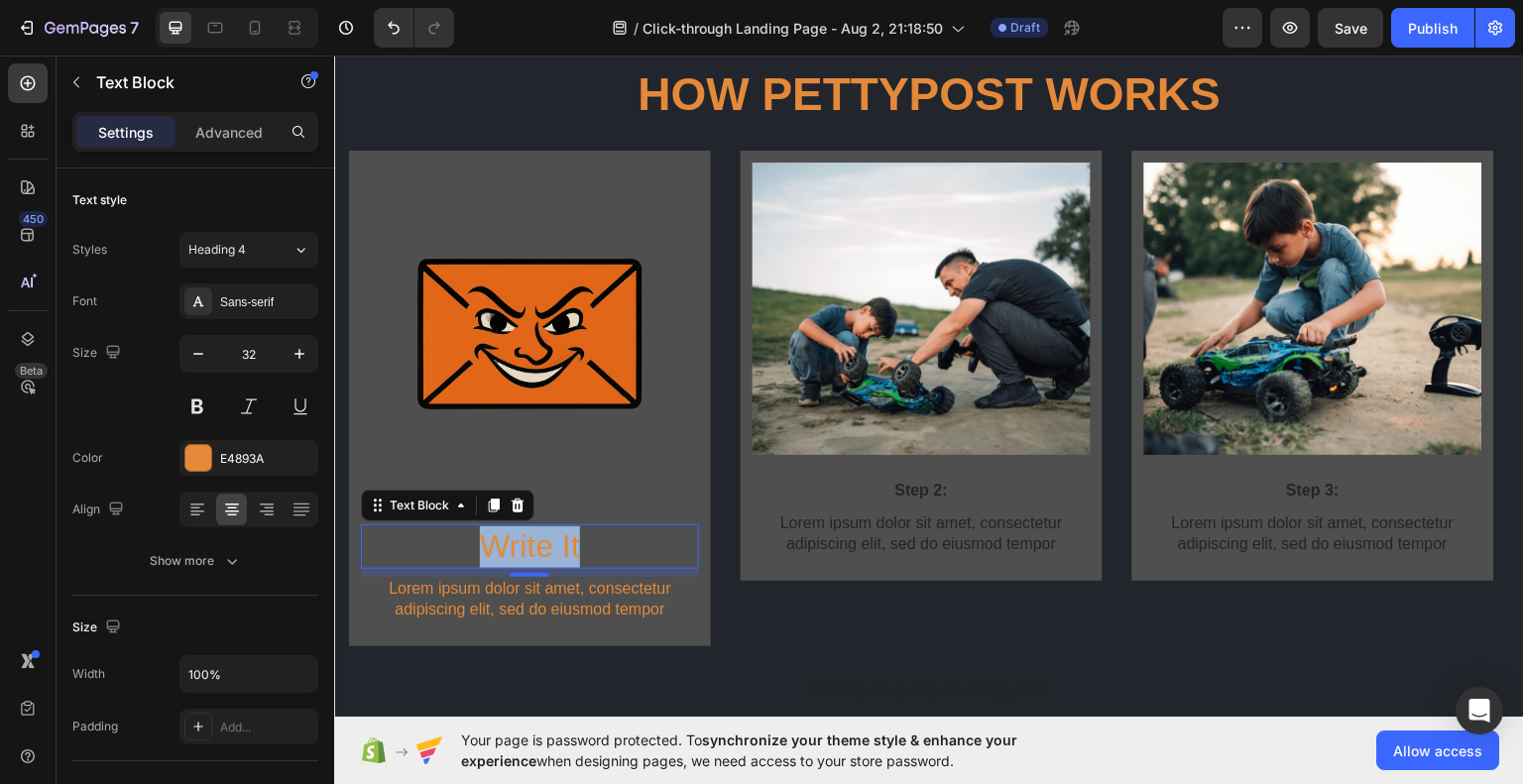 click on "Write It" at bounding box center [529, 546] 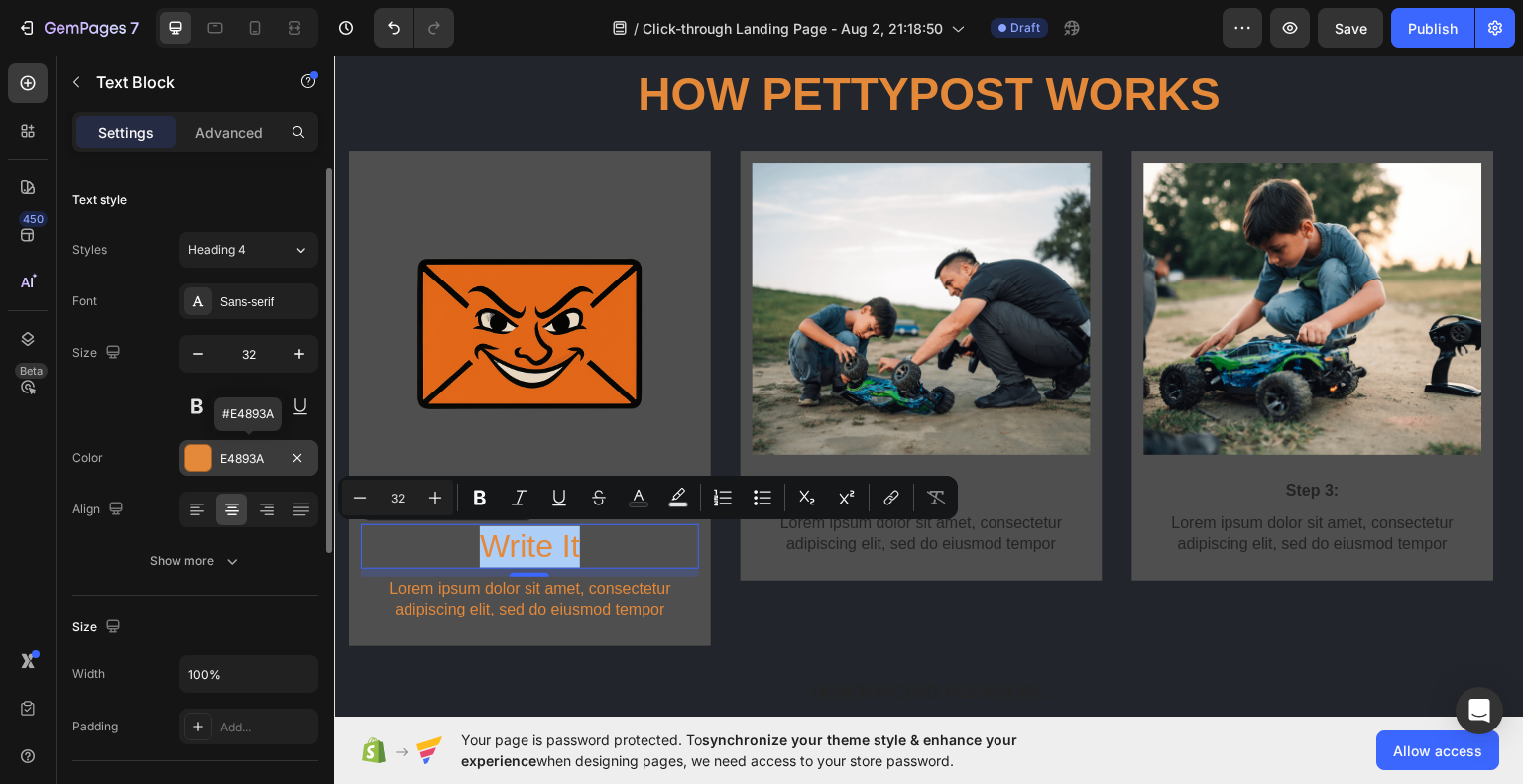 click at bounding box center [198, 458] 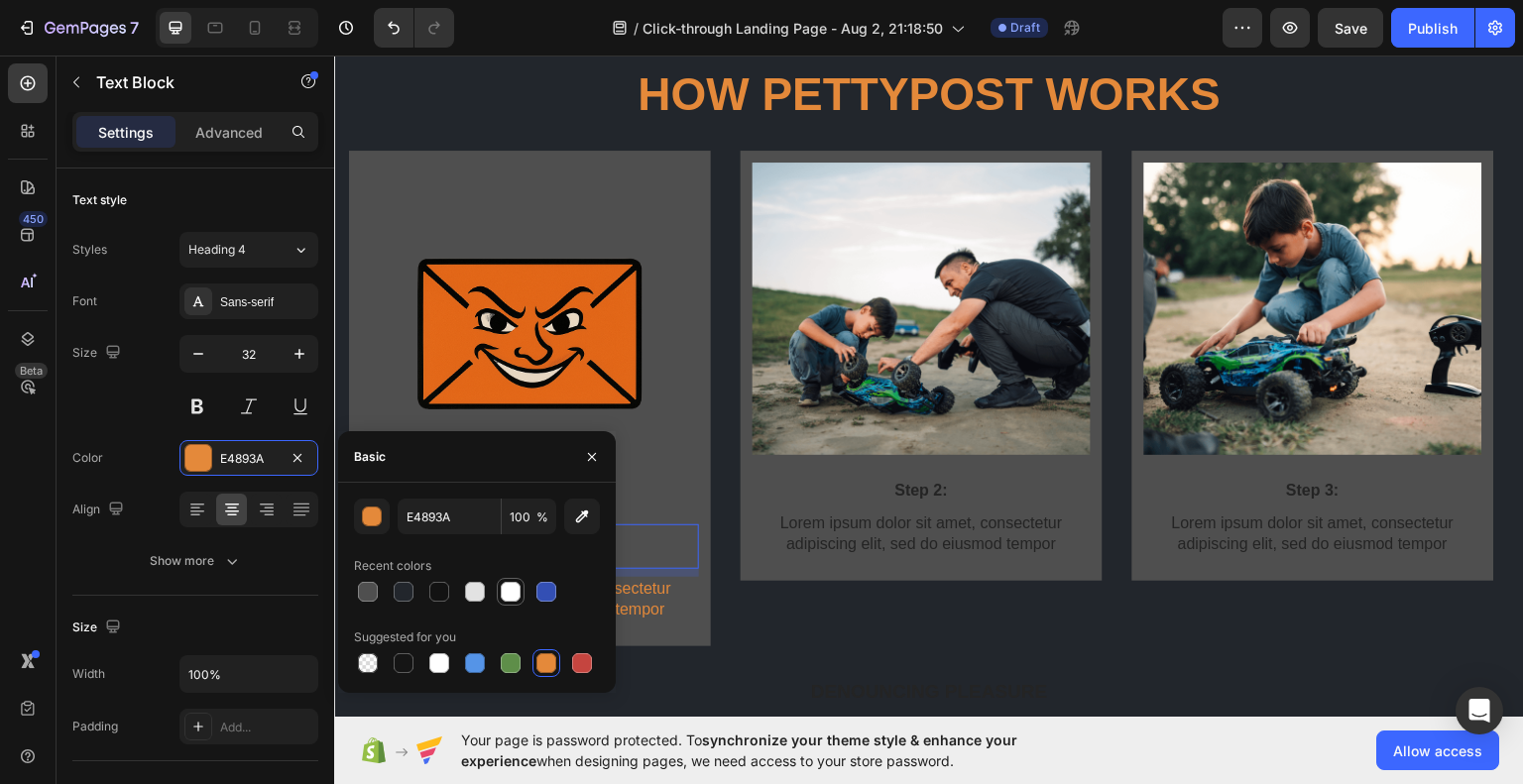 click at bounding box center [511, 592] 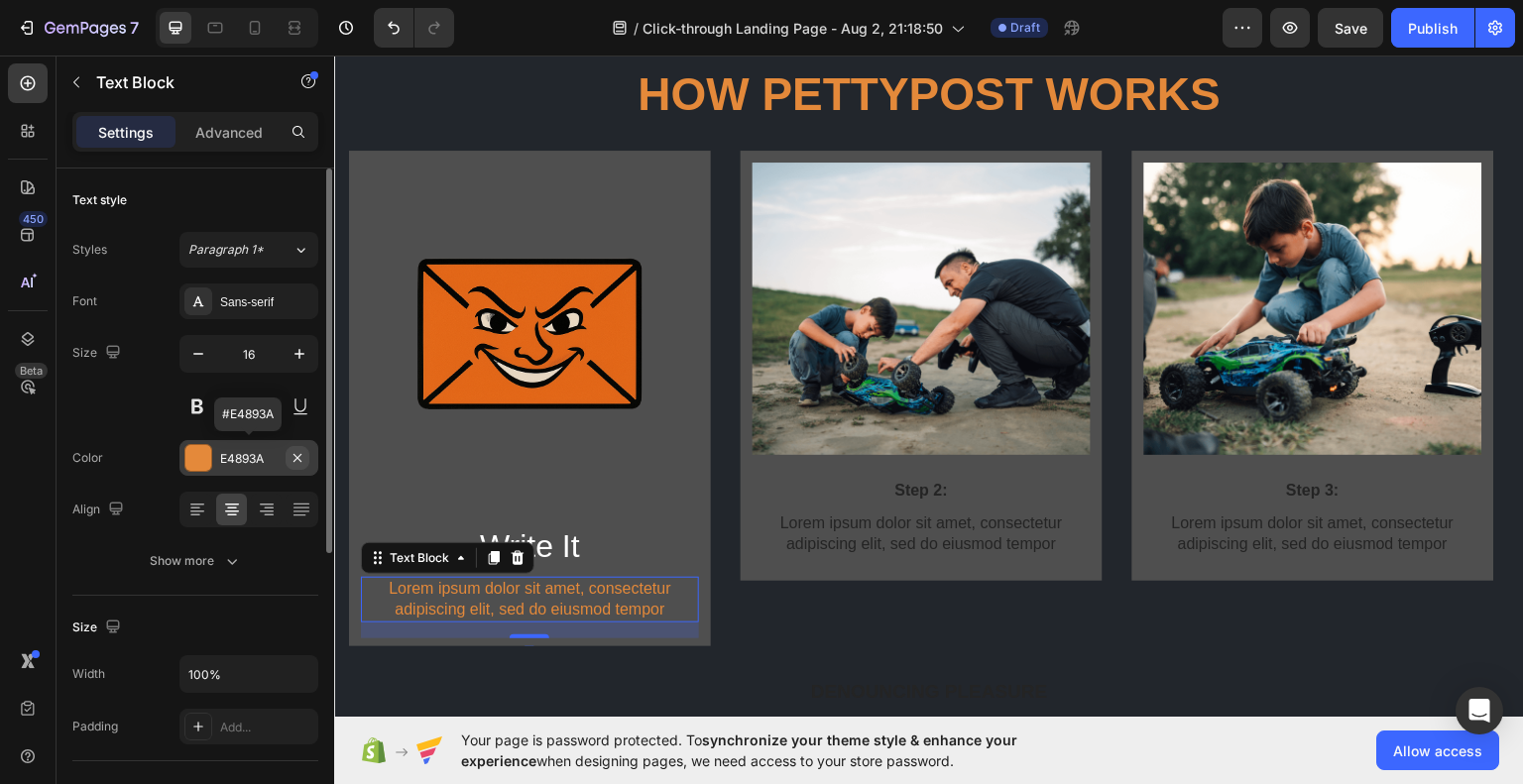 click 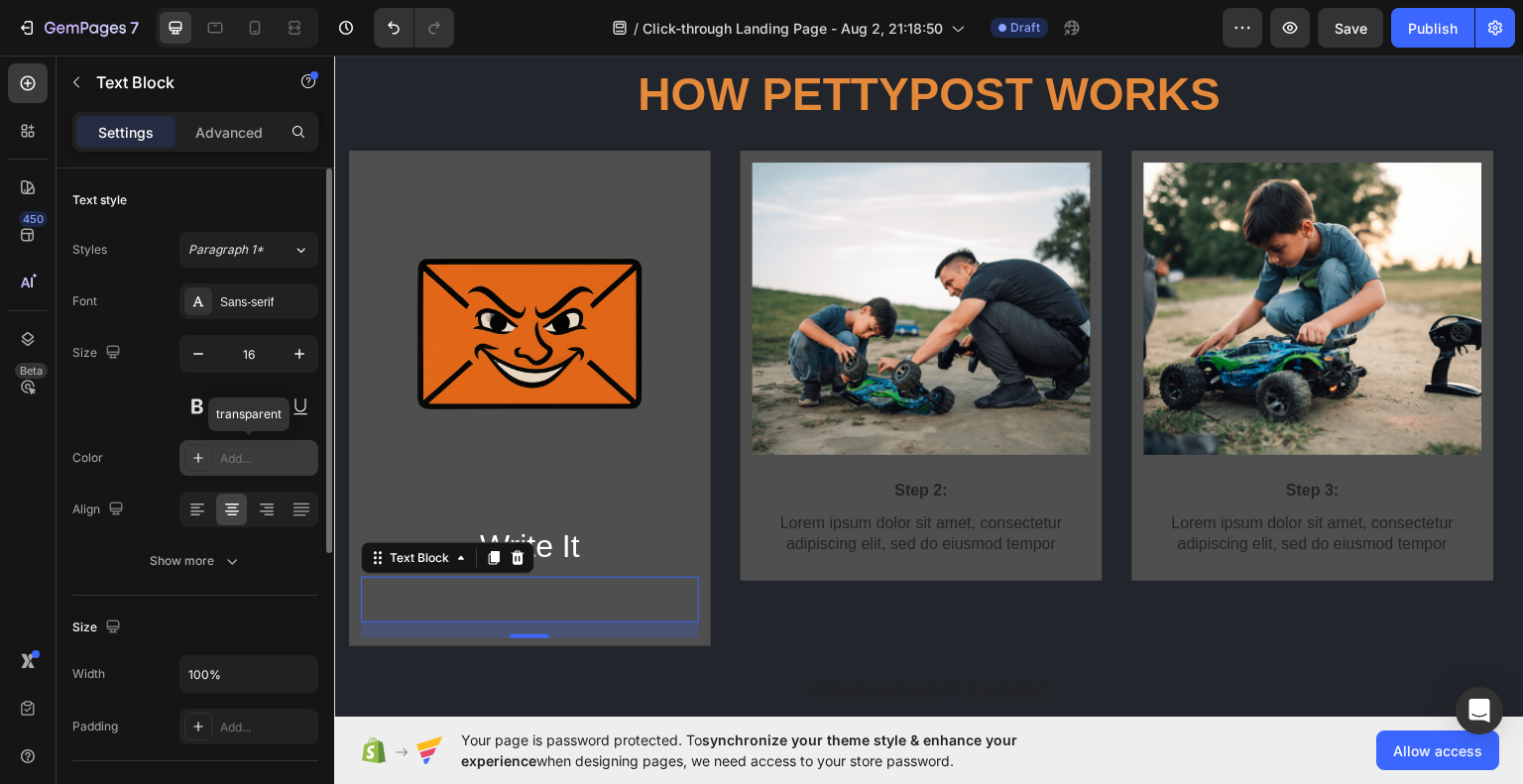 click on "Add..." at bounding box center (249, 458) 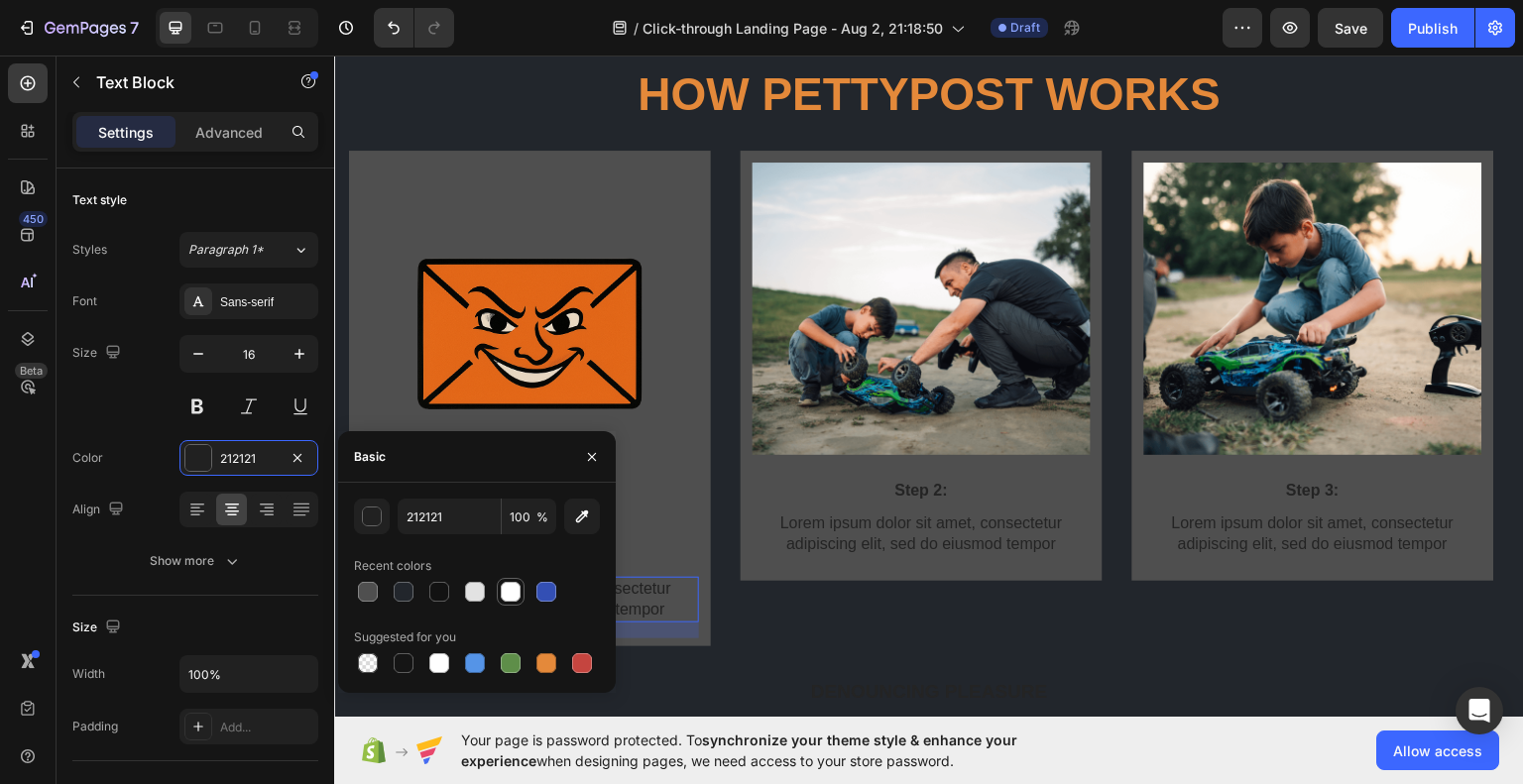 click at bounding box center [511, 592] 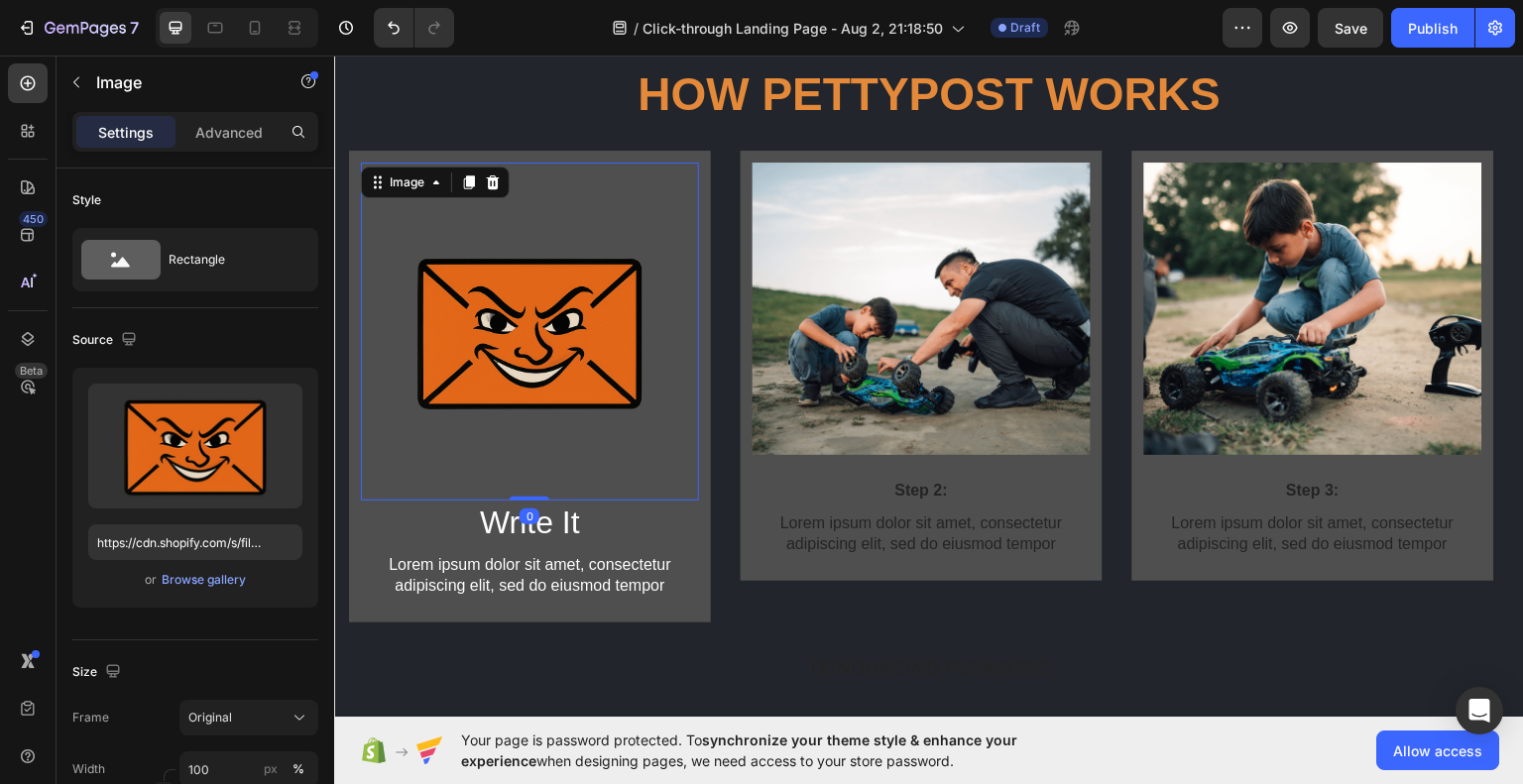 drag, startPoint x: 539, startPoint y: 519, endPoint x: 541, endPoint y: 471, distance: 48.0416 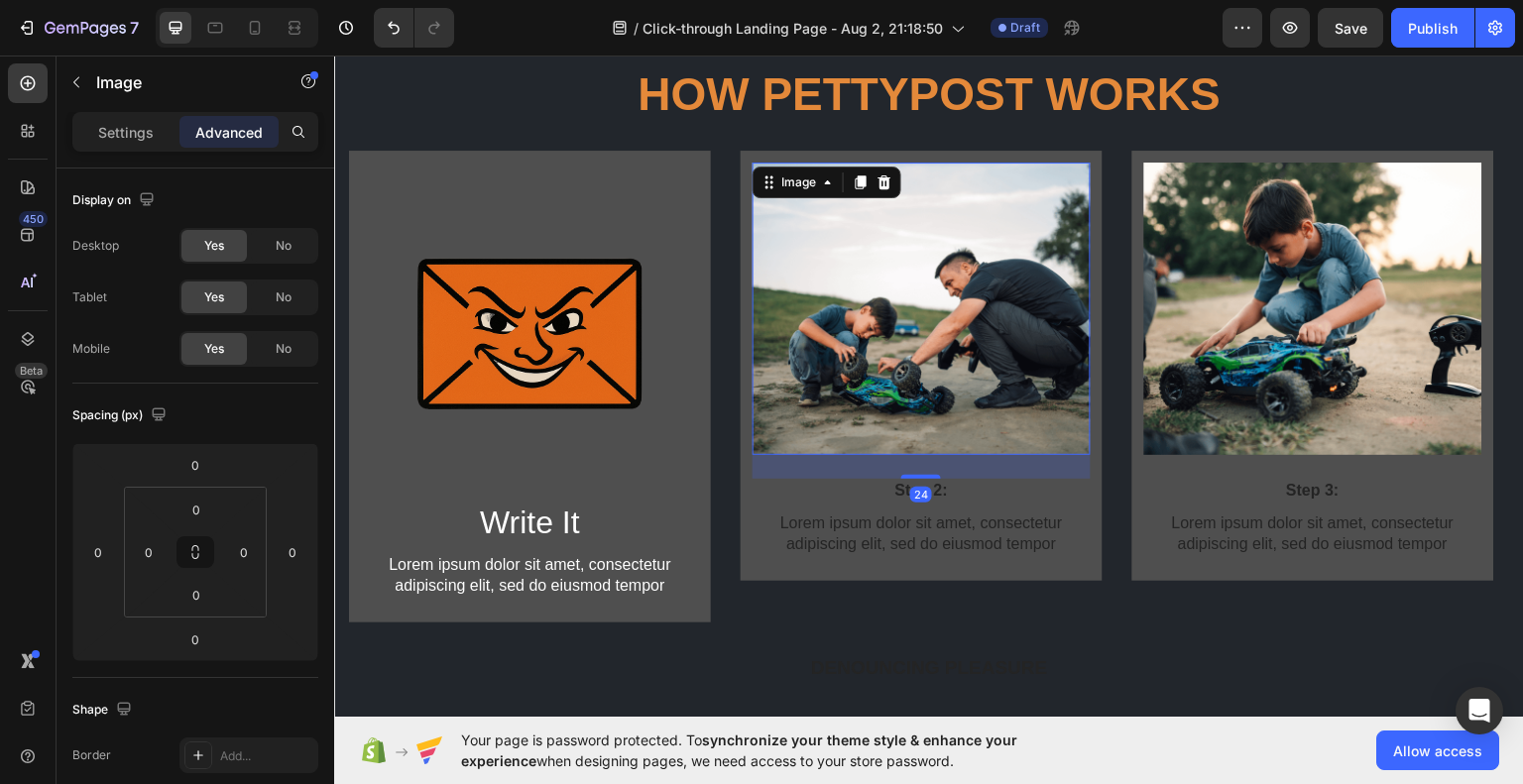 click at bounding box center [921, 308] 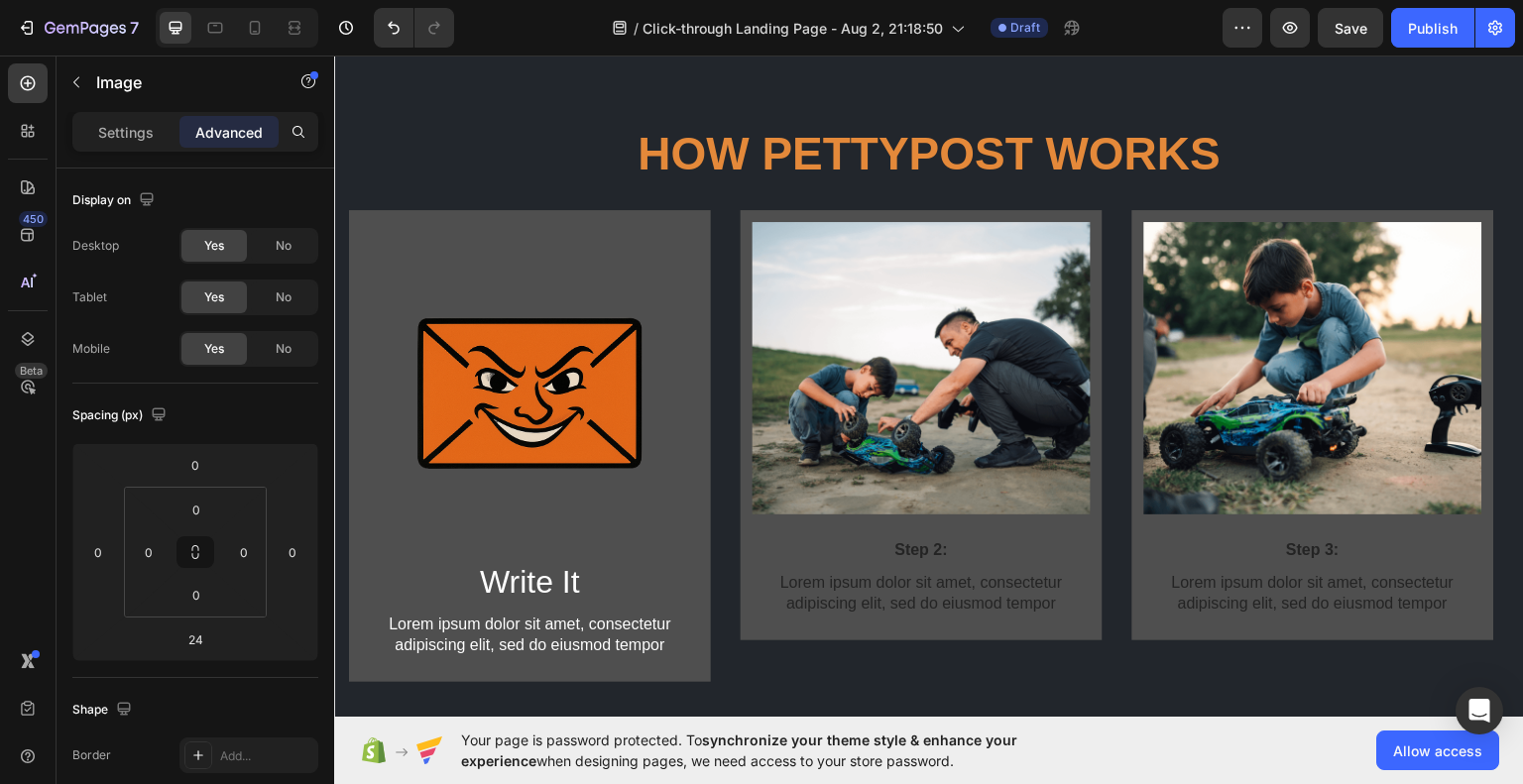 scroll, scrollTop: 1072, scrollLeft: 0, axis: vertical 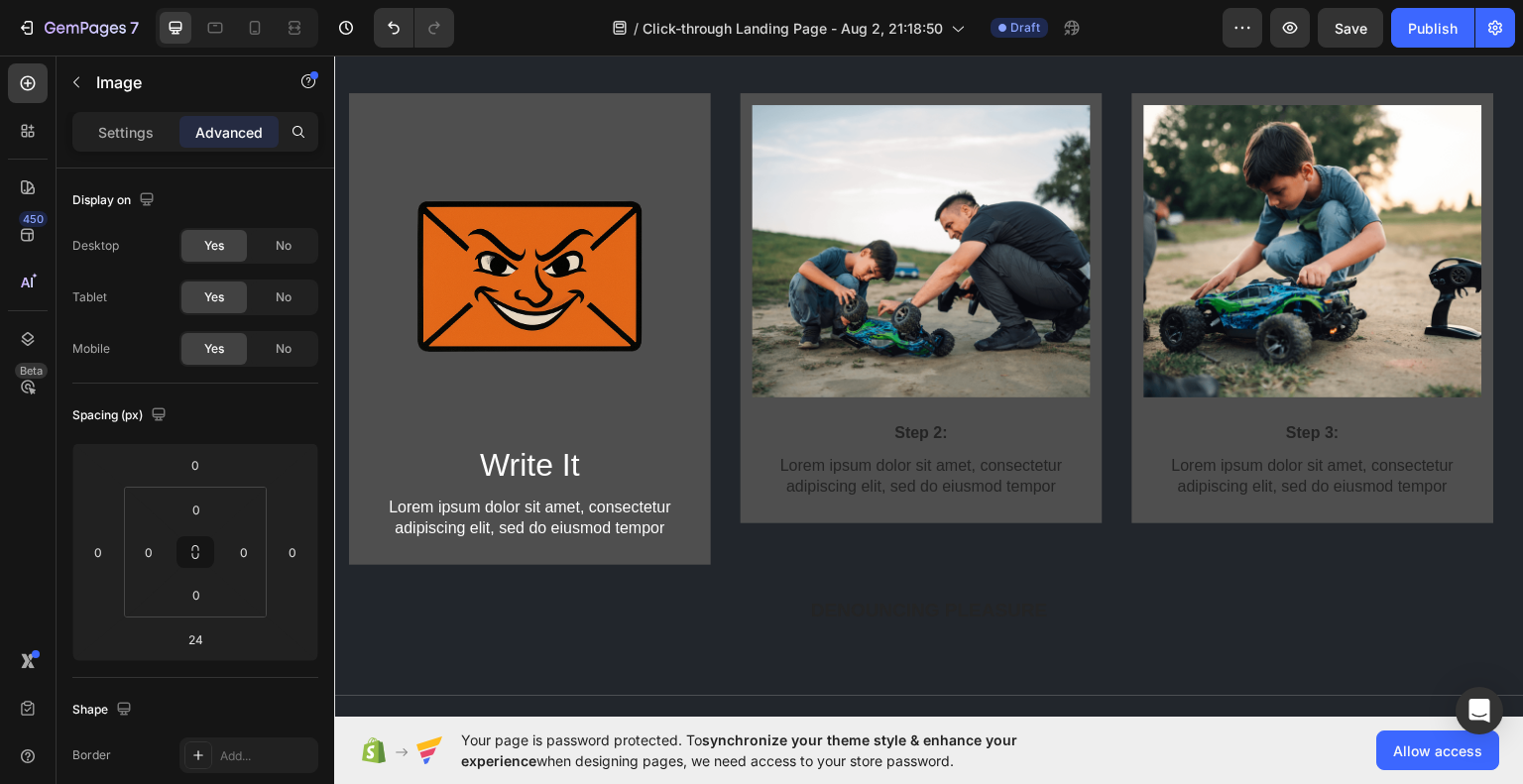 click at bounding box center [921, 251] 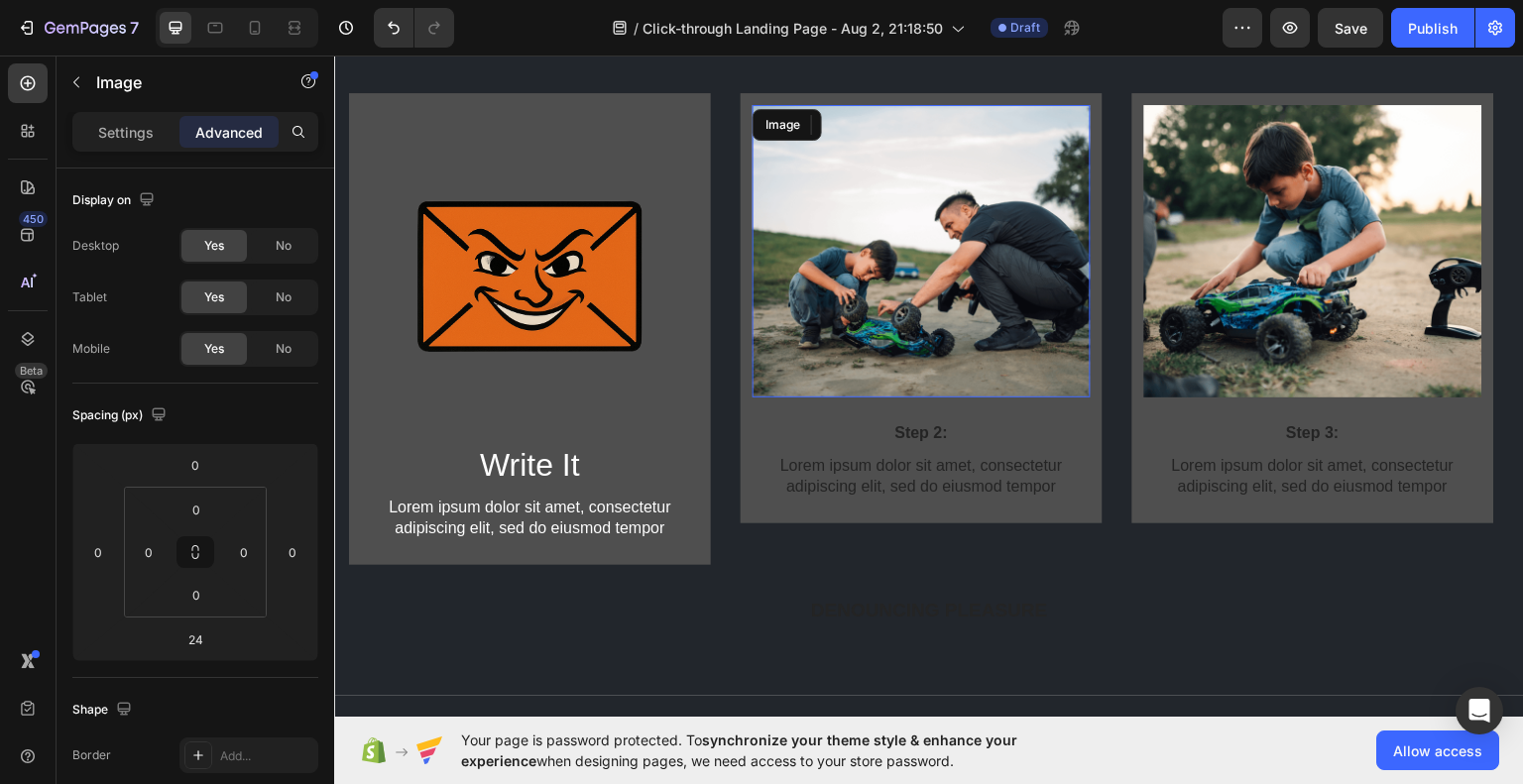 click at bounding box center [921, 251] 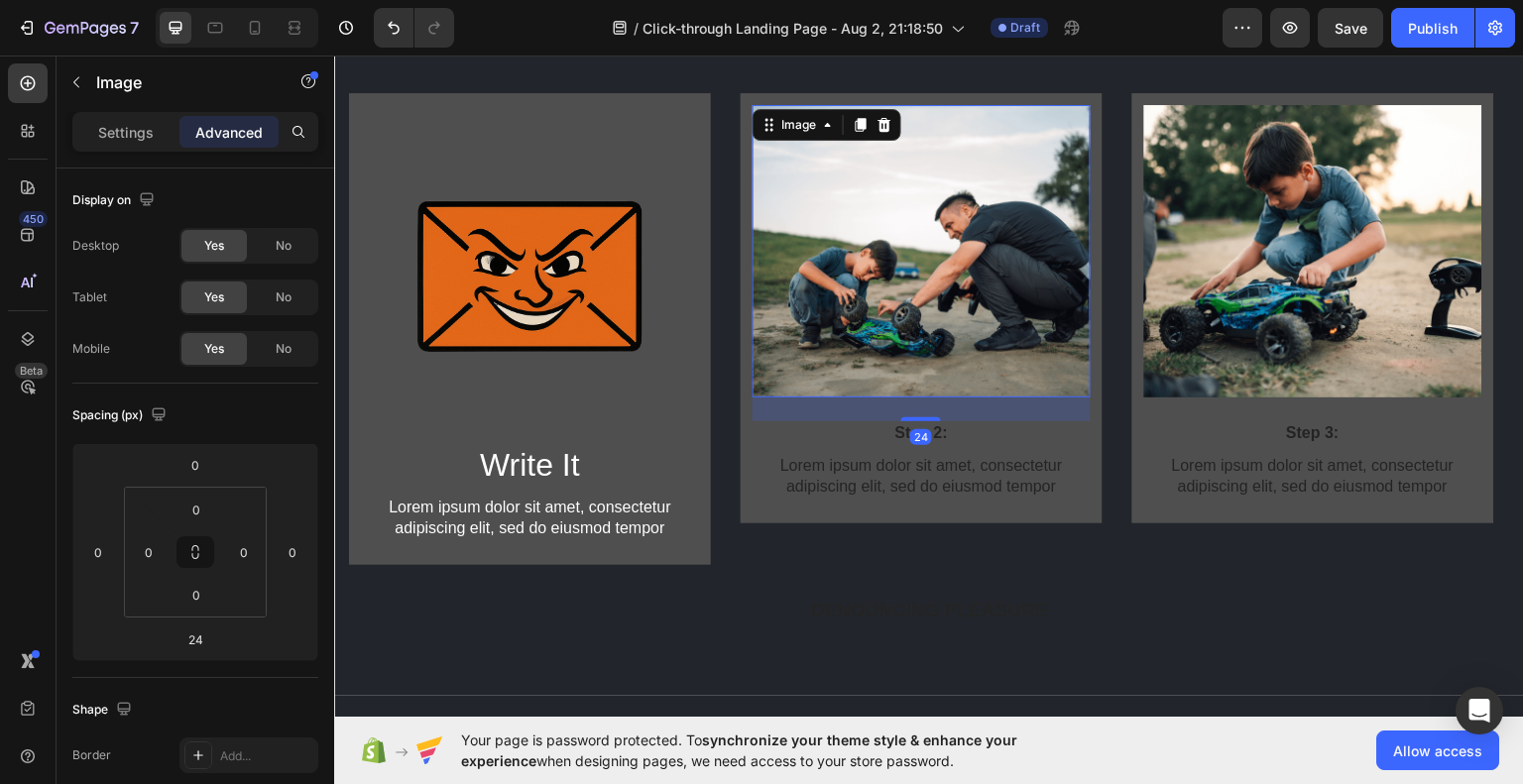 click at bounding box center [921, 251] 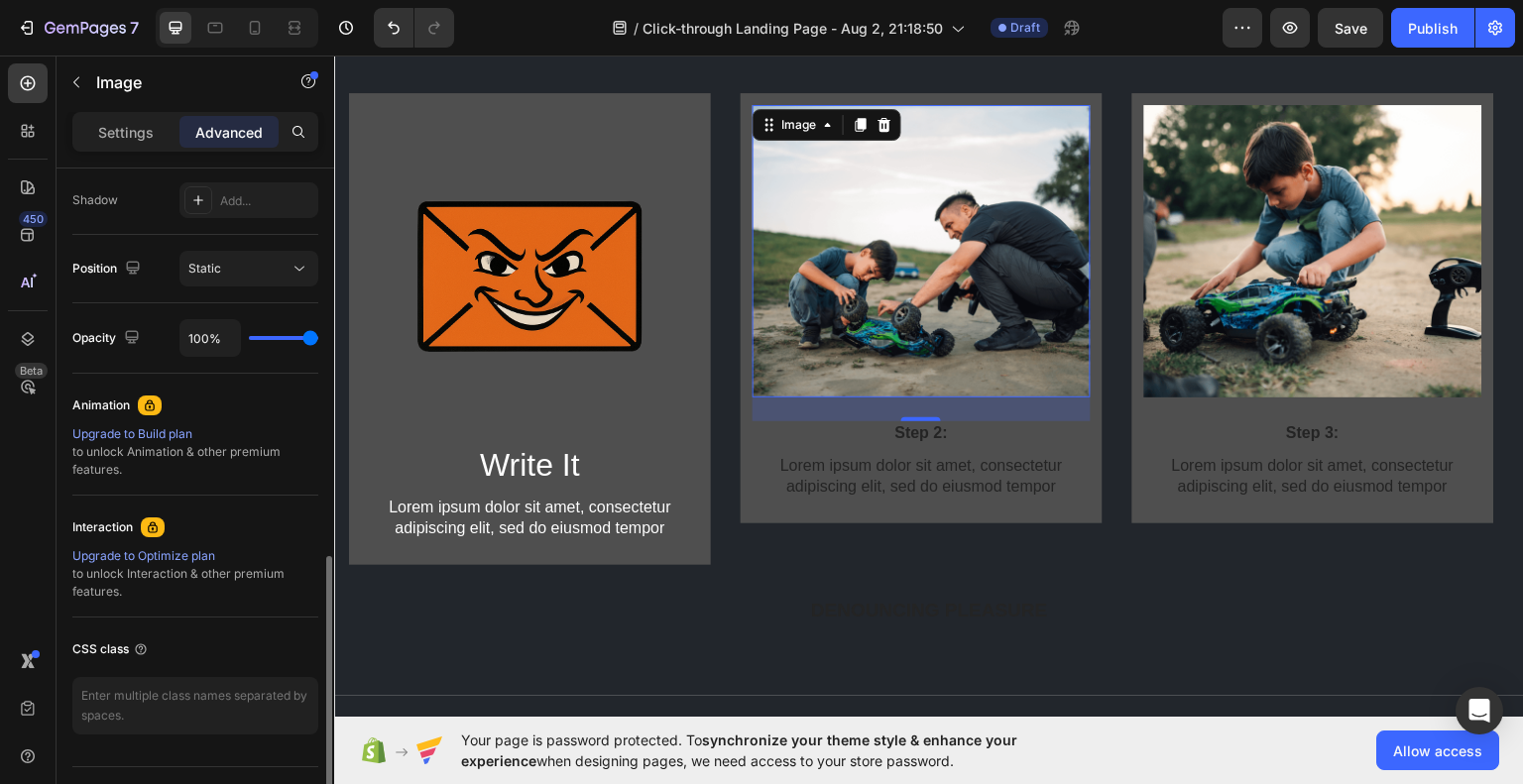 scroll, scrollTop: 702, scrollLeft: 0, axis: vertical 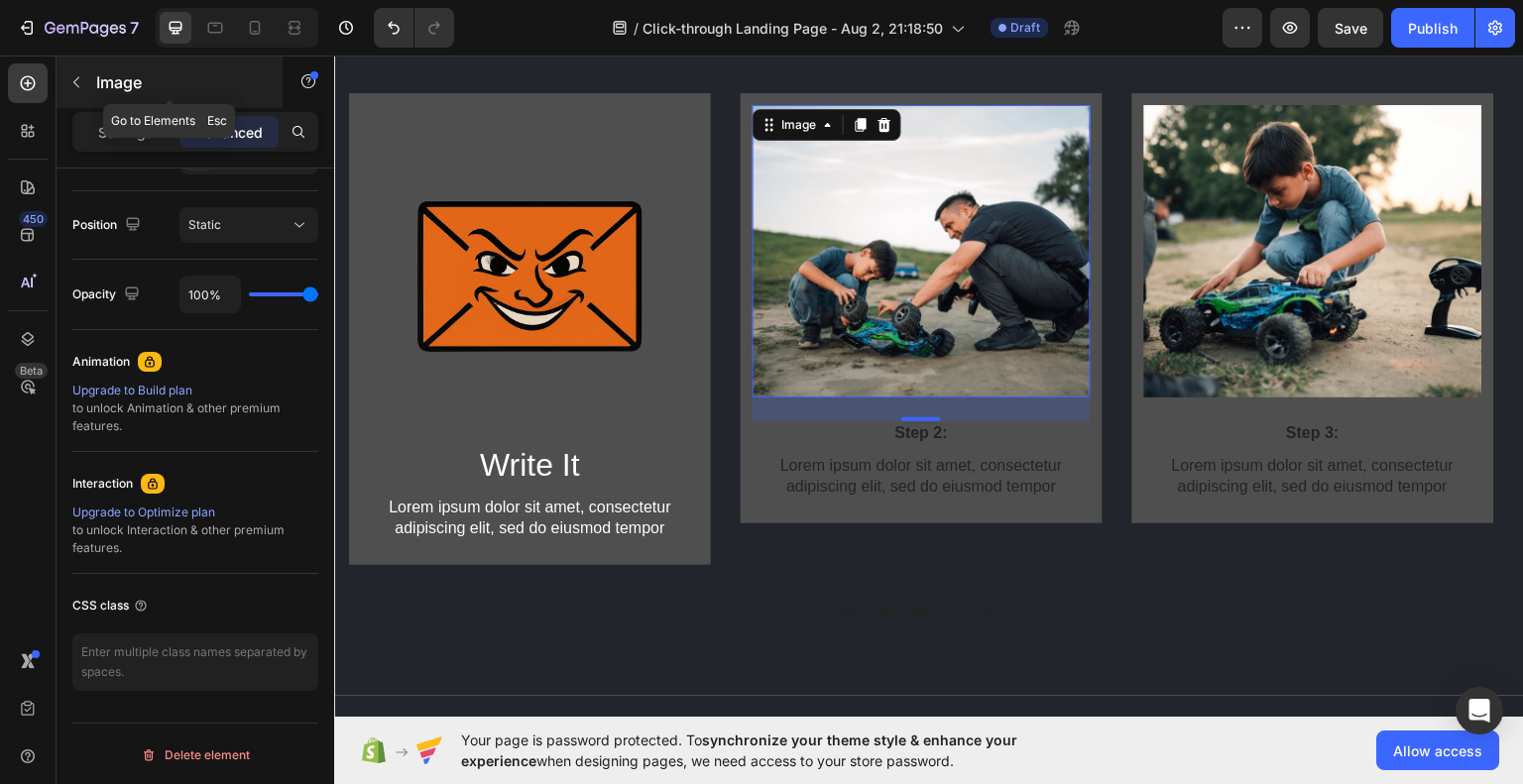 click at bounding box center [76, 82] 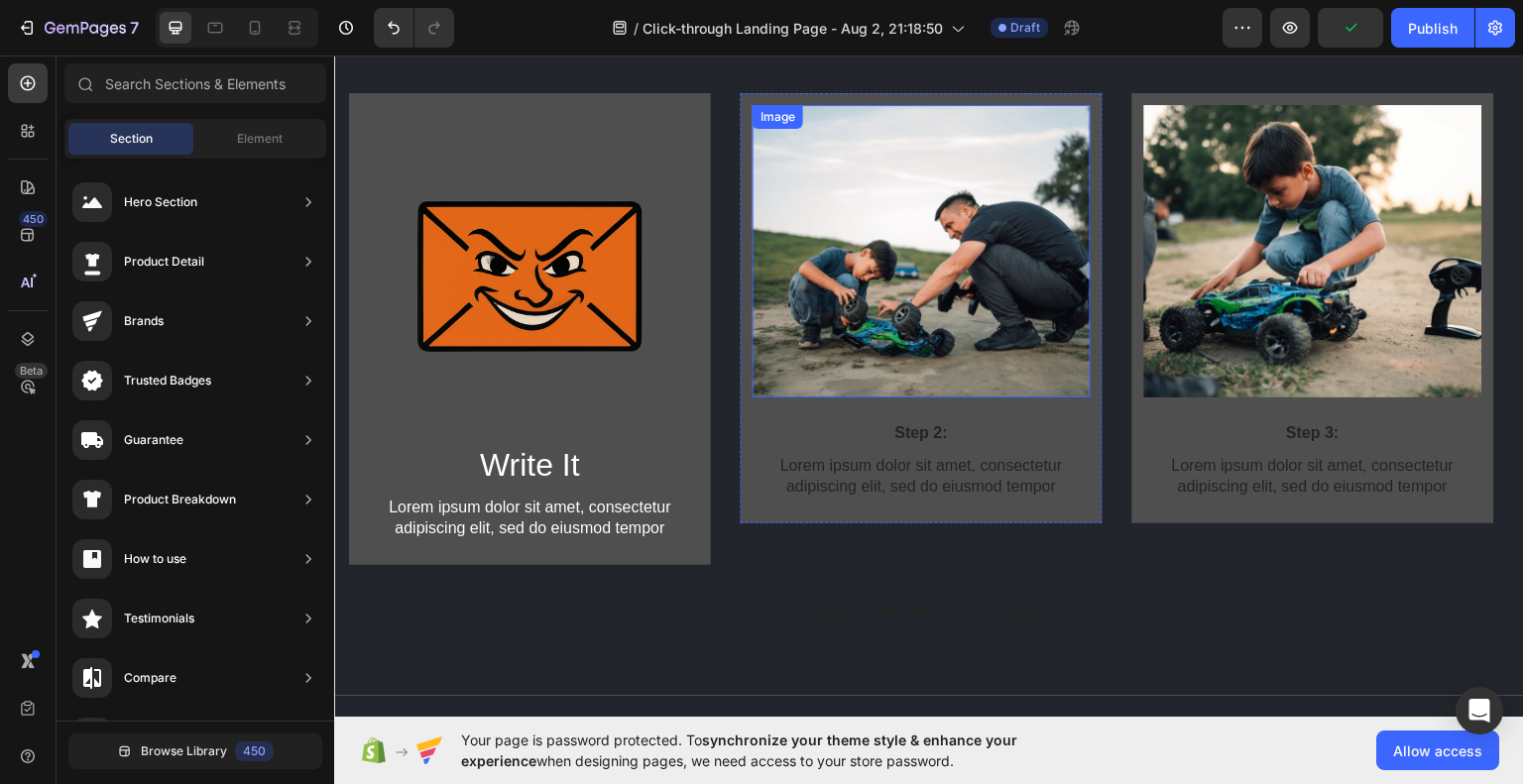 click at bounding box center [921, 251] 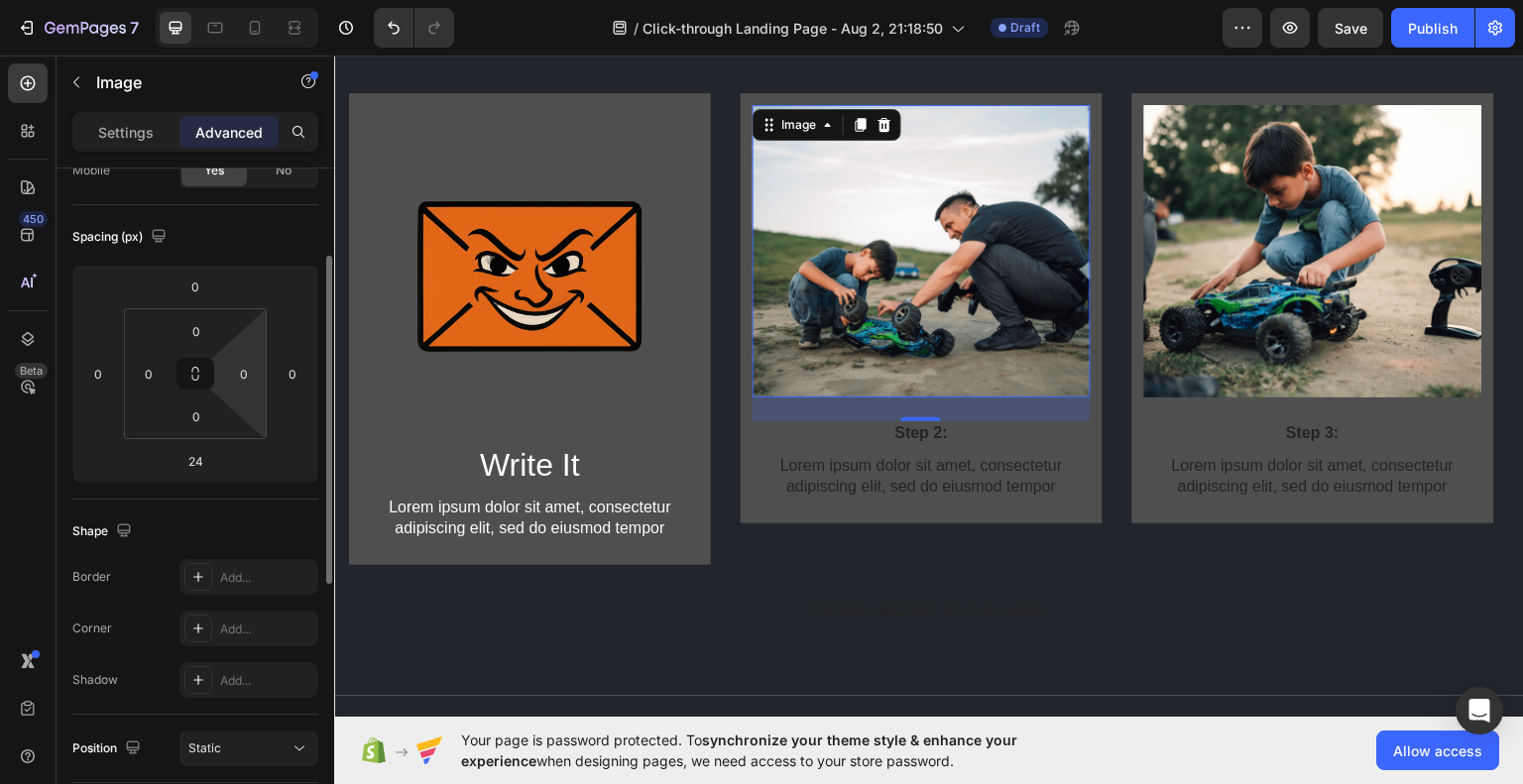 scroll, scrollTop: 178, scrollLeft: 0, axis: vertical 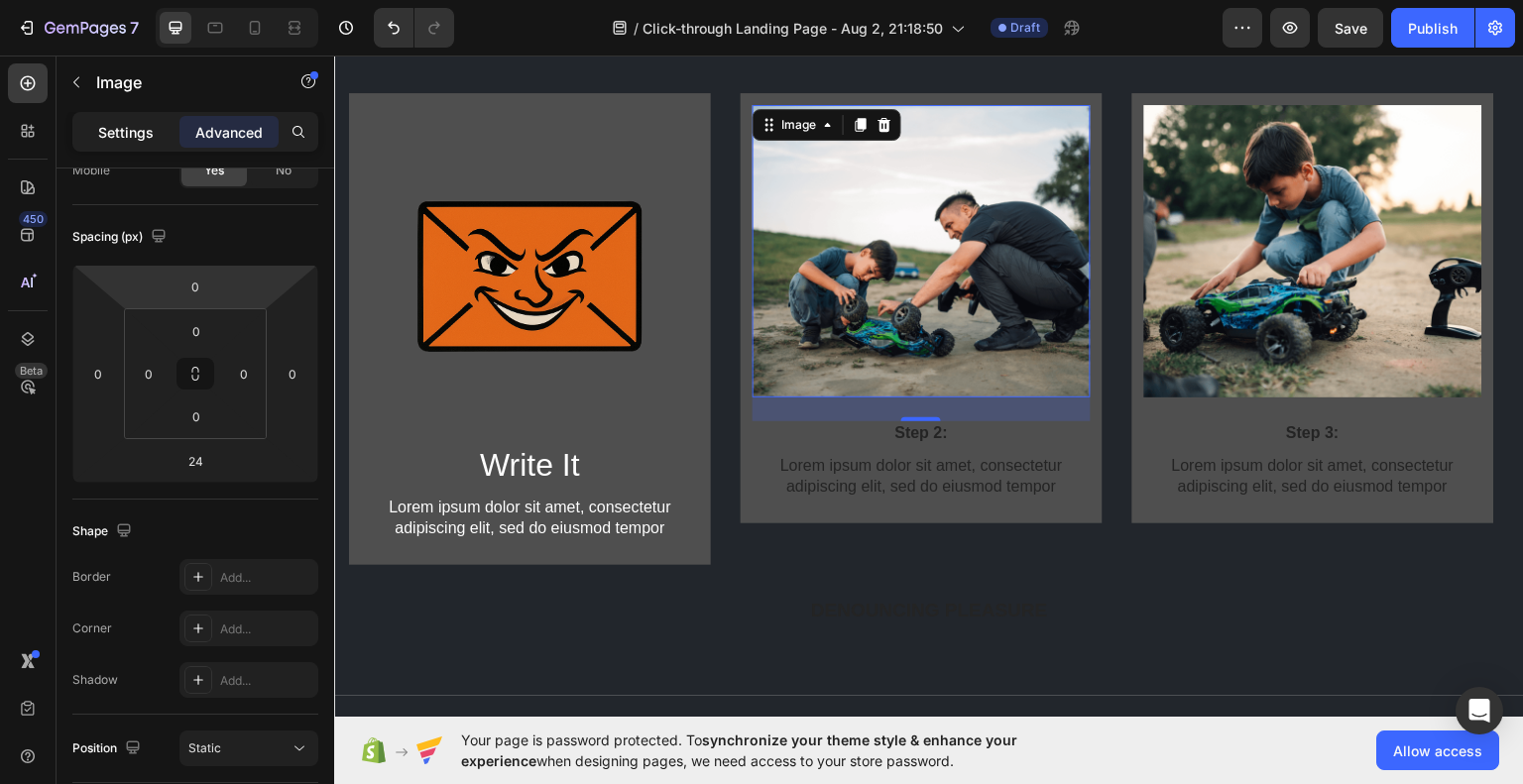 click on "Settings" at bounding box center [126, 132] 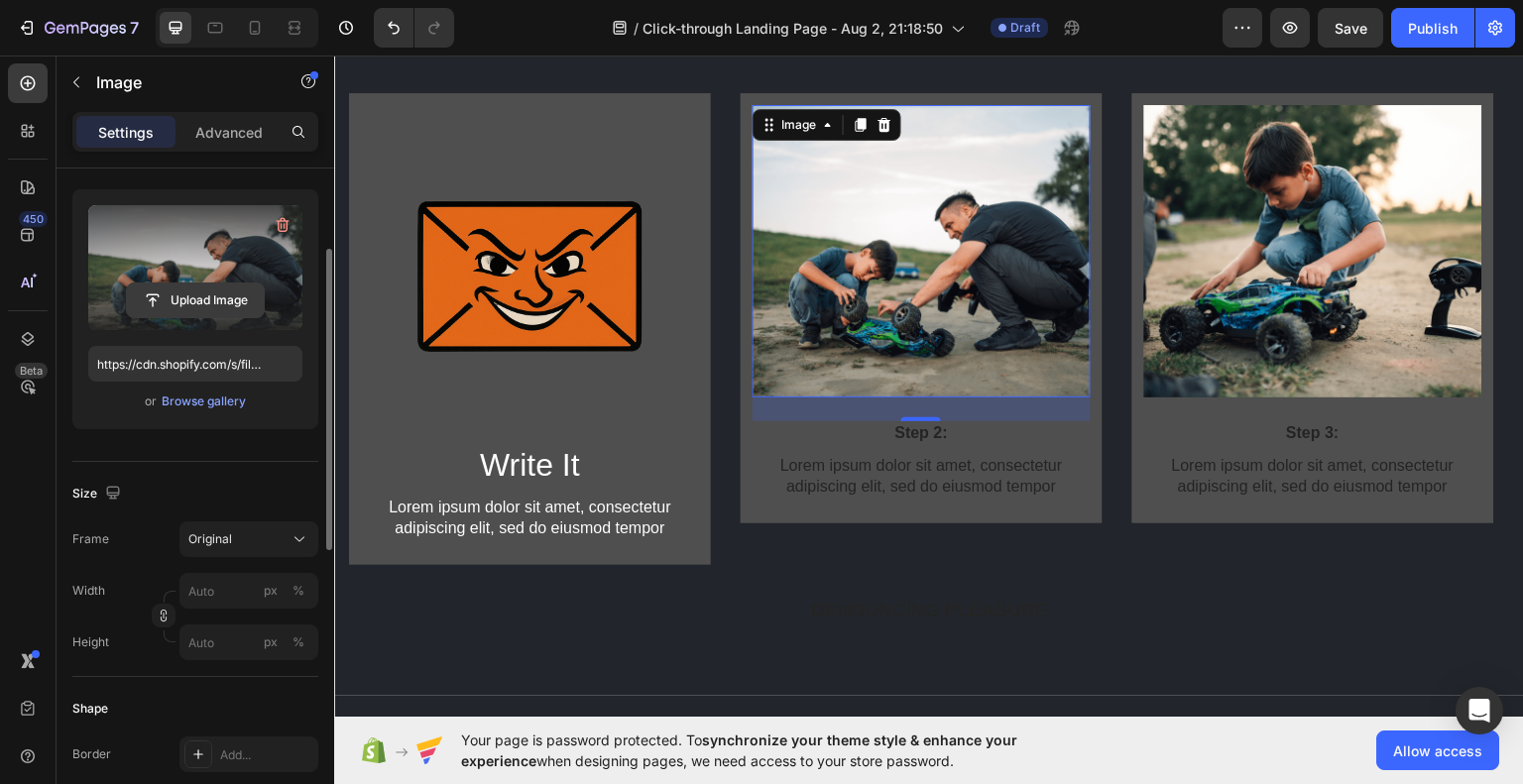 click 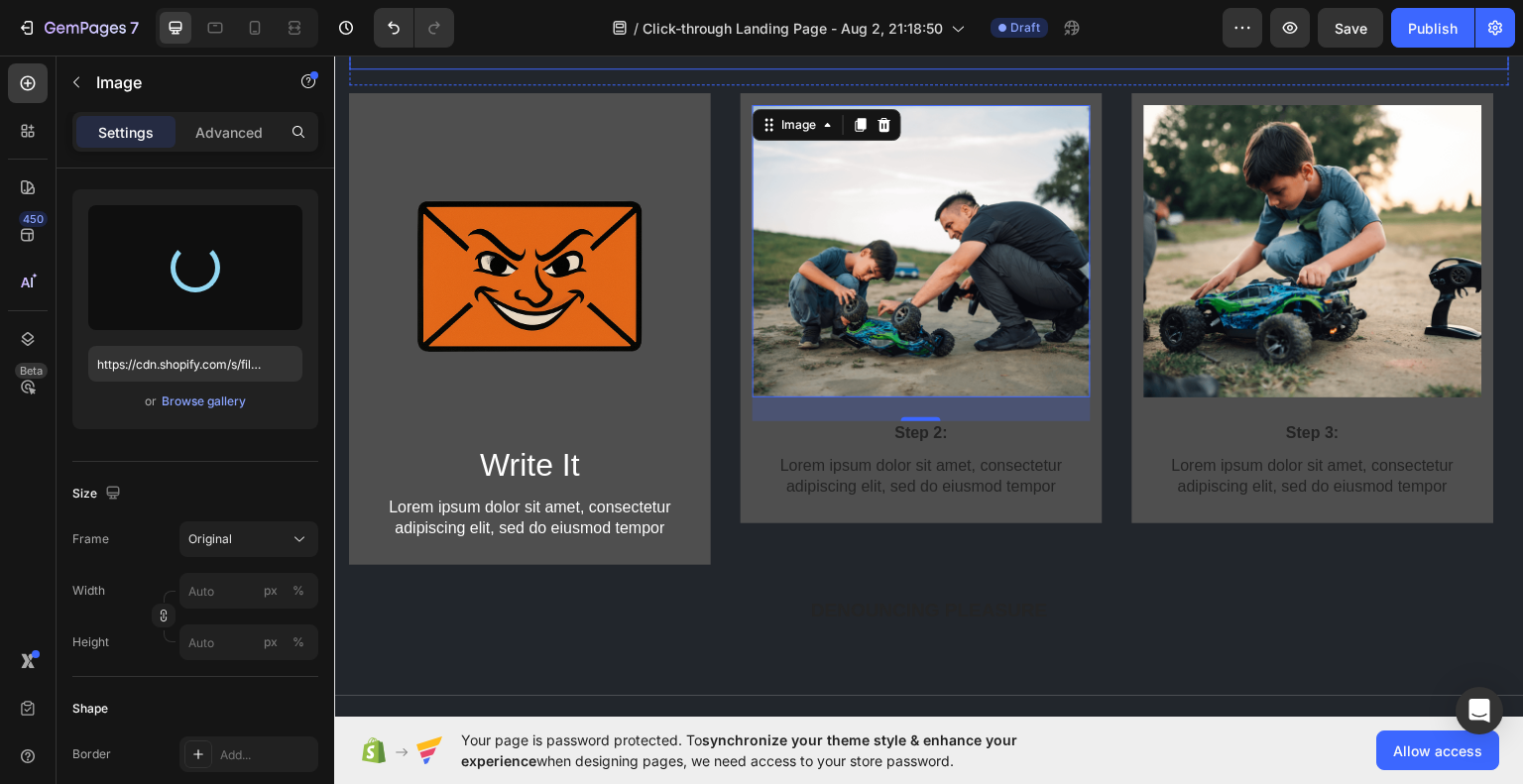 type on "https://cdn.shopify.com/s/files/1/0717/5811/9108/files/gempages_578233275575697936-284e9d74-64a9-4cbf-bf17-95040b1b5b78.png" 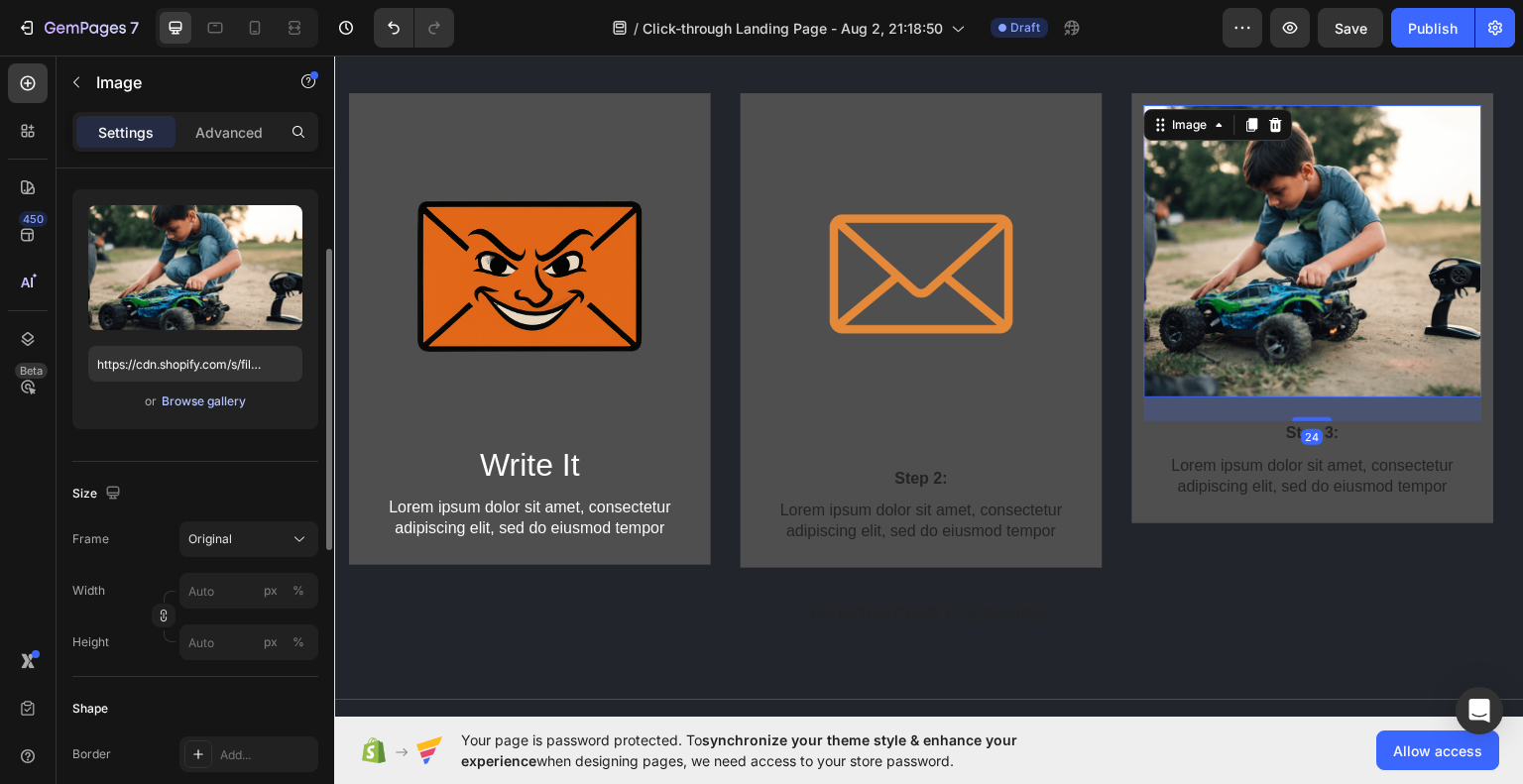 click on "Browse gallery" at bounding box center [203, 401] 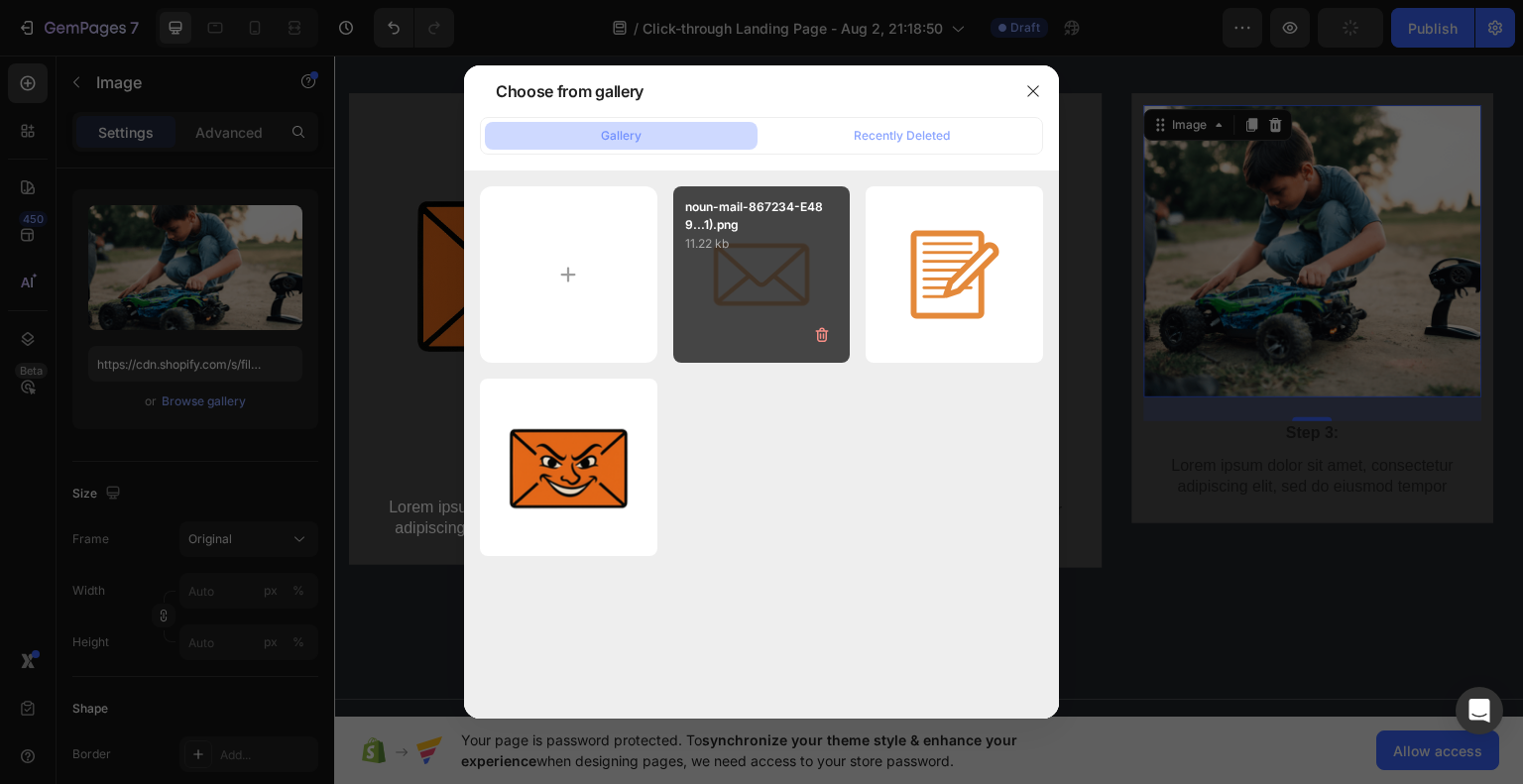 click on "noun-mail-867234-E489...1).png 11.22 kb" at bounding box center (762, 275) 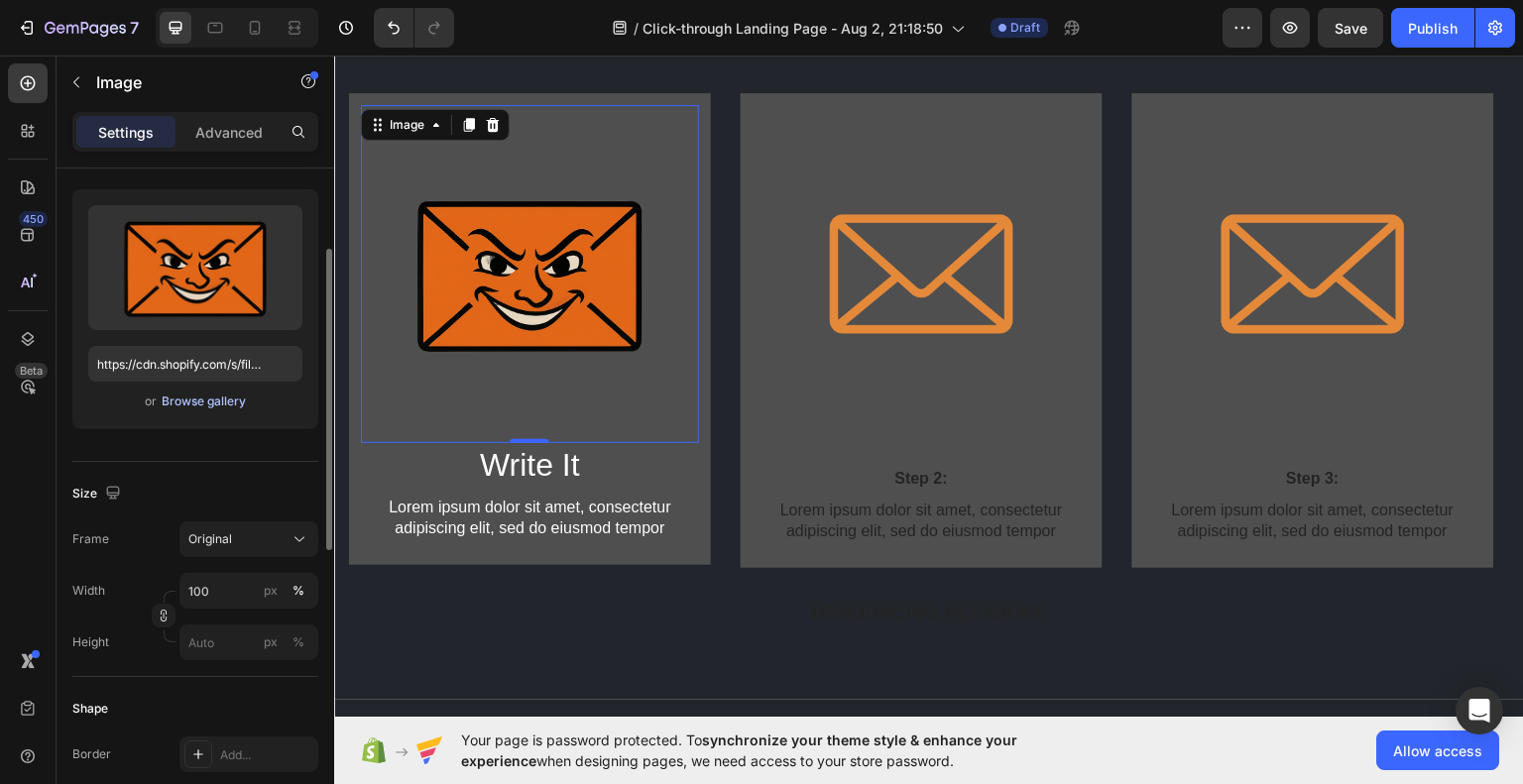 click on "Browse gallery" at bounding box center [203, 401] 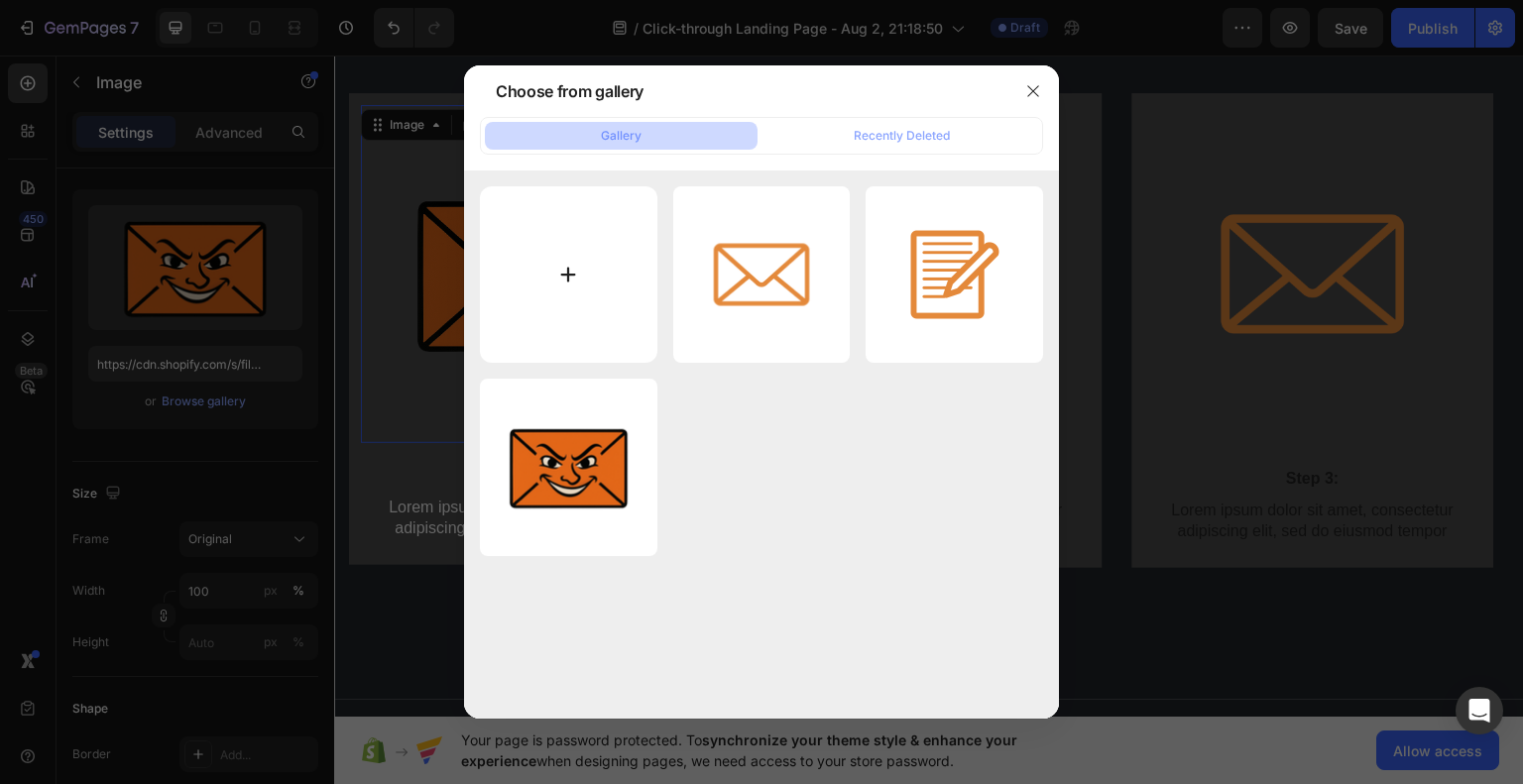 click at bounding box center (568, 275) 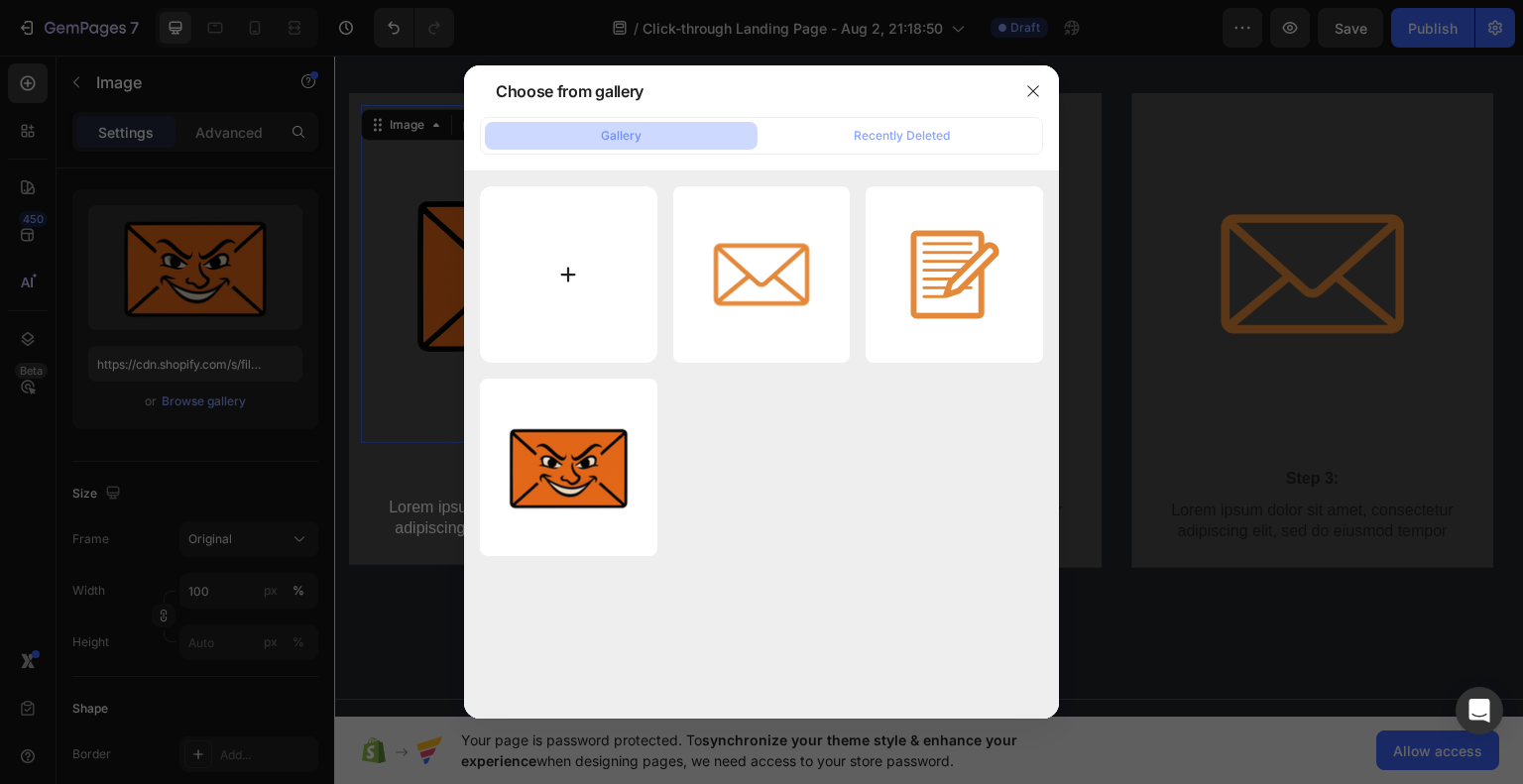 type on "C:\fakepath\noun-write-6794326-E4893A (1).png" 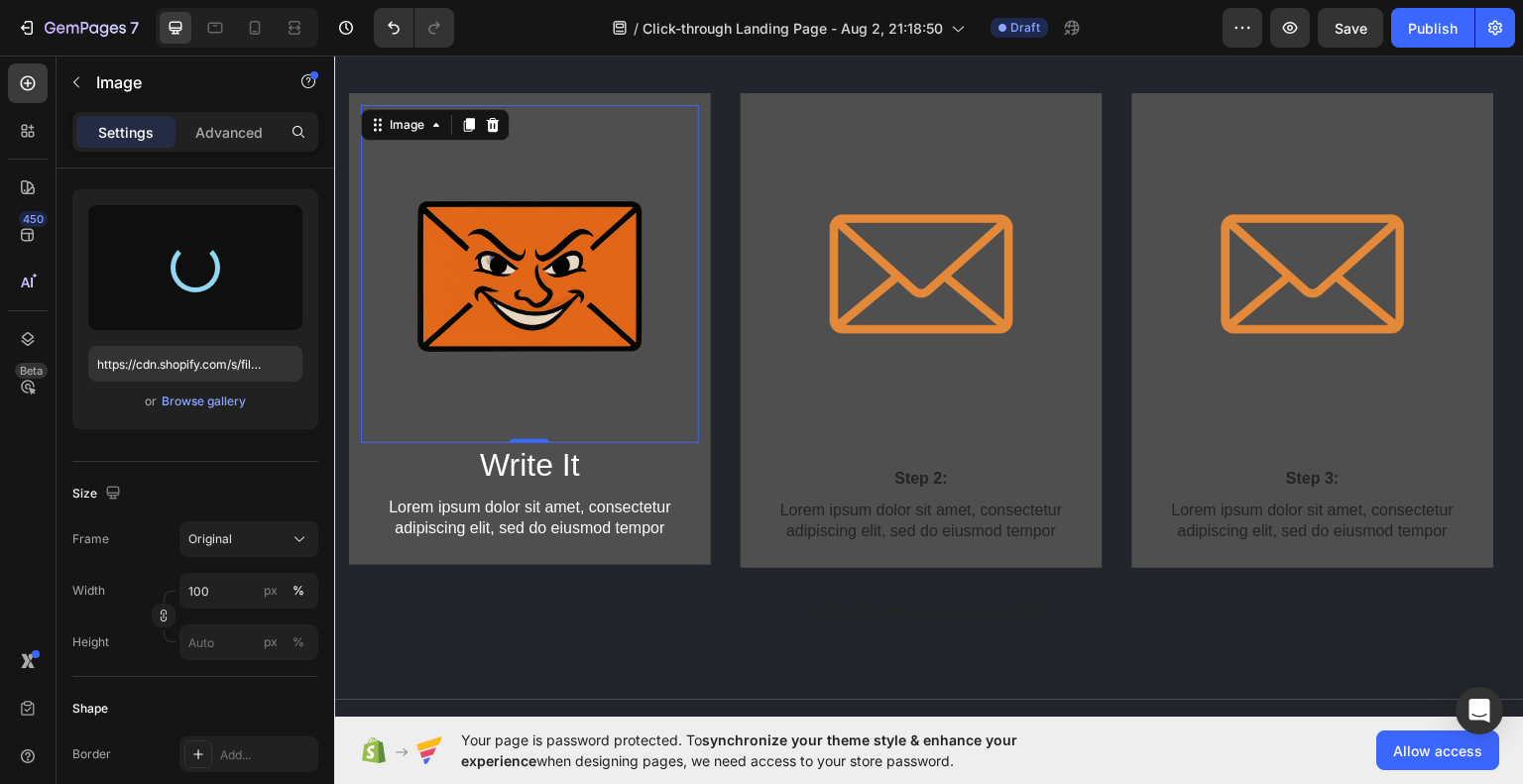 type on "https://cdn.shopify.com/s/files/1/0717/5811/9108/files/gempages_578233275575697936-f67abfb6-1ef3-4a41-b268-6fcac4dcb90d.png" 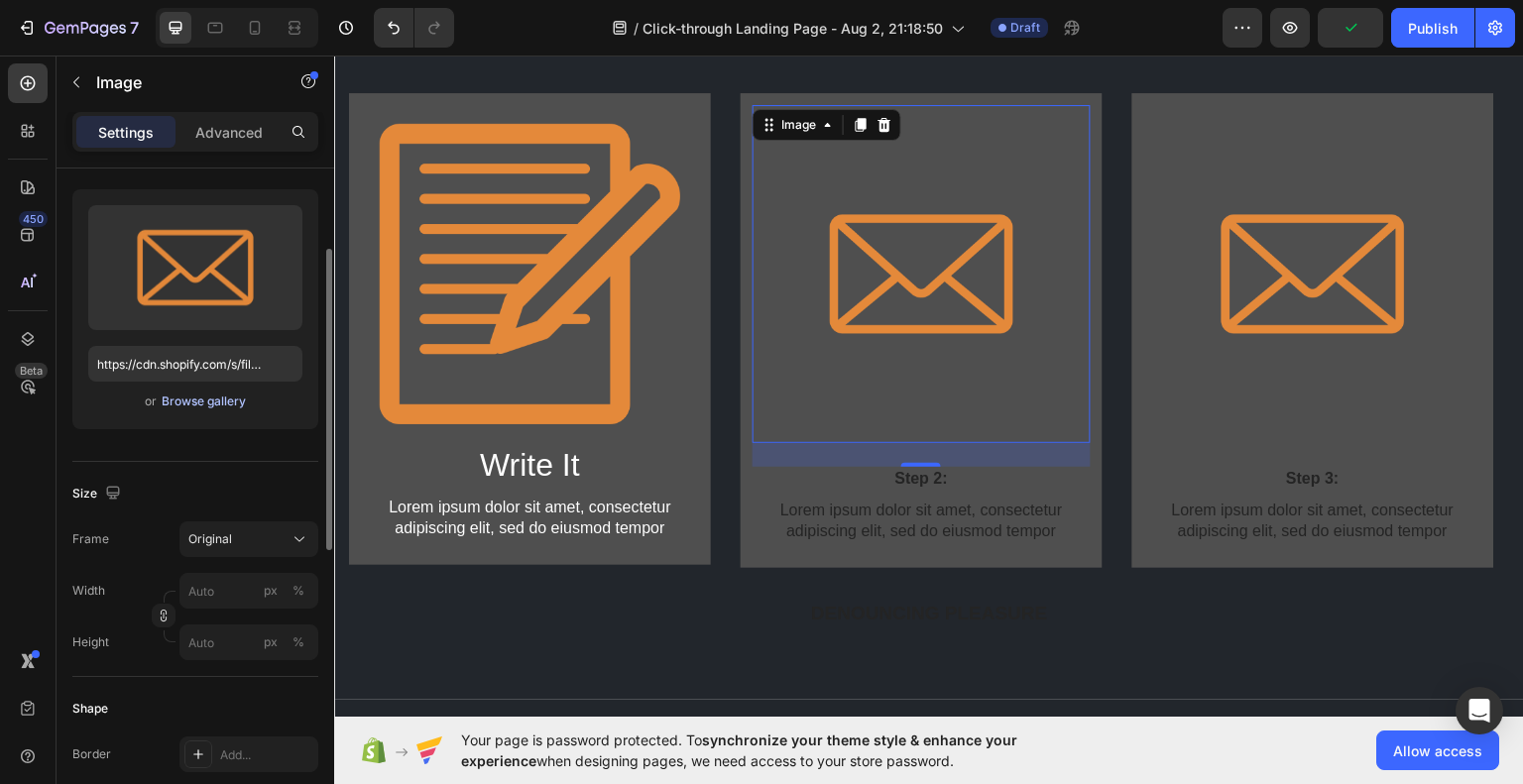 click on "Browse gallery" at bounding box center [203, 401] 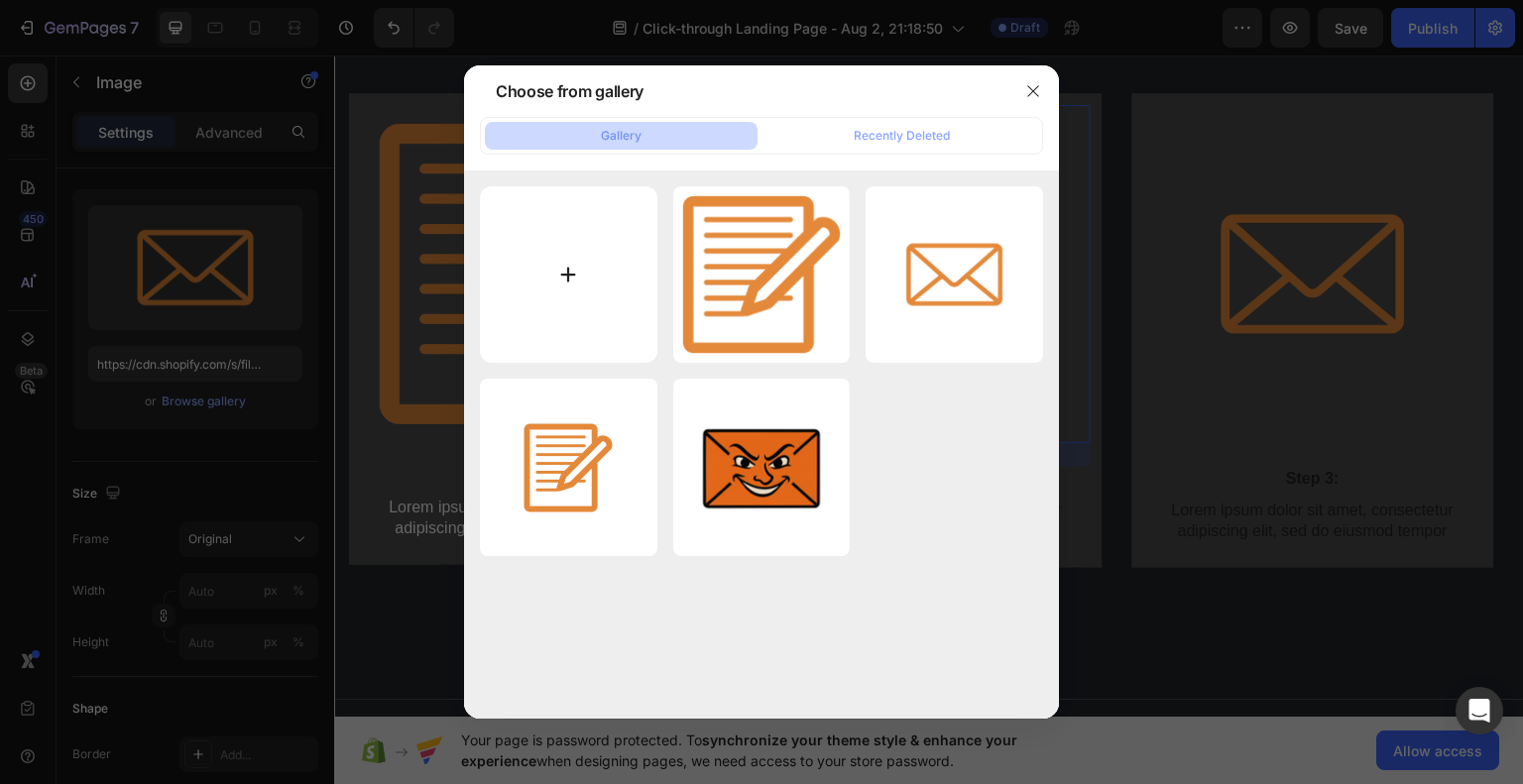 click at bounding box center [568, 275] 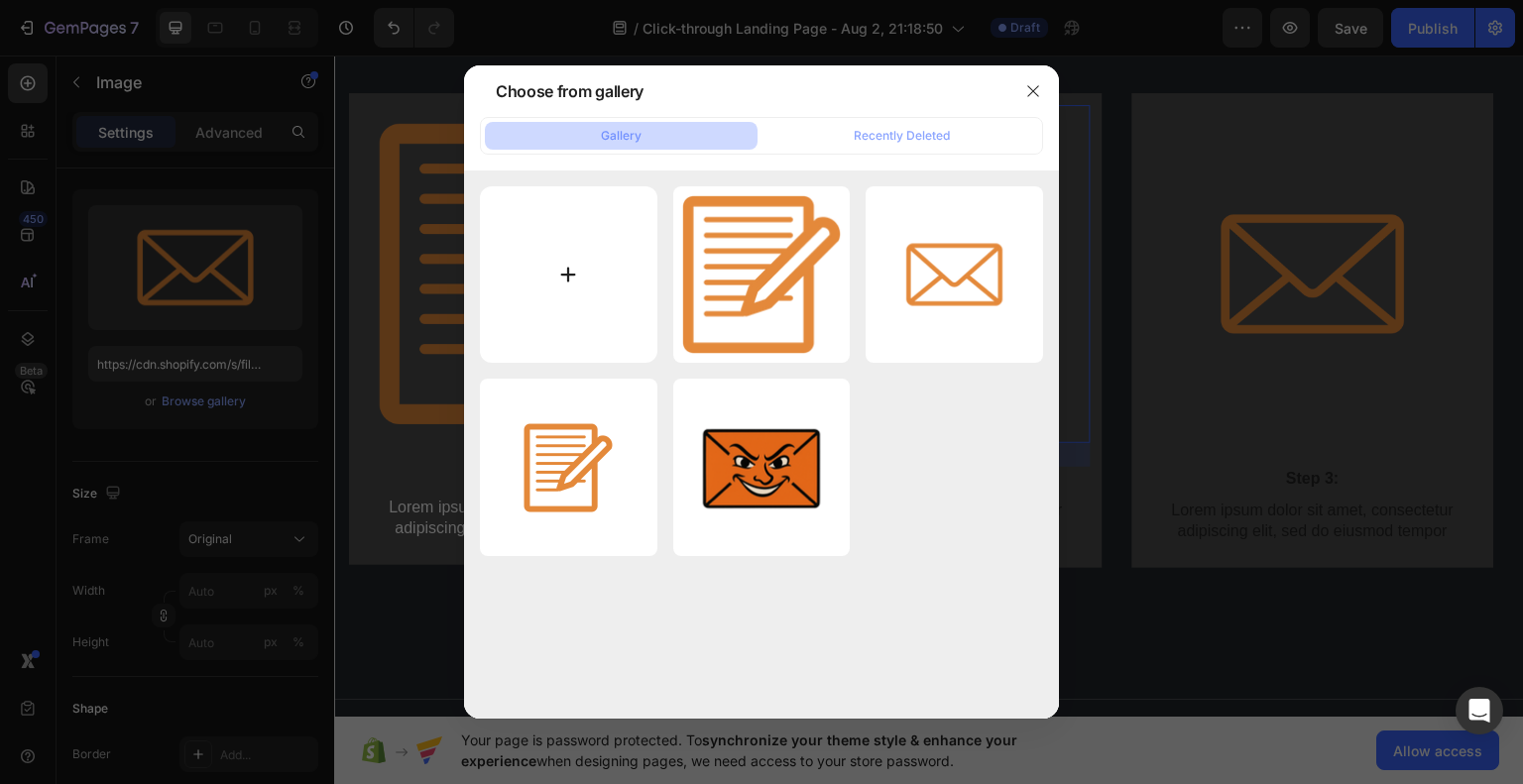 type on "C:\fakepath\noun-review-7780394-E4893A (1).png" 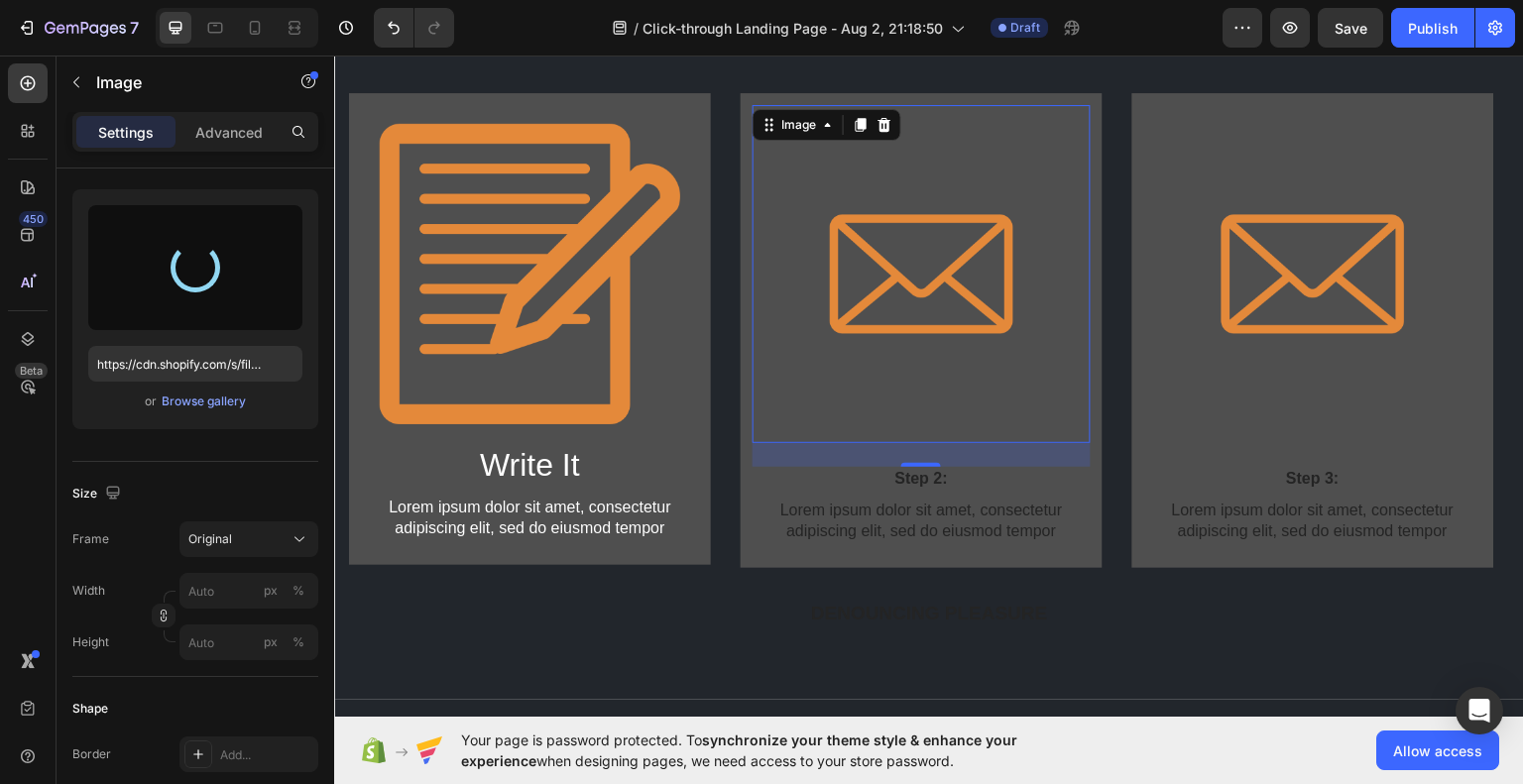 type on "https://cdn.shopify.com/s/files/1/0717/5811/9108/files/gempages_578233275575697936-8689c841-209f-4990-b339-f97a9ba77cd0.png" 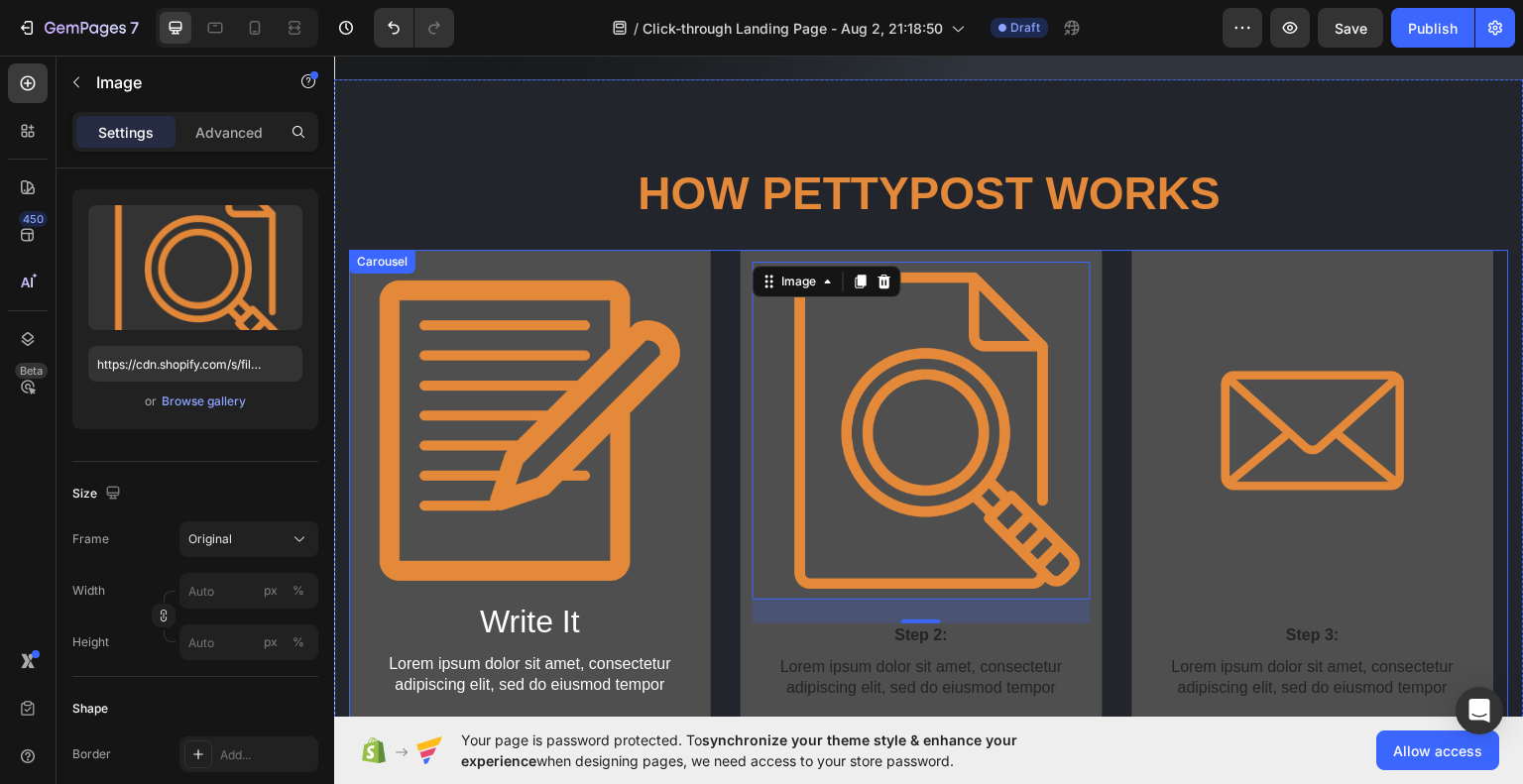 scroll, scrollTop: 1027, scrollLeft: 0, axis: vertical 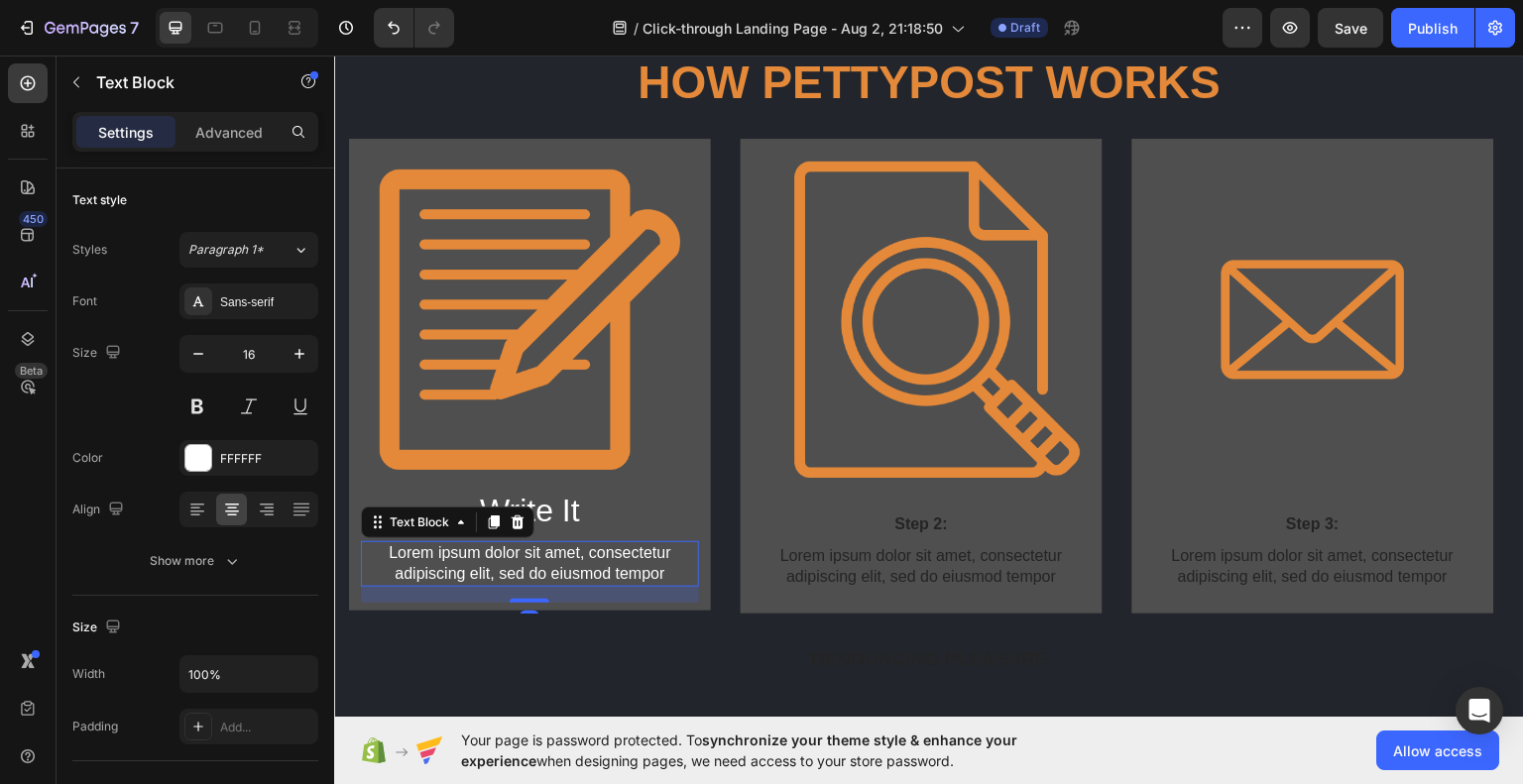 click on "Lorem ipsum dolor sit amet, consectetur adipiscing elit, sed do eiusmod tempor" at bounding box center (529, 563) 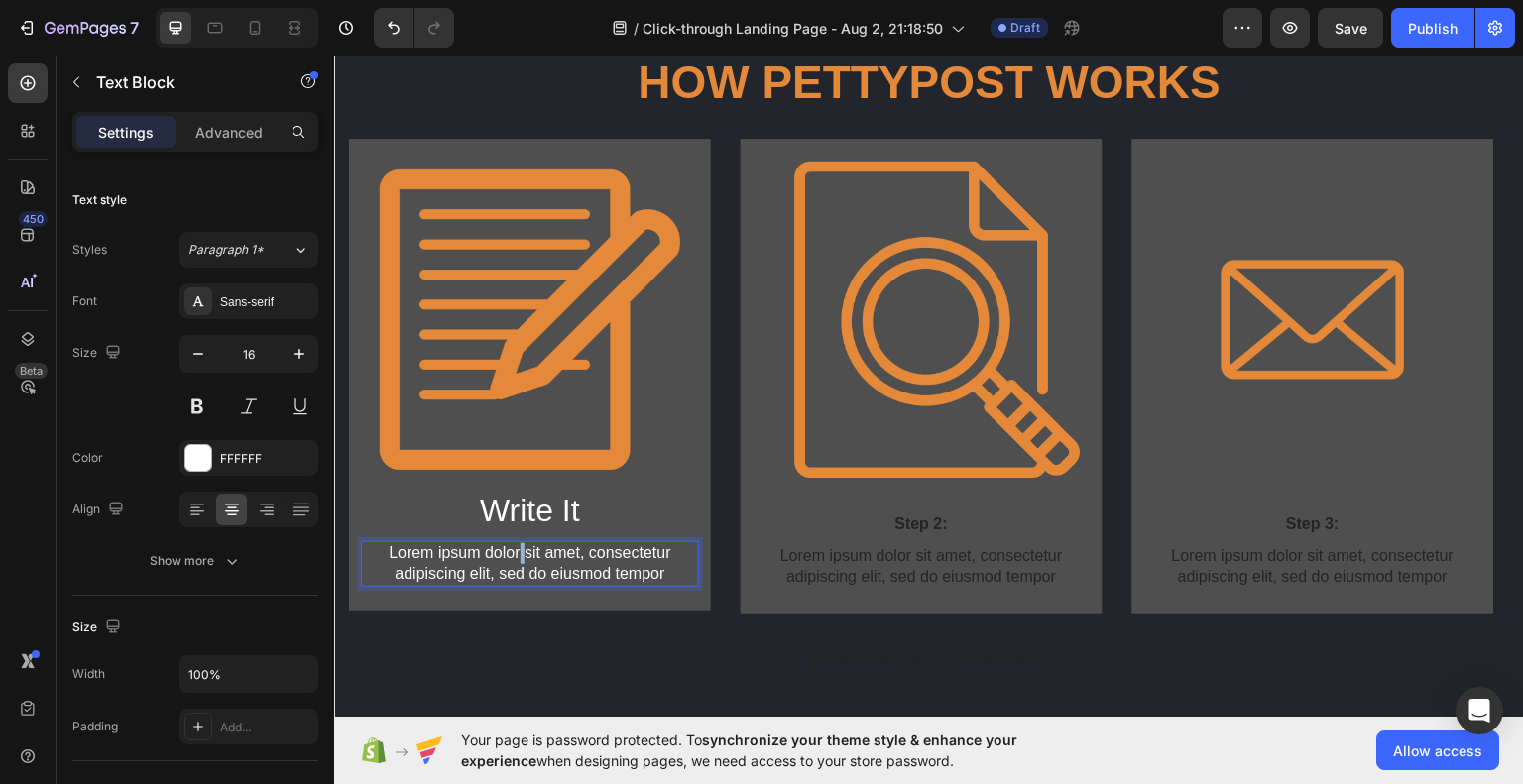 click on "Lorem ipsum dolor sit amet, consectetur adipiscing elit, sed do eiusmod tempor" at bounding box center (529, 563) 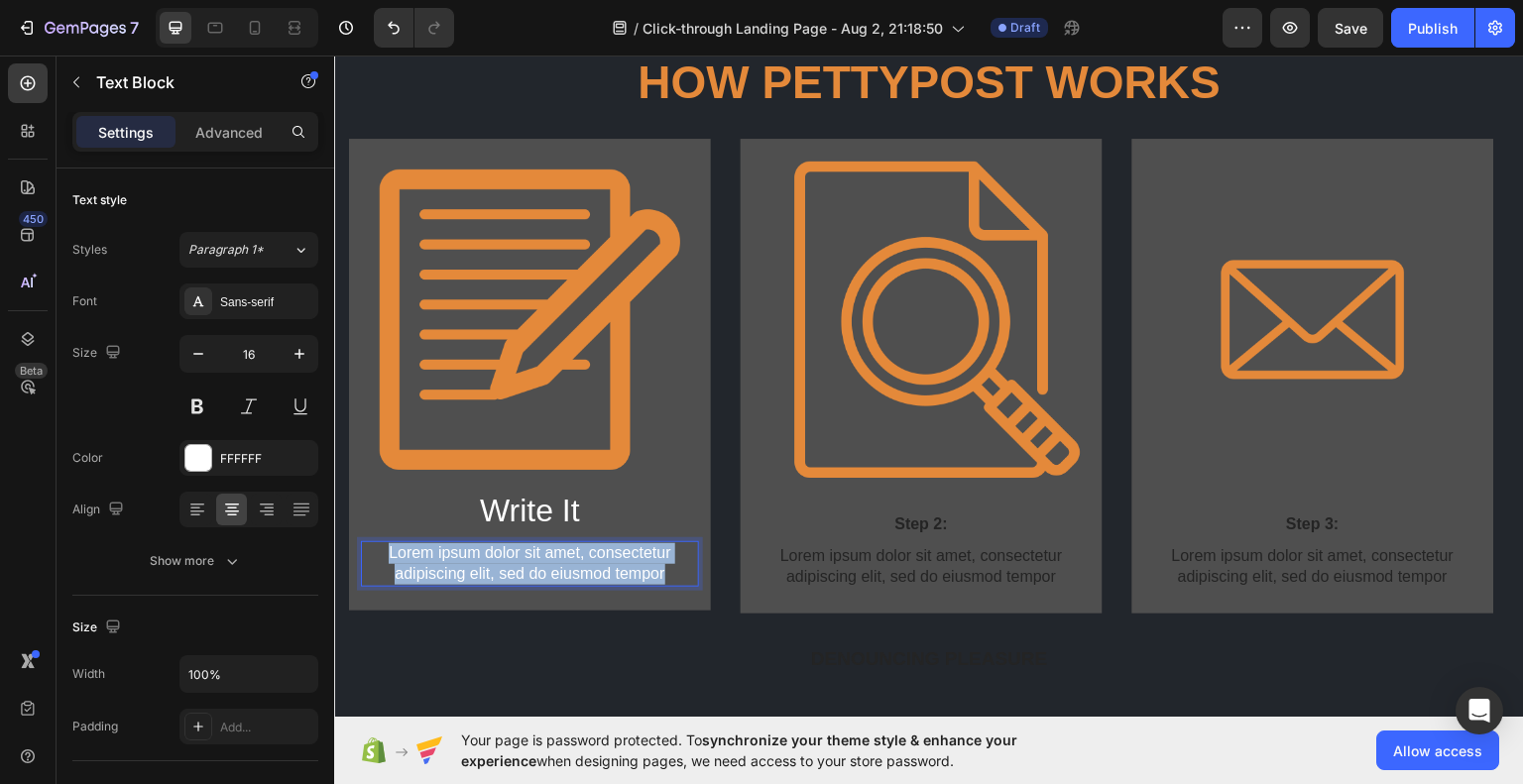 click on "Lorem ipsum dolor sit amet, consectetur adipiscing elit, sed do eiusmod tempor" at bounding box center (529, 563) 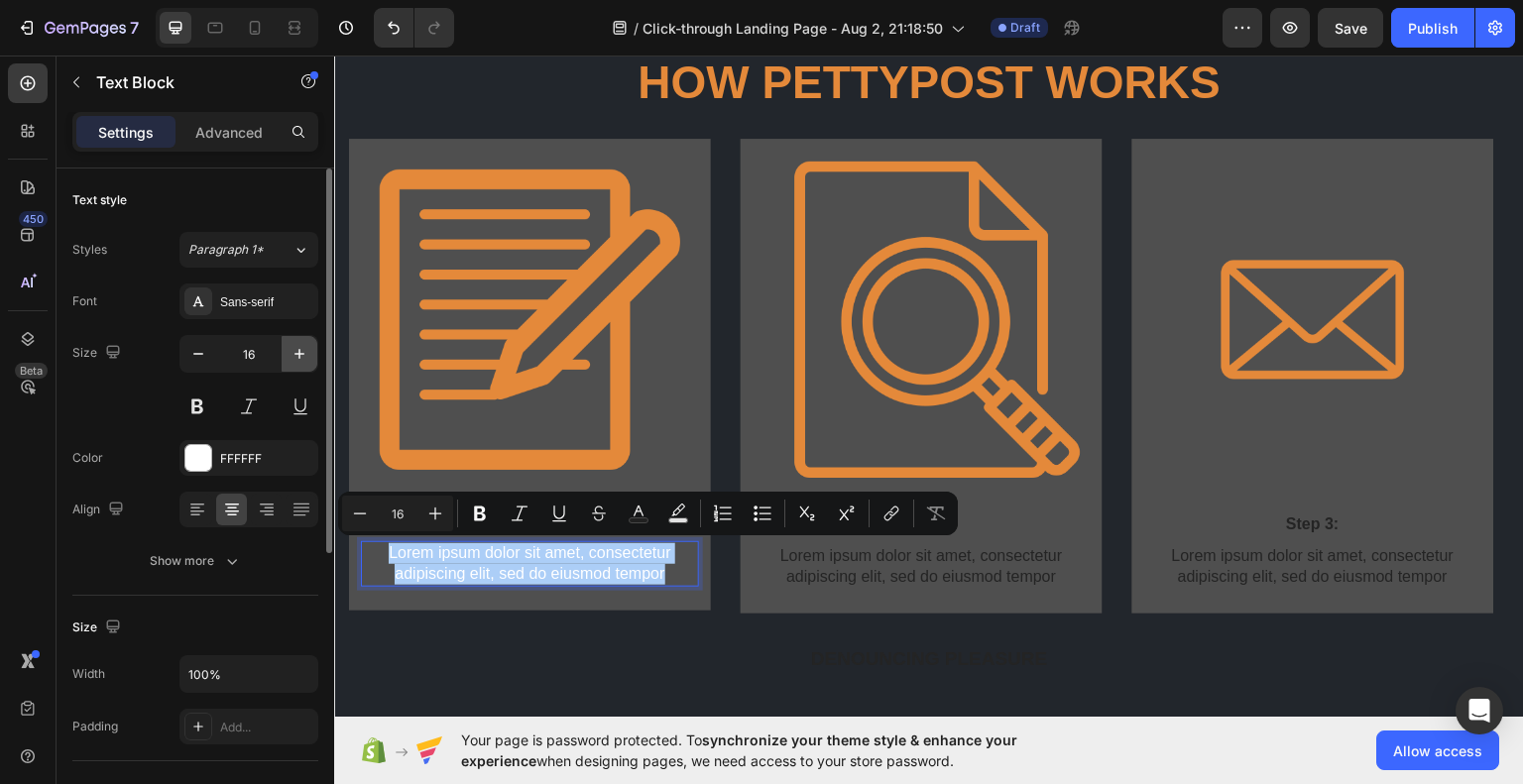 click 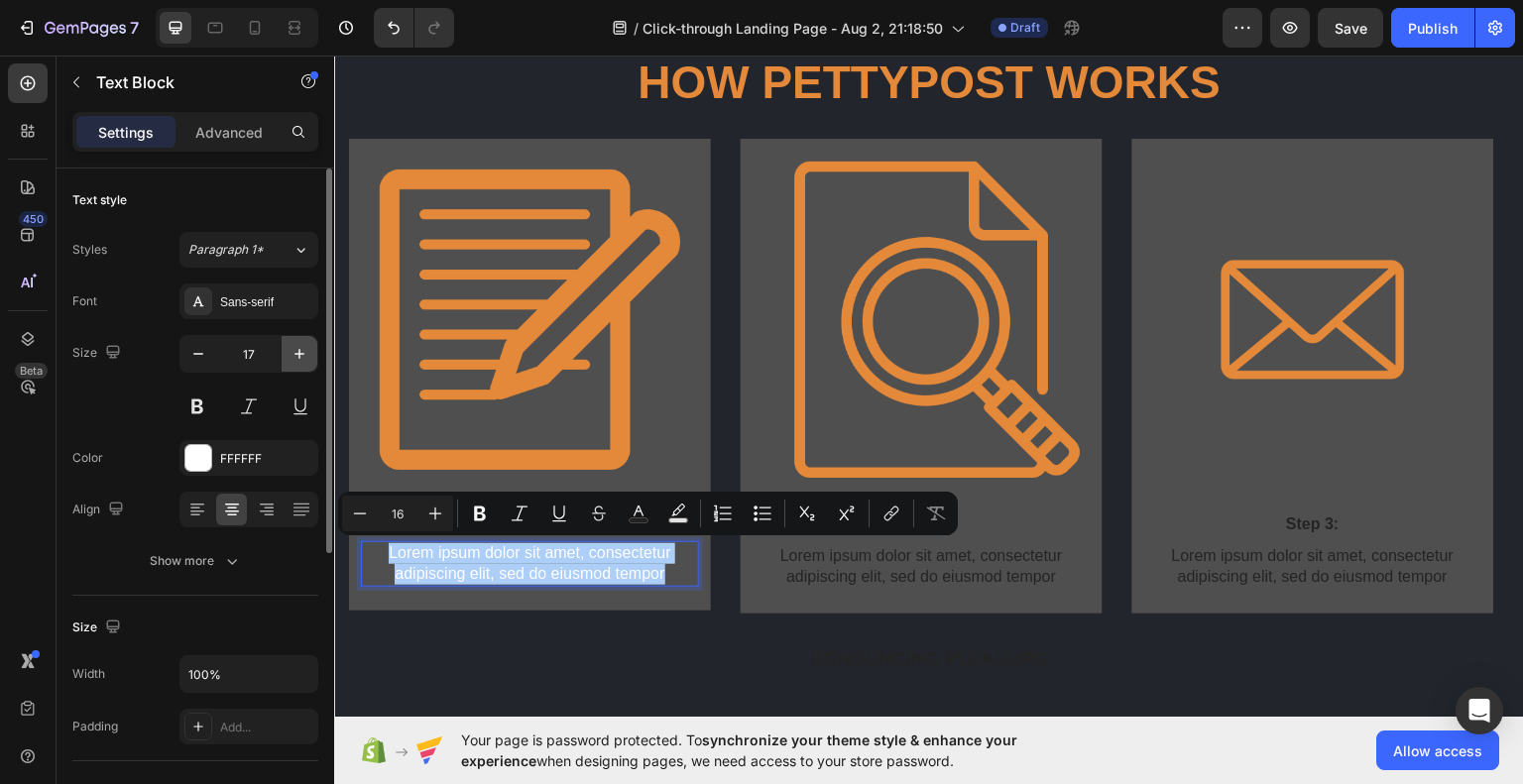 click 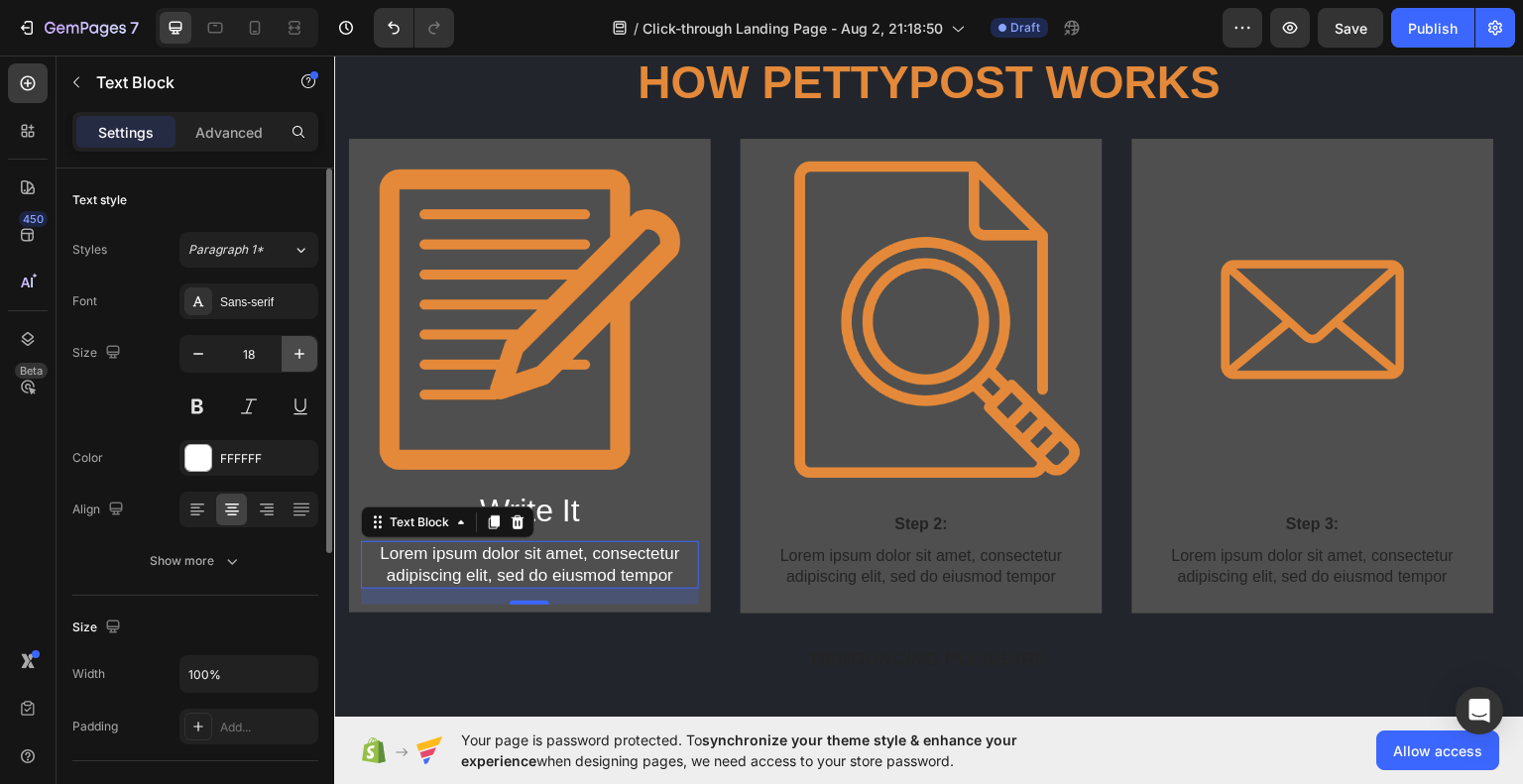 click 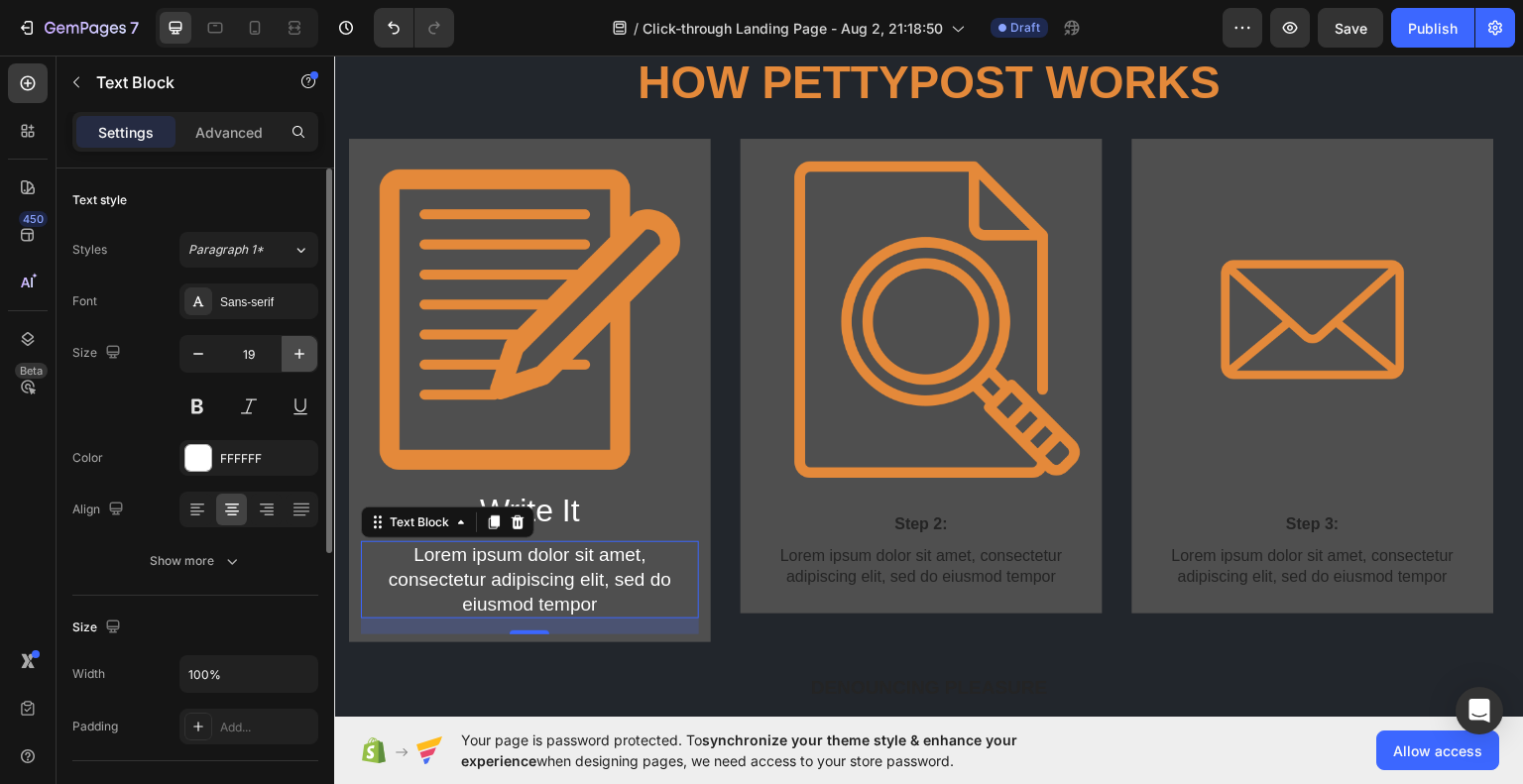 click 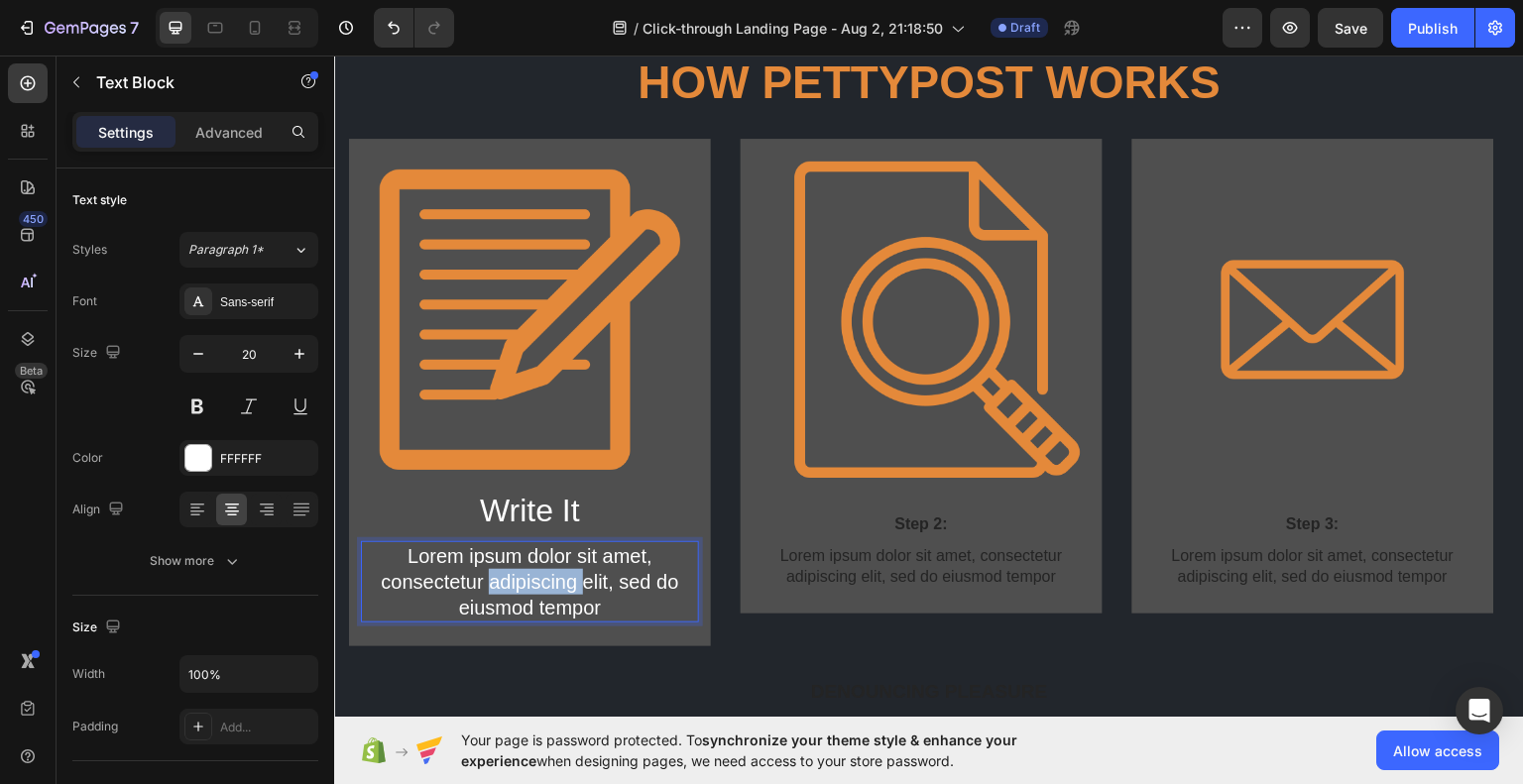 click on "Lorem ipsum dolor sit amet, consectetur adipiscing elit, sed do eiusmod tempor" at bounding box center (529, 581) 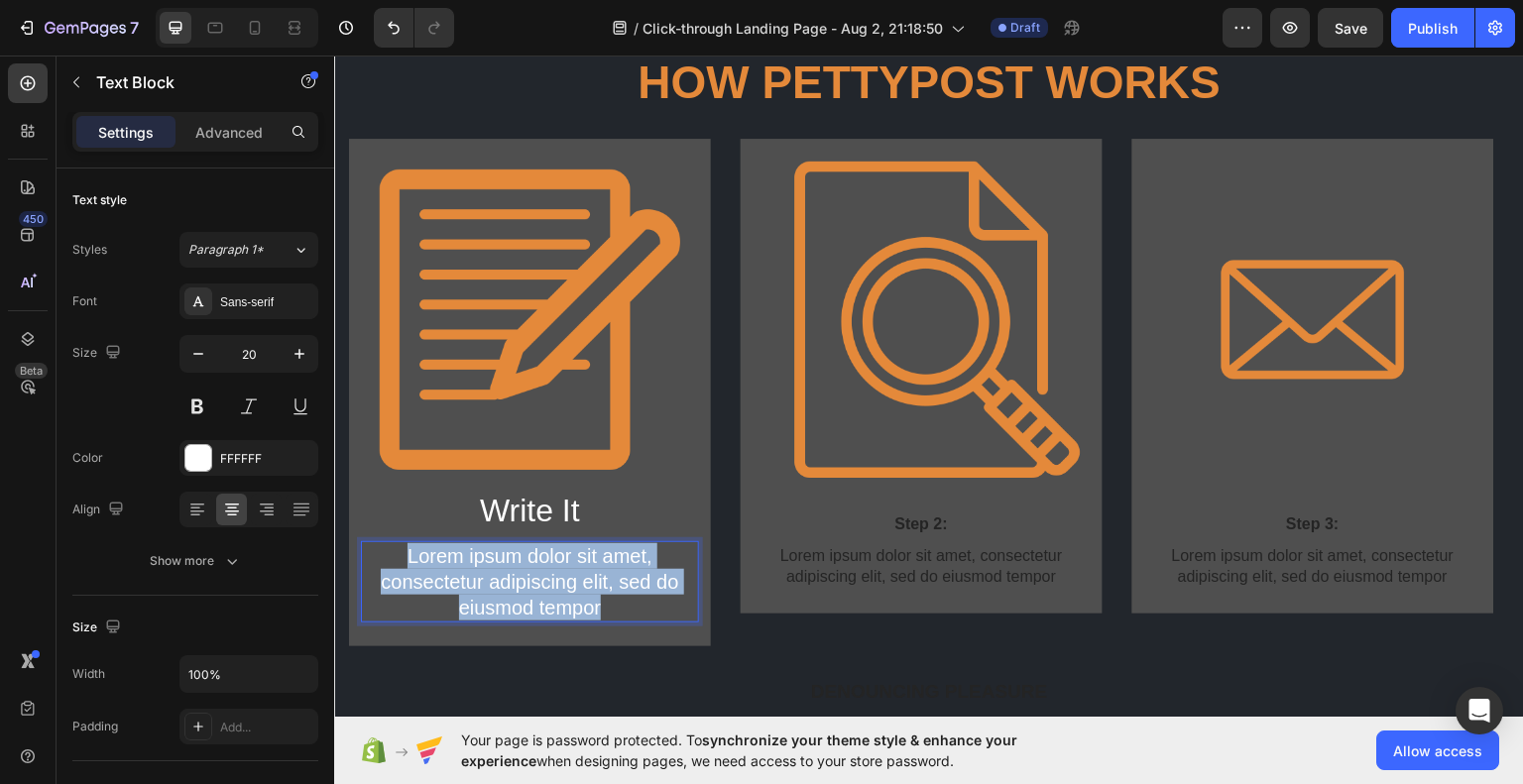 click on "Lorem ipsum dolor sit amet, consectetur adipiscing elit, sed do eiusmod tempor" at bounding box center [529, 581] 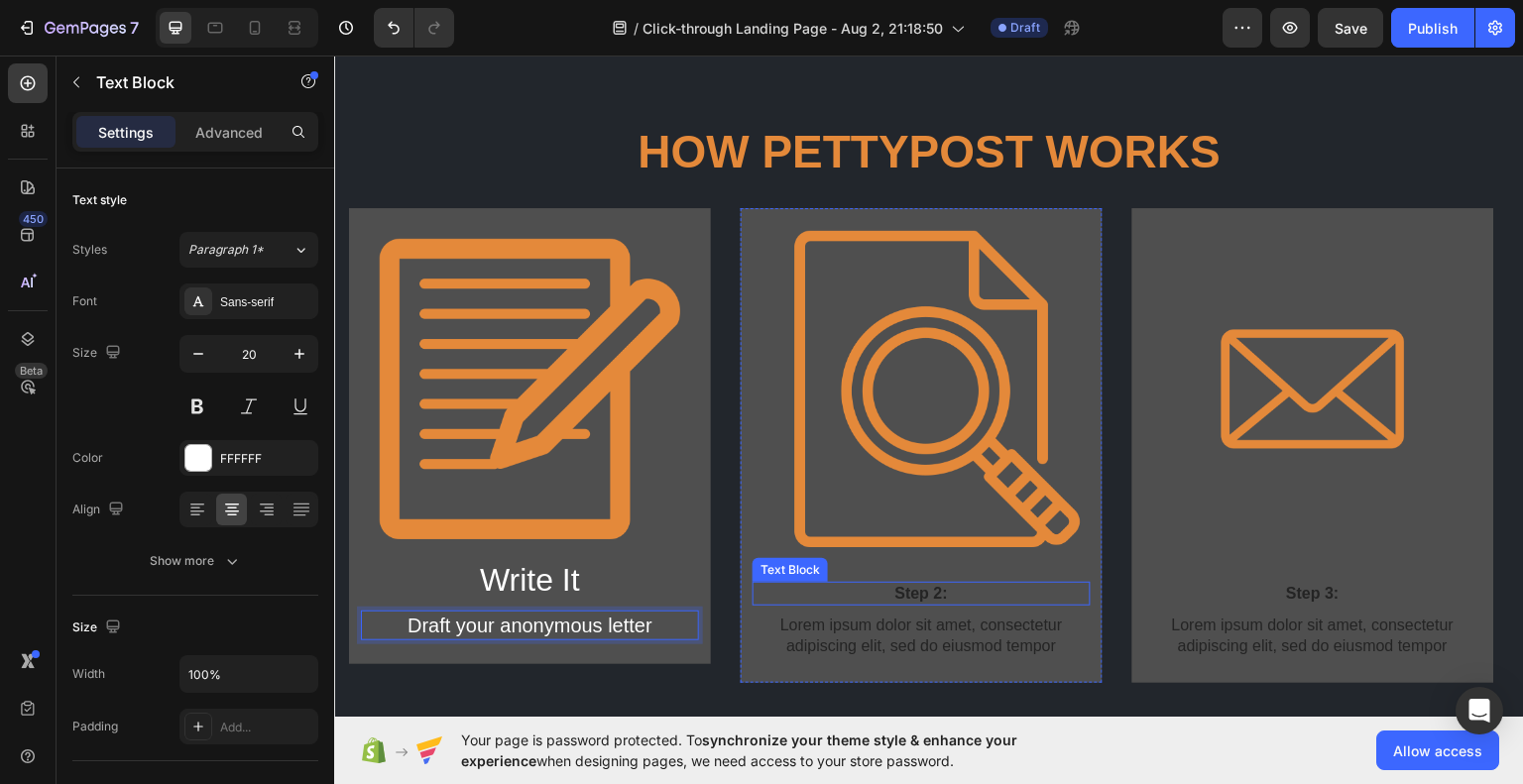scroll, scrollTop: 1086, scrollLeft: 0, axis: vertical 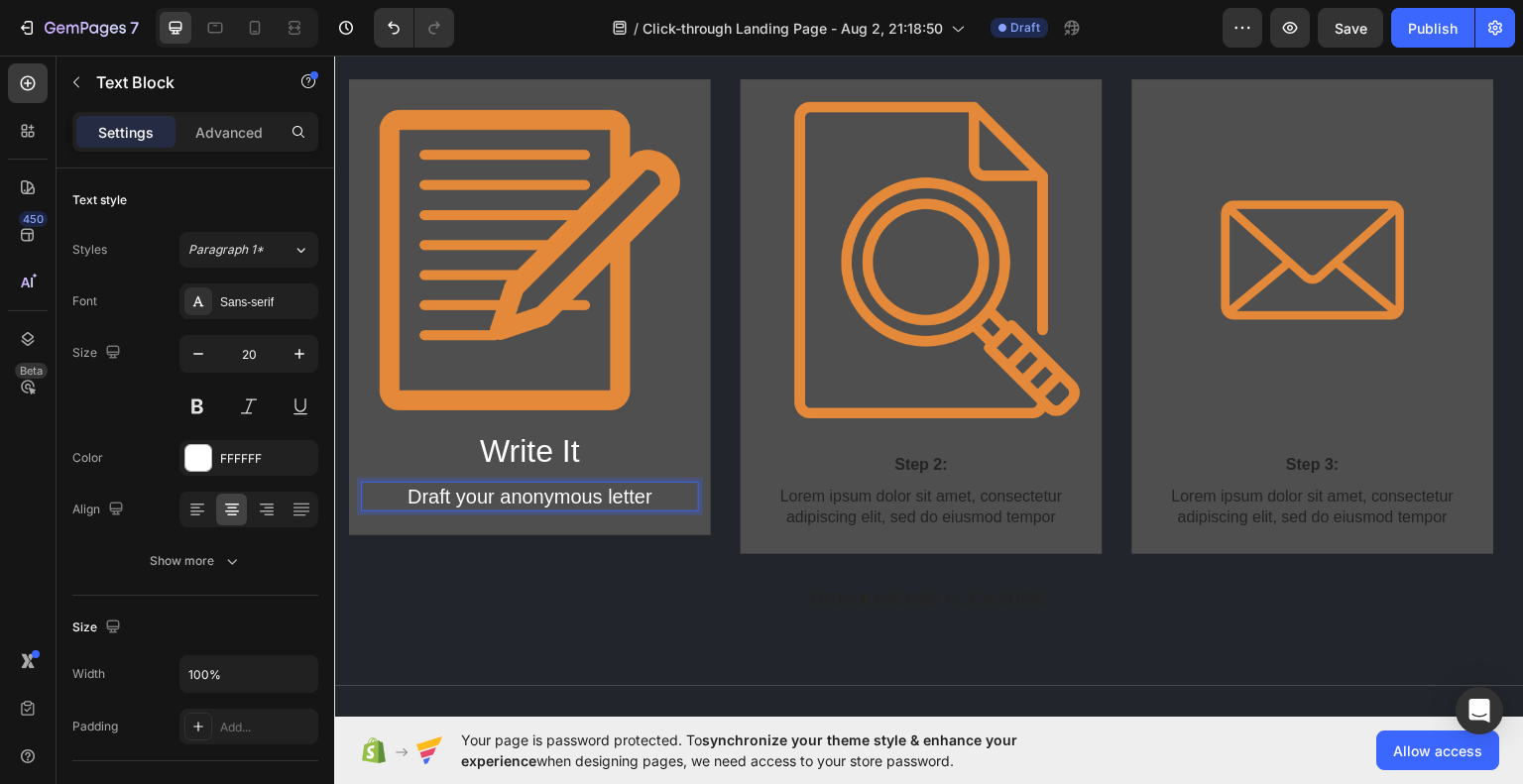 click on "Draft your anonymous letter" at bounding box center [529, 496] 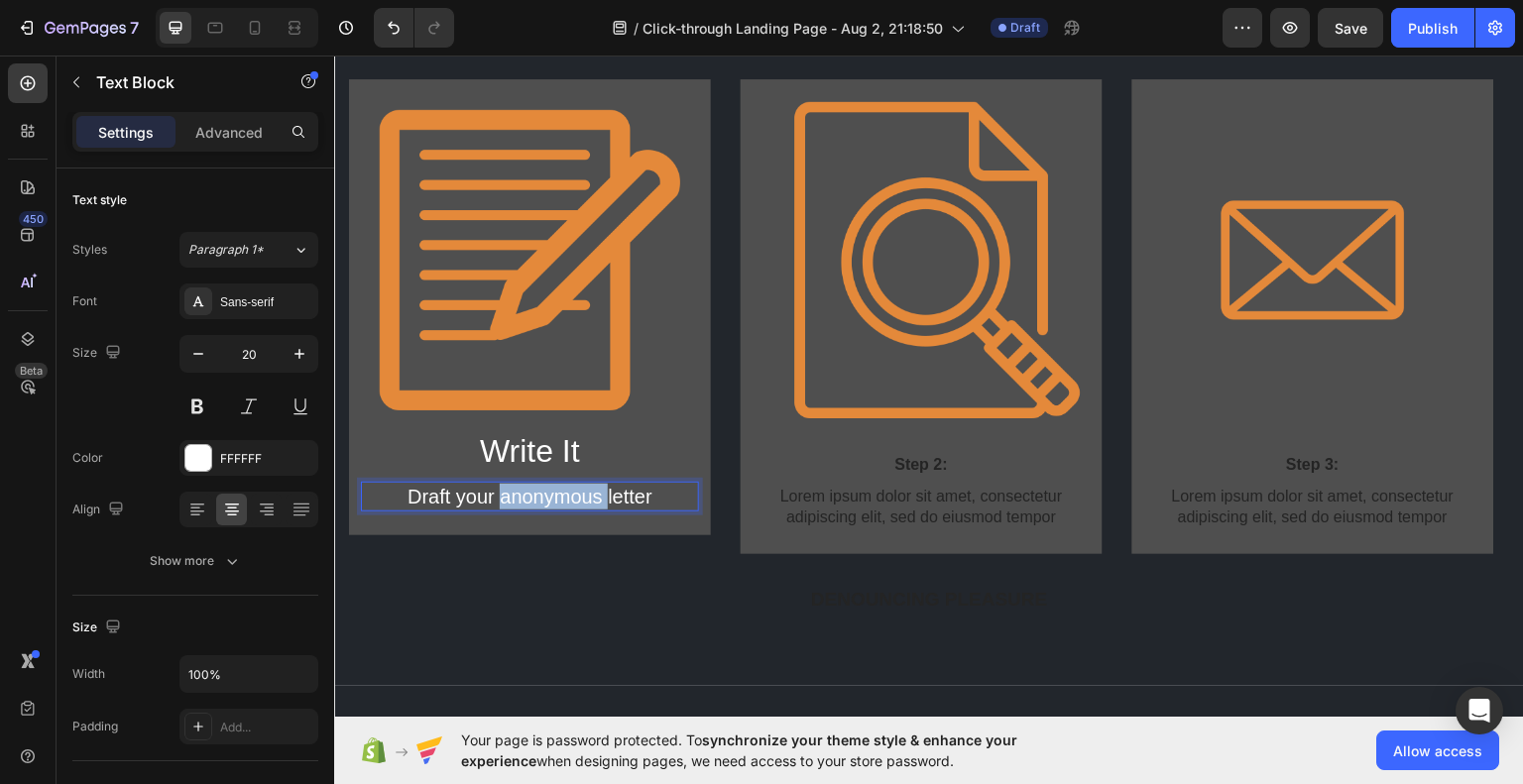 click on "Draft your anonymous letter" at bounding box center [529, 496] 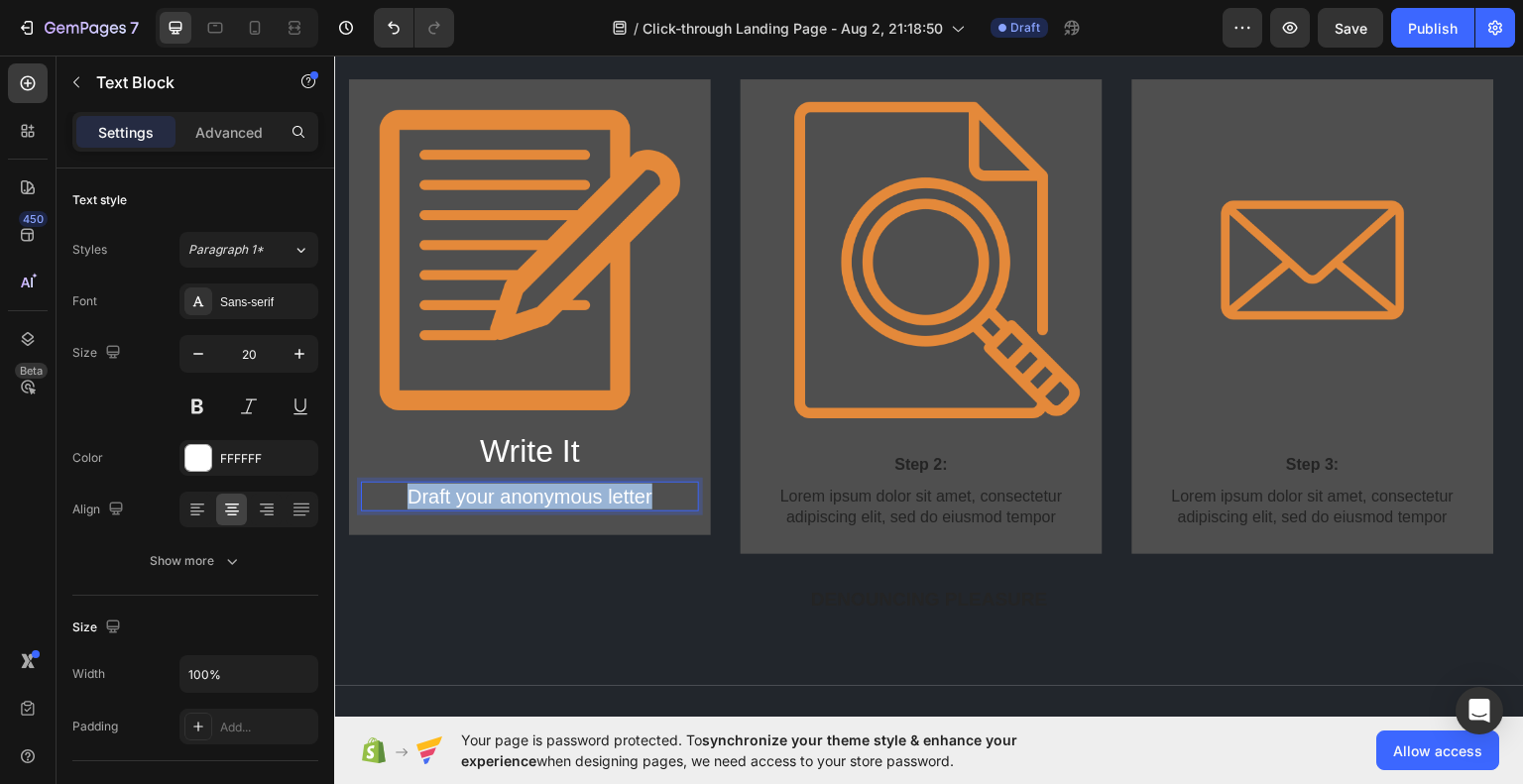 click on "Draft your anonymous letter" at bounding box center (529, 496) 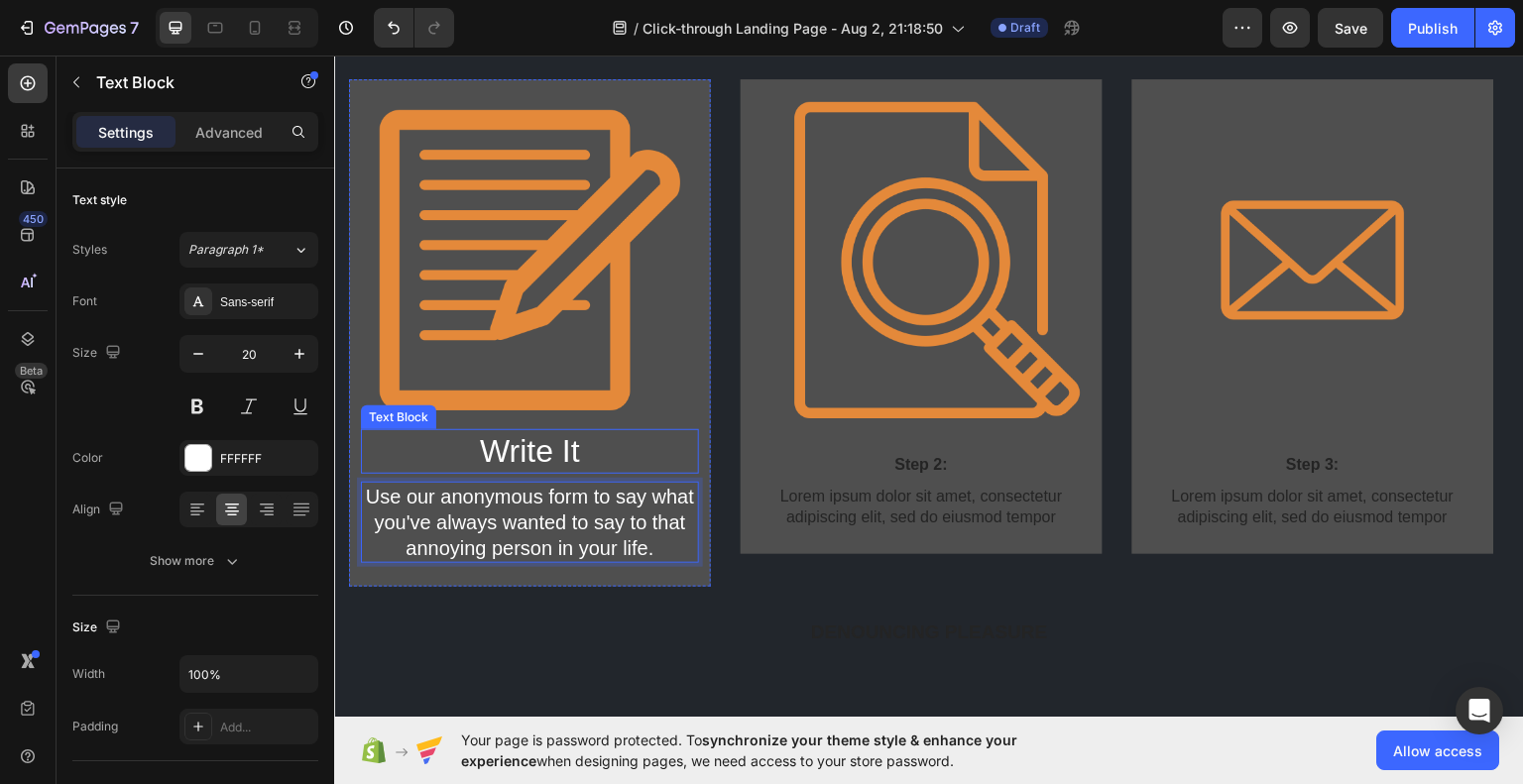 click on "Write It" at bounding box center [529, 451] 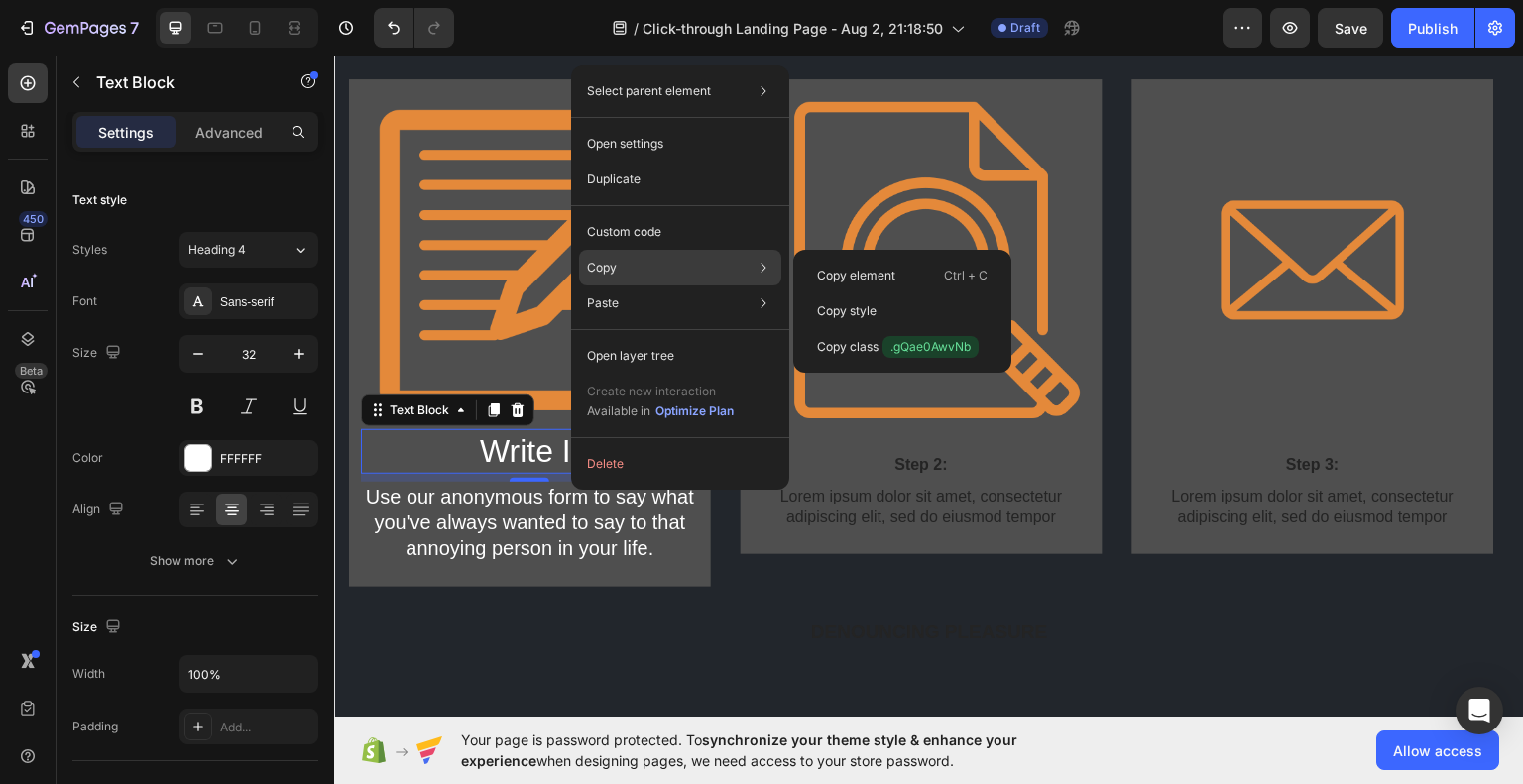 click on "Copy Copy element  Ctrl + C Copy style  Copy class  .gQae0AwvNb" 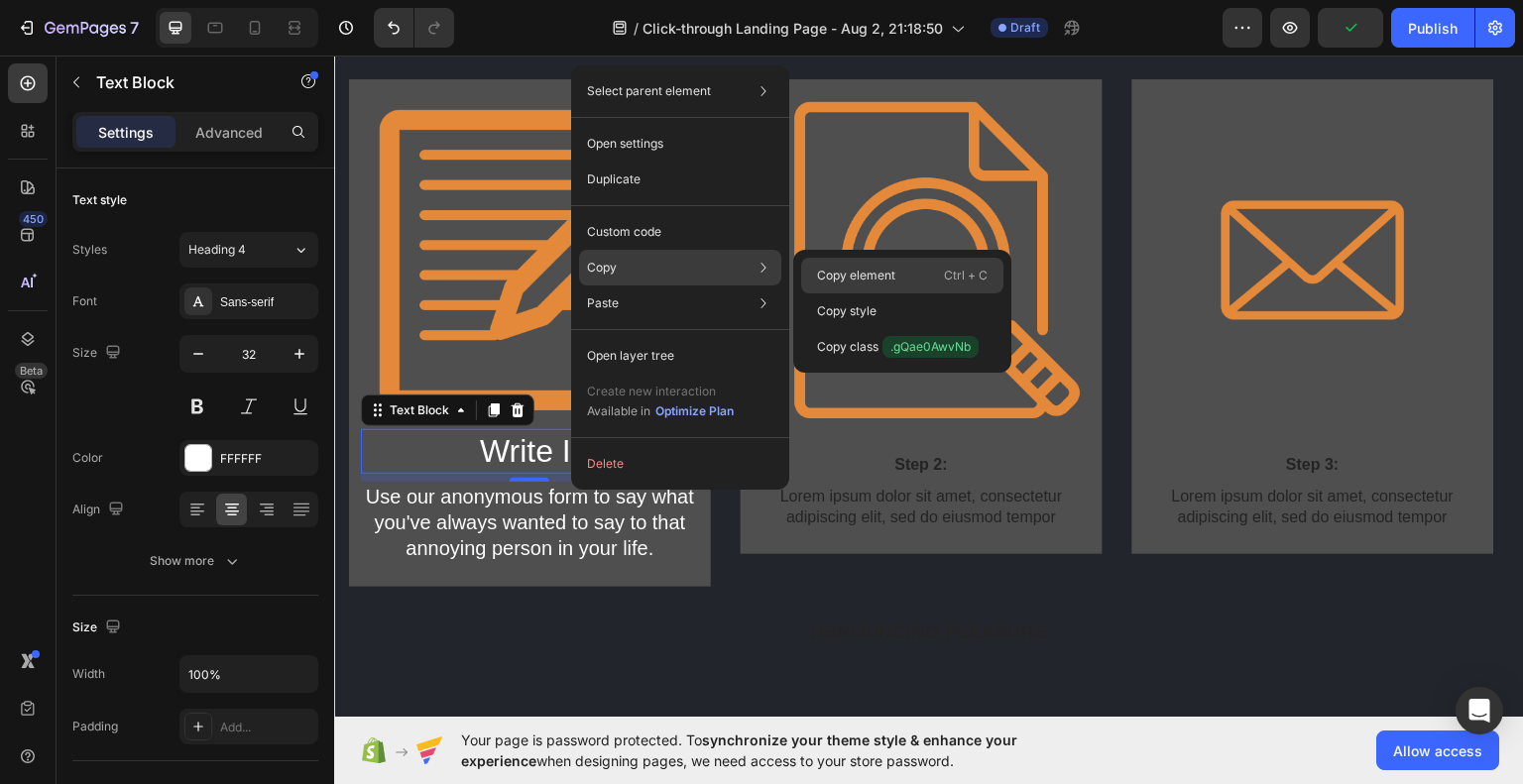 click on "Copy element" at bounding box center (856, 276) 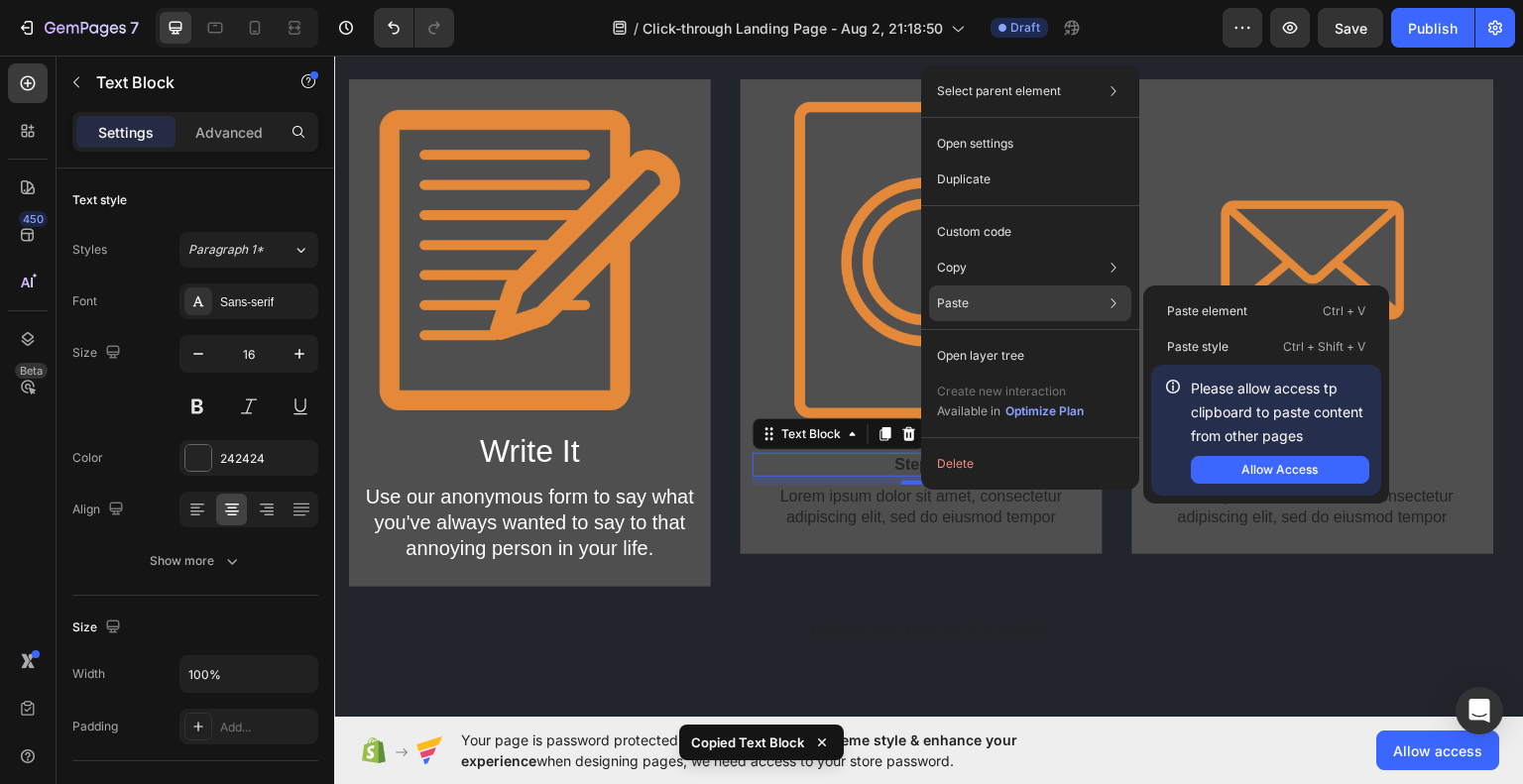 click on "Paste" at bounding box center (953, 303) 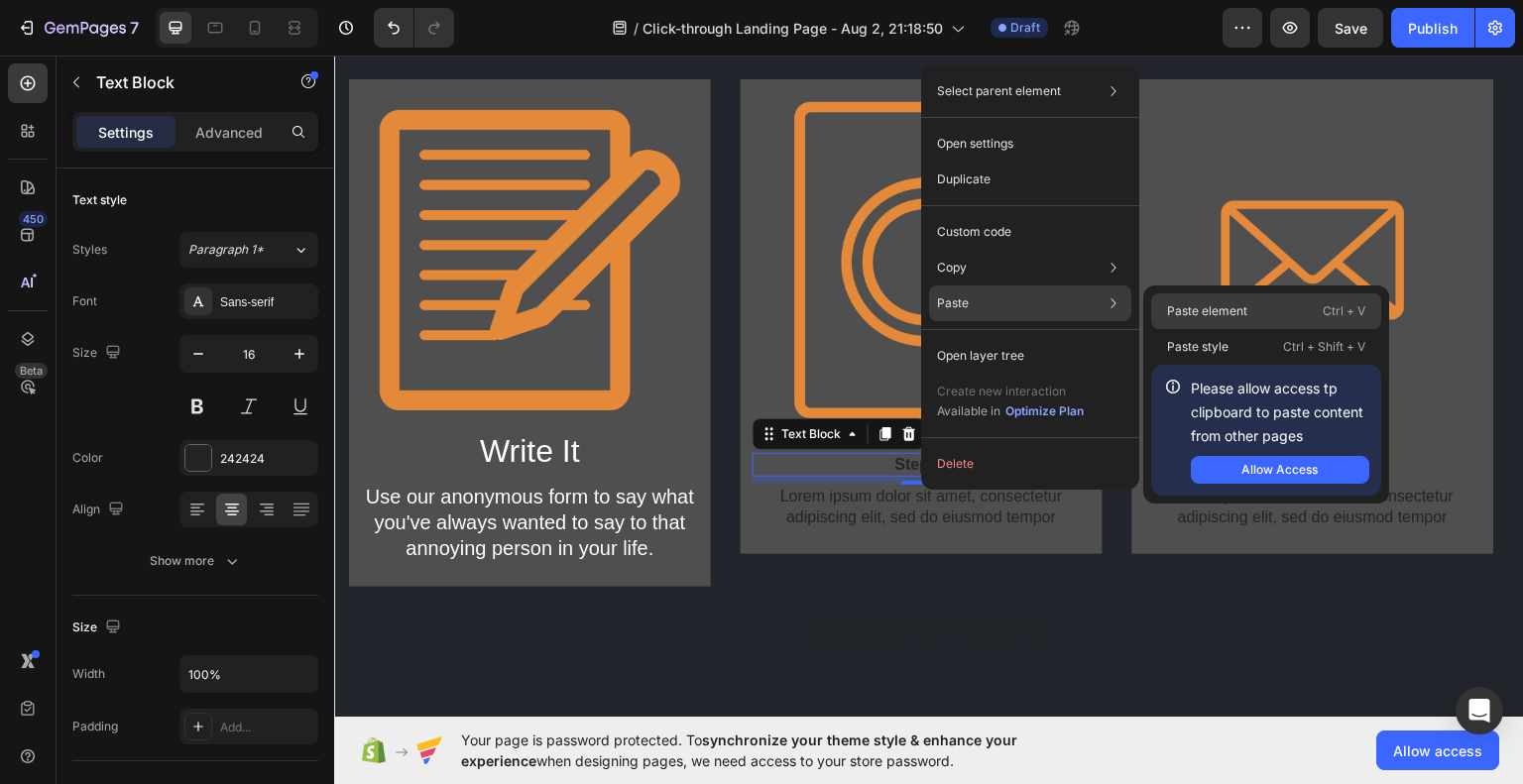 click on "Paste element" at bounding box center (1207, 311) 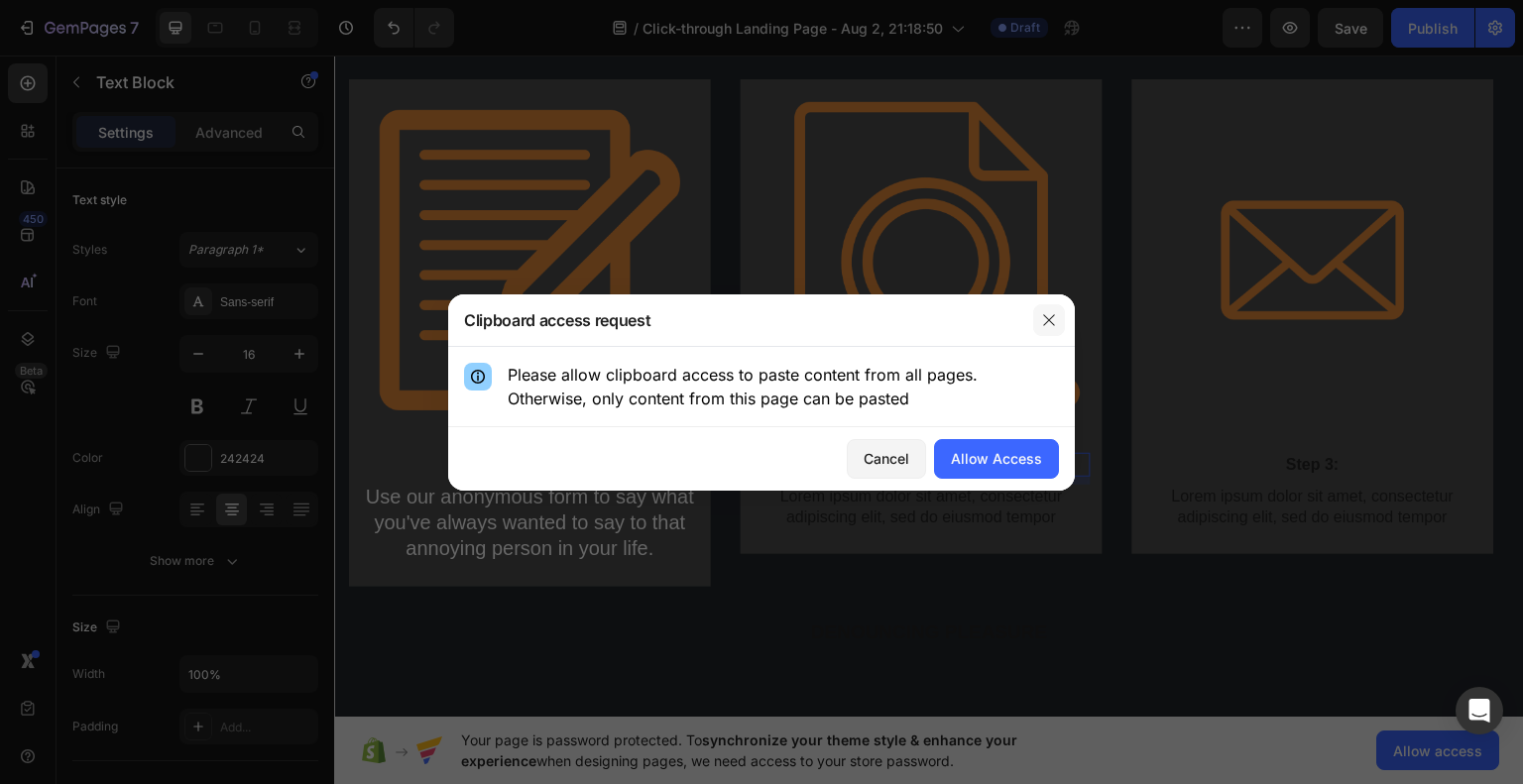 click 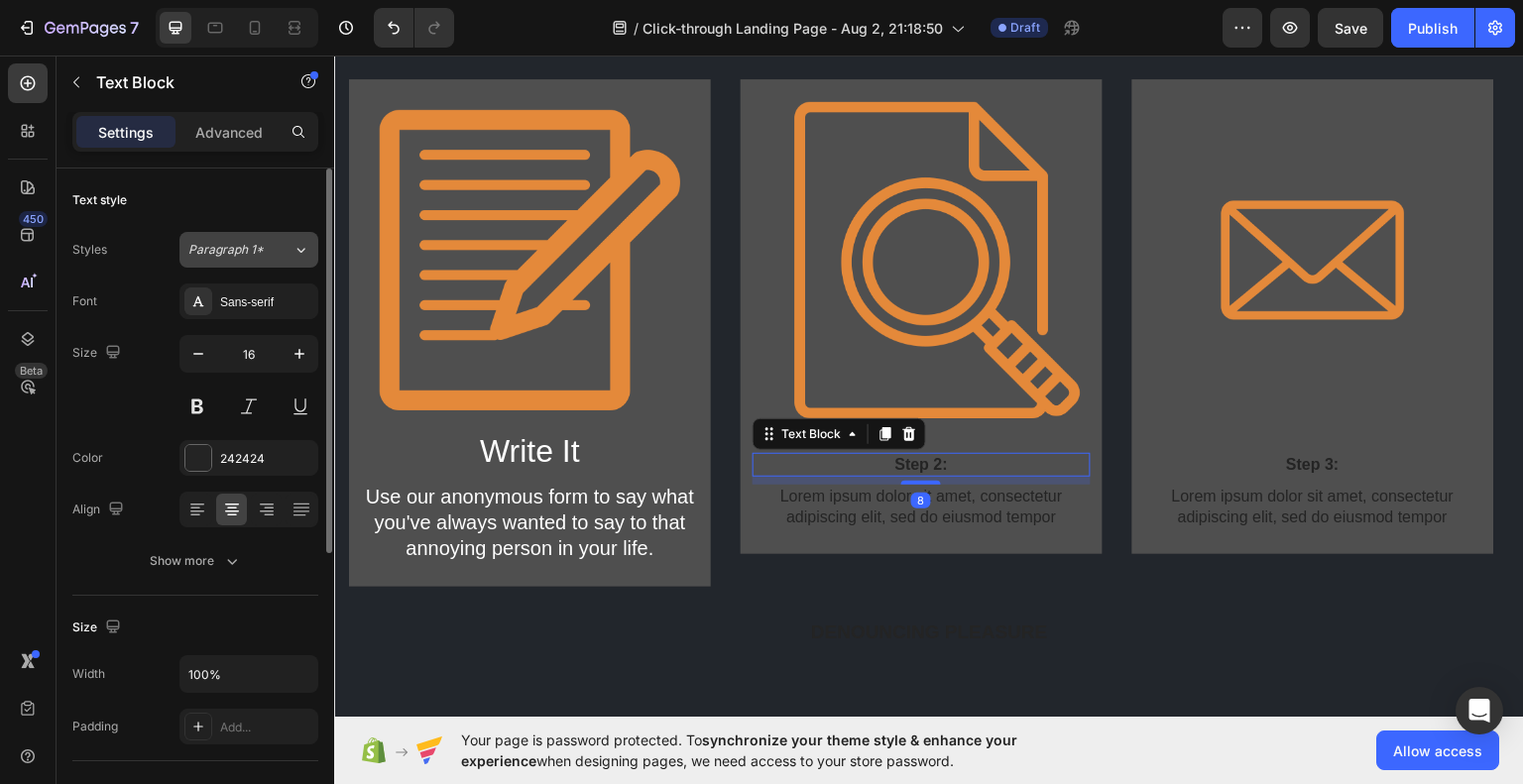 click on "Paragraph 1*" 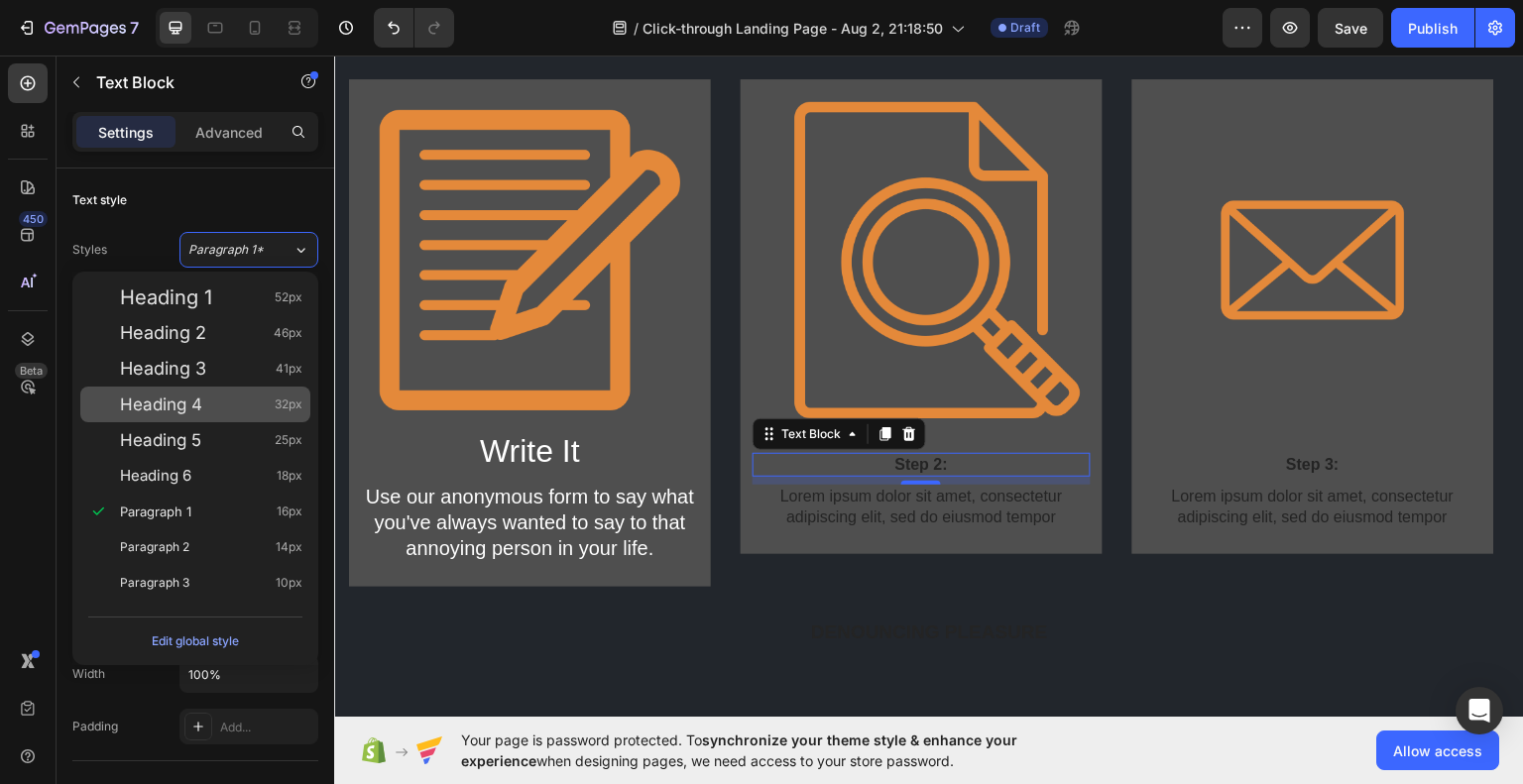 click on "Heading 4 32px" at bounding box center [195, 404] 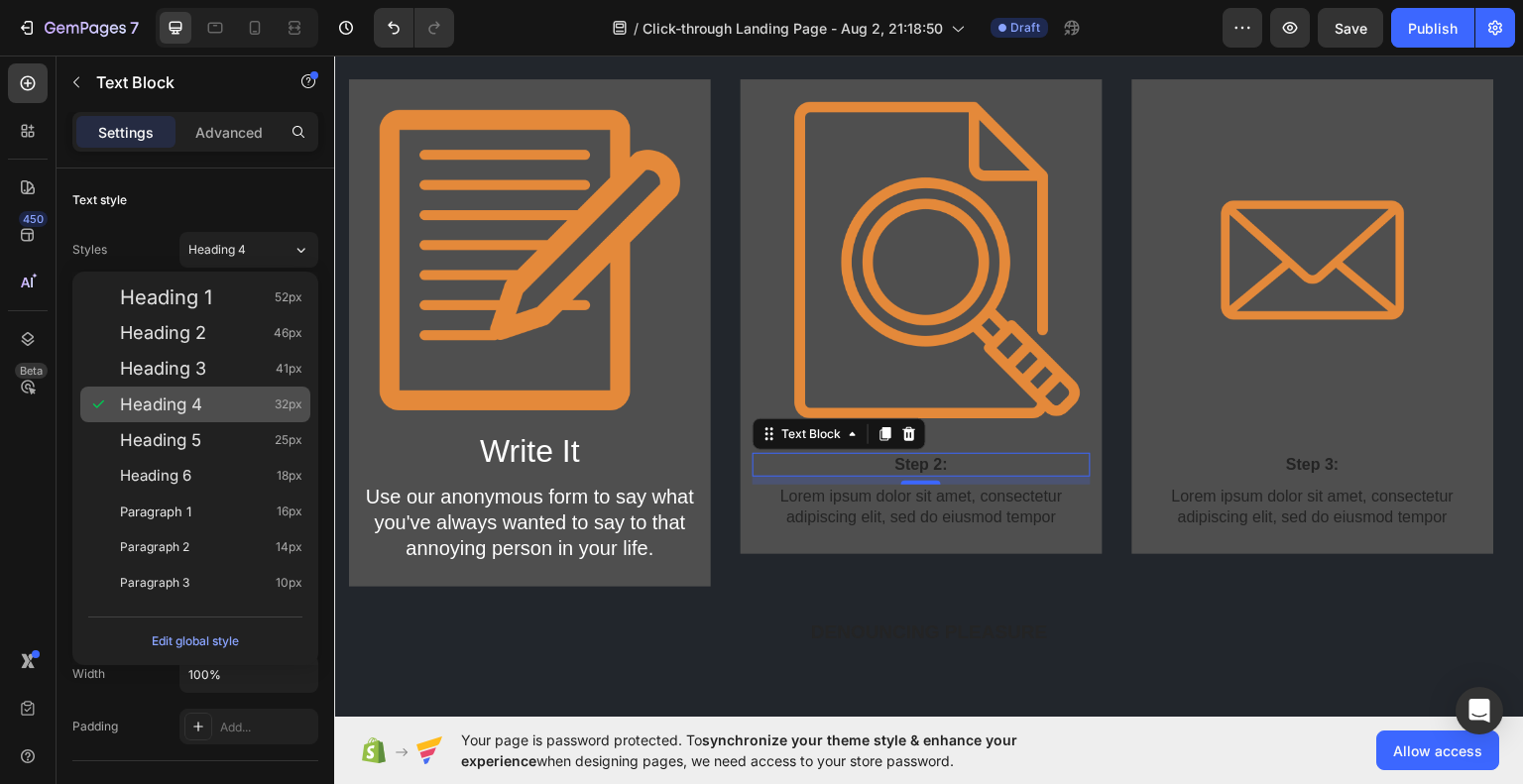 type on "32" 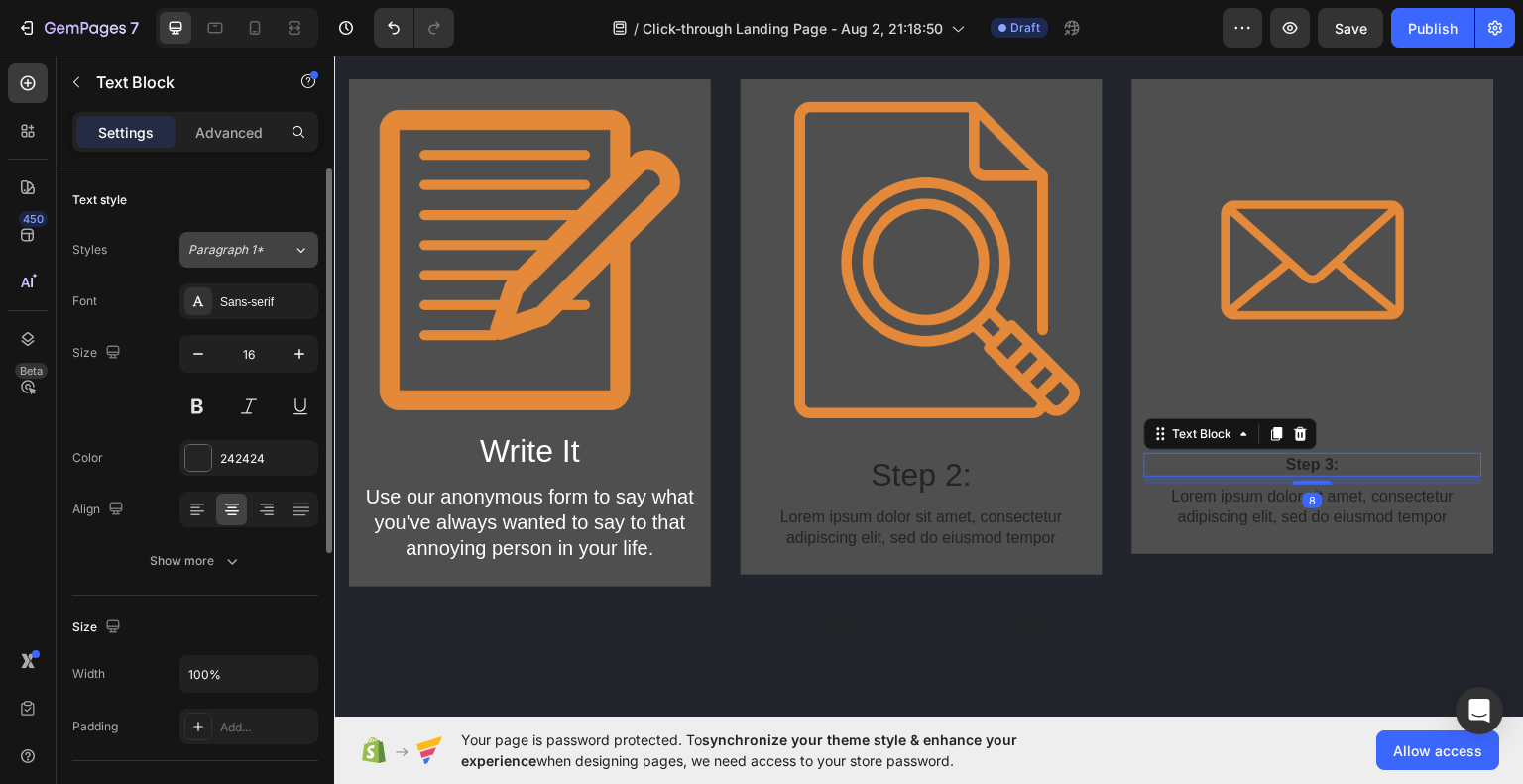 click on "Paragraph 1*" 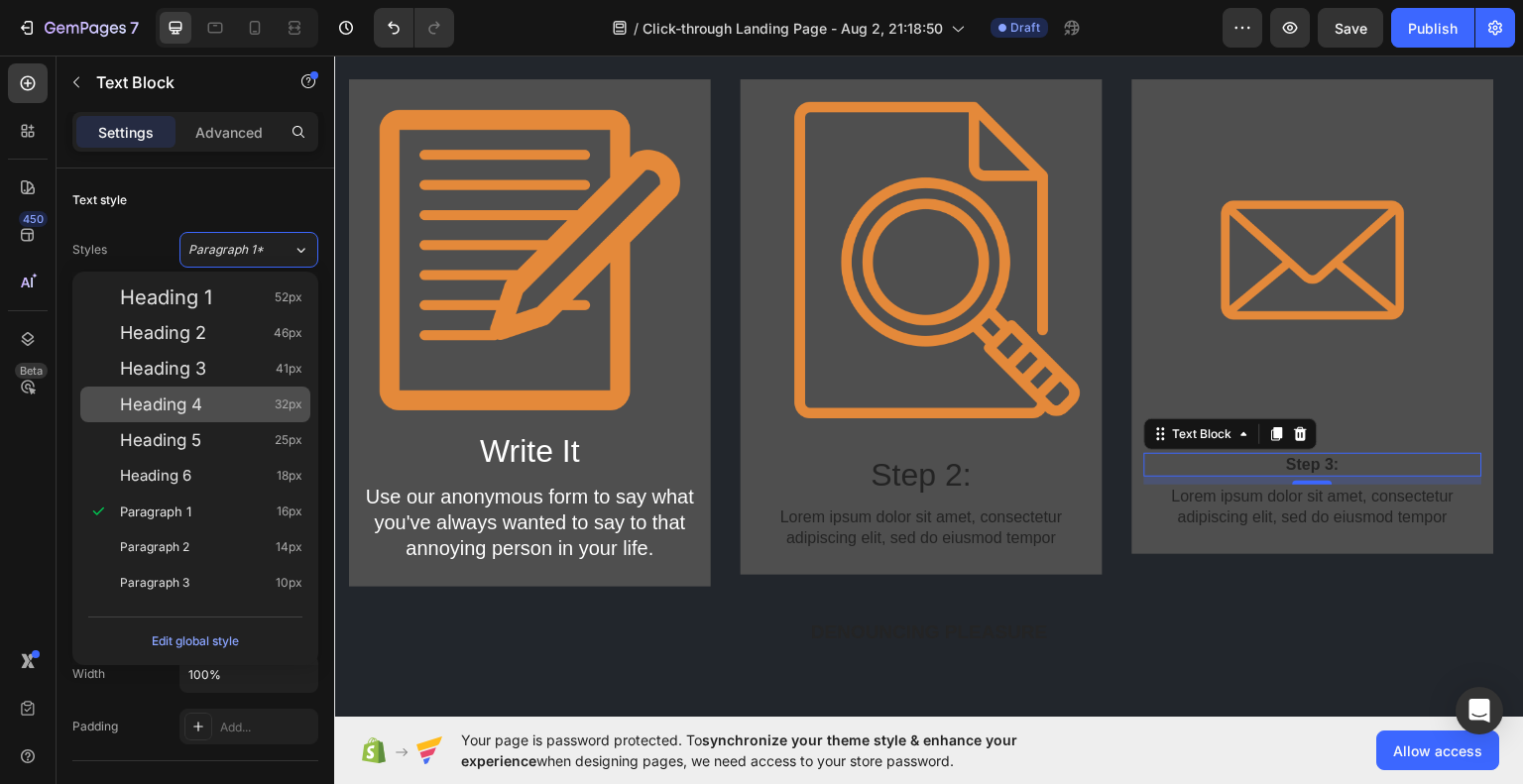 click on "Heading 4 32px" at bounding box center (211, 404) 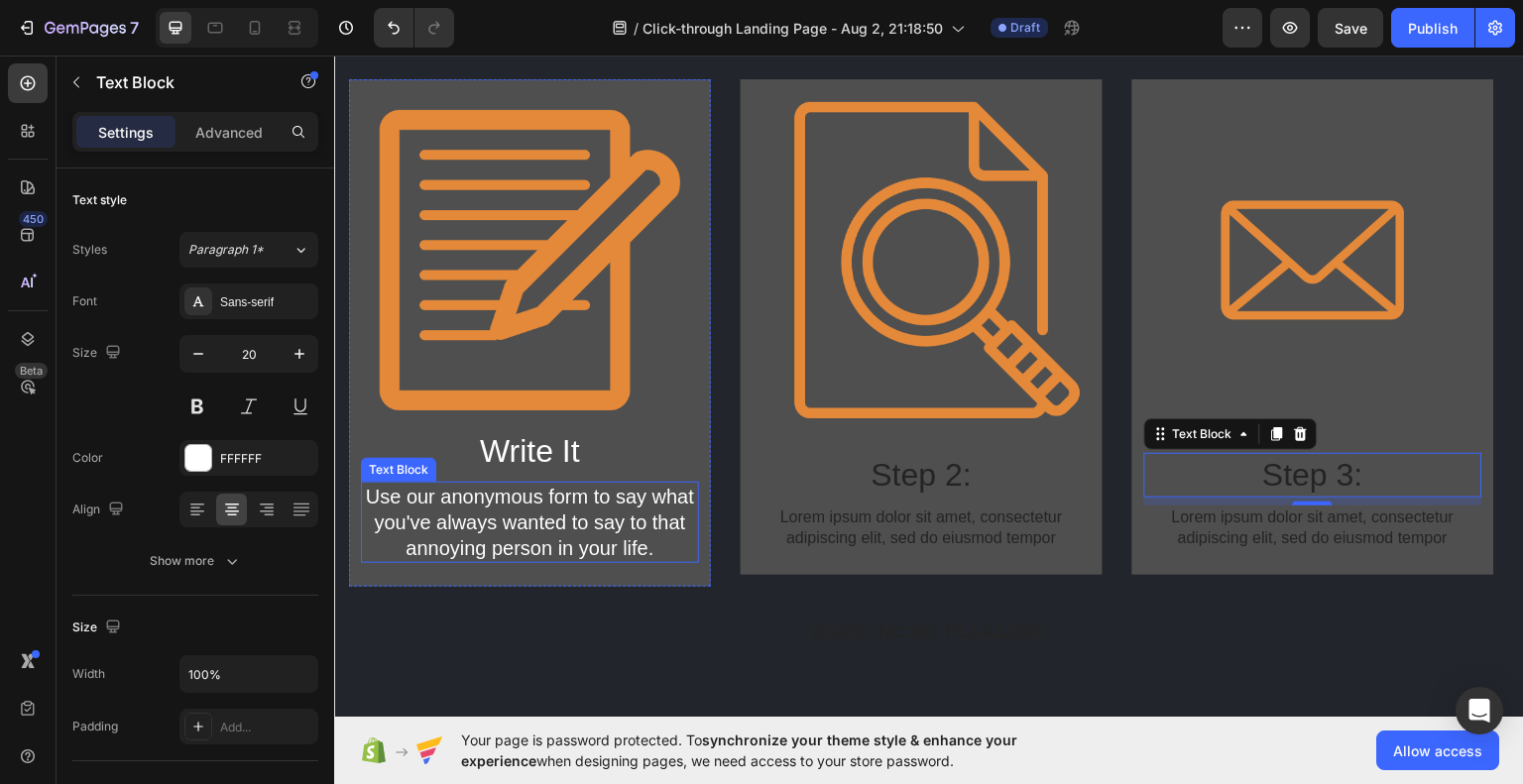 click on "Use our anonymous form to say what you've always wanted to say to that annoying person in your life." at bounding box center (529, 521) 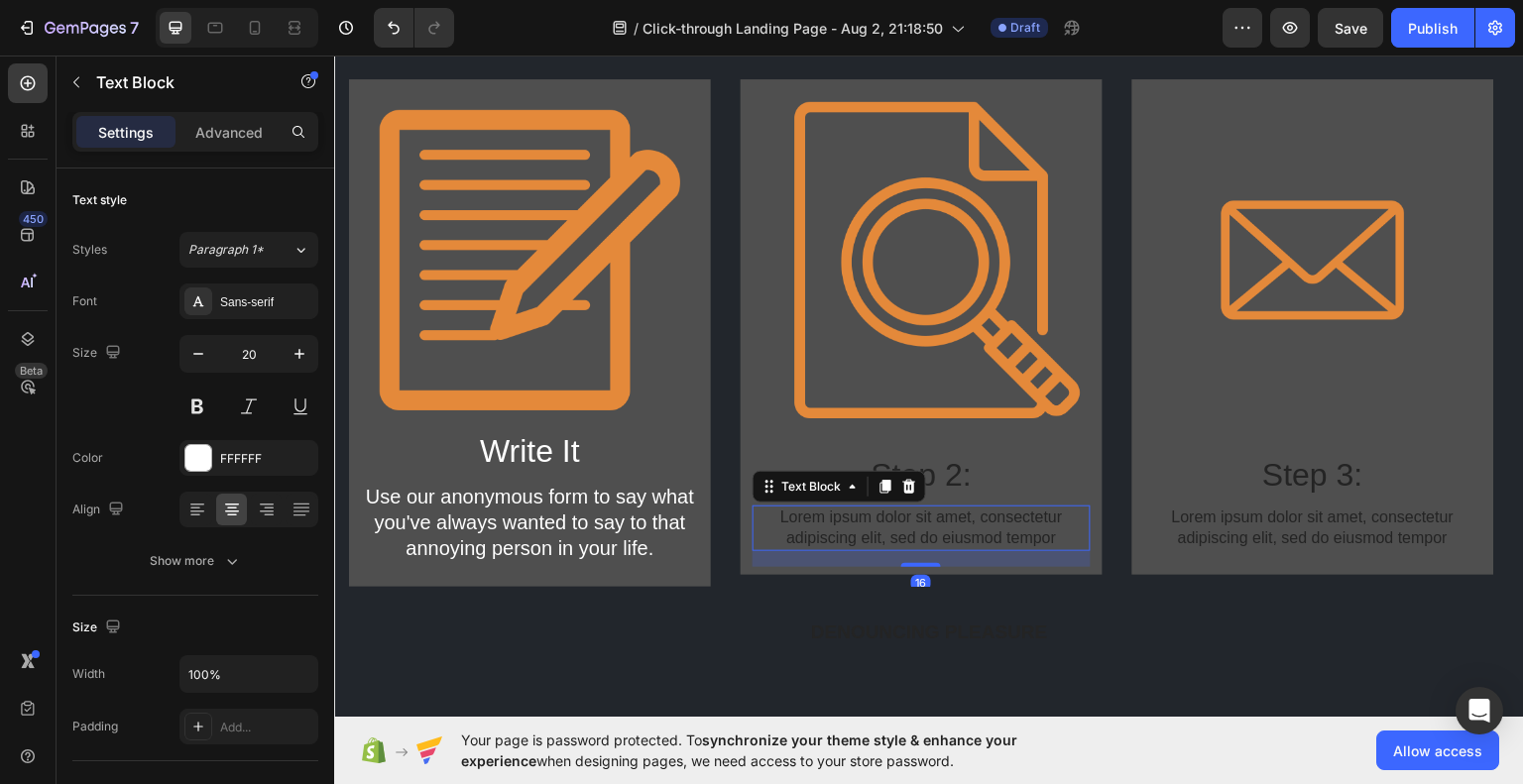click on "Lorem ipsum dolor sit amet, consectetur adipiscing elit, sed do eiusmod tempor" at bounding box center (921, 527) 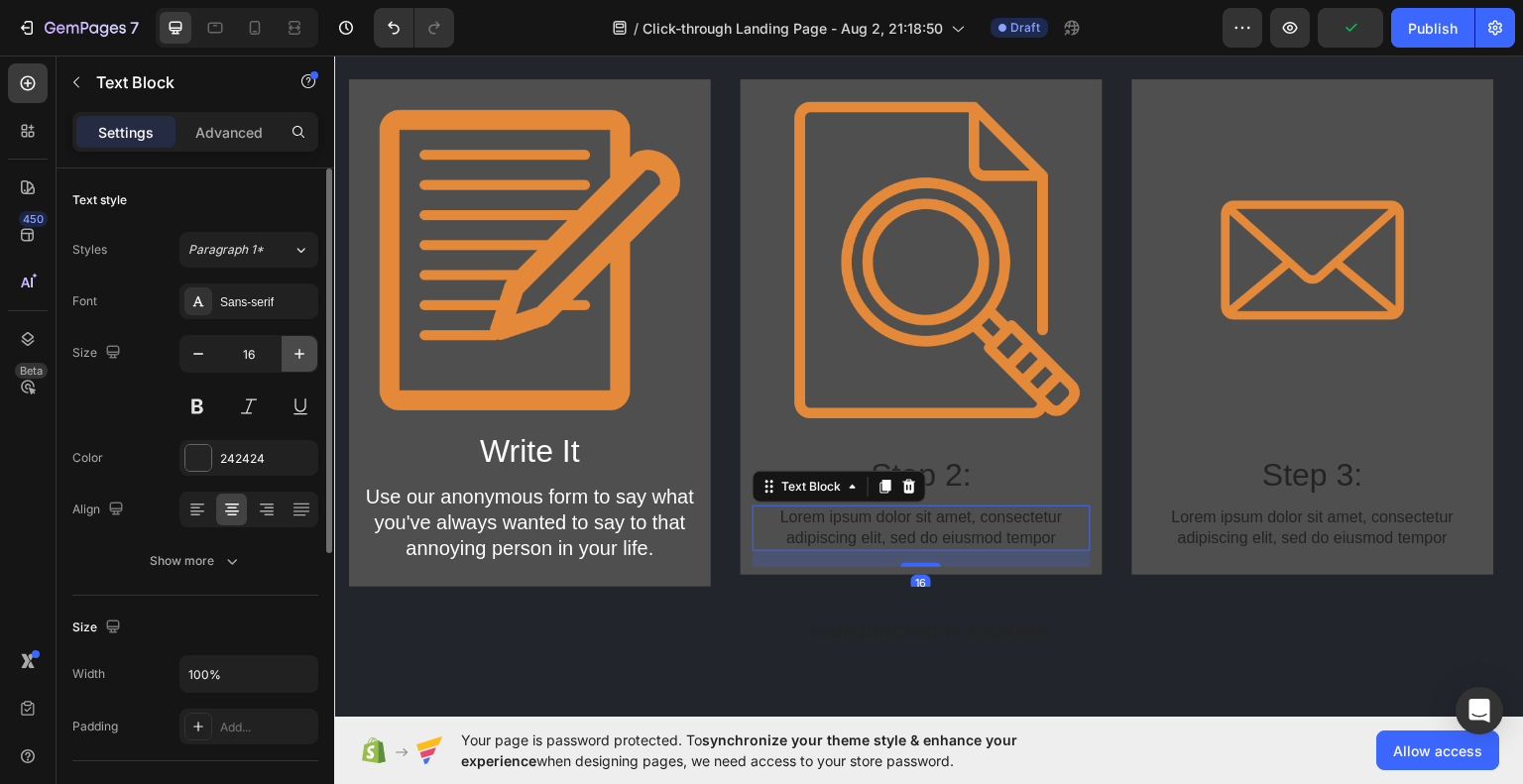click 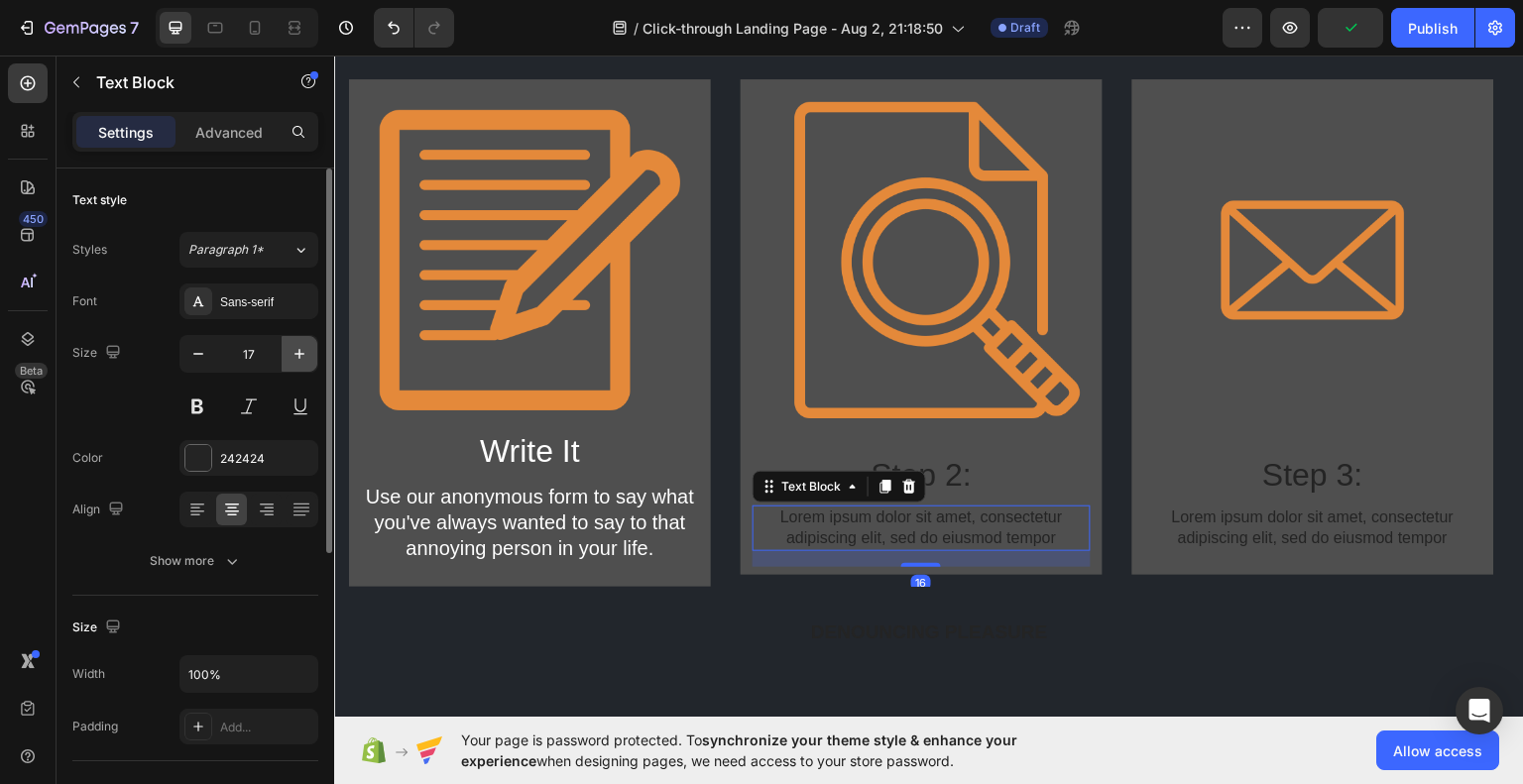 click 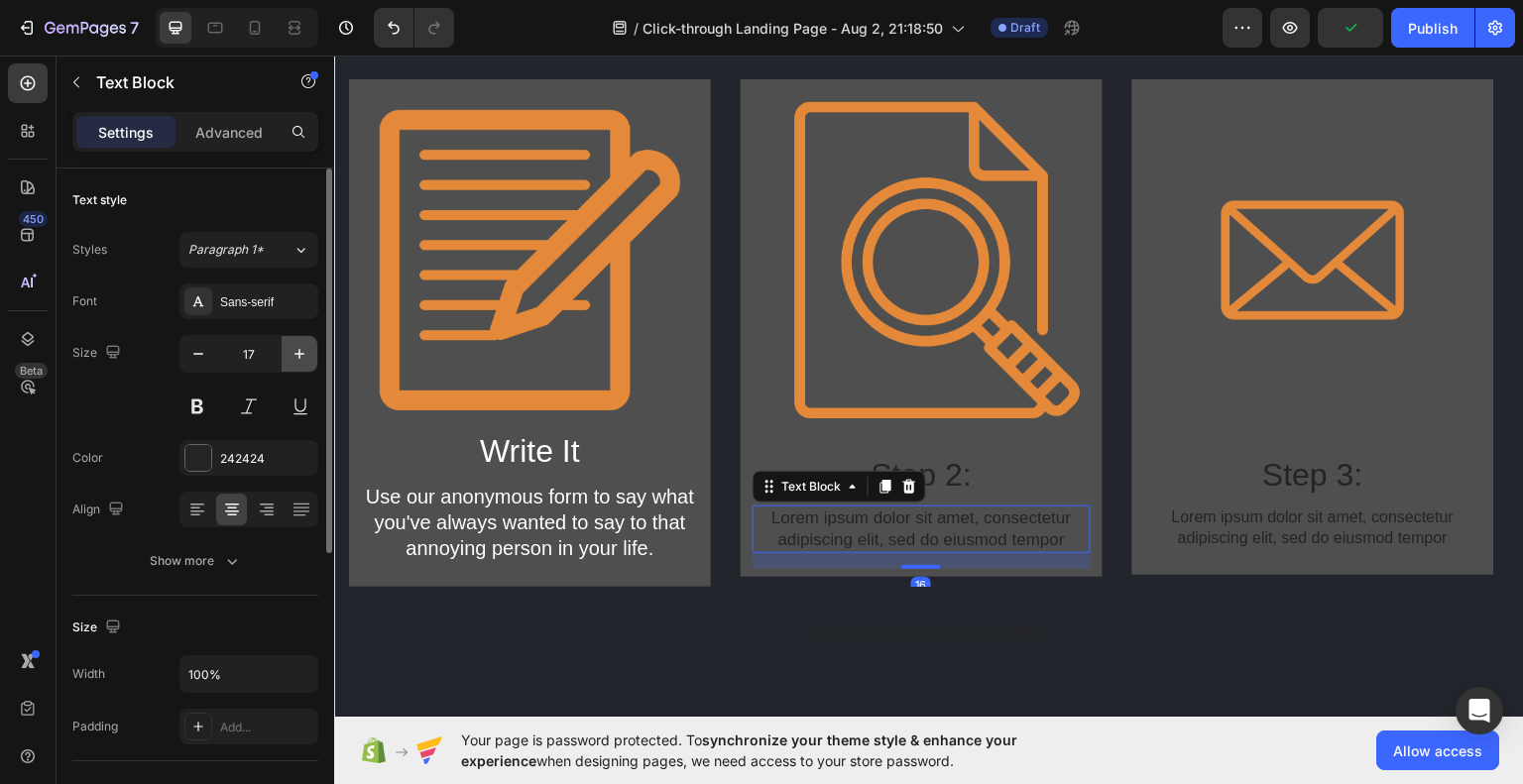 click 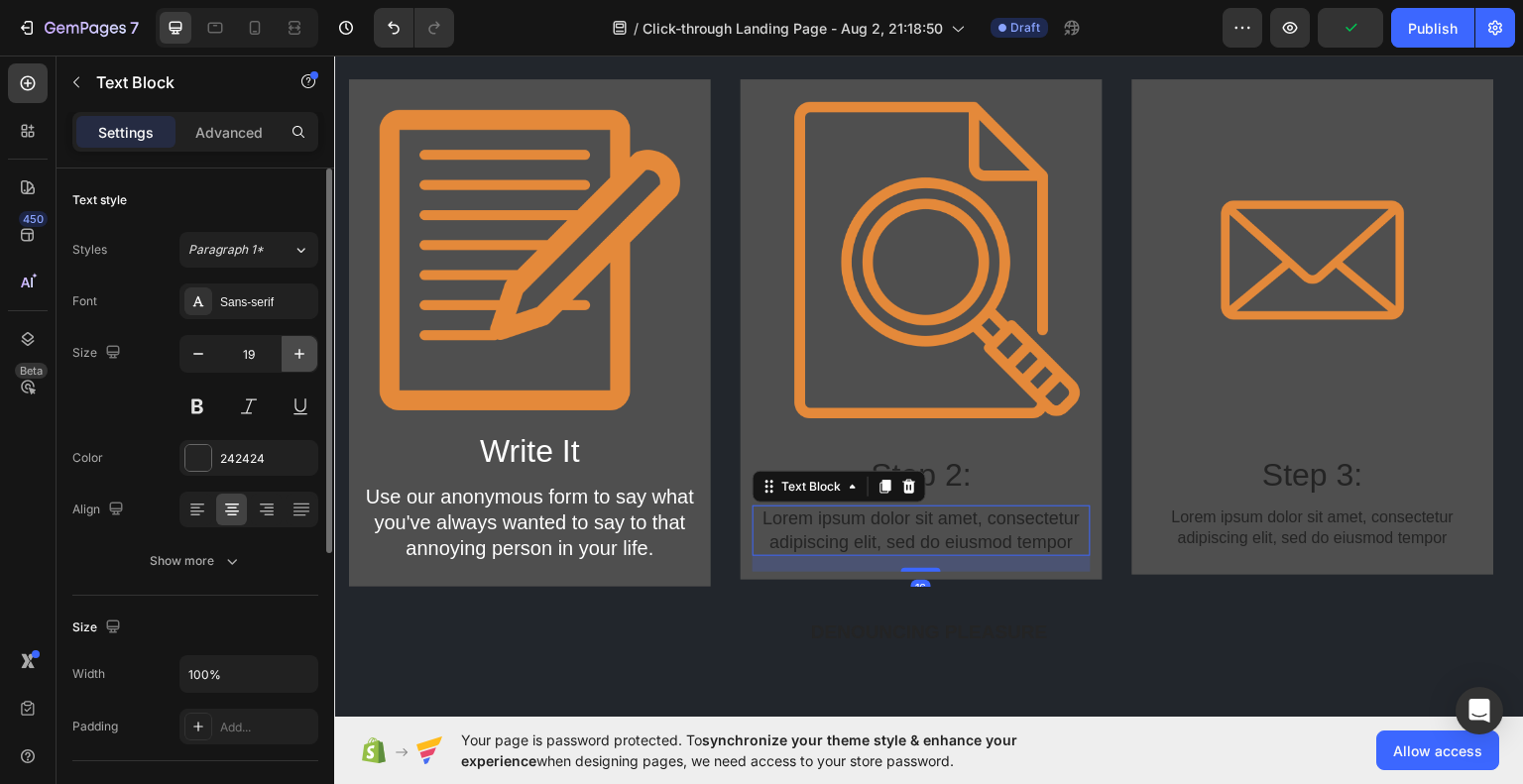 click 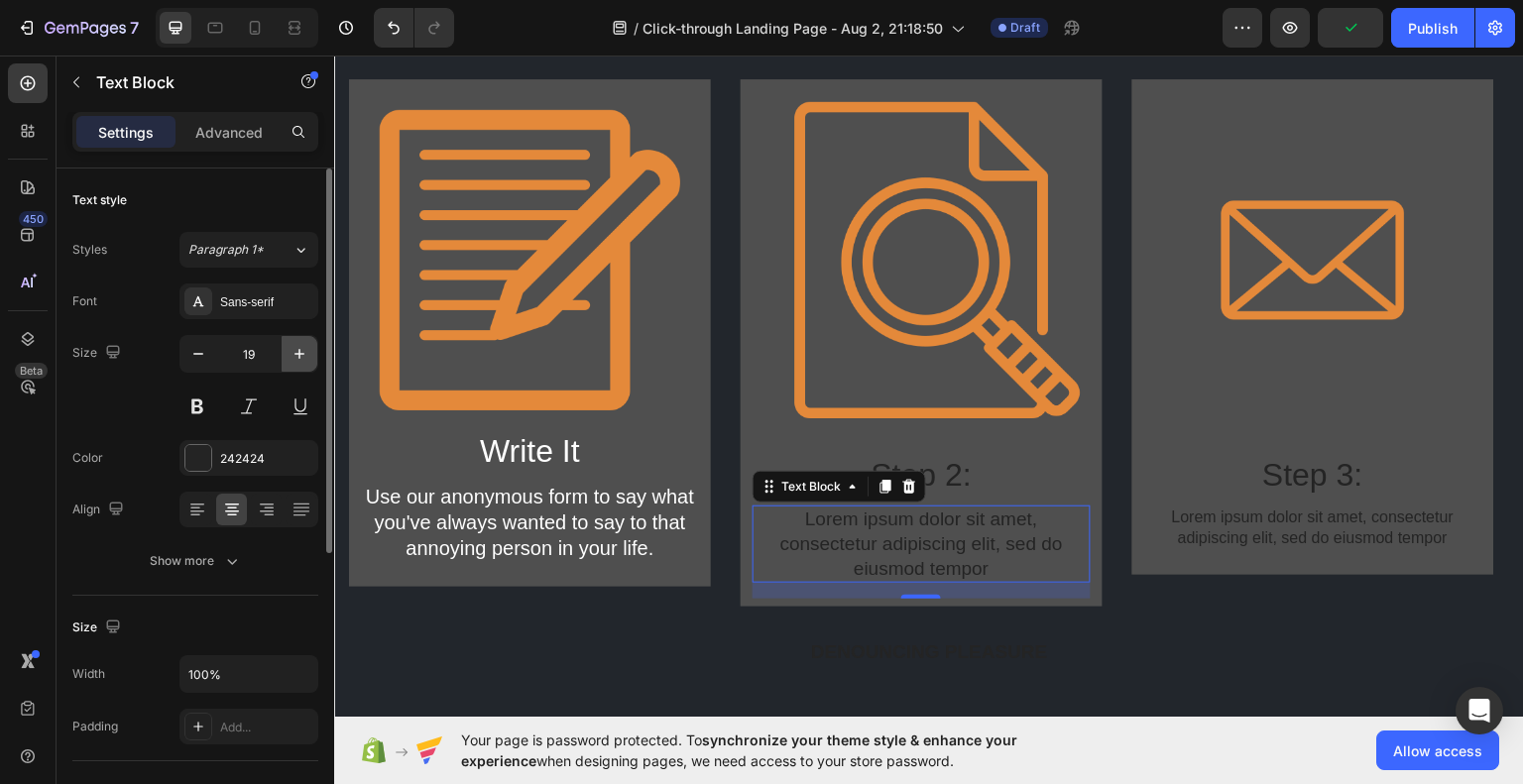 type on "20" 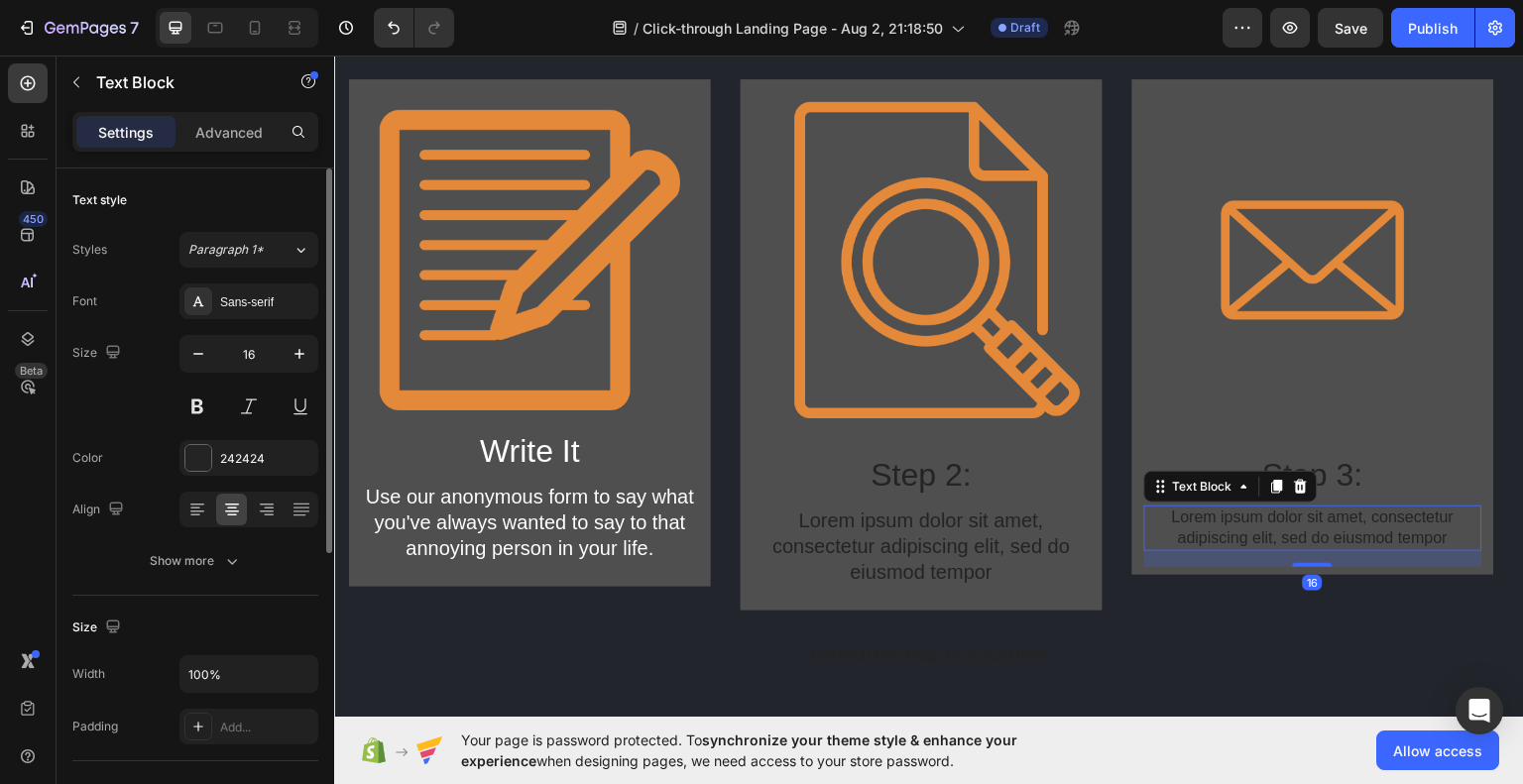 click on "Lorem ipsum dolor sit amet, consectetur adipiscing elit, sed do eiusmod tempor" at bounding box center [1313, 527] 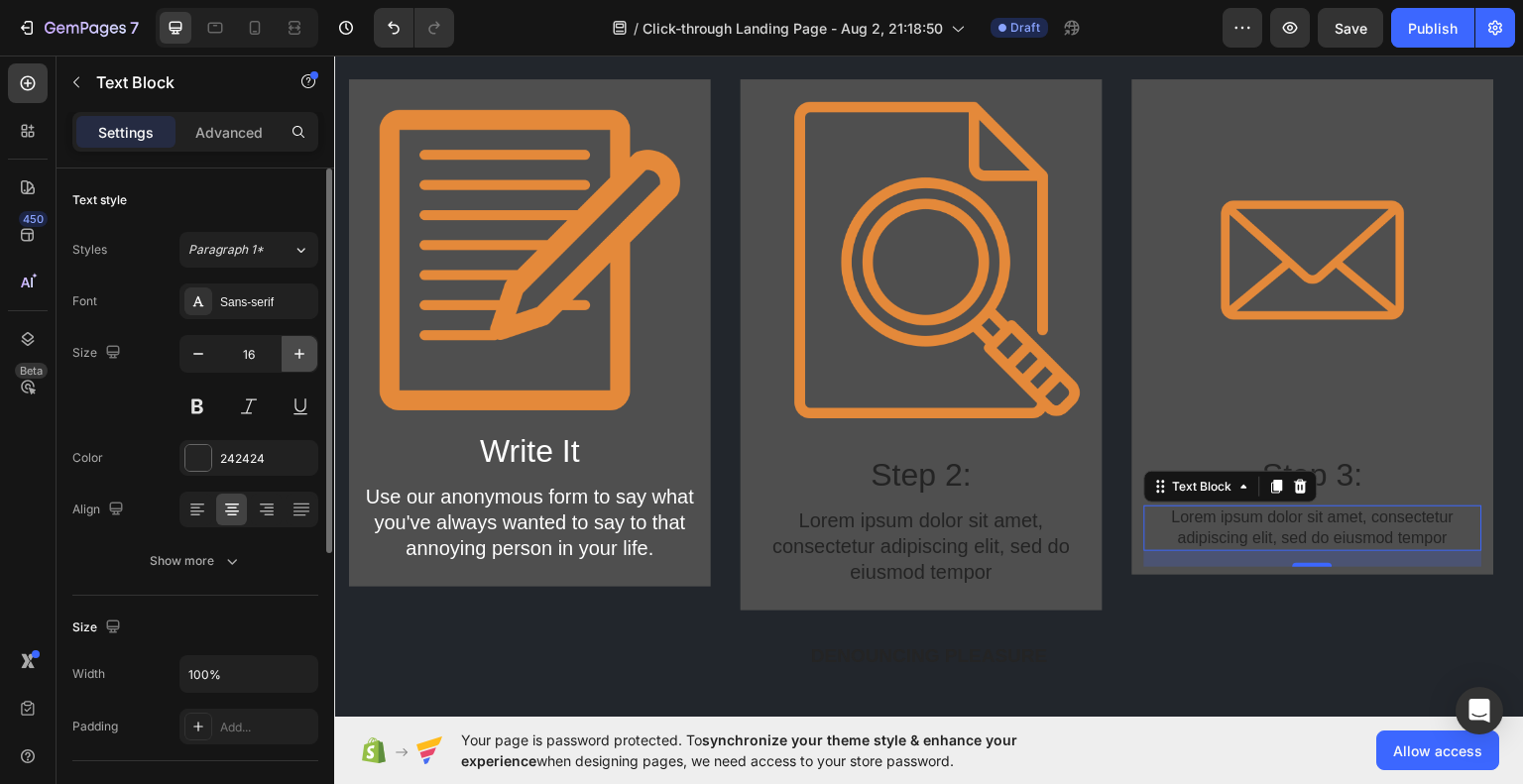 click at bounding box center [299, 354] 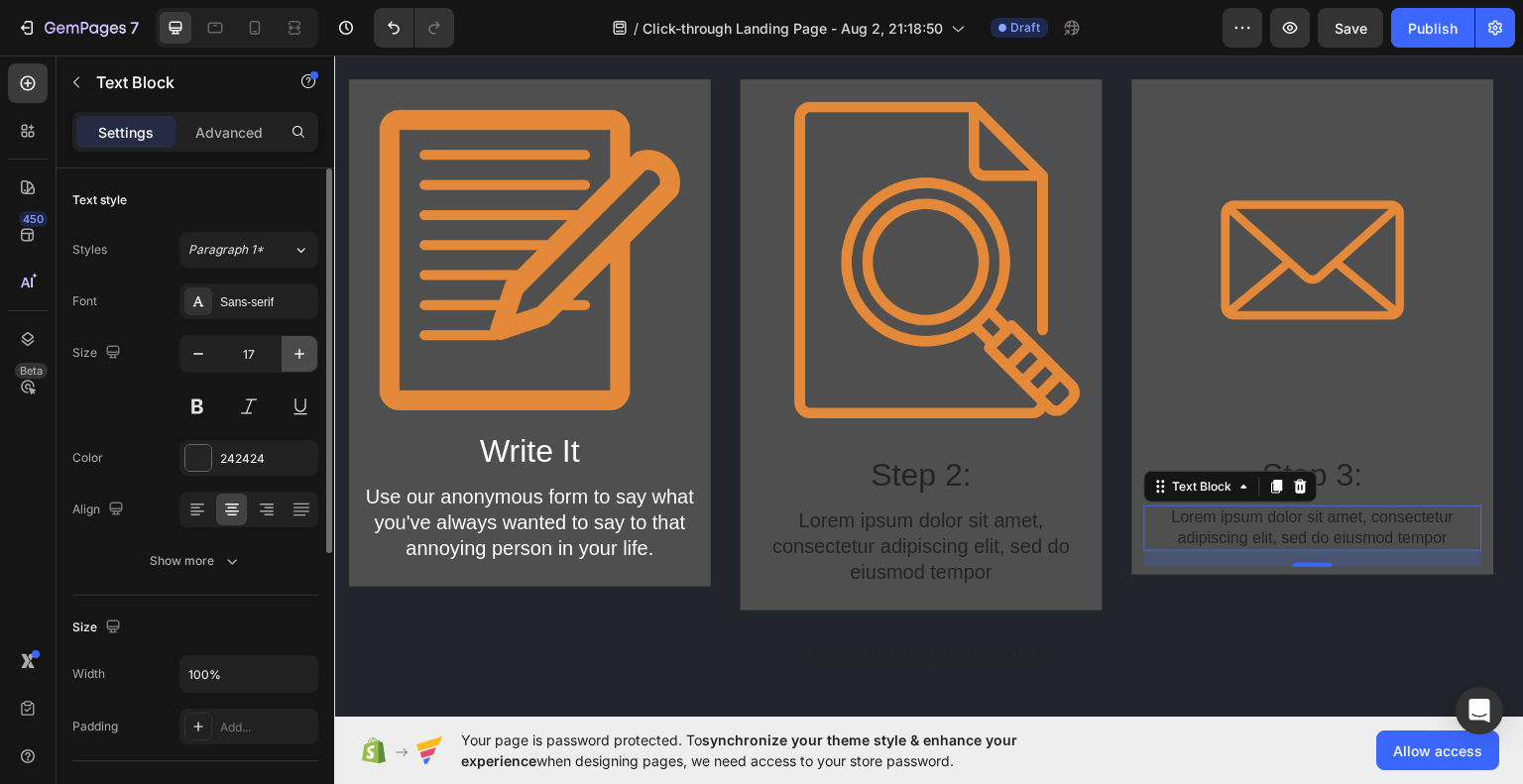 click at bounding box center [299, 354] 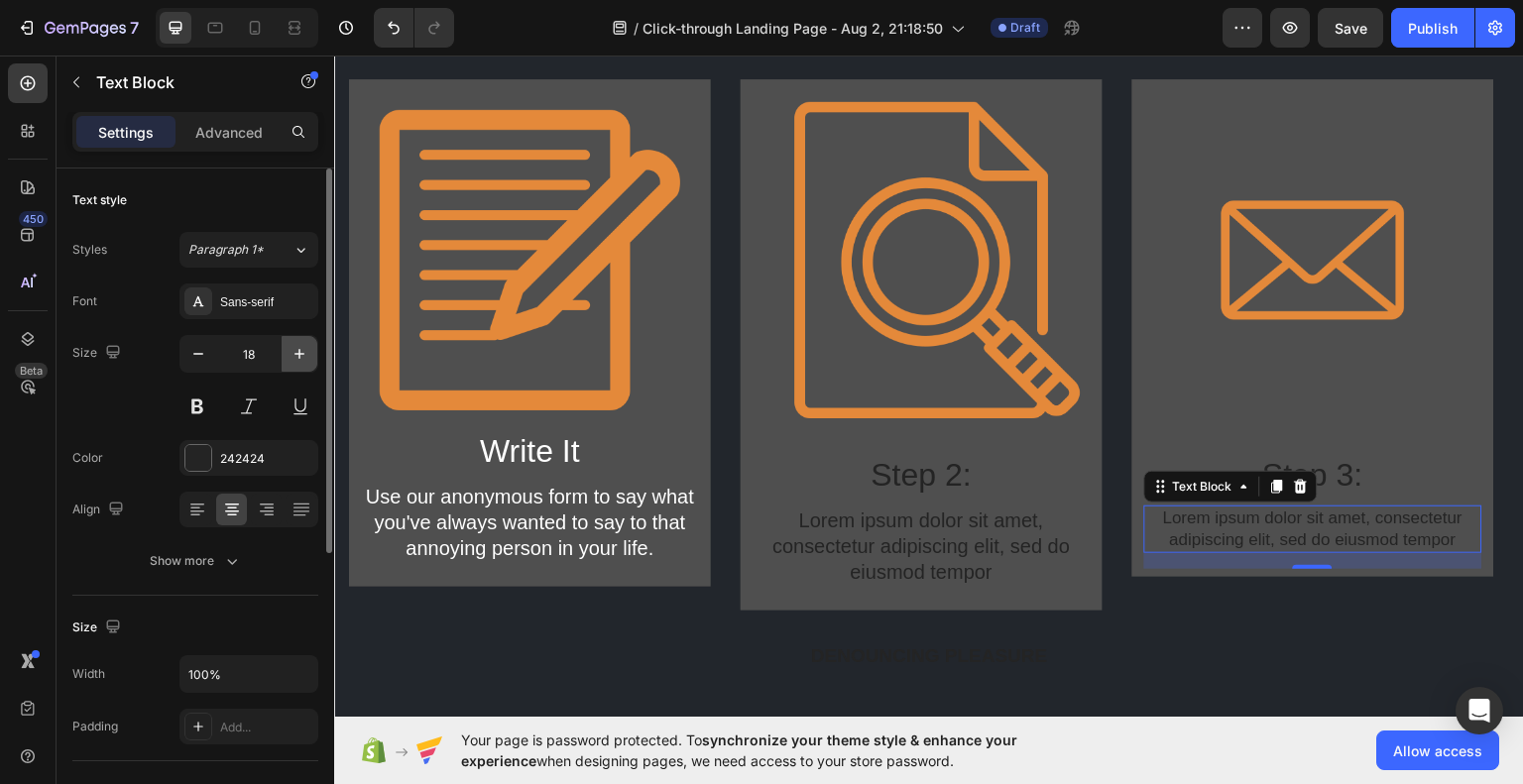 click at bounding box center (299, 354) 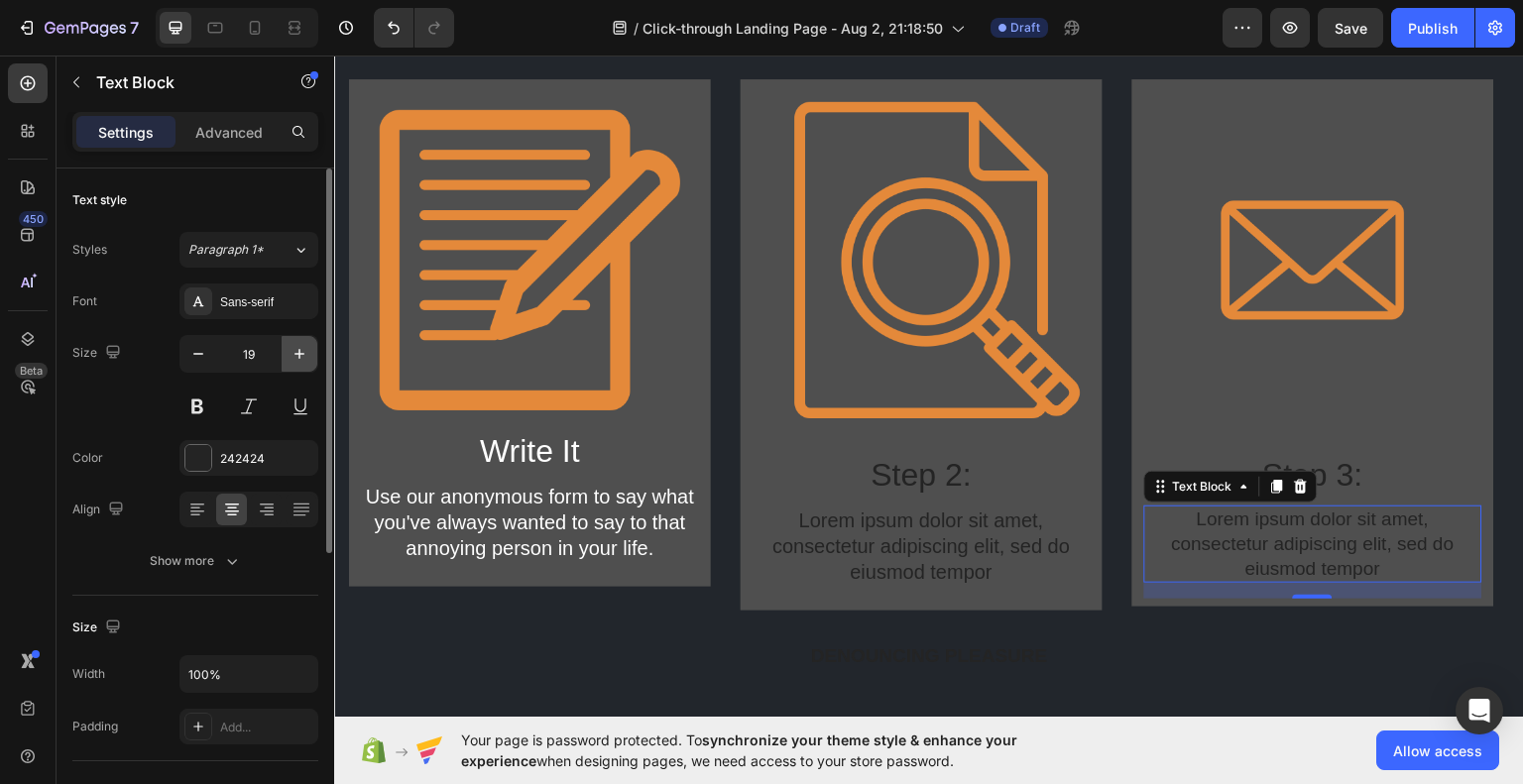 click at bounding box center [299, 354] 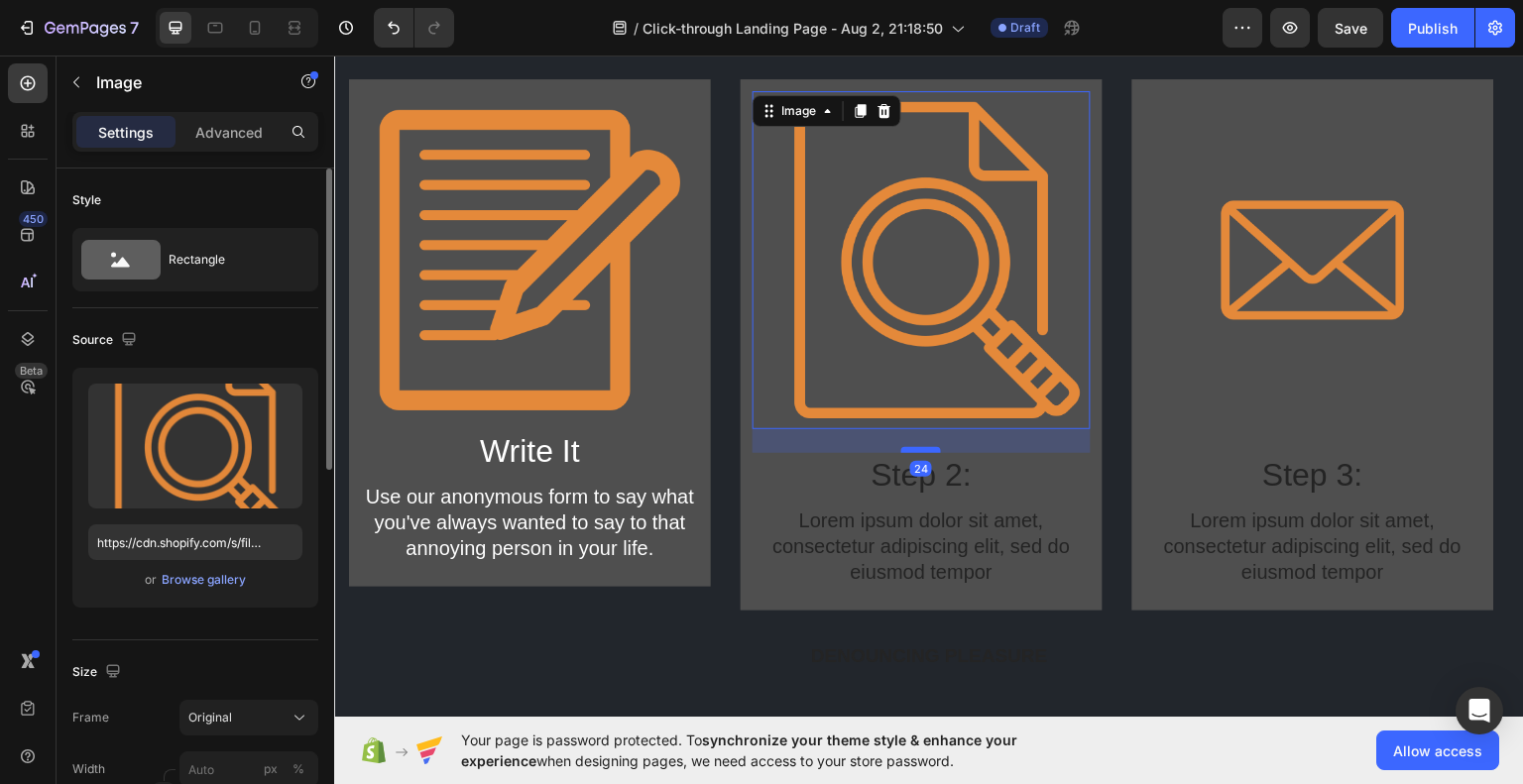click on "24" at bounding box center [921, 428] 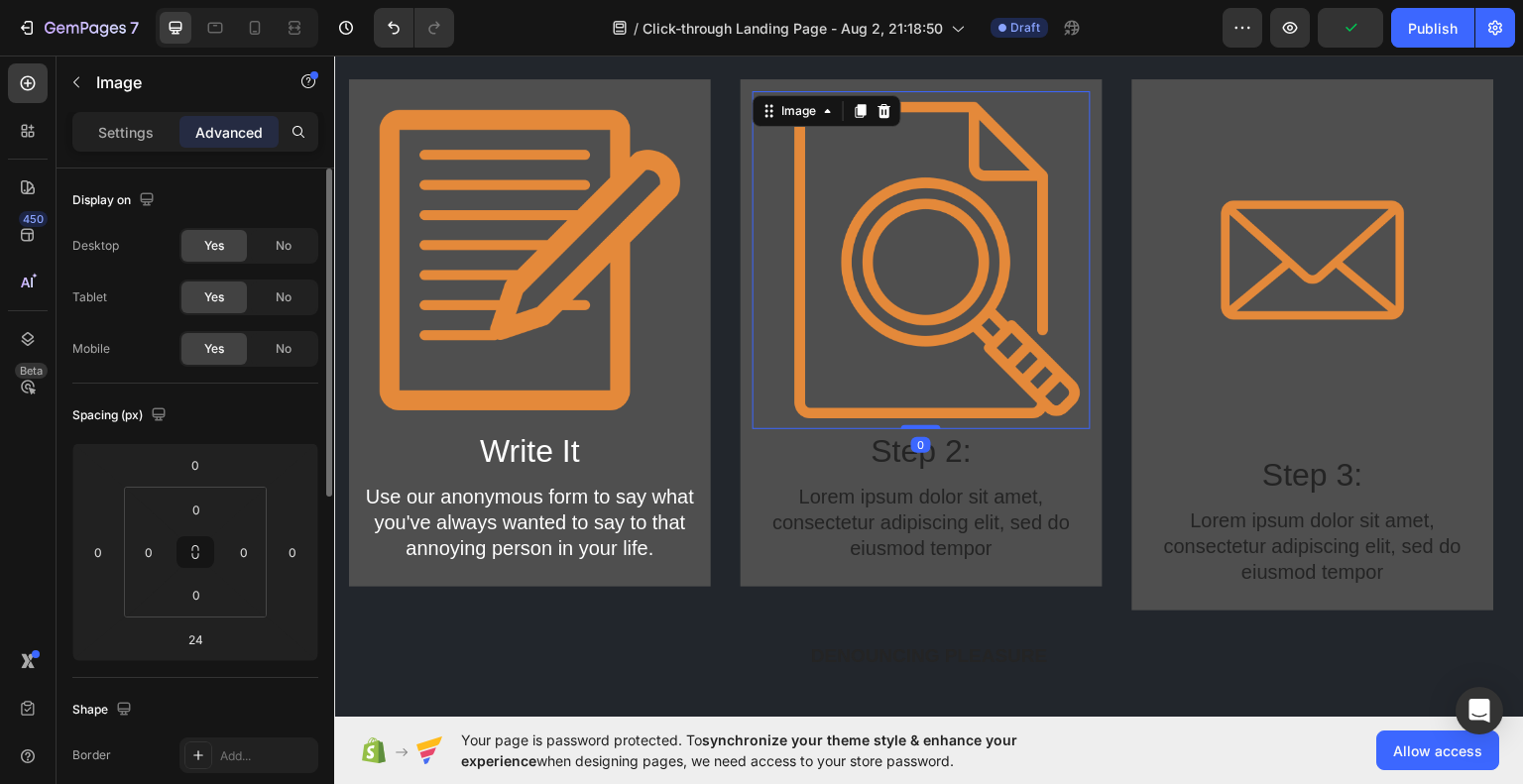 drag, startPoint x: 920, startPoint y: 451, endPoint x: 916, endPoint y: 412, distance: 39.20459 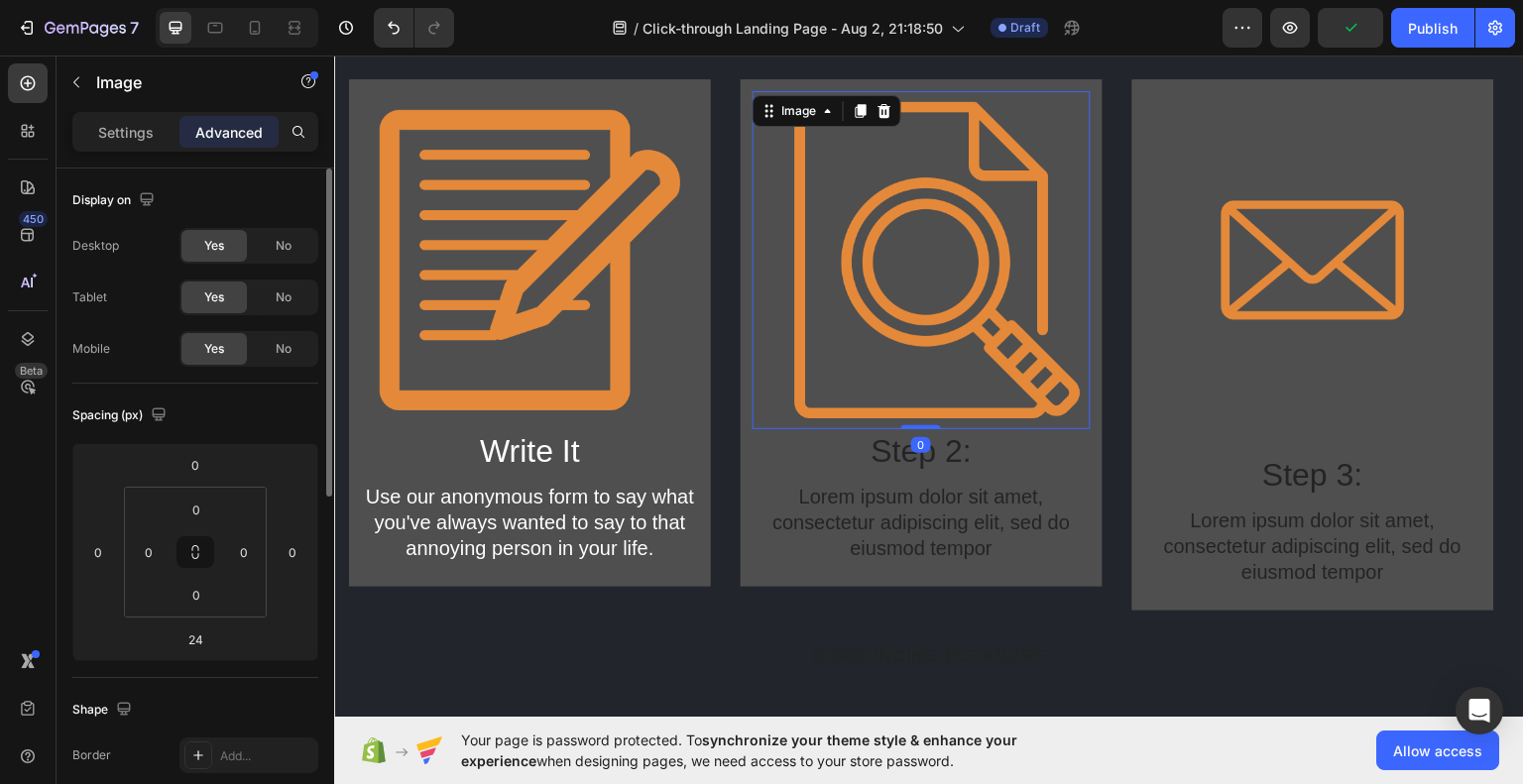 click on "Image   0" at bounding box center [921, 259] 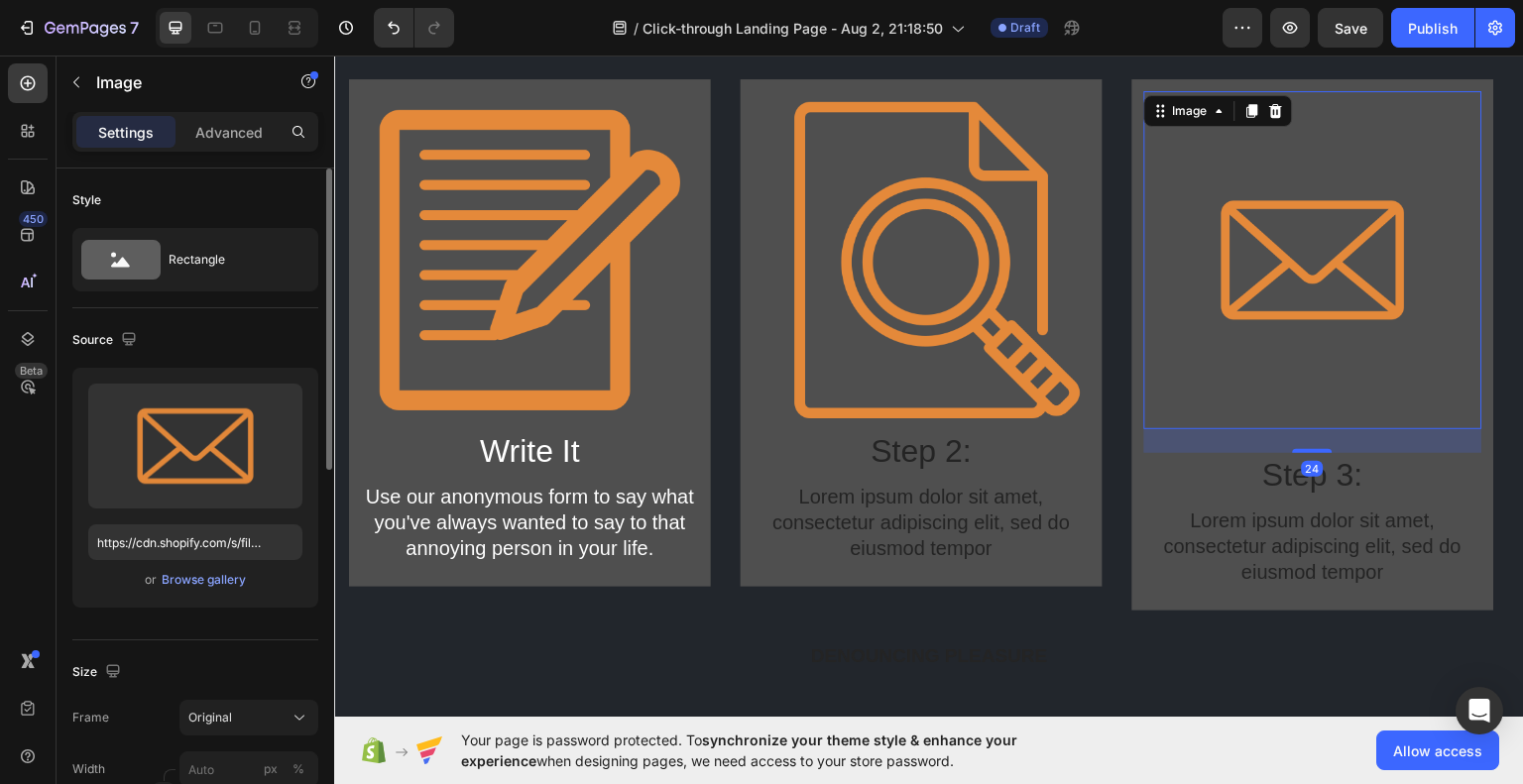drag, startPoint x: 1326, startPoint y: 445, endPoint x: 1323, endPoint y: 418, distance: 27.166155 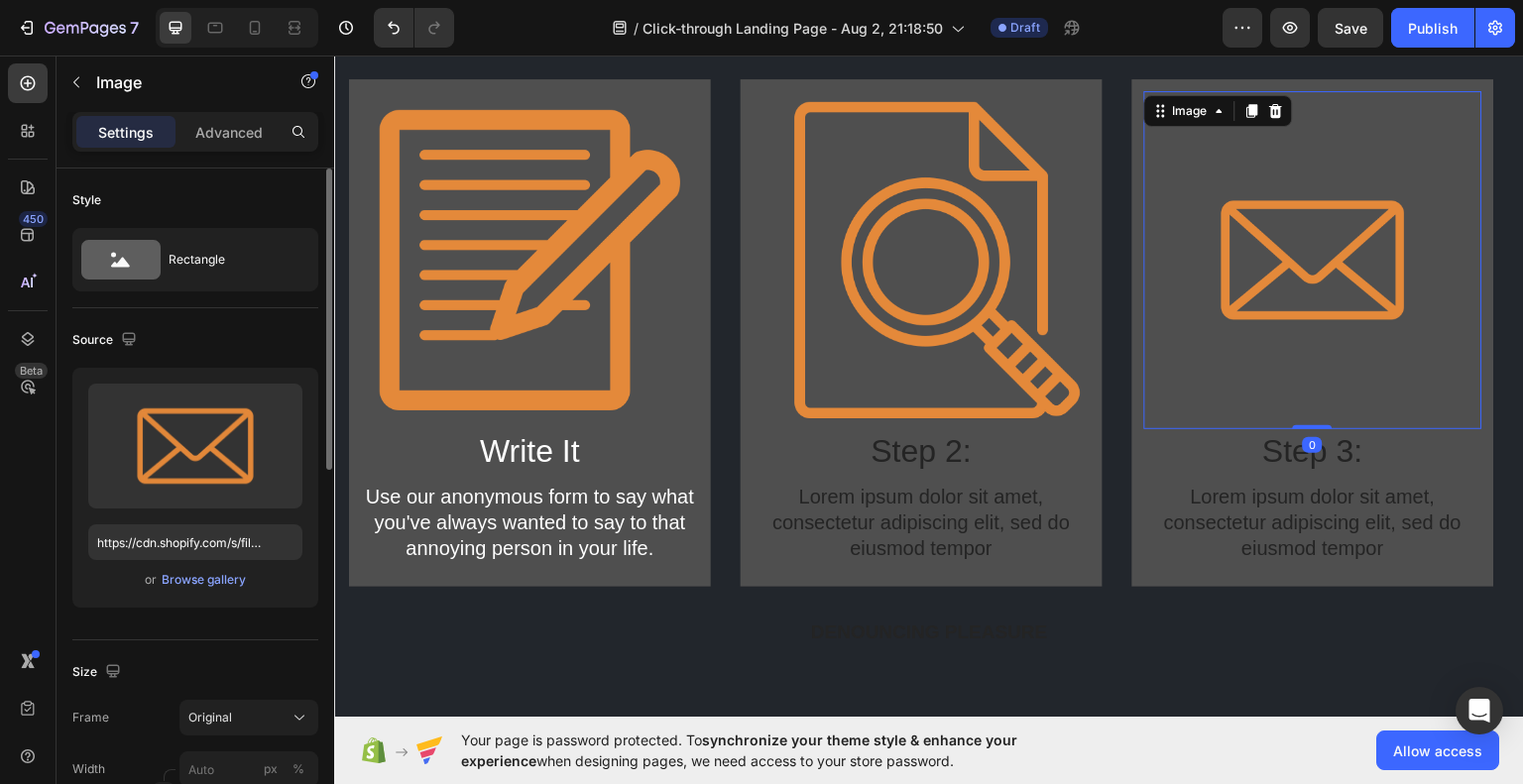 drag, startPoint x: 1313, startPoint y: 450, endPoint x: 1313, endPoint y: 412, distance: 38 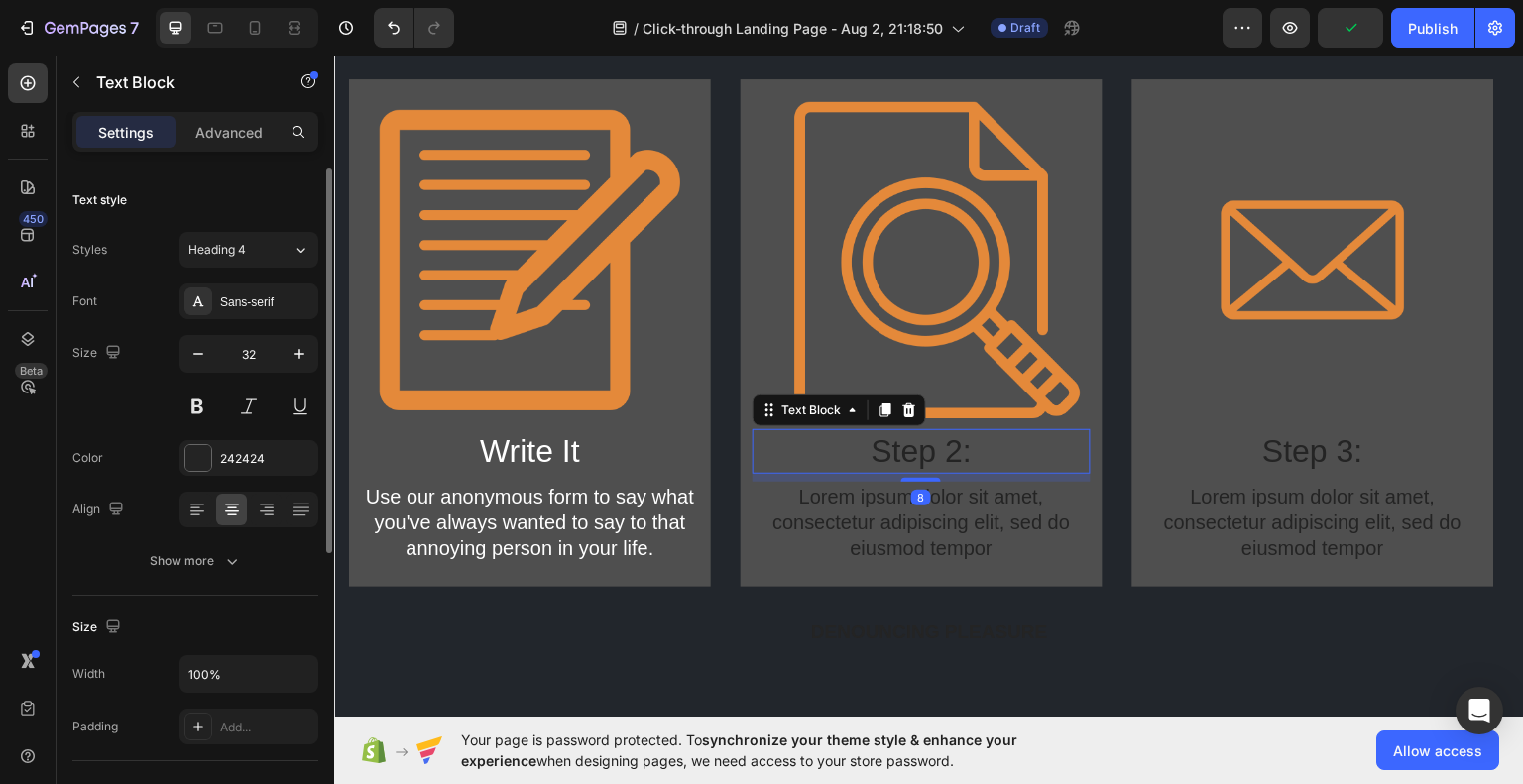 click on "Step 2:" at bounding box center (921, 451) 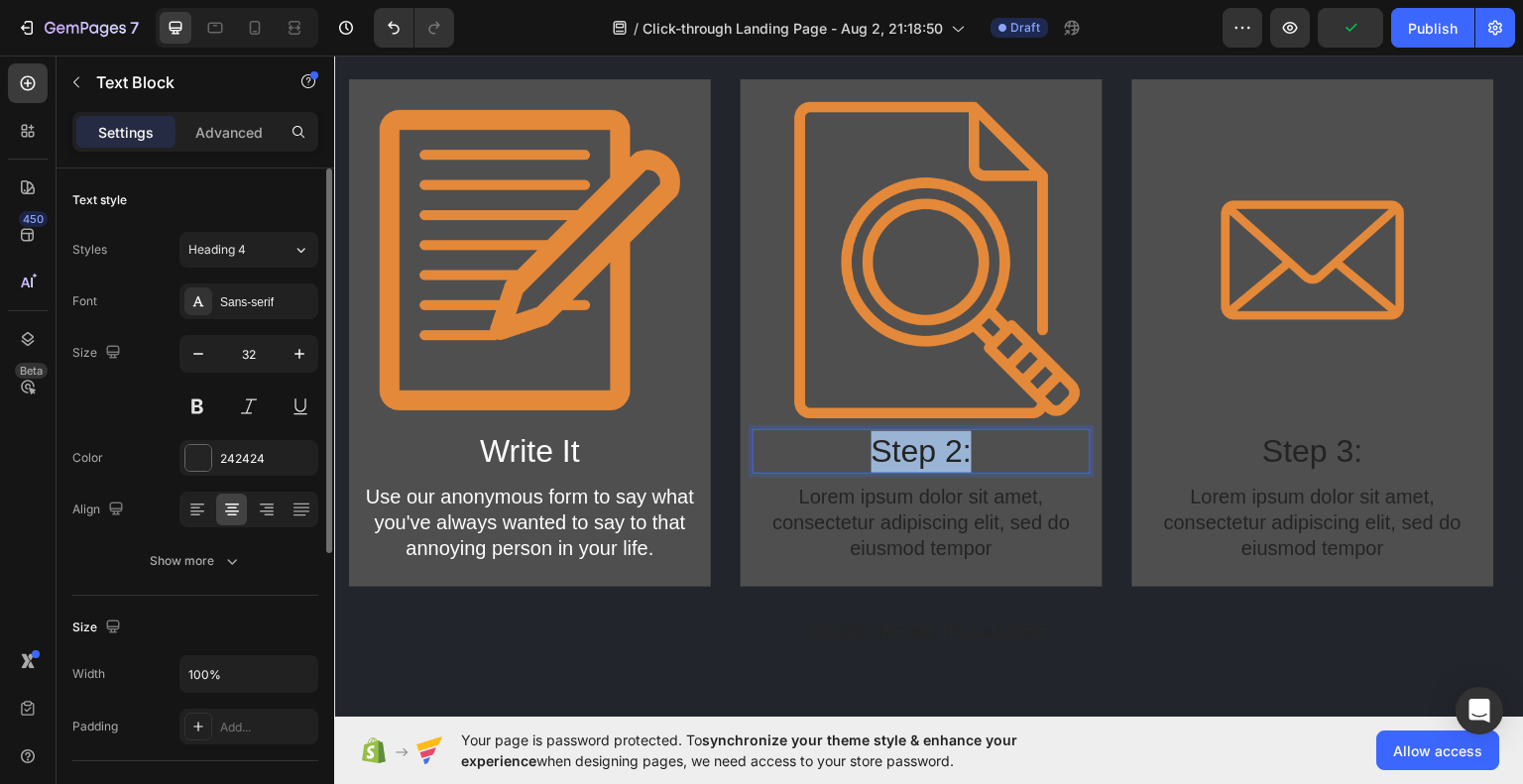 click on "Step 2:" at bounding box center (921, 451) 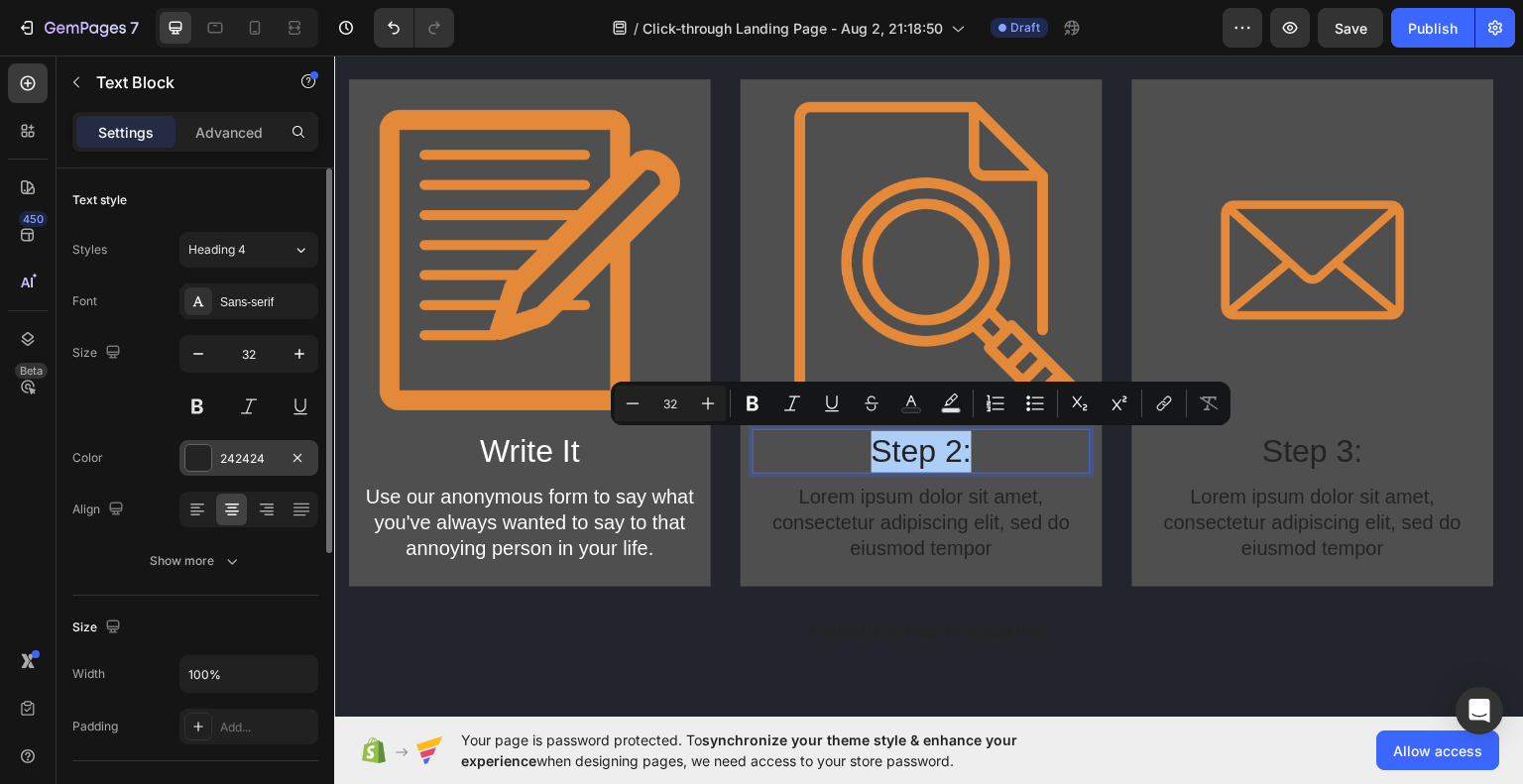click at bounding box center [198, 458] 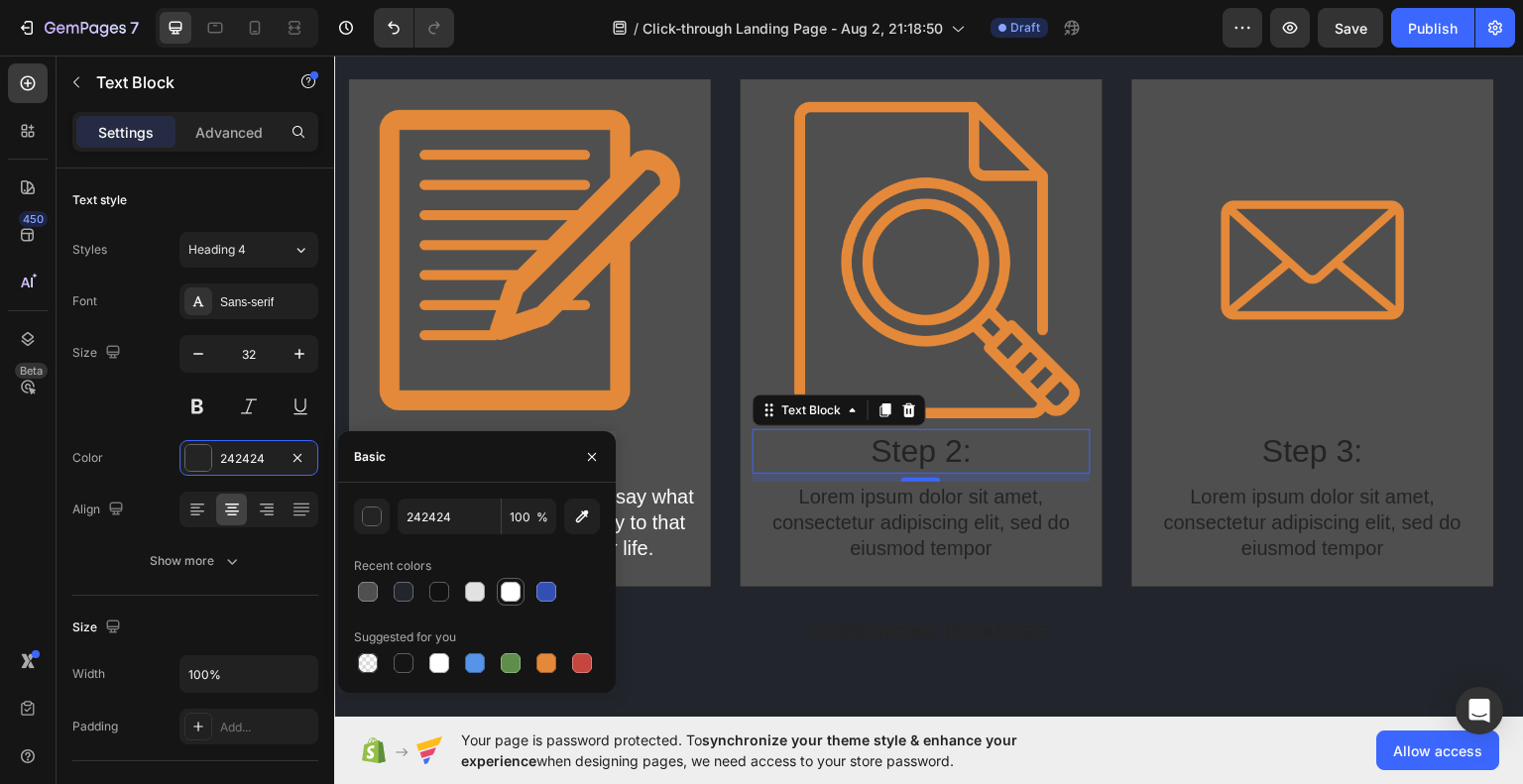 click at bounding box center [511, 592] 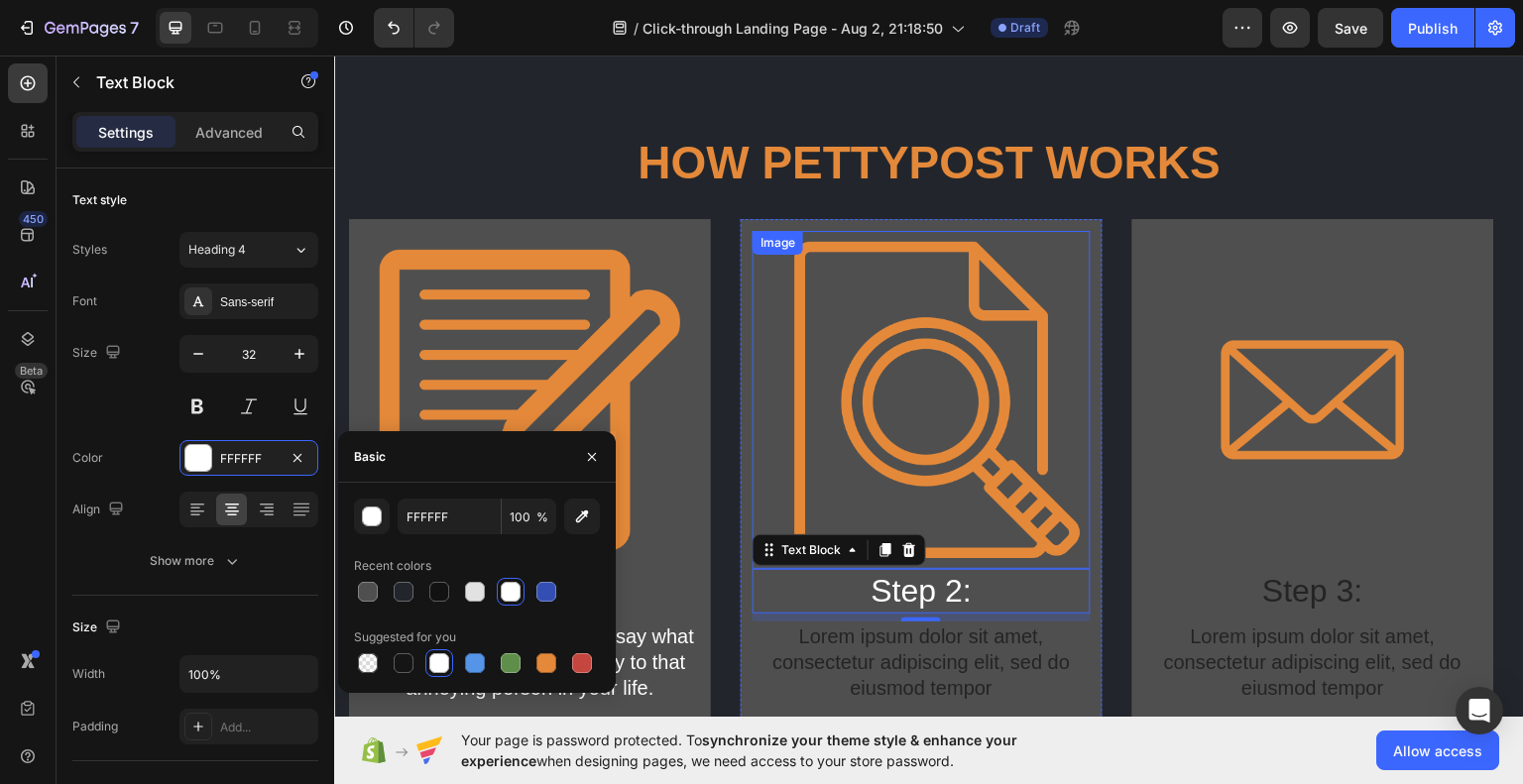 scroll, scrollTop: 948, scrollLeft: 0, axis: vertical 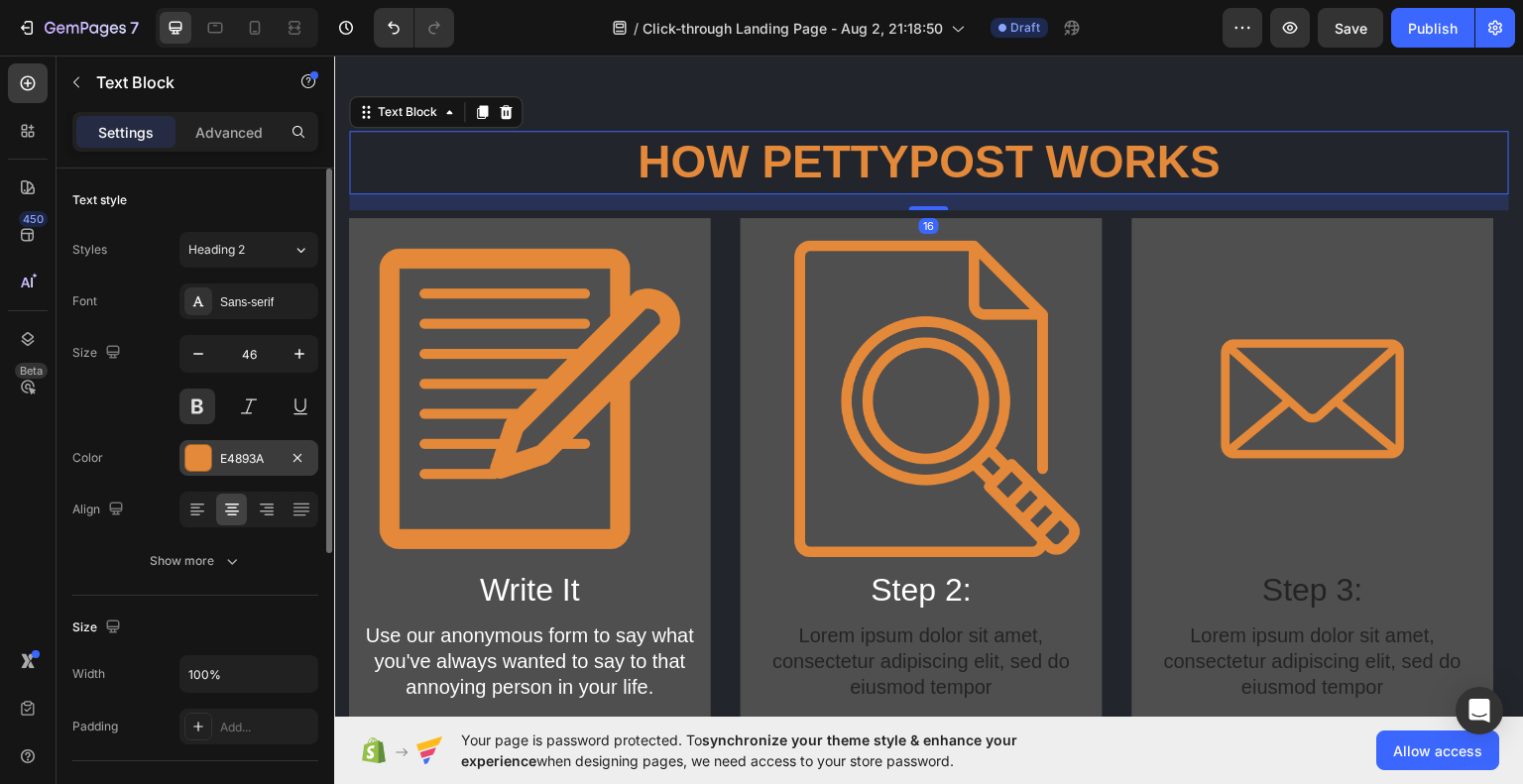 click at bounding box center [198, 458] 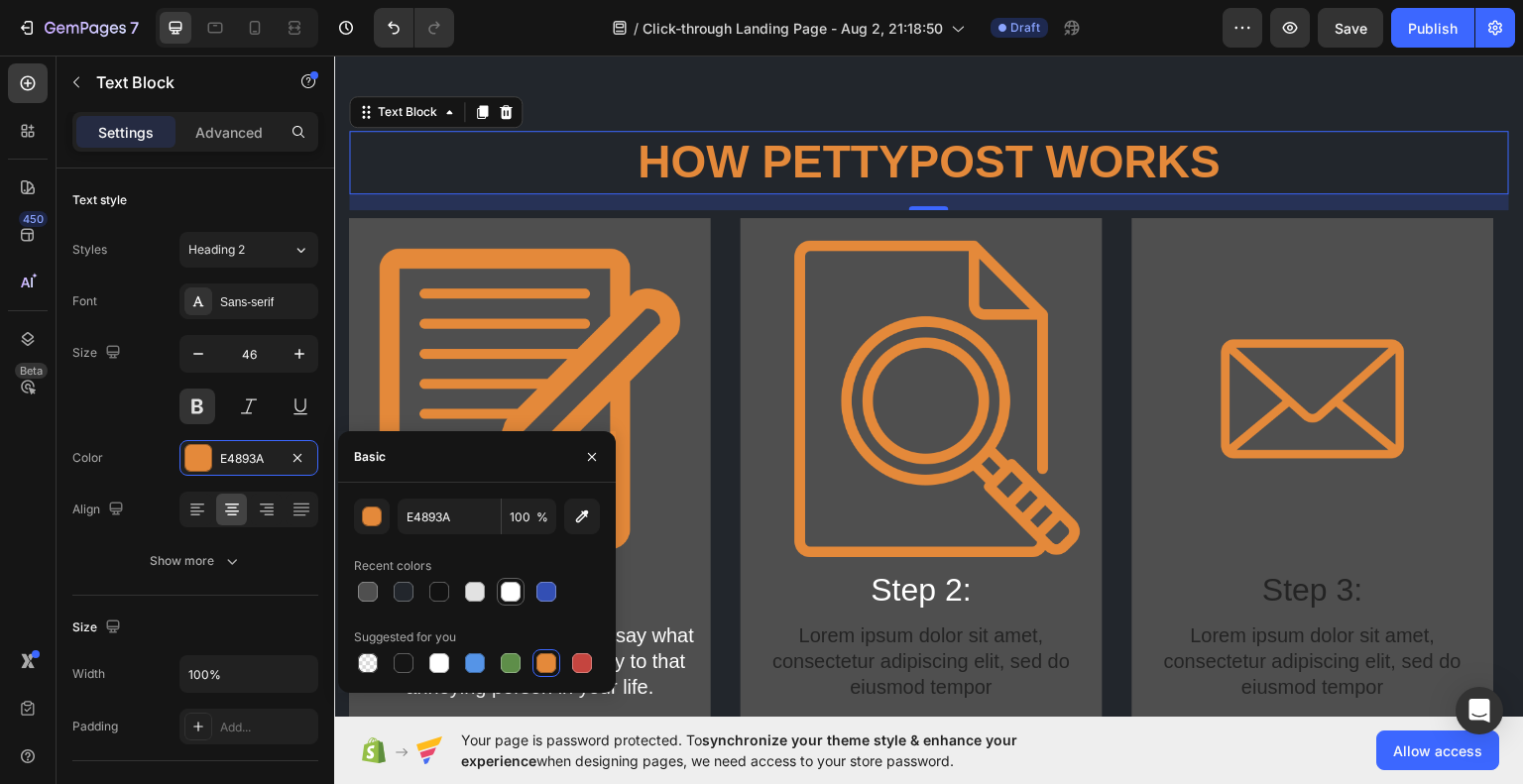 click at bounding box center [511, 592] 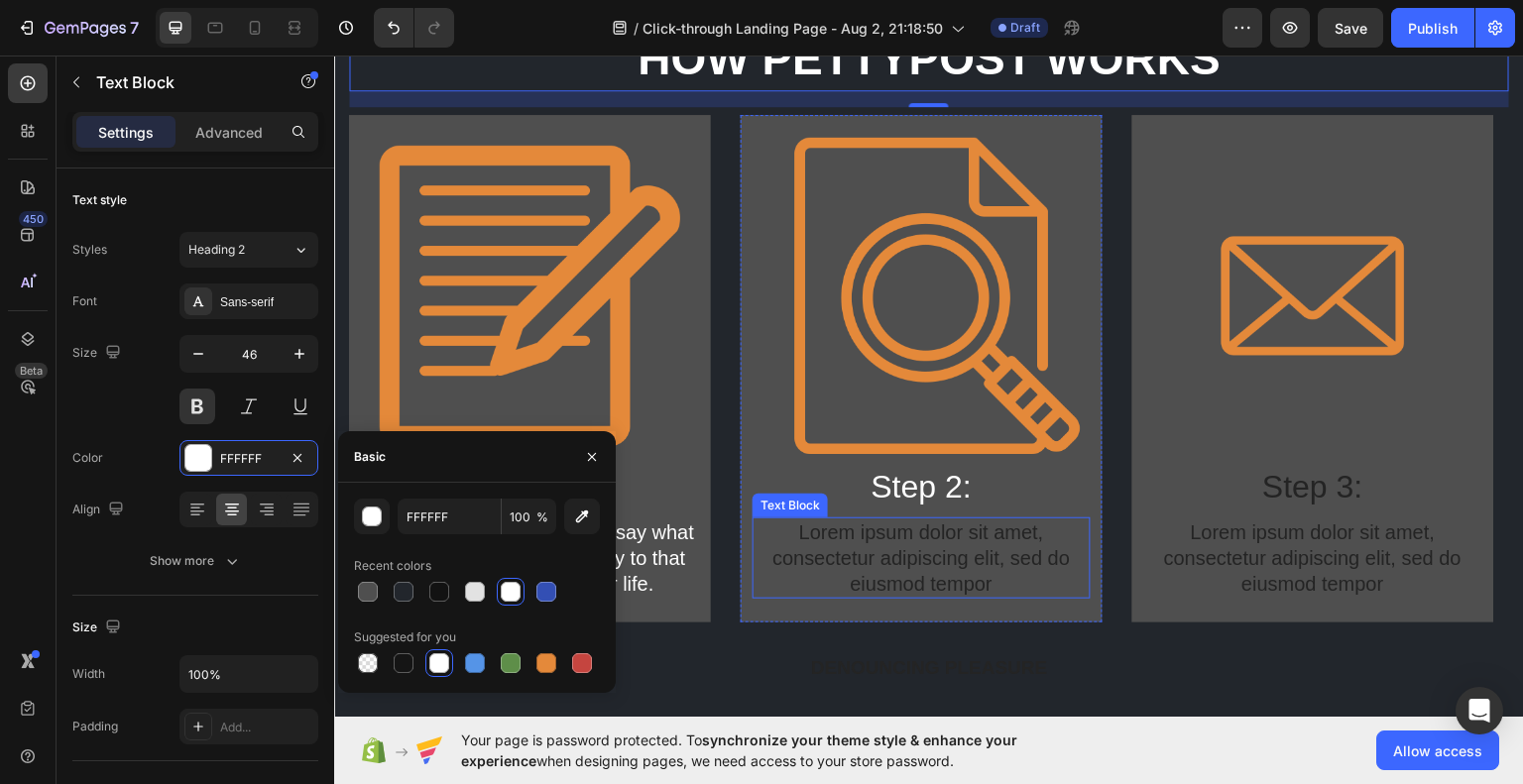 scroll, scrollTop: 1153, scrollLeft: 0, axis: vertical 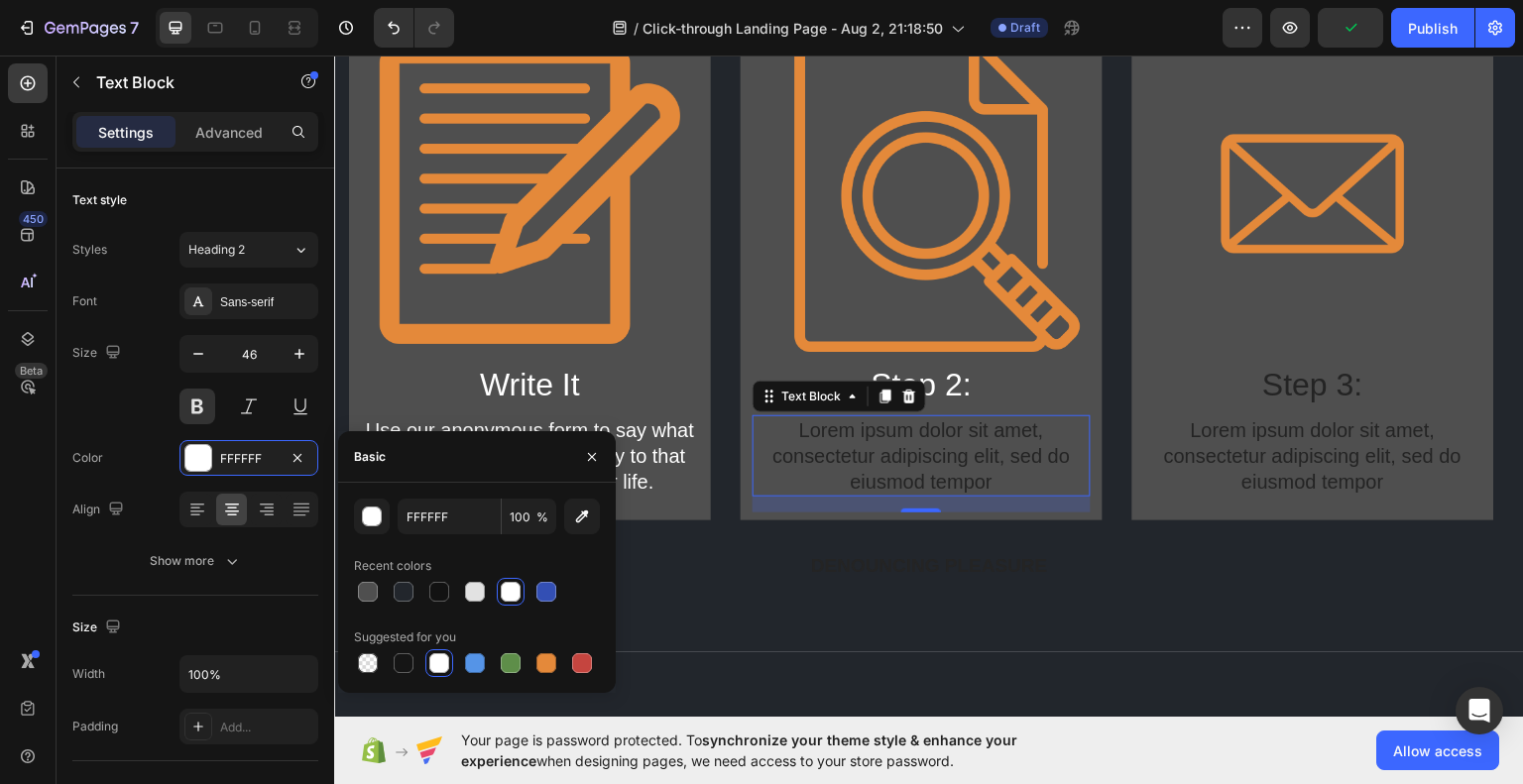 click on "Lorem ipsum dolor sit amet, consectetur adipiscing elit, sed do eiusmod tempor" at bounding box center (921, 455) 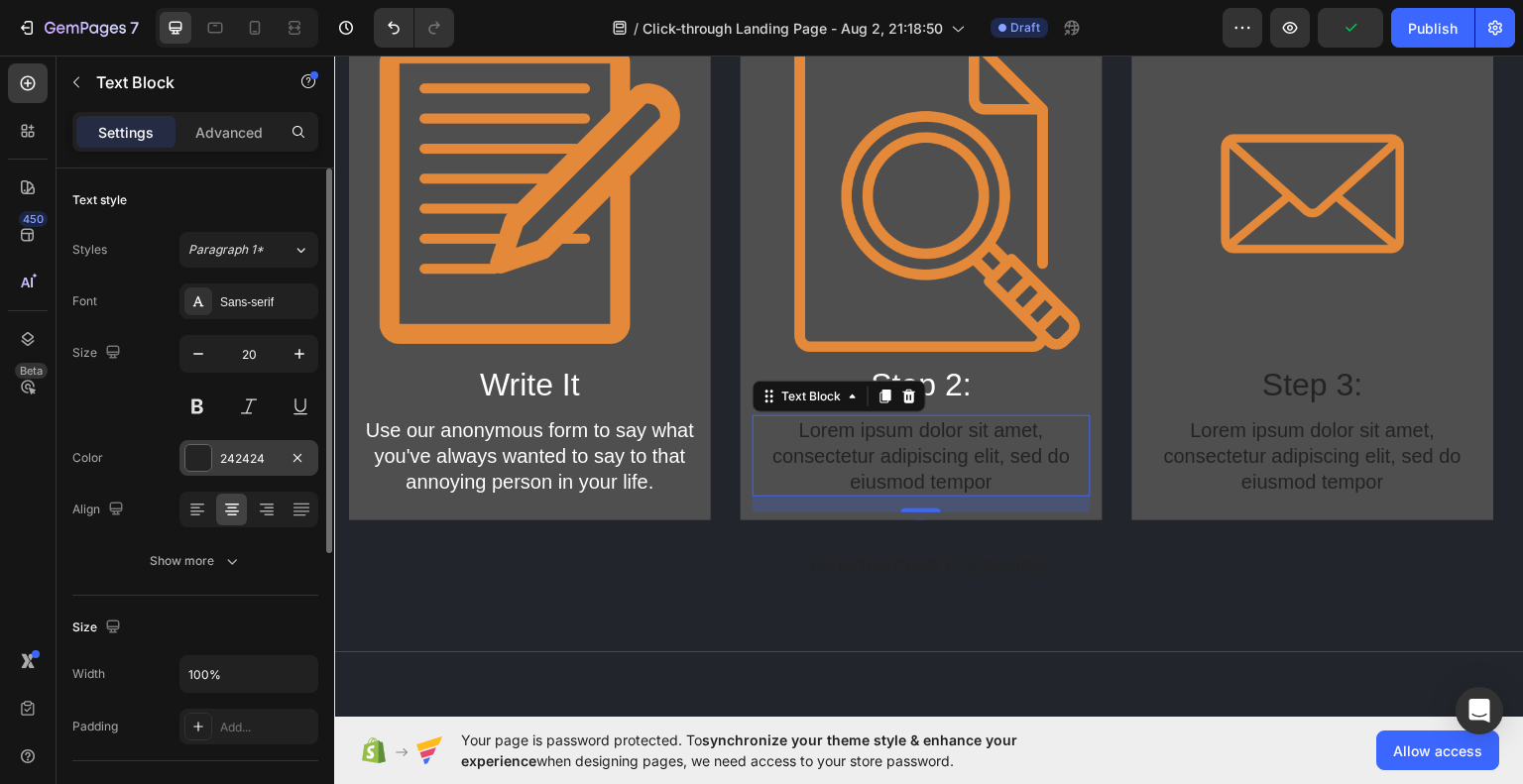 click on "242424" at bounding box center (249, 458) 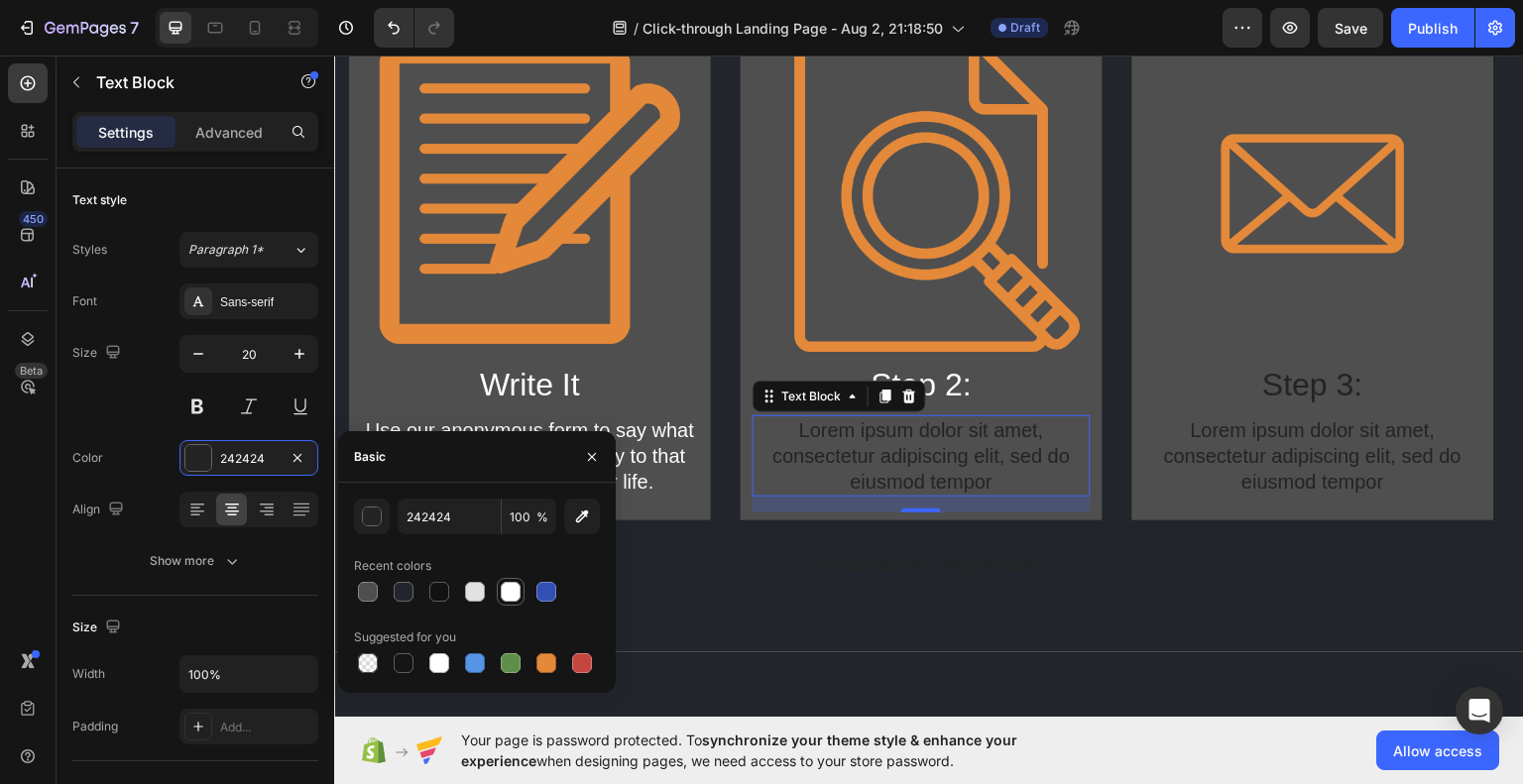 click at bounding box center [511, 592] 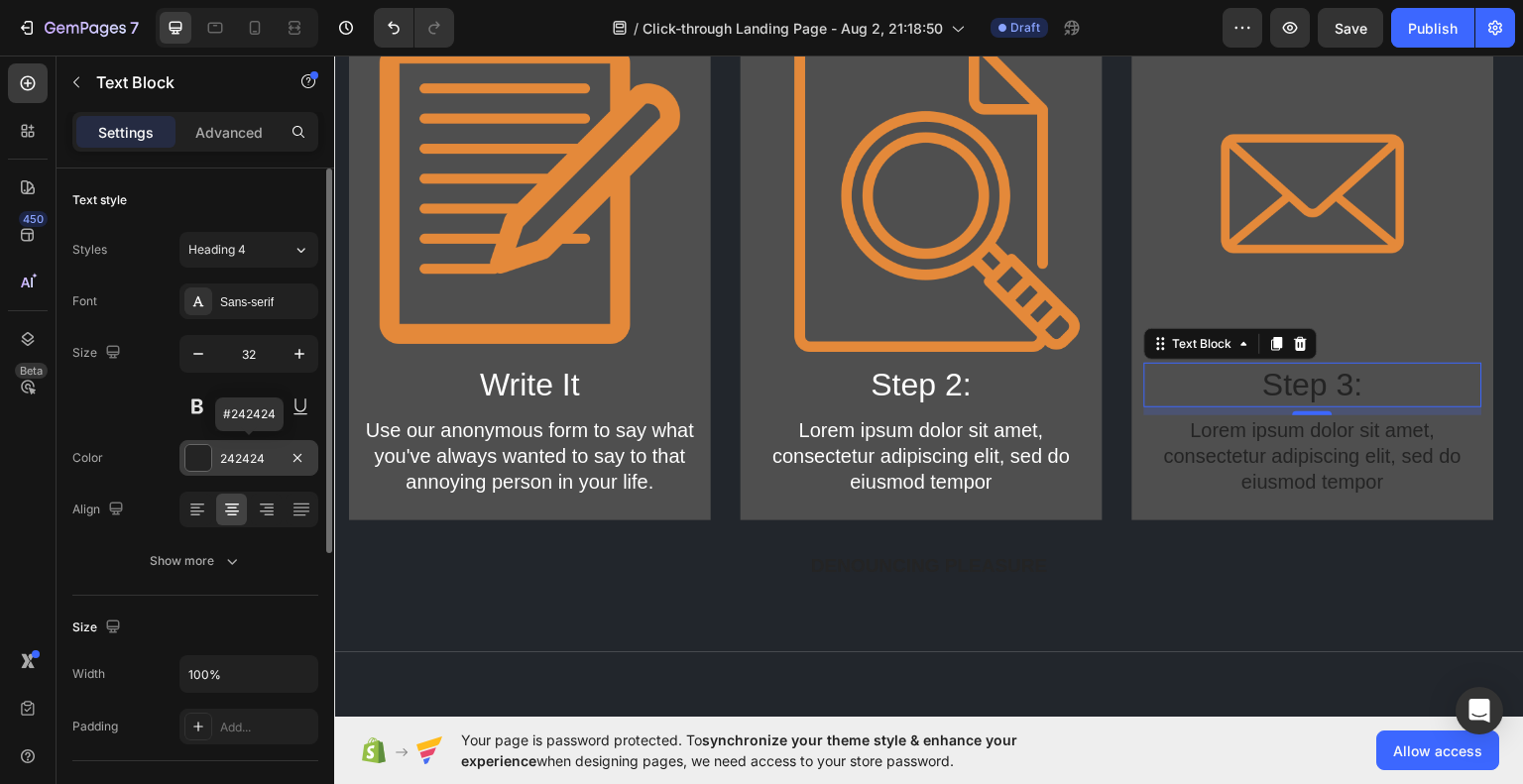 click at bounding box center [198, 458] 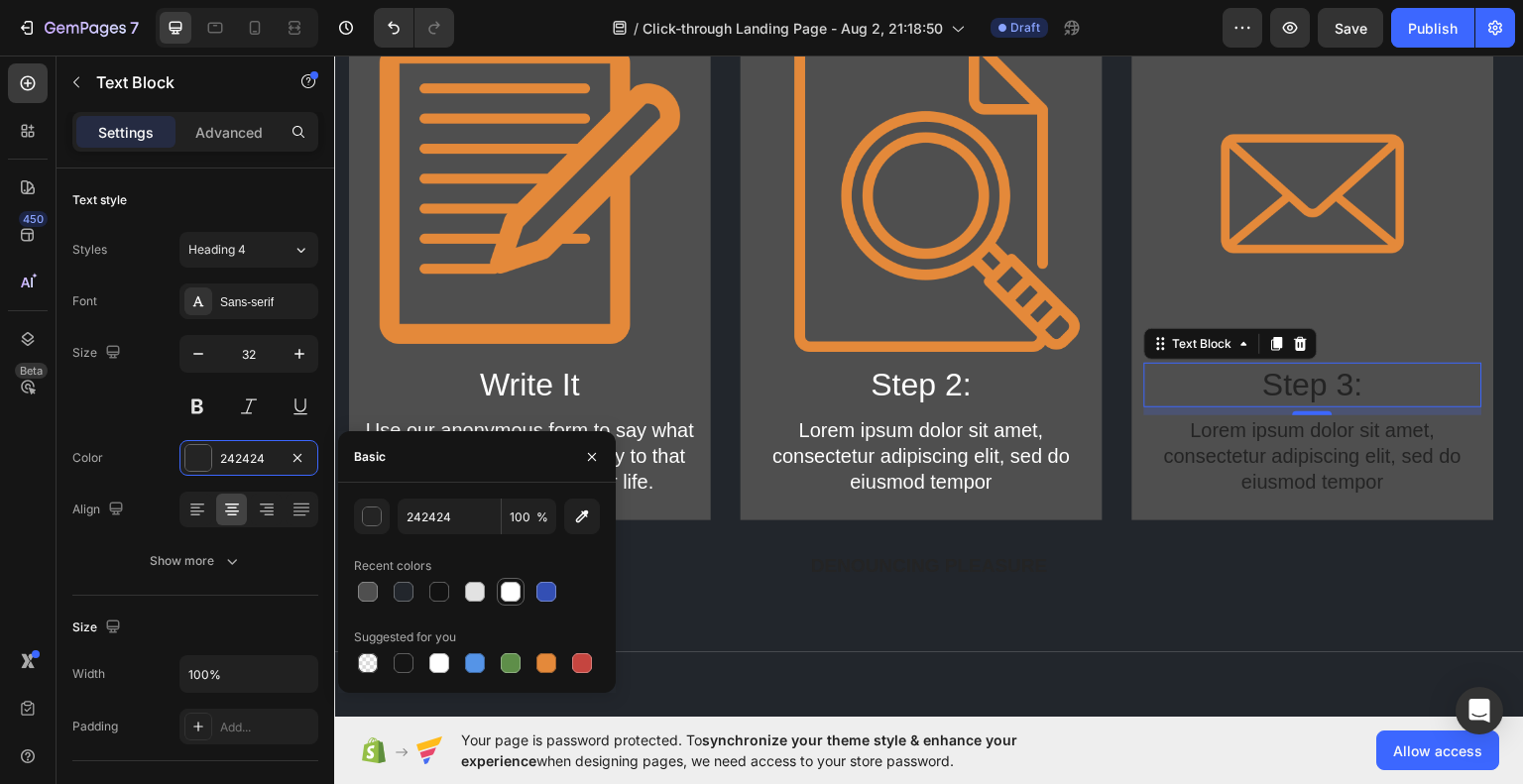 click at bounding box center [511, 592] 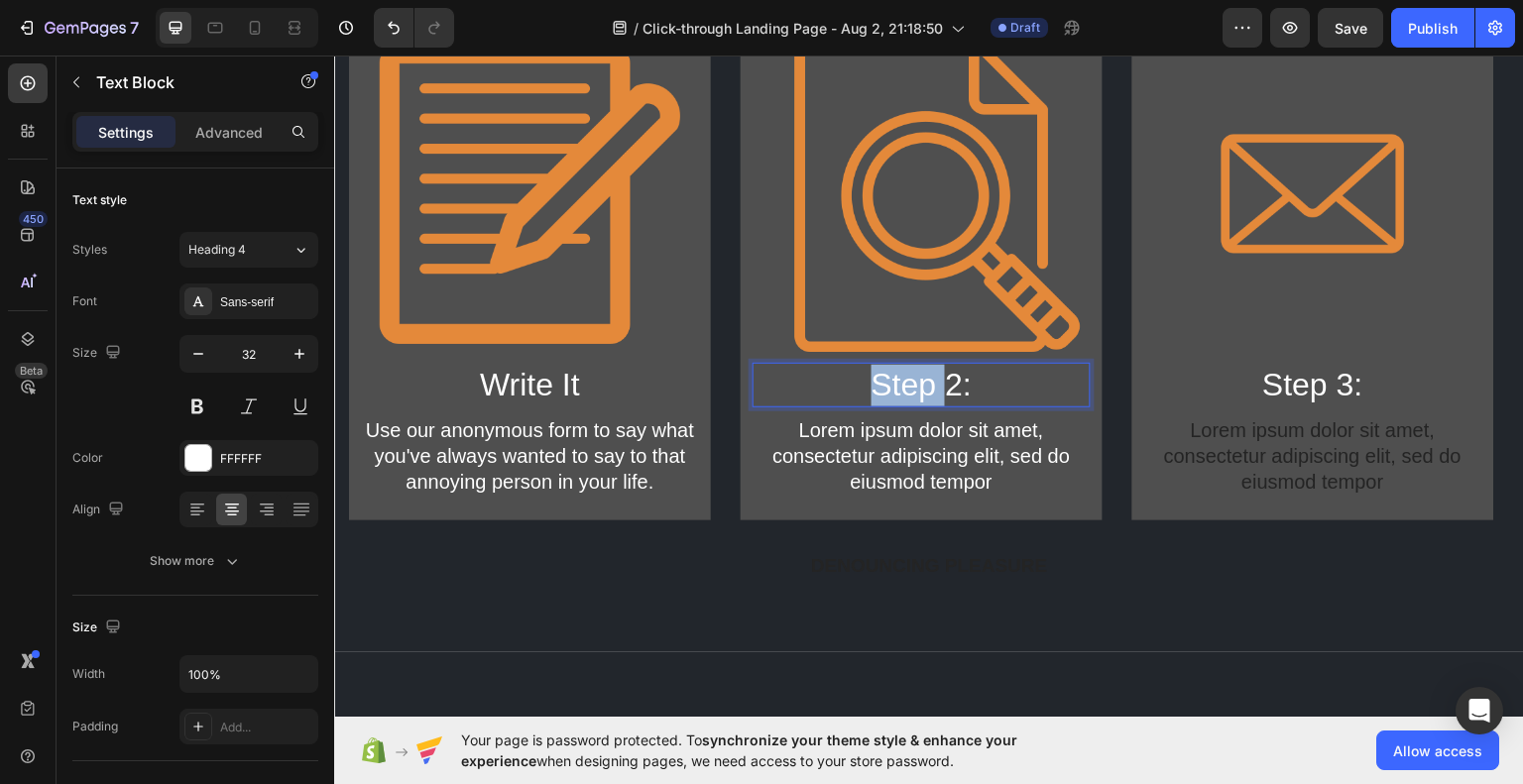 click on "Step 2:" at bounding box center (921, 385) 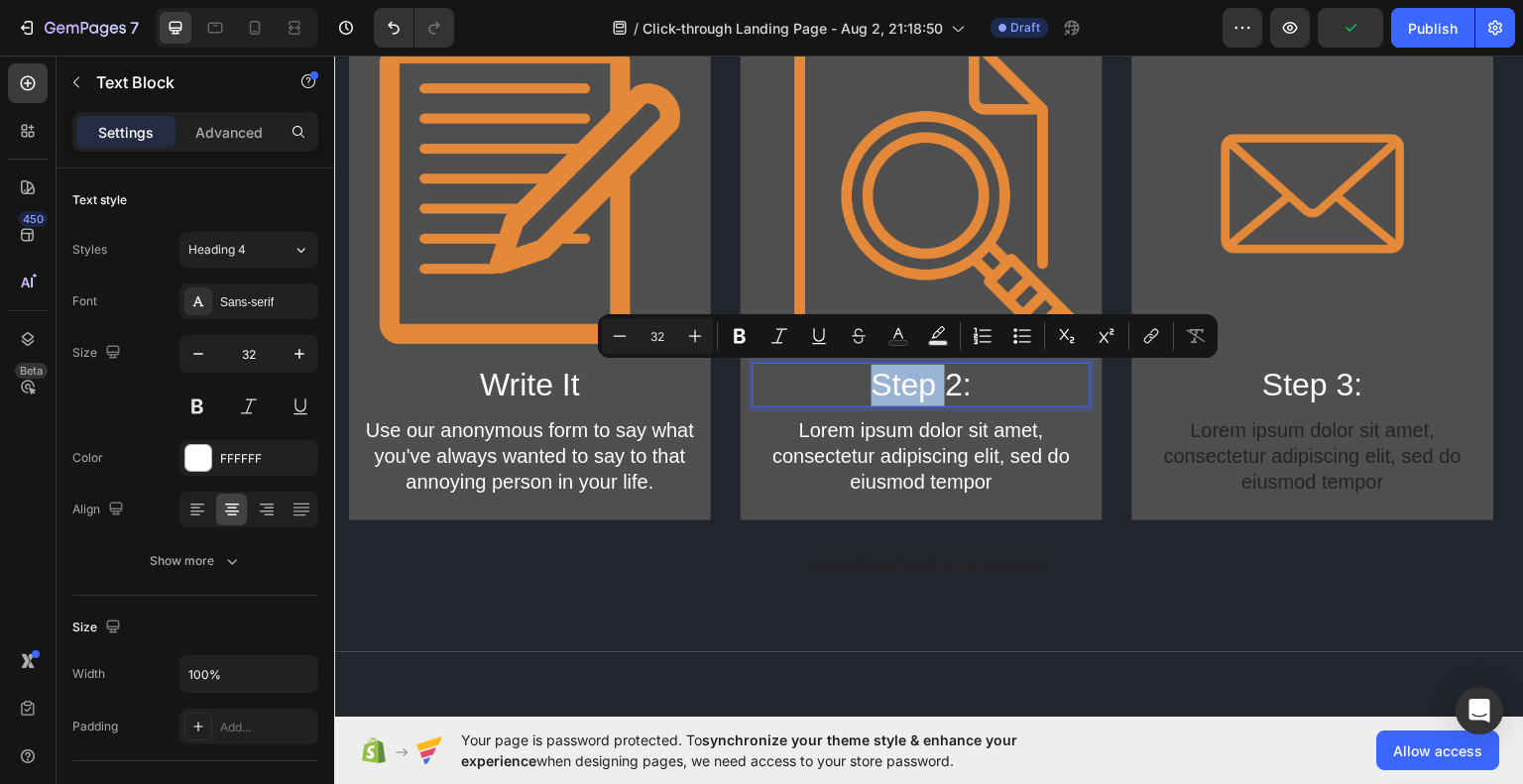 click on "Step 2:" at bounding box center (921, 385) 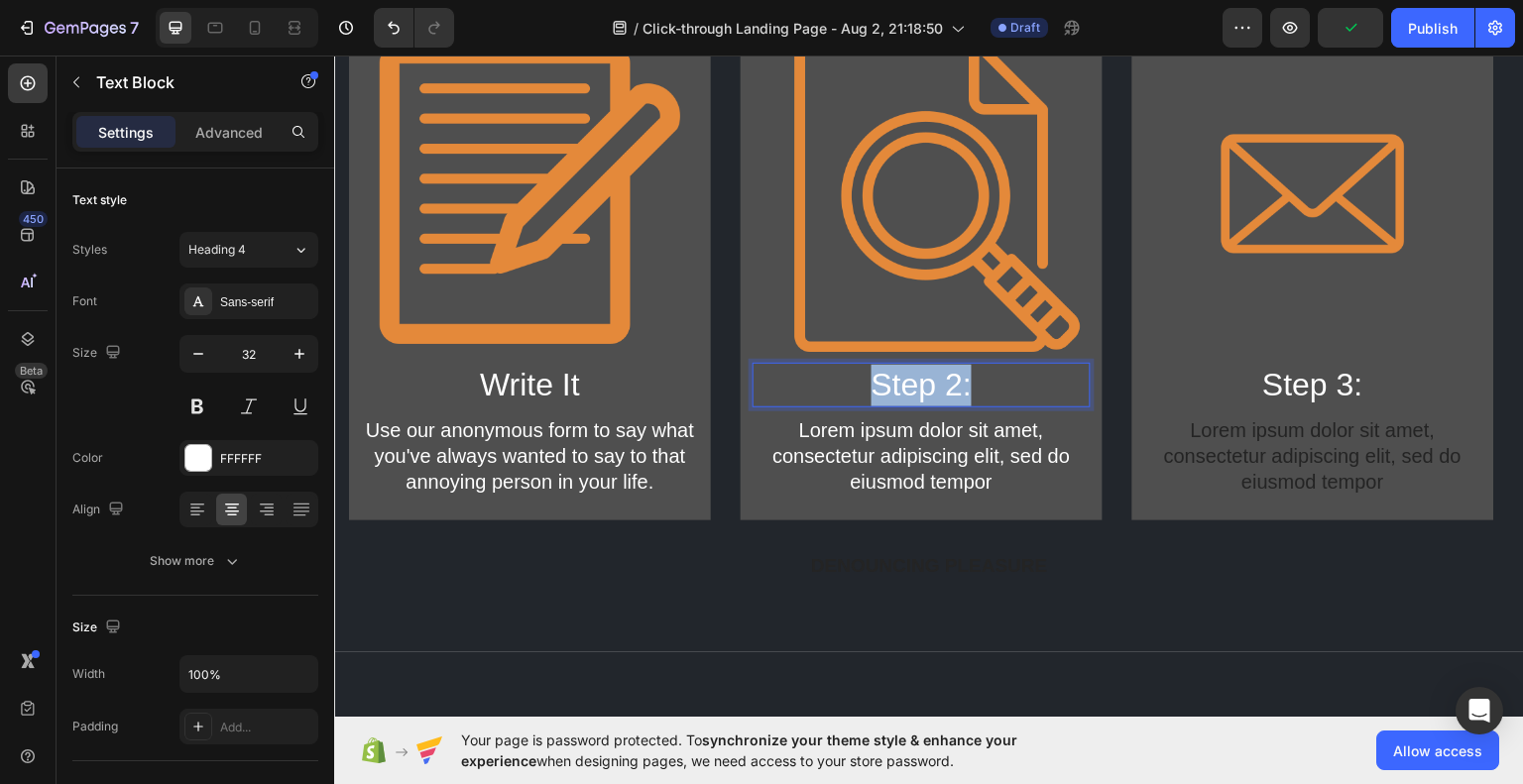 click on "Step 2:" at bounding box center (921, 385) 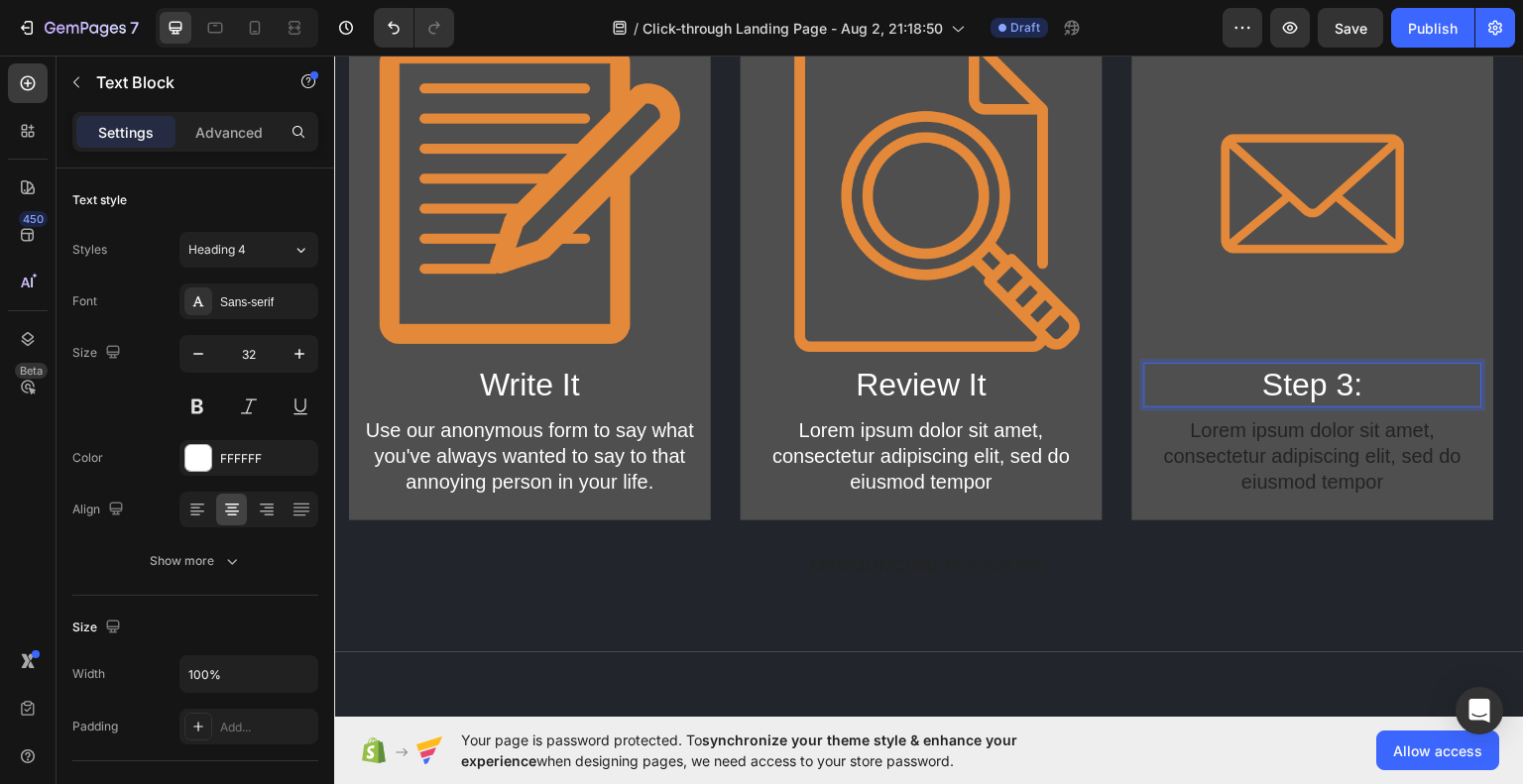 click on "Step 3:" at bounding box center (1313, 385) 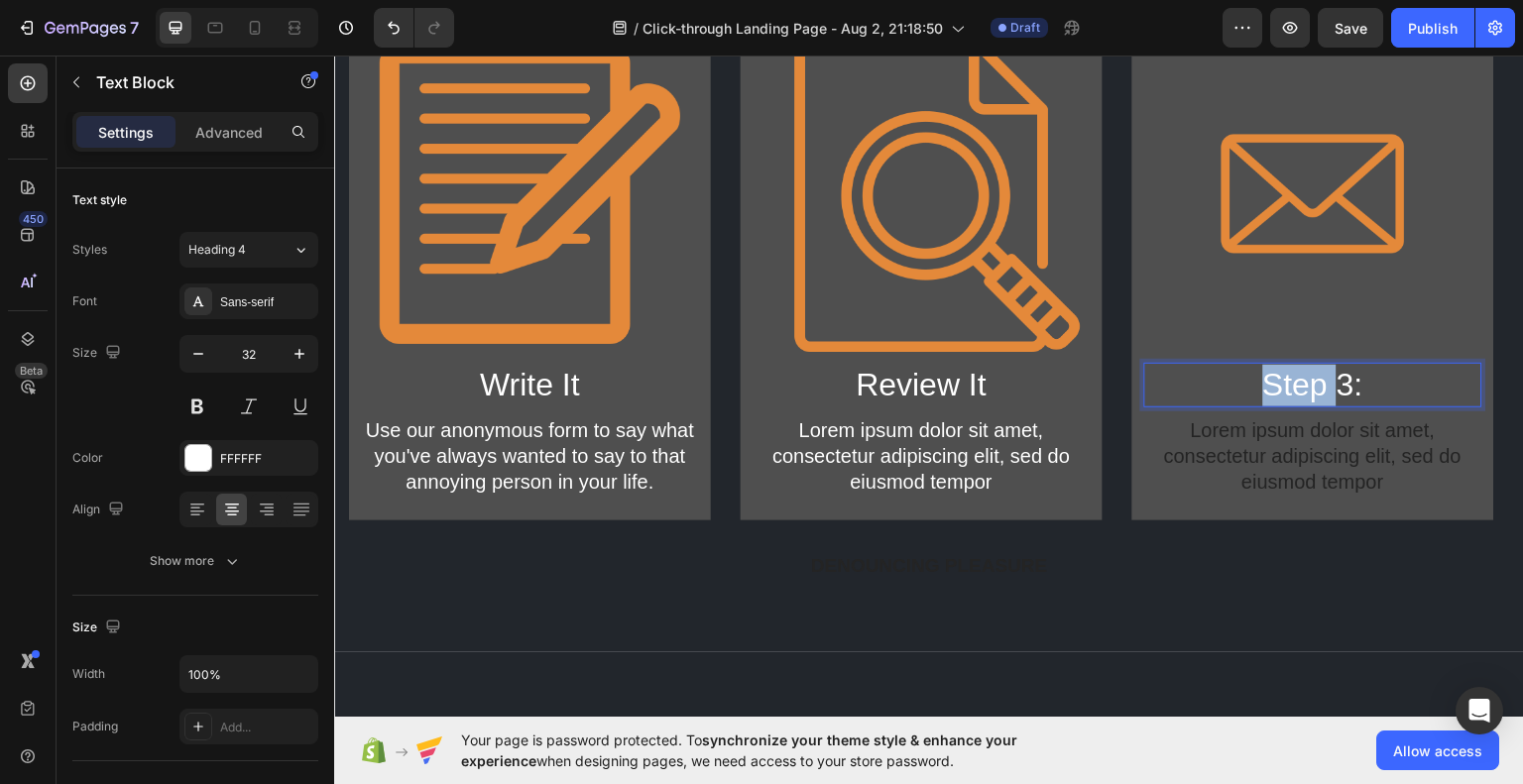 click on "Step 3:" at bounding box center (1313, 385) 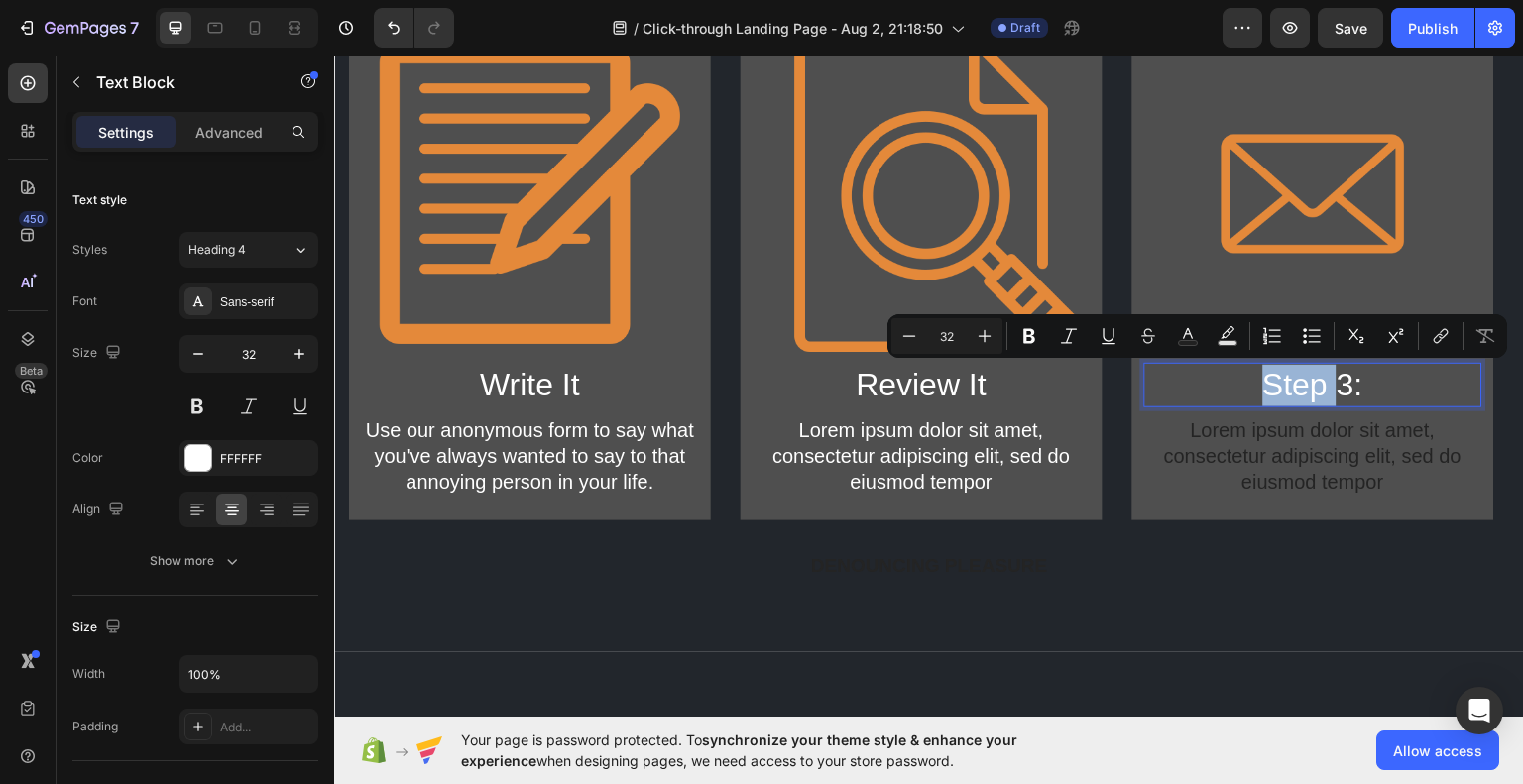 click on "Step 3:" at bounding box center [1313, 385] 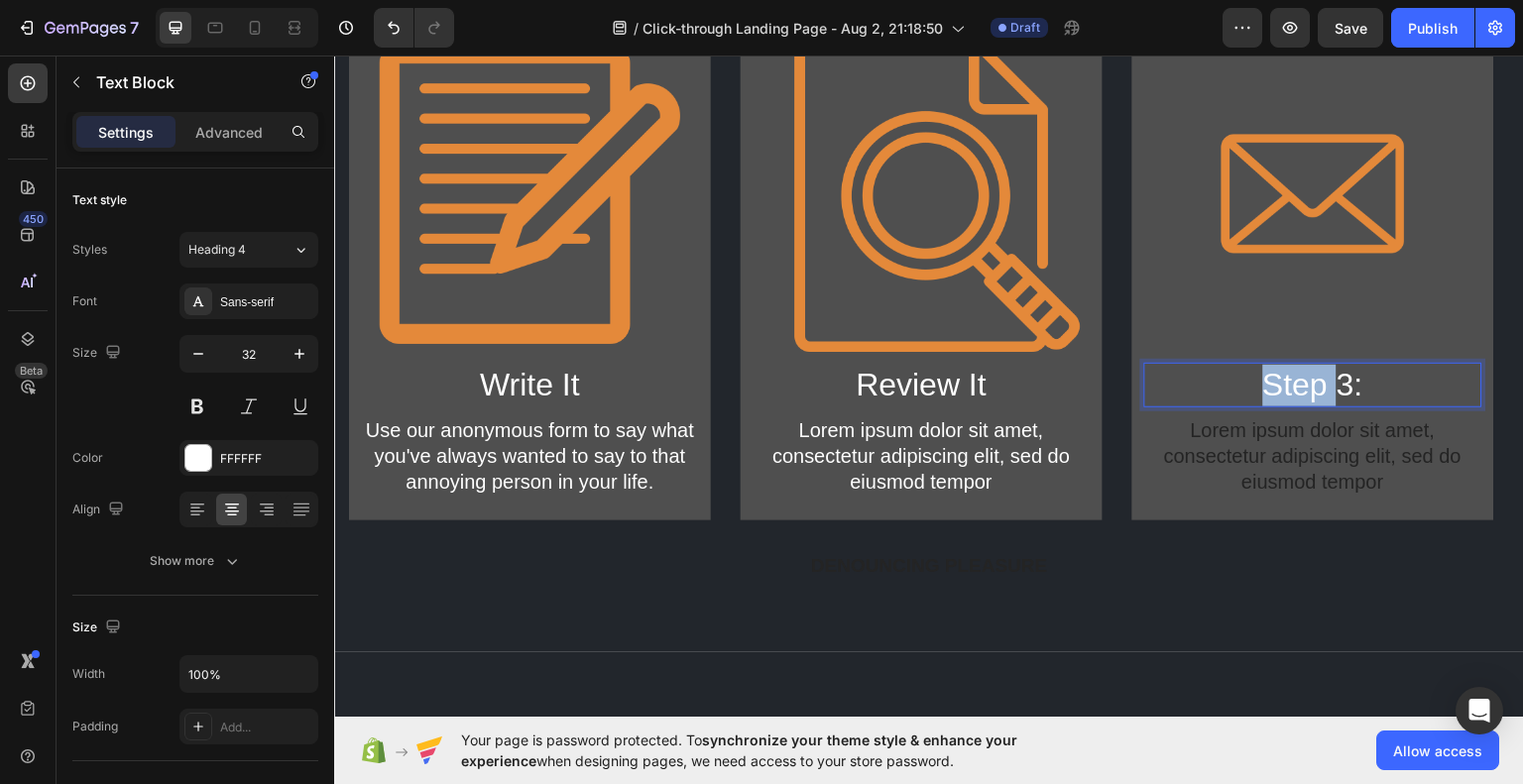 click on "Step 3:" at bounding box center (1313, 385) 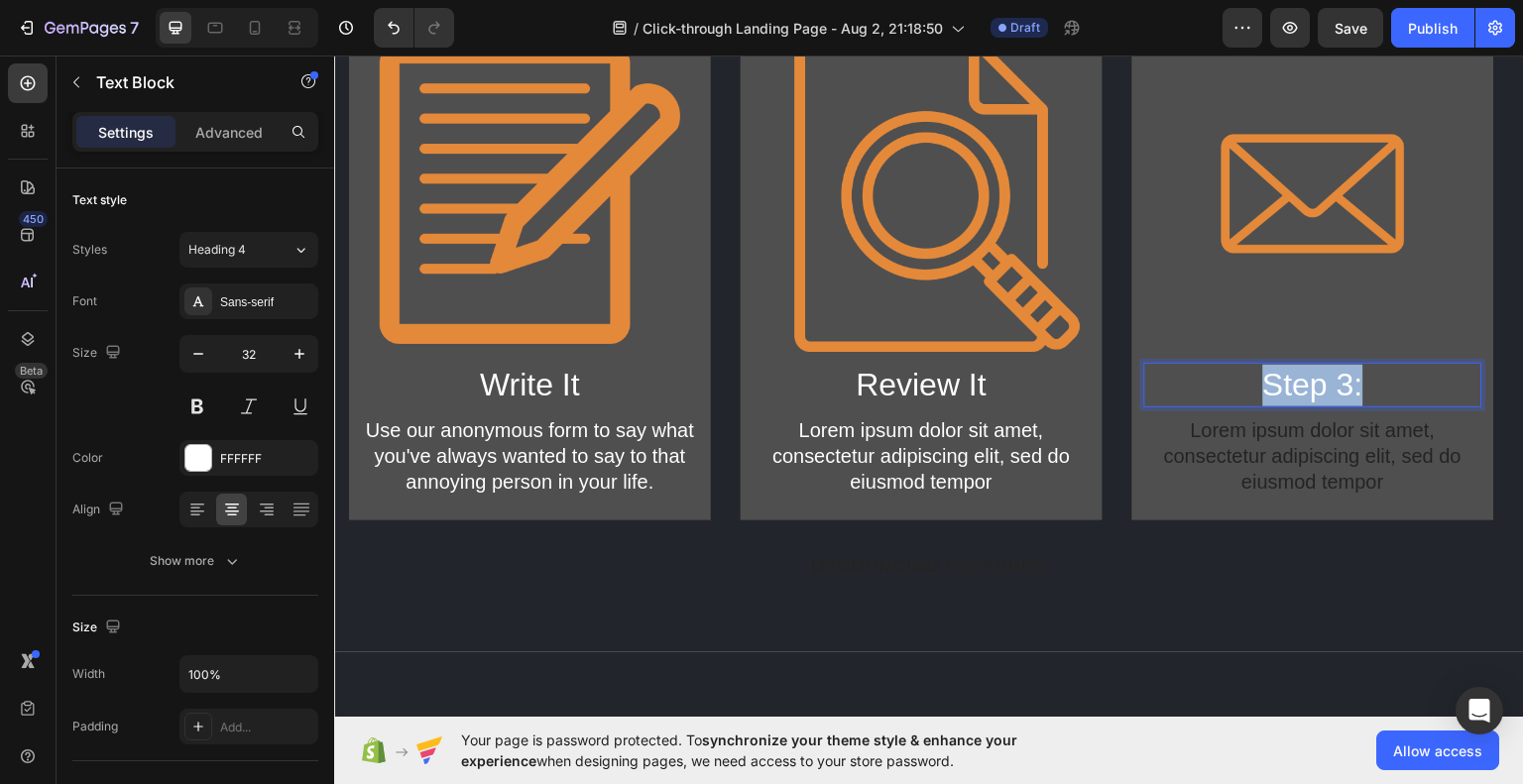 click on "Step 3:" at bounding box center (1313, 385) 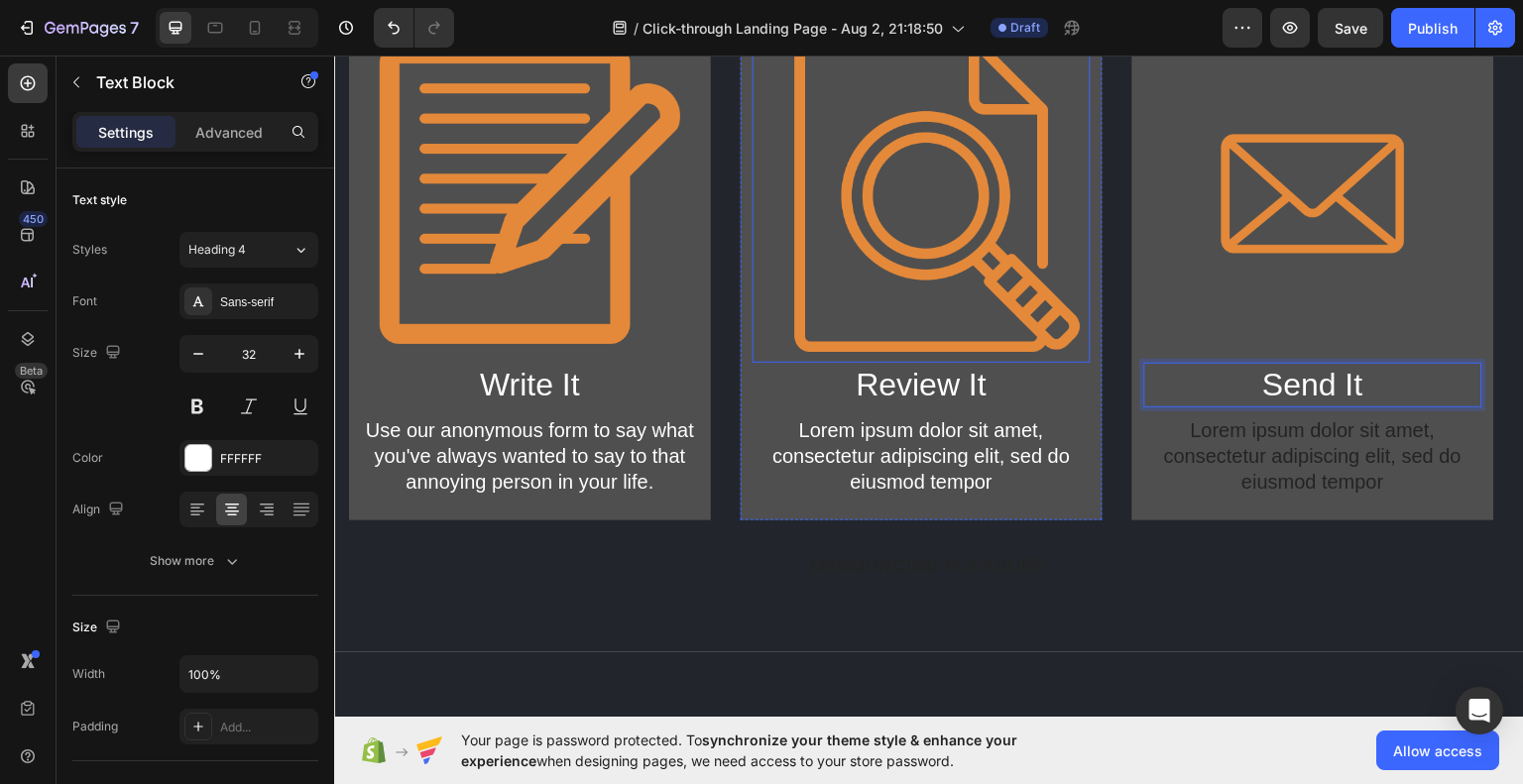 click at bounding box center [921, 192] 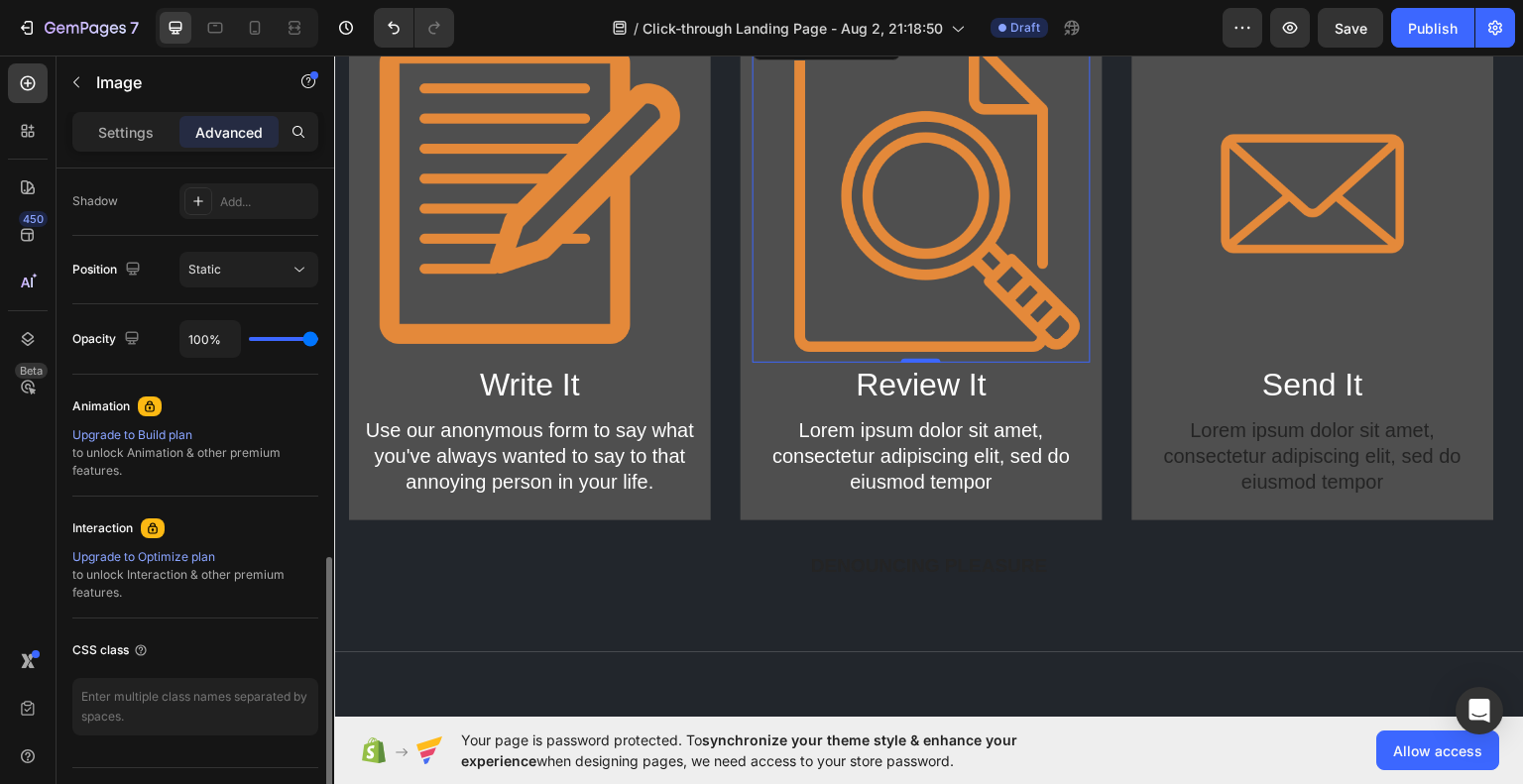 scroll, scrollTop: 702, scrollLeft: 0, axis: vertical 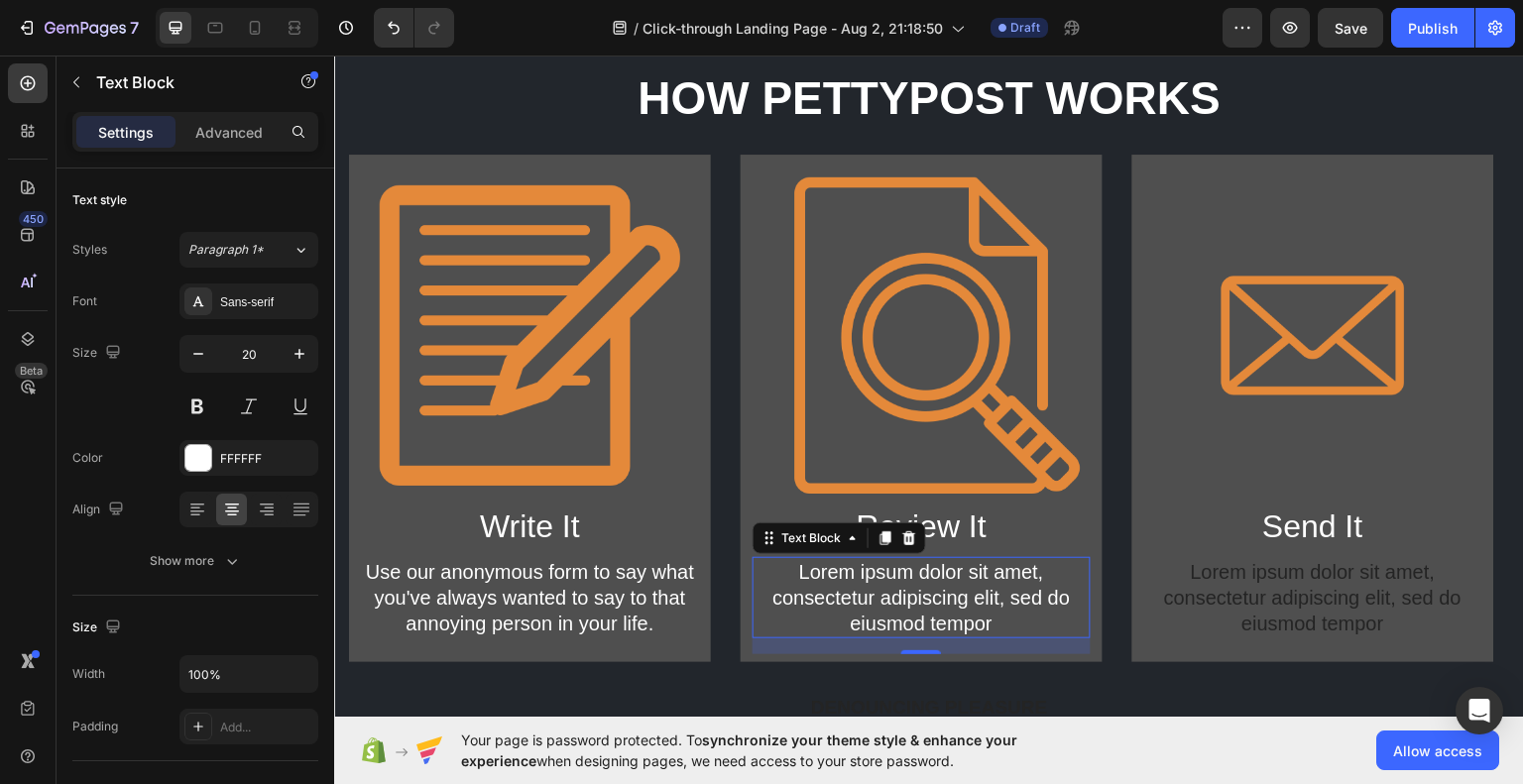 click on "Lorem ipsum dolor sit amet, consectetur adipiscing elit, sed do eiusmod tempor" at bounding box center (921, 597) 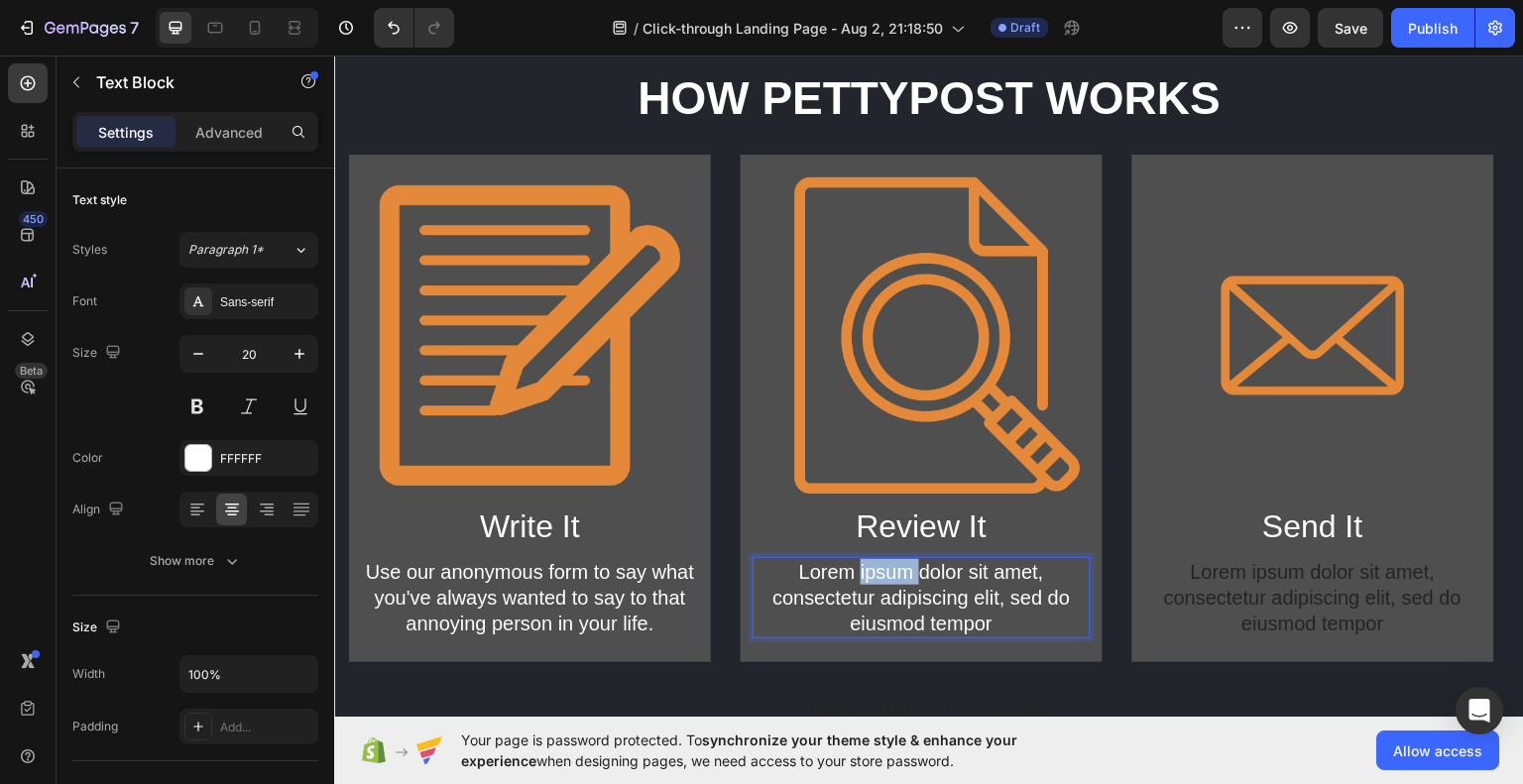 click on "Lorem ipsum dolor sit amet, consectetur adipiscing elit, sed do eiusmod tempor" at bounding box center [921, 597] 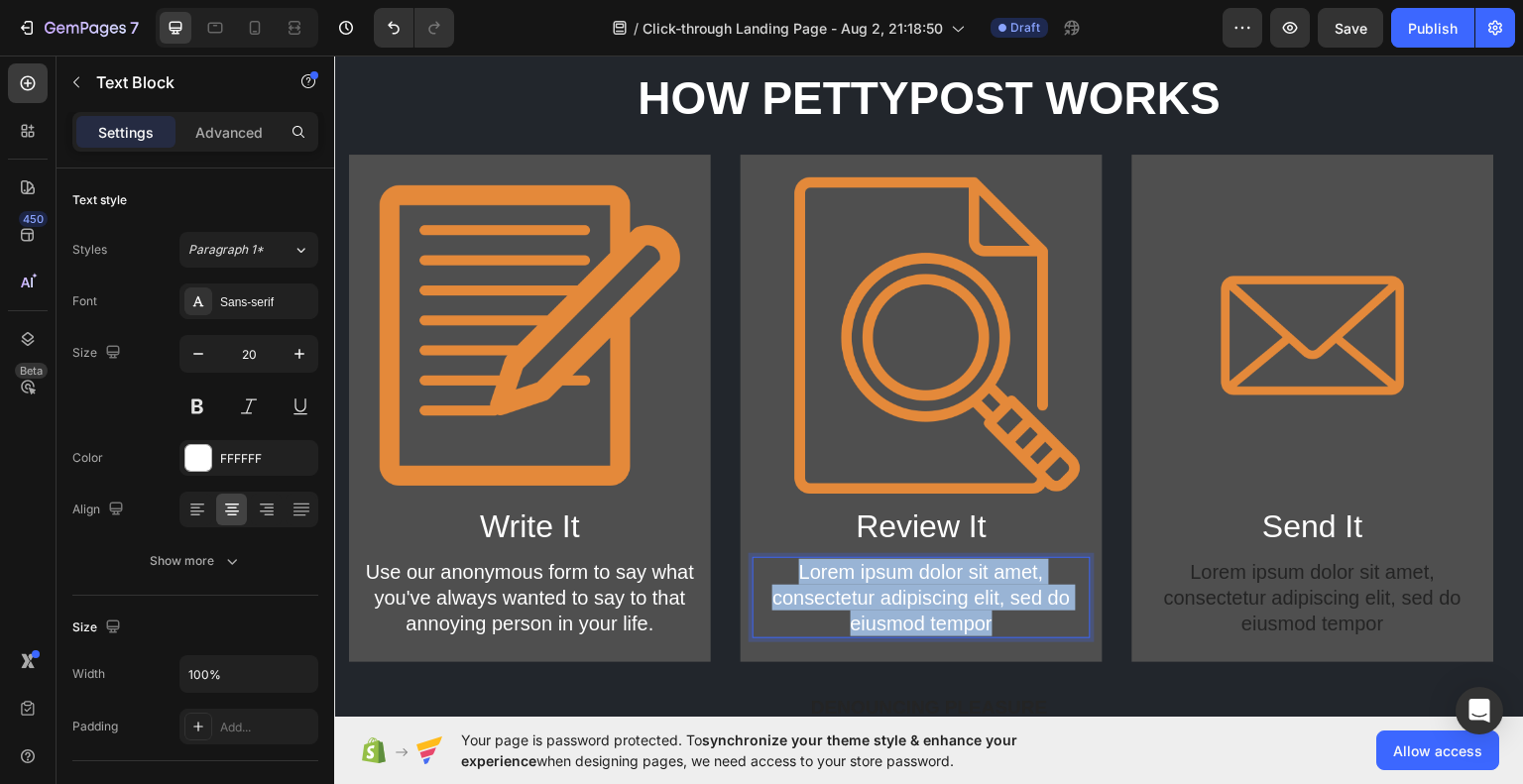 click on "Lorem ipsum dolor sit amet, consectetur adipiscing elit, sed do eiusmod tempor" at bounding box center [921, 597] 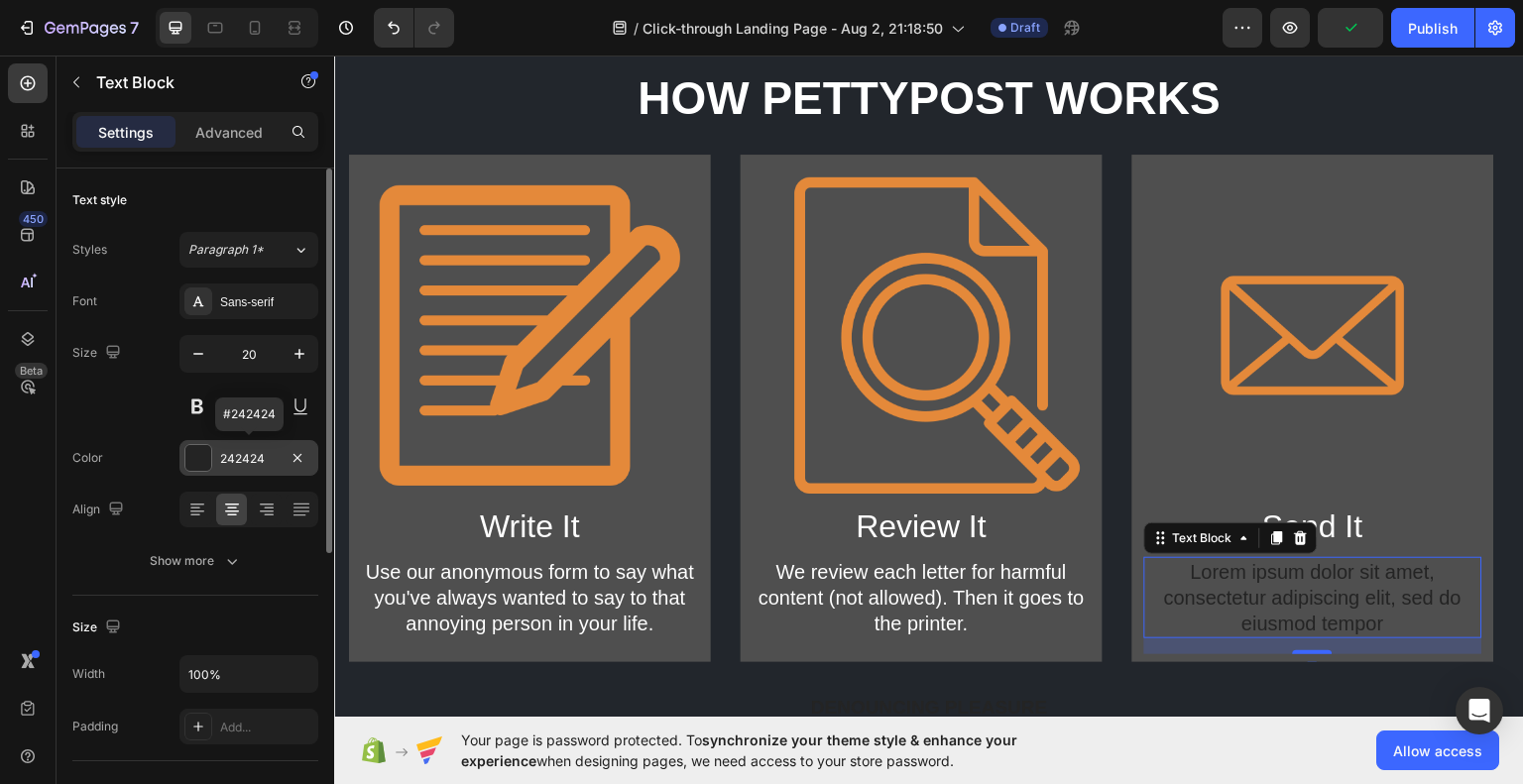 click on "242424" at bounding box center [249, 458] 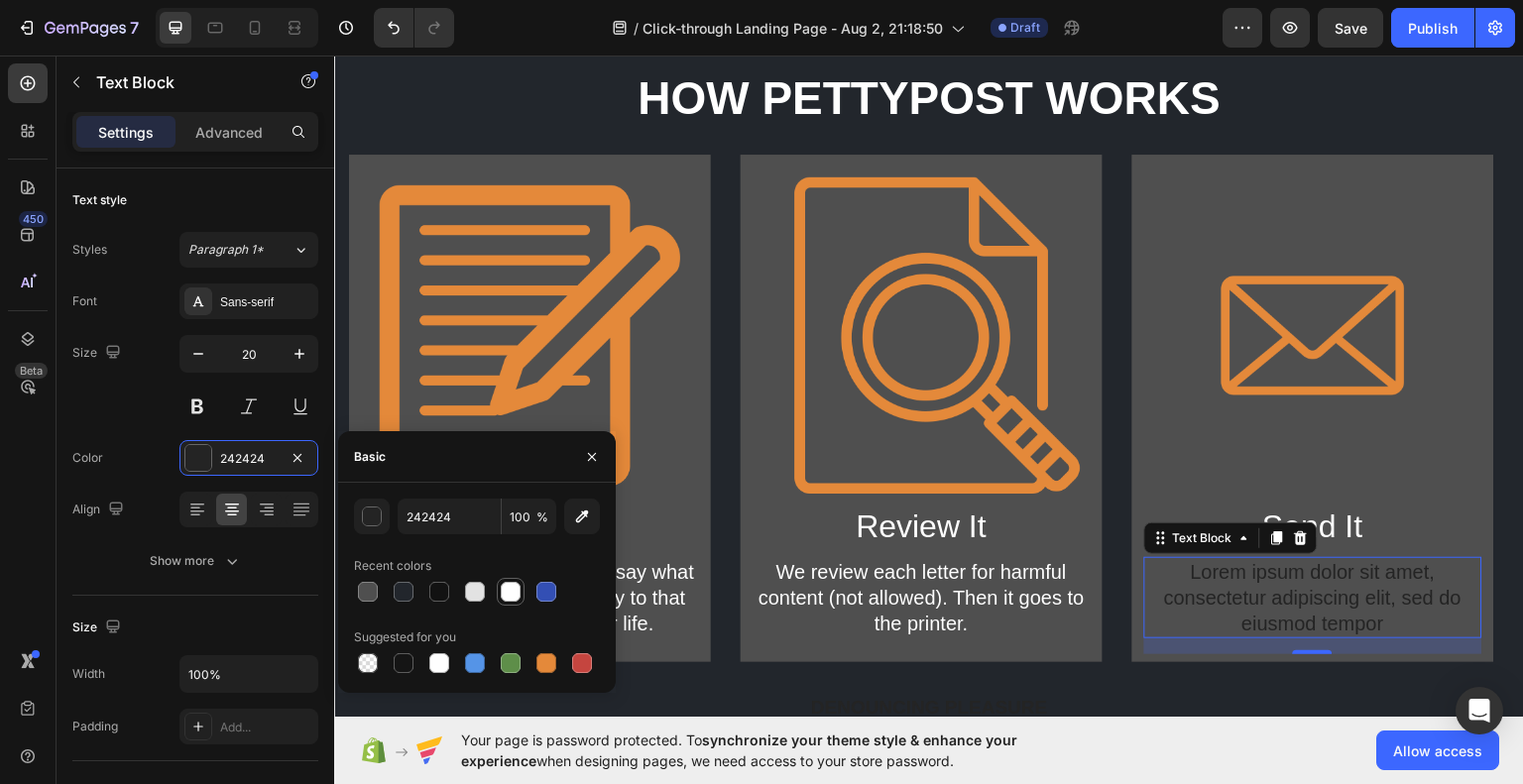 click at bounding box center (511, 592) 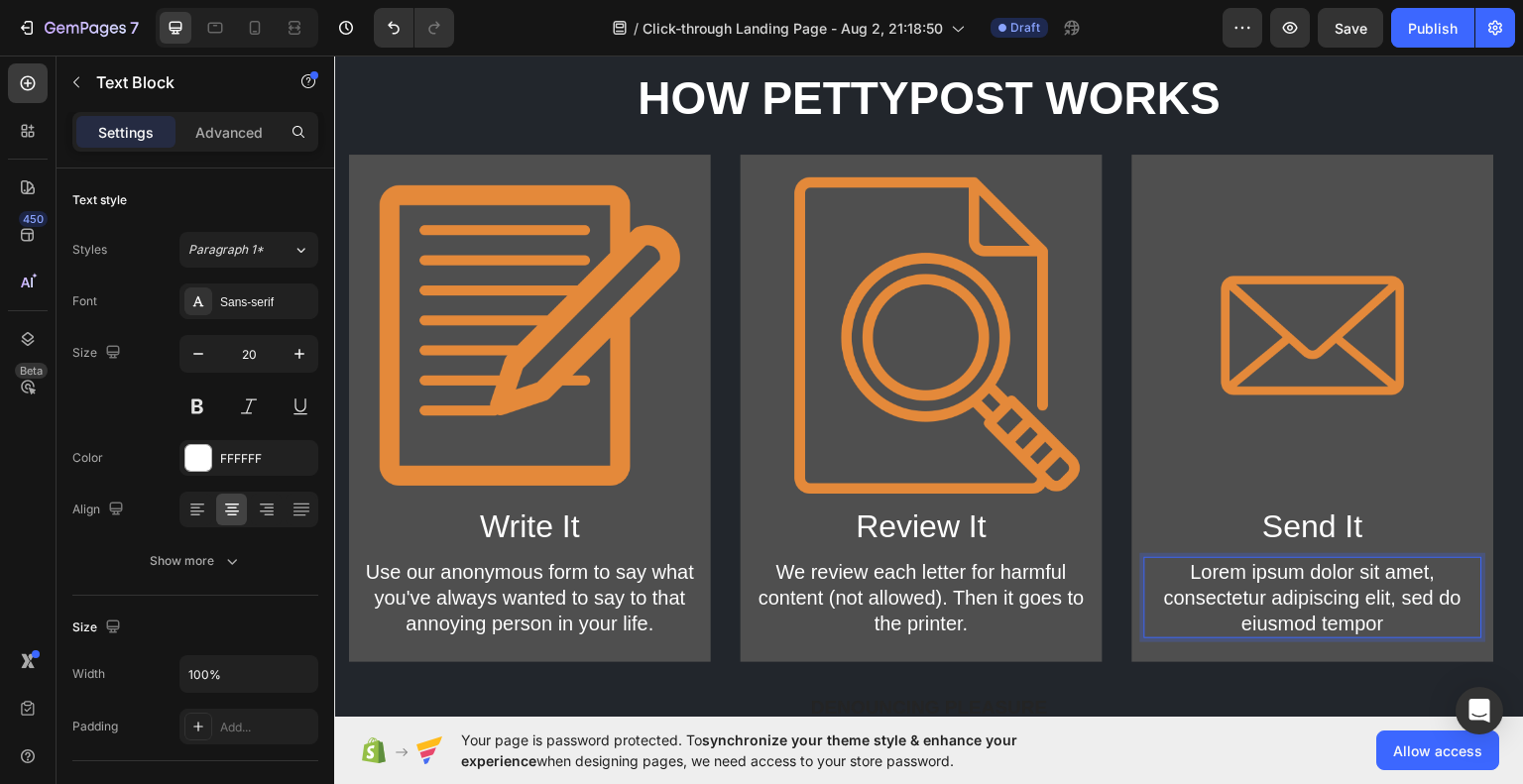 click on "Lorem ipsum dolor sit amet, consectetur adipiscing elit, sed do eiusmod tempor" at bounding box center [1313, 597] 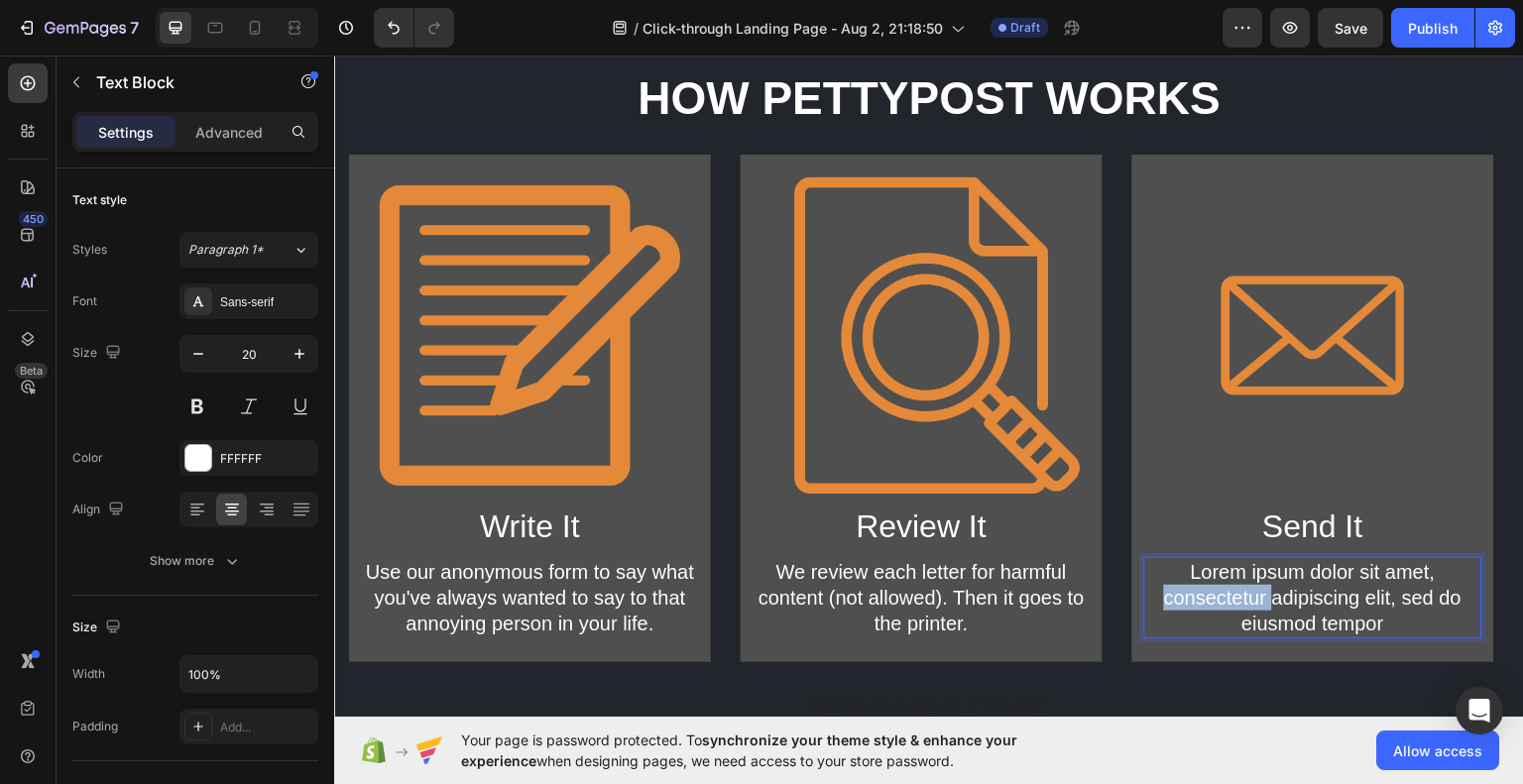click on "Lorem ipsum dolor sit amet, consectetur adipiscing elit, sed do eiusmod tempor" at bounding box center [1313, 597] 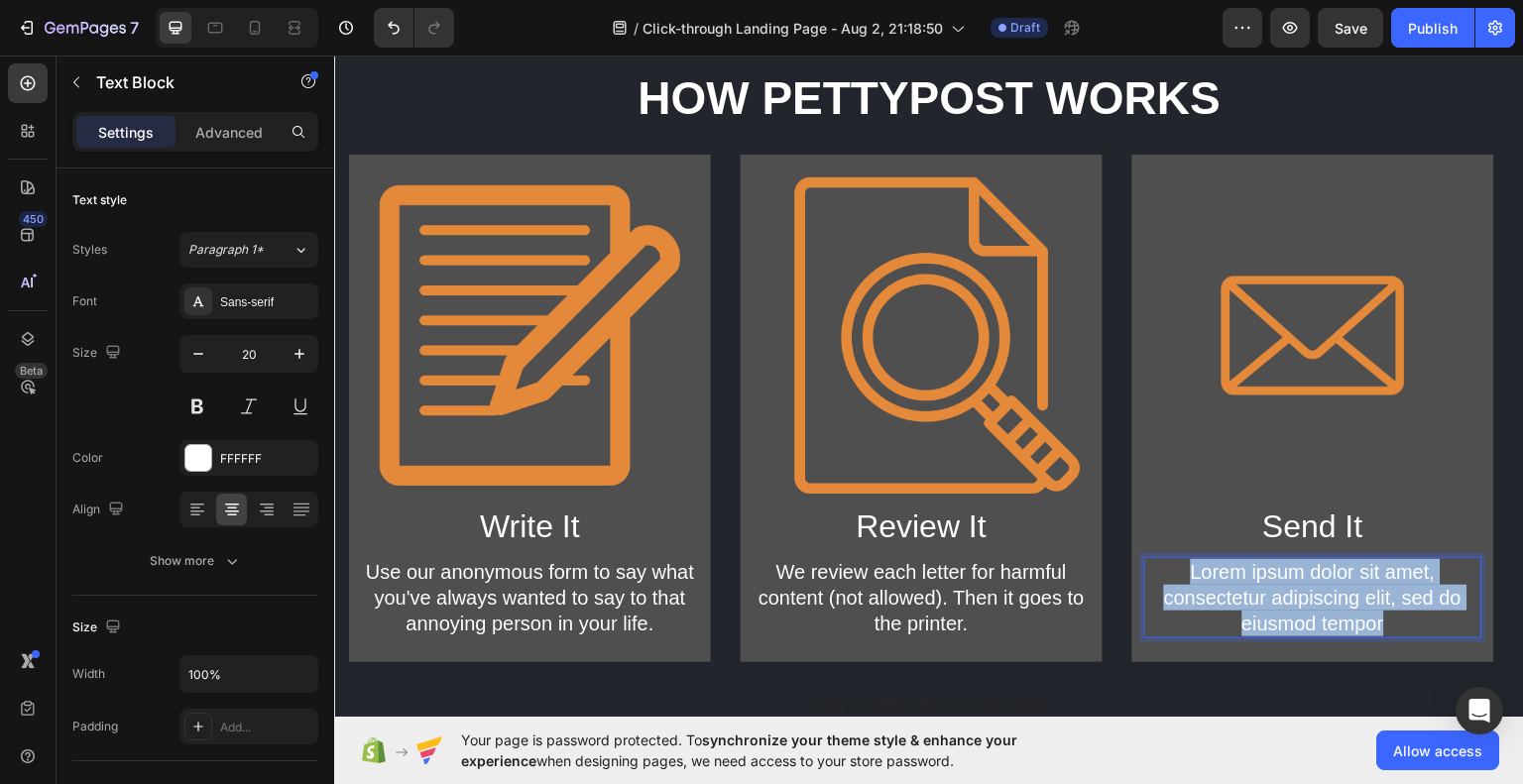 click on "Lorem ipsum dolor sit amet, consectetur adipiscing elit, sed do eiusmod tempor" at bounding box center (1313, 597) 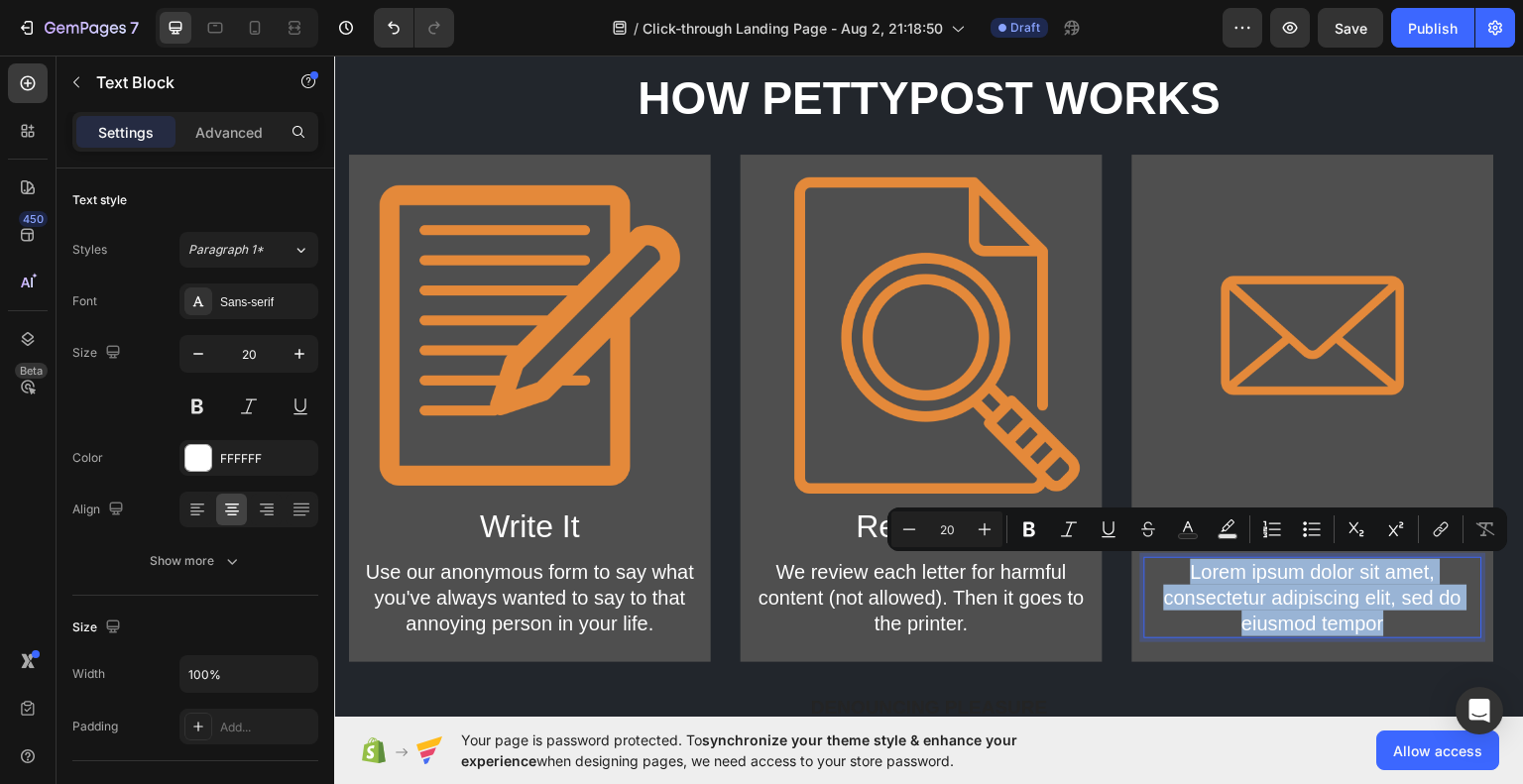 click on "Lorem ipsum dolor sit amet, consectetur adipiscing elit, sed do eiusmod tempor" at bounding box center (1313, 597) 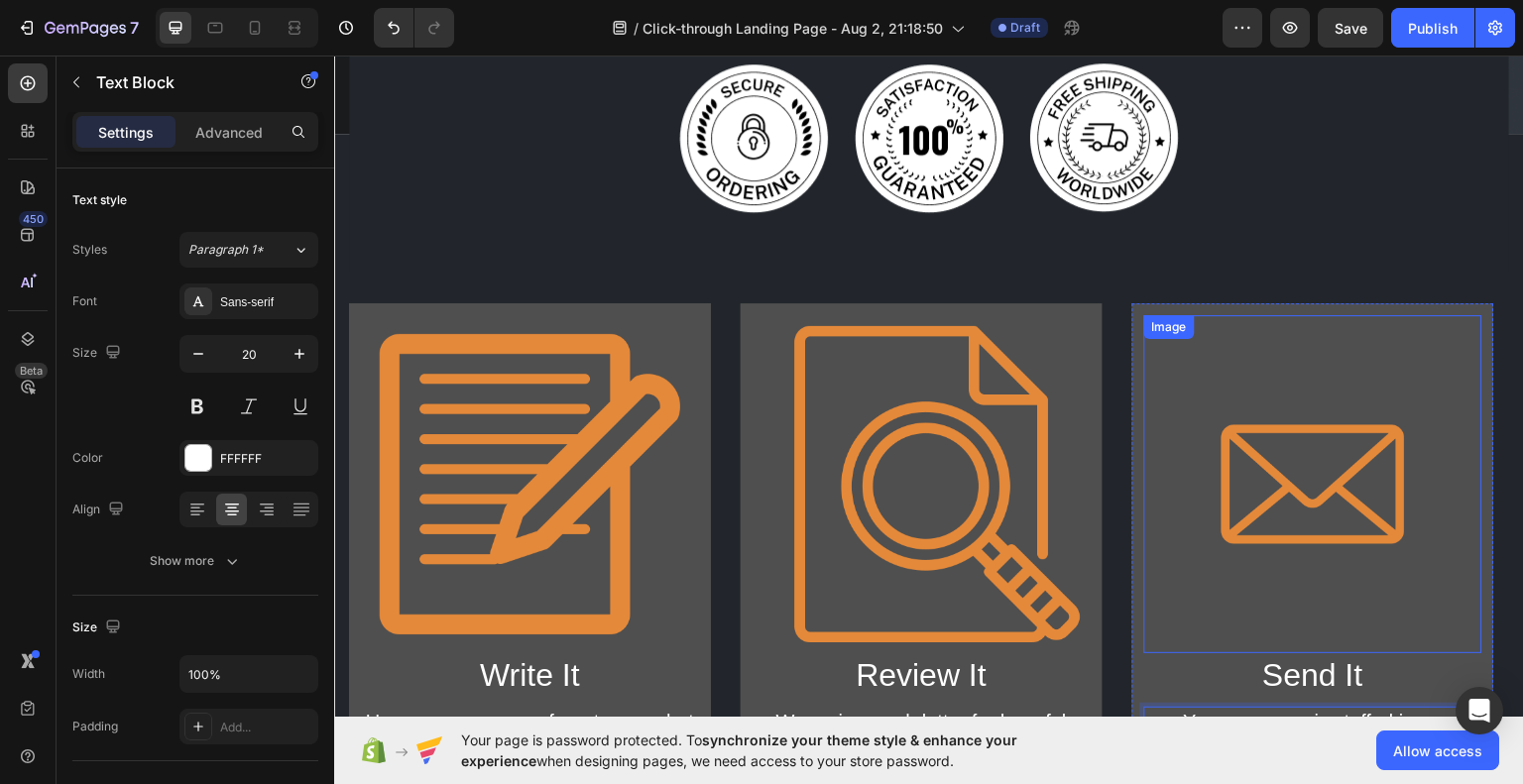 scroll, scrollTop: 1041, scrollLeft: 0, axis: vertical 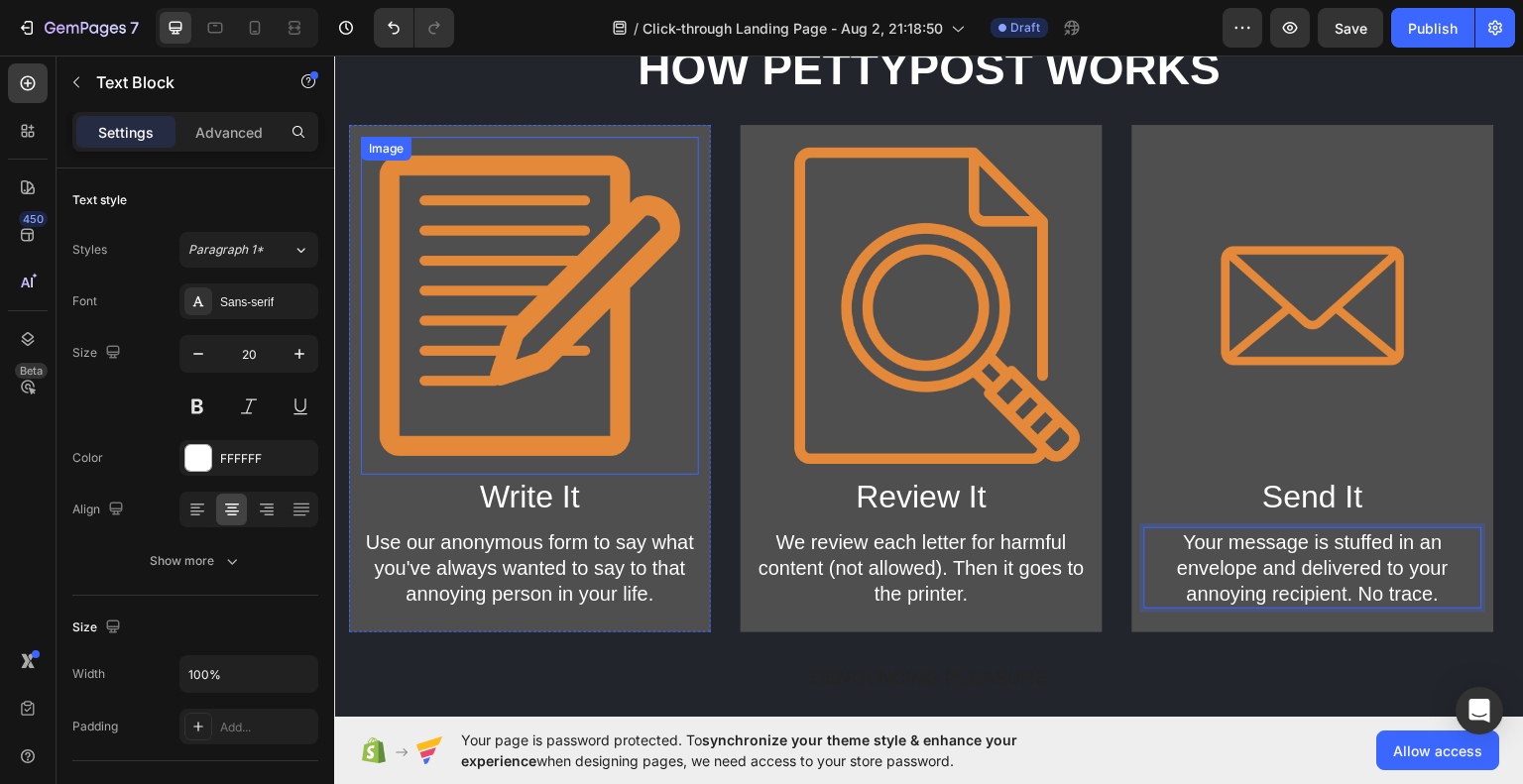 click at bounding box center (529, 304) 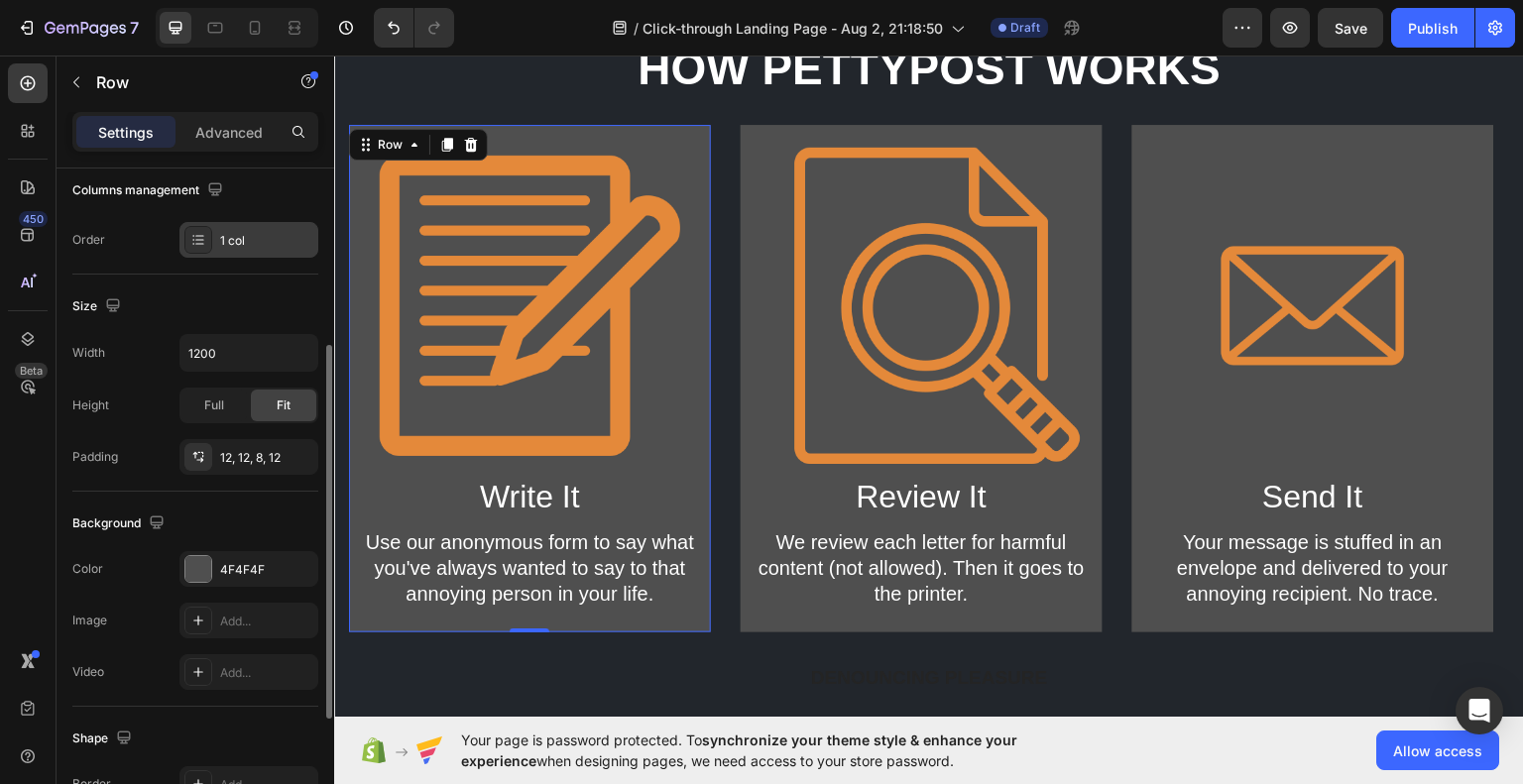 scroll, scrollTop: 322, scrollLeft: 0, axis: vertical 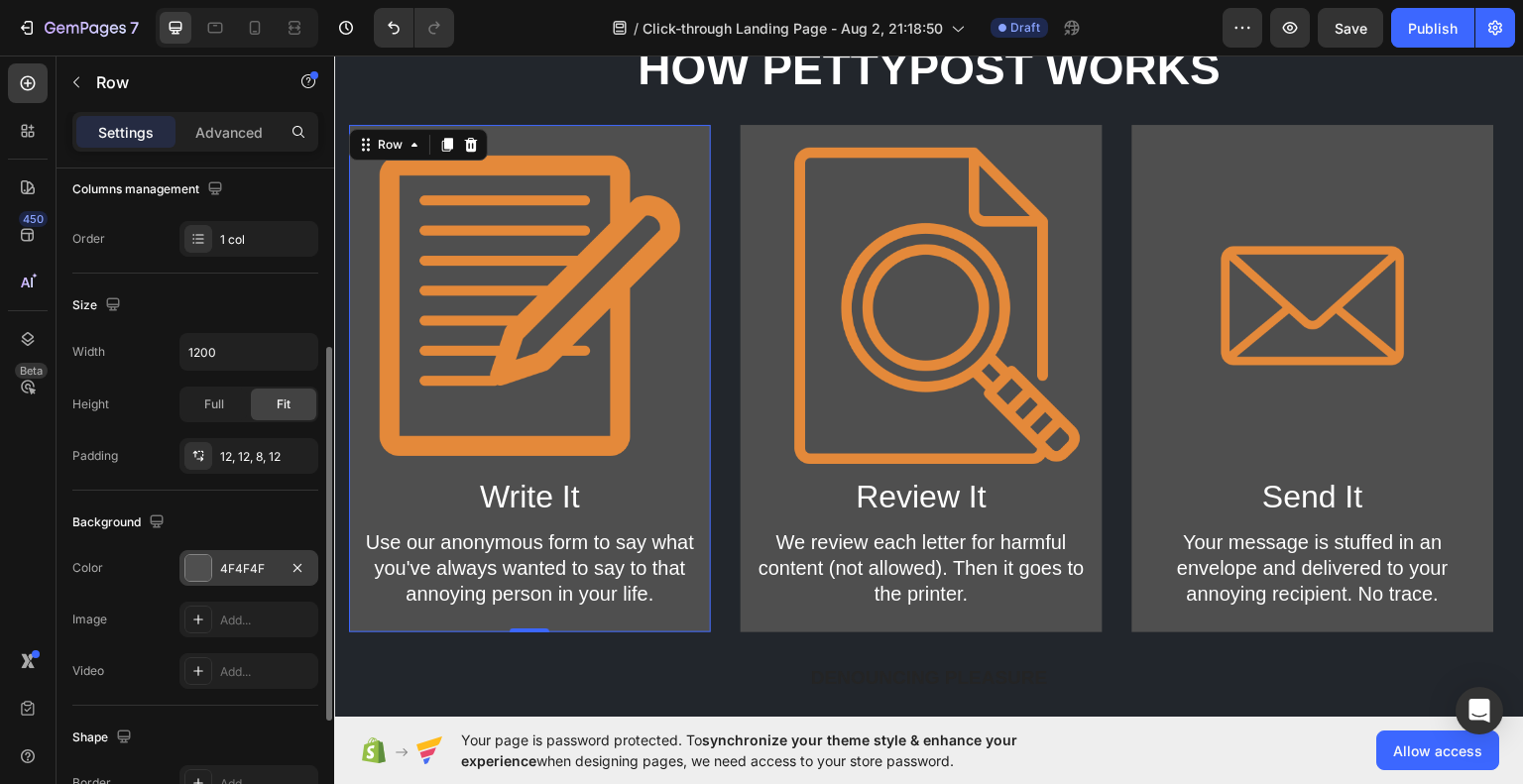 click on "4F4F4F" at bounding box center [249, 569] 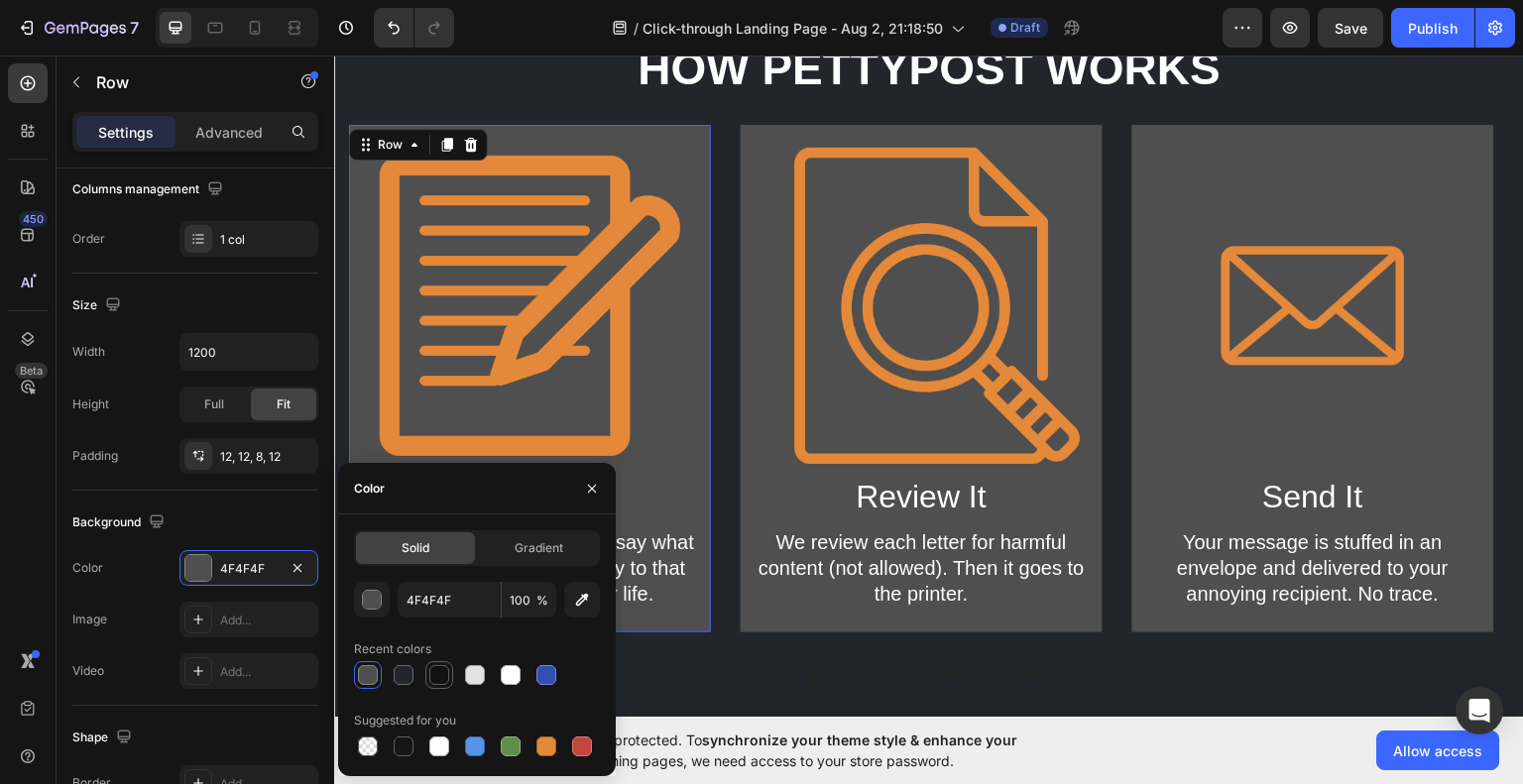 click at bounding box center [439, 675] 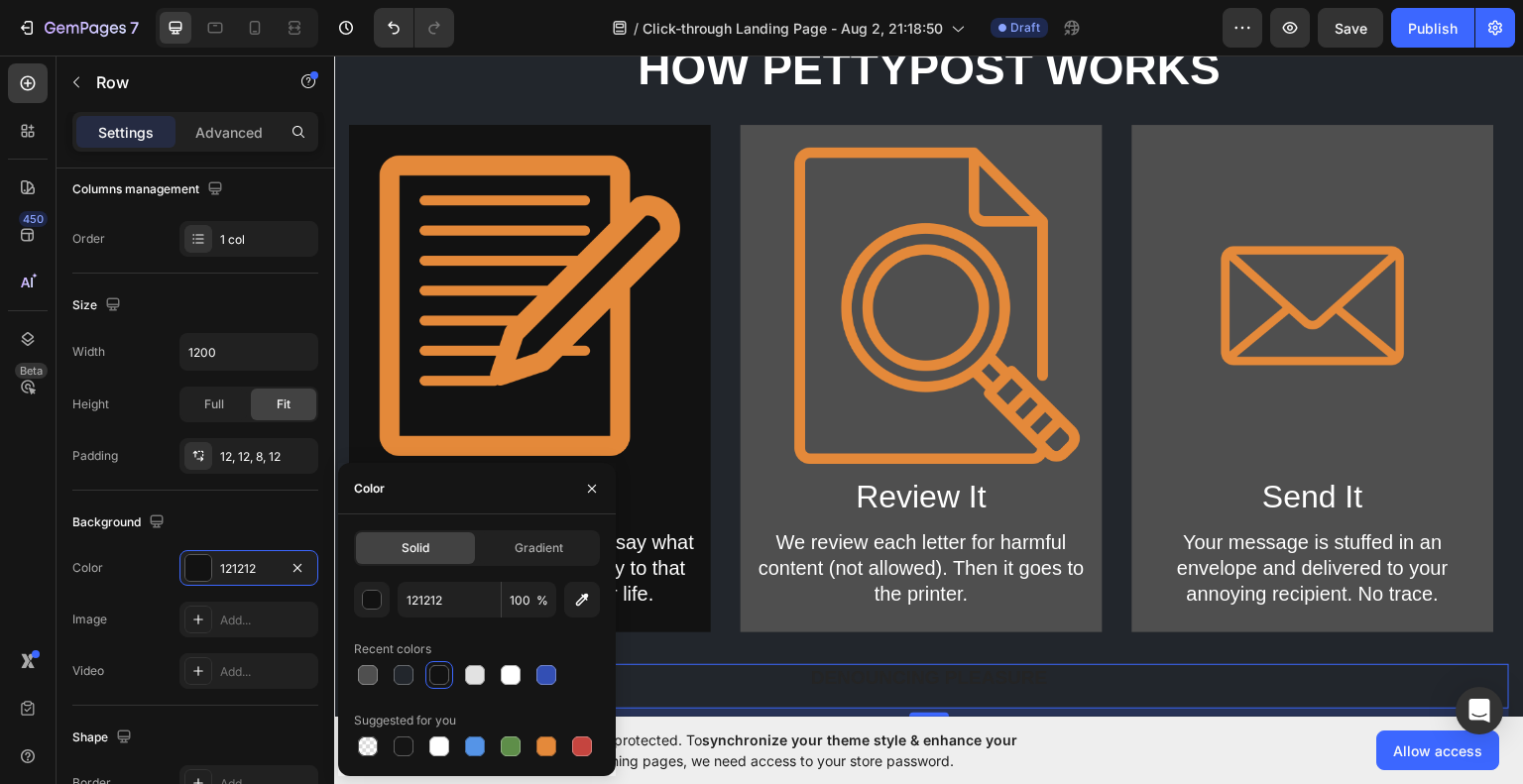scroll, scrollTop: 321, scrollLeft: 0, axis: vertical 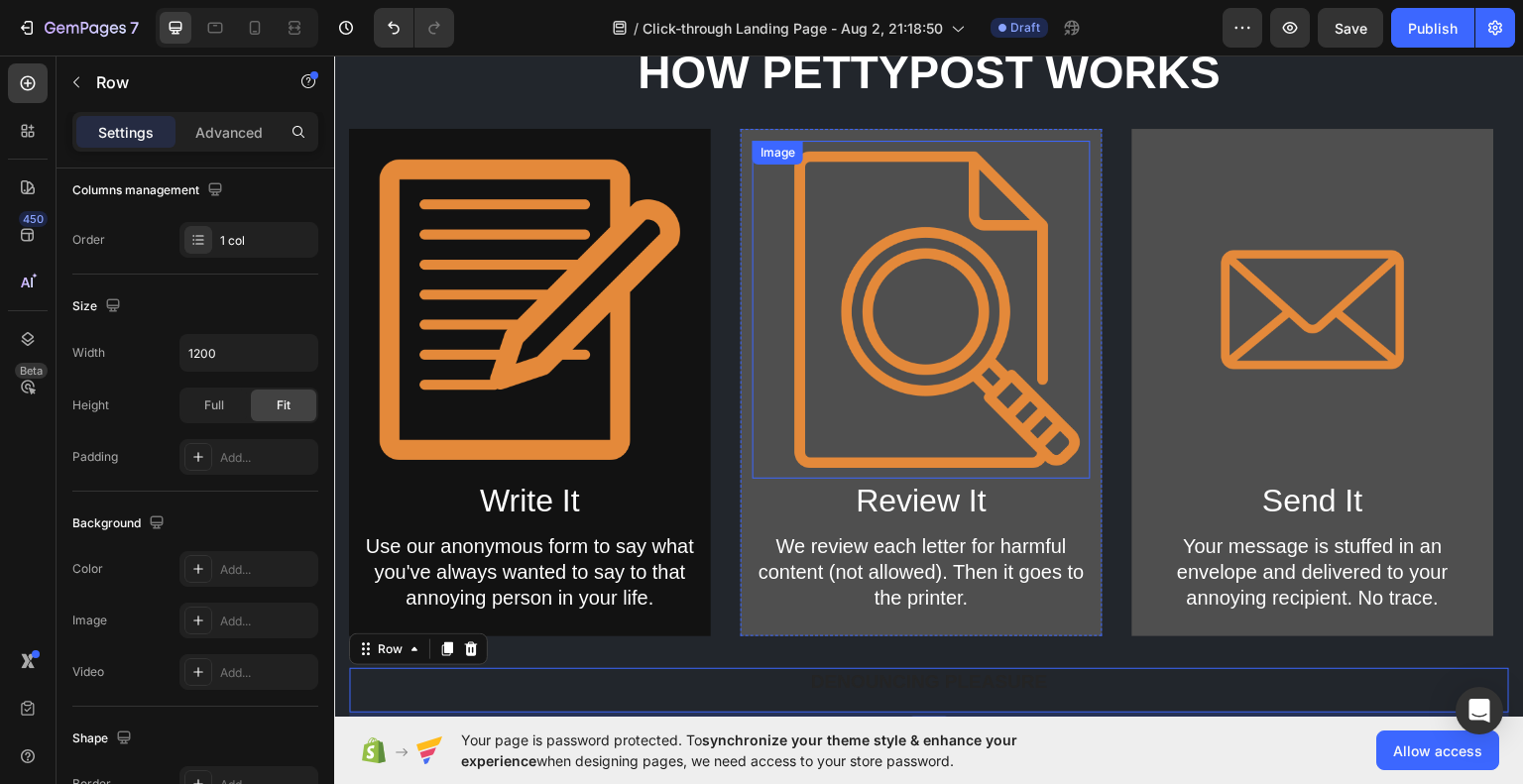 click at bounding box center [921, 308] 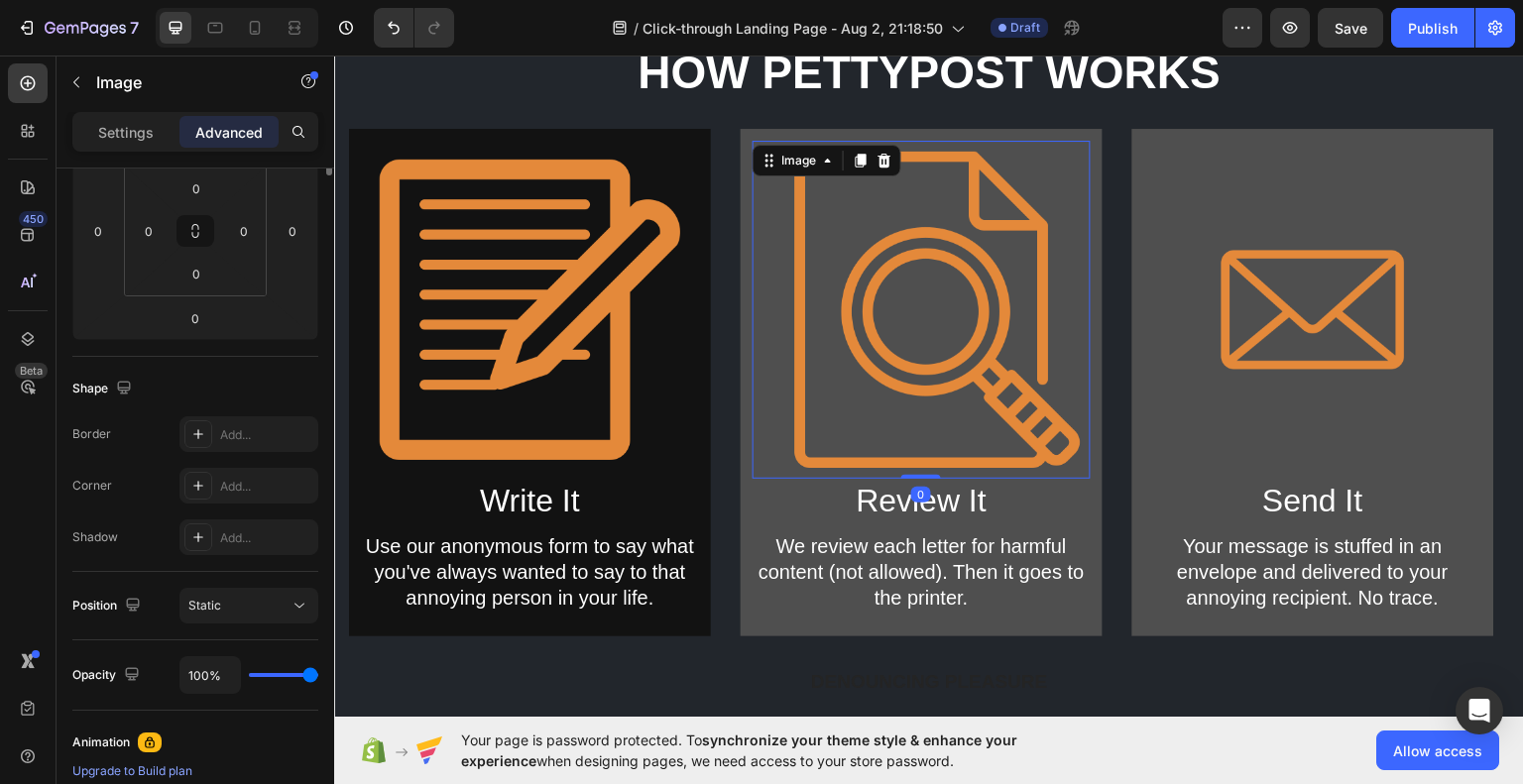 scroll, scrollTop: 0, scrollLeft: 0, axis: both 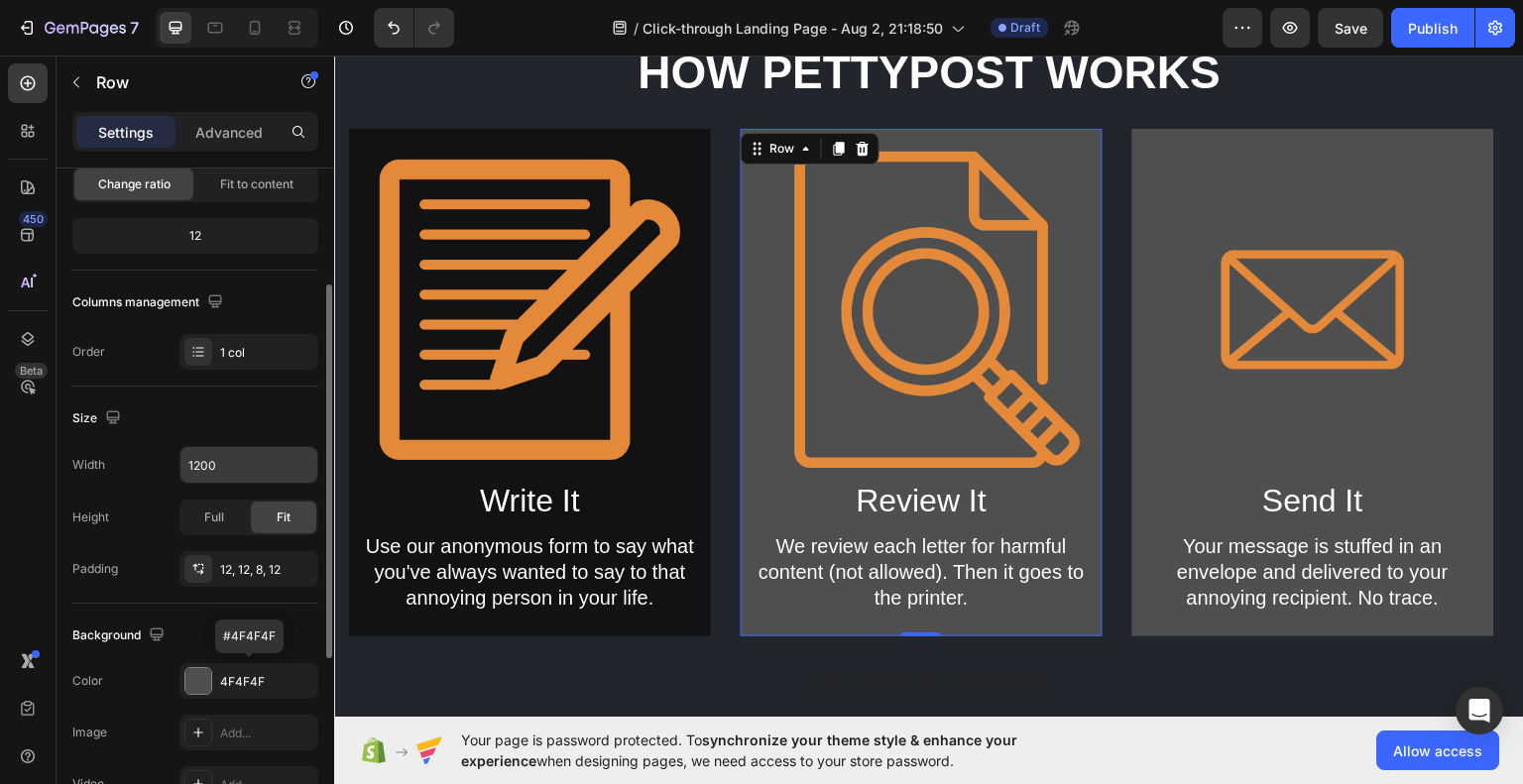 click on "4F4F4F" at bounding box center (249, 681) 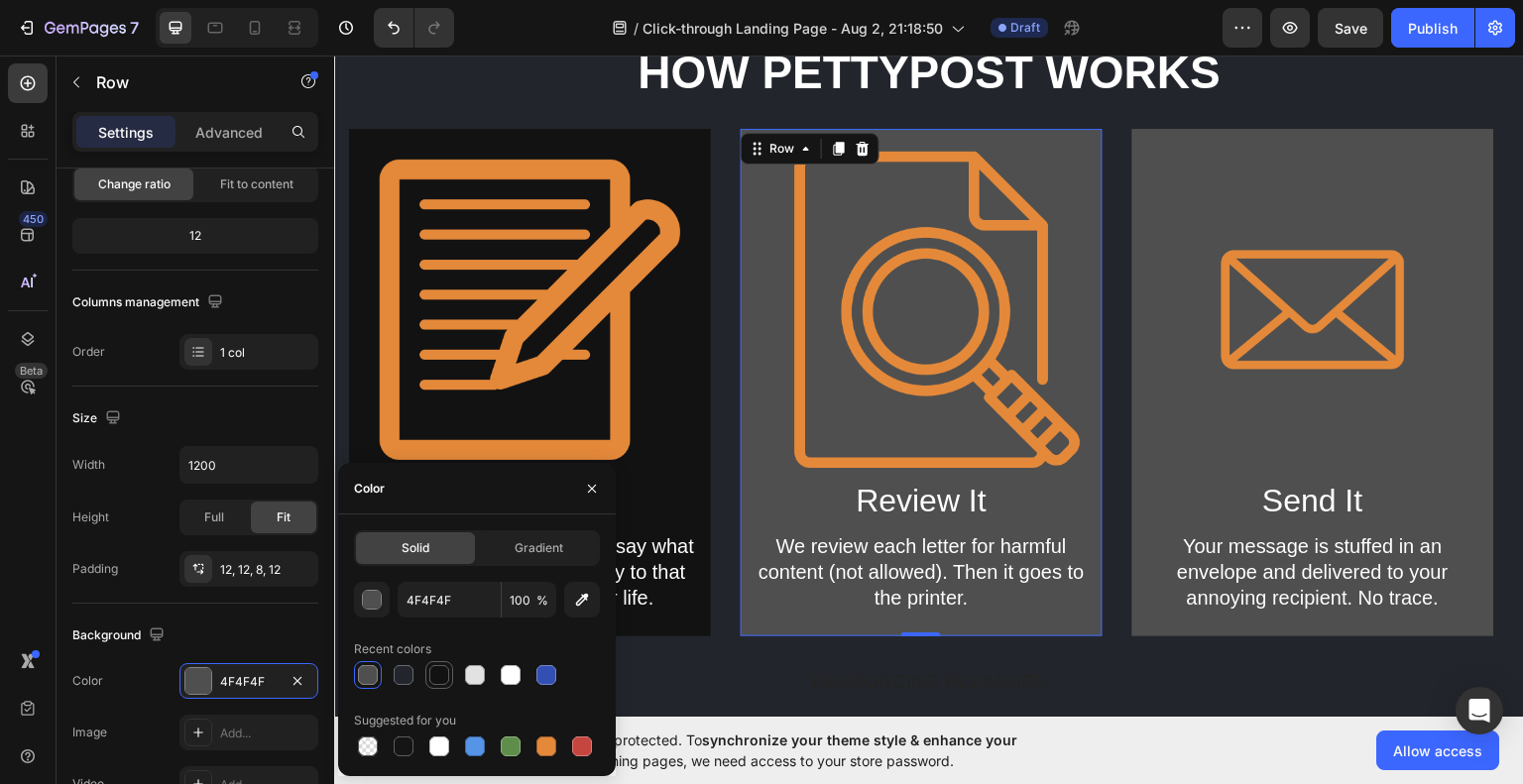 click at bounding box center (439, 675) 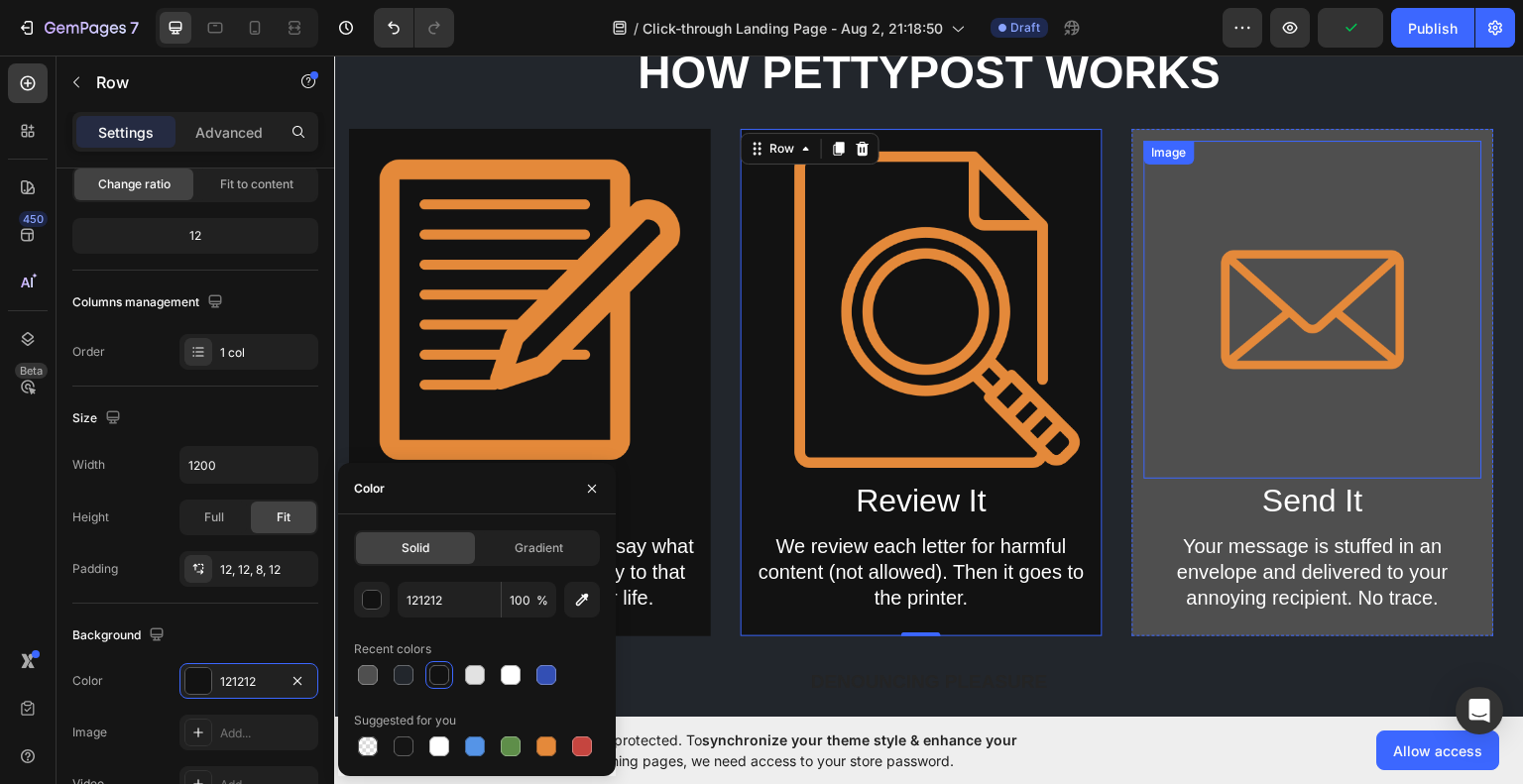 click at bounding box center [1313, 308] 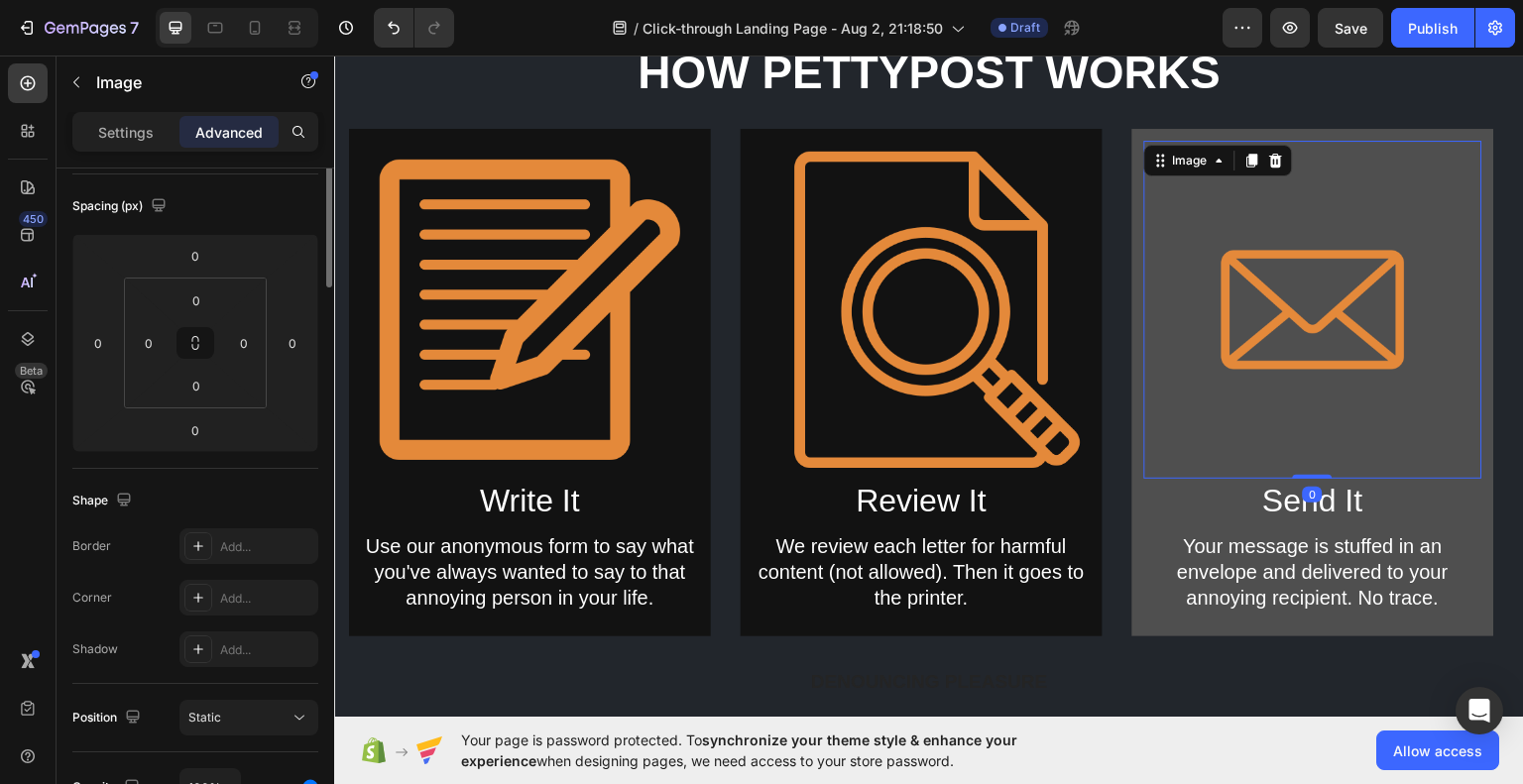 scroll, scrollTop: 0, scrollLeft: 0, axis: both 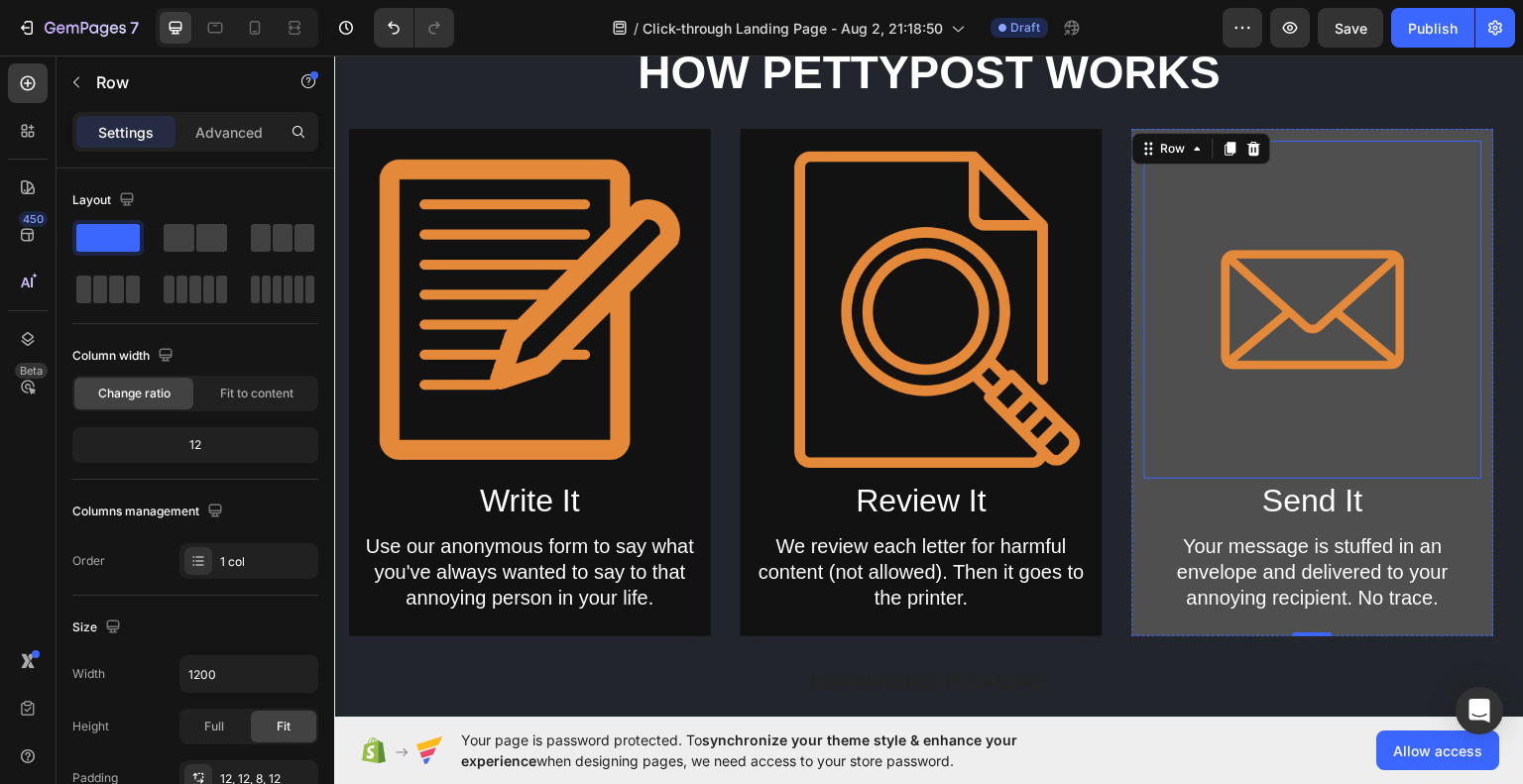 click at bounding box center [1313, 308] 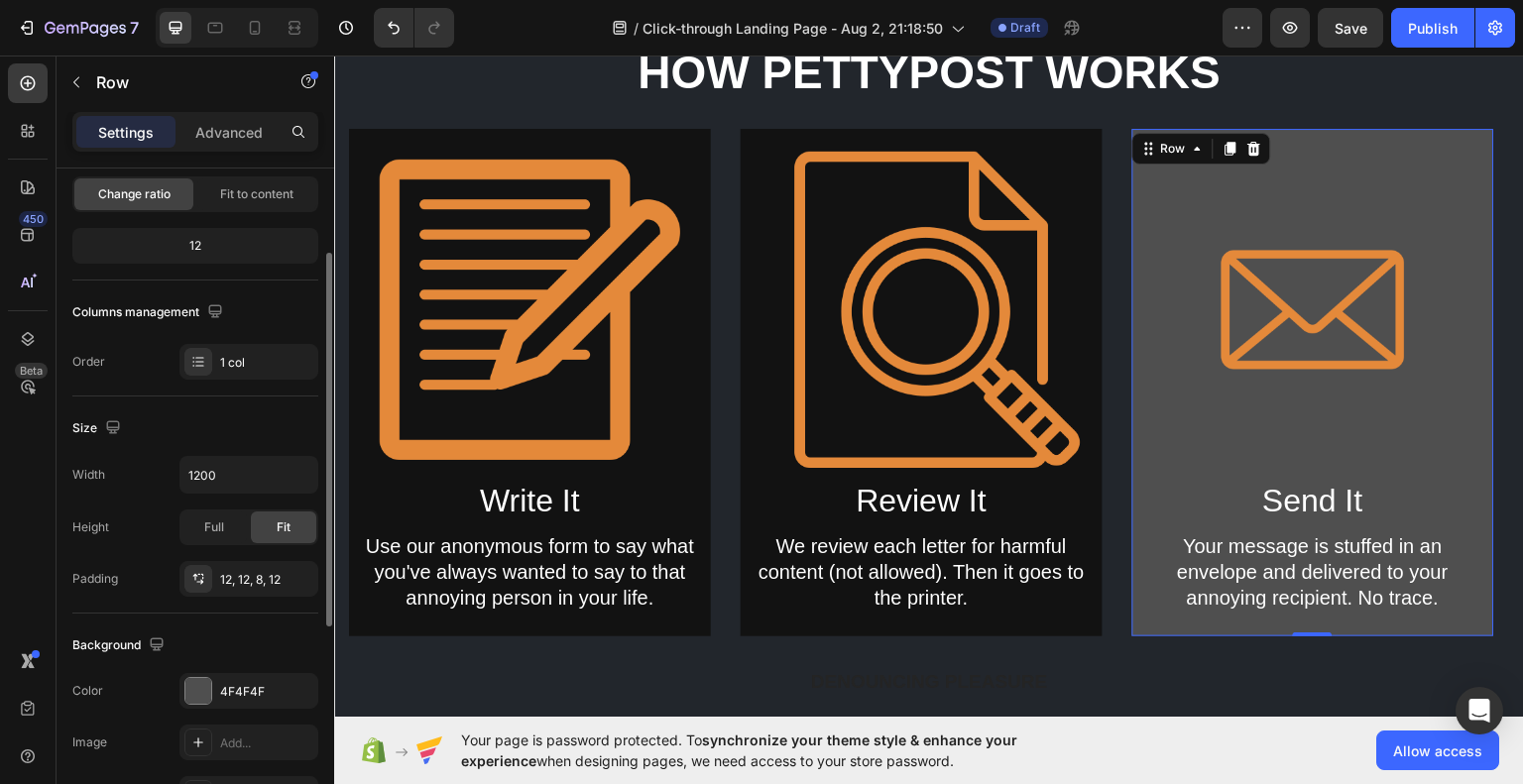 scroll, scrollTop: 242, scrollLeft: 0, axis: vertical 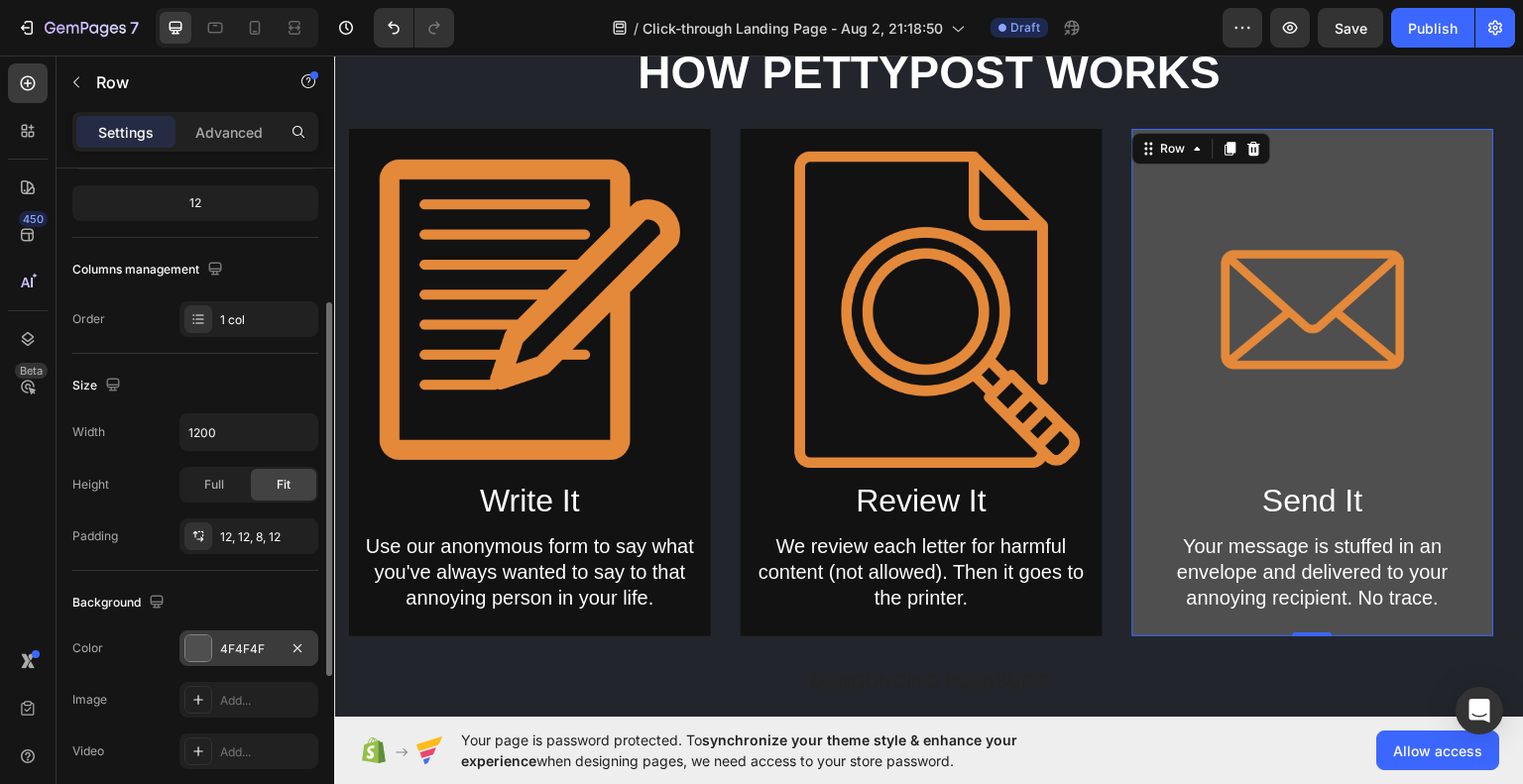 click on "4F4F4F" at bounding box center (249, 648) 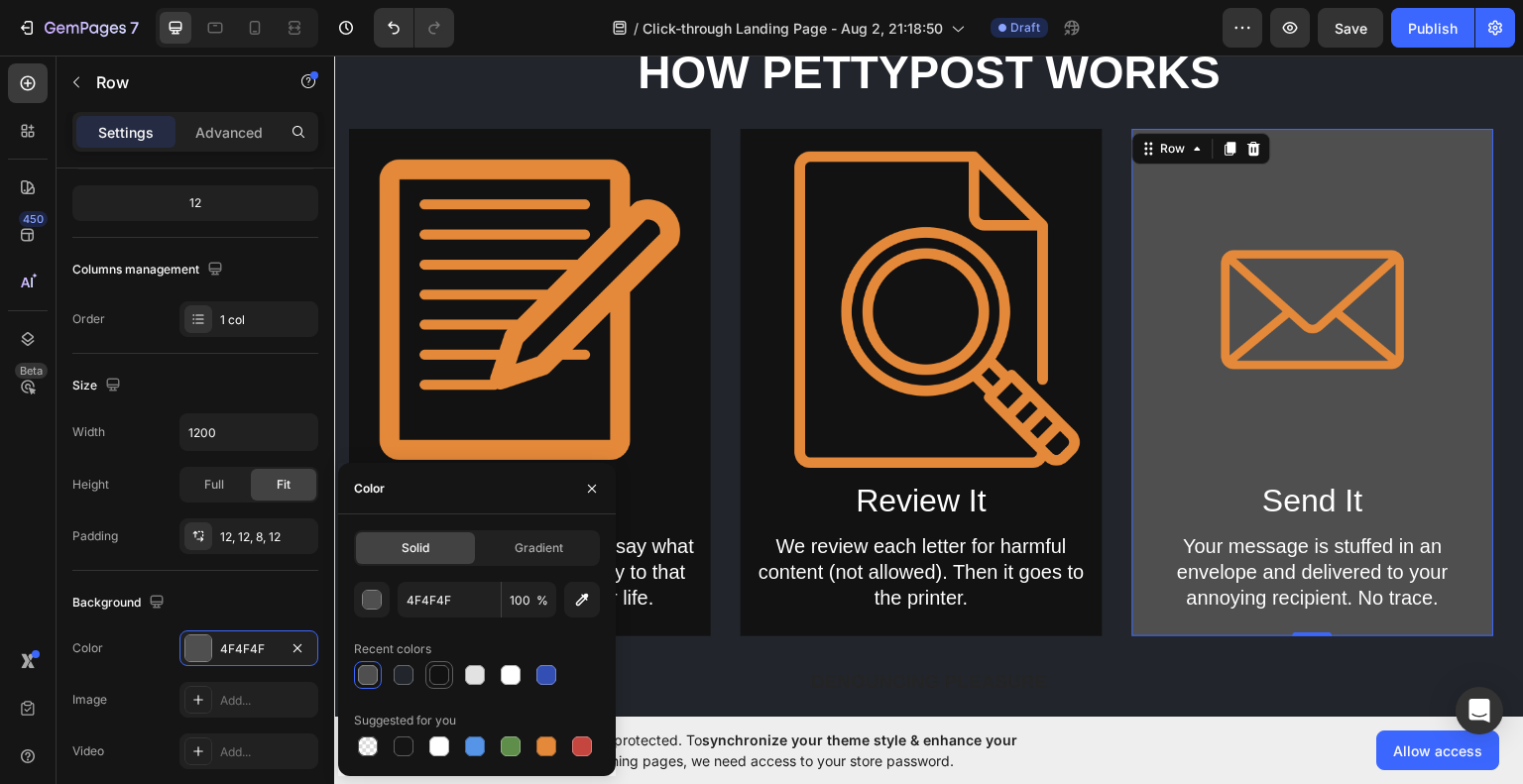 click at bounding box center (439, 675) 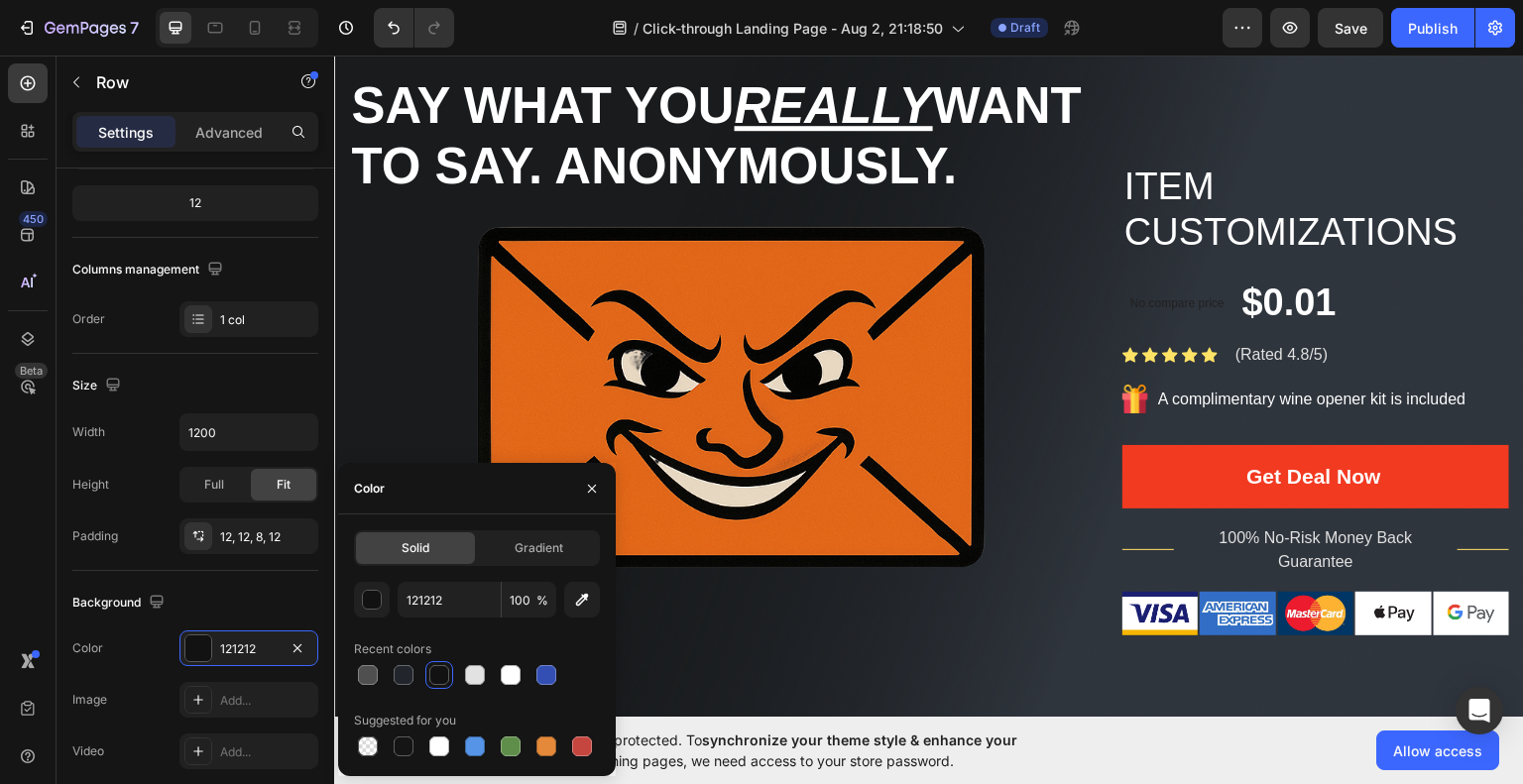 scroll, scrollTop: 87, scrollLeft: 0, axis: vertical 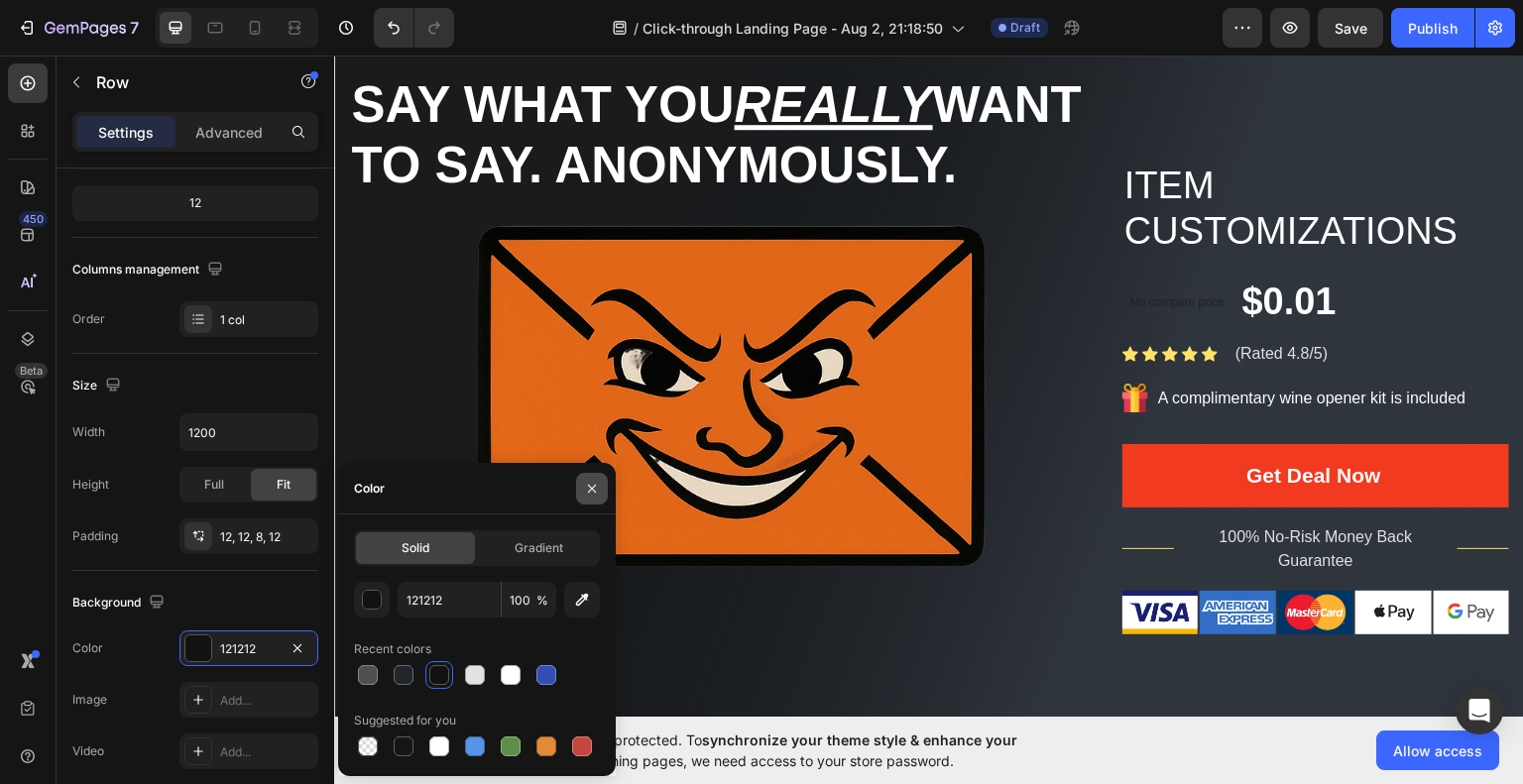 click 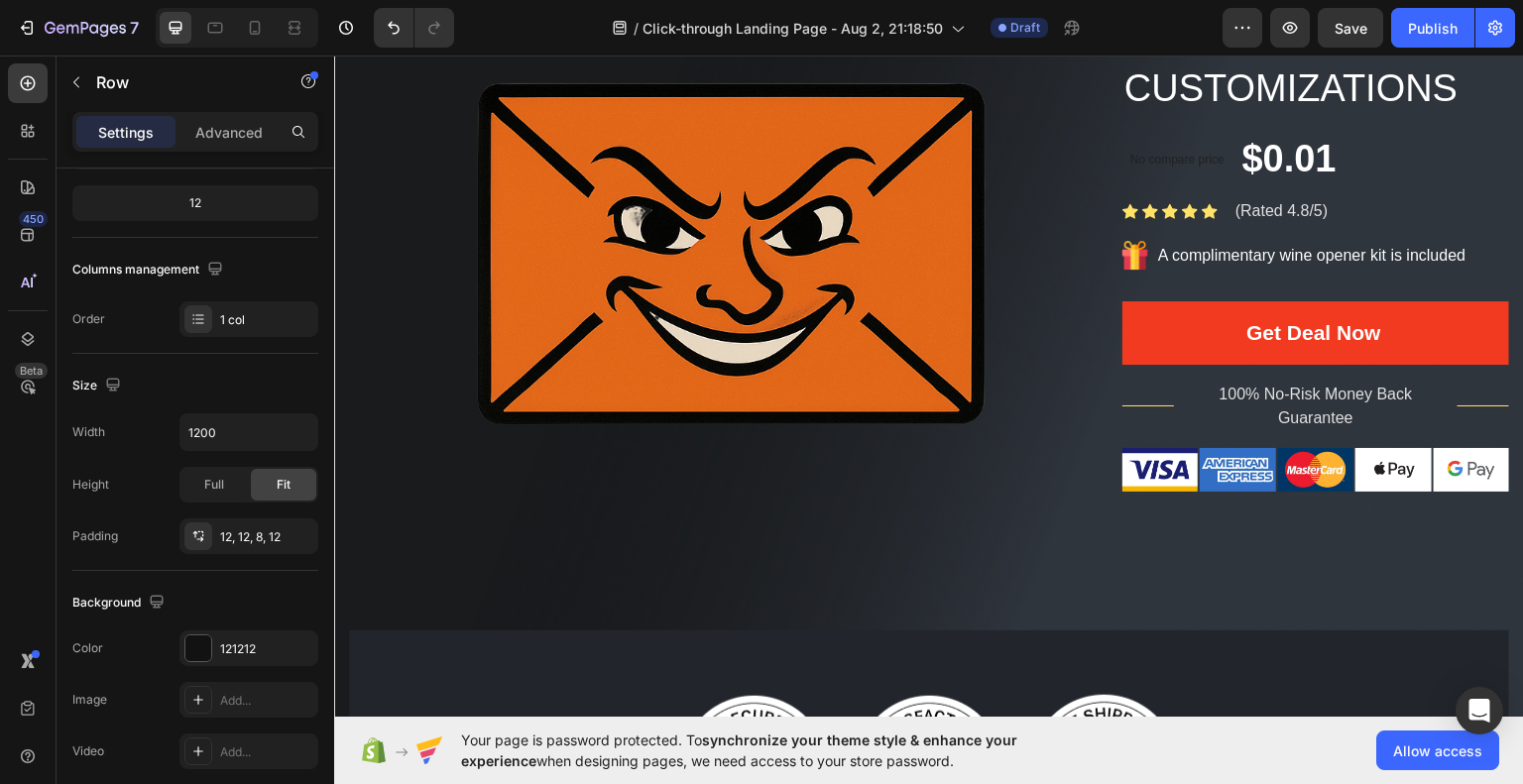 scroll, scrollTop: 228, scrollLeft: 0, axis: vertical 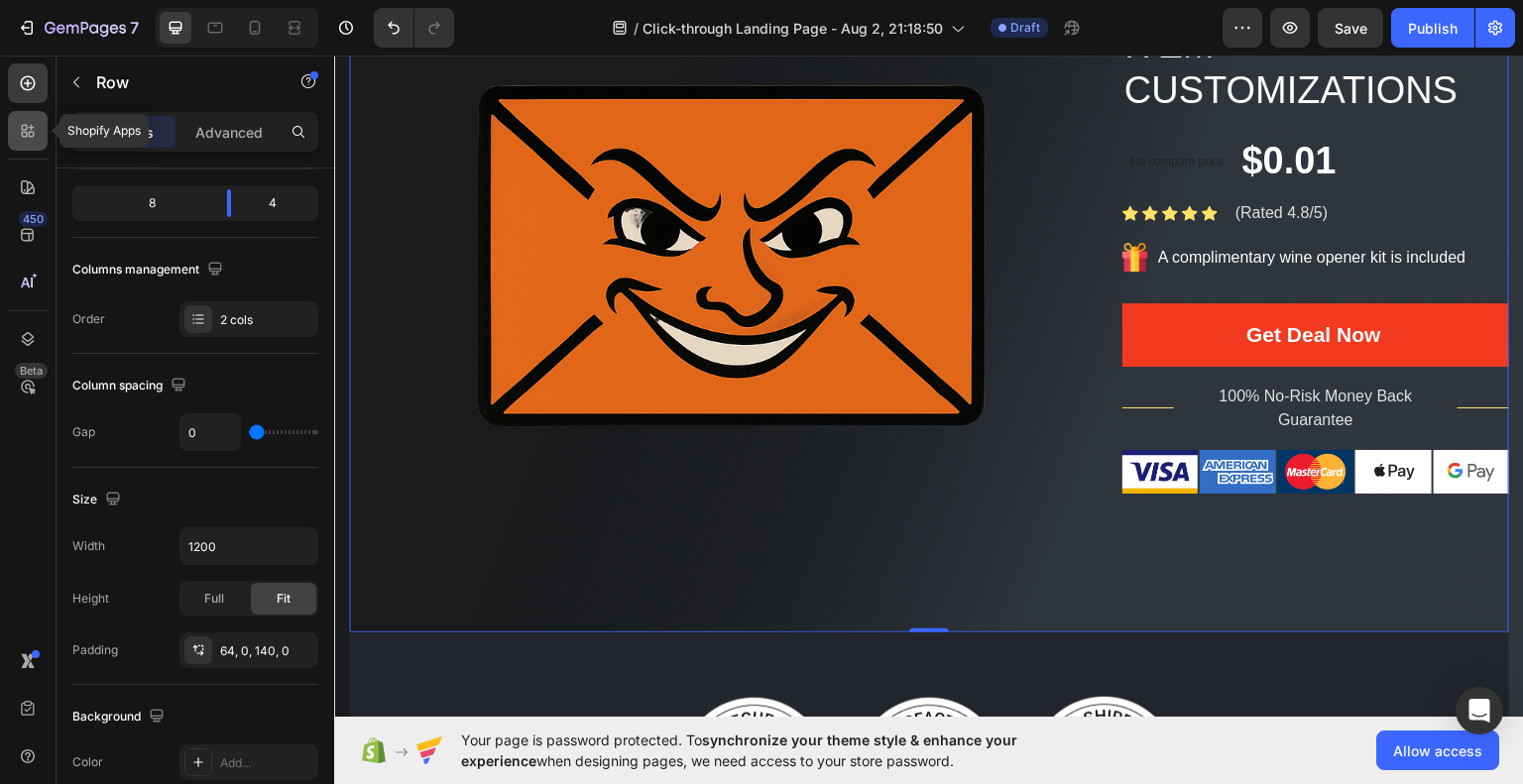 click 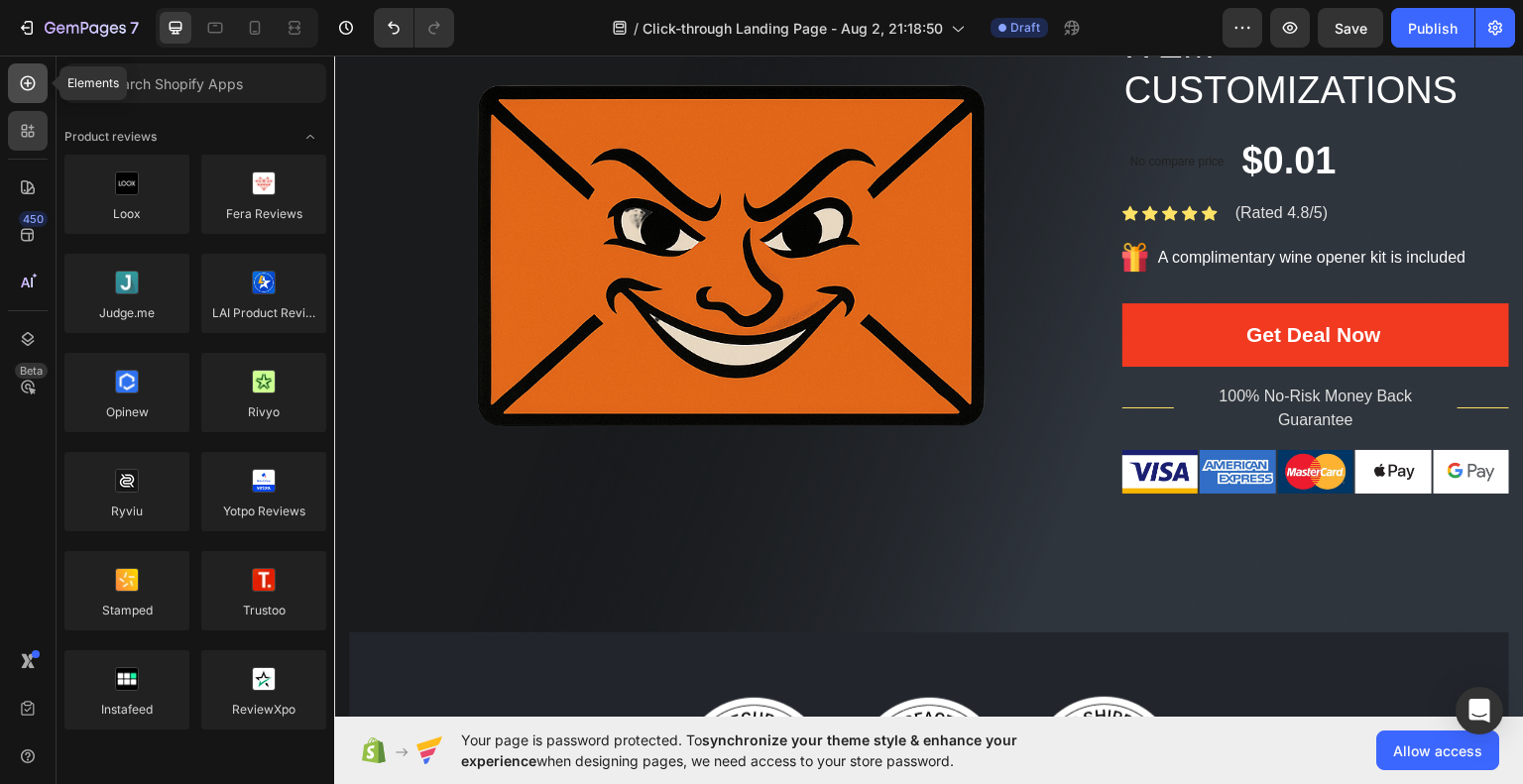 click 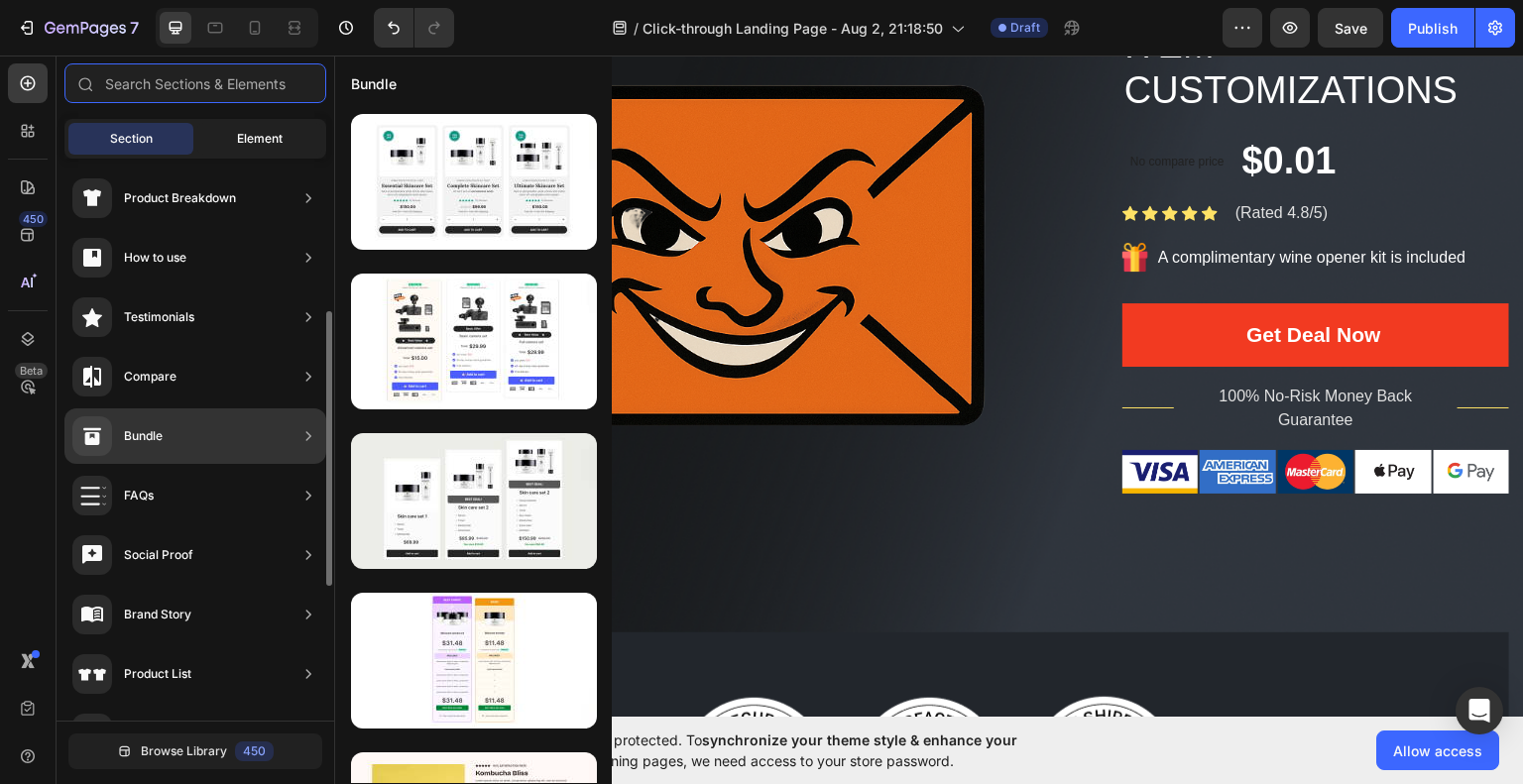 scroll, scrollTop: 299, scrollLeft: 0, axis: vertical 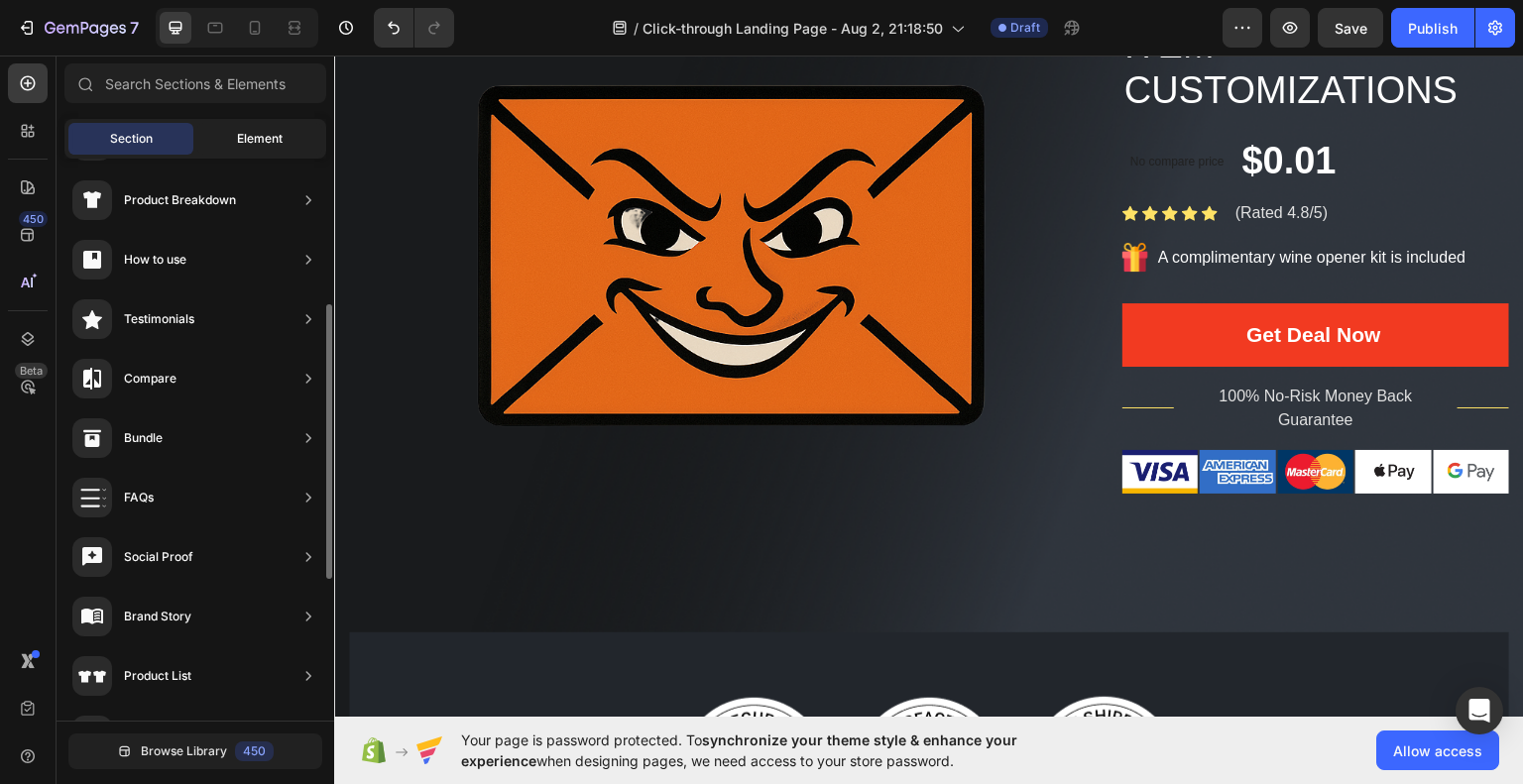 click on "Element" at bounding box center [260, 139] 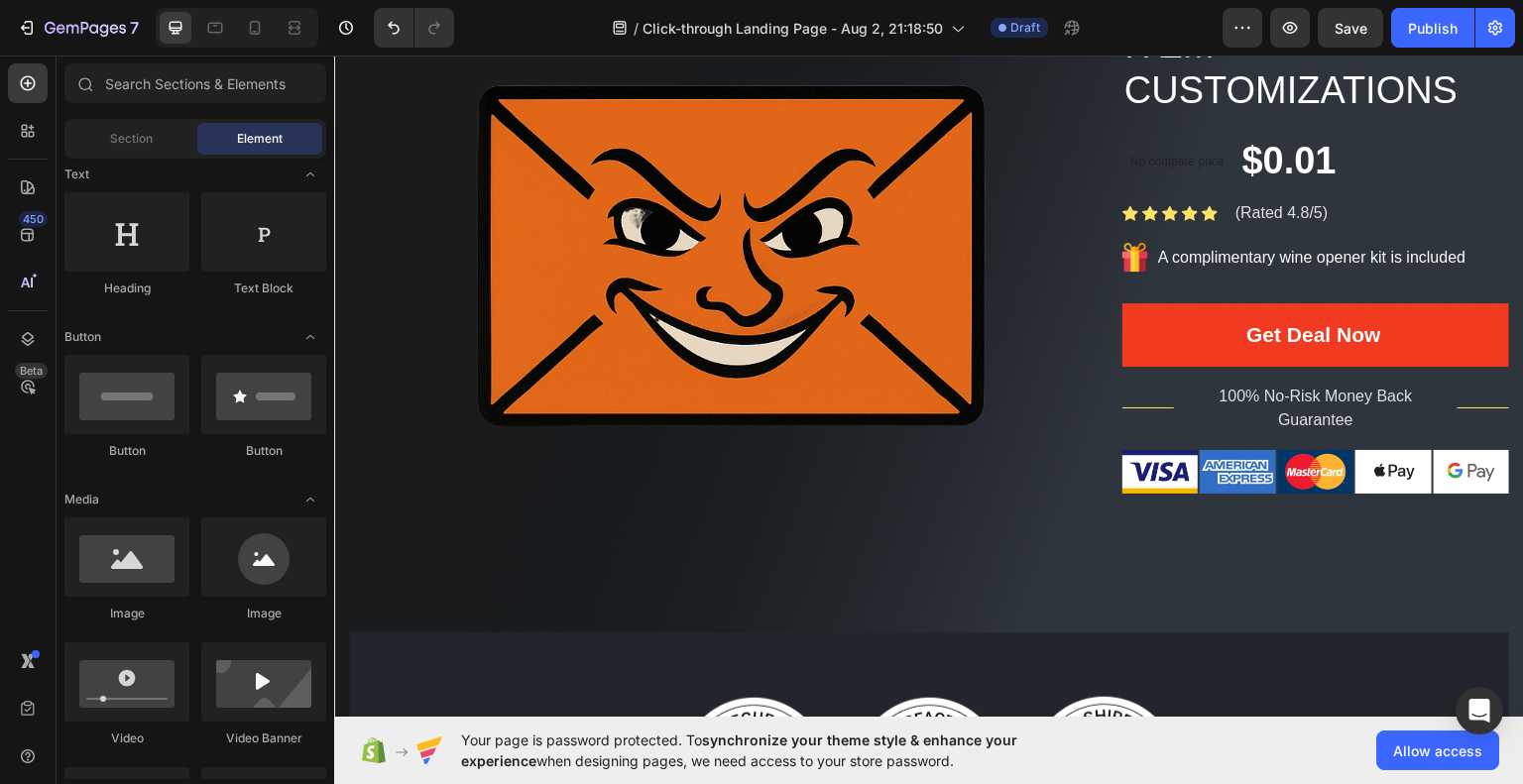 scroll, scrollTop: 0, scrollLeft: 0, axis: both 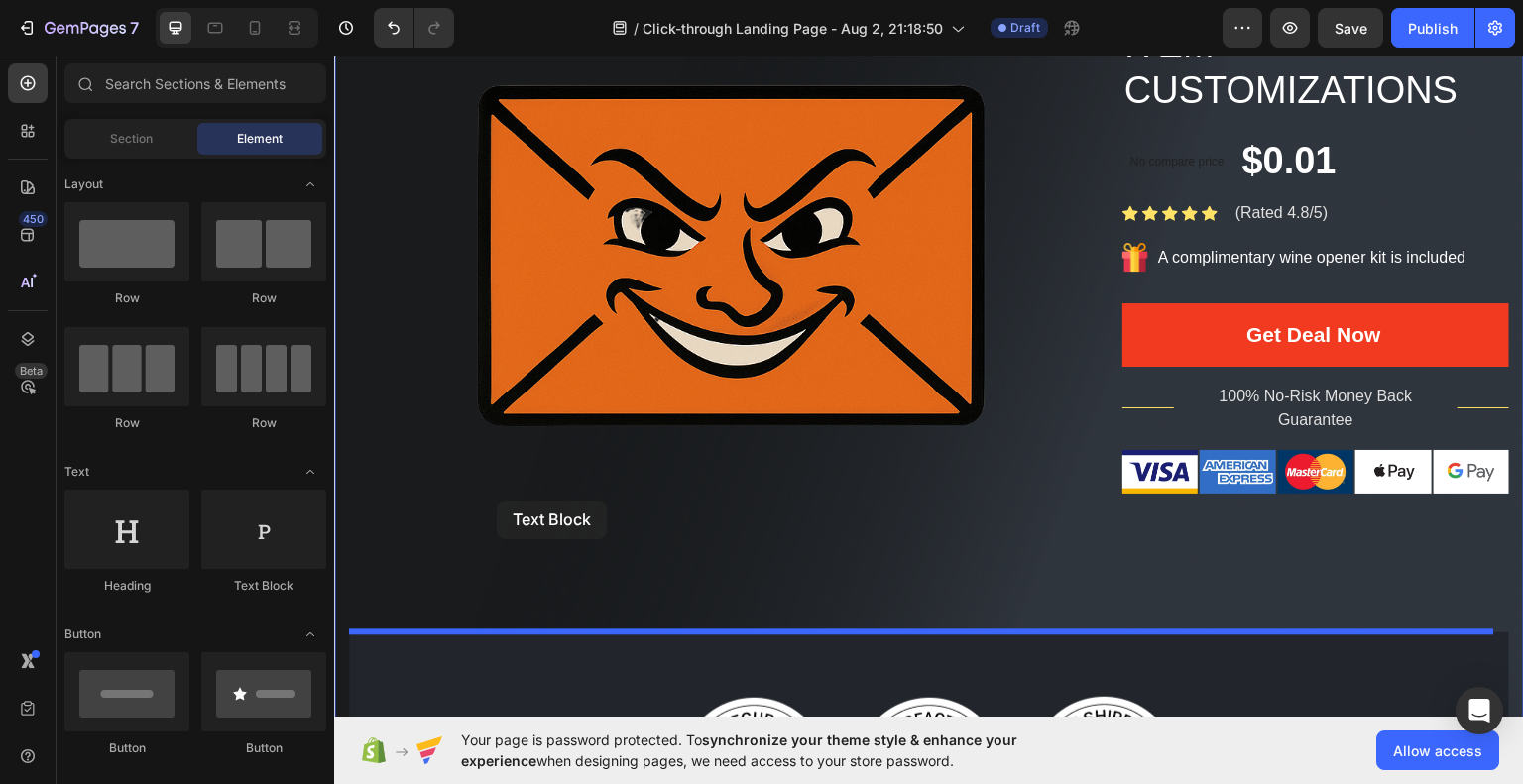 drag, startPoint x: 589, startPoint y: 564, endPoint x: 497, endPoint y: 500, distance: 112.07141 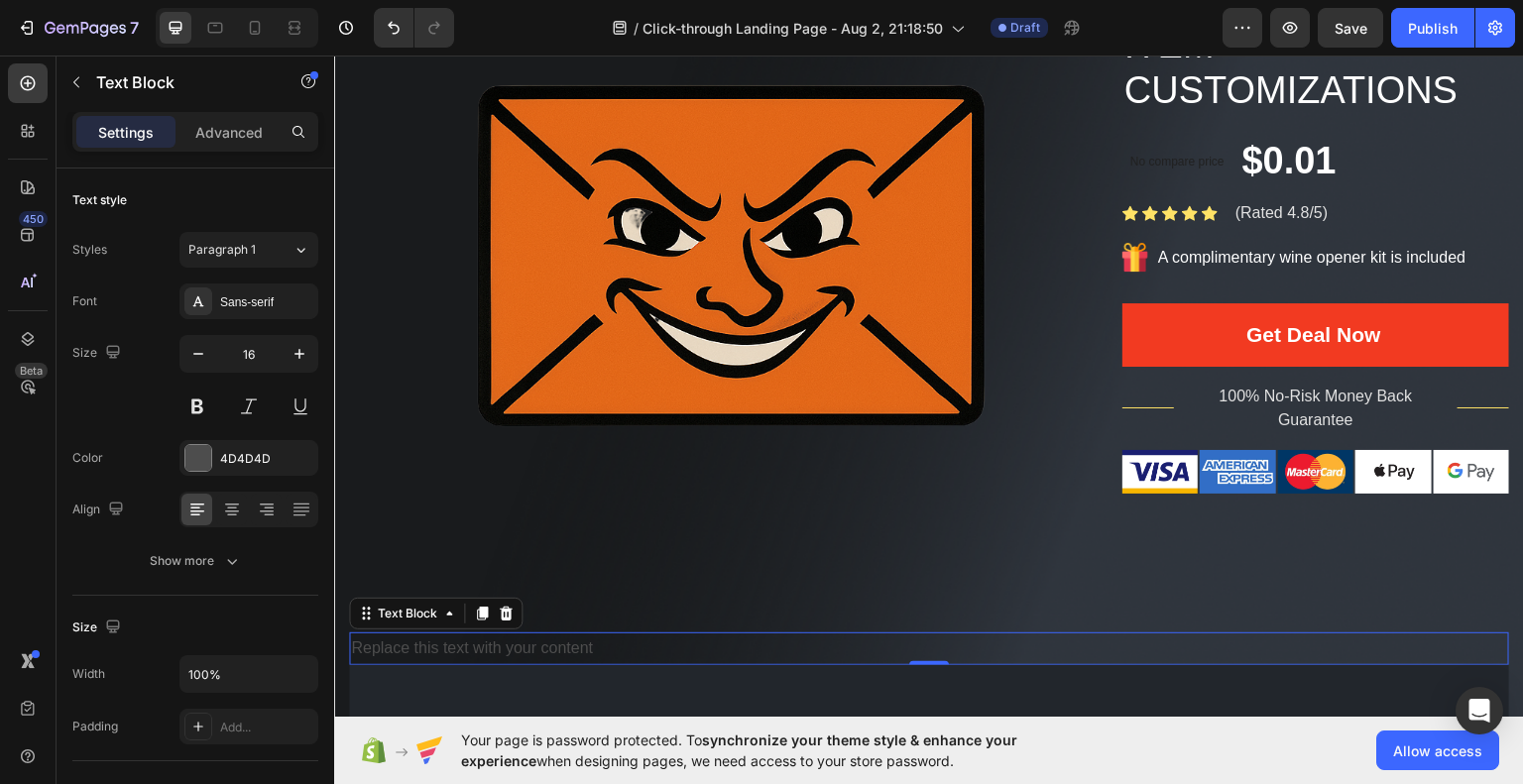 scroll, scrollTop: 261, scrollLeft: 0, axis: vertical 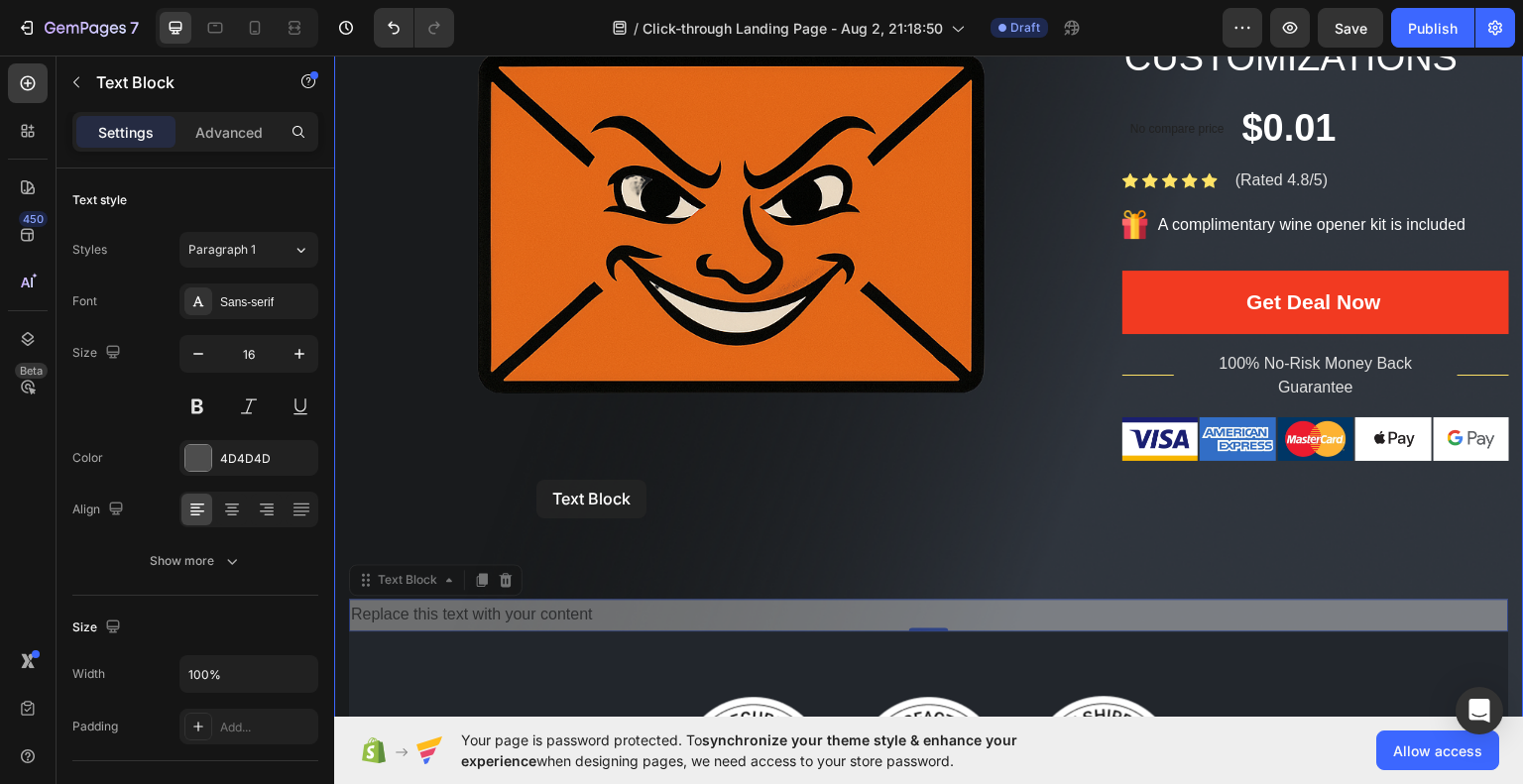 drag, startPoint x: 494, startPoint y: 615, endPoint x: 536, endPoint y: 479, distance: 142.33763 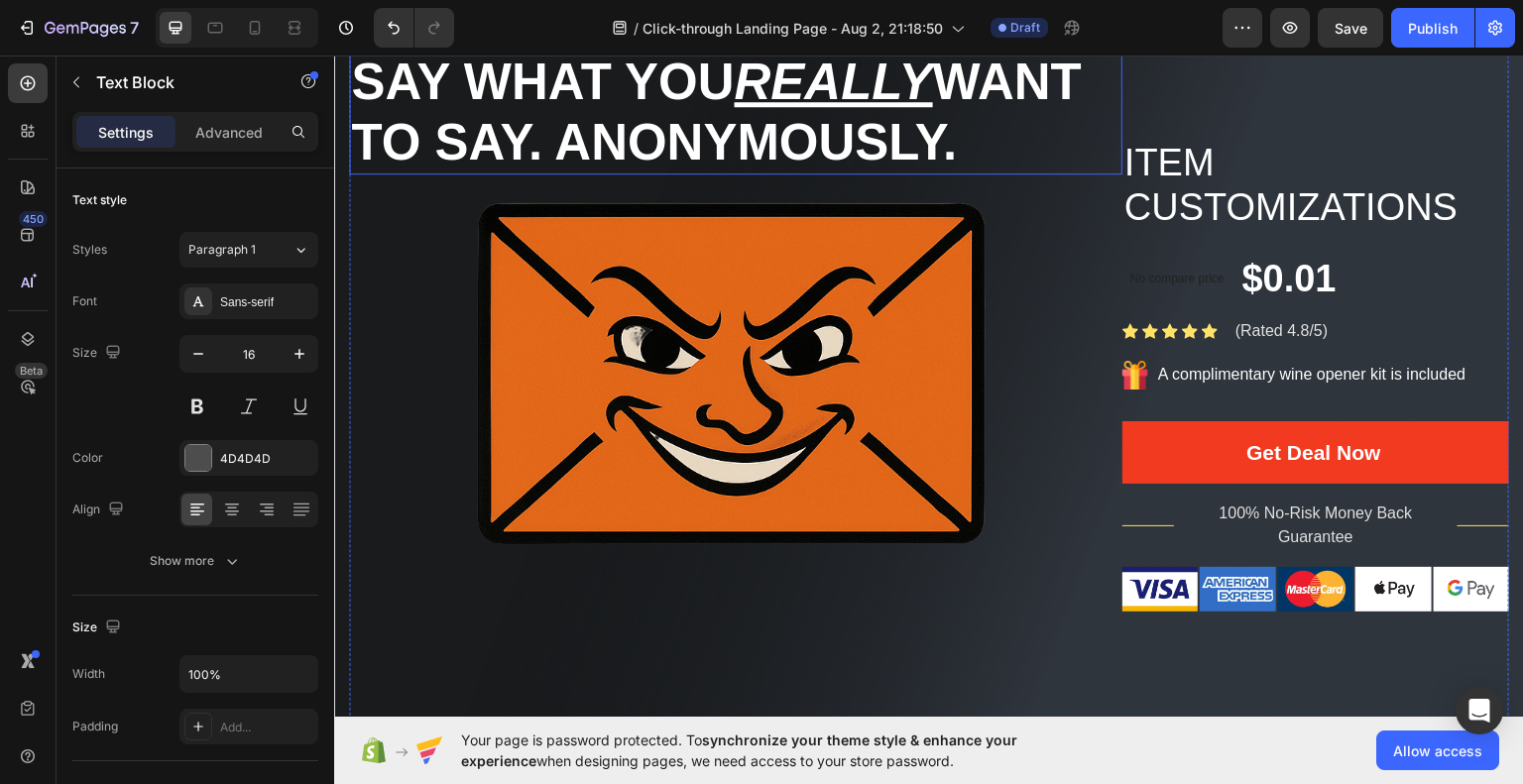 scroll, scrollTop: 152, scrollLeft: 0, axis: vertical 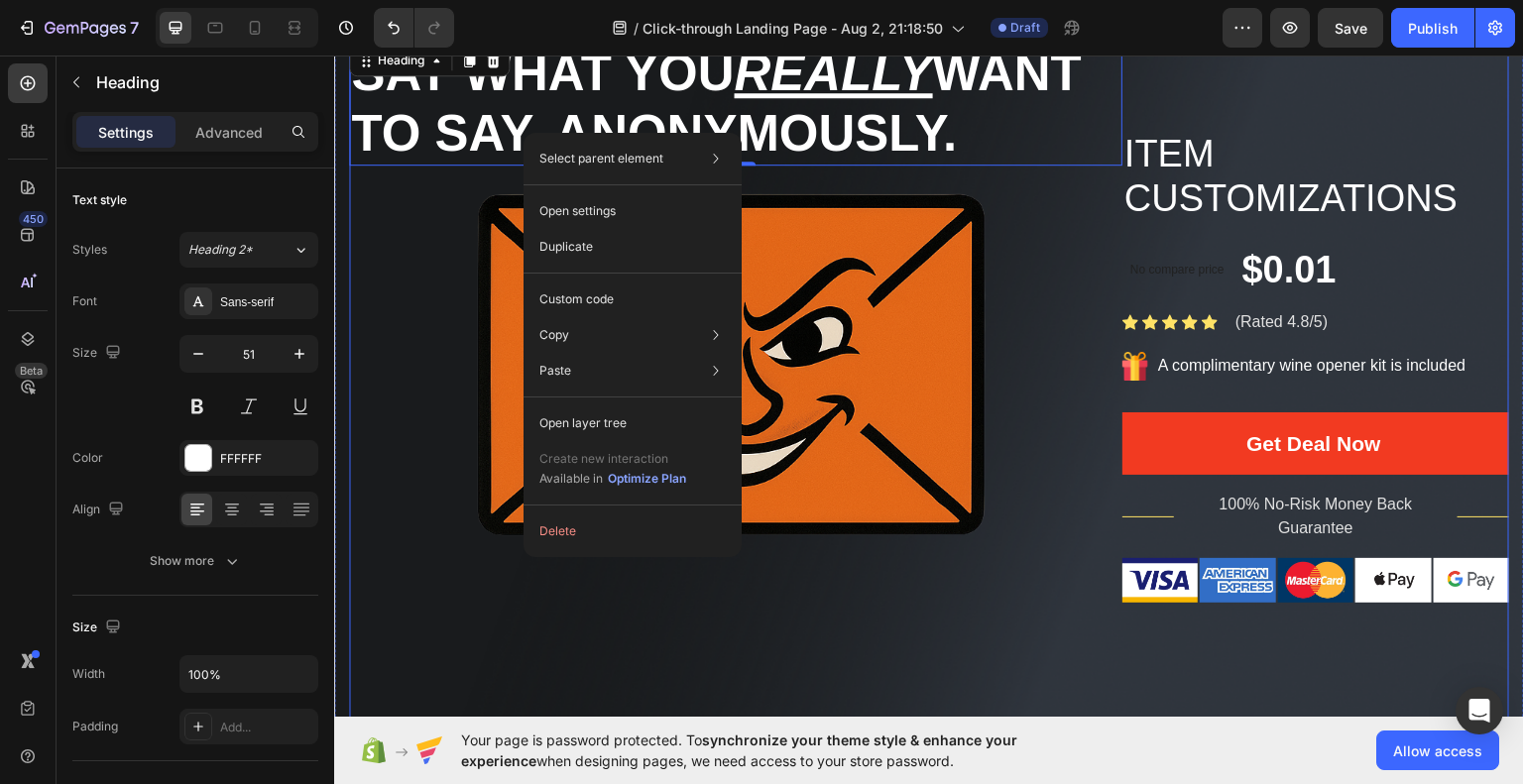 click on "Say what you  Really  want to say. Anonymously. Heading   0 Image" at bounding box center (736, 320) 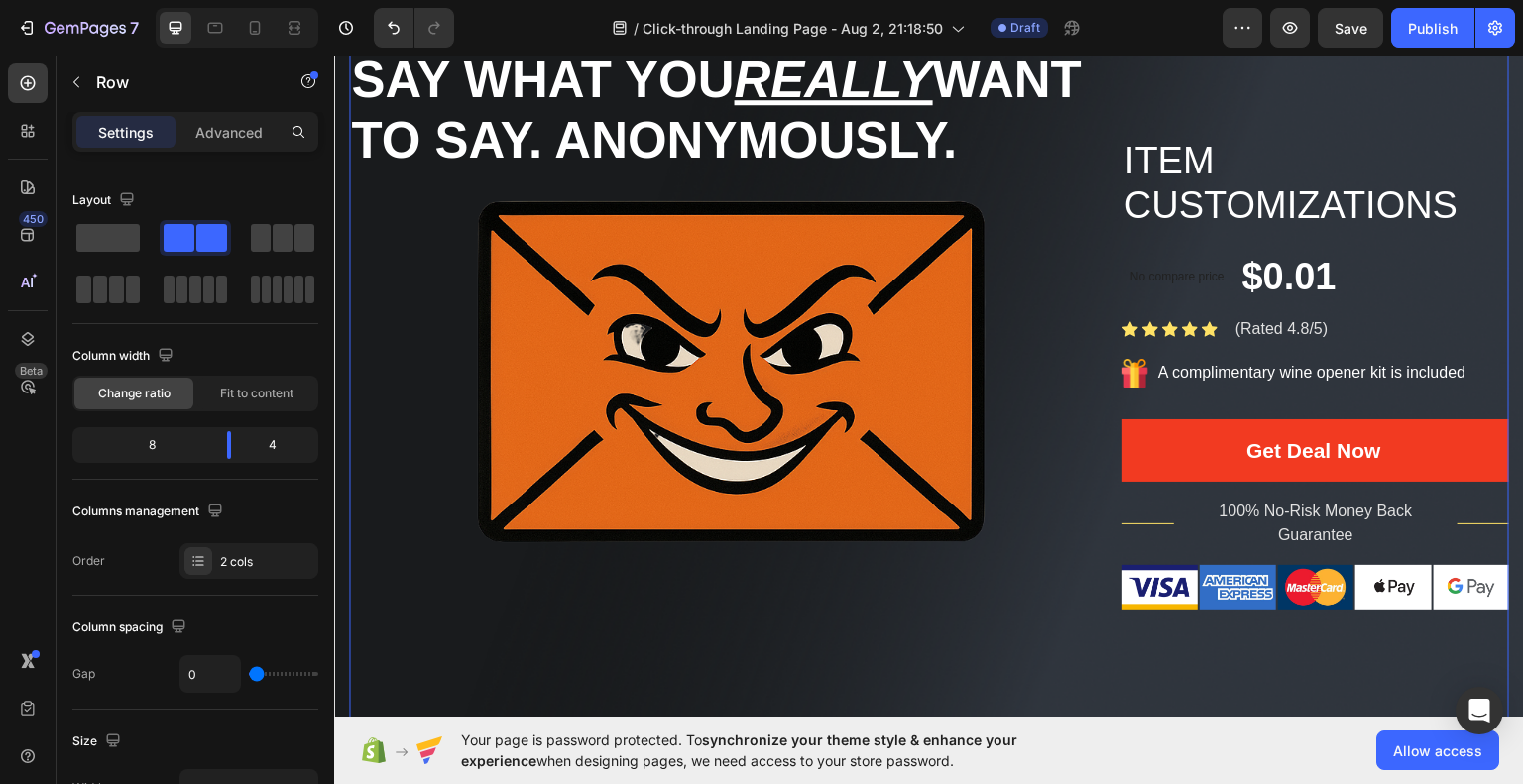 scroll, scrollTop: 45, scrollLeft: 0, axis: vertical 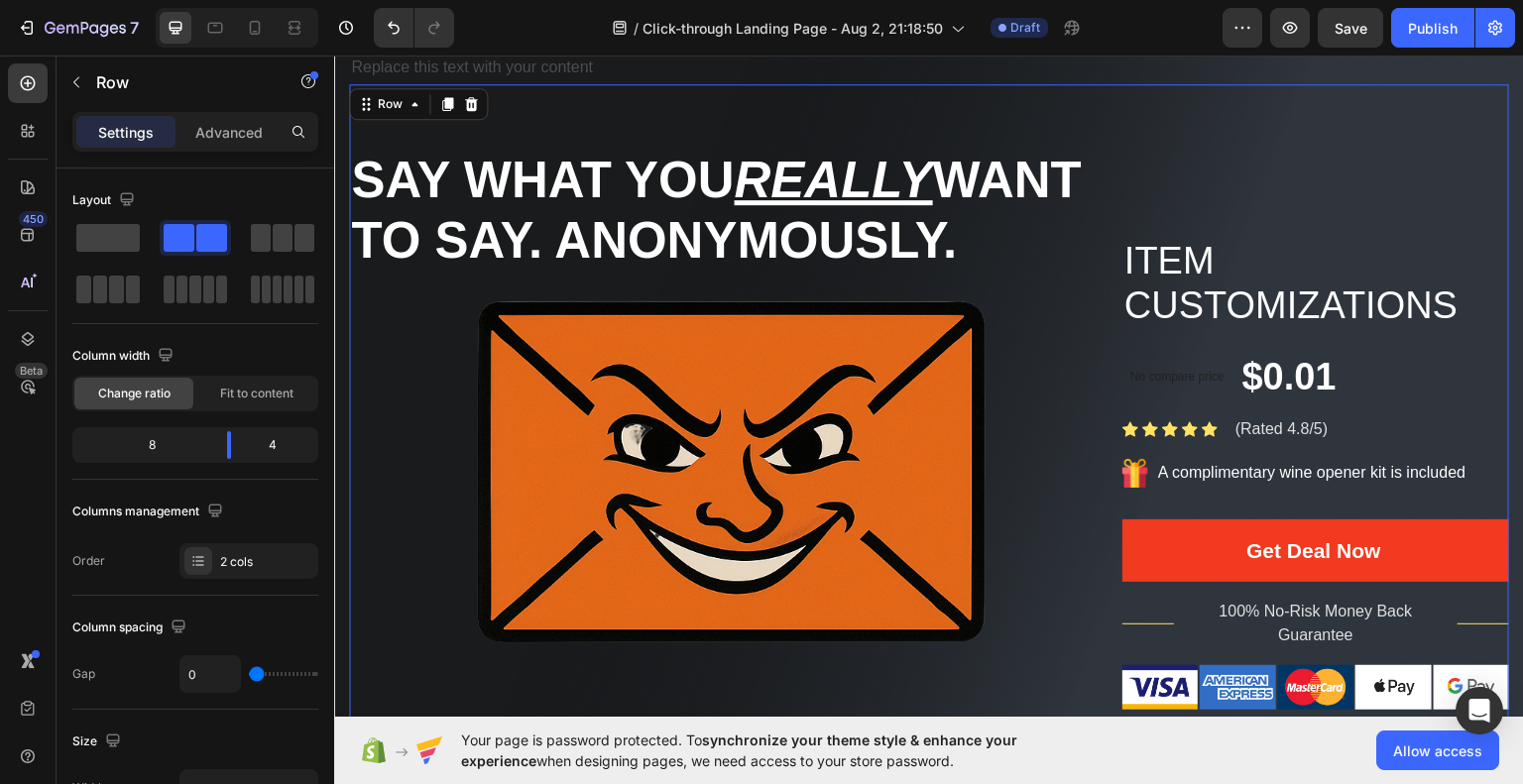 click on "Say what you  Really  want to say. Anonymously. Heading Image Item Customizations Product Title No compare price Product Price $0.01 Product Price Product Price Row                Icon                Icon                Icon                Icon                Icon Icon List Hoz (Rated 4.8/5) Text block Row Image A complimentary wine opener kit is included Text block Row Get Deal Now Product Cart Button                Title Line 100% No-Risk Money Back Guarantee Text block                Title Line Row Image Image Image Image Image Row Product Row   0" at bounding box center (929, 465) 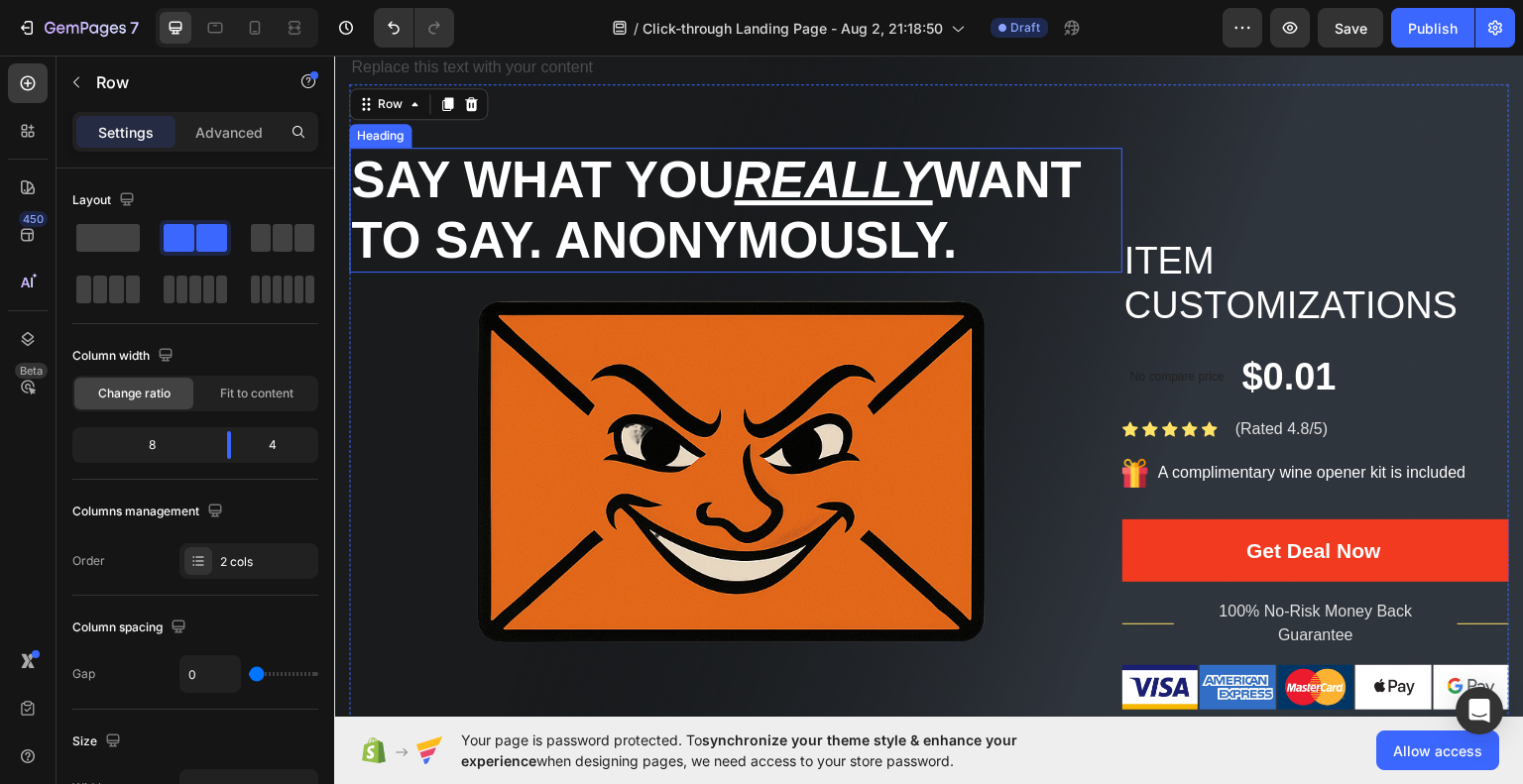 scroll, scrollTop: 0, scrollLeft: 0, axis: both 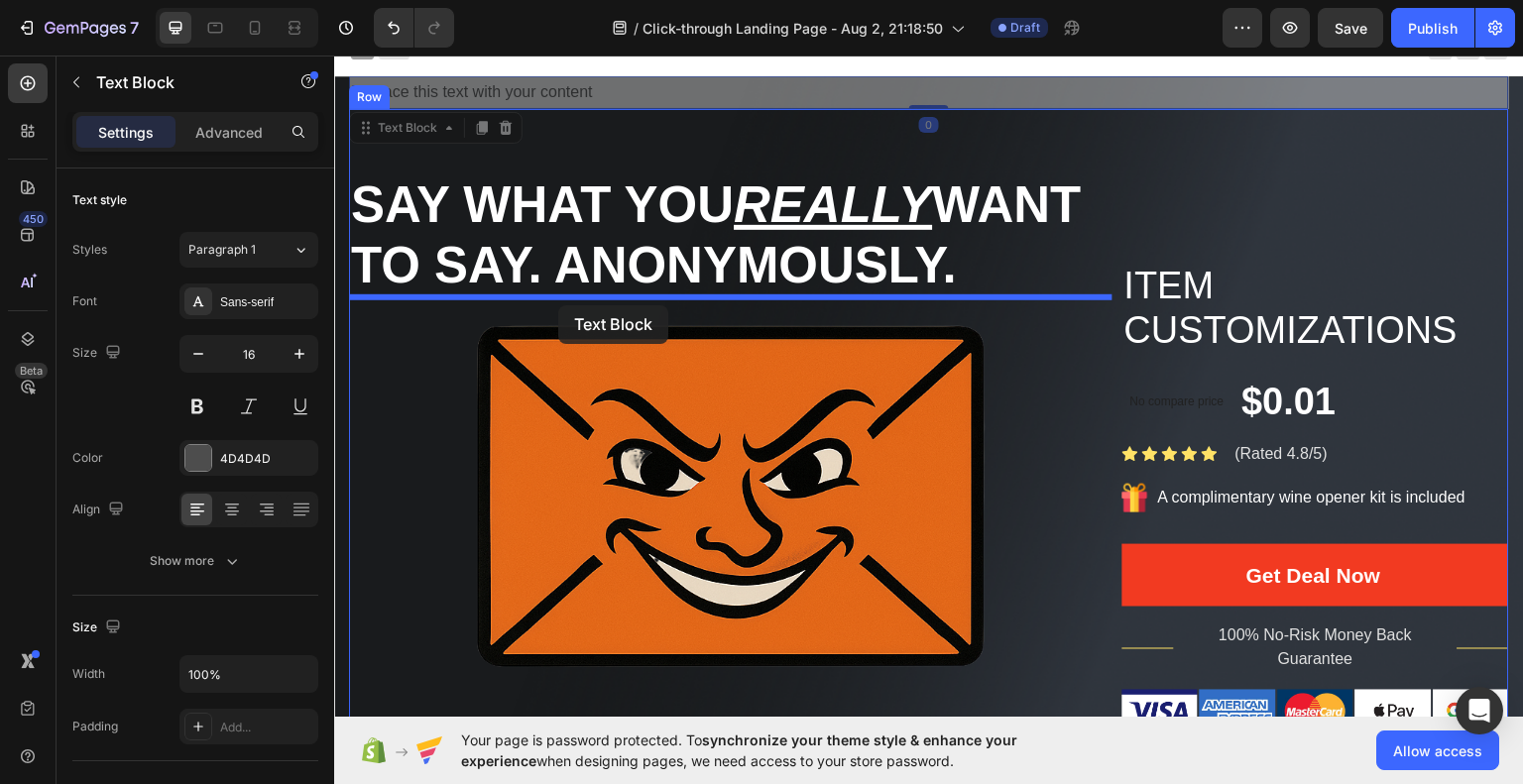 drag, startPoint x: 655, startPoint y: 110, endPoint x: 558, endPoint y: 304, distance: 216.89859 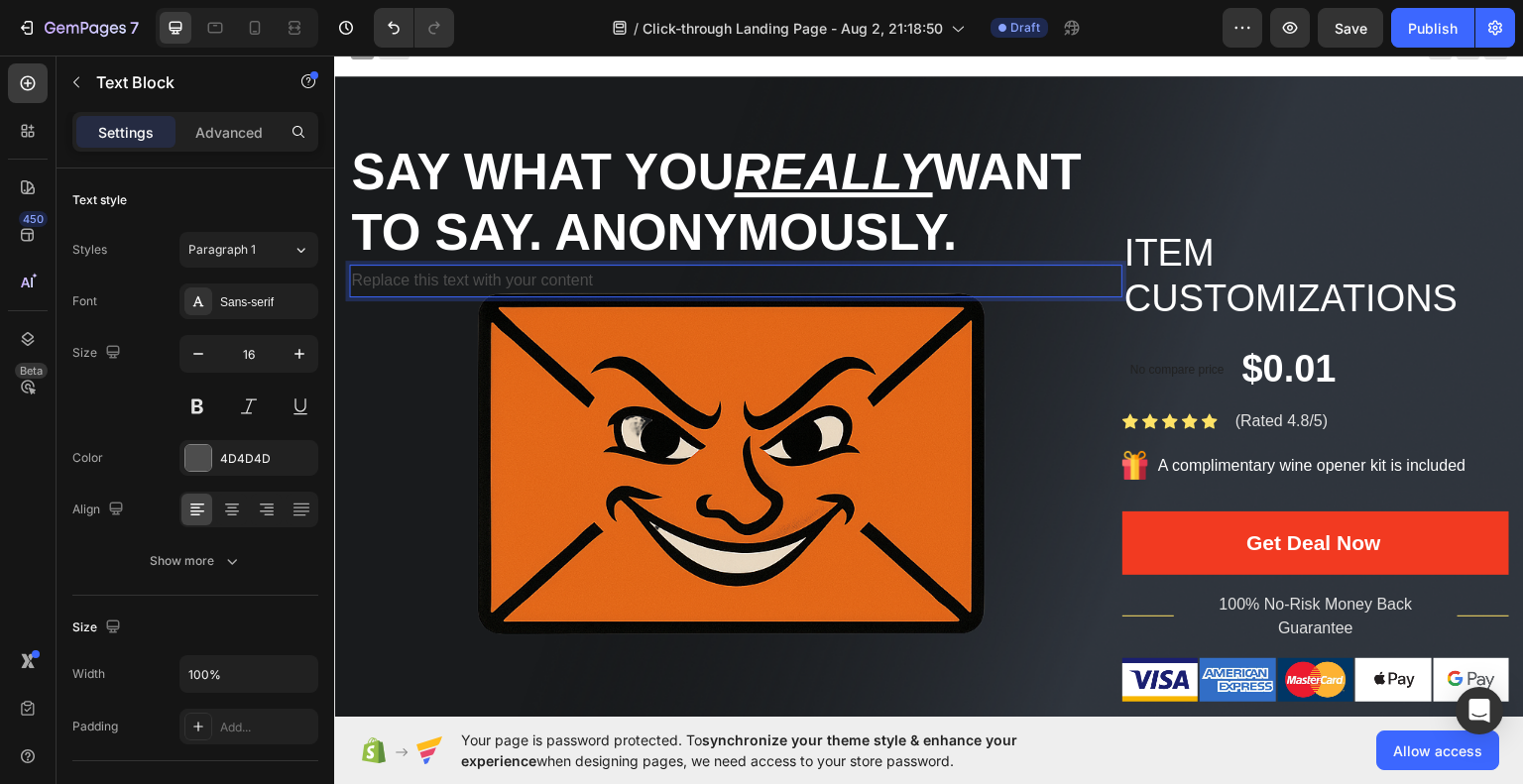 click on "Replace this text with your content" at bounding box center (736, 280) 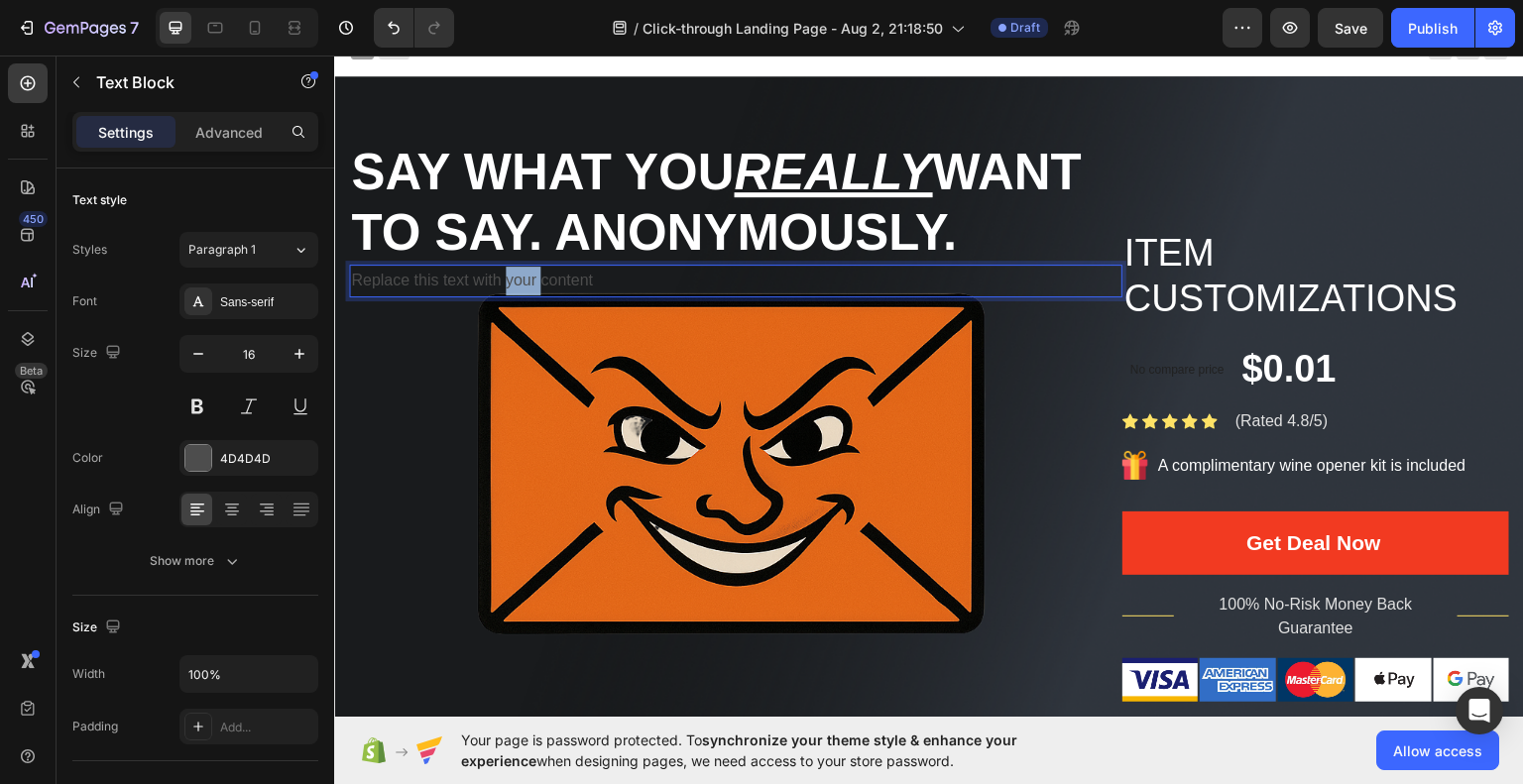 click on "Replace this text with your content" at bounding box center [736, 280] 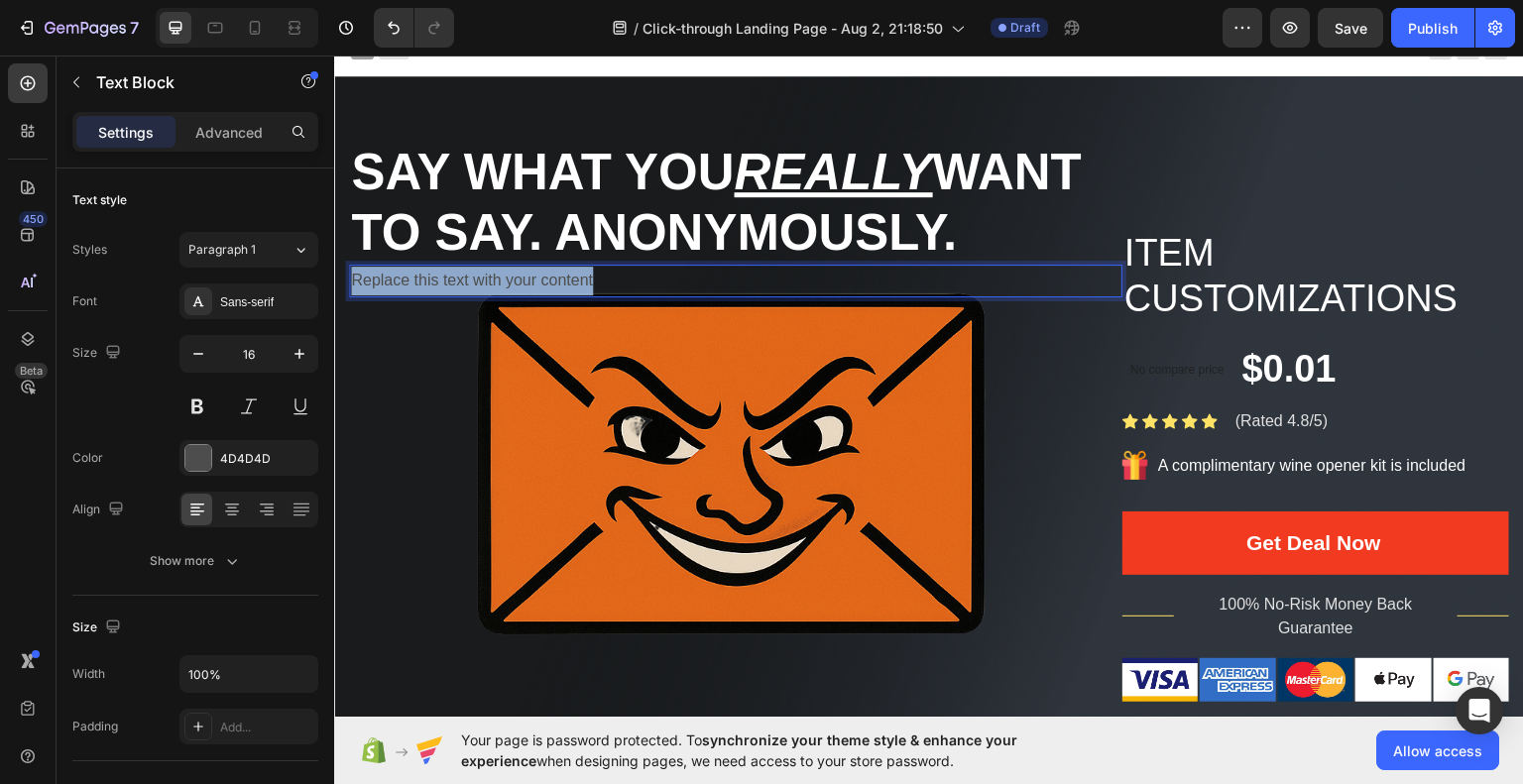 click on "Replace this text with your content" at bounding box center (736, 280) 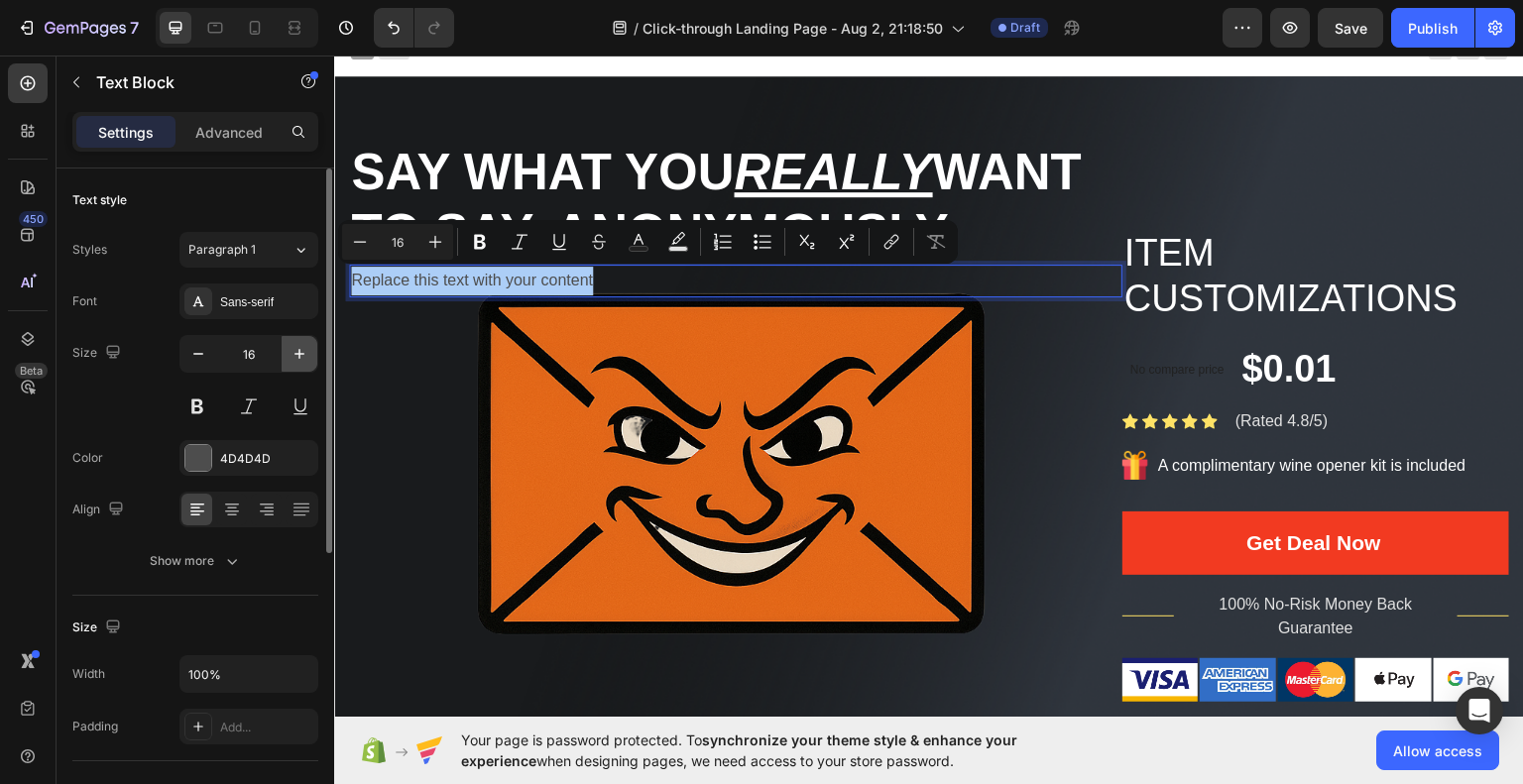 click 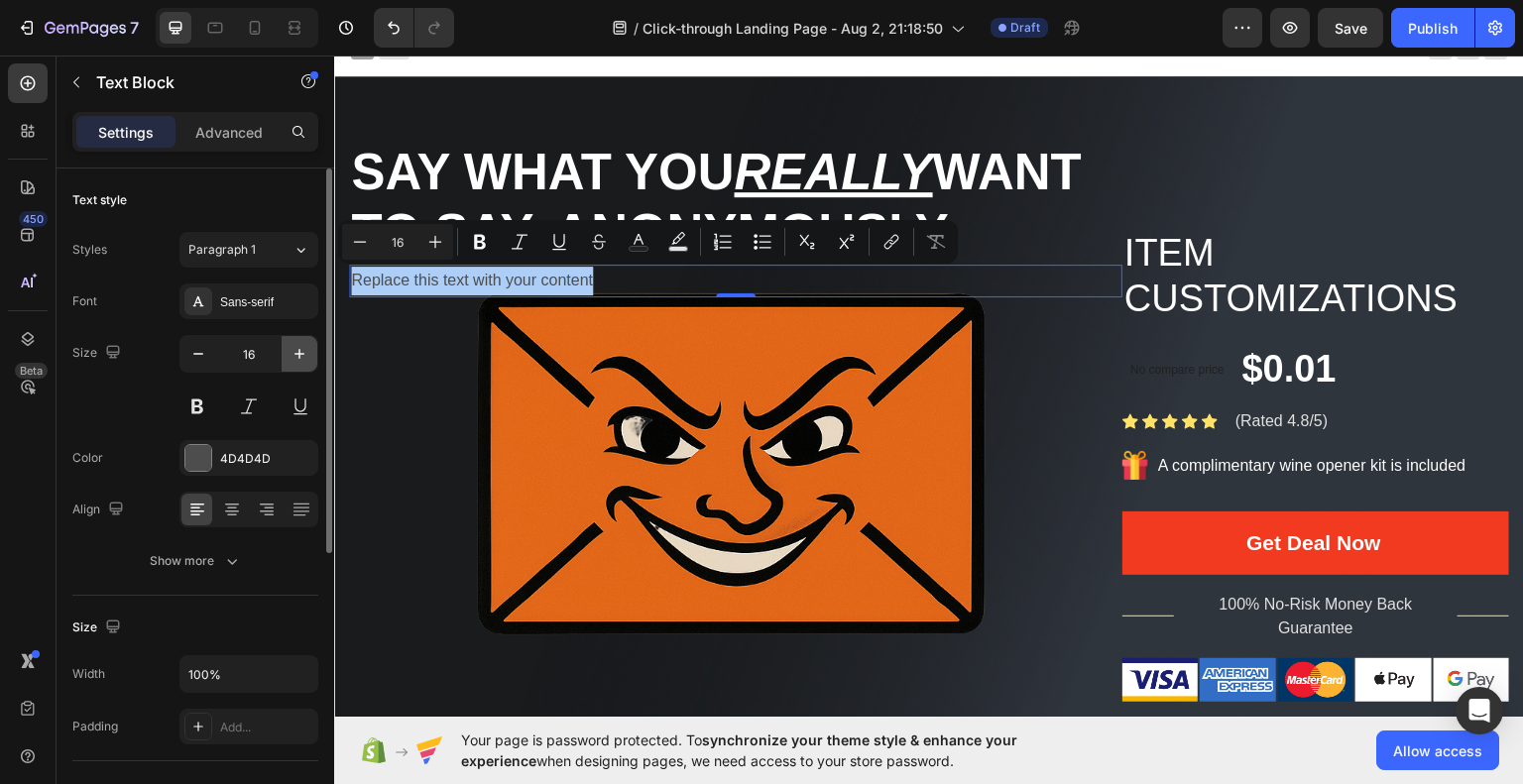 click 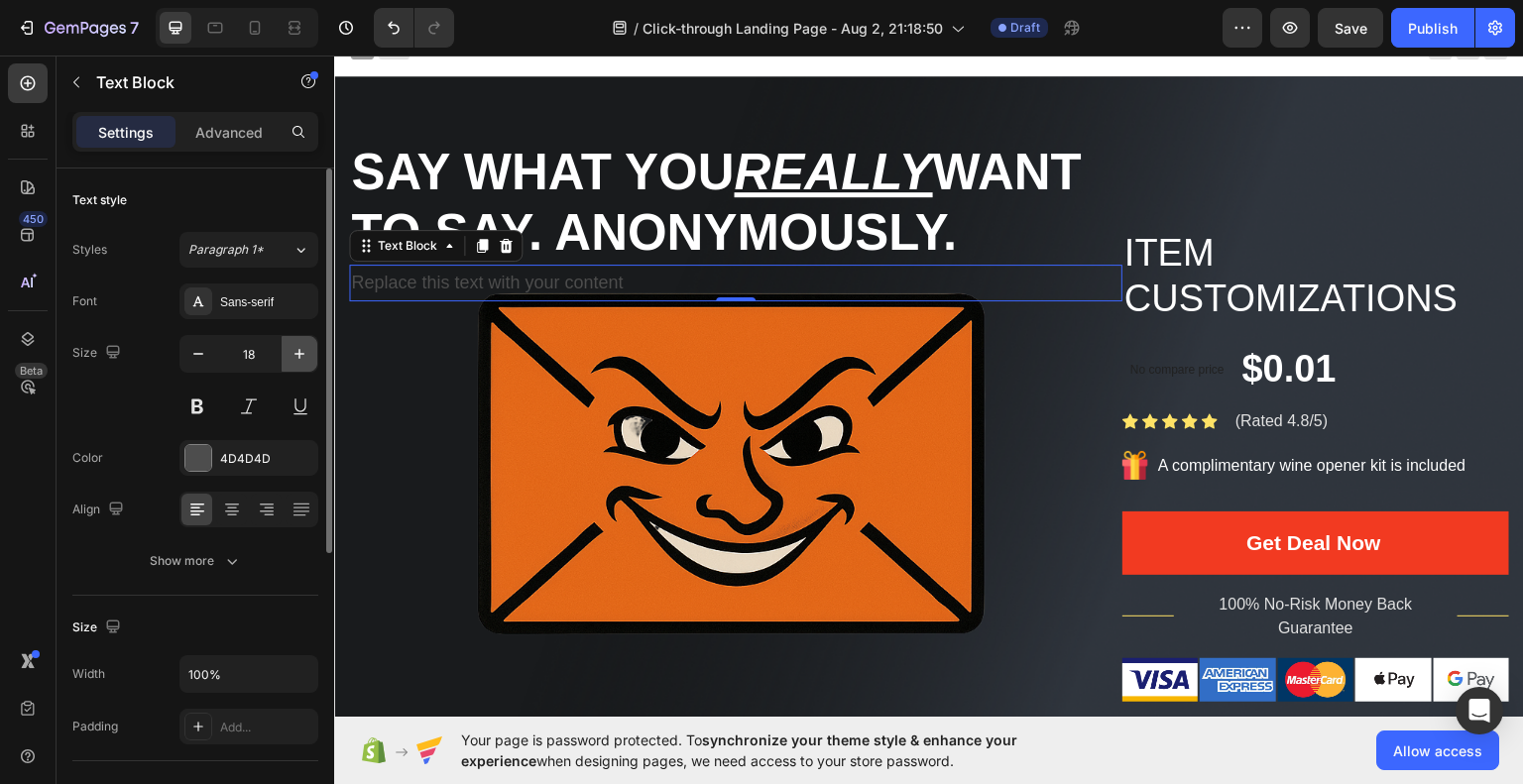 click 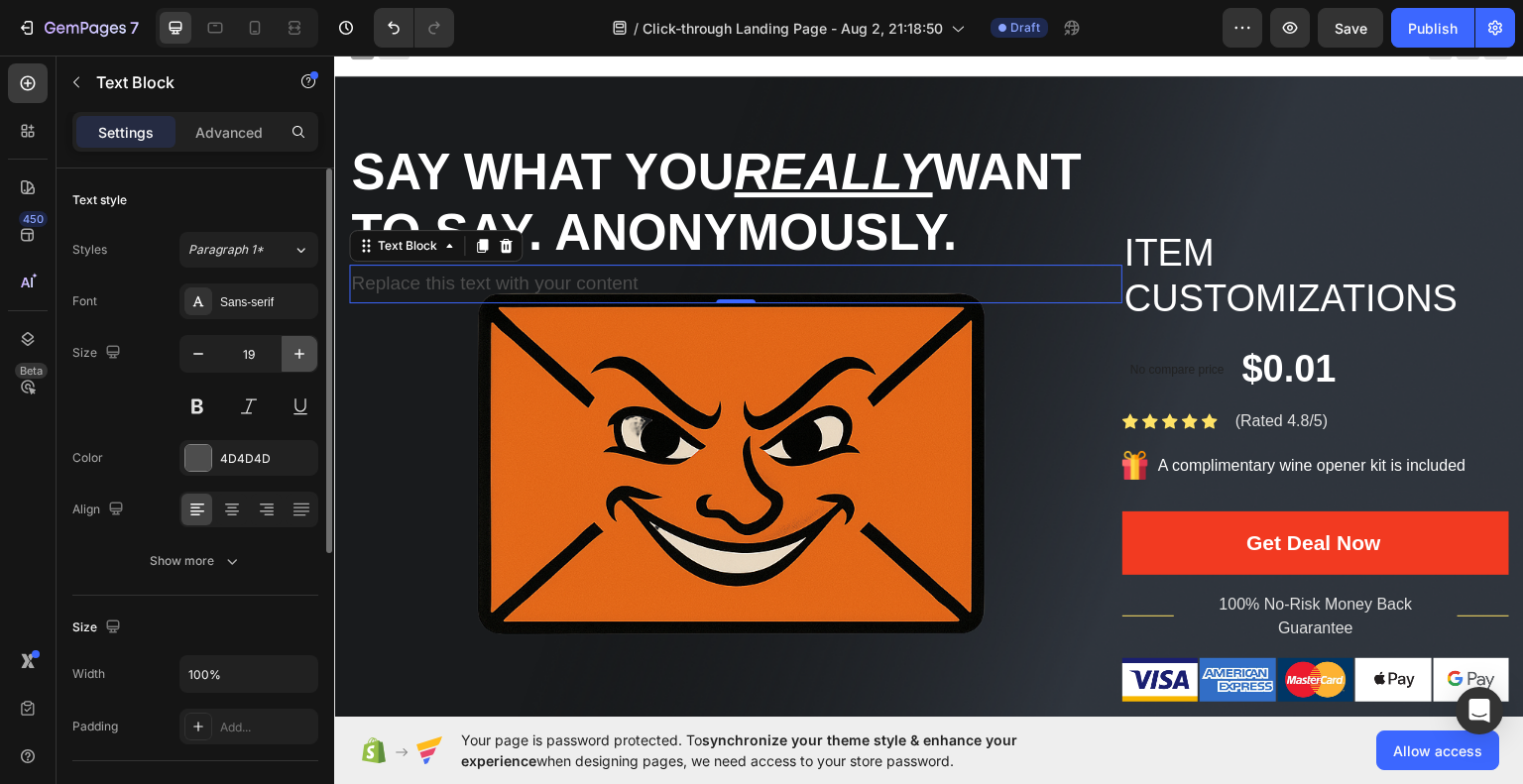 click 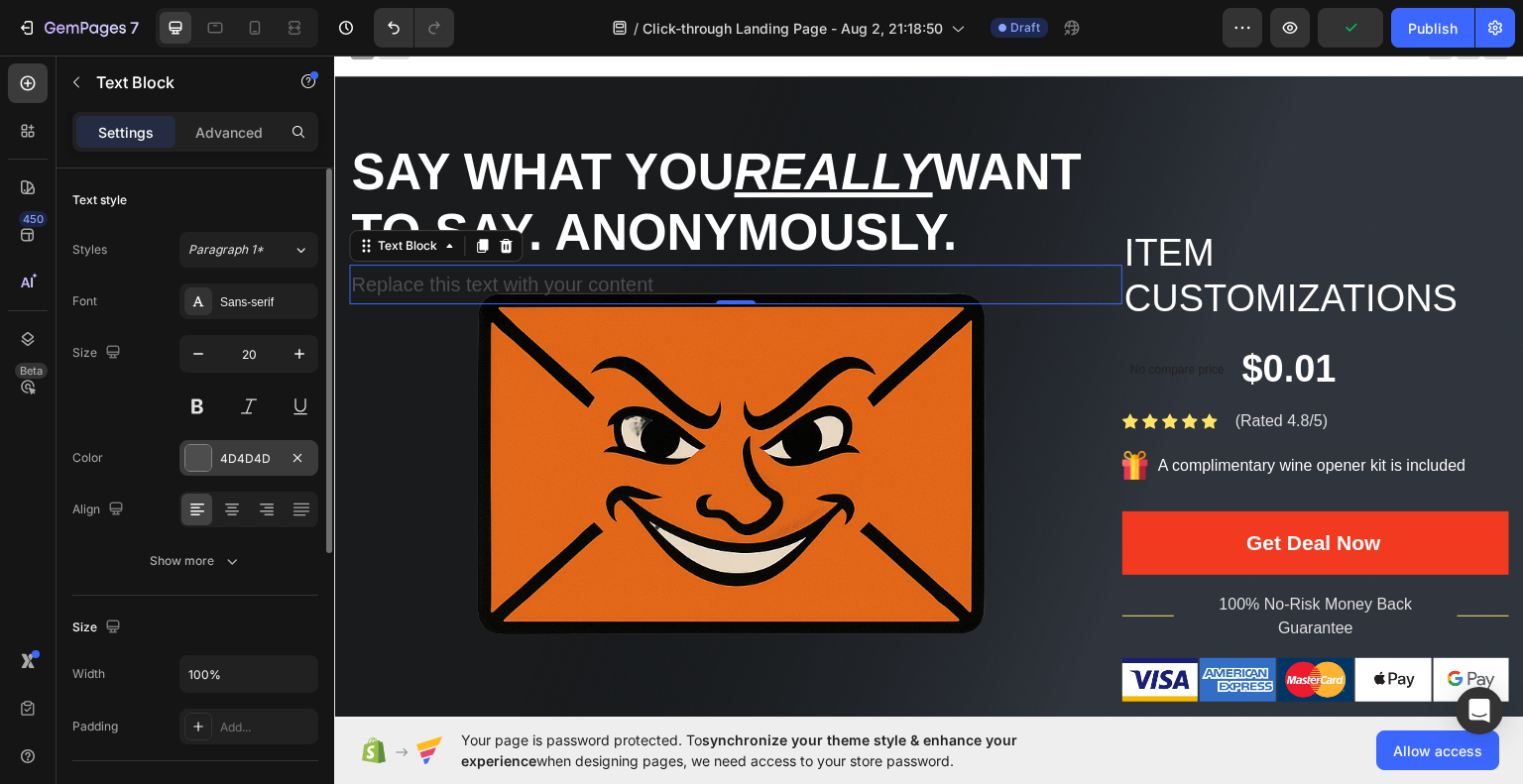 click at bounding box center (198, 458) 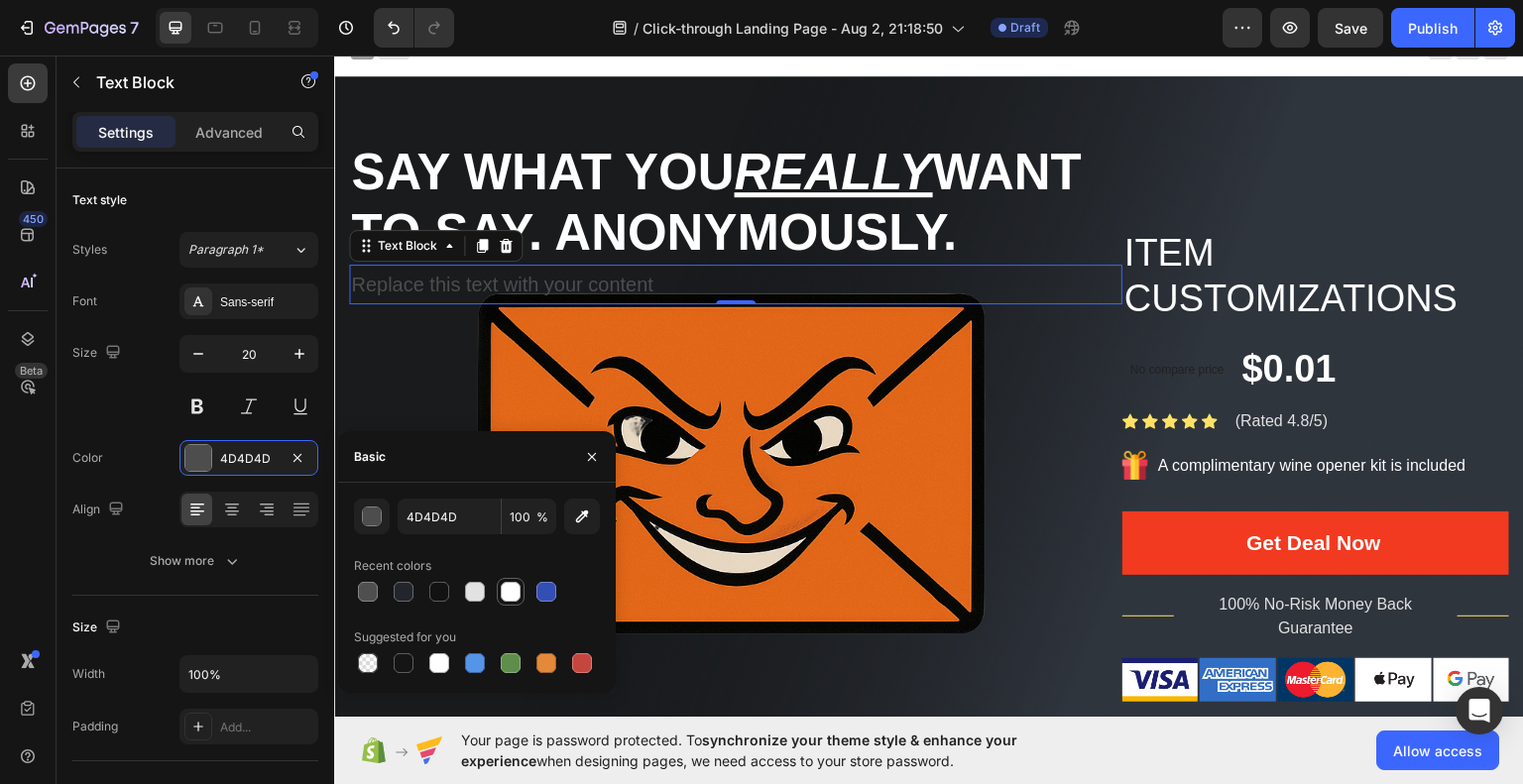 click at bounding box center (511, 592) 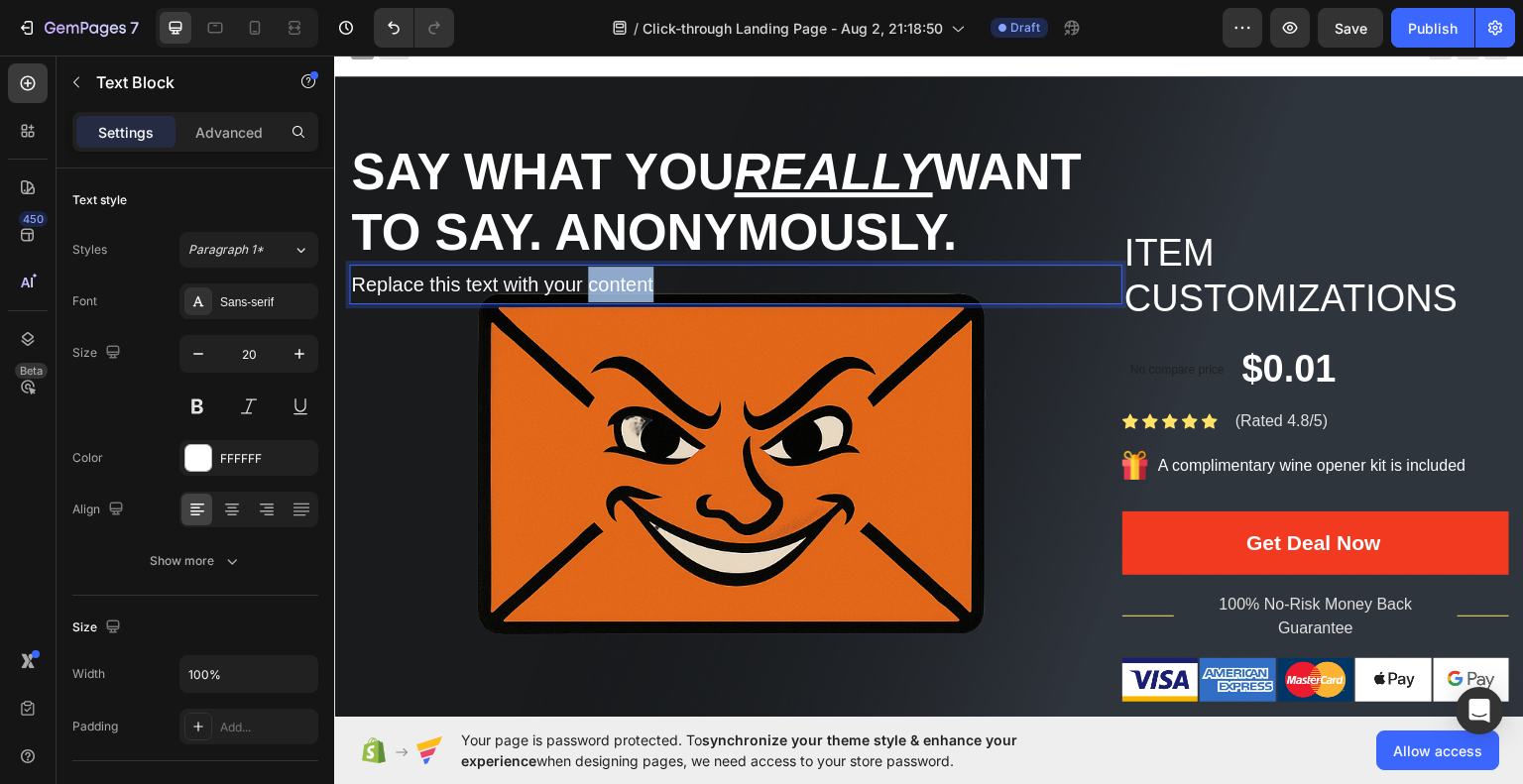 click on "Replace this text with your content" at bounding box center [736, 283] 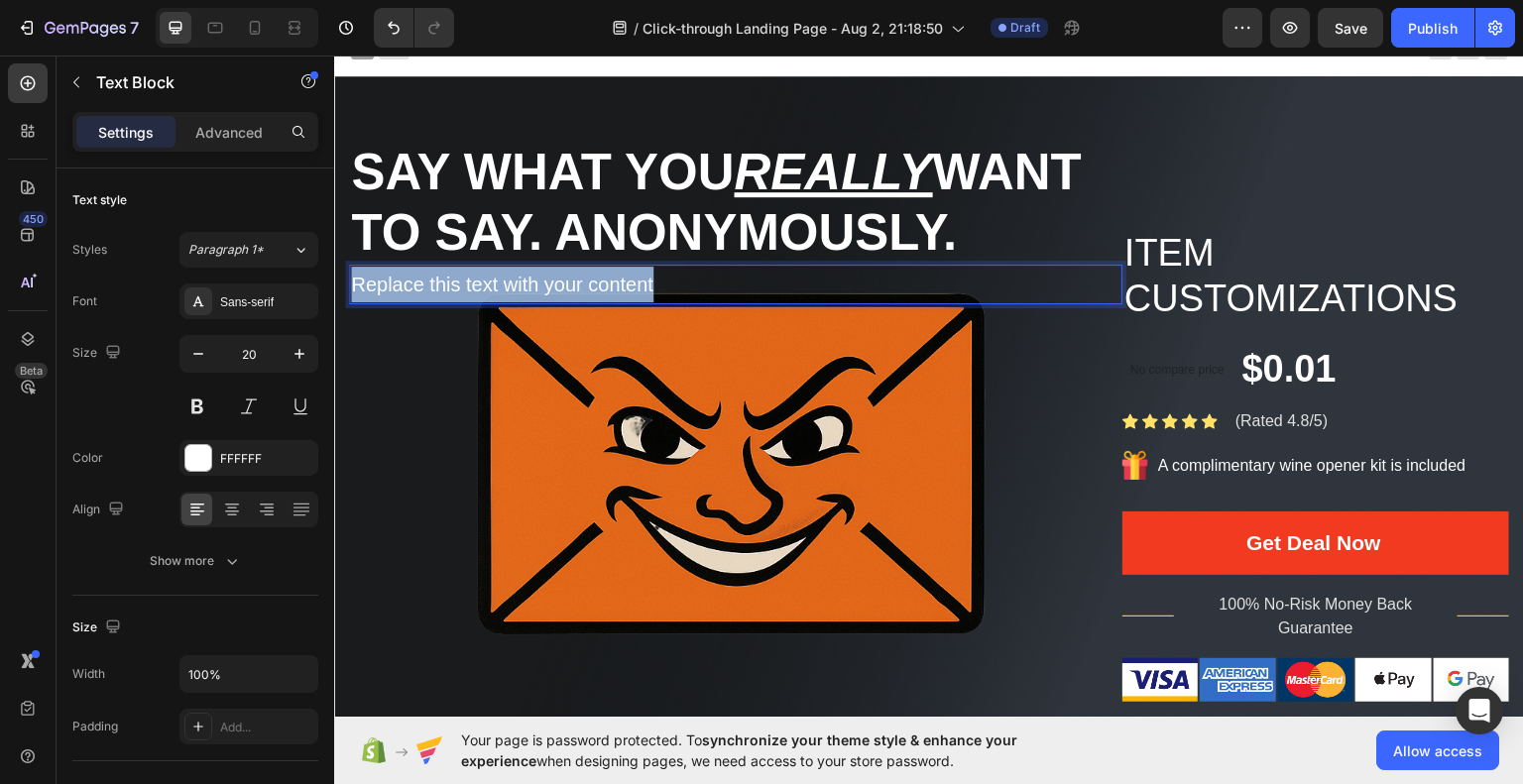 click on "Replace this text with your content" at bounding box center (736, 283) 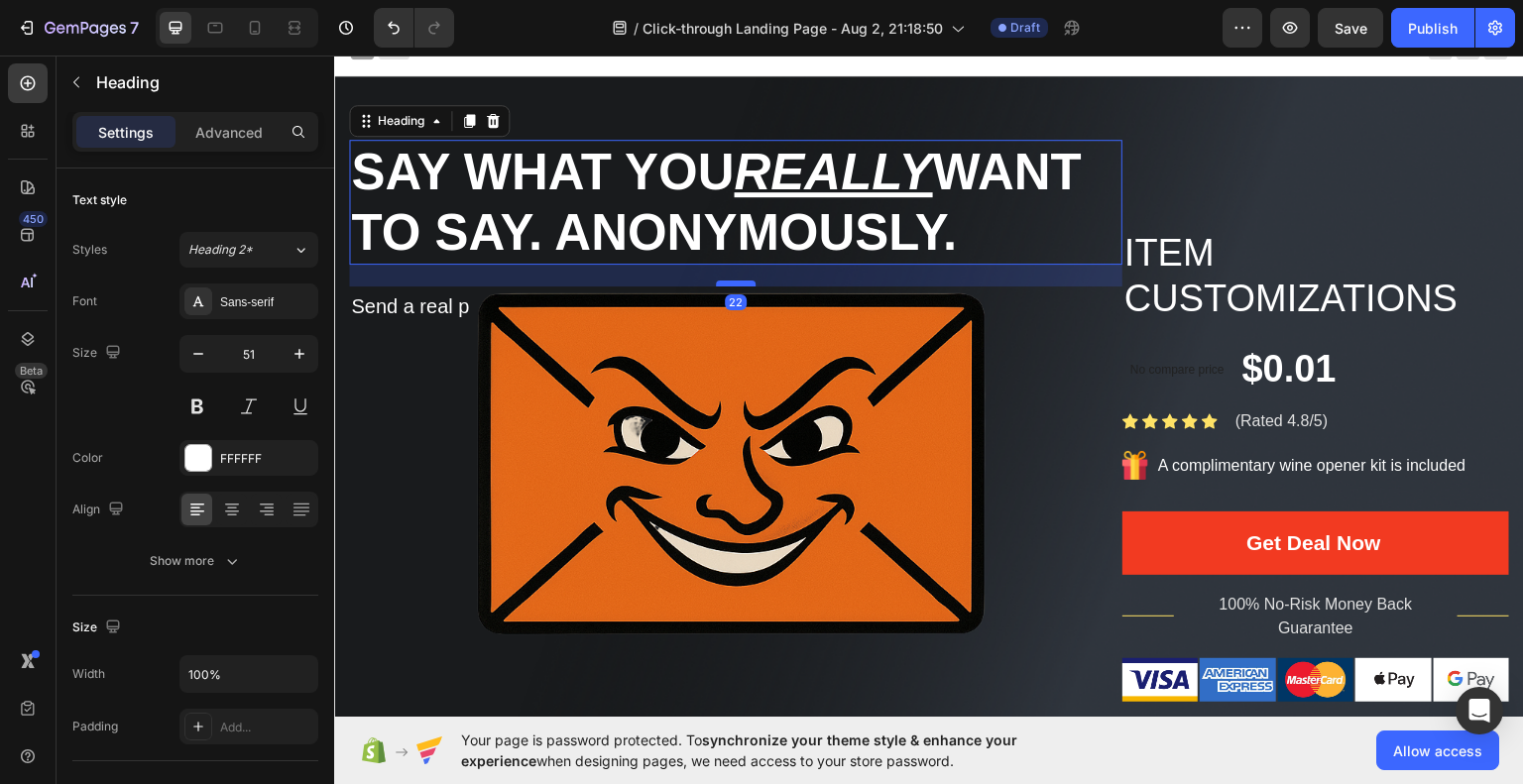 drag, startPoint x: 736, startPoint y: 263, endPoint x: 735, endPoint y: 284, distance: 21.023796 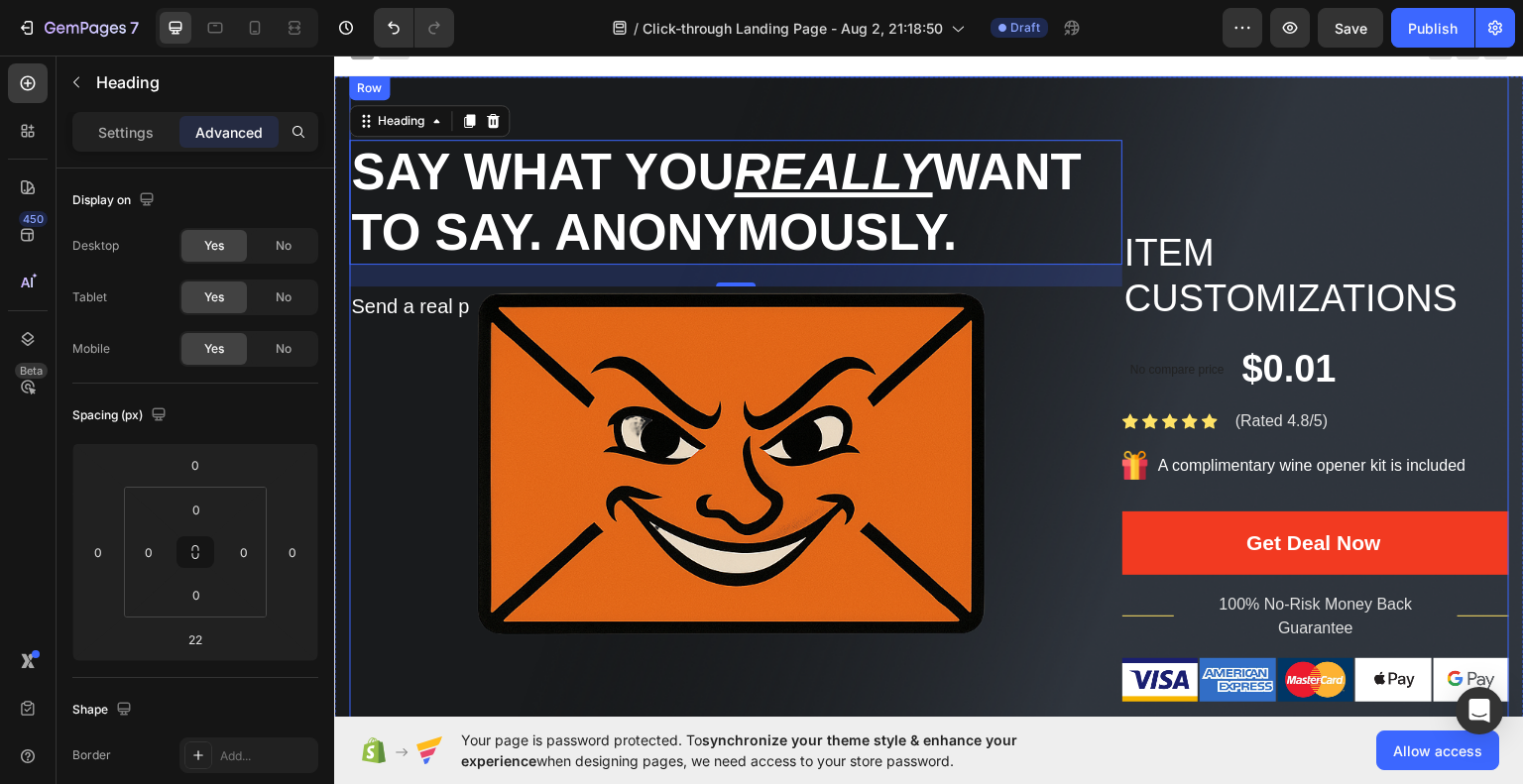 click on "Say what you  Really  want to say. Anonymously. Heading   22 Send a real p Text Block Image" at bounding box center (736, 419) 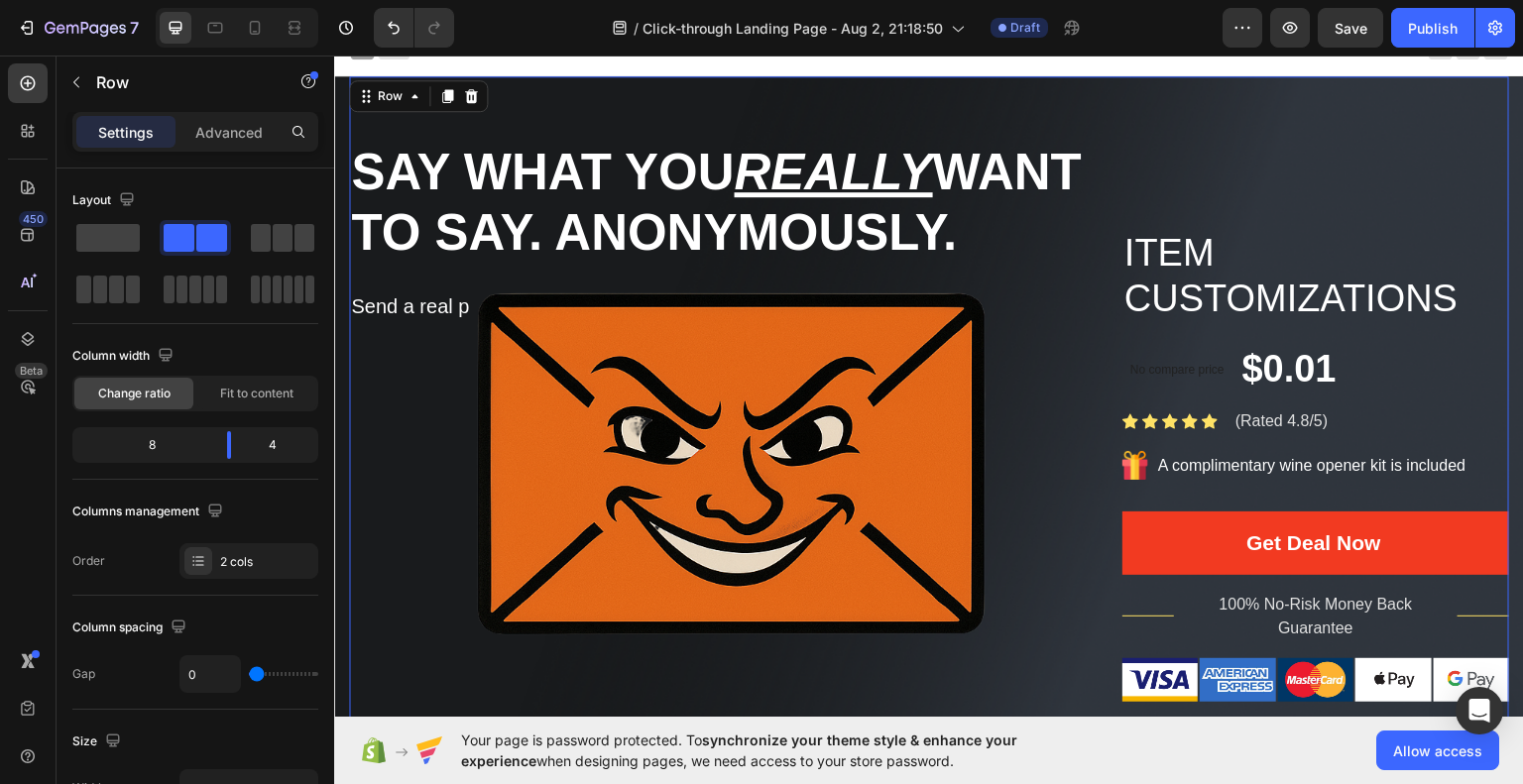 click on "Say what you  Really  want to say. Anonymously. Heading Send a real p Text Block Image" at bounding box center [736, 419] 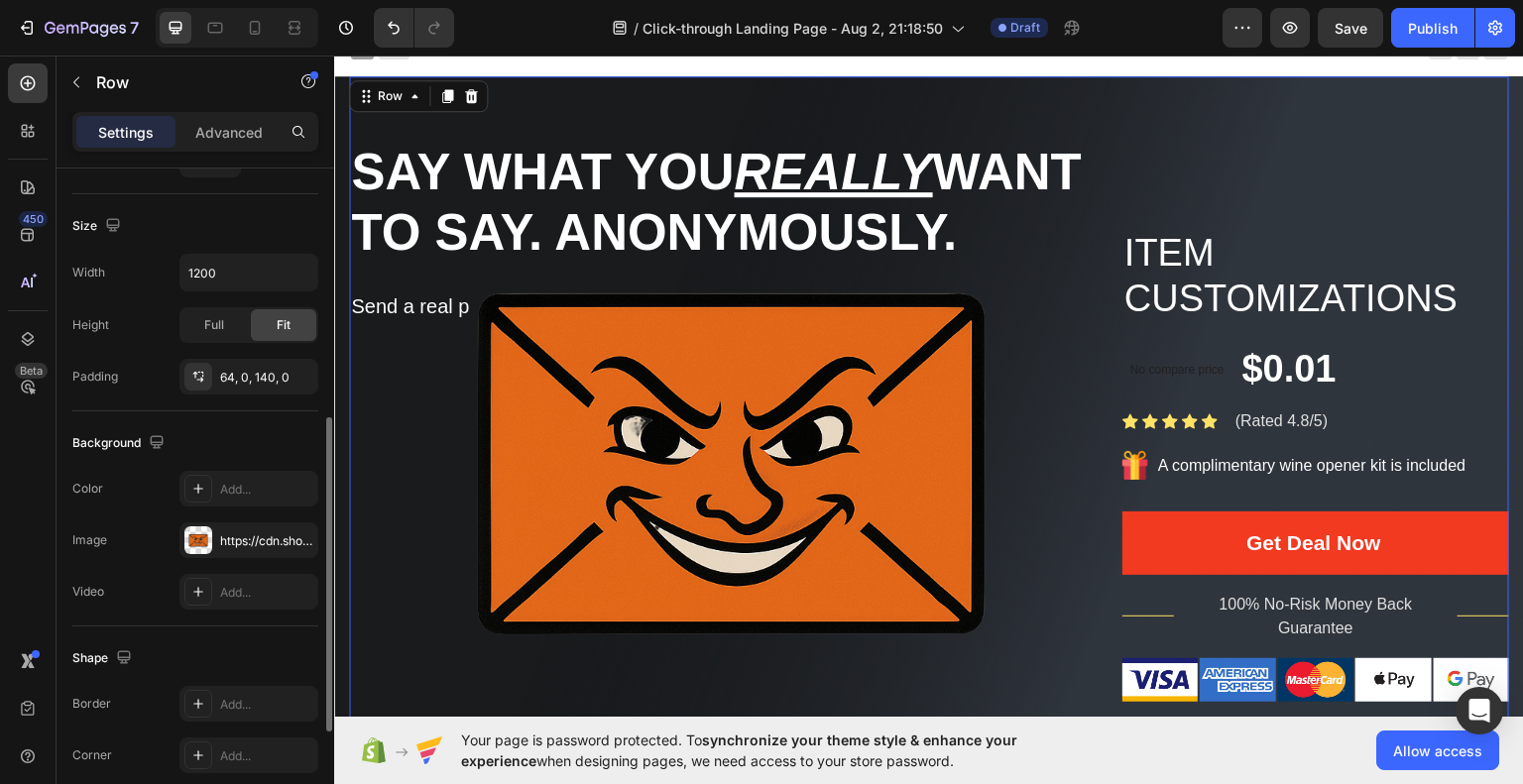 scroll, scrollTop: 520, scrollLeft: 0, axis: vertical 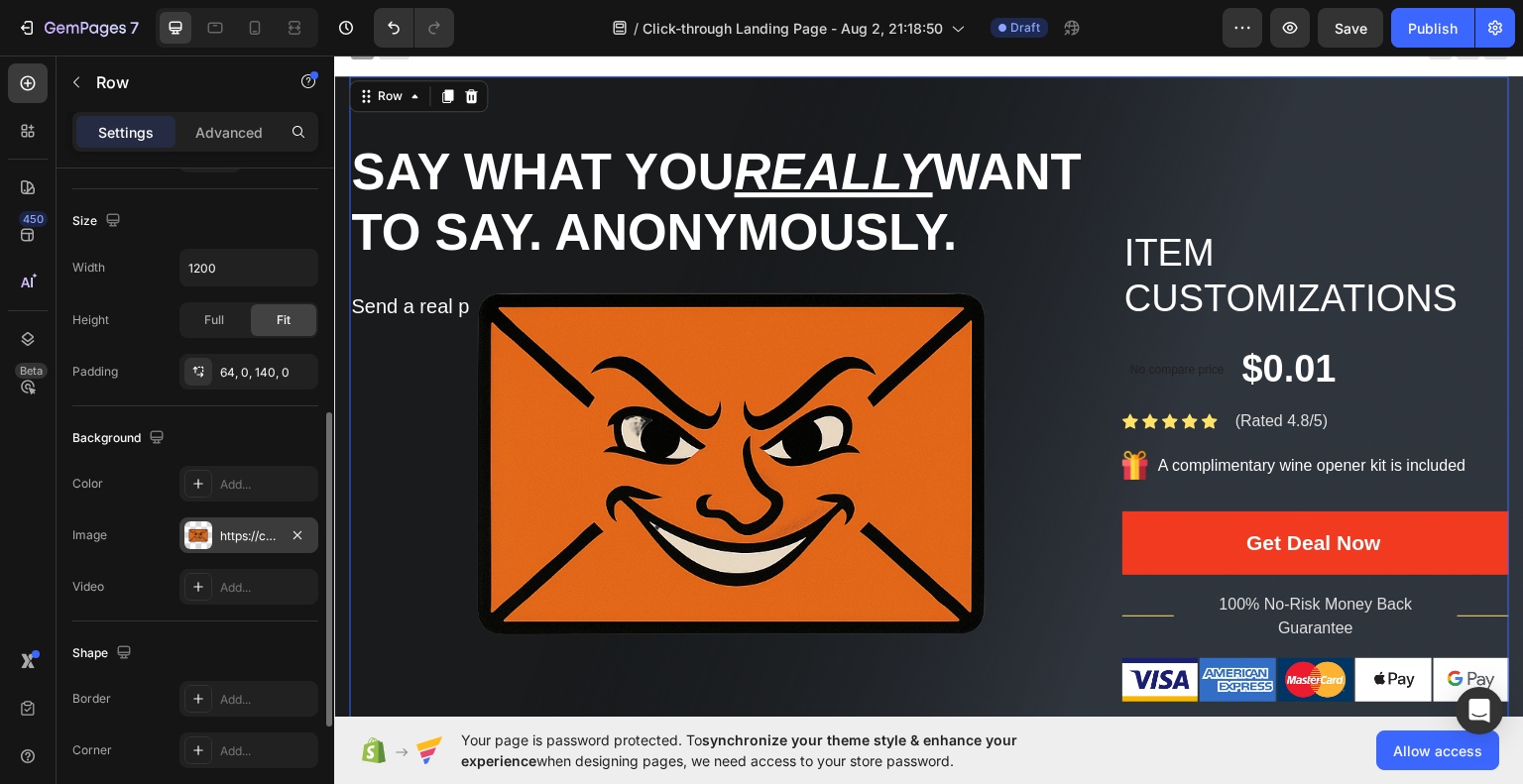 click on "https://cdn.shopify.com/s/files/1/0717/5811/9108/files/gempages_578233275575697936-35cf7bc0-dc12-4897-af9a-40a1deb1c5e4.png" at bounding box center (249, 535) 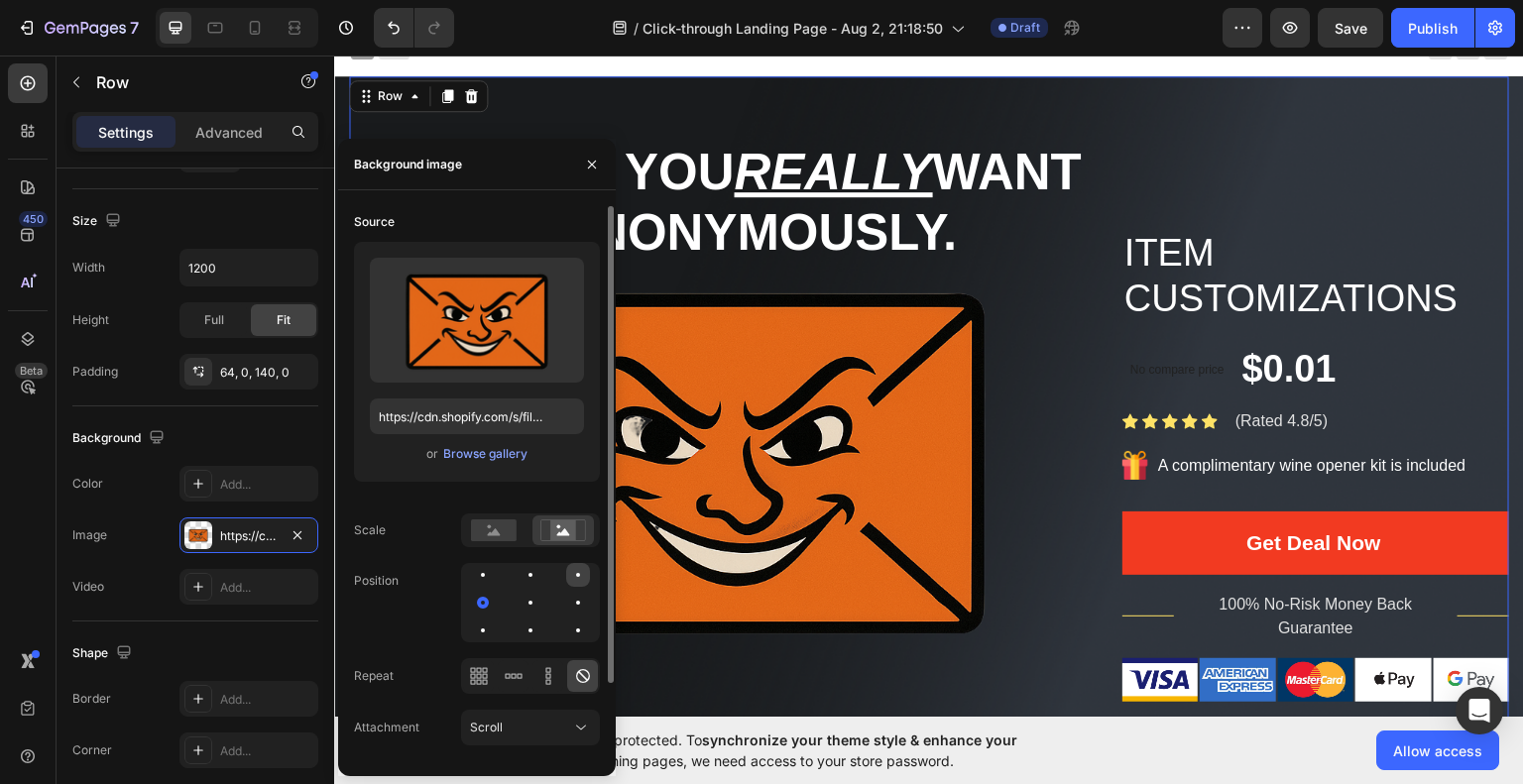 click 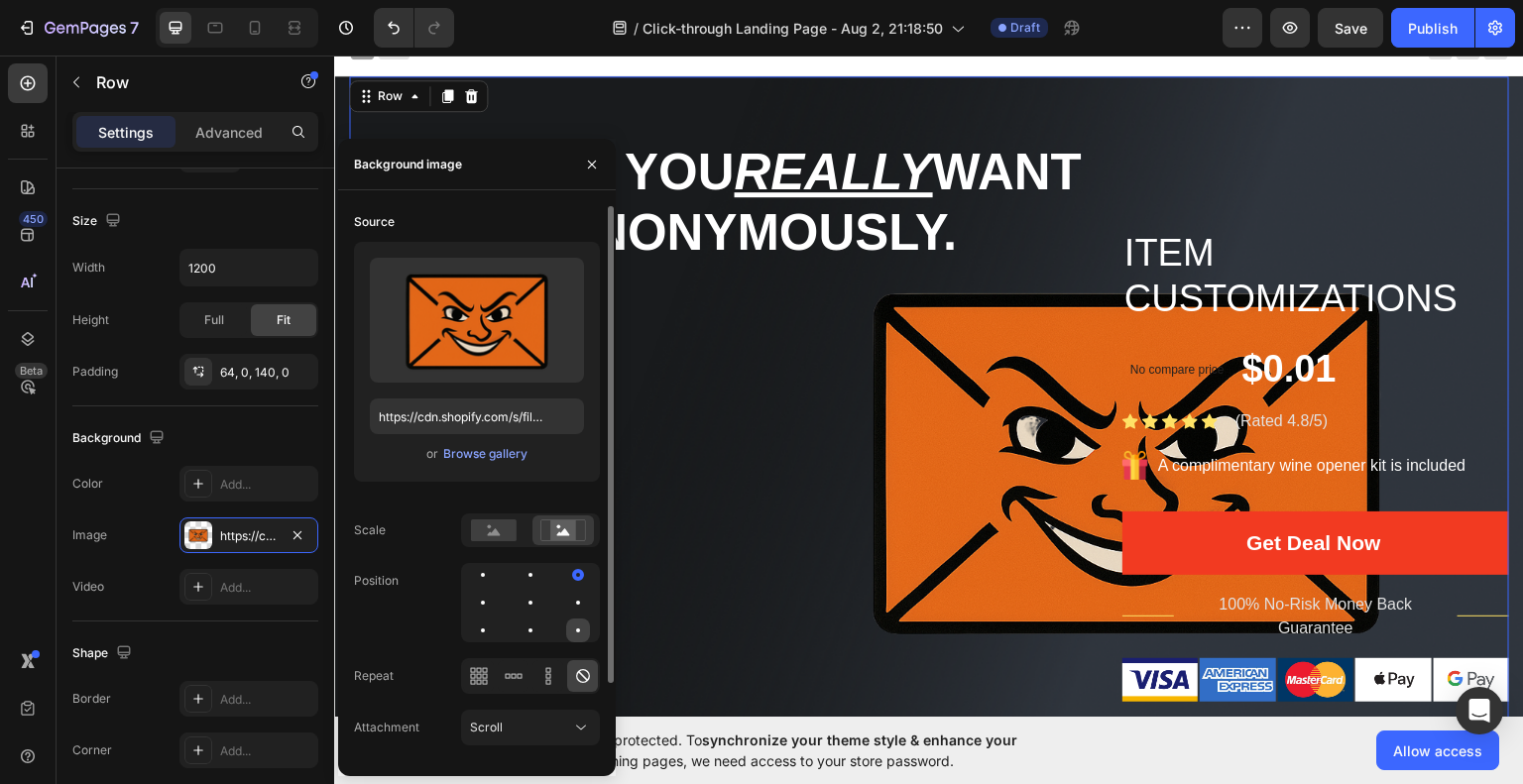 click 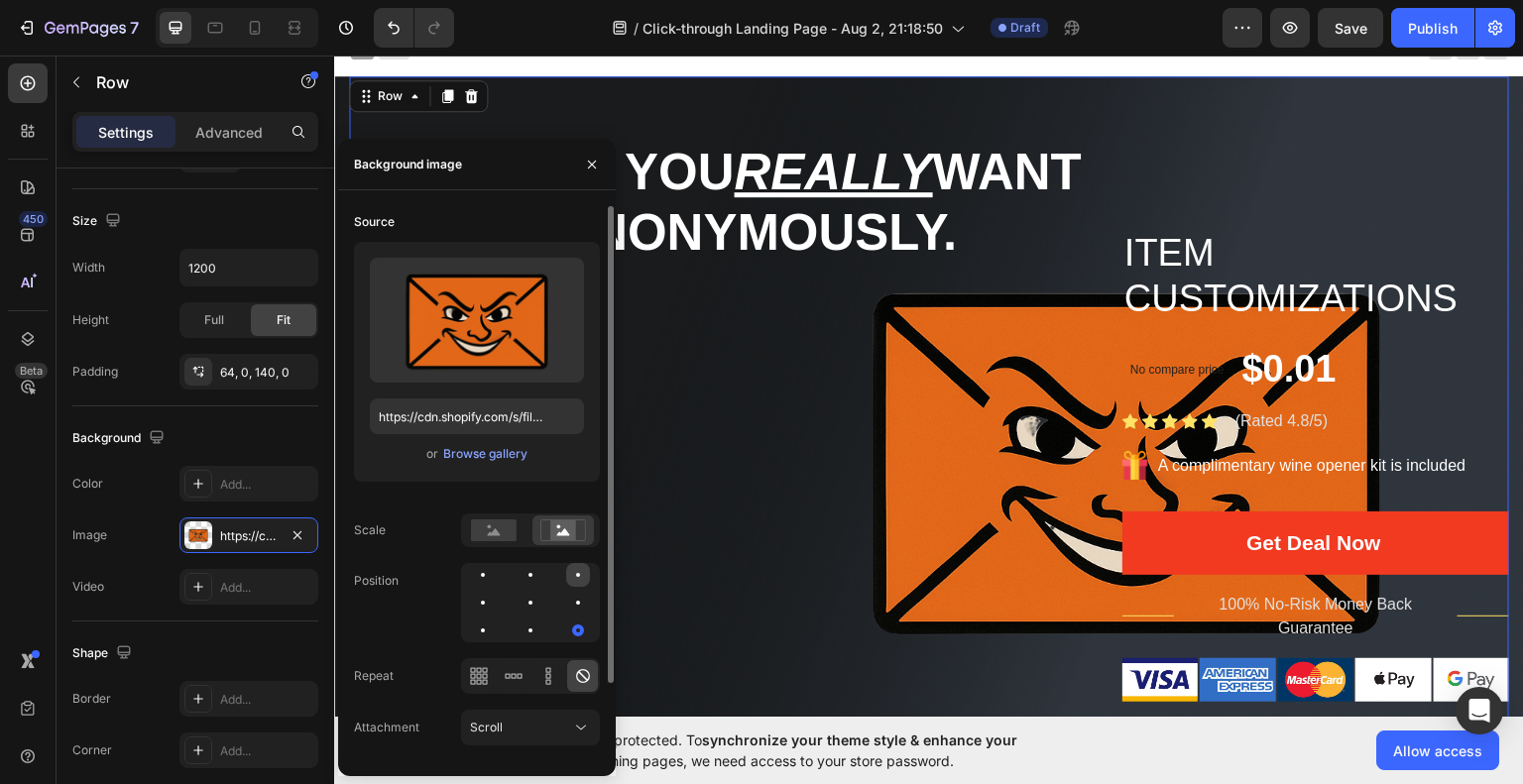 click 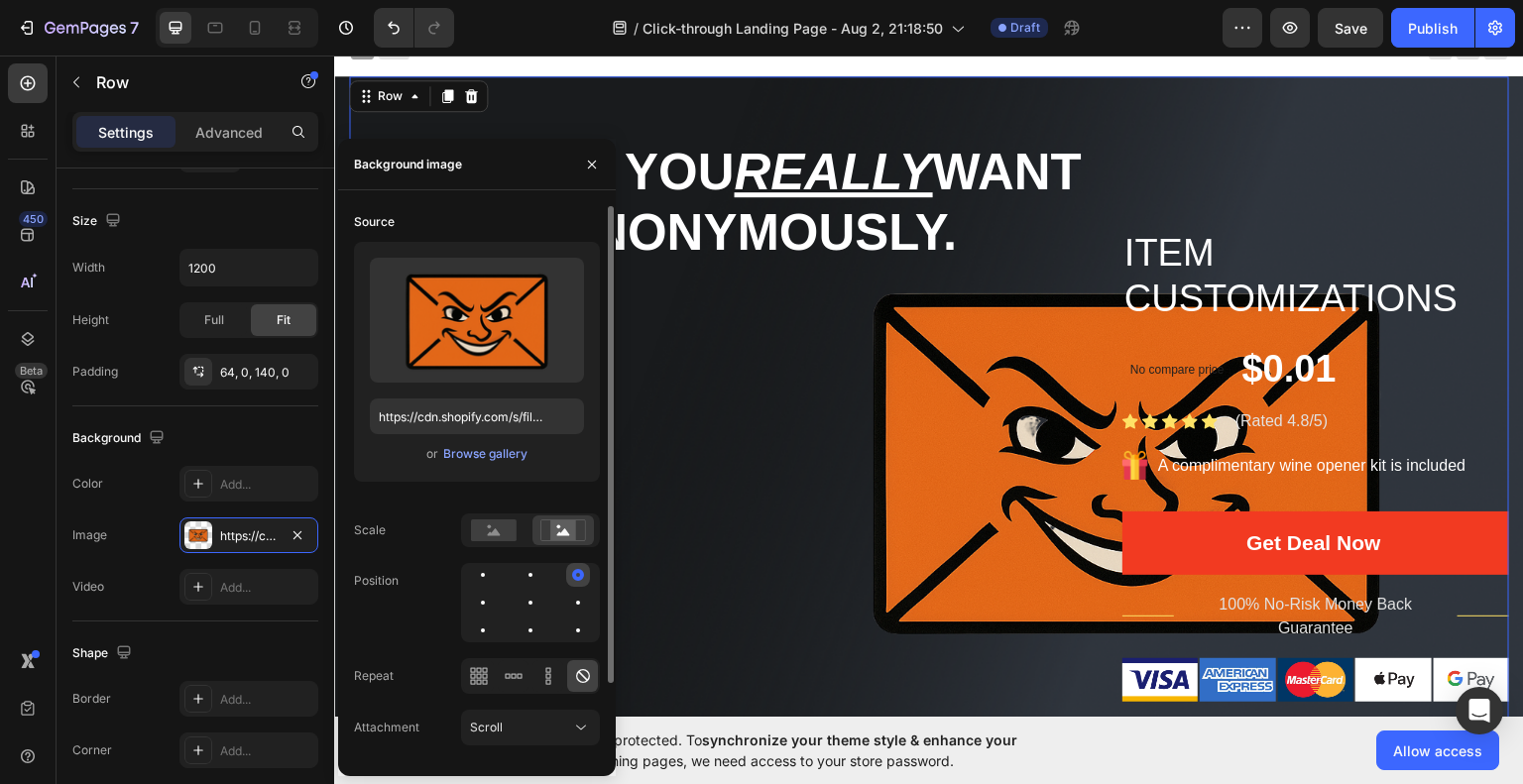 click at bounding box center (578, 575) 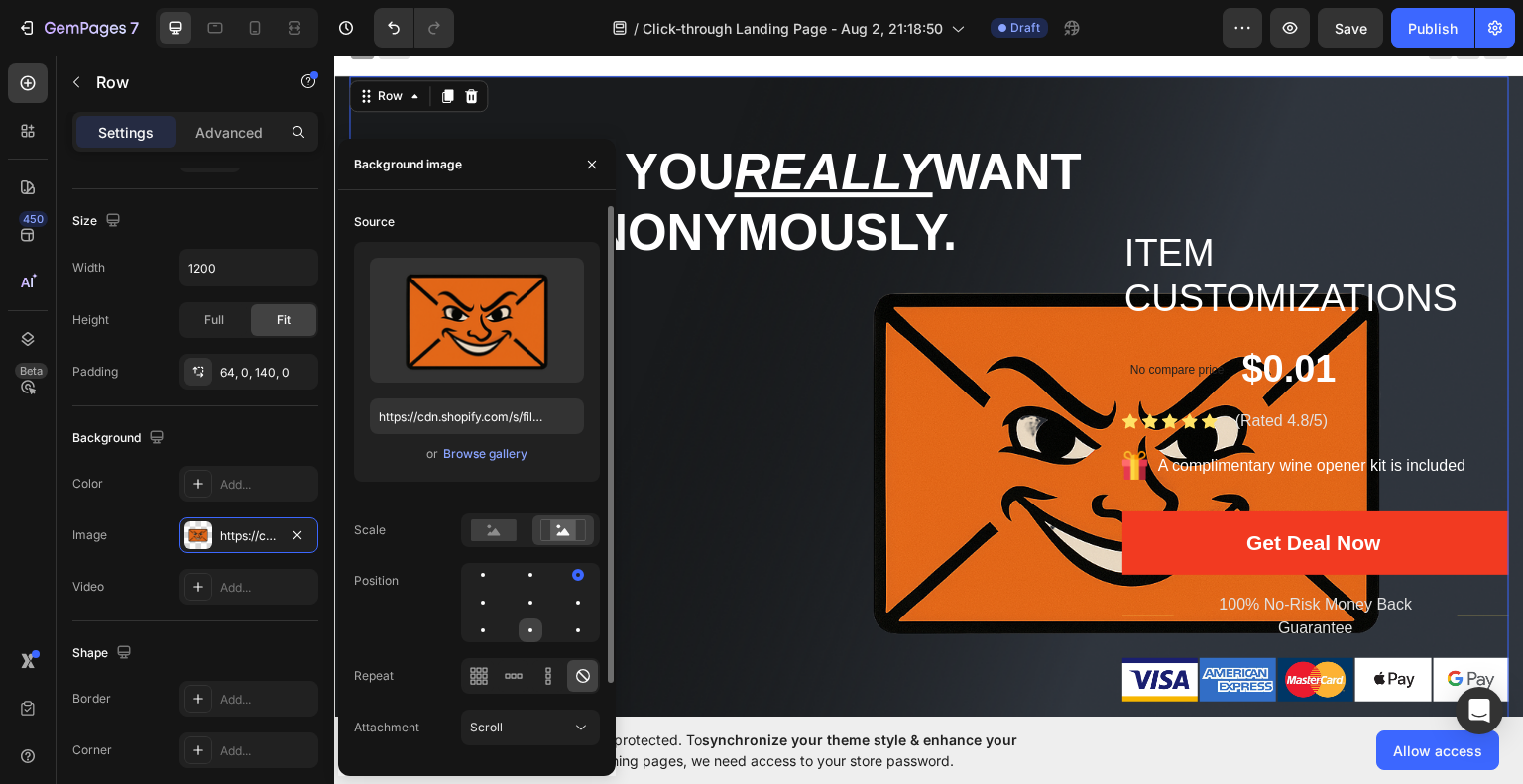 click 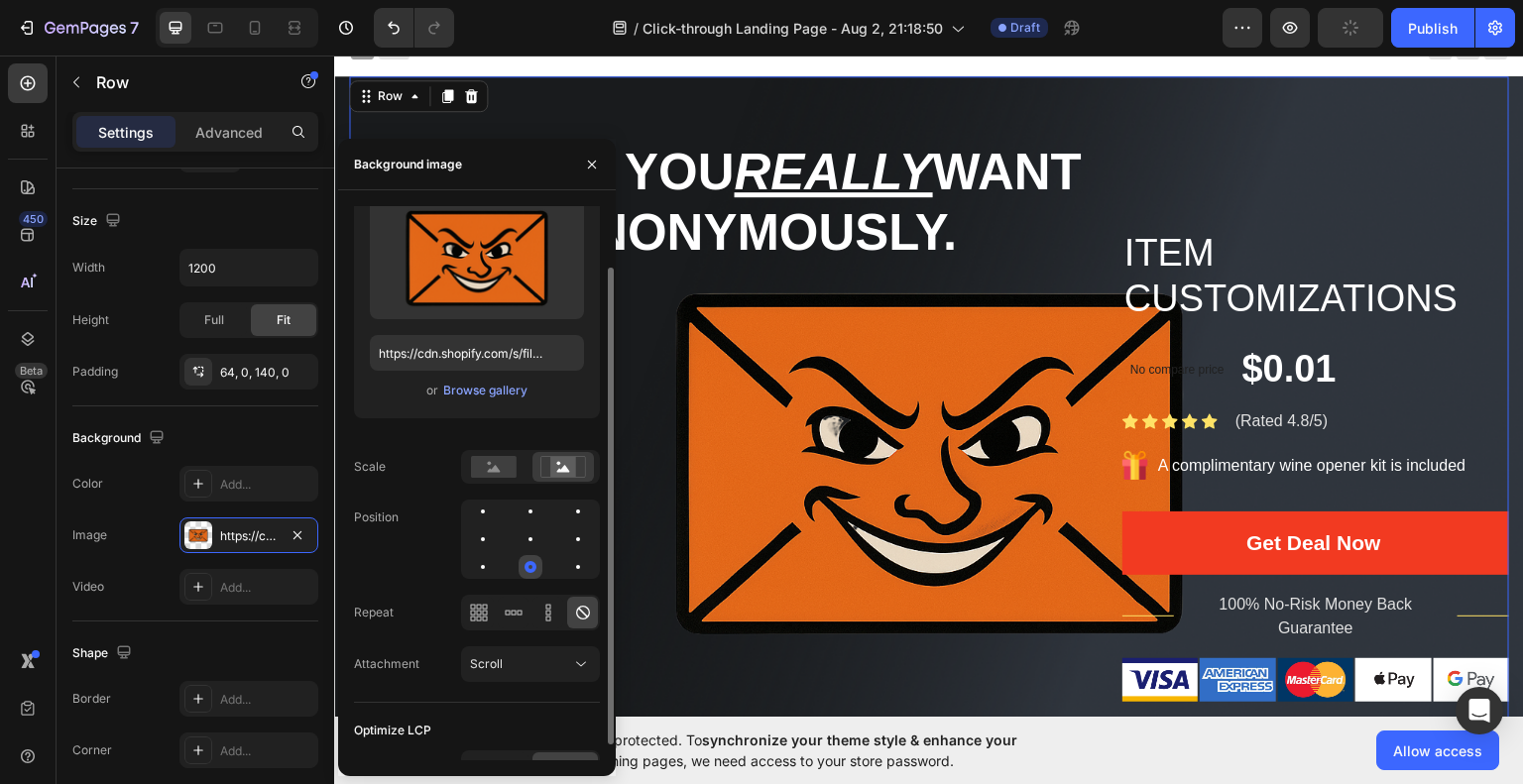 scroll, scrollTop: 68, scrollLeft: 0, axis: vertical 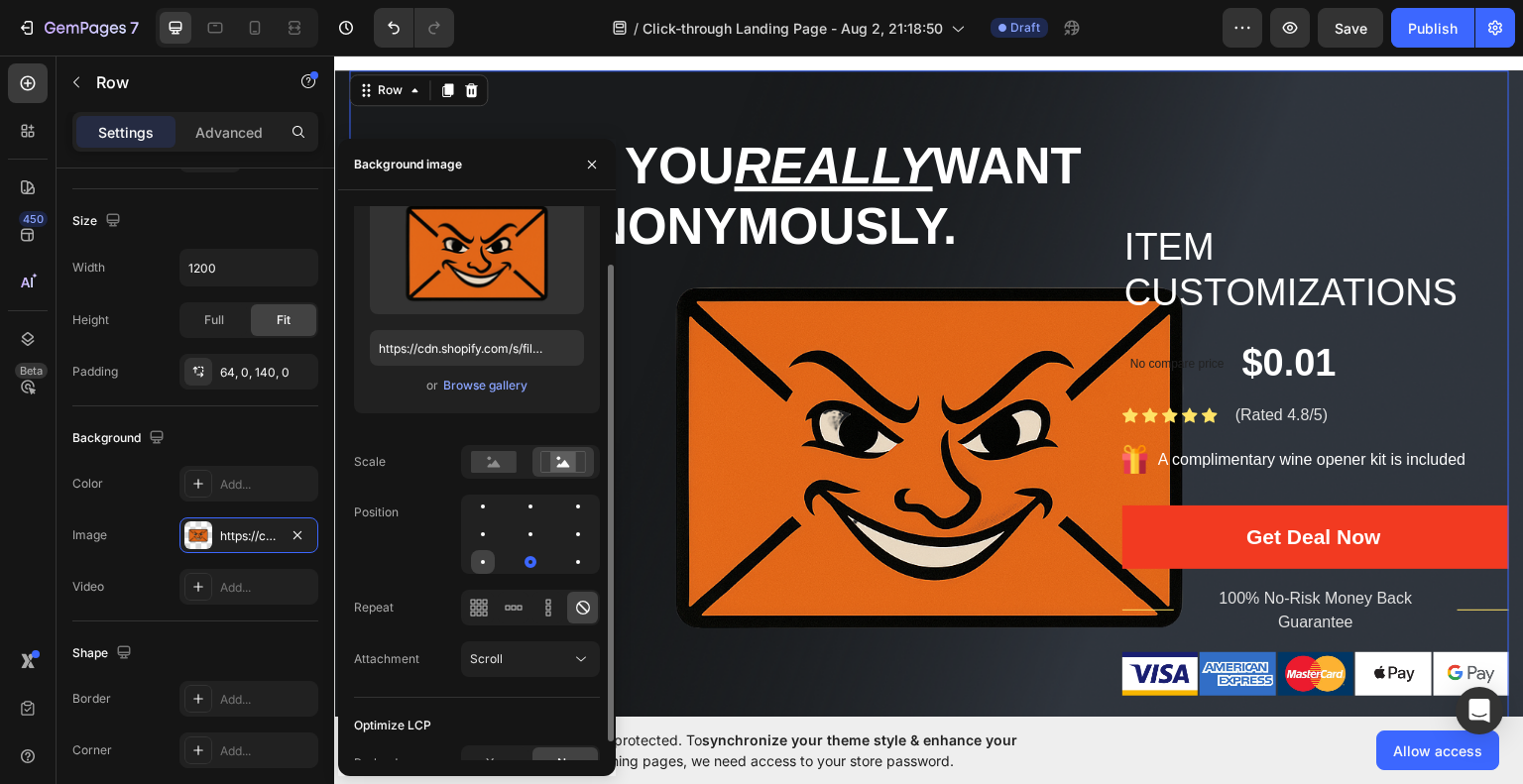click 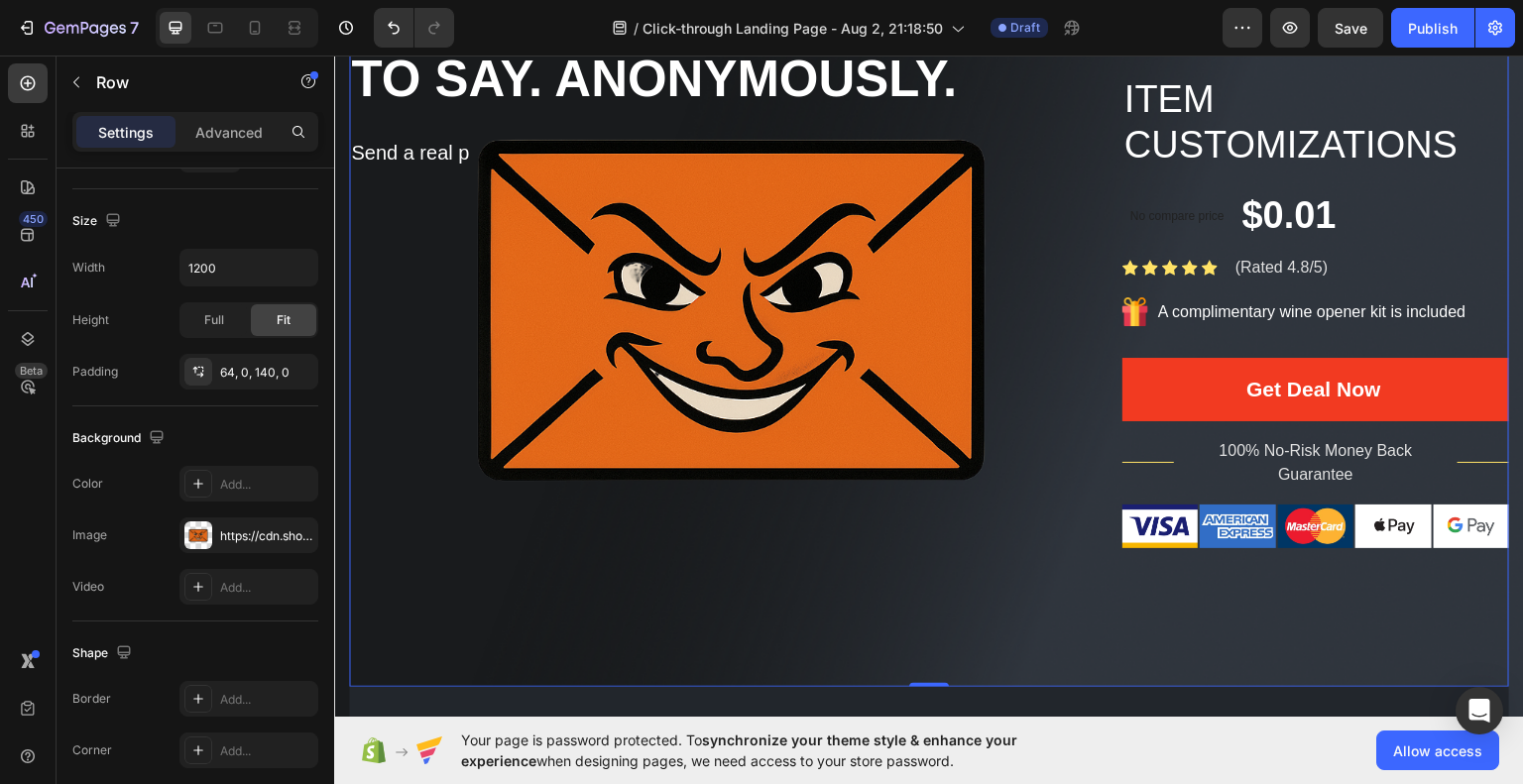 scroll, scrollTop: 0, scrollLeft: 0, axis: both 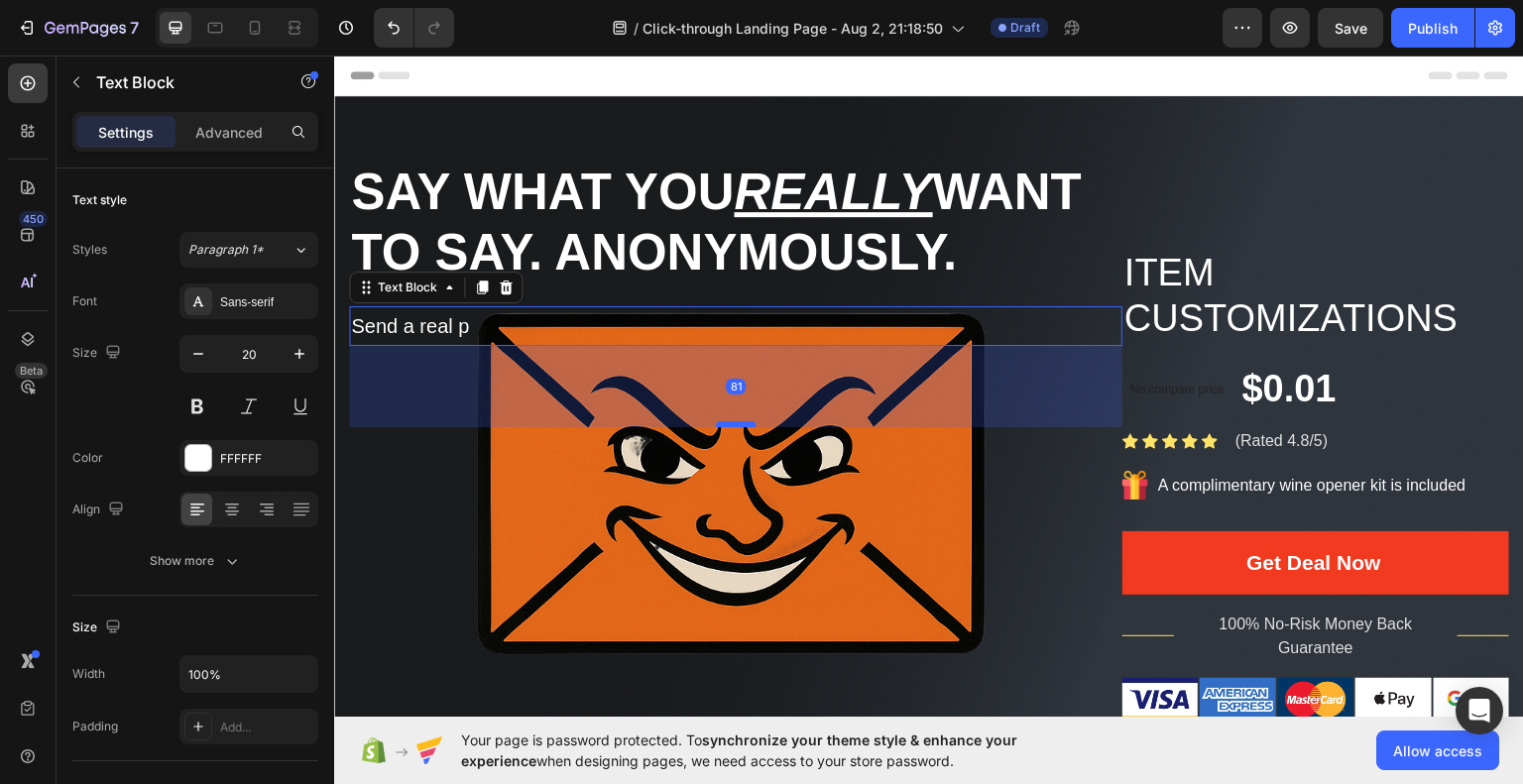 drag, startPoint x: 739, startPoint y: 343, endPoint x: 733, endPoint y: 424, distance: 81.221918 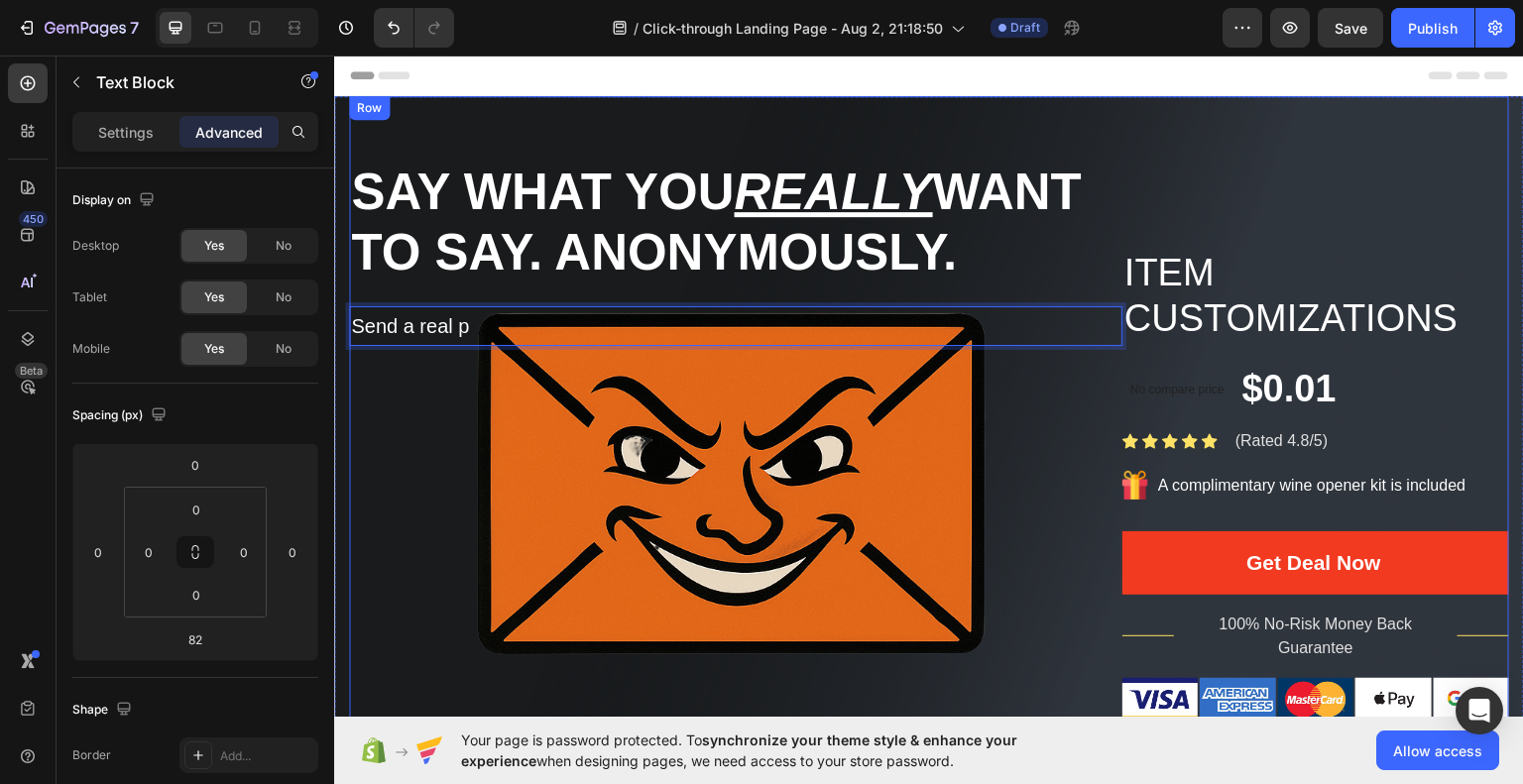 click on "Say what you  Really  want to say. Anonymously. Heading Send a real p Text Block   82 Image" at bounding box center [736, 439] 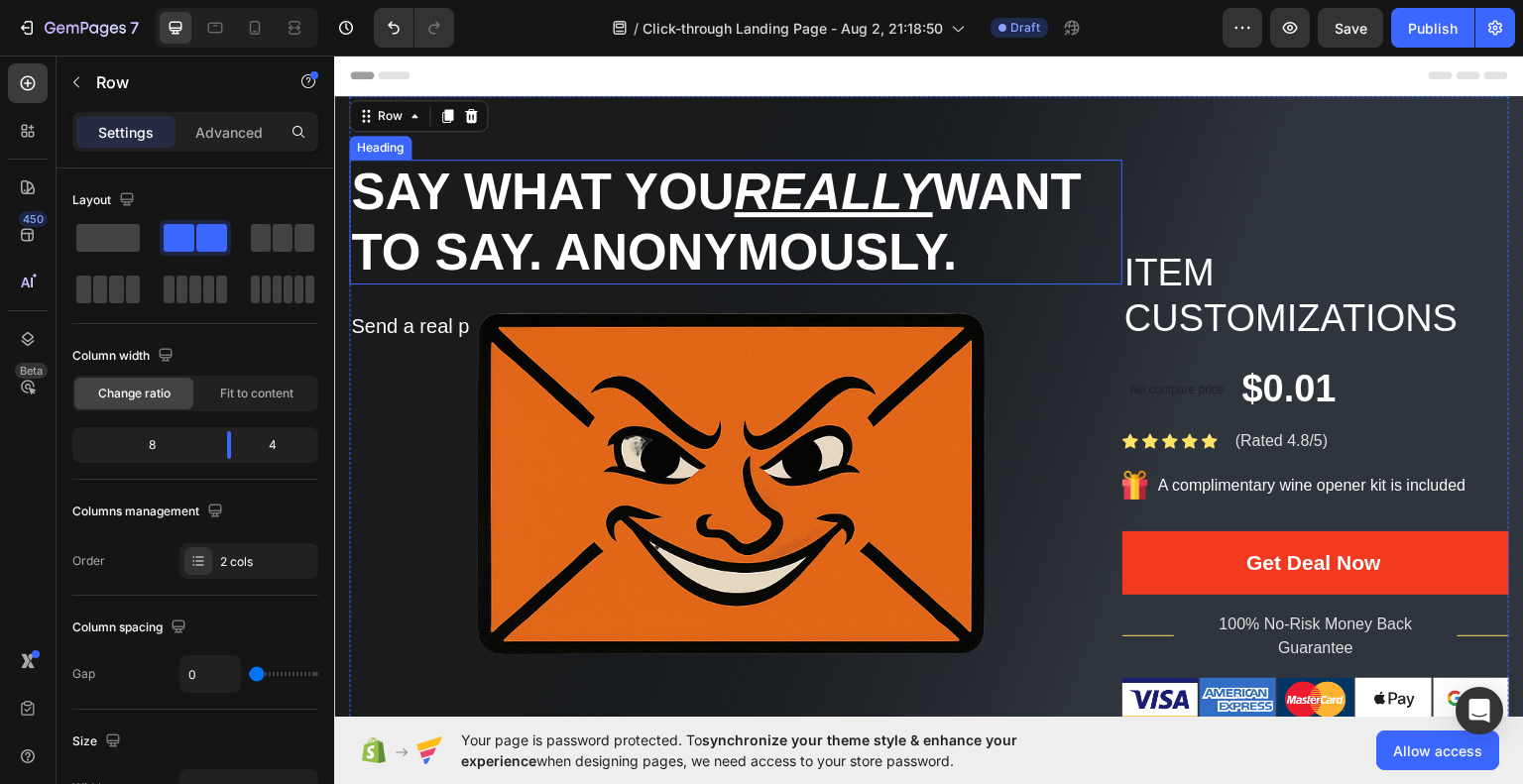click on "Say what you  Really  want to say. Anonymously." at bounding box center [736, 221] 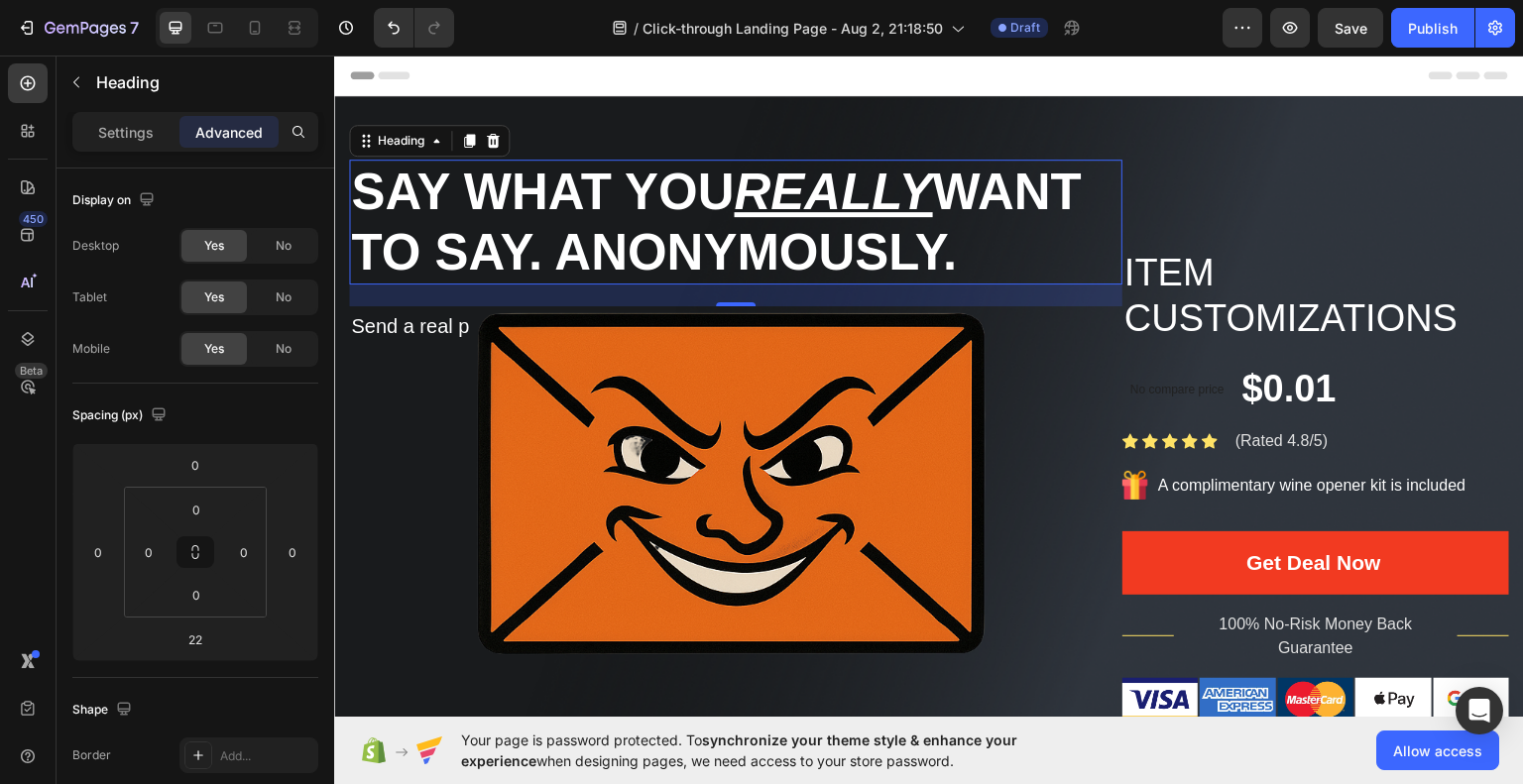 drag, startPoint x: 730, startPoint y: 299, endPoint x: 734, endPoint y: 280, distance: 19.416488 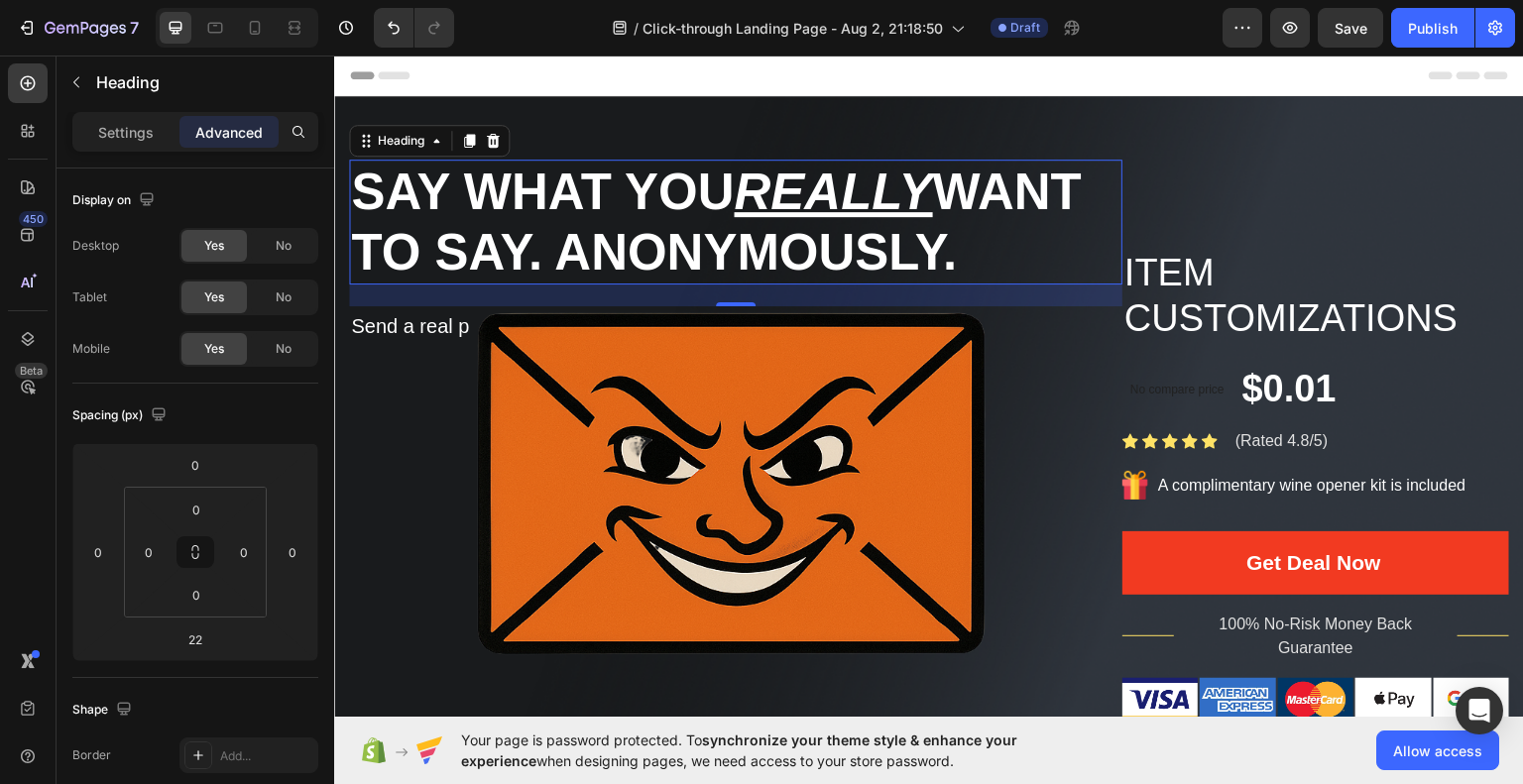 click on "Say what you  Really  want to say. Anonymously. Heading   22" at bounding box center (736, 221) 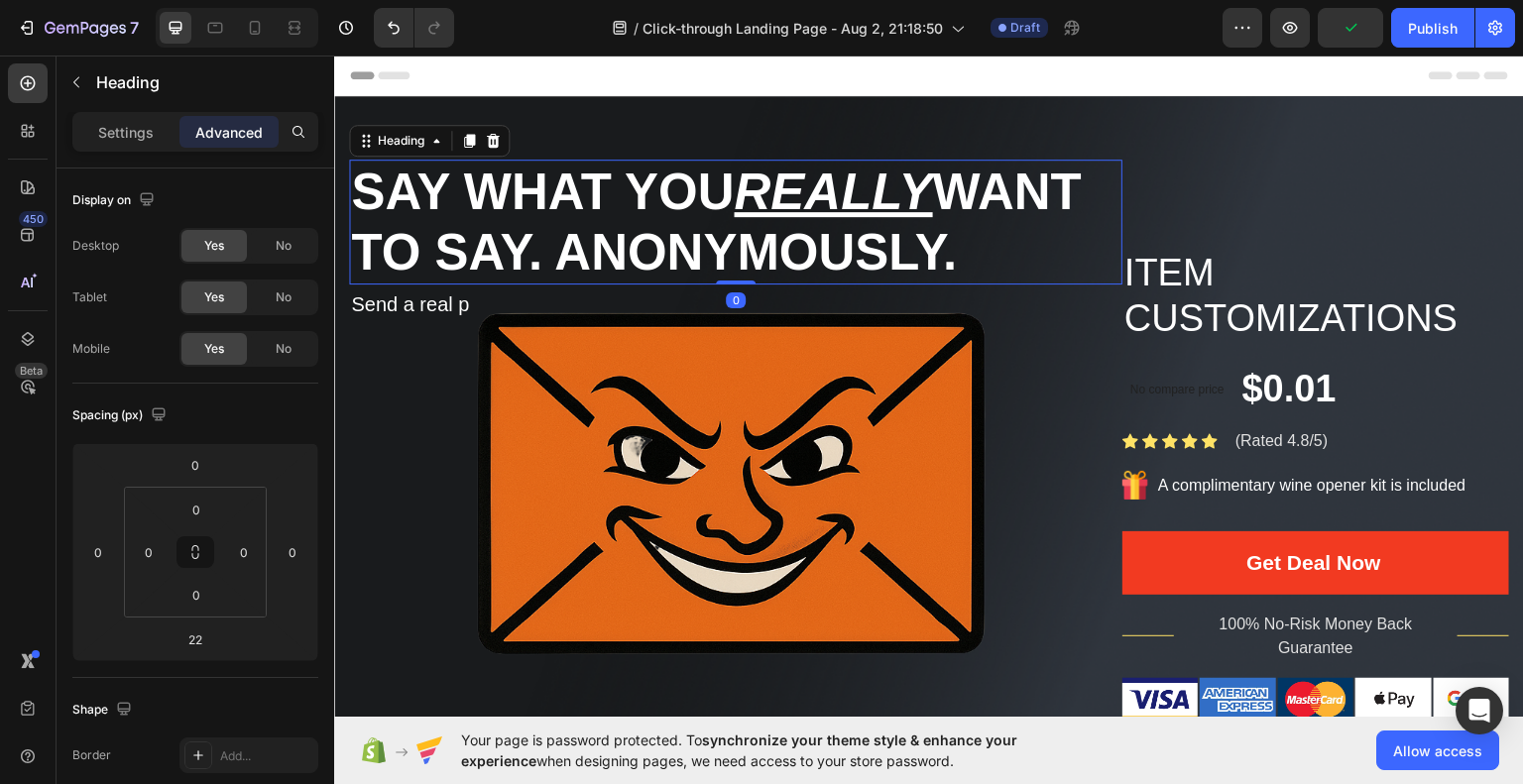 drag, startPoint x: 747, startPoint y: 303, endPoint x: 747, endPoint y: 256, distance: 47 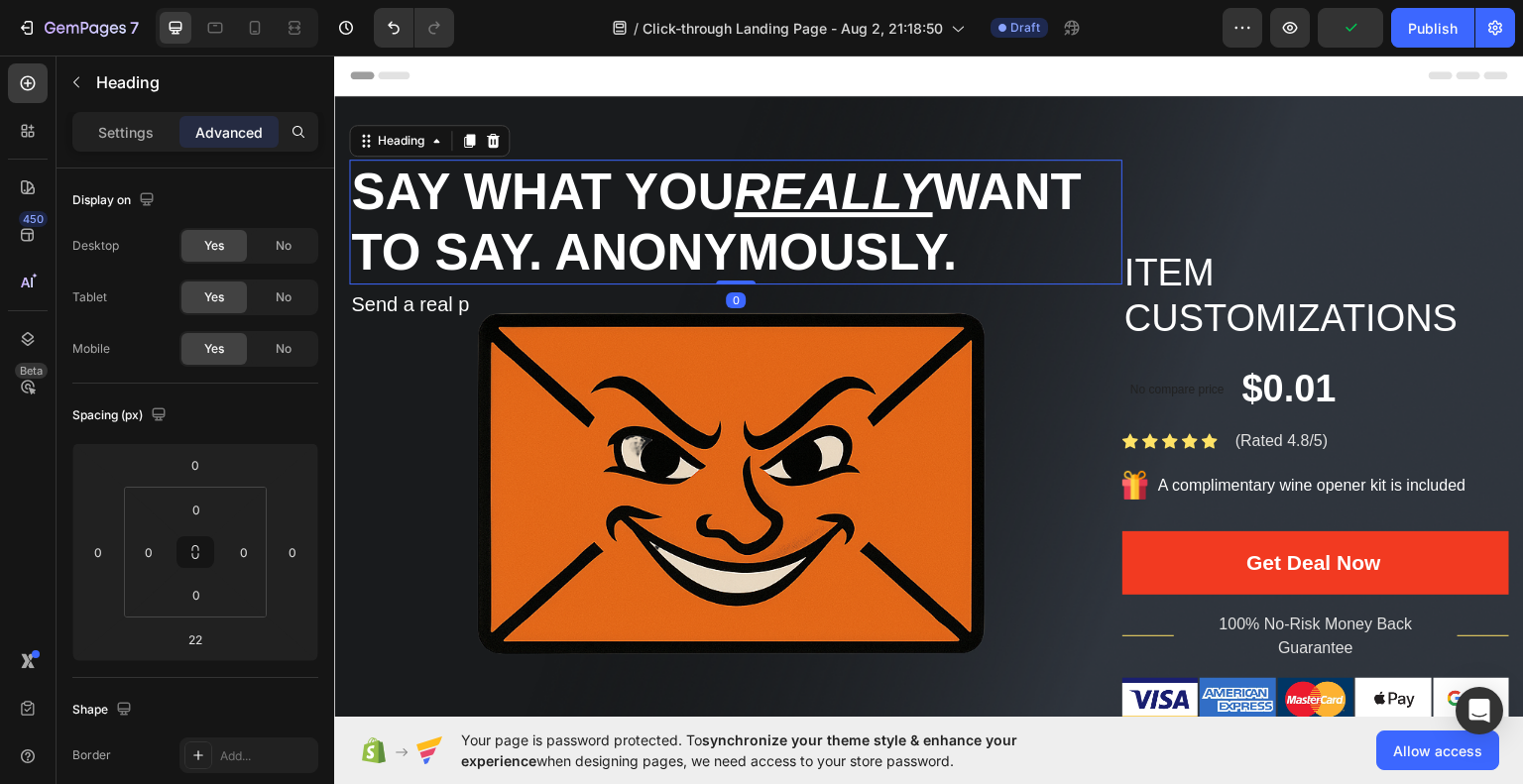 click on "Say what you  Really  want to say. Anonymously. Heading   0" at bounding box center (736, 221) 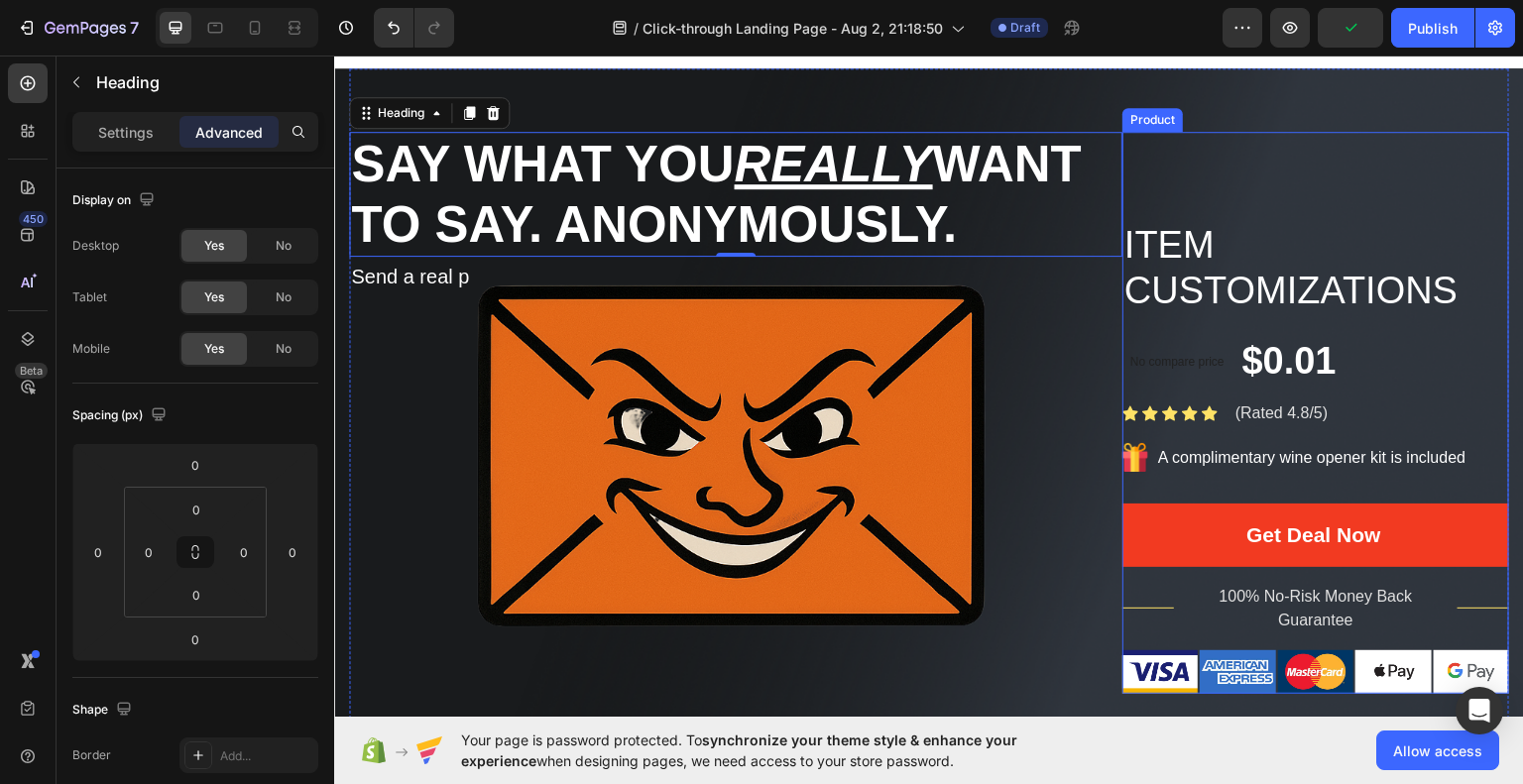 scroll, scrollTop: 27, scrollLeft: 0, axis: vertical 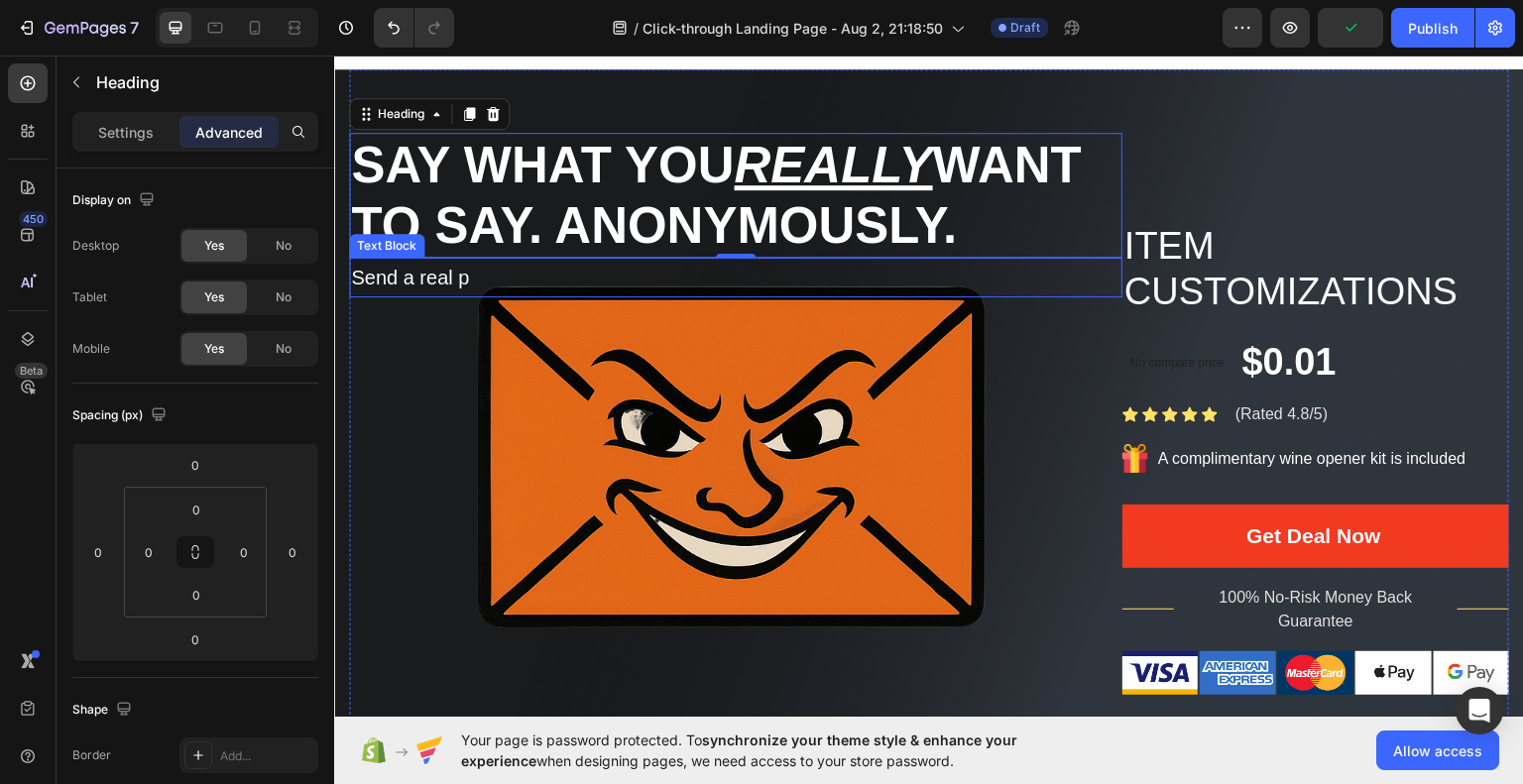 click on "Send a real p" at bounding box center [736, 277] 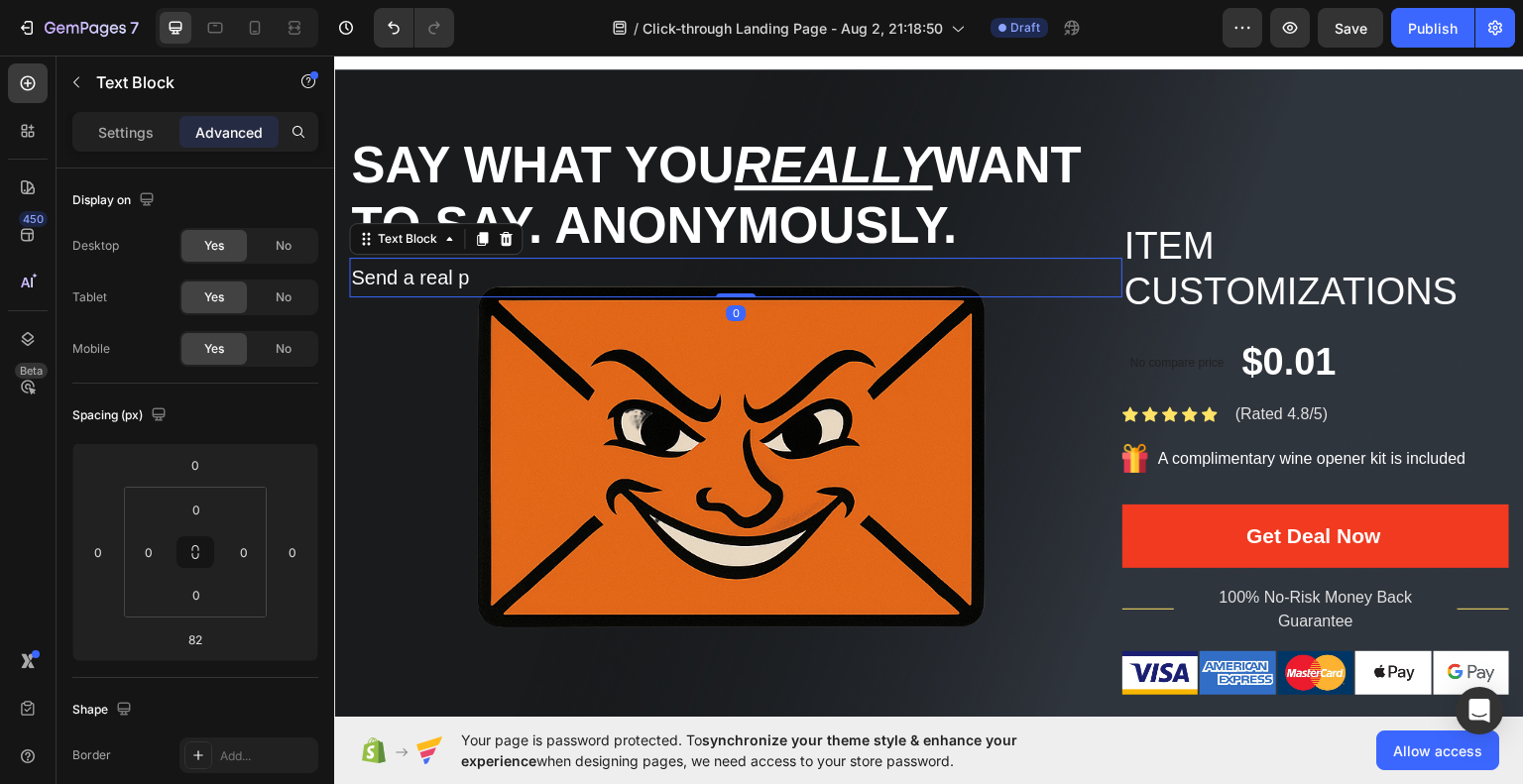 drag, startPoint x: 737, startPoint y: 374, endPoint x: 736, endPoint y: 260, distance: 114.00439 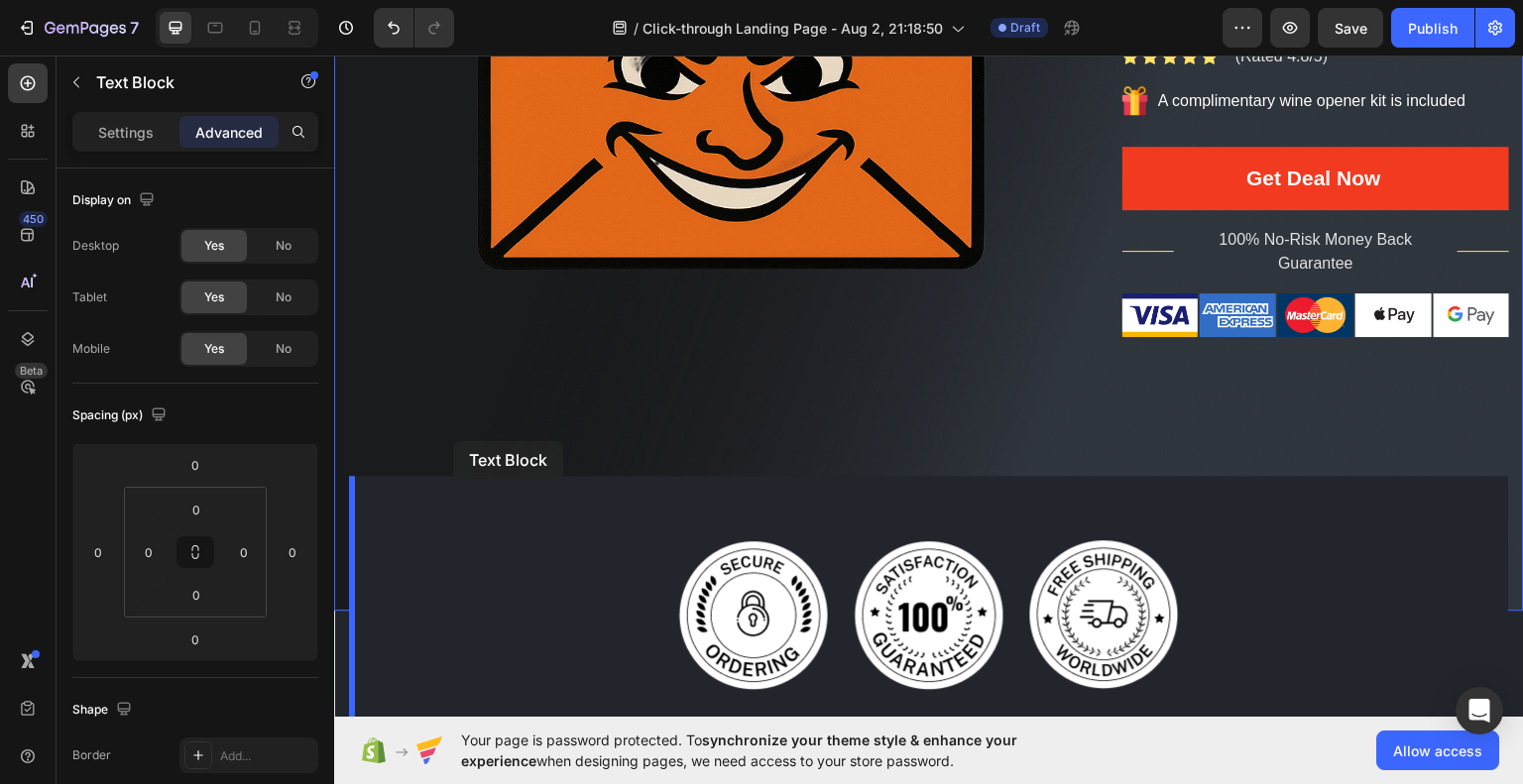 scroll, scrollTop: 397, scrollLeft: 0, axis: vertical 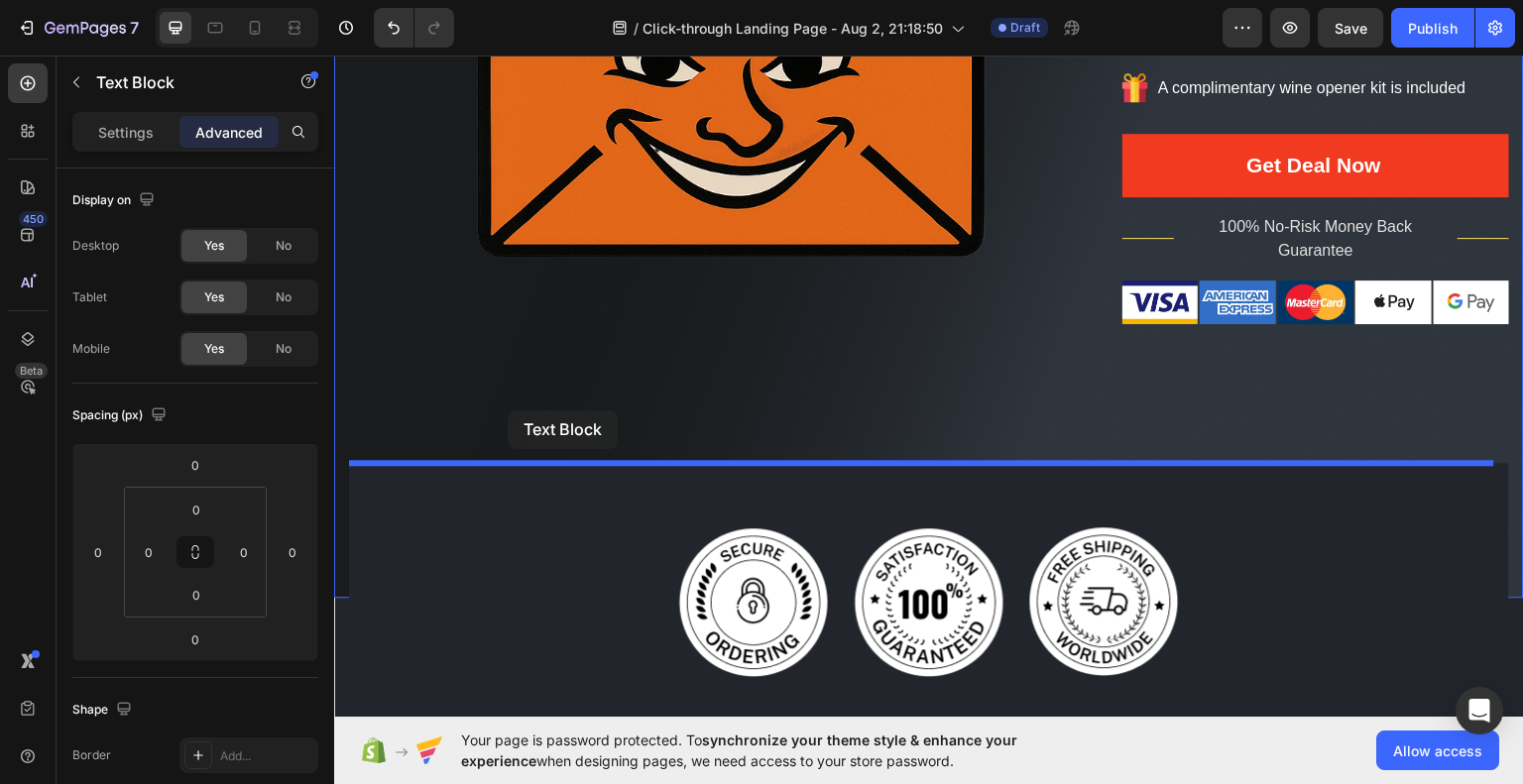 drag, startPoint x: 365, startPoint y: 235, endPoint x: 508, endPoint y: 409, distance: 225.22211 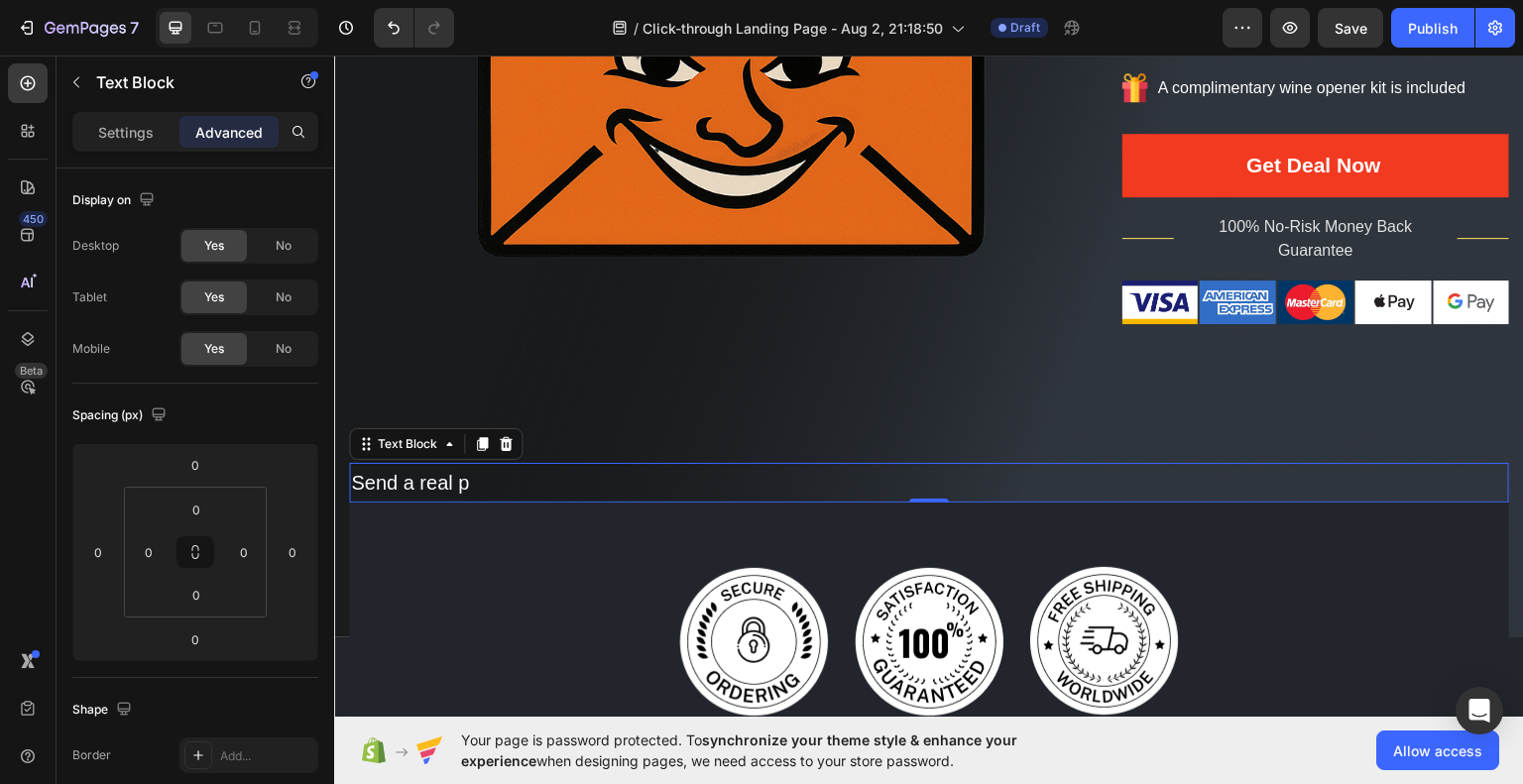 click on "Send a real p" at bounding box center (929, 482) 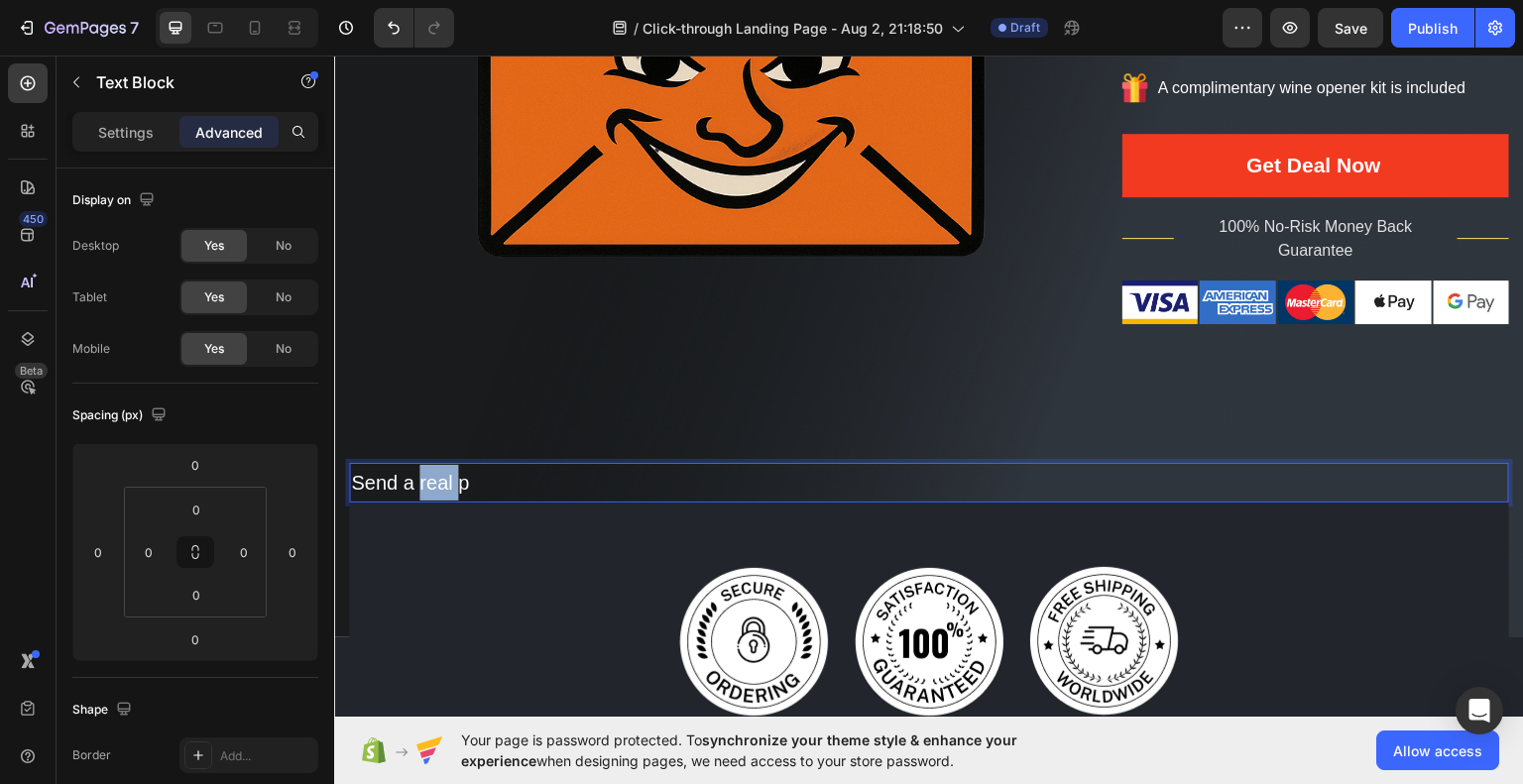 click on "Send a real p" at bounding box center (929, 482) 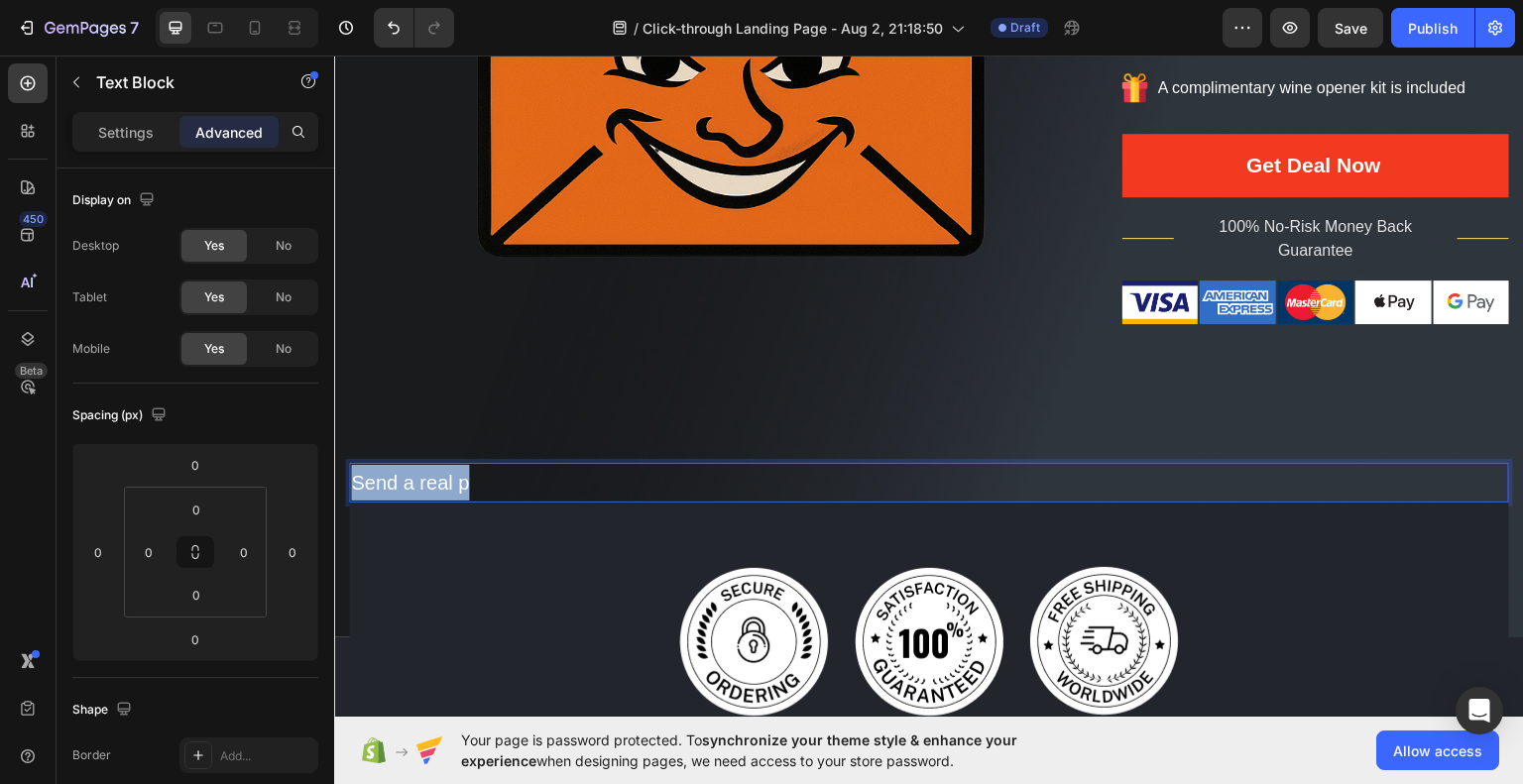 click on "Send a real p" at bounding box center [929, 482] 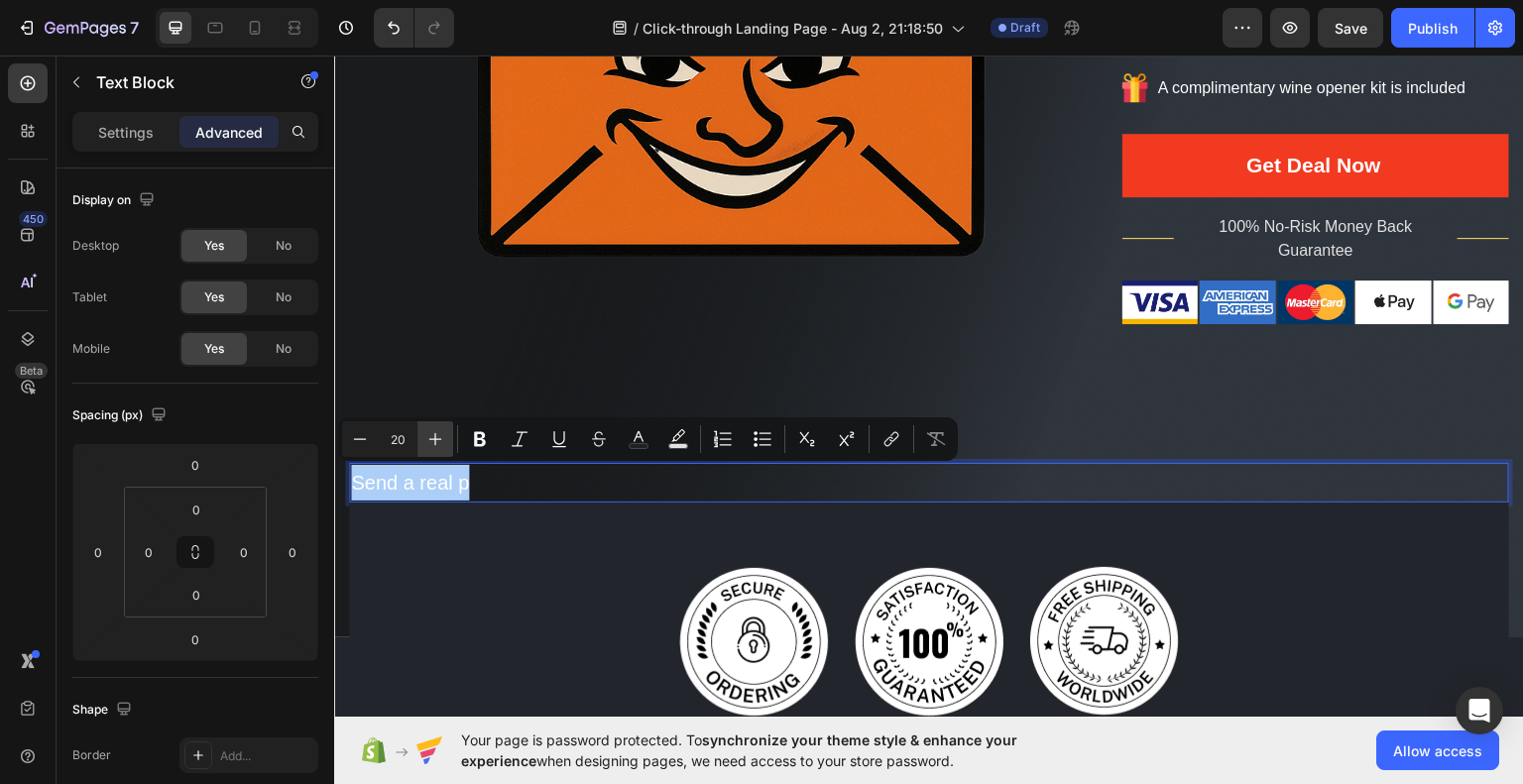 click on "Plus" at bounding box center (435, 439) 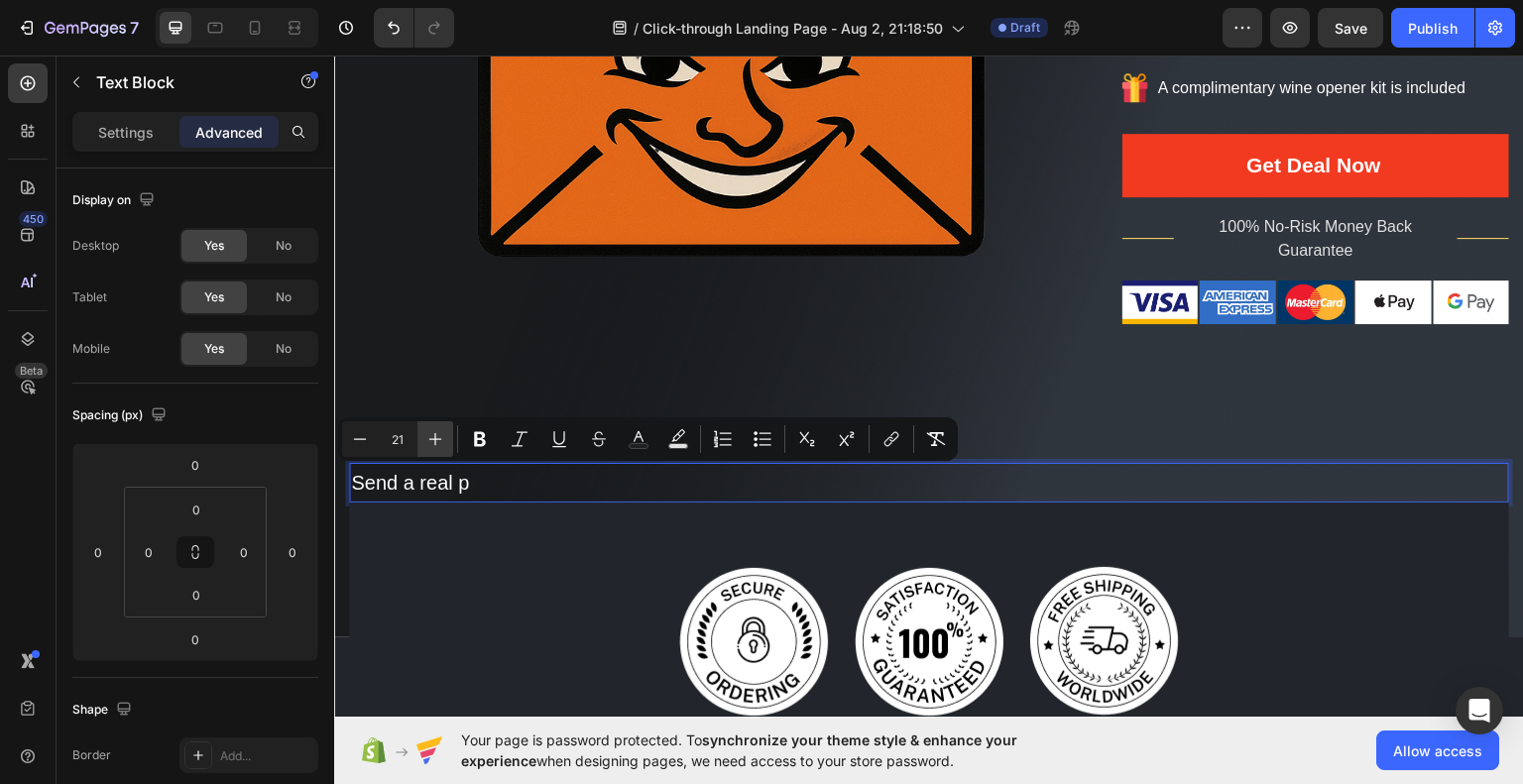 click on "Plus" at bounding box center [435, 439] 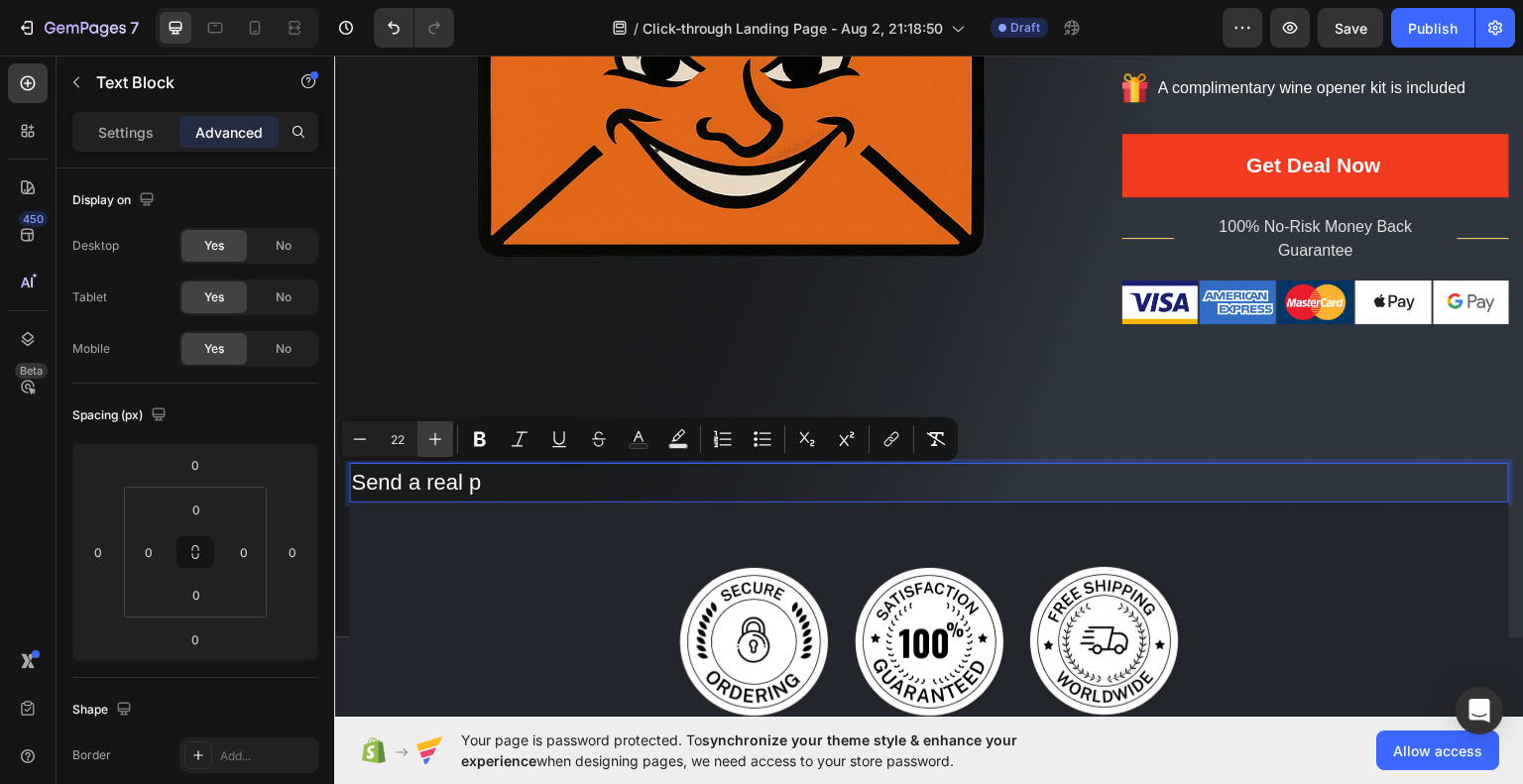 click on "Plus" at bounding box center [435, 439] 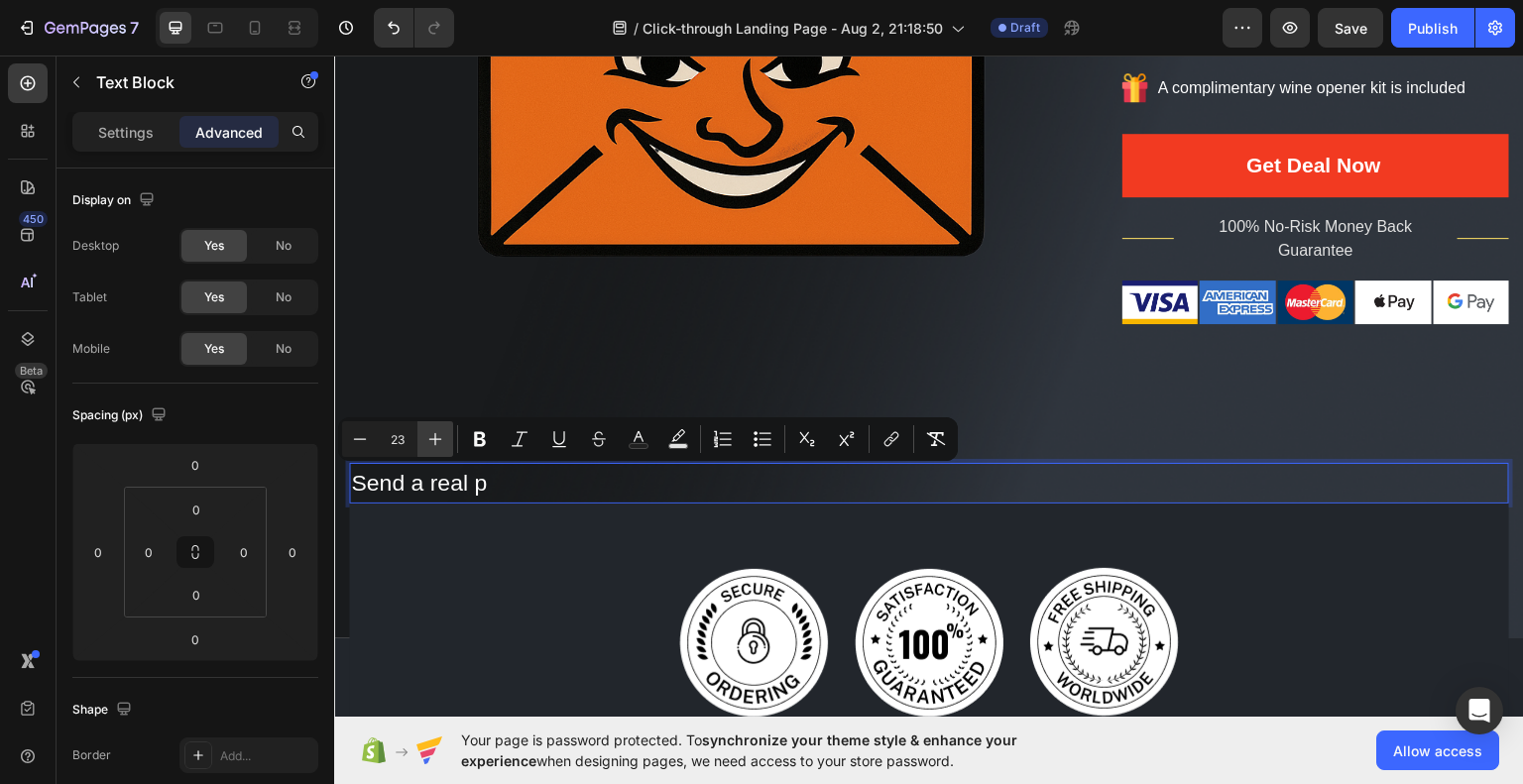 click on "Plus" at bounding box center (435, 439) 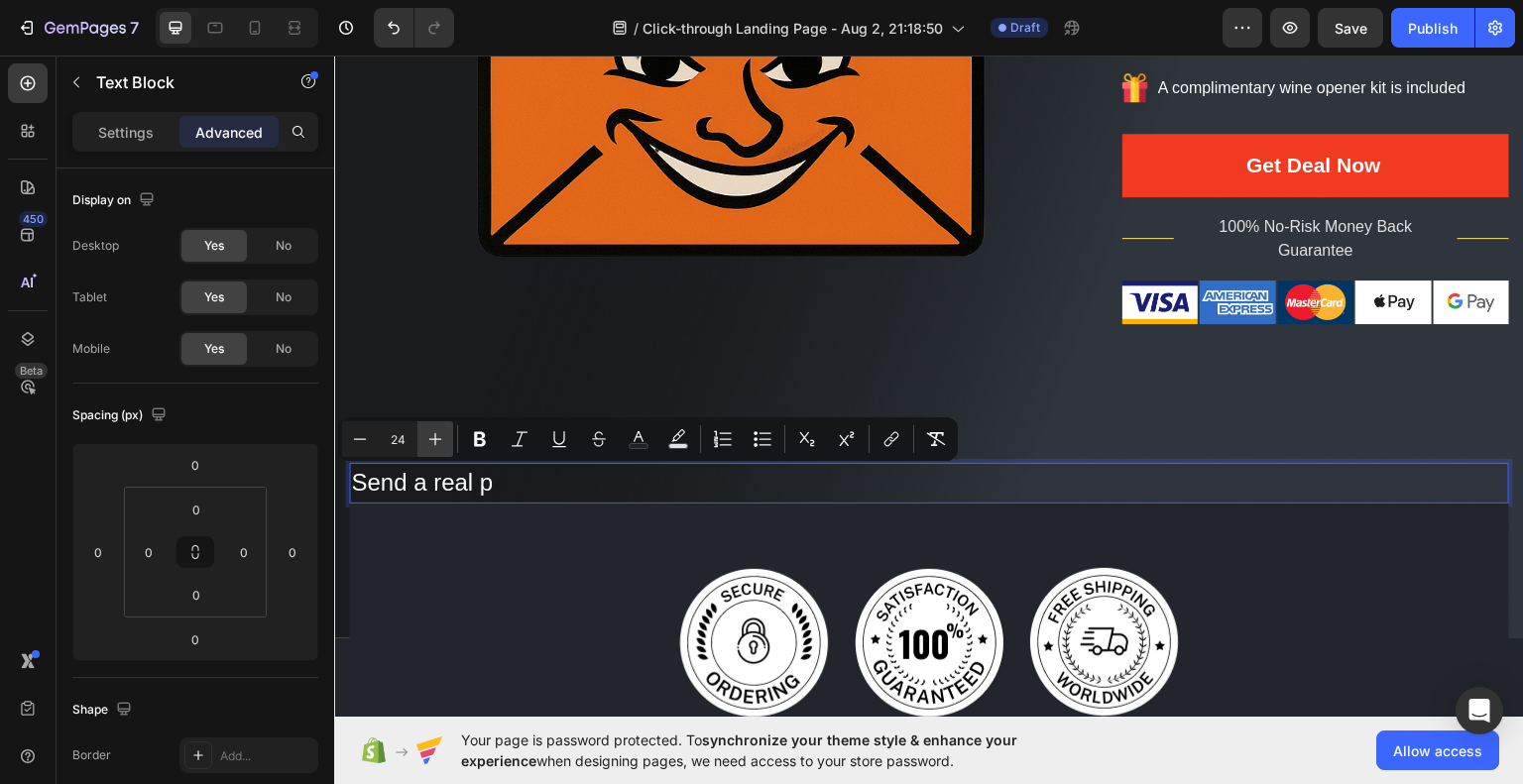 click on "Plus" at bounding box center (435, 439) 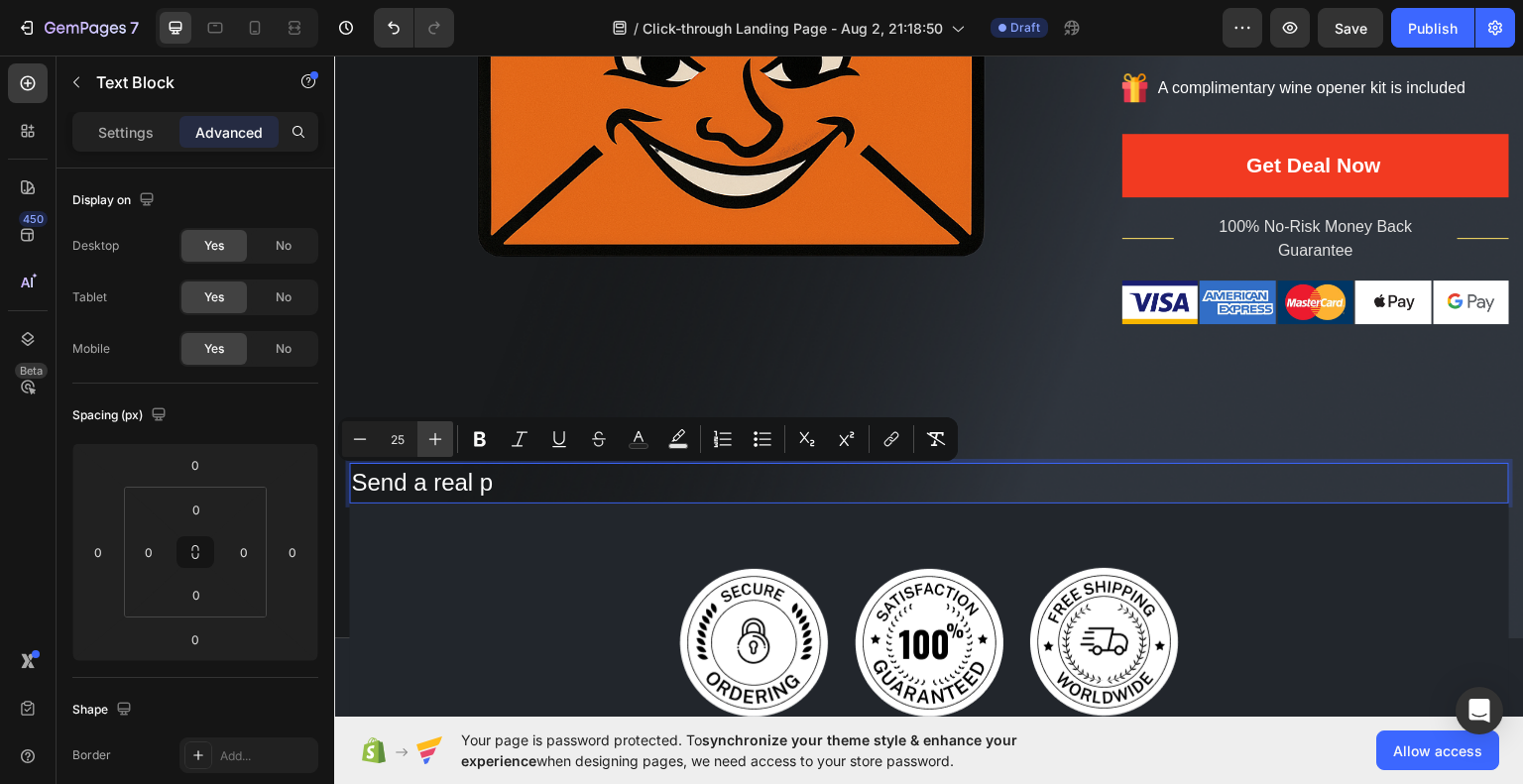 click on "Plus" at bounding box center [435, 439] 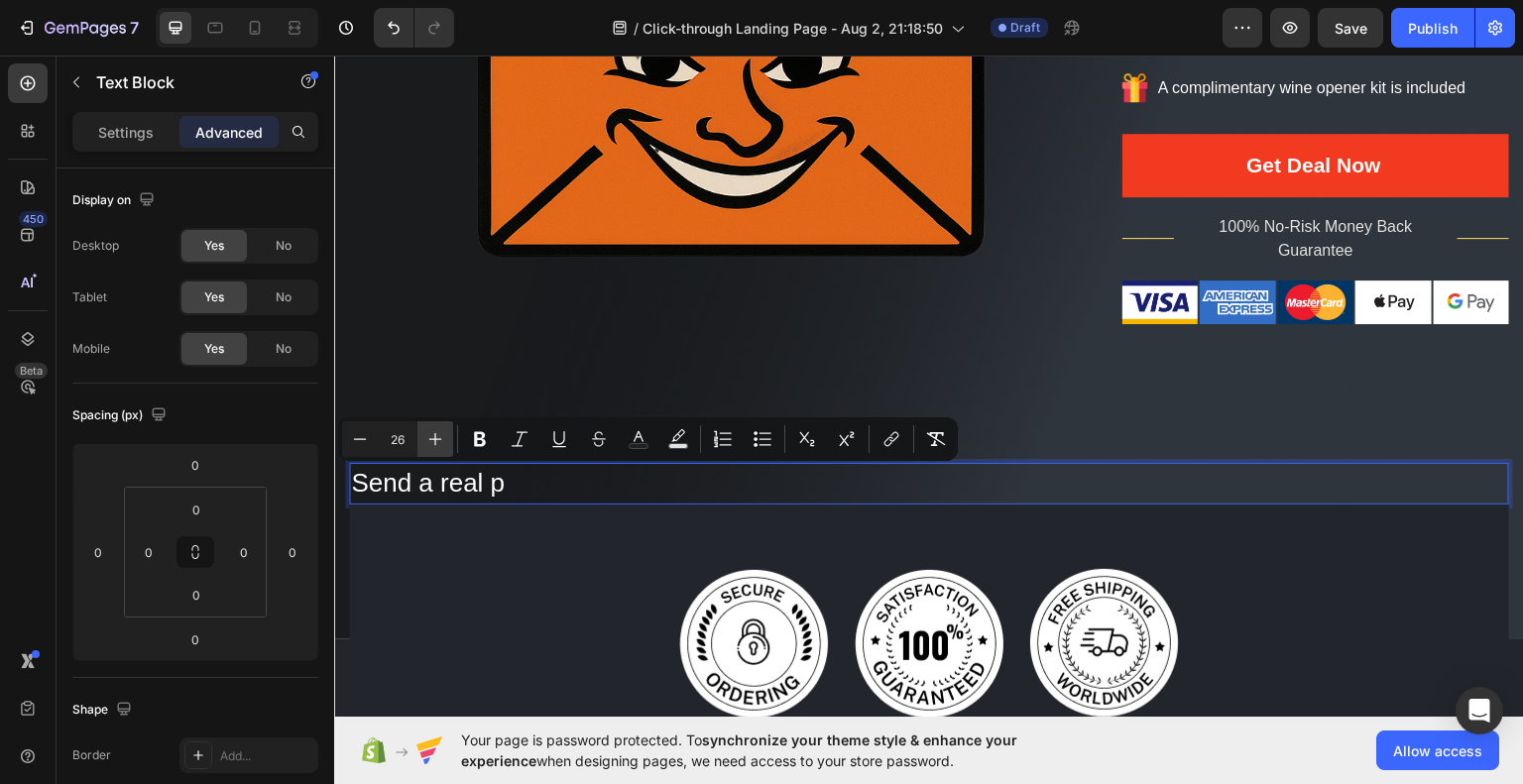 click on "Plus" at bounding box center (435, 439) 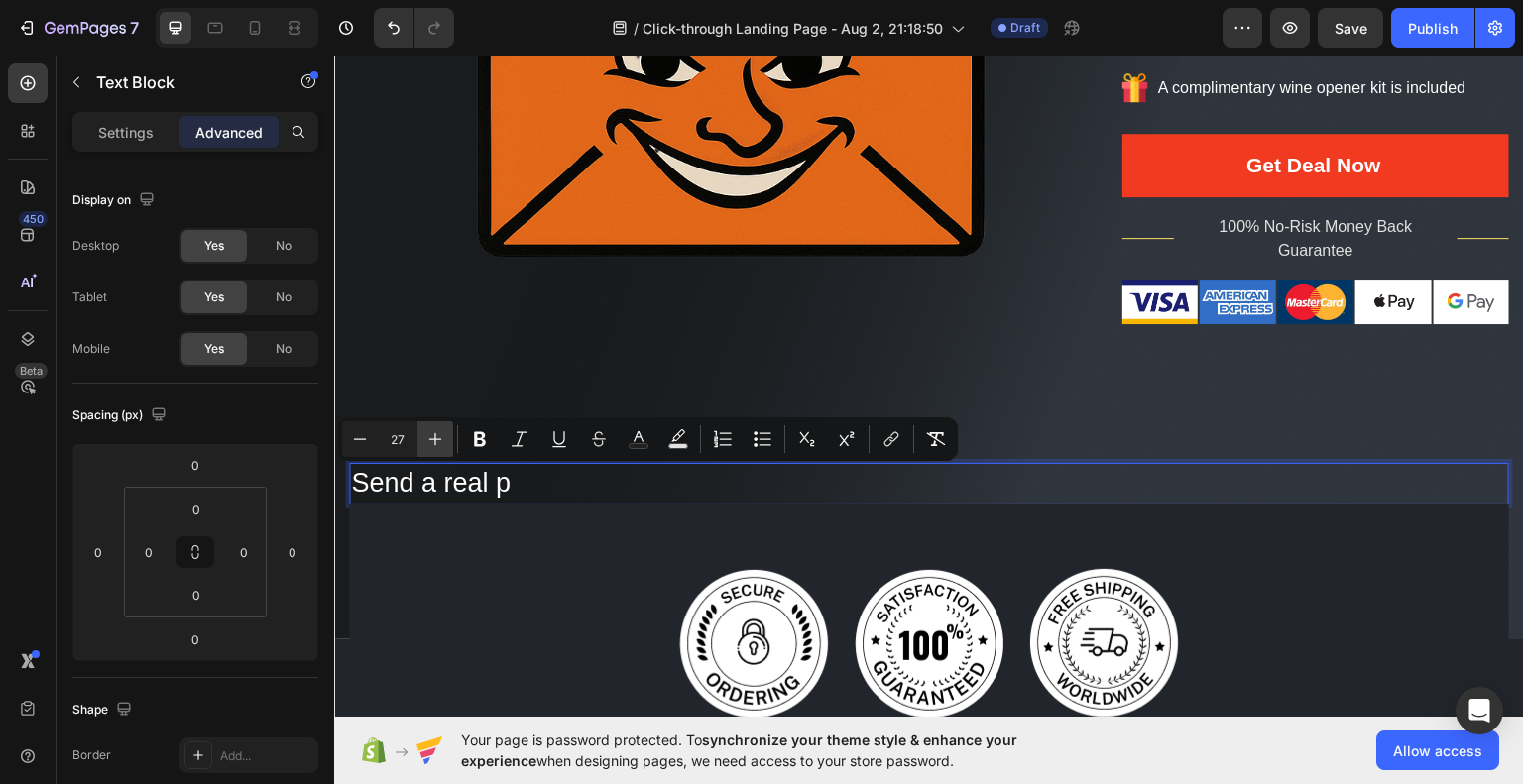 click on "Plus" at bounding box center (435, 439) 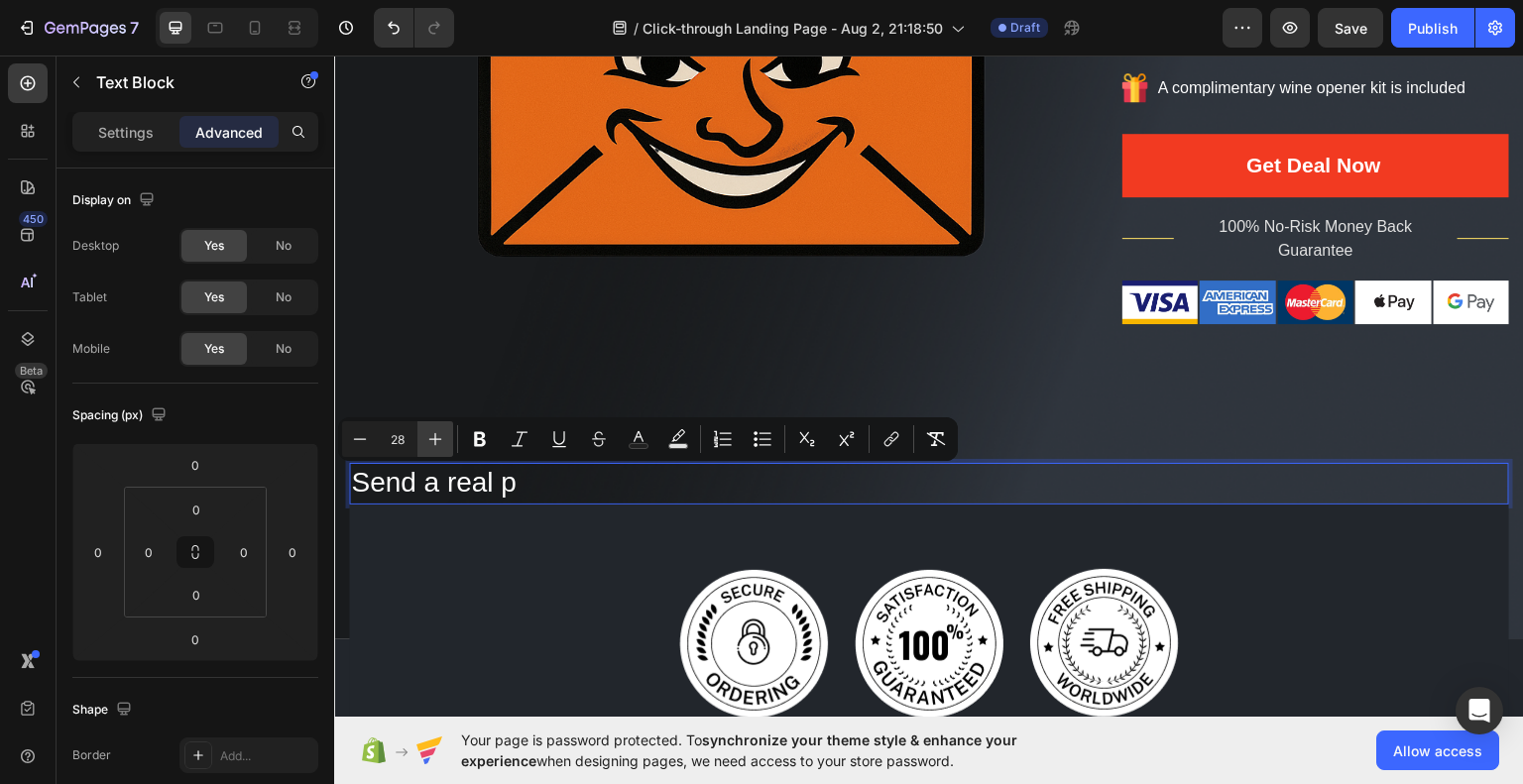 click on "Plus" at bounding box center (435, 439) 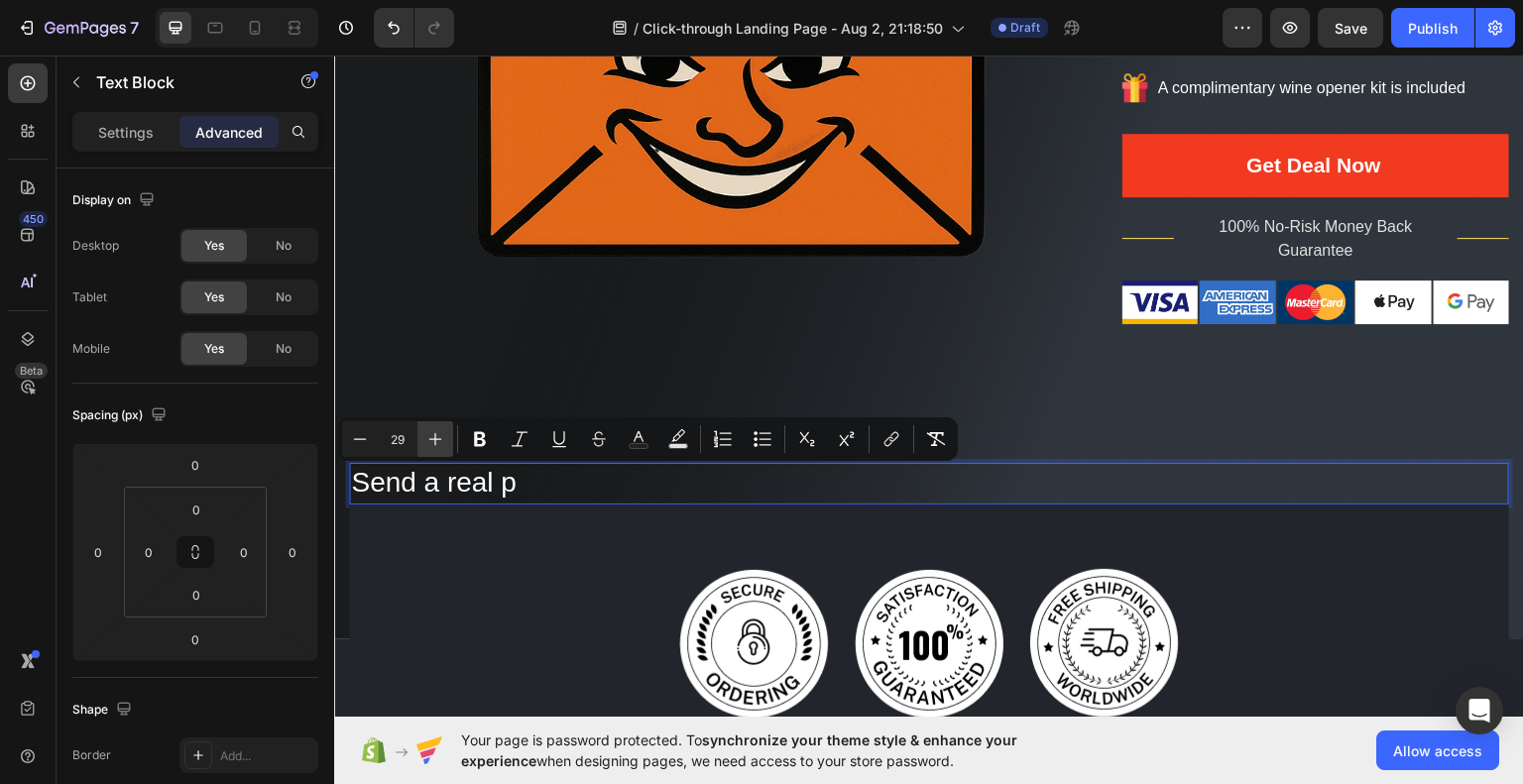 click on "Plus" at bounding box center [435, 439] 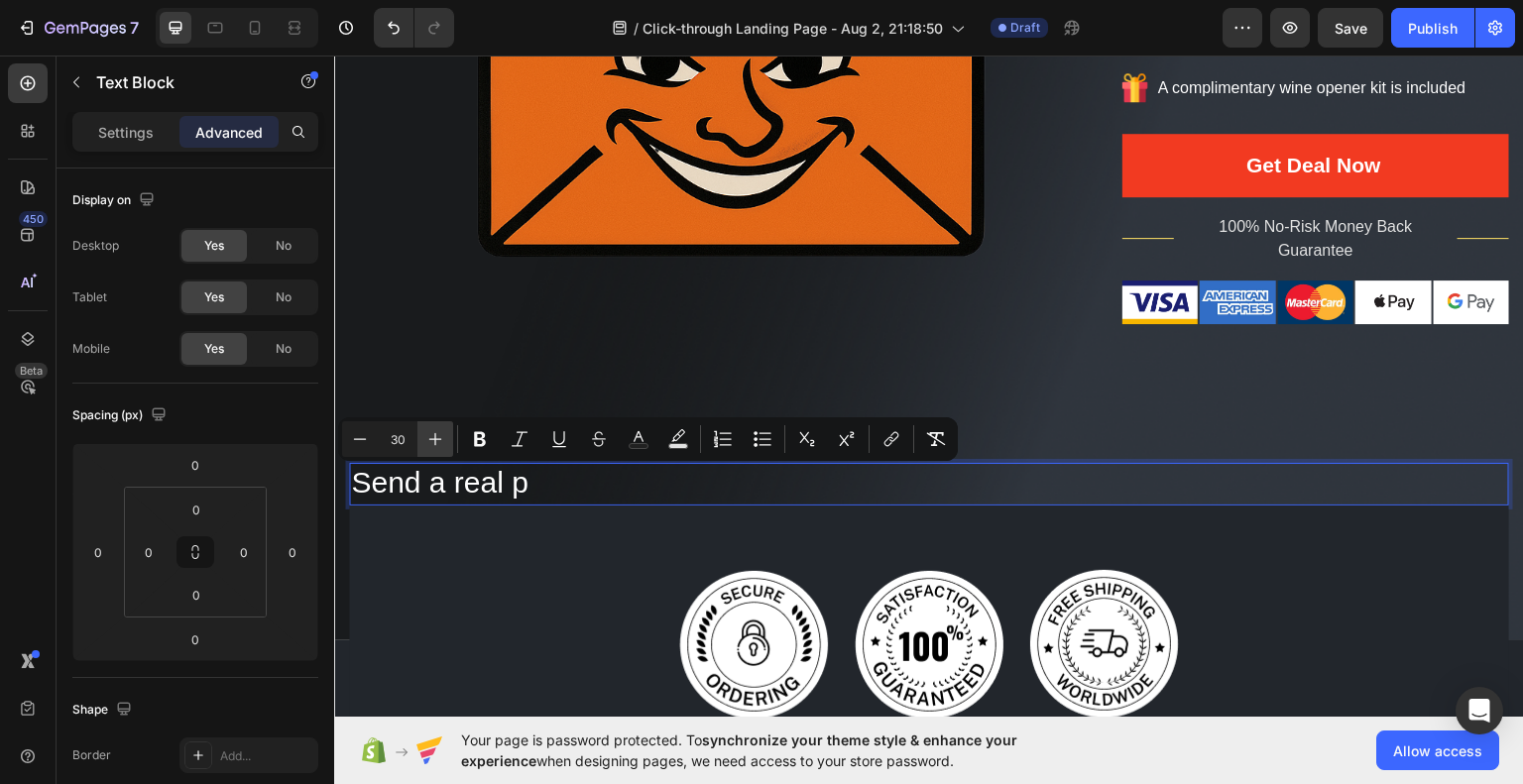click on "Plus" at bounding box center [435, 439] 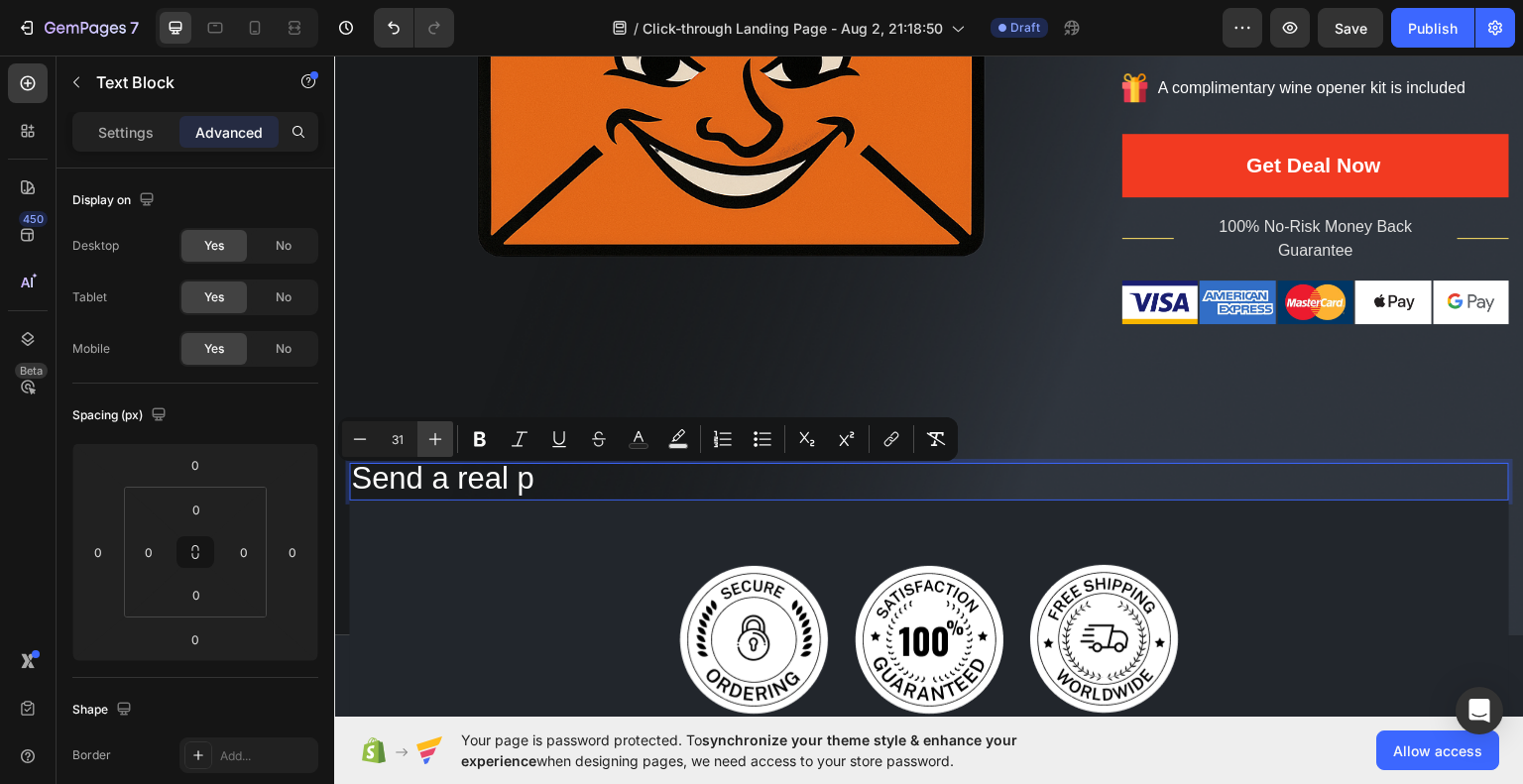click on "Plus" at bounding box center [435, 439] 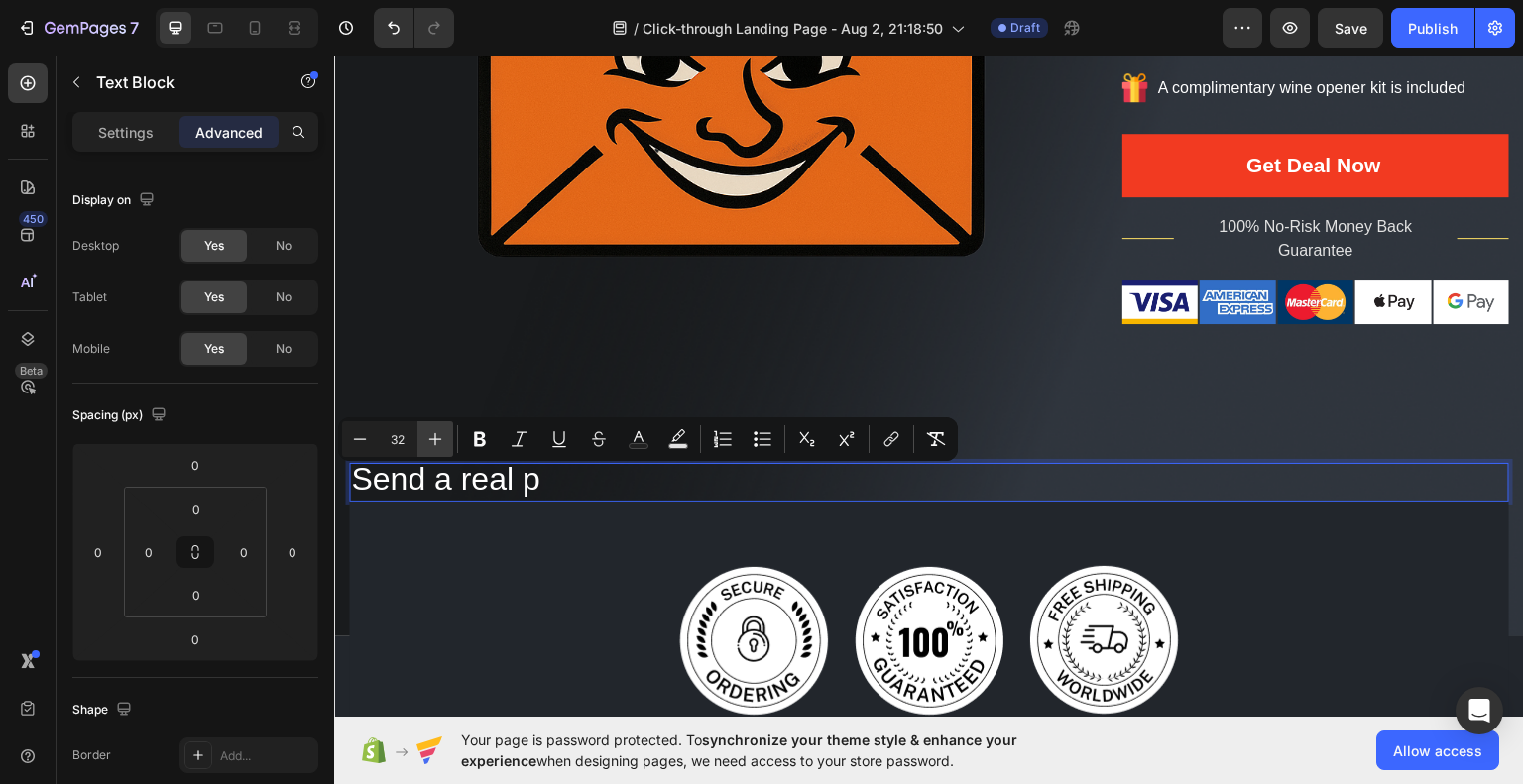 click on "Plus" at bounding box center (435, 439) 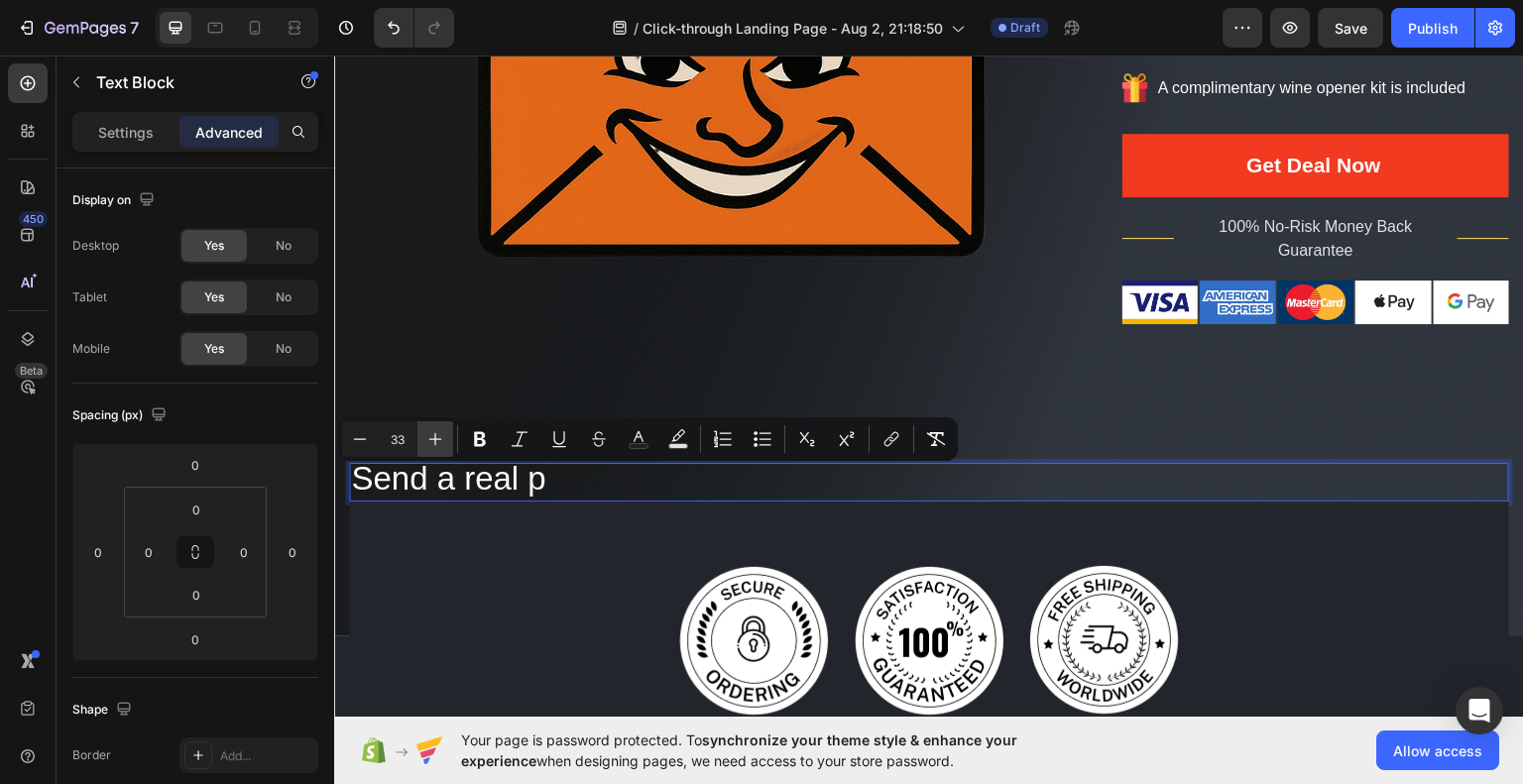 click on "Plus" at bounding box center (435, 439) 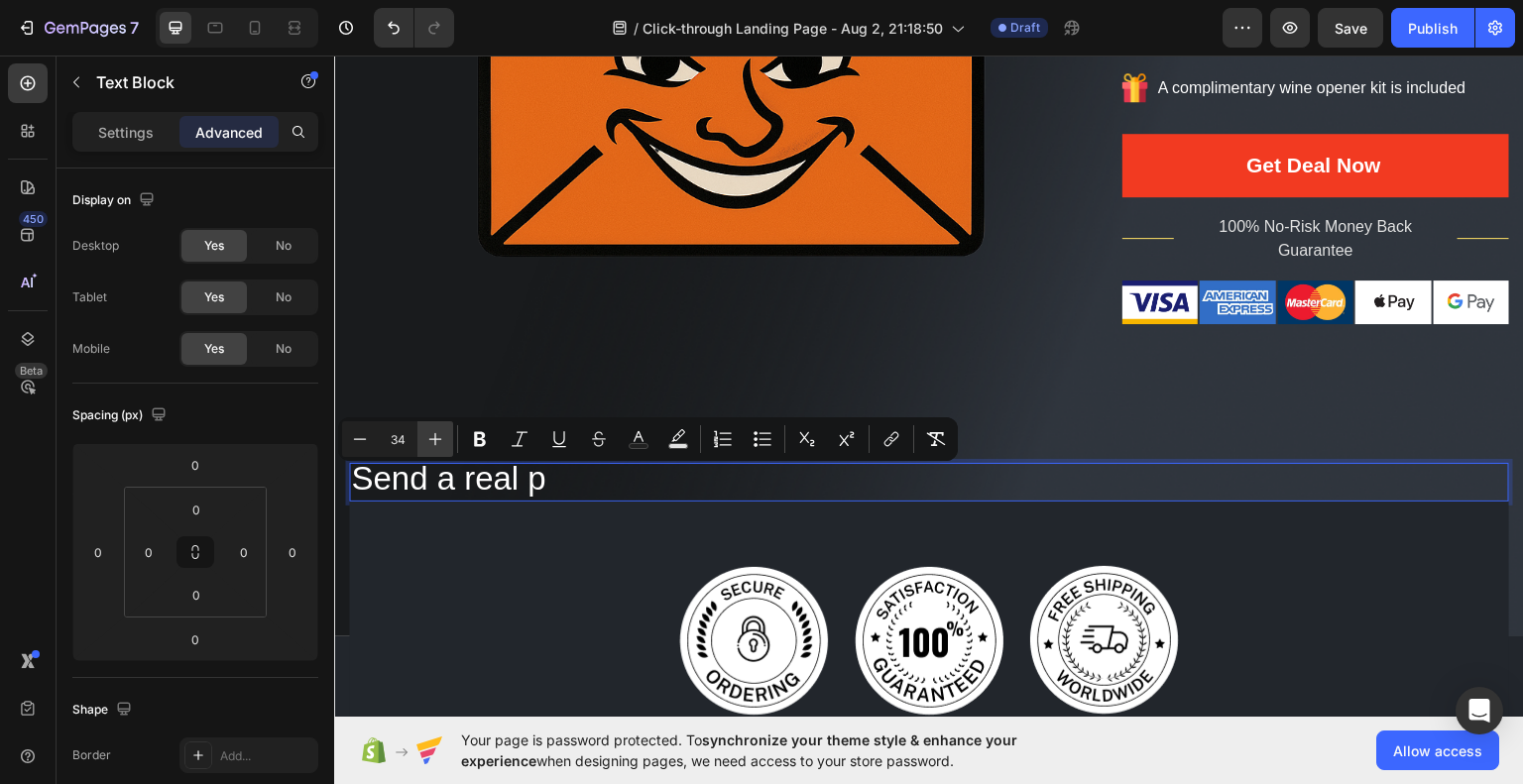 click on "Plus" at bounding box center [435, 439] 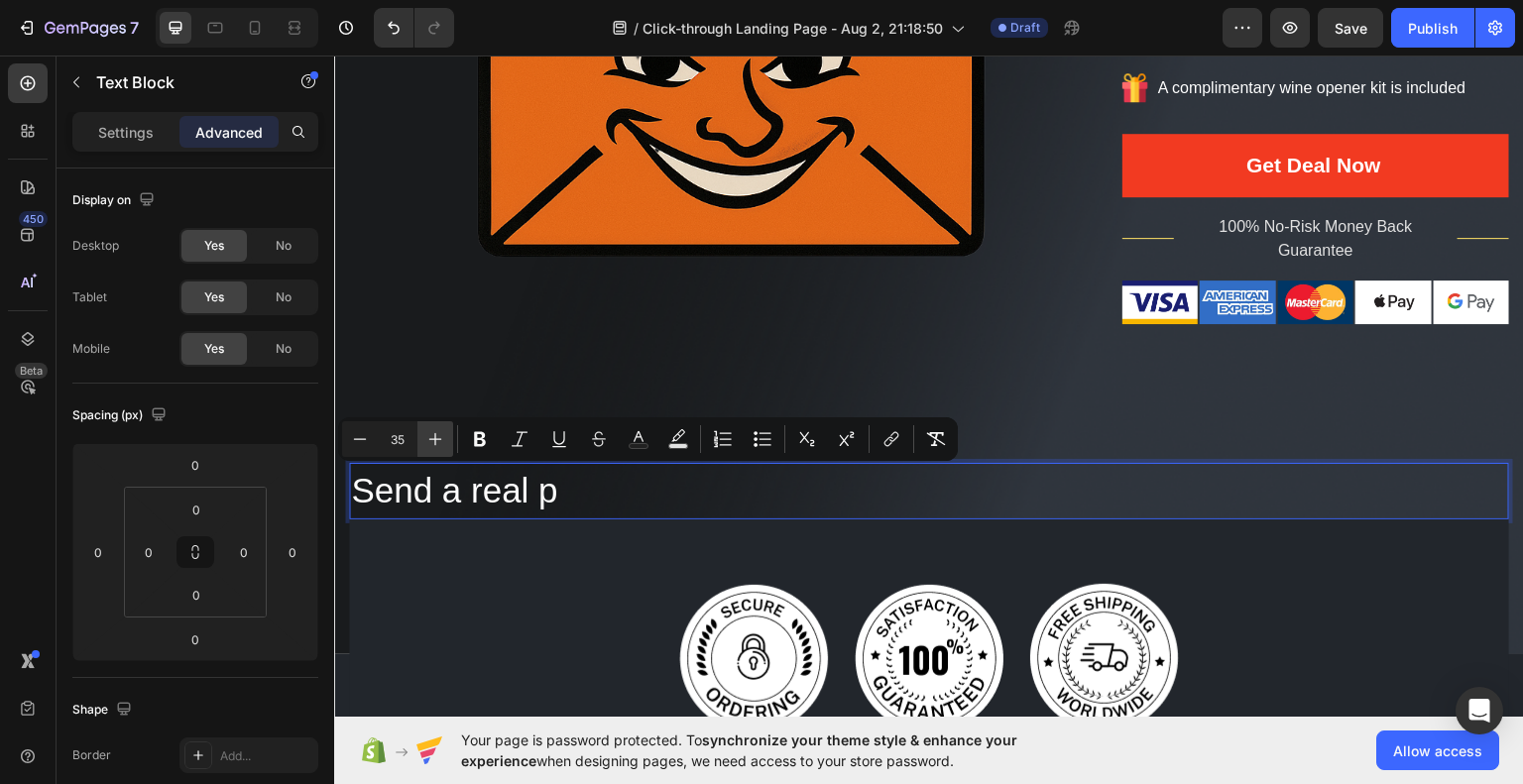 click on "Plus" at bounding box center (435, 439) 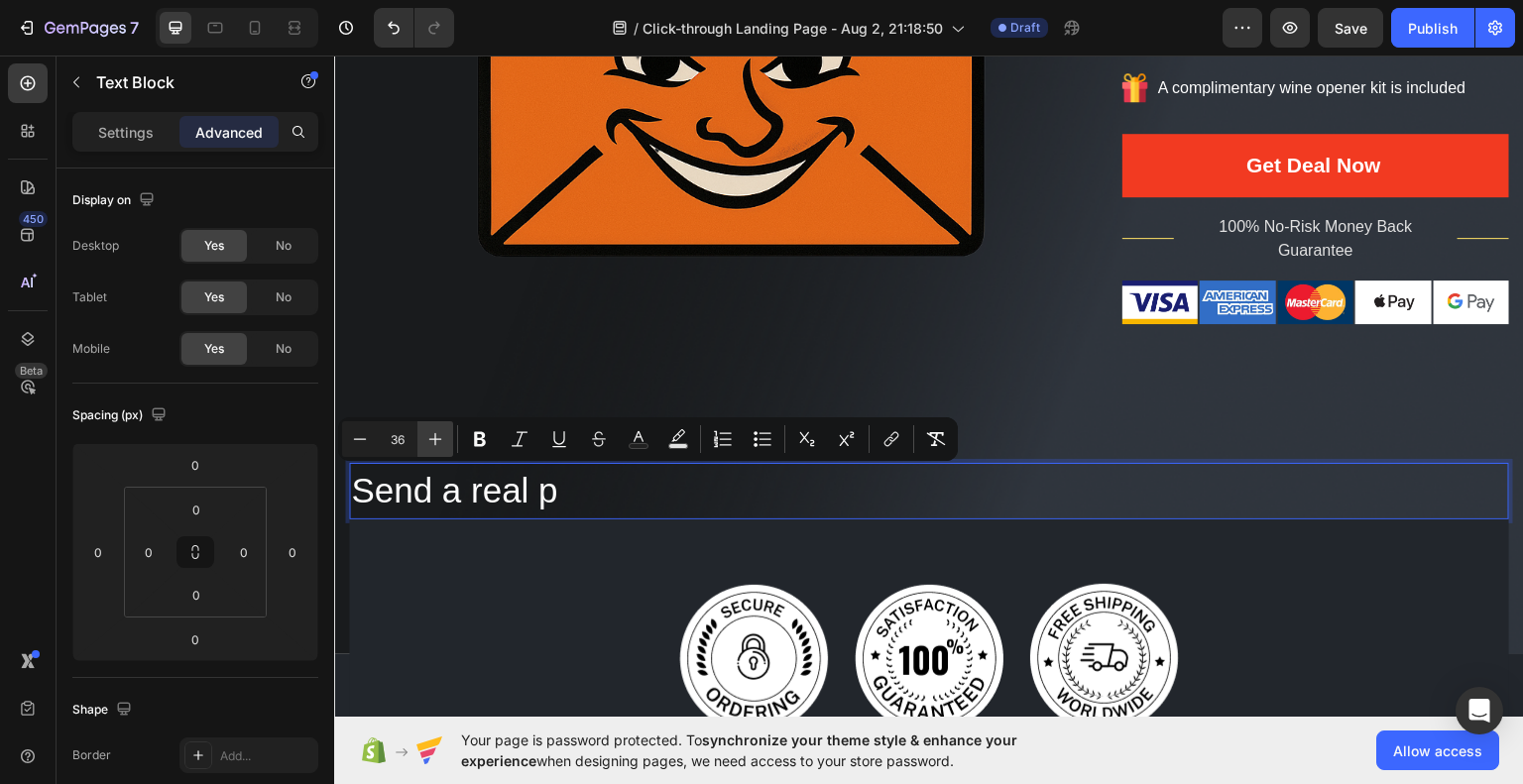 click on "Plus" at bounding box center [435, 439] 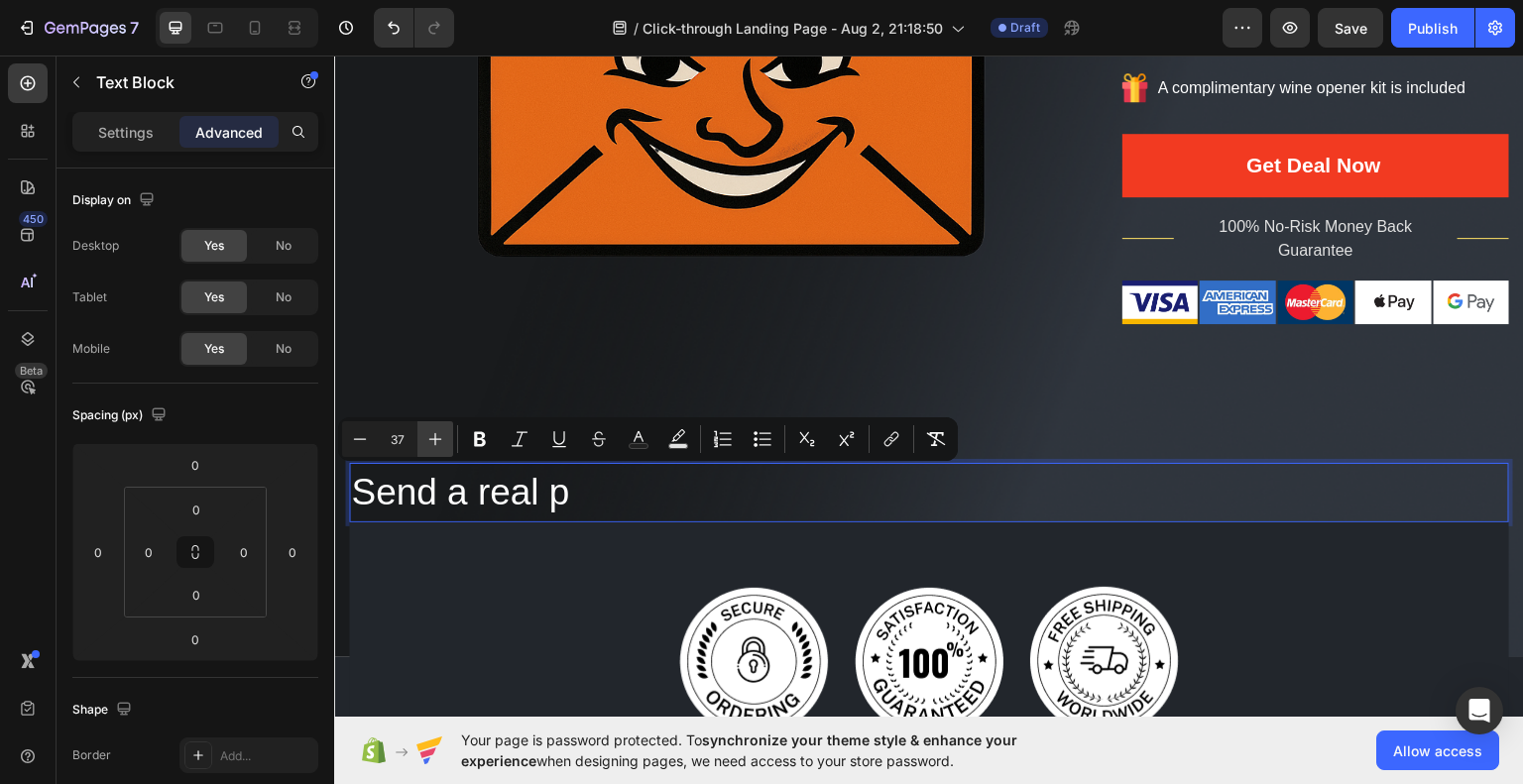 click on "Plus" at bounding box center (435, 439) 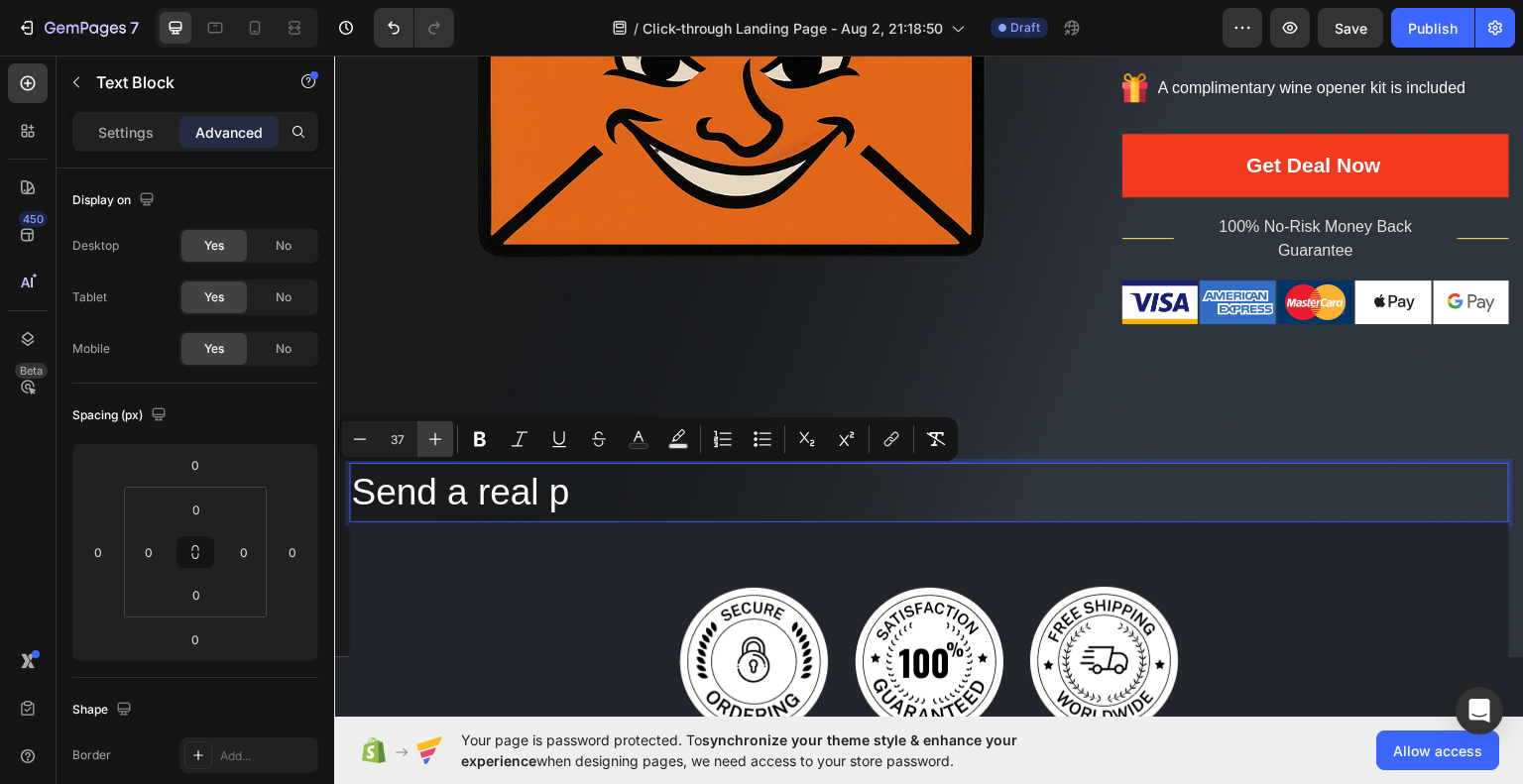 type on "38" 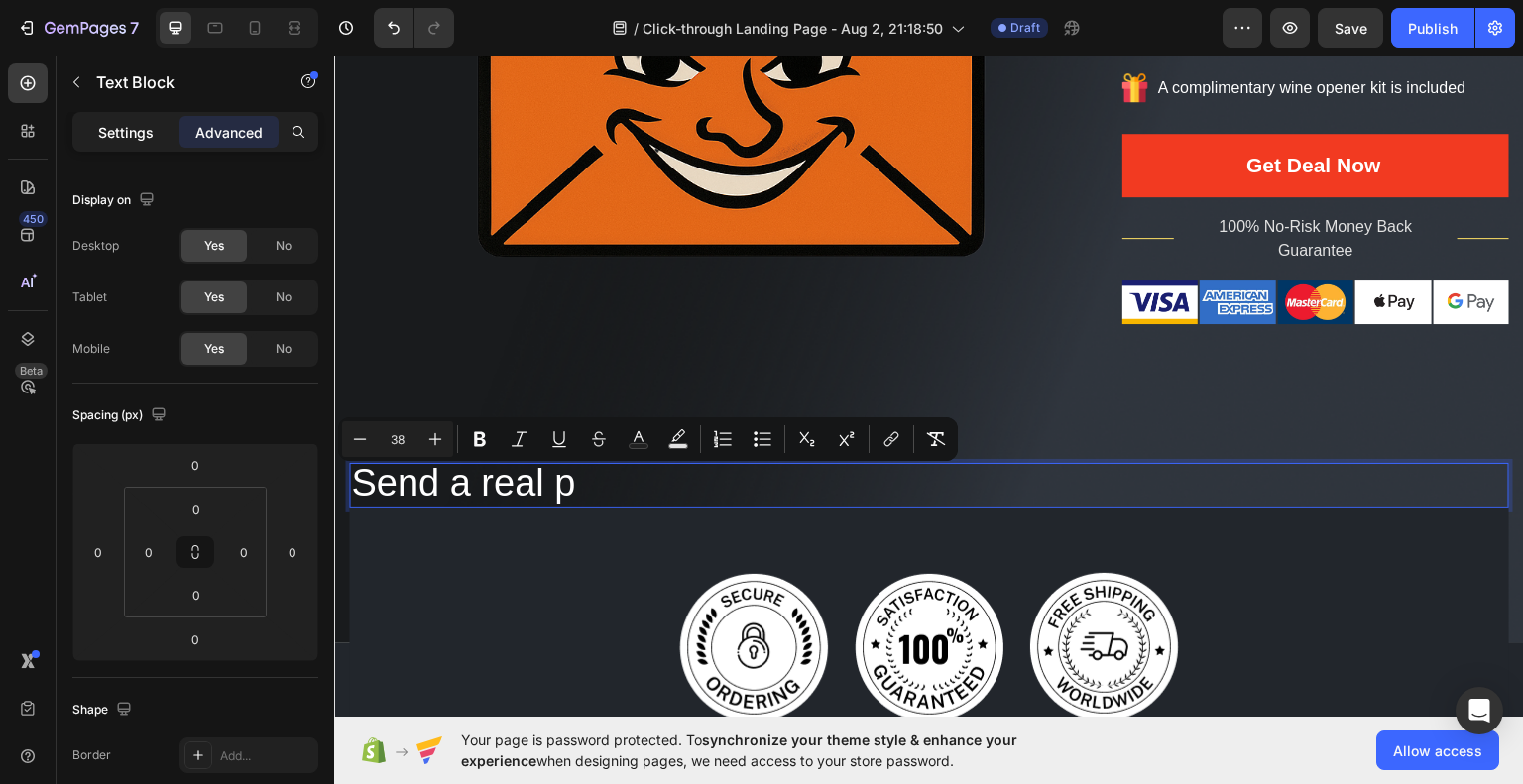 click on "Settings" at bounding box center (126, 132) 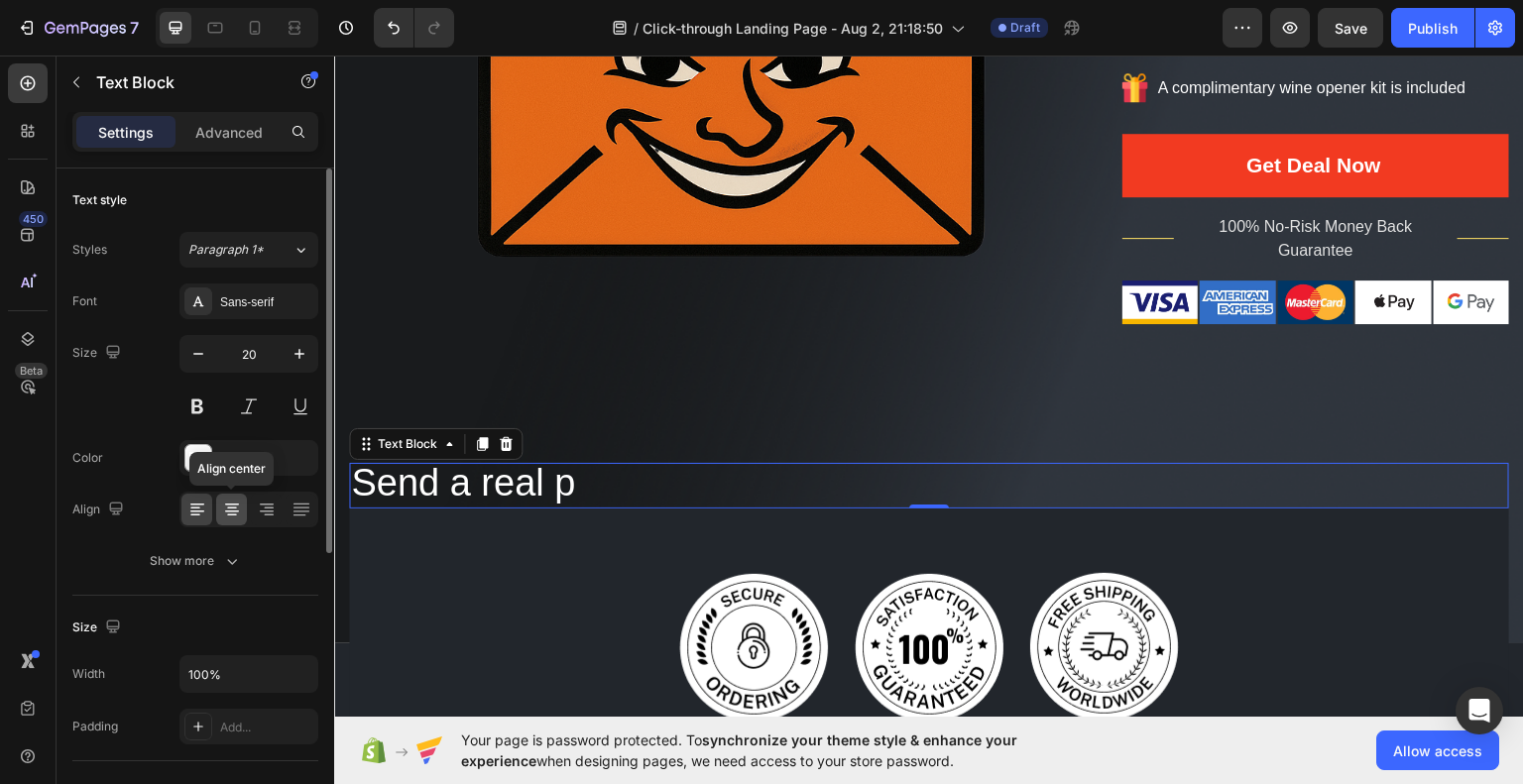 click 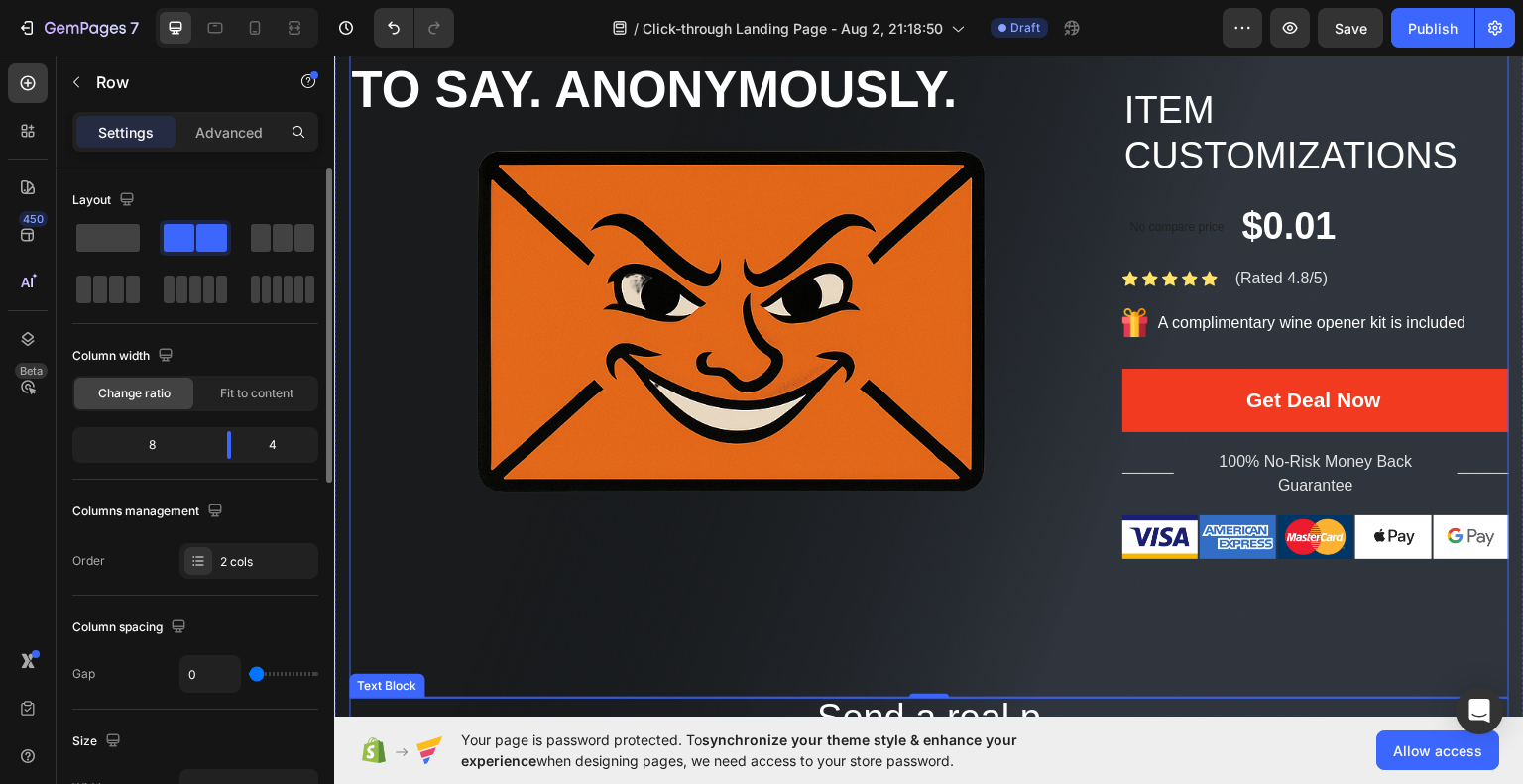 scroll, scrollTop: 257, scrollLeft: 0, axis: vertical 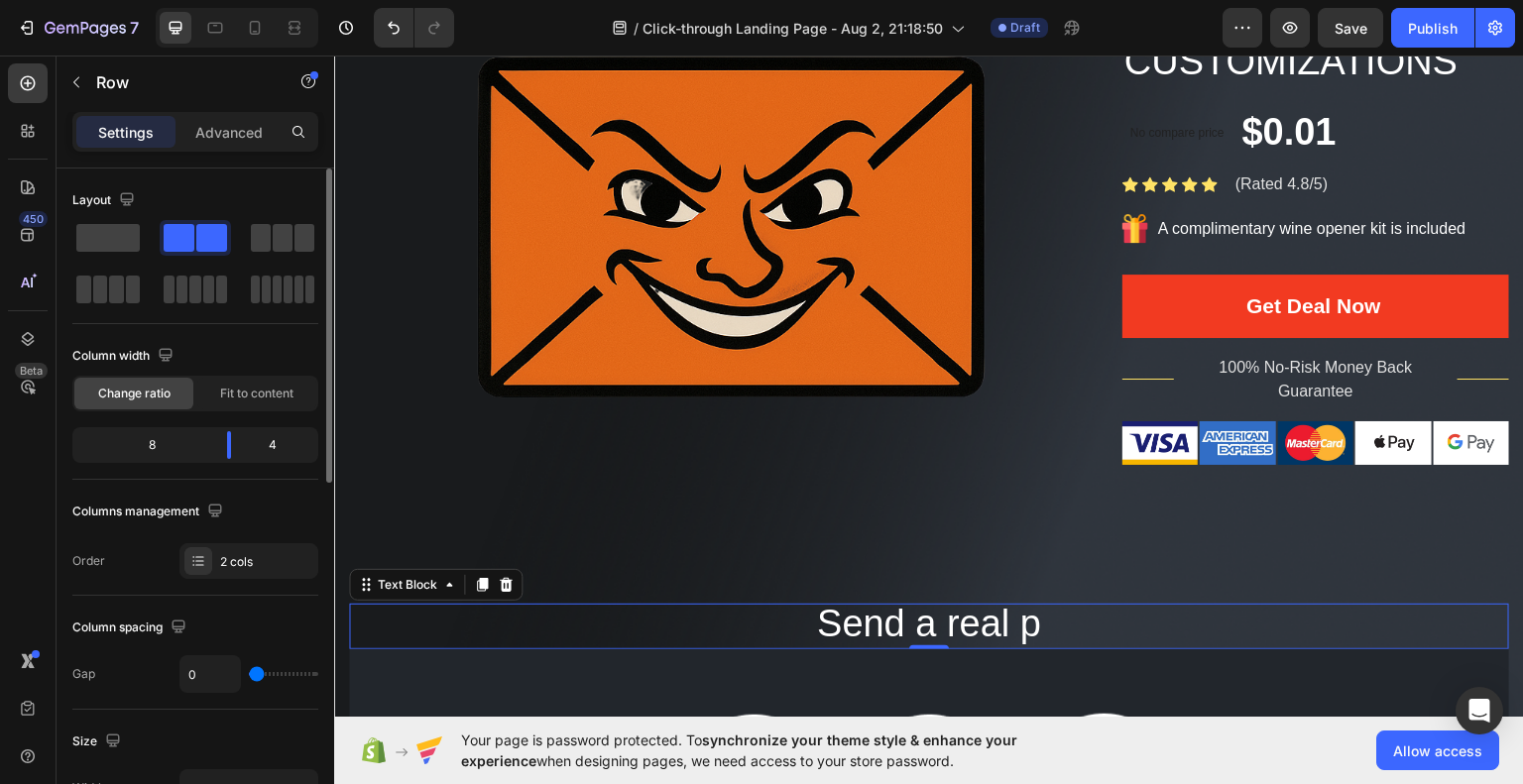 click on "Send a real p" at bounding box center (929, 622) 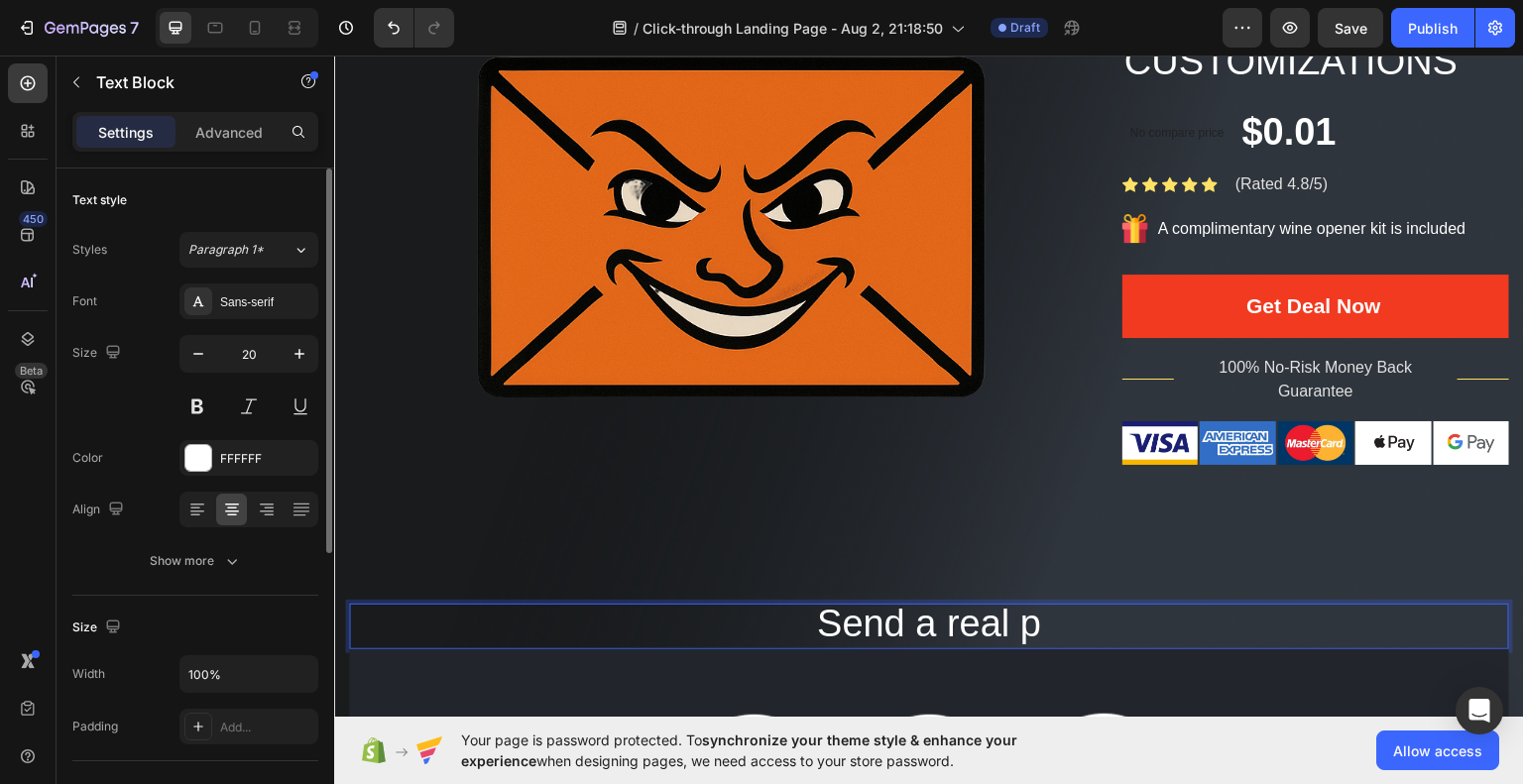click on "Send a real p" at bounding box center (929, 622) 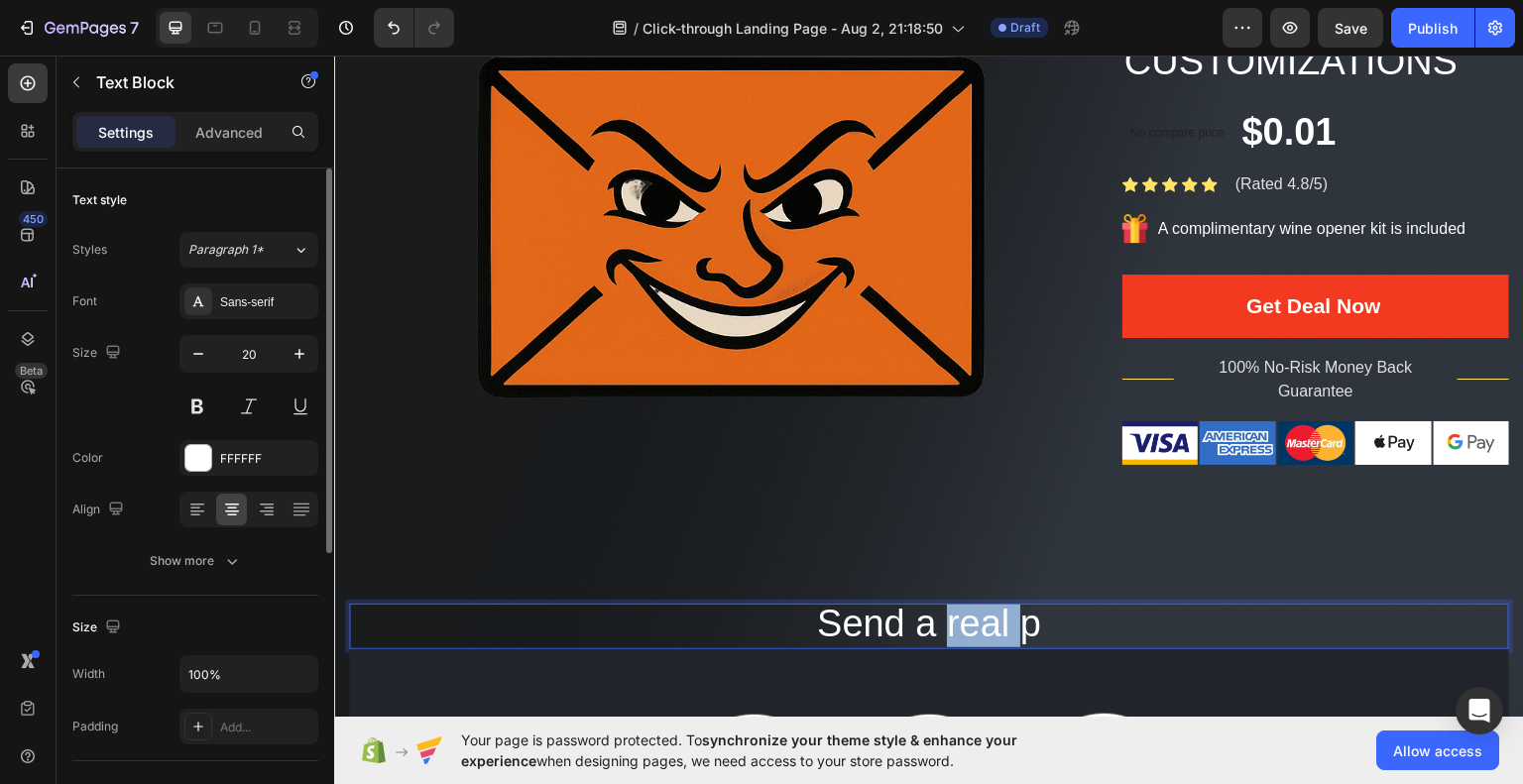 click on "Send a real p" at bounding box center (929, 622) 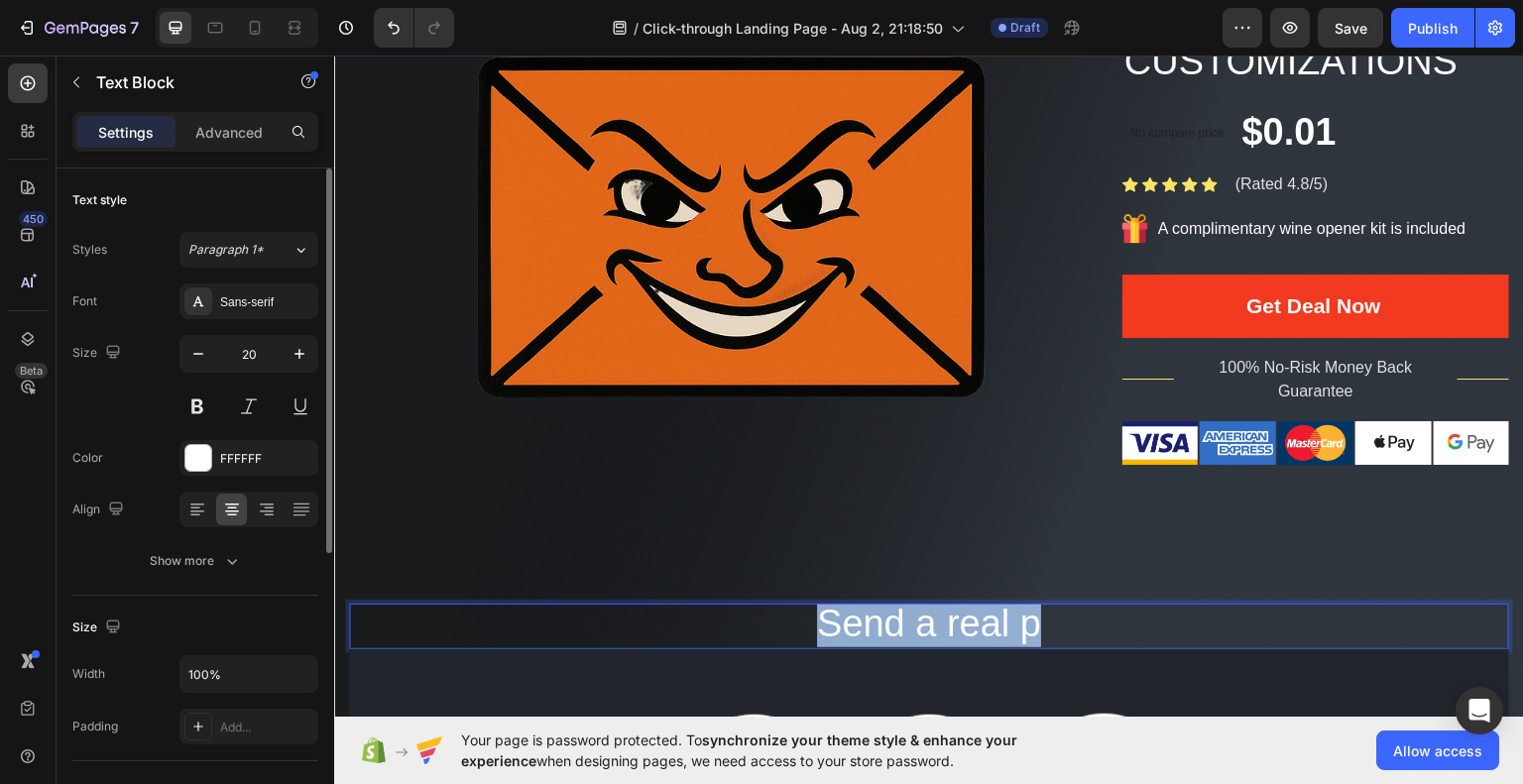 click on "Send a real p" at bounding box center (929, 622) 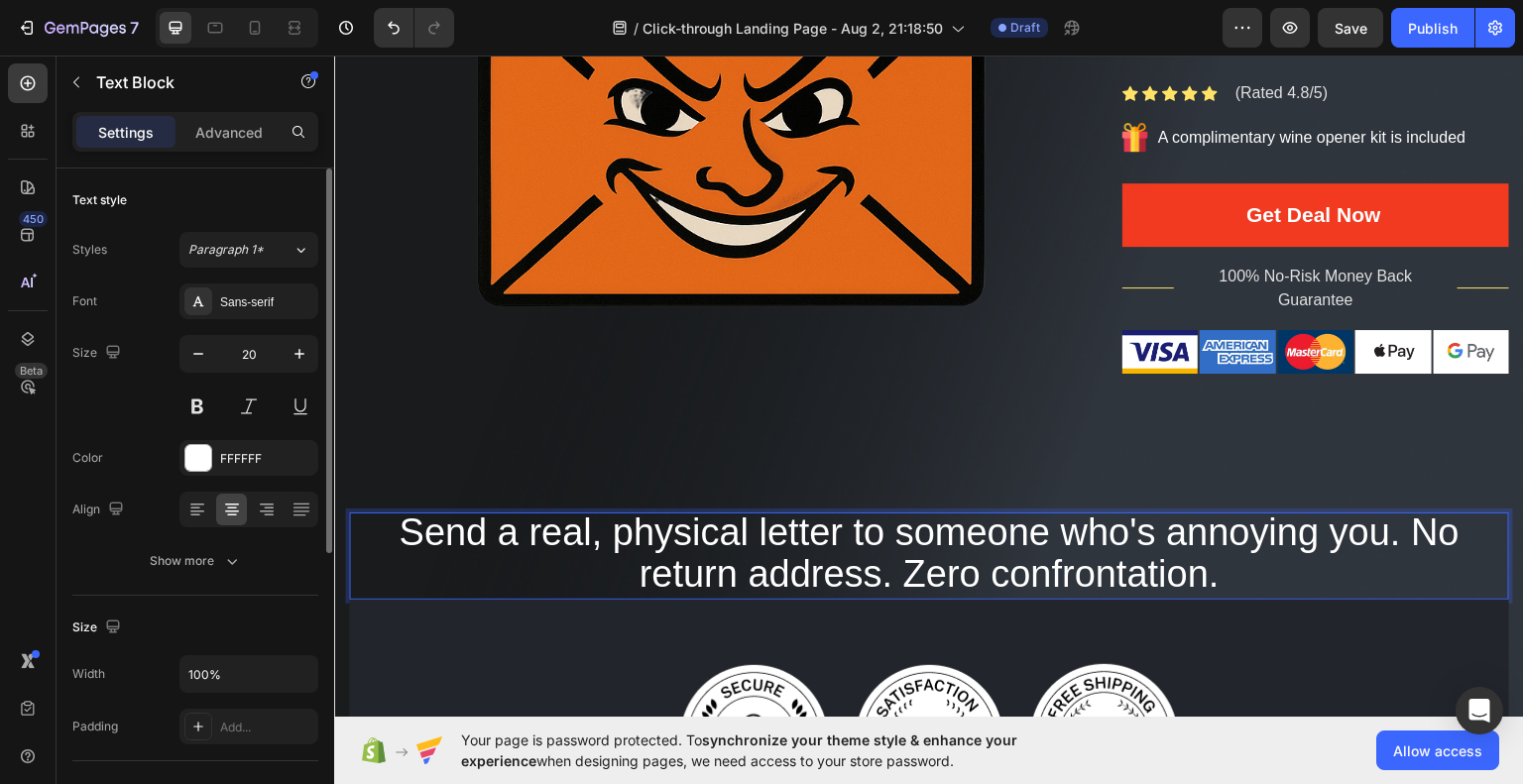 scroll, scrollTop: 457, scrollLeft: 0, axis: vertical 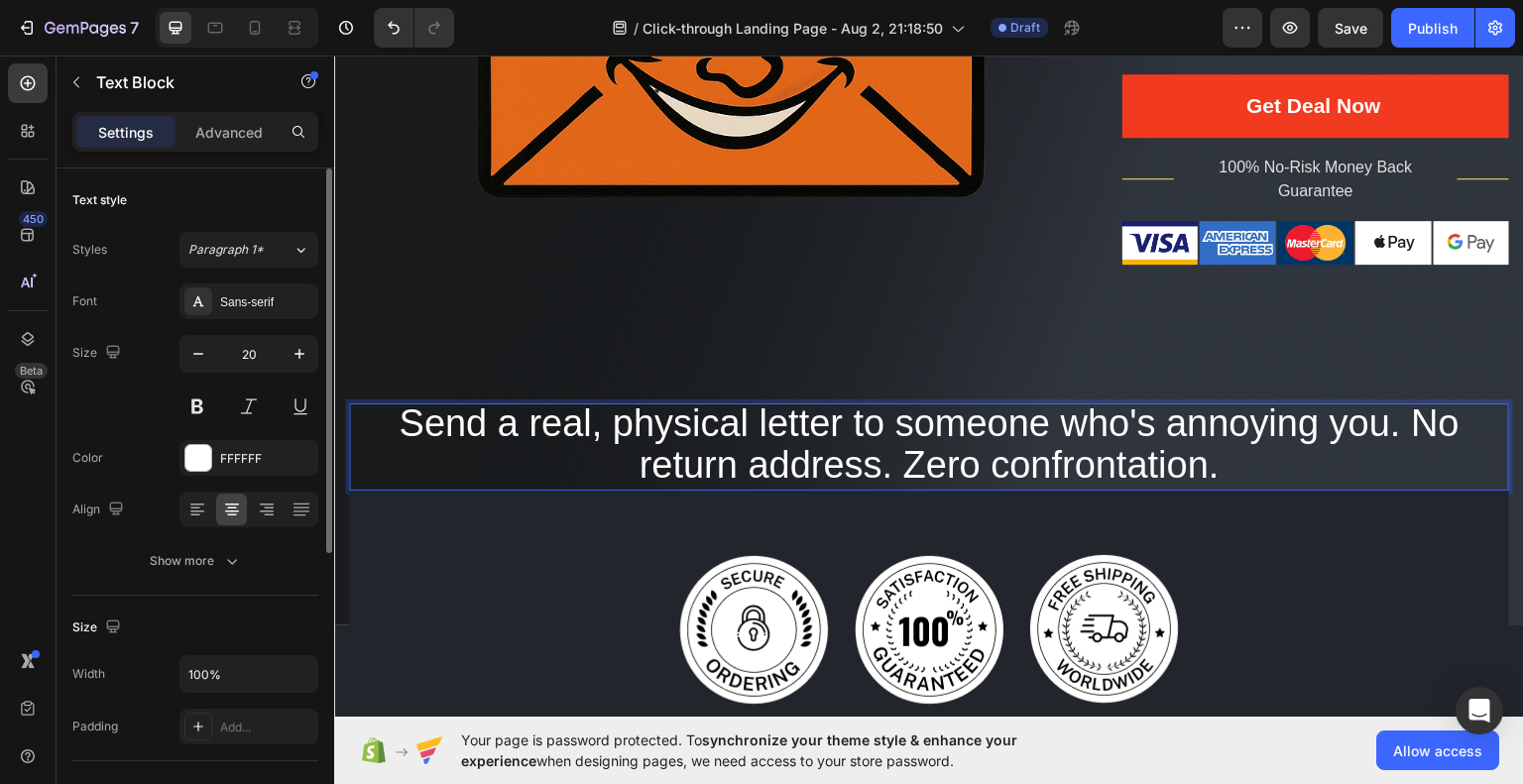 click on "Send a real, physical letter to someone who's annoying you. No return address. Zero confrontation." at bounding box center [929, 443] 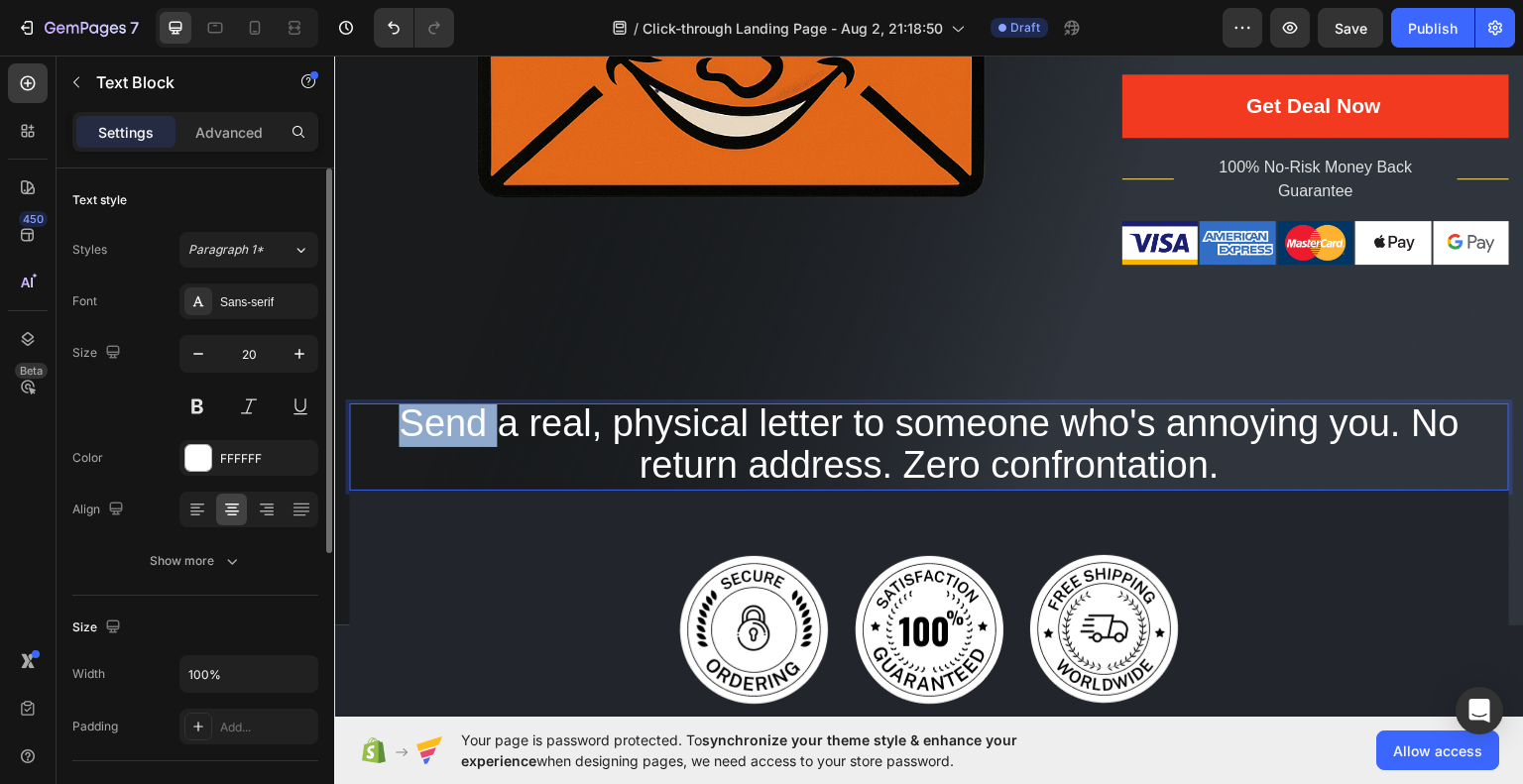 click on "Send a real, physical letter to someone who's annoying you. No return address. Zero confrontation." at bounding box center [929, 443] 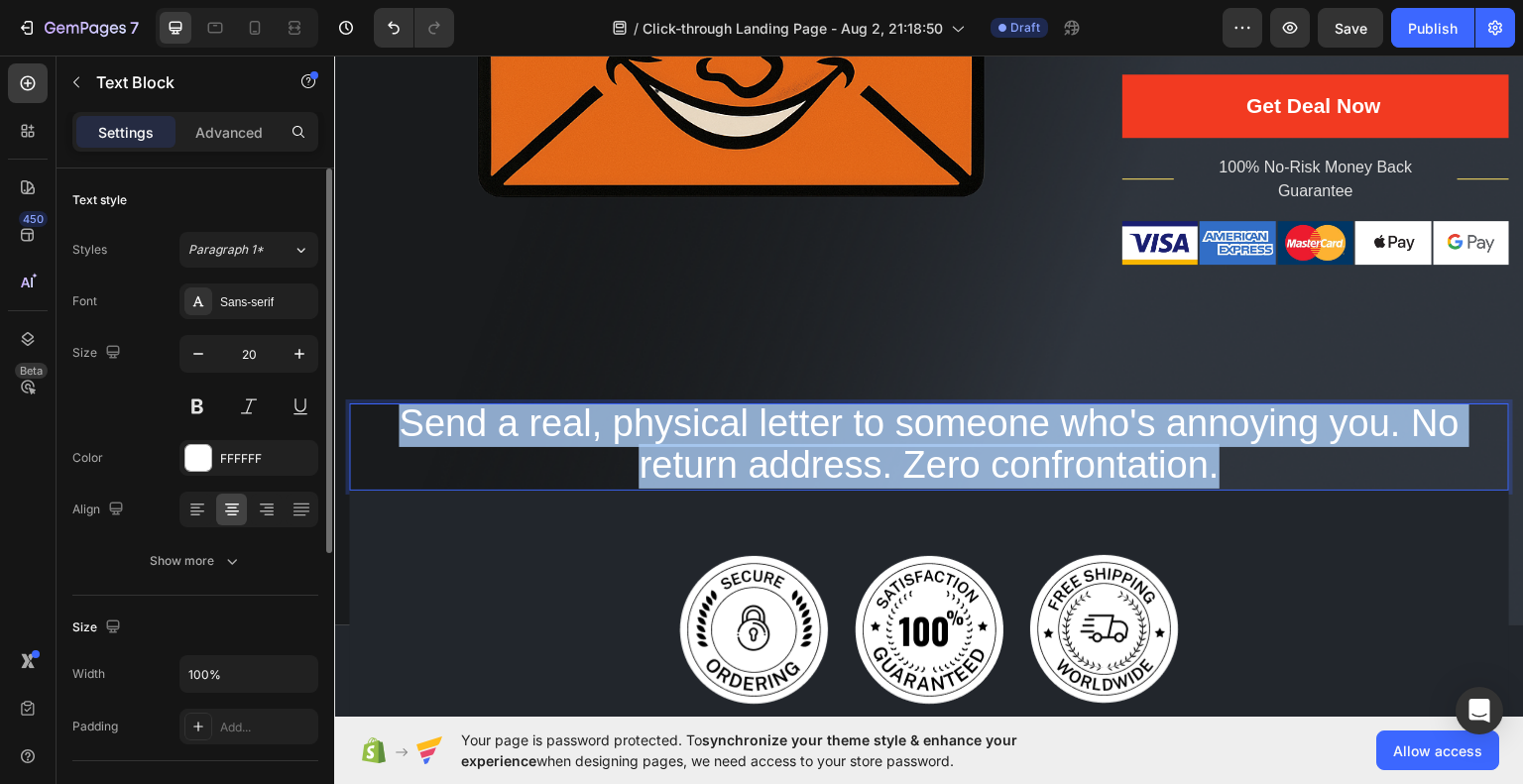 click on "Send a real, physical letter to someone who's annoying you. No return address. Zero confrontation." at bounding box center [929, 443] 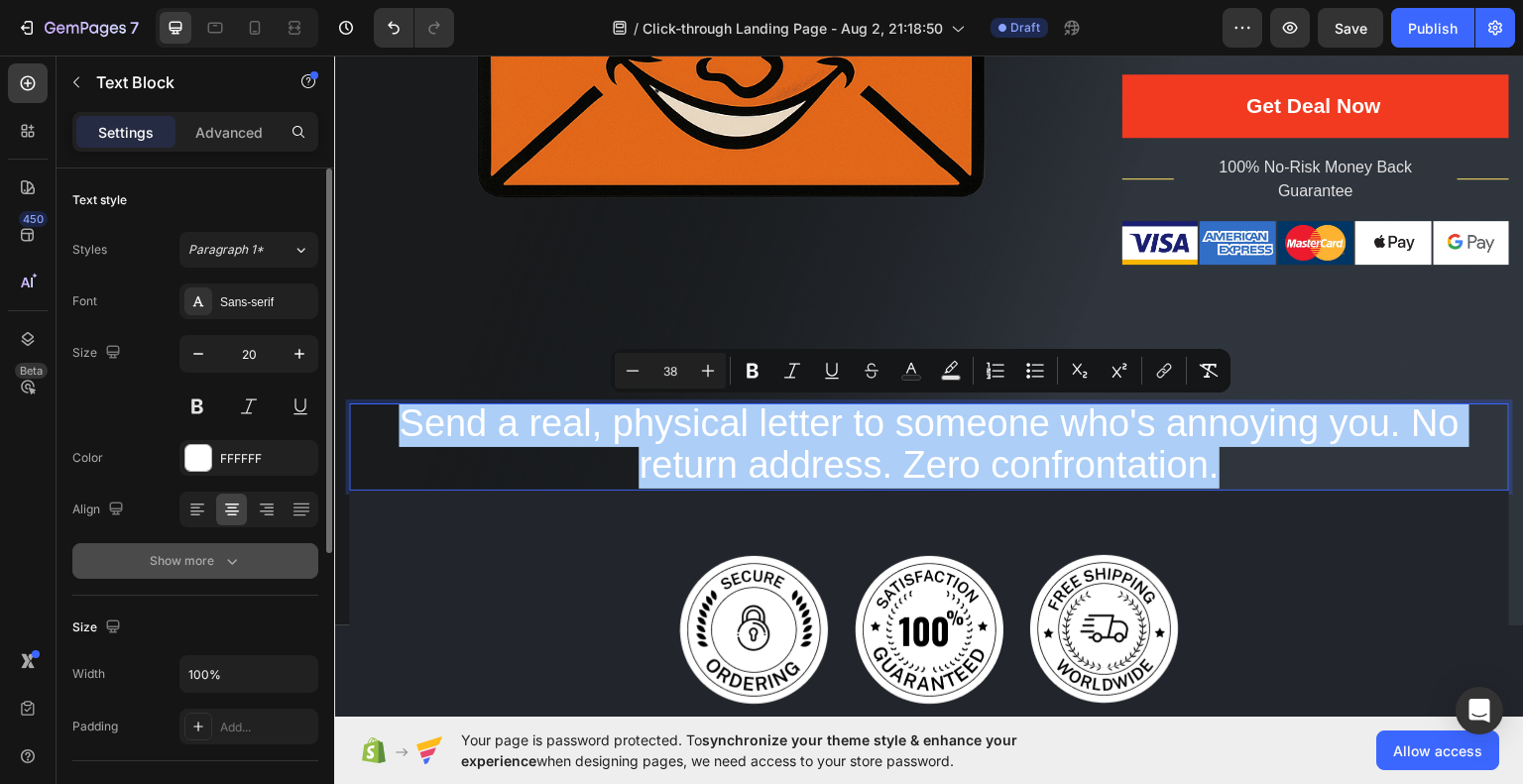 click on "Show more" at bounding box center (195, 561) 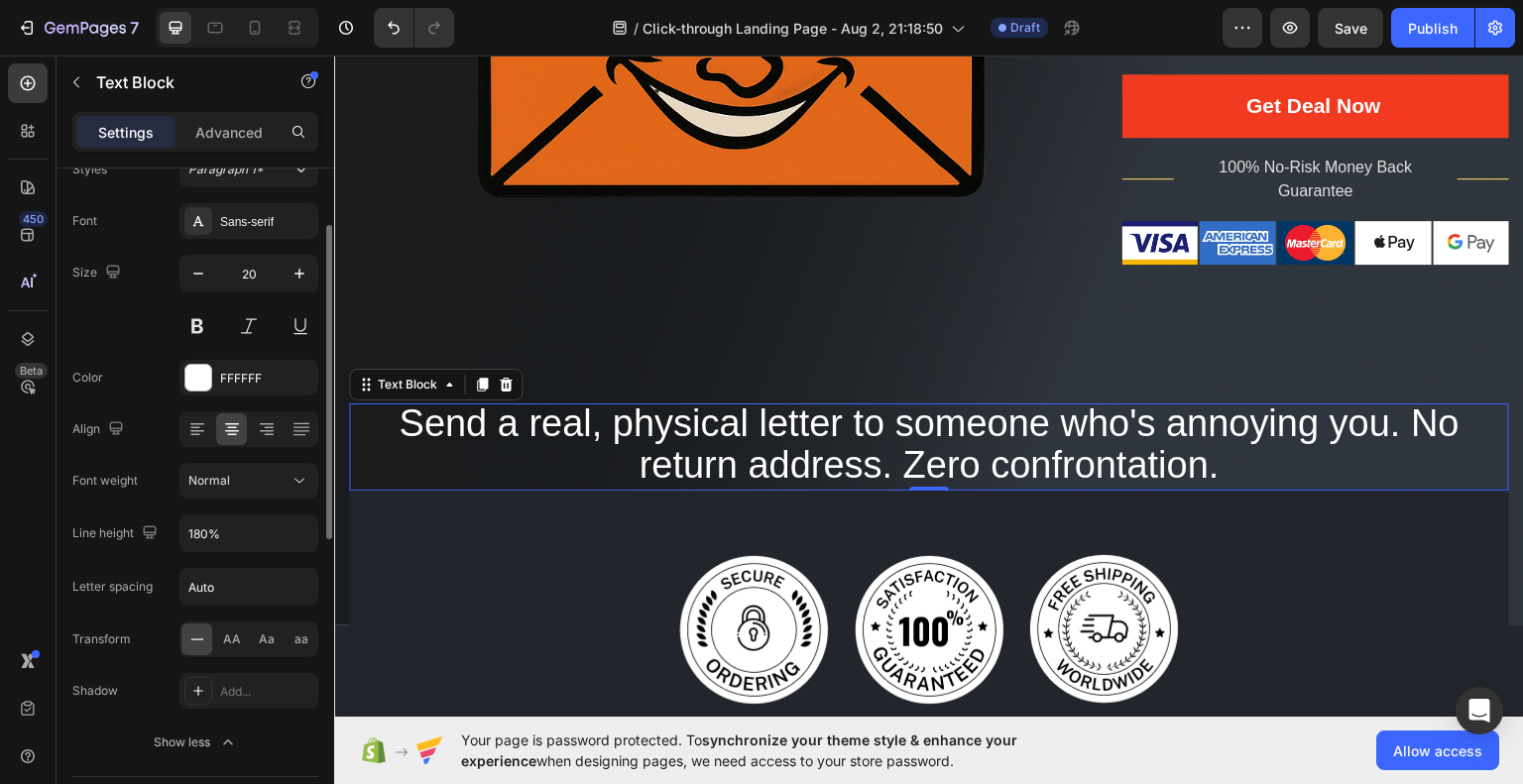 scroll, scrollTop: 94, scrollLeft: 0, axis: vertical 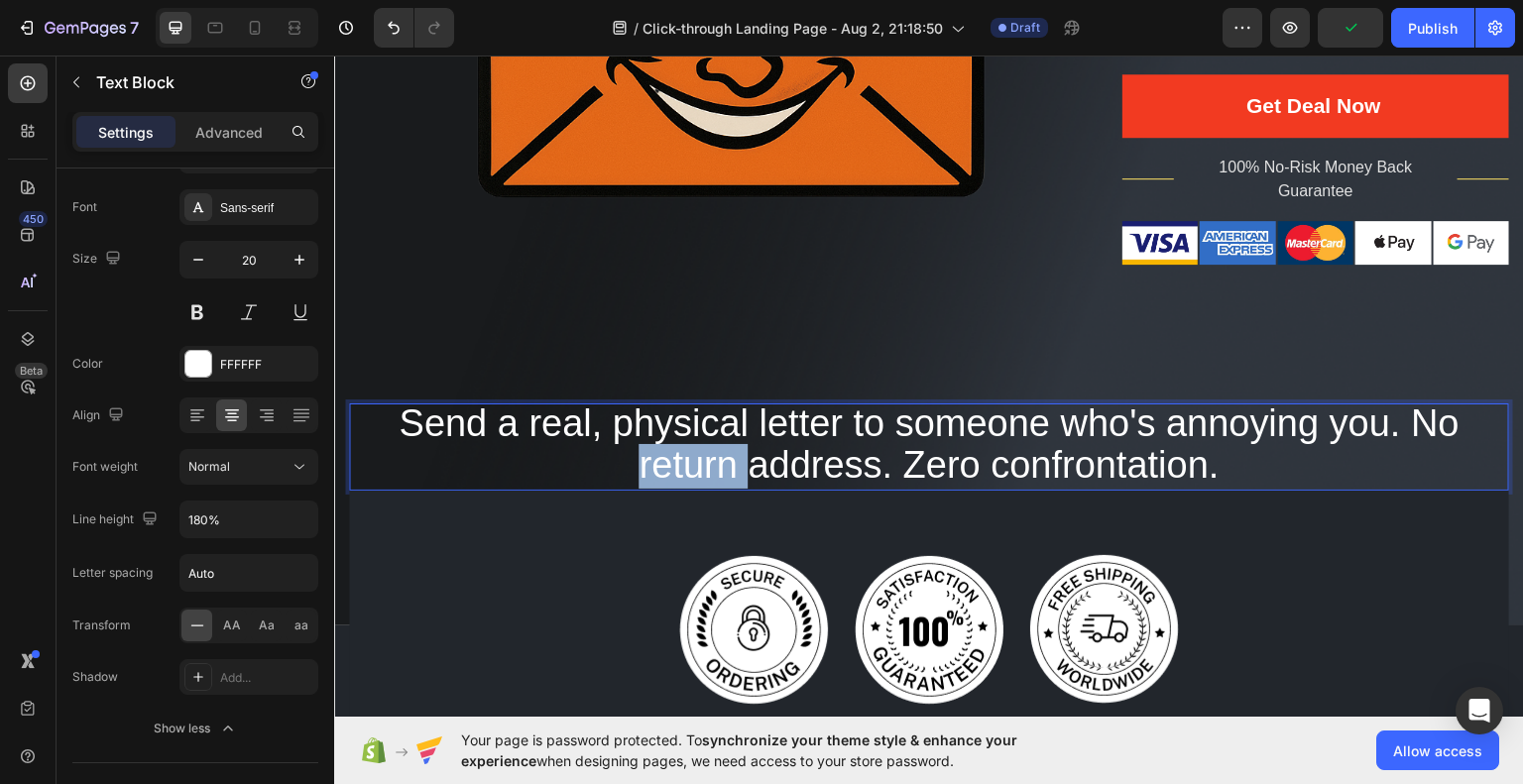 click on "Send a real, physical letter to someone who's annoying you. No return address. Zero confrontation." at bounding box center (929, 446) 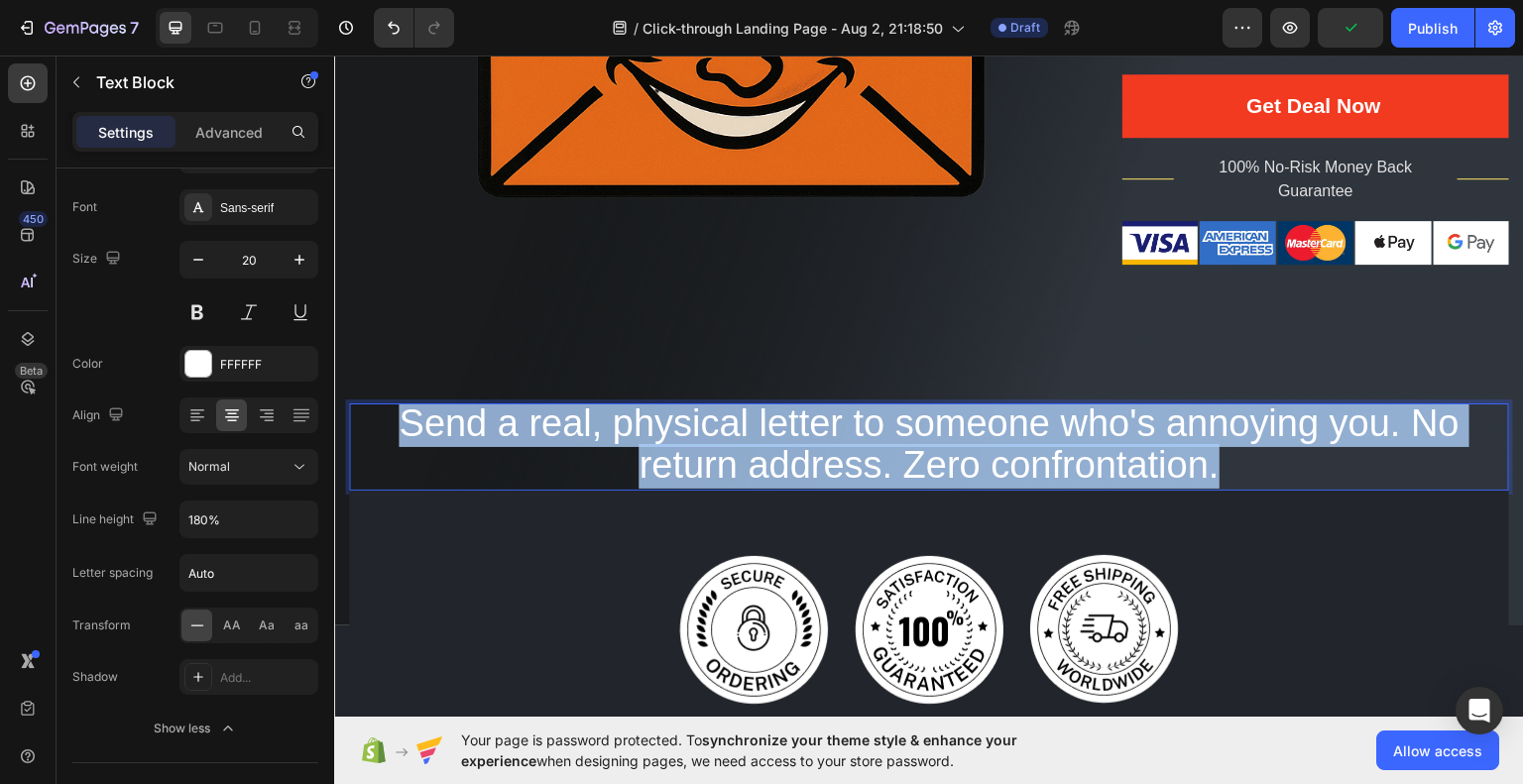 click on "Send a real, physical letter to someone who's annoying you. No return address. Zero confrontation." at bounding box center [929, 446] 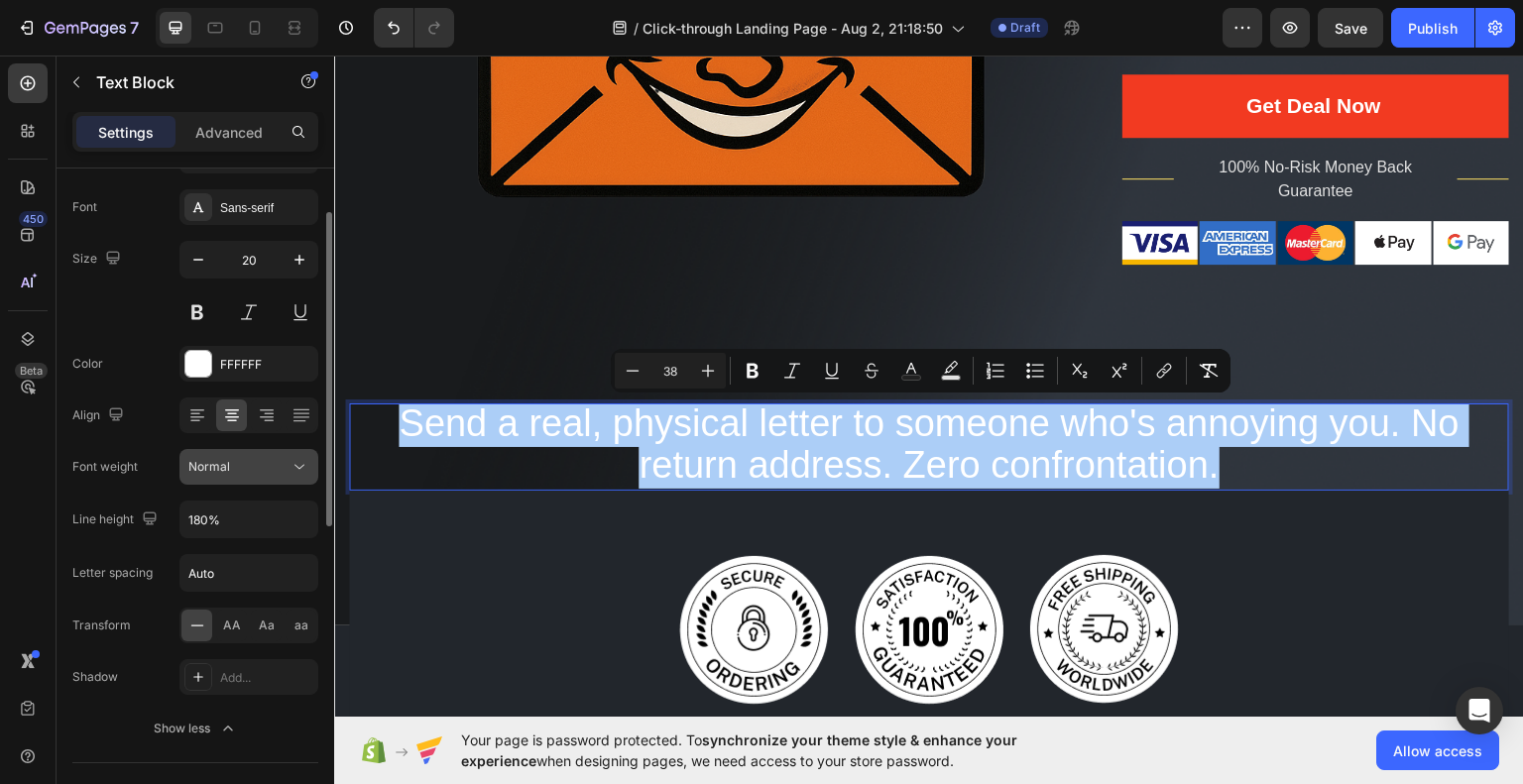 click on "Normal" at bounding box center (239, 467) 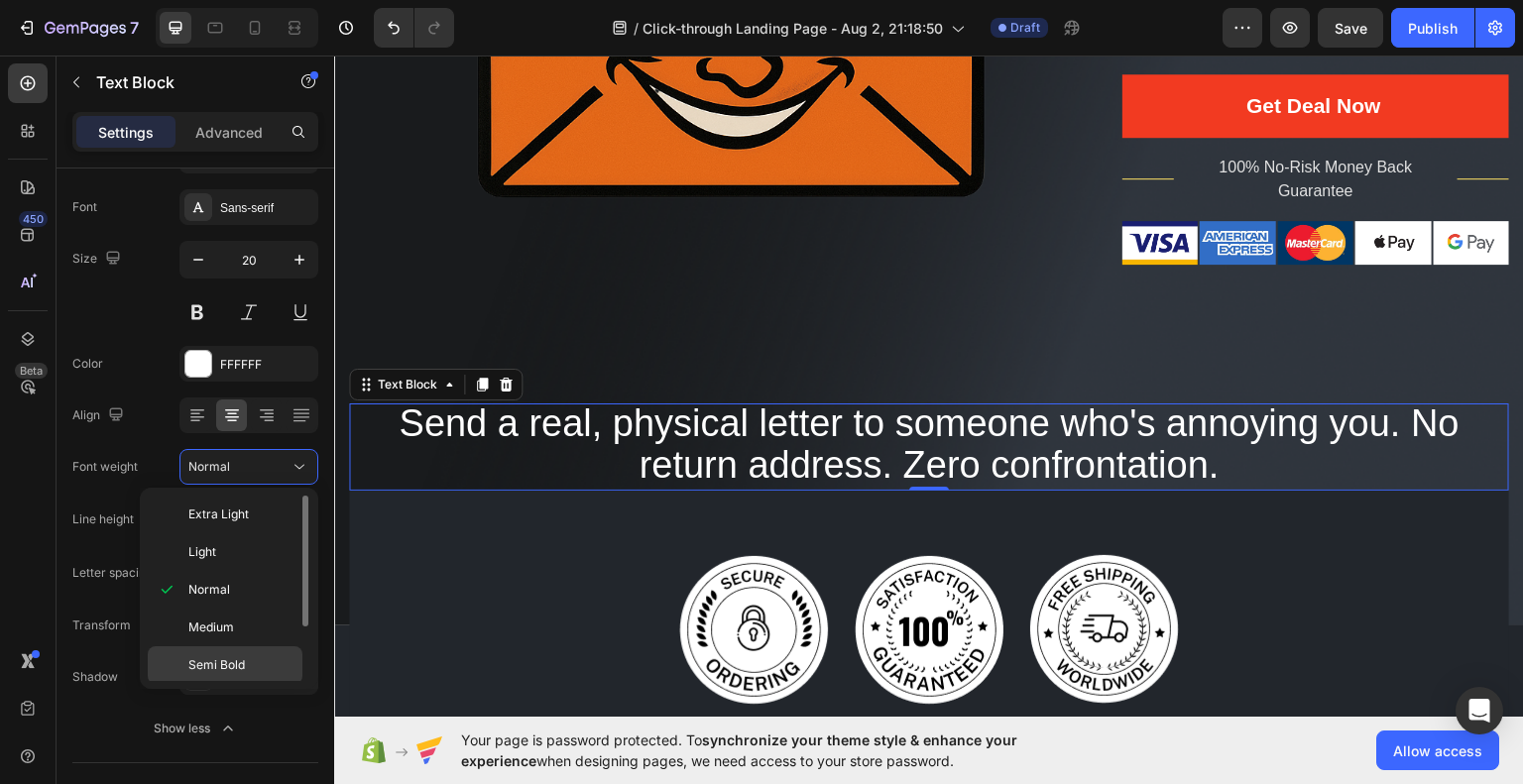 click on "Semi Bold" at bounding box center [241, 665] 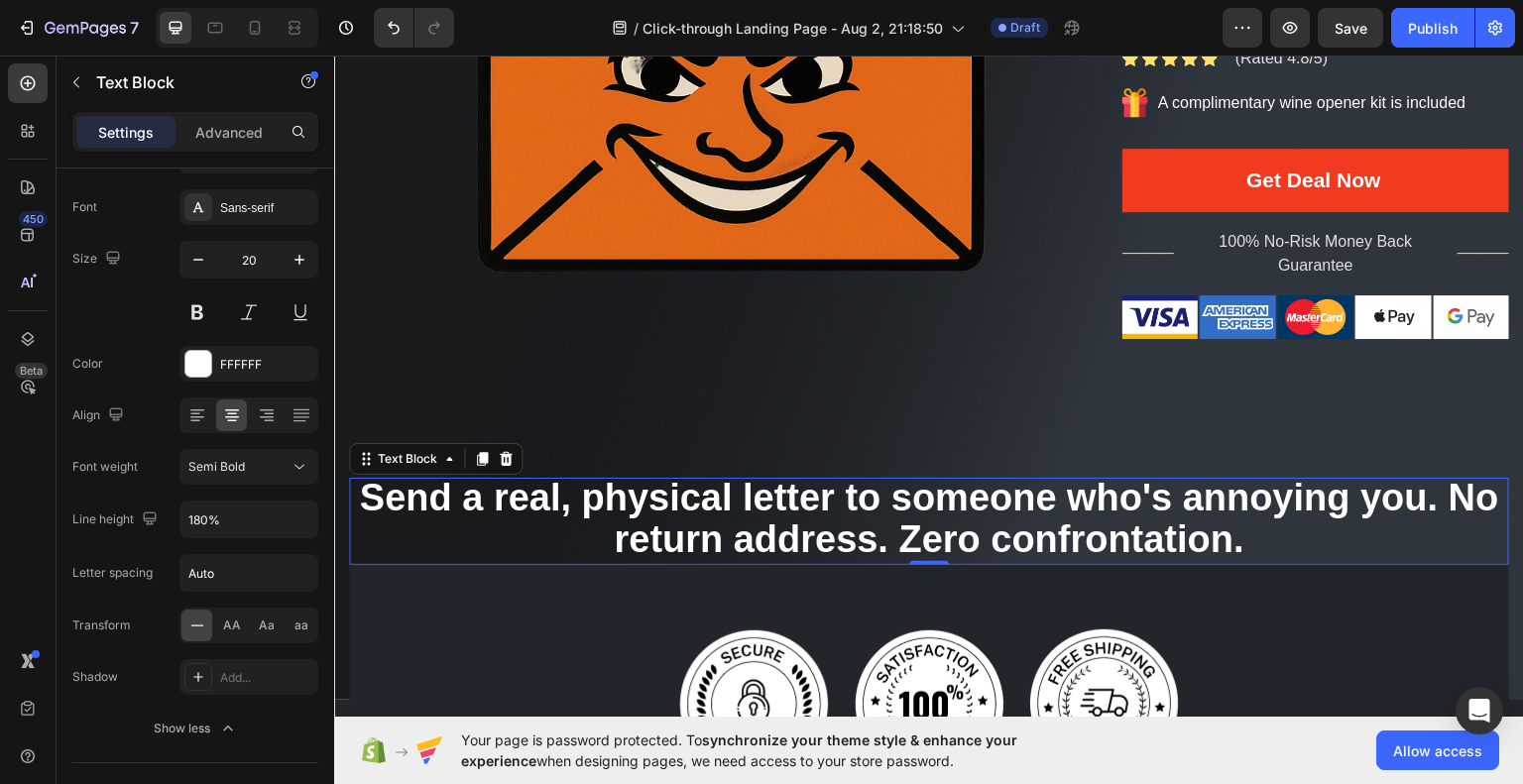 scroll, scrollTop: 453, scrollLeft: 0, axis: vertical 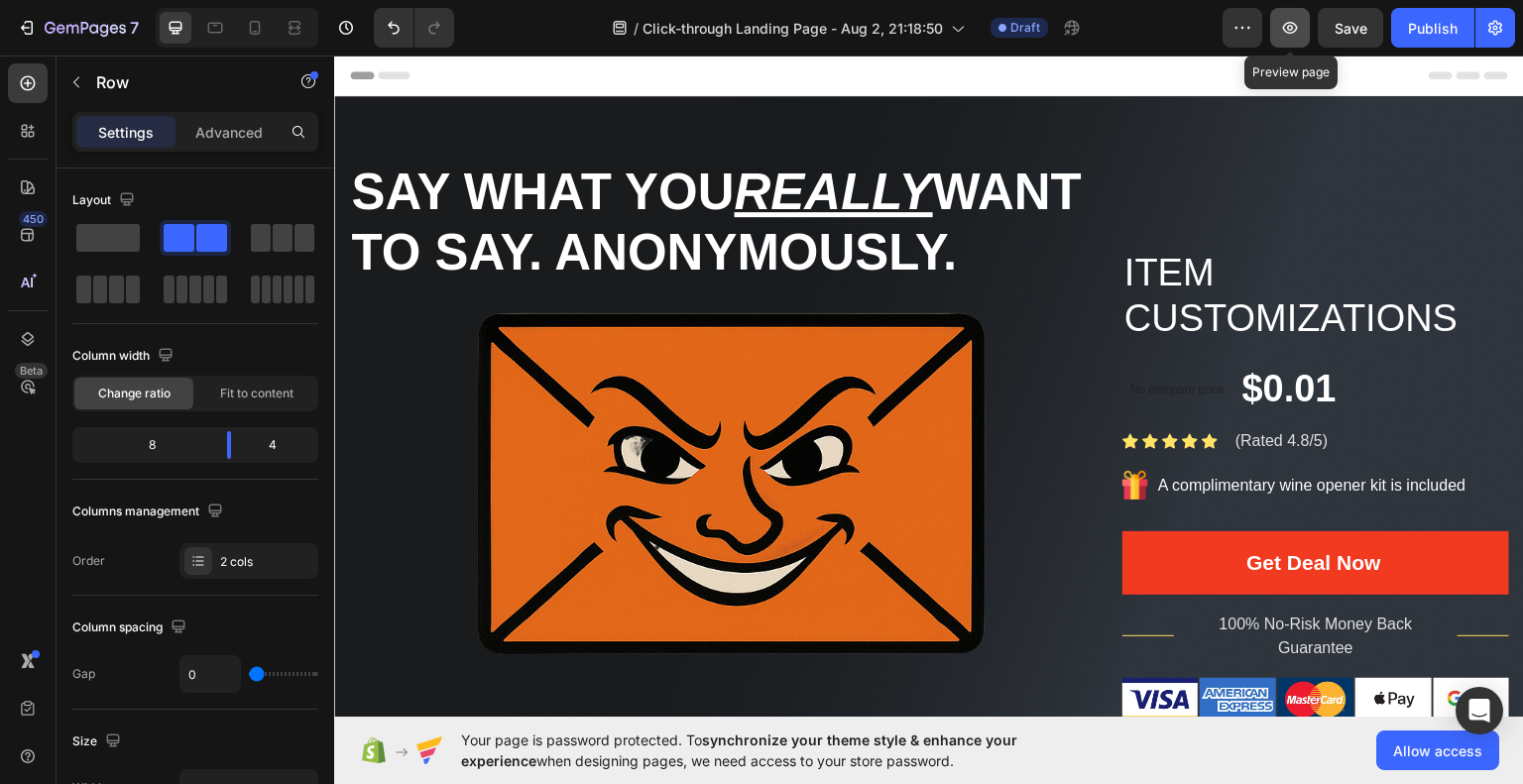 click 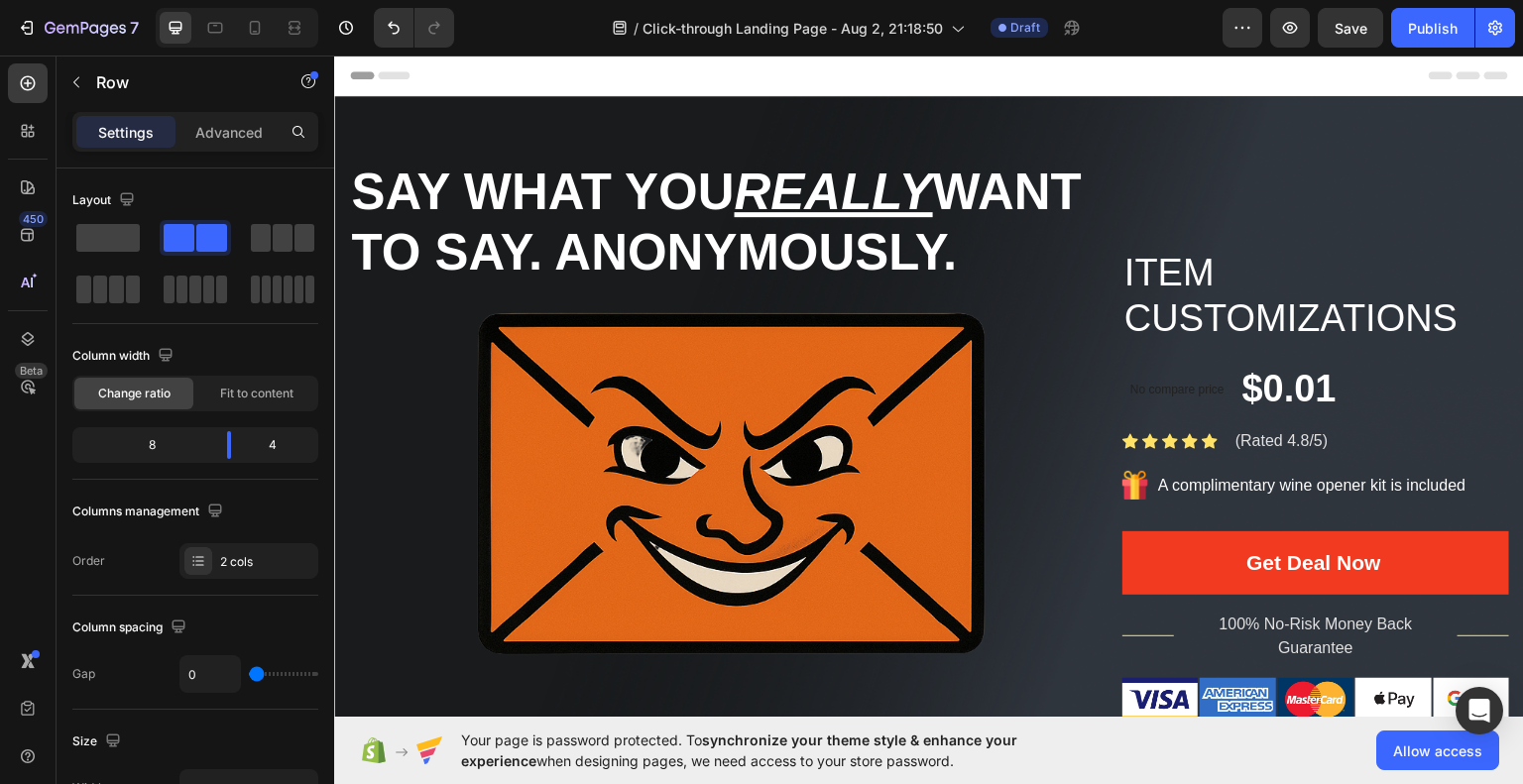 scroll, scrollTop: 0, scrollLeft: 0, axis: both 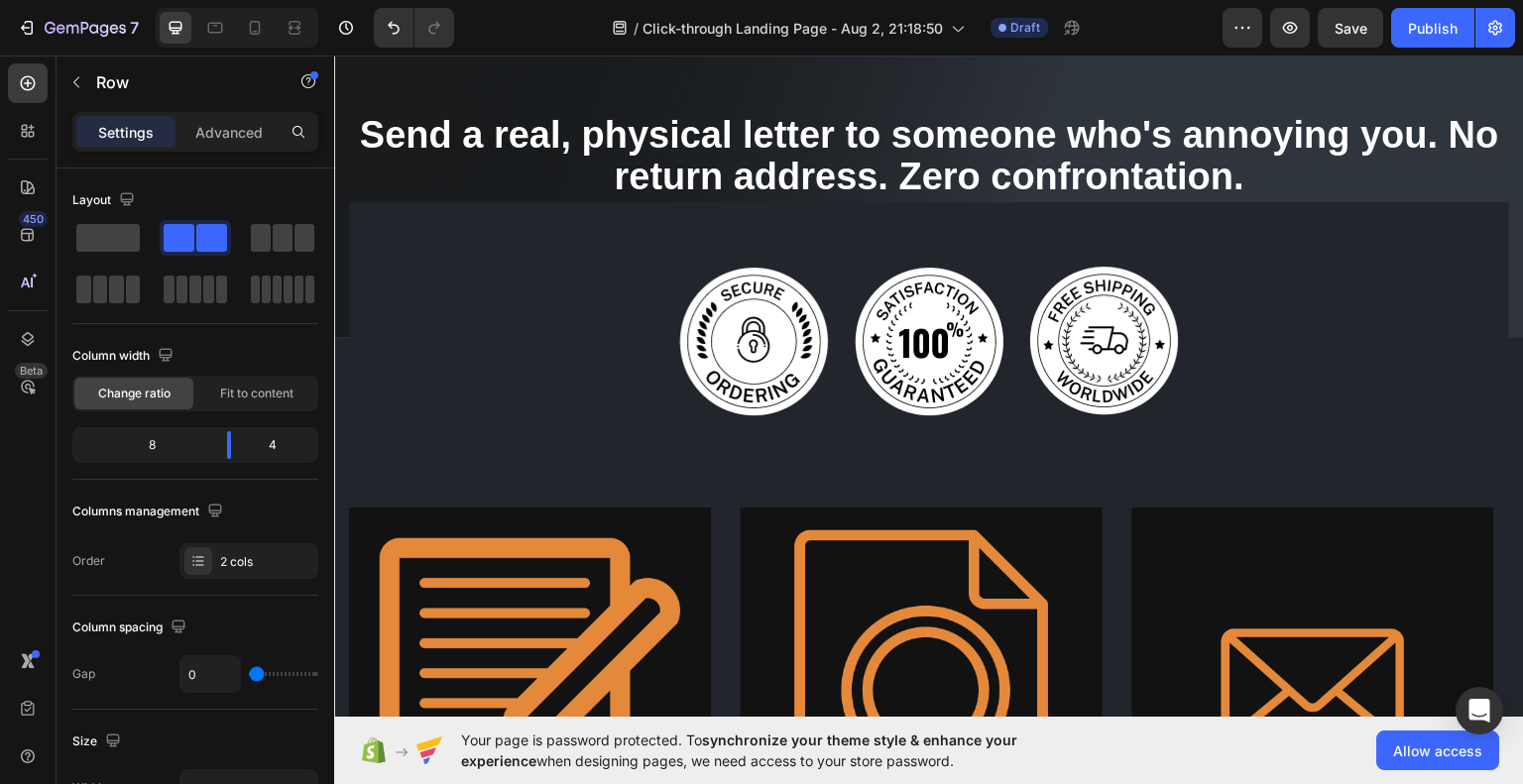 type 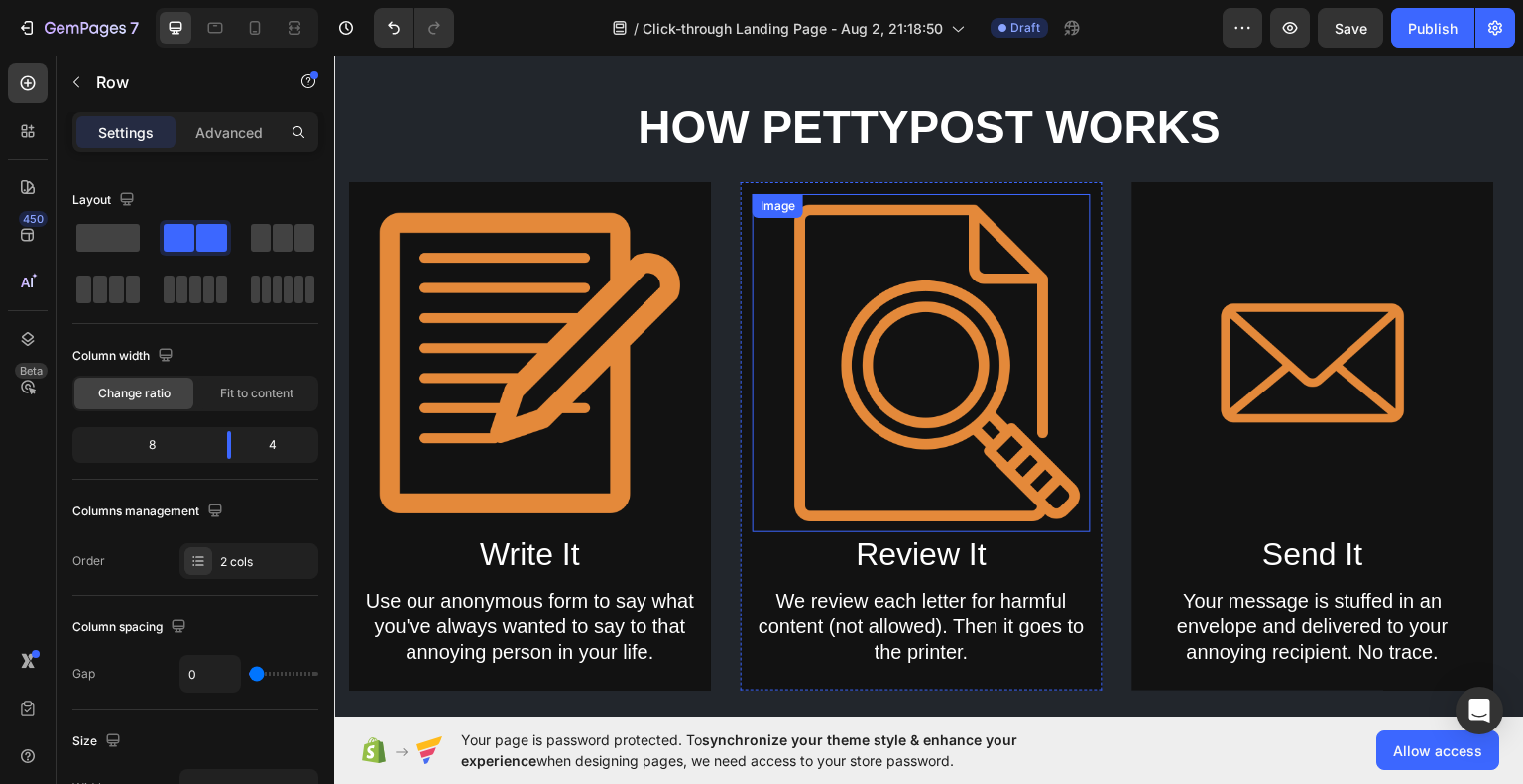 scroll, scrollTop: 1073, scrollLeft: 0, axis: vertical 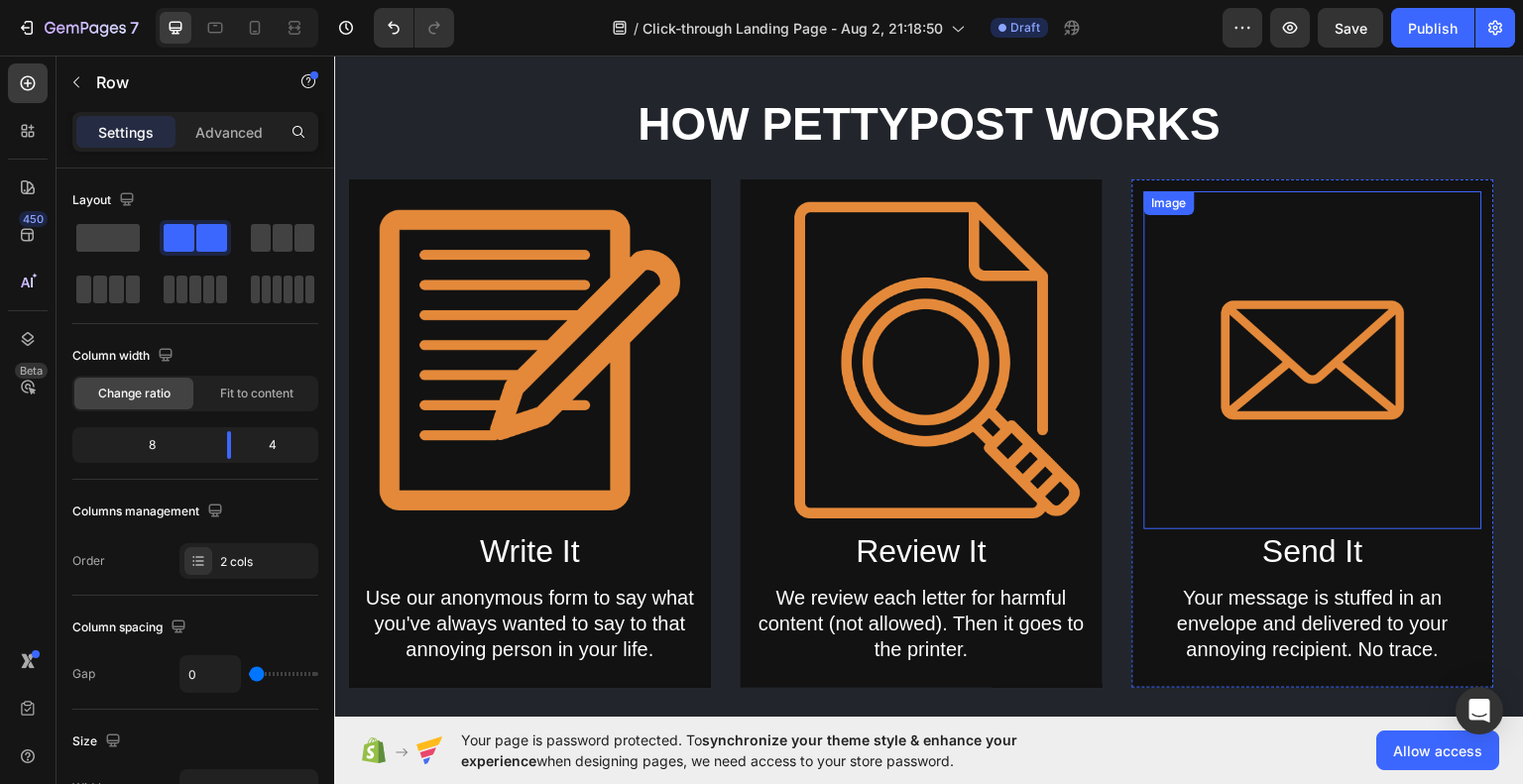 click at bounding box center [1313, 359] 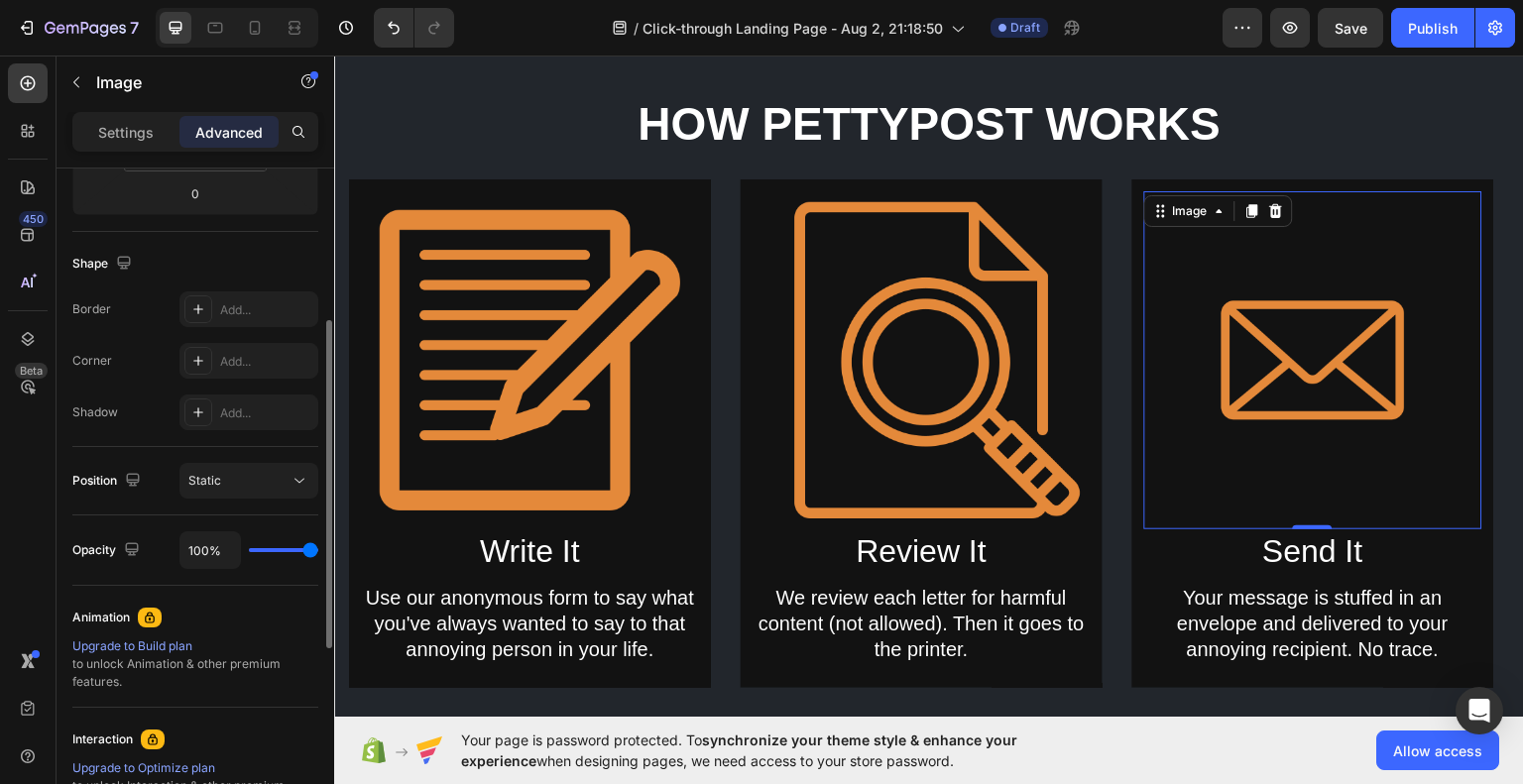 scroll, scrollTop: 0, scrollLeft: 0, axis: both 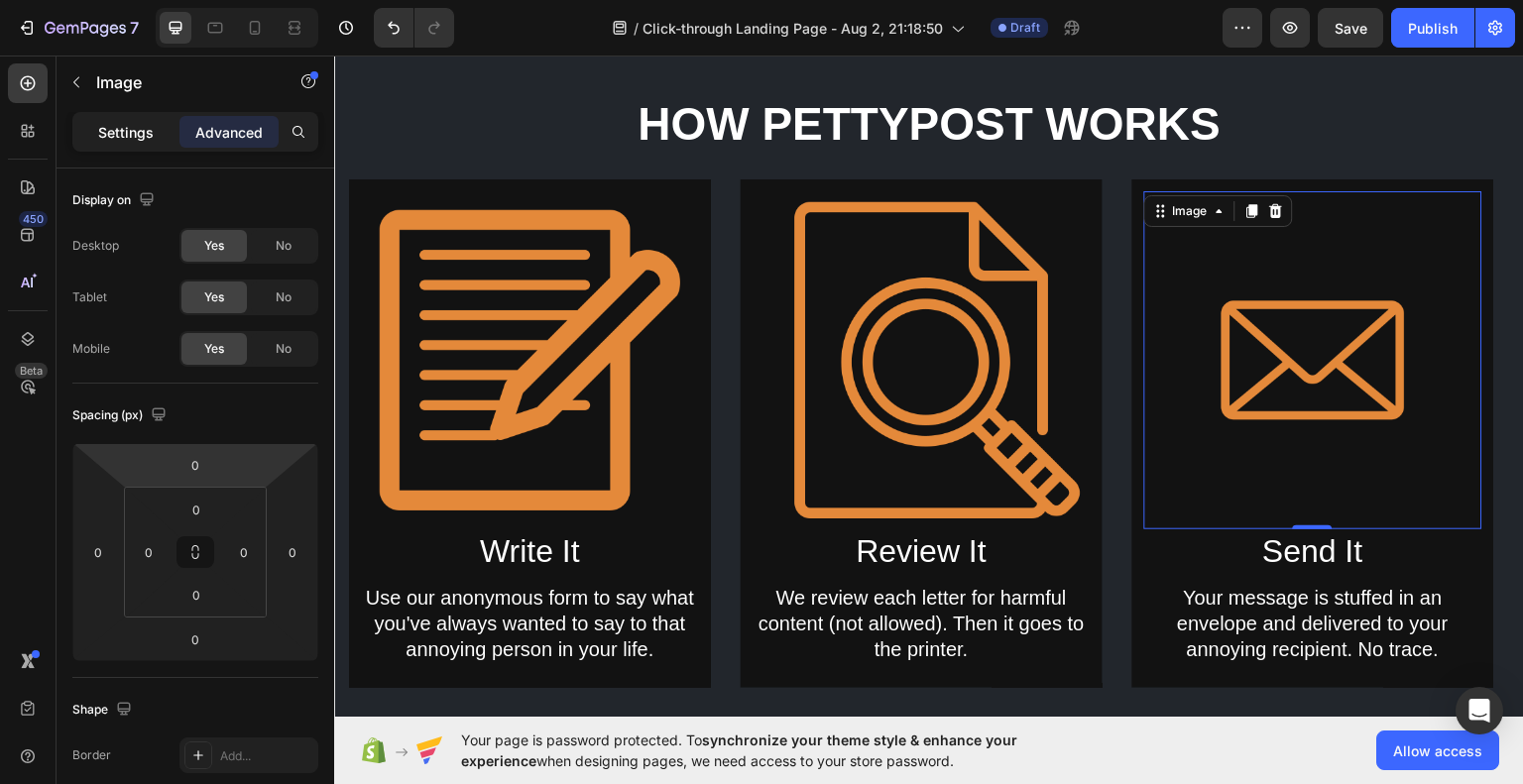 click on "Settings" at bounding box center (126, 132) 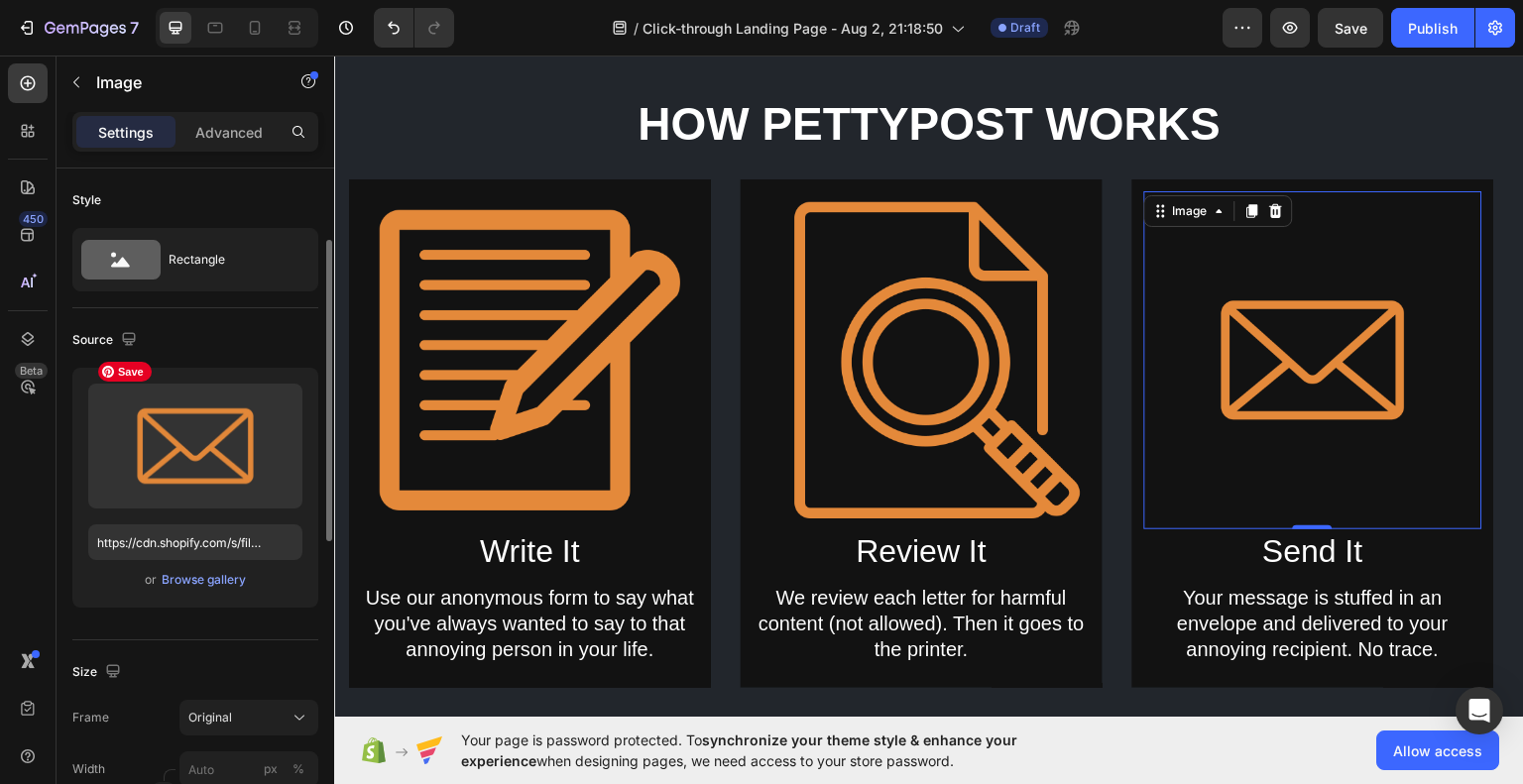 scroll, scrollTop: 63, scrollLeft: 0, axis: vertical 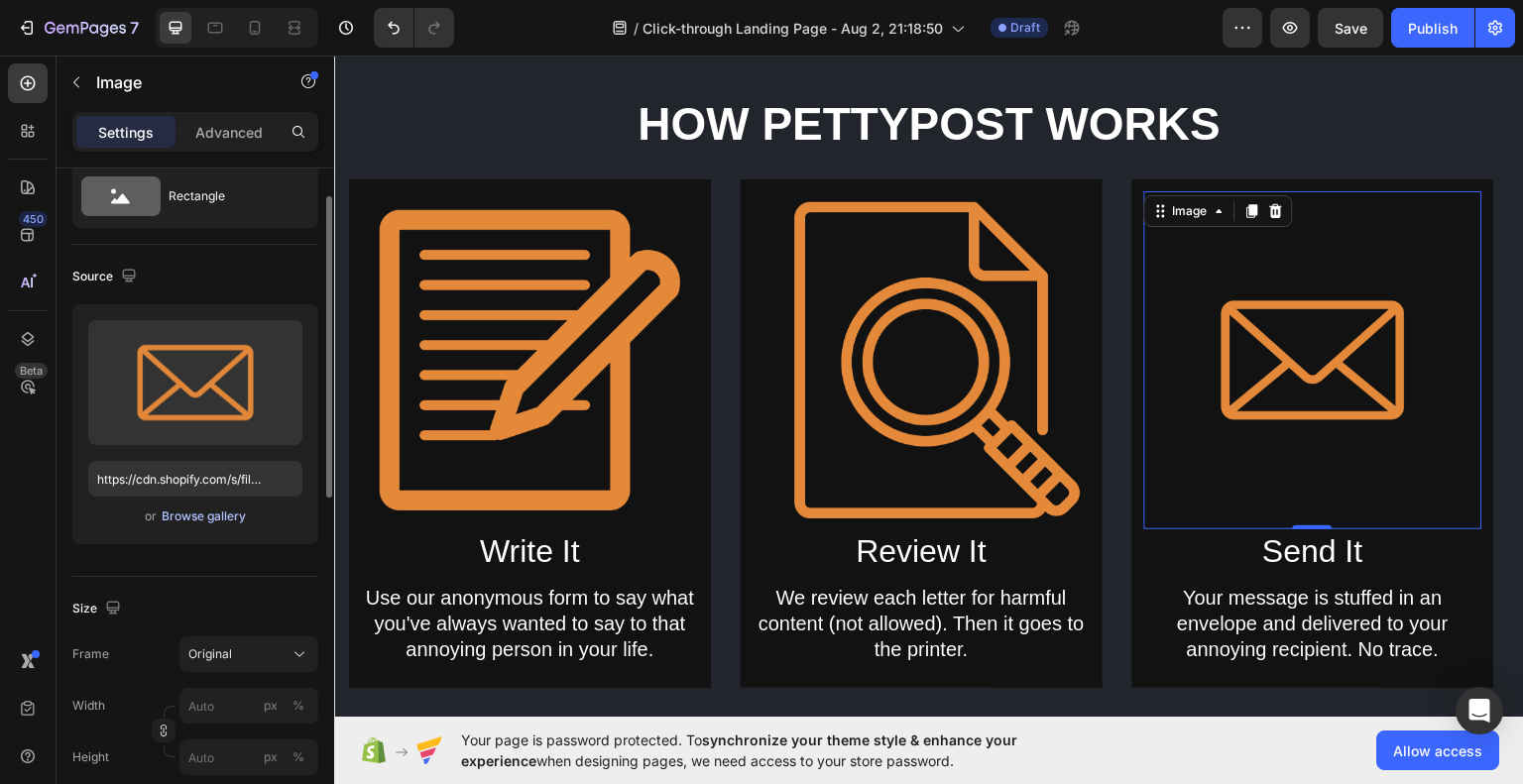 click on "Browse gallery" at bounding box center (203, 516) 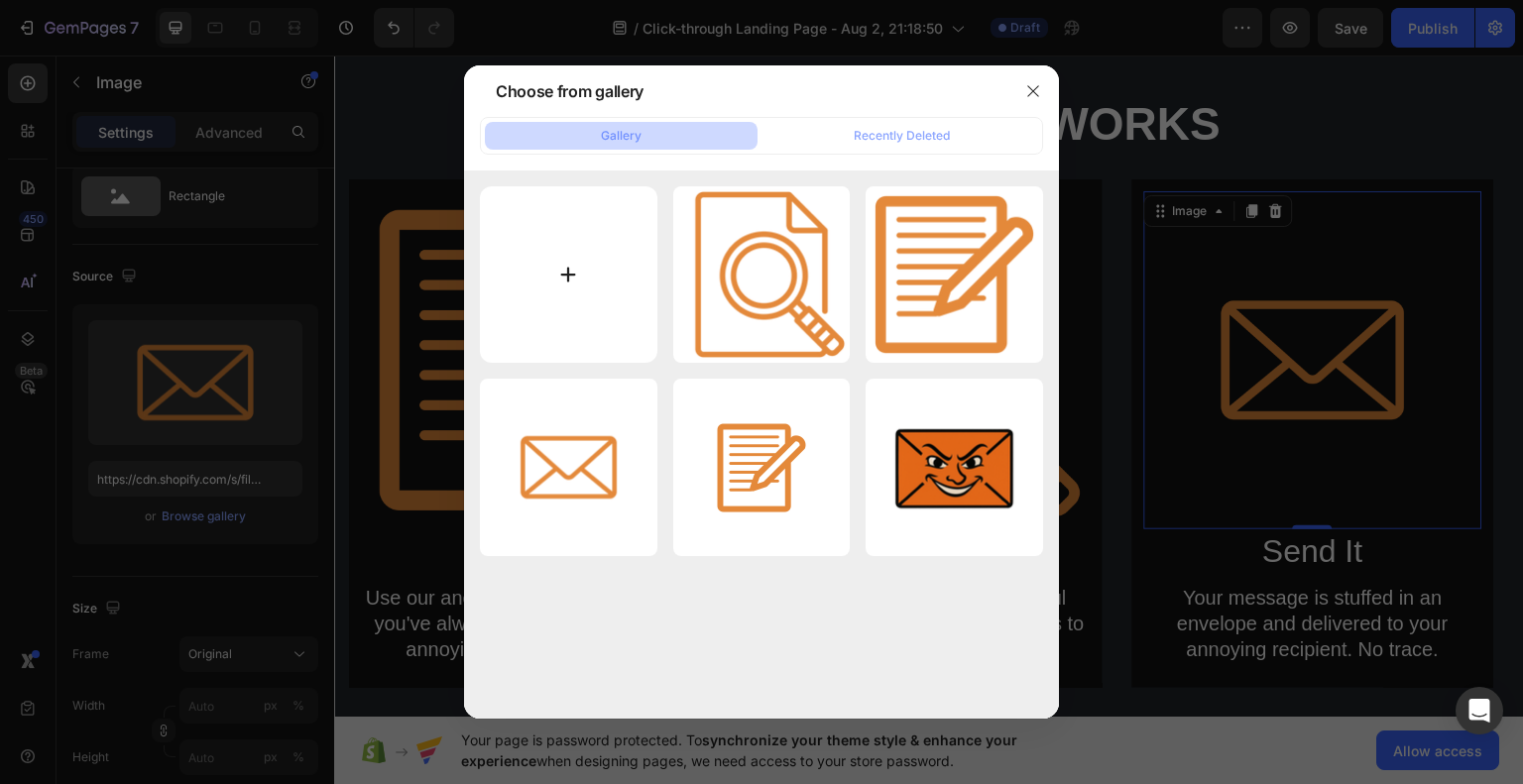 click at bounding box center (568, 275) 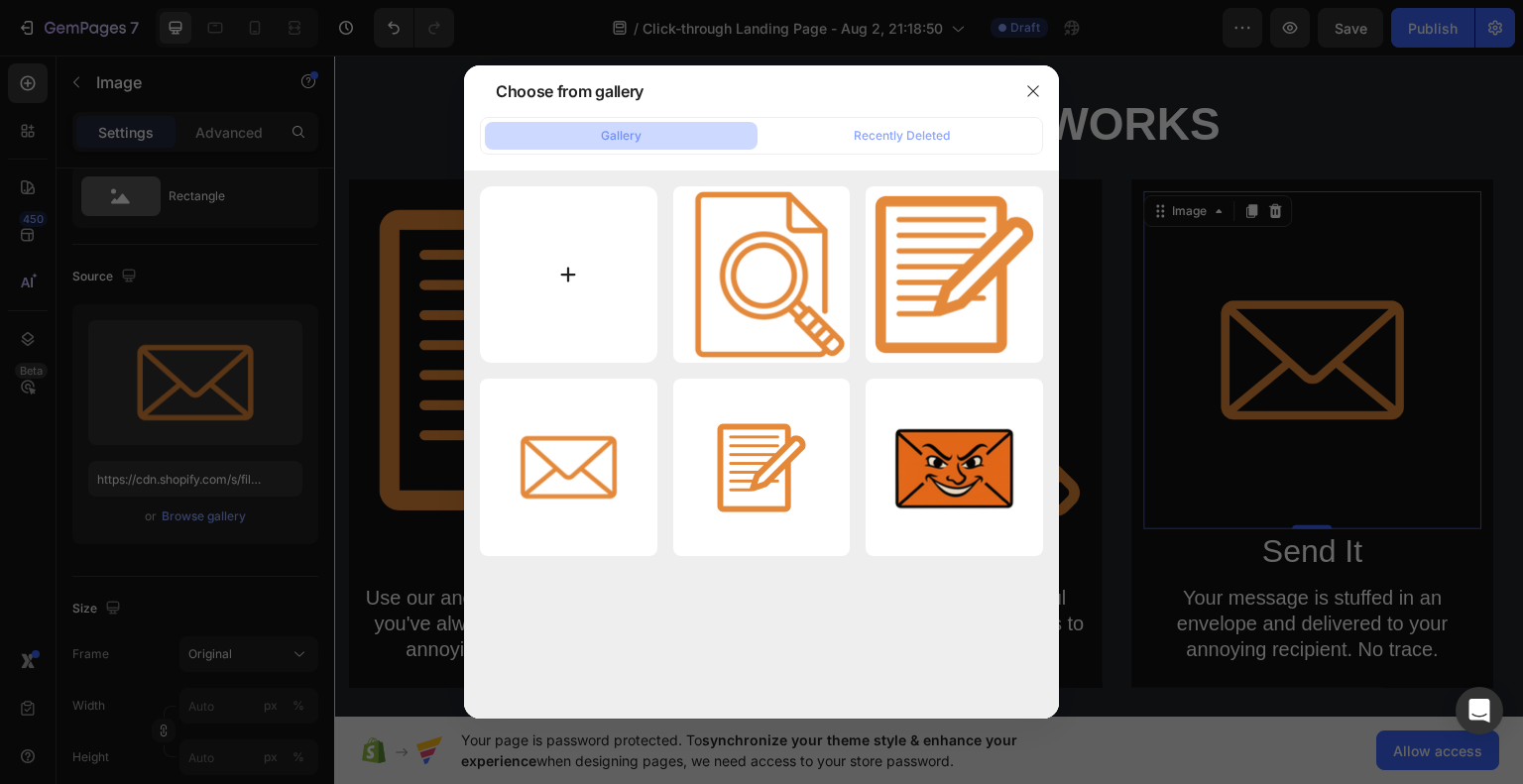 type on "C:\fakepath\noun-mail-7958629-E4893A.png" 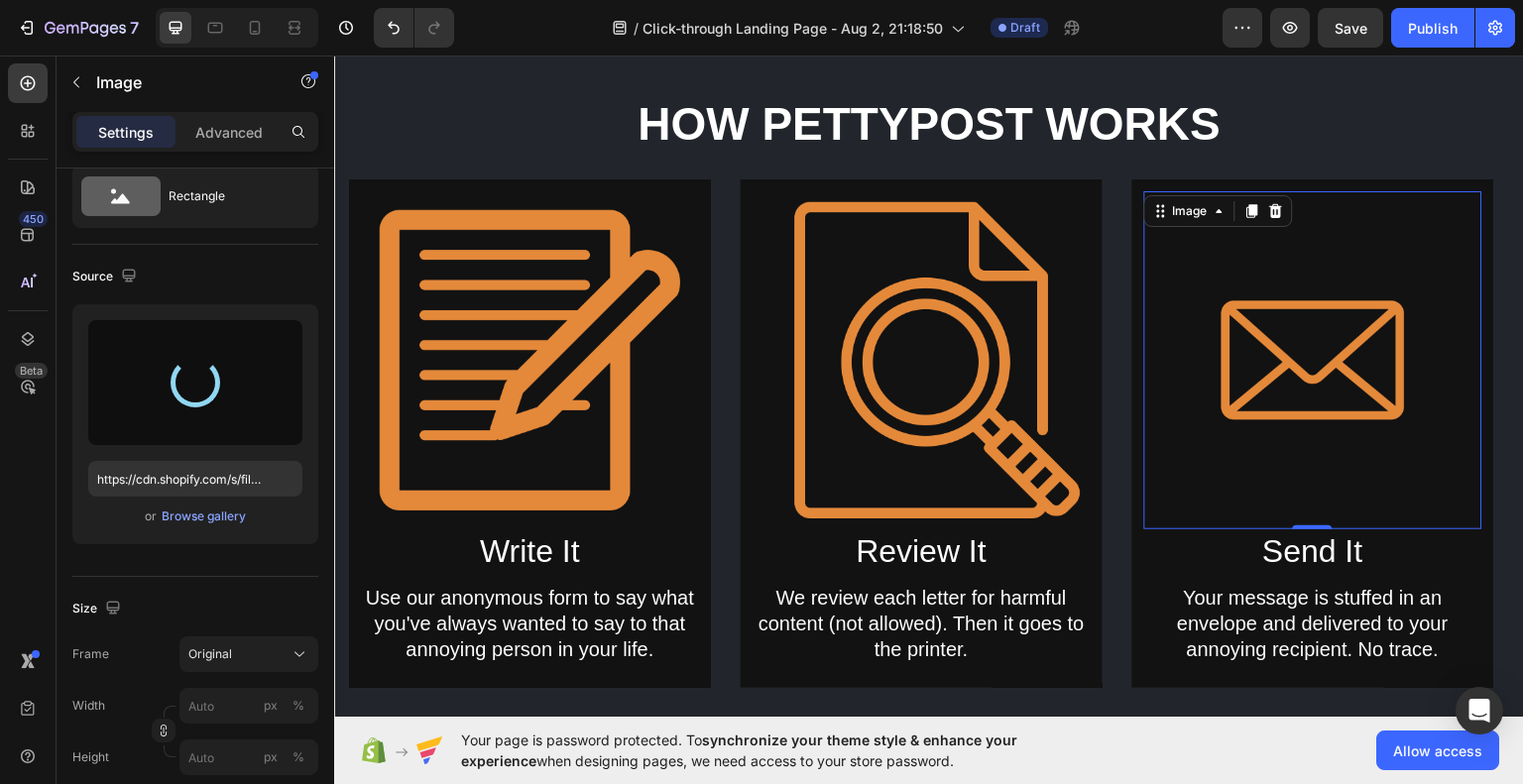 type on "https://cdn.shopify.com/s/files/1/0717/5811/9108/files/gempages_578233275575697936-a917d1e2-51b0-46a0-9685-86c75485dcc6.png" 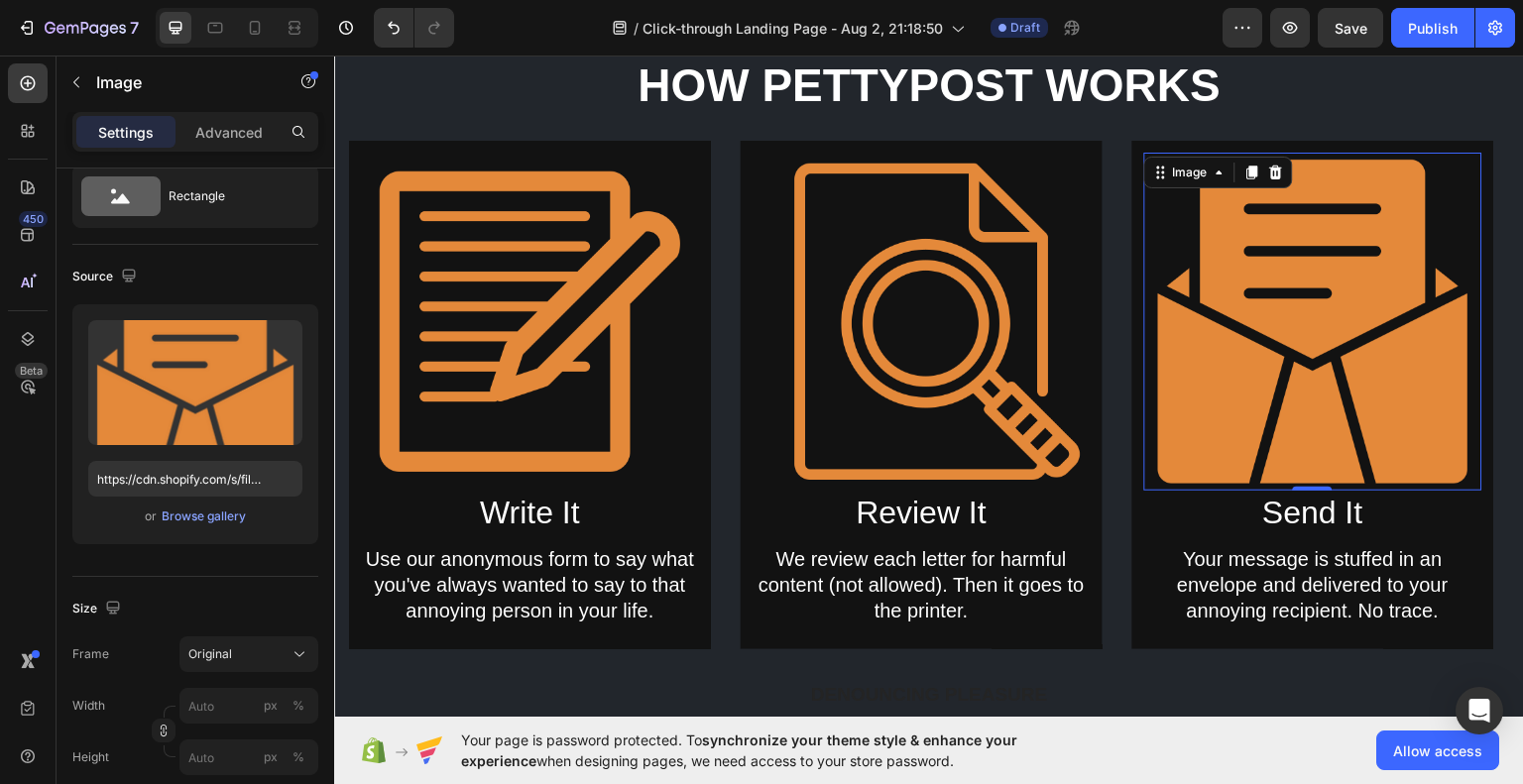 scroll, scrollTop: 1121, scrollLeft: 0, axis: vertical 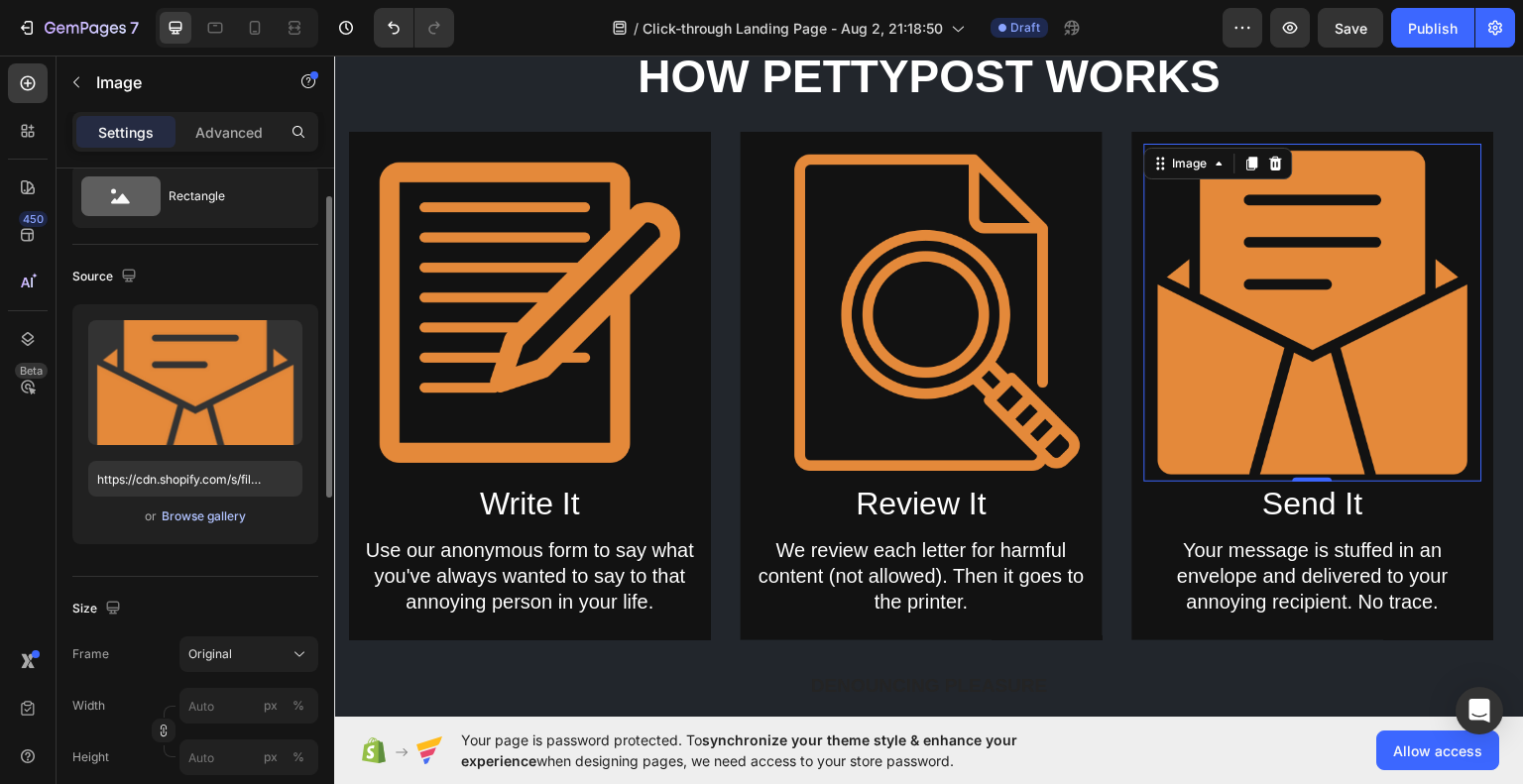 click on "Browse gallery" at bounding box center (203, 516) 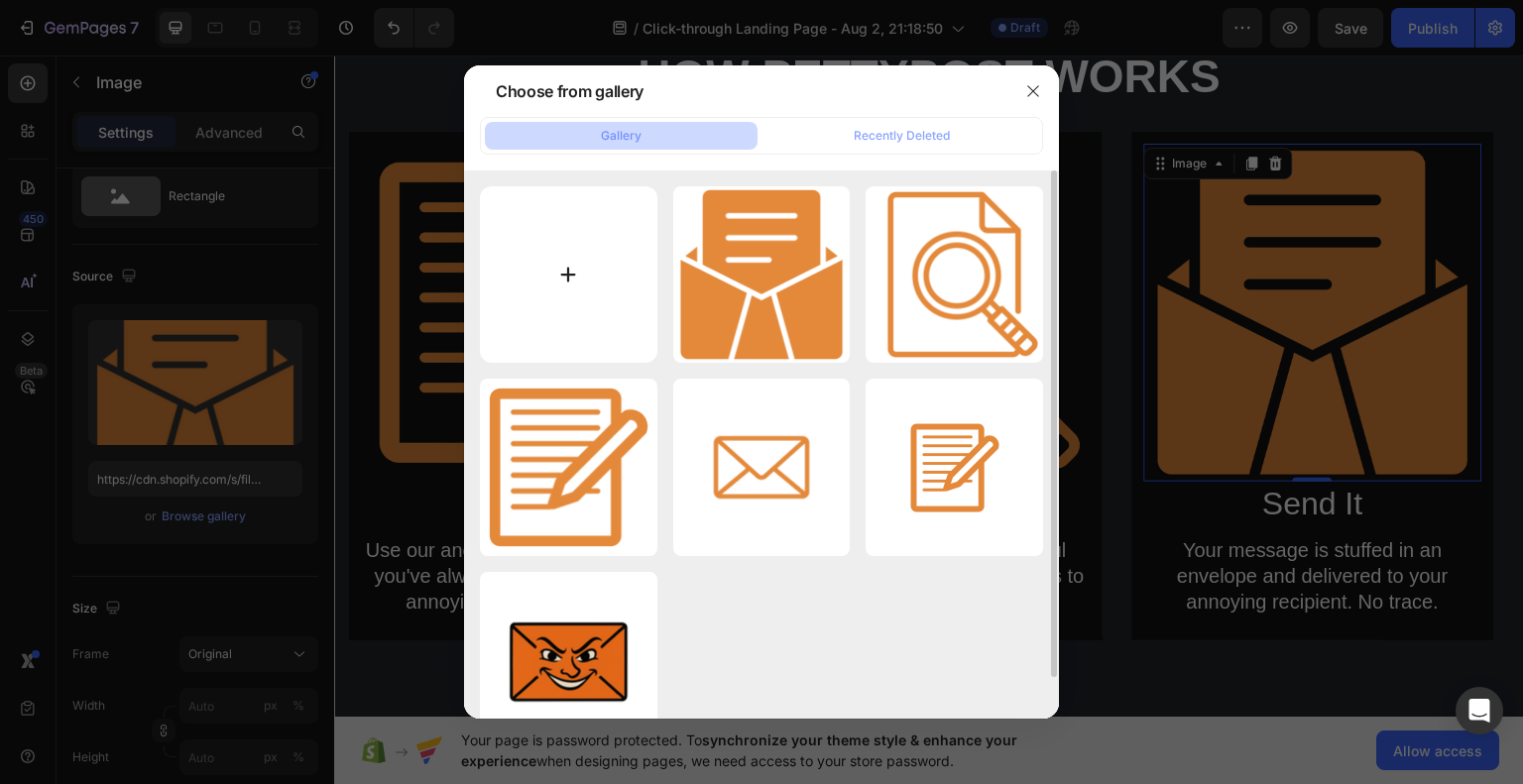 click at bounding box center (568, 275) 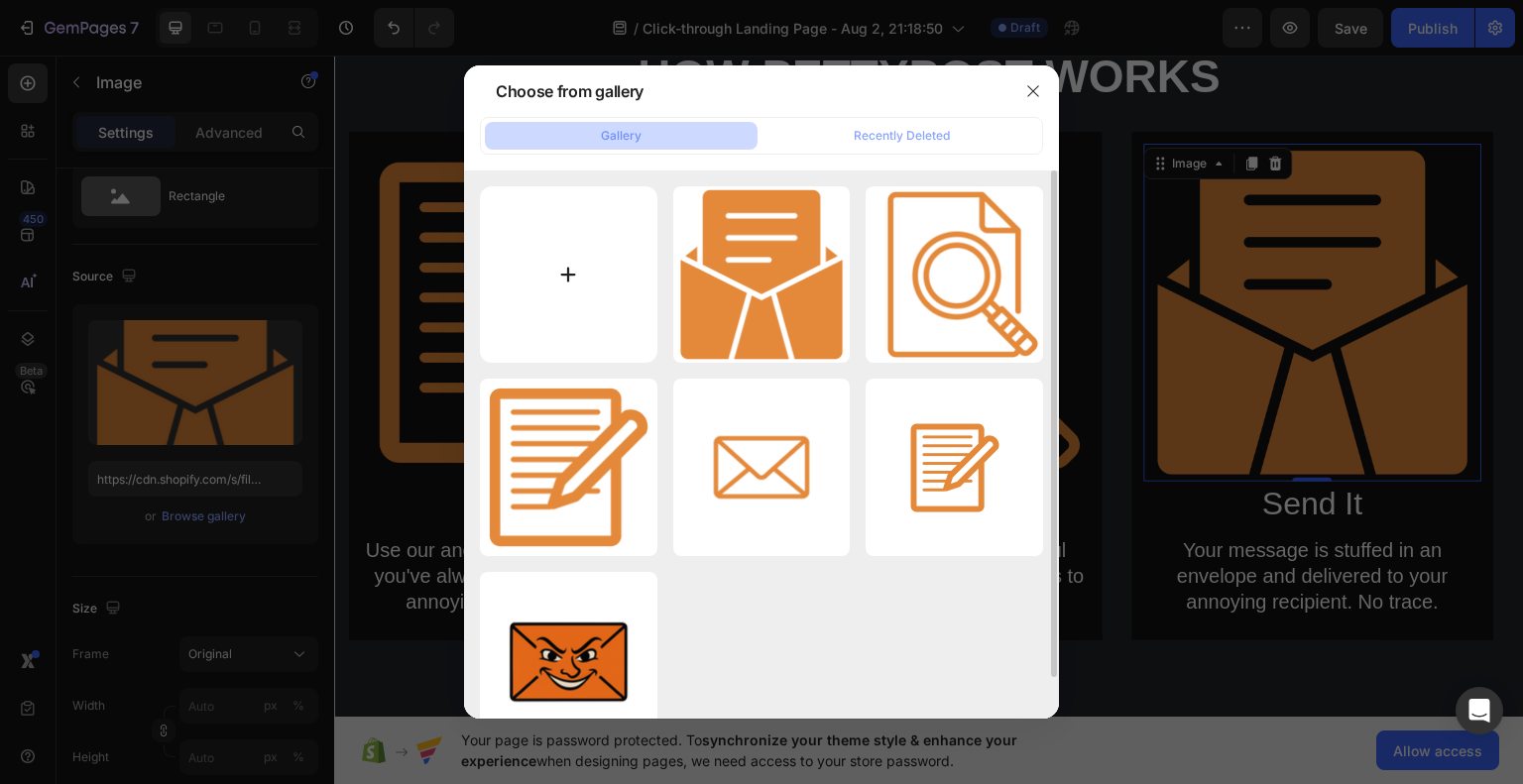 type on "C:\fakepath\noun-mail-7958609-E4893A.png" 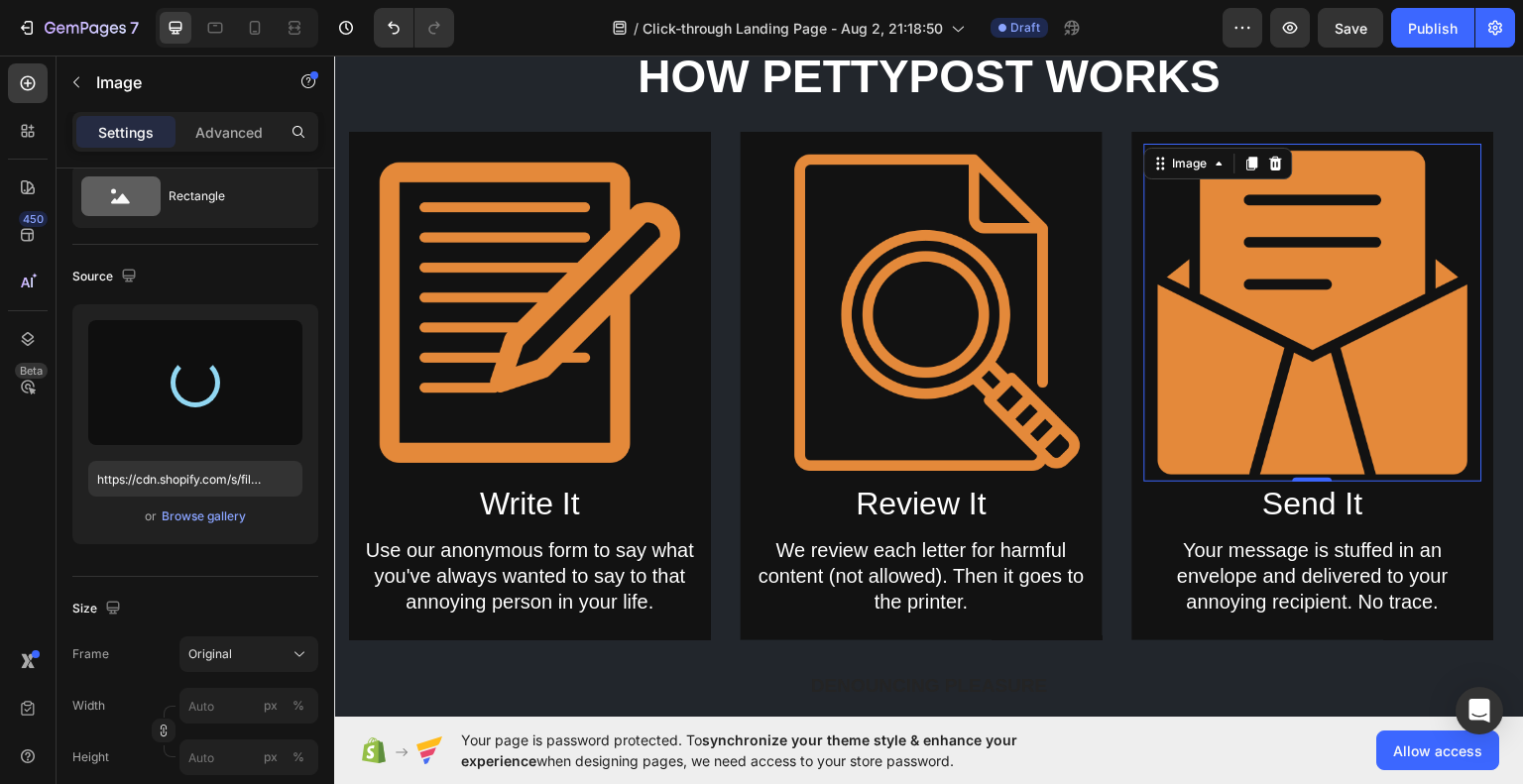 type on "https://cdn.shopify.com/s/files/1/0717/5811/9108/files/gempages_578233275575697936-6033c619-1d24-49b1-92da-1fdc2ed46ac4.png" 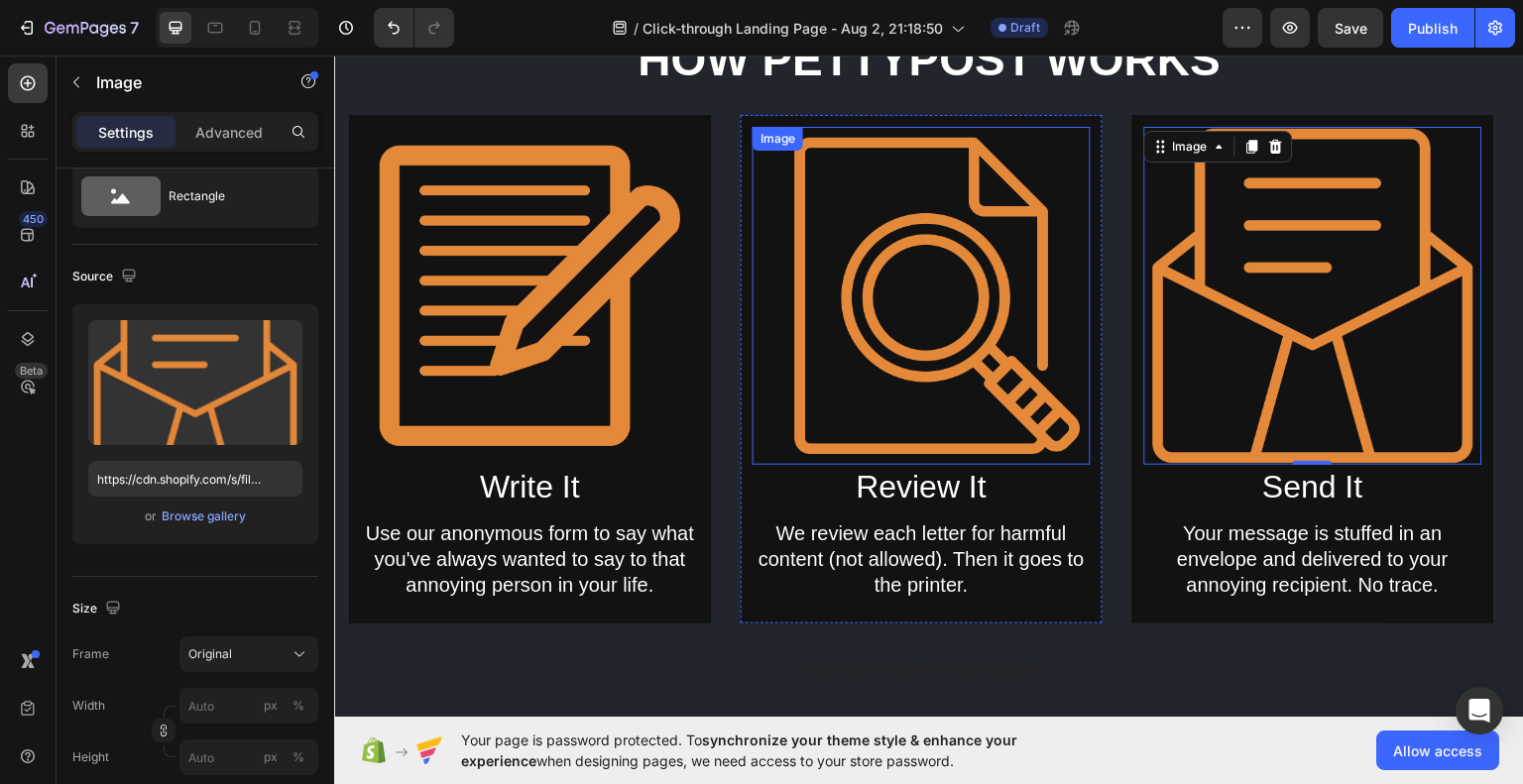 scroll, scrollTop: 1134, scrollLeft: 0, axis: vertical 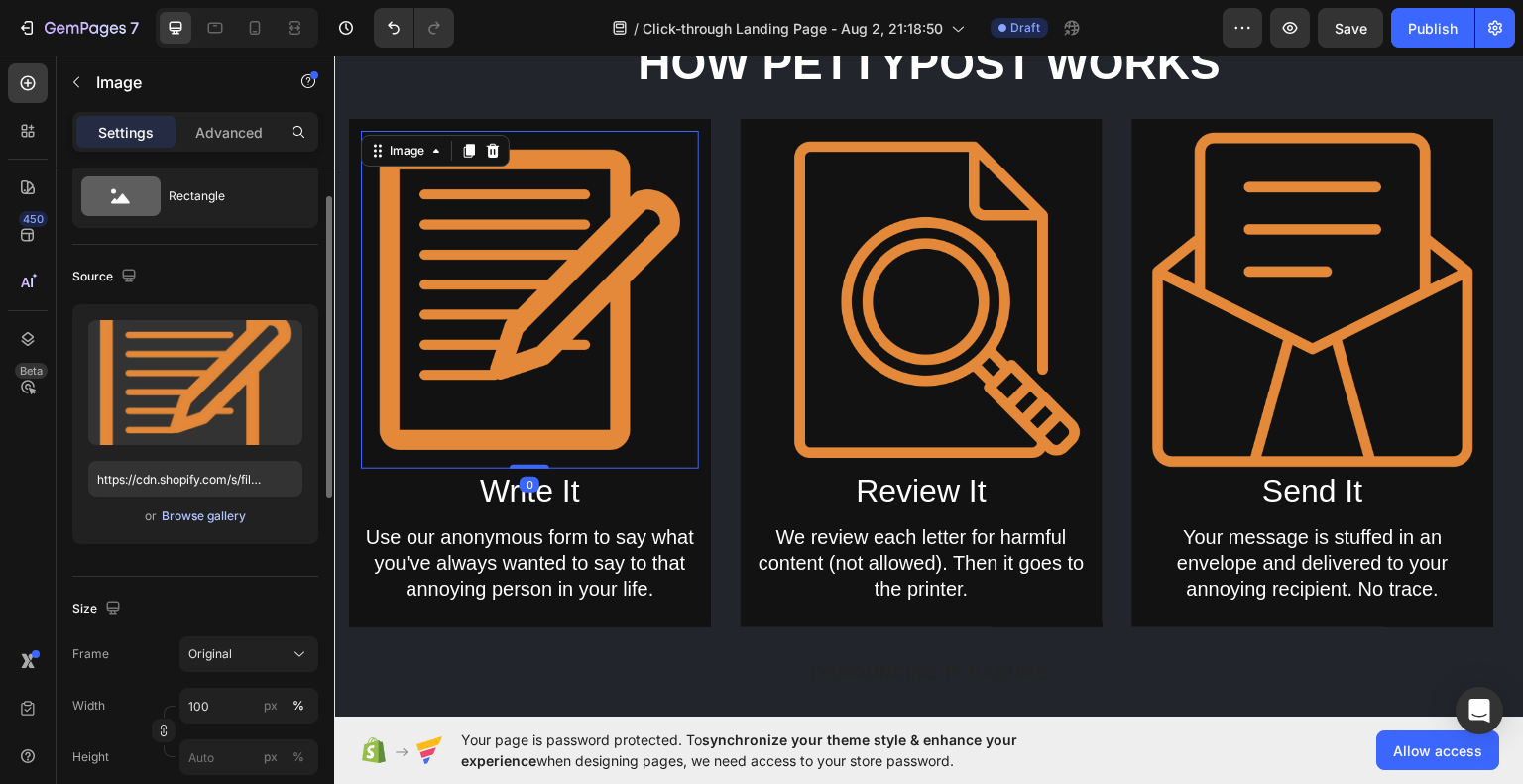 click on "Browse gallery" at bounding box center [203, 516] 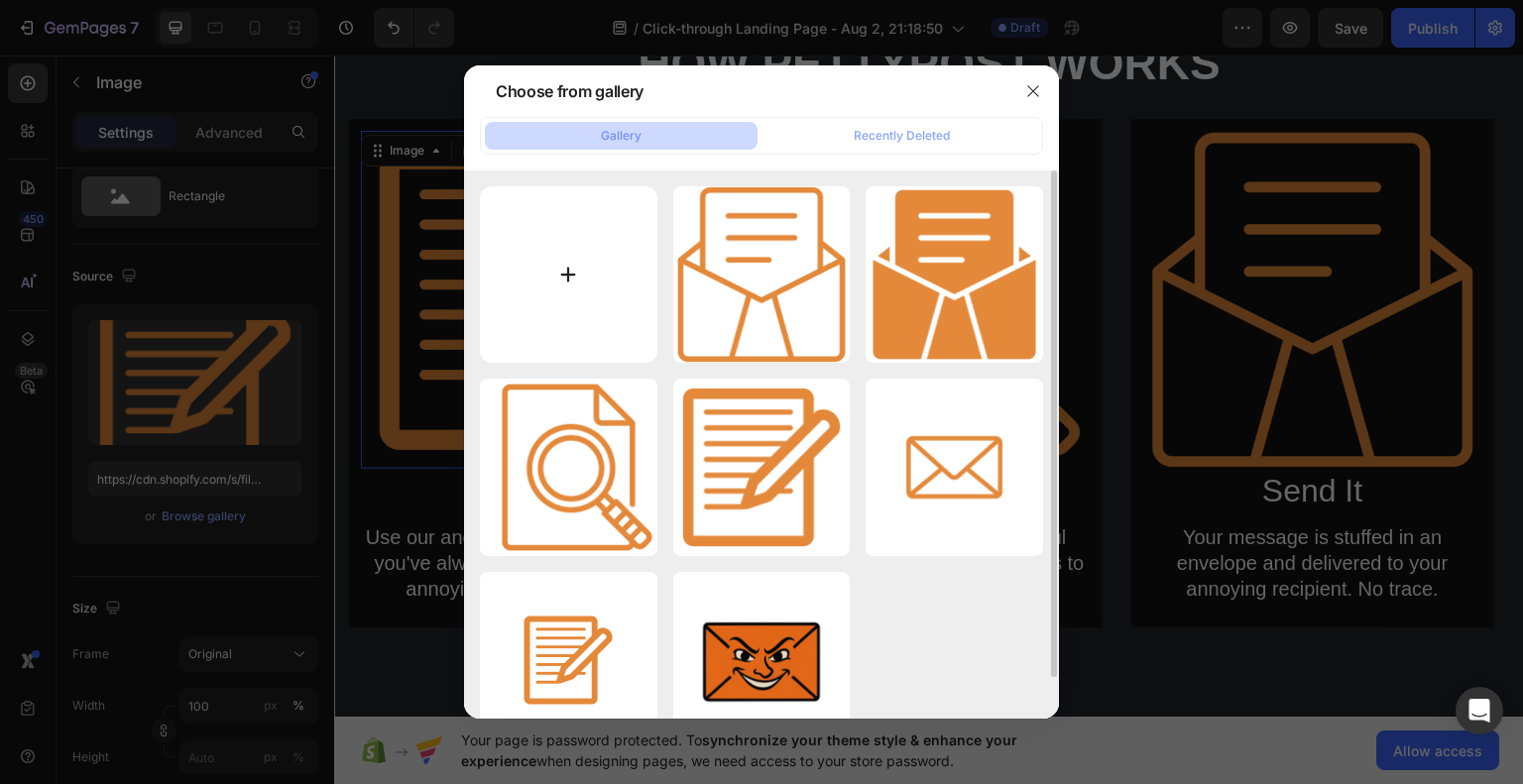 click at bounding box center [568, 275] 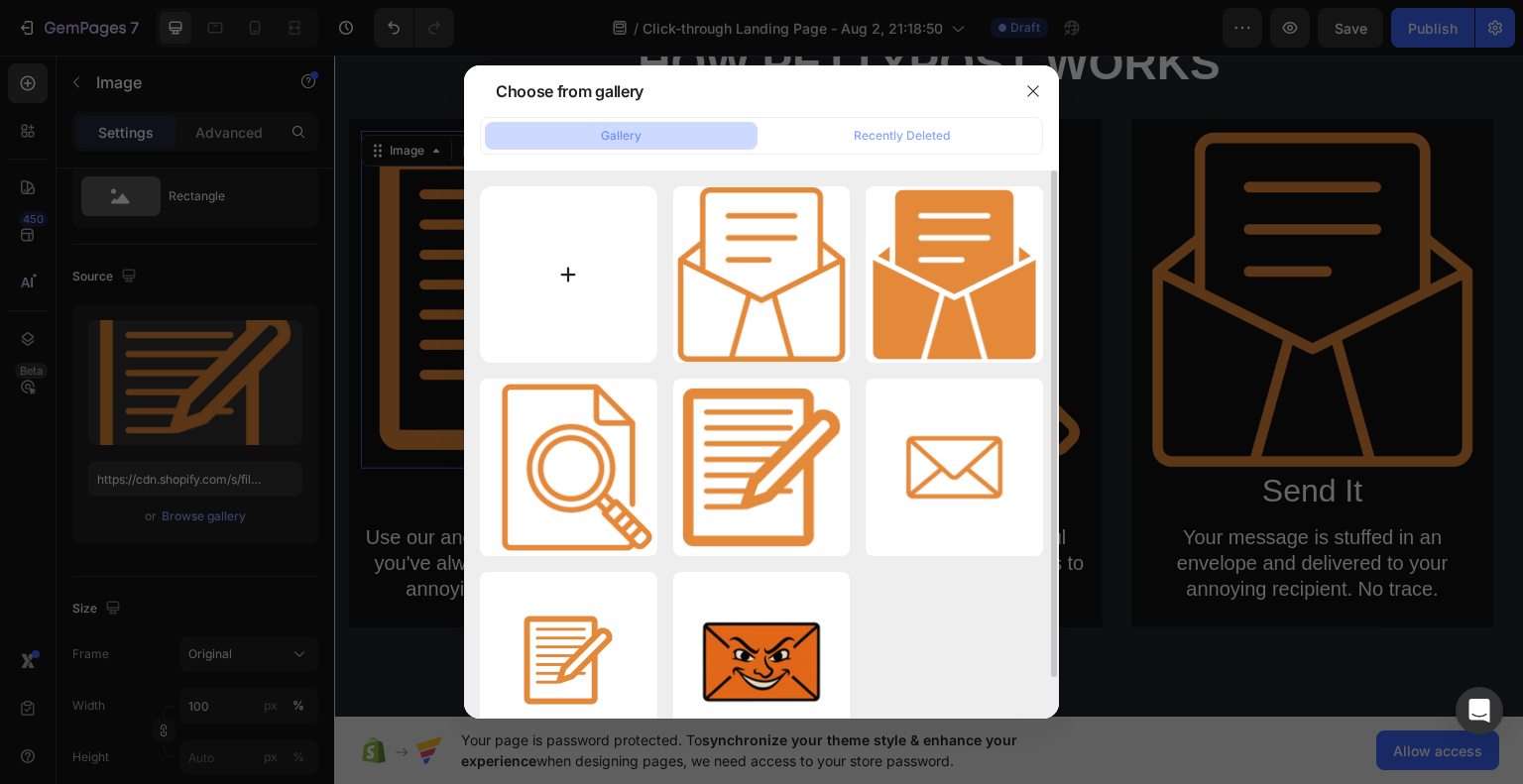 type on "C:\fakepath\noun-write-5679479-E4893A.png" 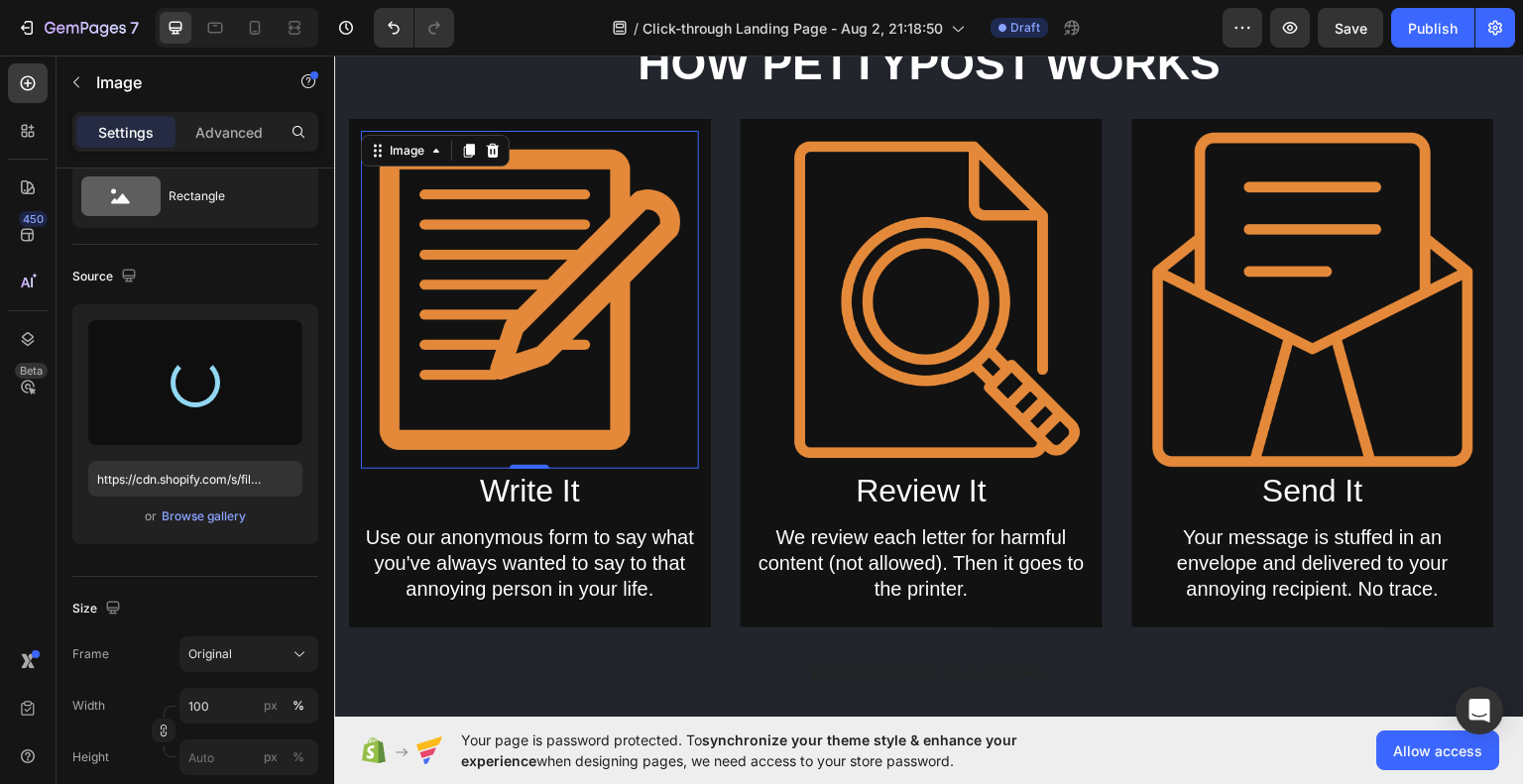 type on "https://cdn.shopify.com/s/files/1/0717/5811/9108/files/gempages_578233275575697936-19899007-d79d-4435-ad30-29747930ab98.png" 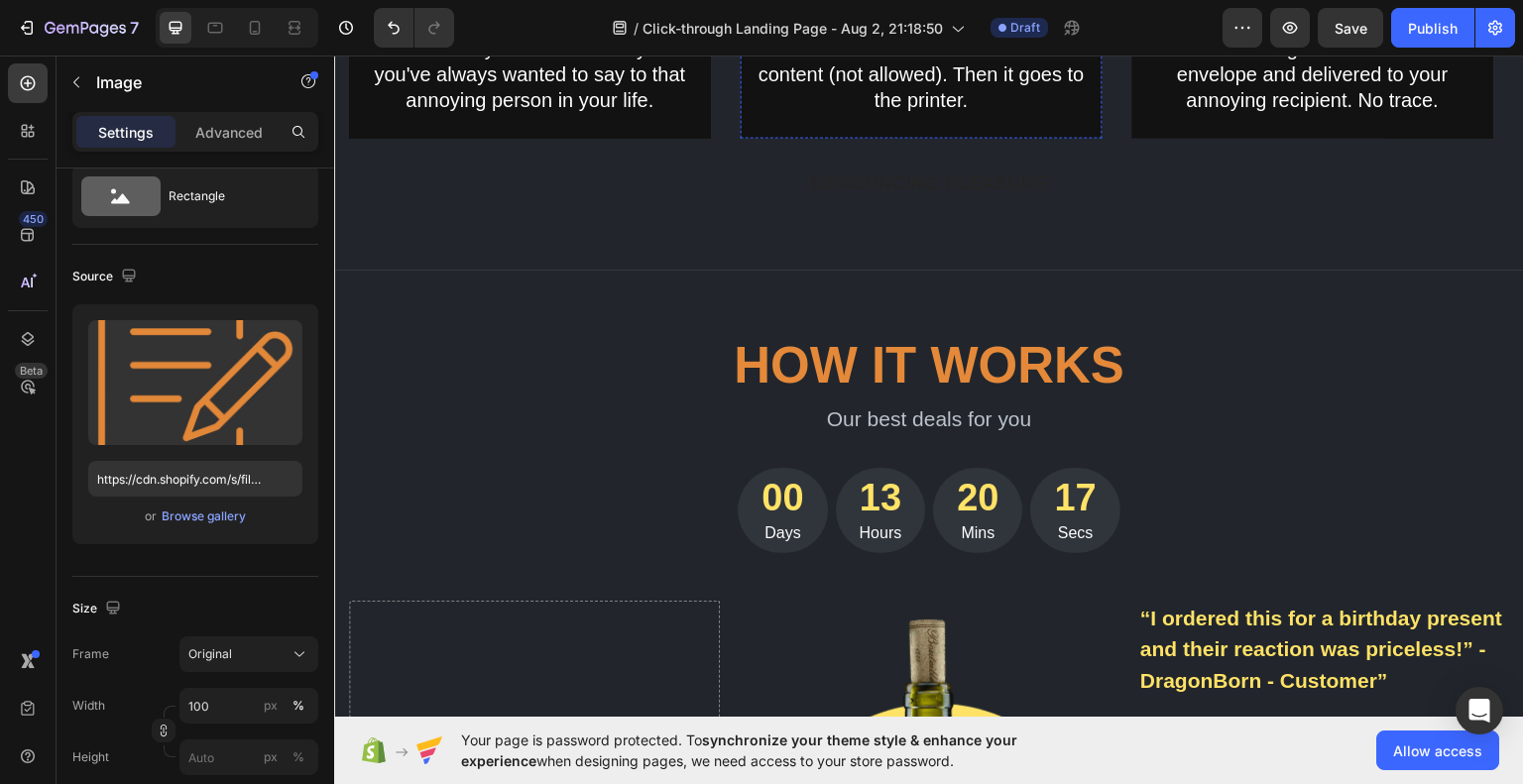 scroll, scrollTop: 1669, scrollLeft: 0, axis: vertical 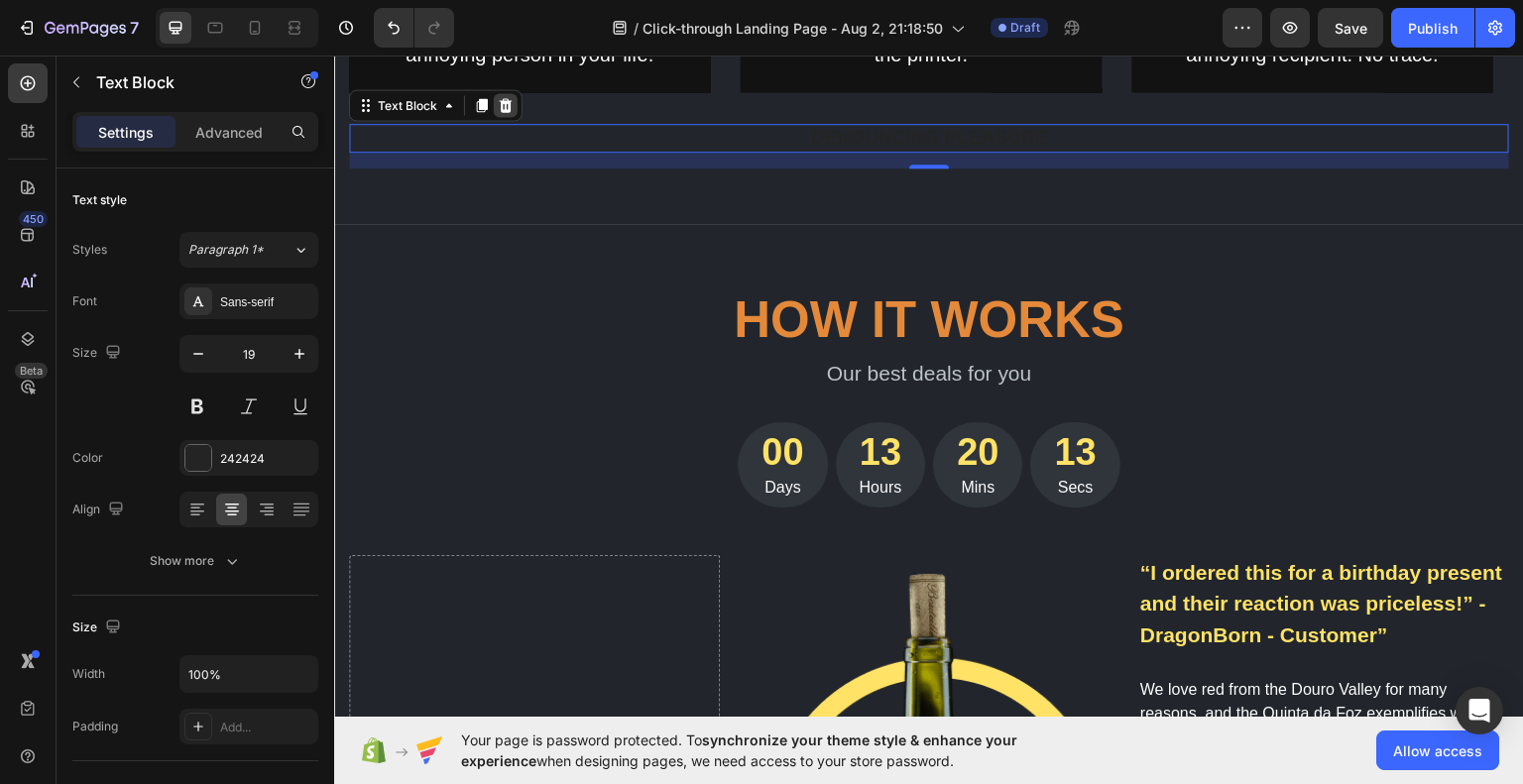 click 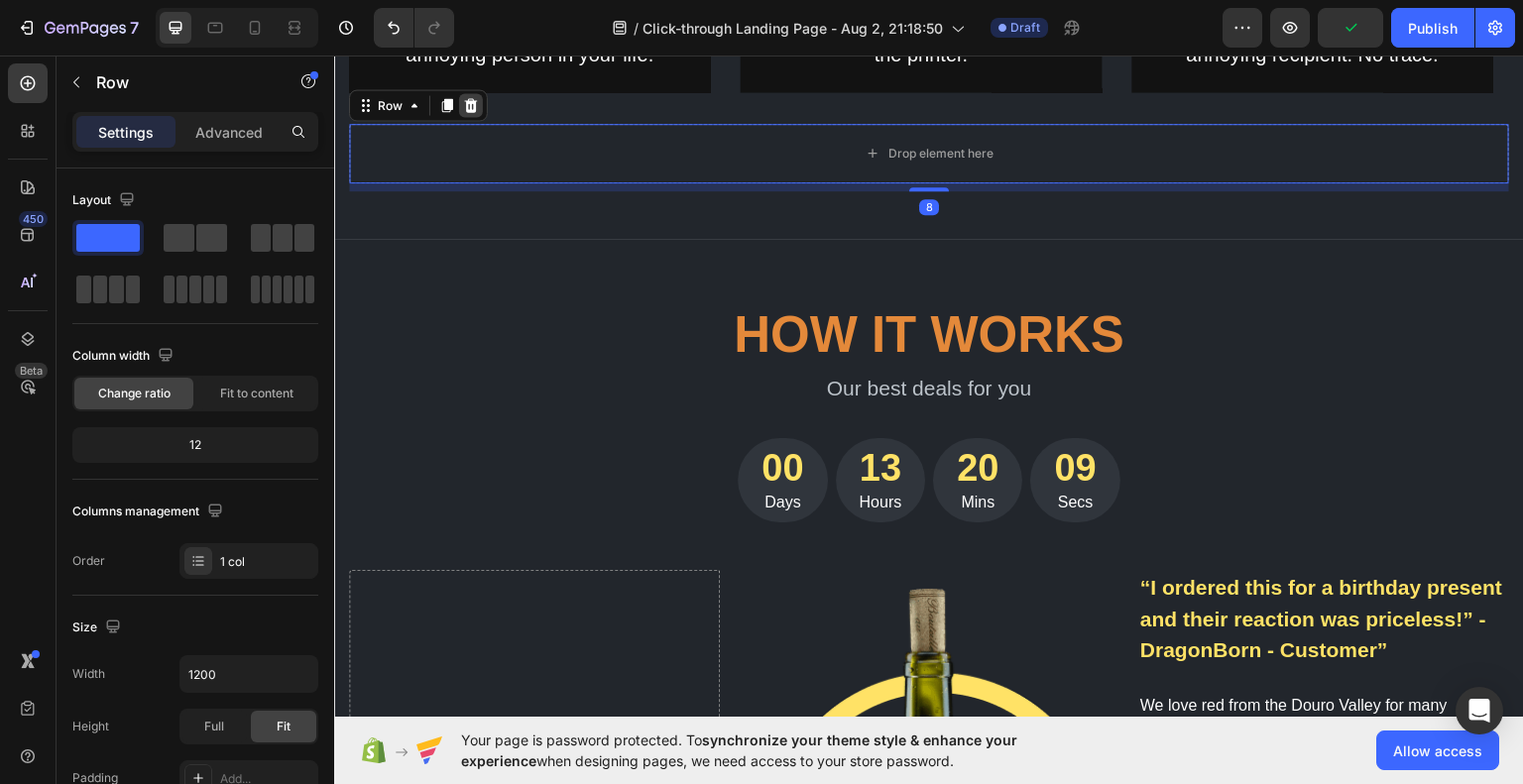 click at bounding box center (471, 104) 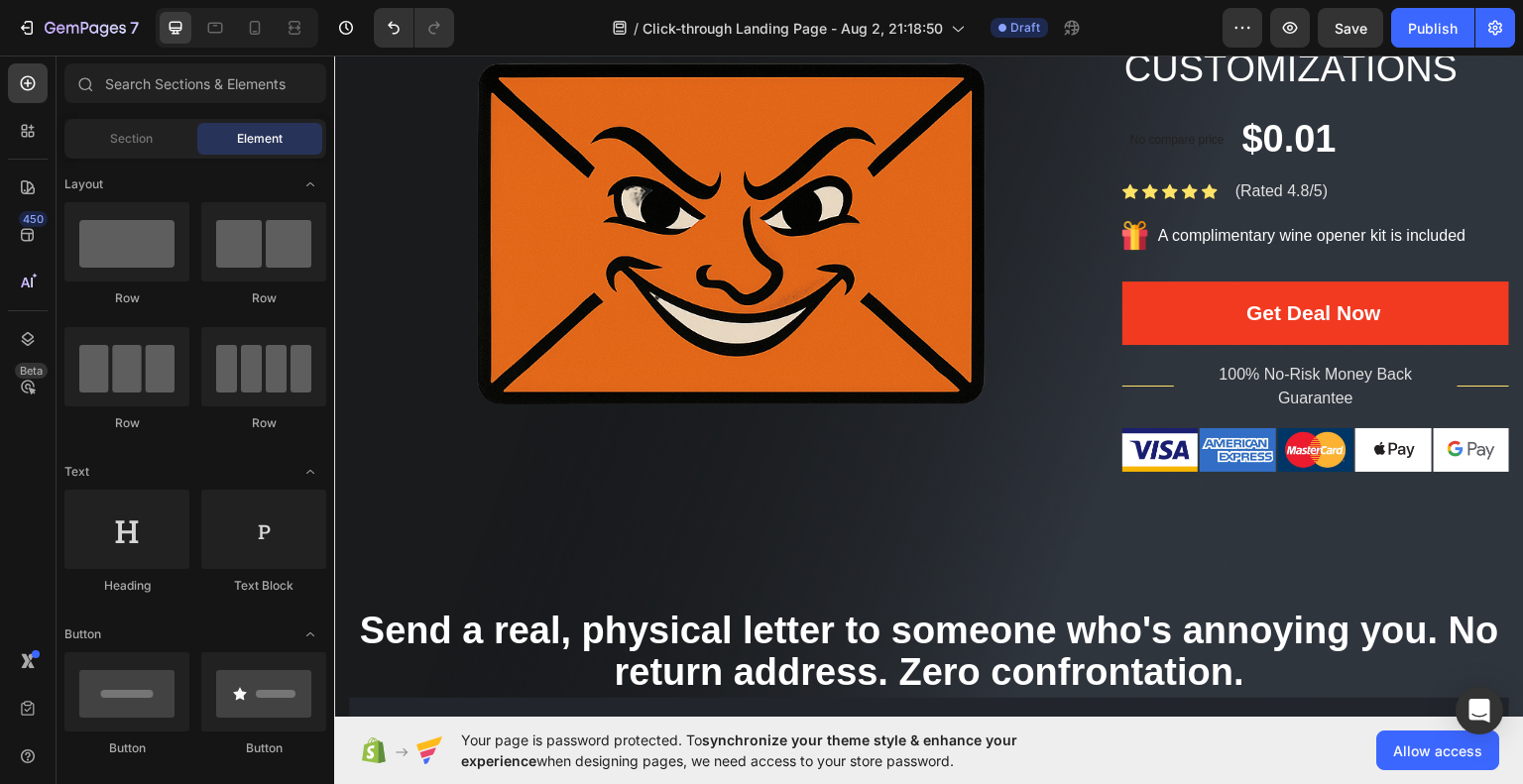 scroll, scrollTop: 252, scrollLeft: 0, axis: vertical 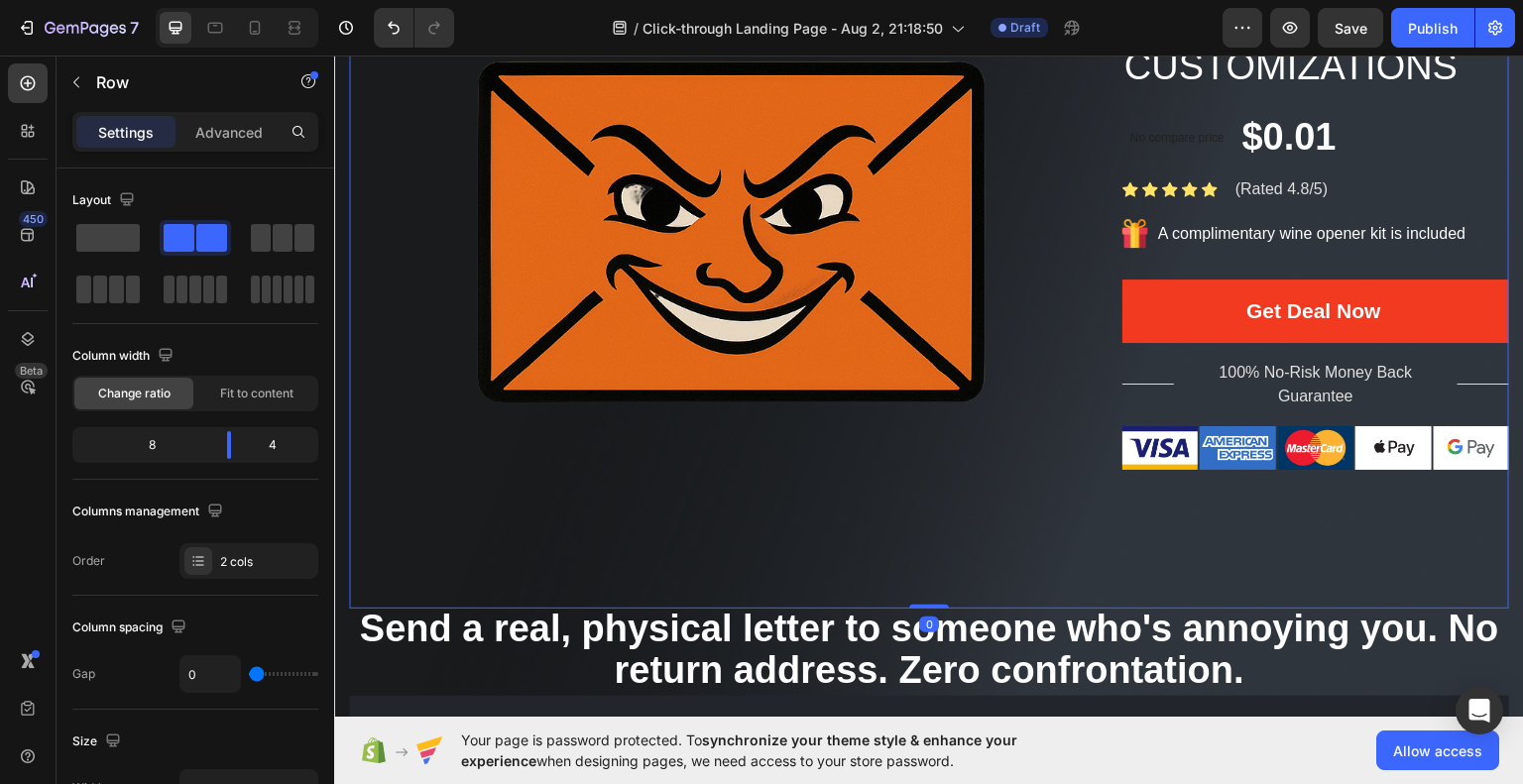 drag, startPoint x: 919, startPoint y: 605, endPoint x: 916, endPoint y: 576, distance: 29.15476 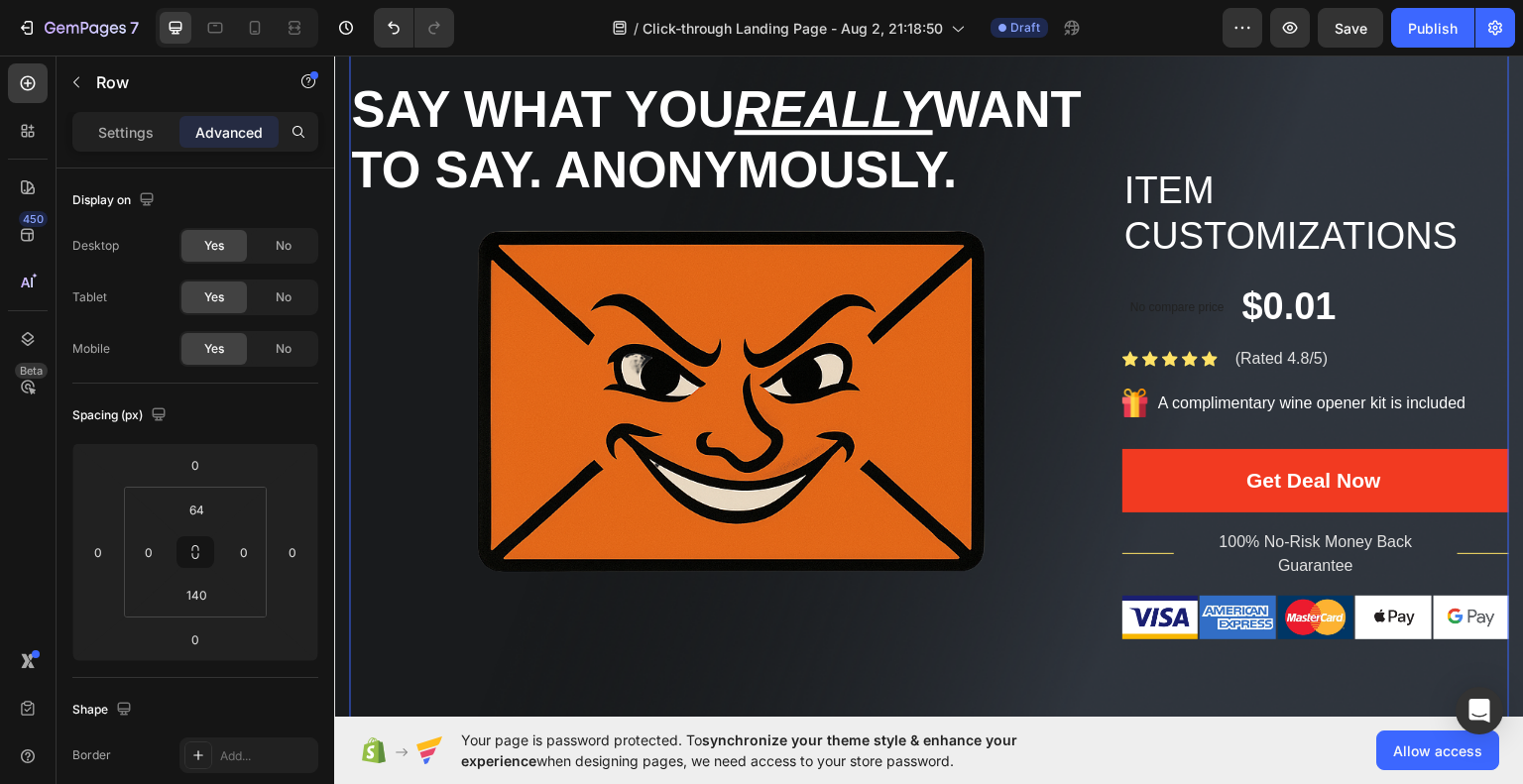 scroll, scrollTop: 0, scrollLeft: 0, axis: both 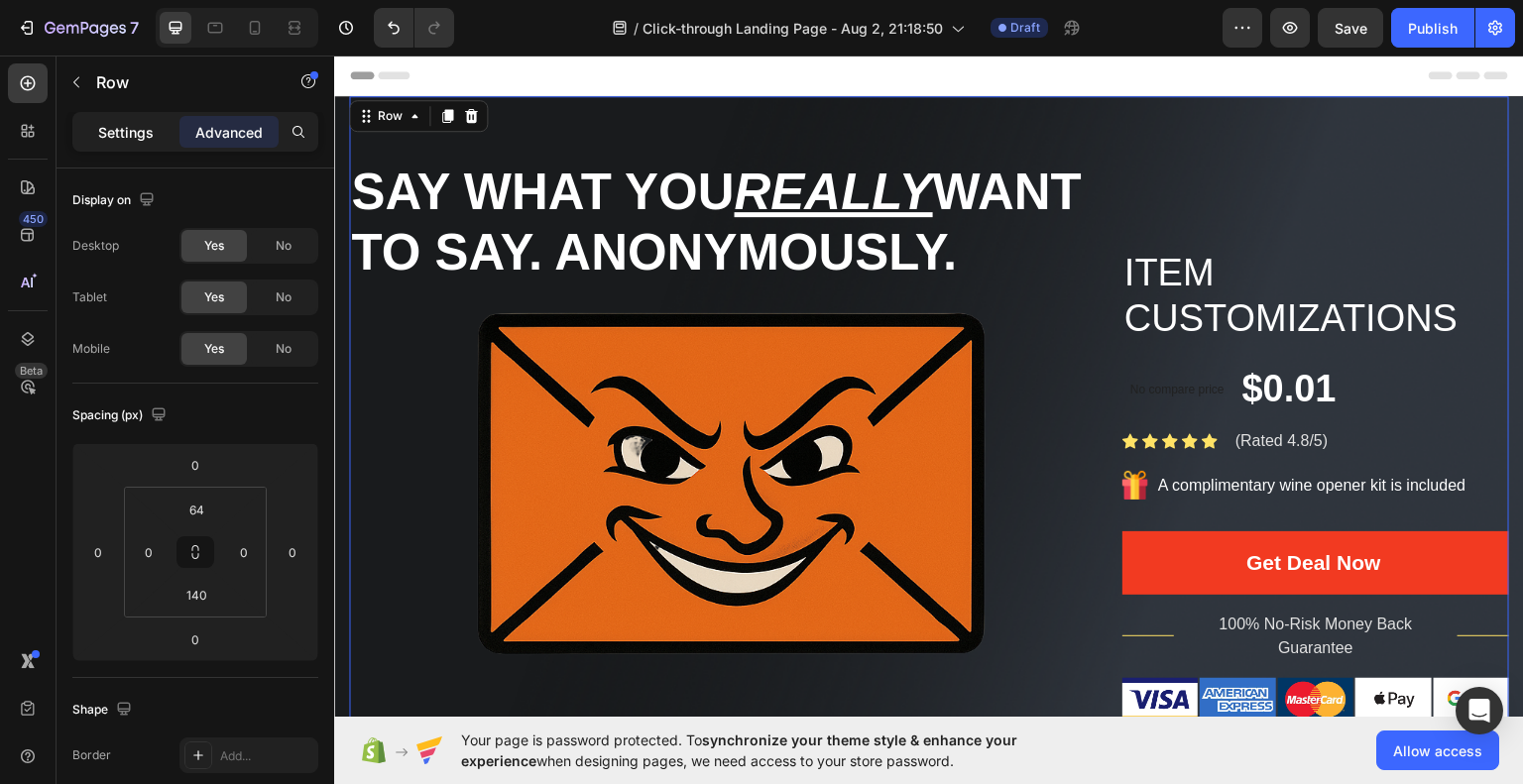 click on "Settings" at bounding box center (126, 132) 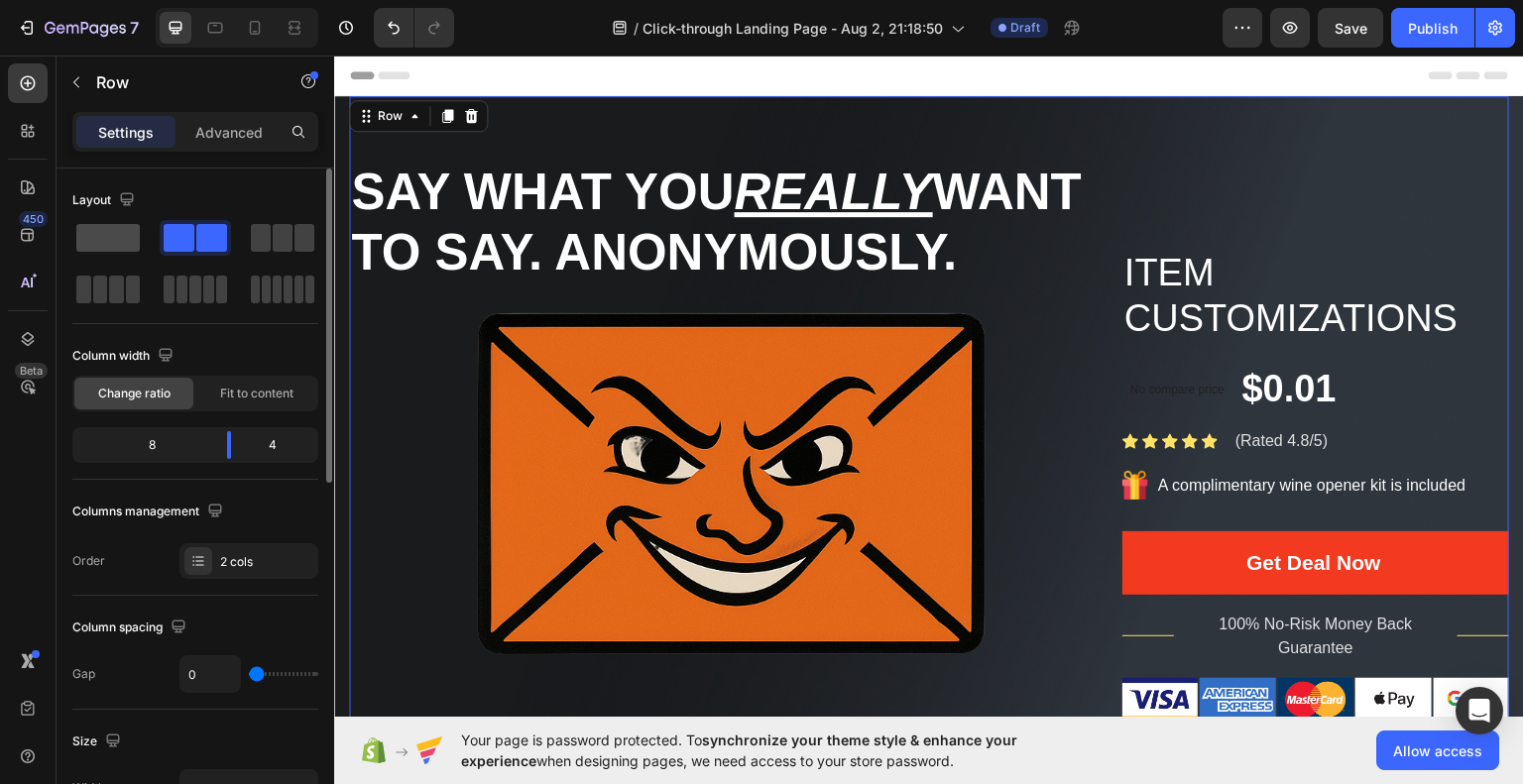 click 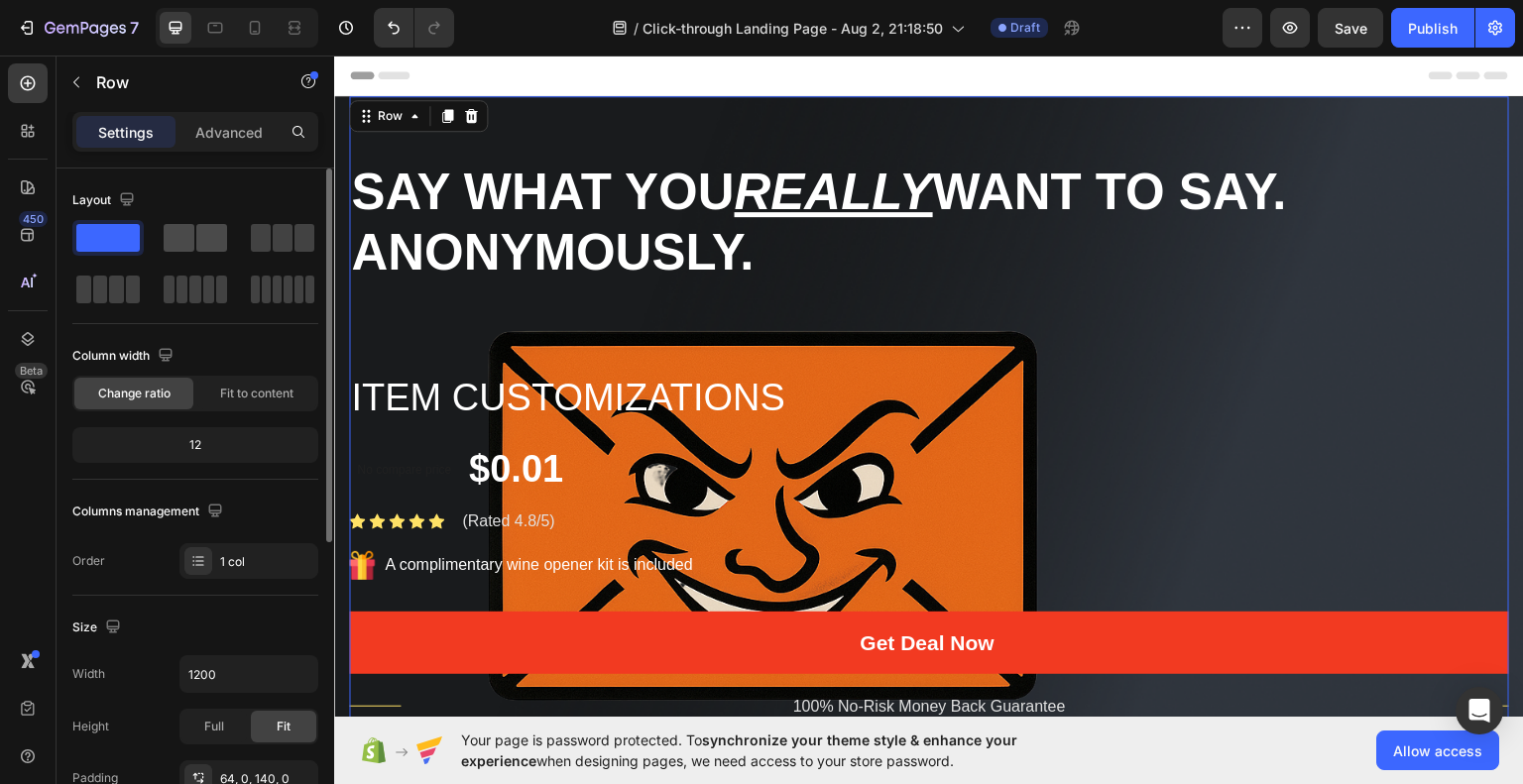 click 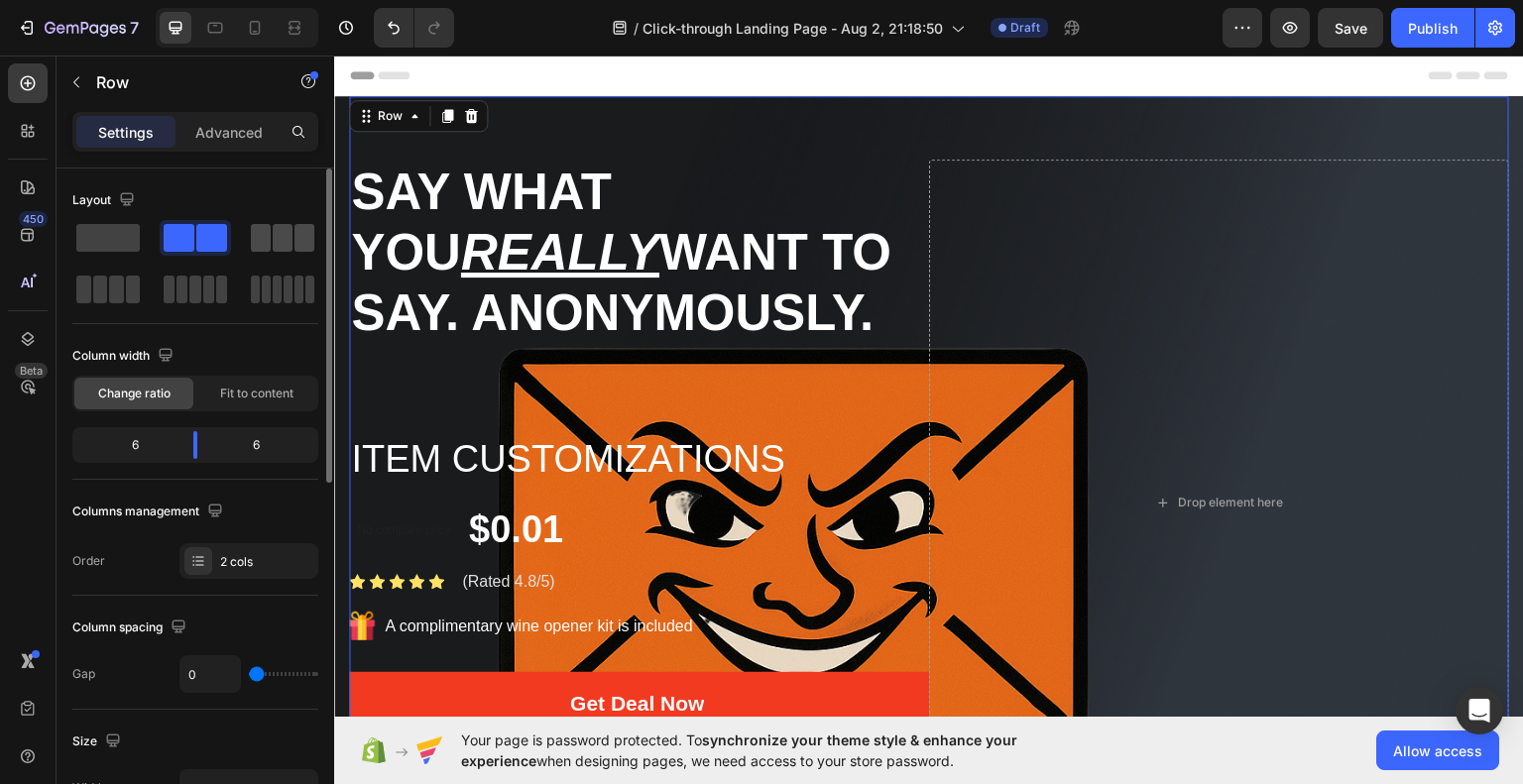 click 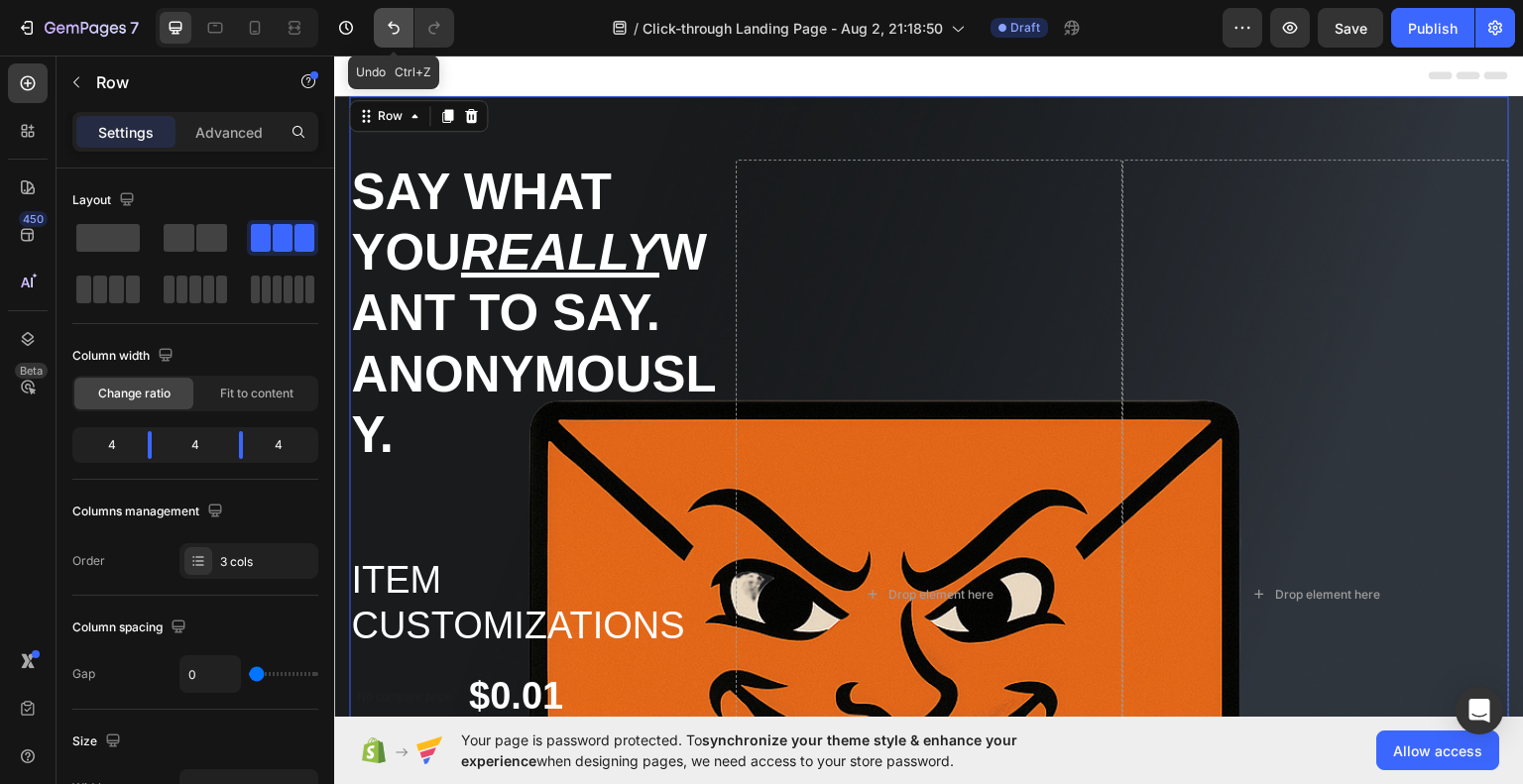 click 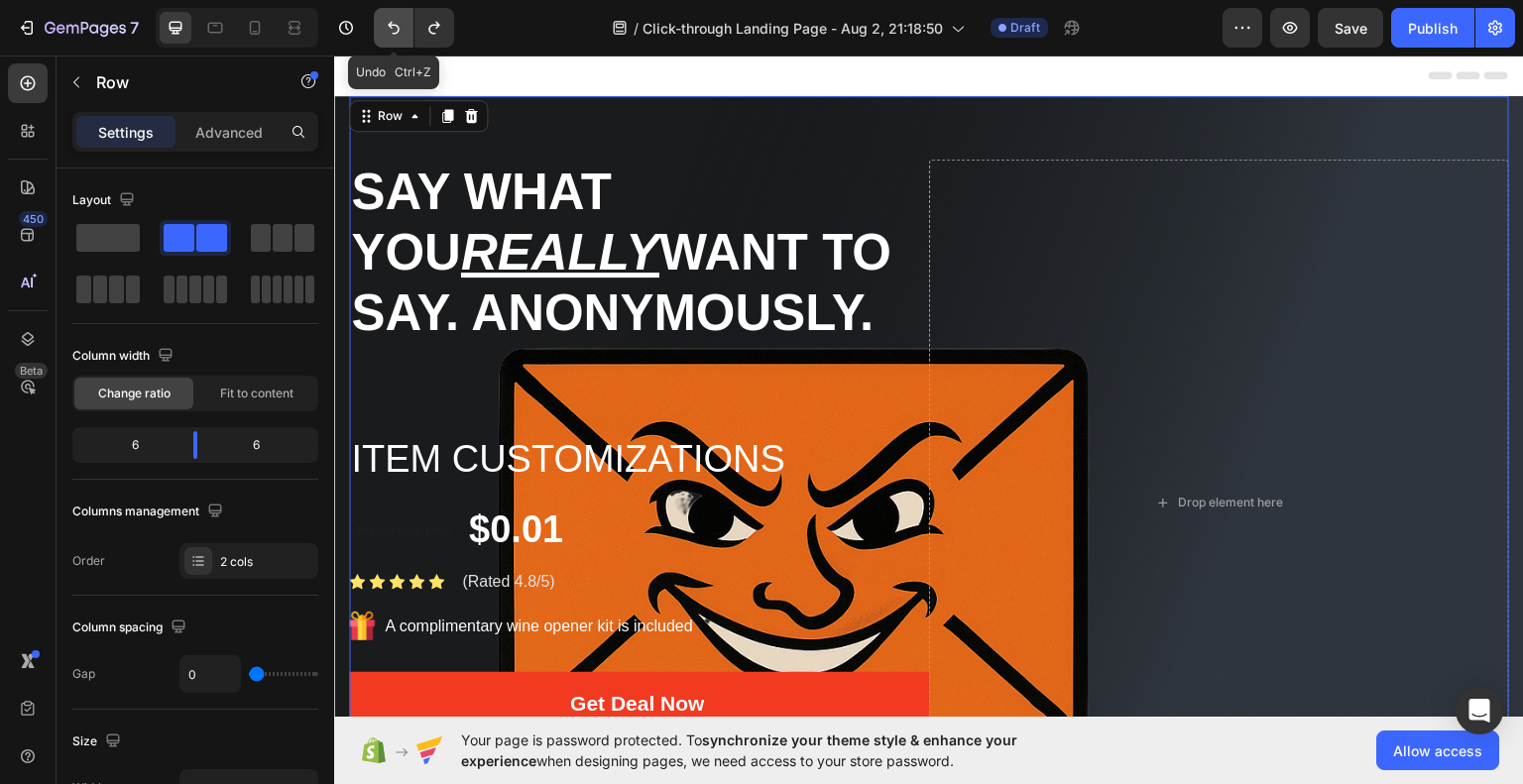 click 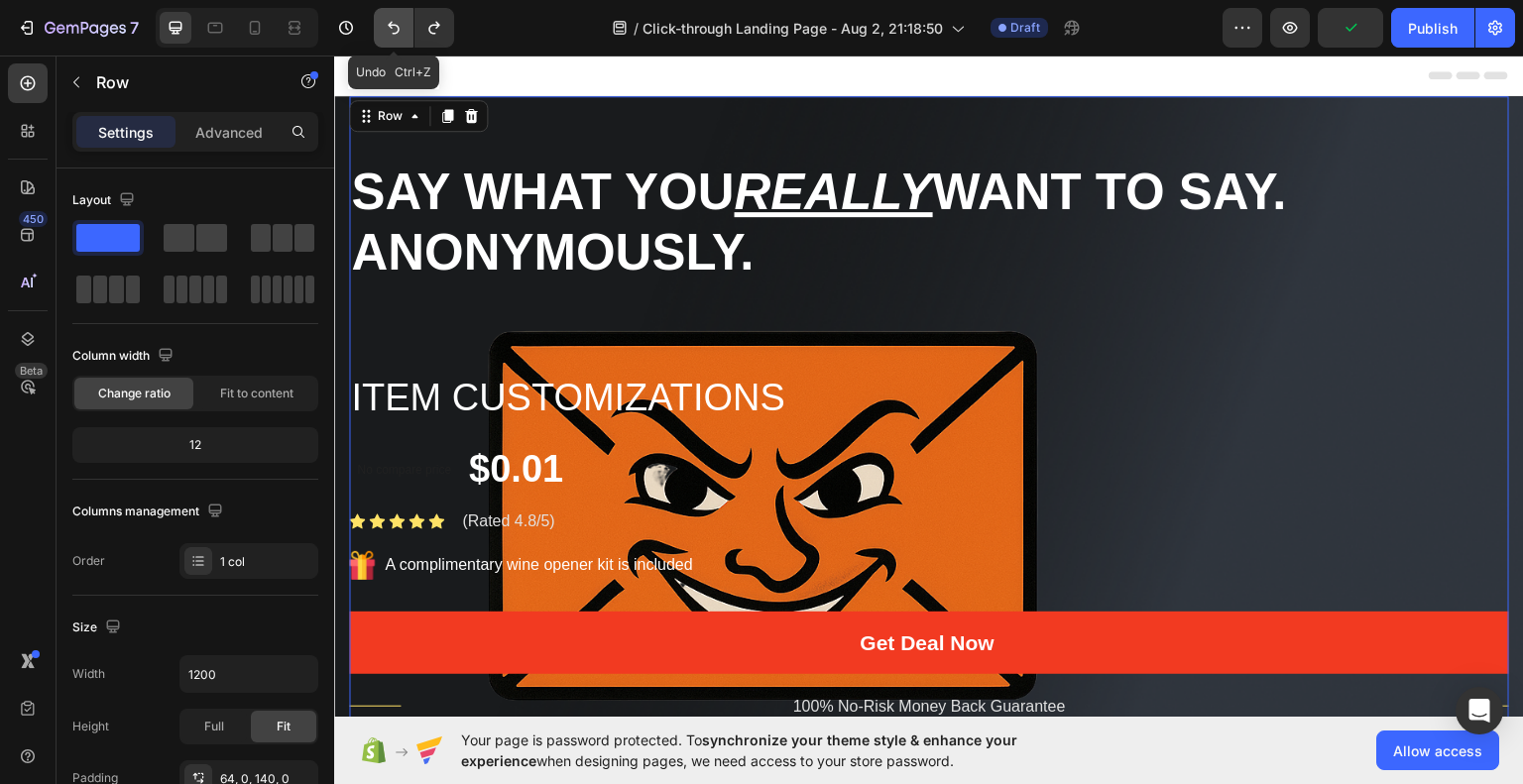 click 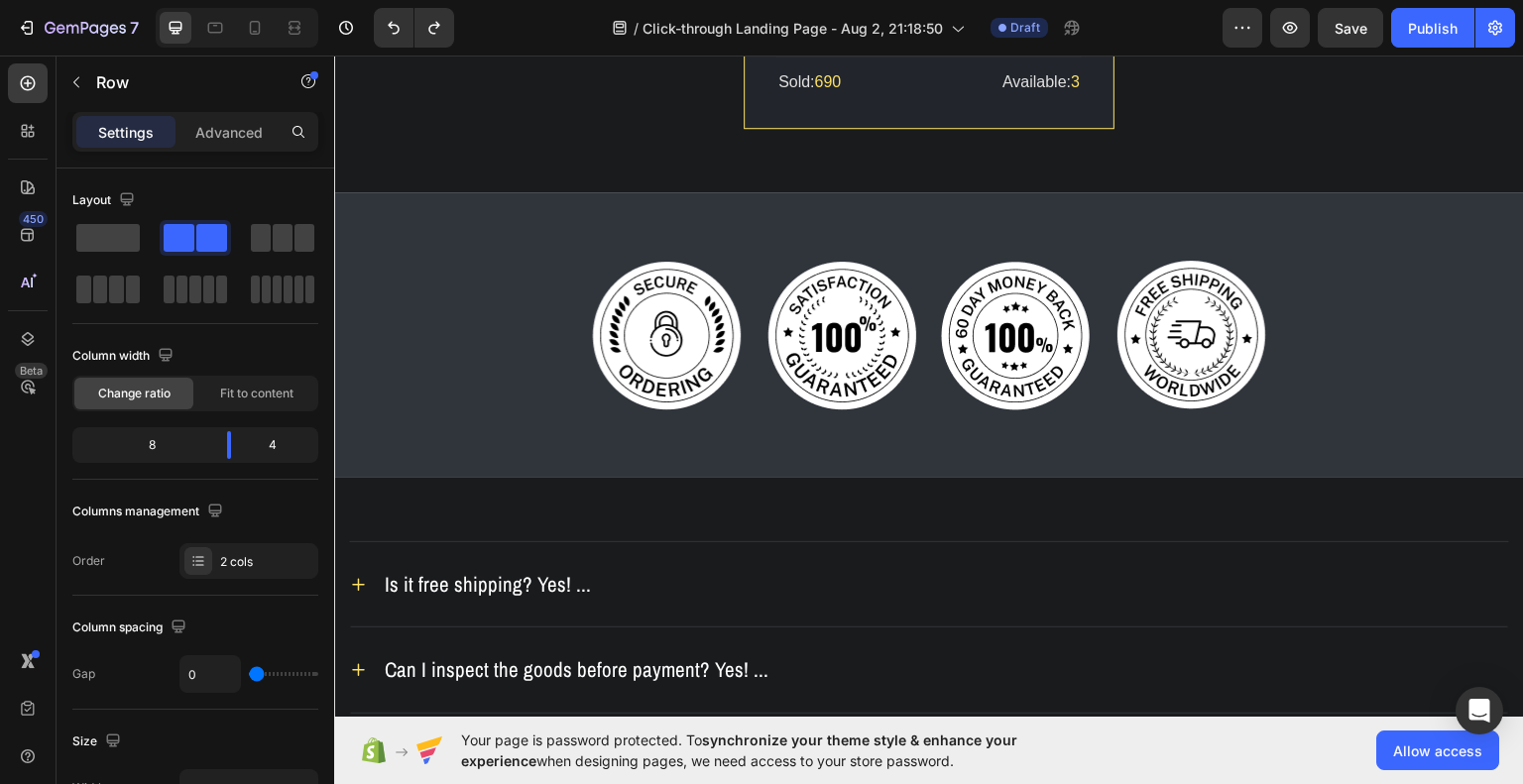 scroll, scrollTop: 4595, scrollLeft: 0, axis: vertical 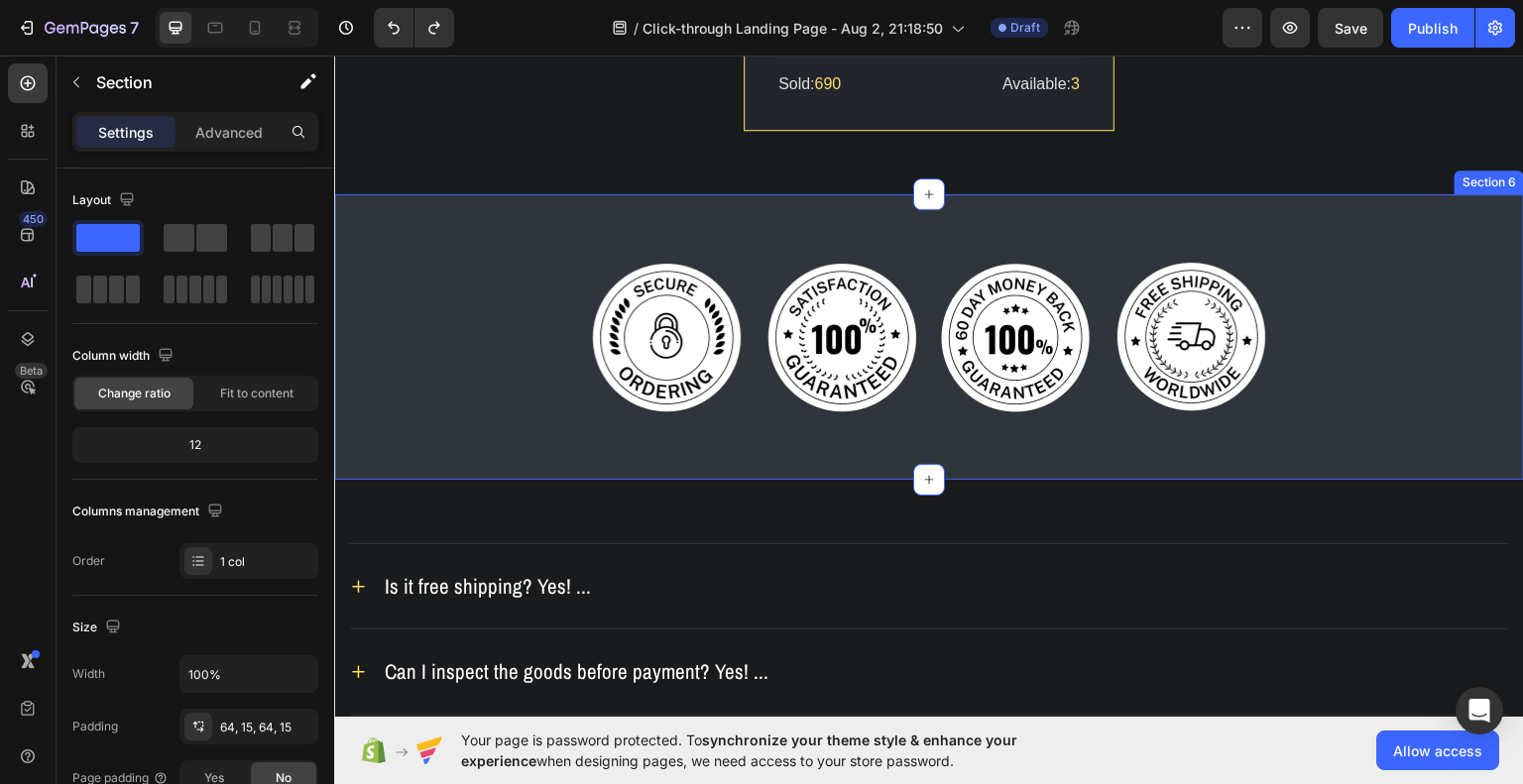click on "Image Image Image Image Row Section 6" at bounding box center (929, 336) 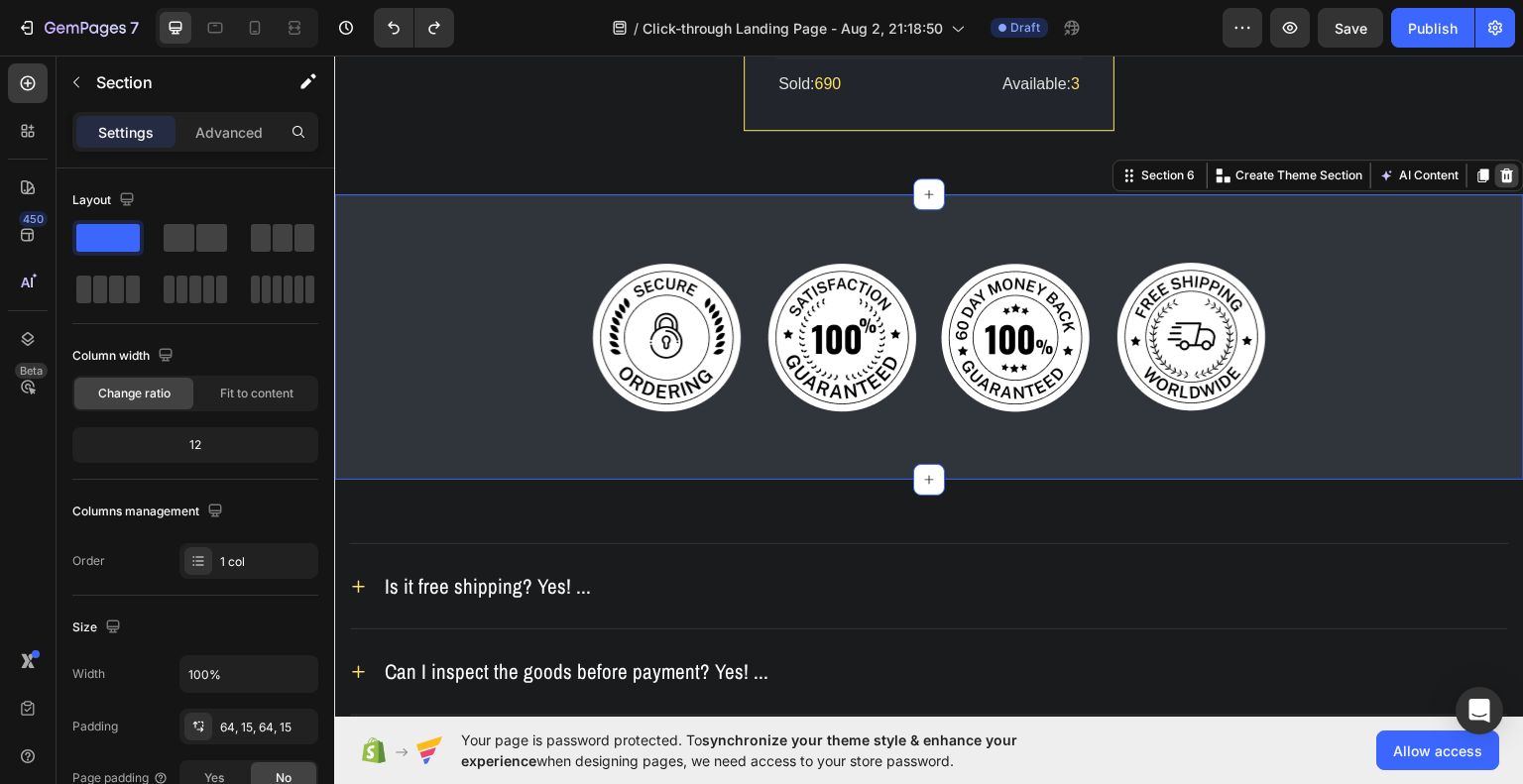 click at bounding box center (1507, 174) 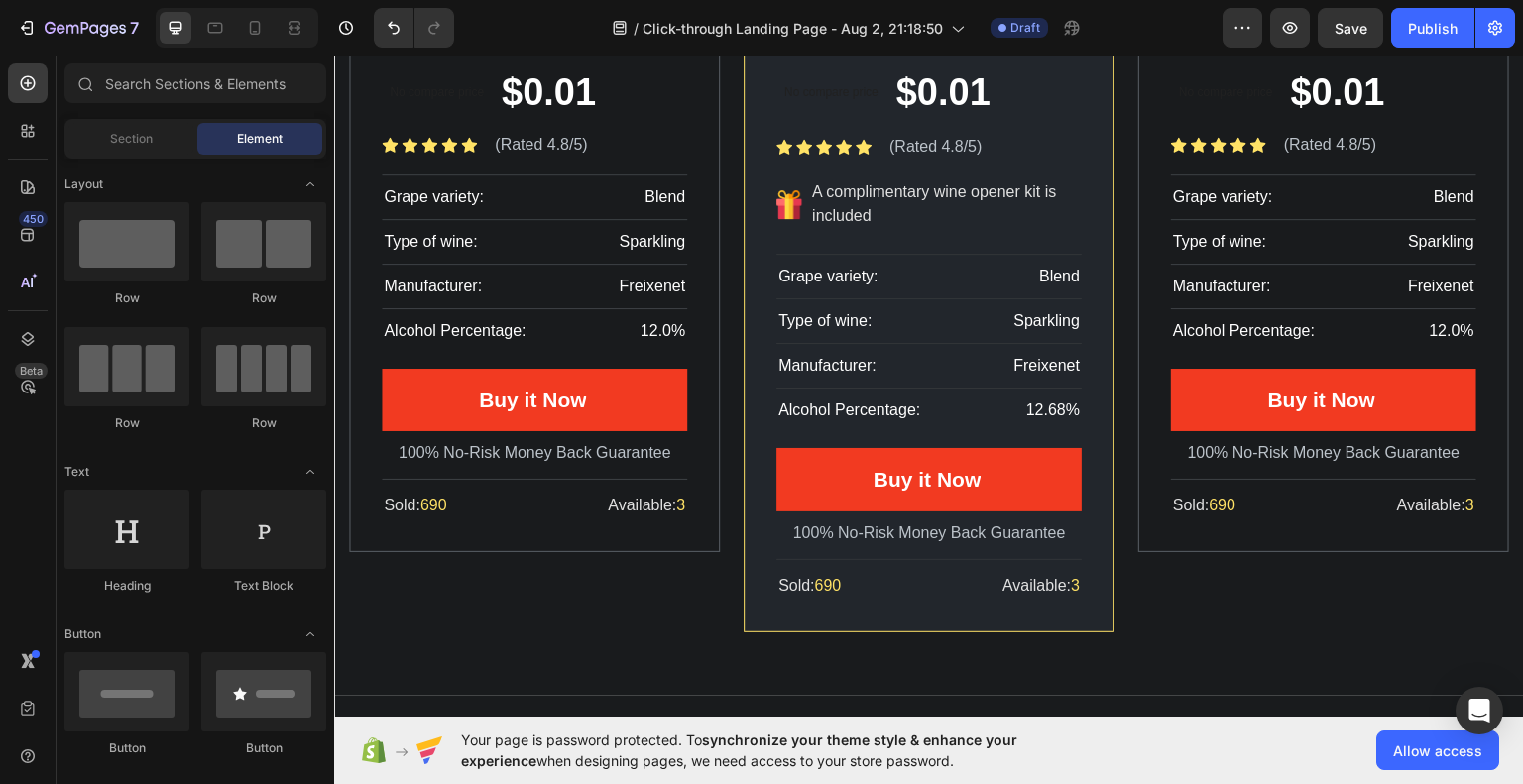 scroll, scrollTop: 4086, scrollLeft: 0, axis: vertical 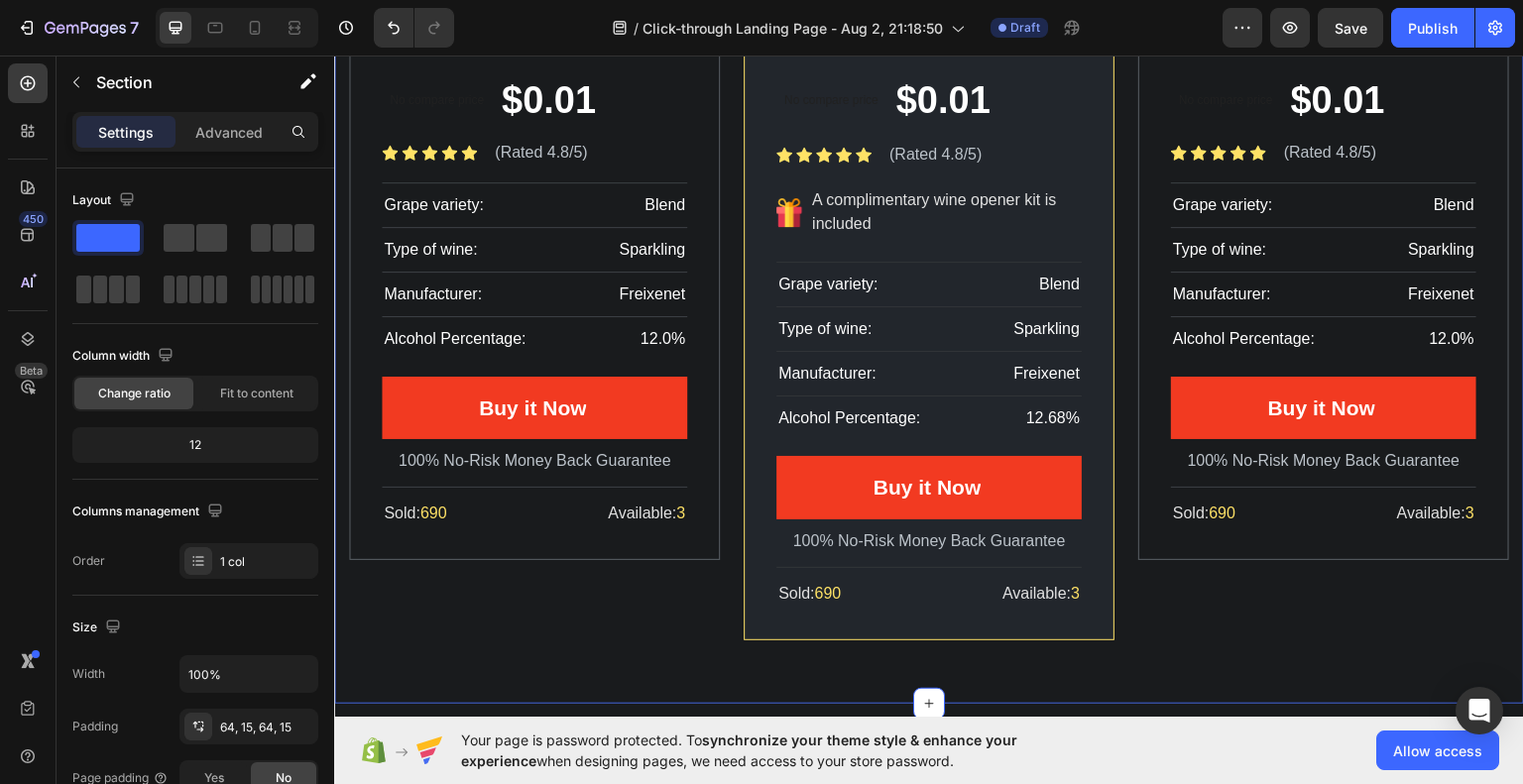 click on "No discount   Not be displayed when published Product Badge Row Product Images Row Item Customizations Product Title No compare price Product Price $0.01 Product Price Product Price Row                Icon                Icon                Icon                Icon                Icon Icon List Hoz (Rated 4.8/5) Text block Row Grape variety:  Text block Blend  Text block Row Type of wine: Text block Sparkling  Text block Row Manufacturer: Text block Freixenet Text block Row Alcohol Percentage: Text block 12.0% Text block Row Row Buy it Now Product Cart Button Product 100% No-Risk Money Back Guarantee Text block                Title Line Sold:  690 Text block Available:  3 Text block Row Row" at bounding box center [534, 159] 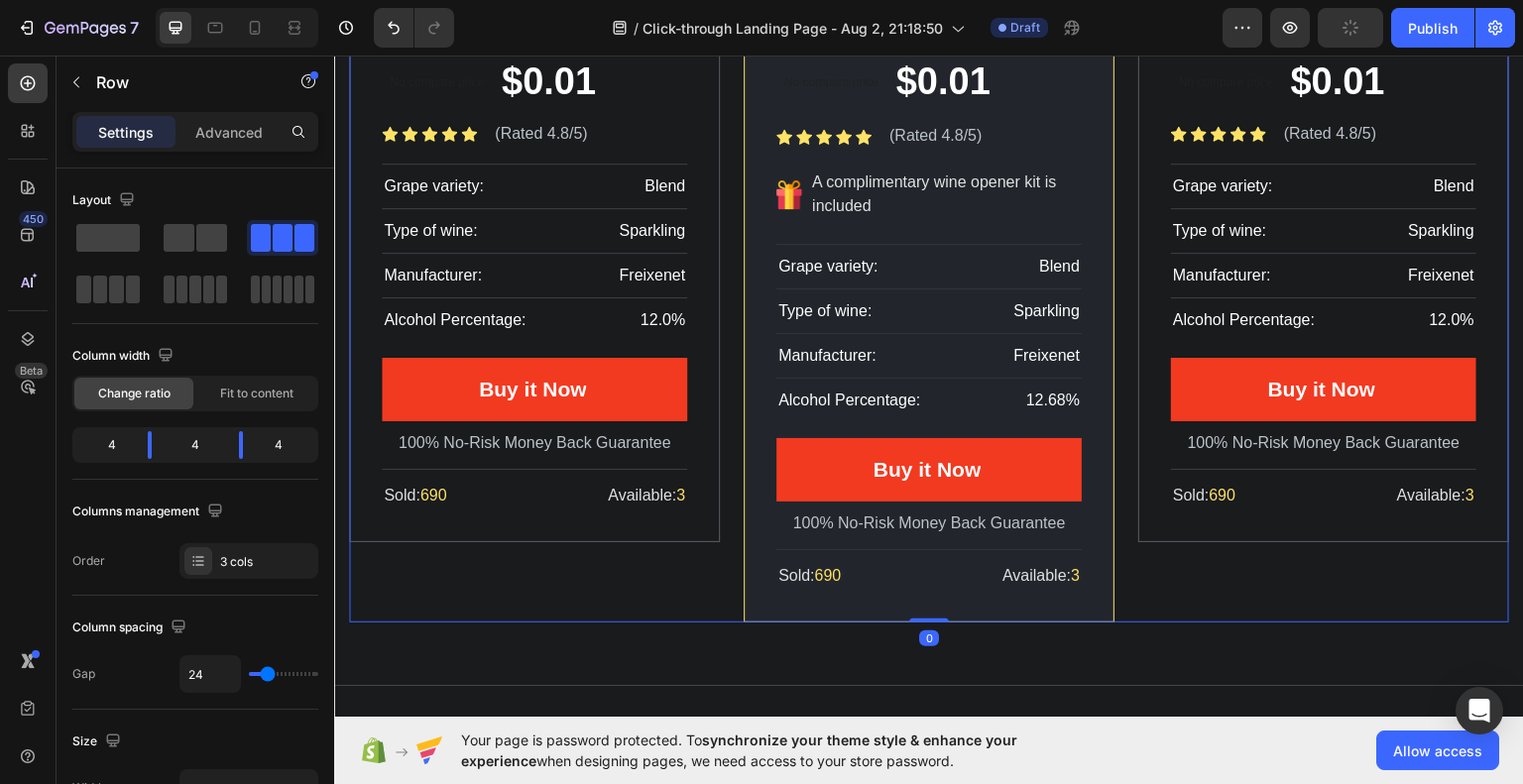 scroll, scrollTop: 3489, scrollLeft: 0, axis: vertical 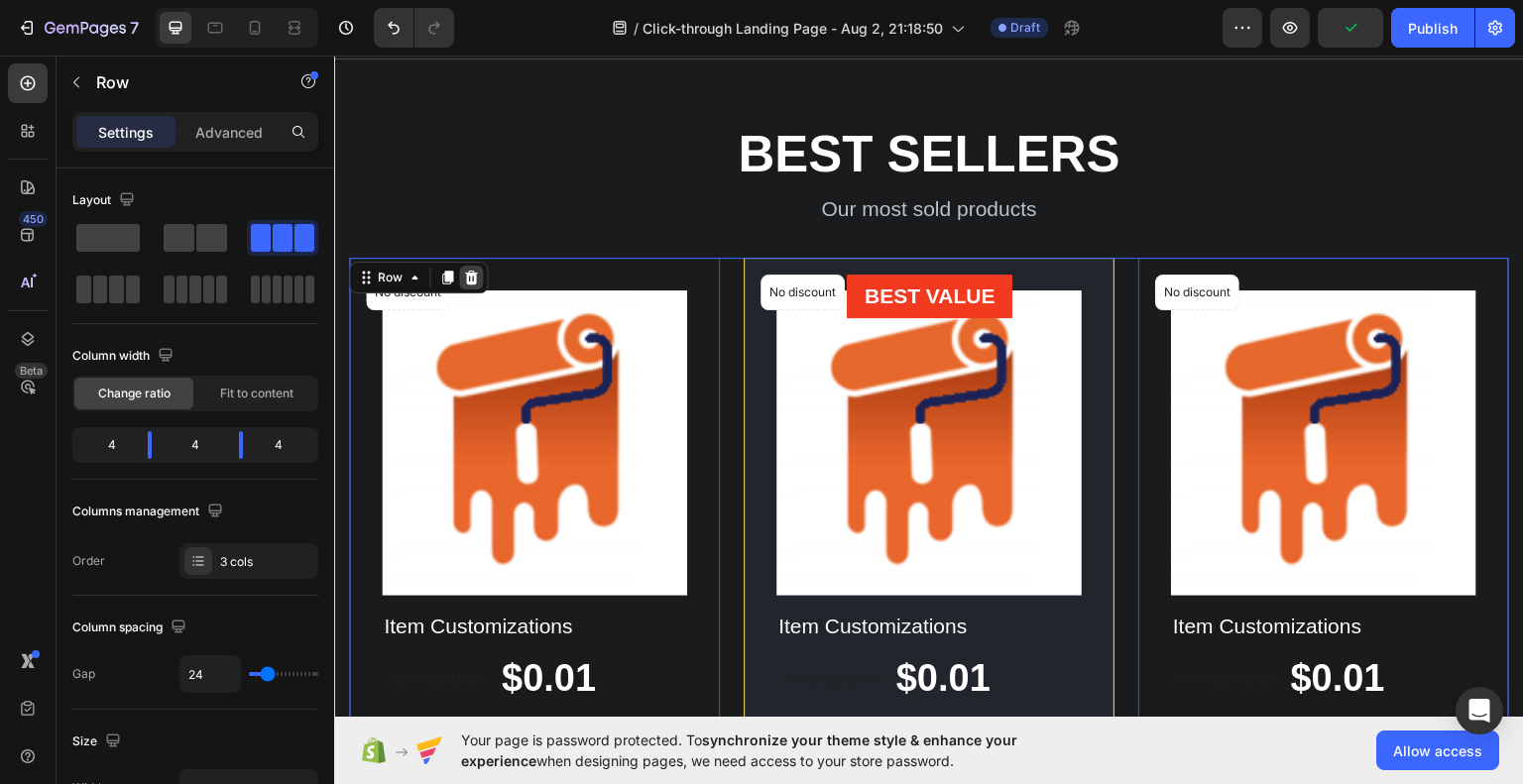 click 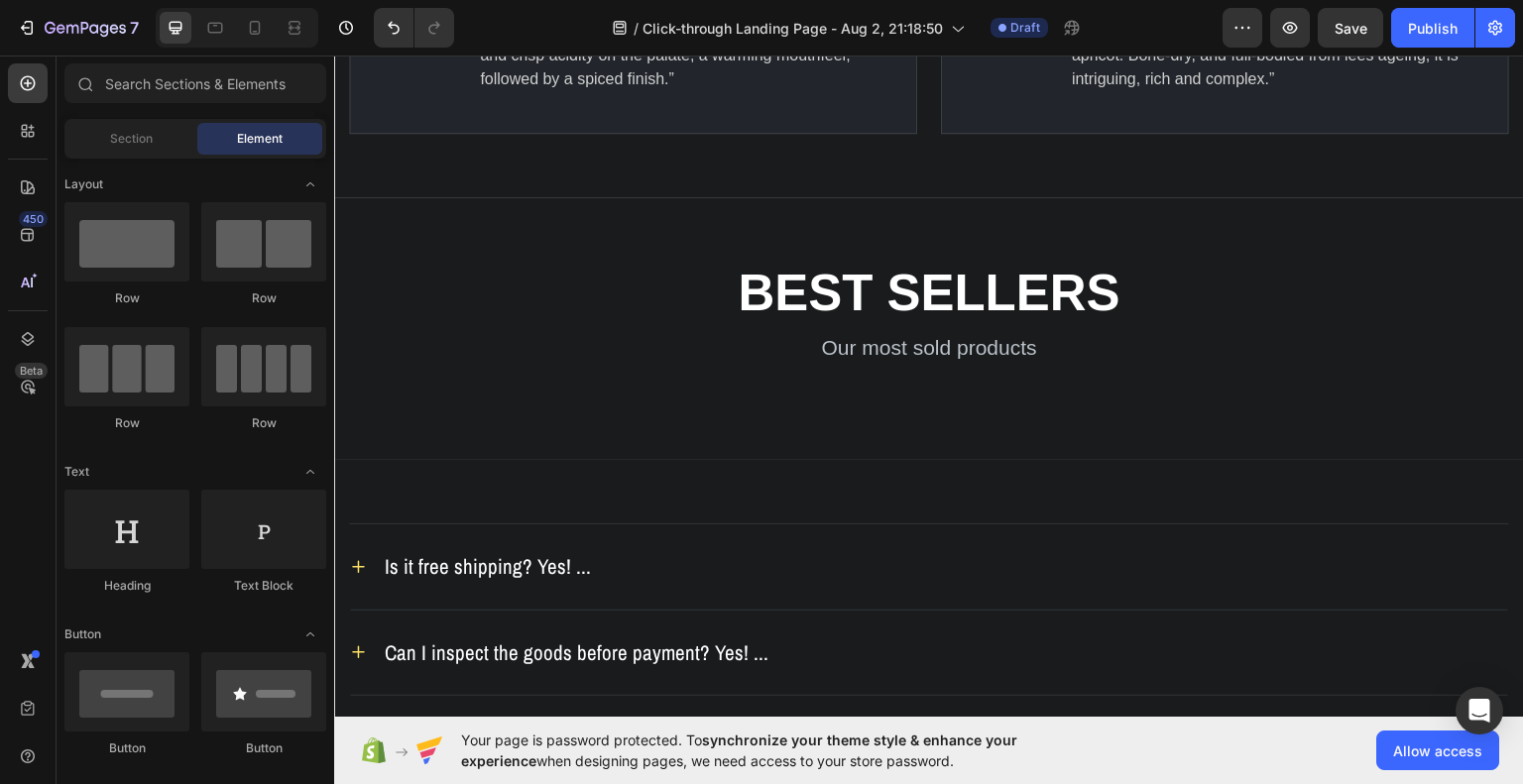 scroll, scrollTop: 3283, scrollLeft: 0, axis: vertical 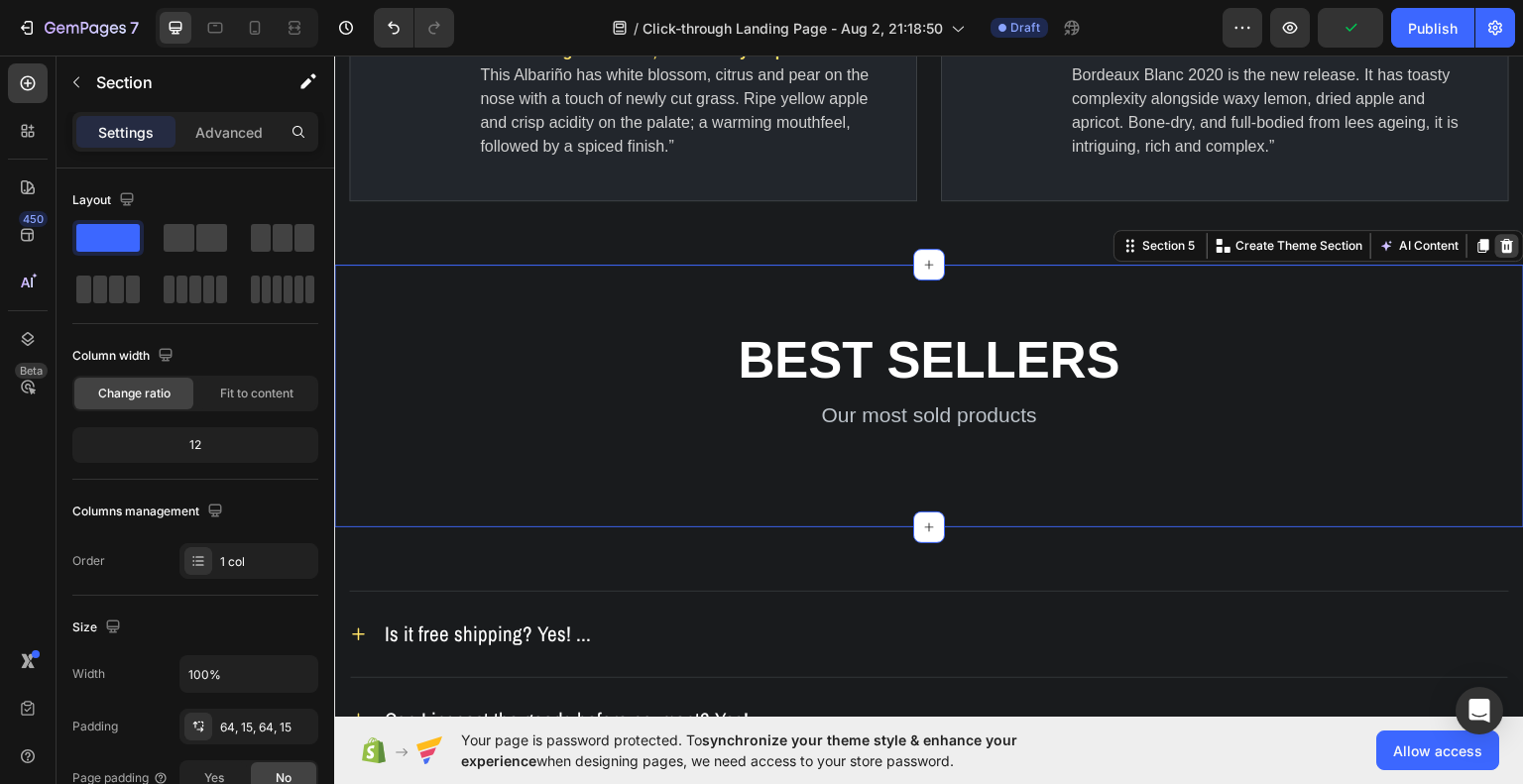 click 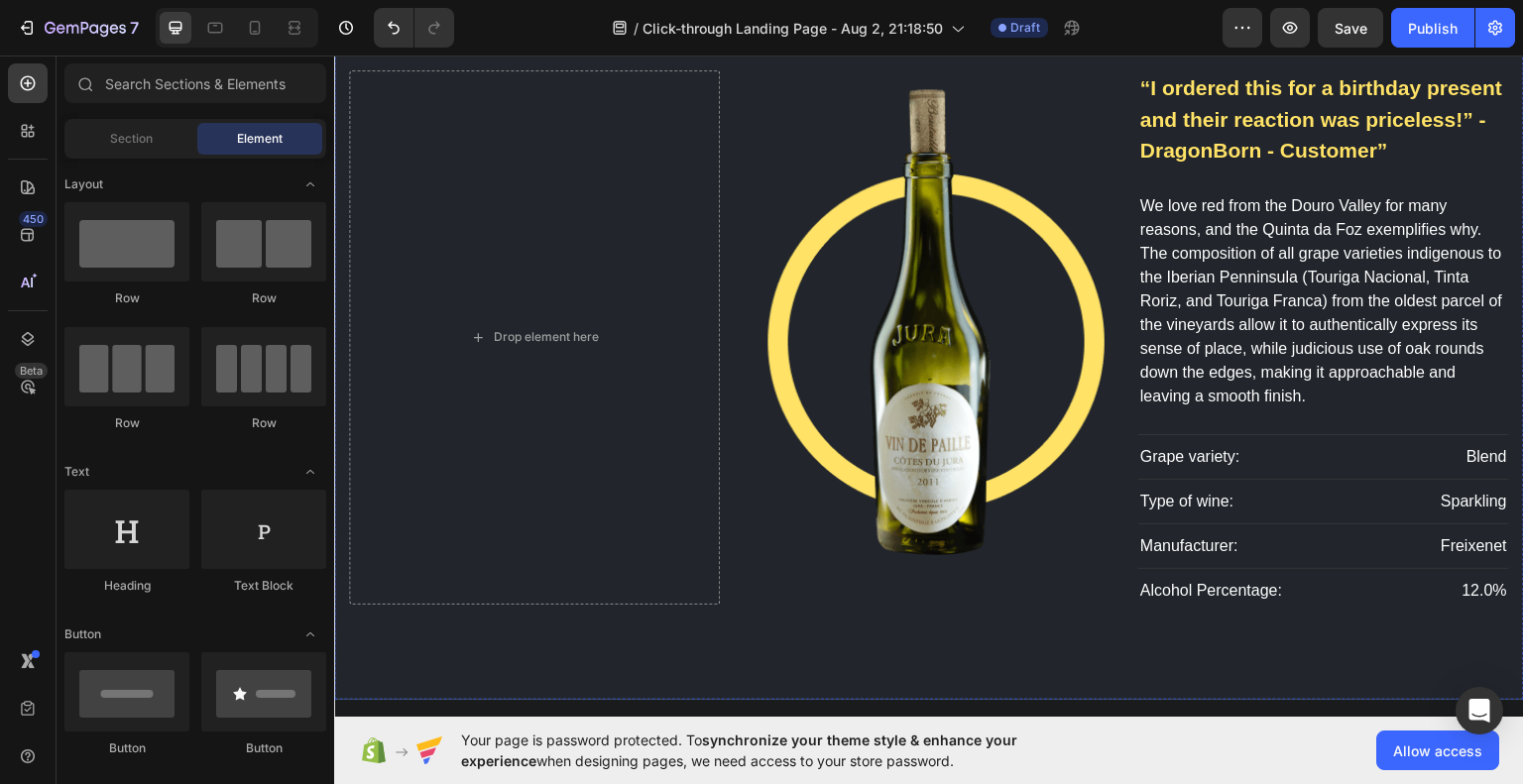 scroll, scrollTop: 2101, scrollLeft: 0, axis: vertical 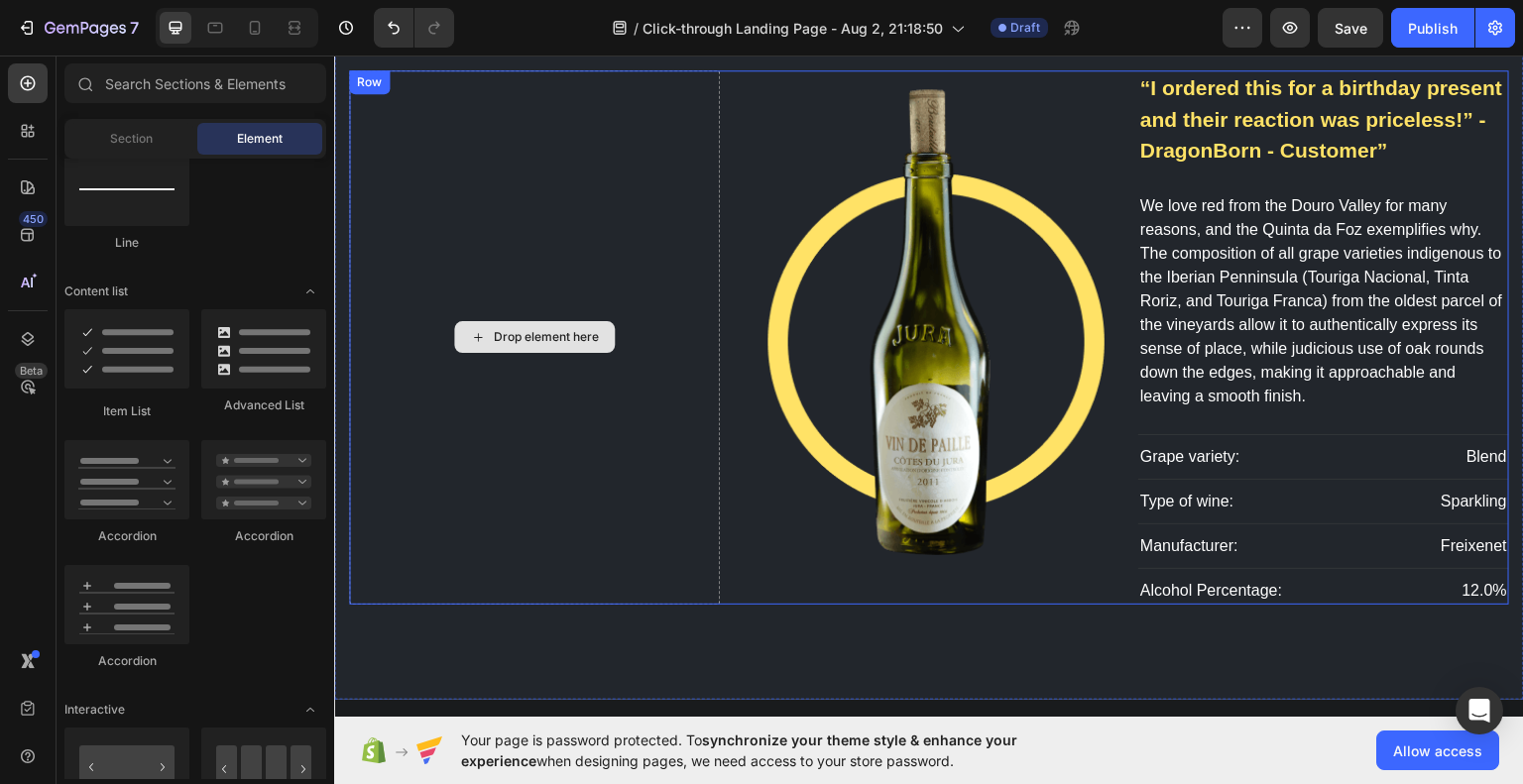 click on "Drop element here" at bounding box center (534, 336) 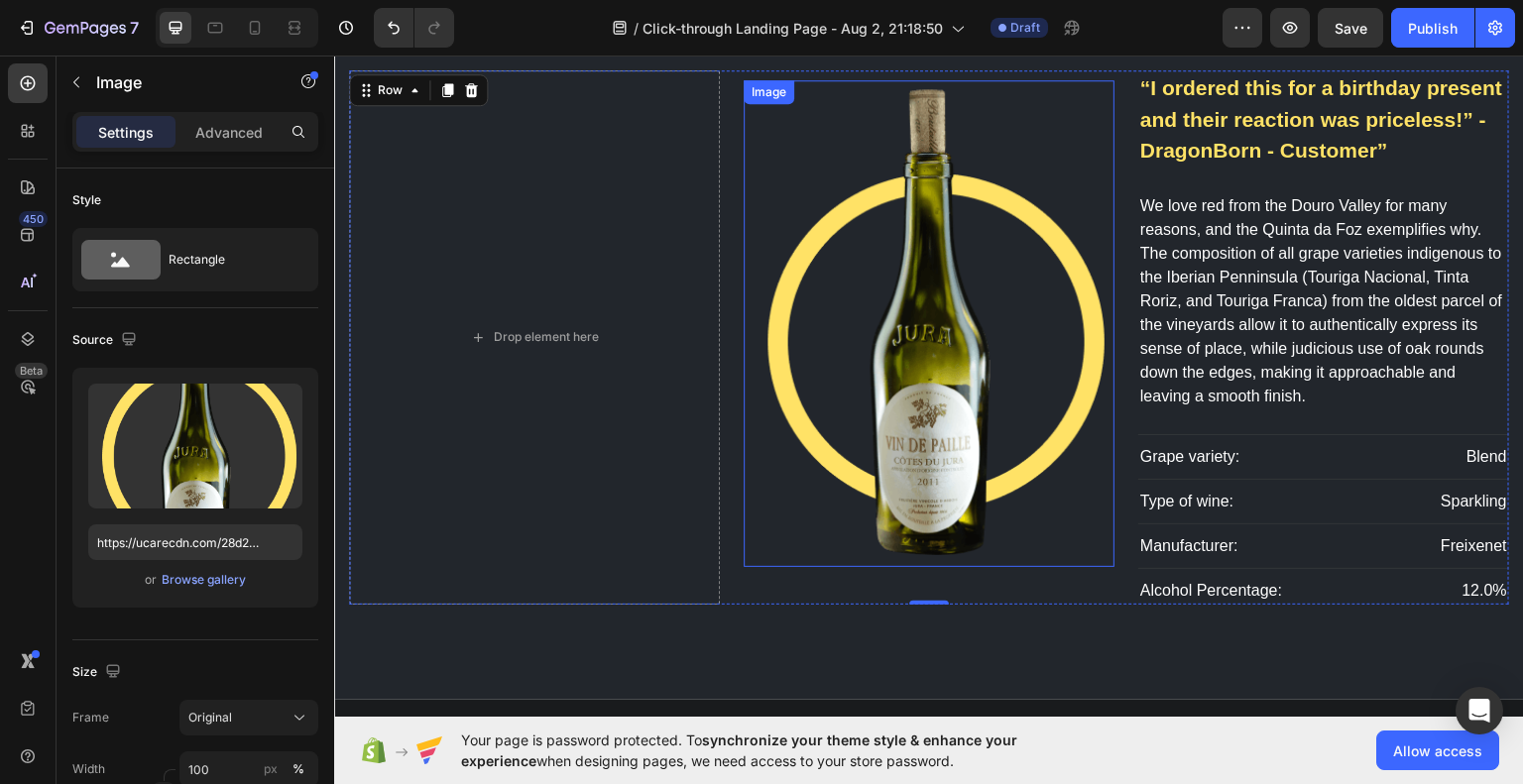 click at bounding box center [929, 322] 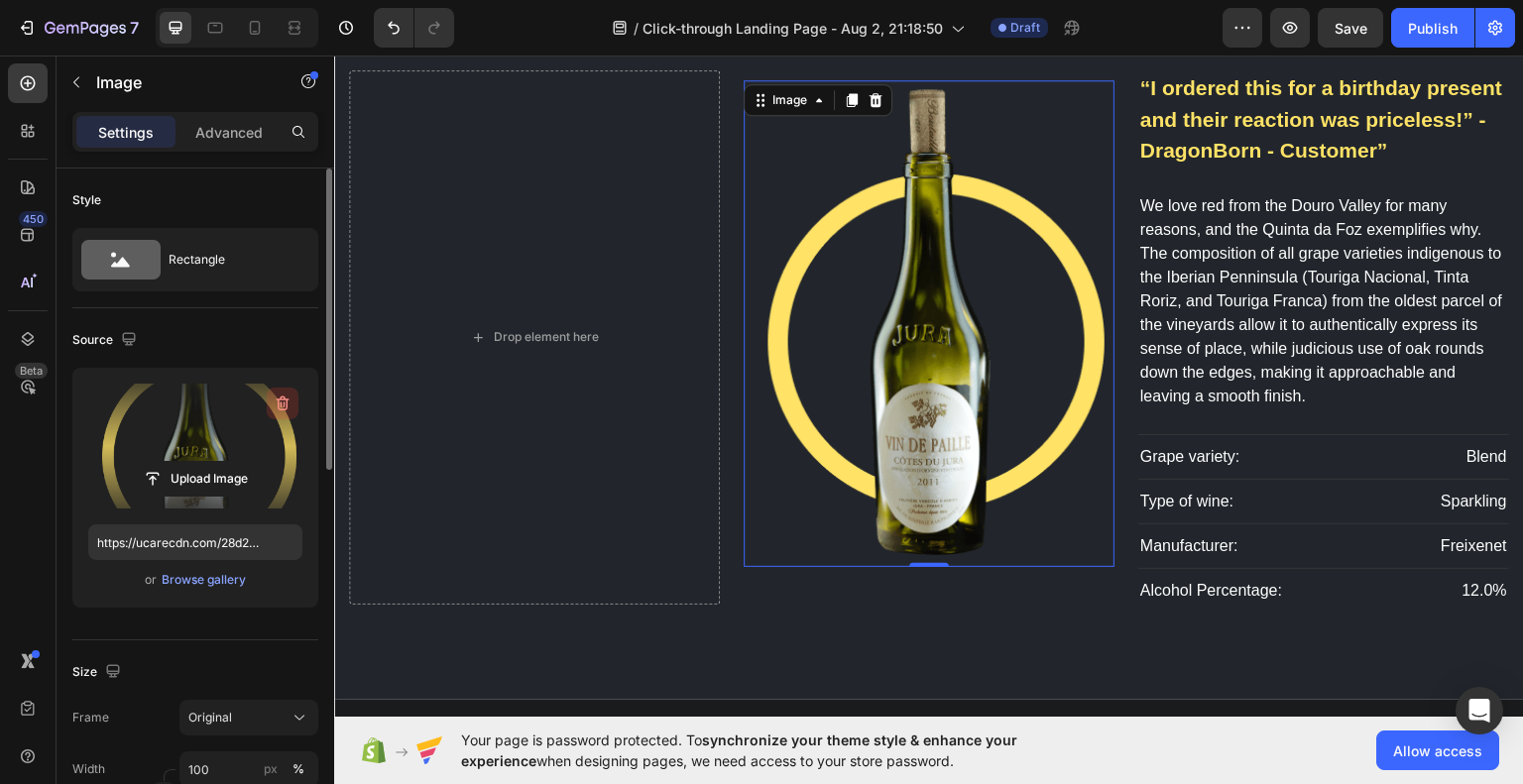 click 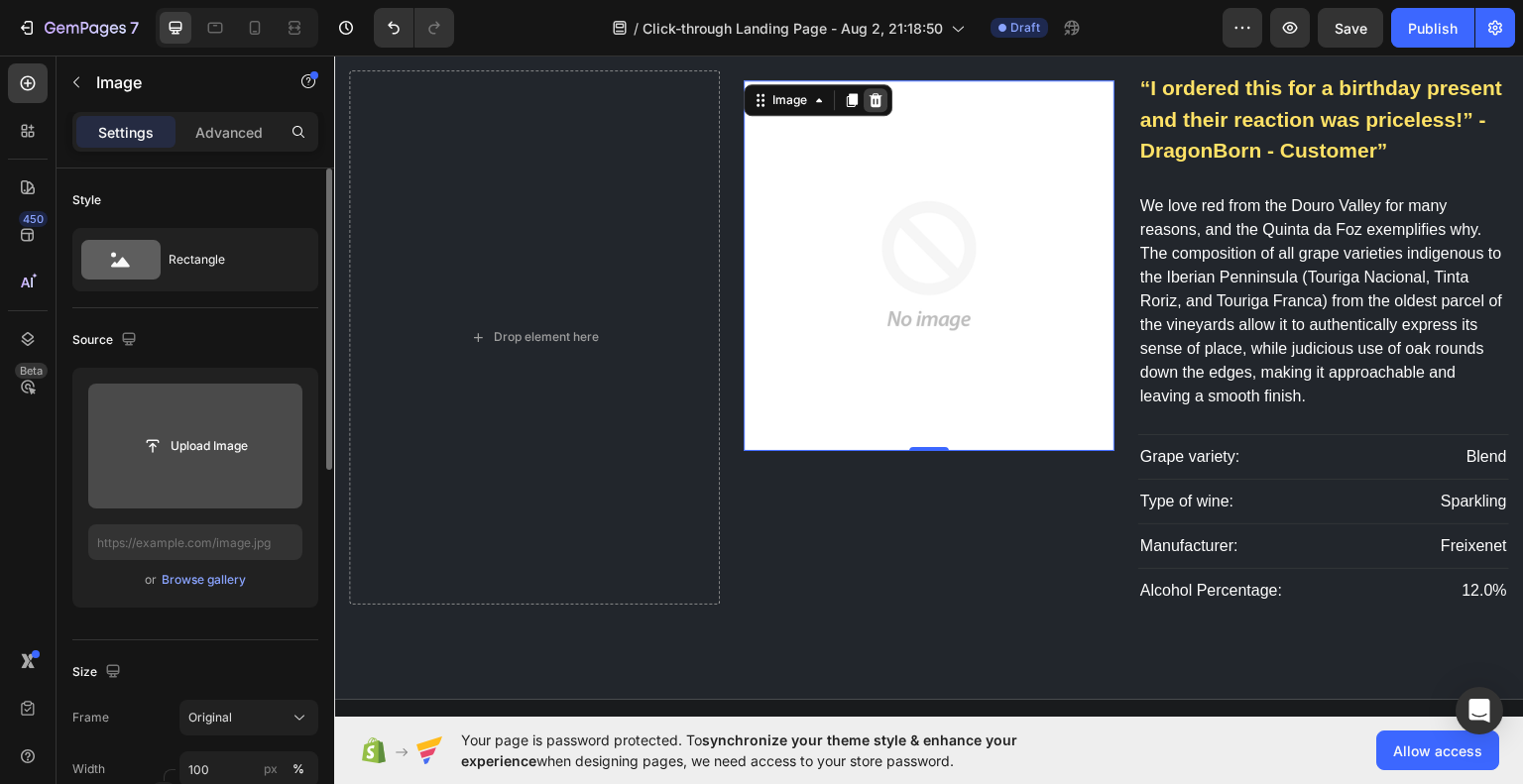 click 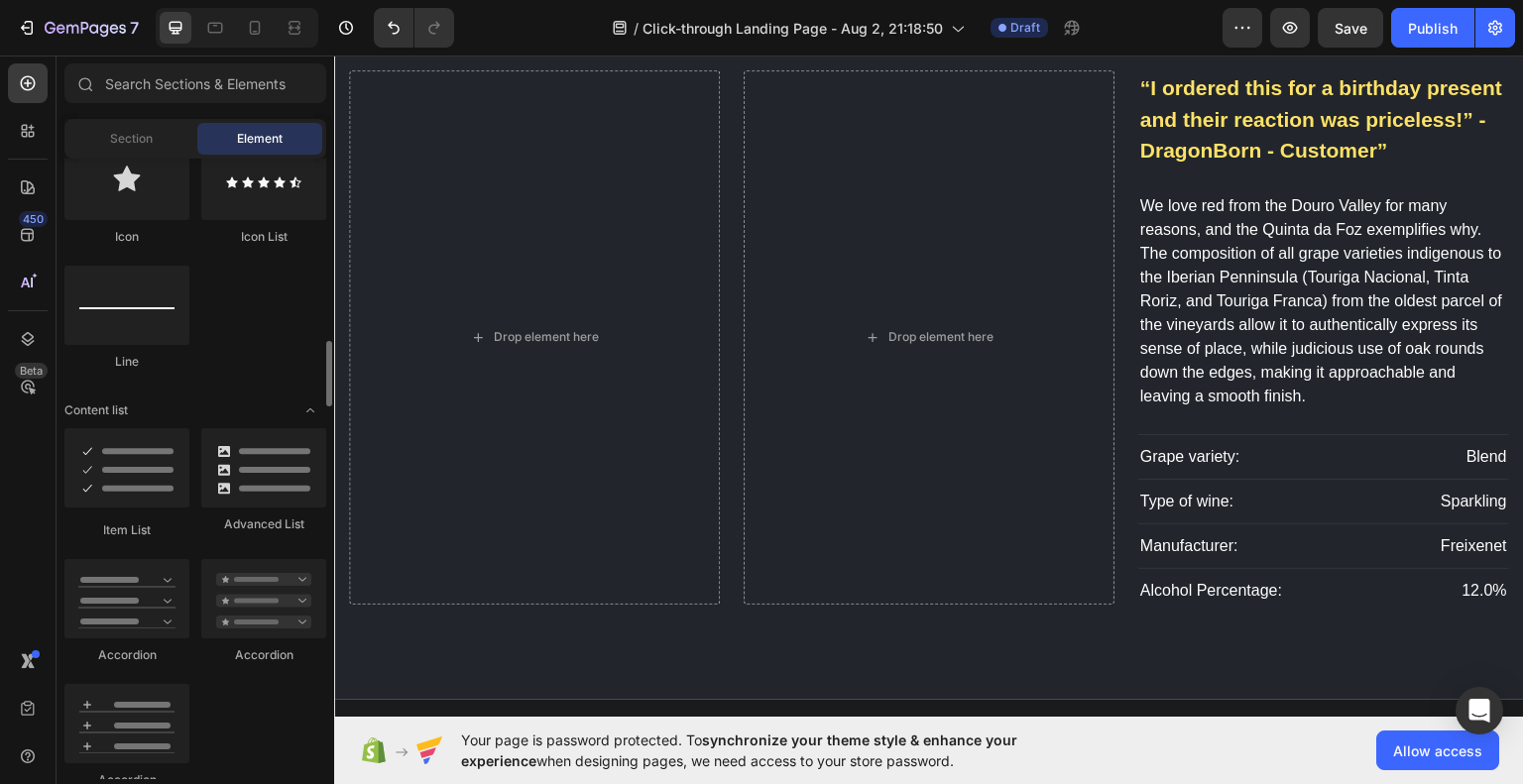 scroll, scrollTop: 1334, scrollLeft: 0, axis: vertical 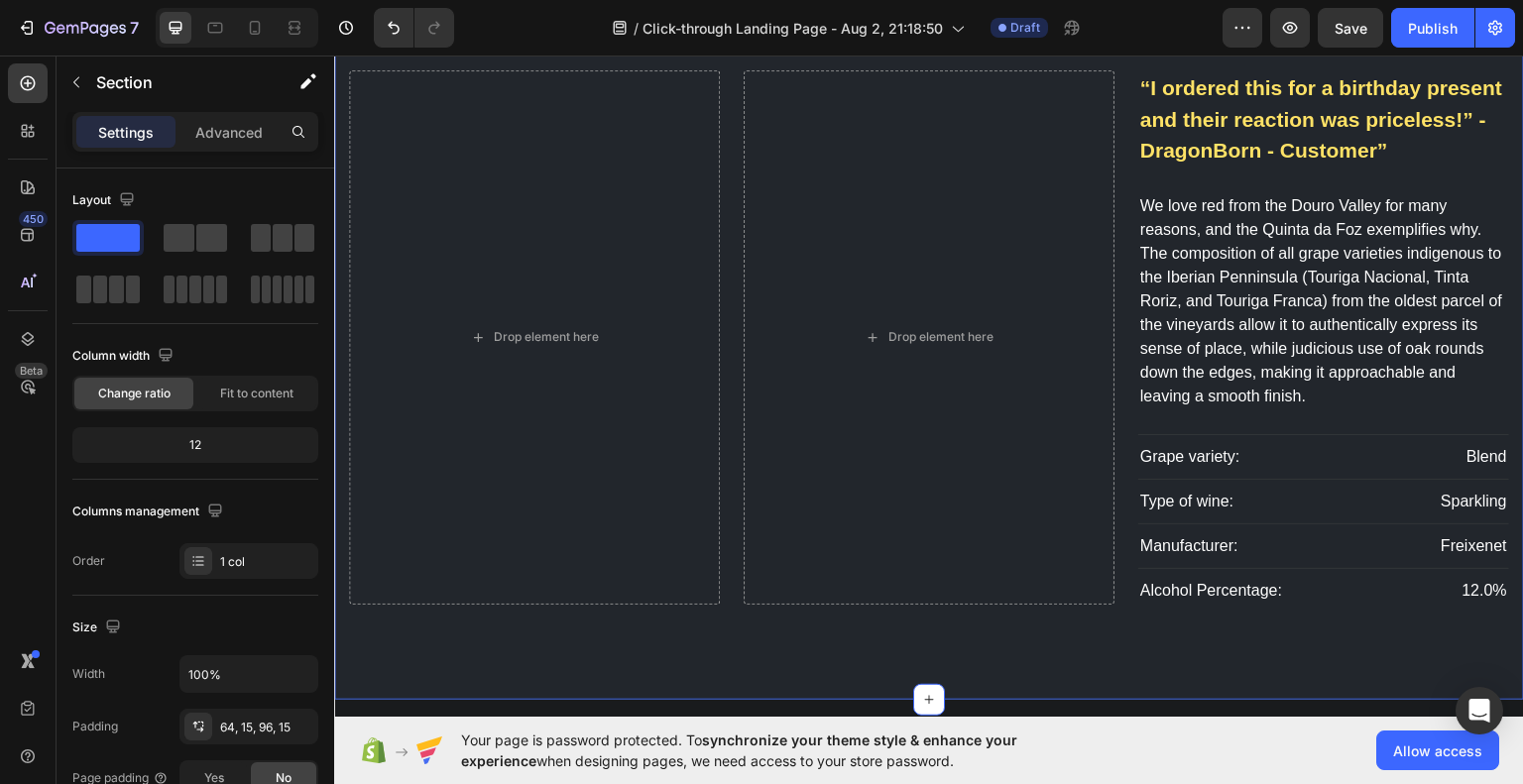 click on "how it works Heading Our best deals for you Text block 00 Days 13 Hours 17 Mins 04 Secs CountDown Timer
Drop element here
Drop element here “I ordered this for a birthday present and their reaction was priceless!” -  DragonBorn - Customer” Text block We love red from the Douro Valley for many reasons, and the Quinta da Foz exemplifies why. The composition of all grape varieties indigenous to the Iberian Penninsula (Touriga Nacional, Tinta Roriz, and Touriga Franca) from the oldest parcel of the vineyards allow it to authentically express its sense of place, while judicious use of oak rounds down the edges, making it approachable and leaving a smooth finish. Text block Grape variety:  Text block Blend  Text block Row Type of wine: Text block Sparkling  Text block Row Manufacturer: Text block Freixenet Text block Row Alcohol Percentage: Text block 12.0% Text block Row Row Row" at bounding box center [929, 202] 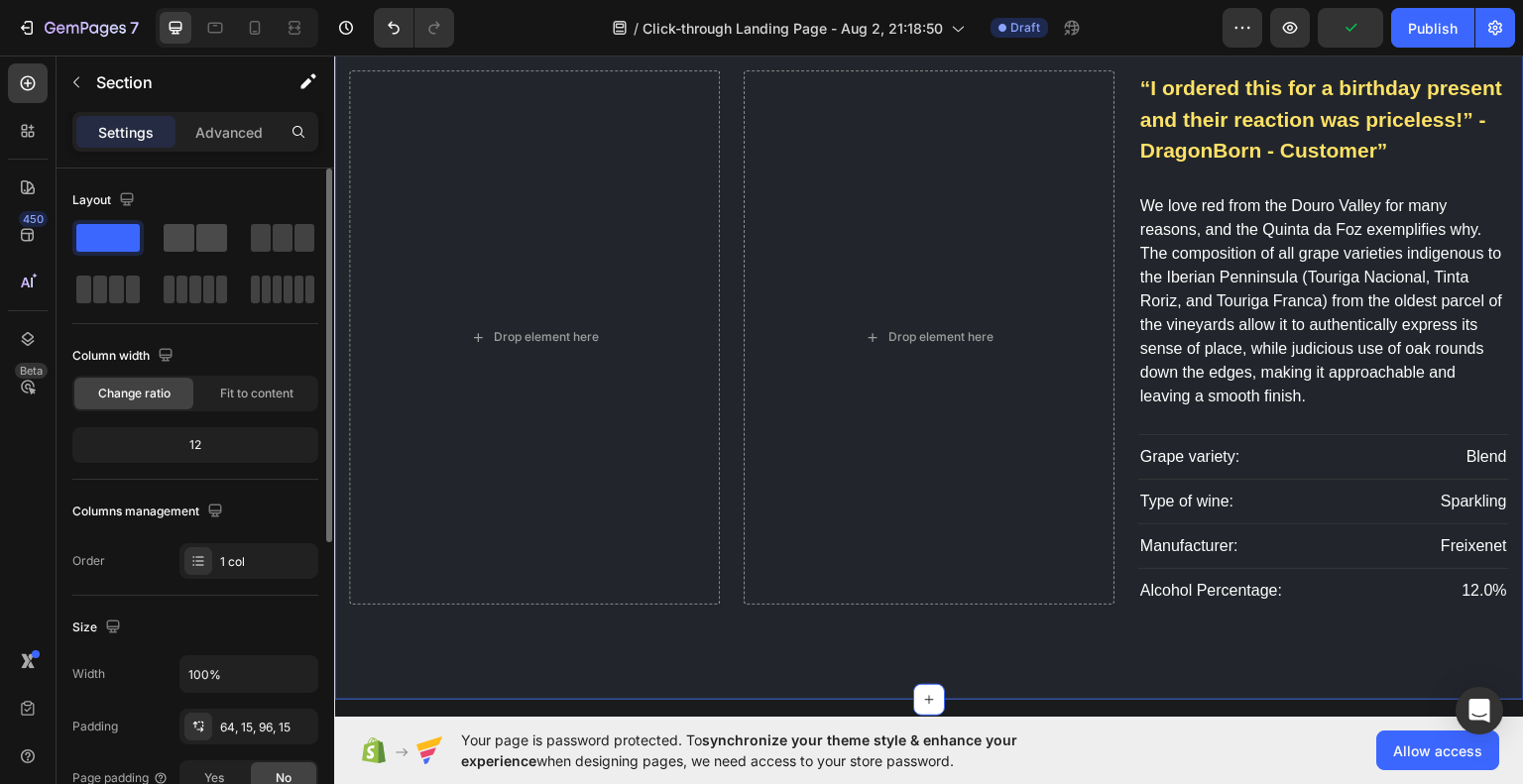 click 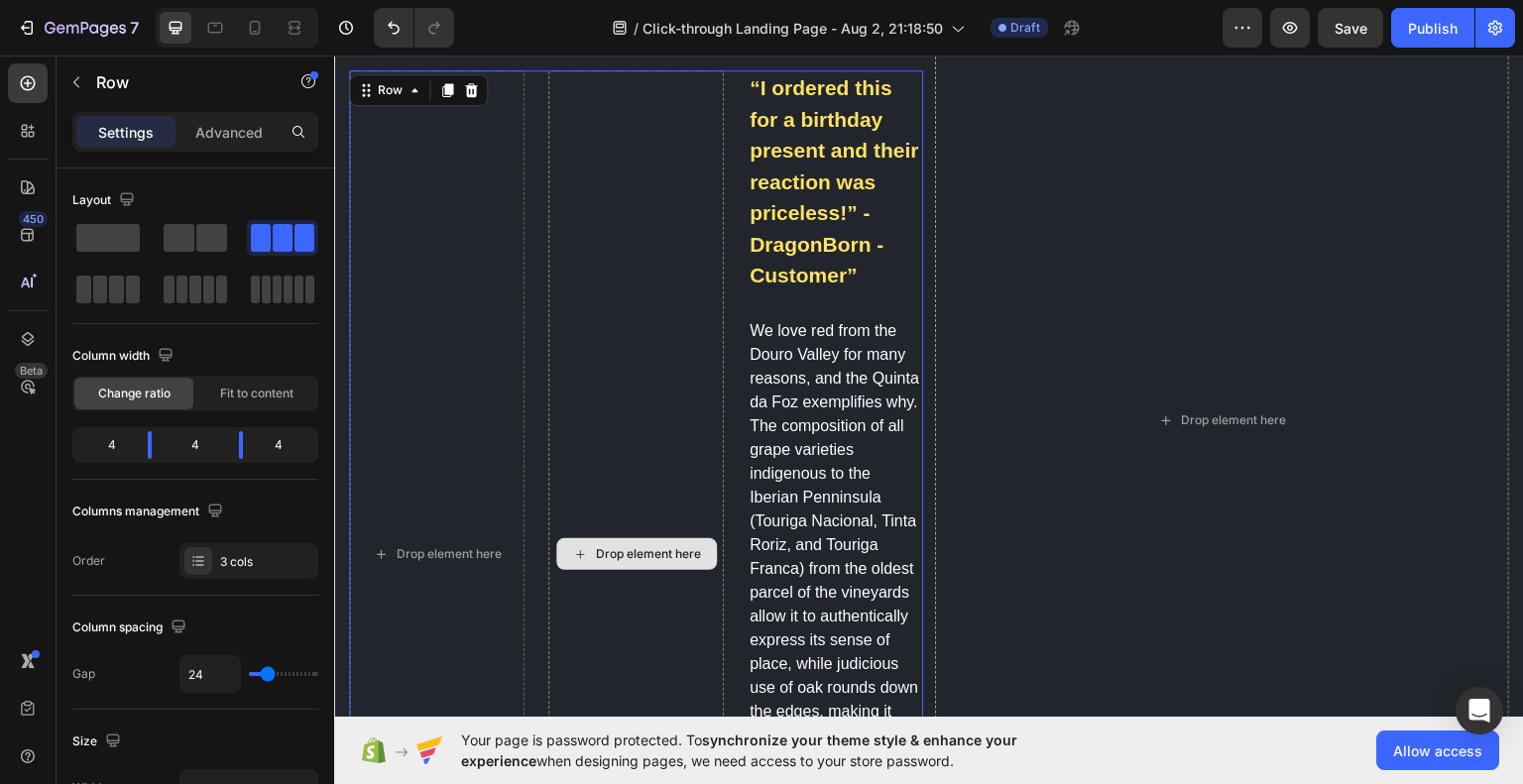 click on "Drop element here" at bounding box center (636, 553) 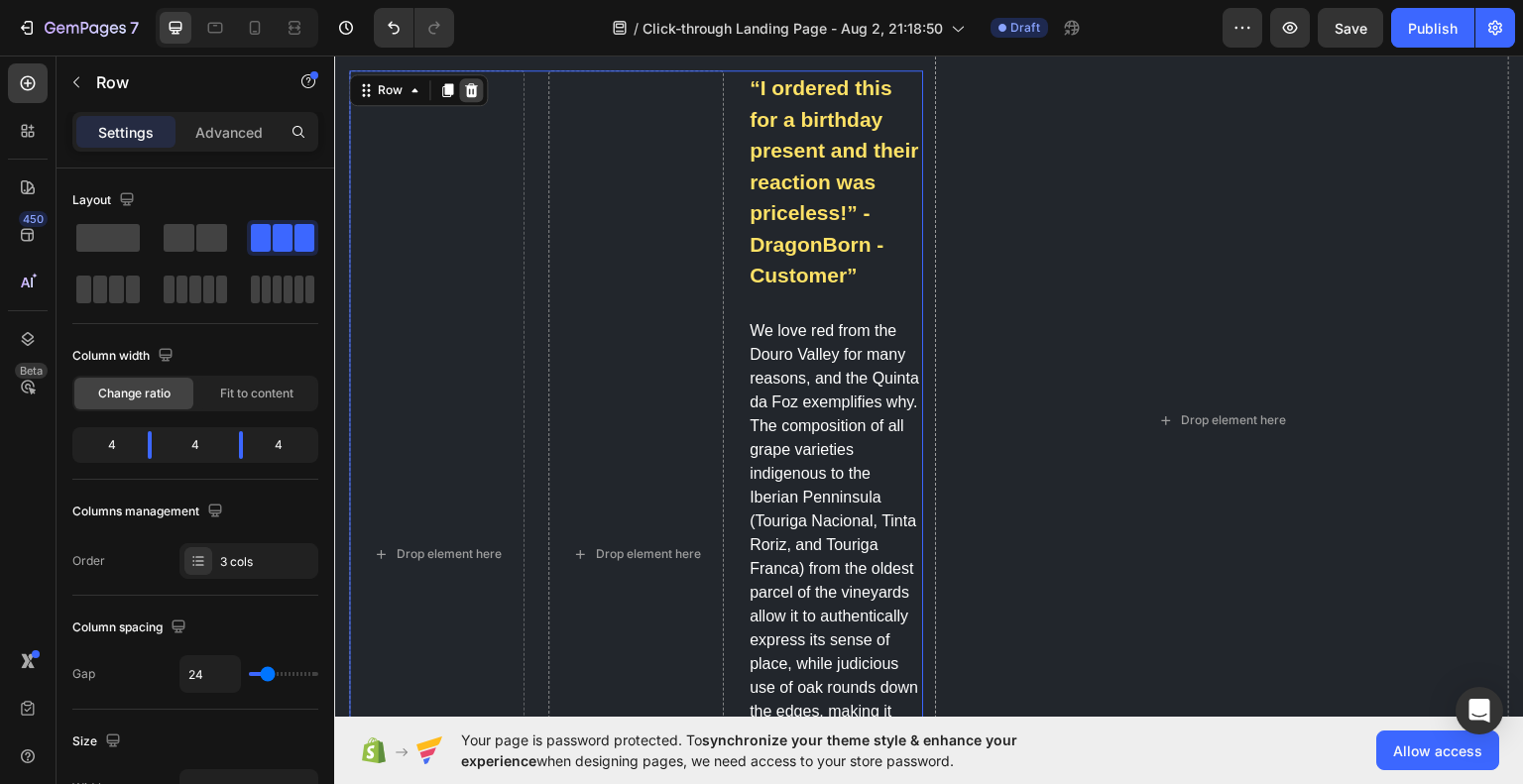 click 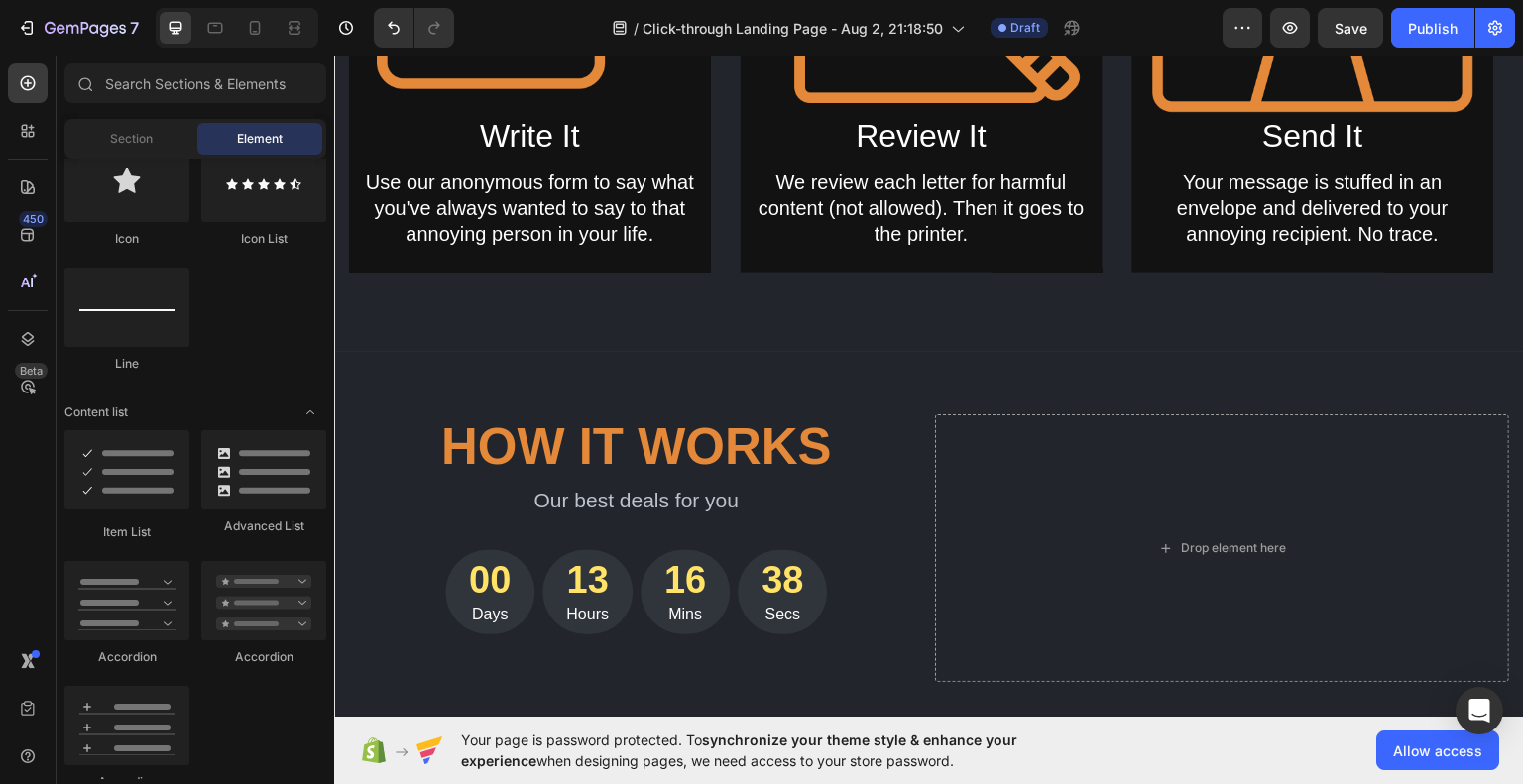 scroll, scrollTop: 1714, scrollLeft: 0, axis: vertical 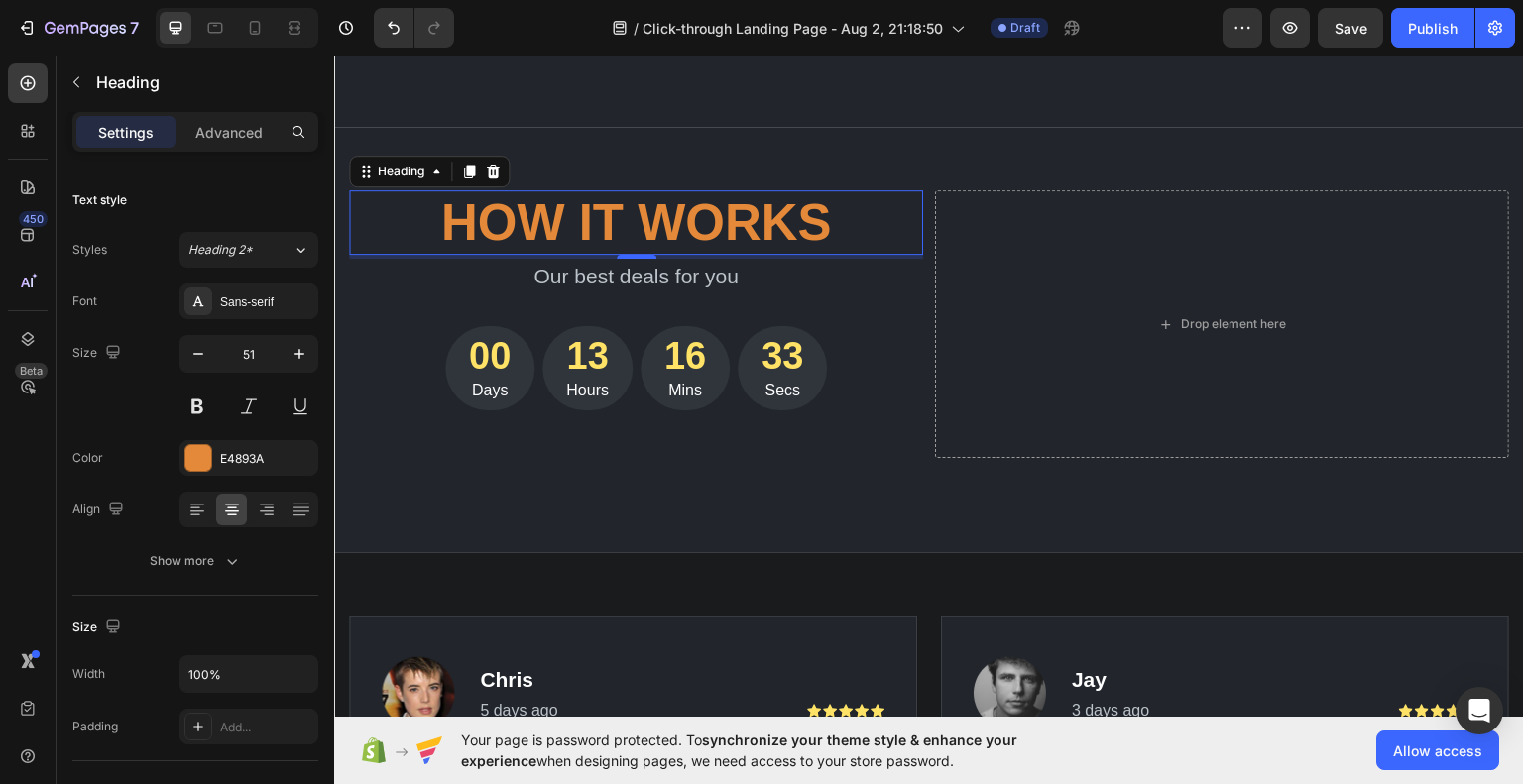 click on "how it works" at bounding box center (636, 221) 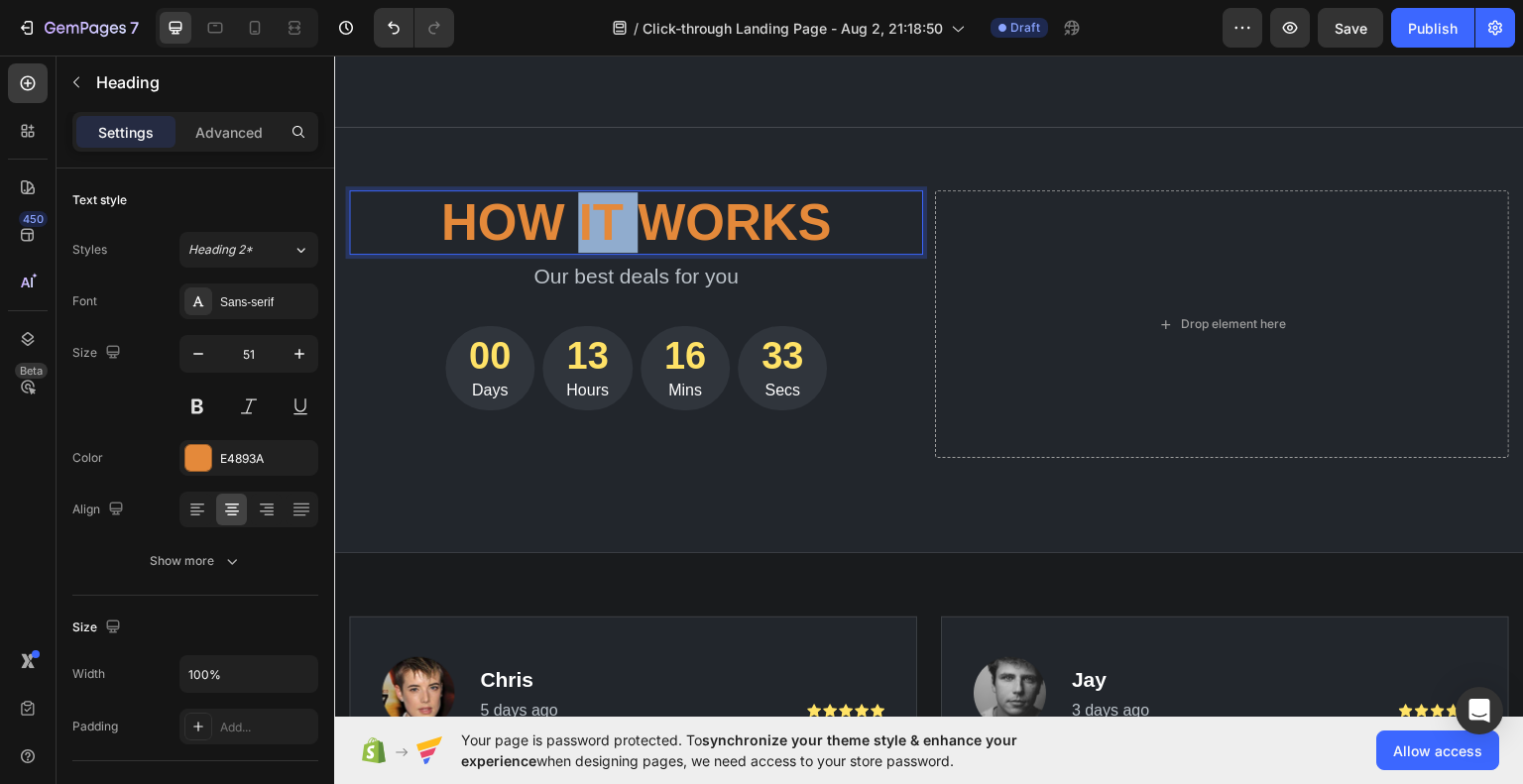 click on "how it works" at bounding box center (636, 221) 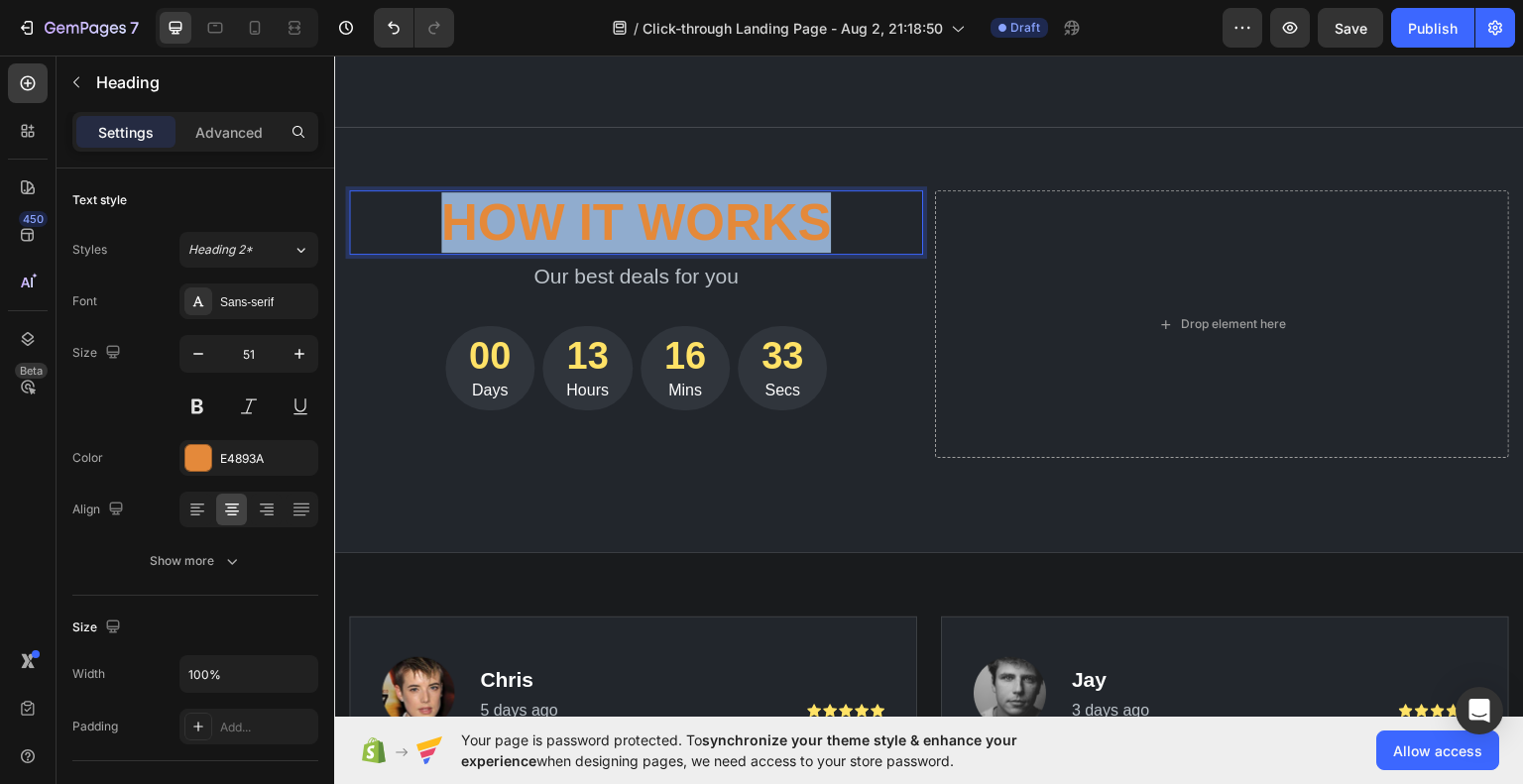 click on "how it works" at bounding box center [636, 221] 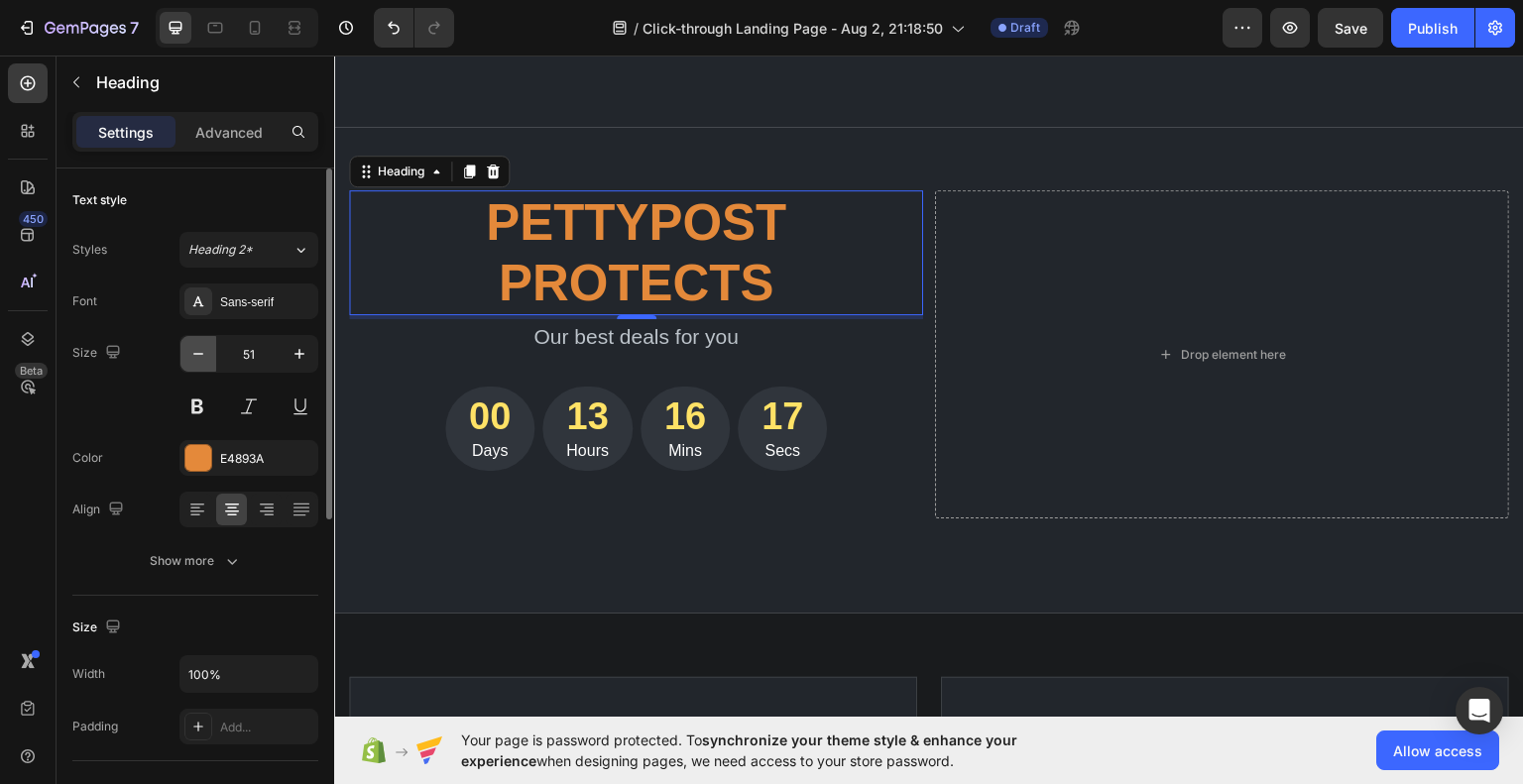 click 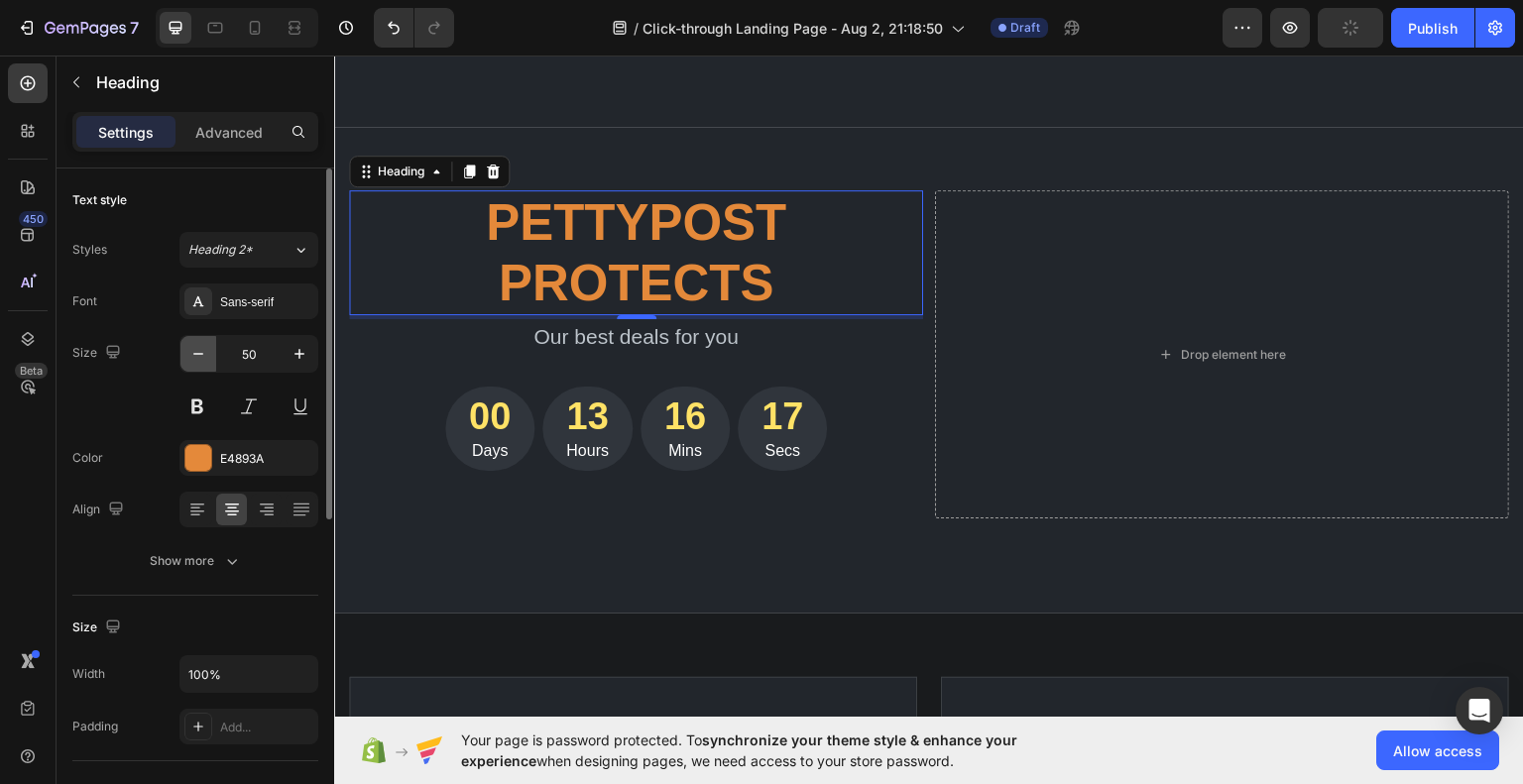 click 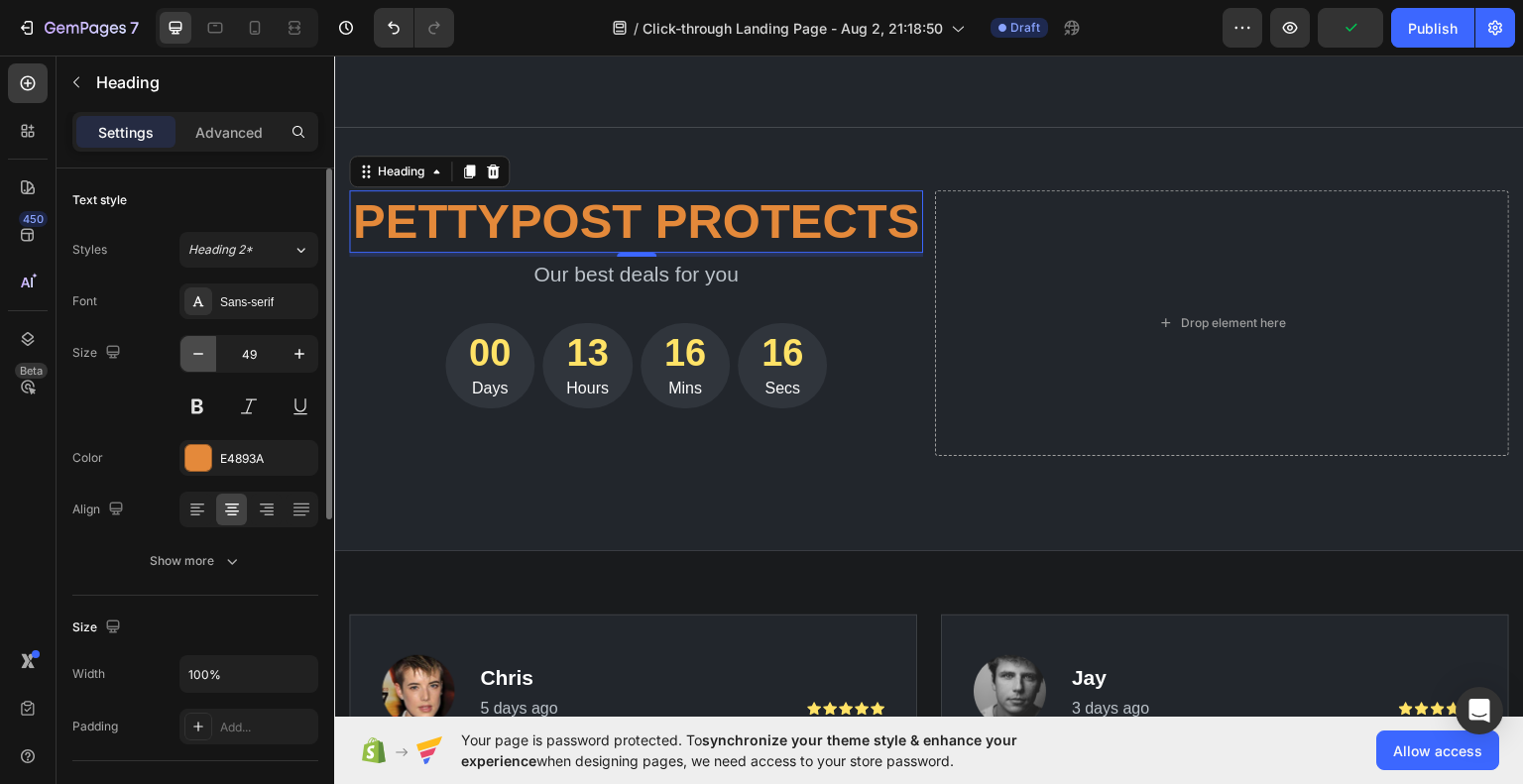 click 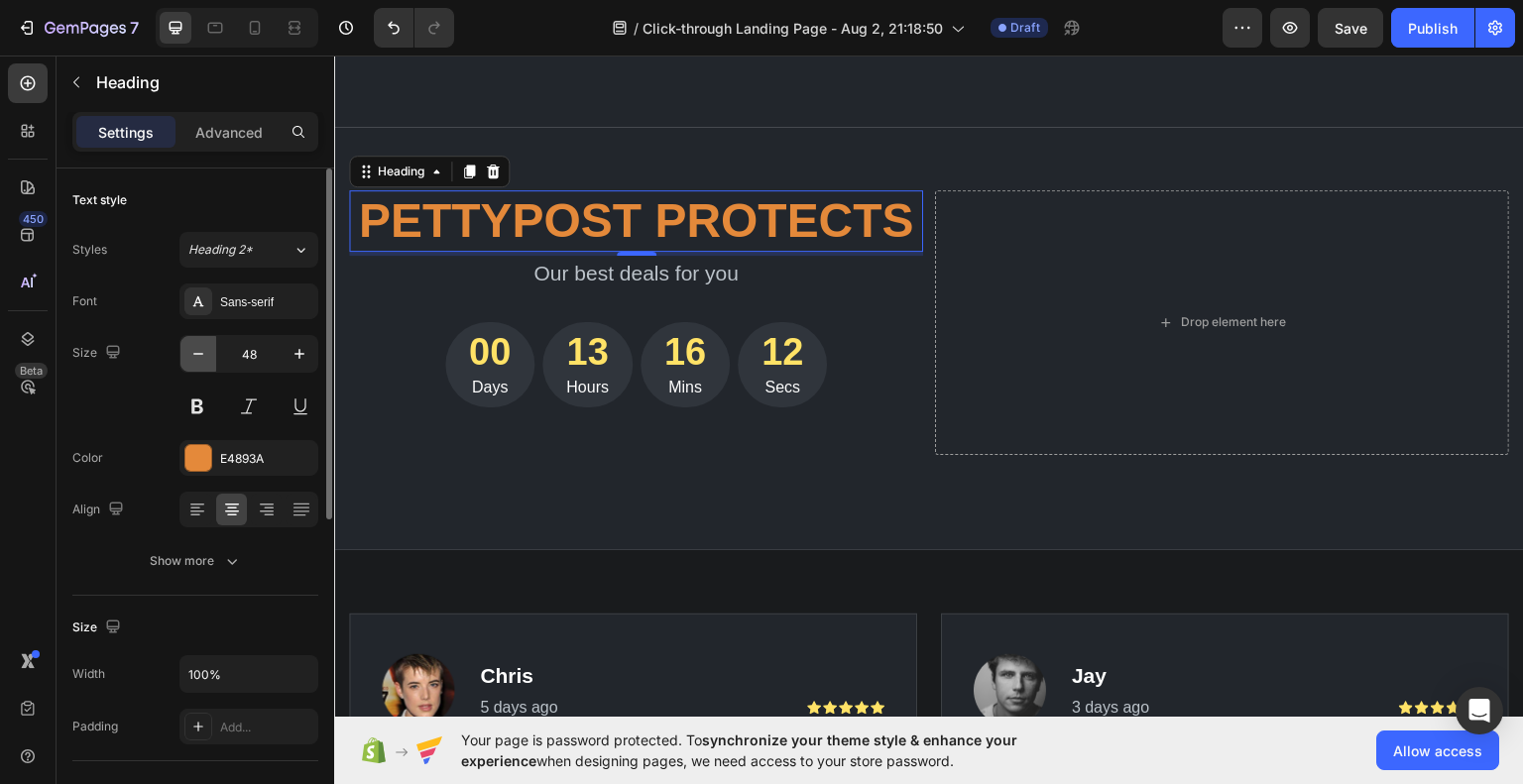 click 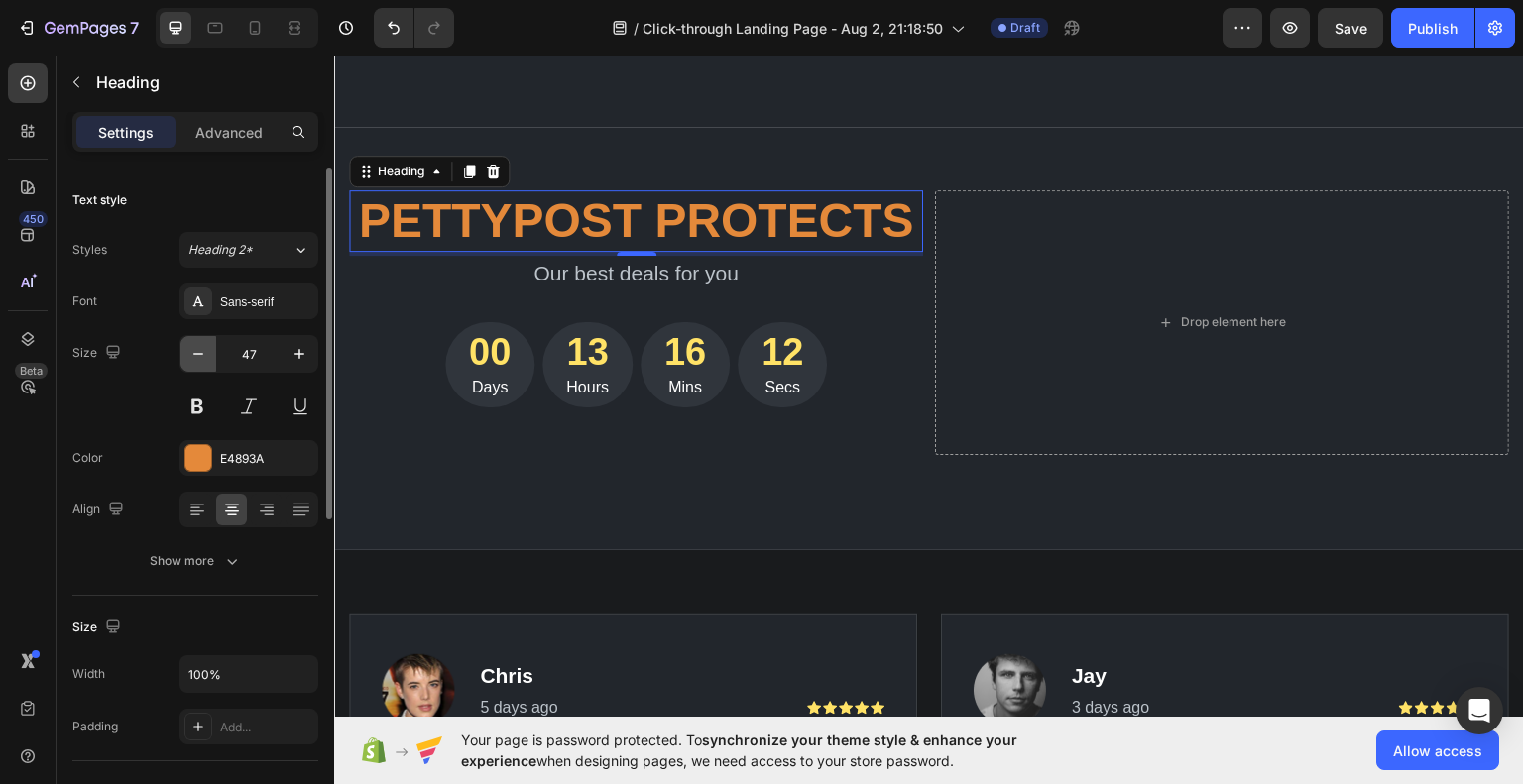 click 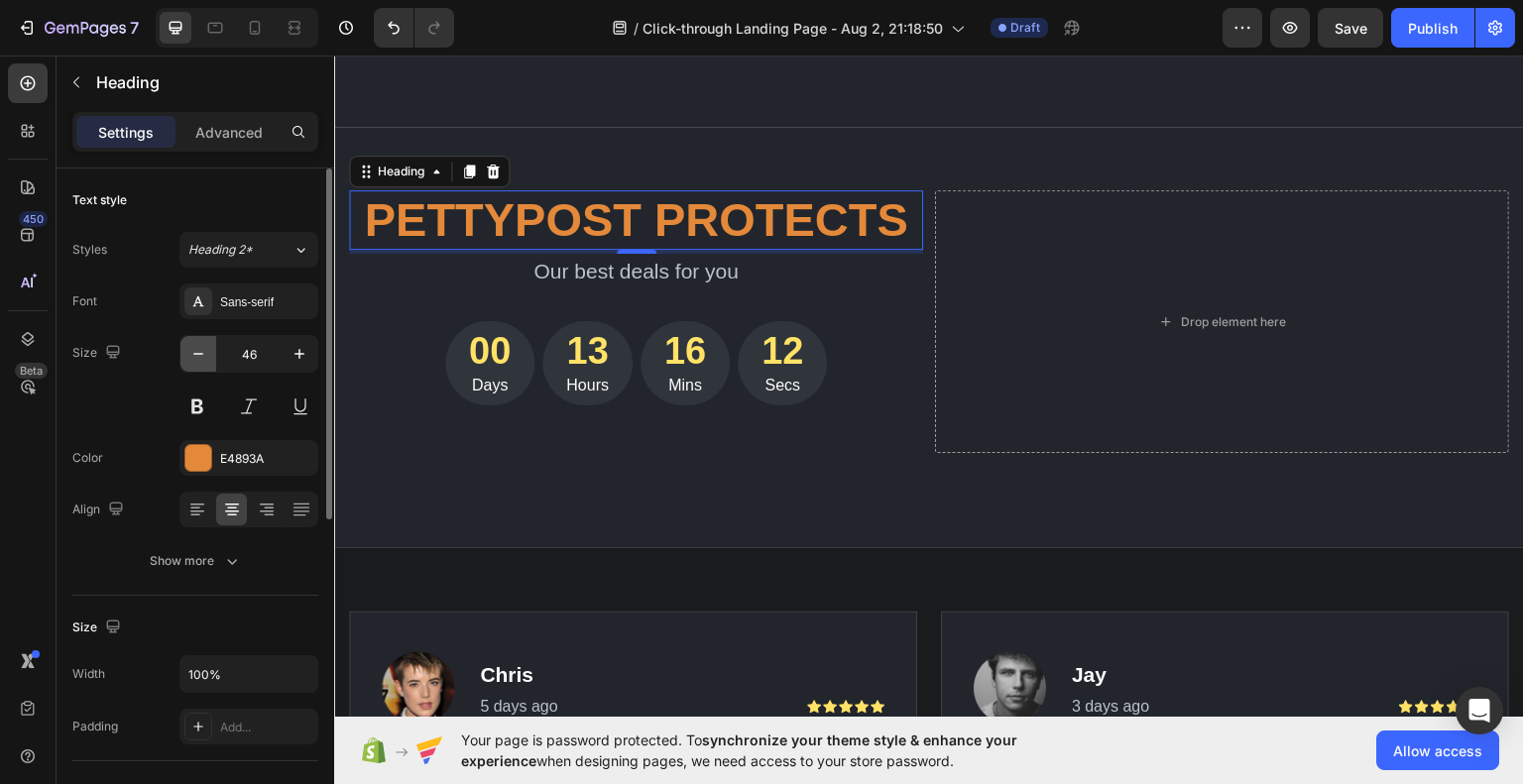 click 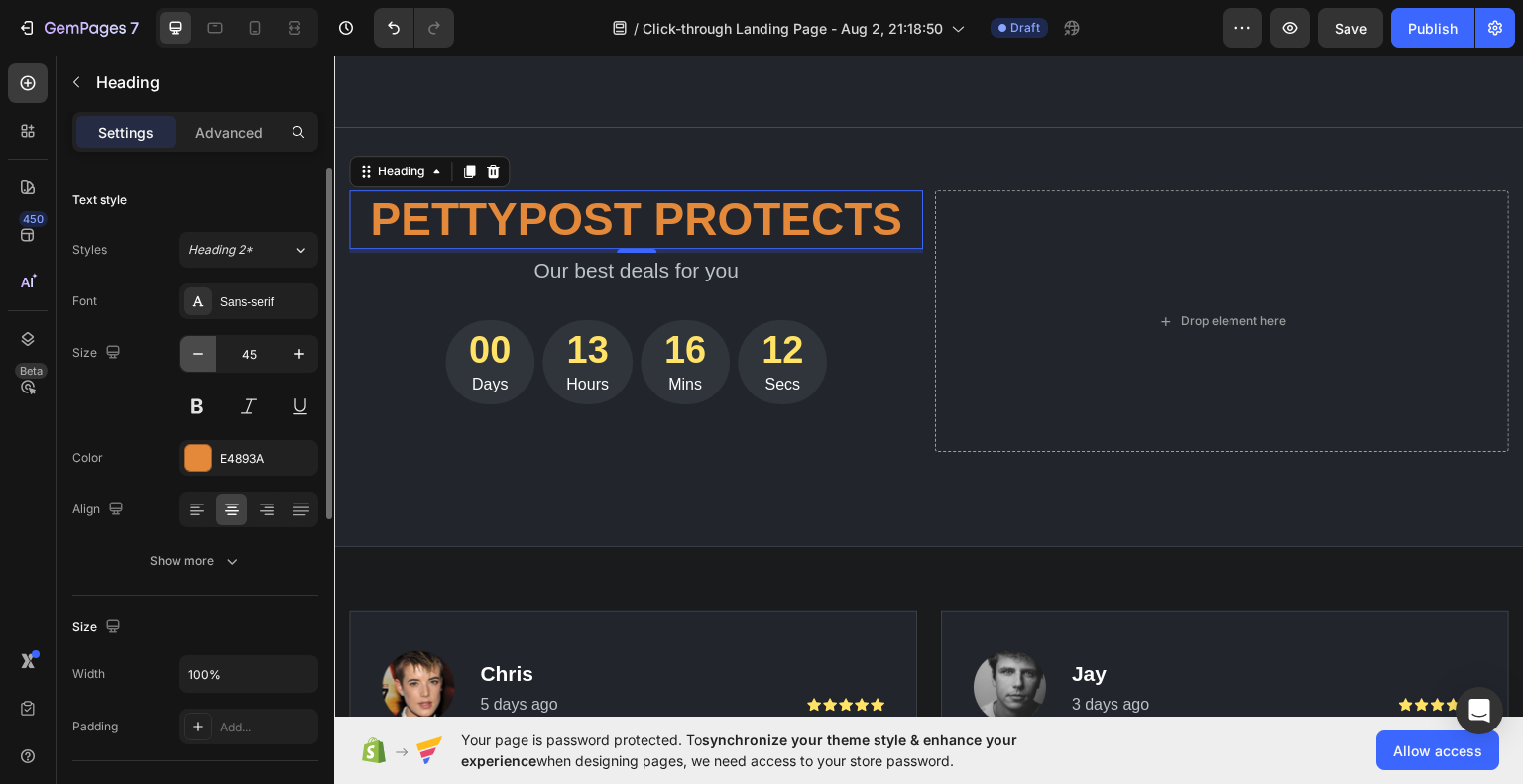 click 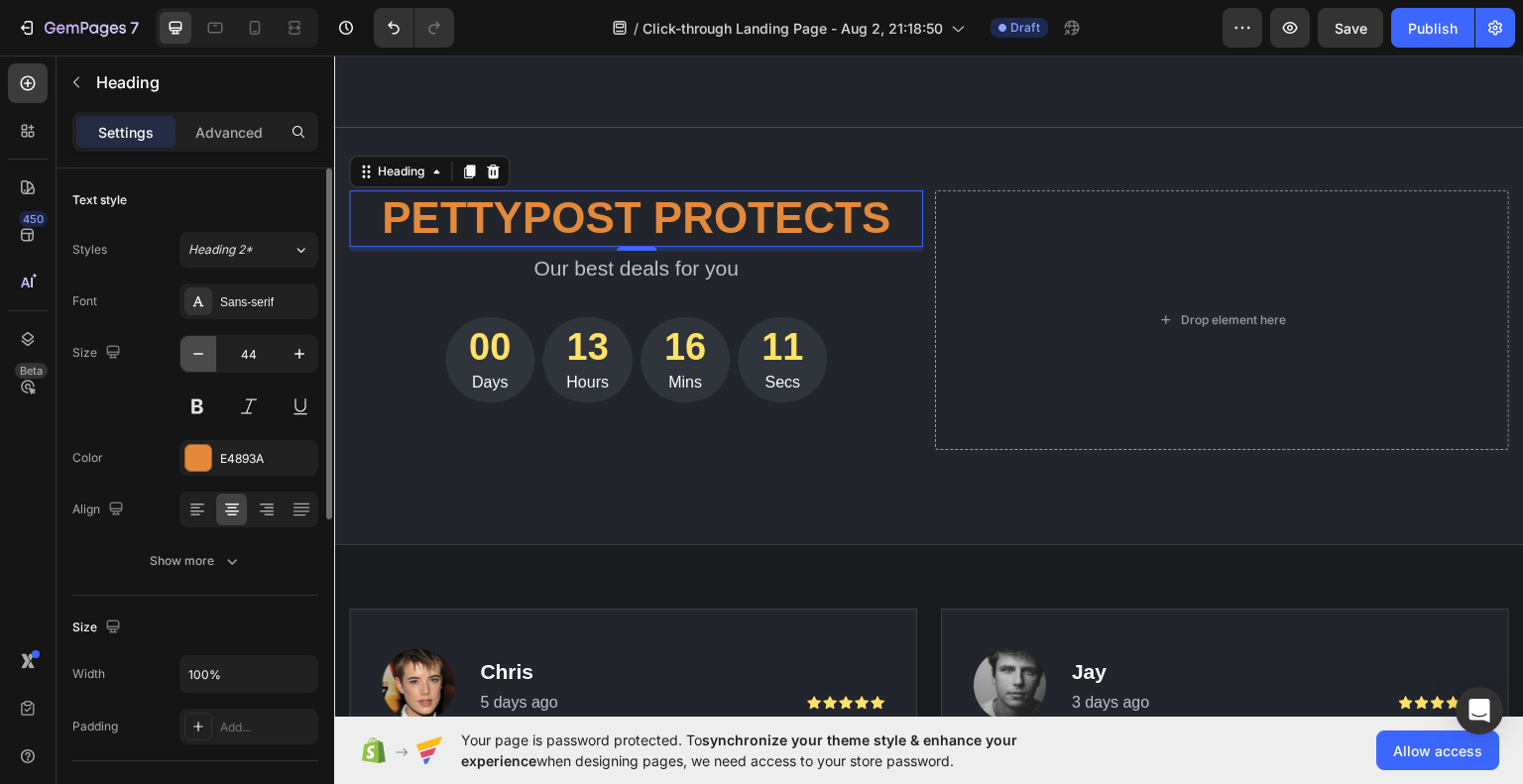 click 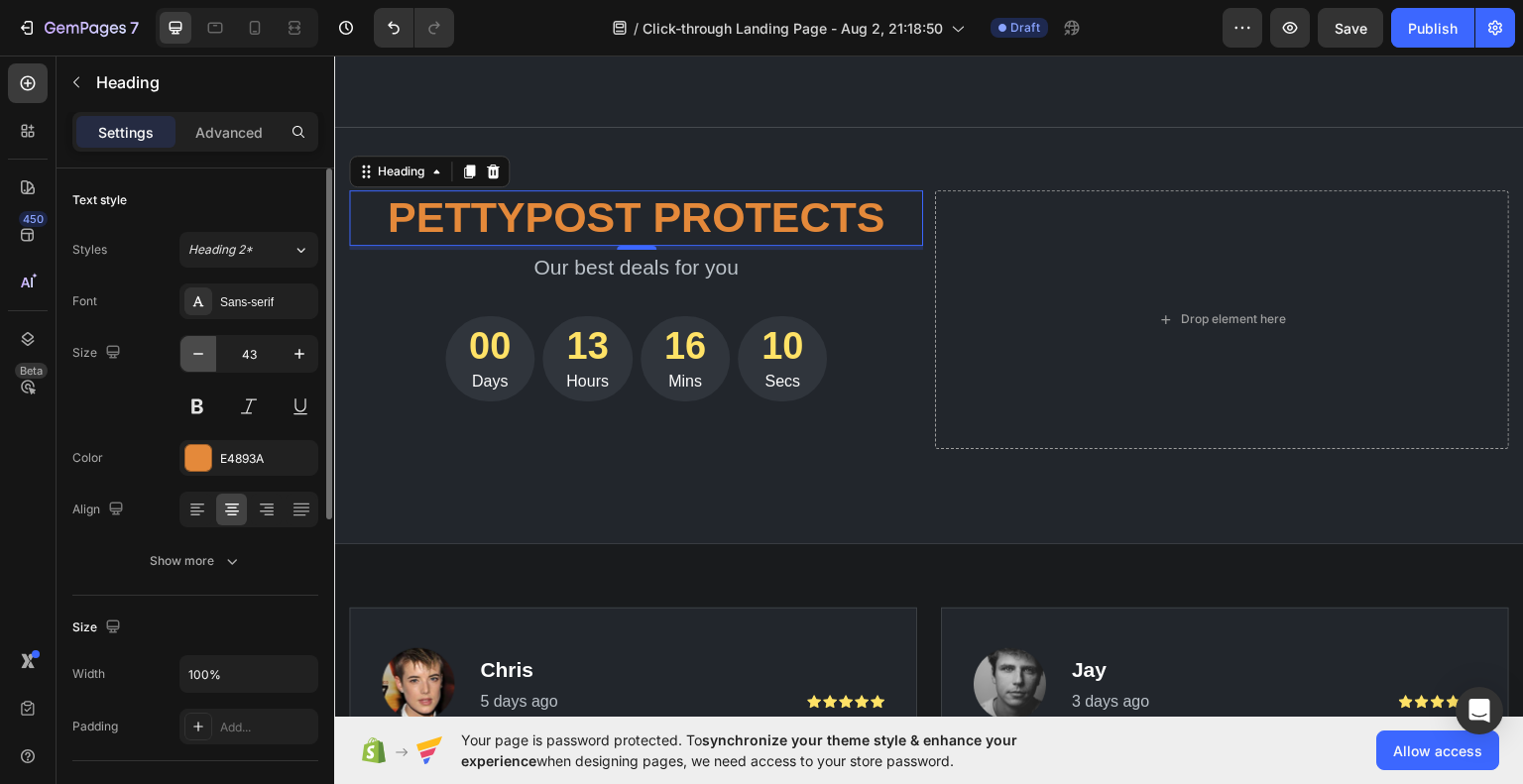 click 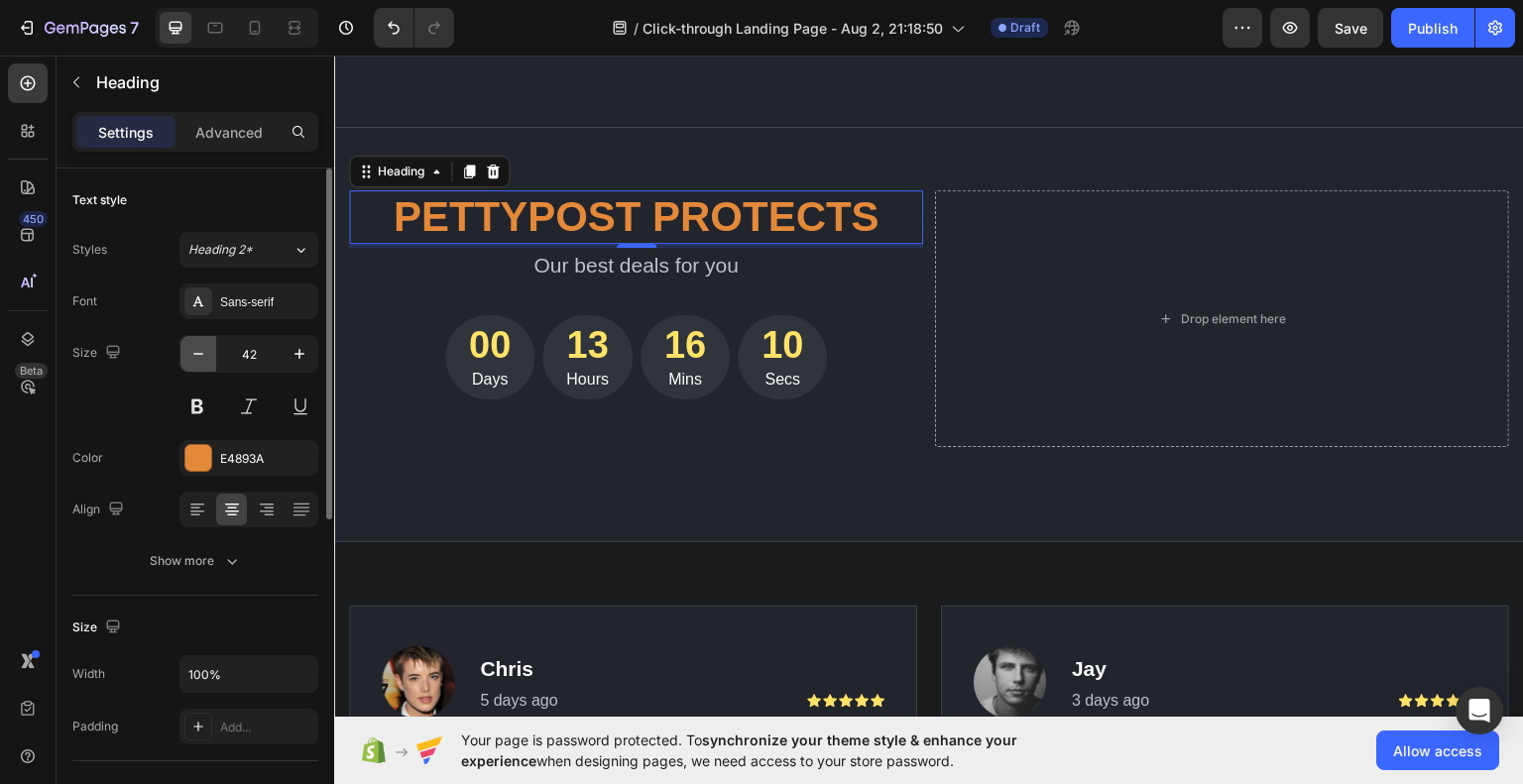 click 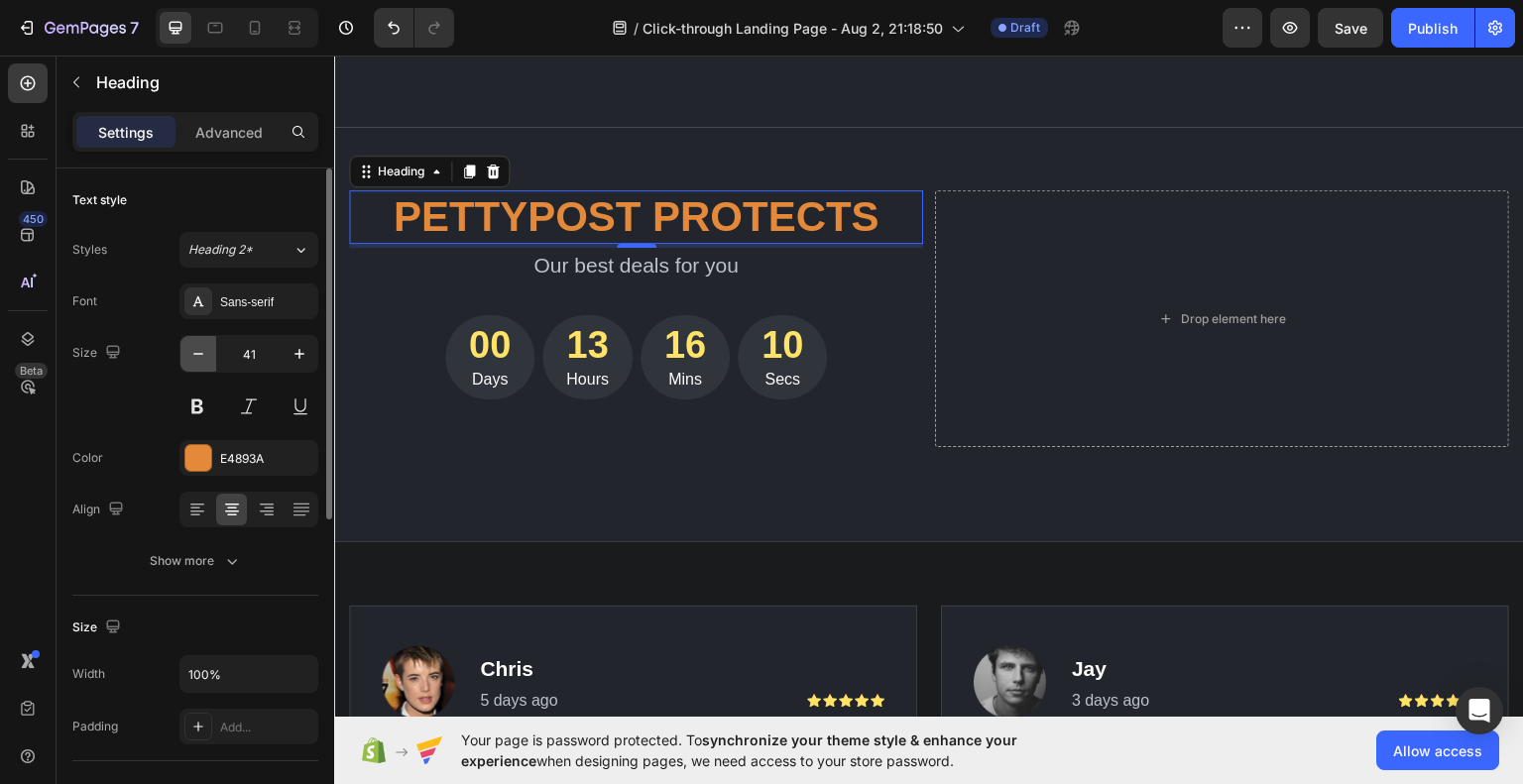 click 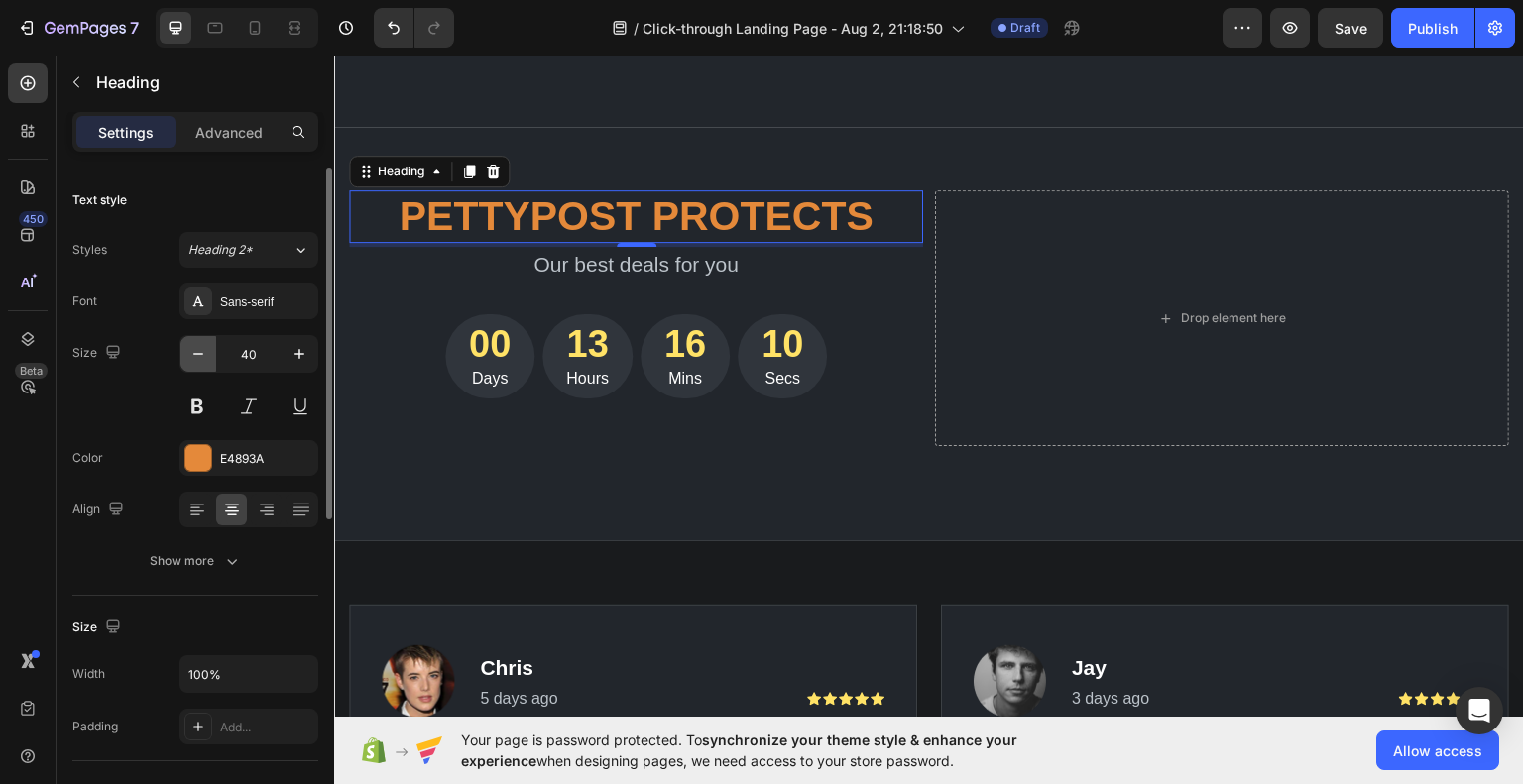 click 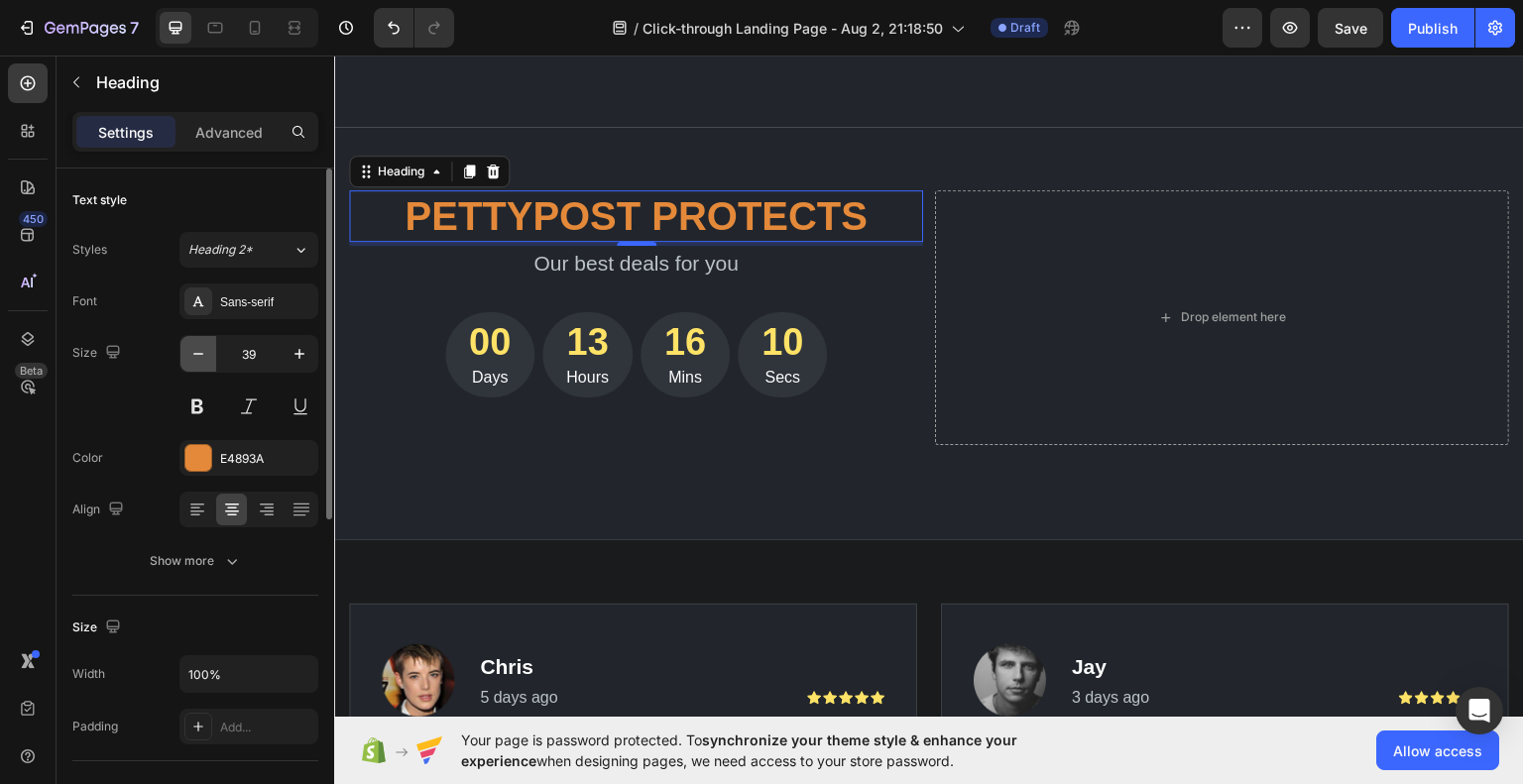 click 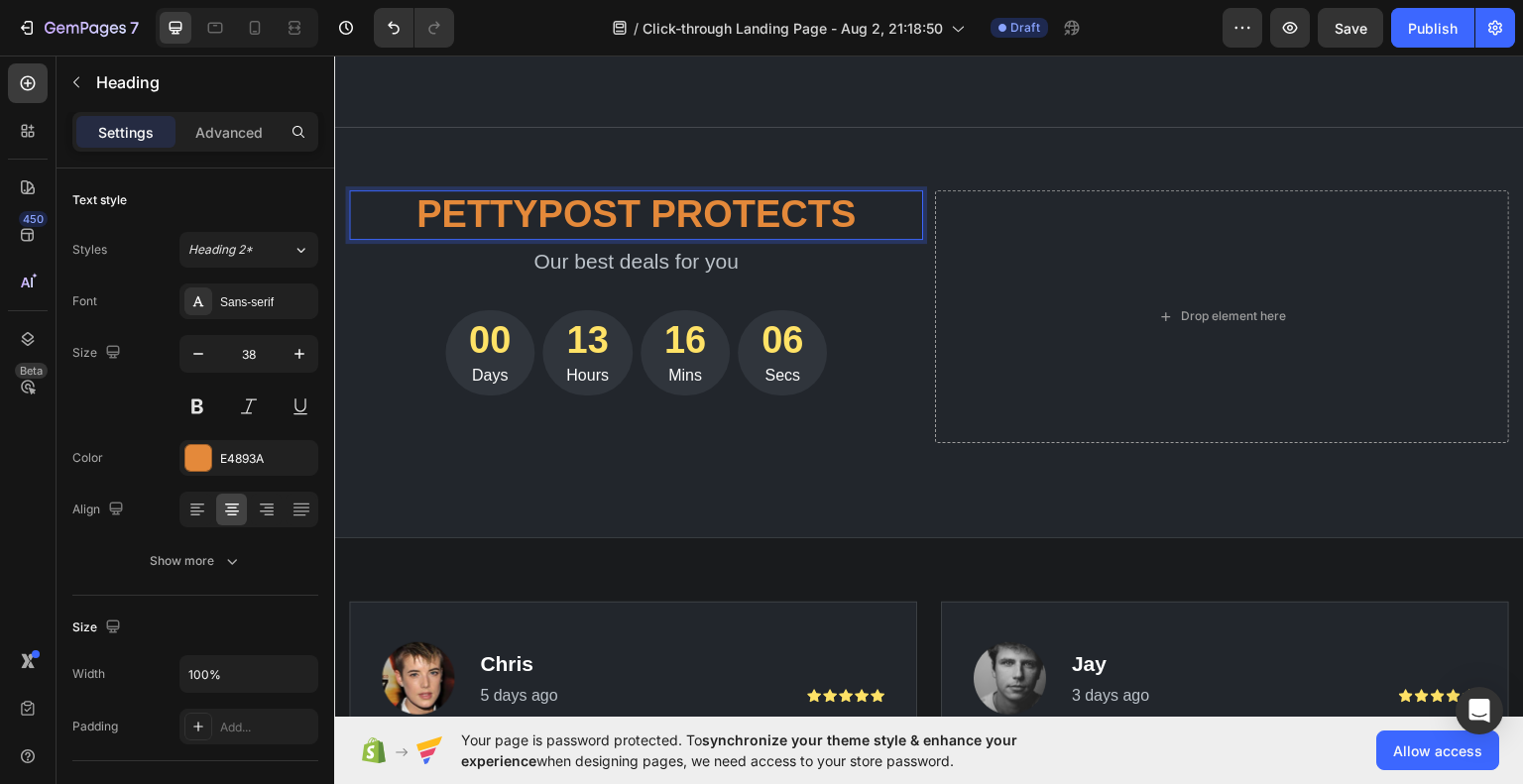 click on "pettypost protects" at bounding box center [636, 214] 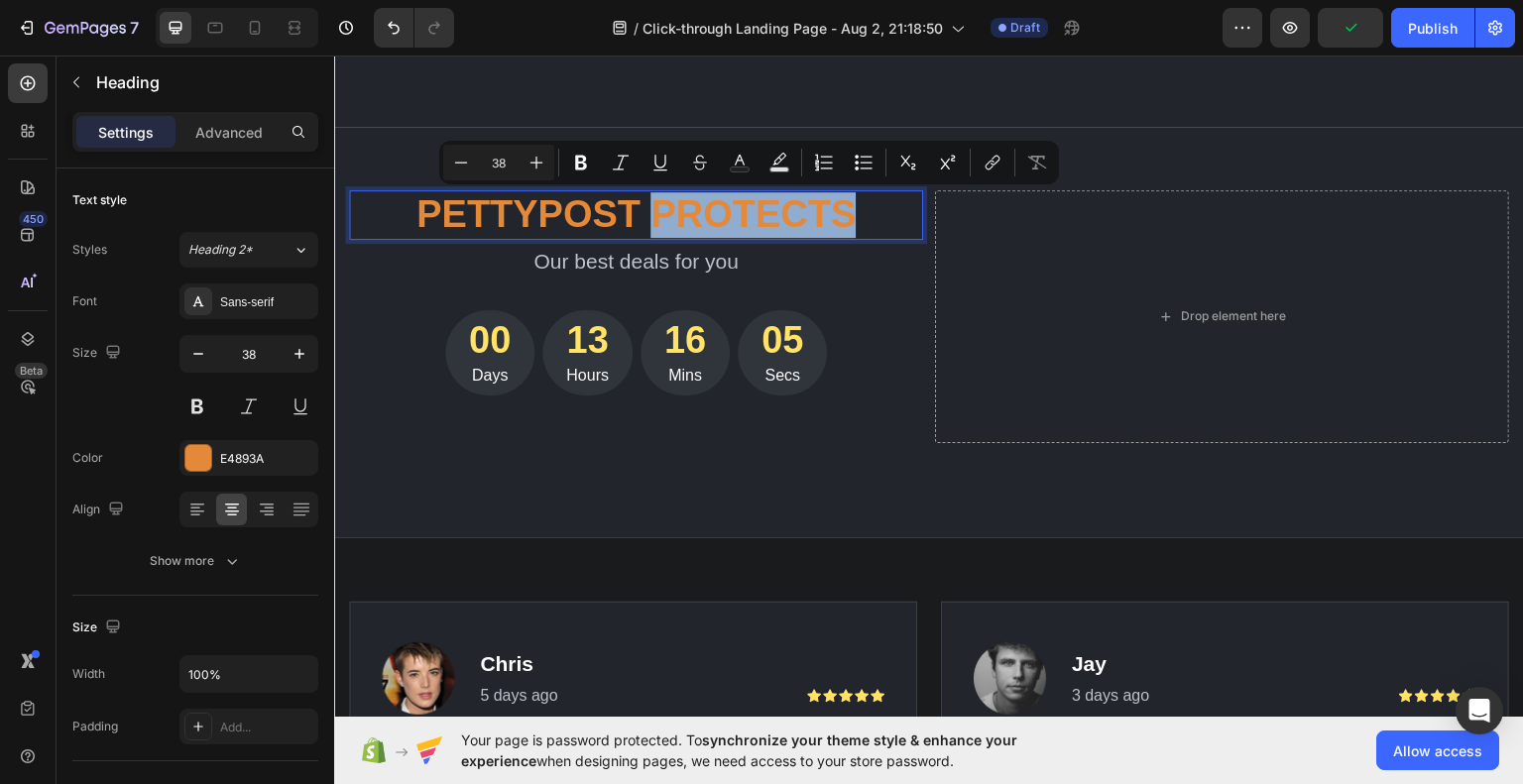 drag, startPoint x: 859, startPoint y: 220, endPoint x: 651, endPoint y: 212, distance: 208.15379 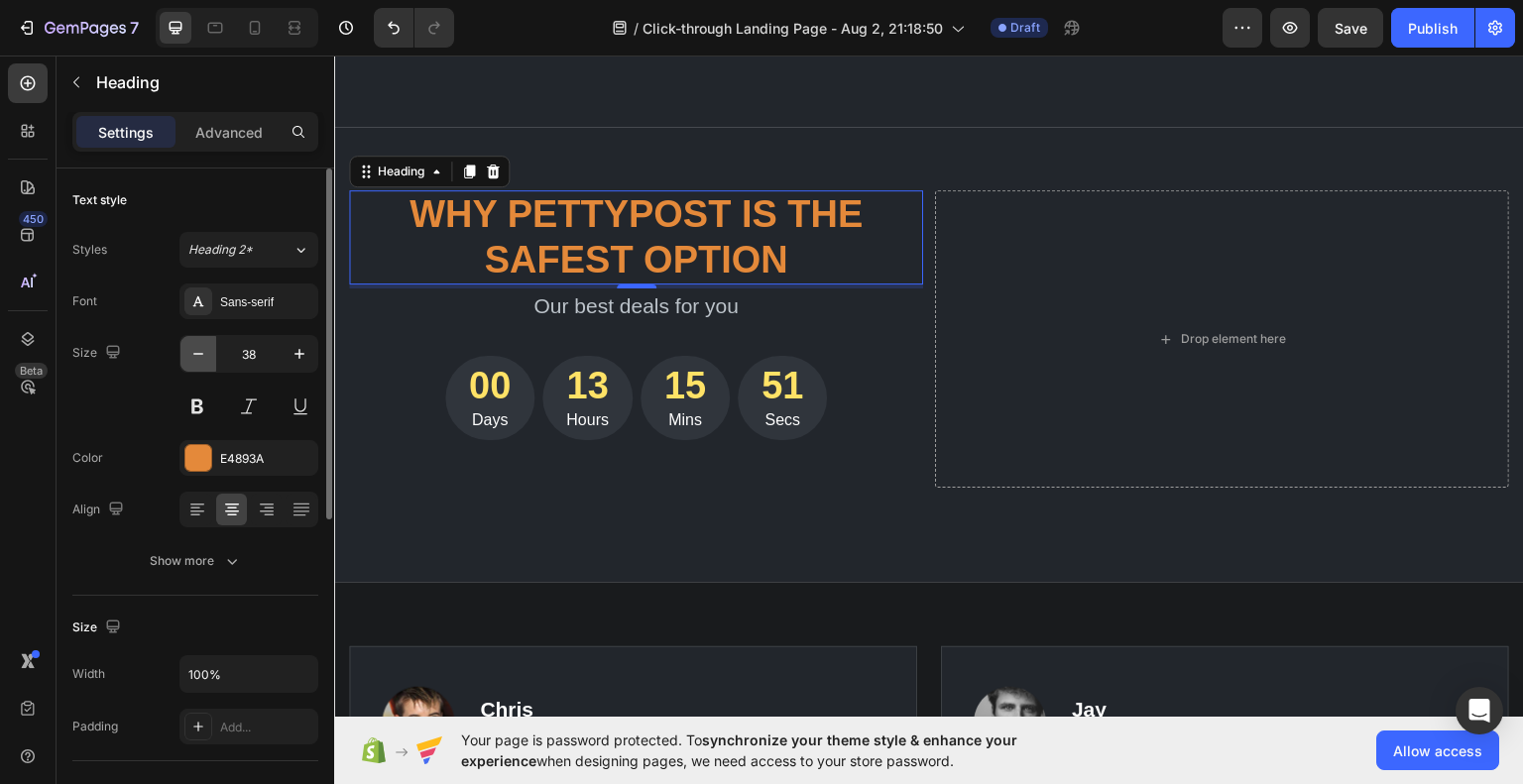 click at bounding box center (198, 354) 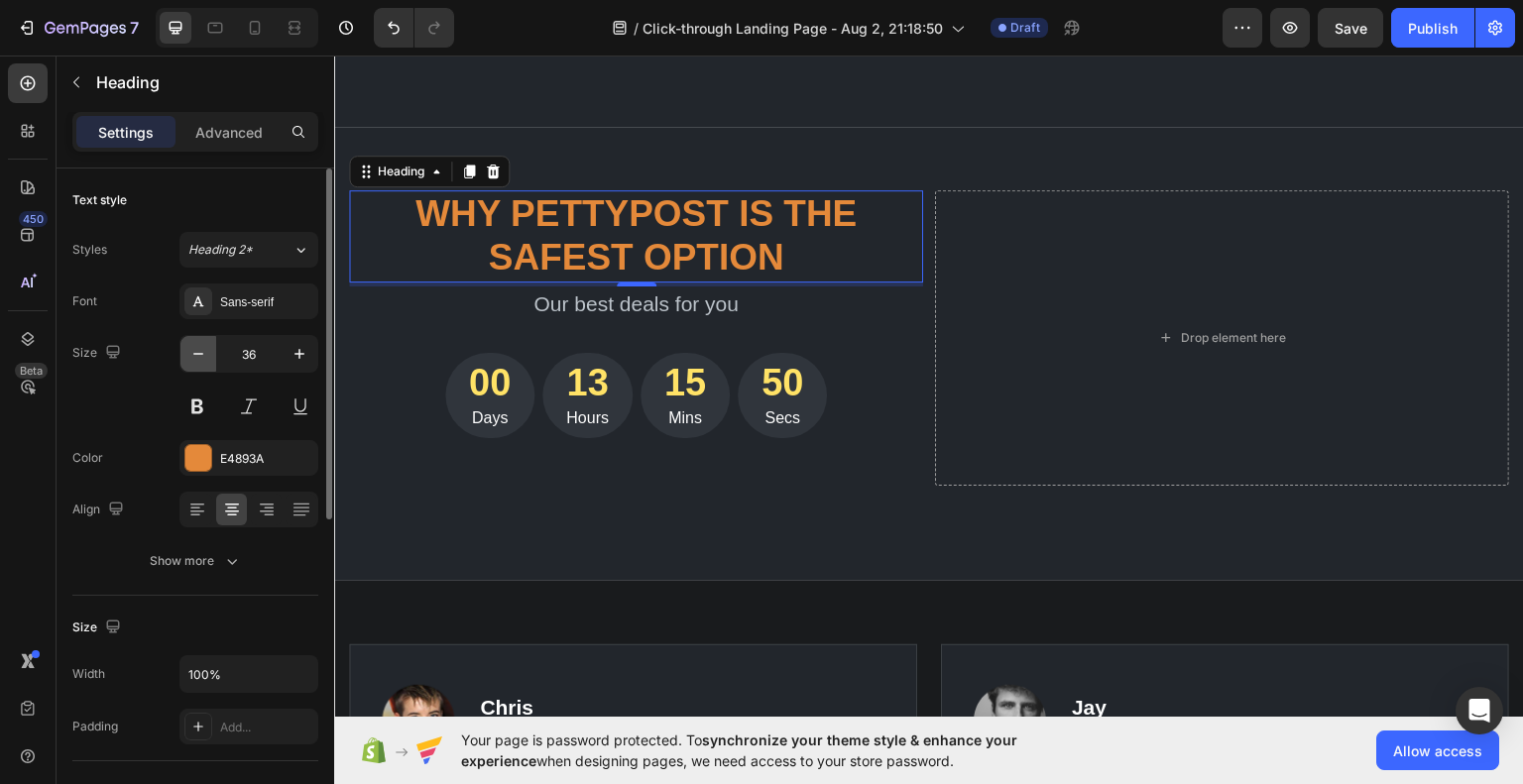 click at bounding box center [198, 354] 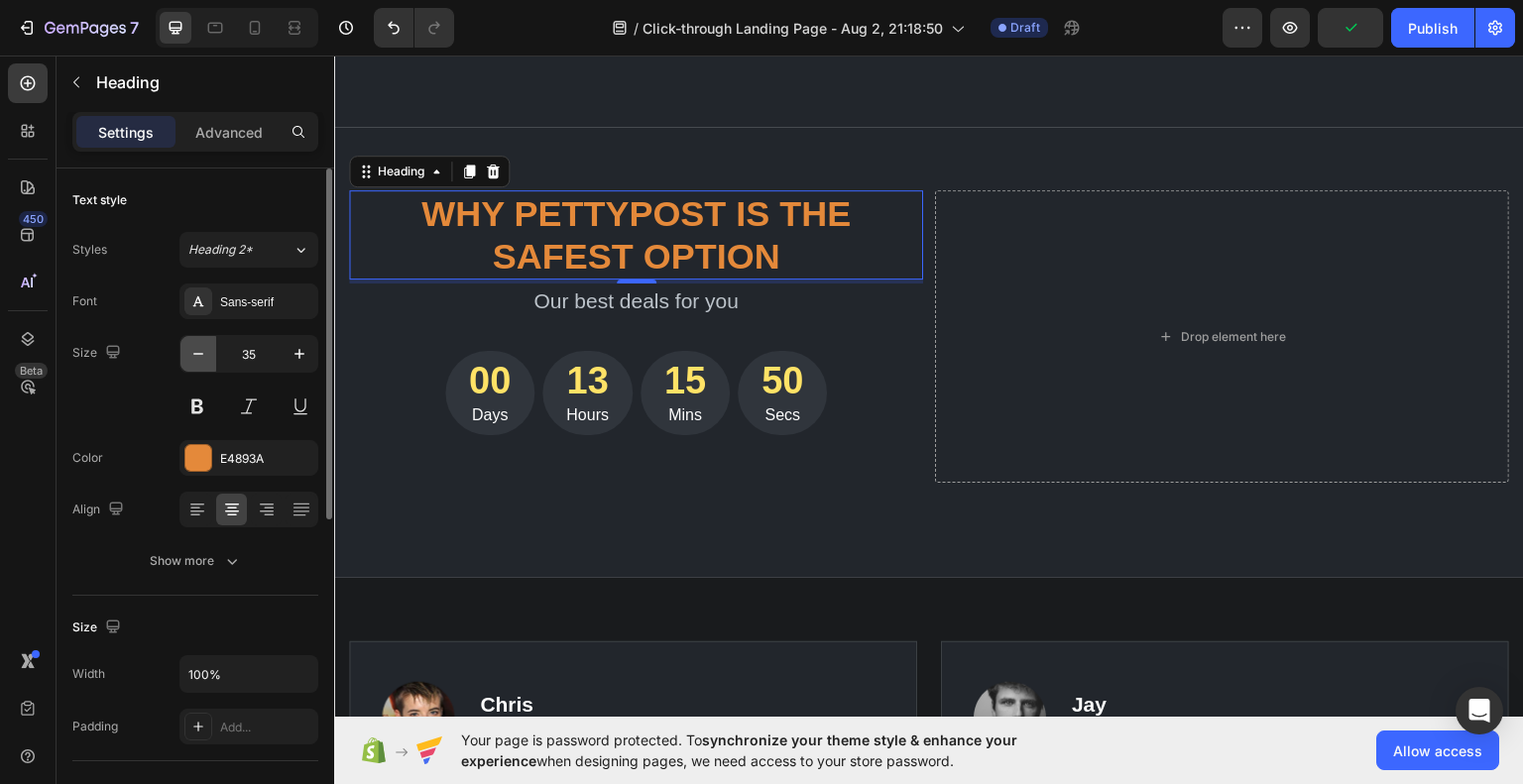 click at bounding box center [198, 354] 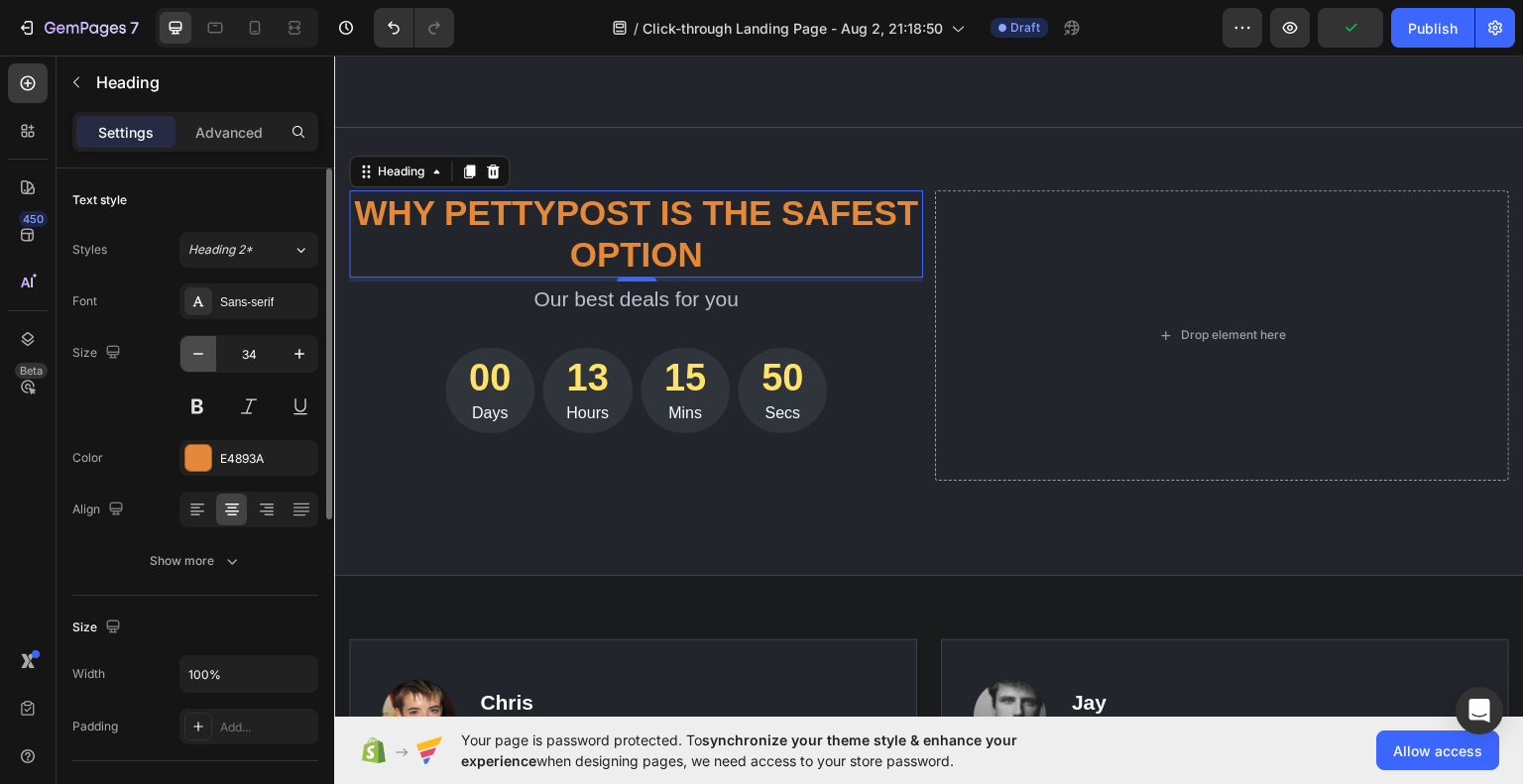 click at bounding box center (198, 354) 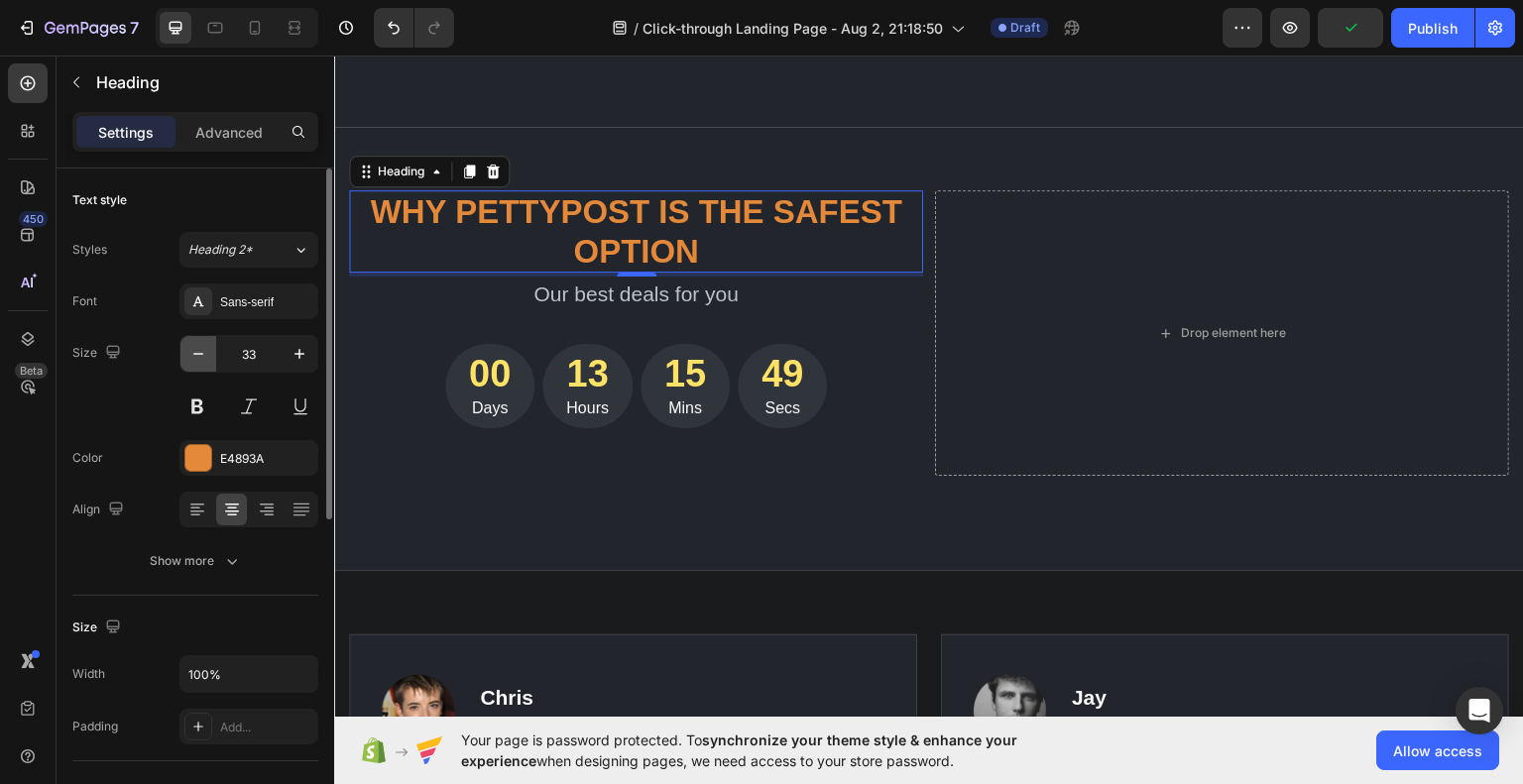 click at bounding box center [198, 354] 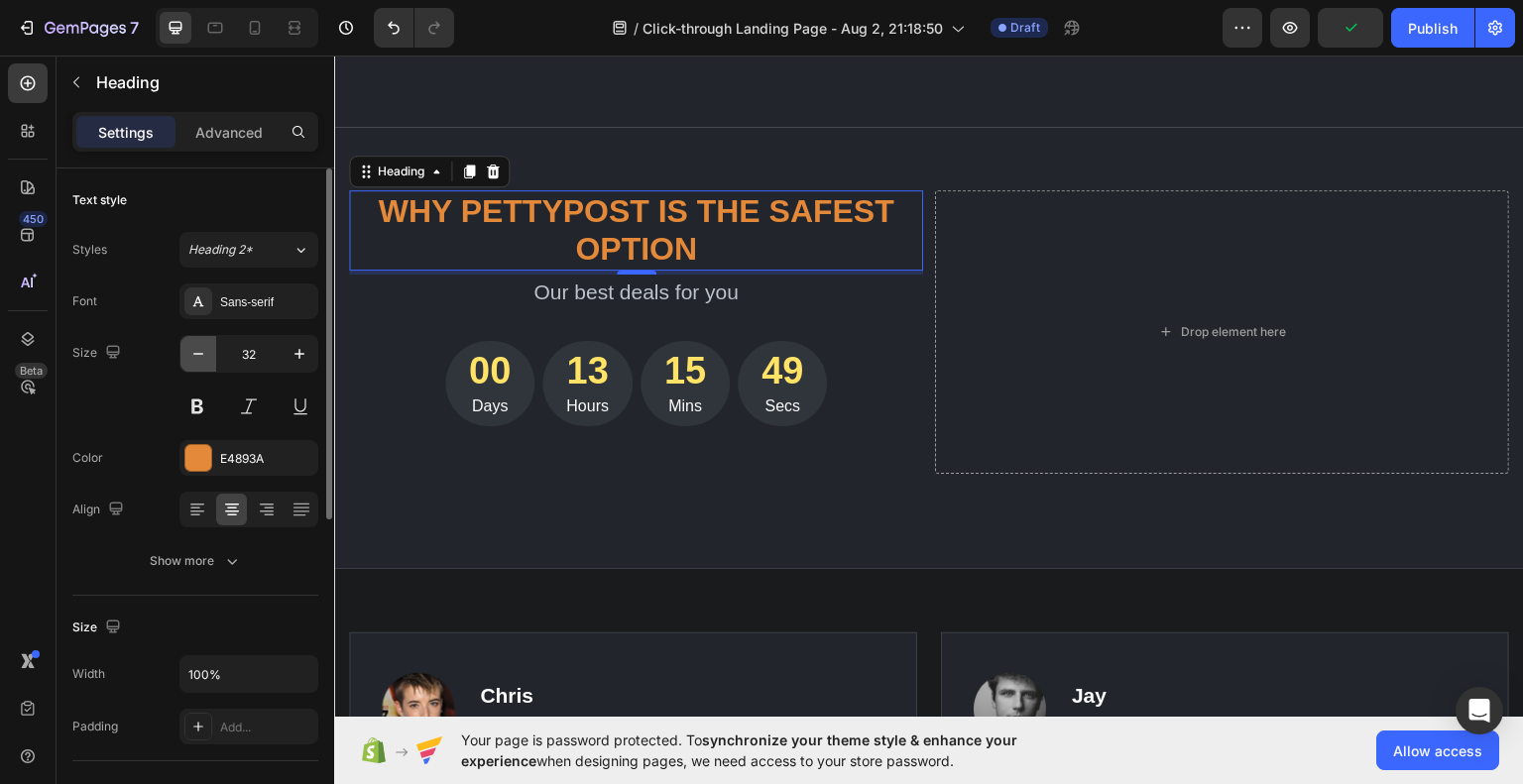 click at bounding box center (198, 354) 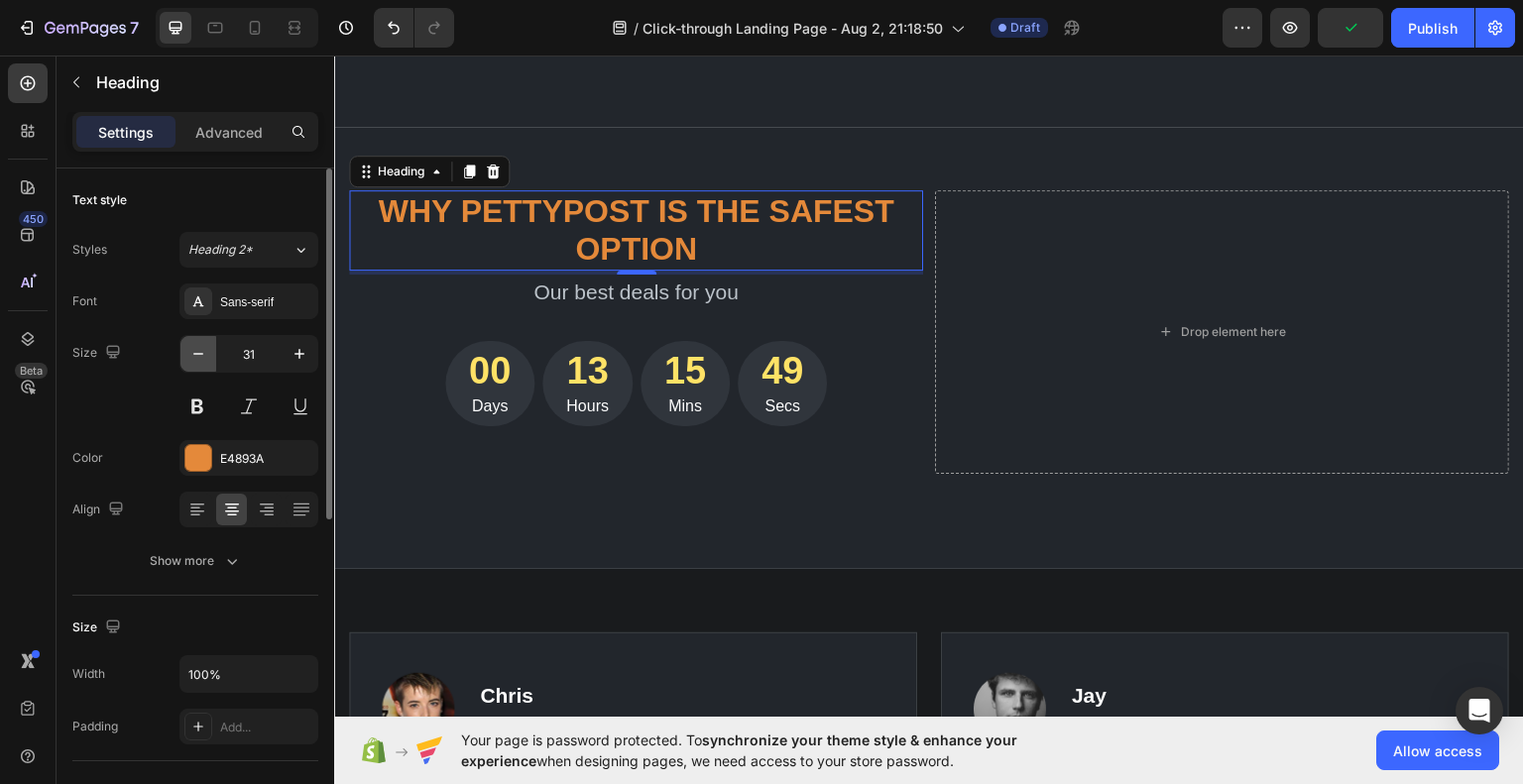 click at bounding box center [198, 354] 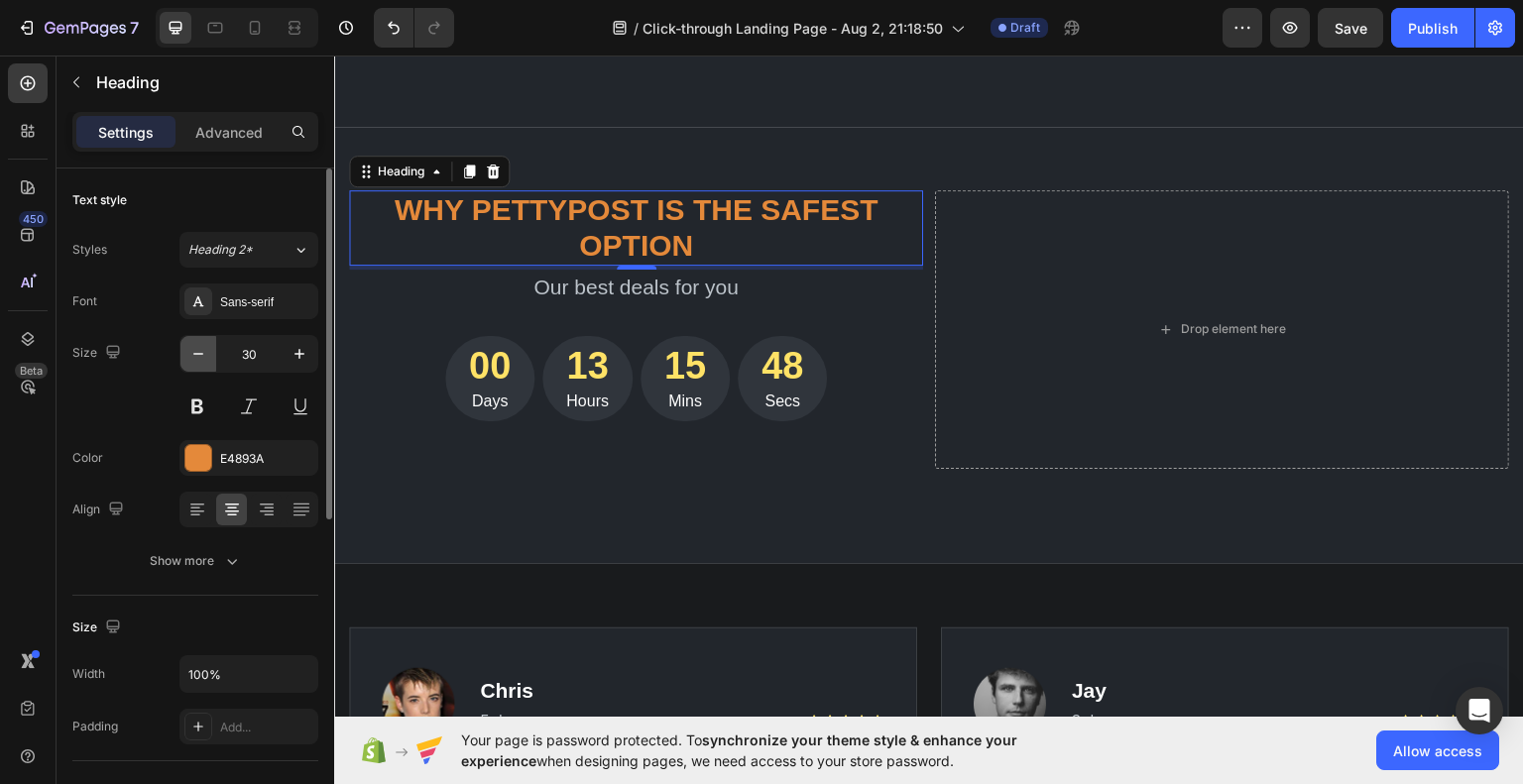 click at bounding box center (198, 354) 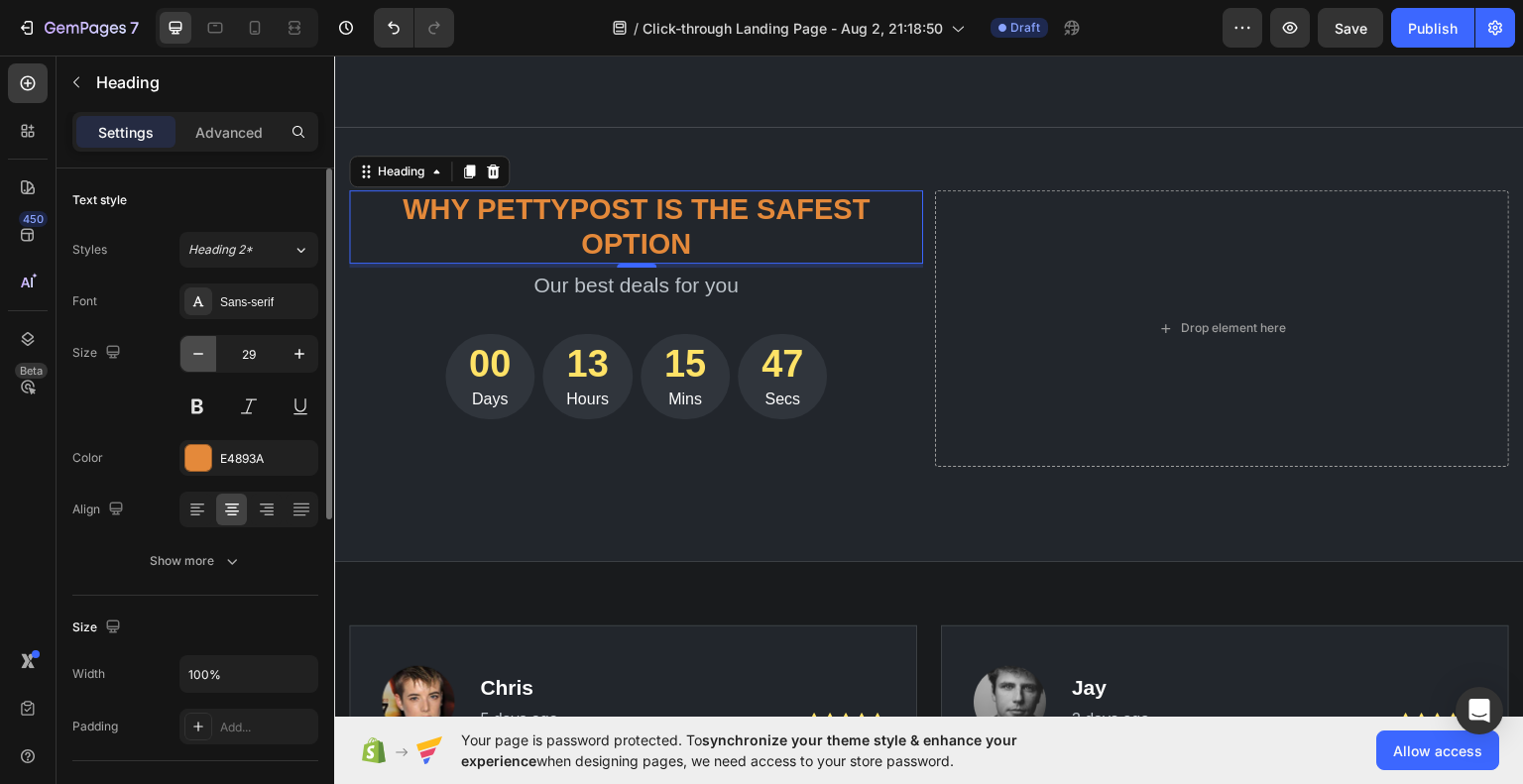 click at bounding box center (198, 354) 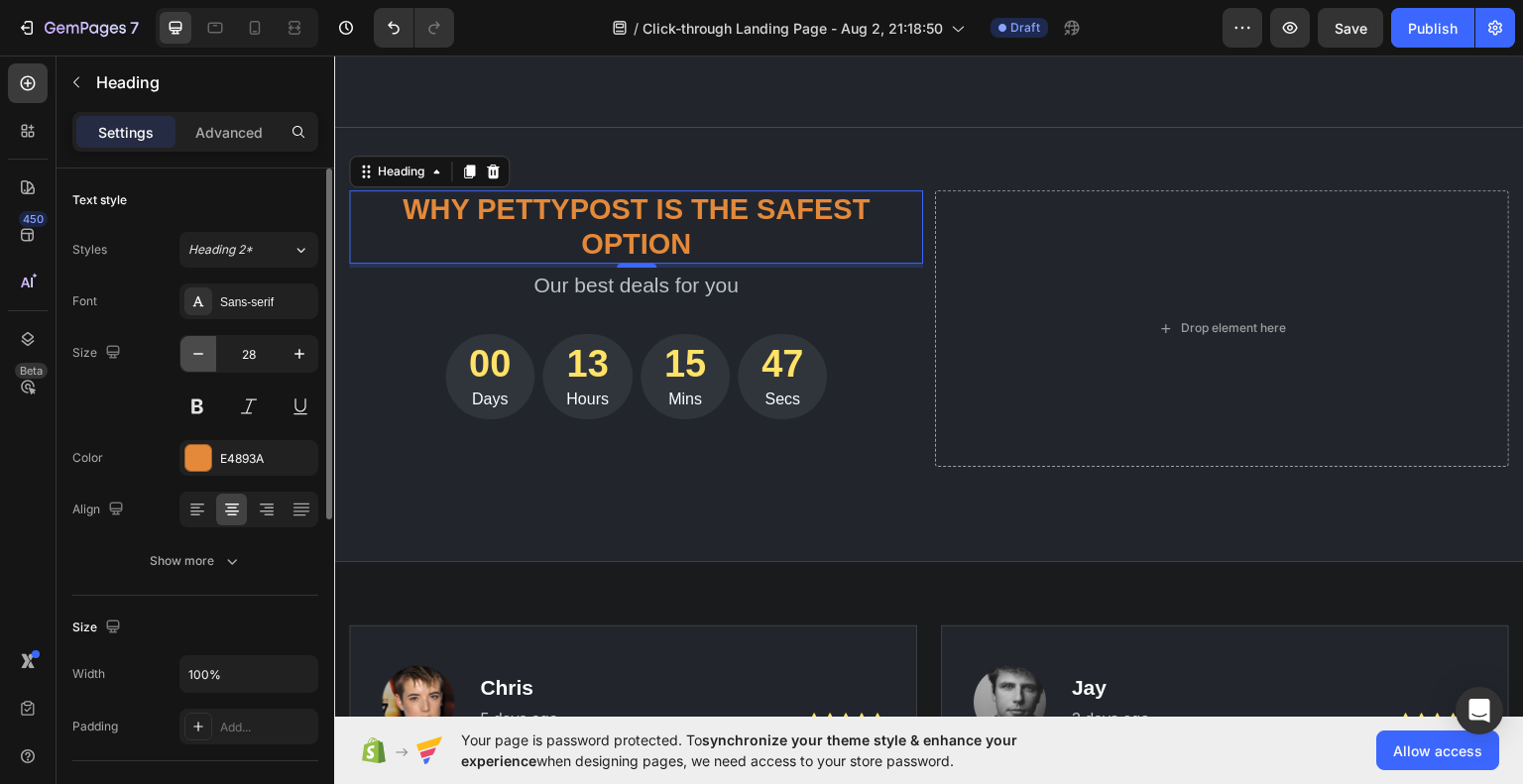 click at bounding box center [198, 354] 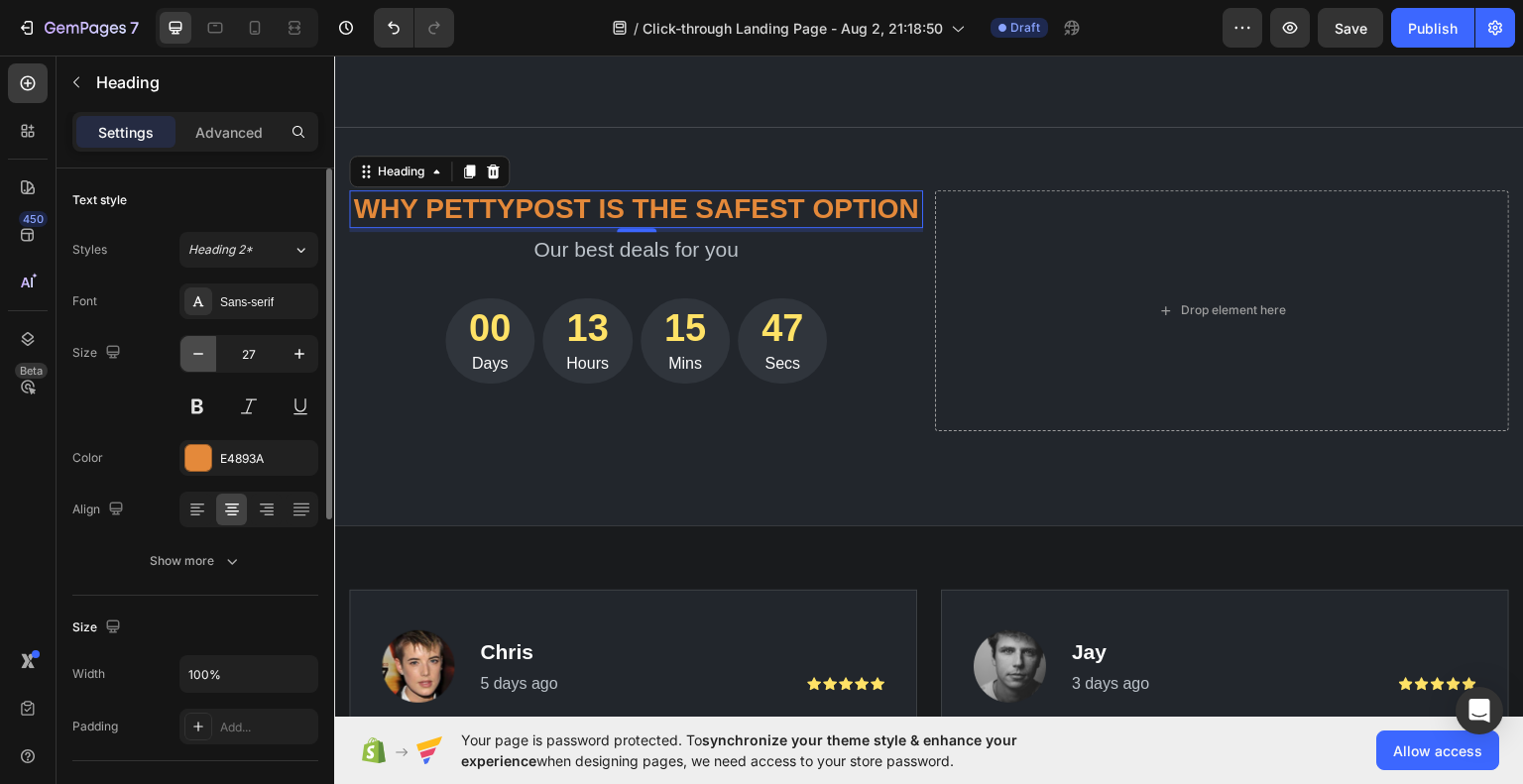 click at bounding box center [198, 354] 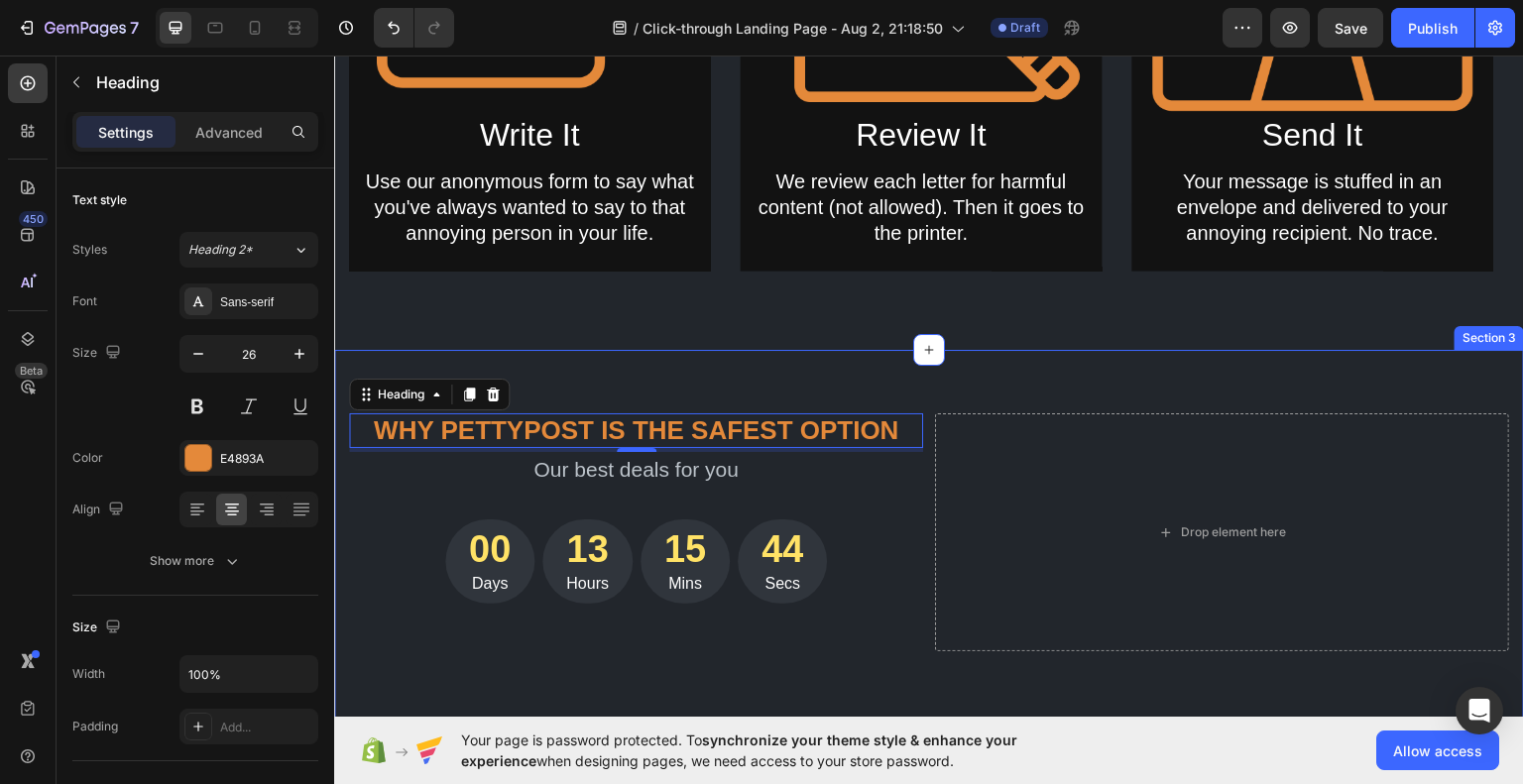 scroll, scrollTop: 1492, scrollLeft: 0, axis: vertical 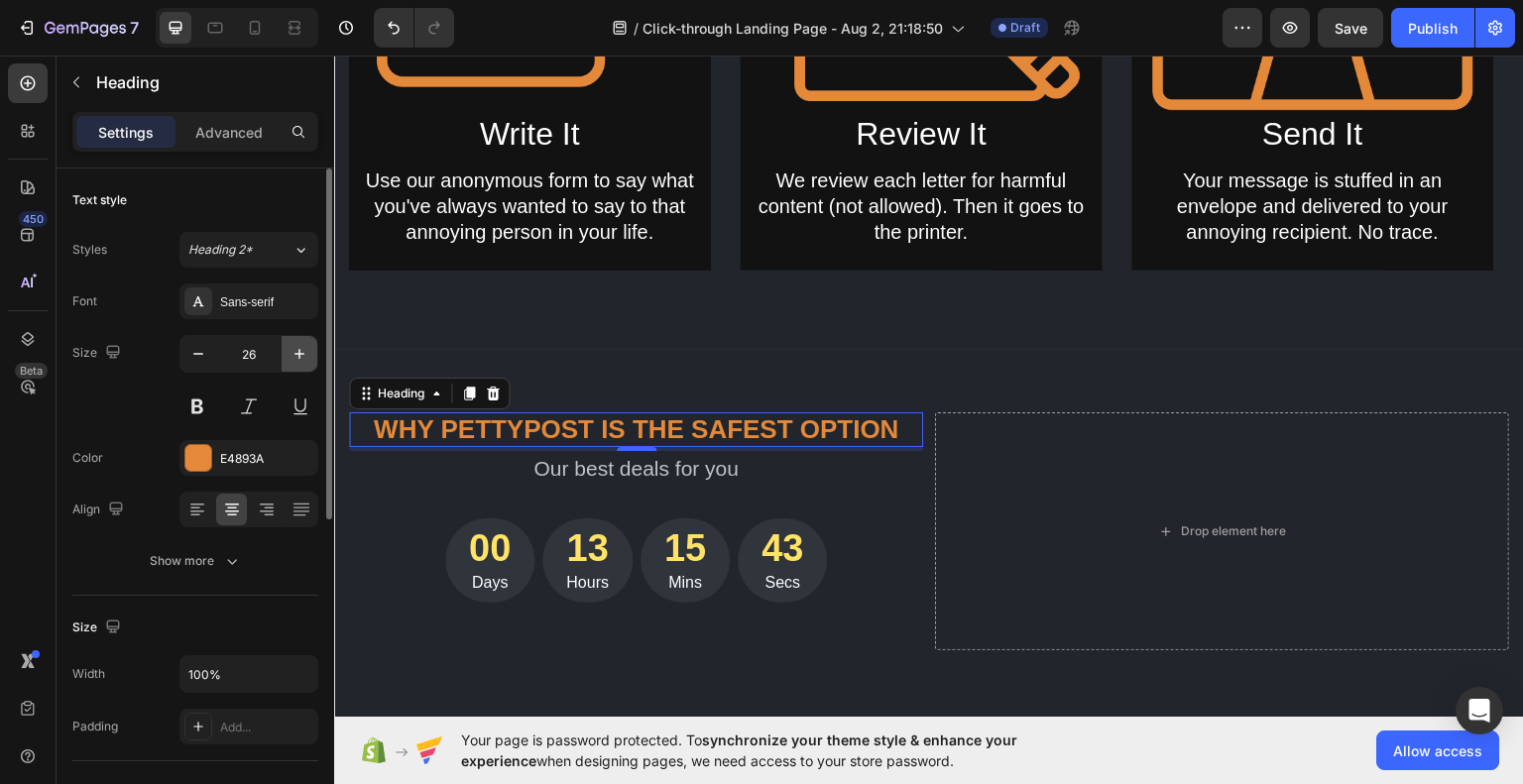 click at bounding box center [299, 354] 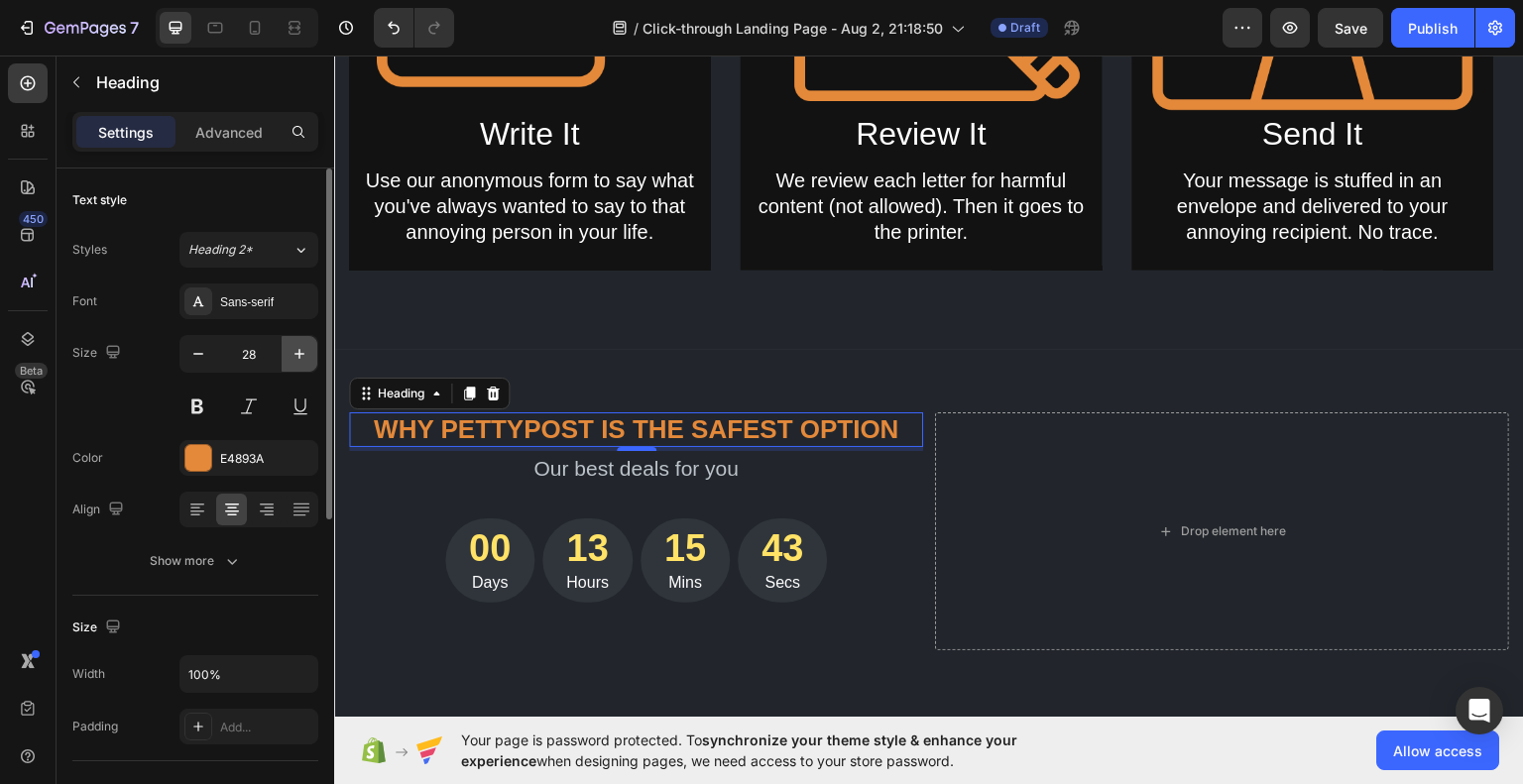 click at bounding box center [299, 354] 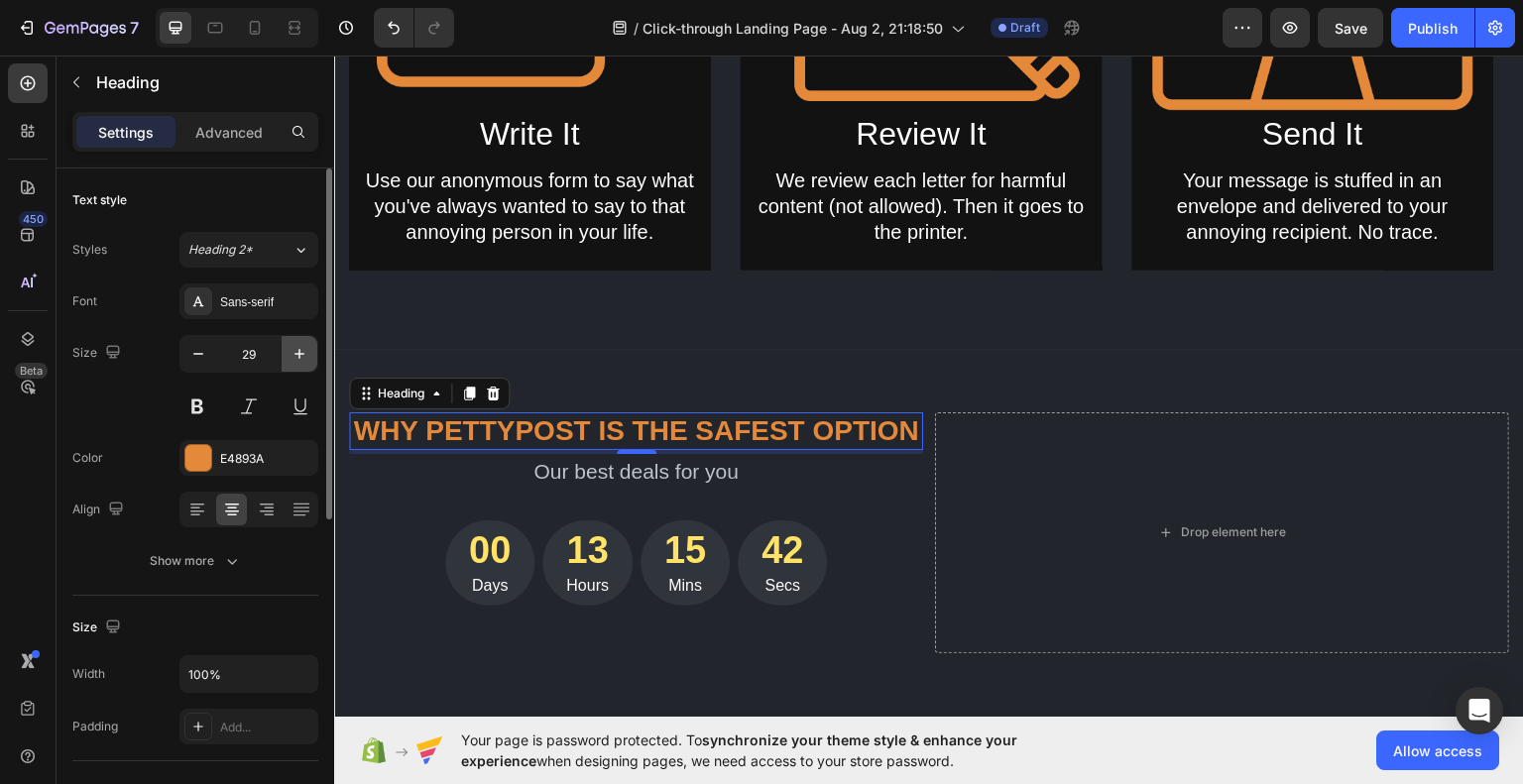 click at bounding box center [299, 354] 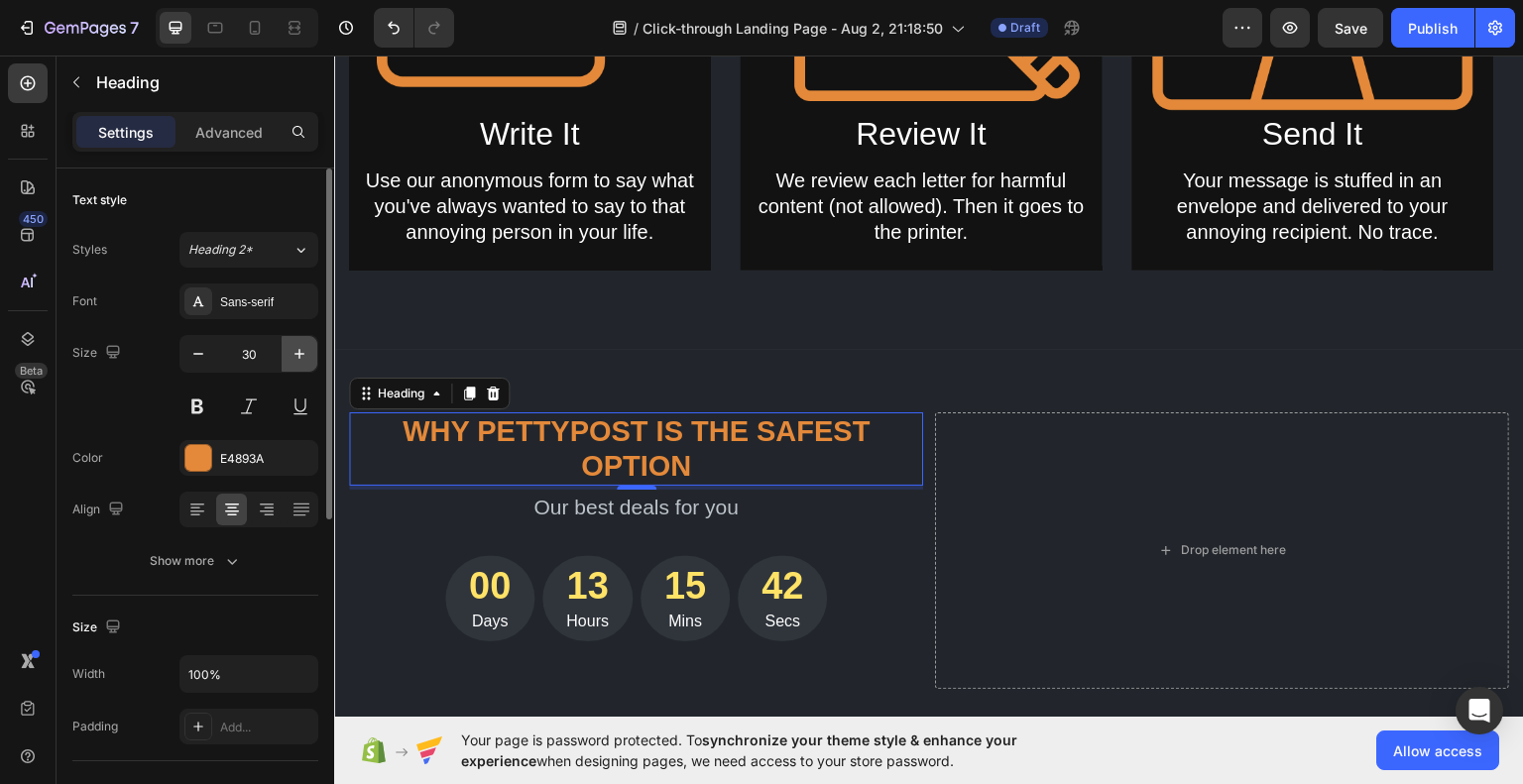 click at bounding box center [299, 354] 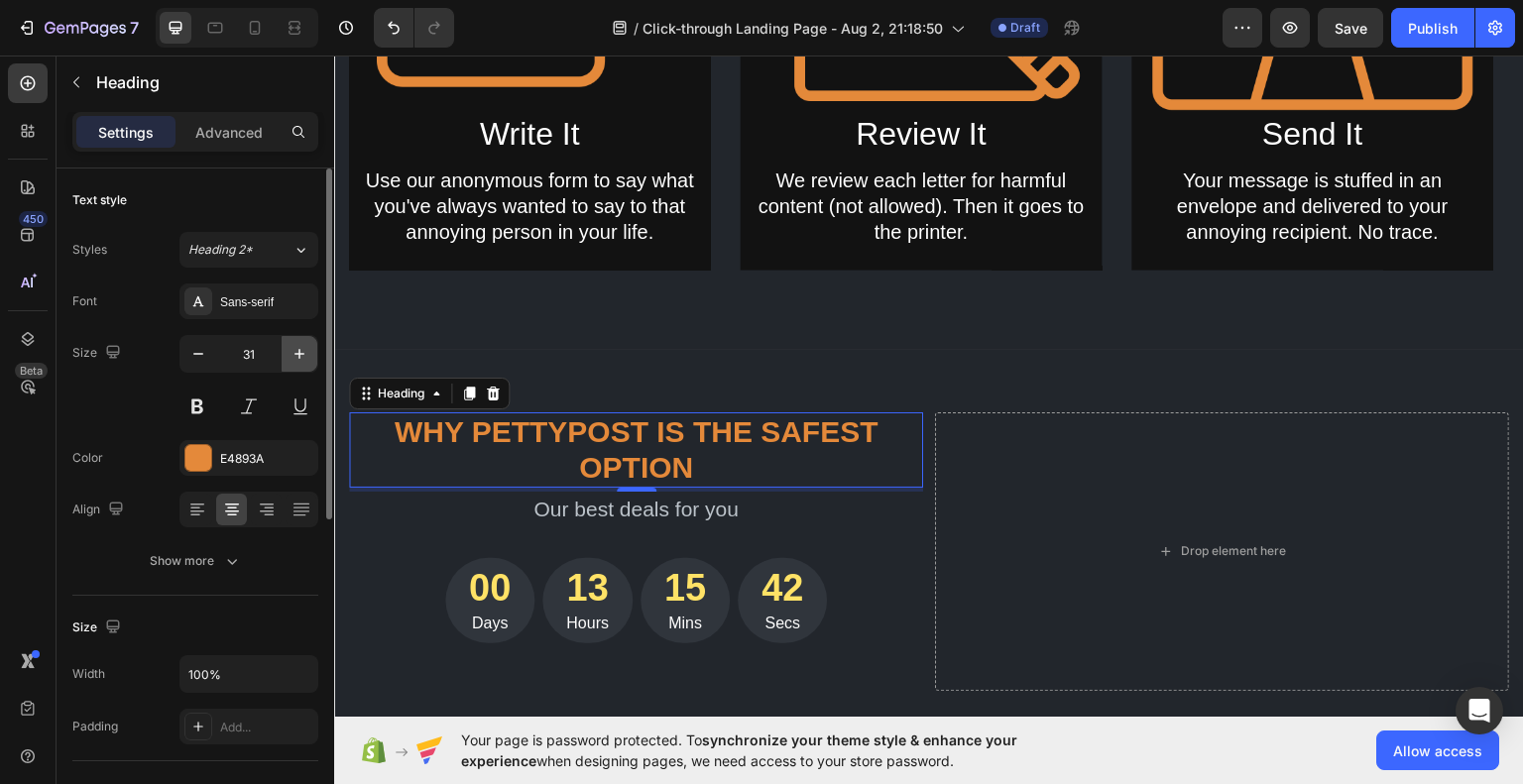 click at bounding box center [299, 354] 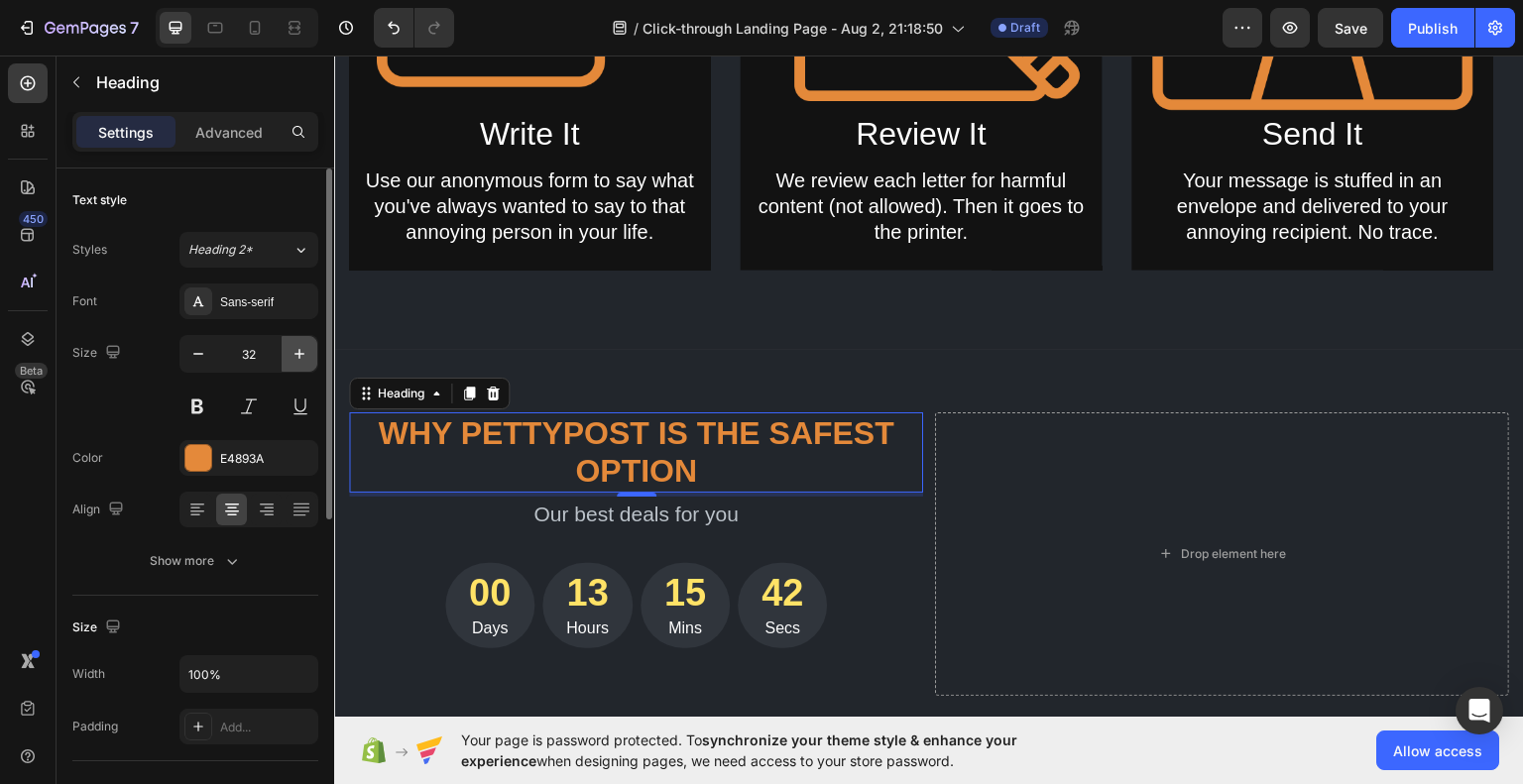 click at bounding box center [299, 354] 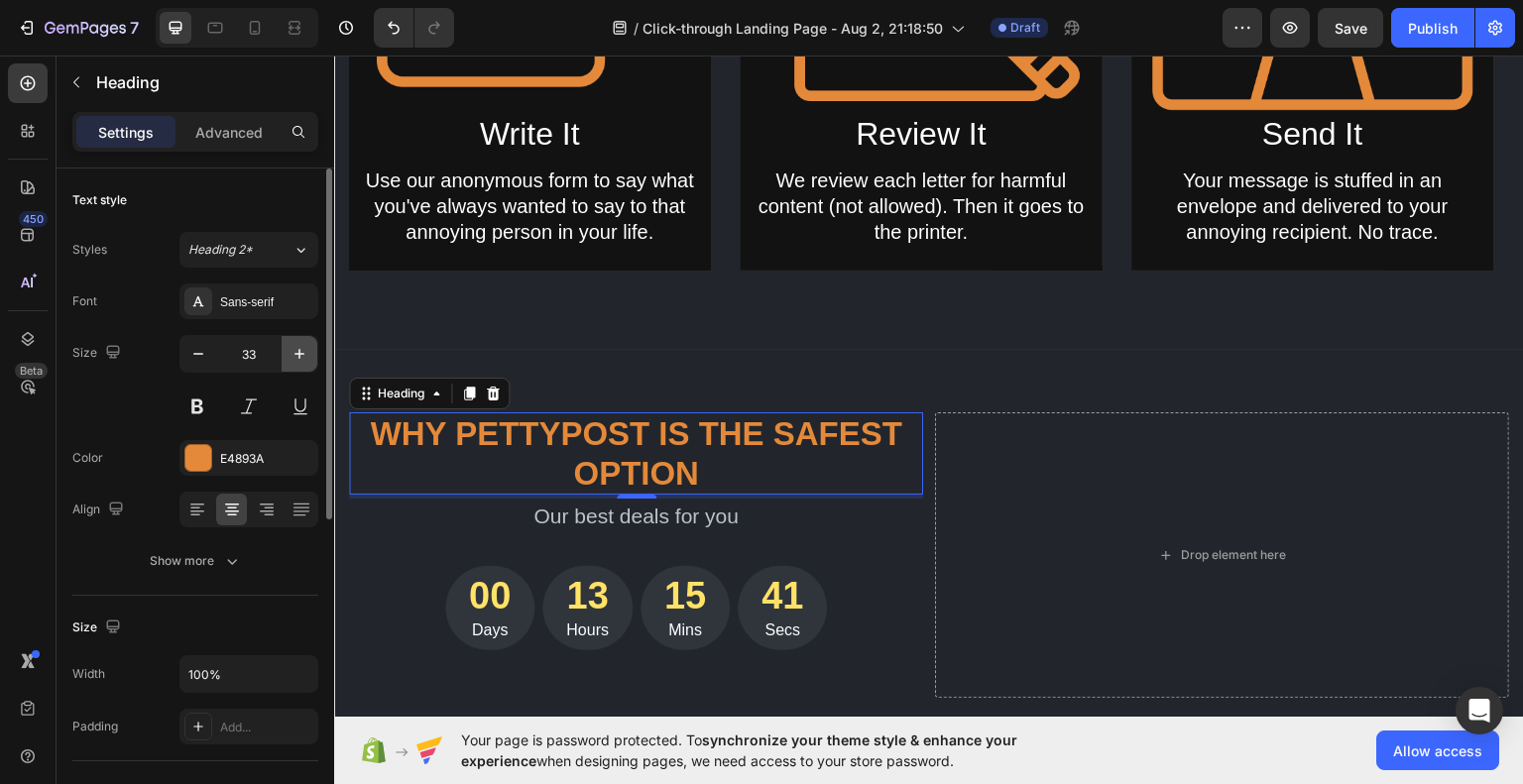 click at bounding box center [299, 354] 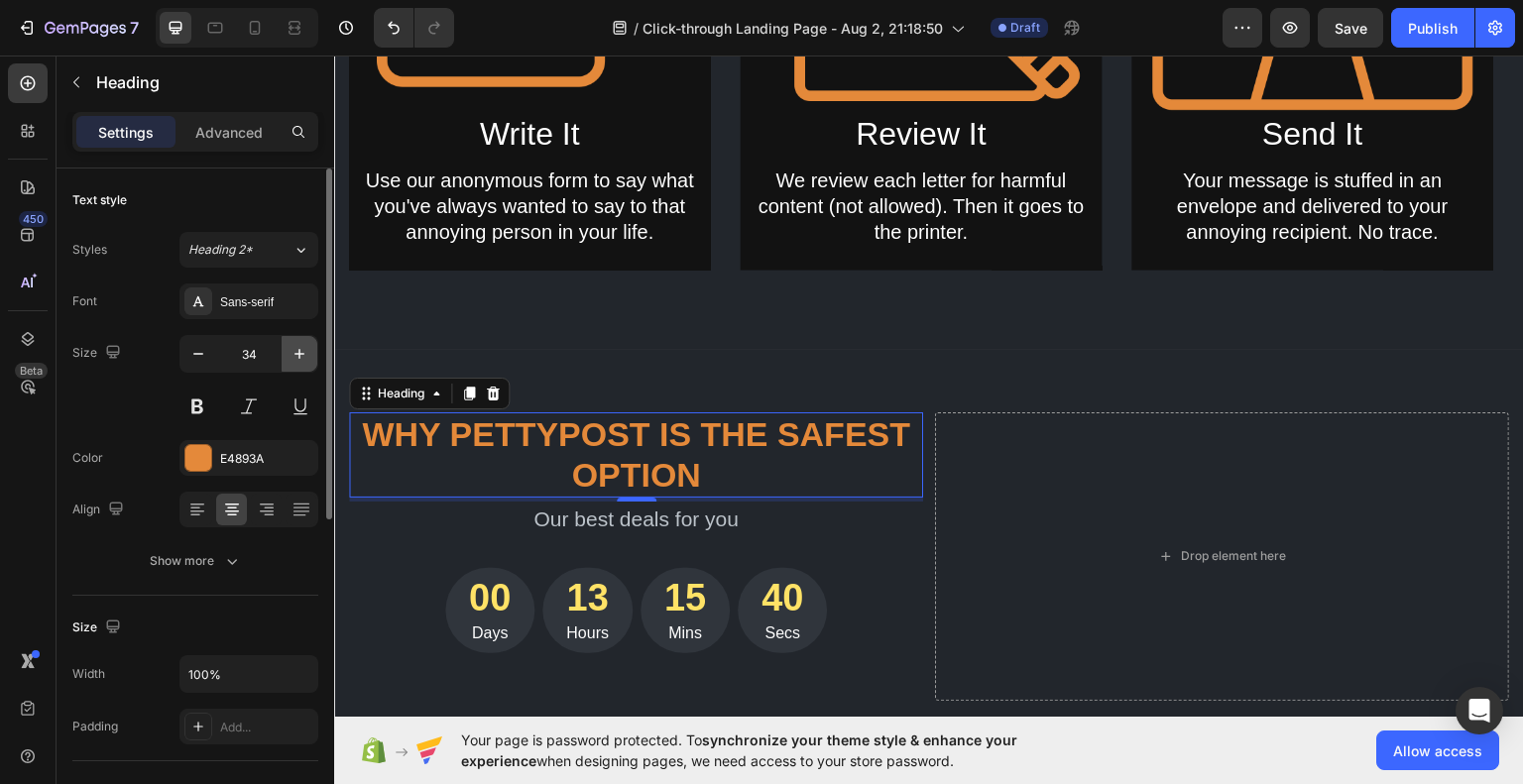 click at bounding box center [299, 354] 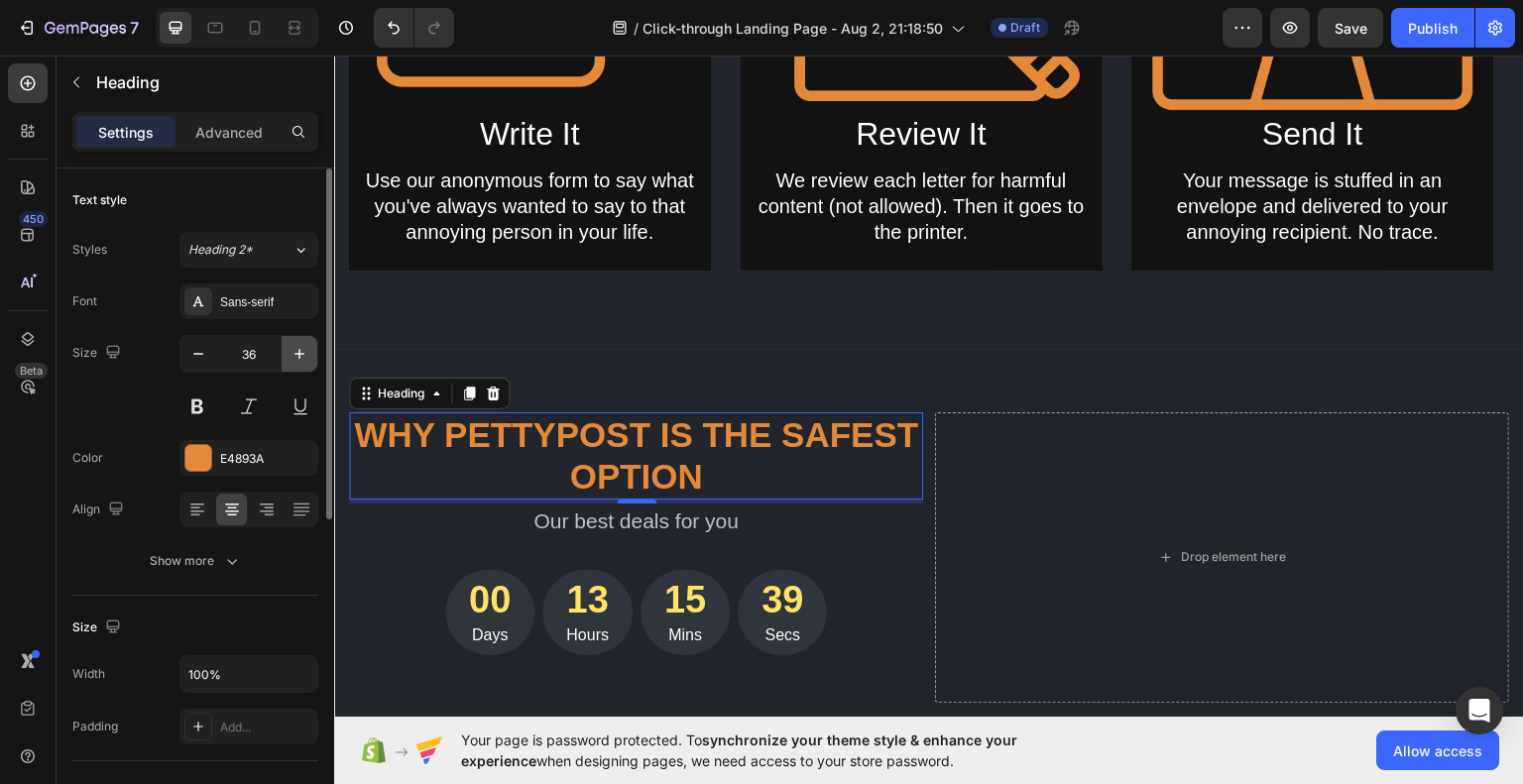 click at bounding box center (299, 354) 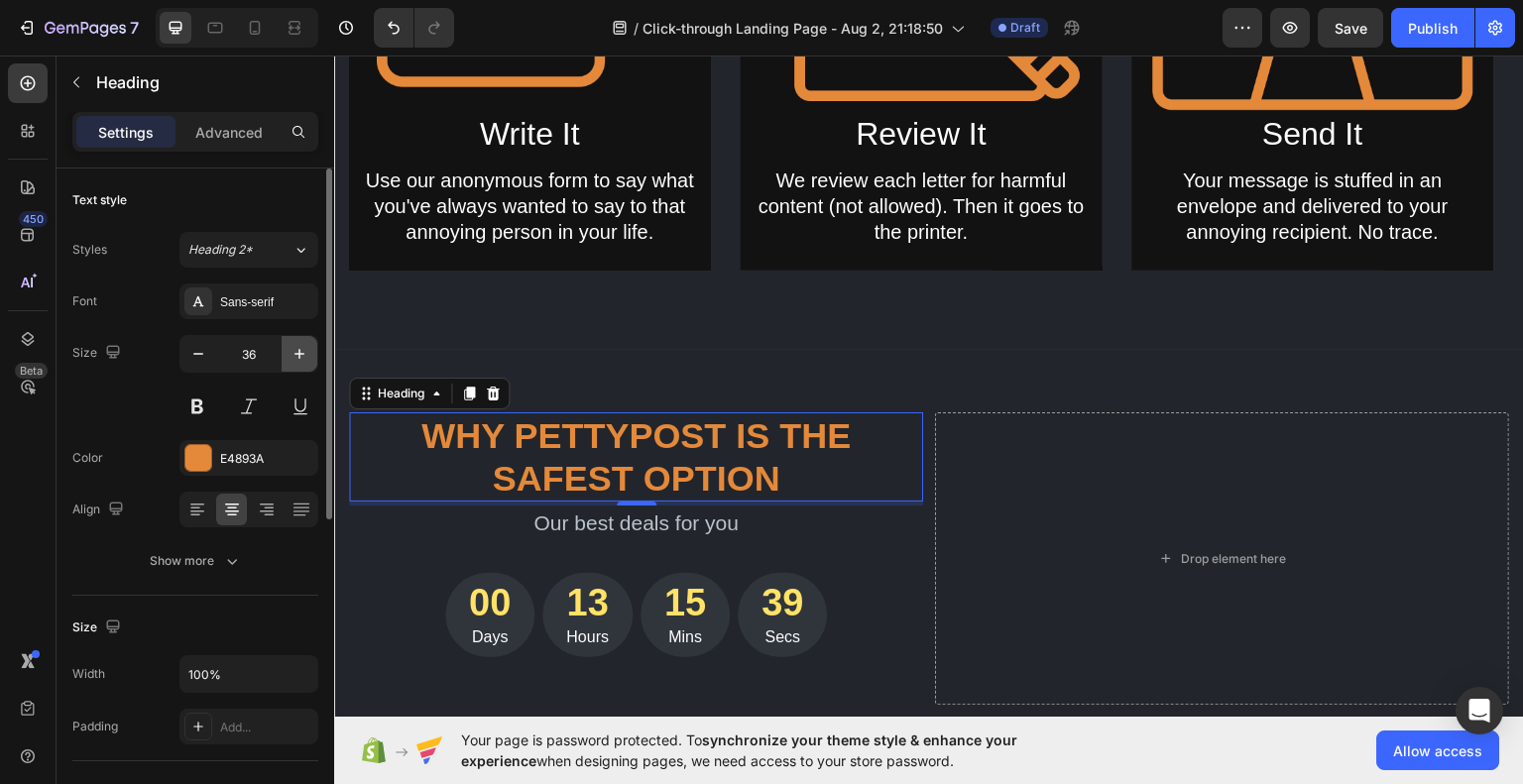 type on "37" 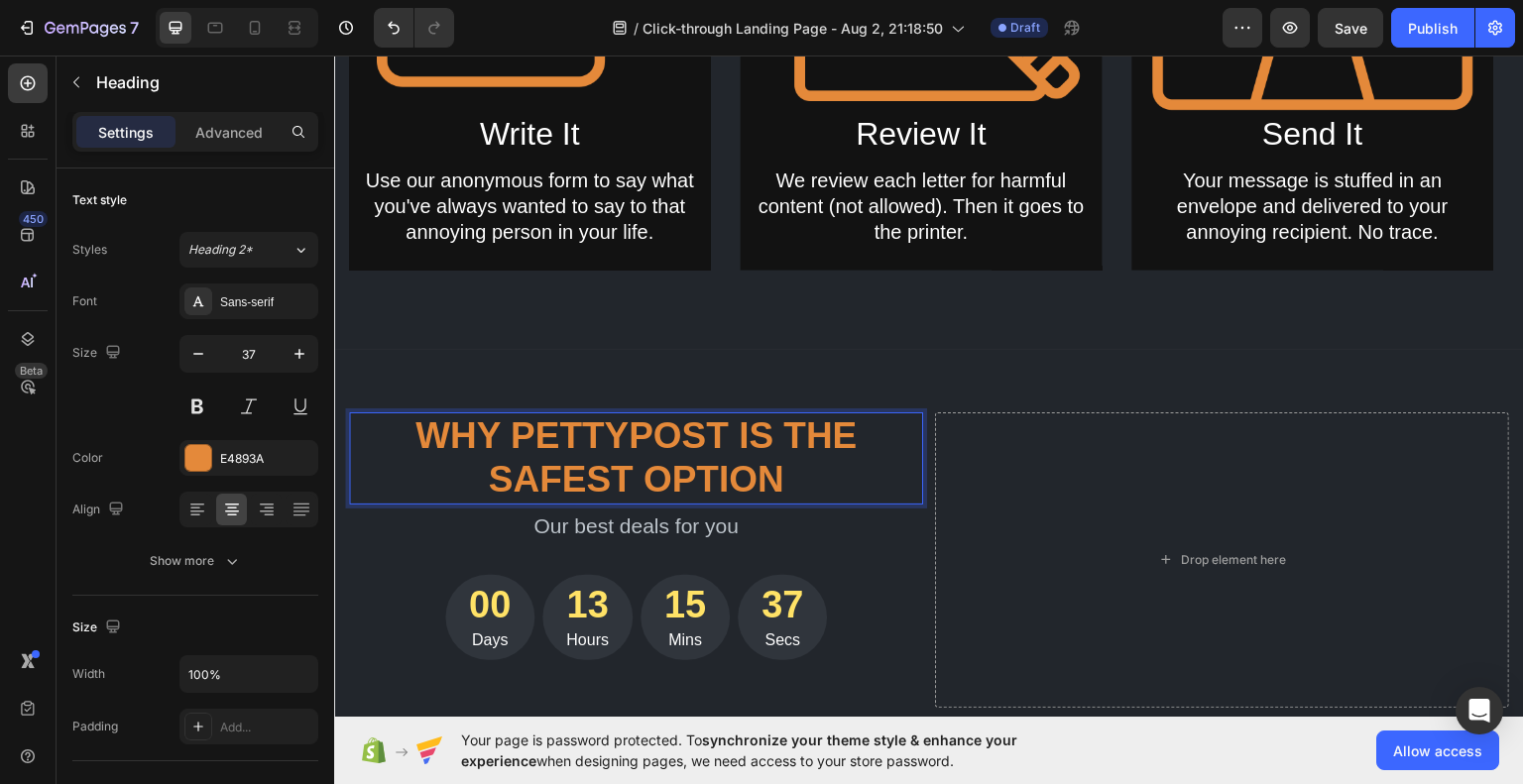 click on "why pettypost is the safest option" at bounding box center (636, 457) 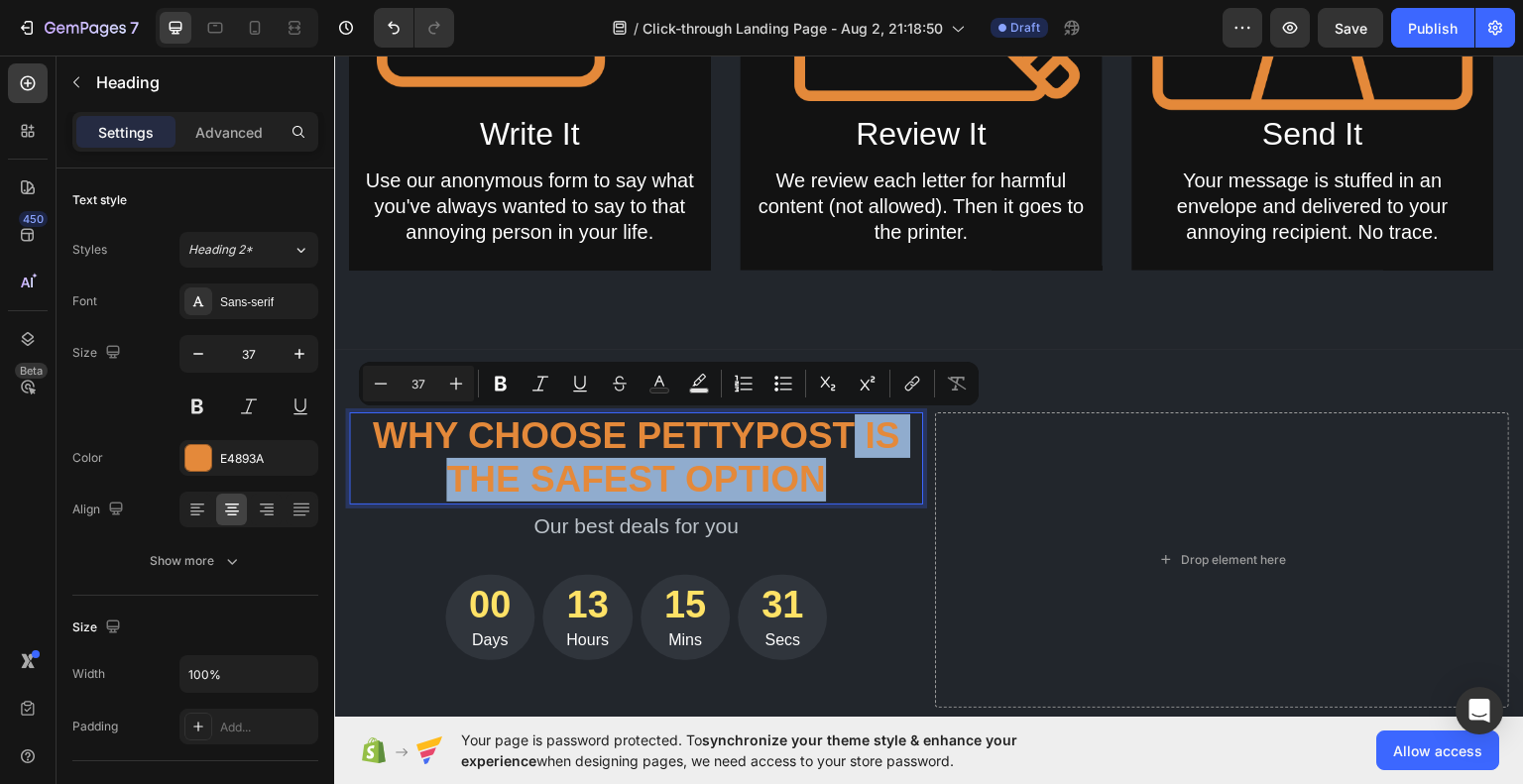 drag, startPoint x: 863, startPoint y: 482, endPoint x: 855, endPoint y: 432, distance: 50.635956 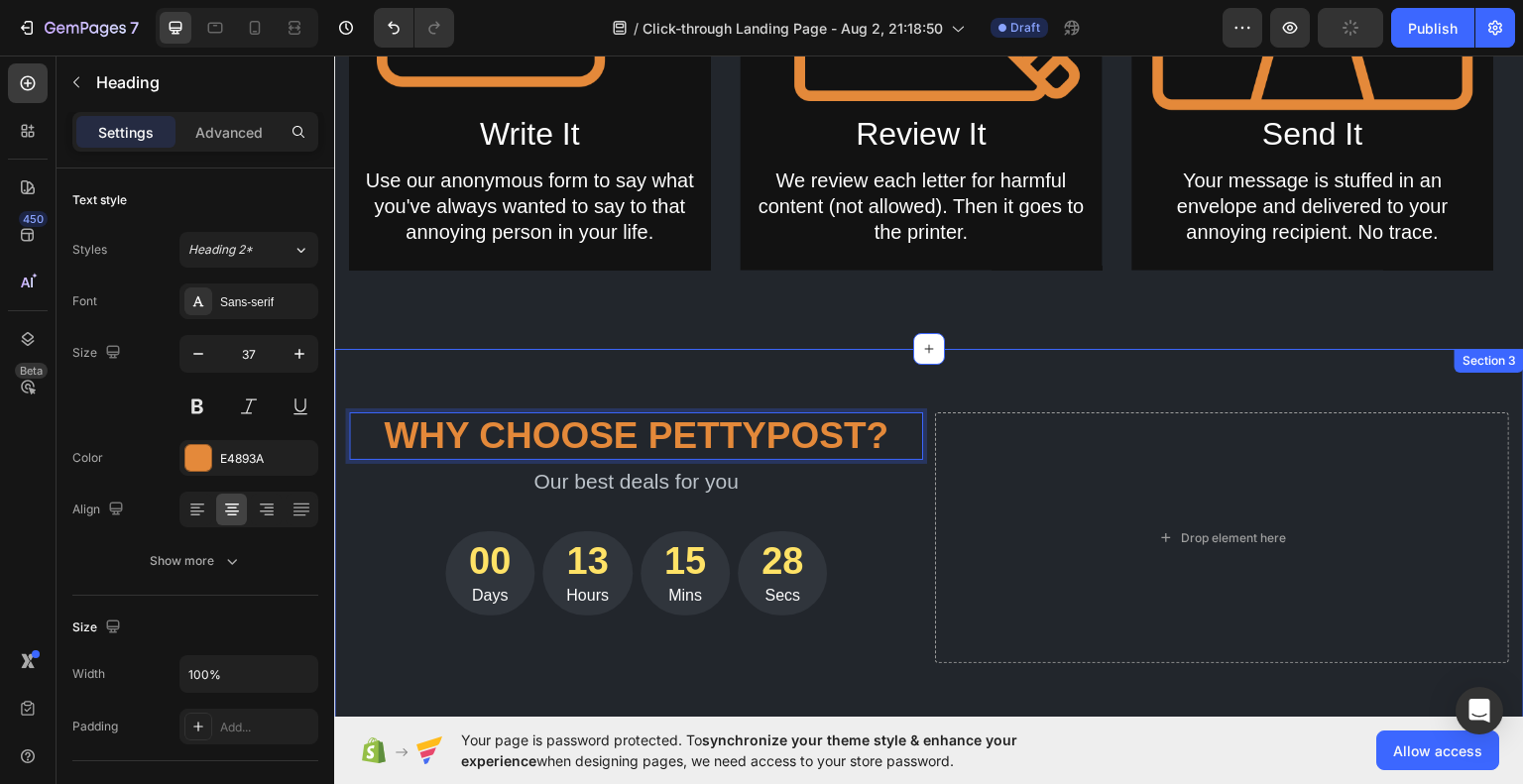scroll, scrollTop: 1730, scrollLeft: 0, axis: vertical 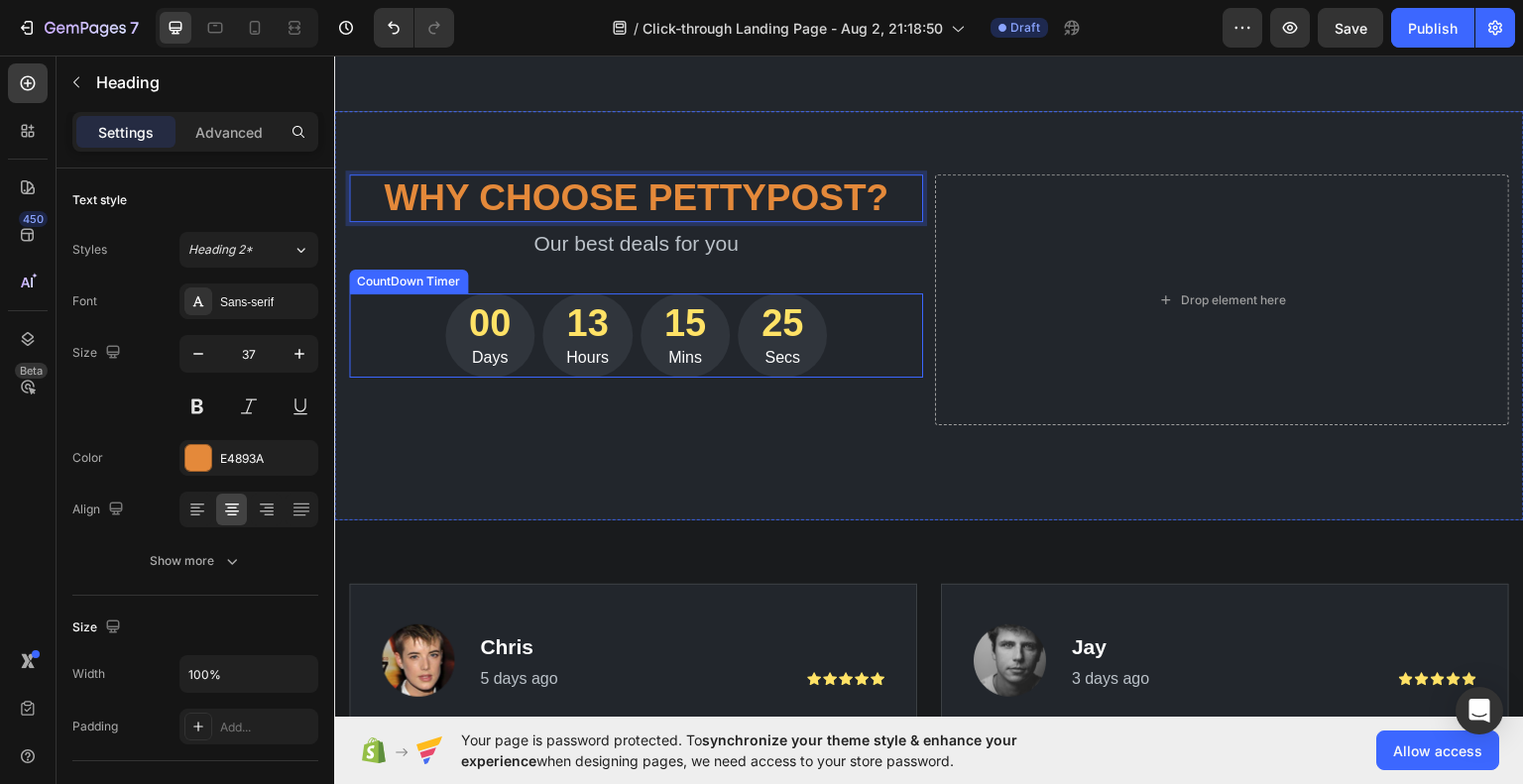 click on "00 Days 13 Hours 15 Mins 25 Secs" at bounding box center [636, 335] 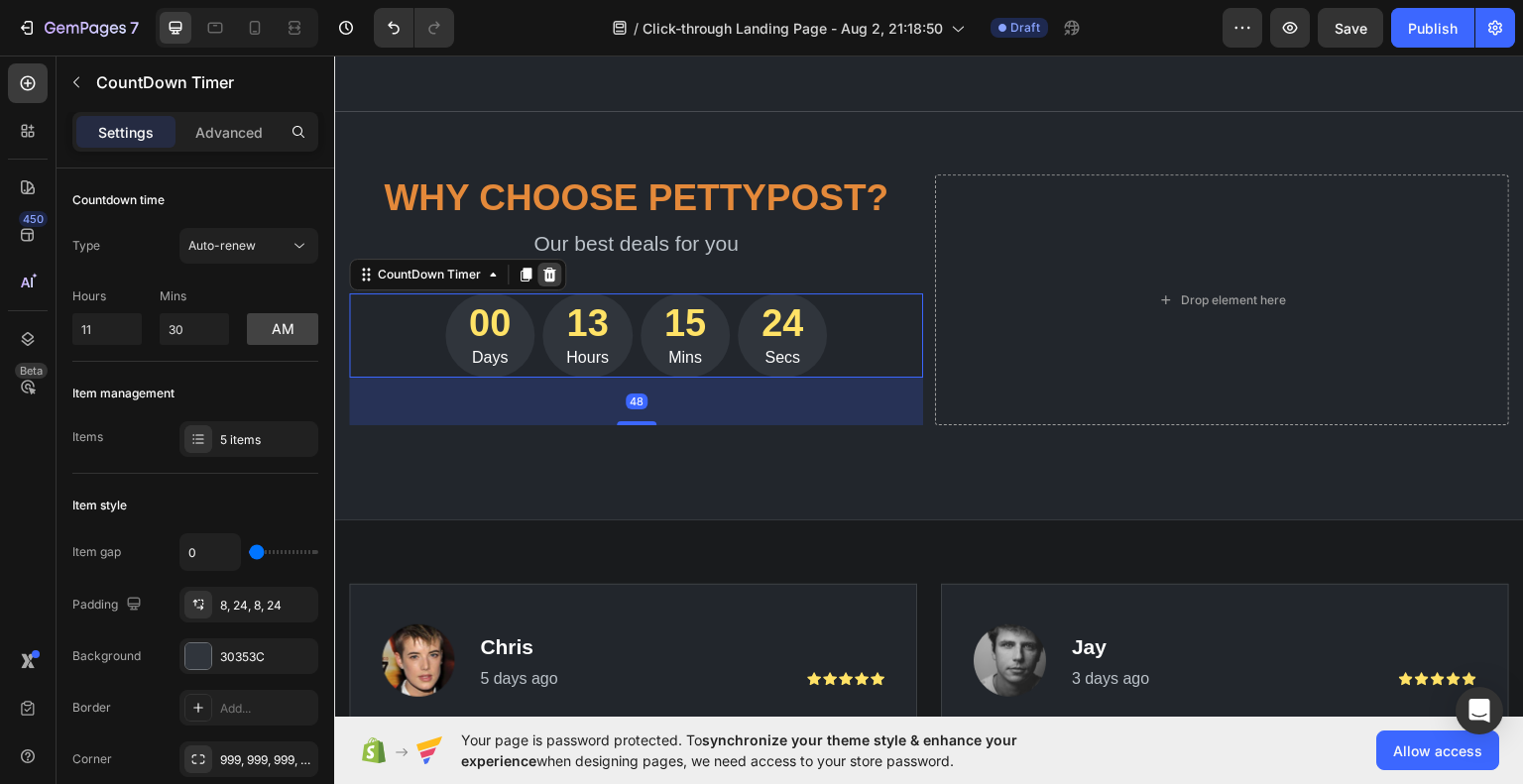 click 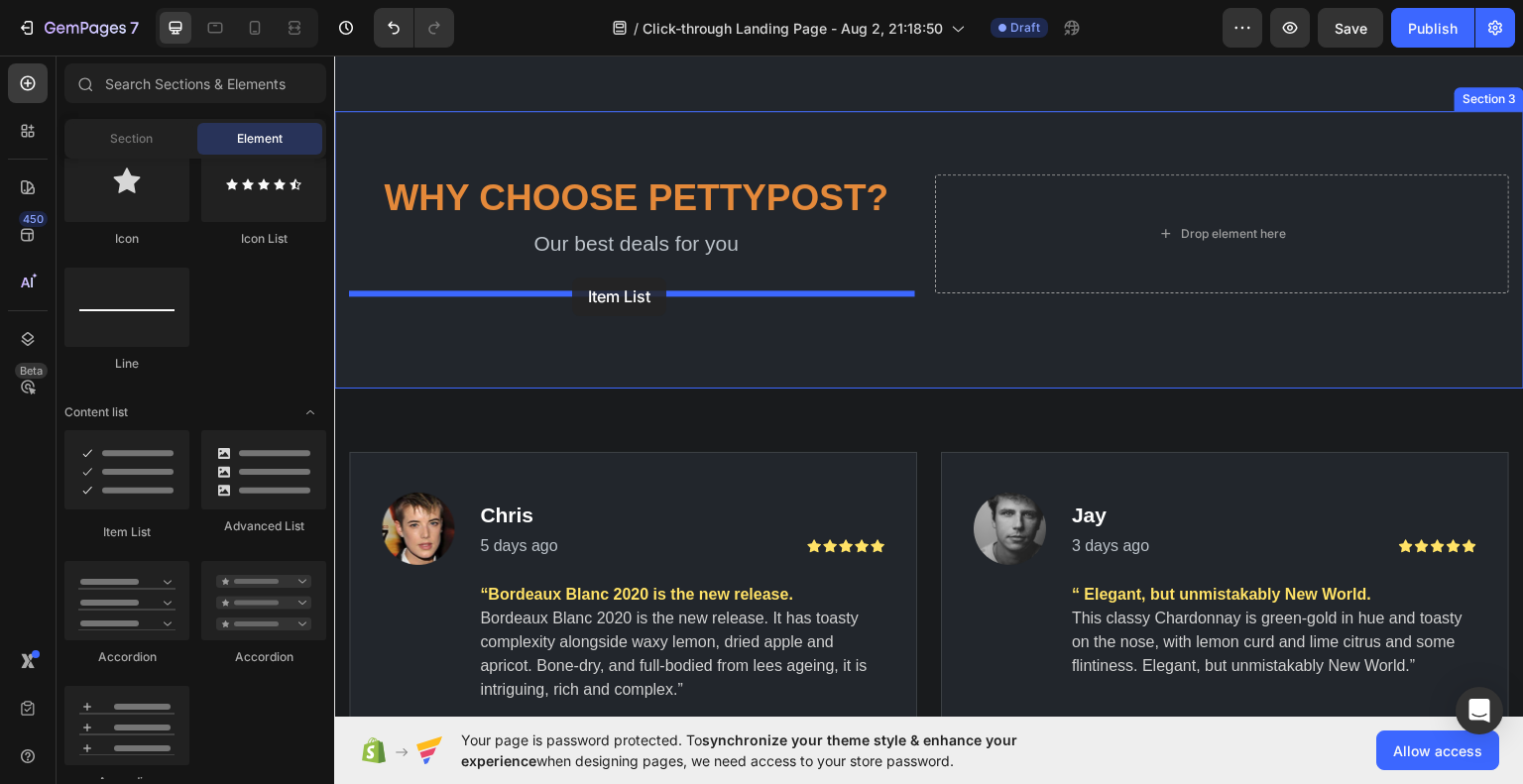 drag, startPoint x: 481, startPoint y: 505, endPoint x: 570, endPoint y: 277, distance: 244.75498 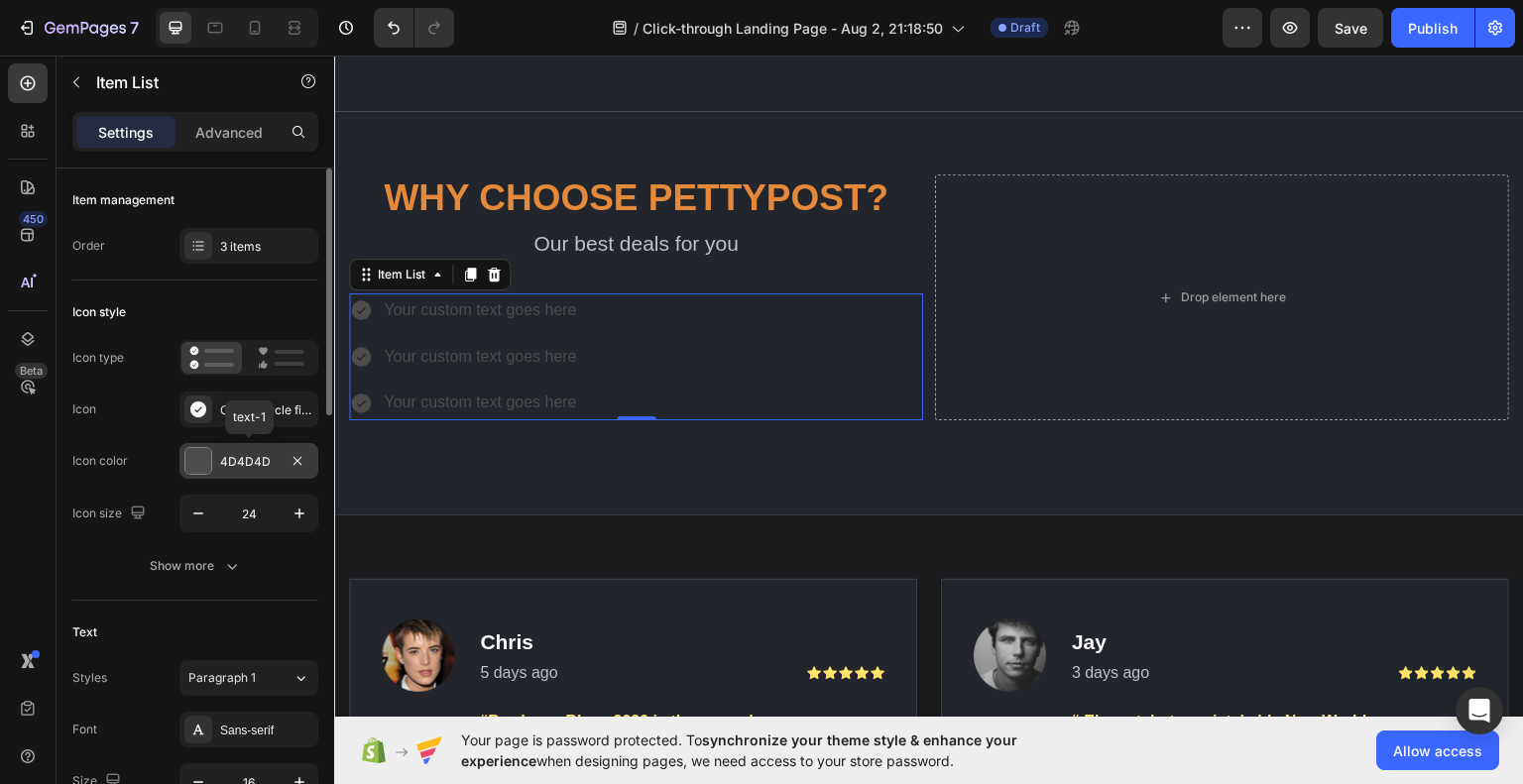 click at bounding box center (198, 461) 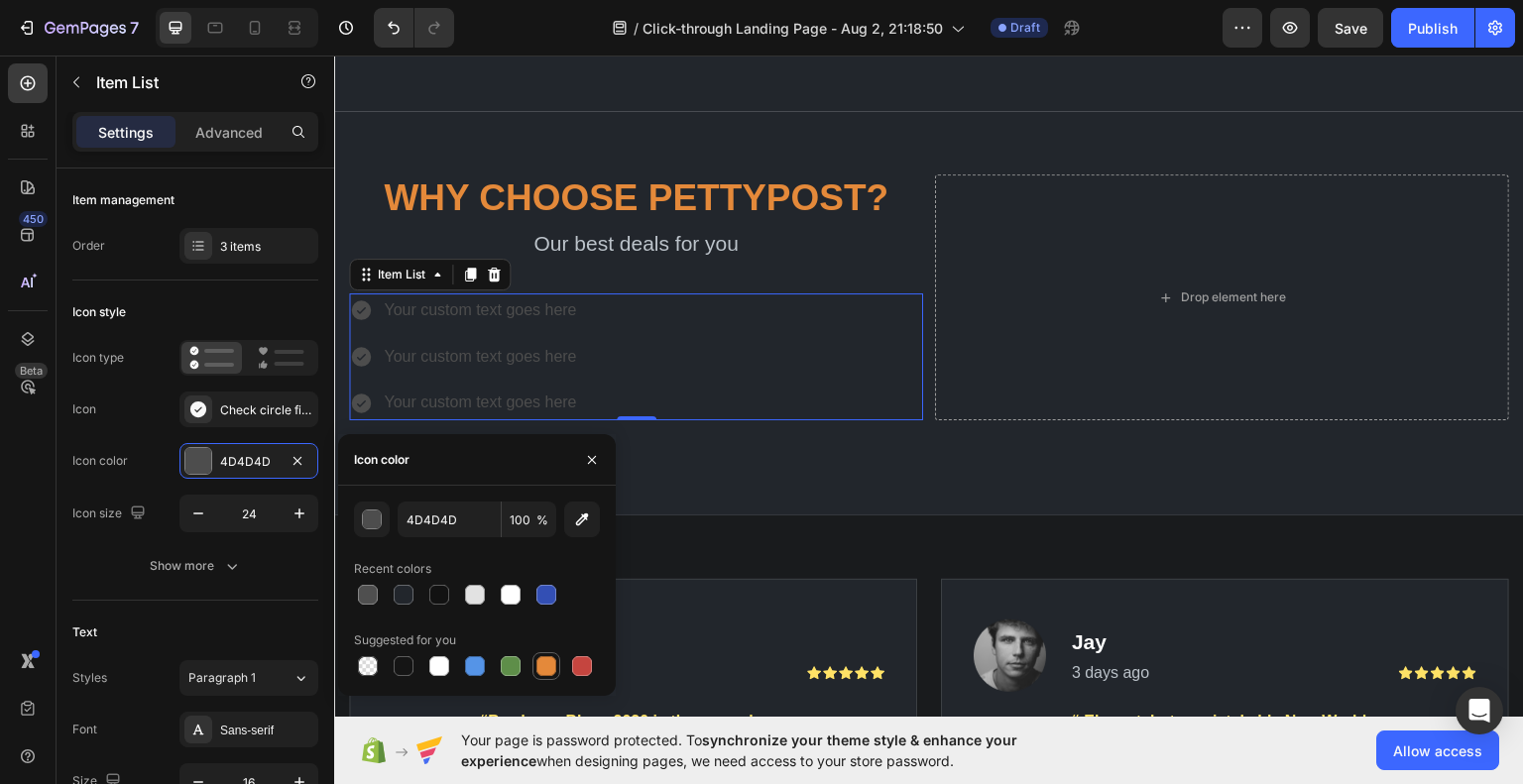 click at bounding box center (546, 666) 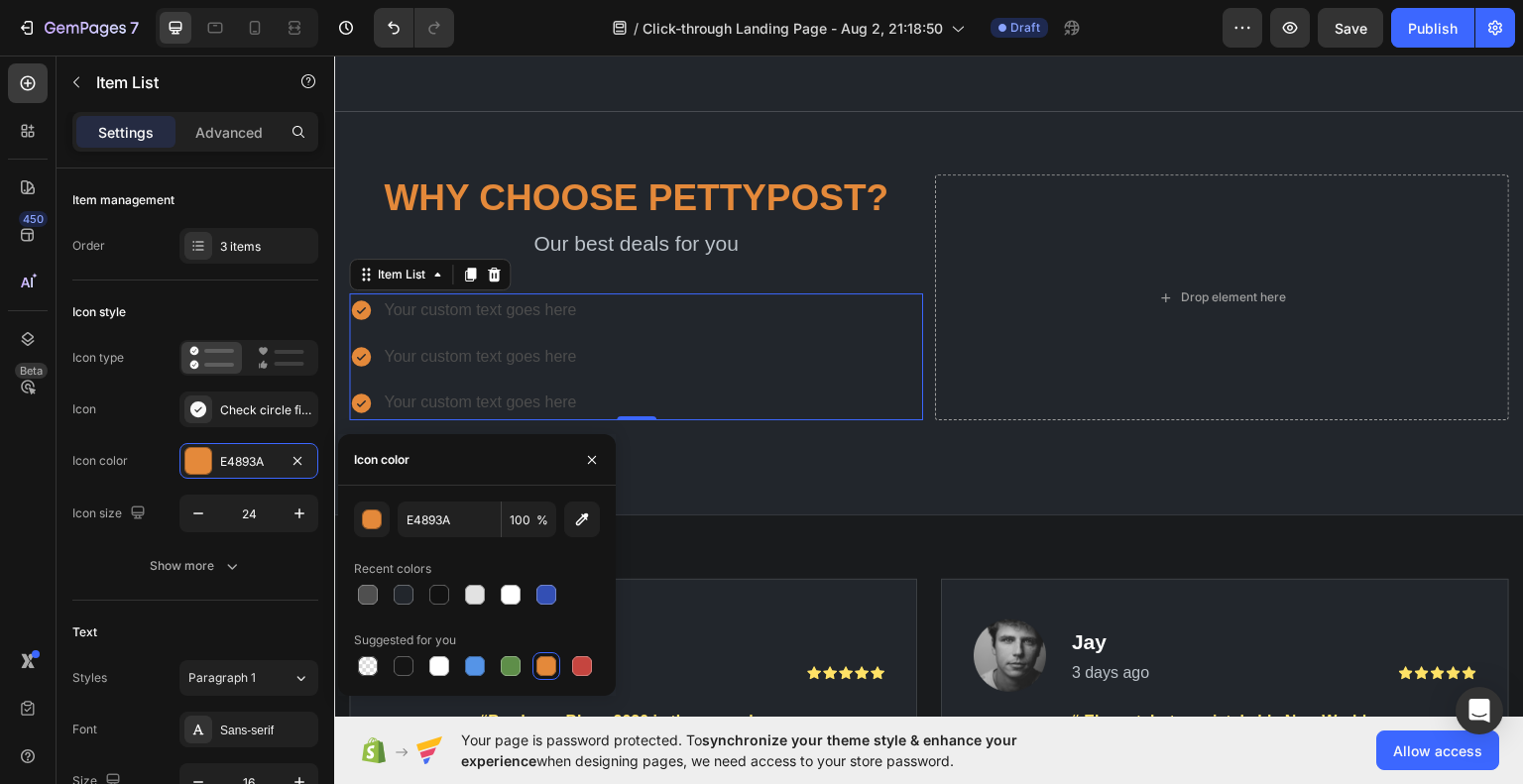 click on "Your custom text goes here" at bounding box center (480, 309) 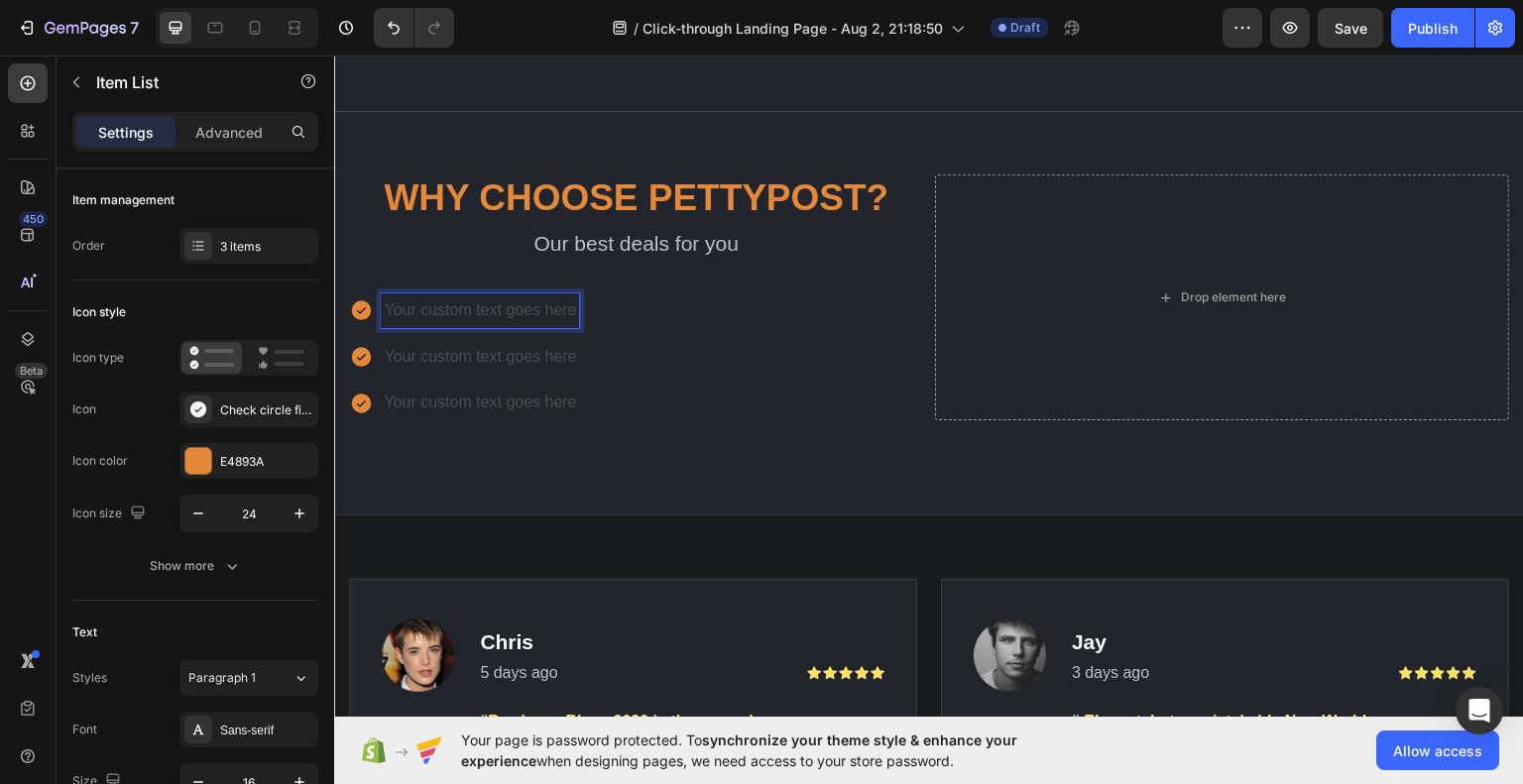 click on "Your custom text goes here" at bounding box center [480, 309] 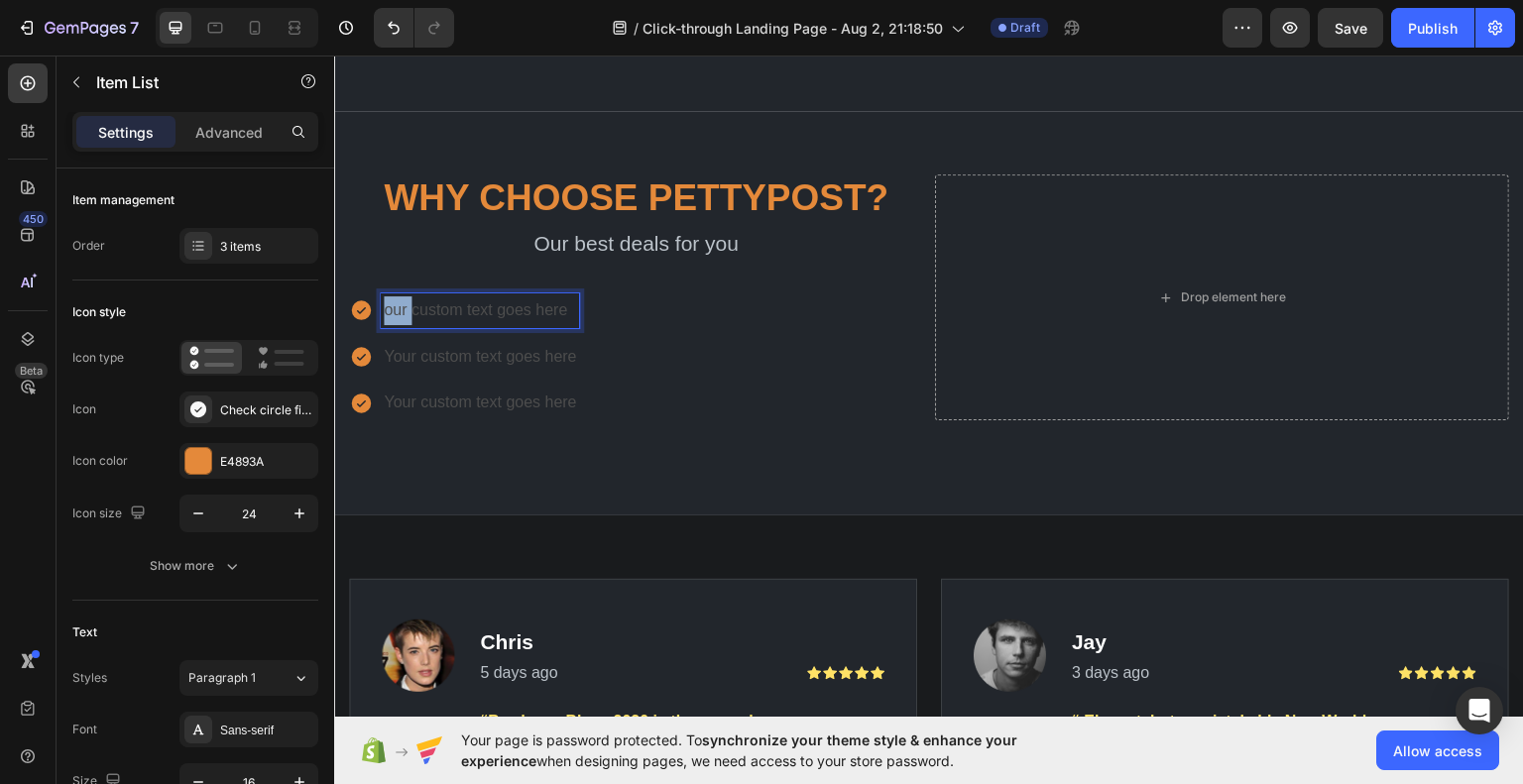 click on "our custom text goes here" at bounding box center (480, 309) 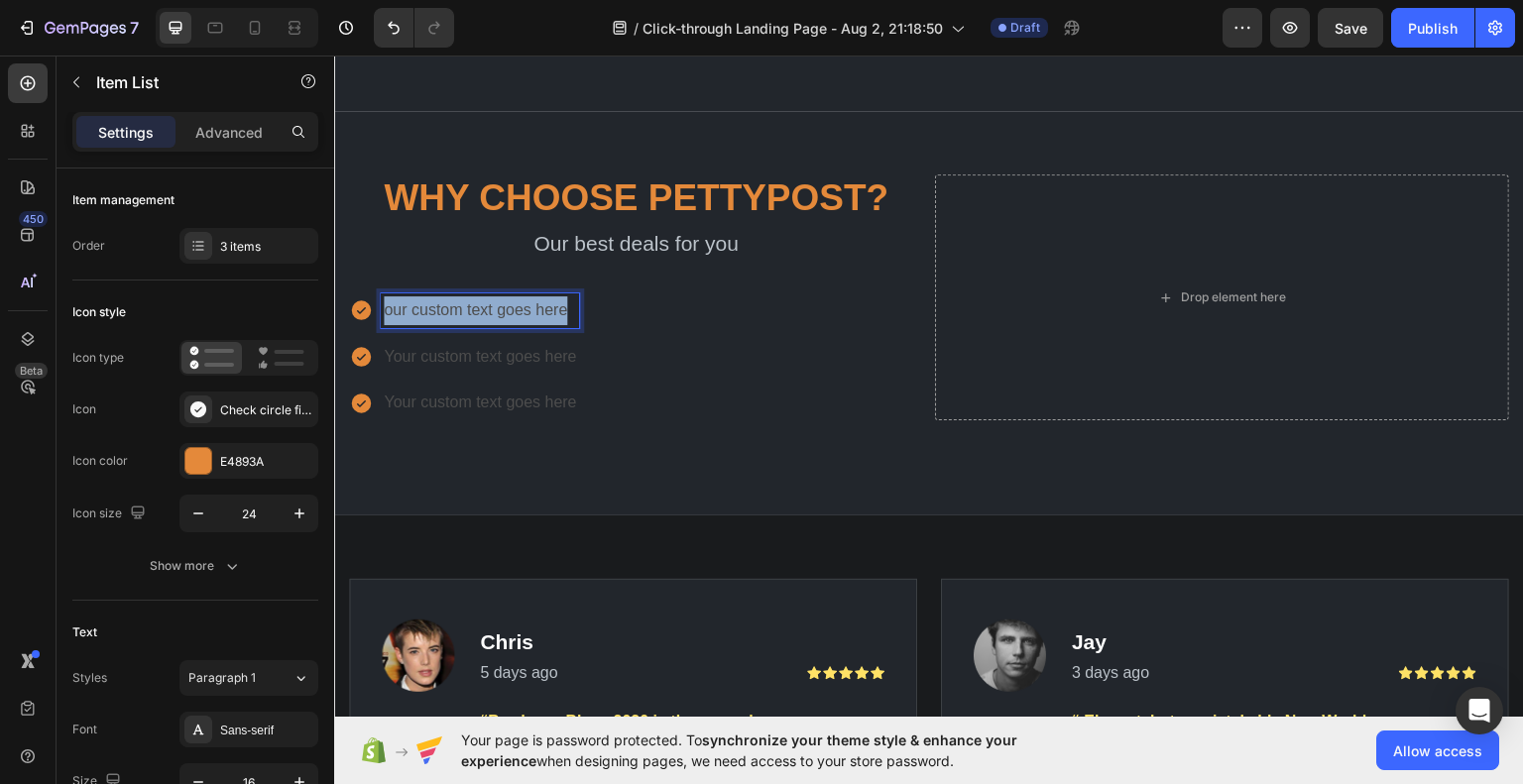click on "our custom text goes here" at bounding box center (480, 309) 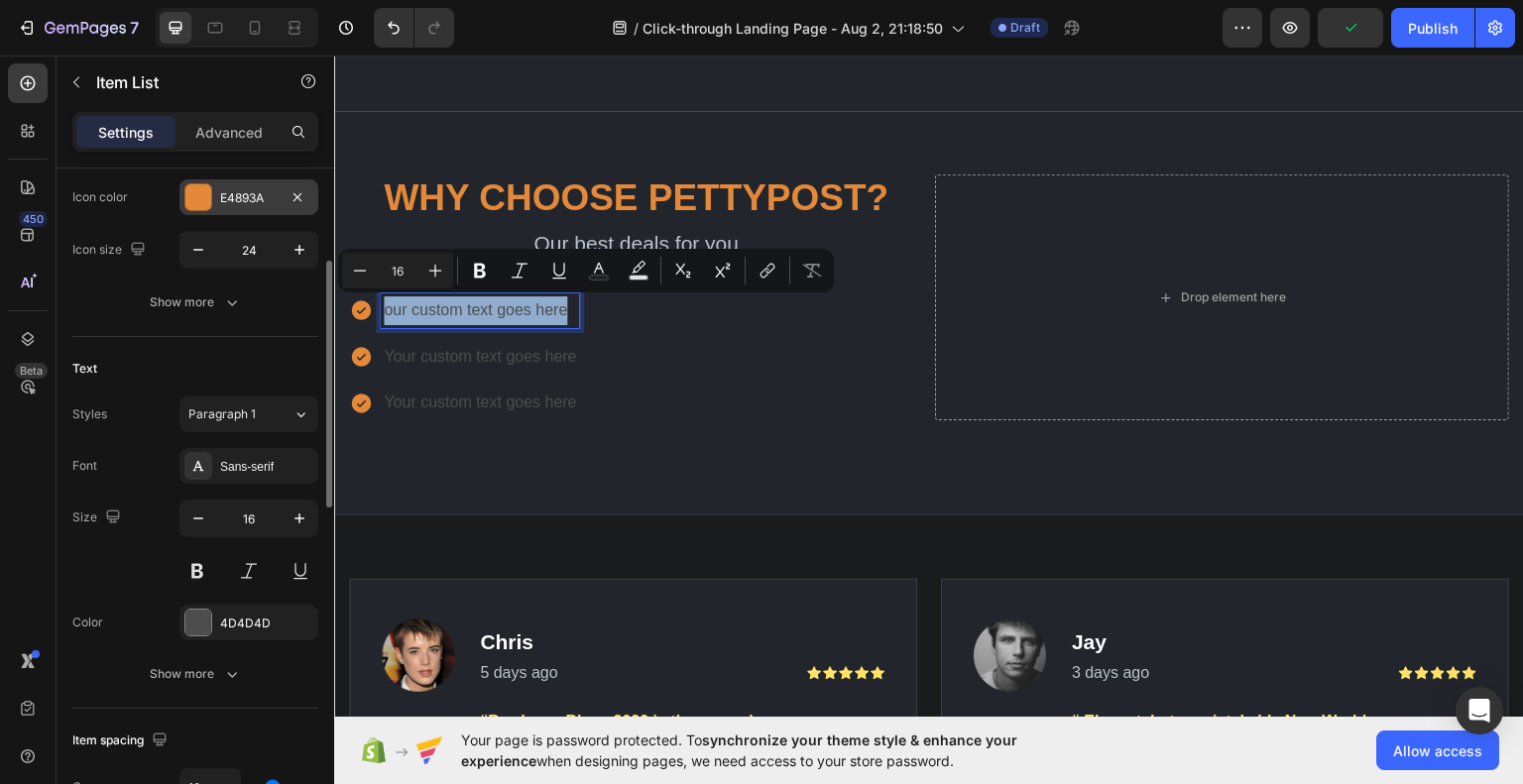 scroll, scrollTop: 266, scrollLeft: 0, axis: vertical 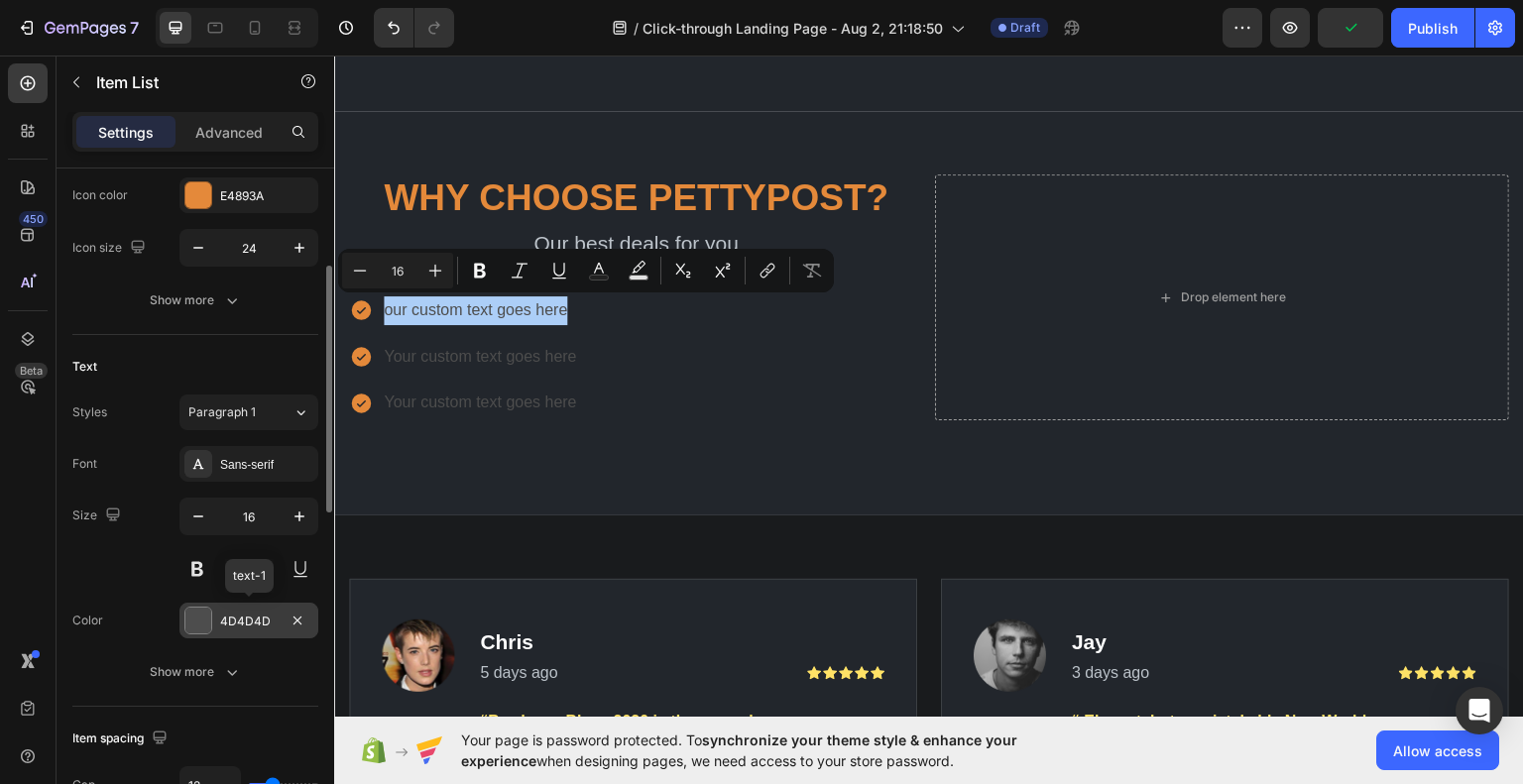 click on "4D4D4D" at bounding box center [249, 620] 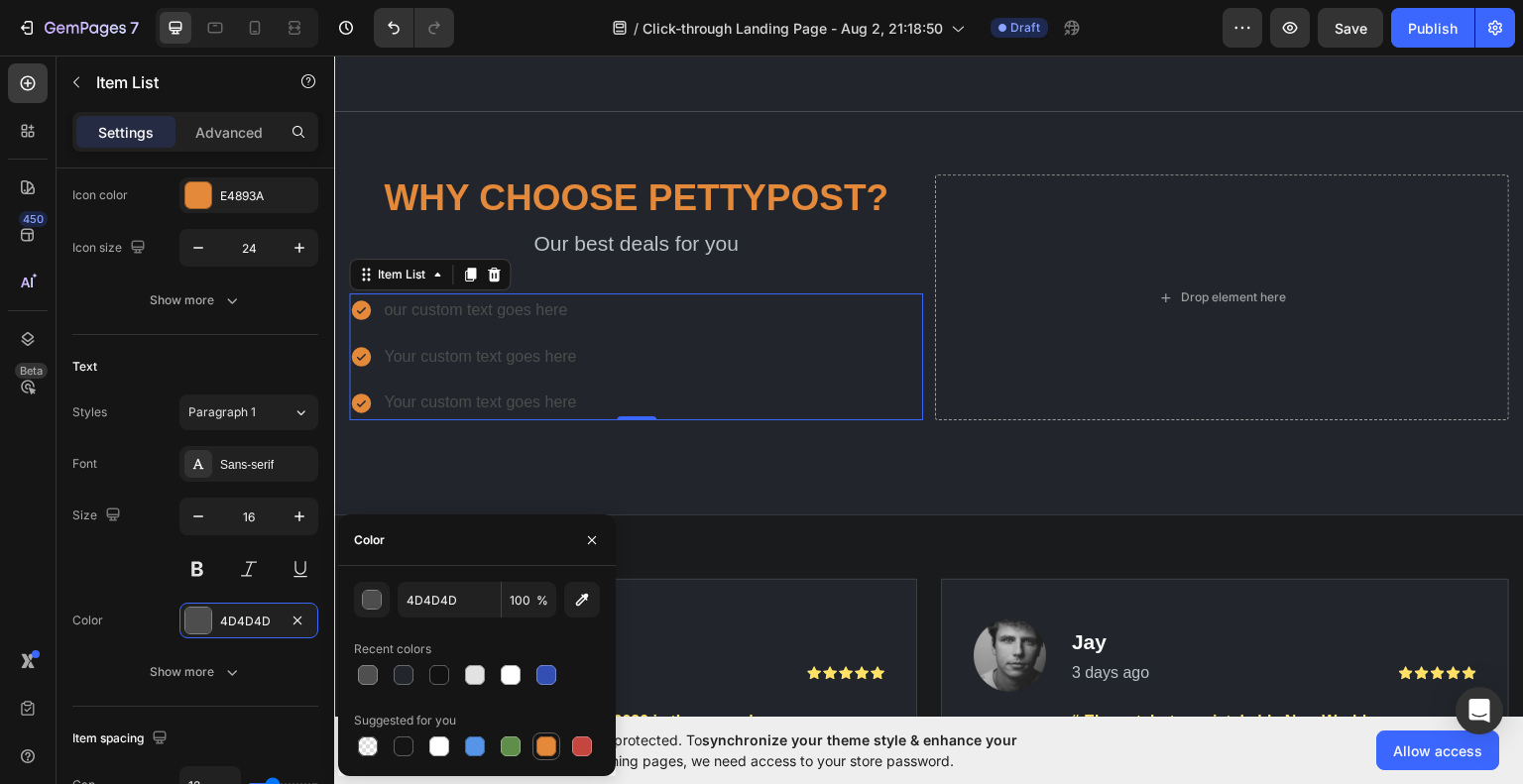 click at bounding box center (546, 746) 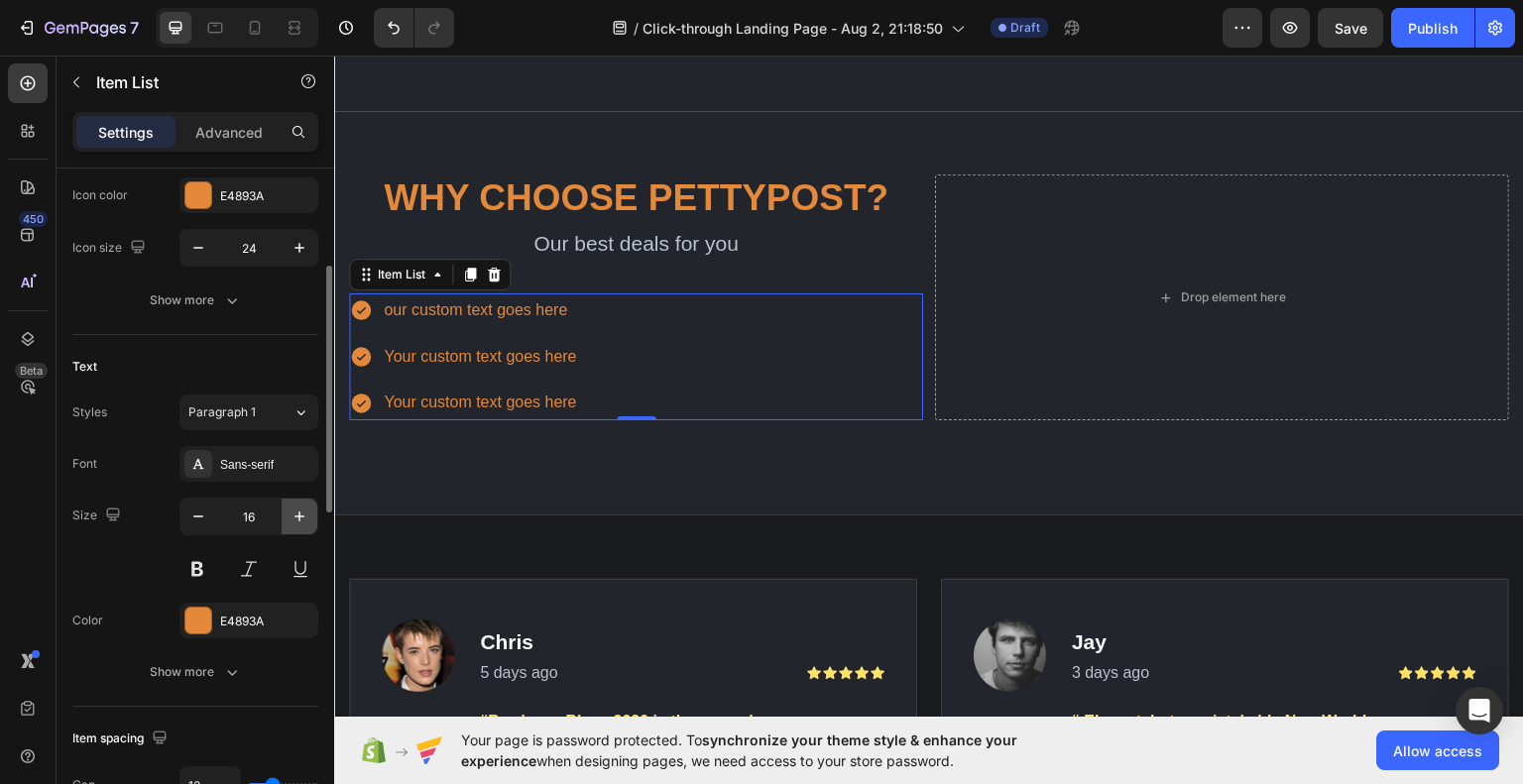 click 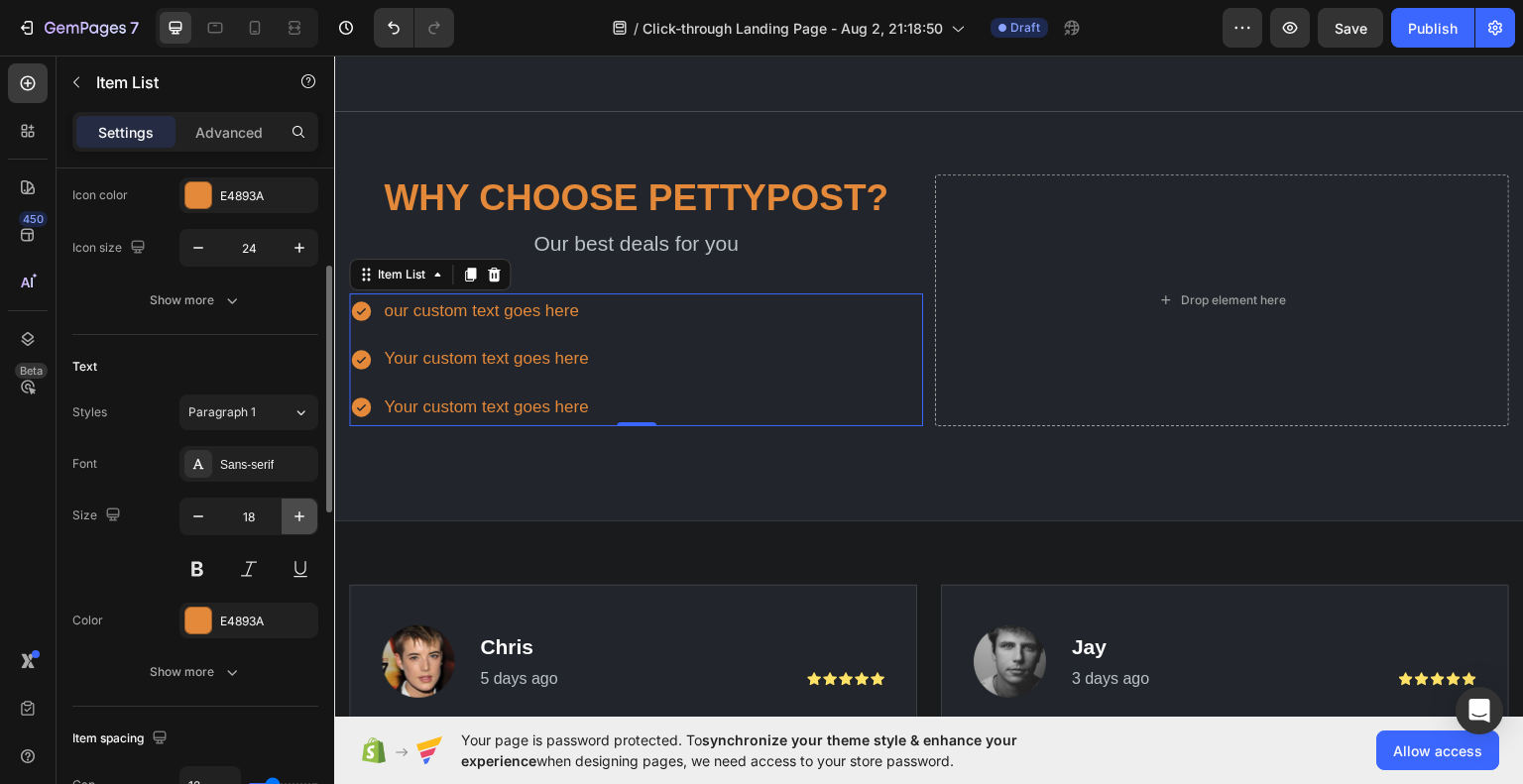 click 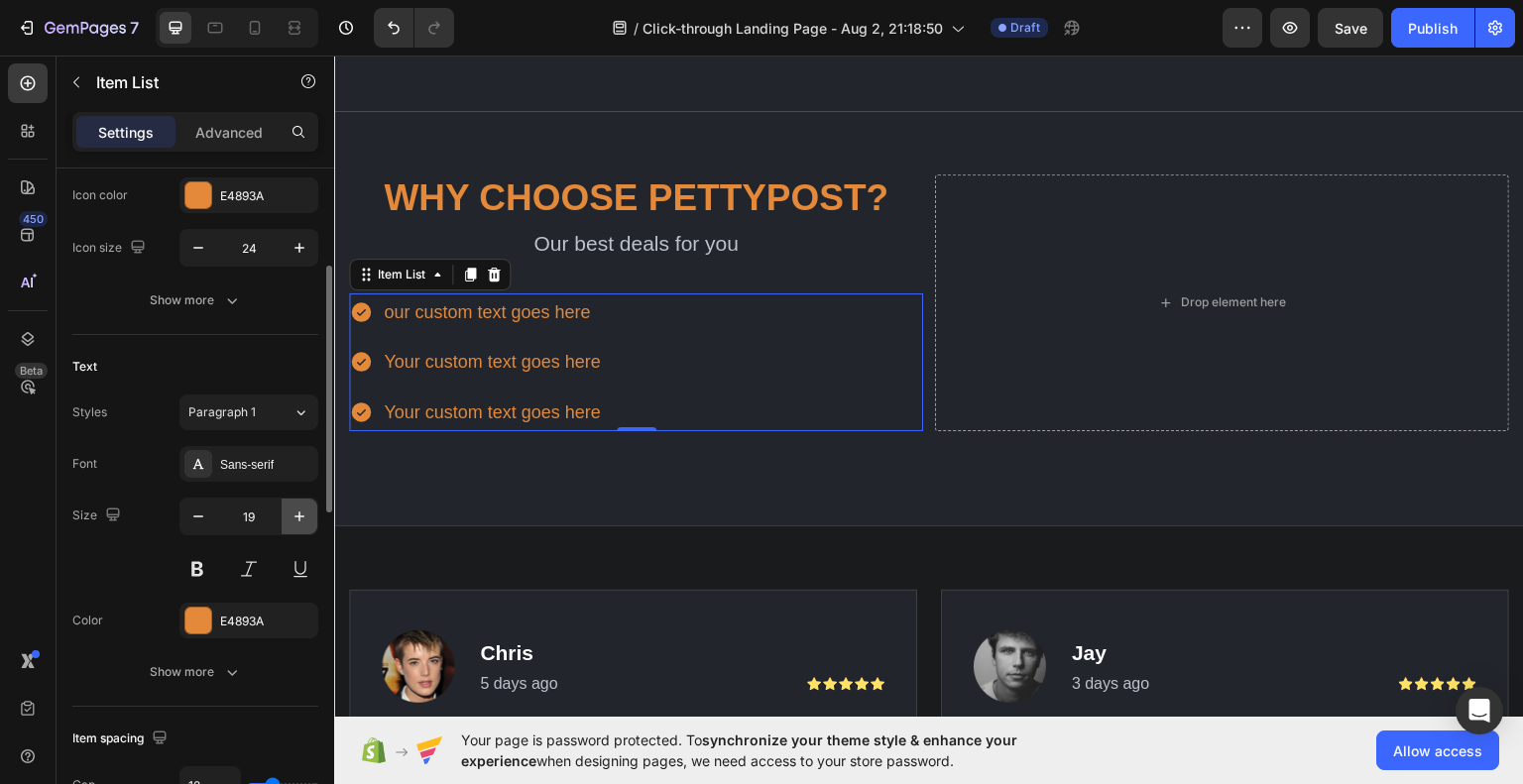 click 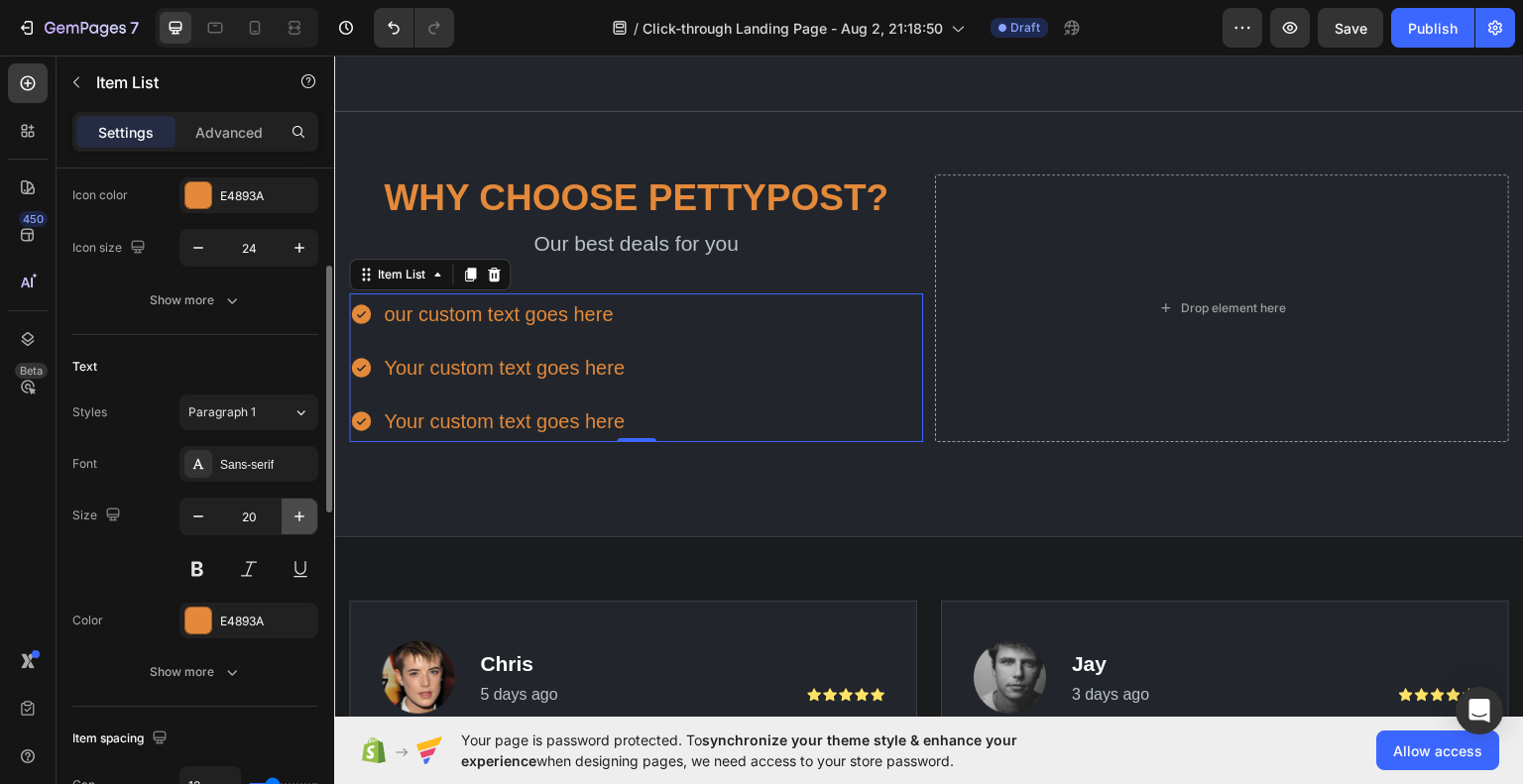click 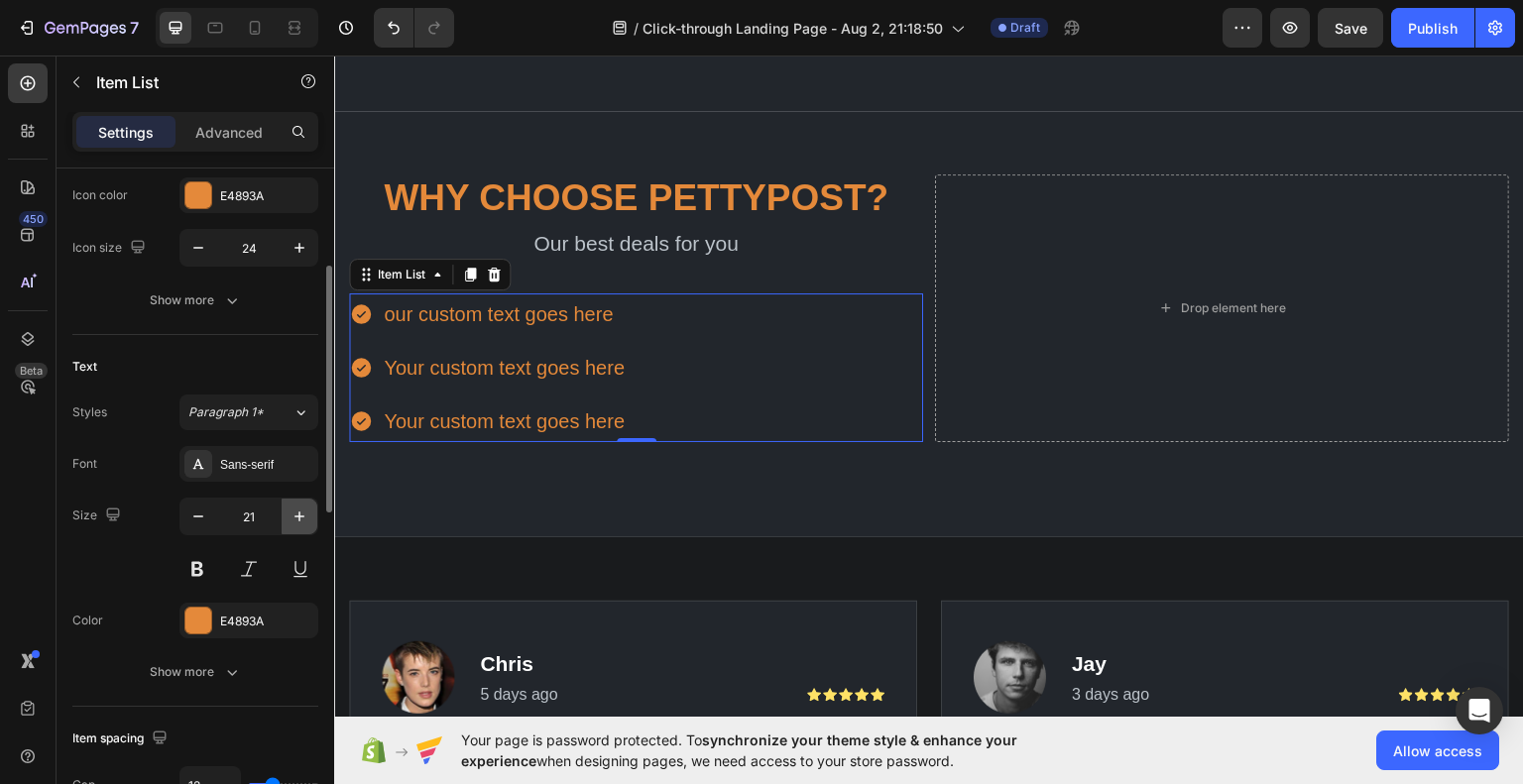 click 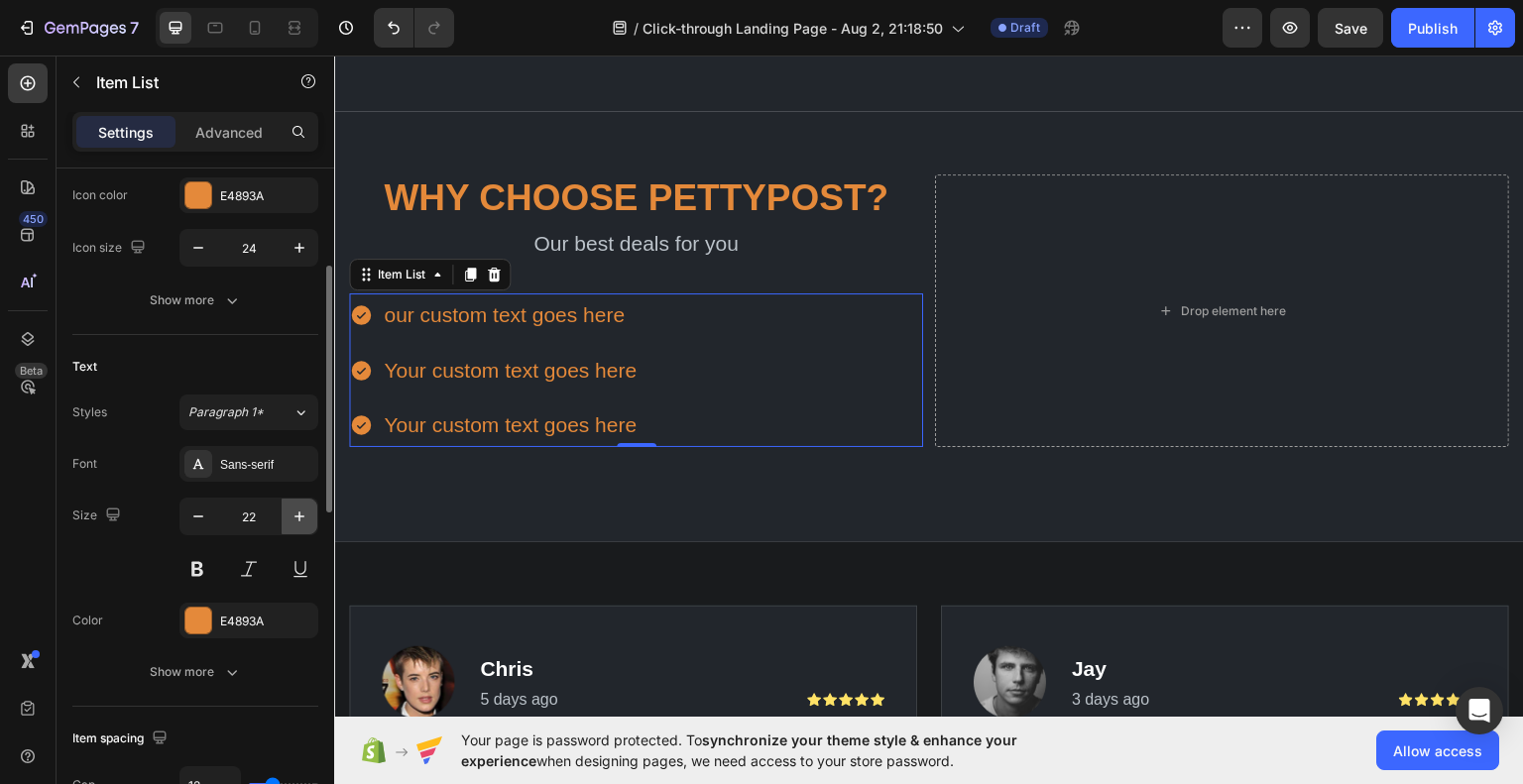 click 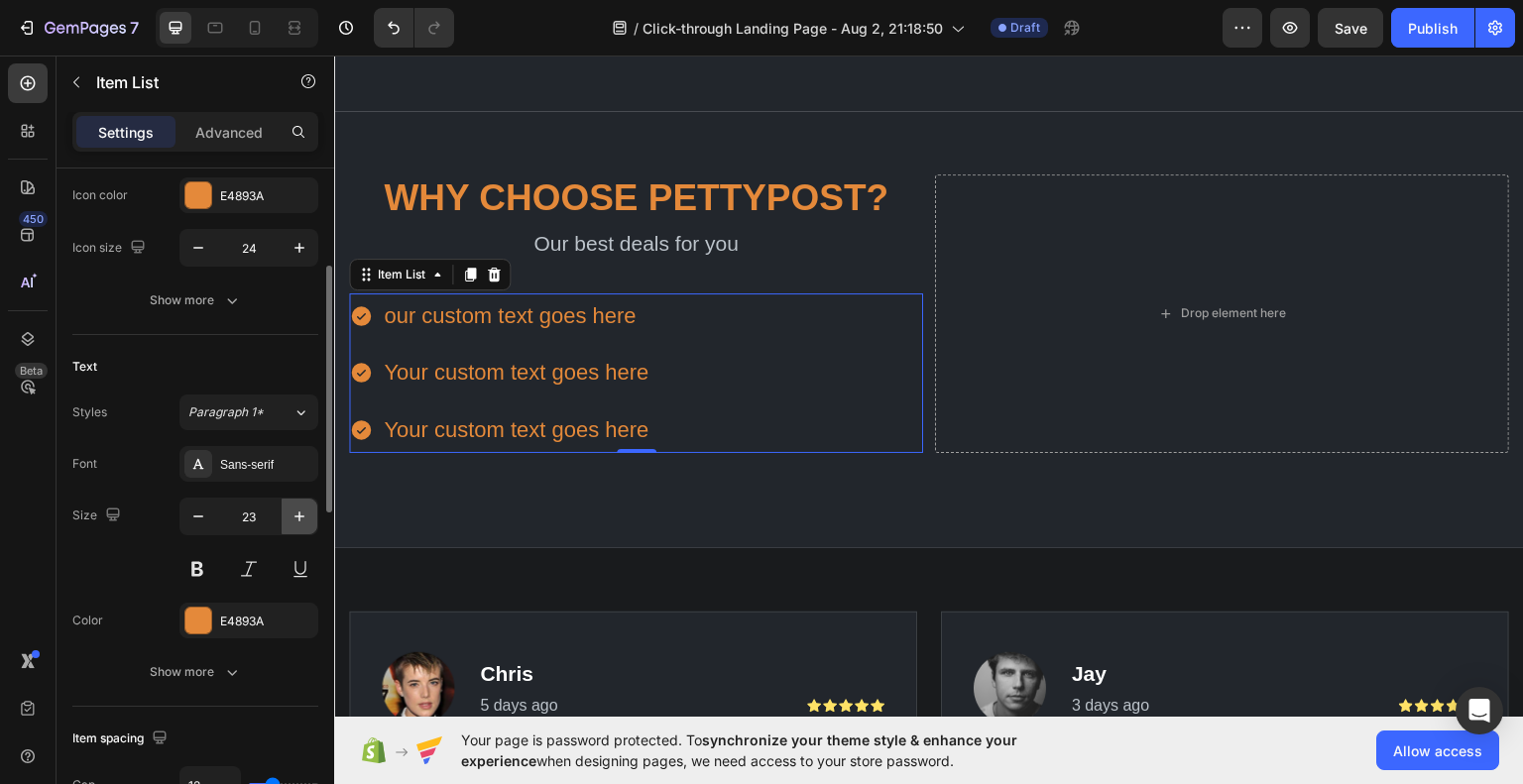 click 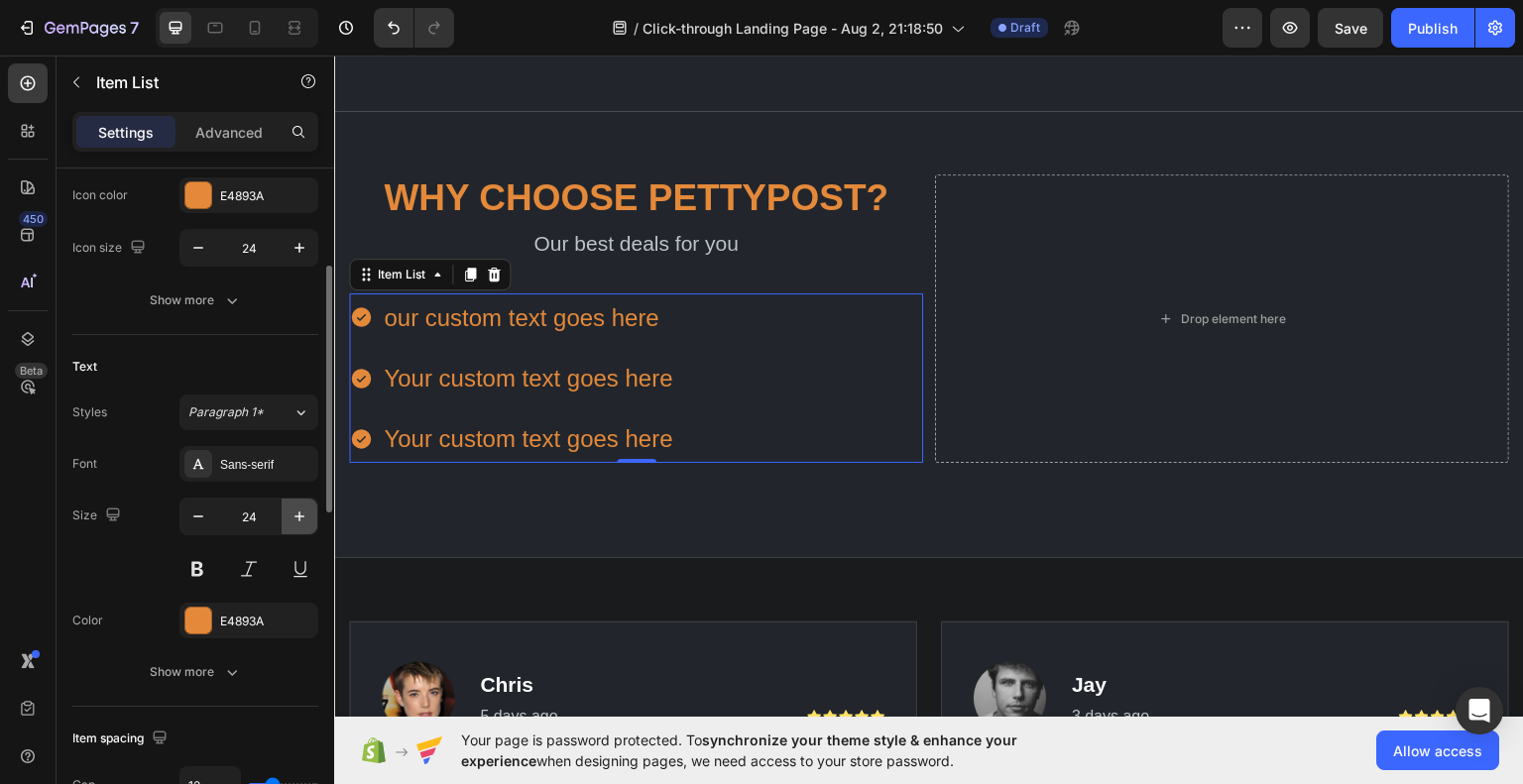 click 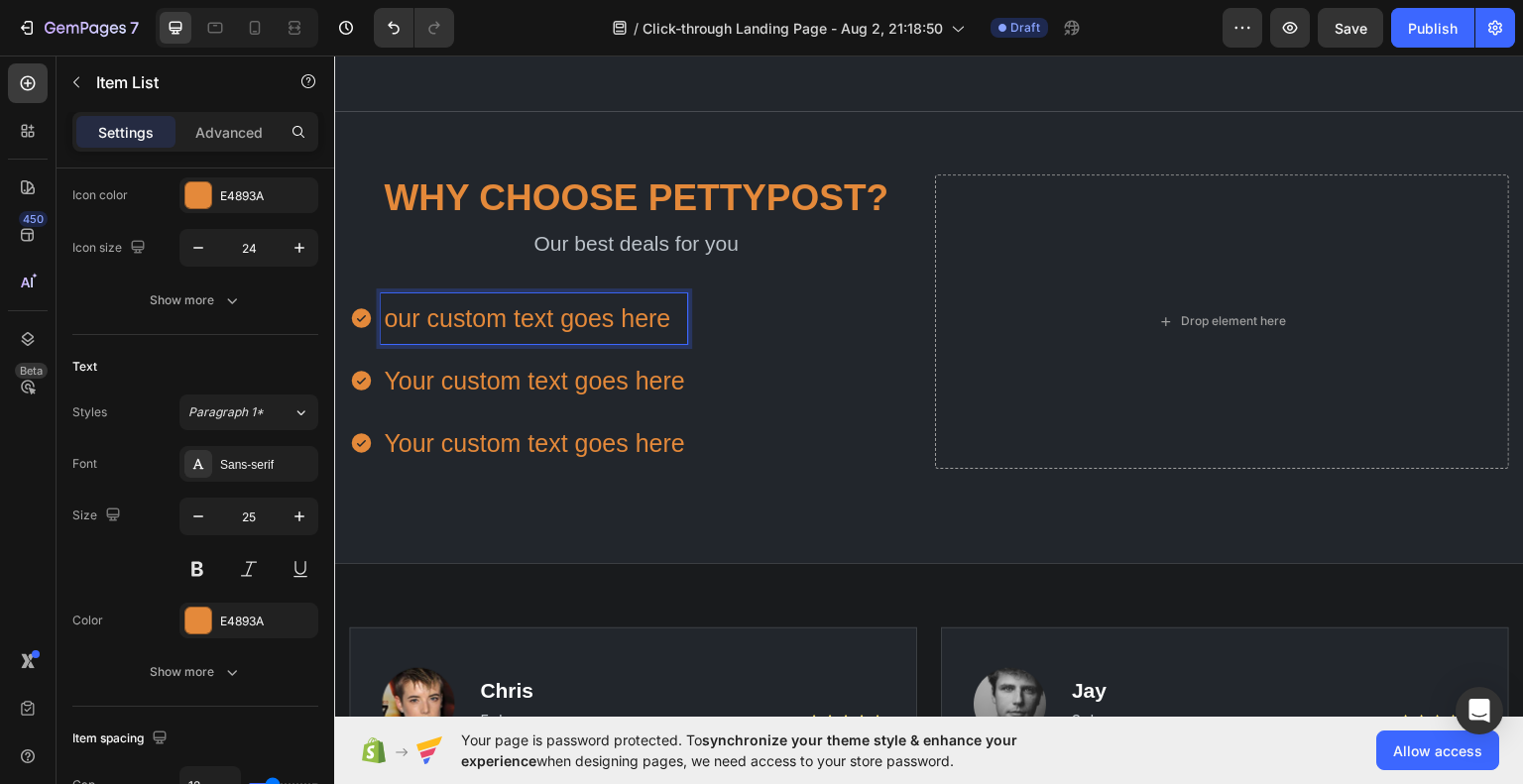 click on "our custom text goes here" at bounding box center [533, 317] 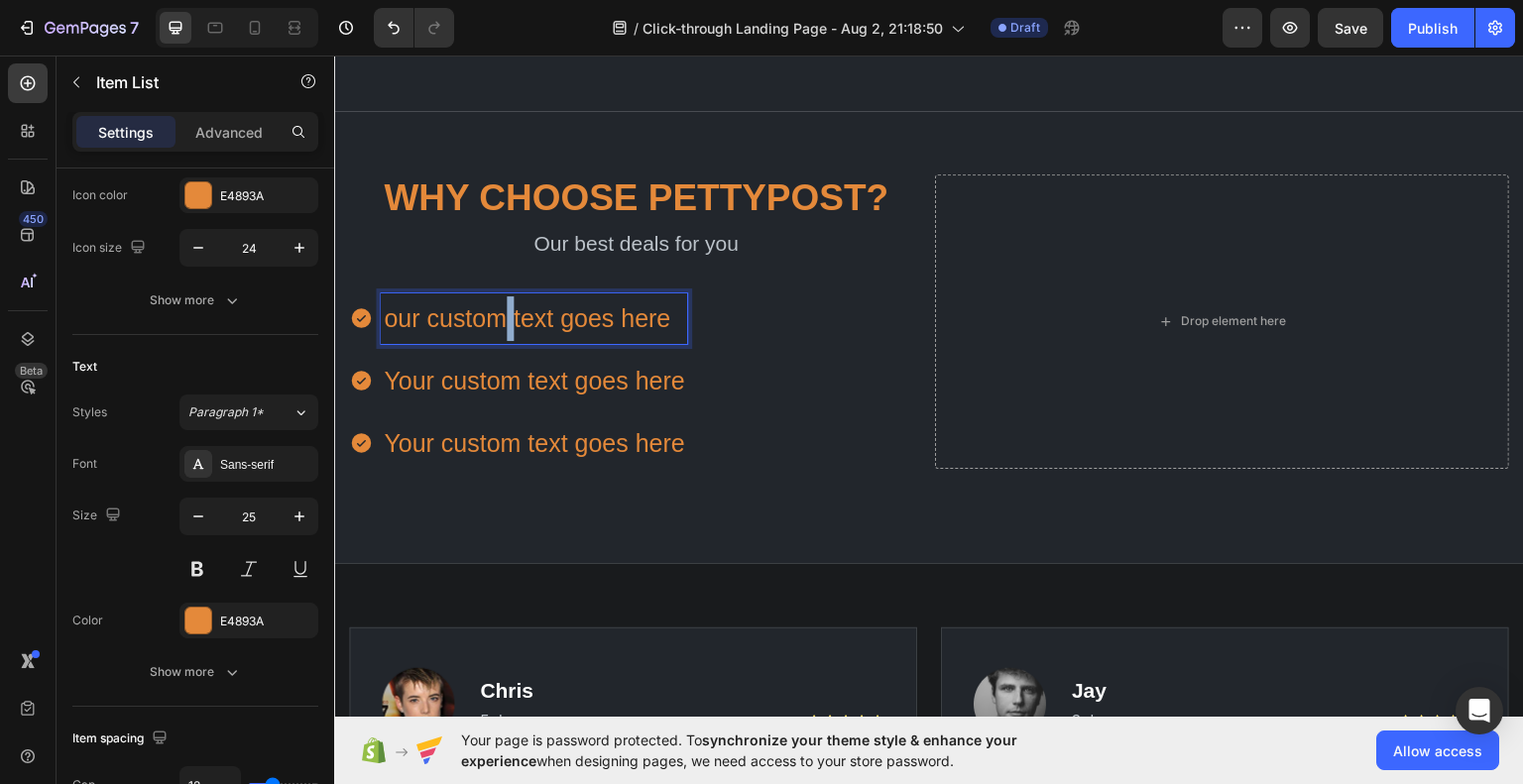 click on "our custom text goes here" at bounding box center [533, 317] 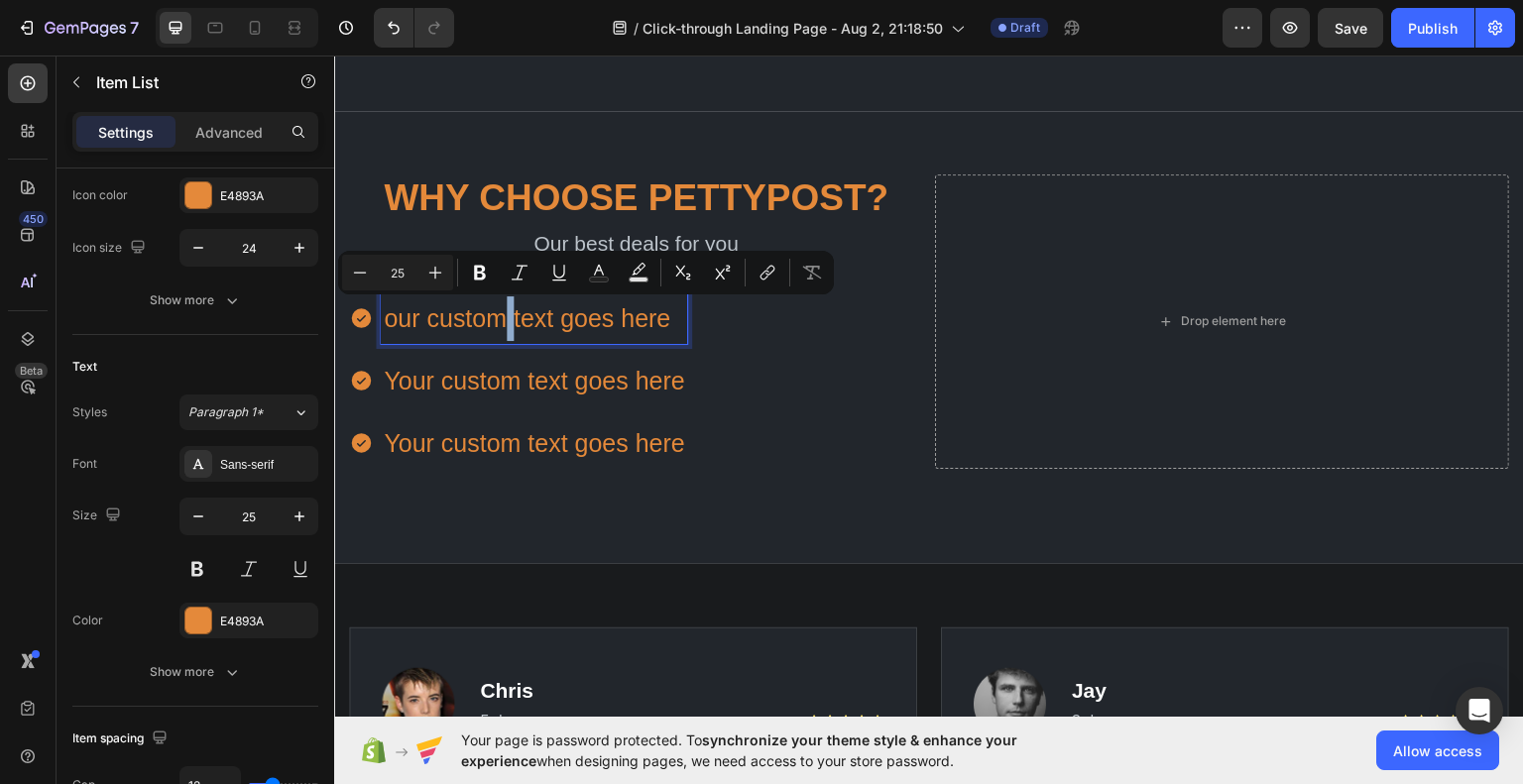 click on "our custom text goes here" at bounding box center [533, 317] 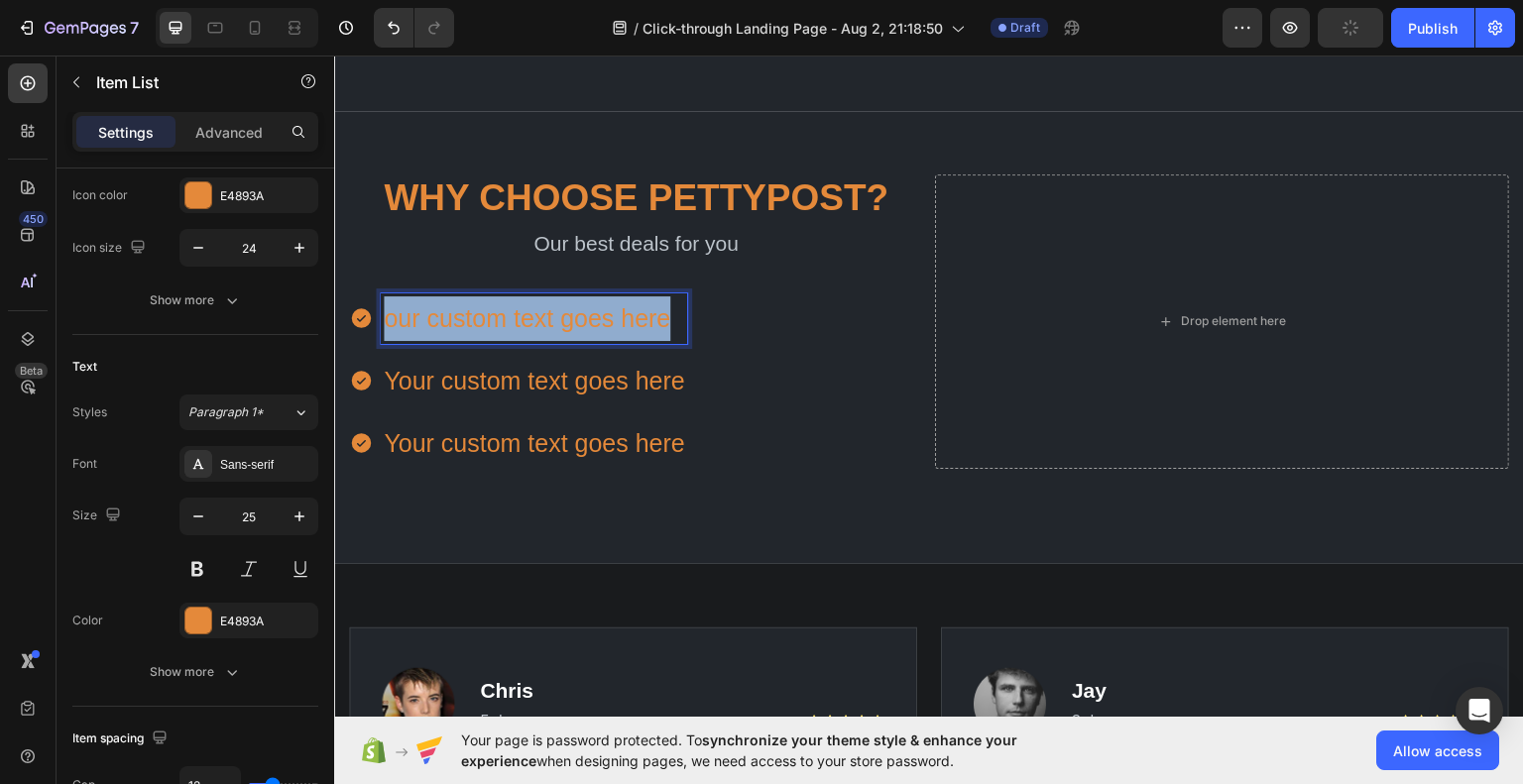 click on "our custom text goes here" at bounding box center [533, 317] 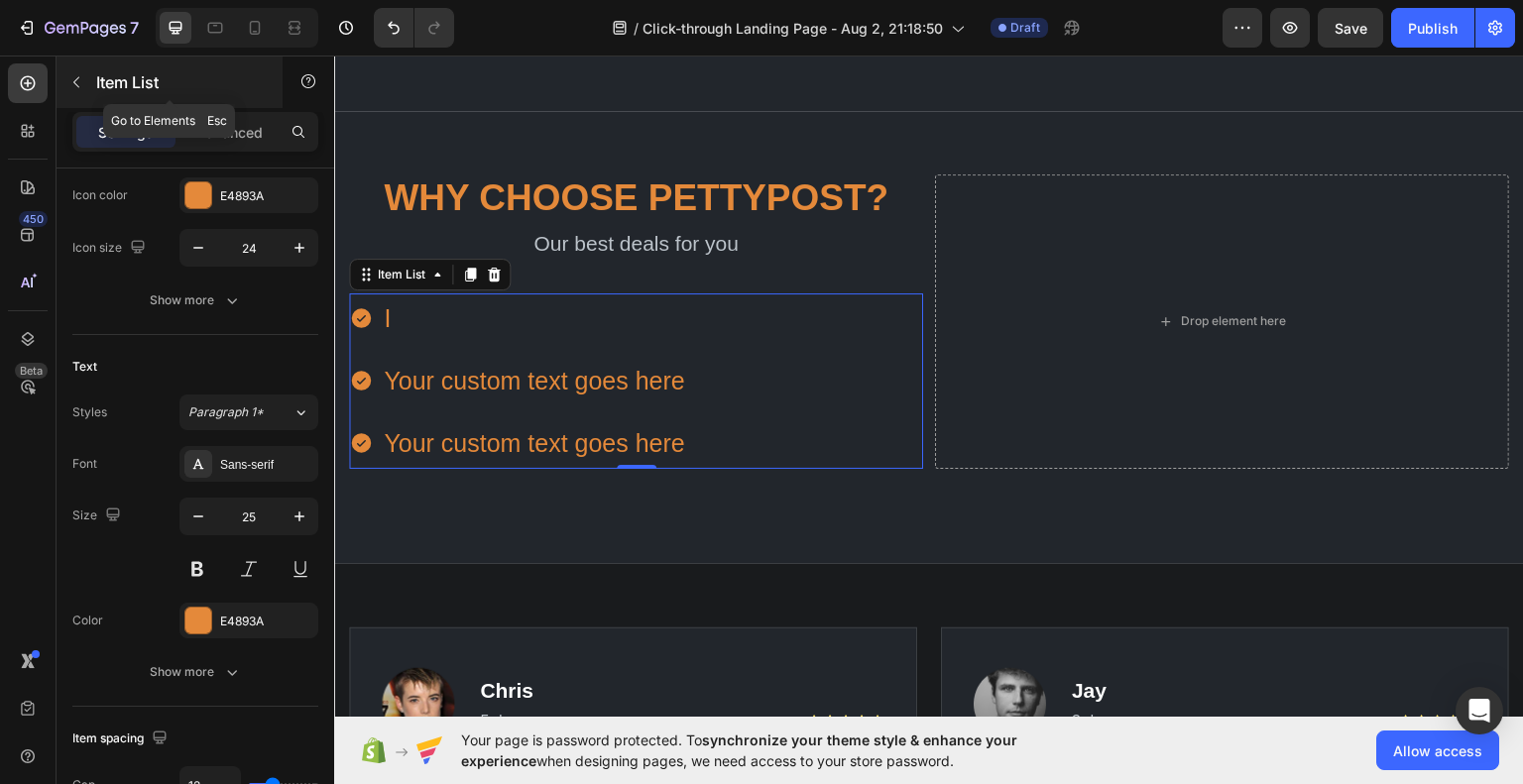 click 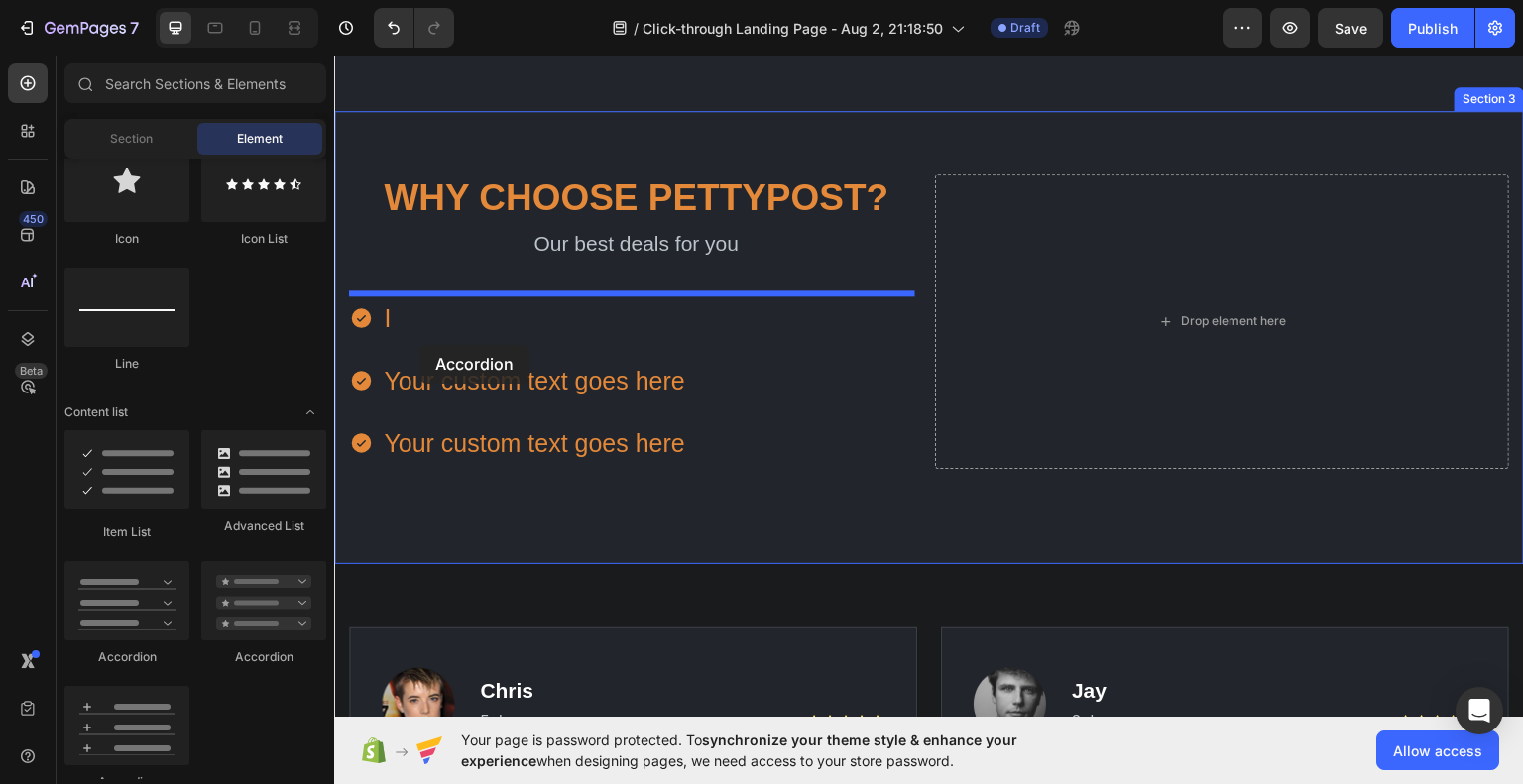 drag, startPoint x: 574, startPoint y: 652, endPoint x: 419, endPoint y: 344, distance: 344.80284 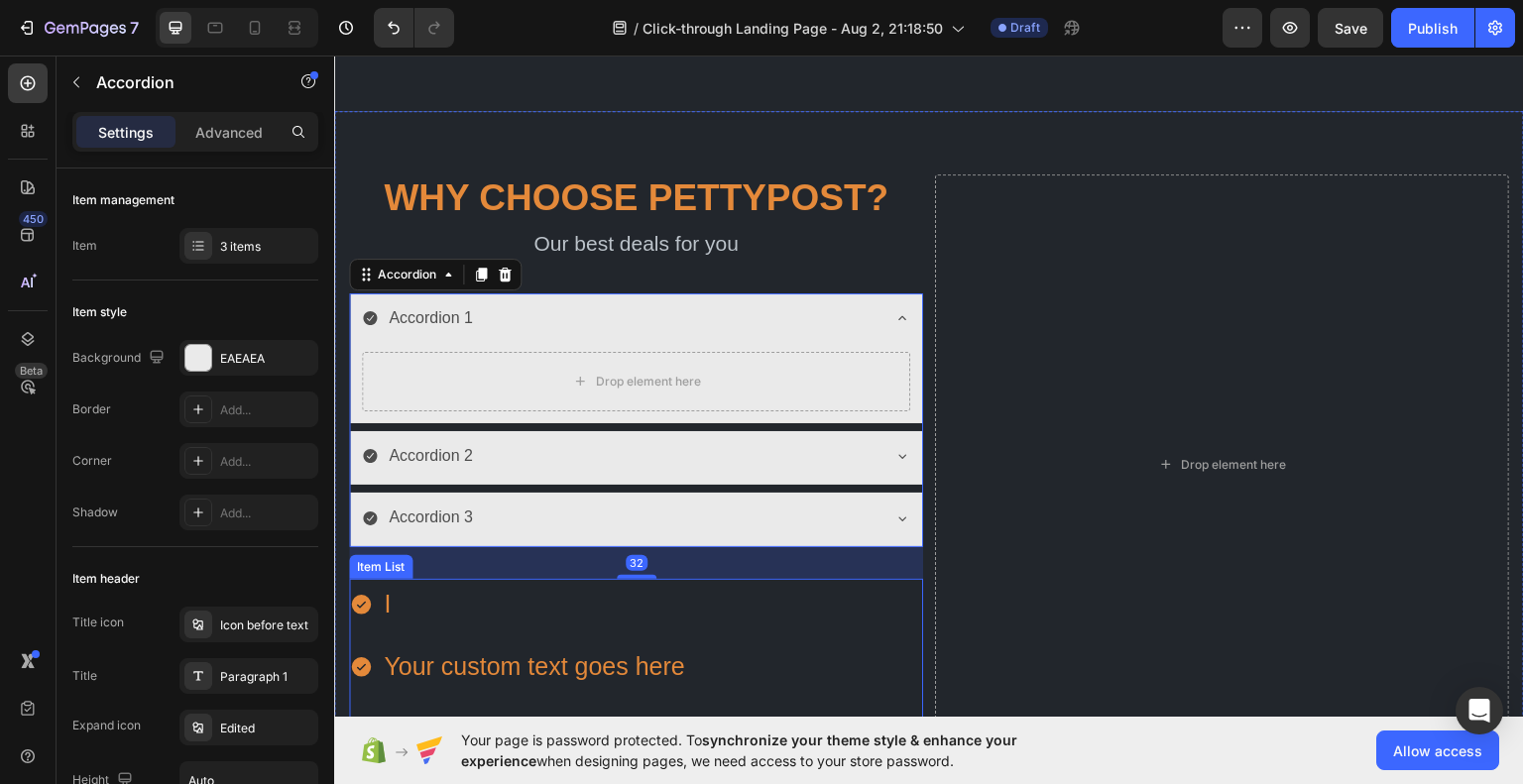 scroll, scrollTop: 1890, scrollLeft: 0, axis: vertical 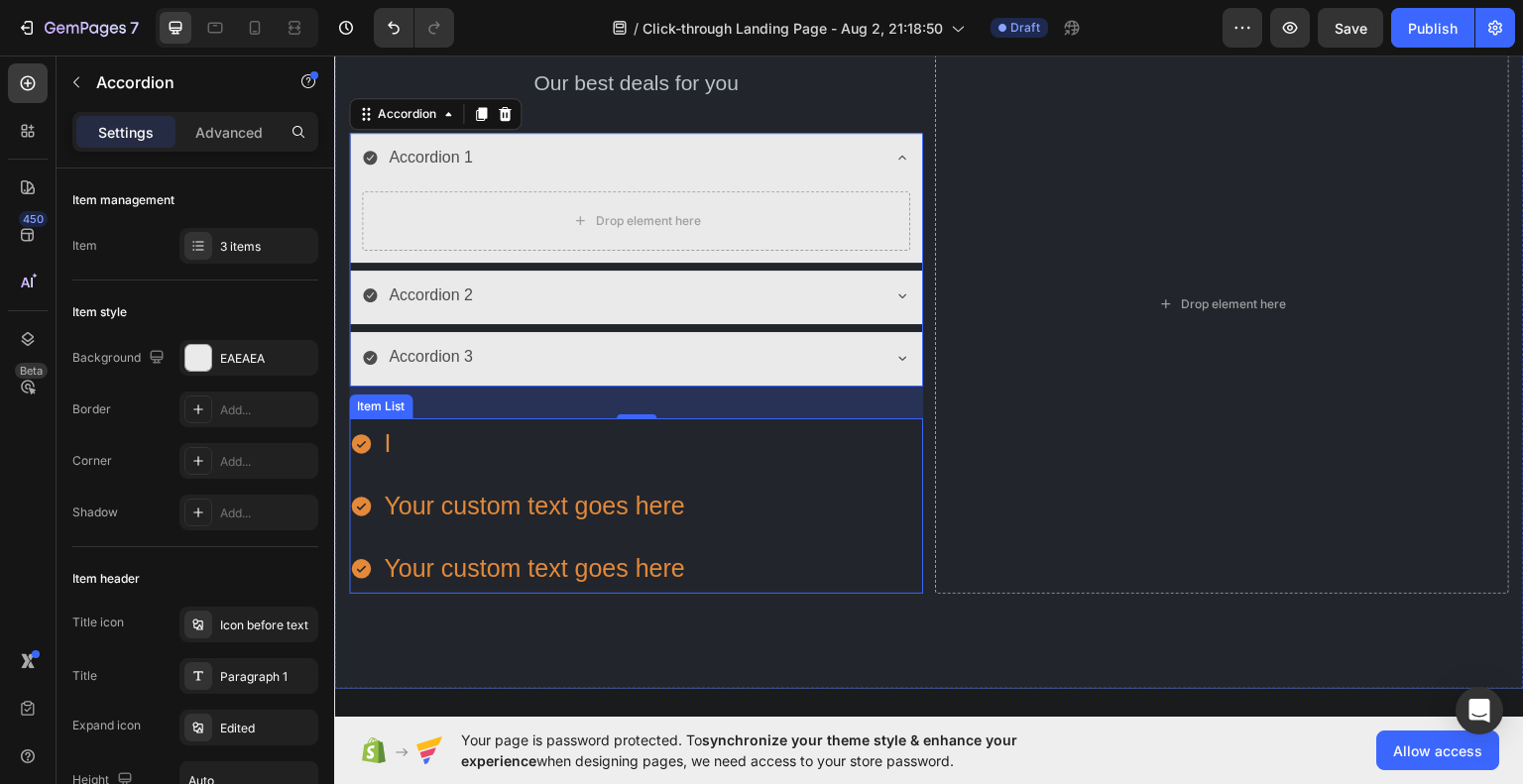 click on "I Your custom text goes here Your custom text goes here" at bounding box center [518, 504] 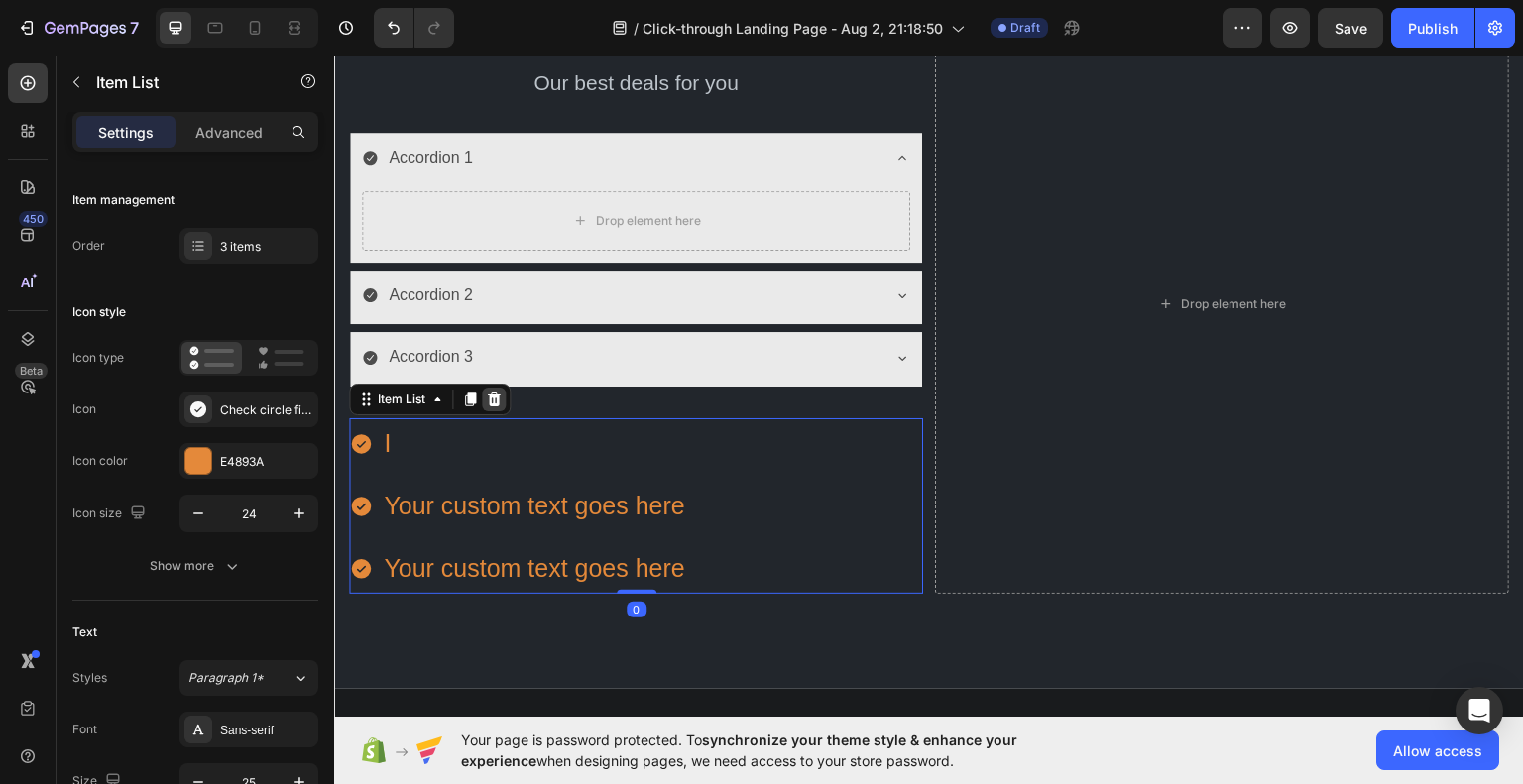 click 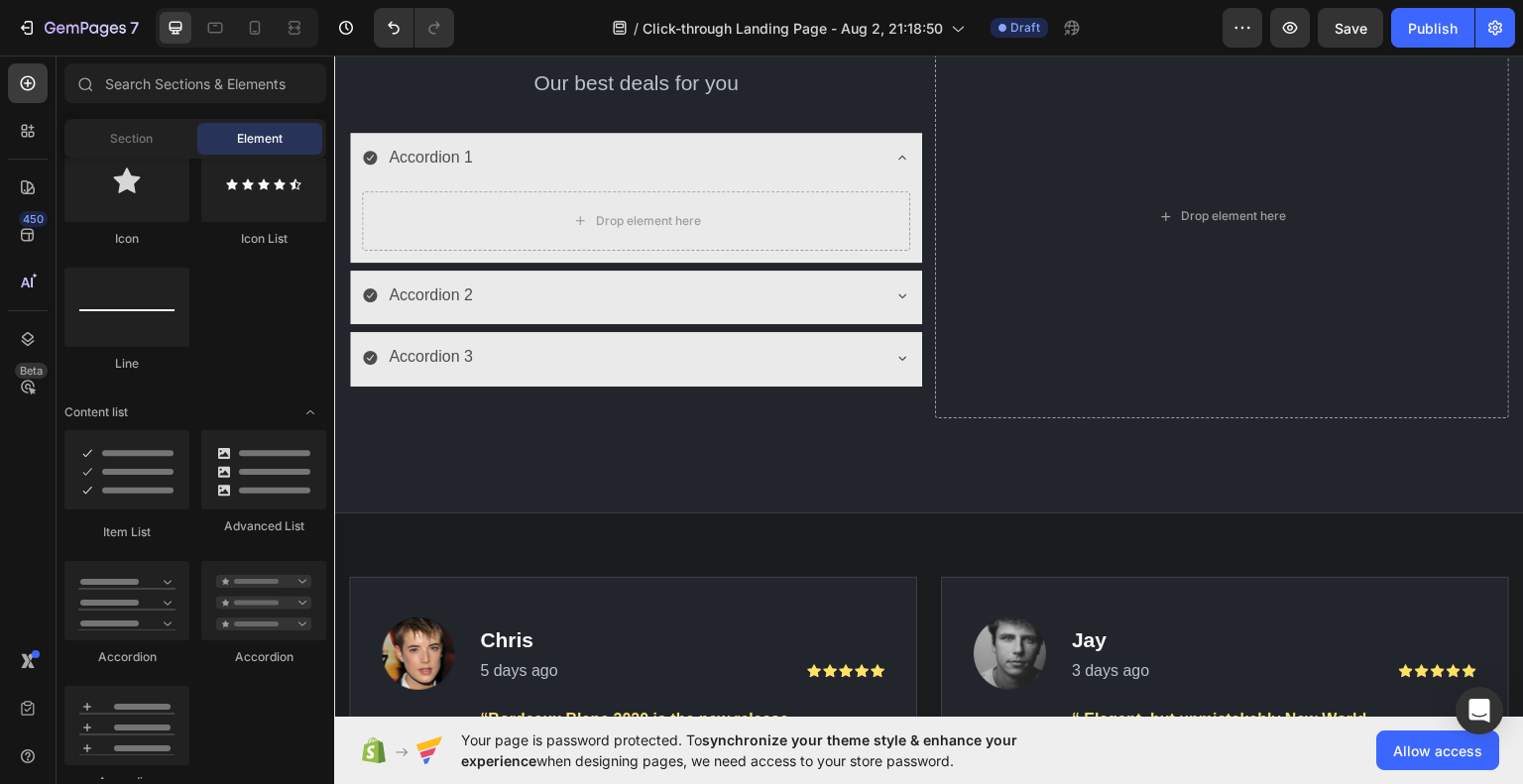 scroll, scrollTop: 1725, scrollLeft: 0, axis: vertical 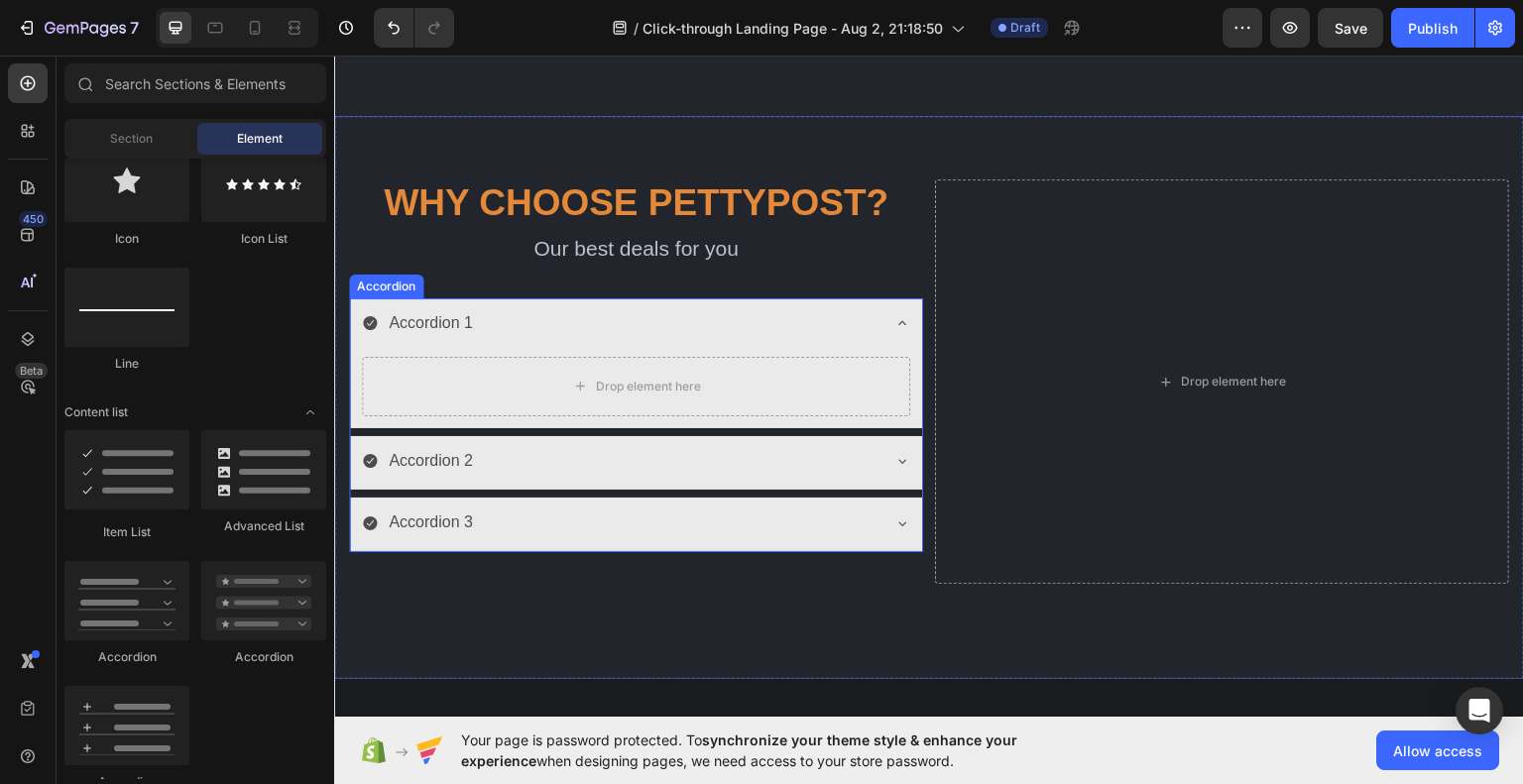 click on "Accordion 1" at bounding box center (620, 322) 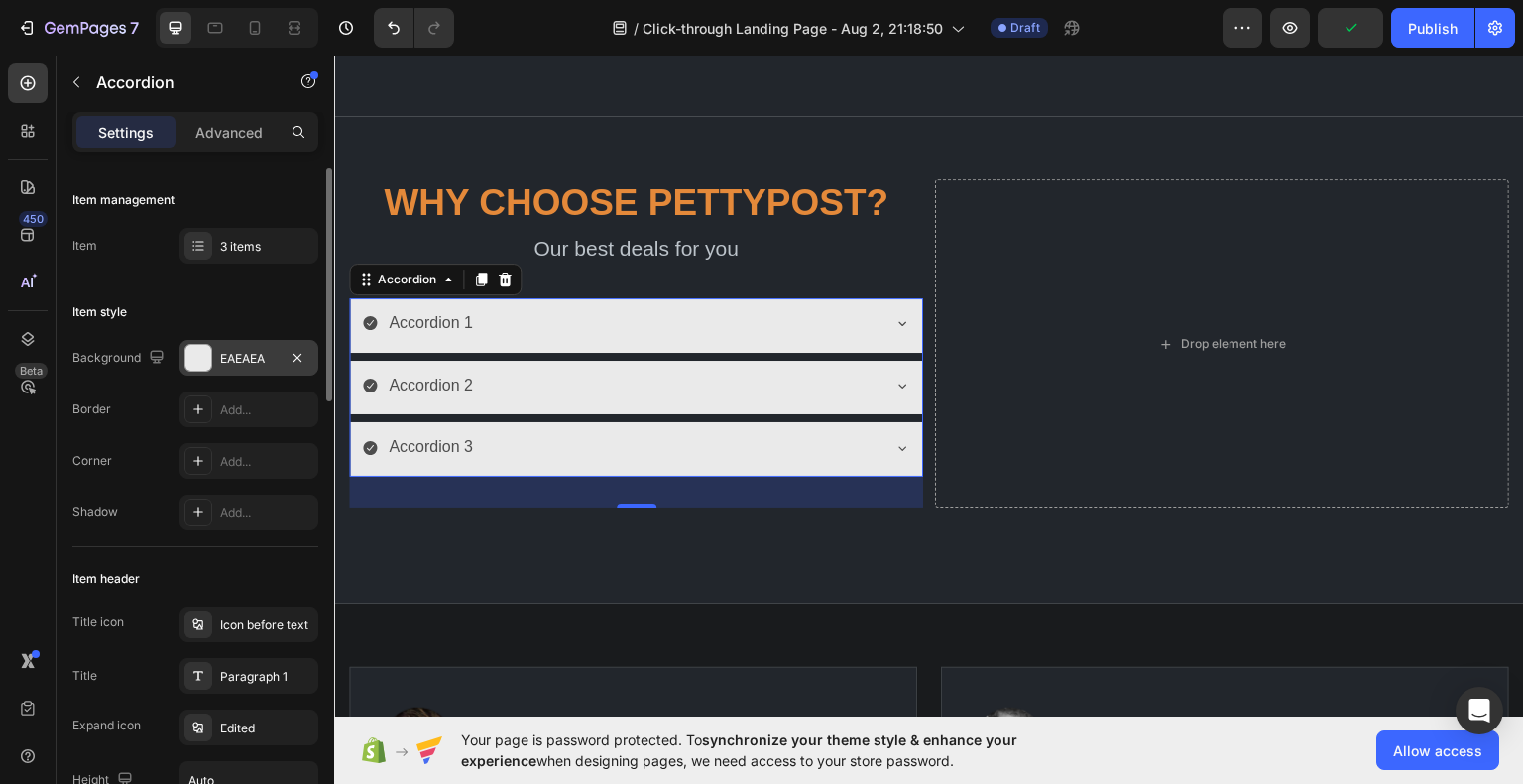 click at bounding box center [198, 358] 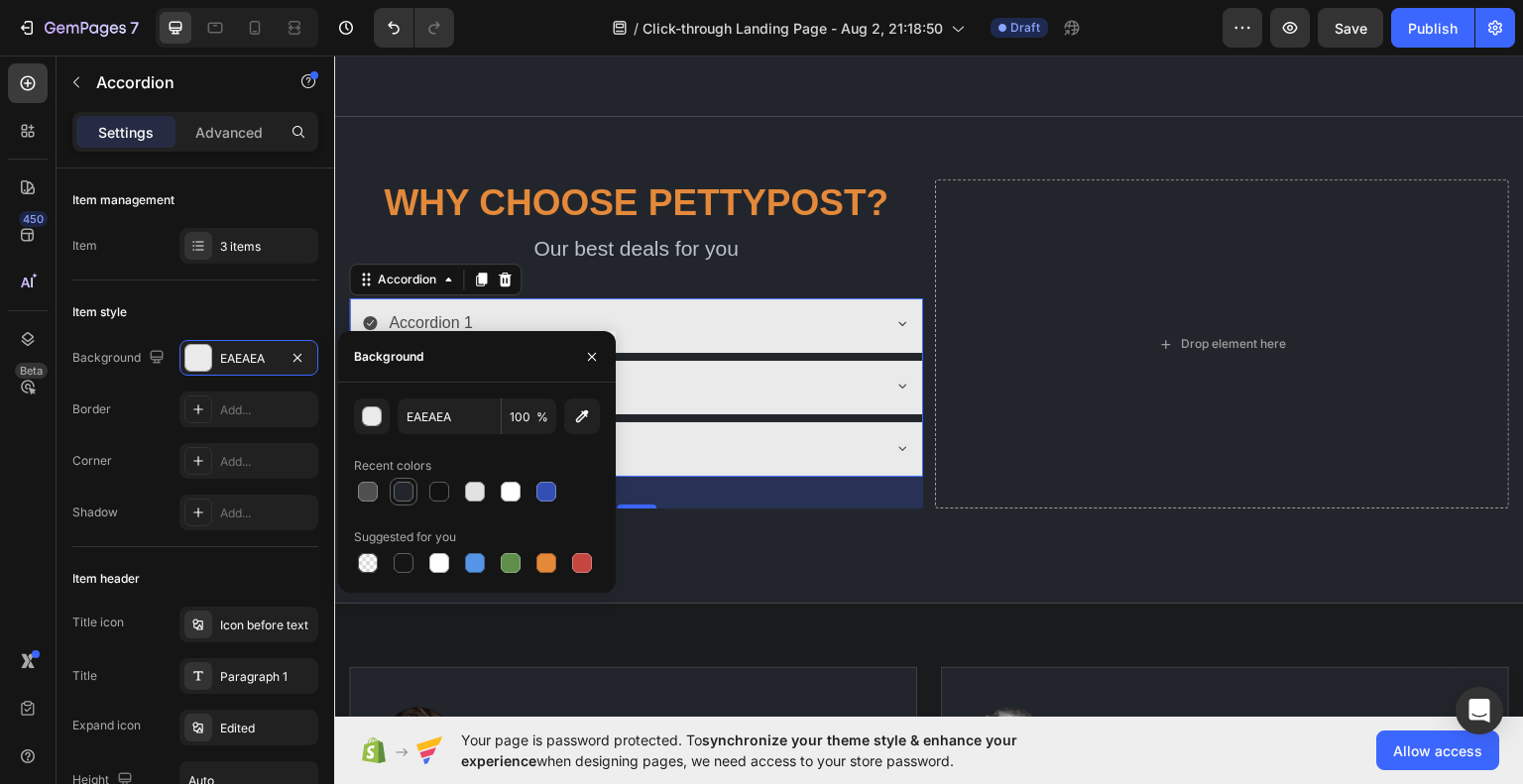 click at bounding box center (404, 492) 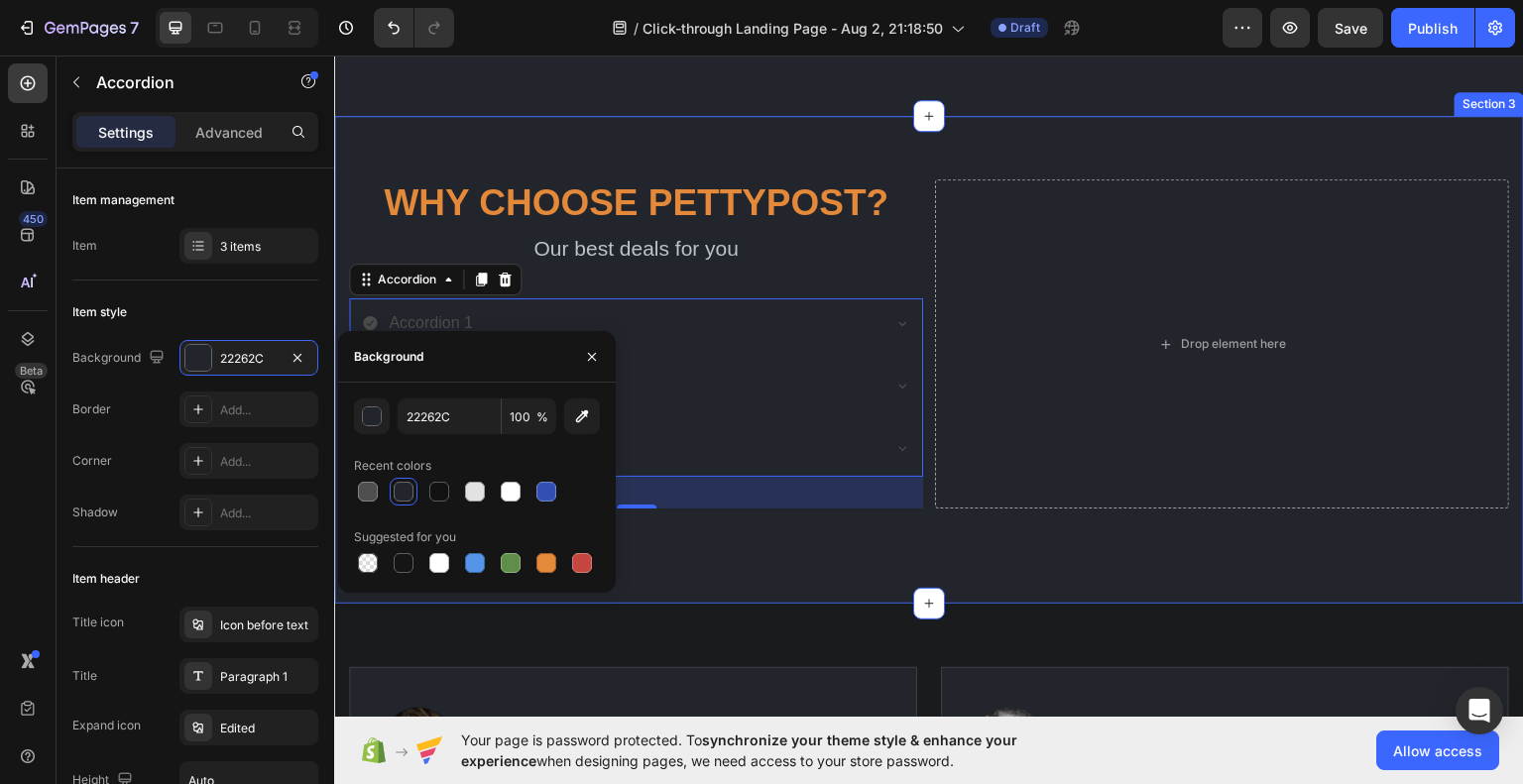 click on "why Choose pettypost? Heading Our best deals for you Text block
Accordion 1
Accordion 2
Accordion 3 Accordion   32
Drop element here Section 3" at bounding box center [929, 359] 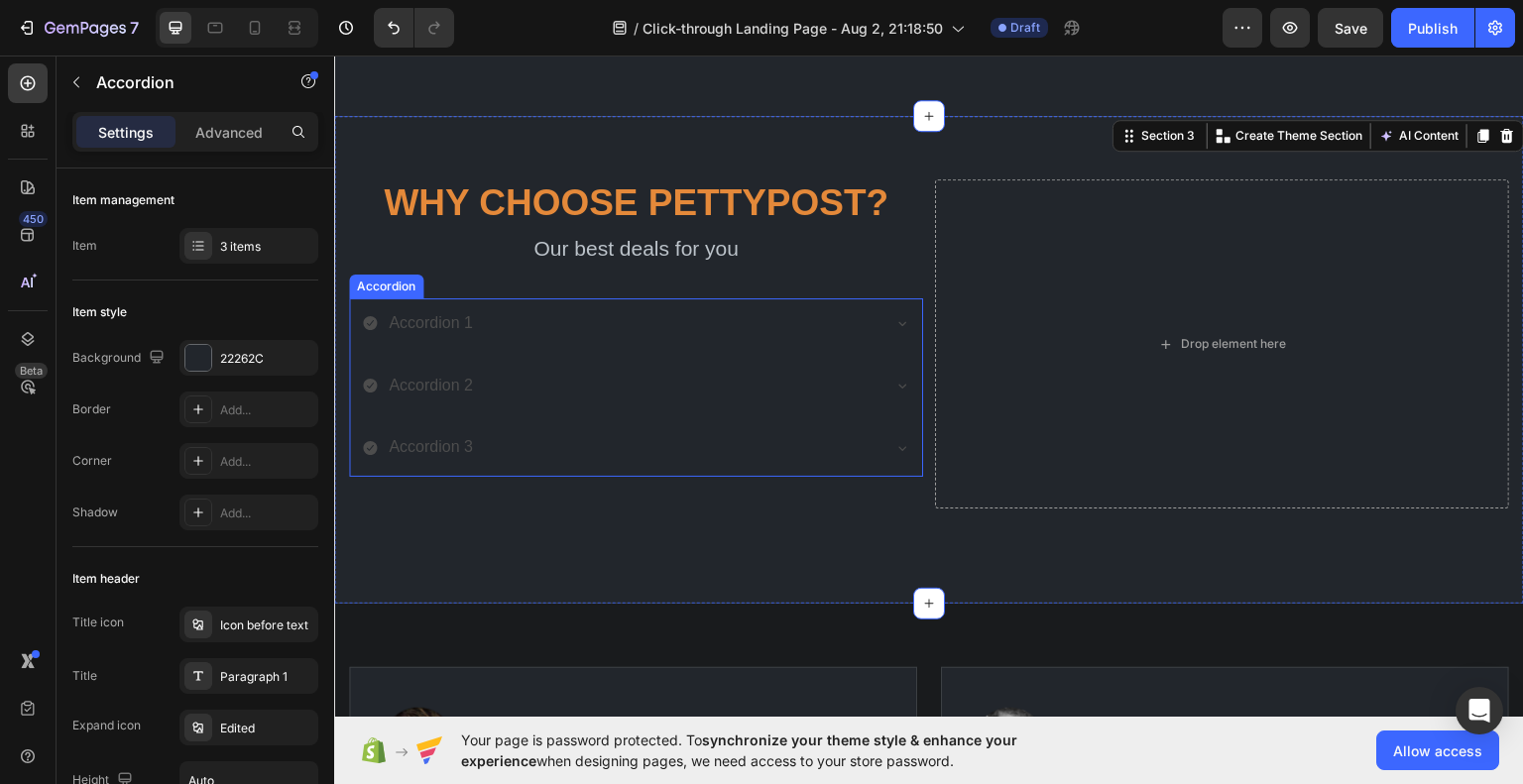 click on "Accordion 1" at bounding box center [620, 322] 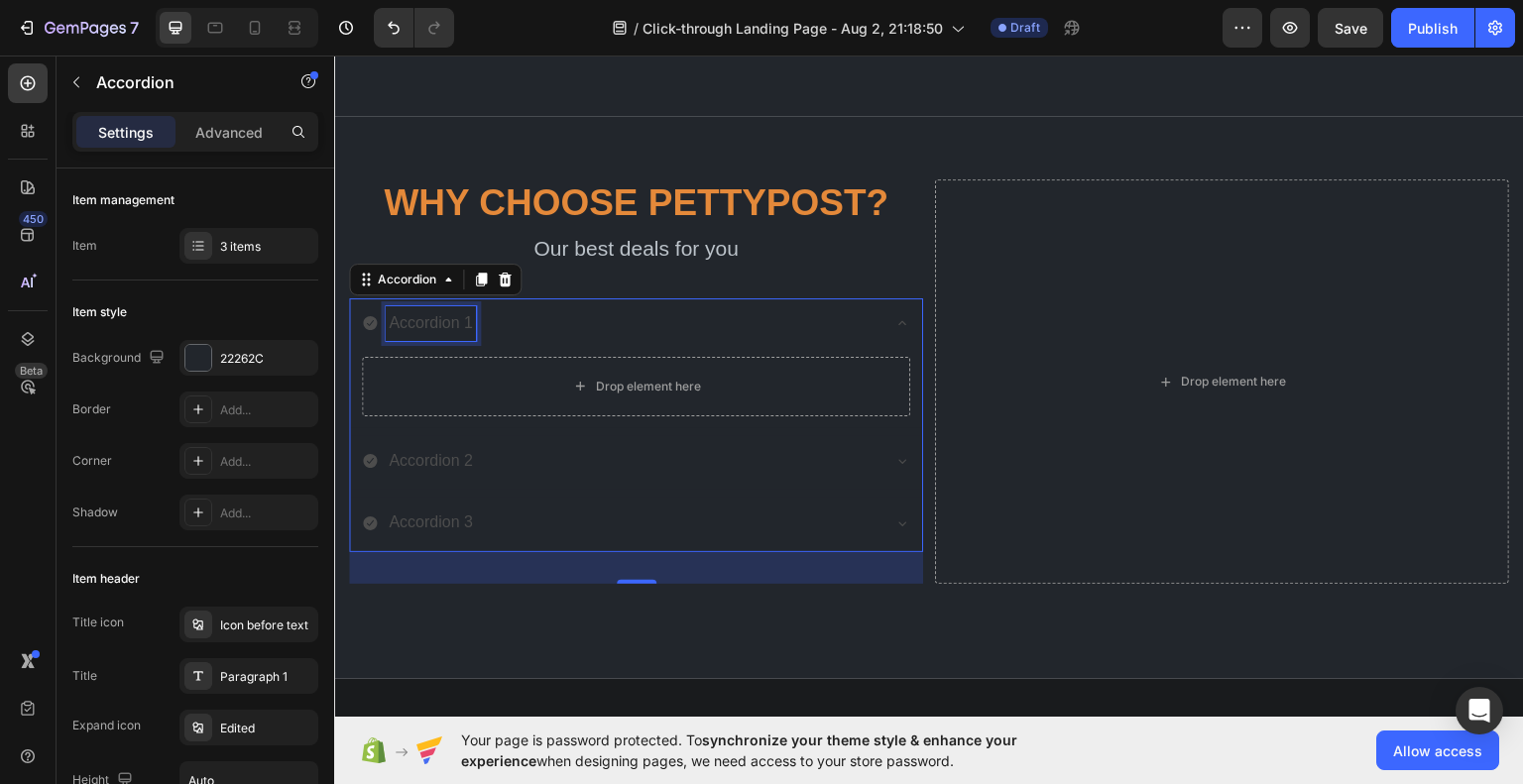 click on "Accordion 1" at bounding box center (430, 322) 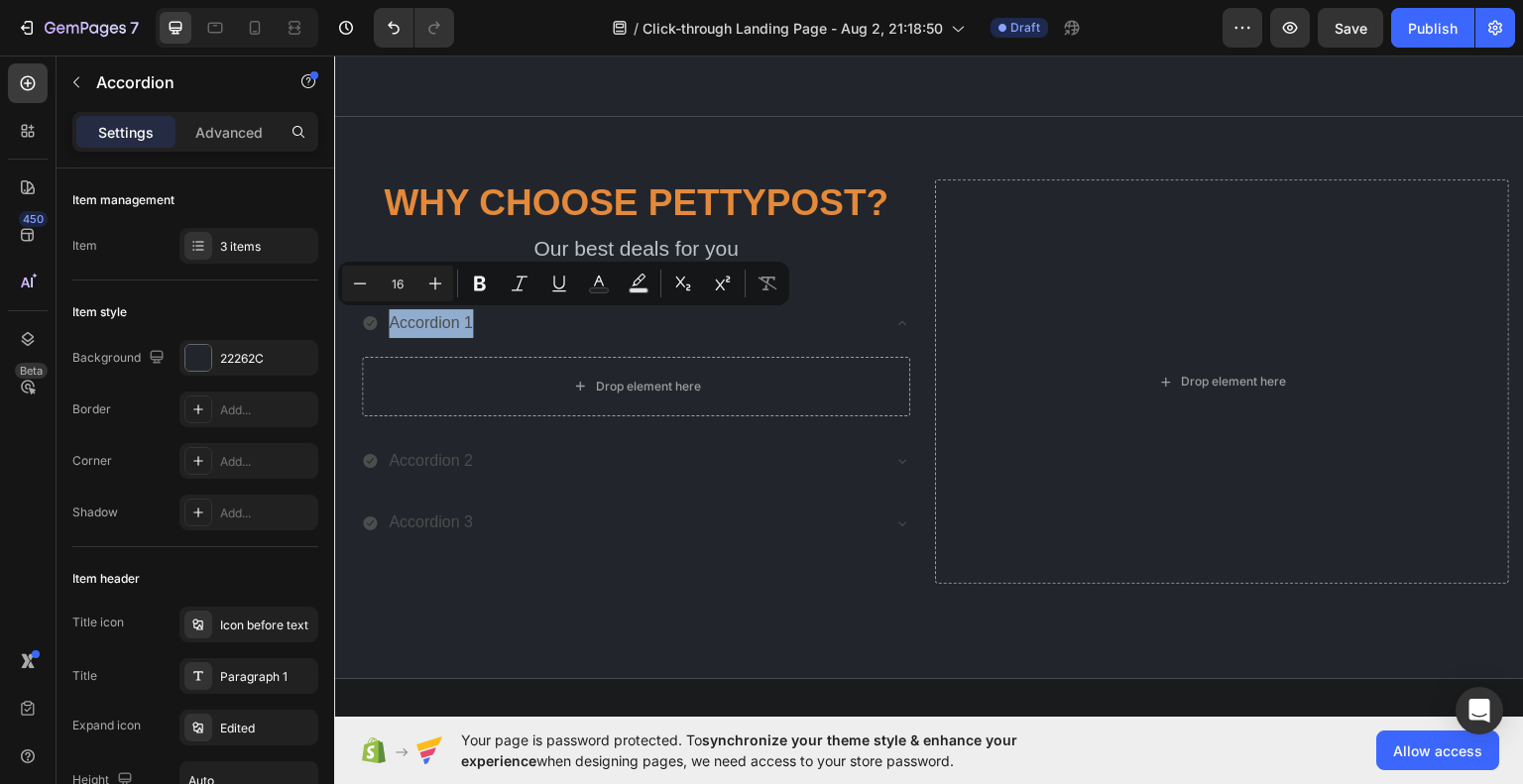 click 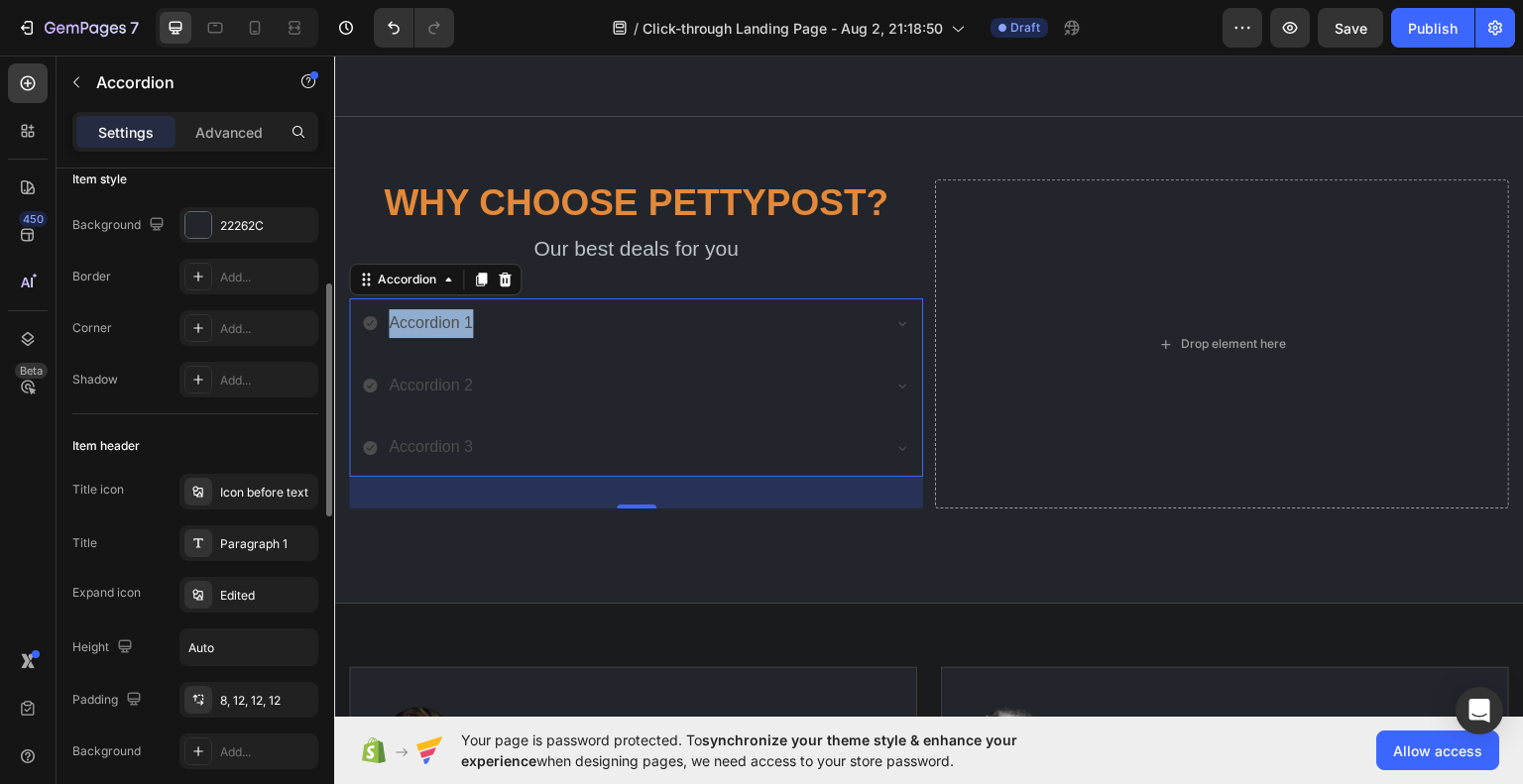scroll, scrollTop: 111, scrollLeft: 0, axis: vertical 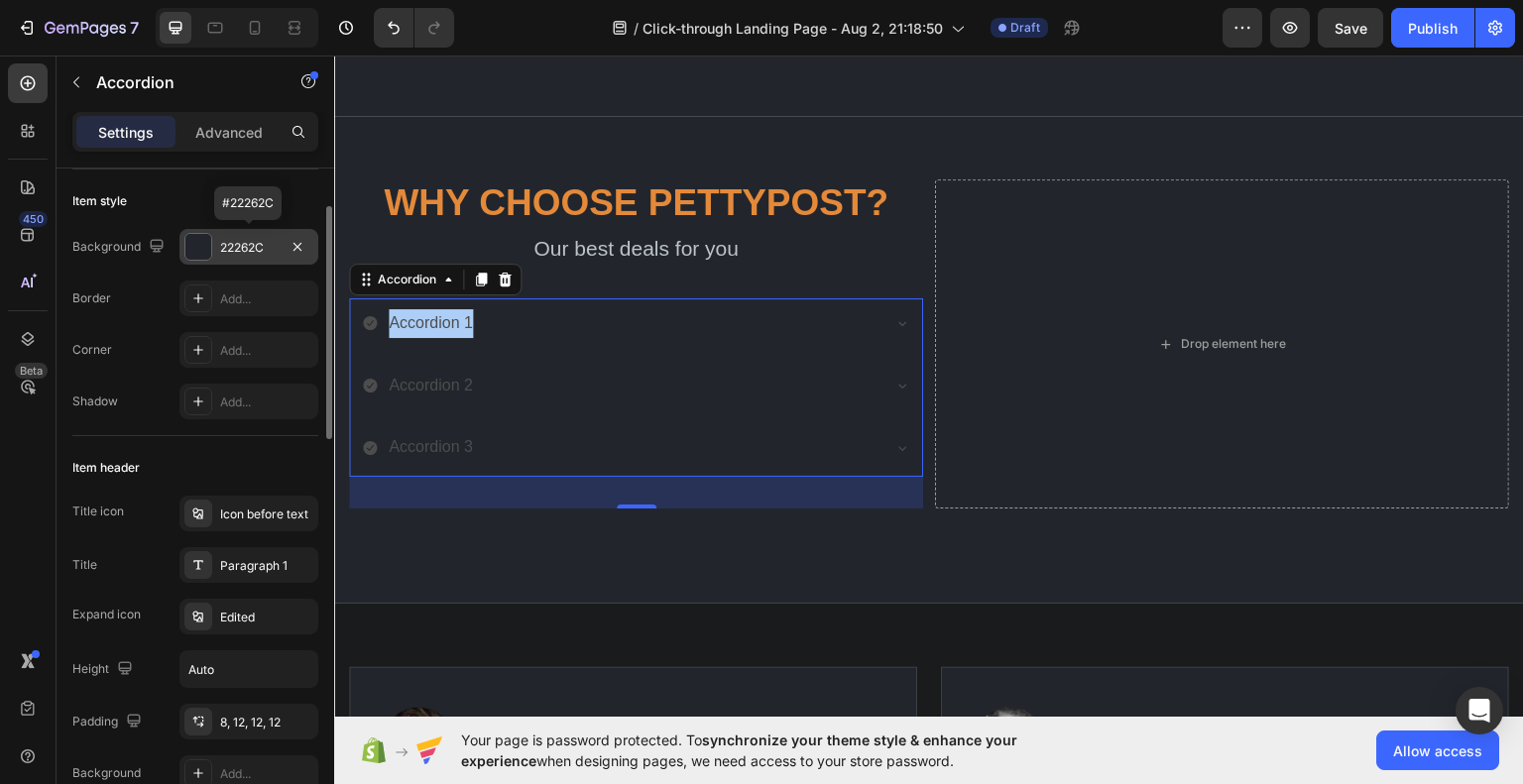 click on "22262C" at bounding box center (249, 247) 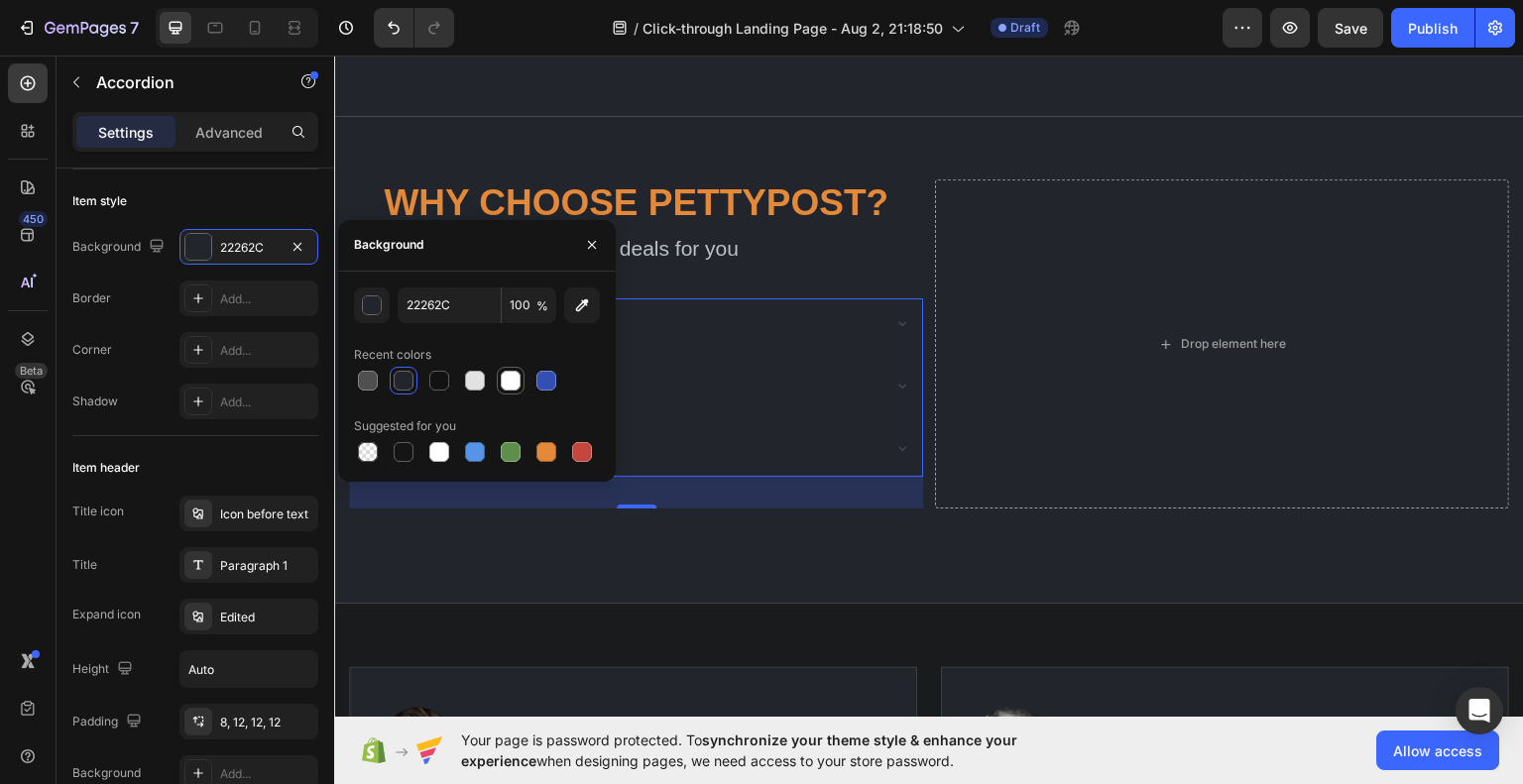 click at bounding box center [511, 381] 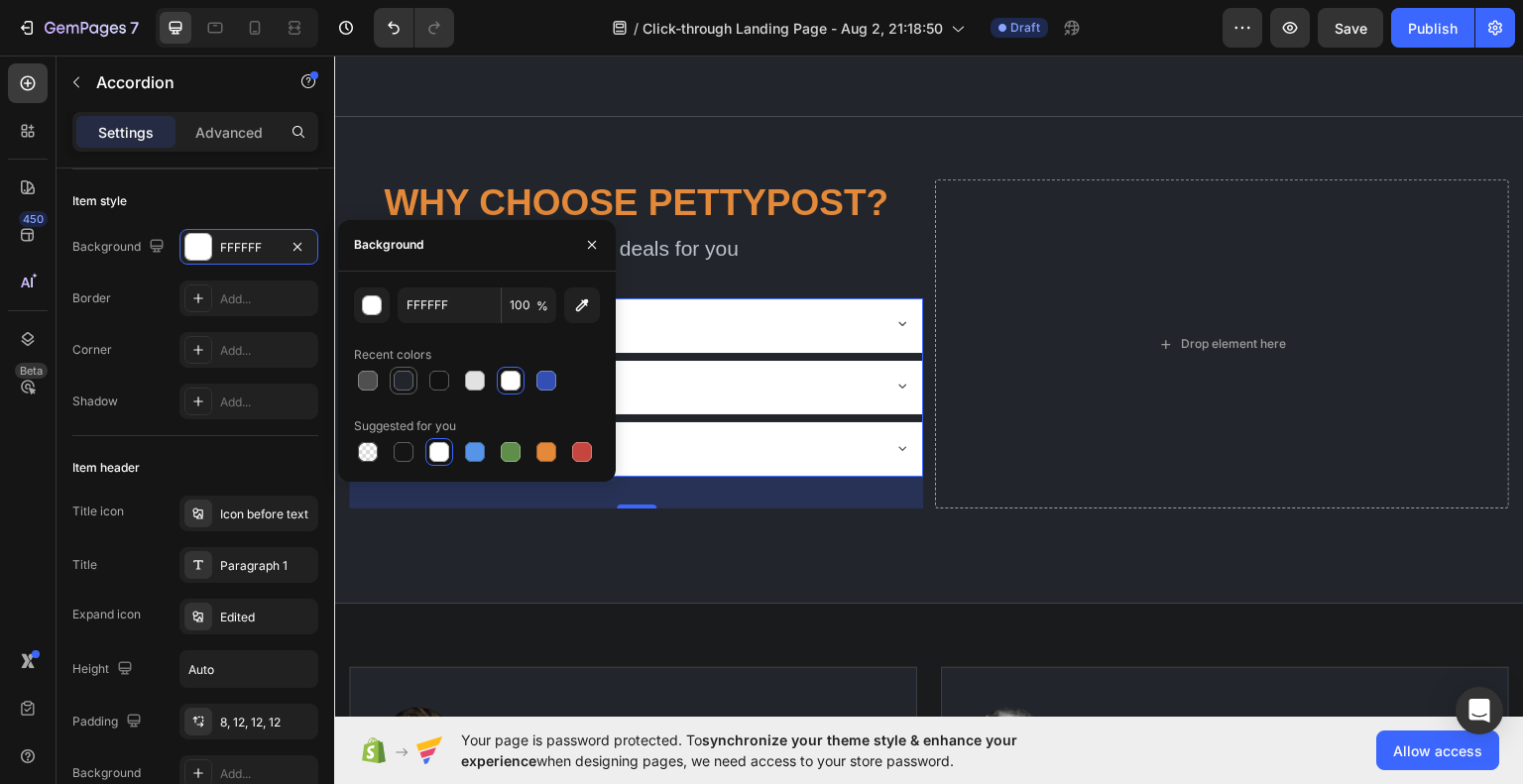 click at bounding box center (404, 381) 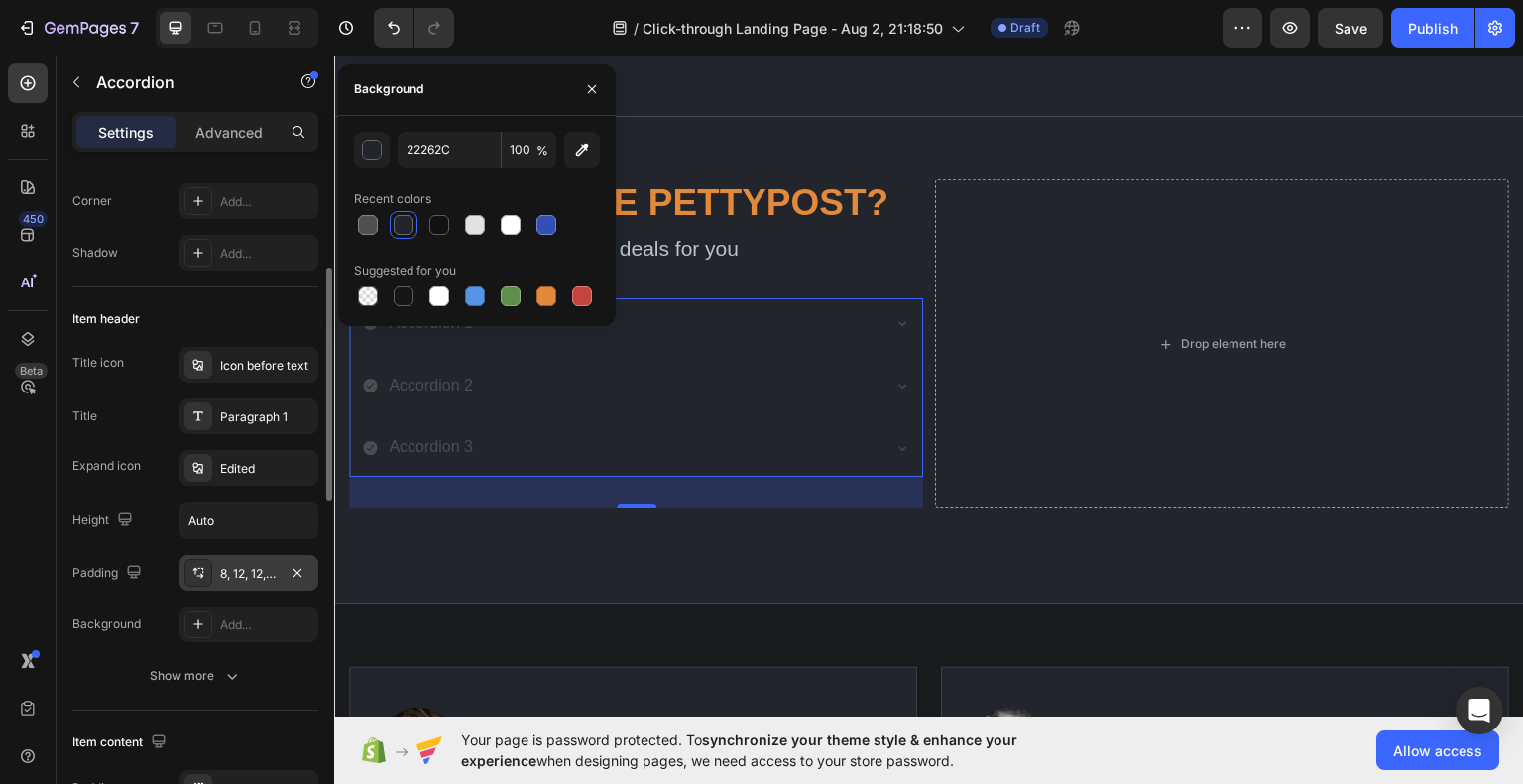 scroll, scrollTop: 280, scrollLeft: 0, axis: vertical 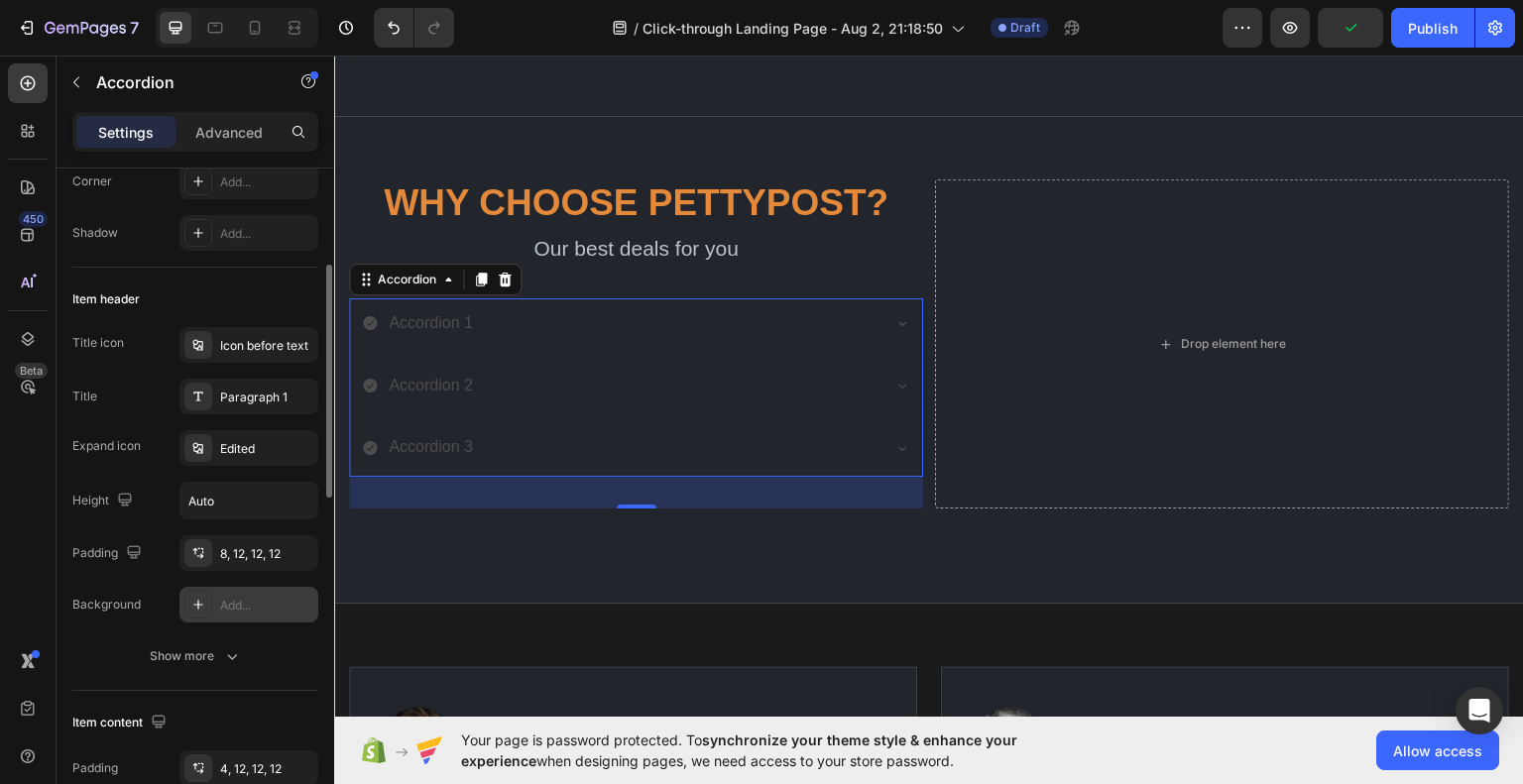 click on "Add..." at bounding box center [249, 605] 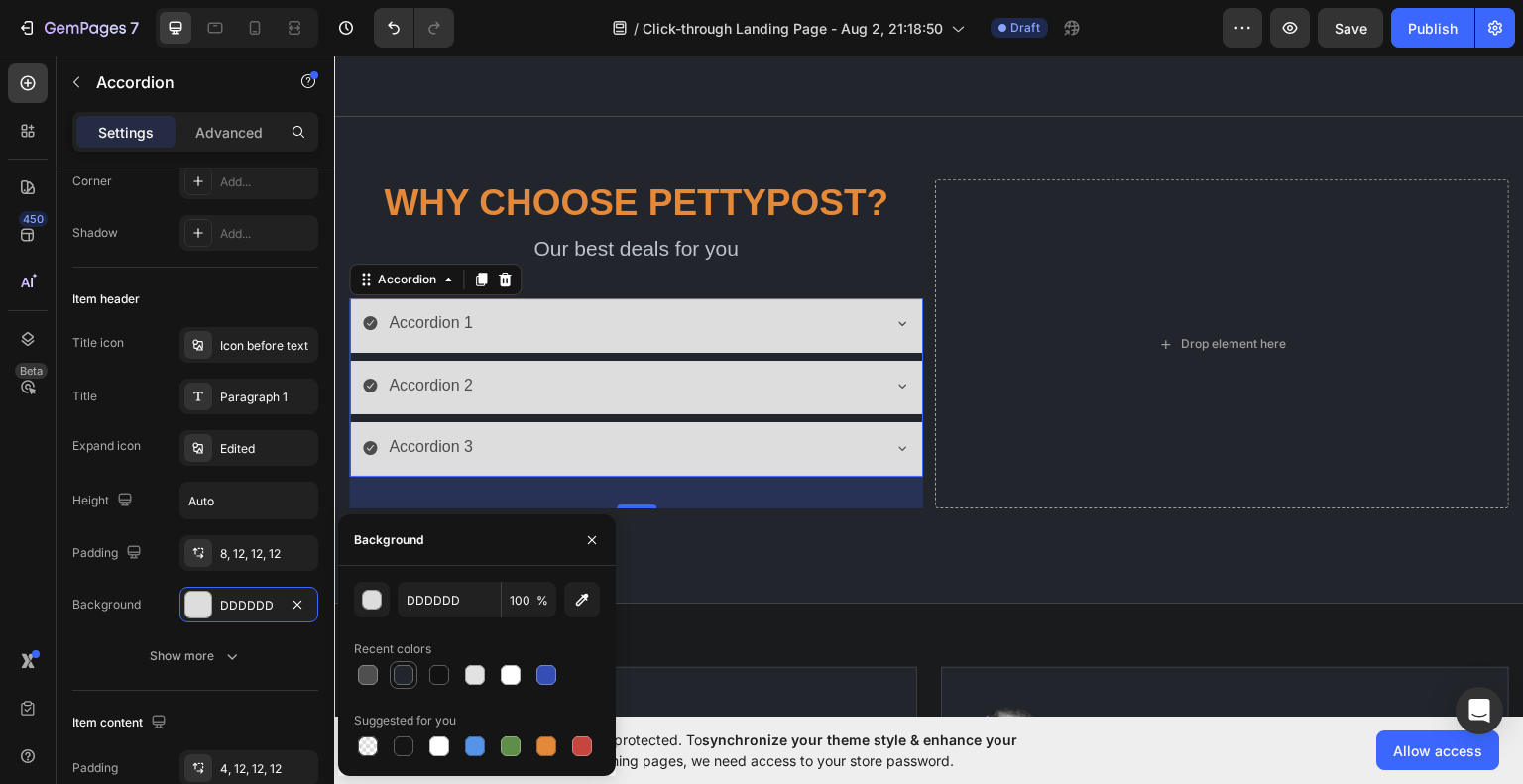 click at bounding box center [404, 675] 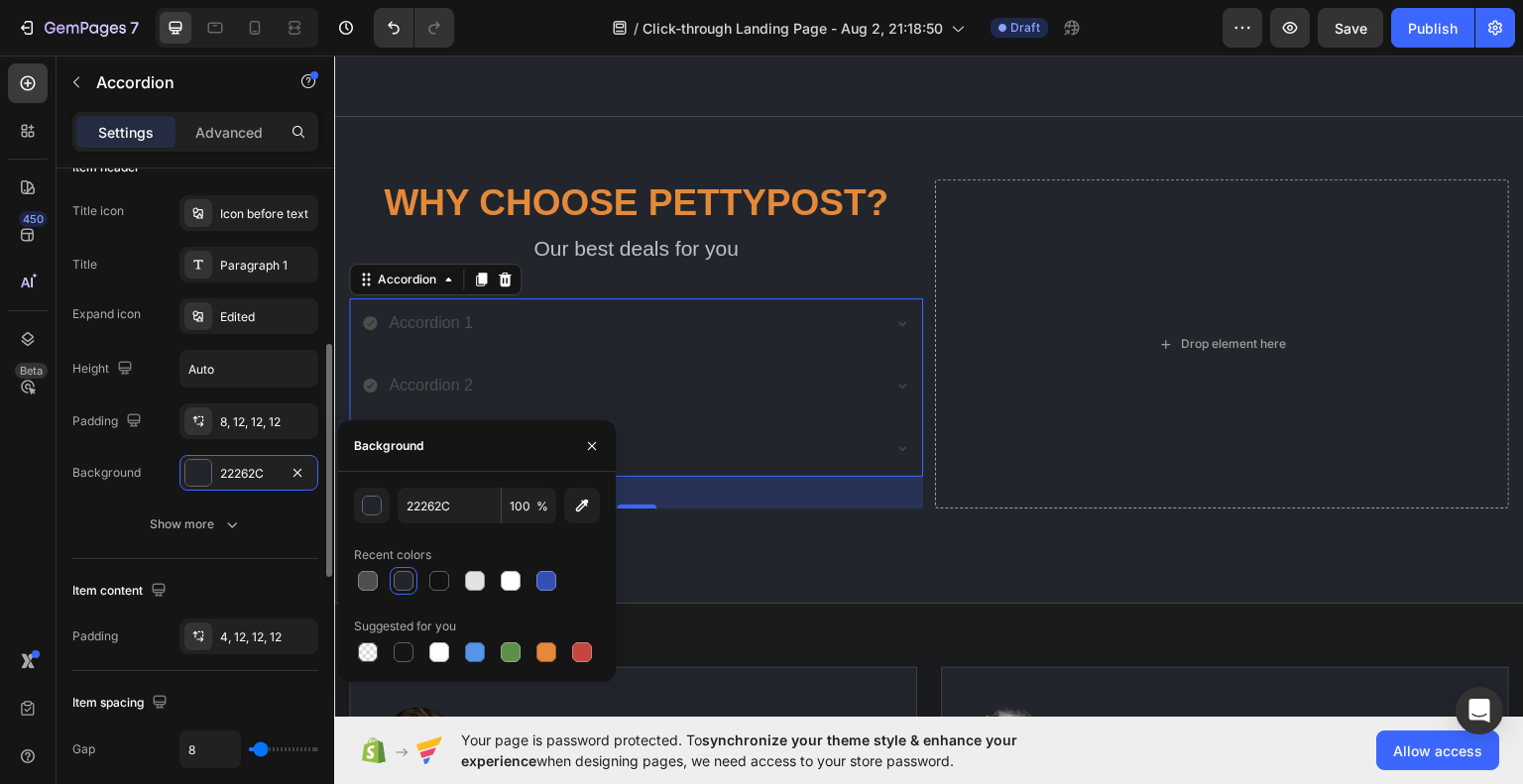 scroll, scrollTop: 438, scrollLeft: 0, axis: vertical 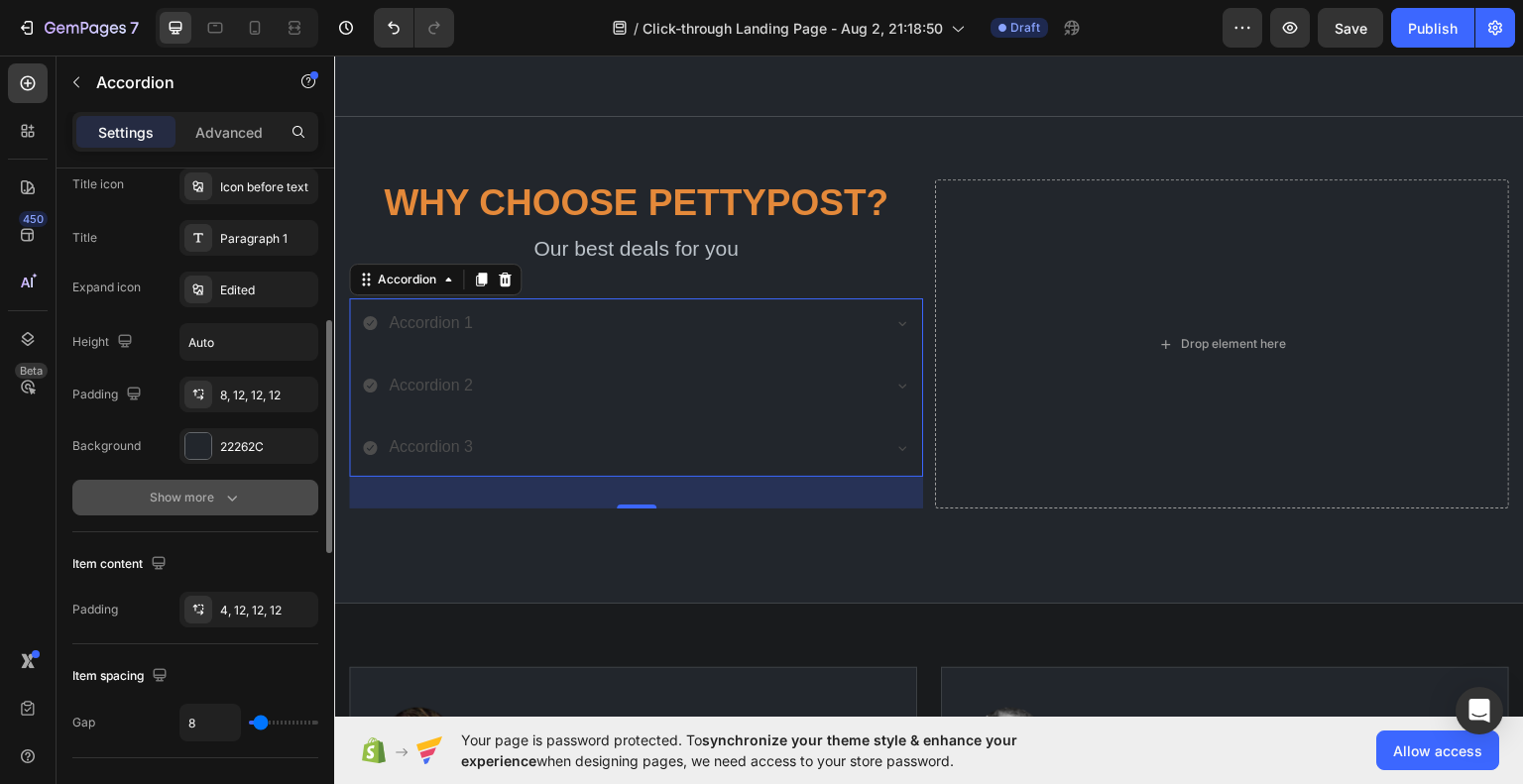 click on "Show more" at bounding box center (195, 498) 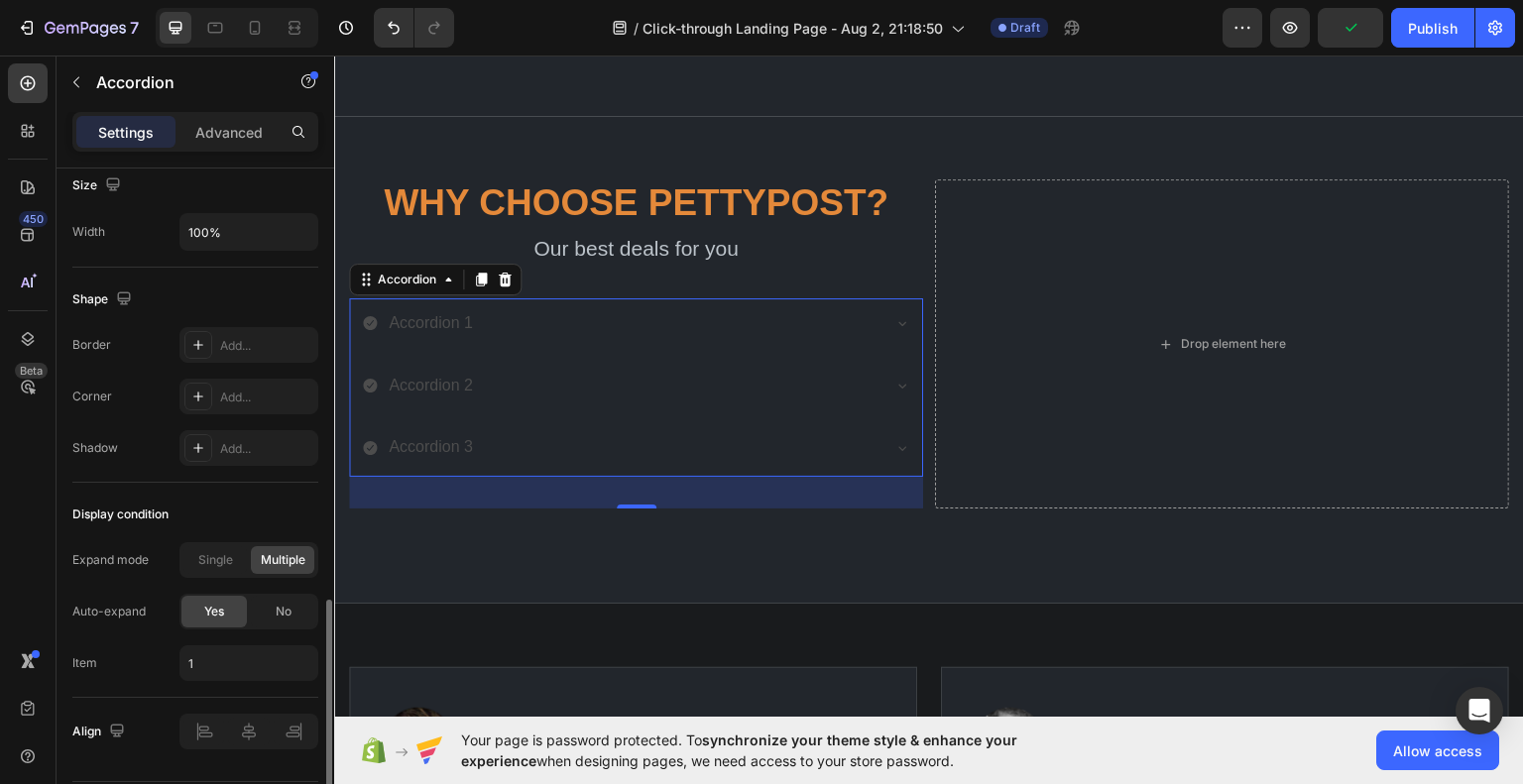 scroll, scrollTop: 1366, scrollLeft: 0, axis: vertical 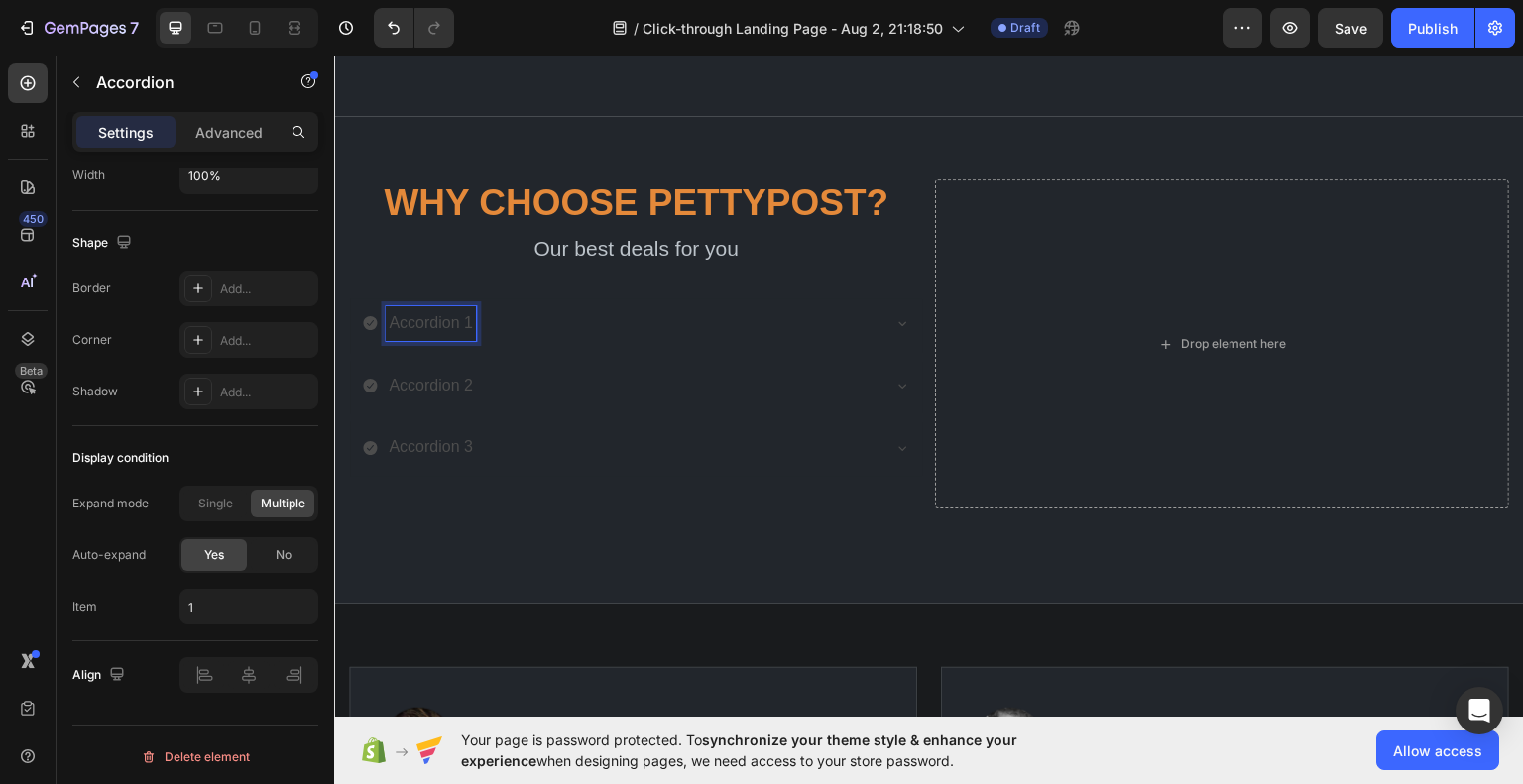 click on "Accordion 1" at bounding box center [430, 322] 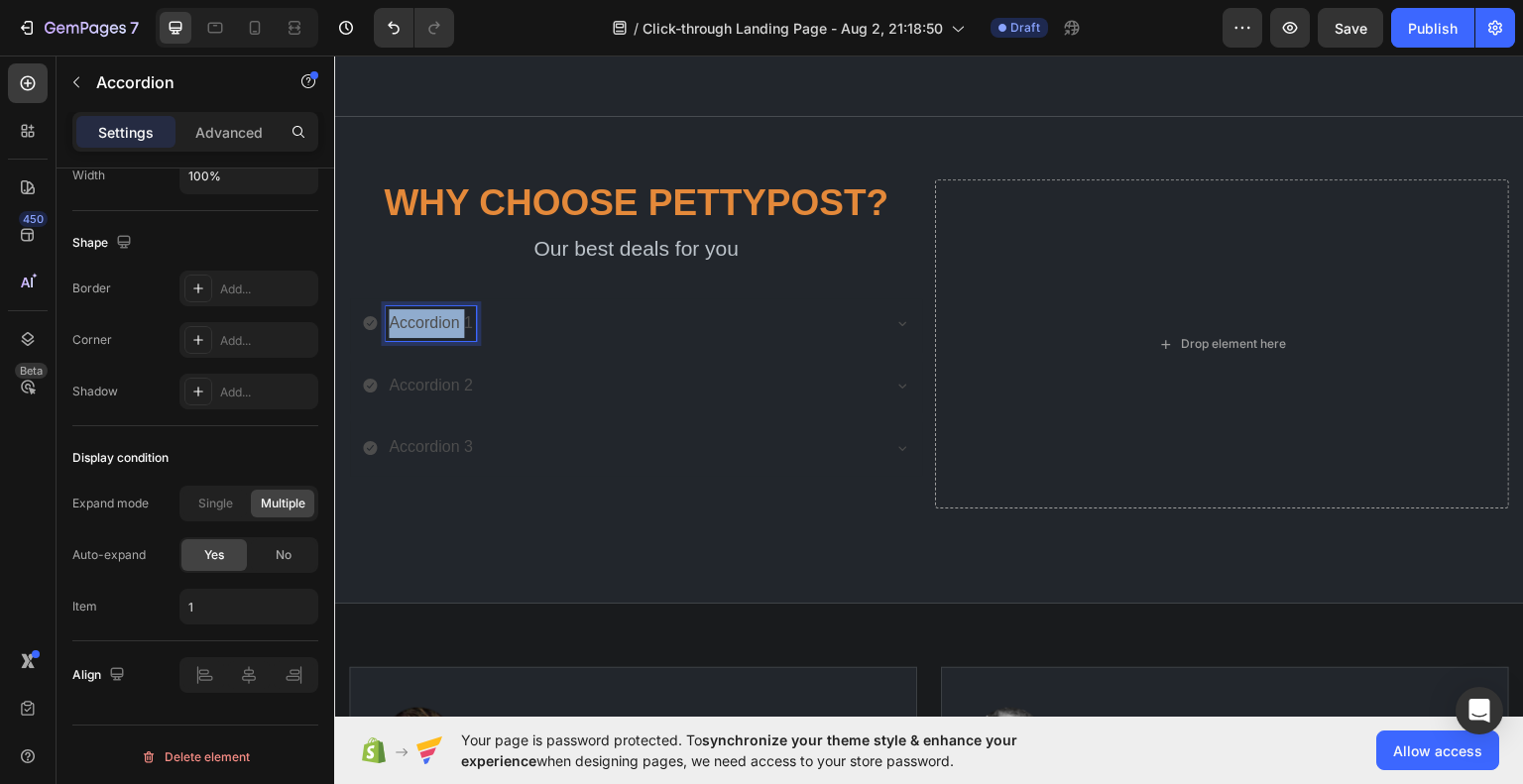 click on "Accordion 1" at bounding box center (430, 322) 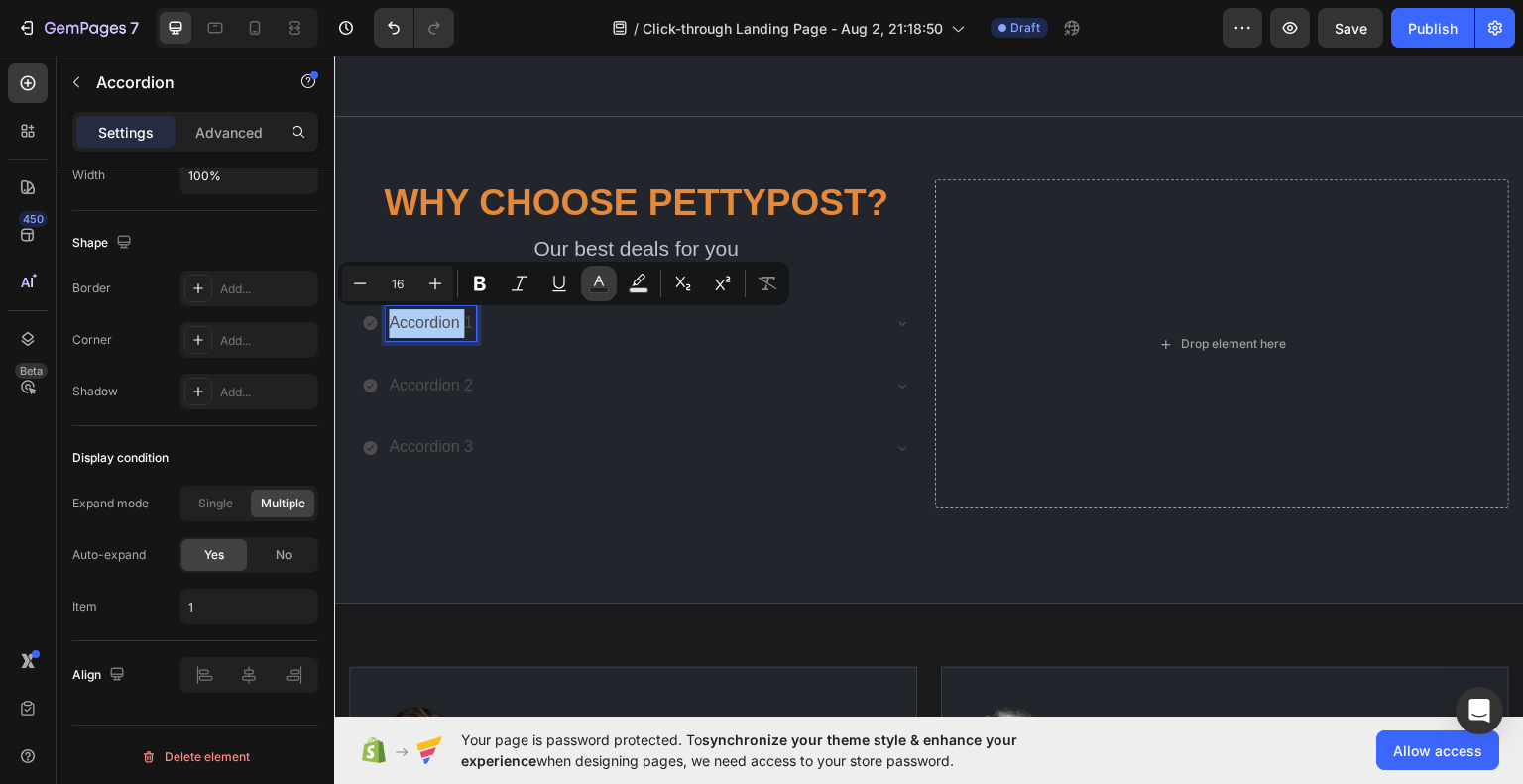 click on "Text Color" at bounding box center [599, 283] 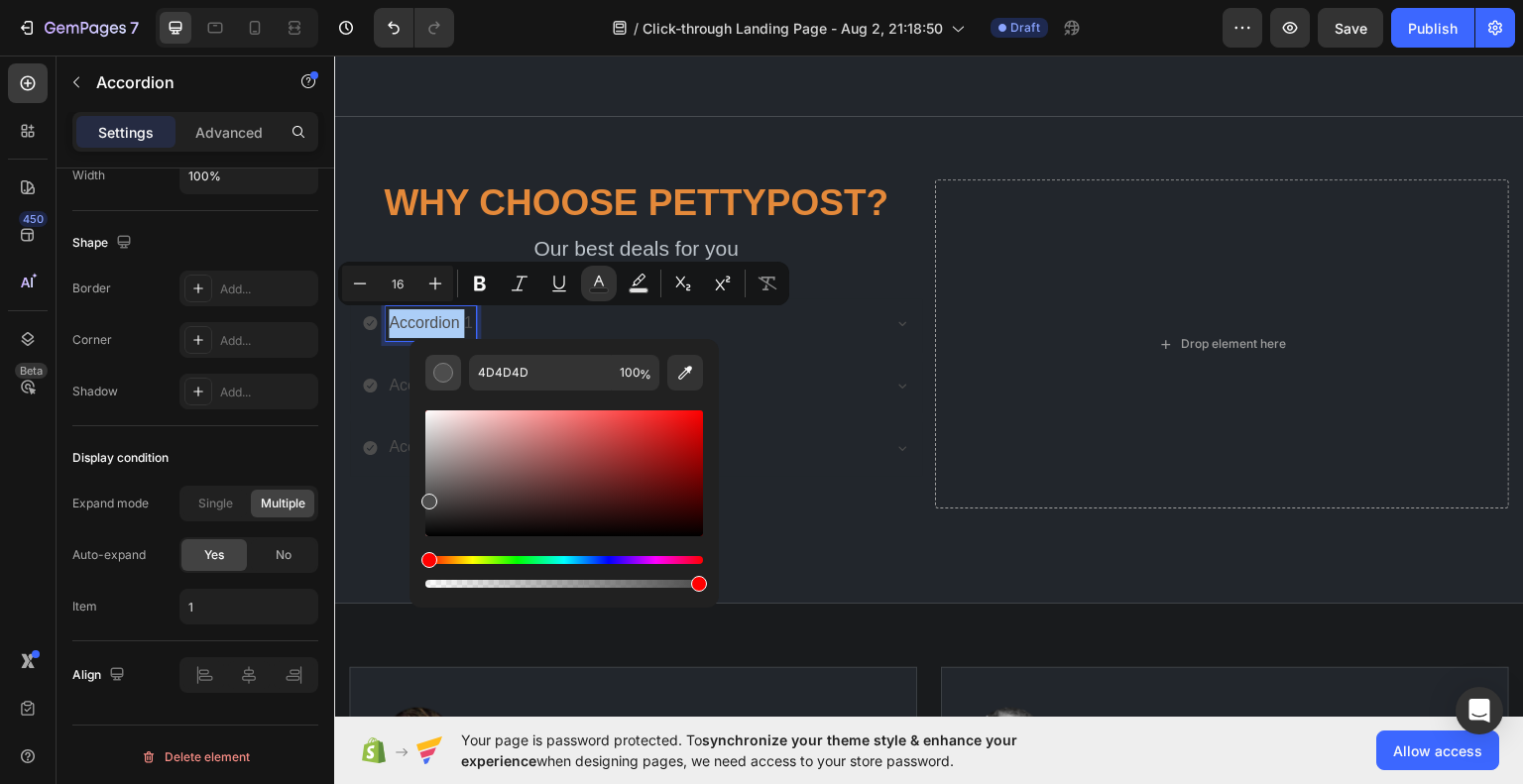 click at bounding box center [443, 373] 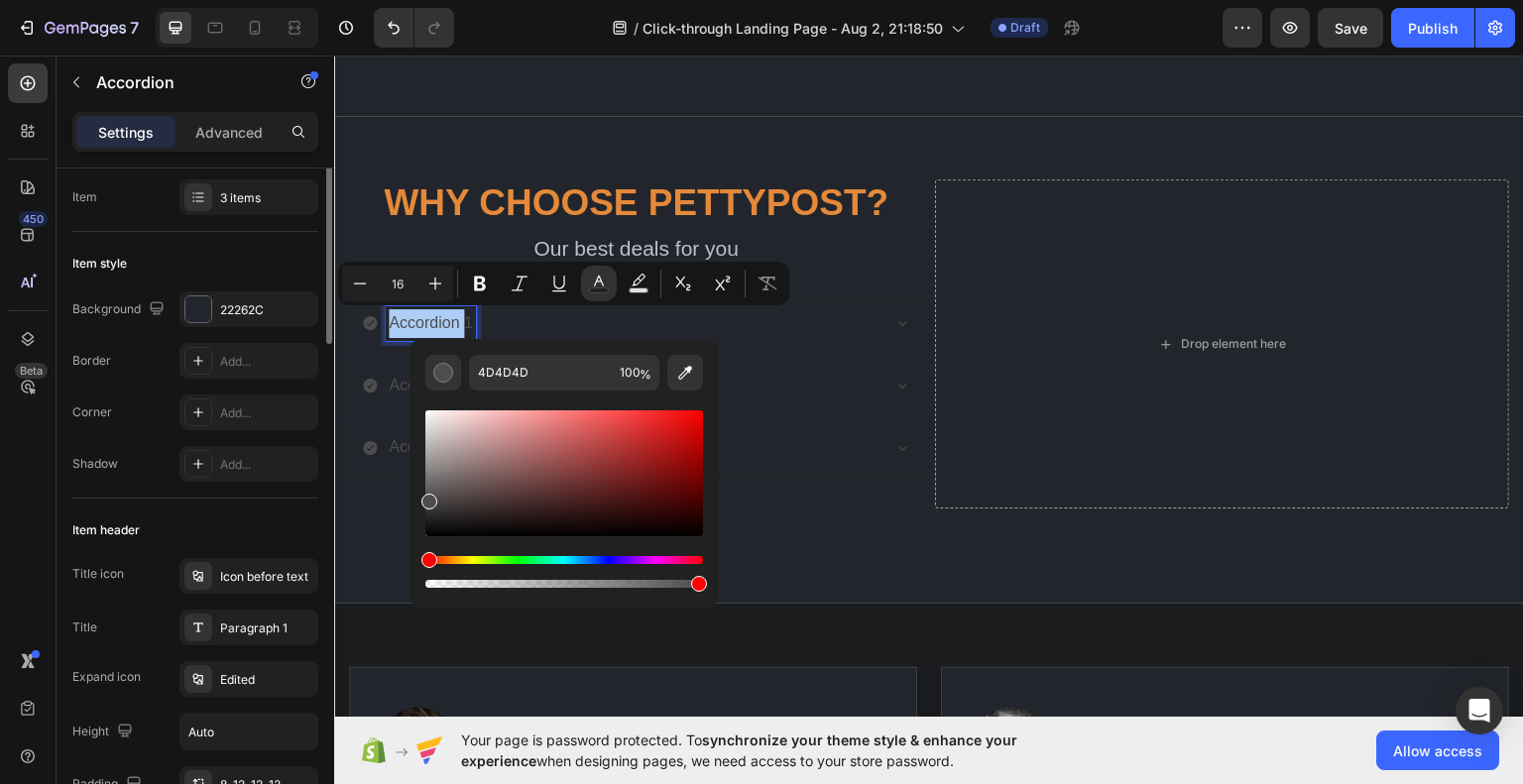 scroll, scrollTop: 0, scrollLeft: 0, axis: both 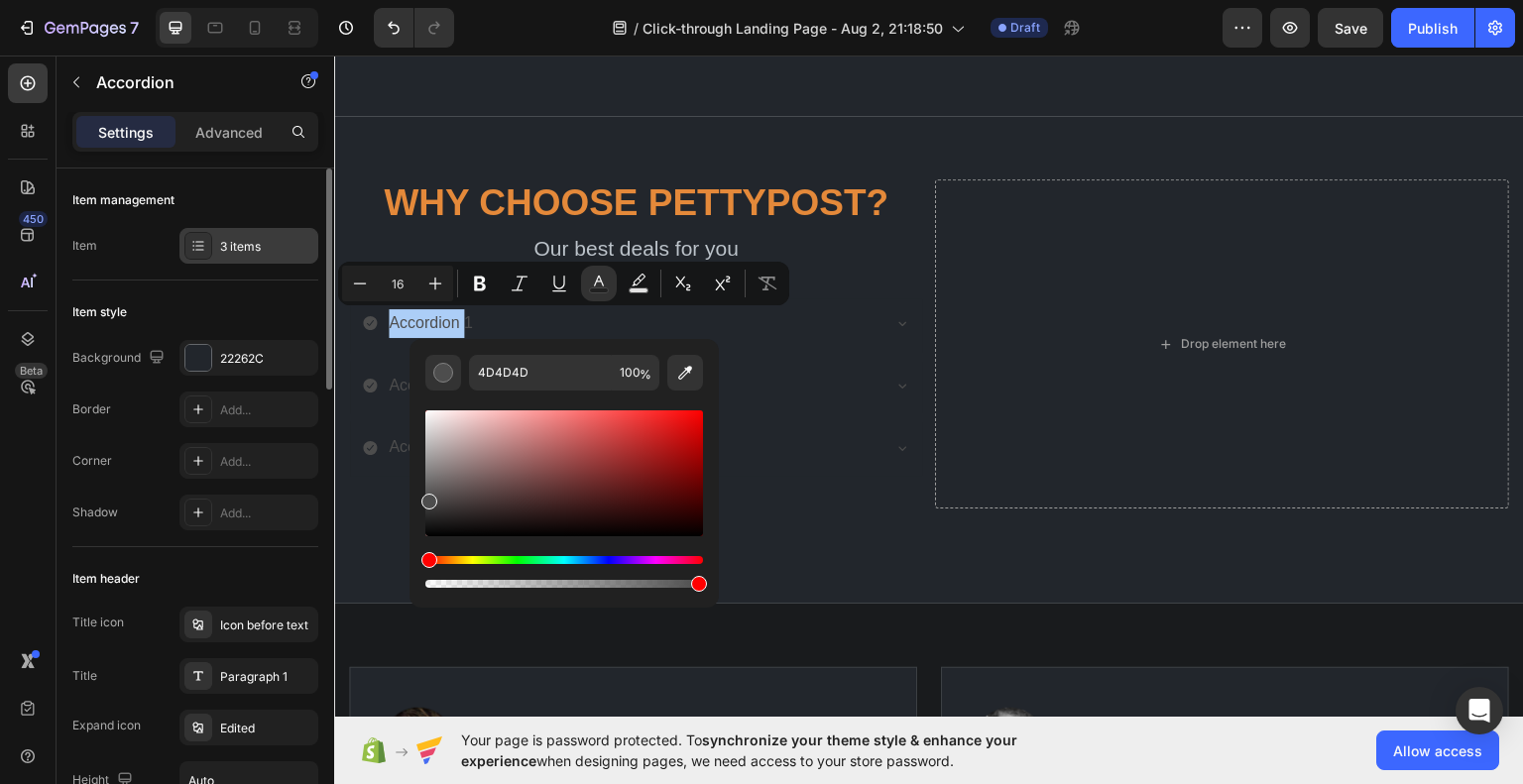 click on "3 items" at bounding box center [249, 246] 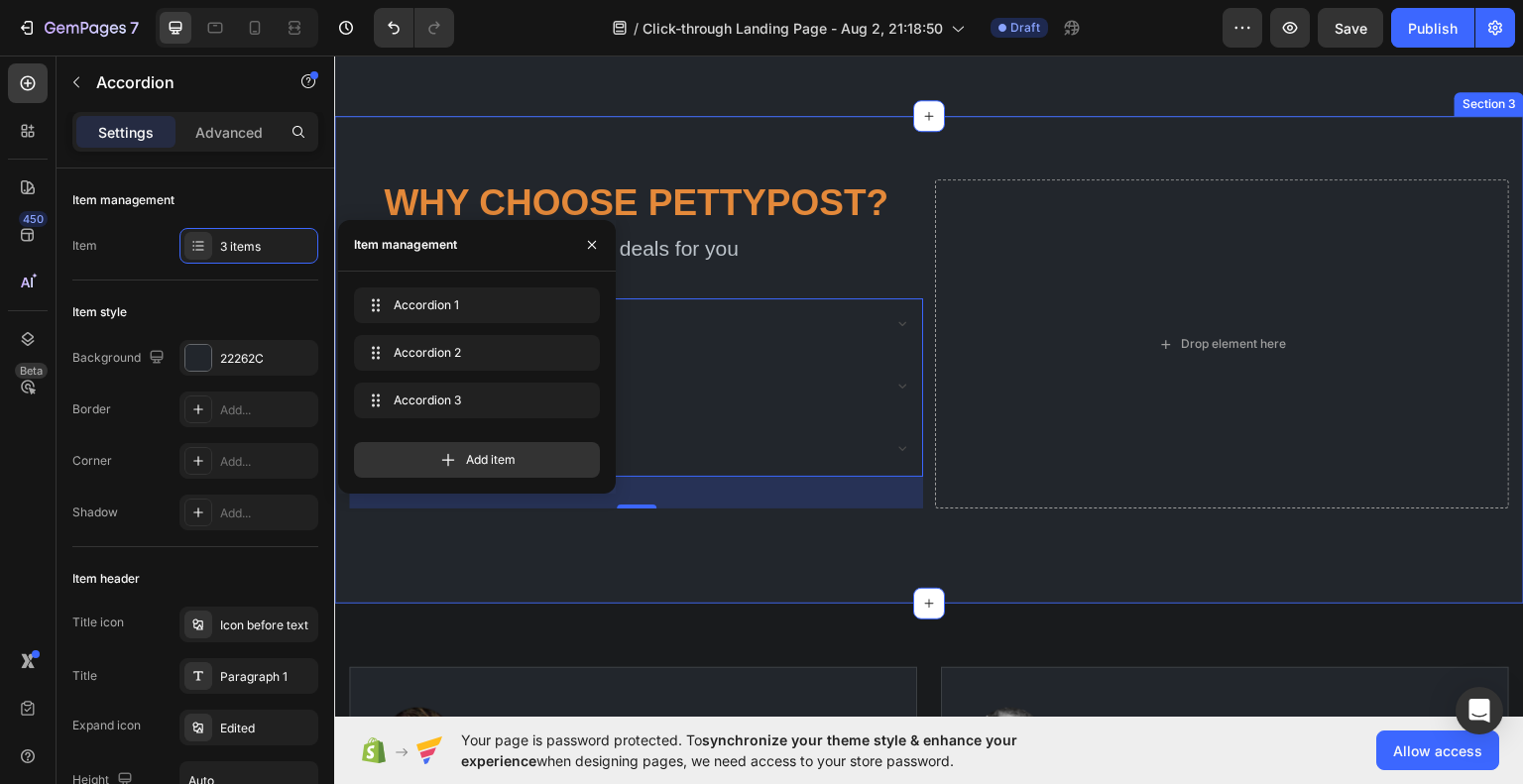 click on "why Choose pettypost? Heading Our best deals for you Text block
Accordion 1
Accordion 2
Accordion 3 Accordion   32
Drop element here Section 3" at bounding box center (929, 359) 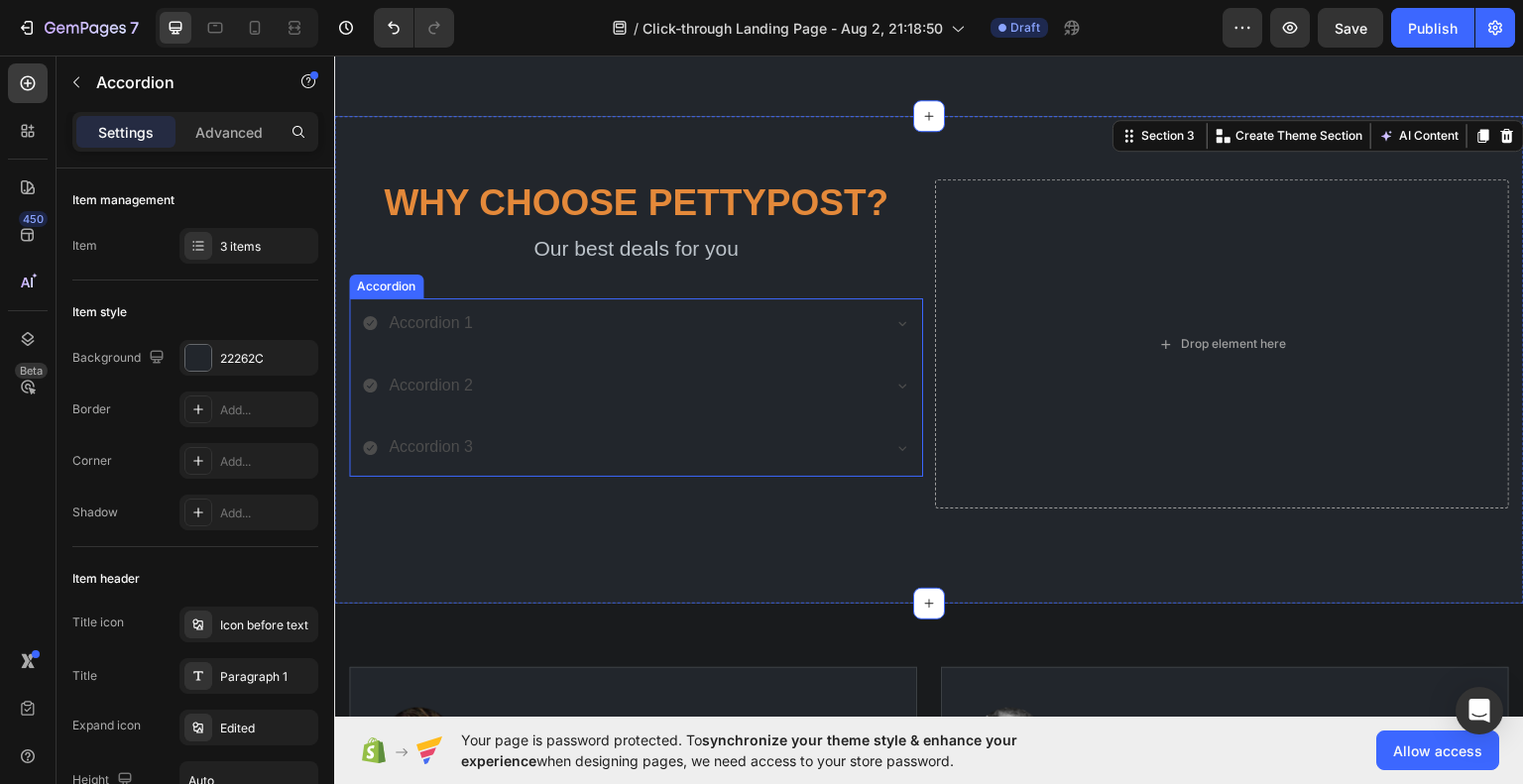click on "Accordion 1" at bounding box center (620, 322) 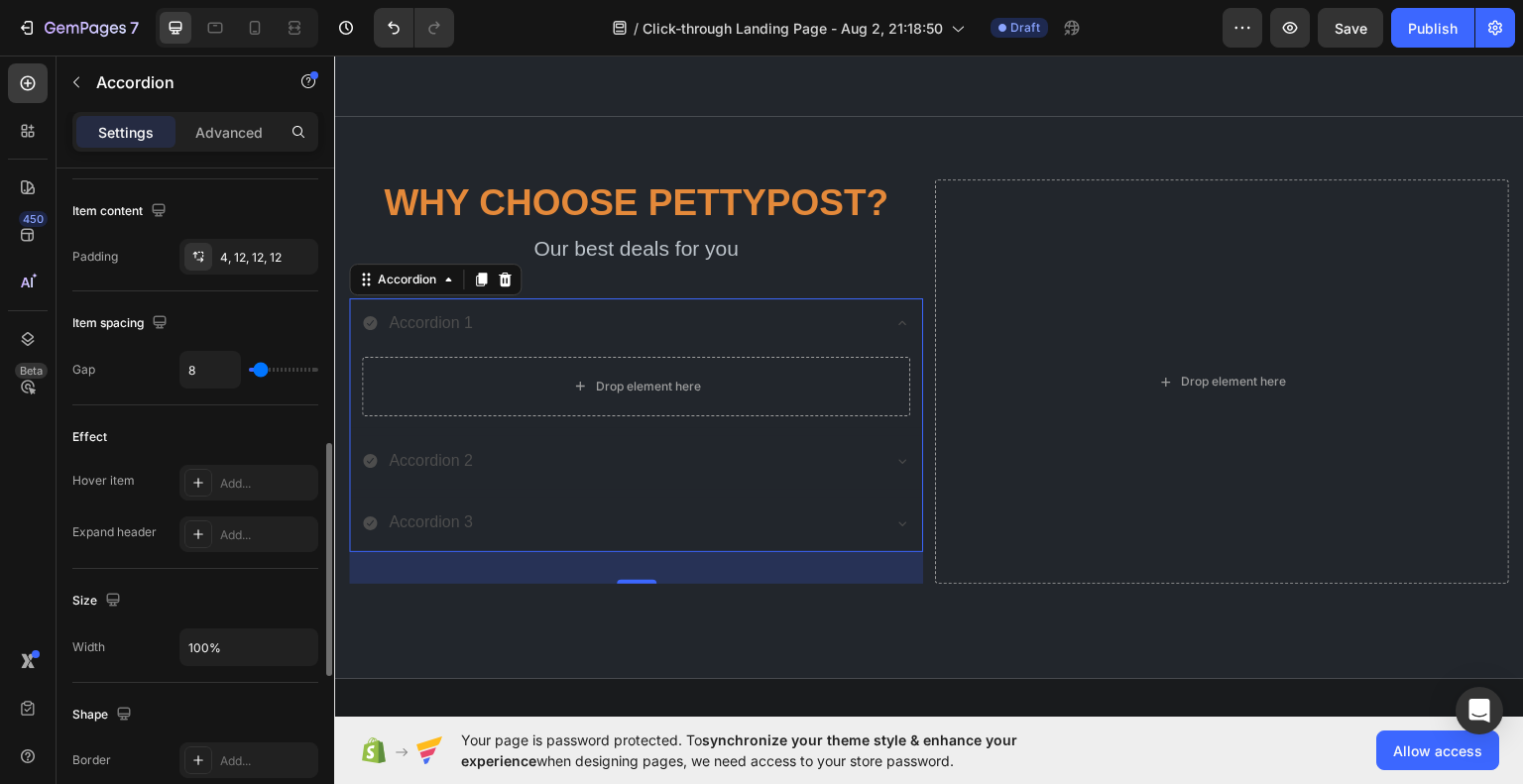 scroll, scrollTop: 794, scrollLeft: 0, axis: vertical 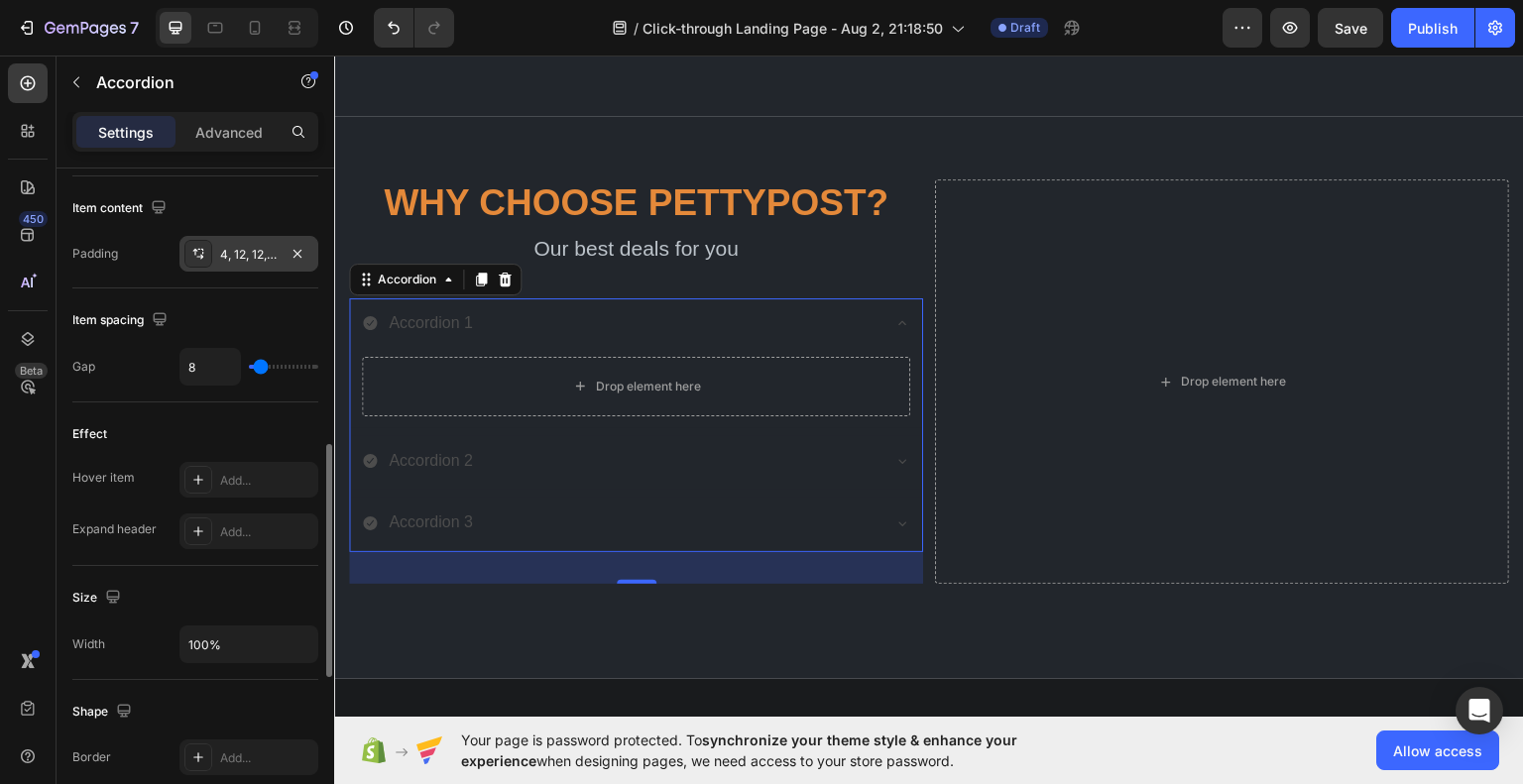 click on "4, 12, 12, 12" at bounding box center (249, 255) 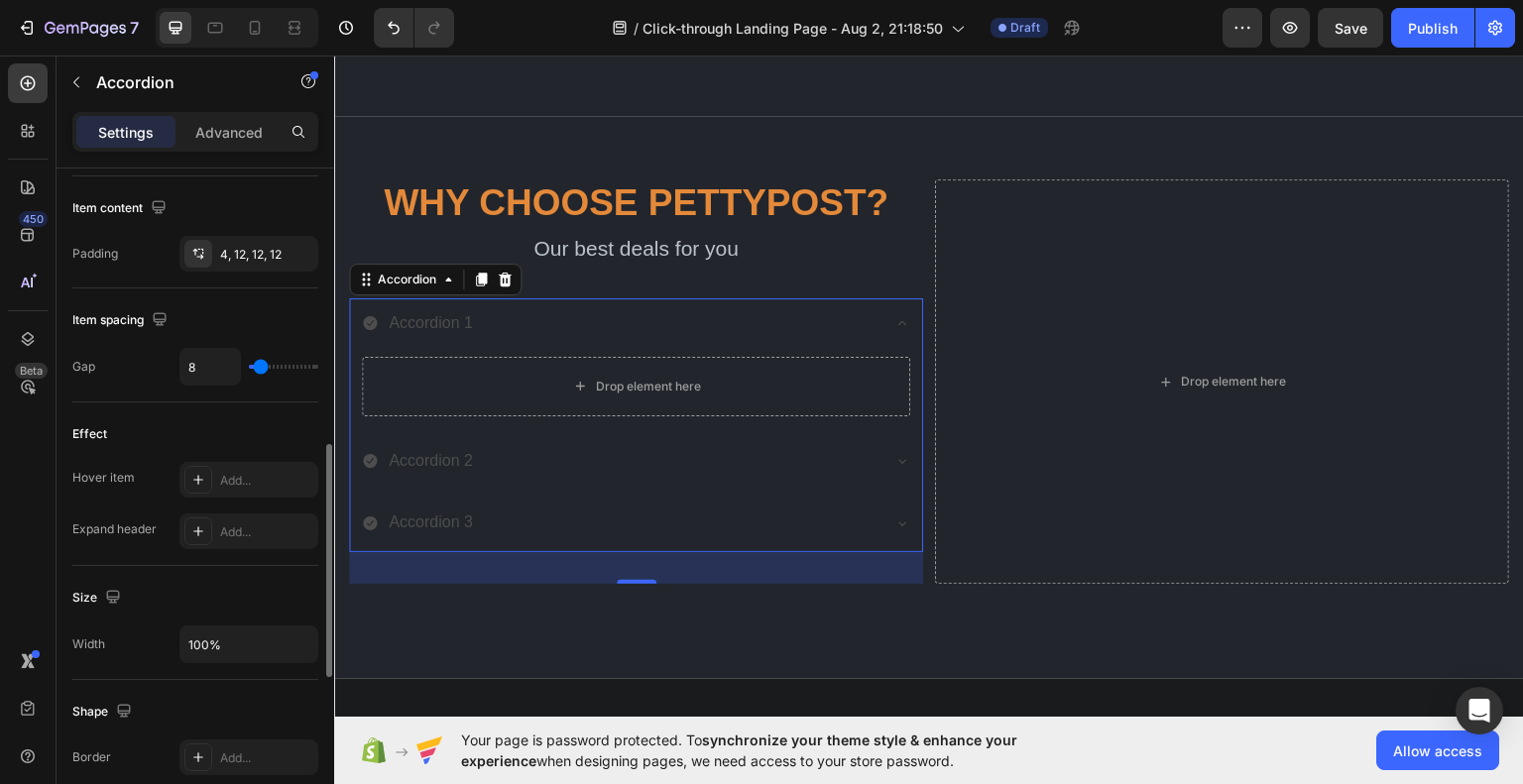 click on "Item spacing" at bounding box center [195, 320] 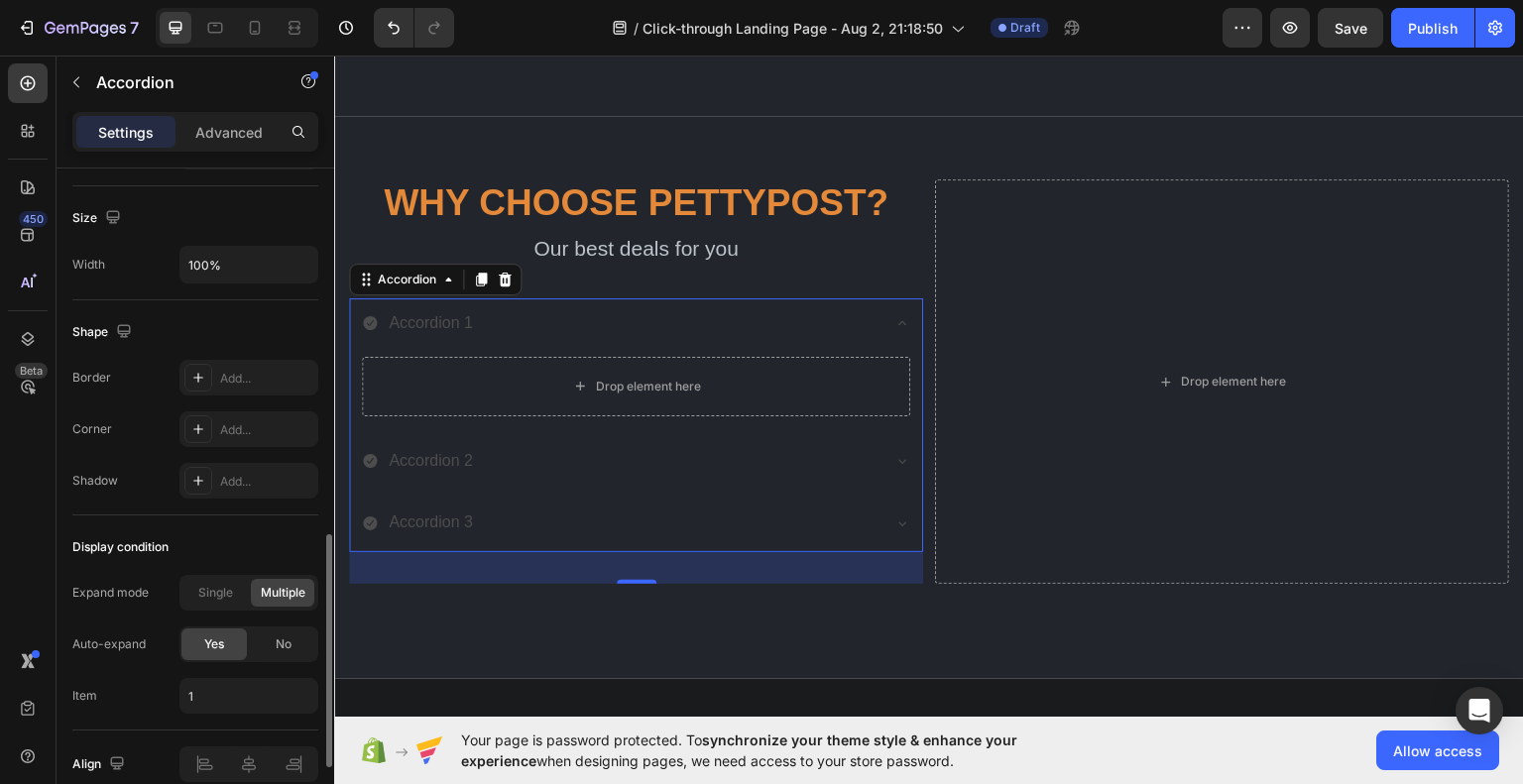 scroll, scrollTop: 1263, scrollLeft: 0, axis: vertical 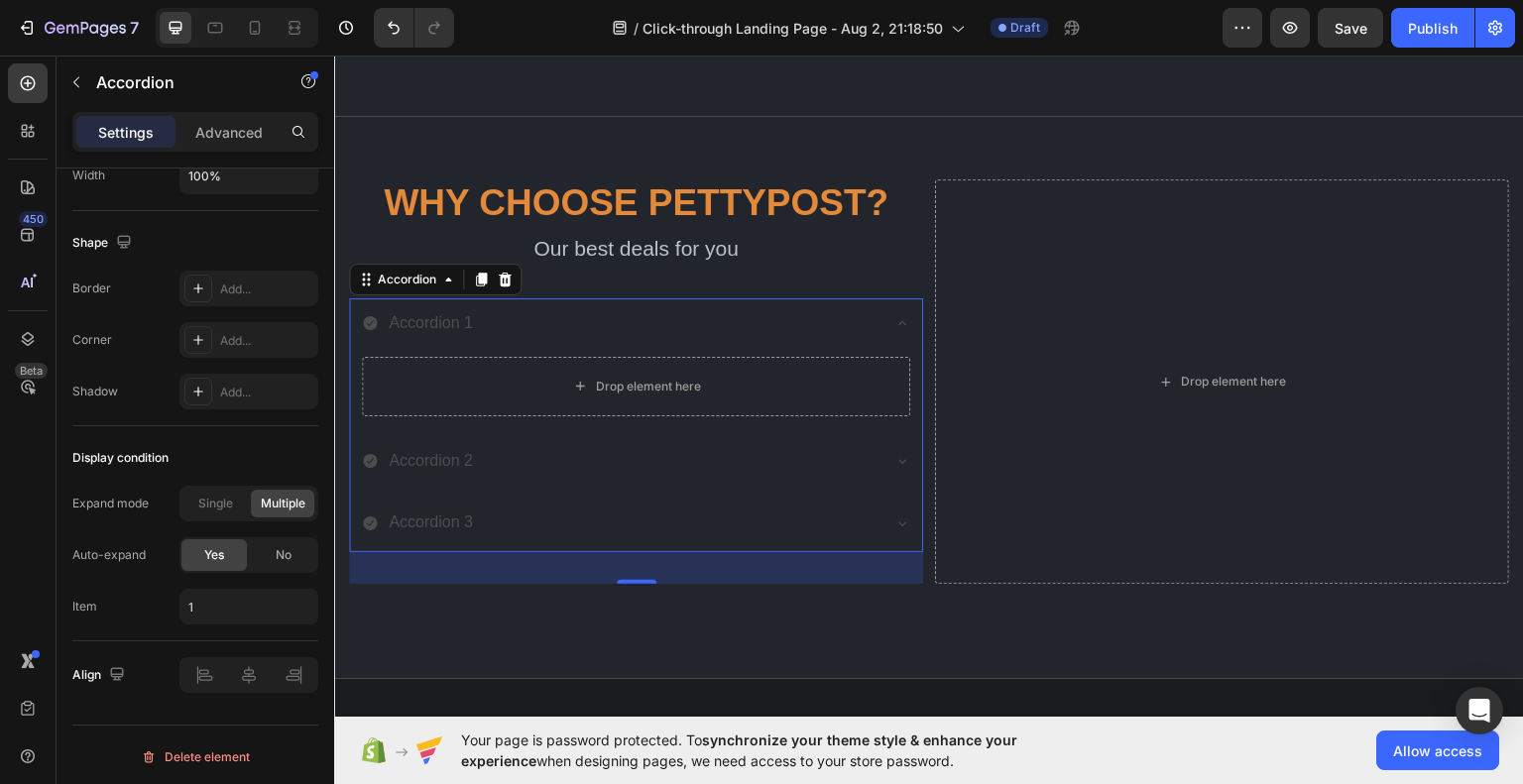 click on "Accordion 1" at bounding box center (430, 322) 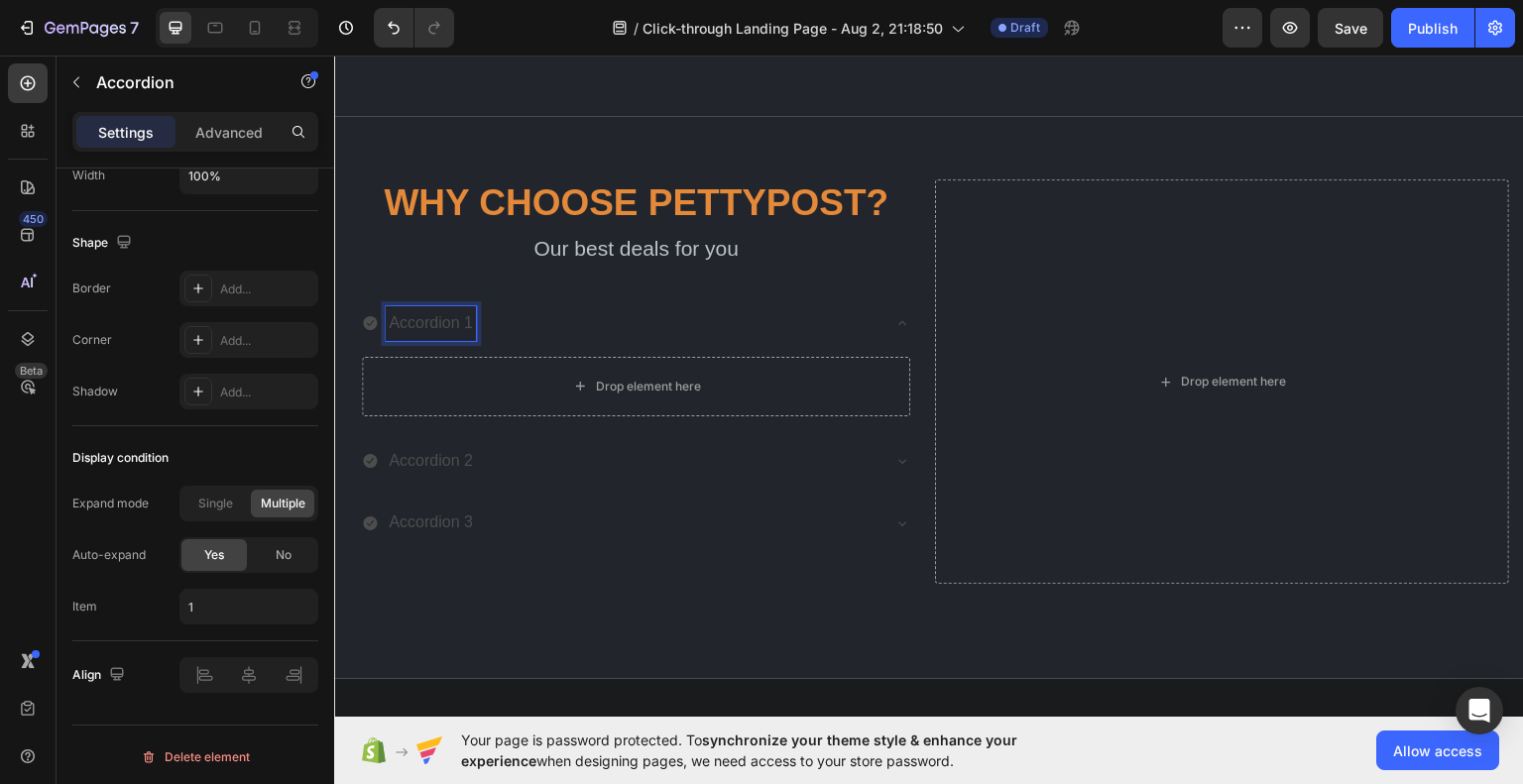 click on "Accordion 1" at bounding box center [430, 322] 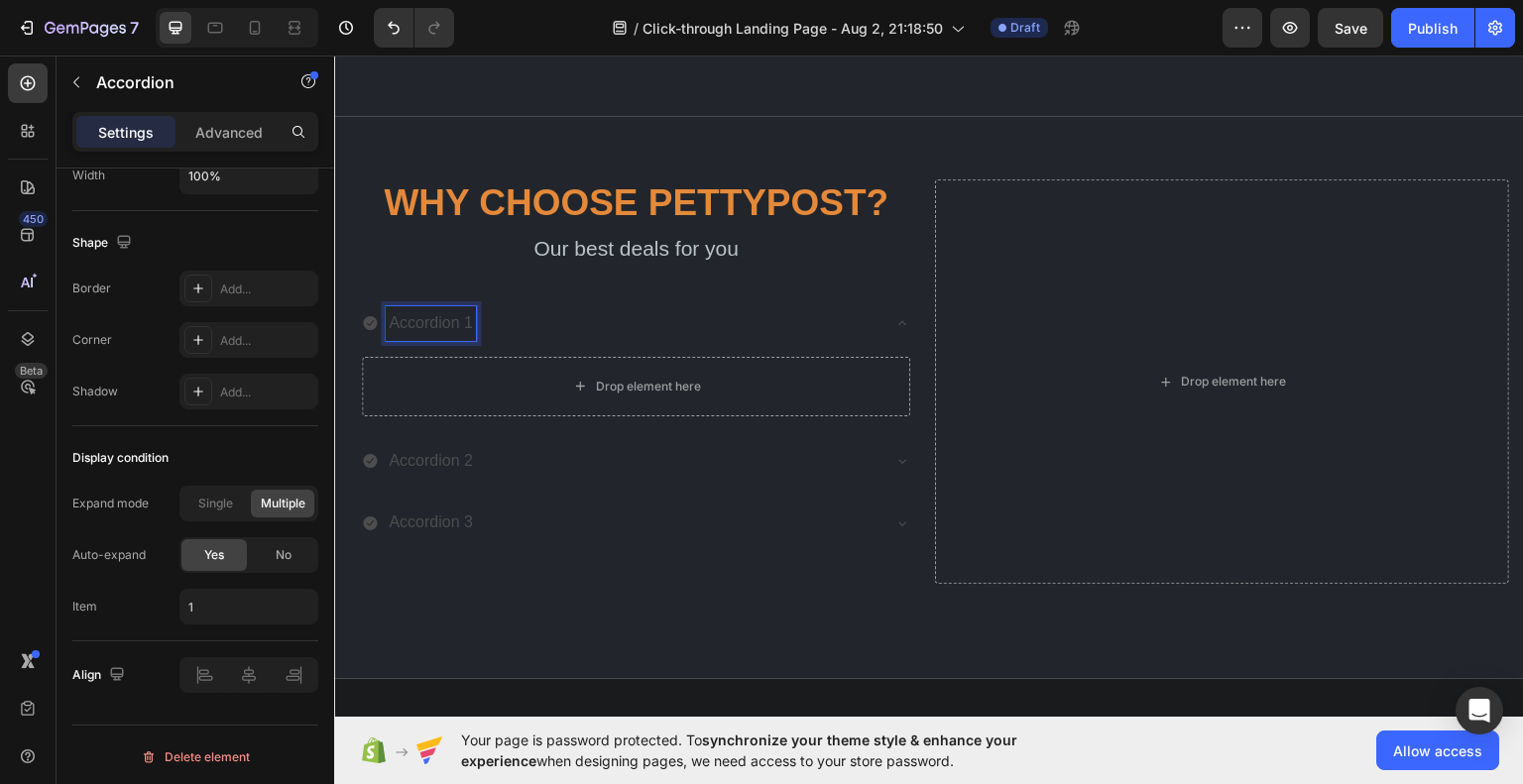 click on "Accordion 1" at bounding box center (430, 322) 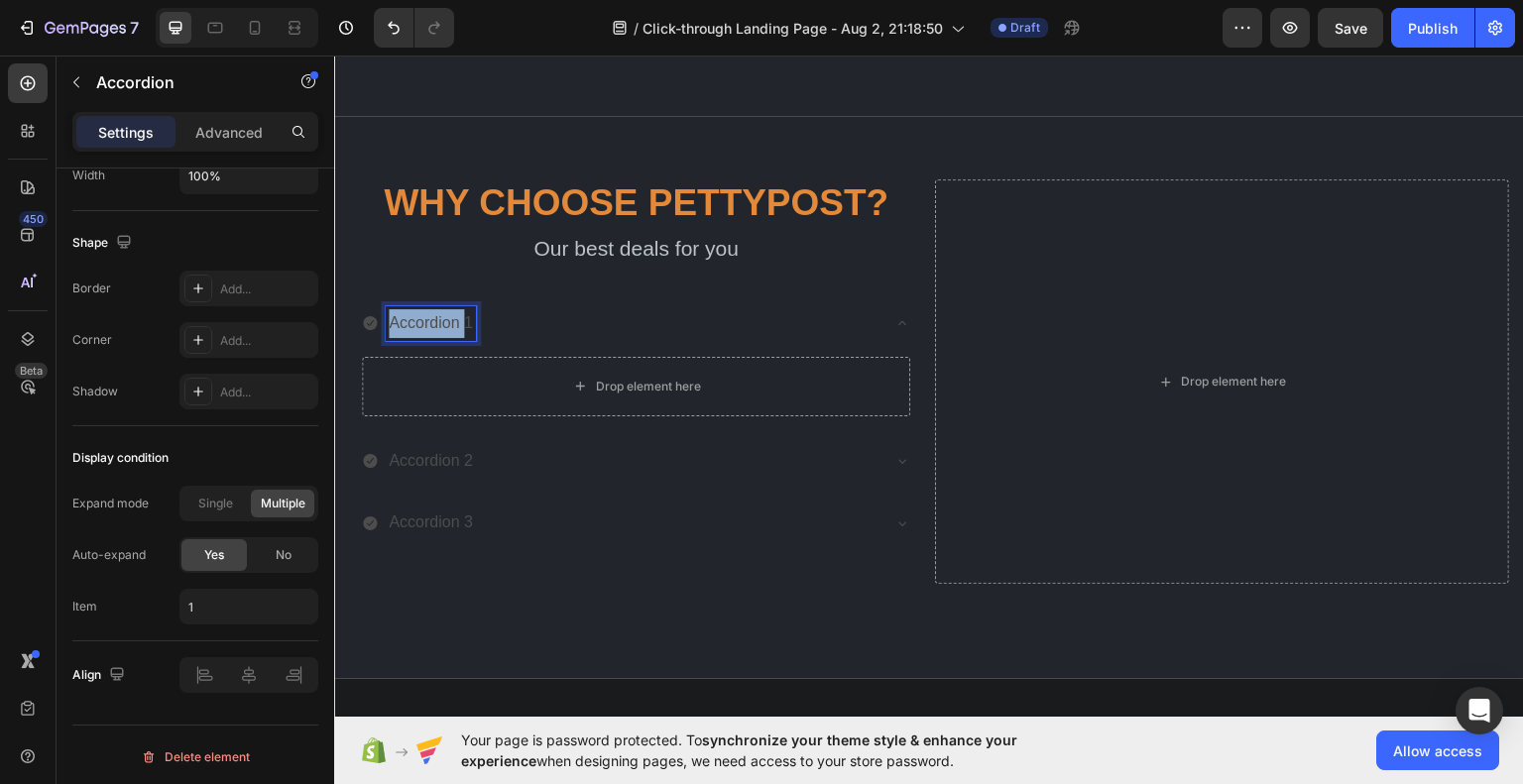 click on "Accordion 1" at bounding box center [430, 322] 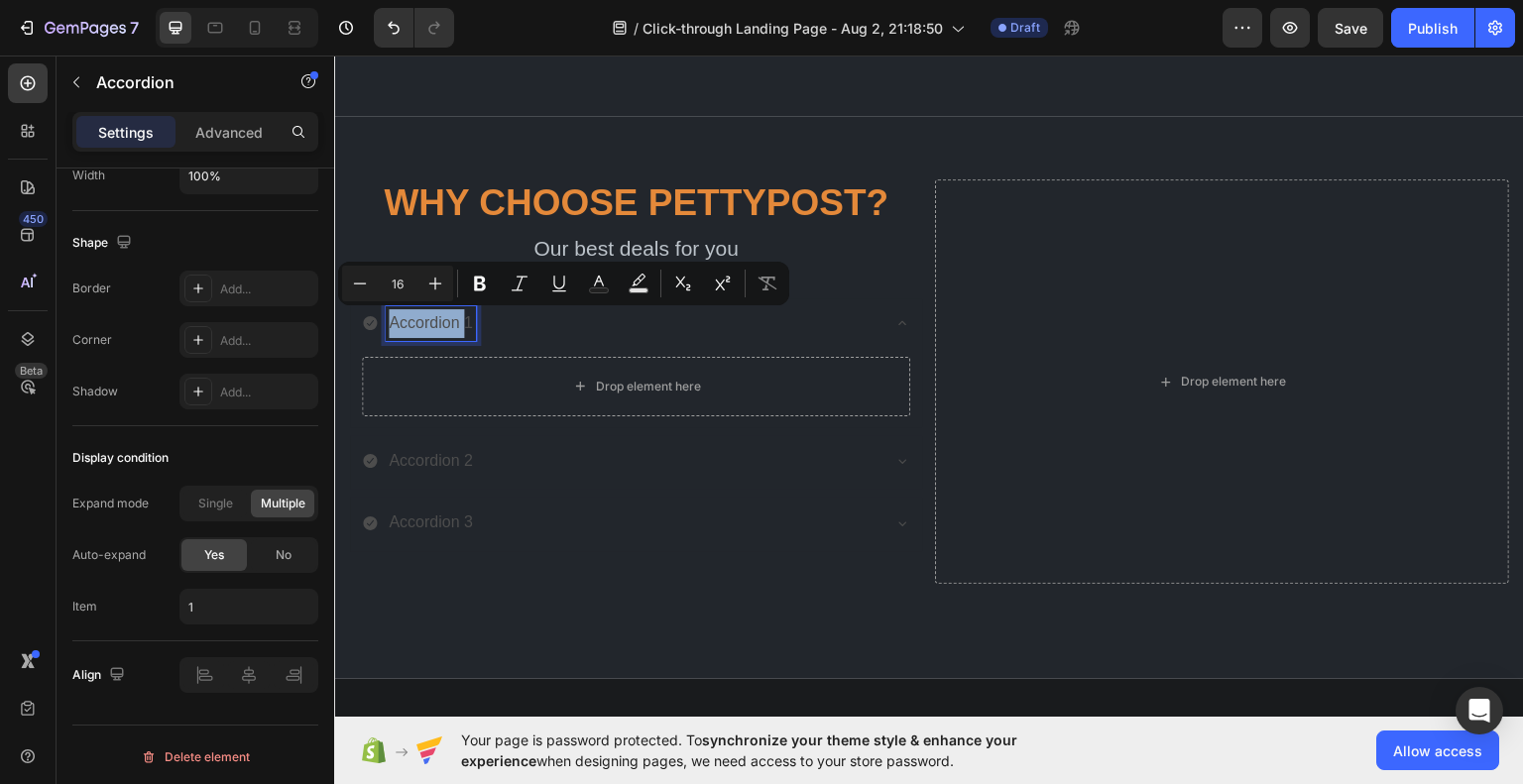 click on "Accordion 1" at bounding box center (430, 322) 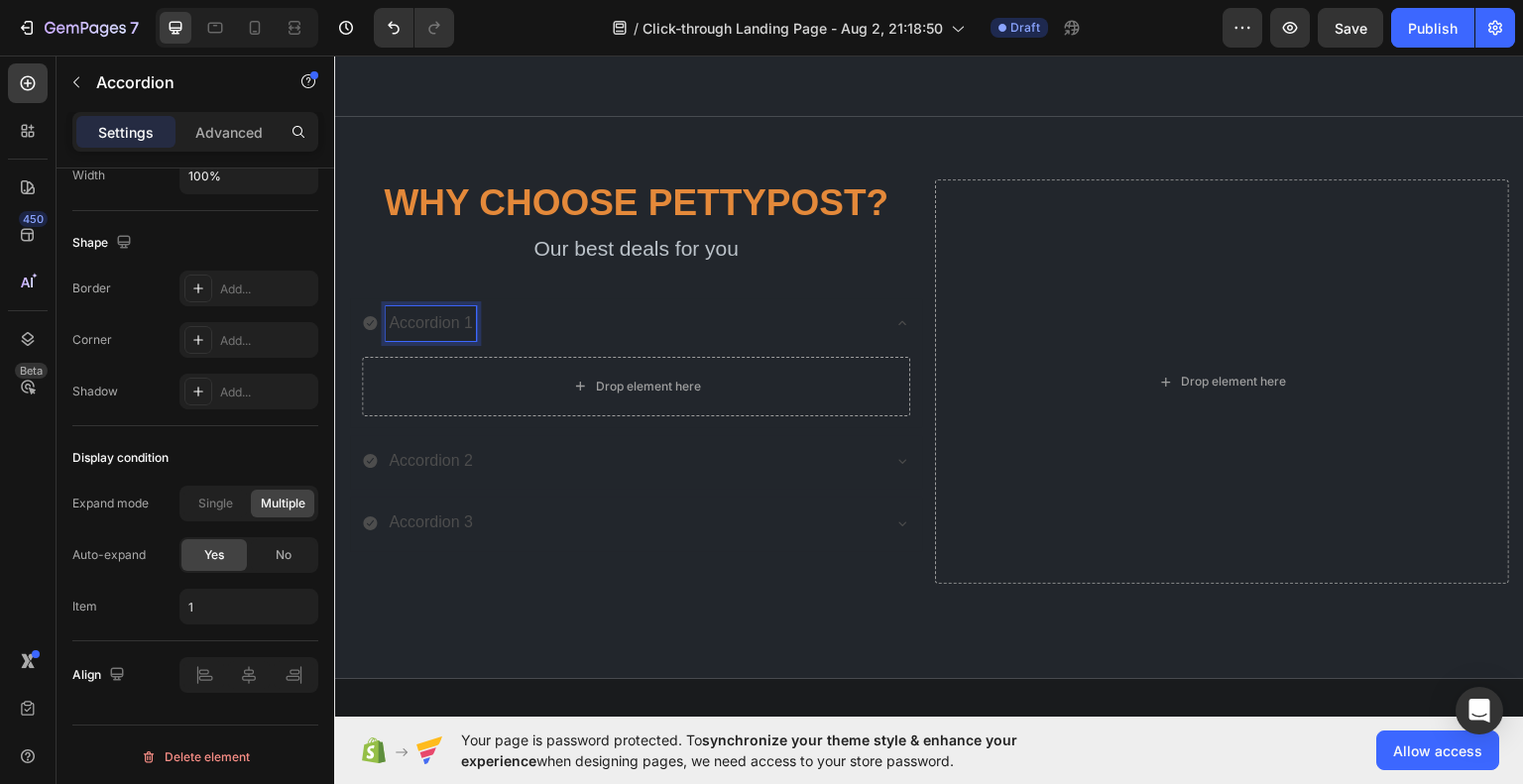 click on "Accordion 1" at bounding box center (430, 322) 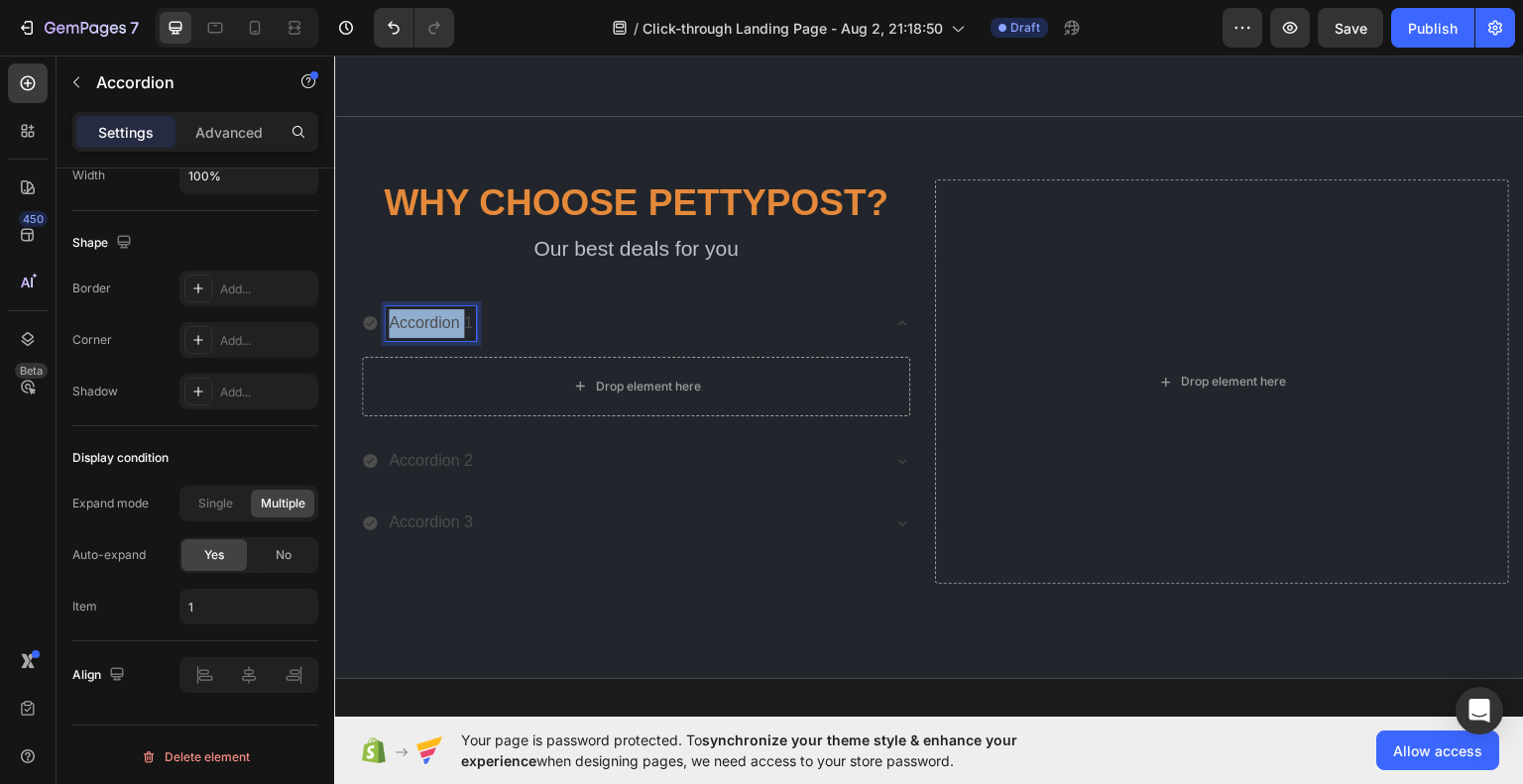 click on "Accordion 1" at bounding box center (430, 322) 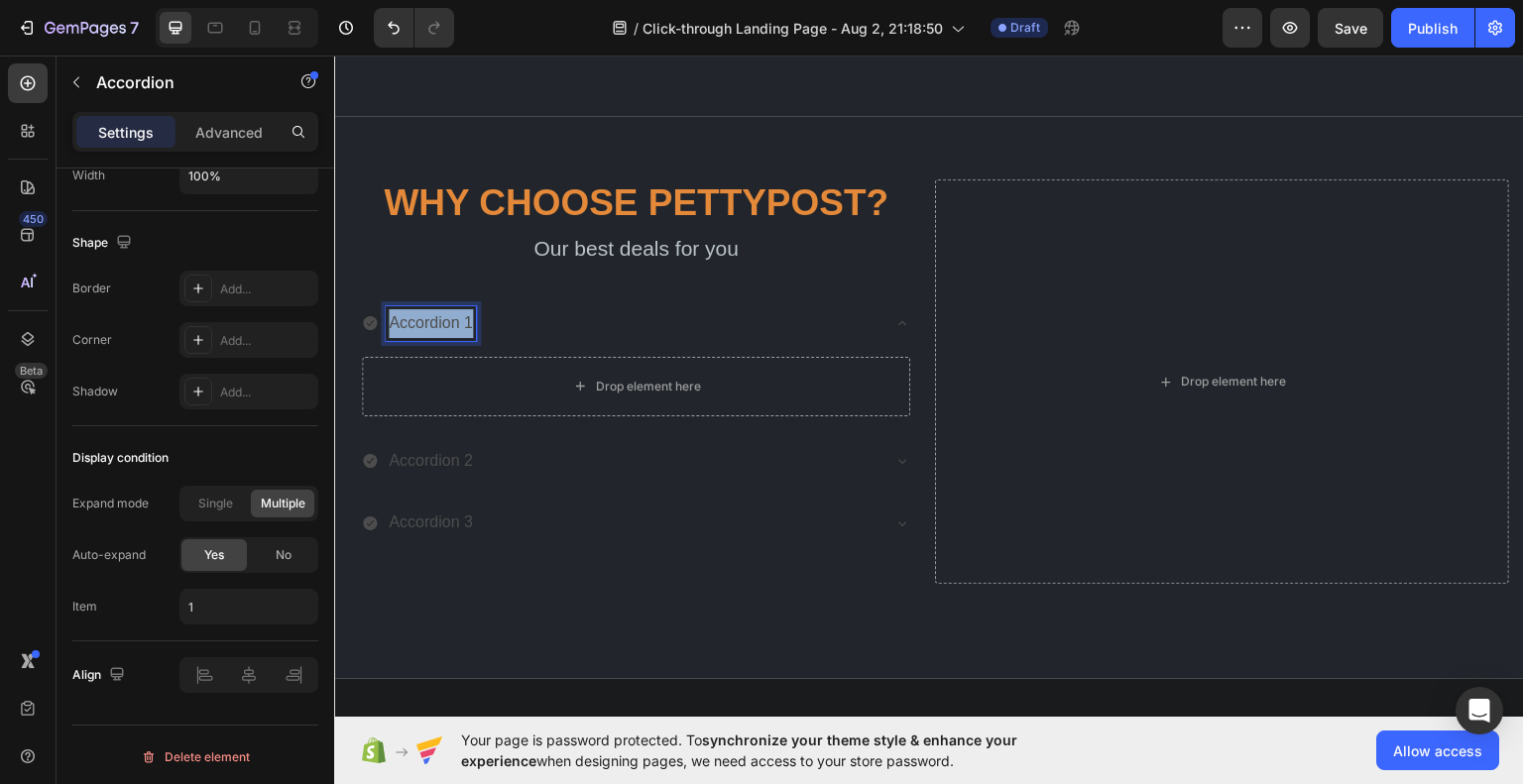 click on "Accordion 1" at bounding box center (430, 322) 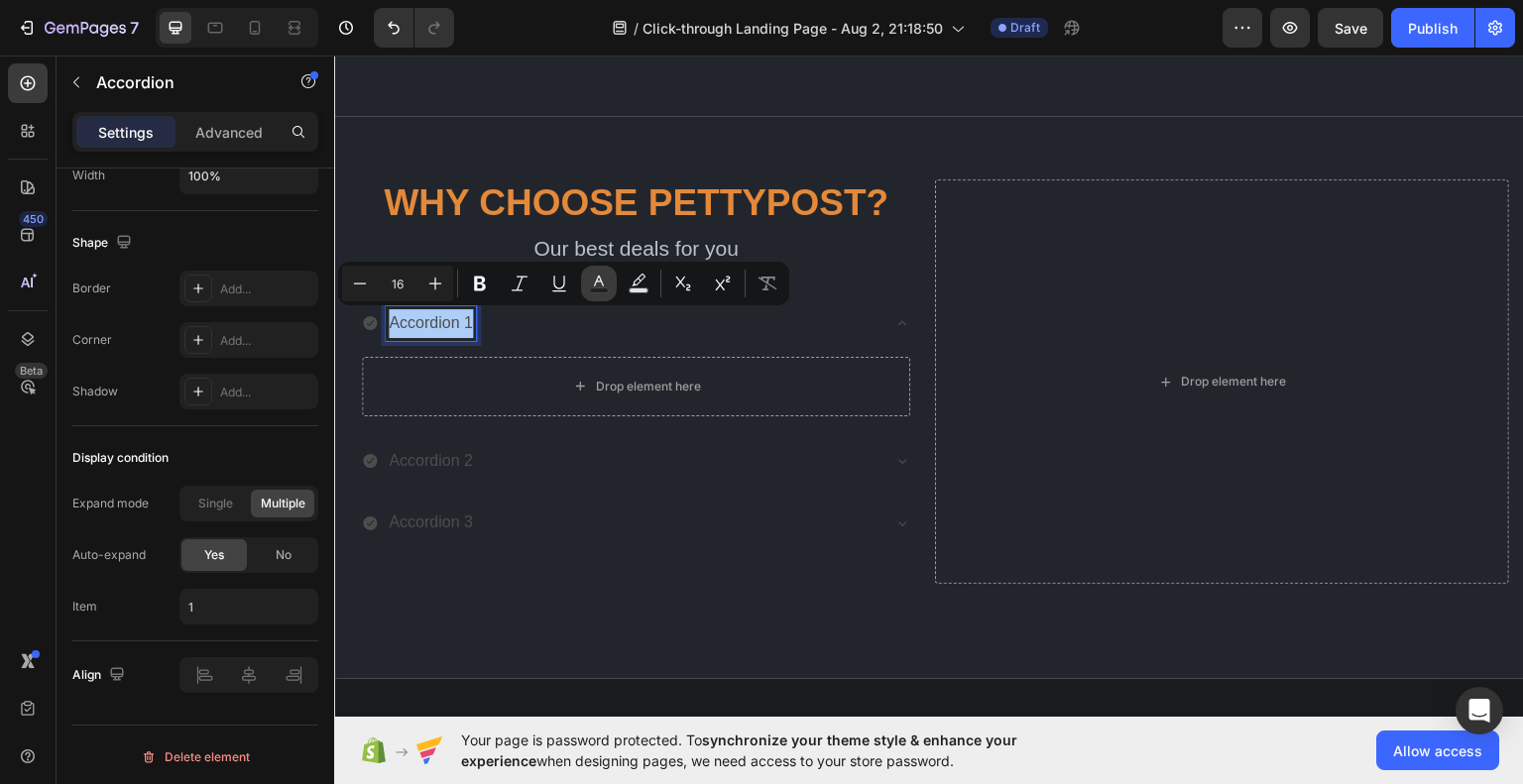 click 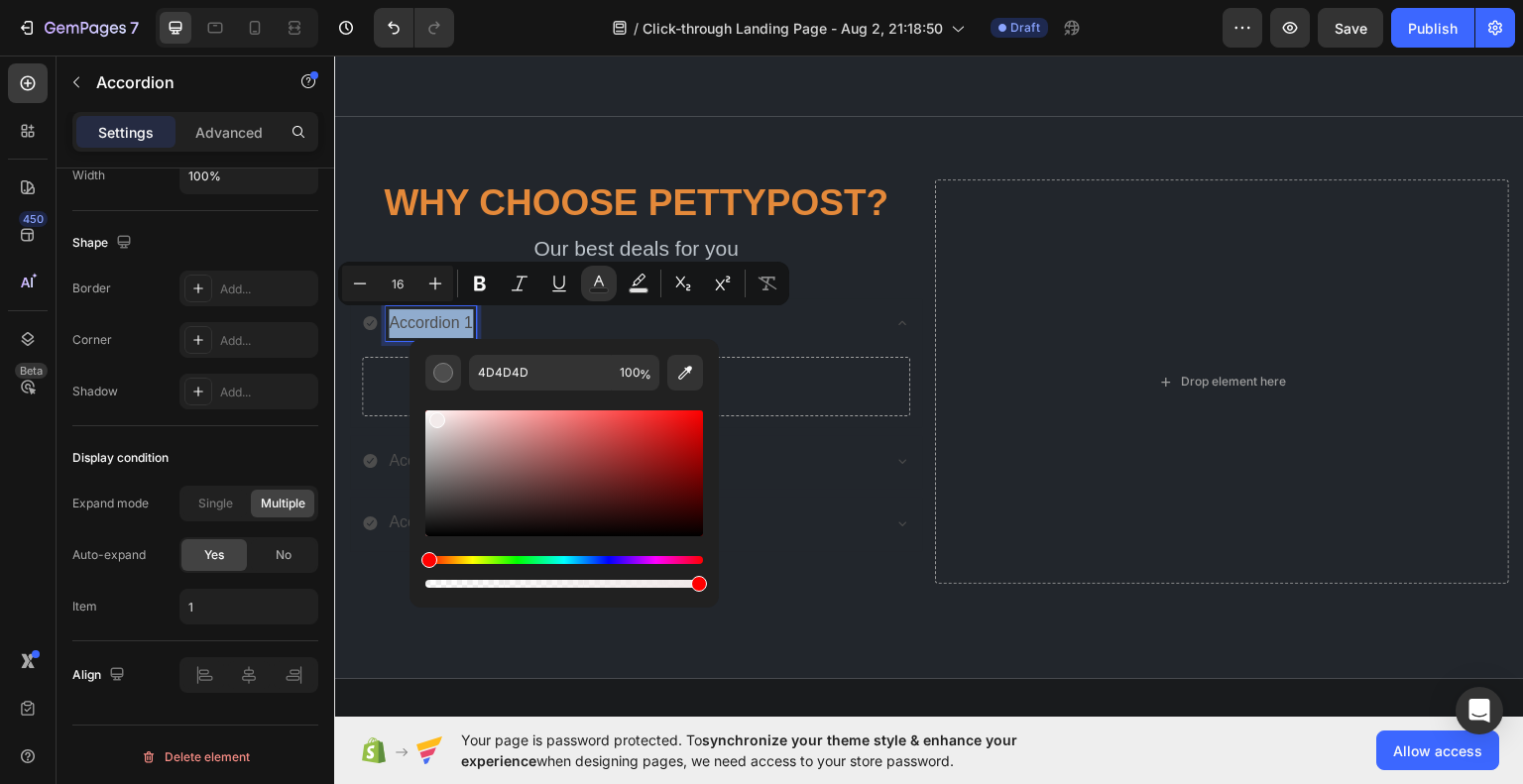 click at bounding box center (564, 473) 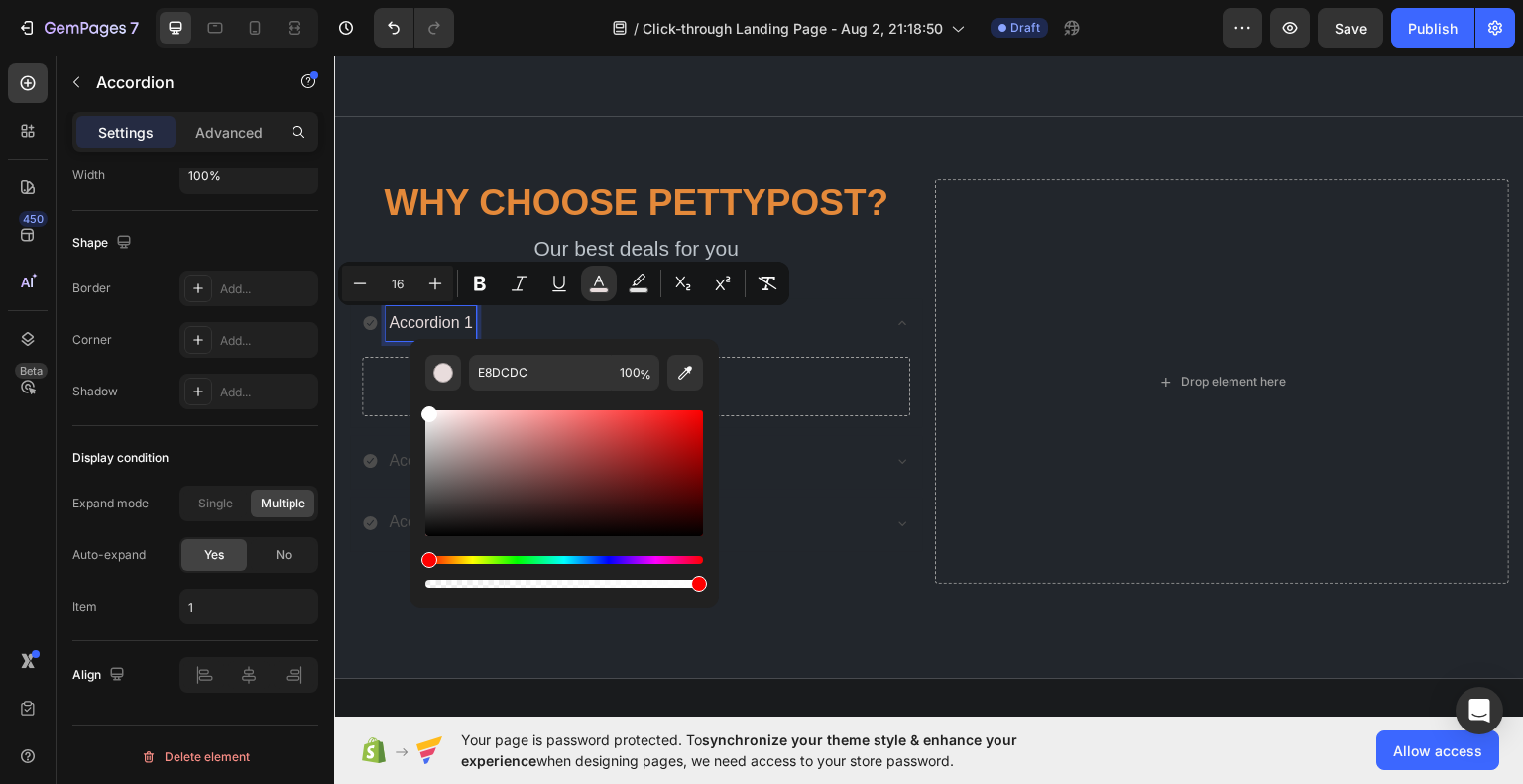 drag, startPoint x: 439, startPoint y: 421, endPoint x: 412, endPoint y: 392, distance: 39.62323 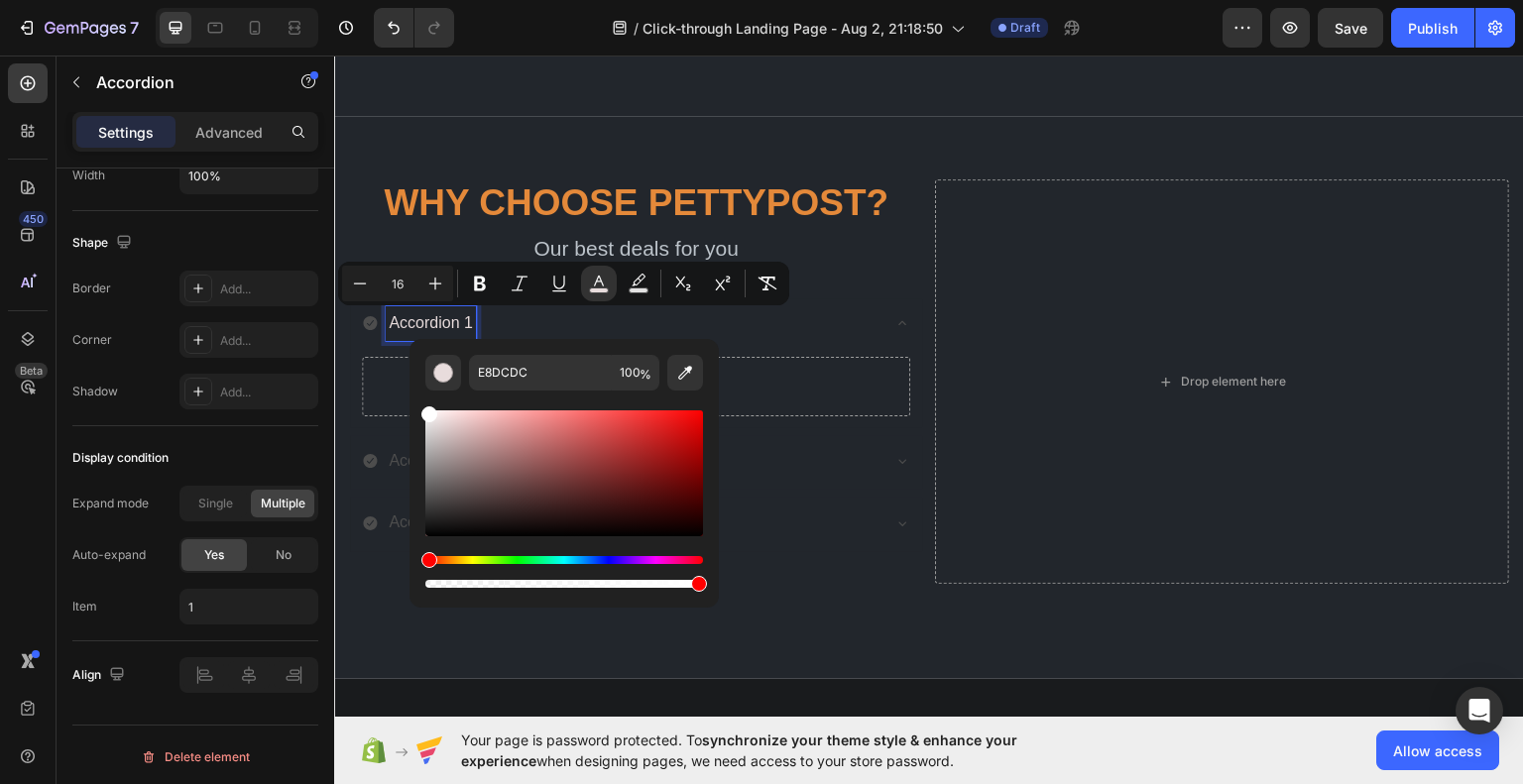click on "E8DCDC 100 %" at bounding box center (564, 465) 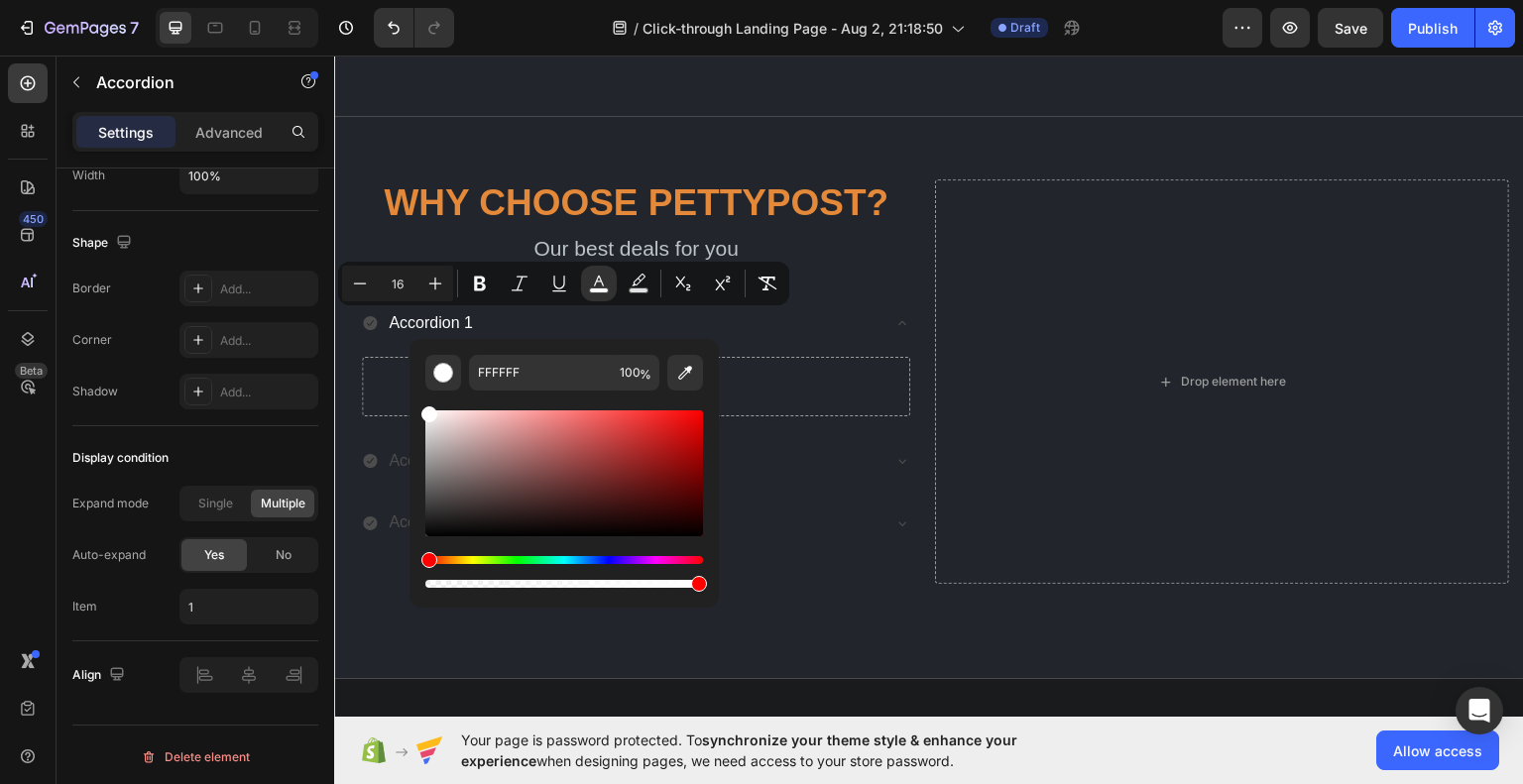click on "Accordion 1" at bounding box center [620, 322] 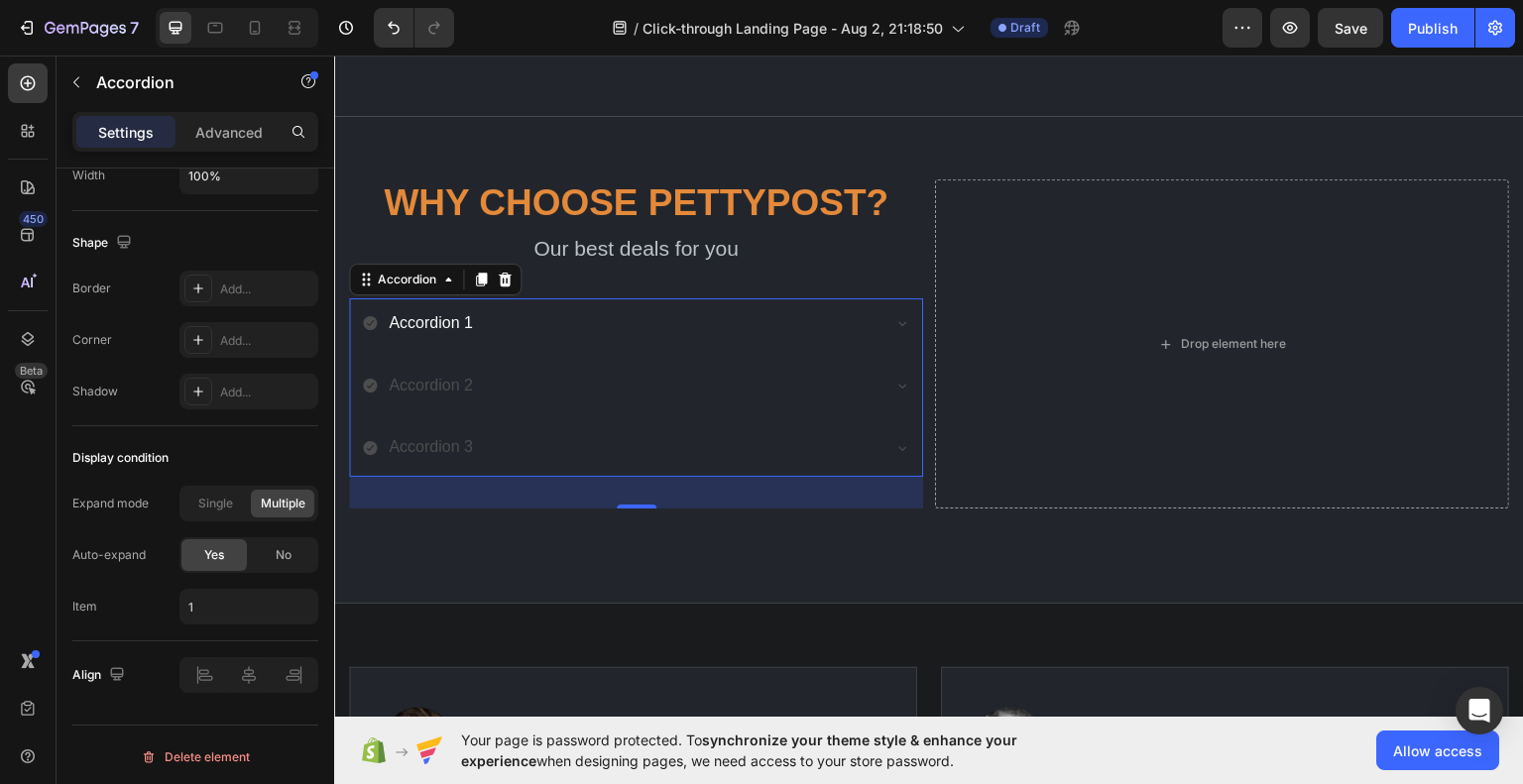 click on "Accordion 1" at bounding box center [620, 322] 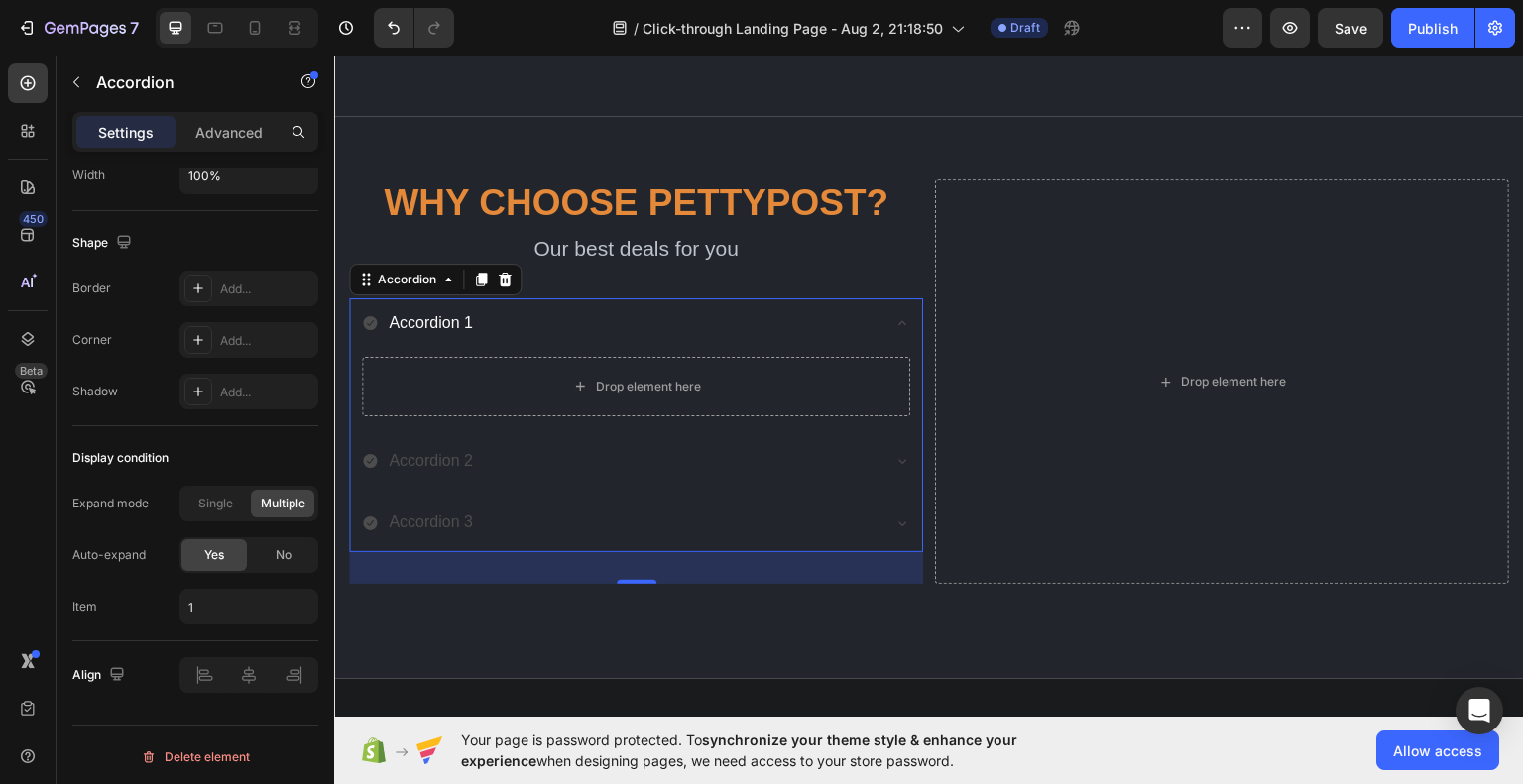 click on "Accordion 3" at bounding box center [620, 521] 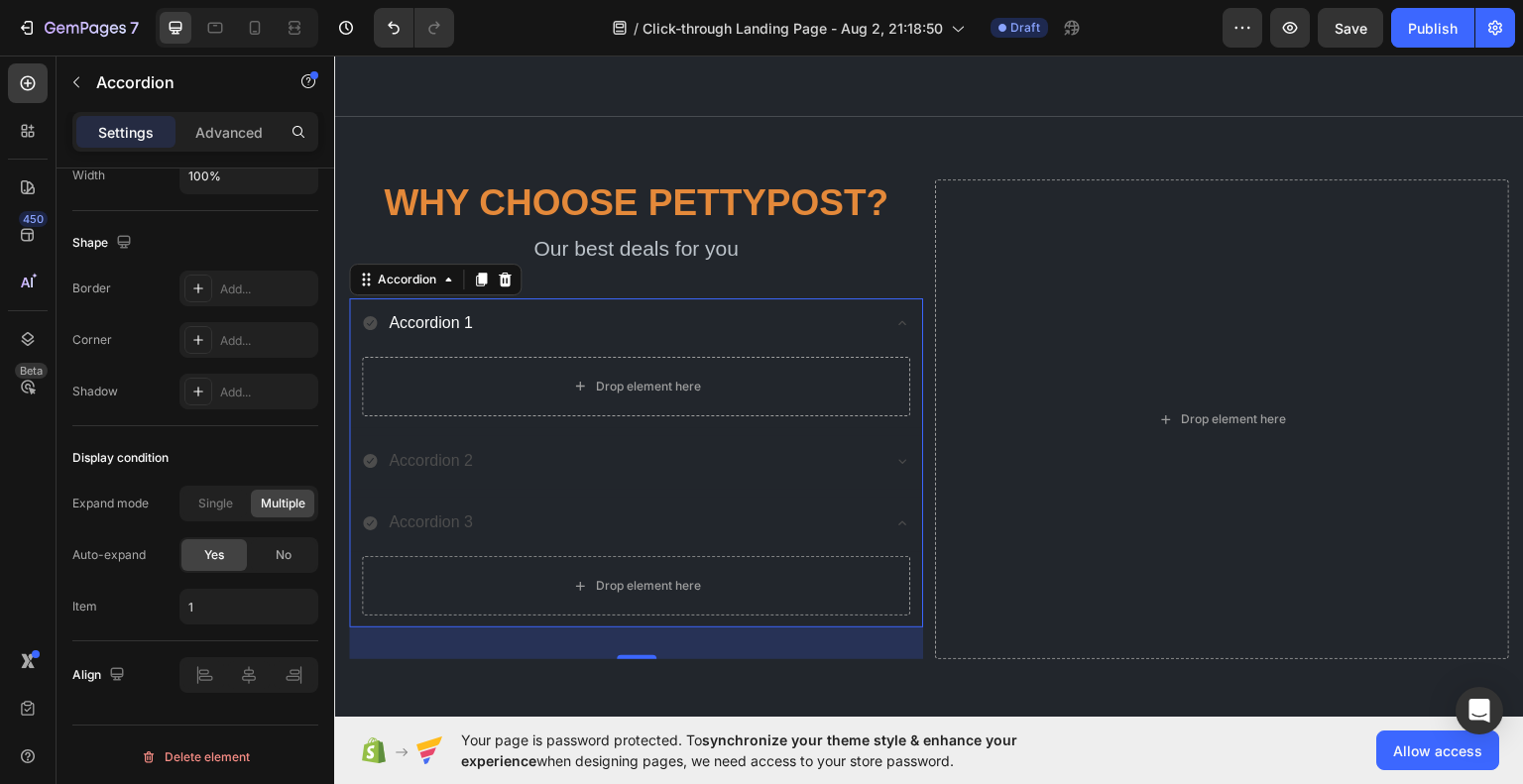 click on "Accordion 1" at bounding box center [430, 321] 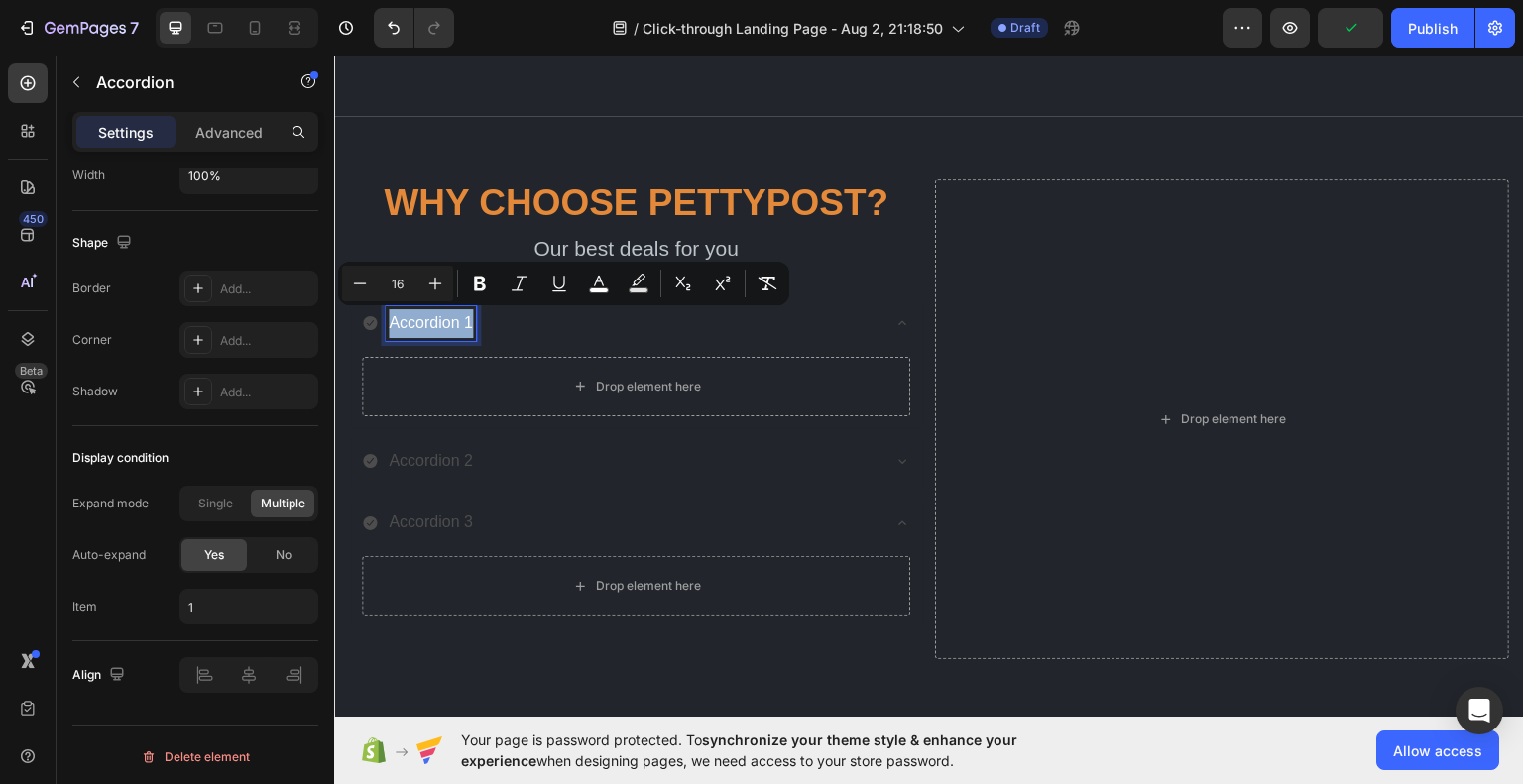 click on "Accordion 1" at bounding box center (430, 321) 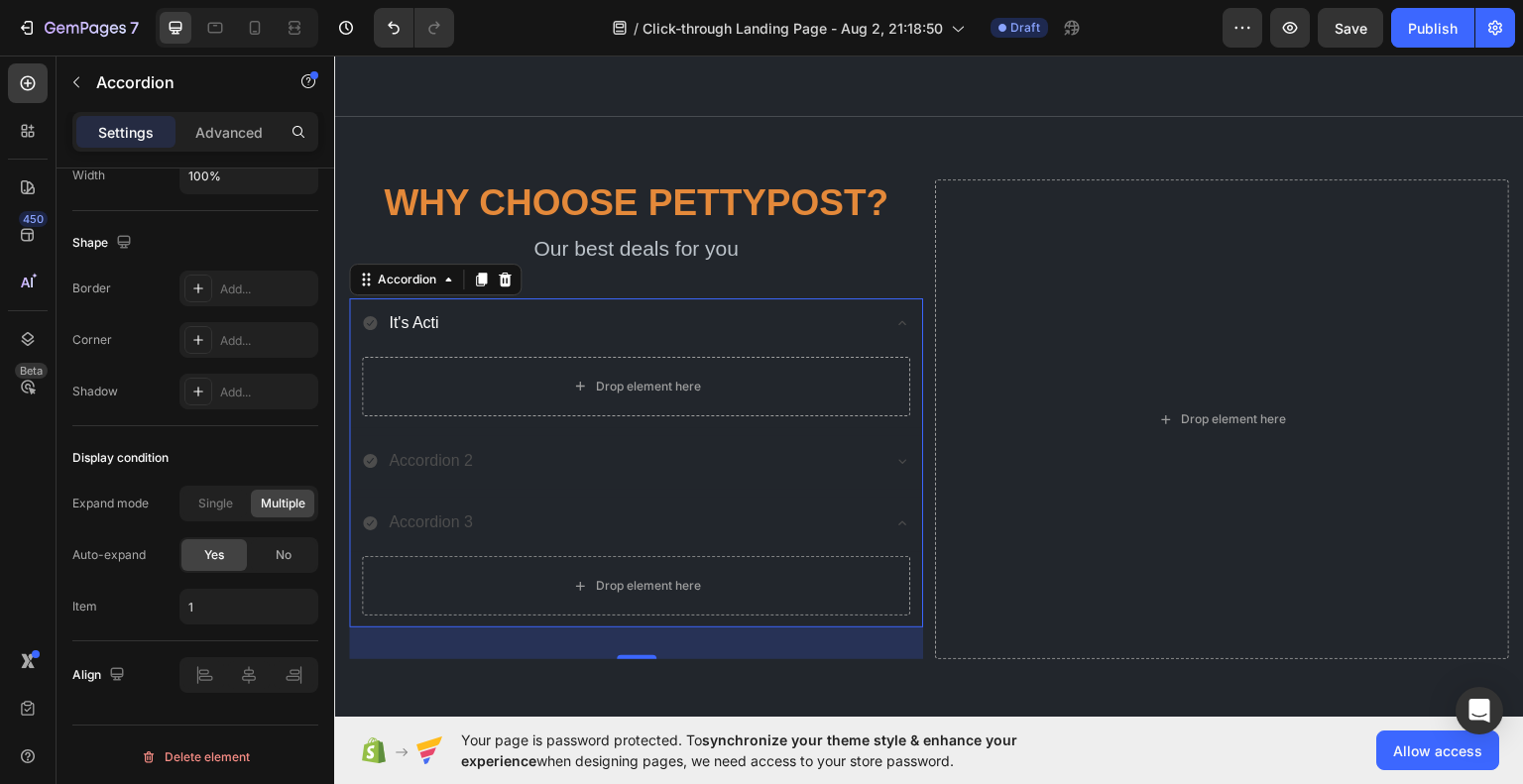 click on "It's Acti" at bounding box center [620, 322] 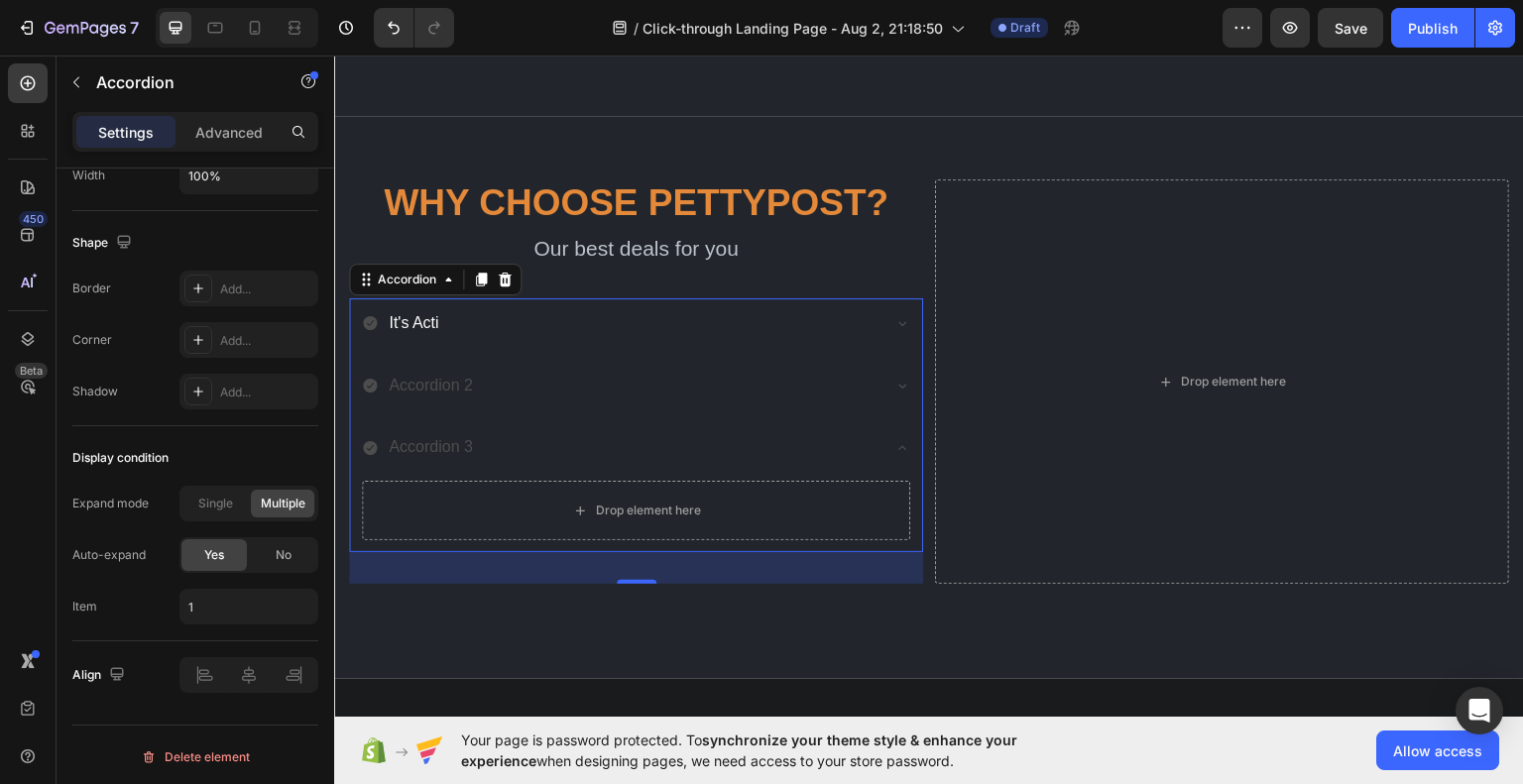 click on "It's Acti" at bounding box center (620, 322) 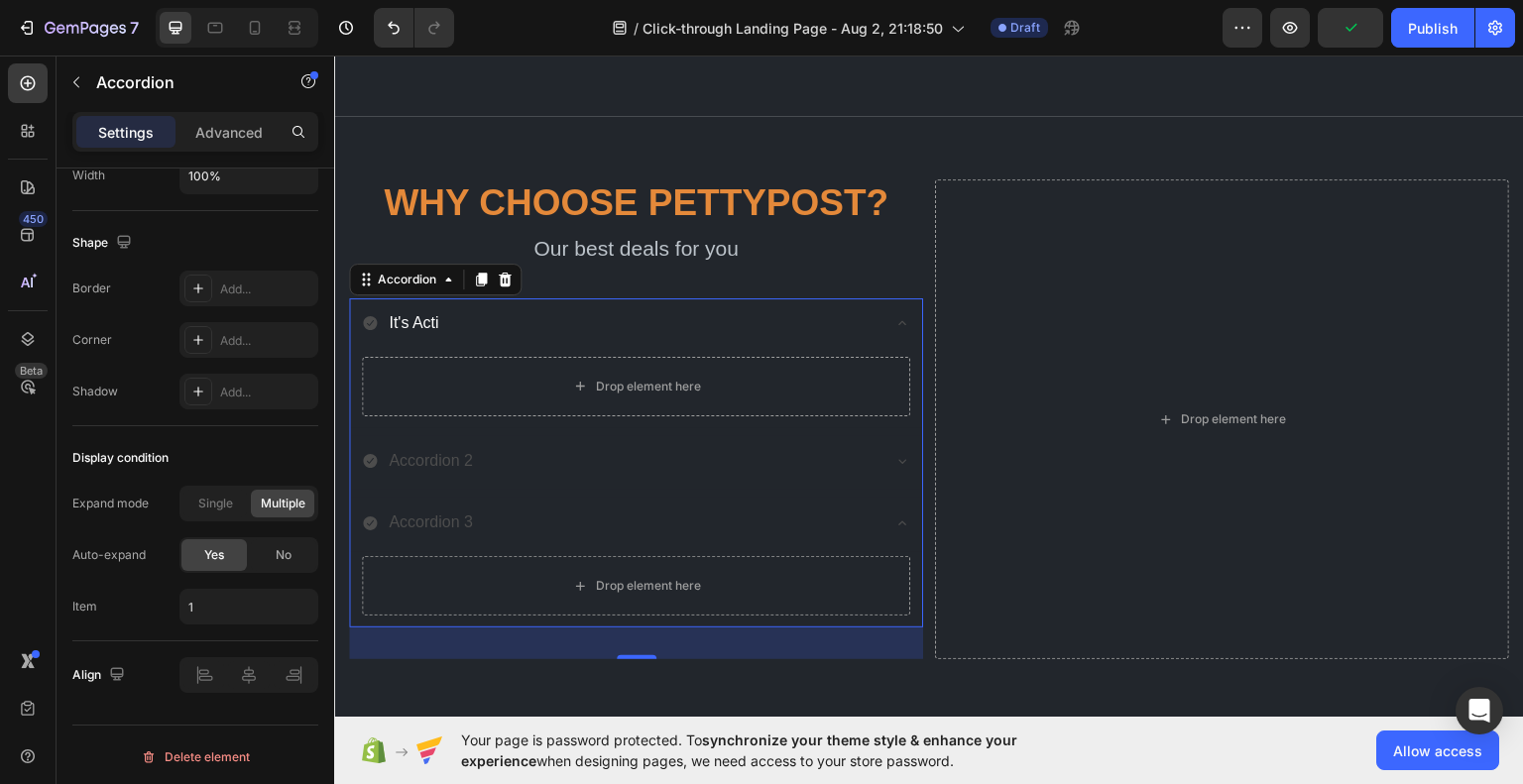 click on "It's Acti" at bounding box center [620, 322] 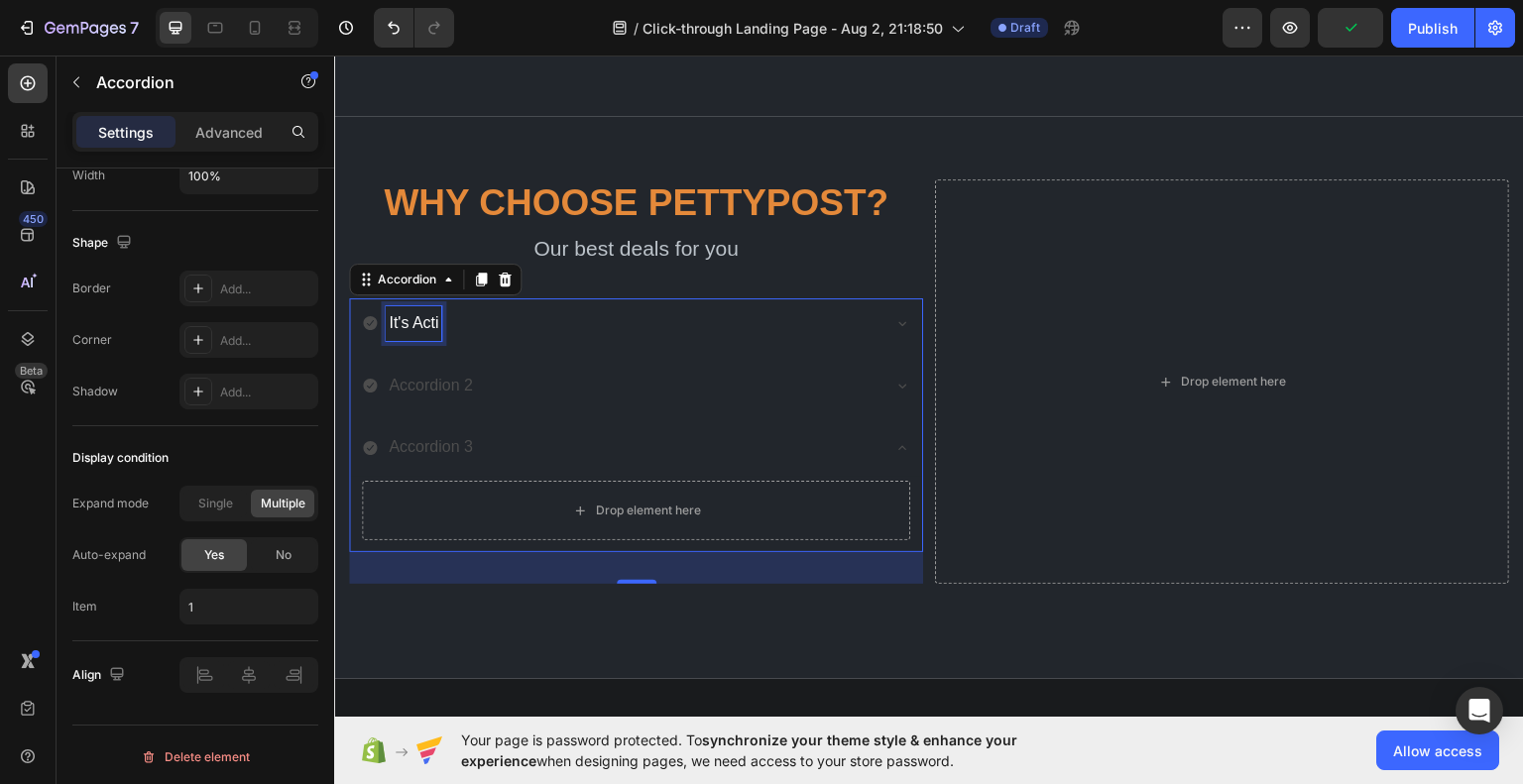 click on "It's Acti" at bounding box center [413, 321] 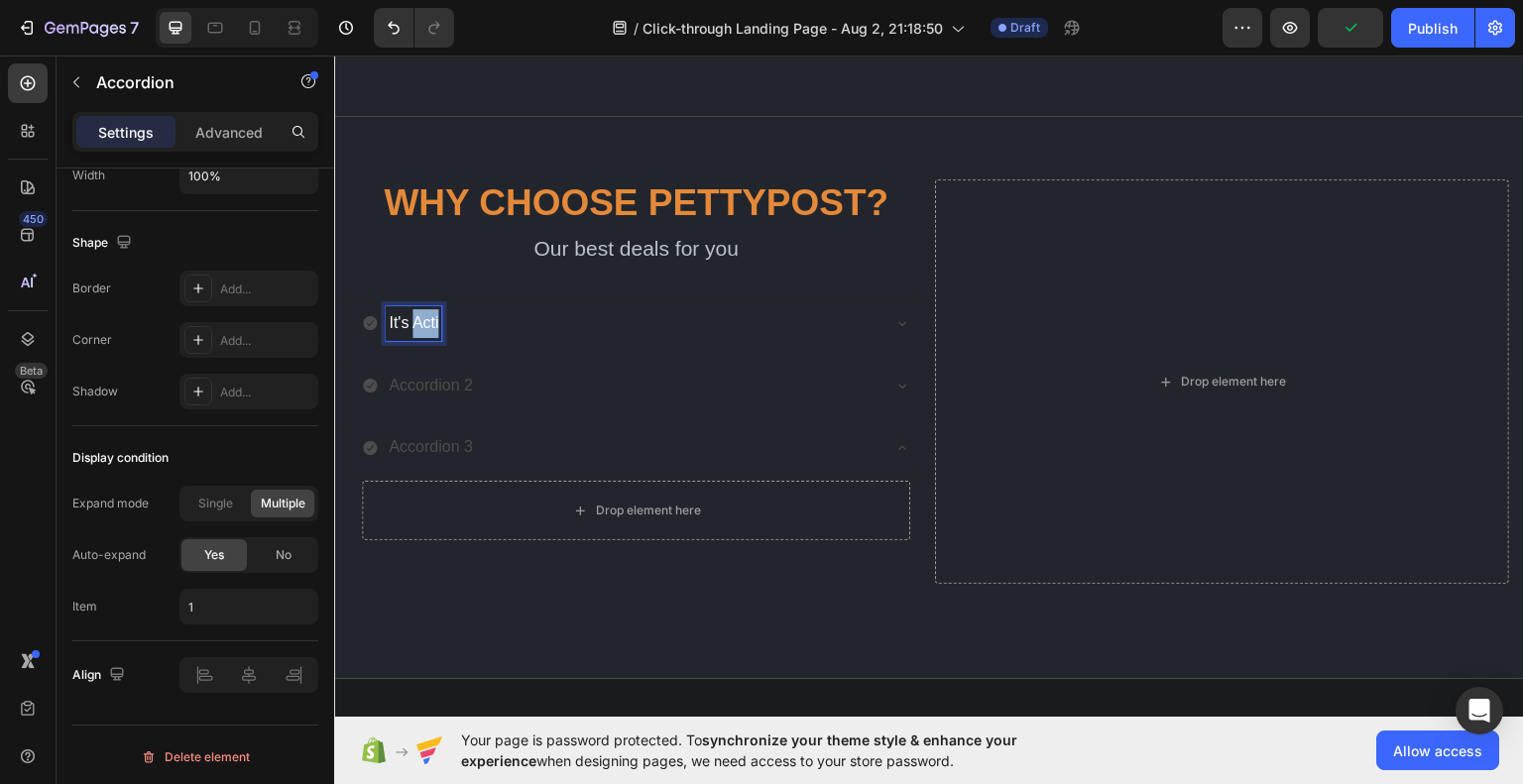 click on "It's Acti" at bounding box center (413, 321) 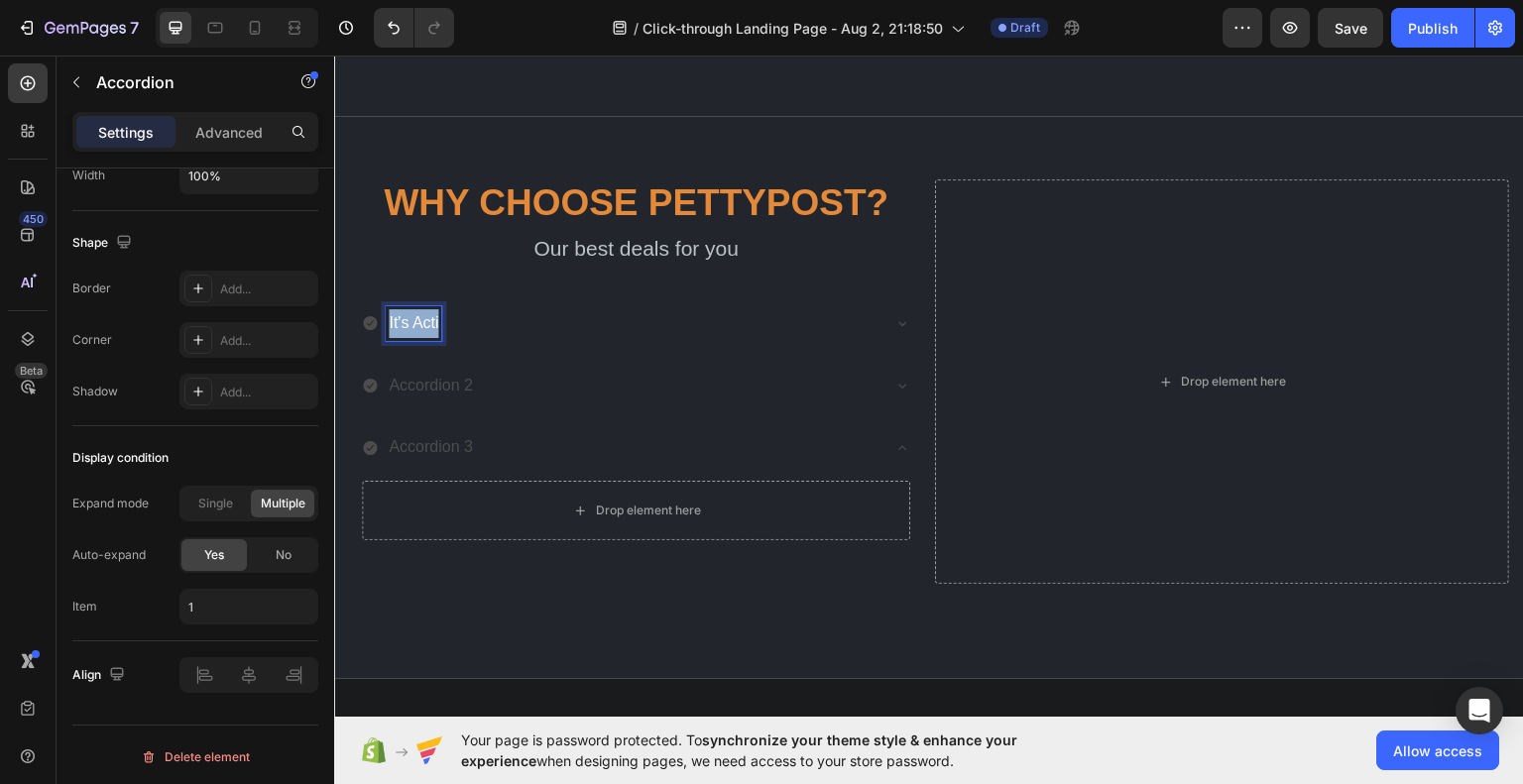 click on "It's Acti" at bounding box center (413, 321) 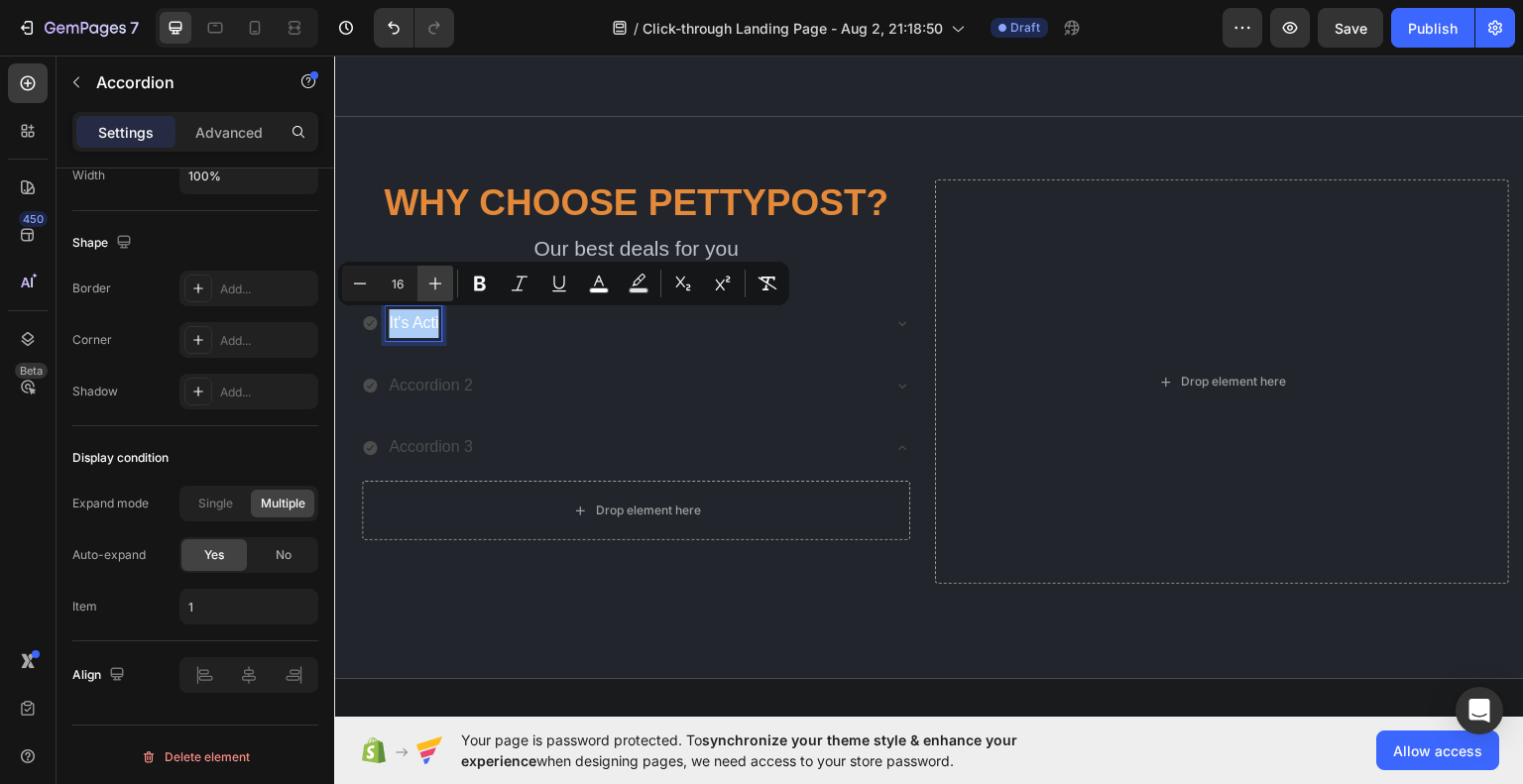click 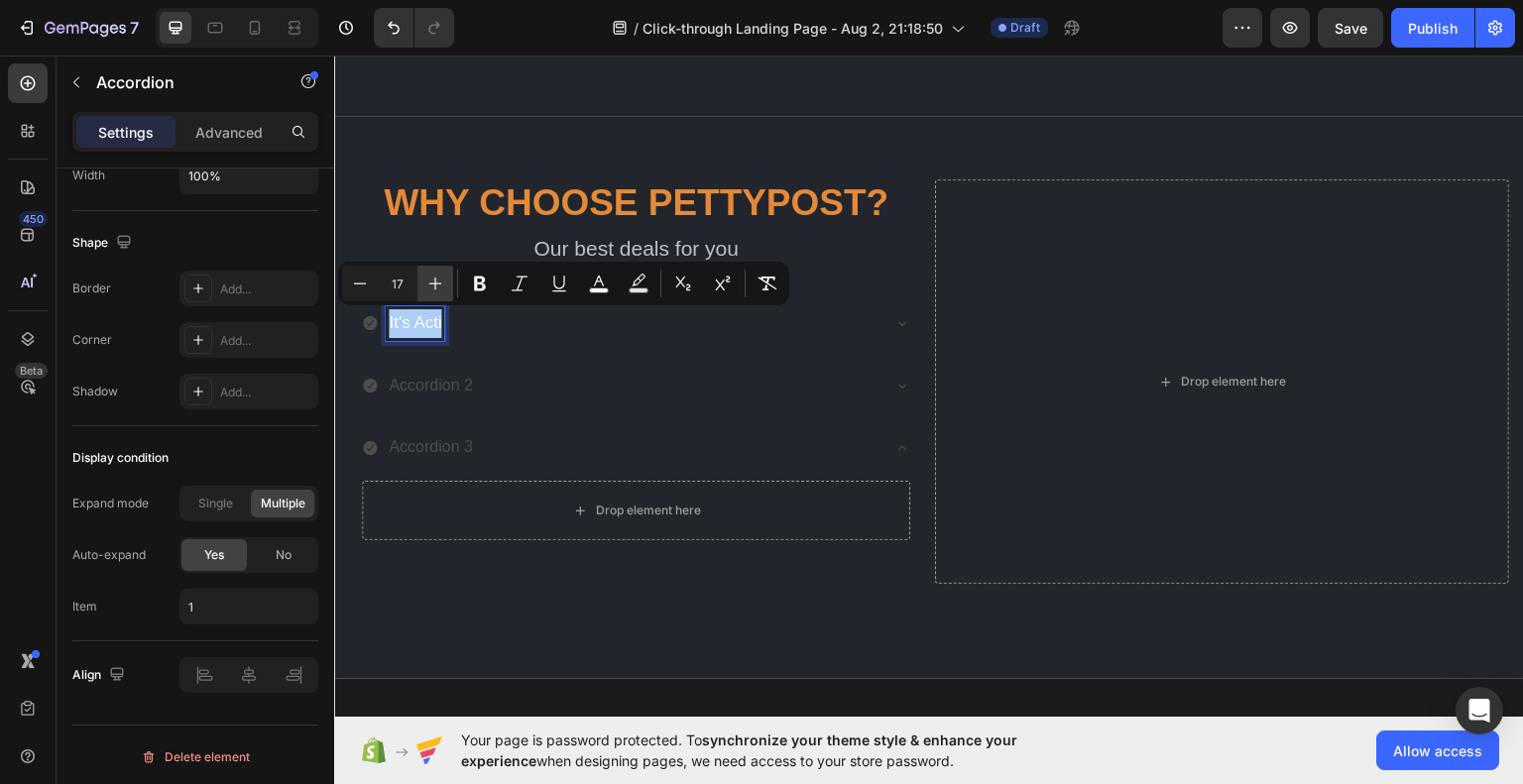 click 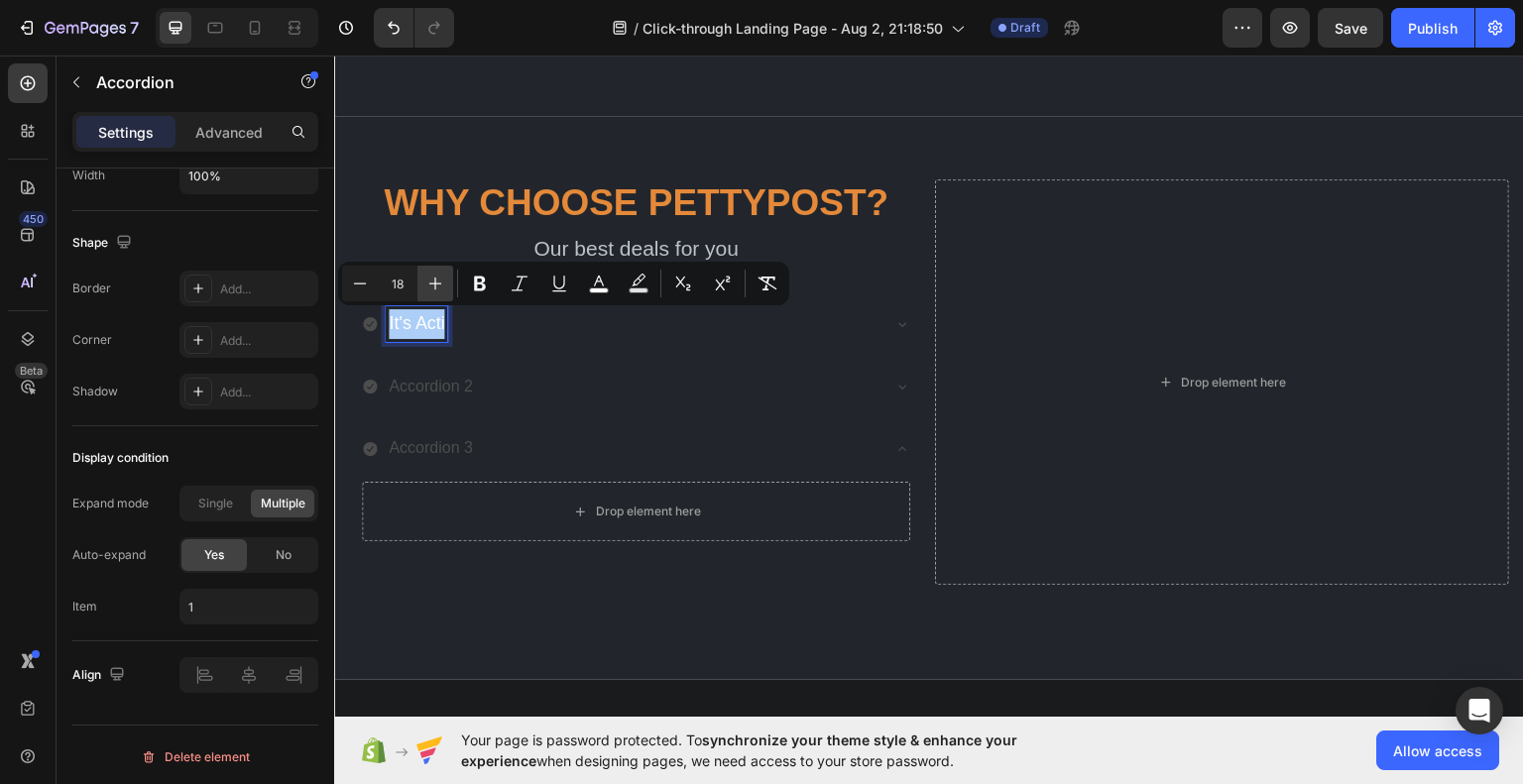 click 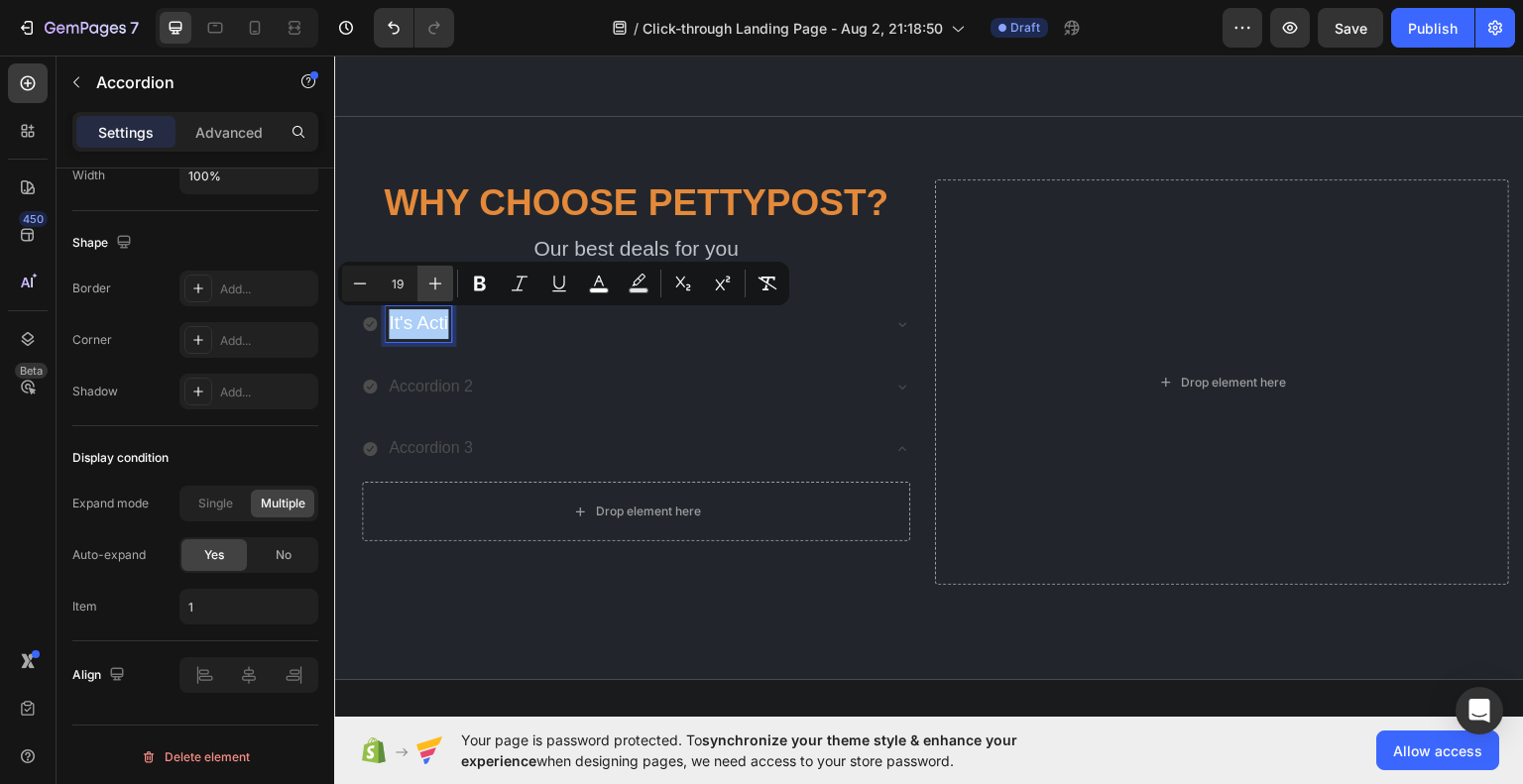 click 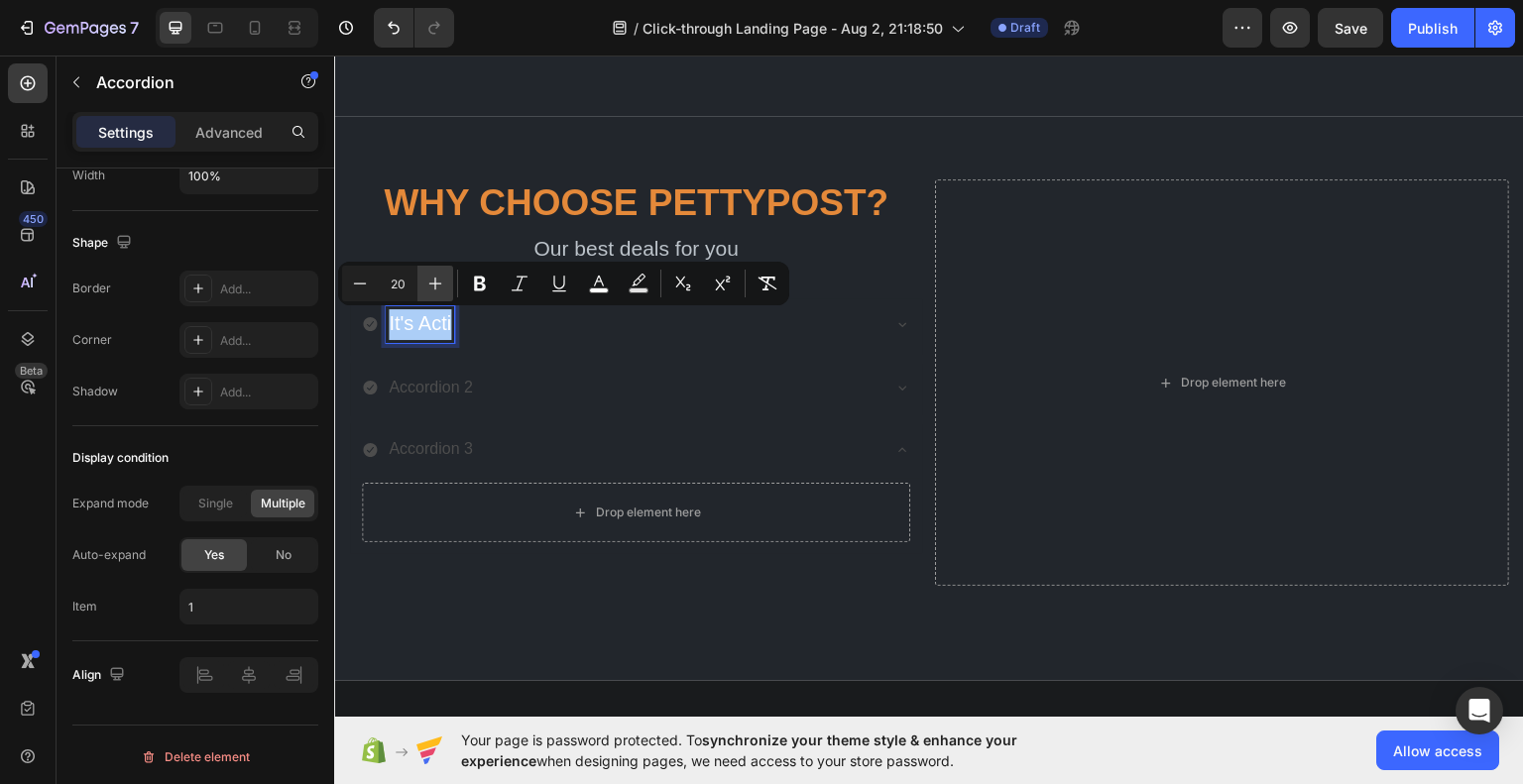 click 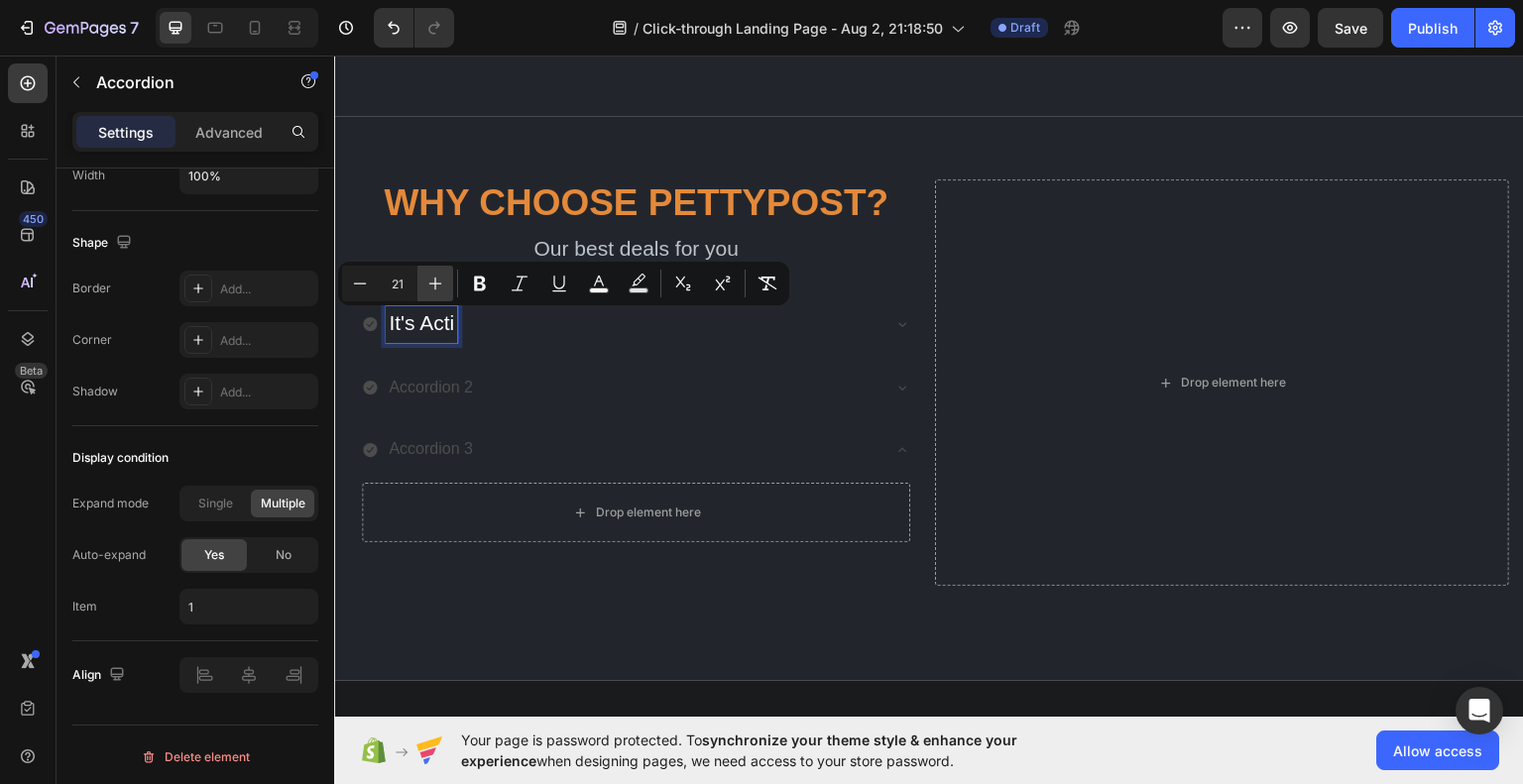 click 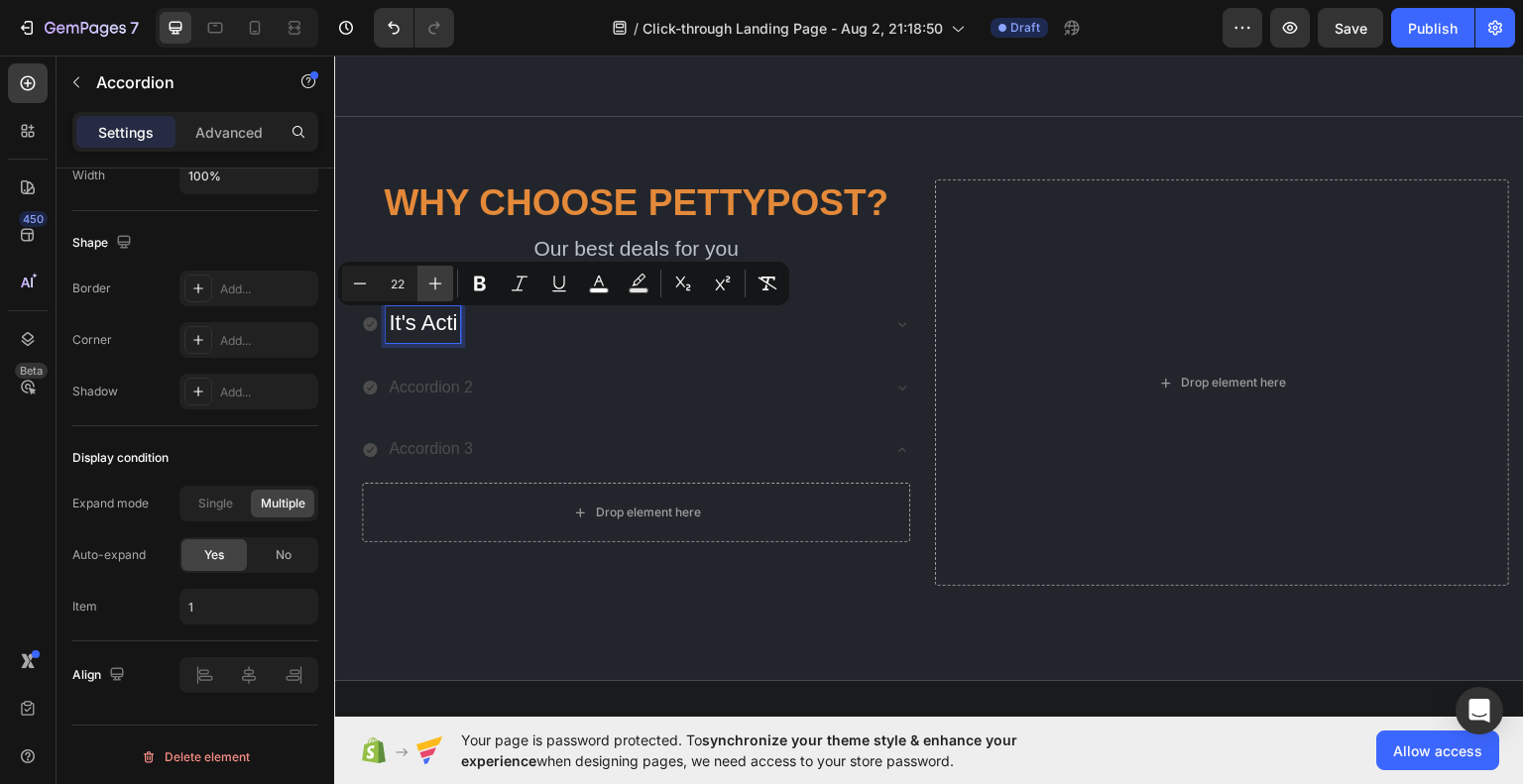 click 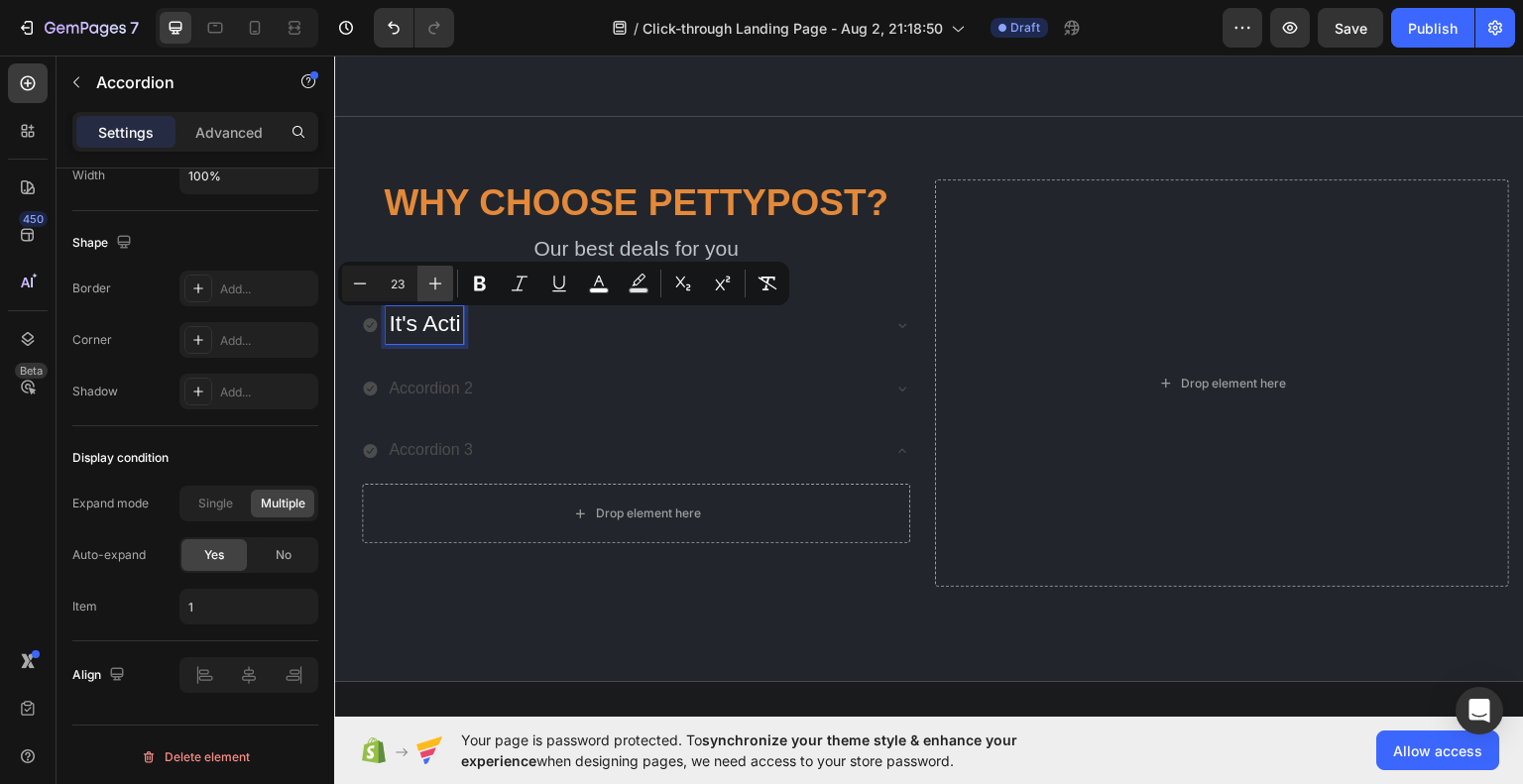 click 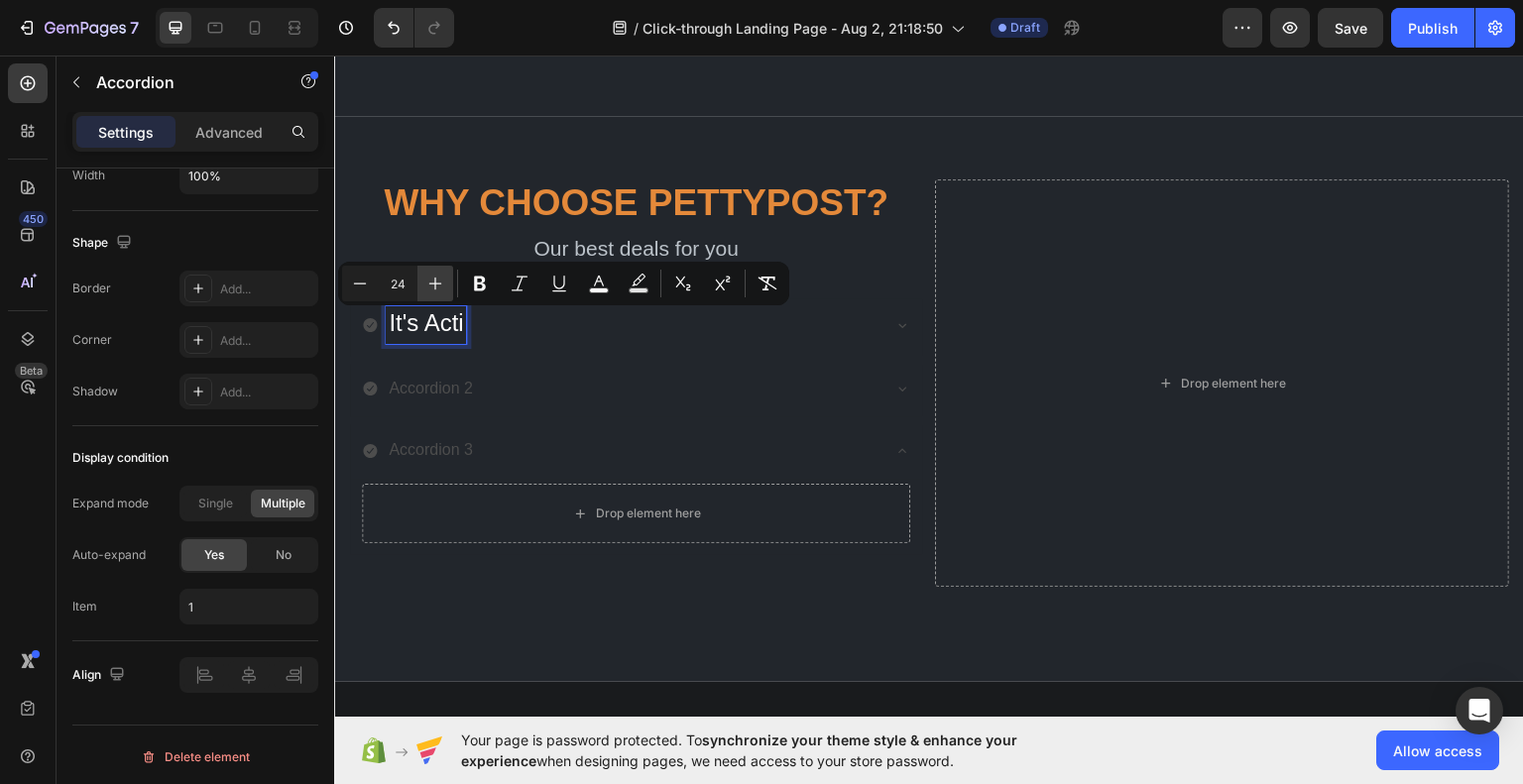 click 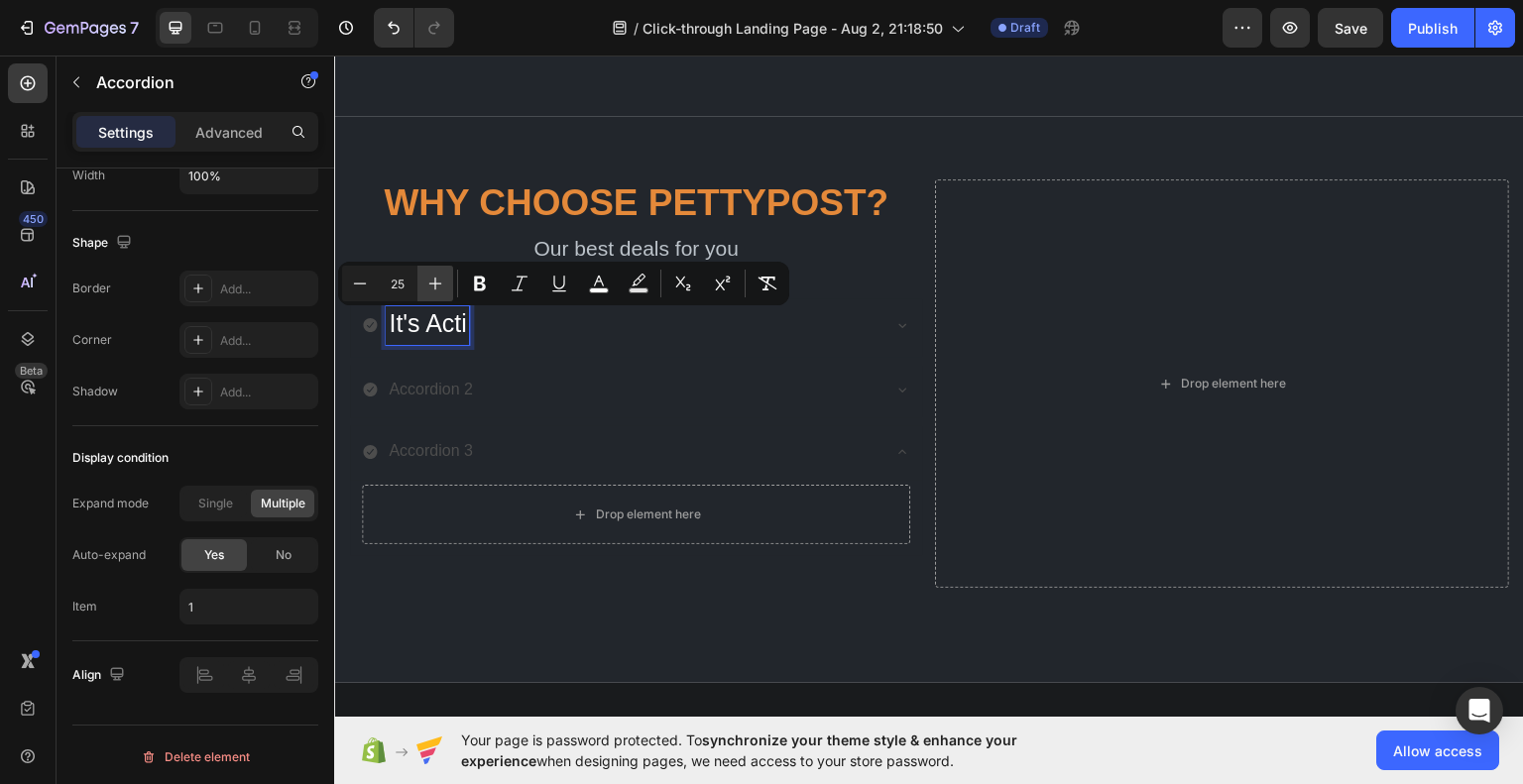 click 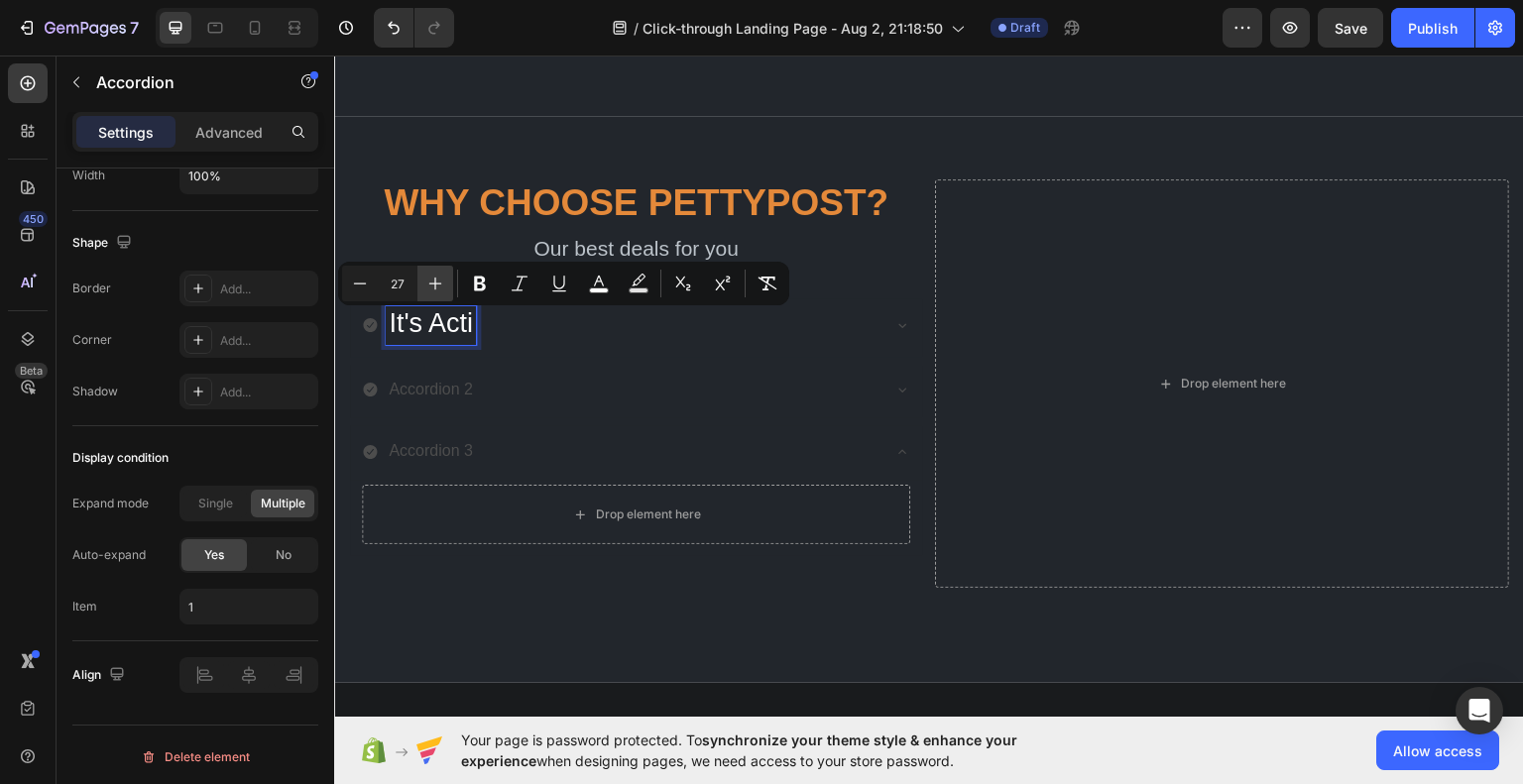 click 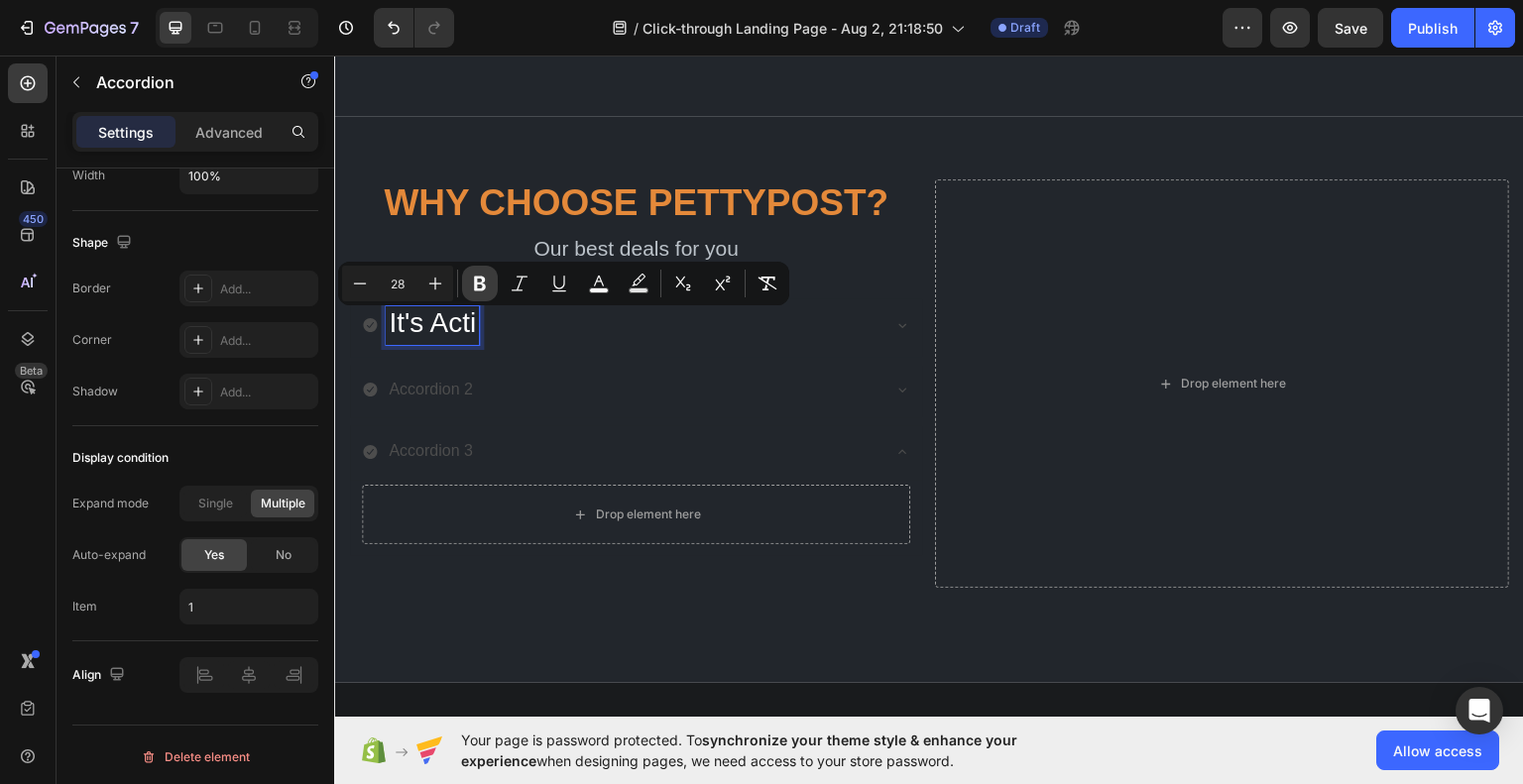 click 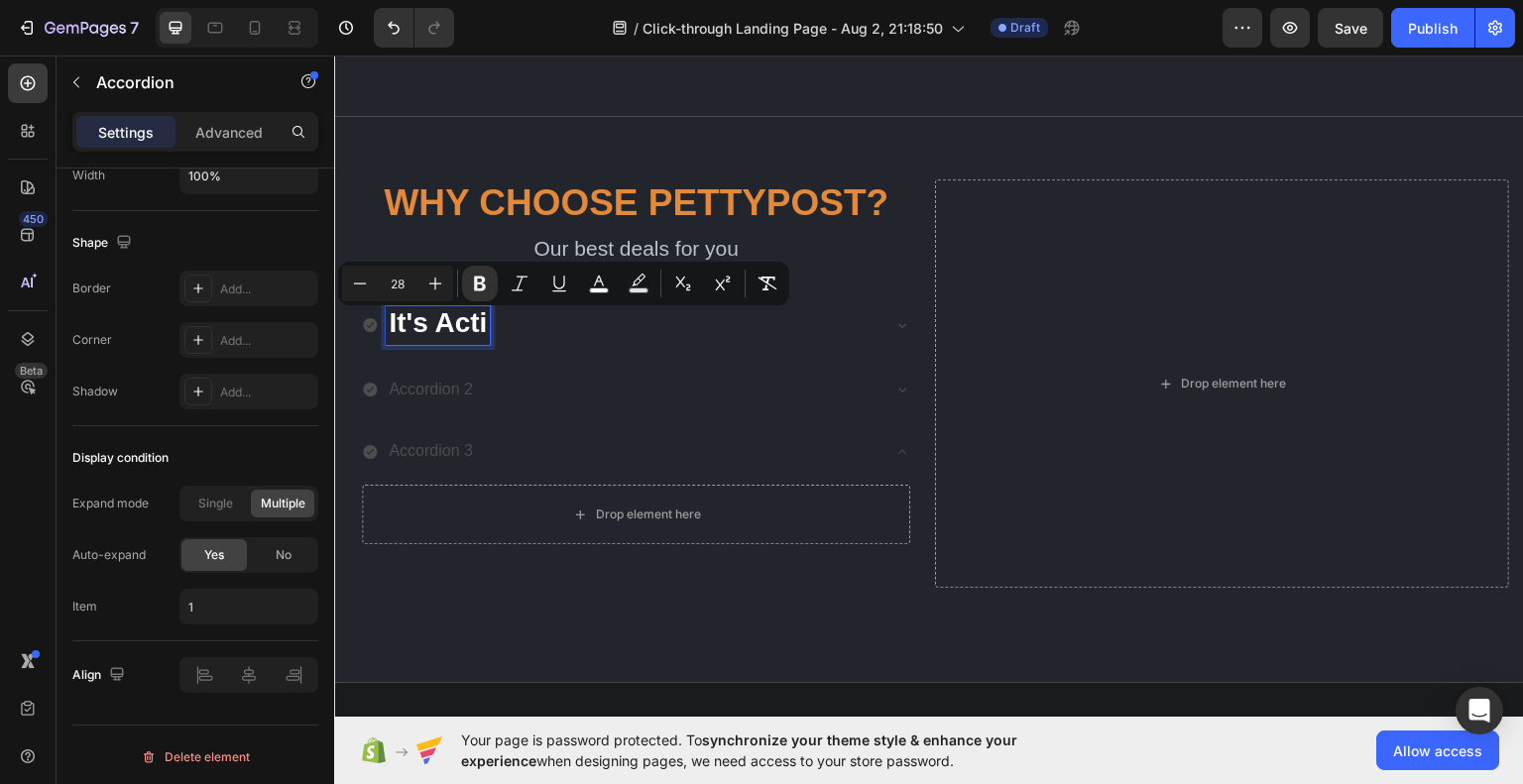 click on "It's Acti" at bounding box center [437, 321] 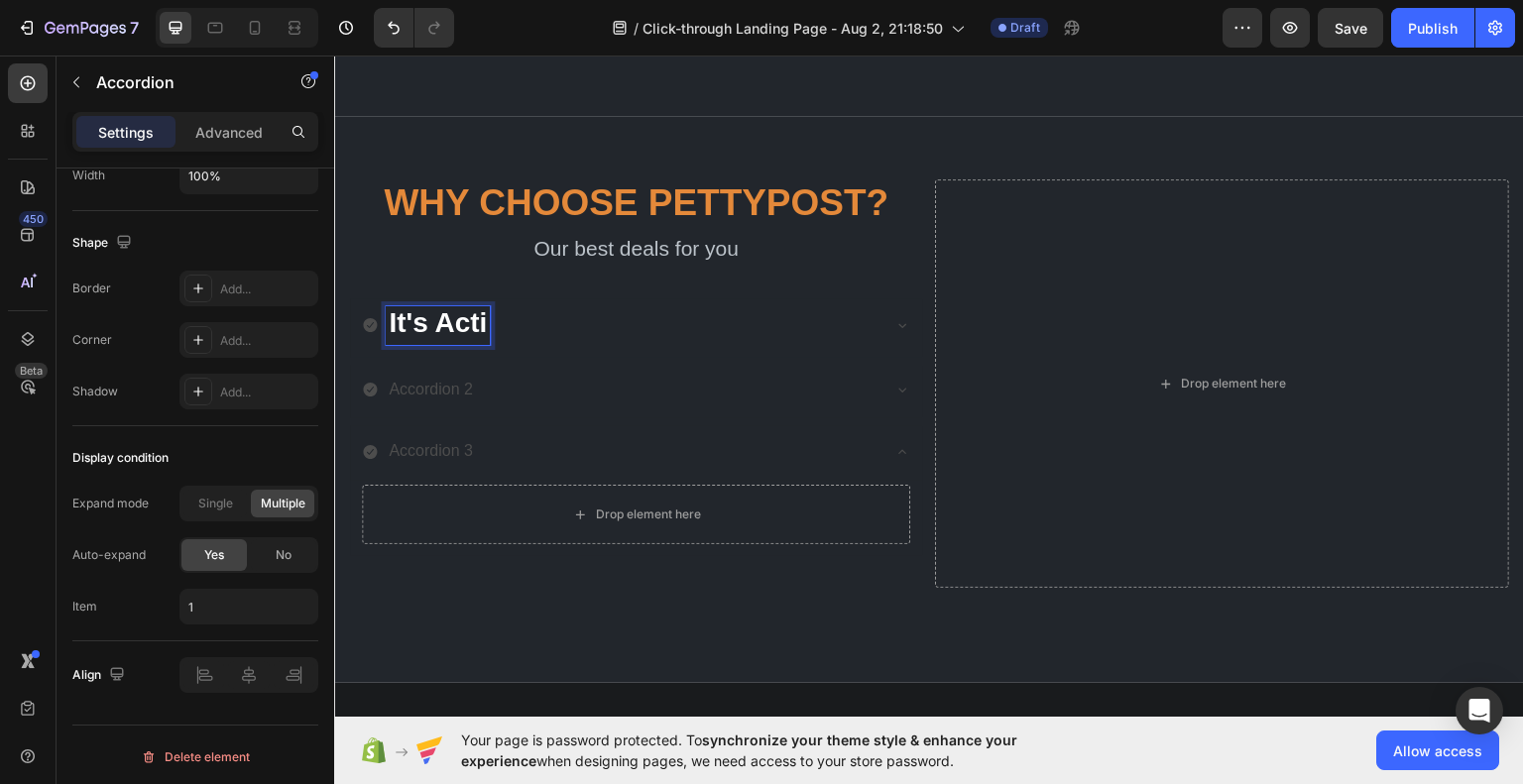 click 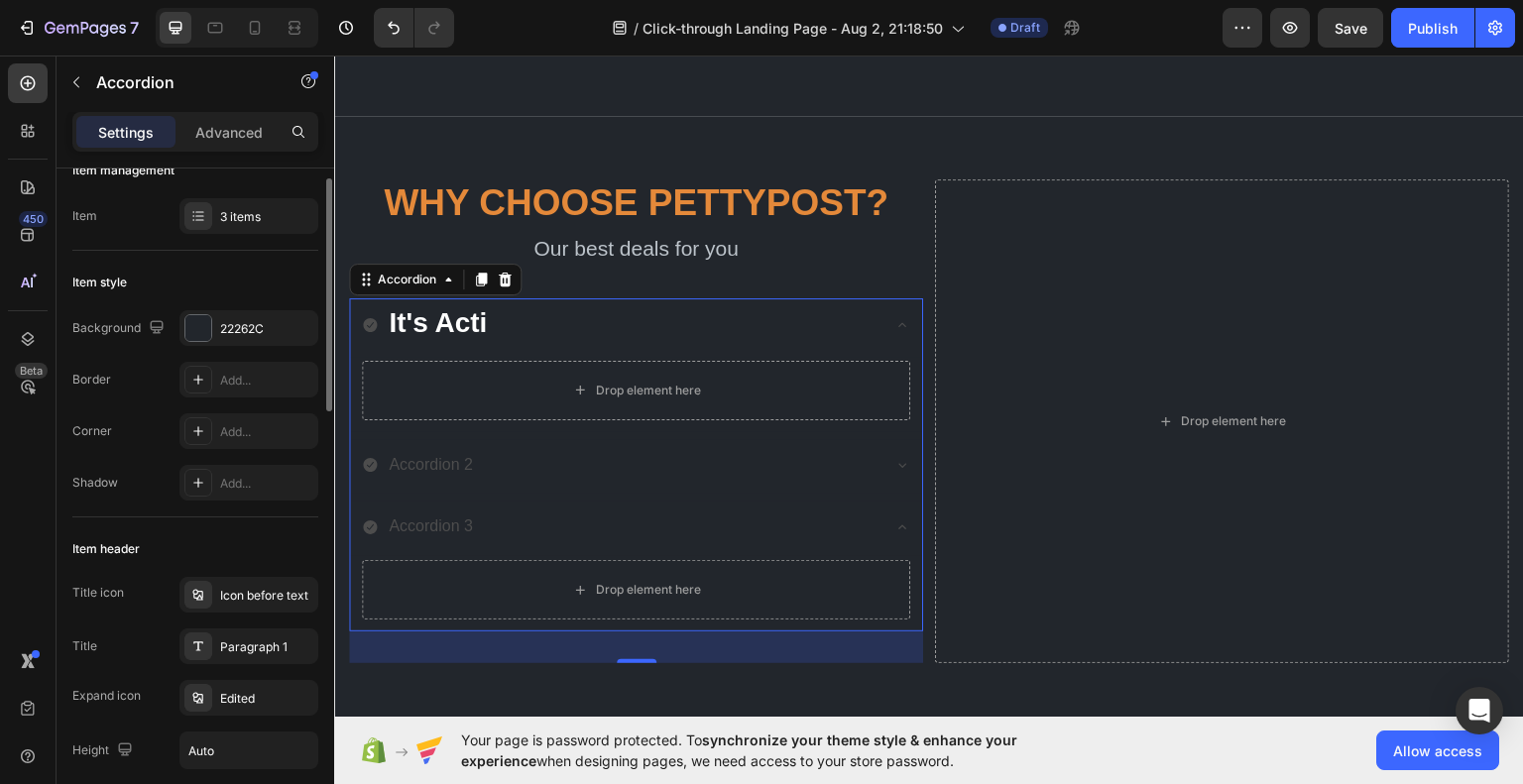 scroll, scrollTop: 0, scrollLeft: 0, axis: both 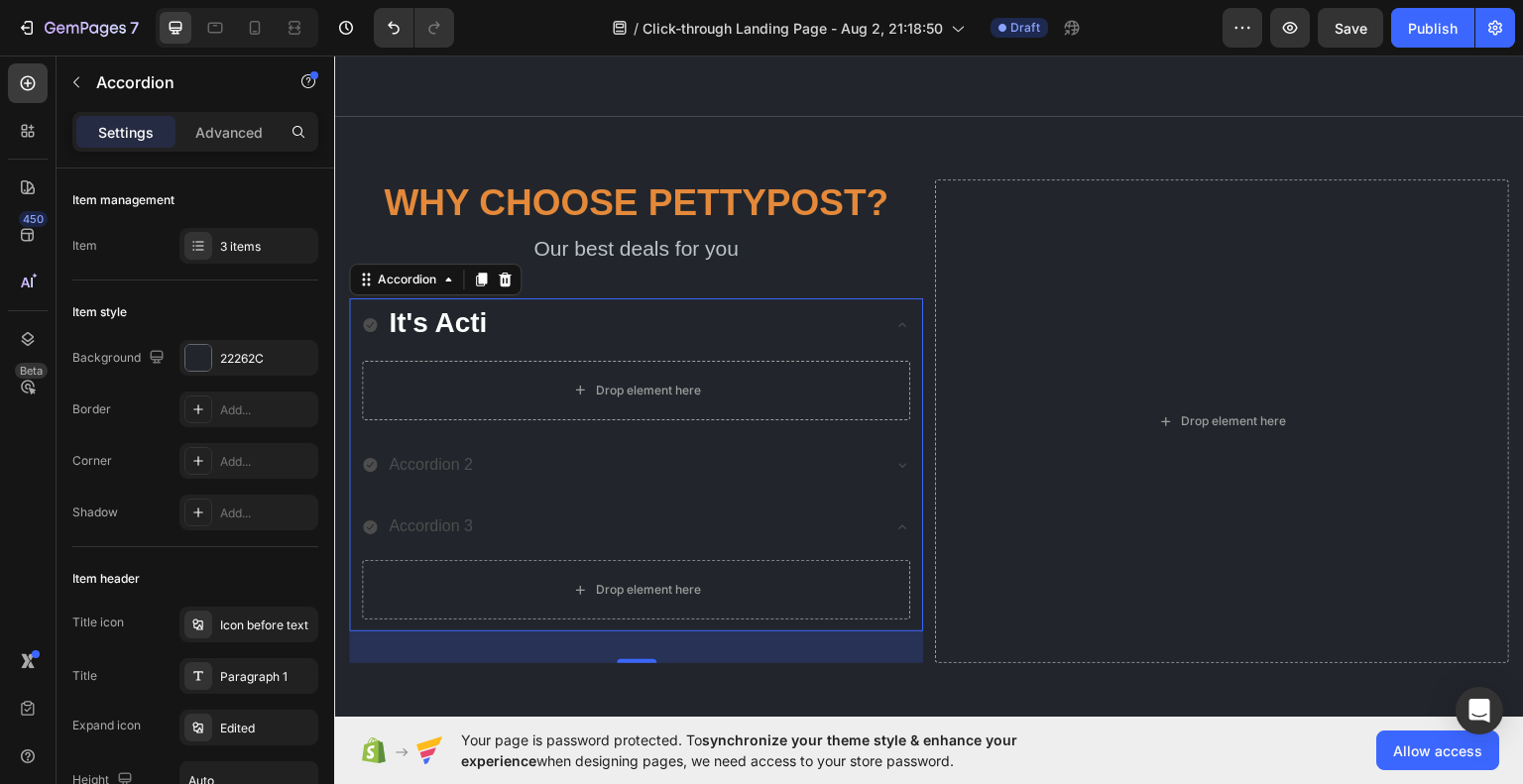 click 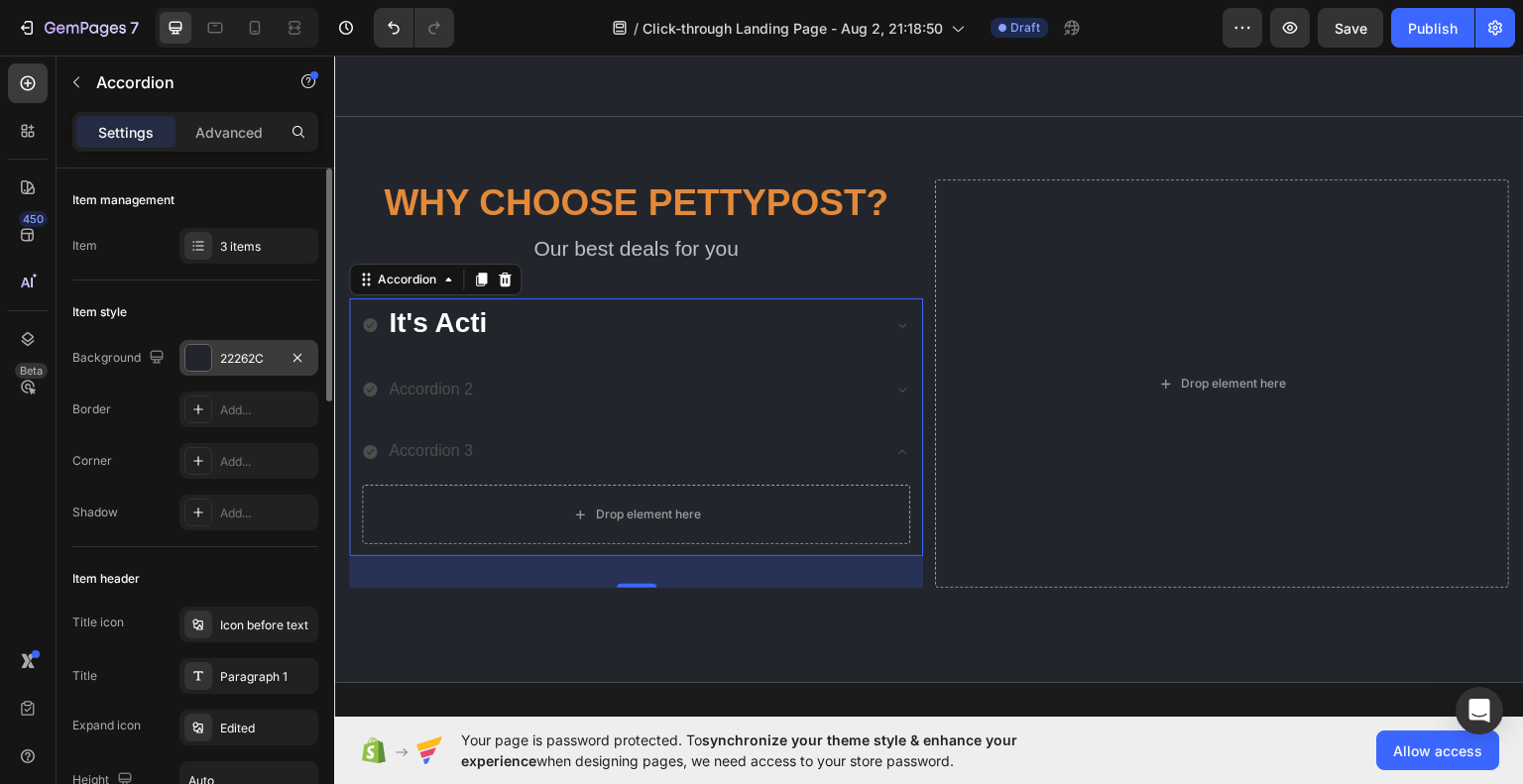 click at bounding box center (198, 358) 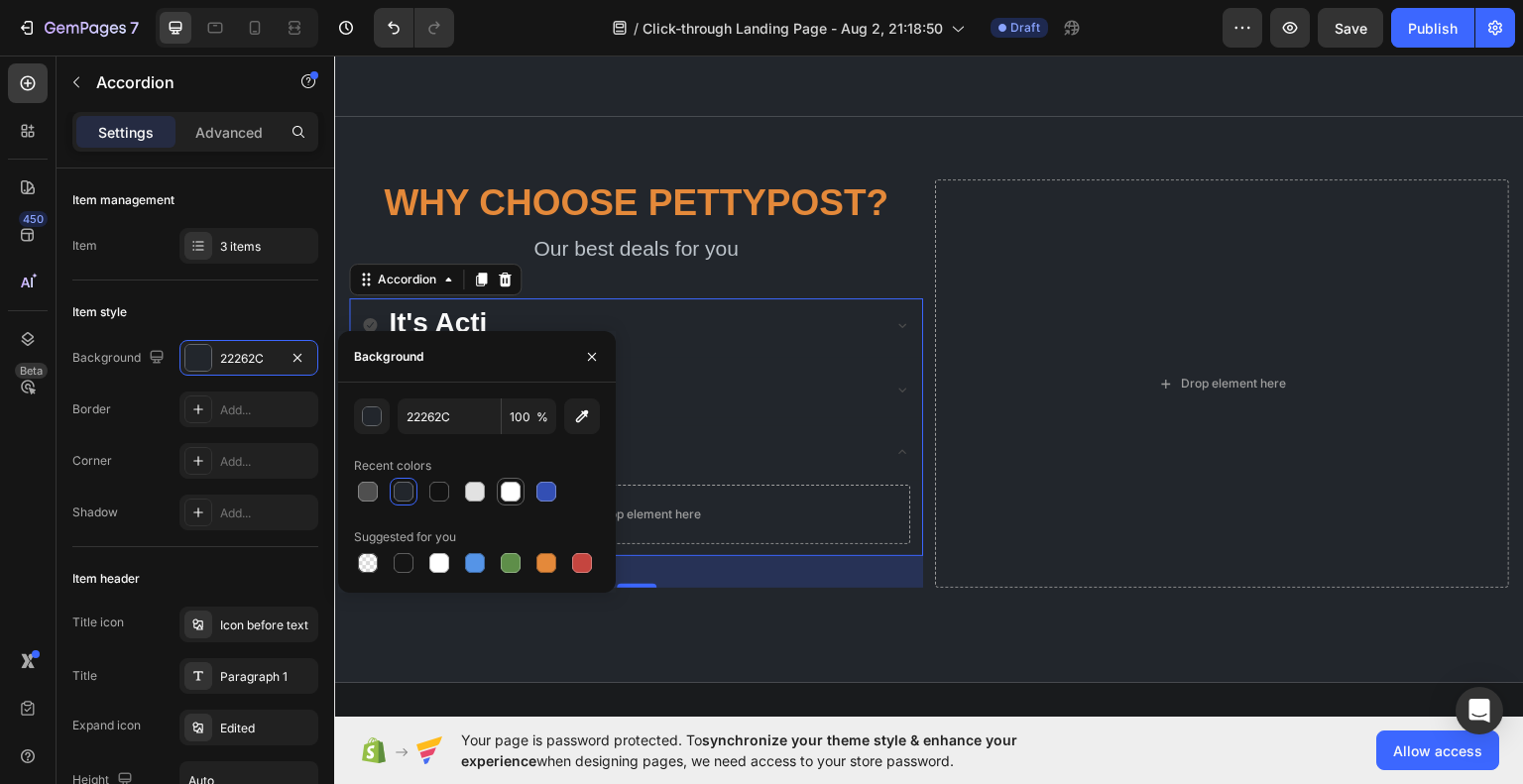 click at bounding box center [511, 492] 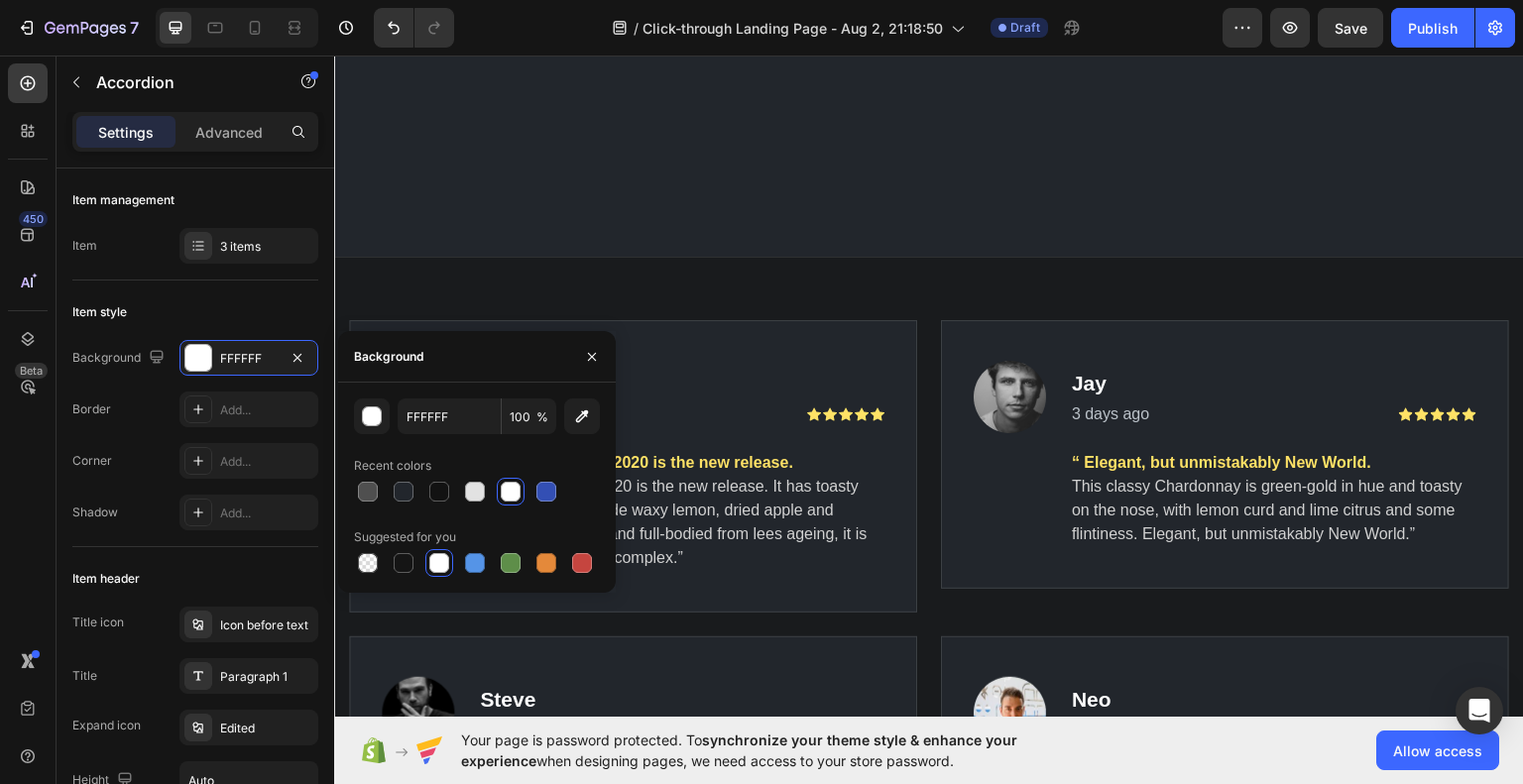 scroll, scrollTop: 2487, scrollLeft: 0, axis: vertical 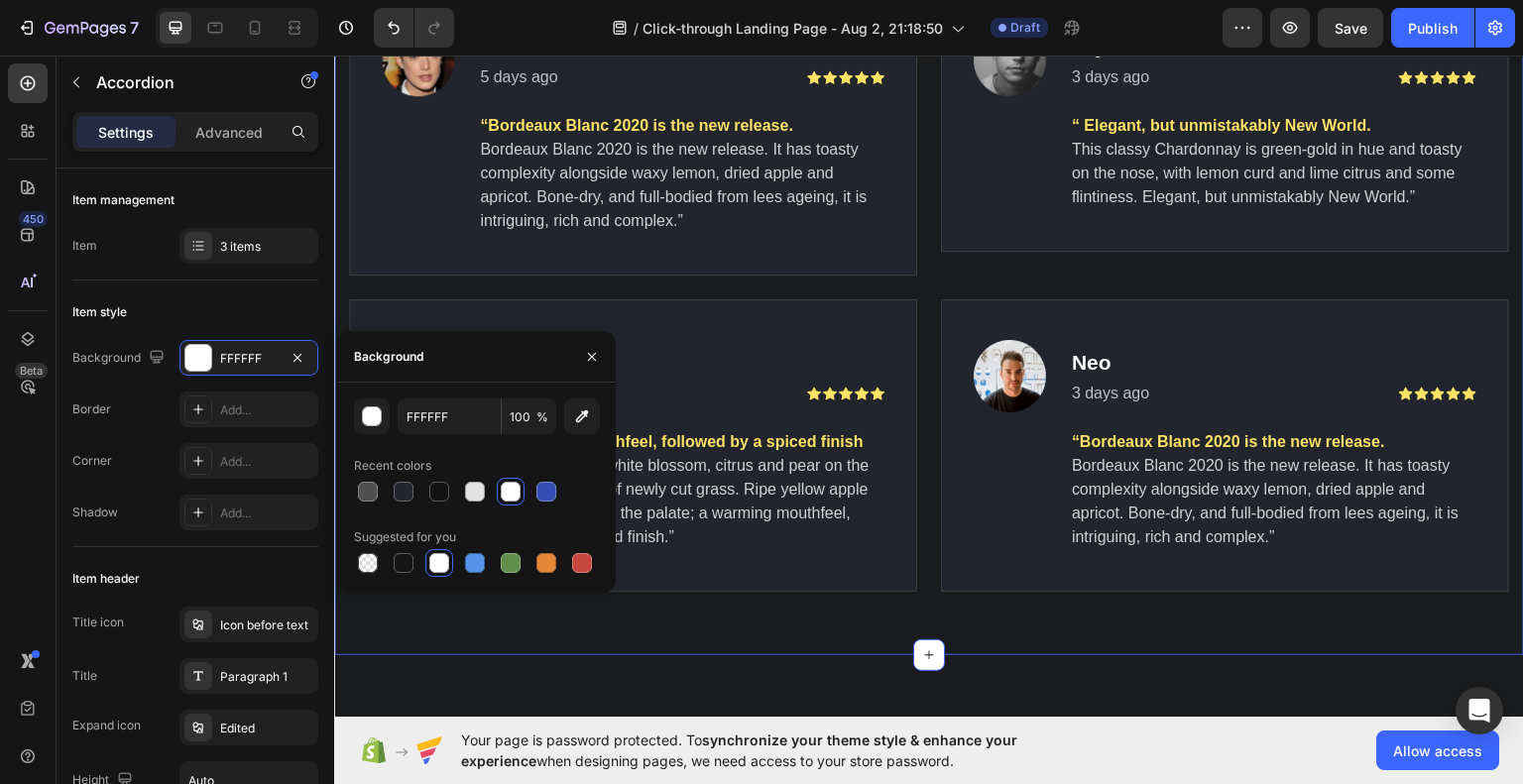 click on "Image Chris Text block 5 days ago Text block                Icon                Icon                Icon                Icon                Icon Icon List Hoz Row Row “Bordeaux Blanc 2020 is the new release. Bordeaux Blanc 2020 is the new release. It has toasty complexity alongside waxy lemon, dried apple and apricot. Bone-dry, and full-bodied from lees ageing, it is intriguing, rich and complex.” Text block Row Image Jay Text block 3 days ago Text block                Icon                Icon                Icon                Icon                Icon Icon List Hoz Row Row “ Elegant, but unmistakably New World. This classy Chardonnay is green-gold in hue and toasty on the nose, with lemon curd and lime citrus and some flintiness. Elegant, but unmistakably New World.” Text block Row Row Image Steve Text block 10 days ago Text block                Icon                Icon                Icon                Icon                Icon Icon List Hoz Row Row Text block Row Image Neo Text block 3 days ago Row" at bounding box center [929, 286] 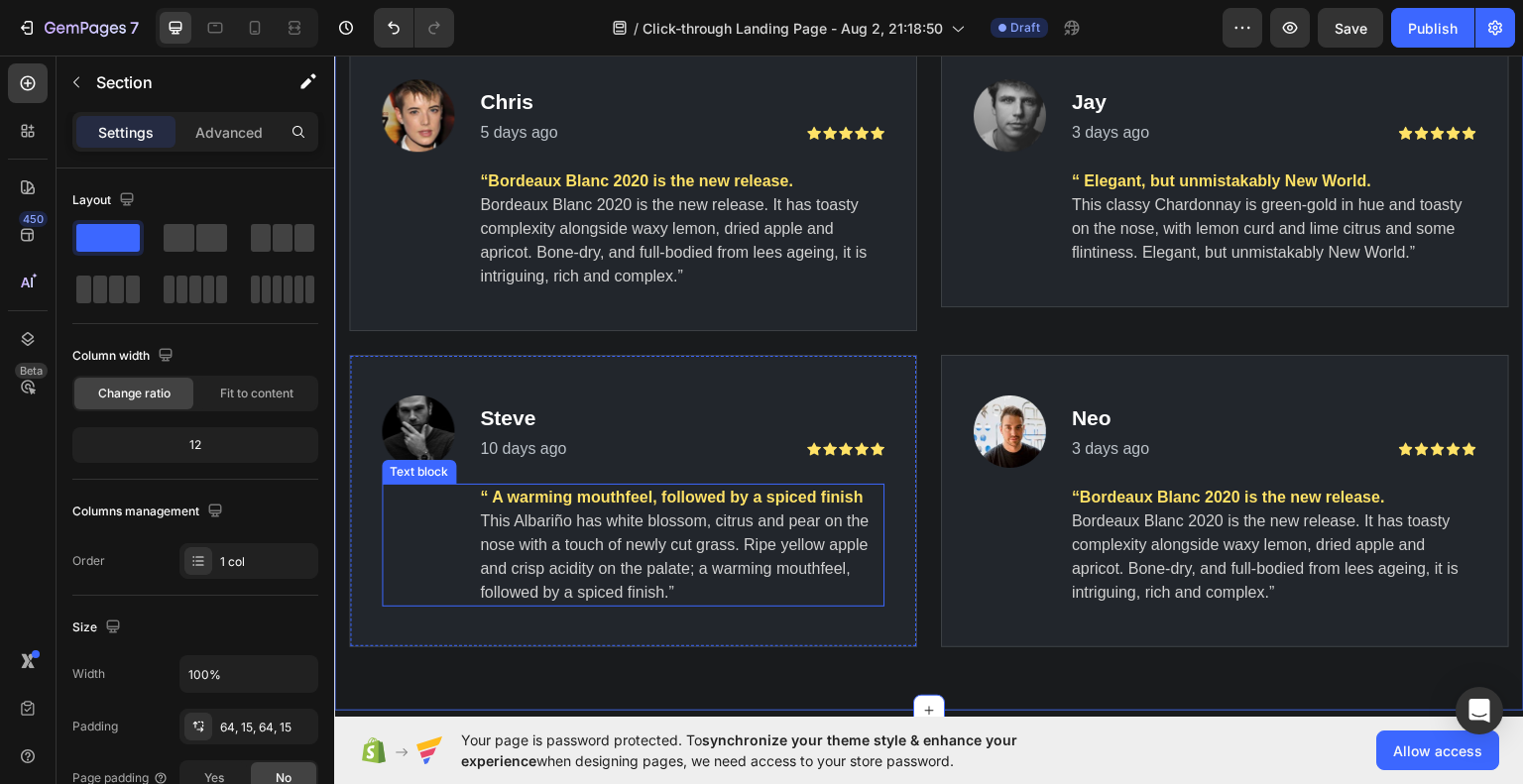 scroll, scrollTop: 2228, scrollLeft: 0, axis: vertical 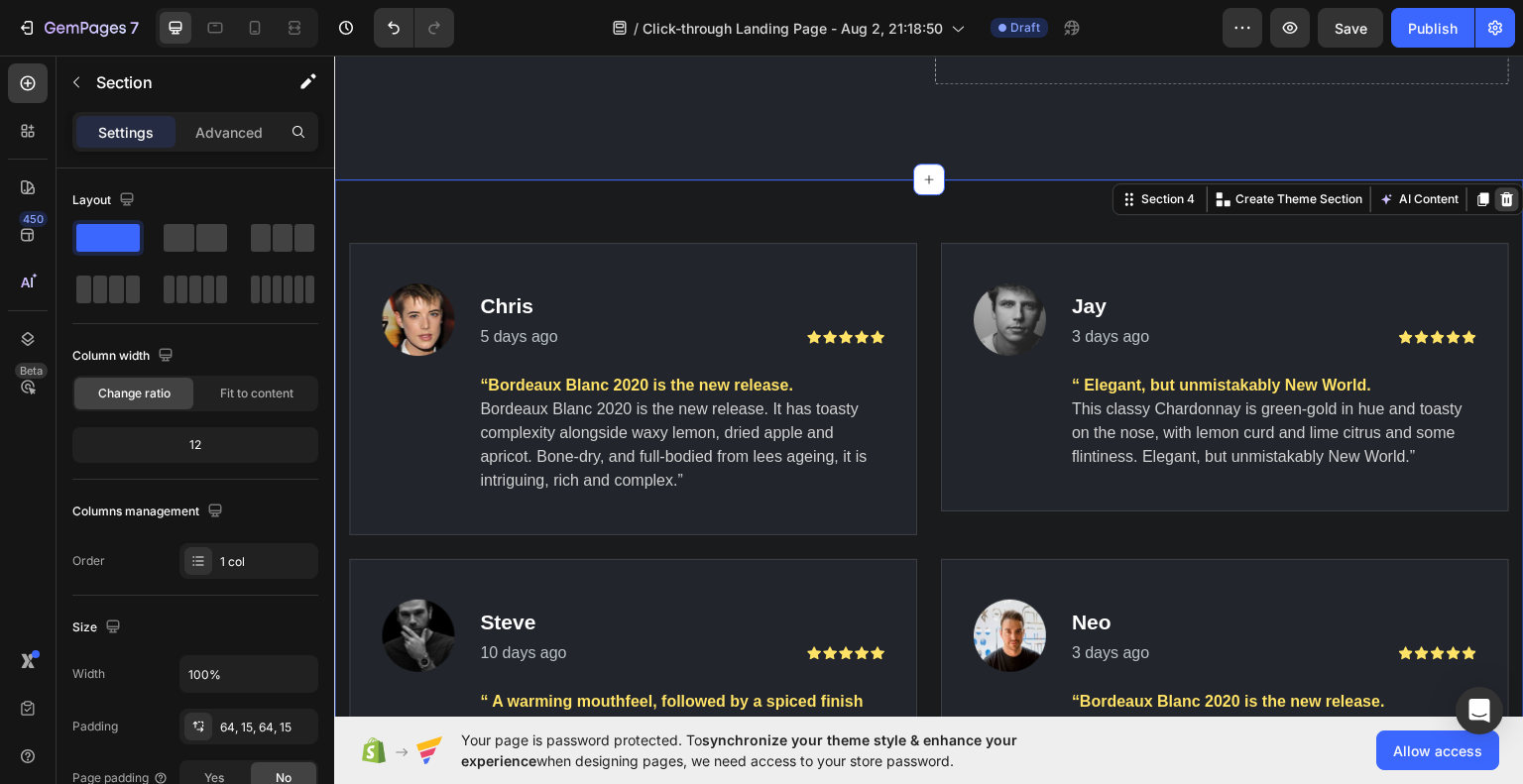 click 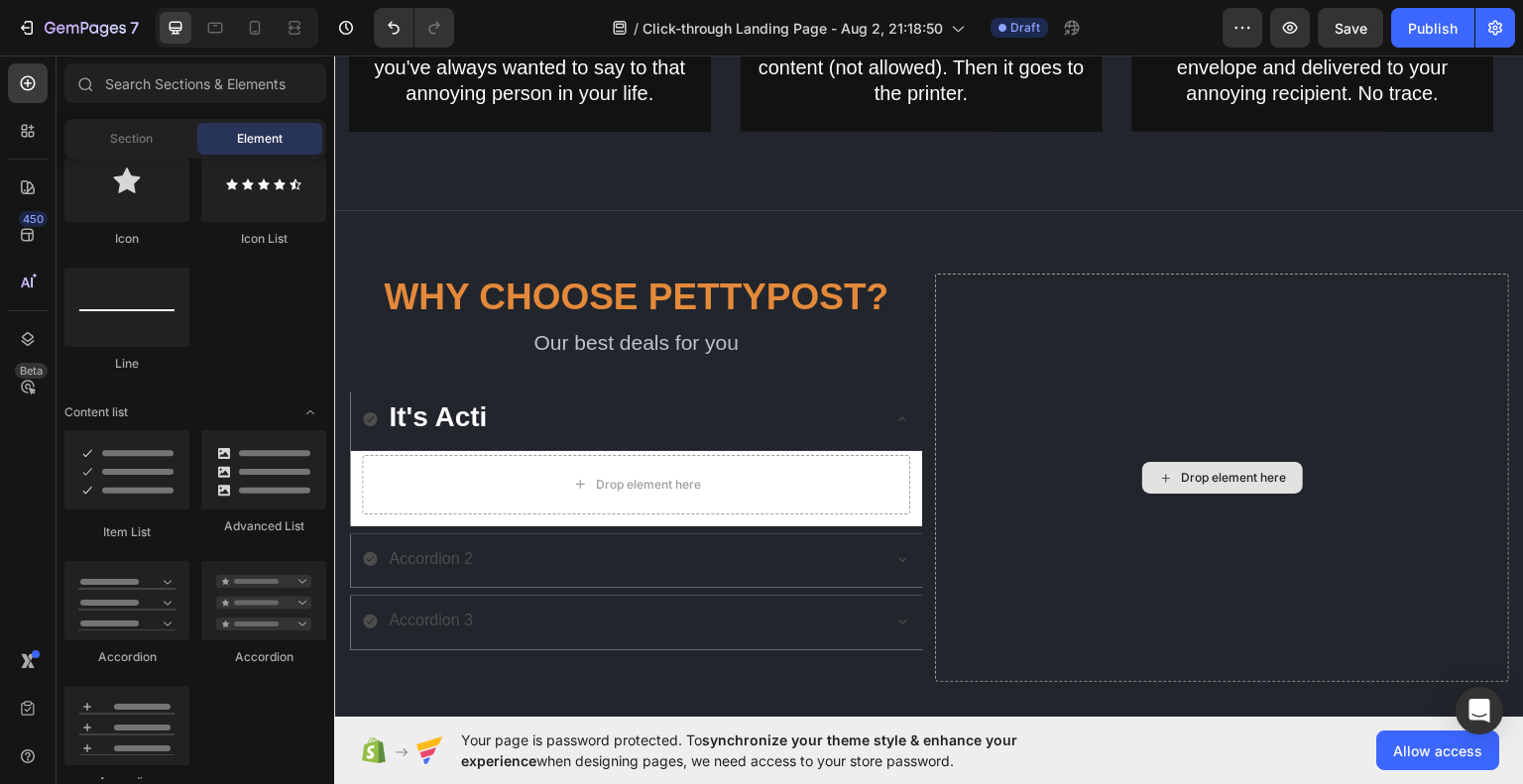 scroll, scrollTop: 1756, scrollLeft: 0, axis: vertical 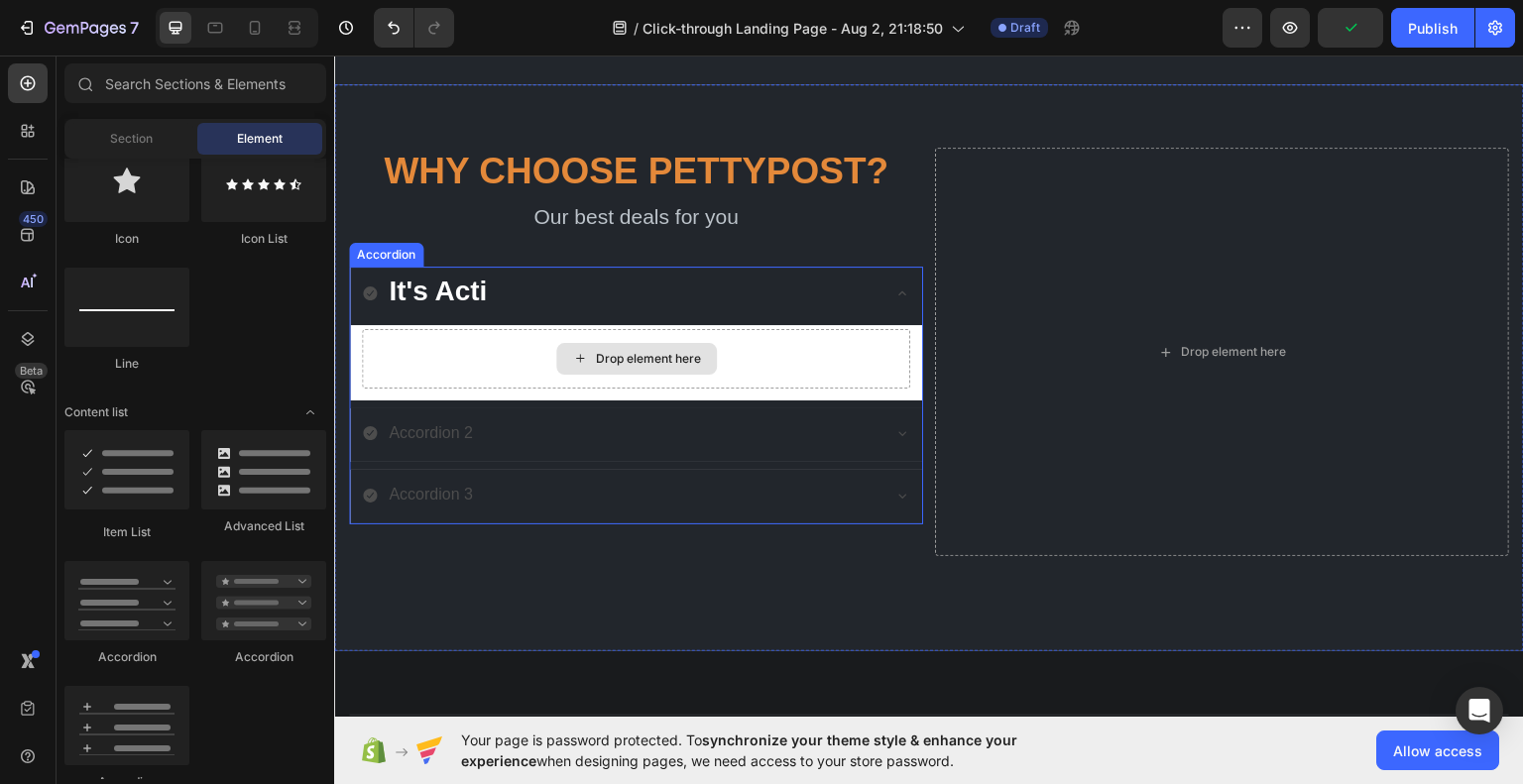 click on "Drop element here" at bounding box center [636, 358] 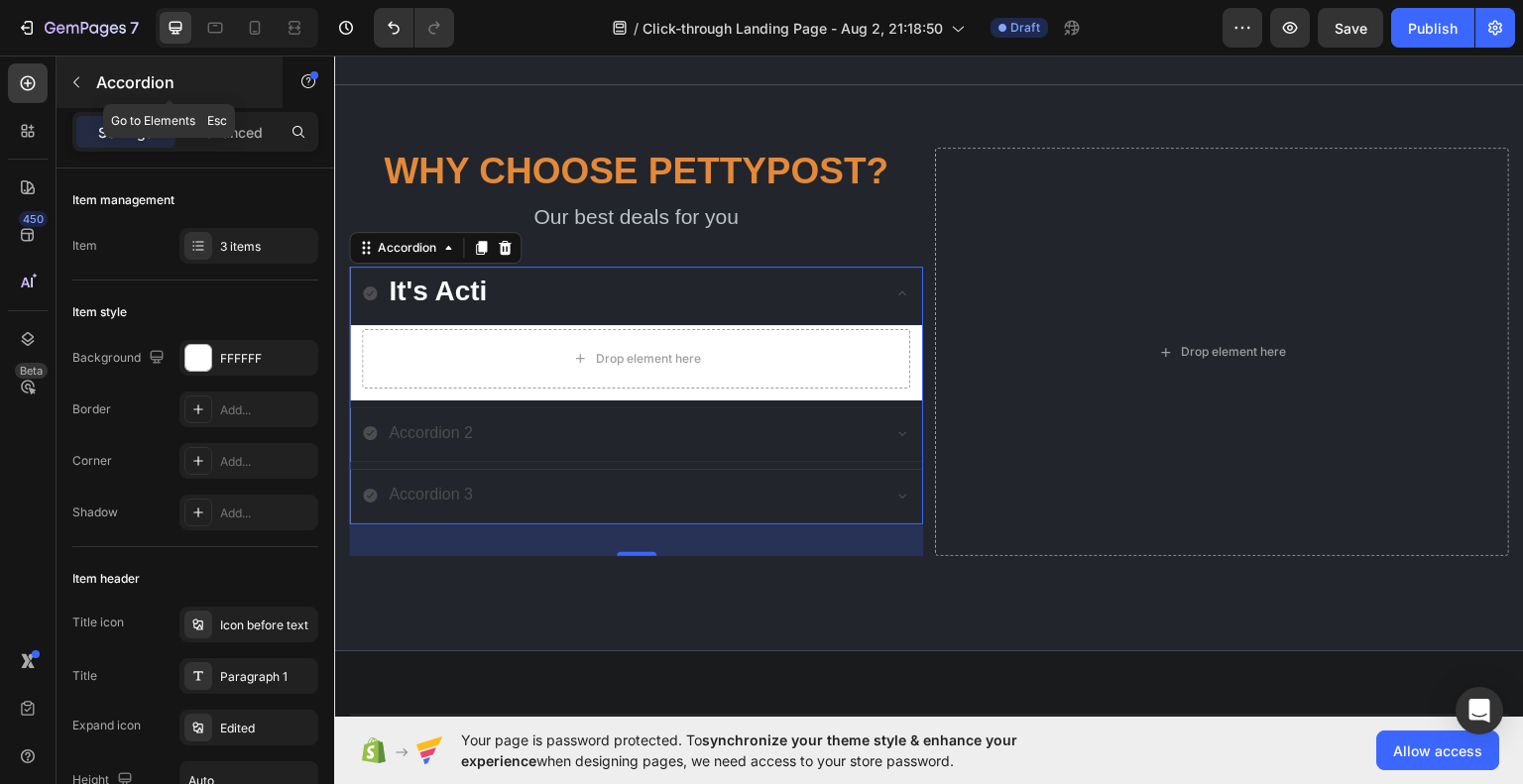 click at bounding box center [76, 82] 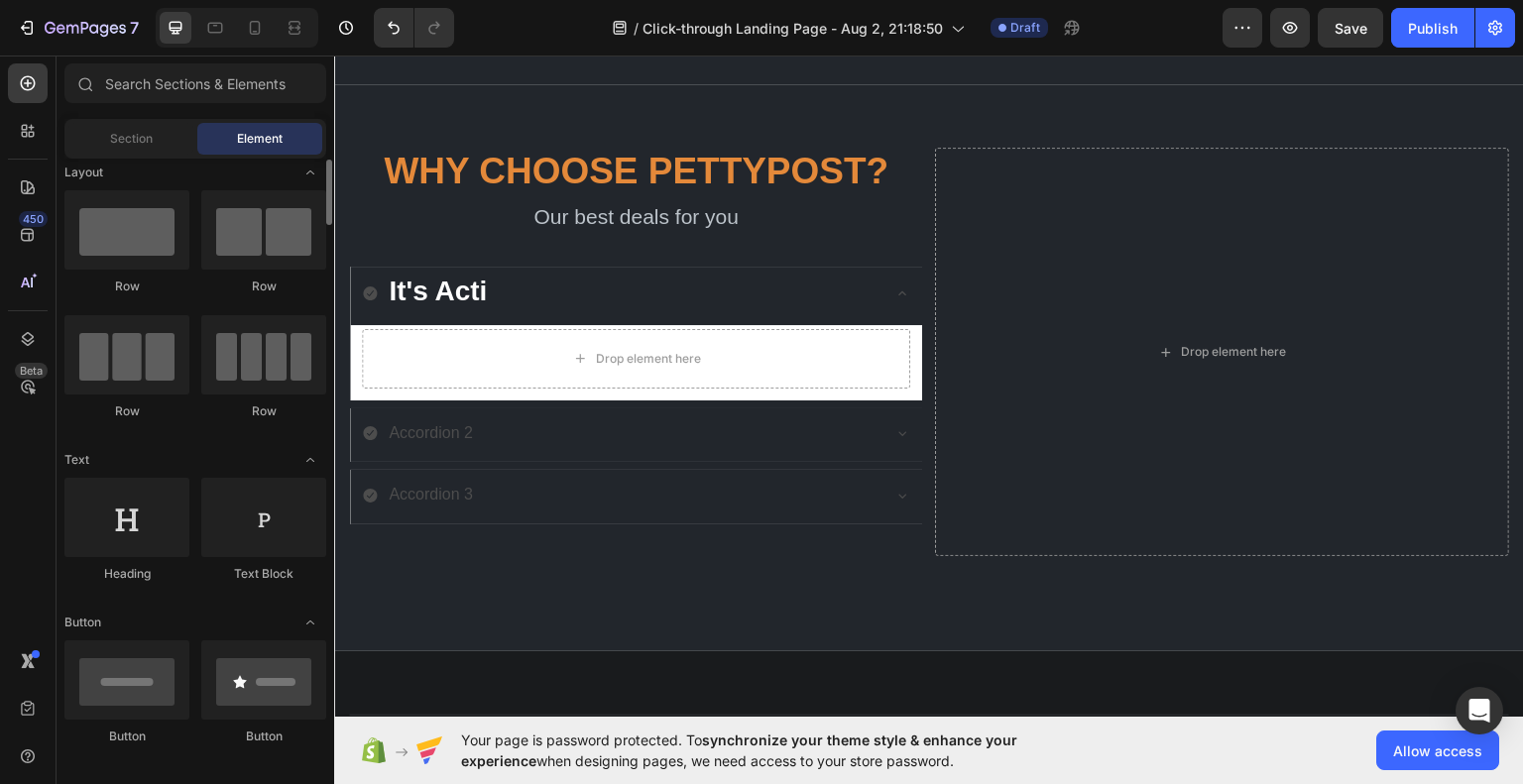 scroll, scrollTop: 0, scrollLeft: 0, axis: both 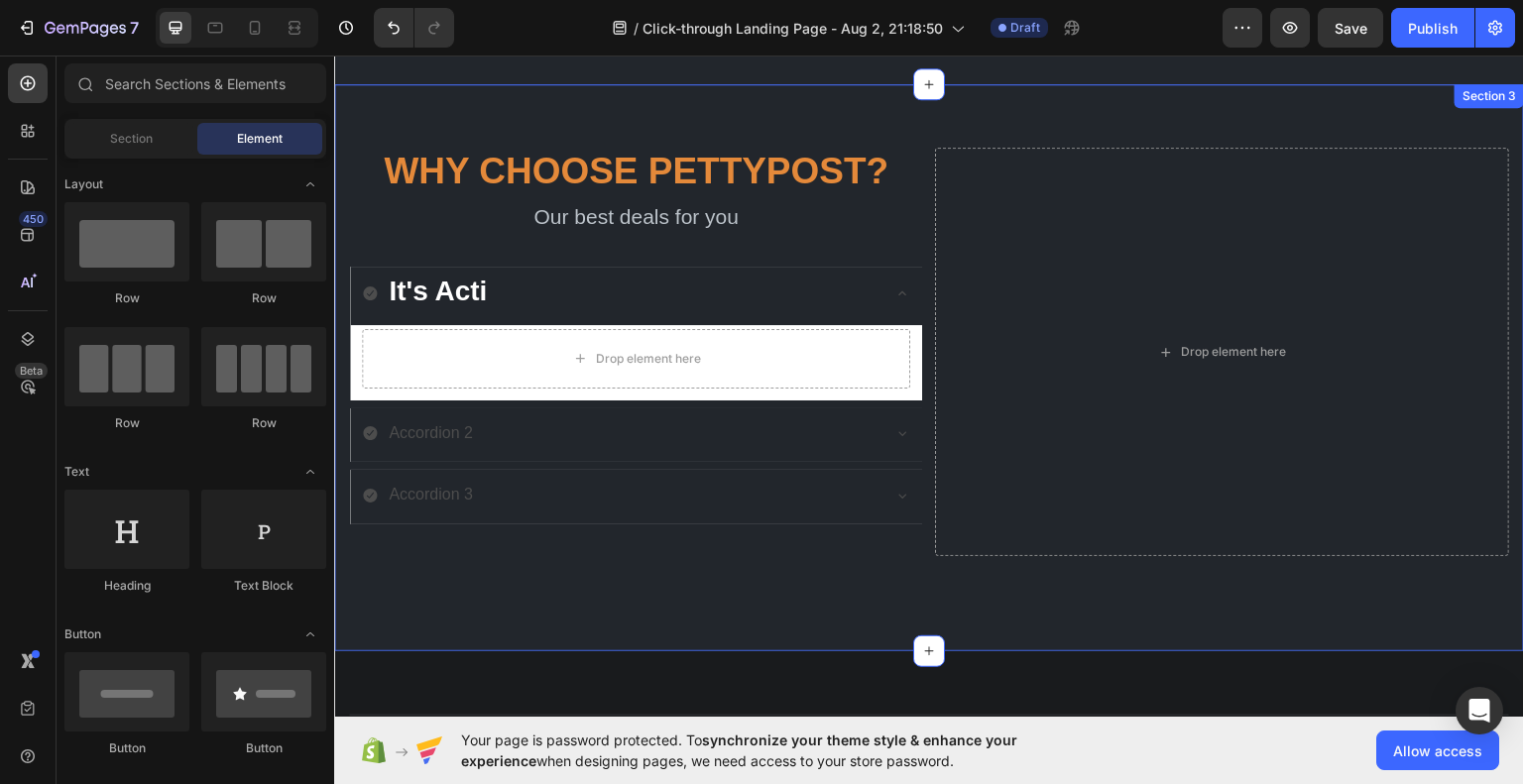 click on "why Choose pettypost? Heading Our best deals for you Text block
It's Acti
Drop element here
Accordion 2
Accordion 3 Accordion
Drop element here Section 3" at bounding box center [929, 367] 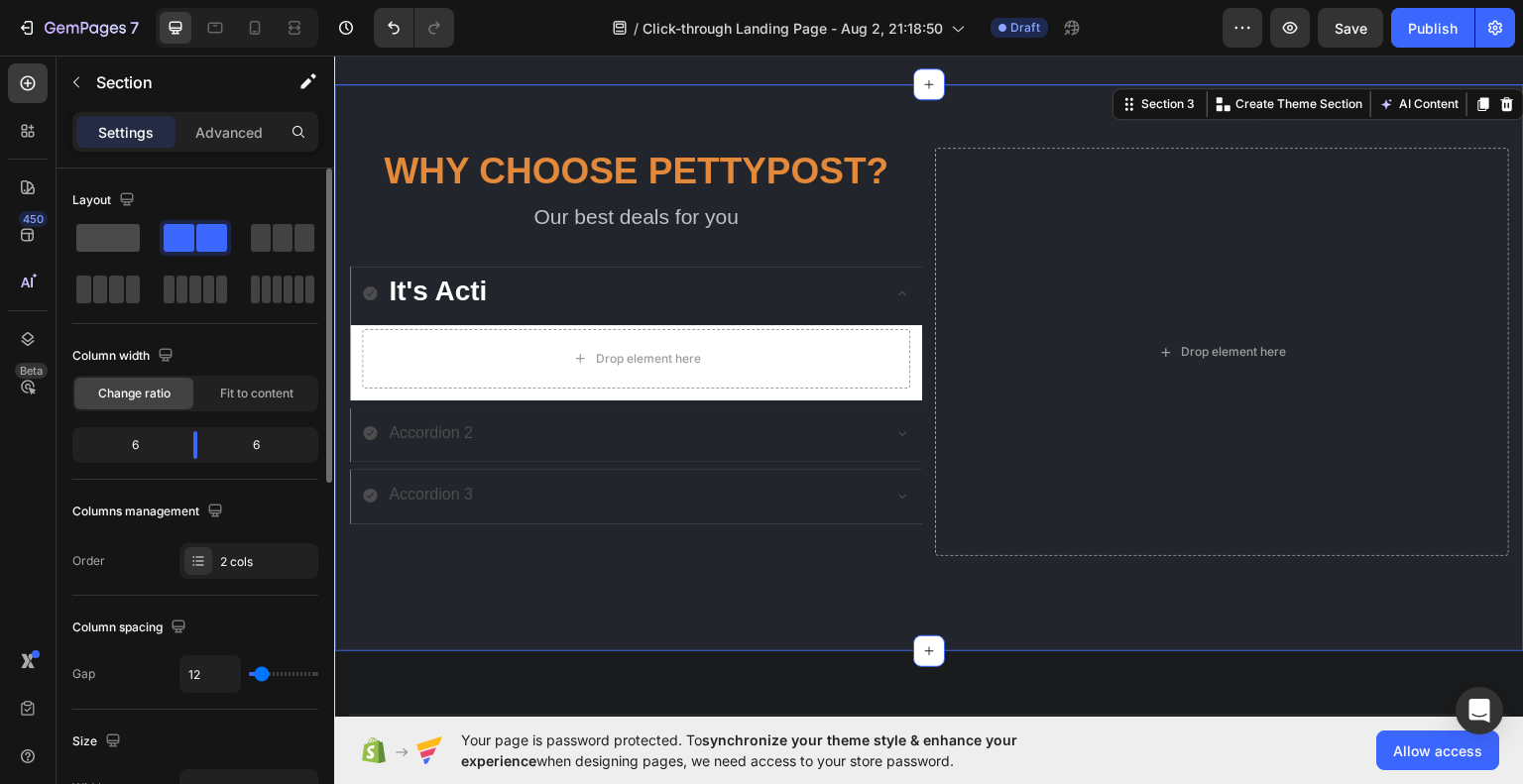 click 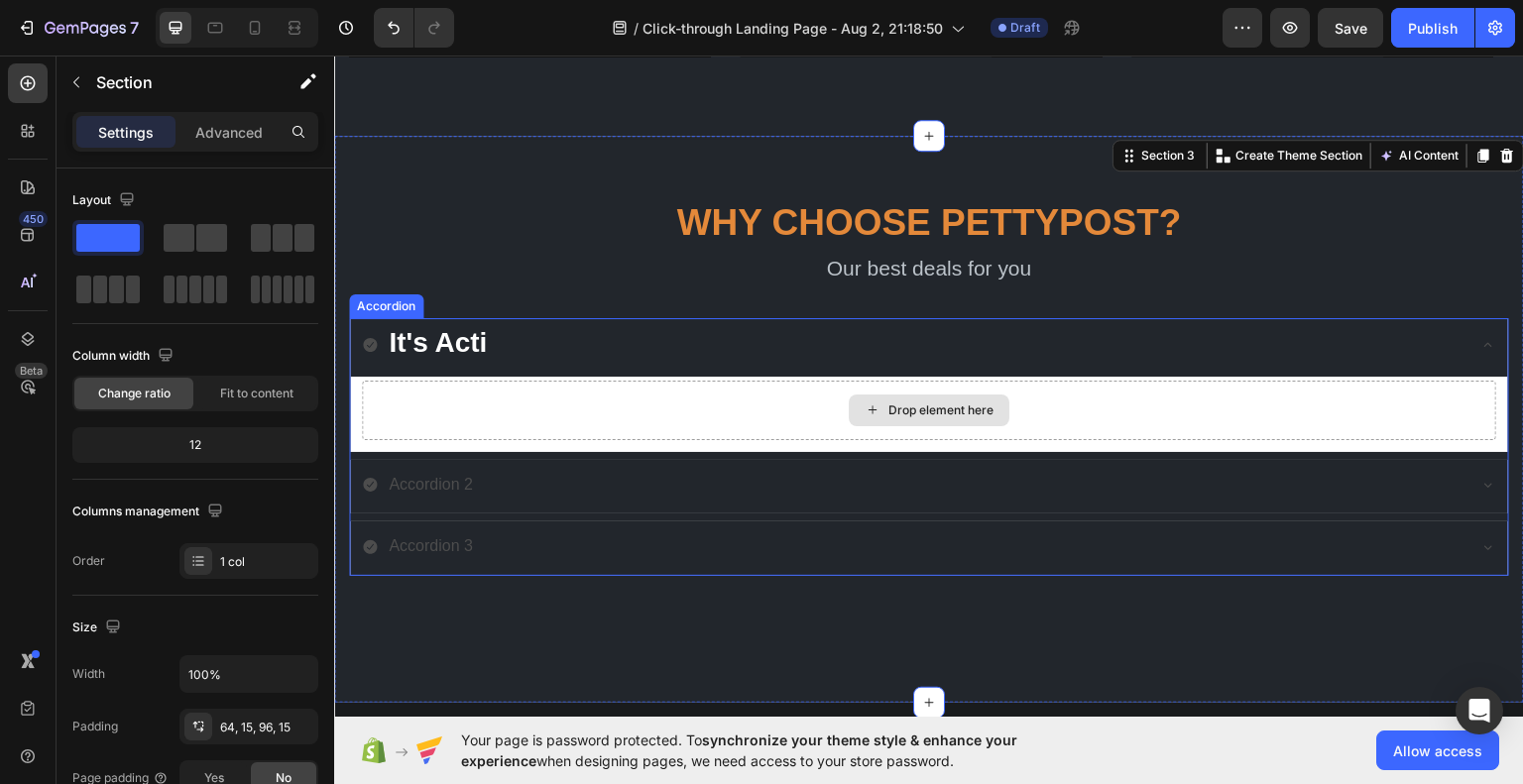 scroll, scrollTop: 1699, scrollLeft: 0, axis: vertical 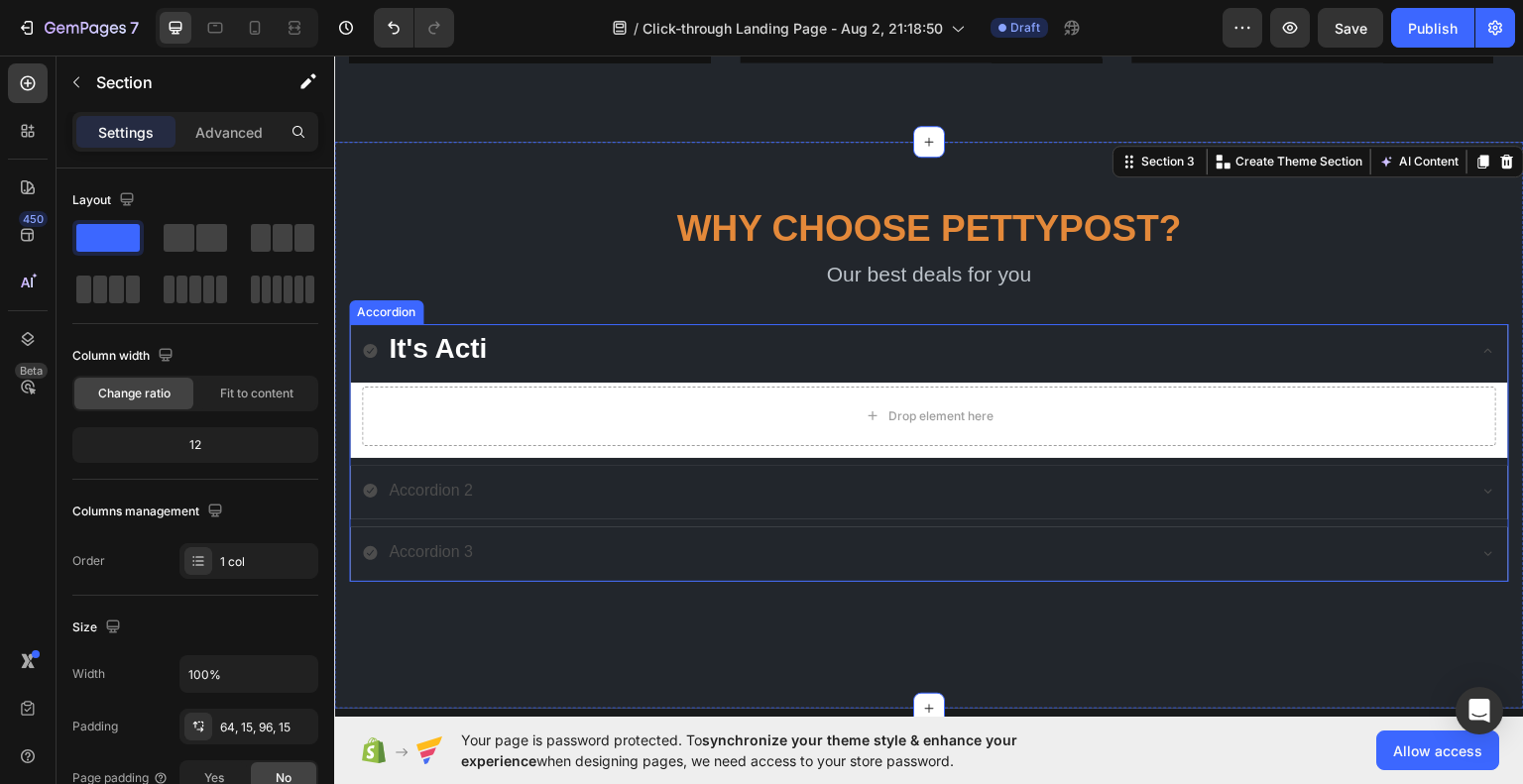 click on "It's Acti" at bounding box center (913, 350) 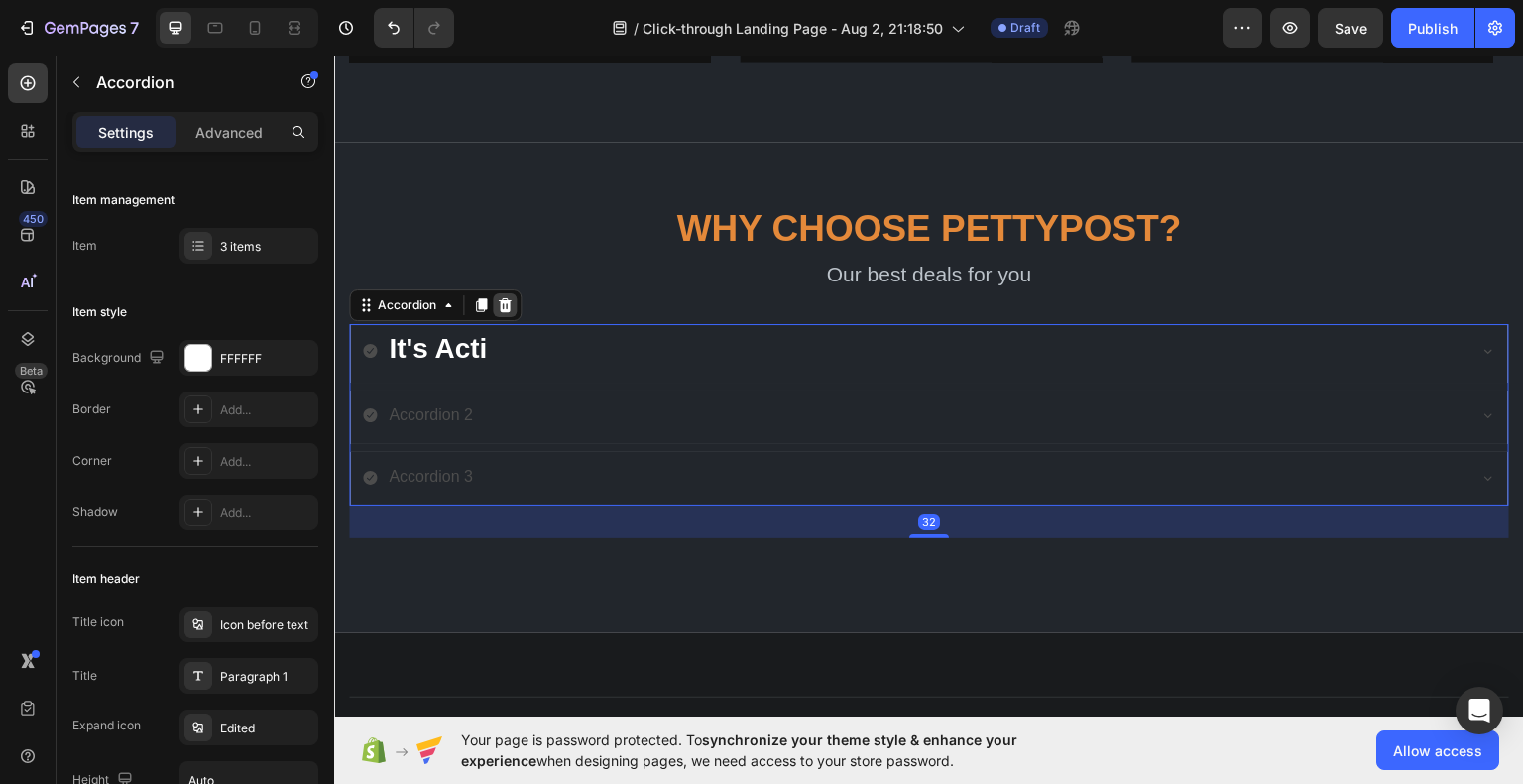 click 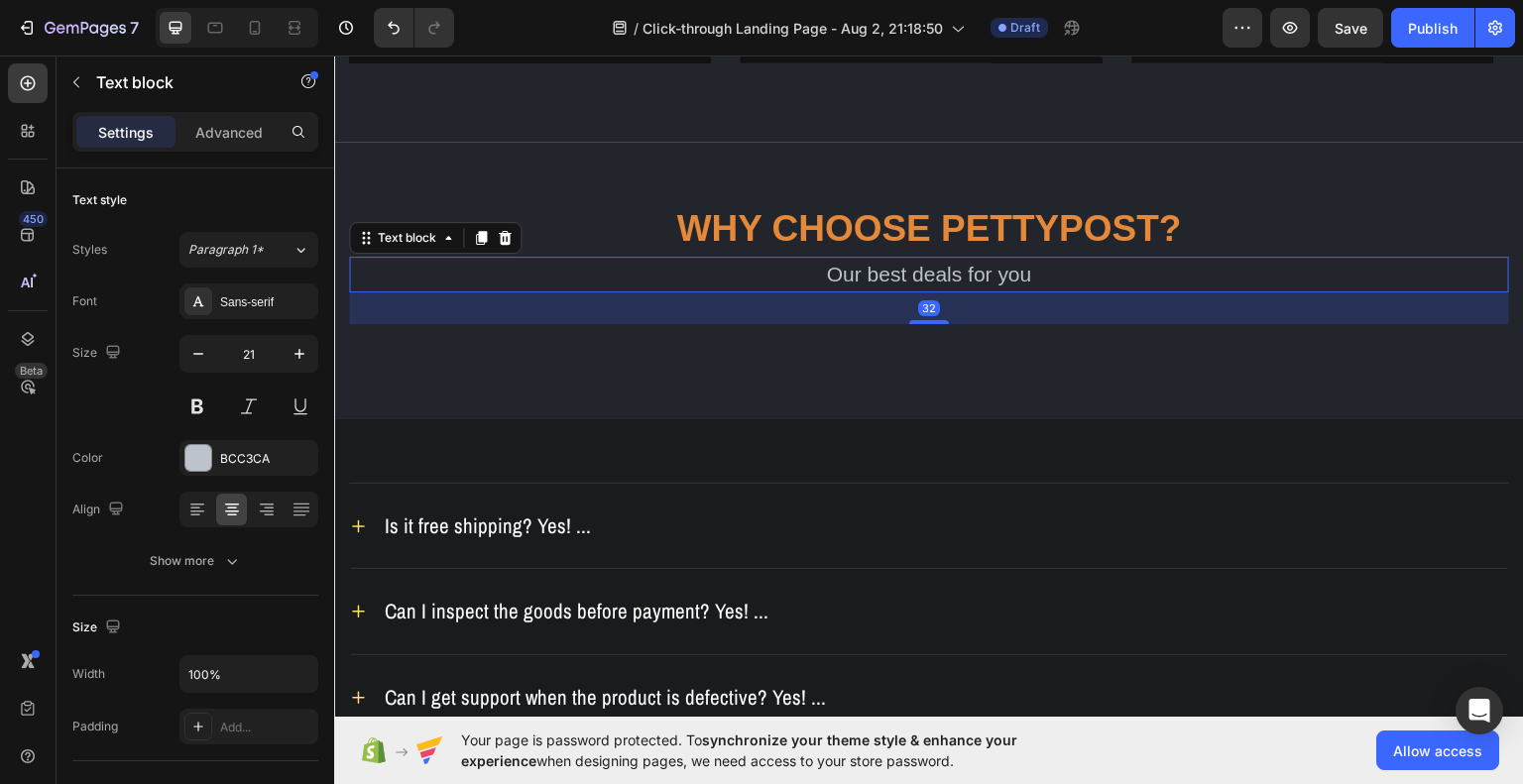 click on "Our best deals for you" at bounding box center [929, 274] 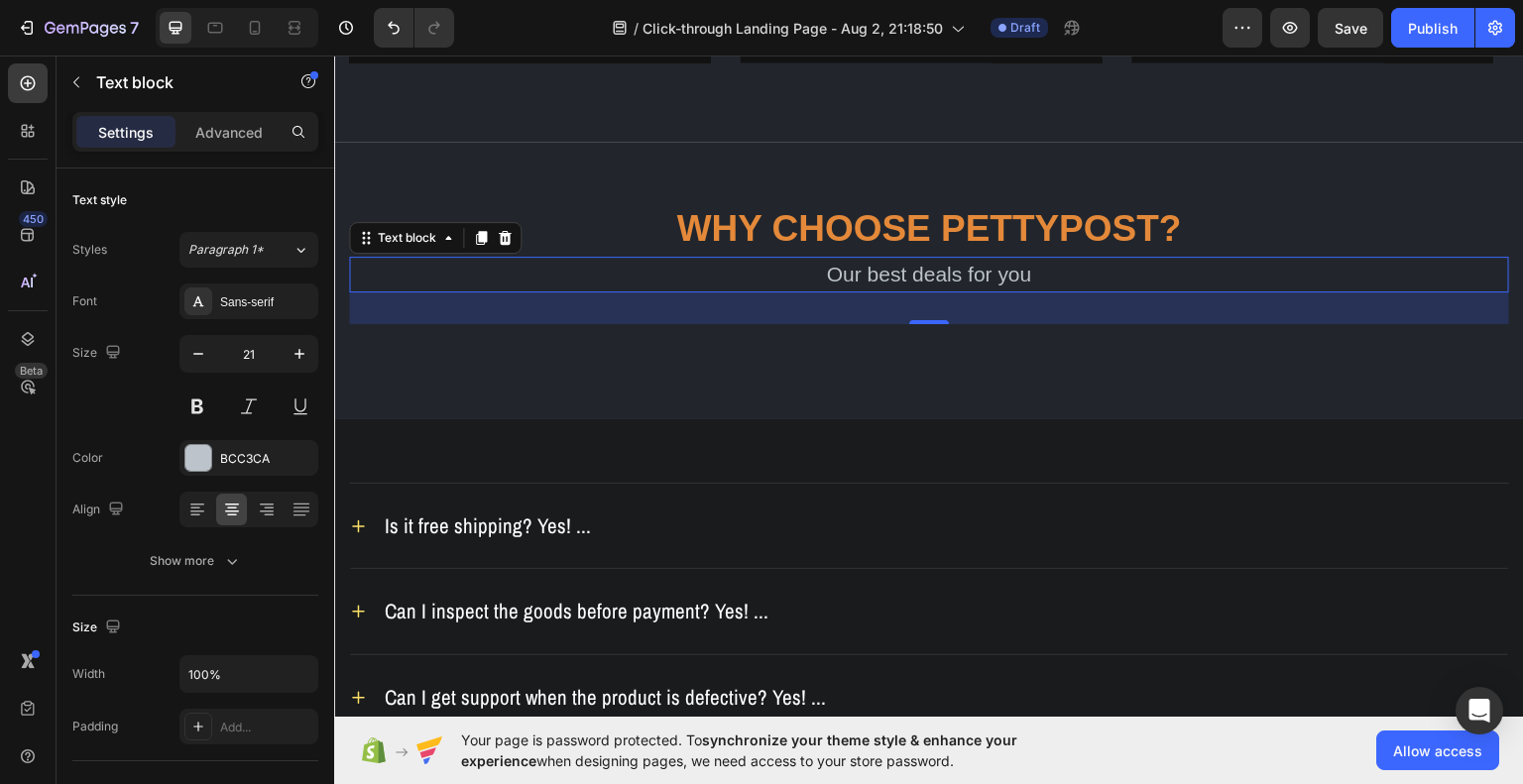 click on "Our best deals for you" at bounding box center [929, 274] 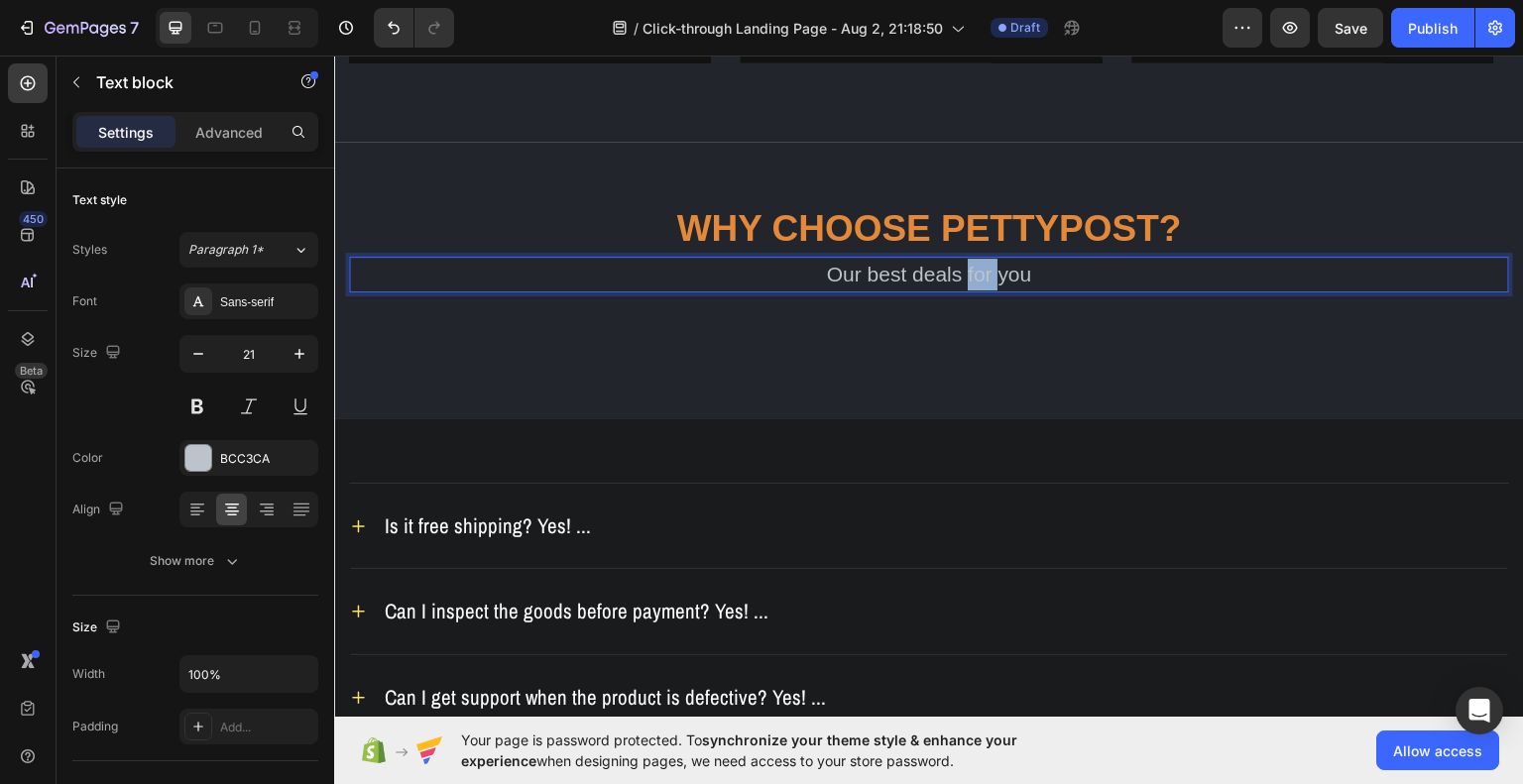 click on "Our best deals for you" at bounding box center [929, 274] 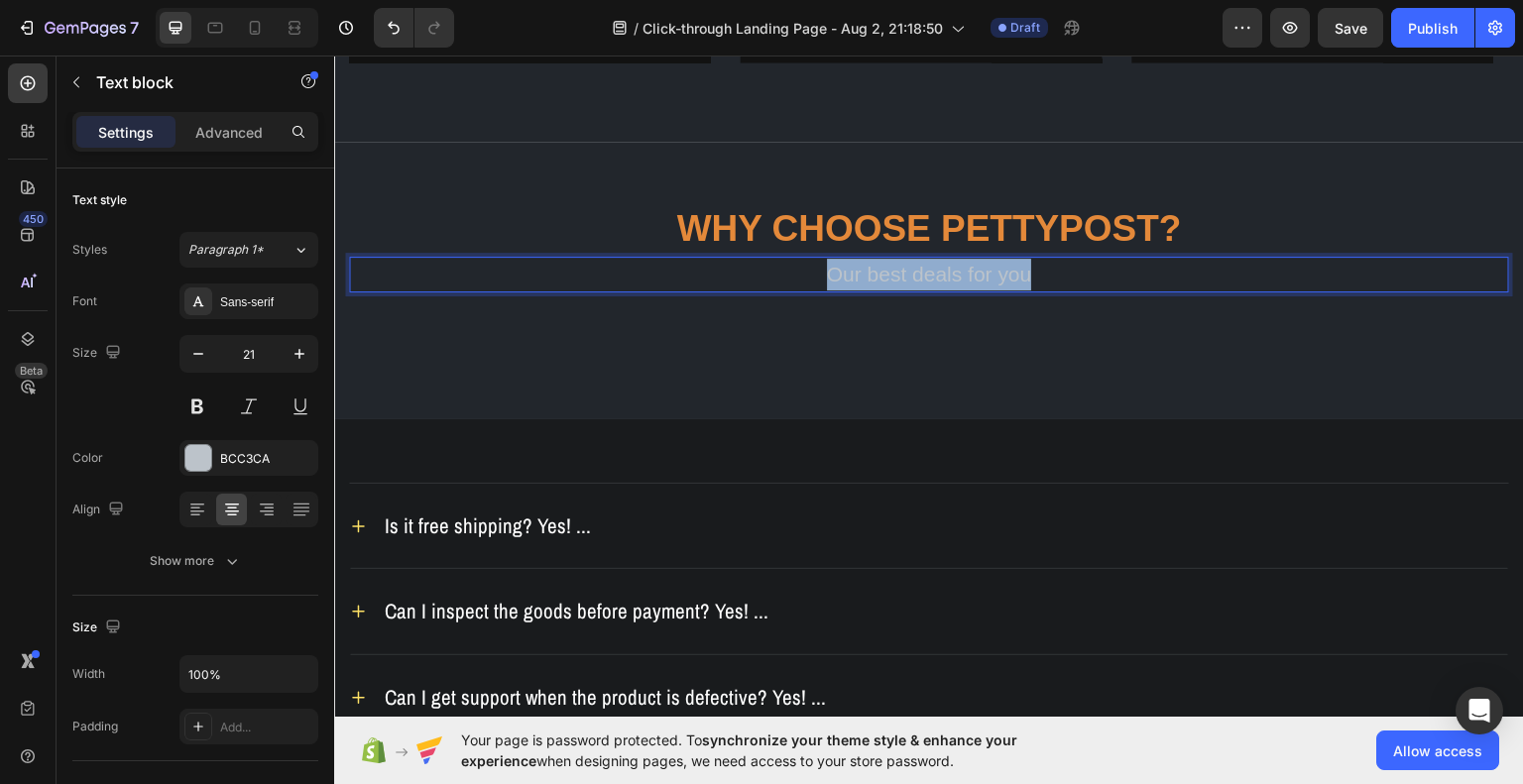 click on "Our best deals for you" at bounding box center (929, 274) 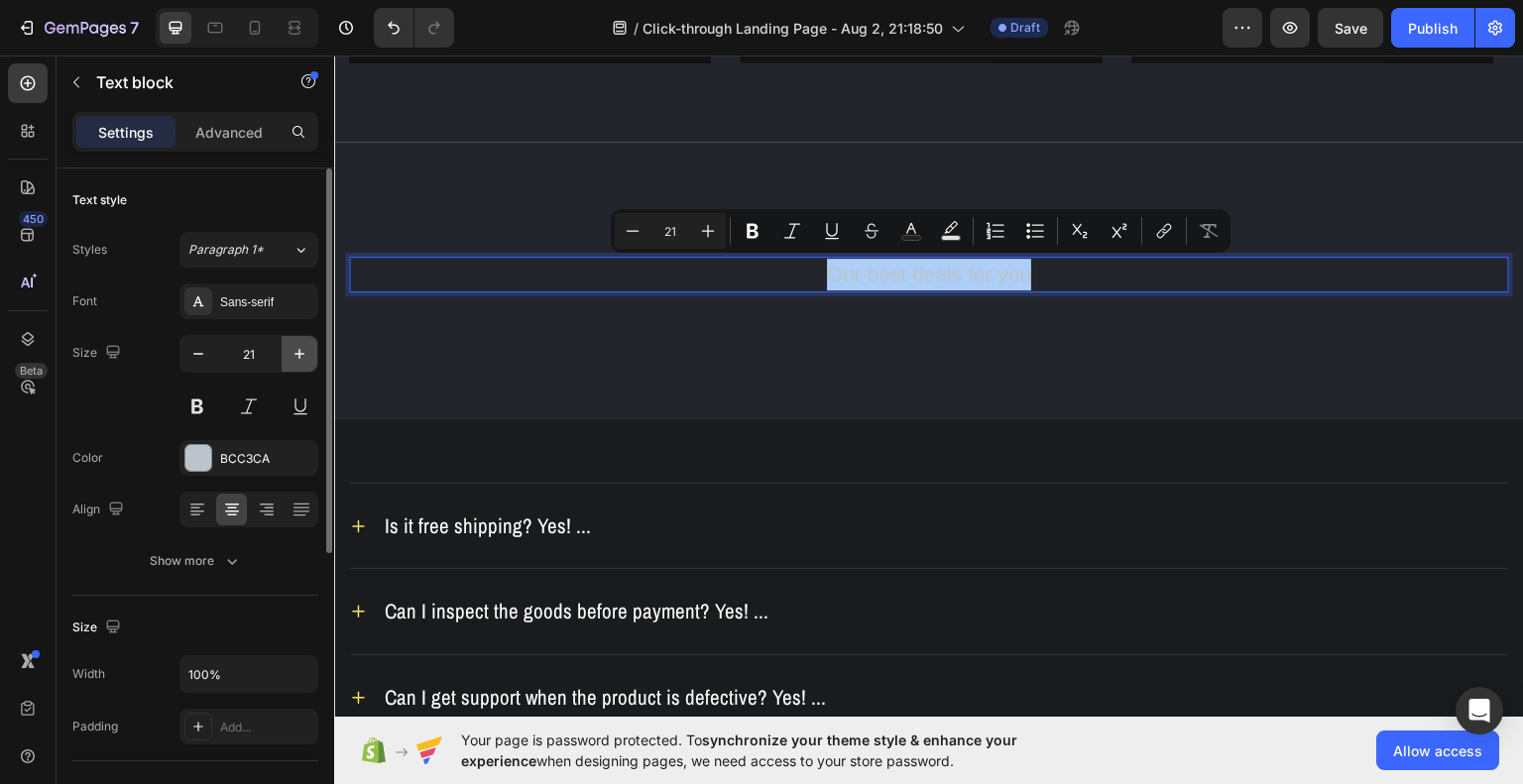 click at bounding box center [299, 354] 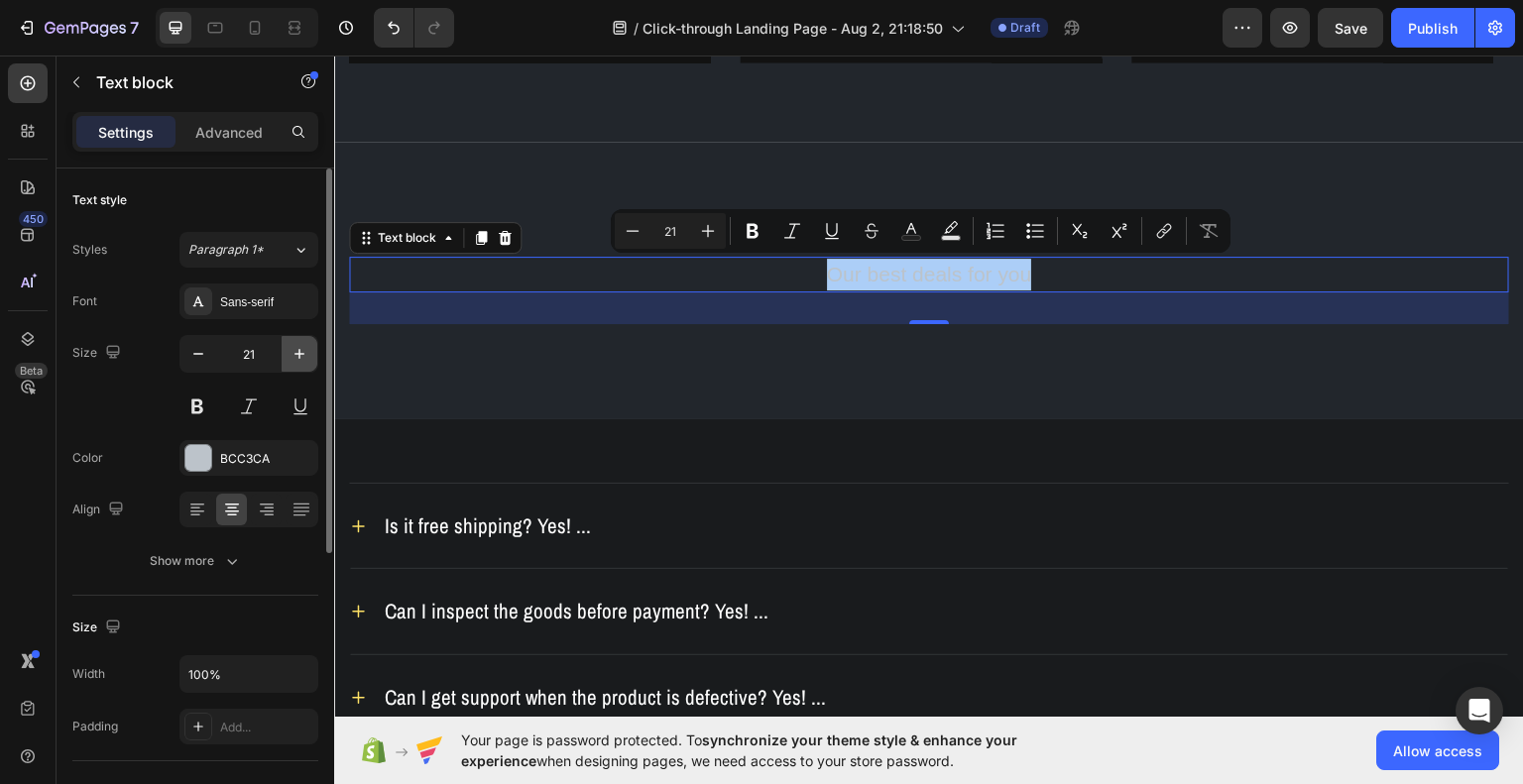click at bounding box center [299, 354] 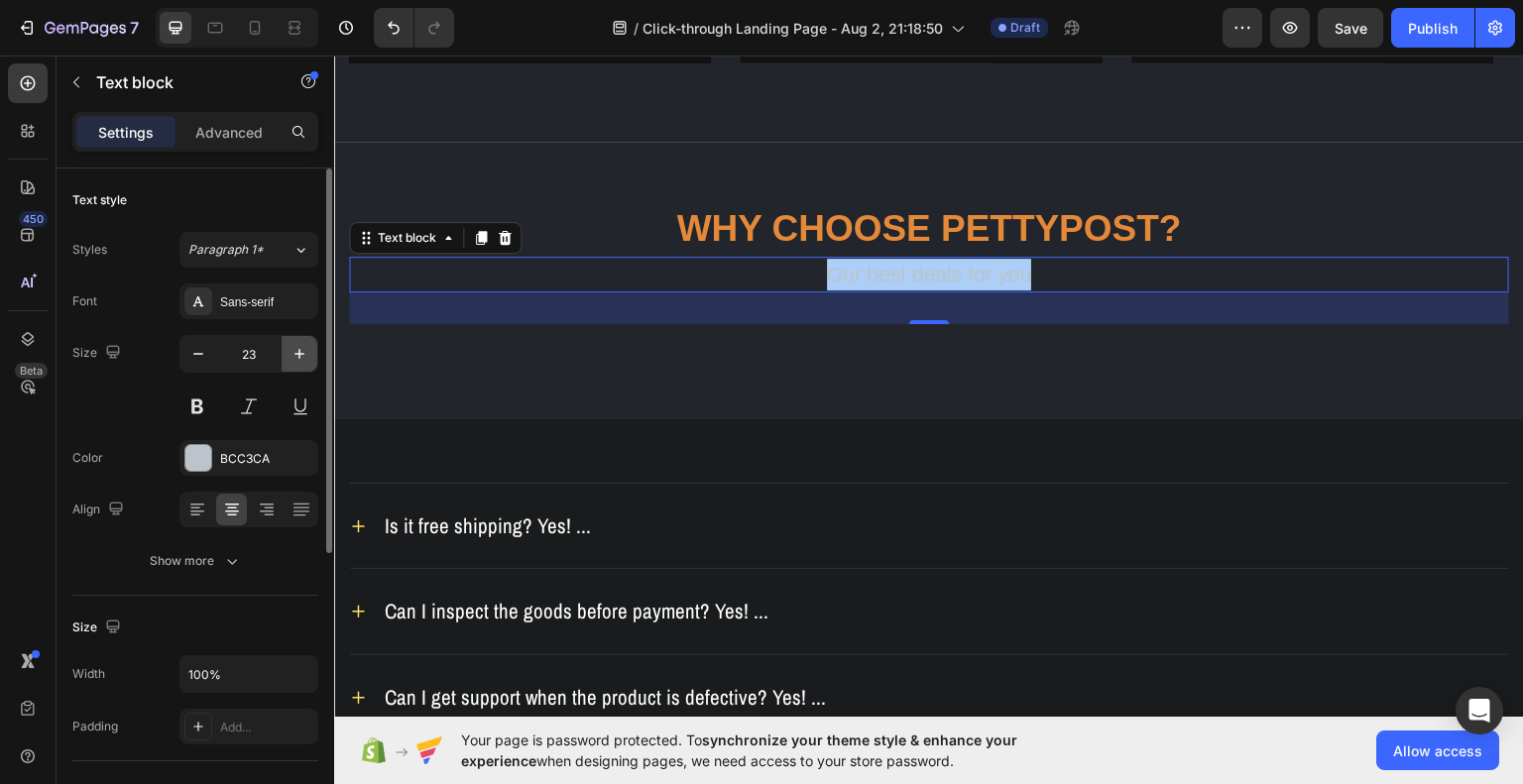 click at bounding box center (299, 354) 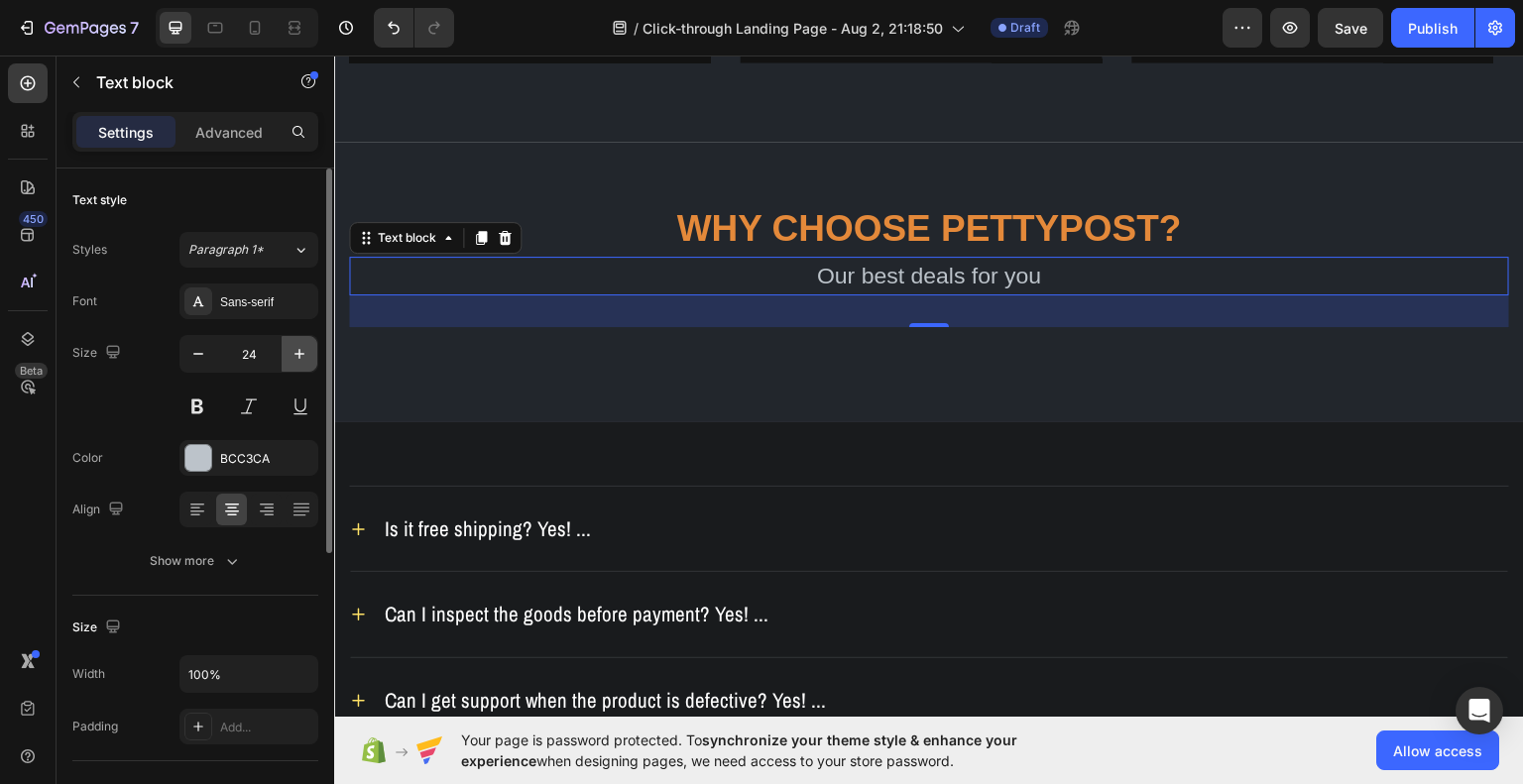 click at bounding box center (299, 354) 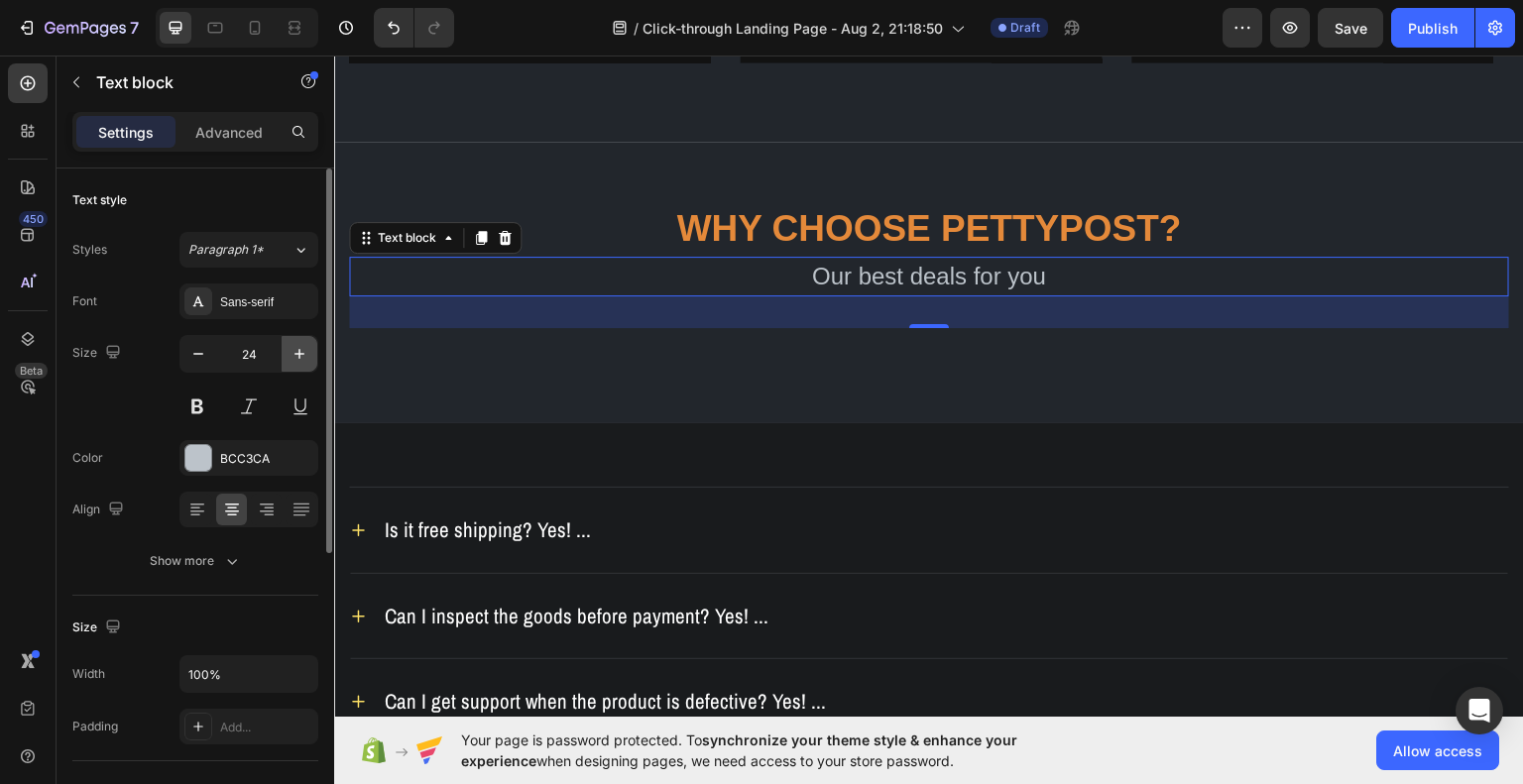 click at bounding box center [299, 354] 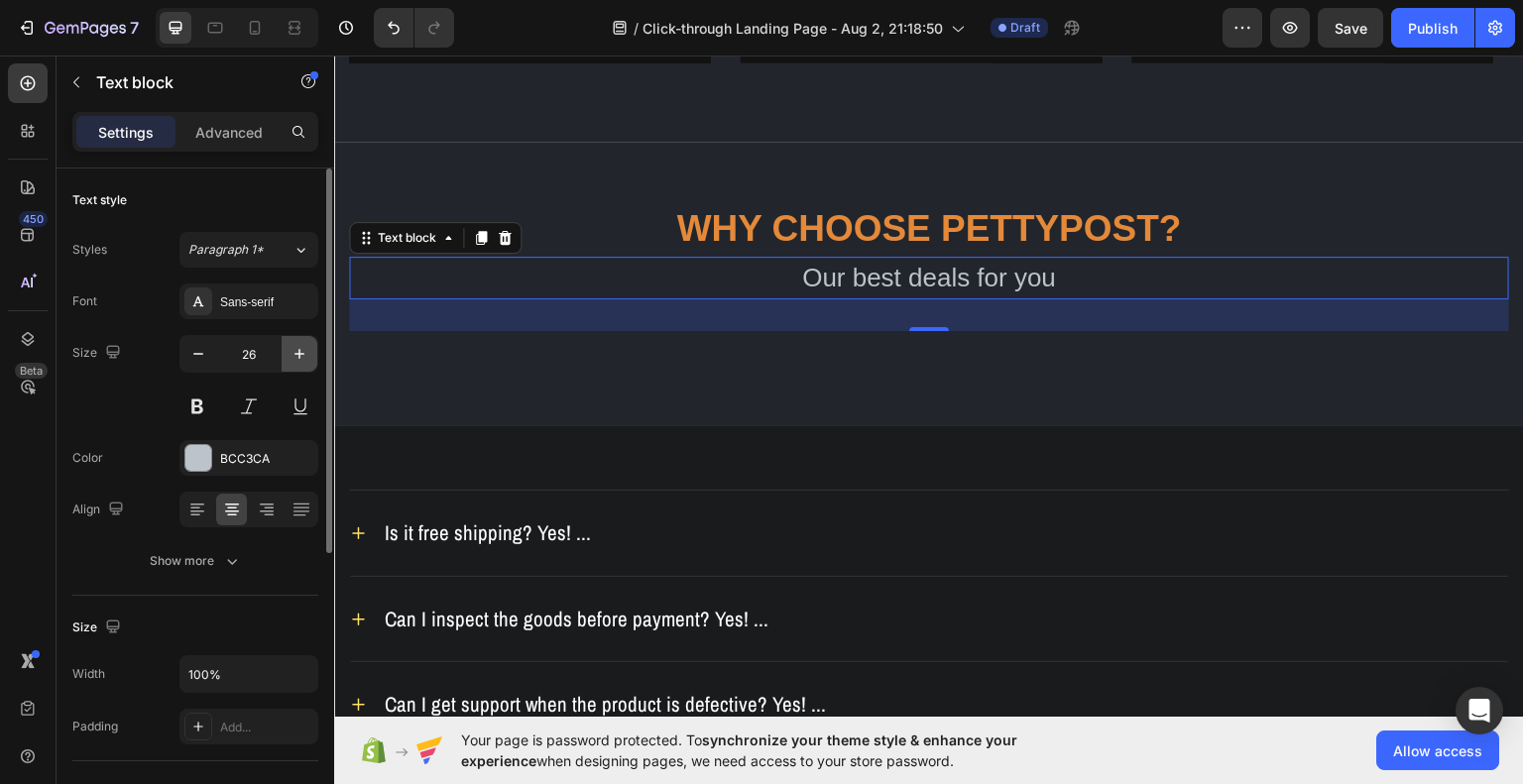 click at bounding box center [299, 354] 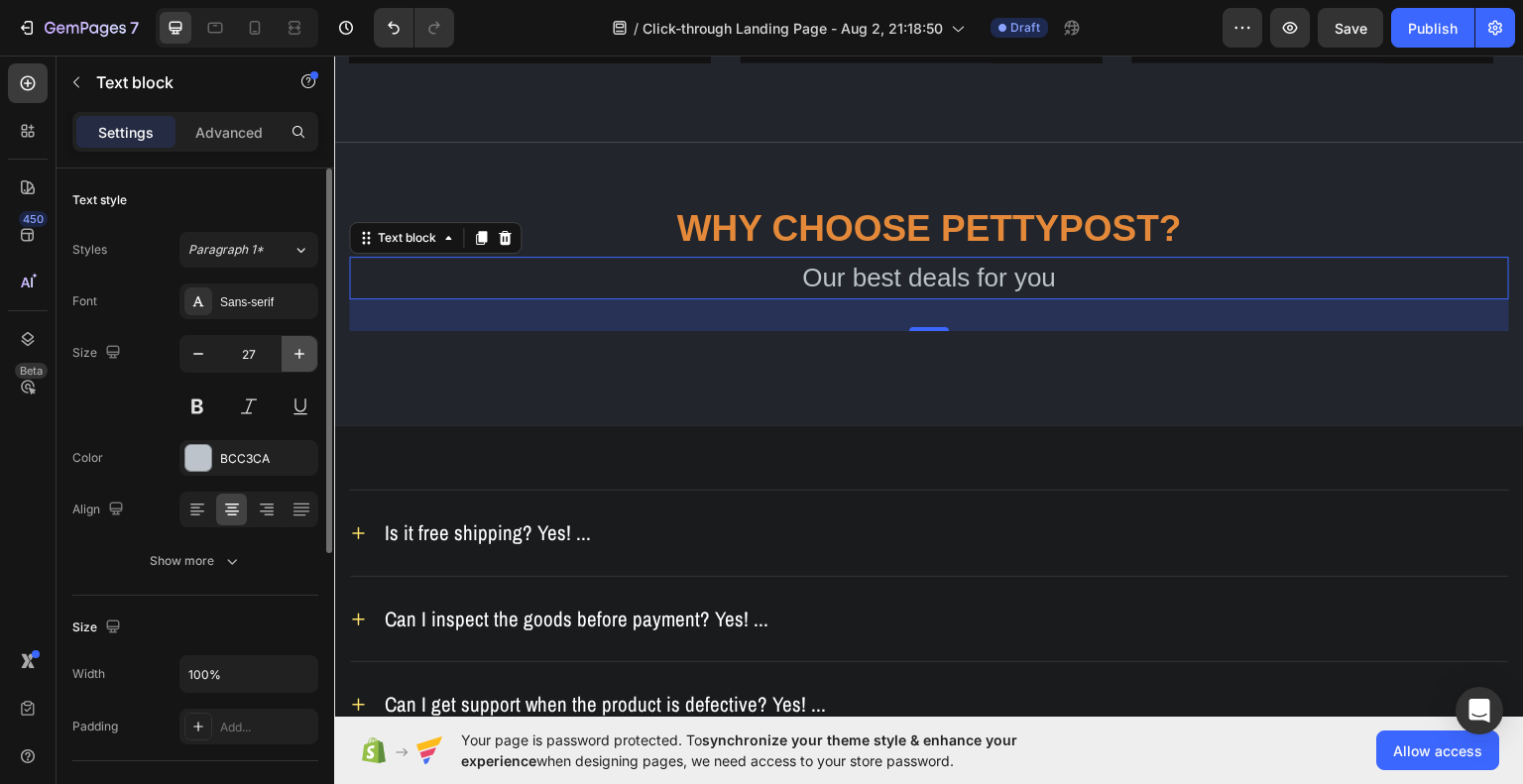 click at bounding box center [299, 354] 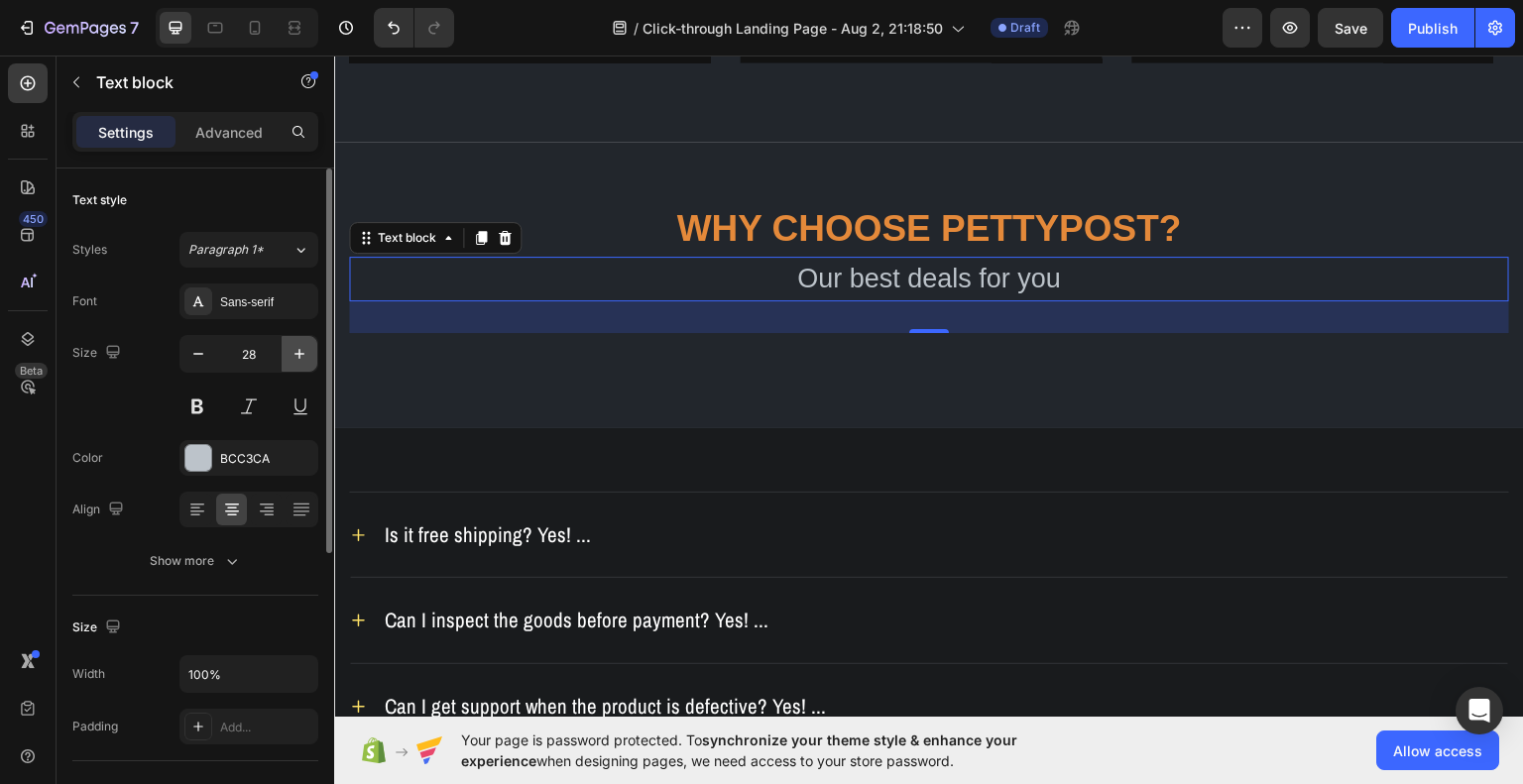 click at bounding box center (299, 354) 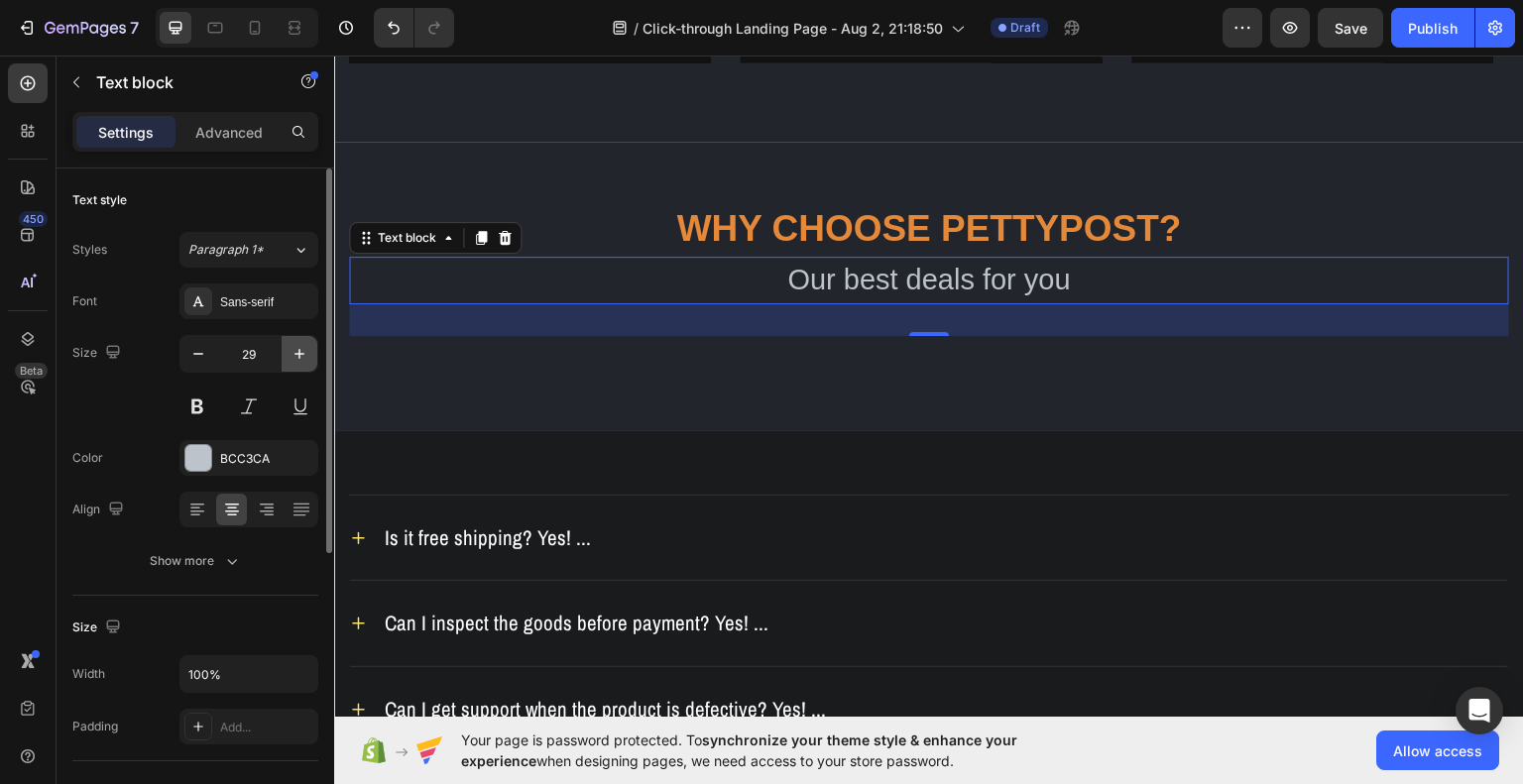 click at bounding box center [299, 354] 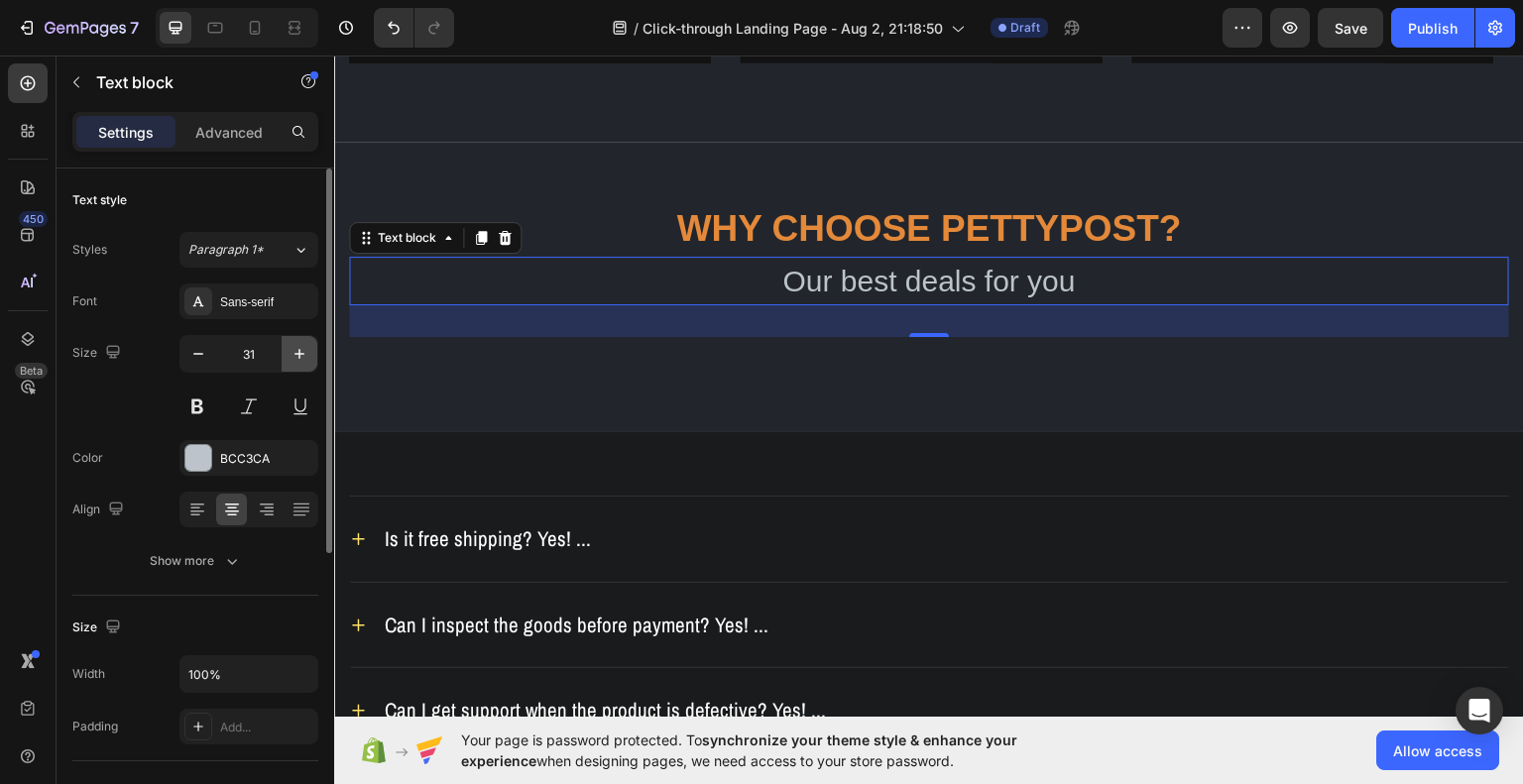 click at bounding box center (299, 354) 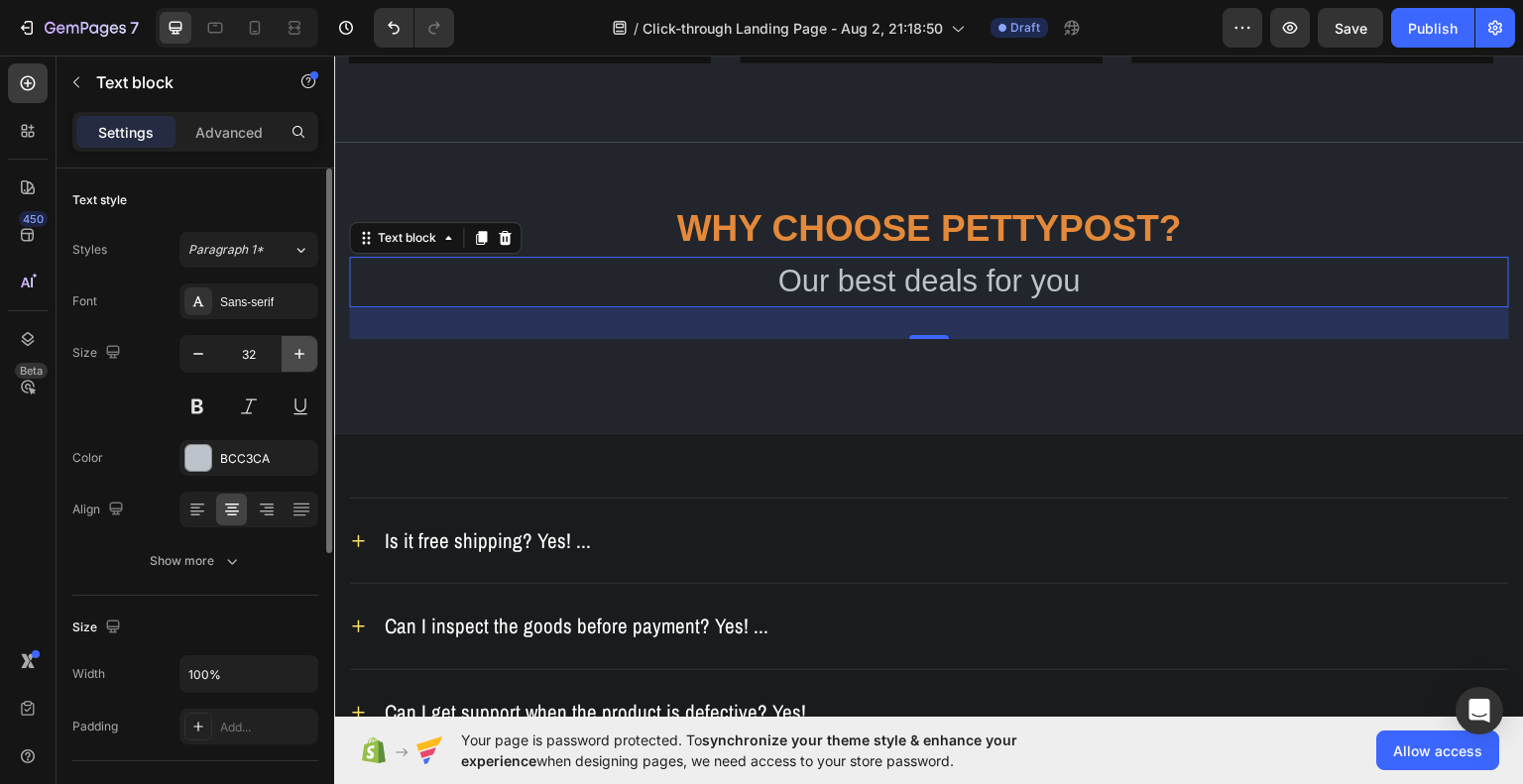 click at bounding box center [299, 354] 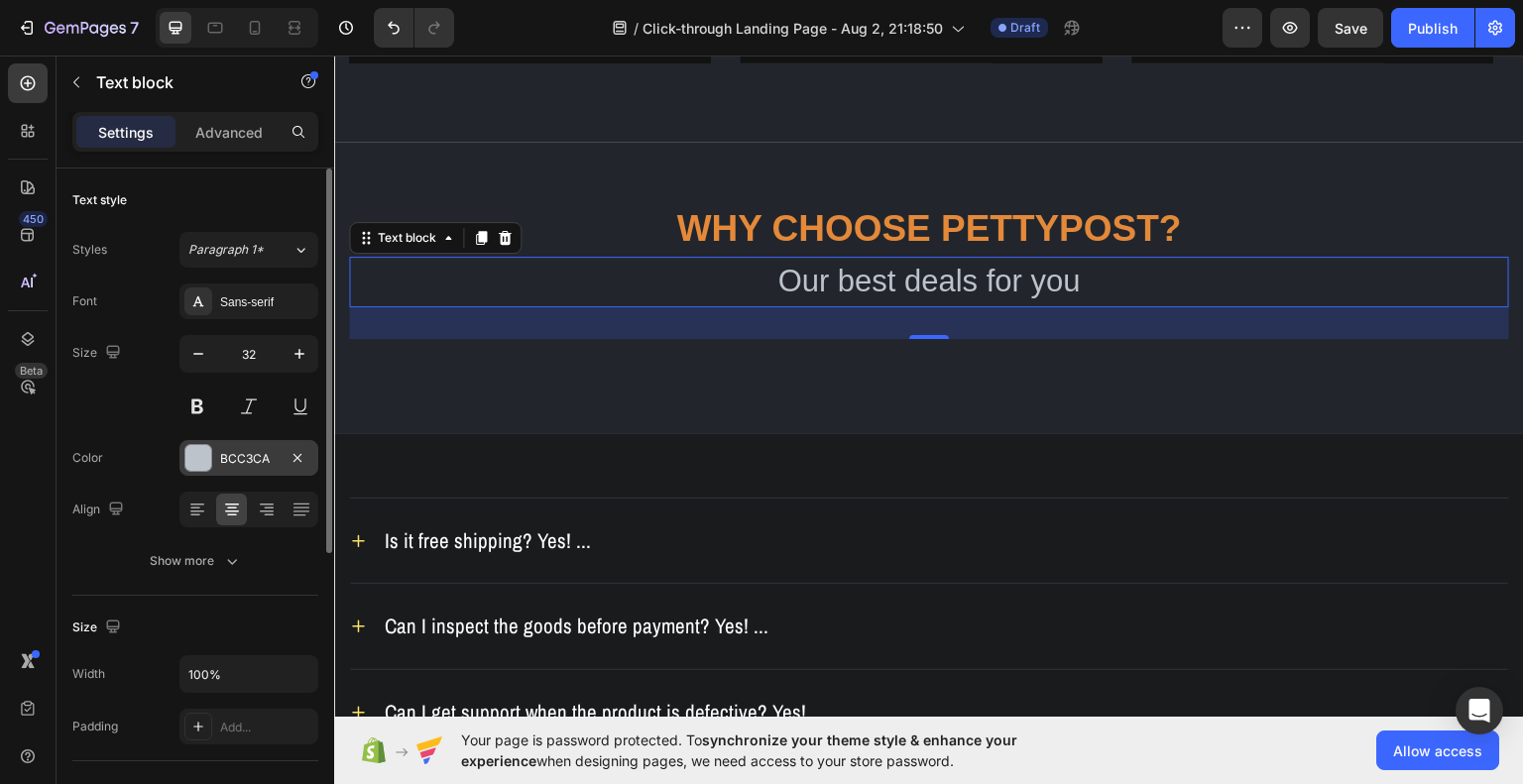 type on "33" 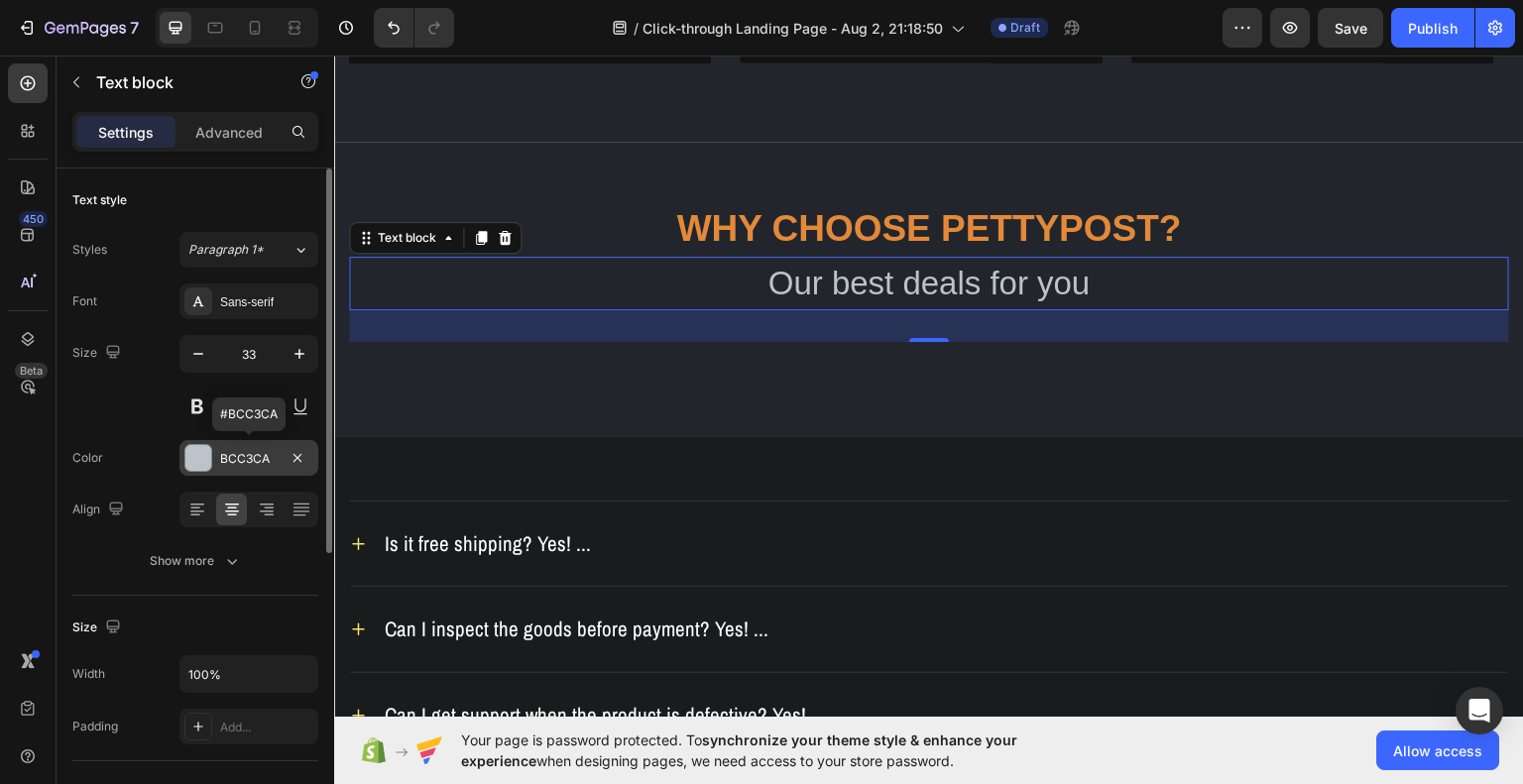 click on "BCC3CA" at bounding box center [249, 459] 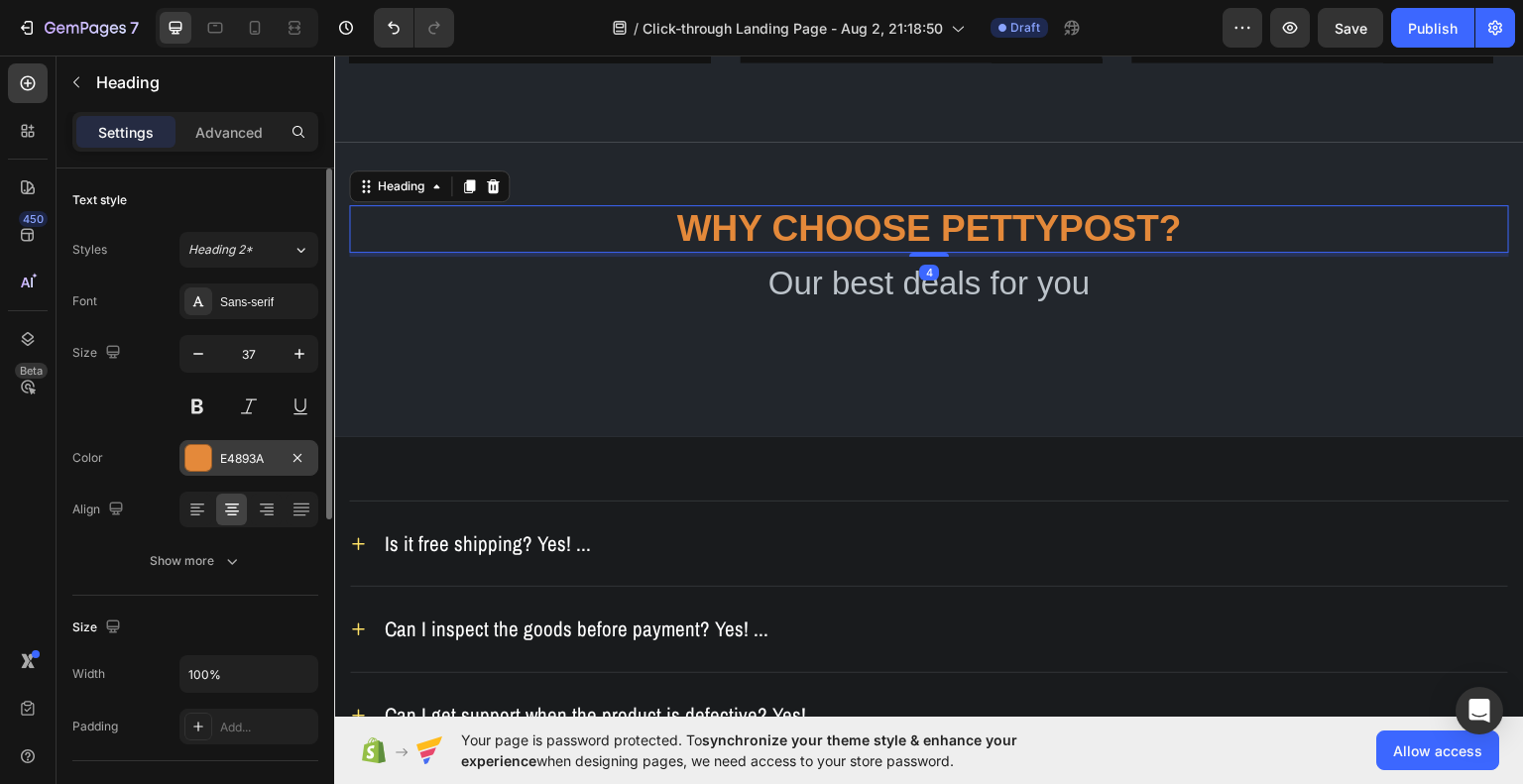 click at bounding box center [198, 458] 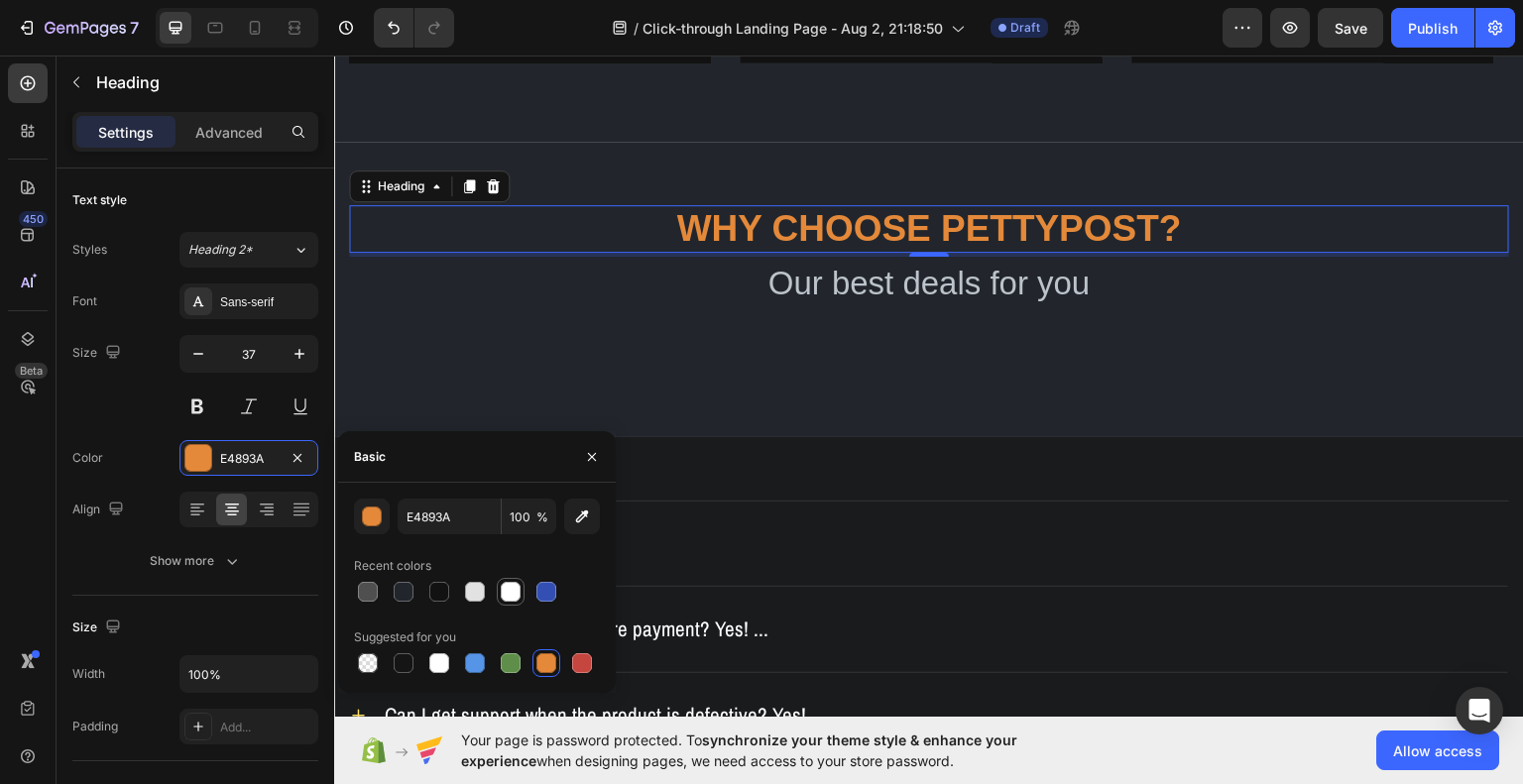click at bounding box center [511, 592] 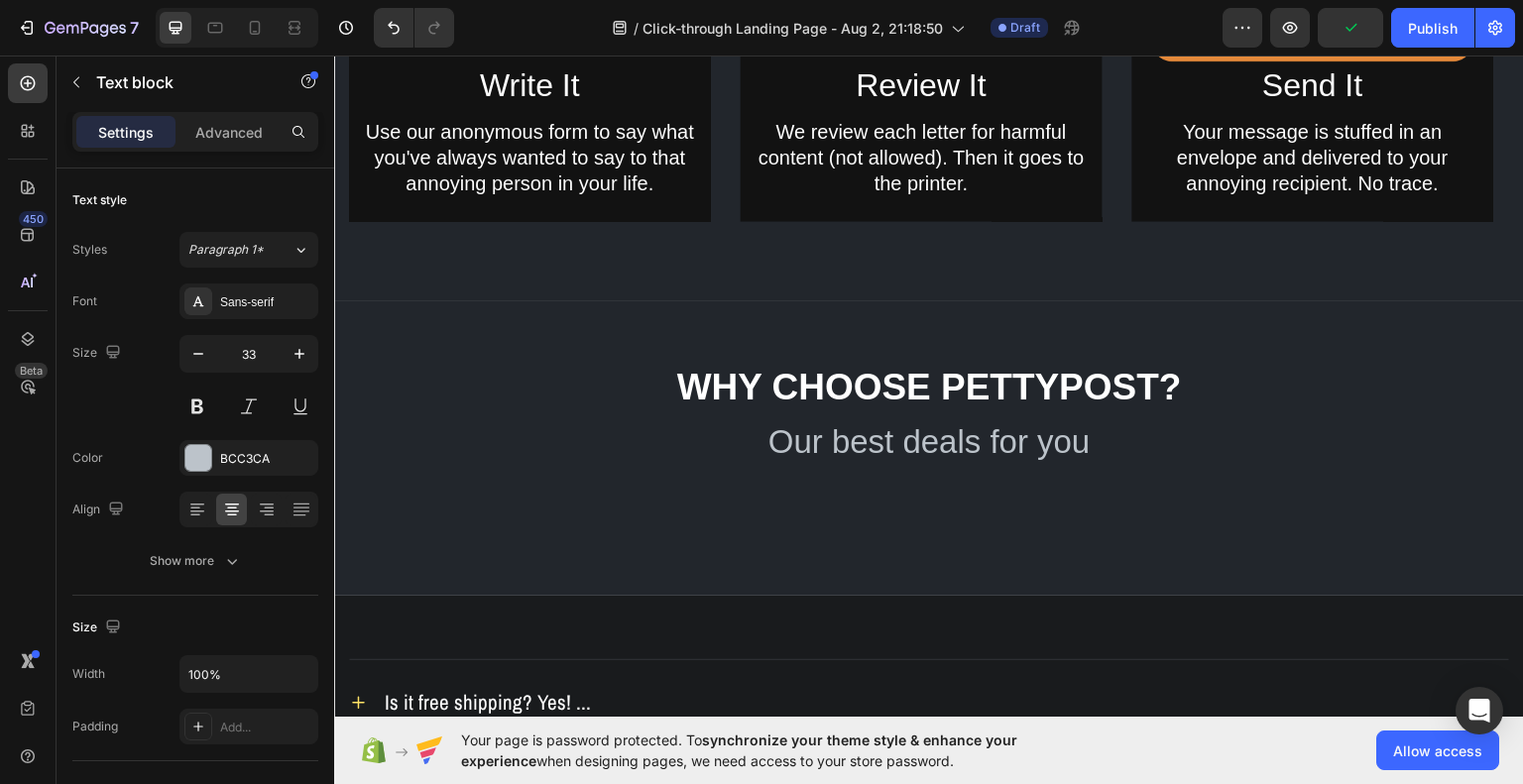 scroll, scrollTop: 1541, scrollLeft: 0, axis: vertical 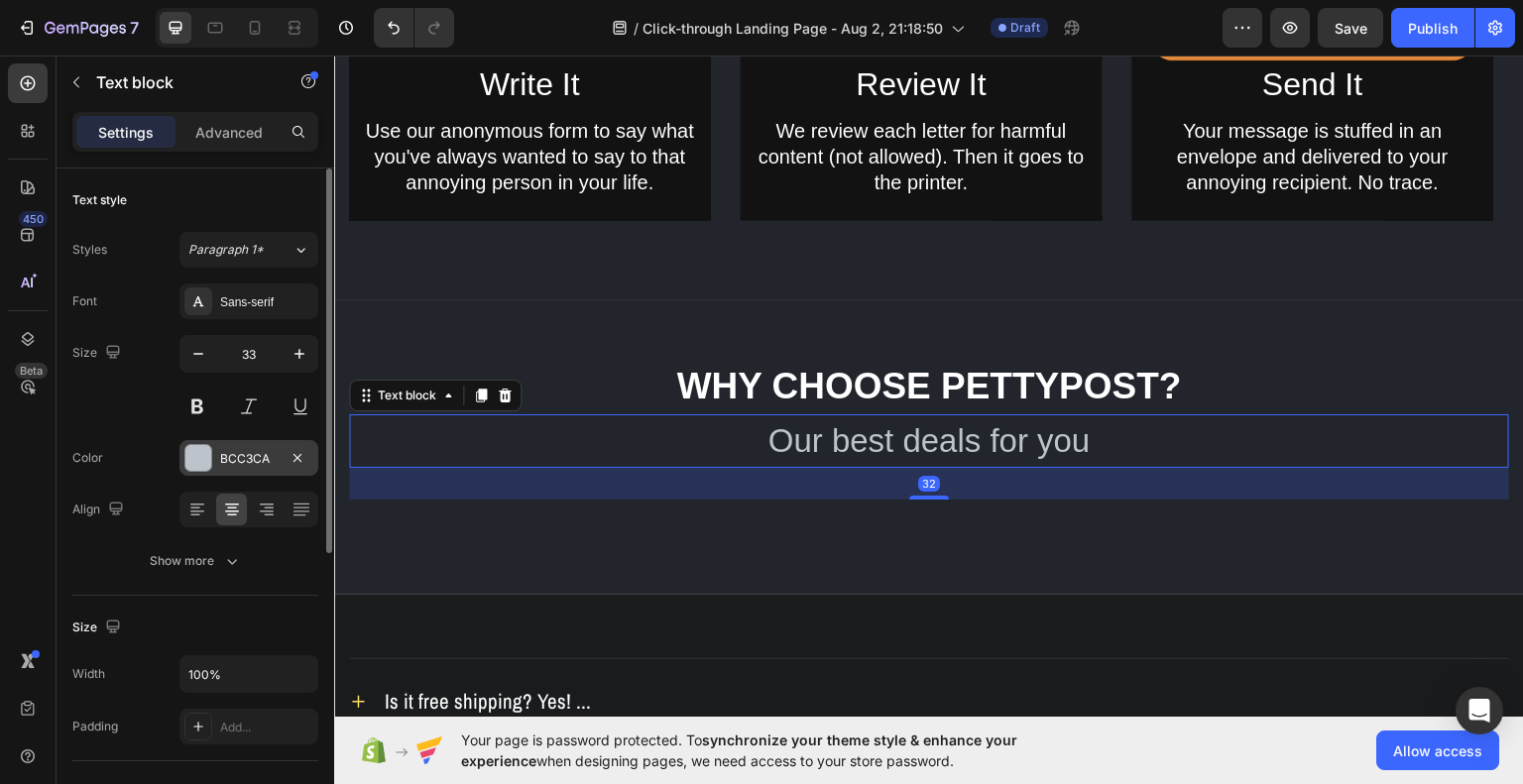 click on "BCC3CA" at bounding box center (249, 459) 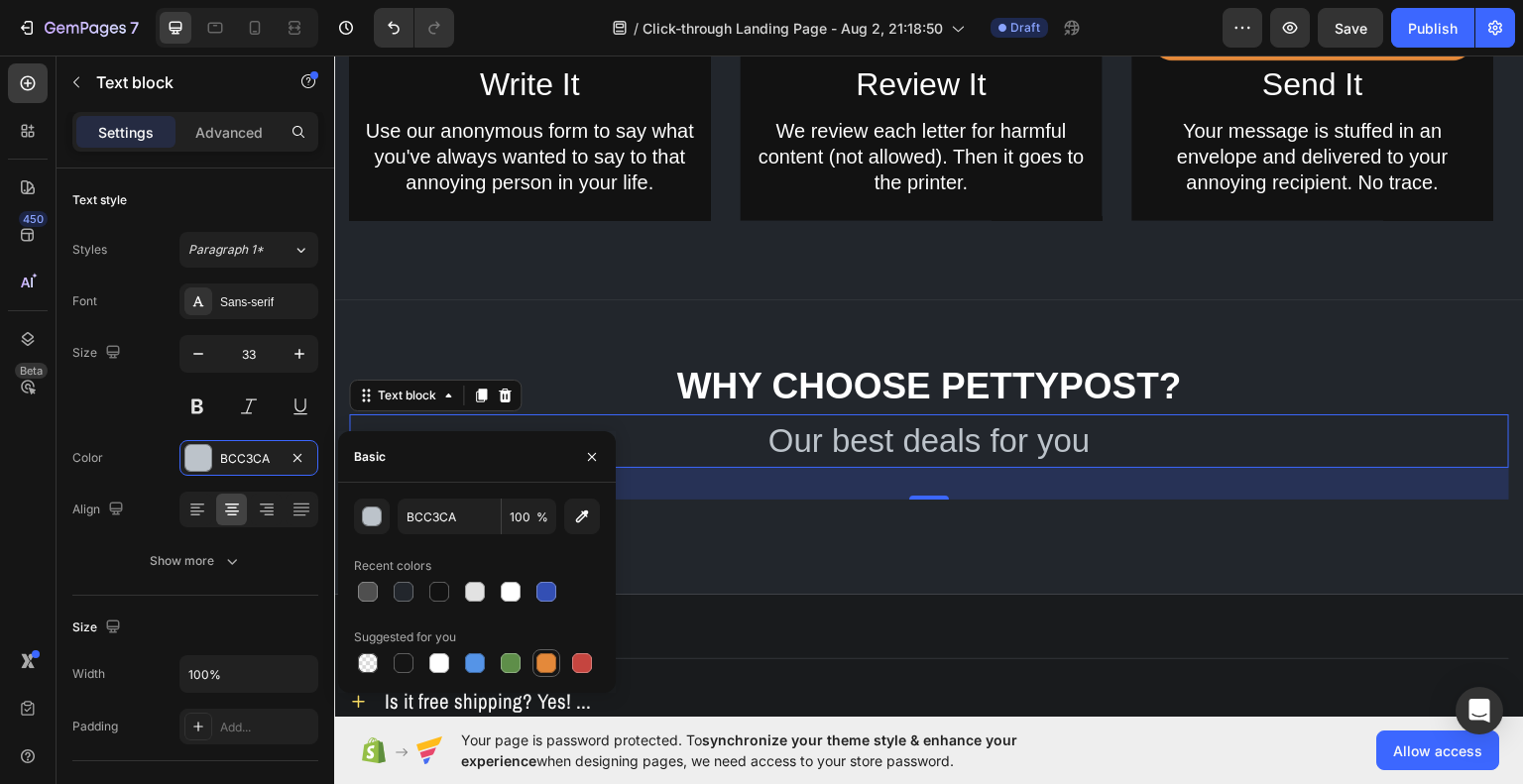 click at bounding box center [546, 663] 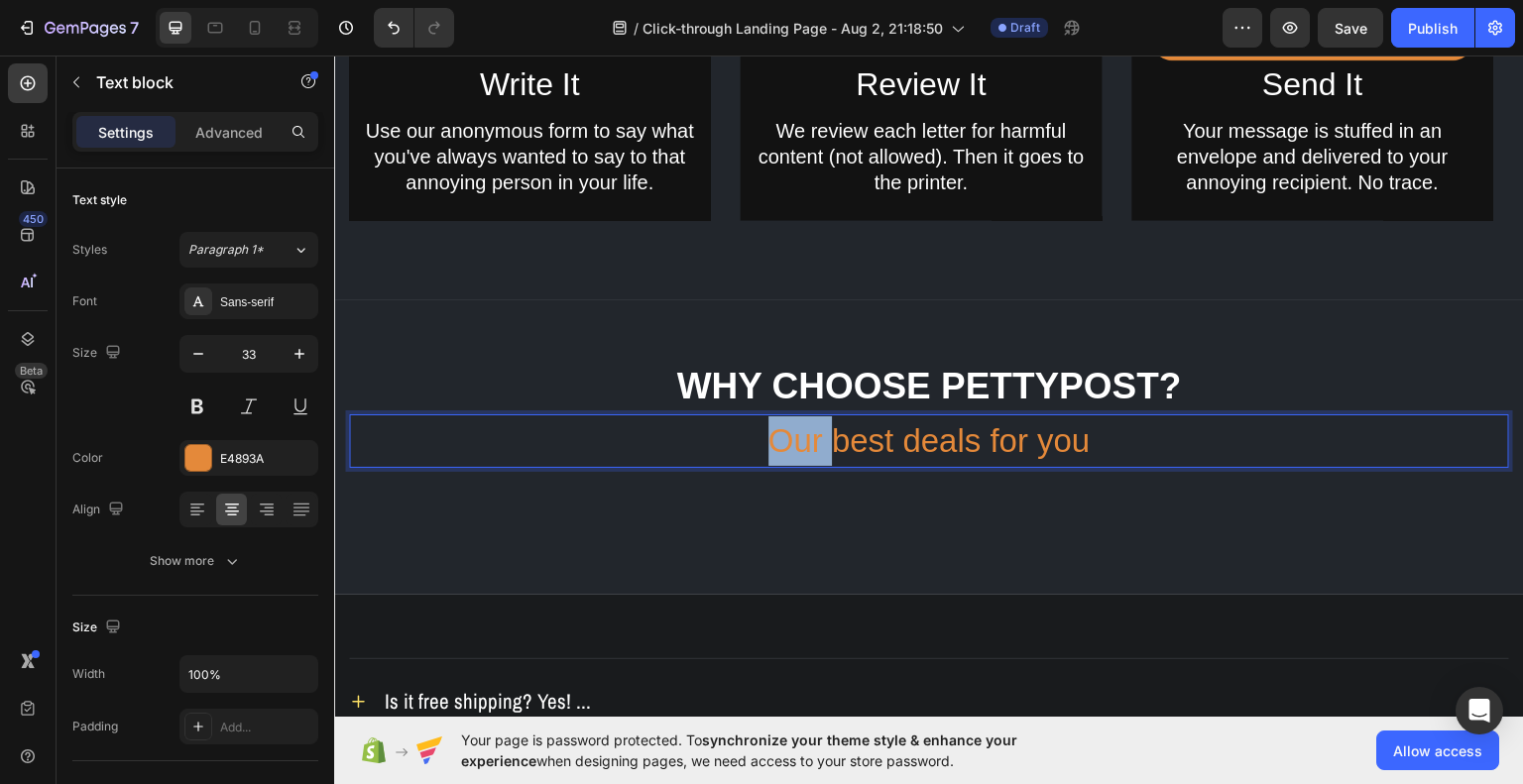 click on "Our best deals for you" at bounding box center (929, 440) 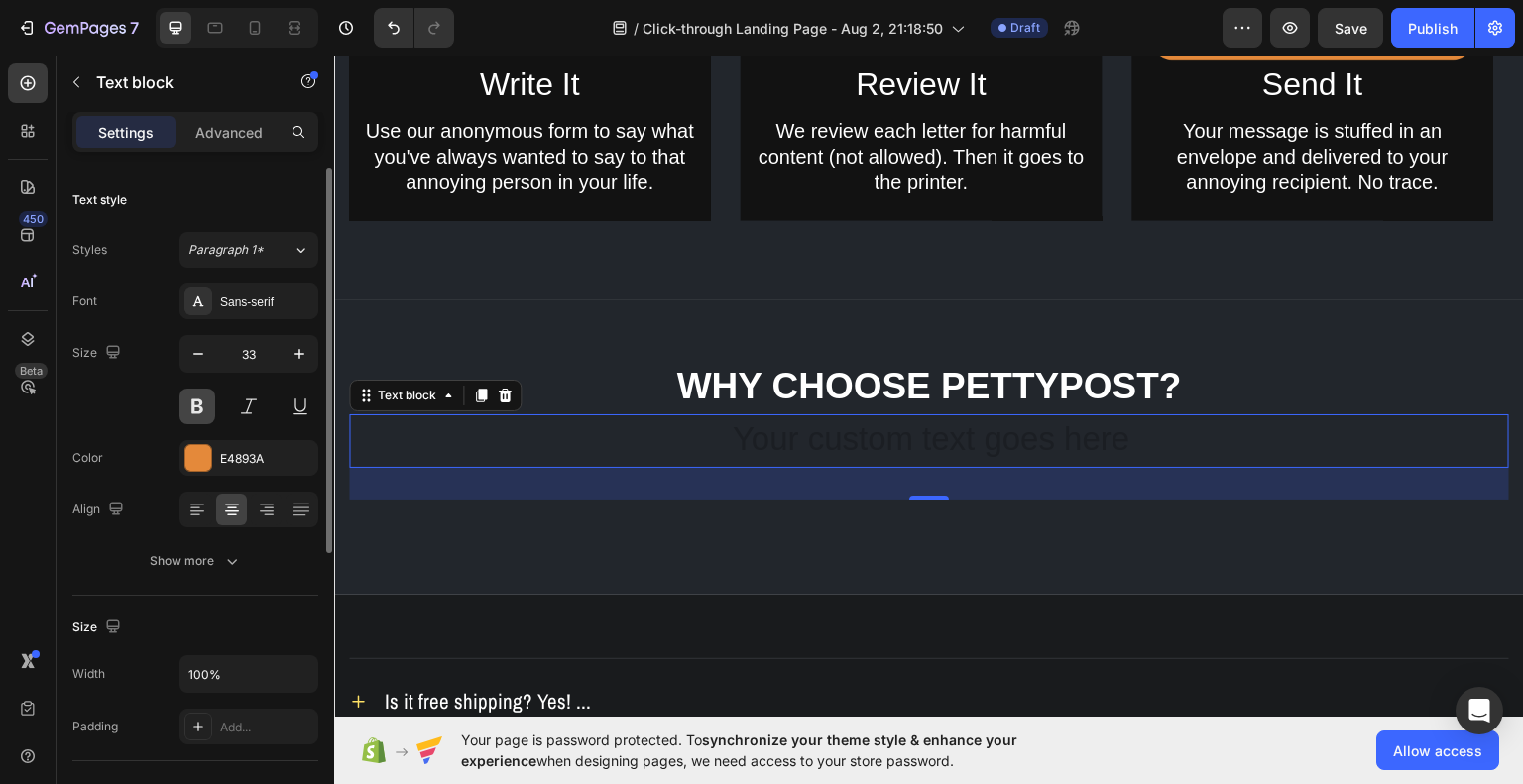 click at bounding box center (197, 406) 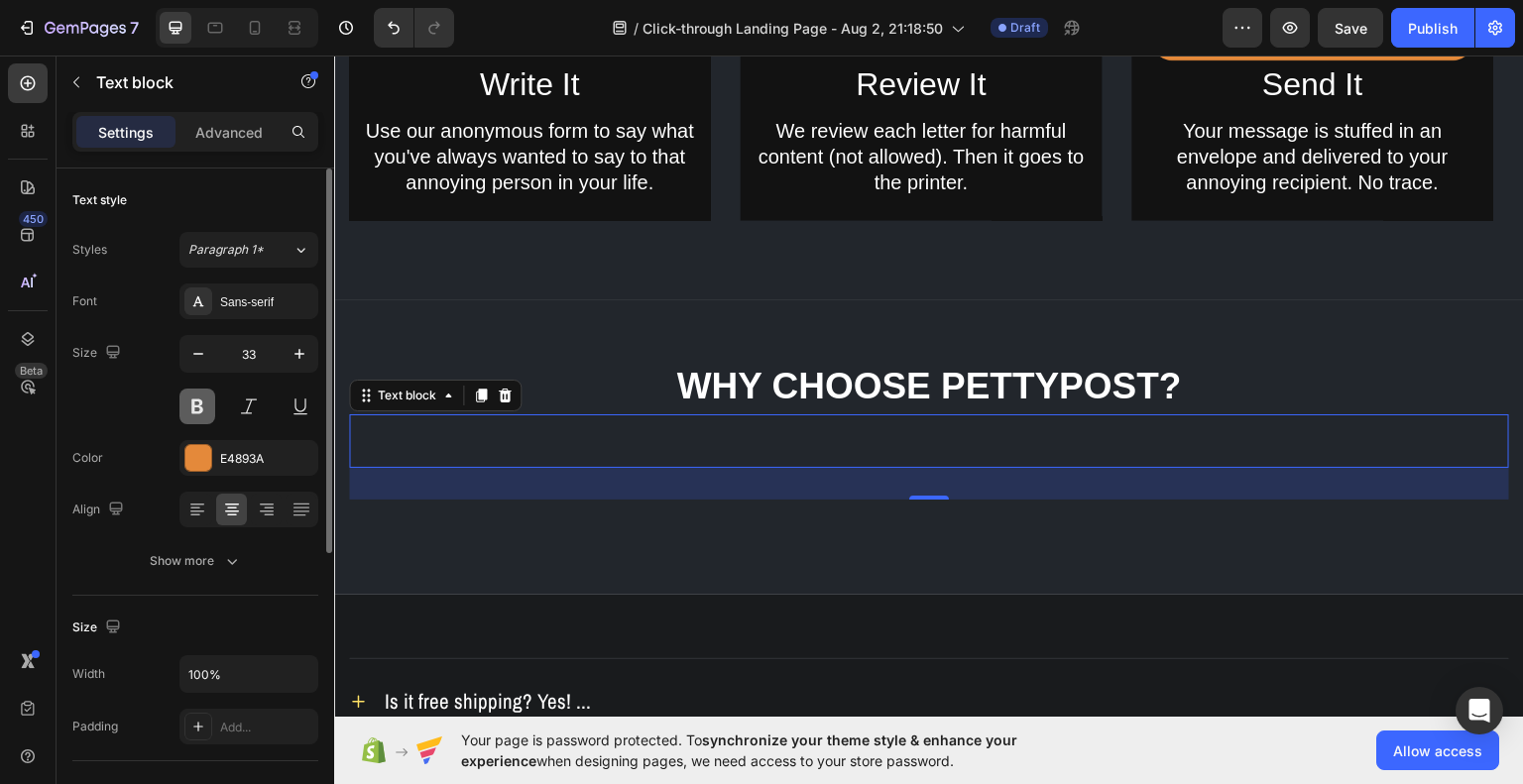 type 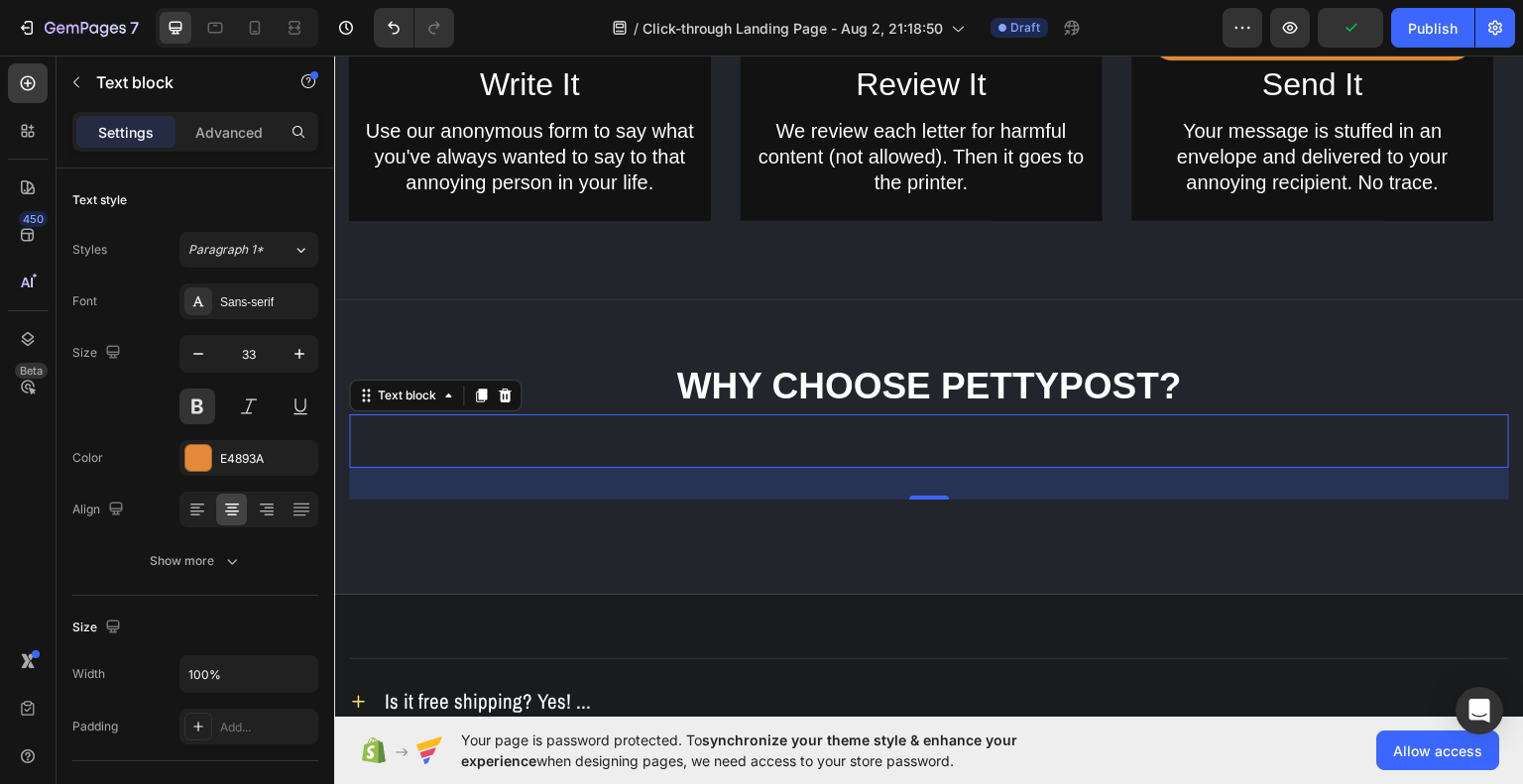 click at bounding box center [929, 440] 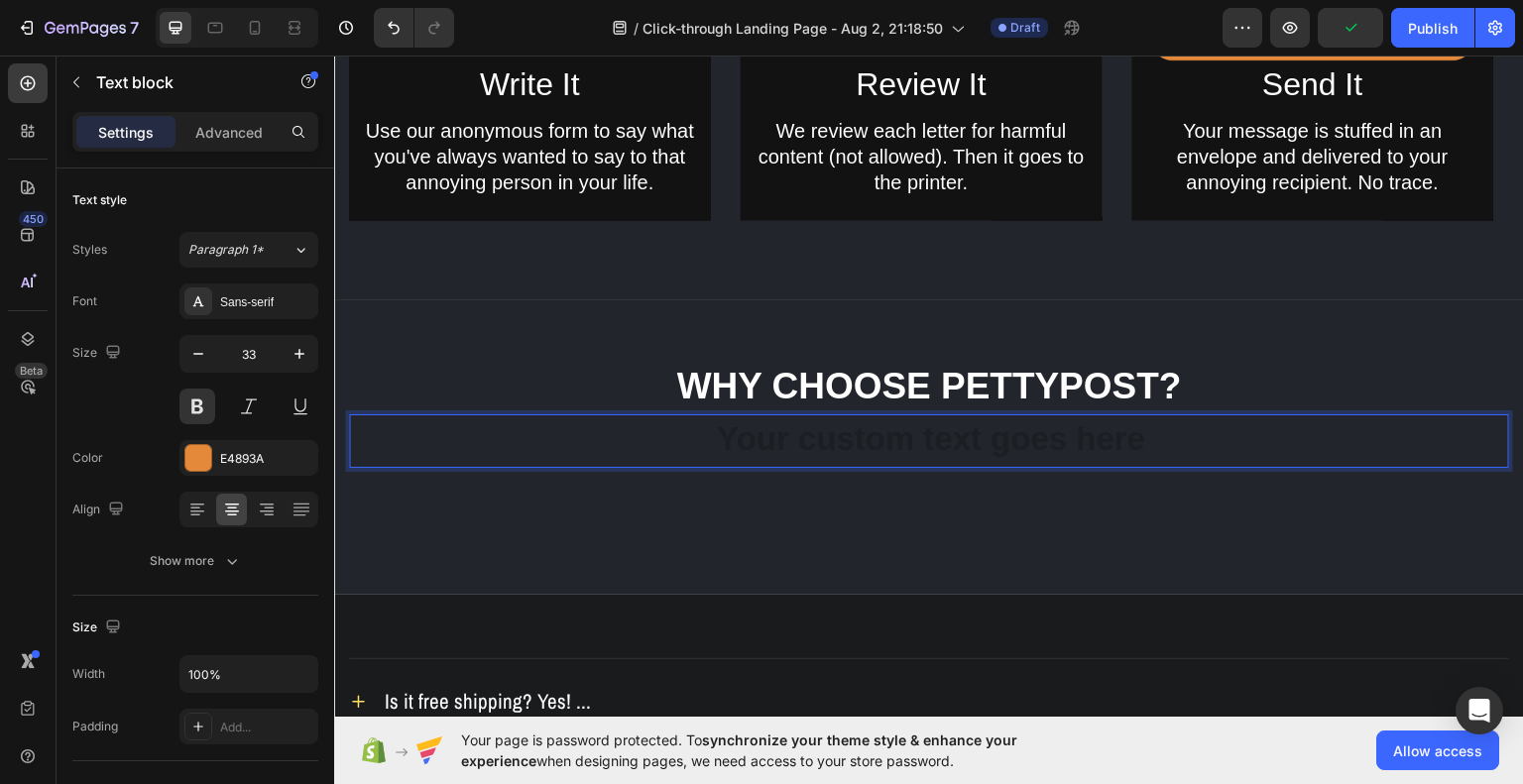 click at bounding box center (929, 440) 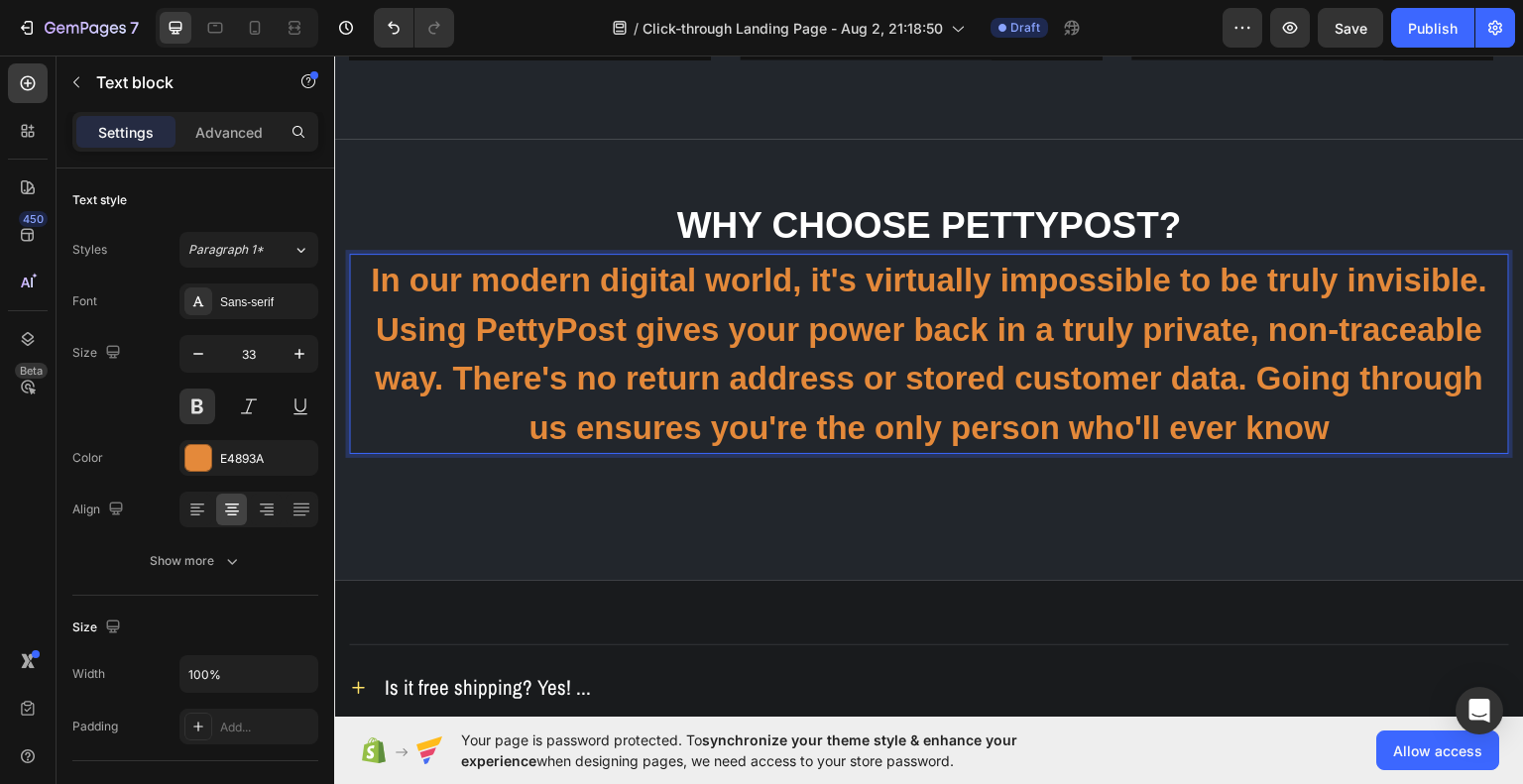 scroll, scrollTop: 1703, scrollLeft: 0, axis: vertical 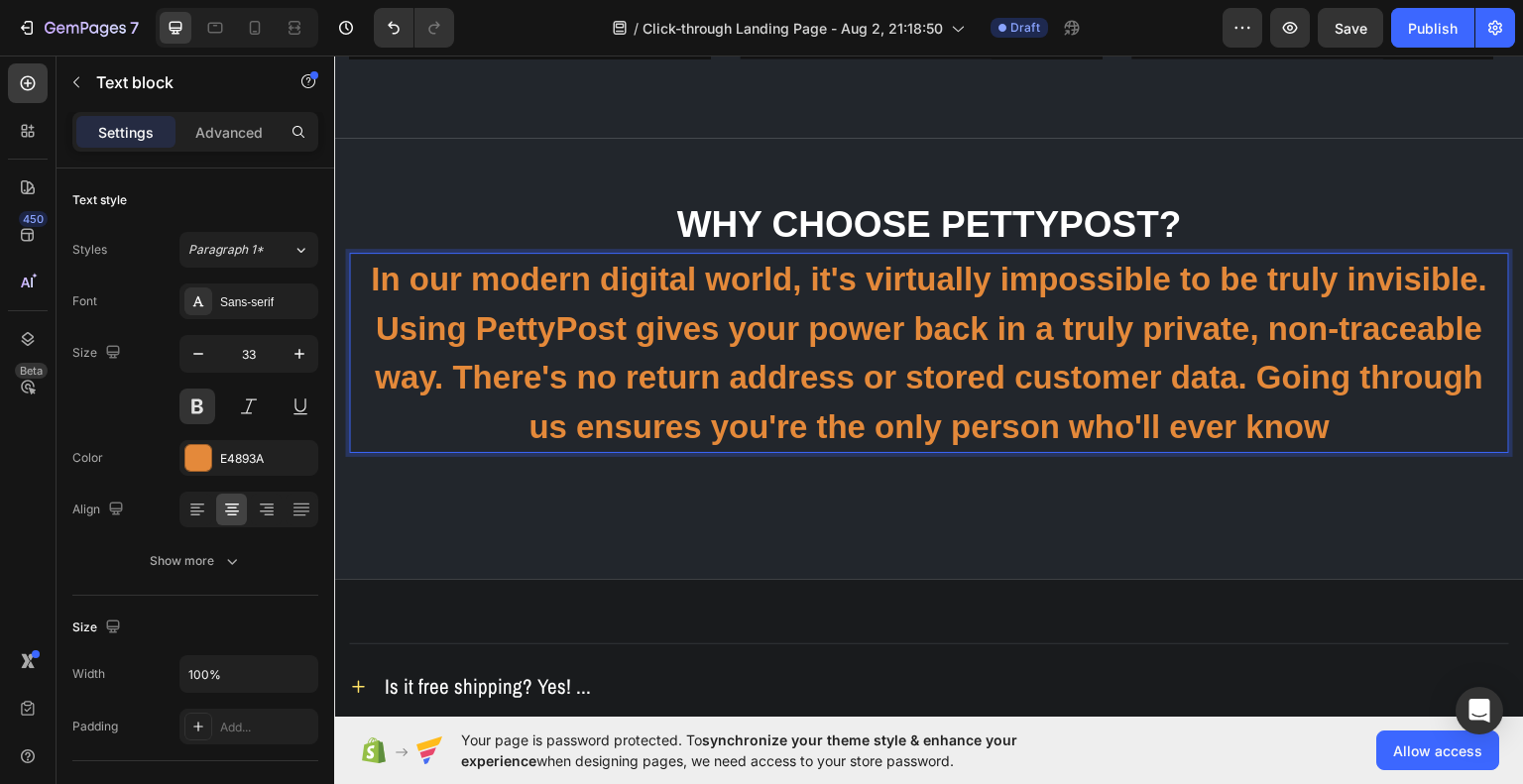 click on "In our modern digital world, it's virtually impossible to be truly invisible. Using PettyPost gives your power back in a truly private, non-traceable way. There's no return address or stored customer data. Going through us ensures you're the only person who'll ever know" at bounding box center [929, 352] 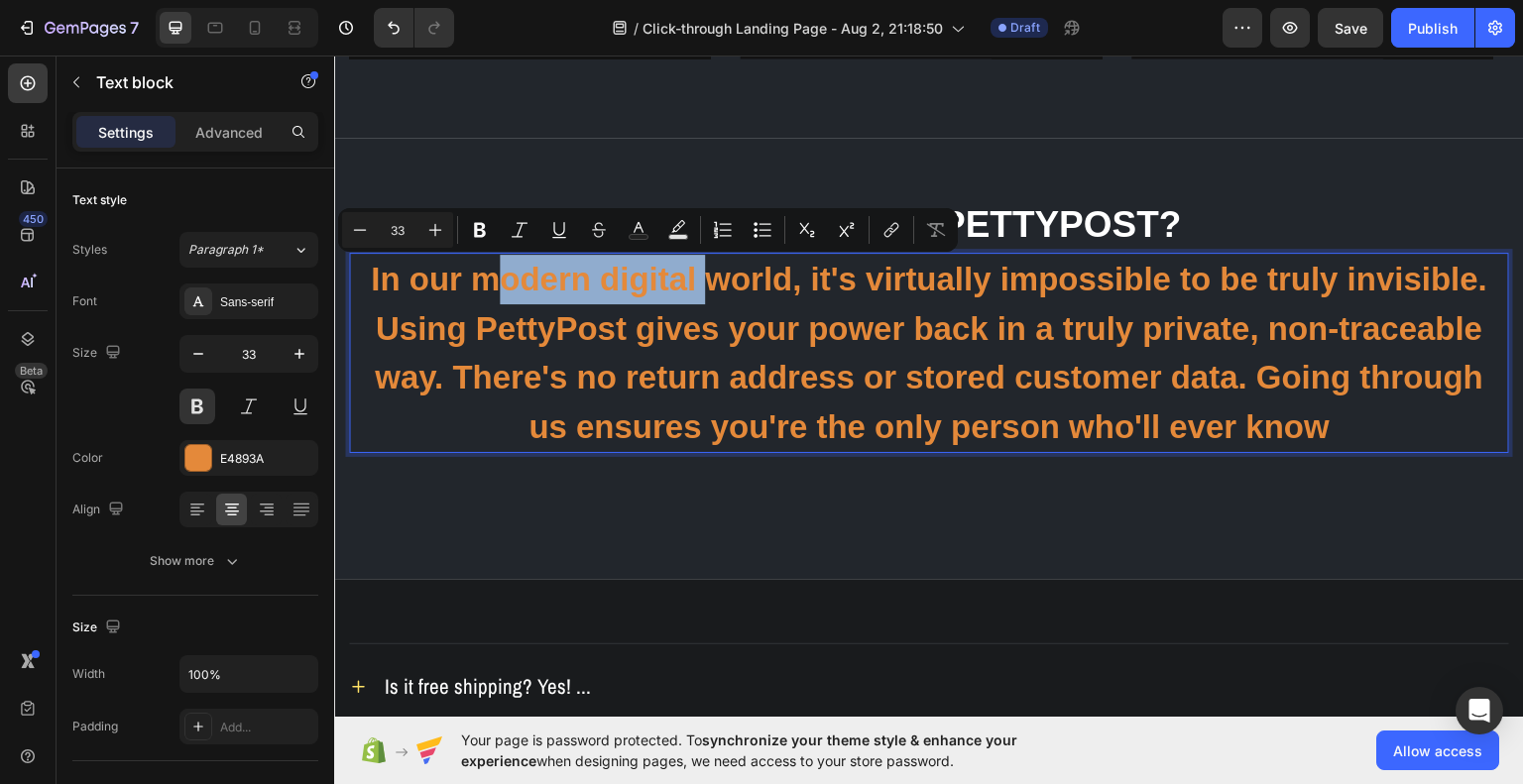 drag, startPoint x: 694, startPoint y: 277, endPoint x: 477, endPoint y: 282, distance: 217.0576 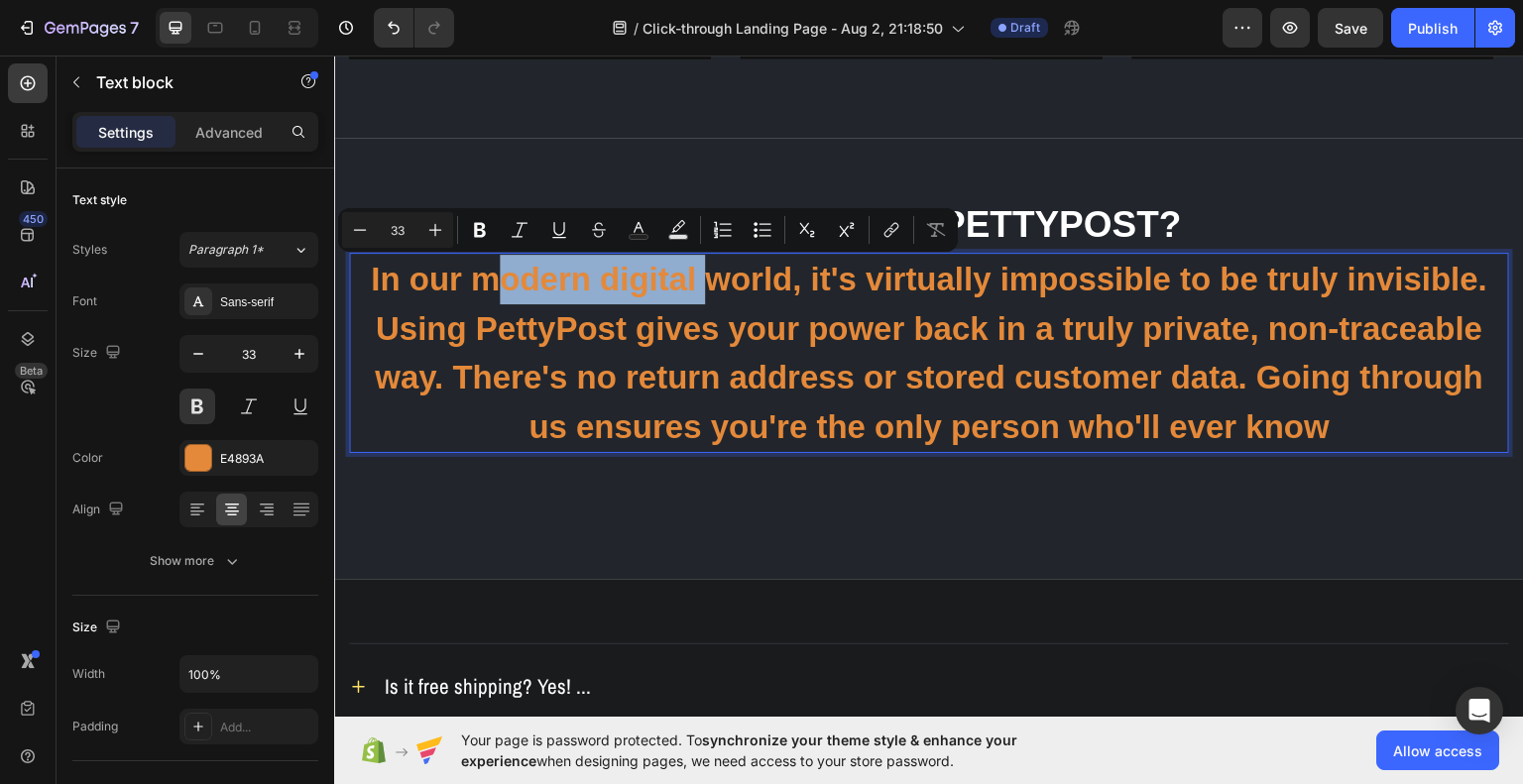 click on "In our modern digital world, it's virtually impossible to be truly invisible. Using PettyPost gives your power back in a truly private, non-traceable way. There's no return address or stored customer data. Going through us ensures you're the only person who'll ever know" at bounding box center [929, 352] 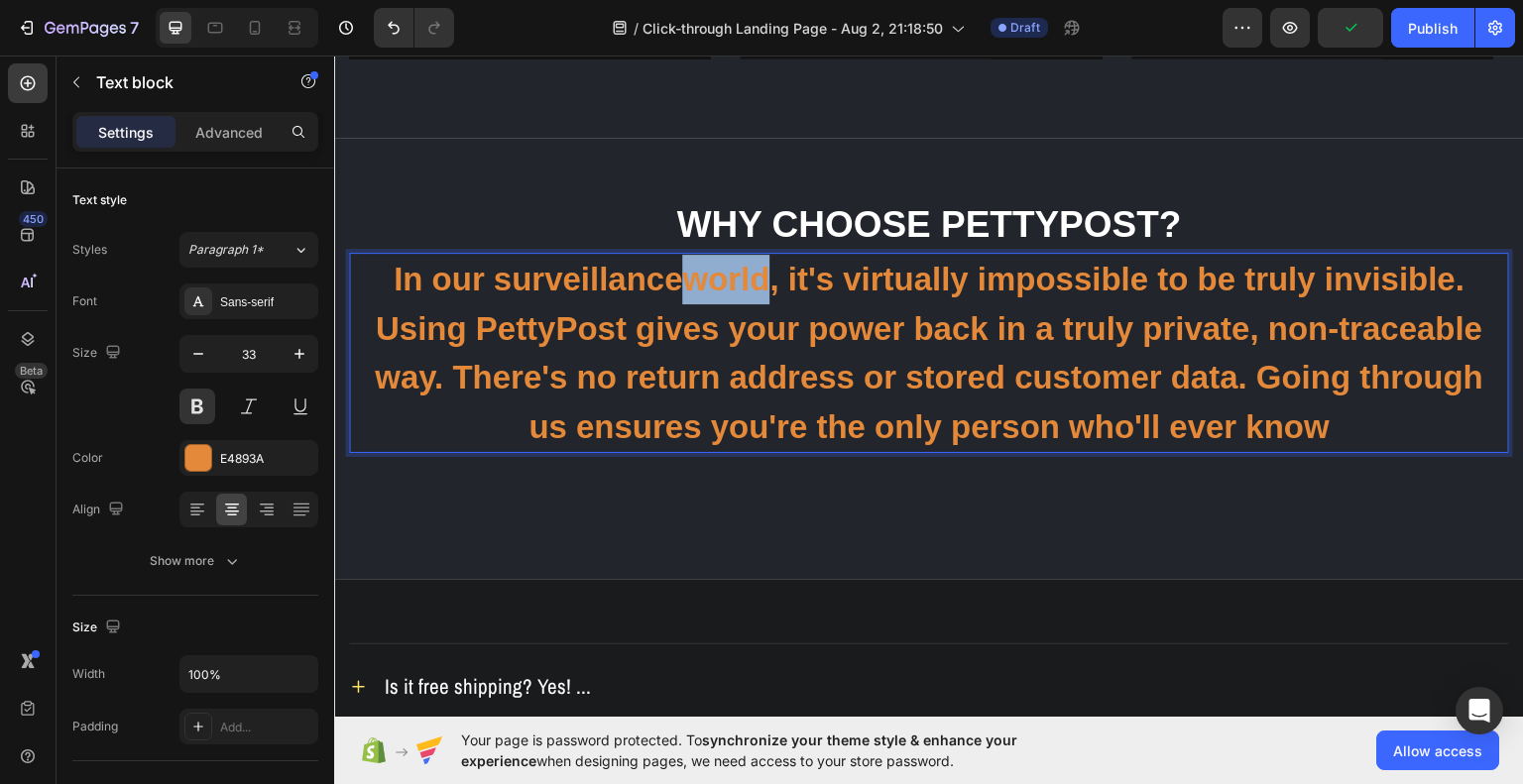 drag, startPoint x: 765, startPoint y: 277, endPoint x: 684, endPoint y: 277, distance: 81 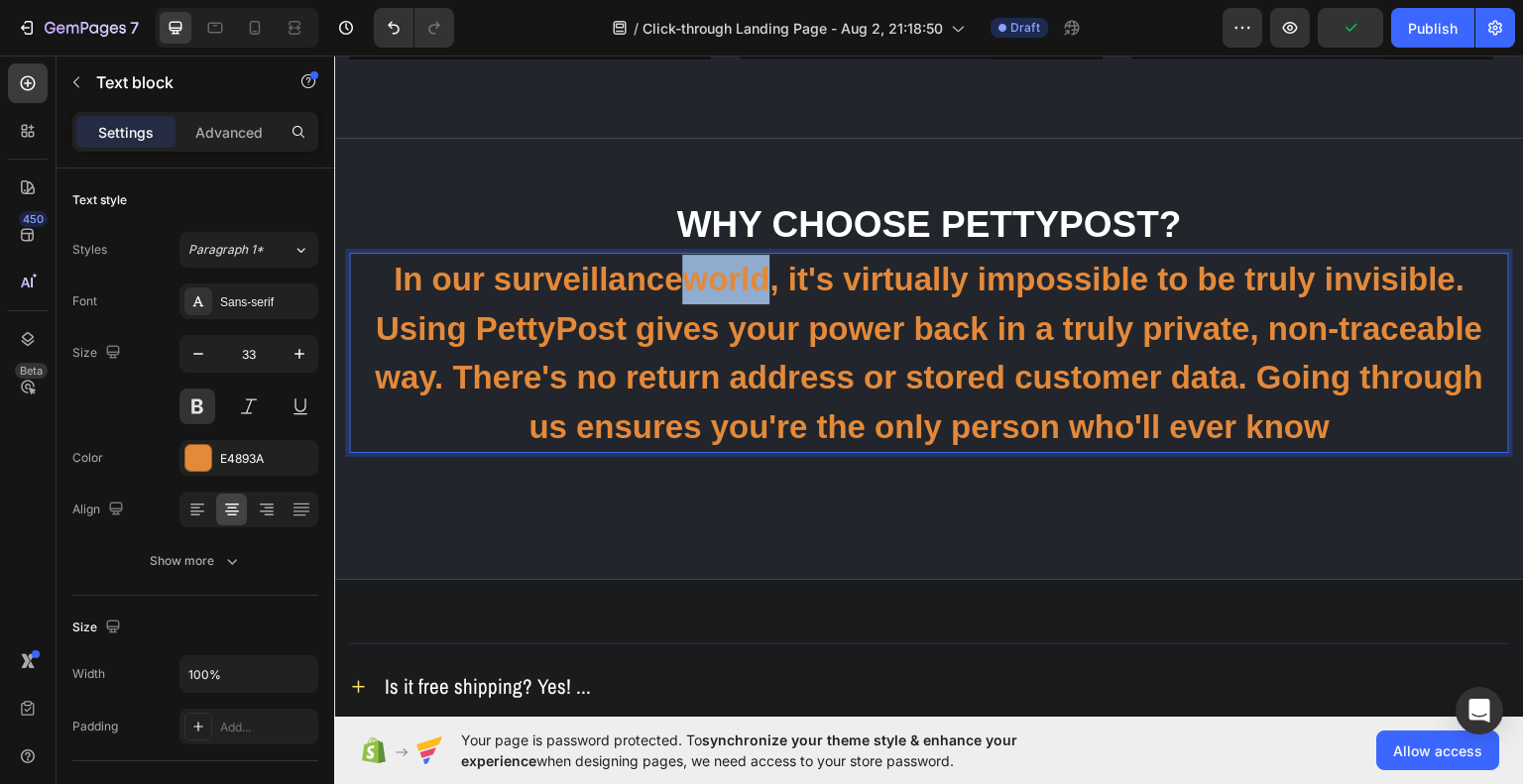 click on "In our surveillanceworld, it's virtually impossible to be truly invisible. Using PettyPost gives your power back in a truly private, non-traceable way. There's no return address or stored customer data. Going through us ensures you're the only person who'll ever know" at bounding box center (929, 352) 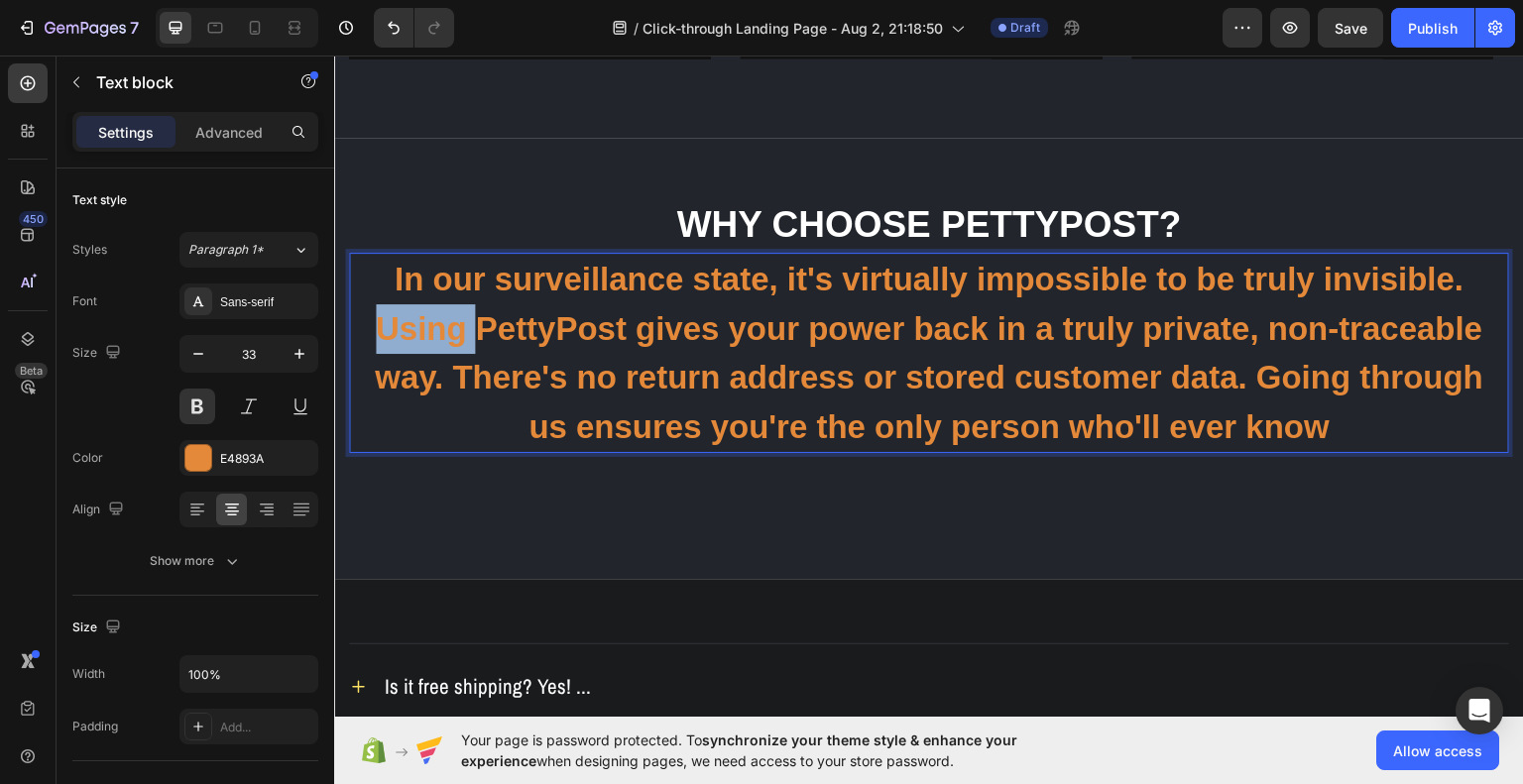 drag, startPoint x: 471, startPoint y: 327, endPoint x: 348, endPoint y: 348, distance: 124.779806 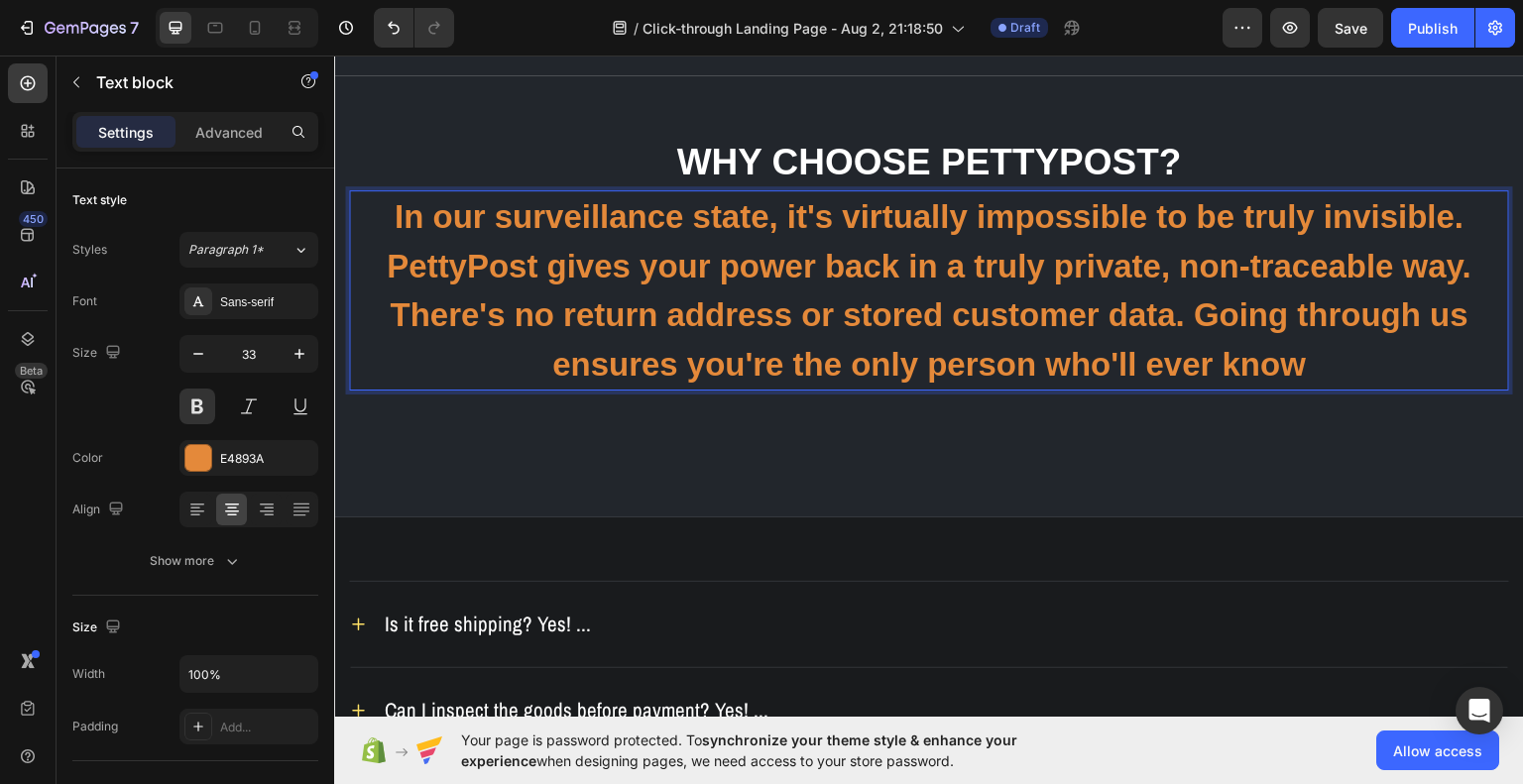 scroll, scrollTop: 1730, scrollLeft: 0, axis: vertical 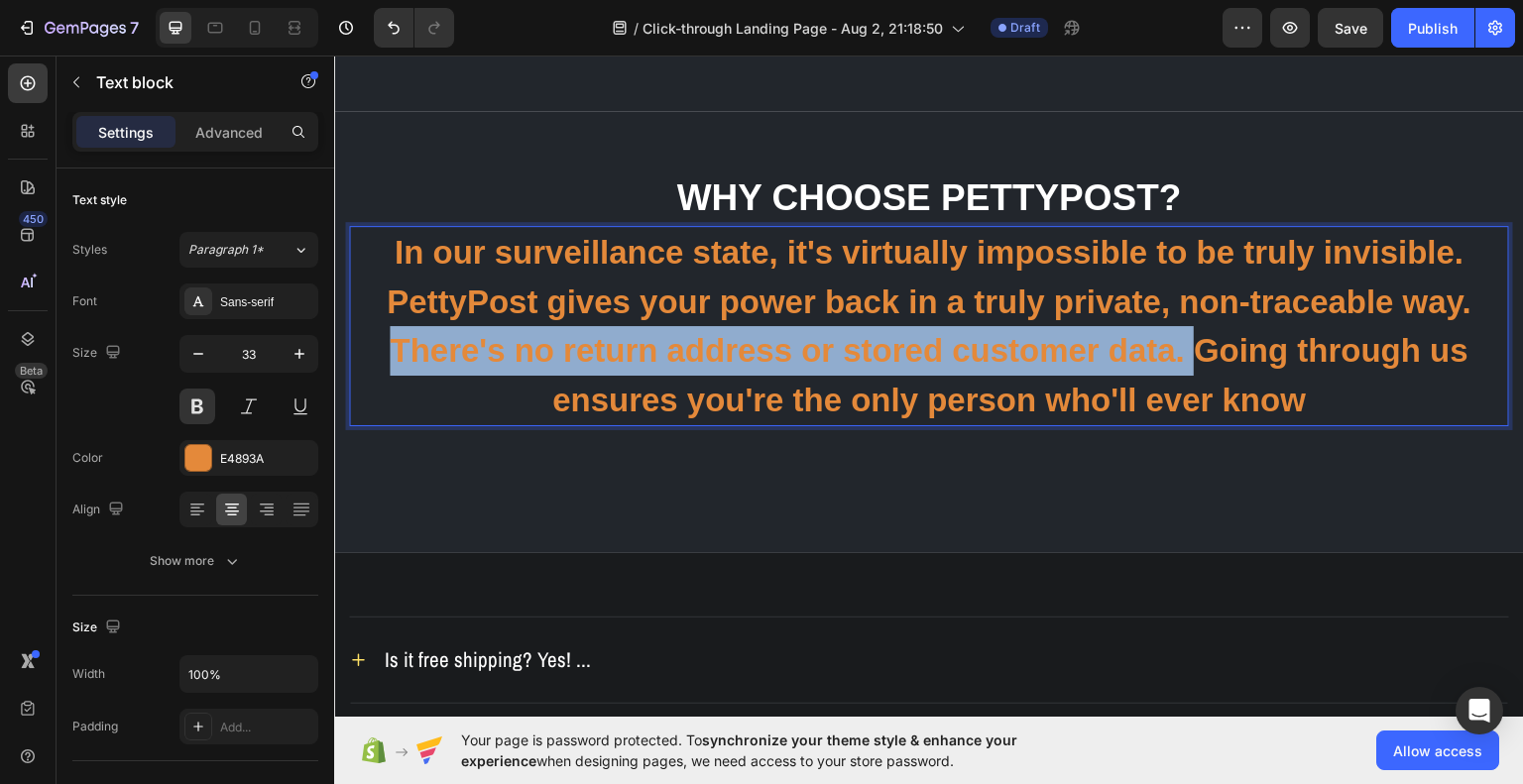 drag, startPoint x: 1193, startPoint y: 348, endPoint x: 374, endPoint y: 360, distance: 819.08791 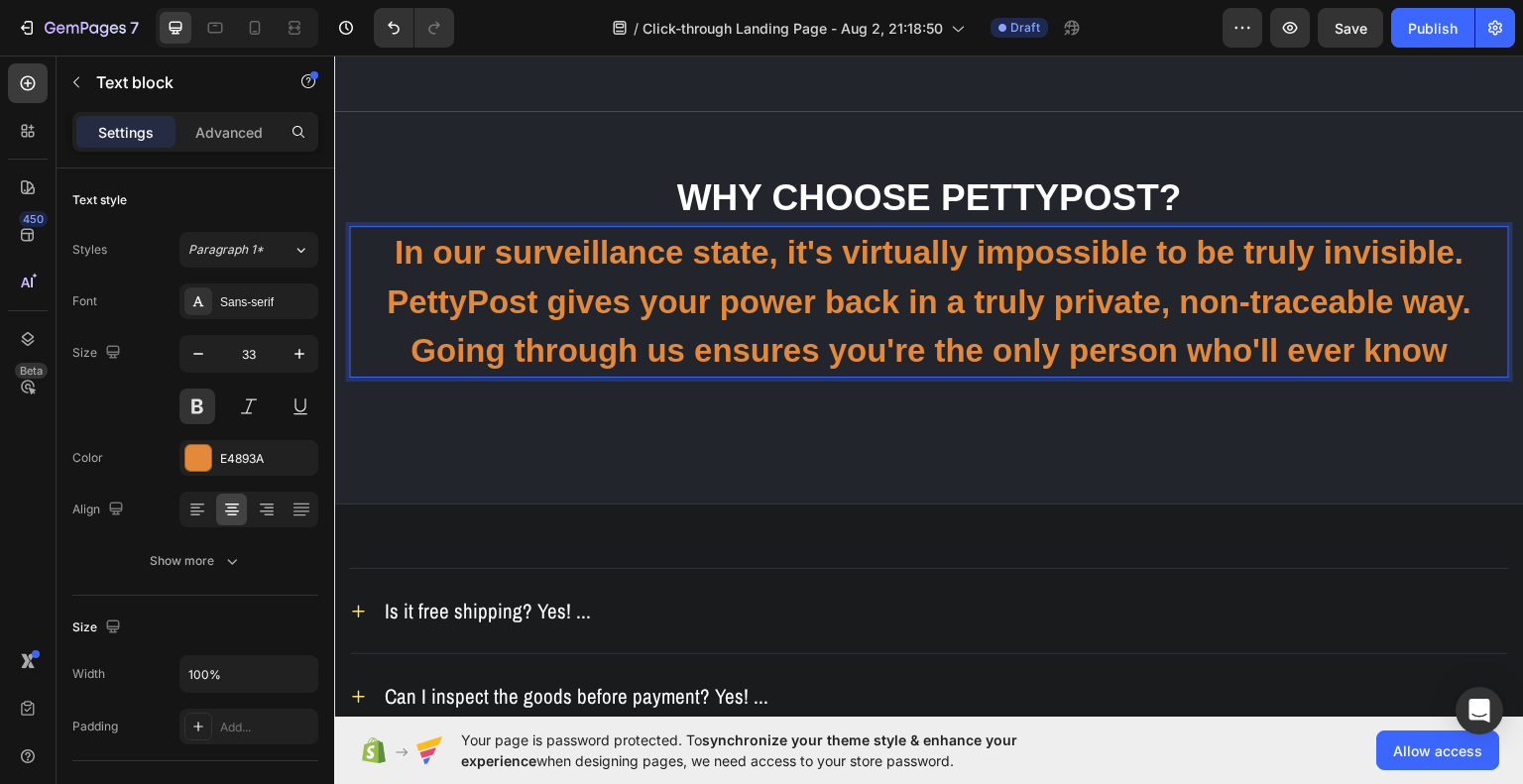 click on "In our surveillance state, it's virtually impossible to be truly invisible. PettyPost gives your power back in a truly private, non-traceable way. Going through us ensures you're the only person who'll ever know" at bounding box center [929, 300] 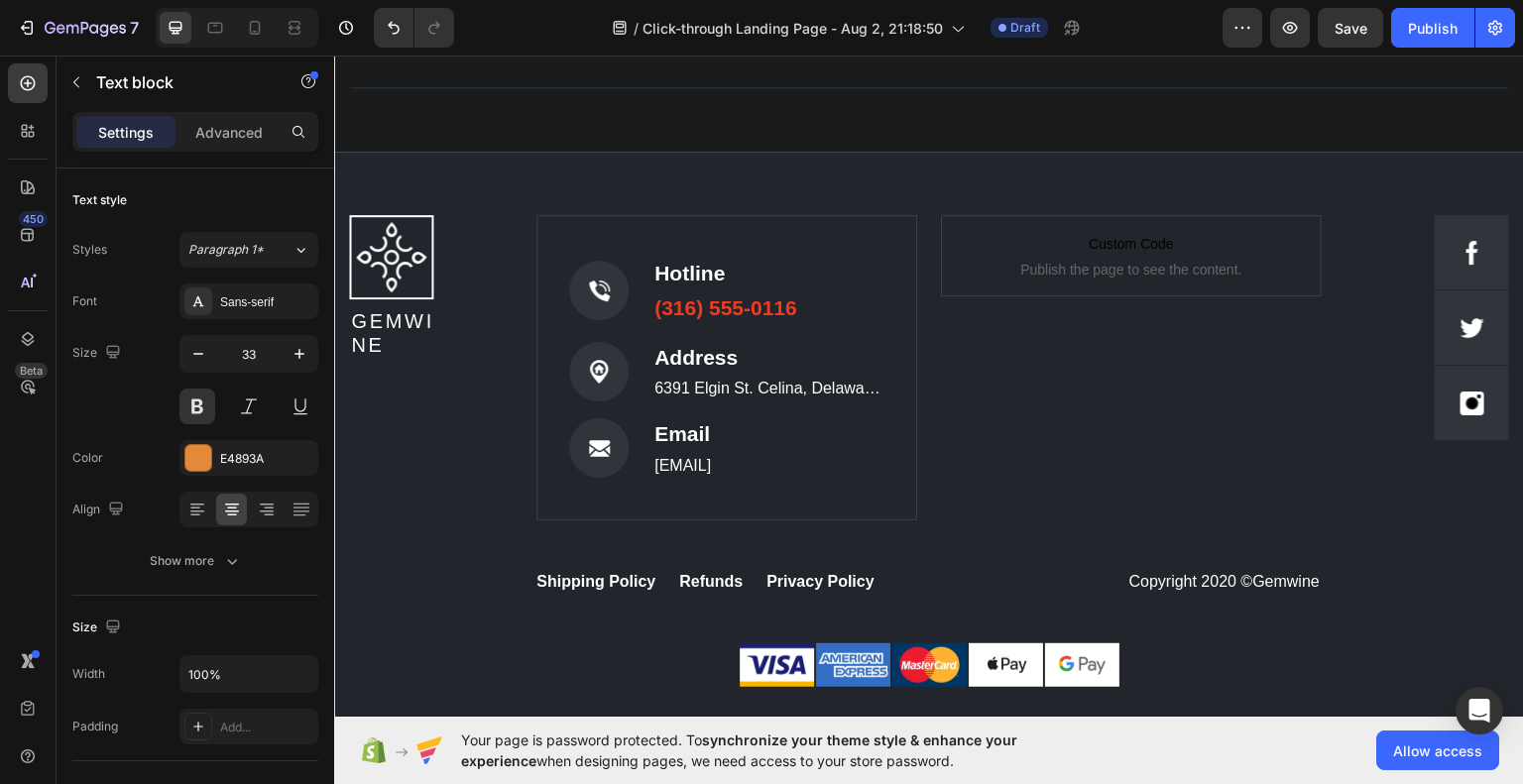 scroll, scrollTop: 2687, scrollLeft: 0, axis: vertical 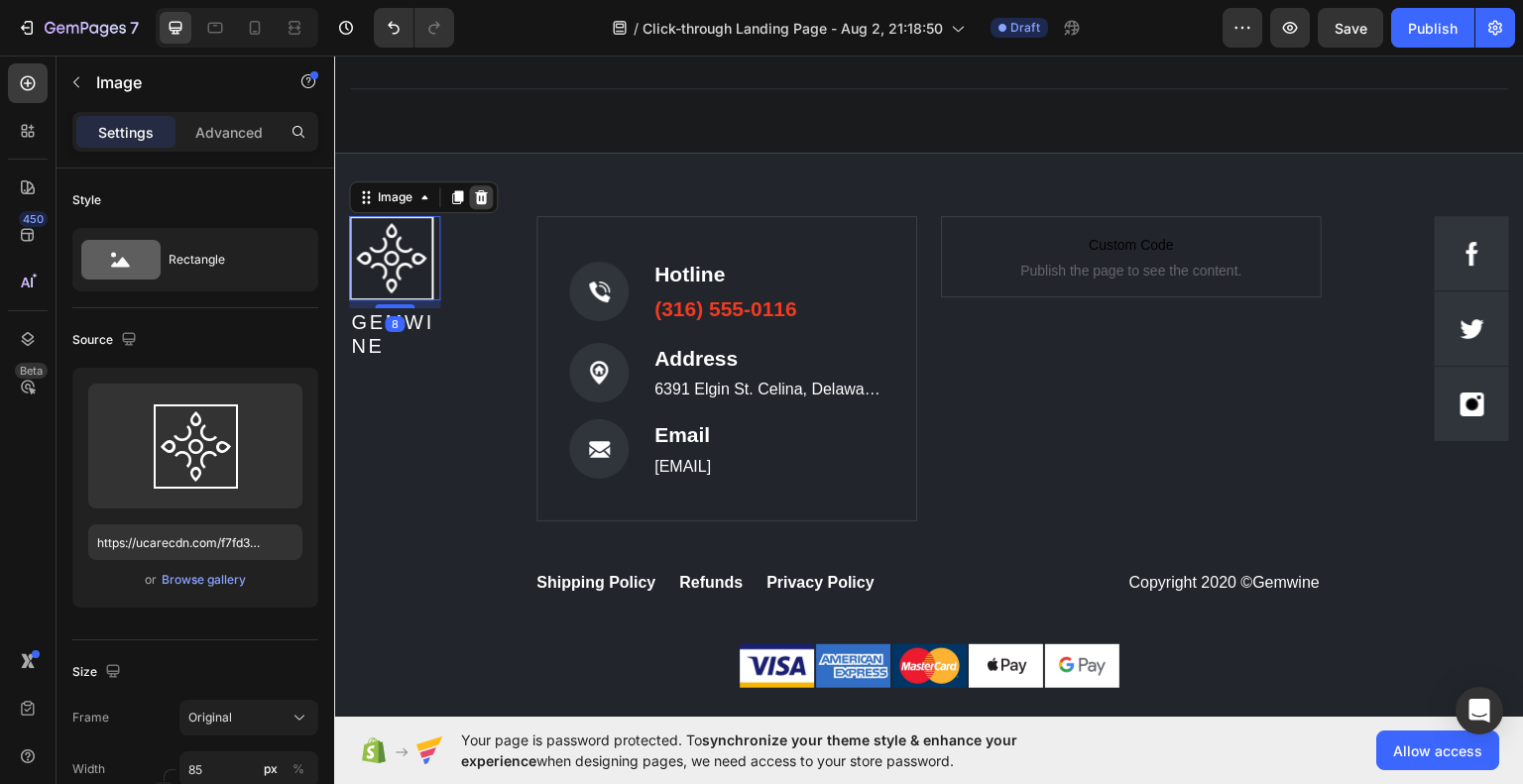 click 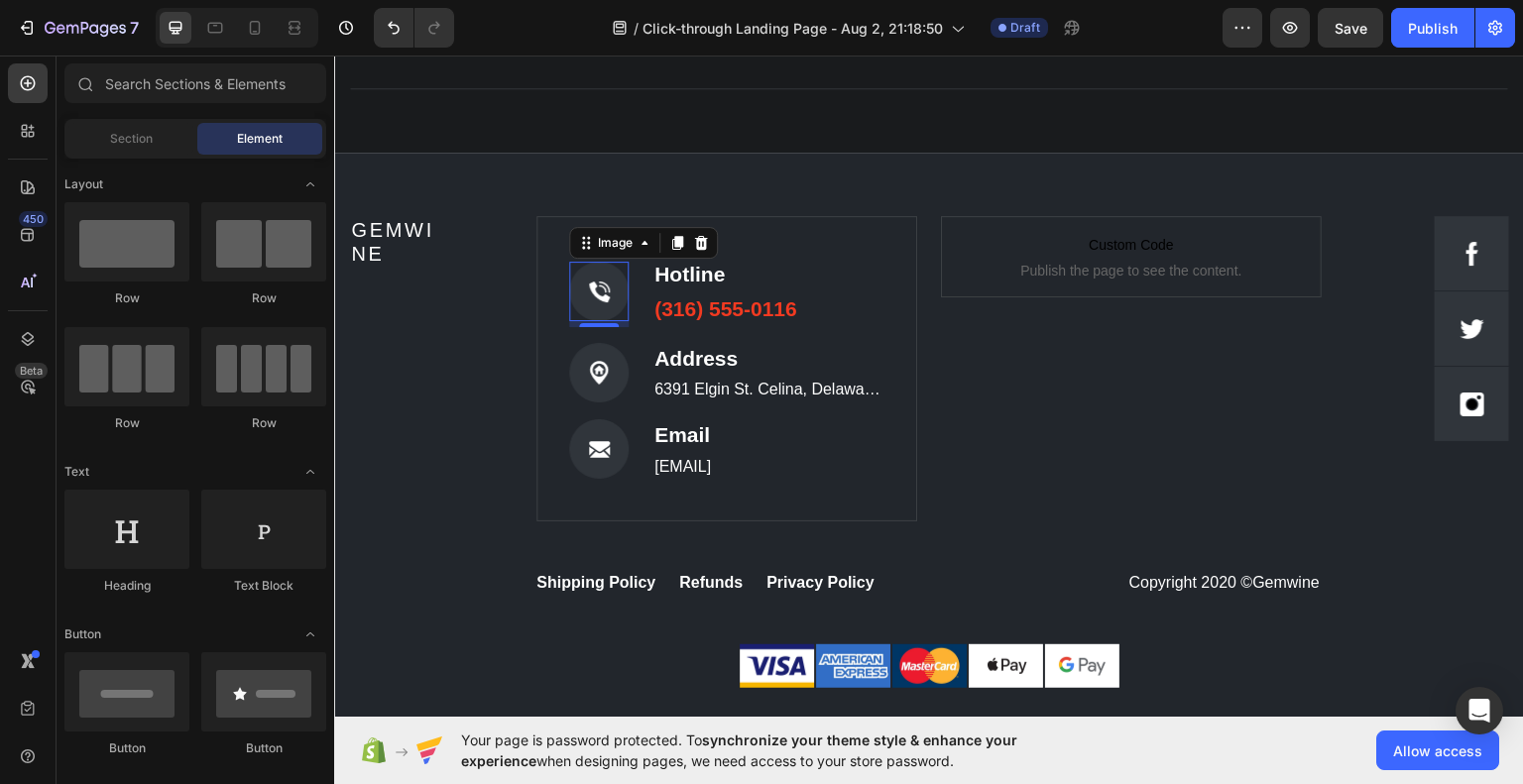 click at bounding box center (599, 290) 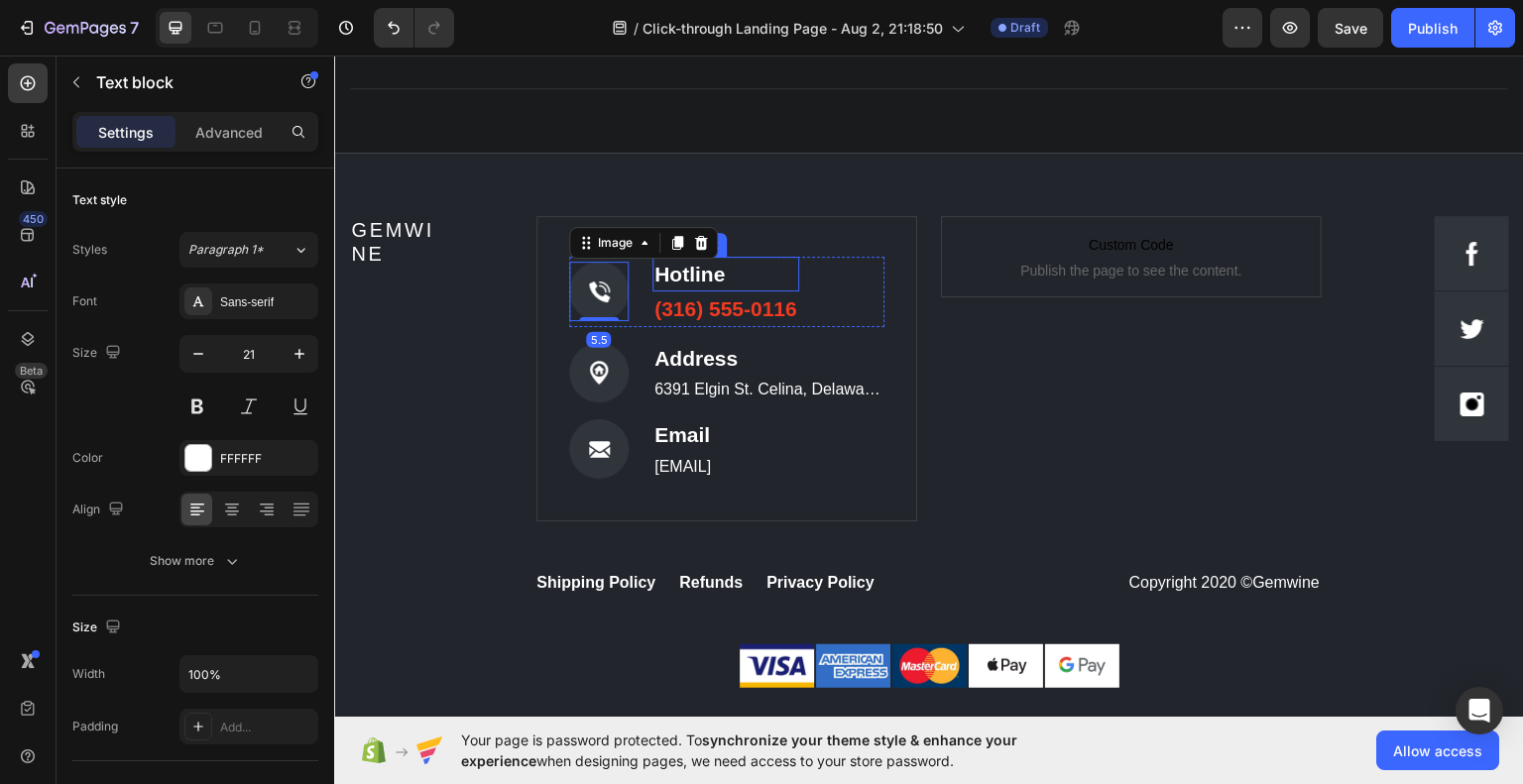 click on "Hotline" at bounding box center (726, 274) 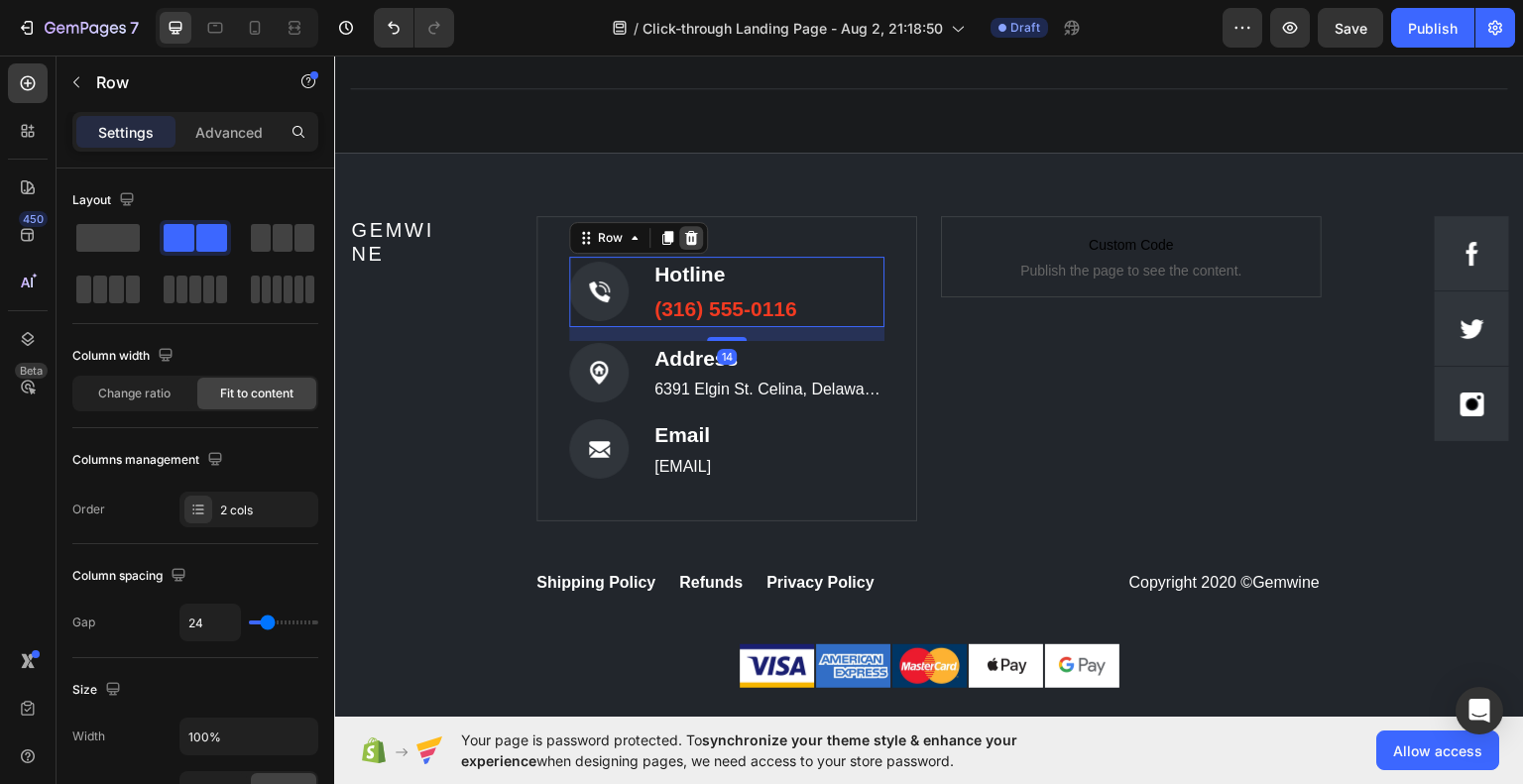 click 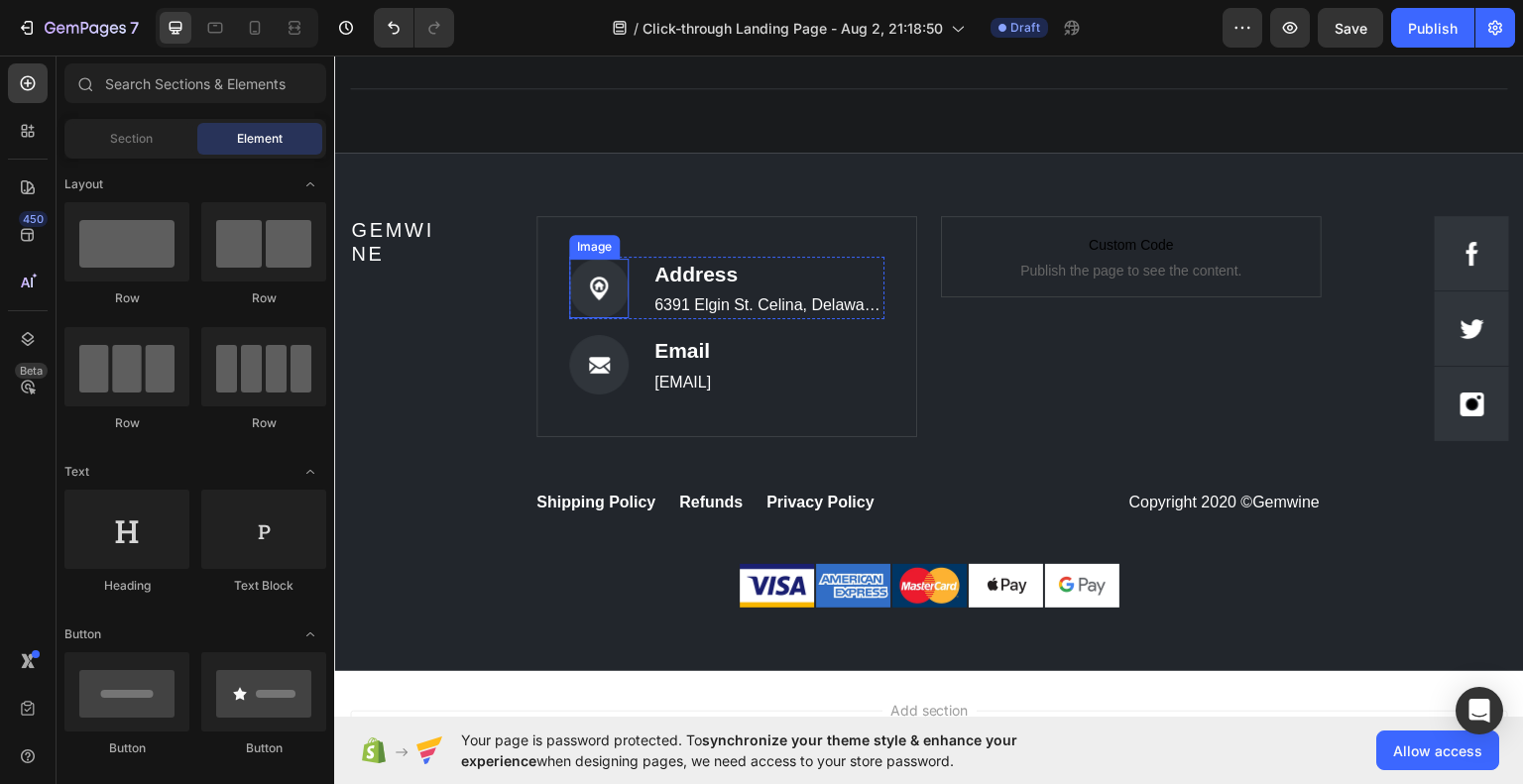 click at bounding box center (599, 287) 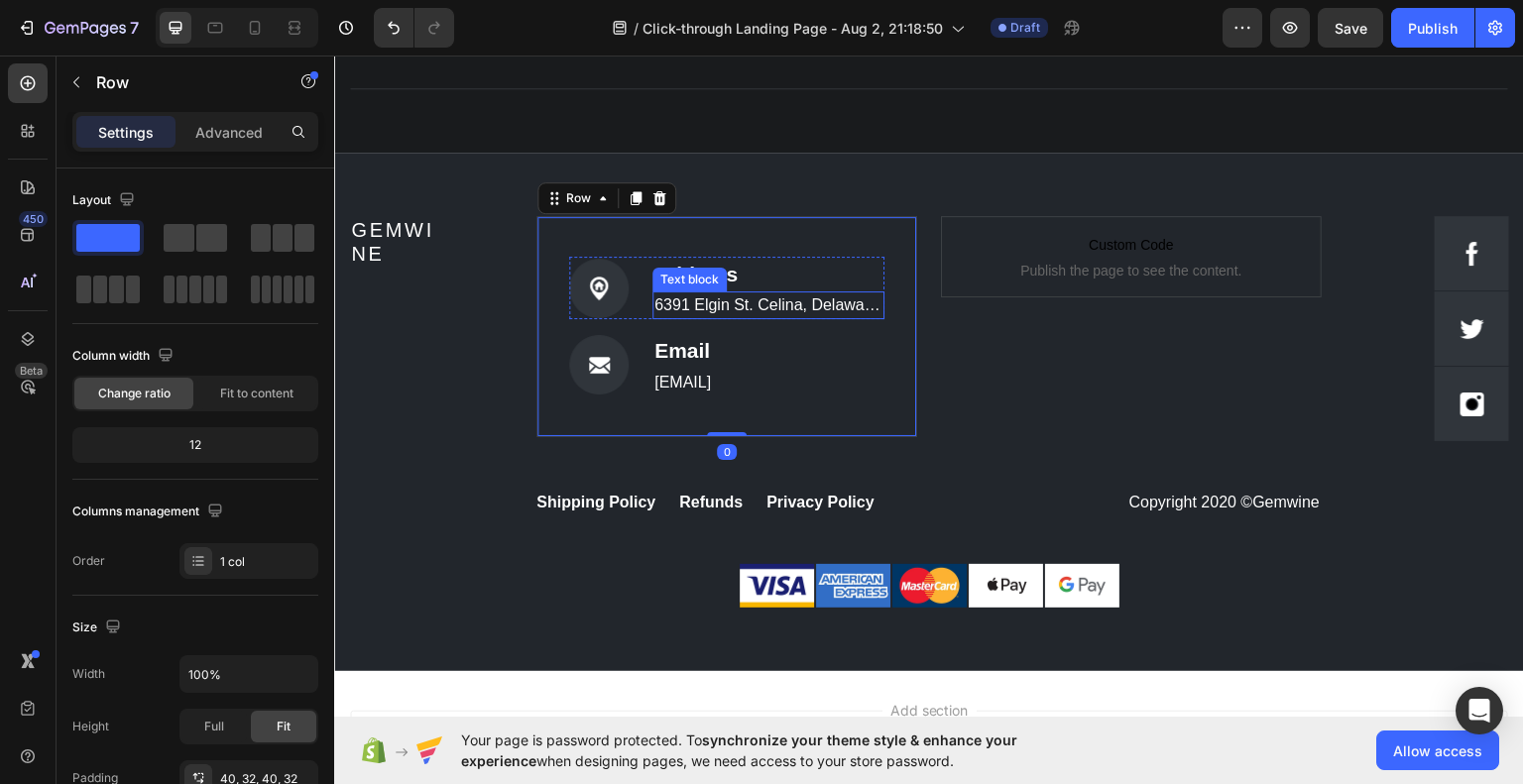 click on "6391 Elgin St. Celina, Delaware 10299" at bounding box center (768, 304) 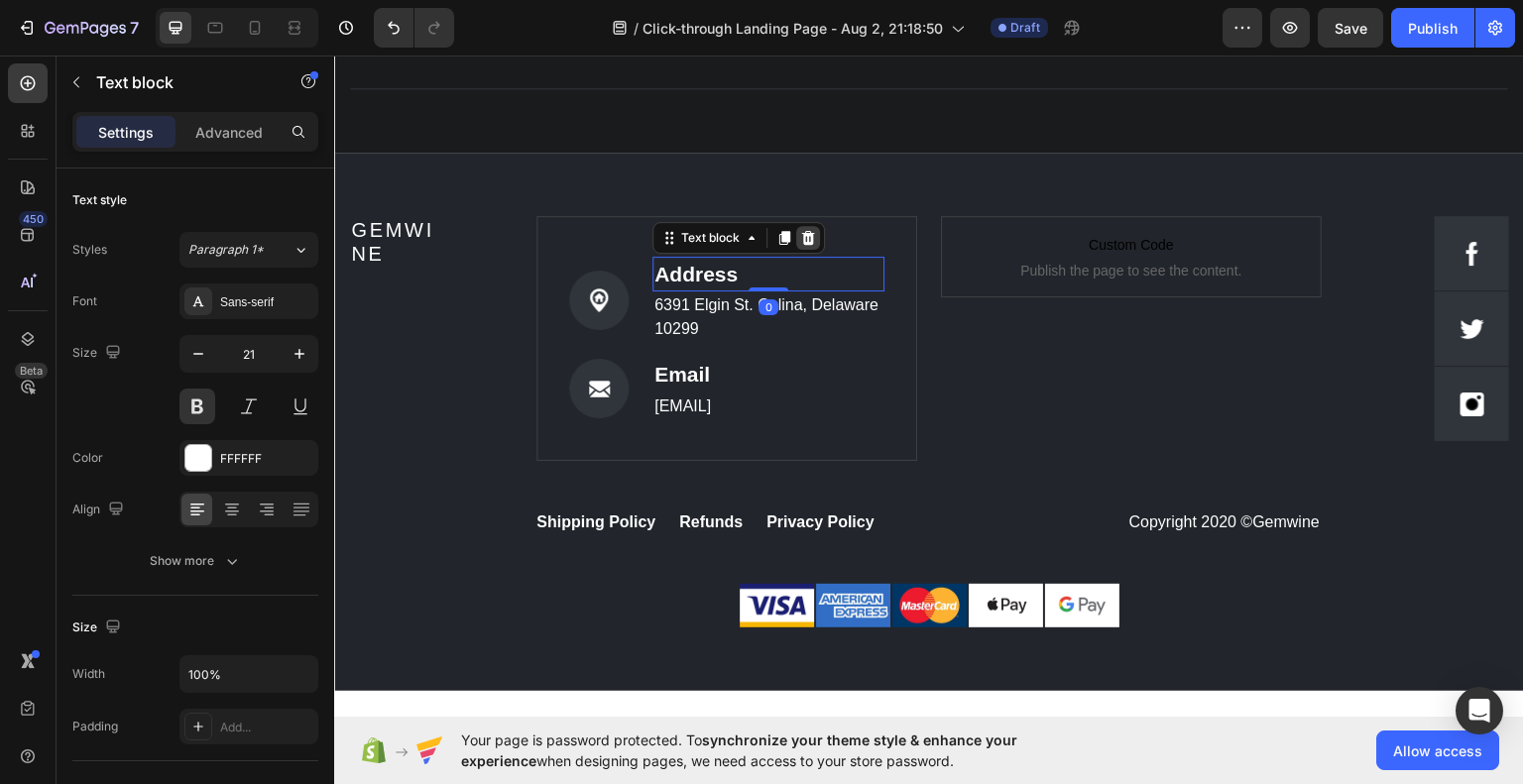 click 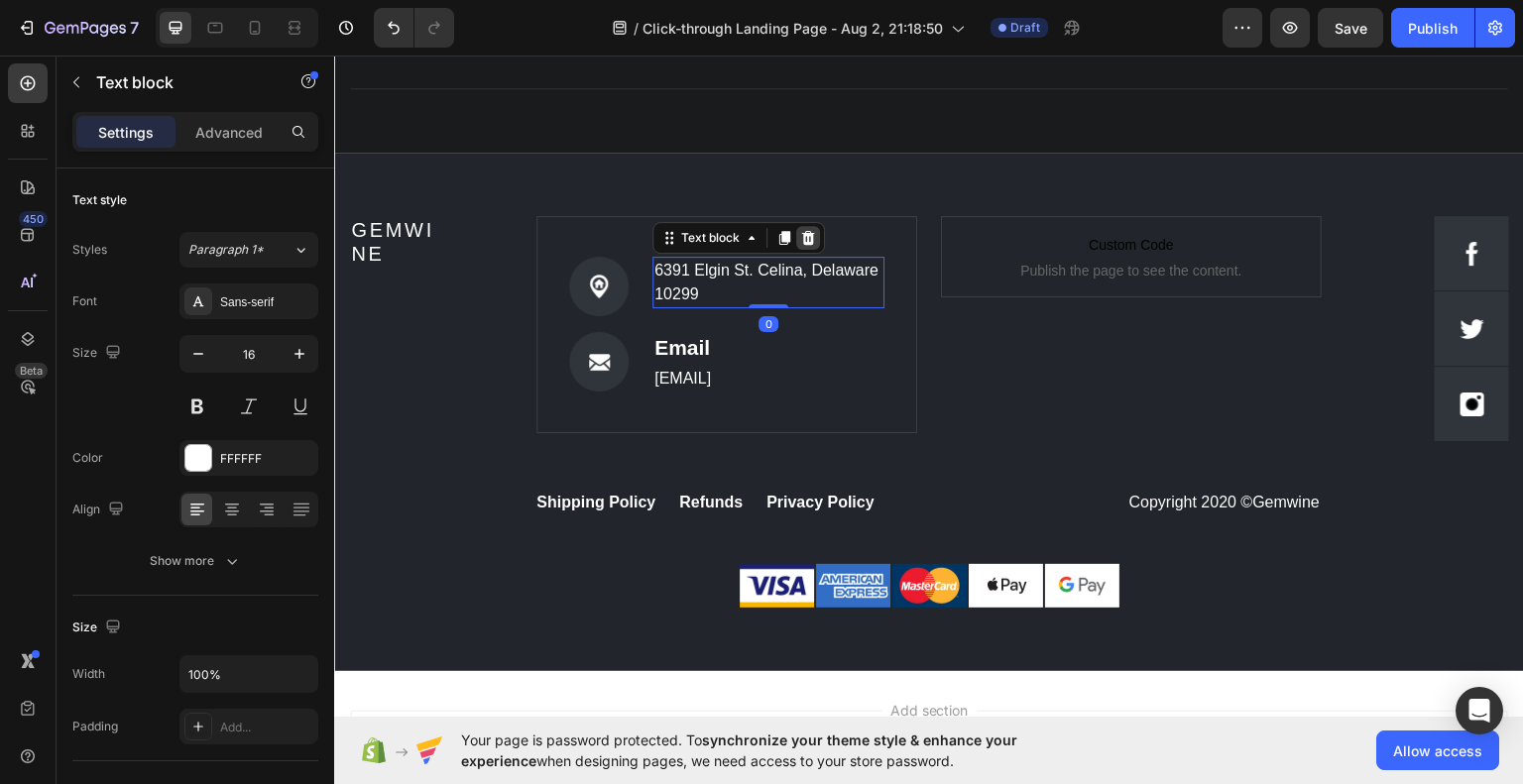 click 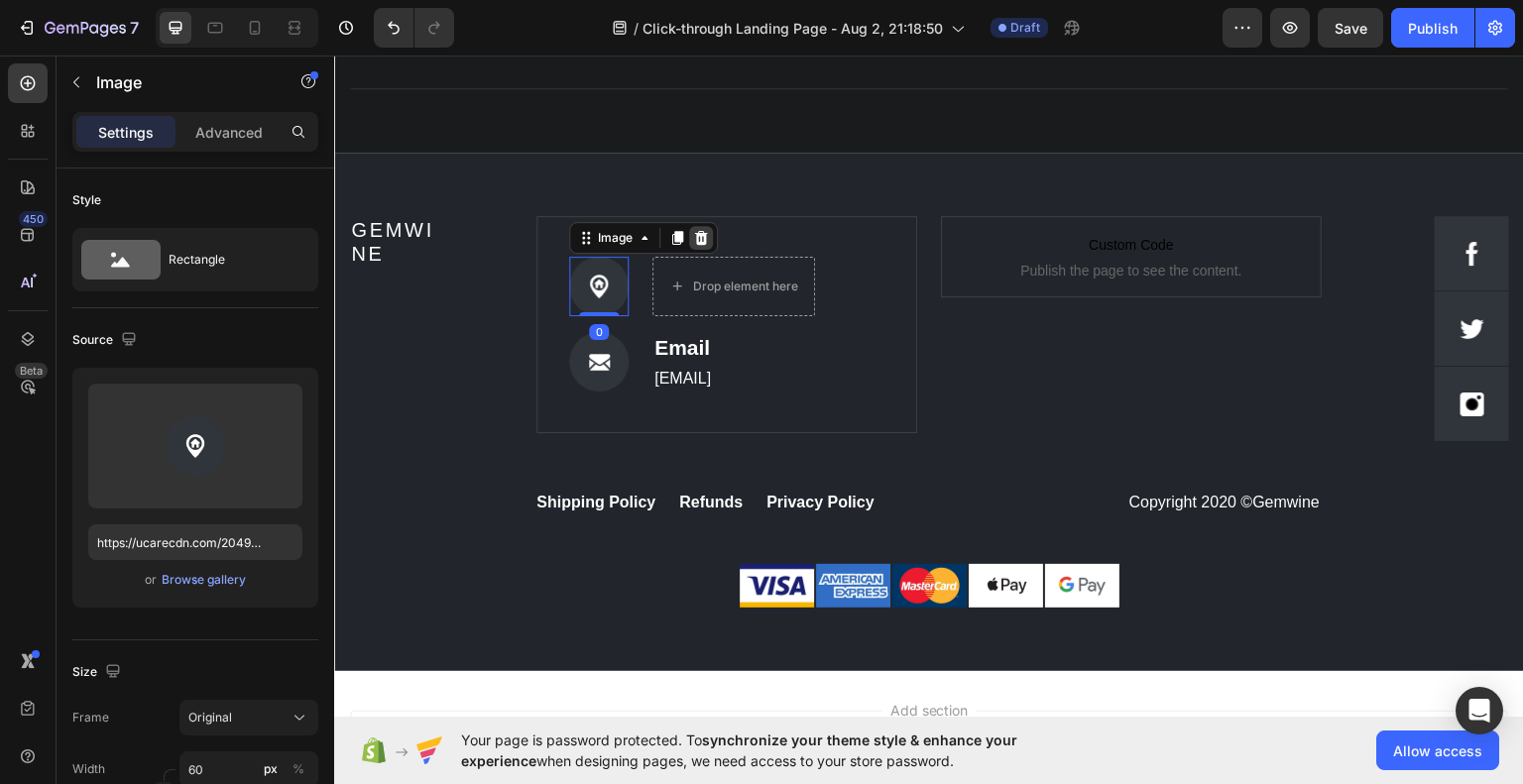 click 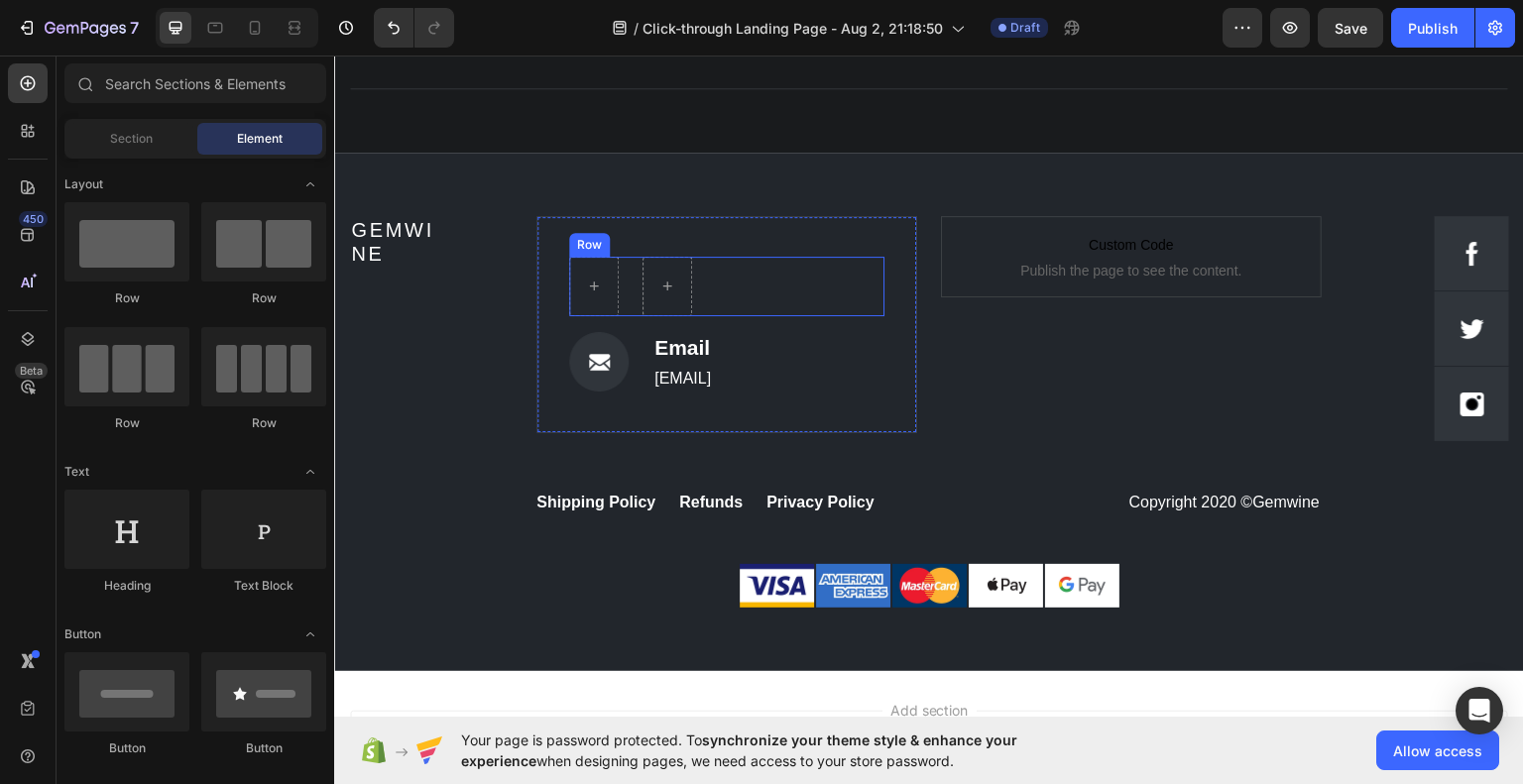 click on "Row" at bounding box center [727, 285] 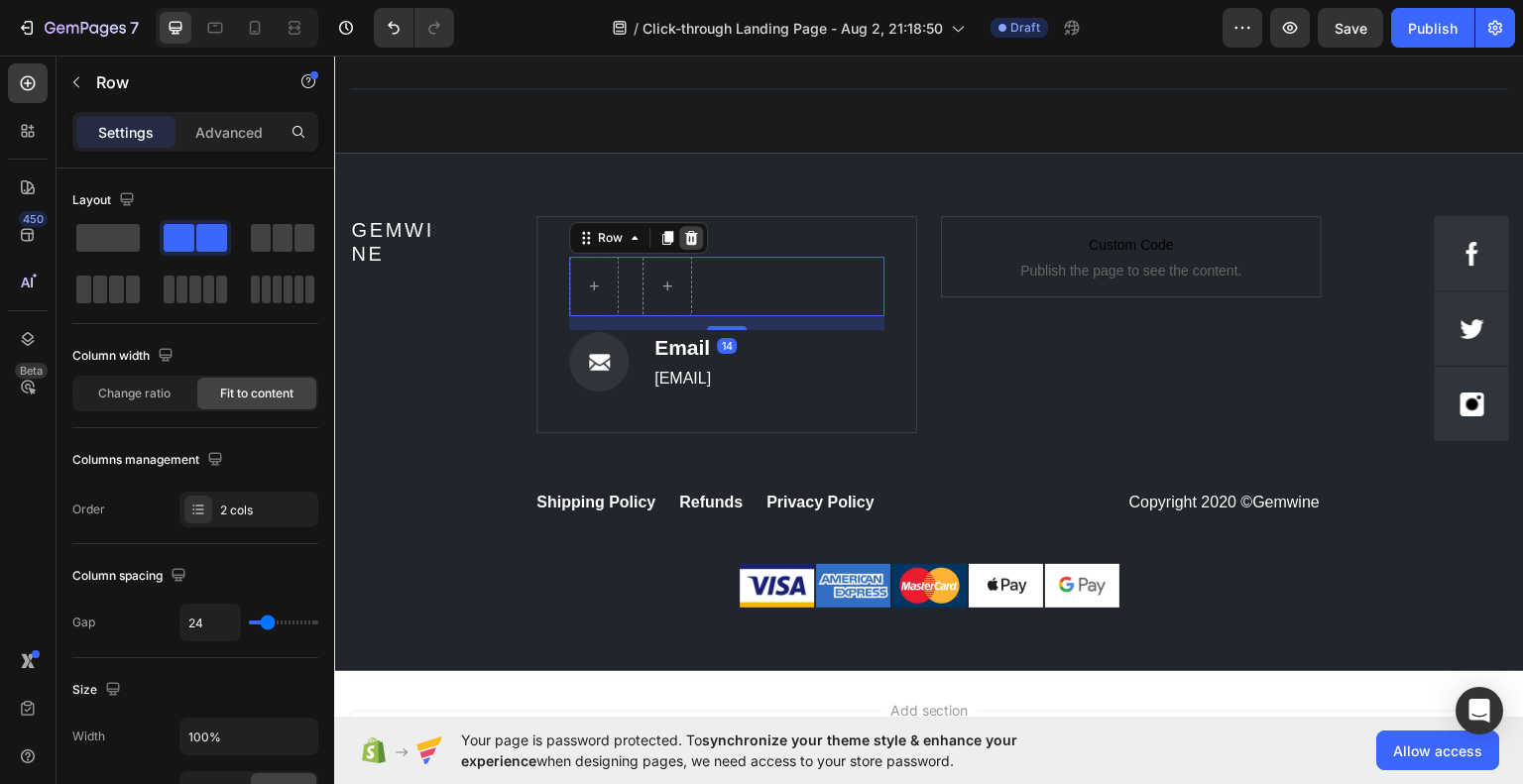 click 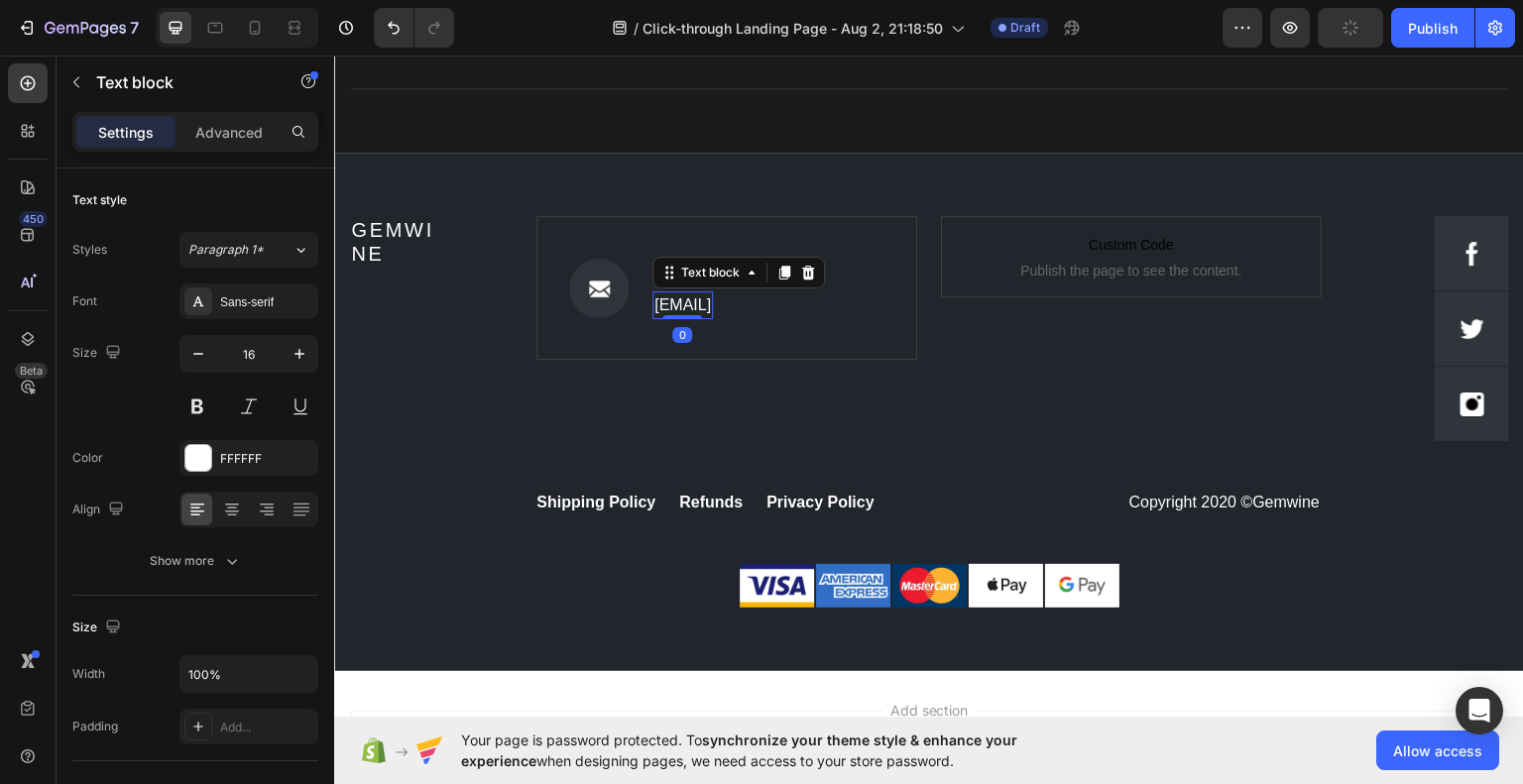 click on "Gemwine@[EXAMPLE.COM]" at bounding box center [682, 304] 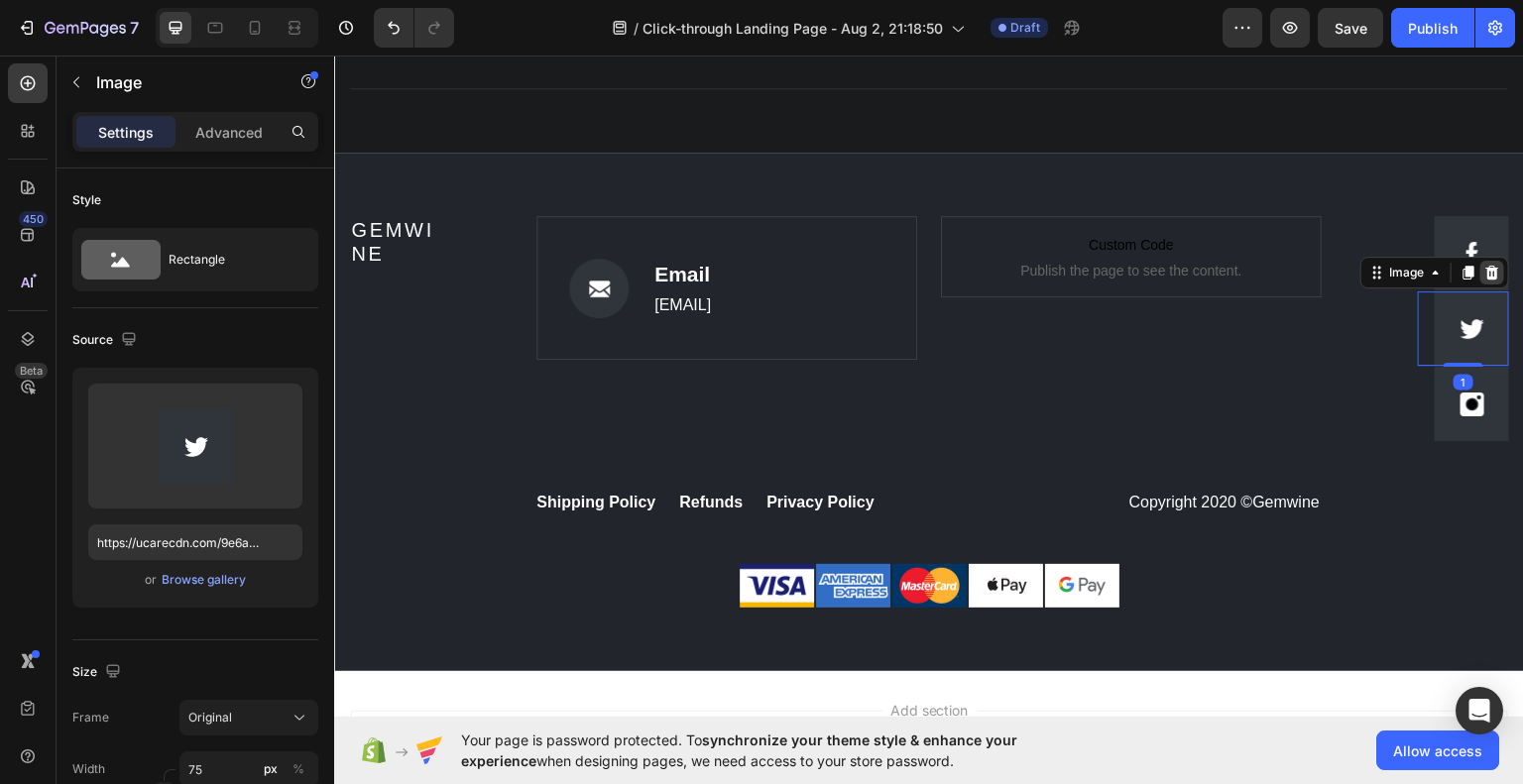 click 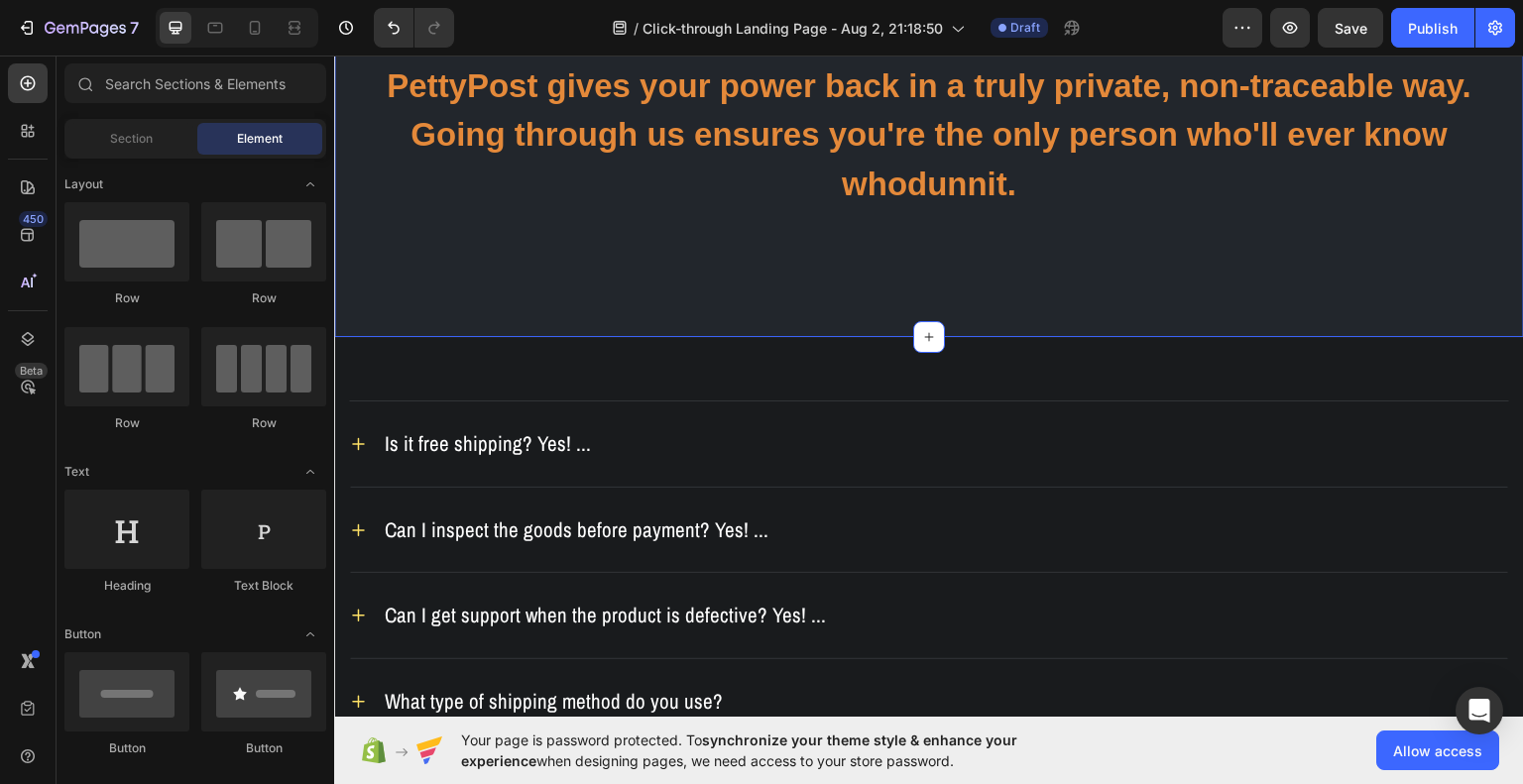 scroll, scrollTop: 1947, scrollLeft: 0, axis: vertical 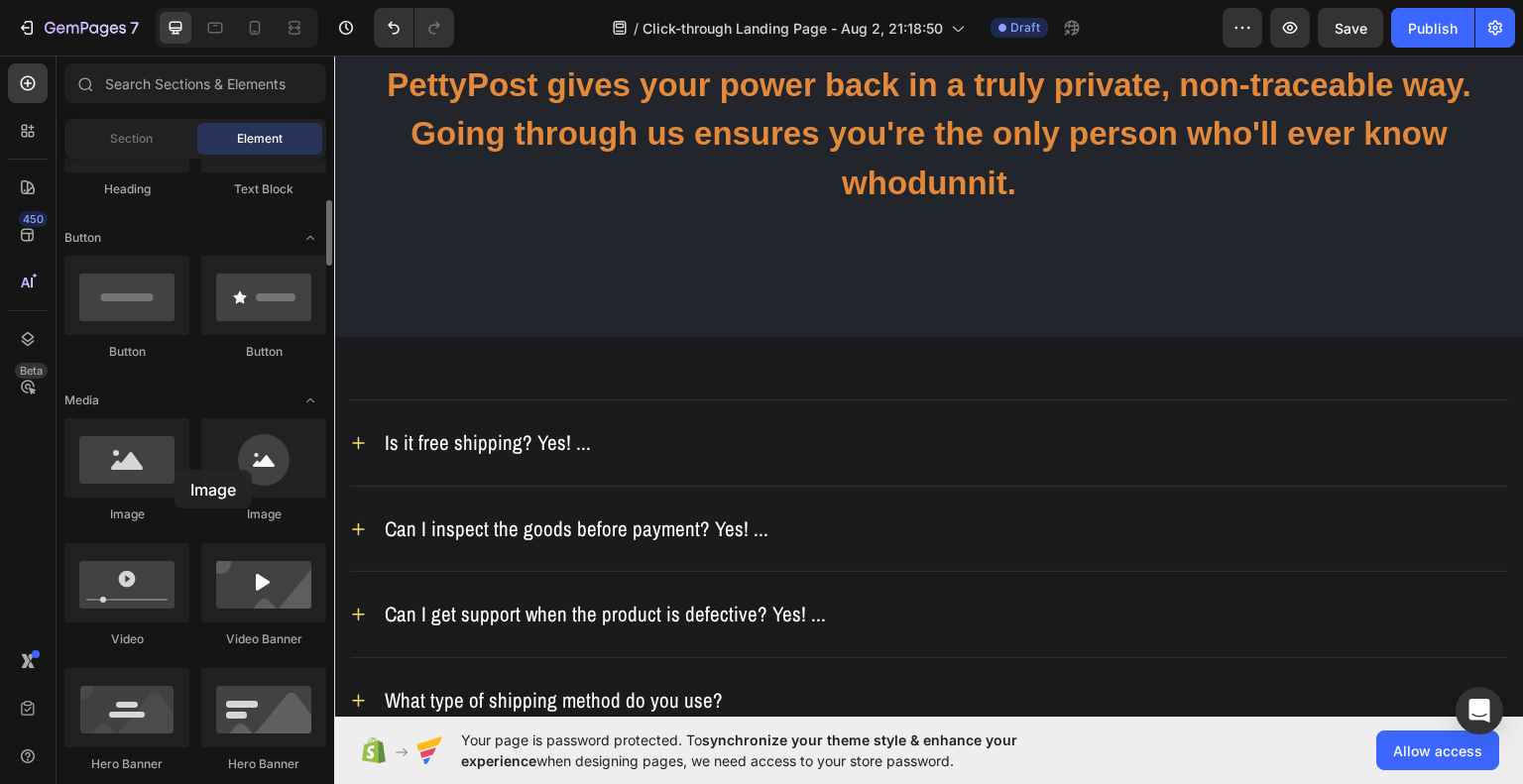 click at bounding box center (127, 458) 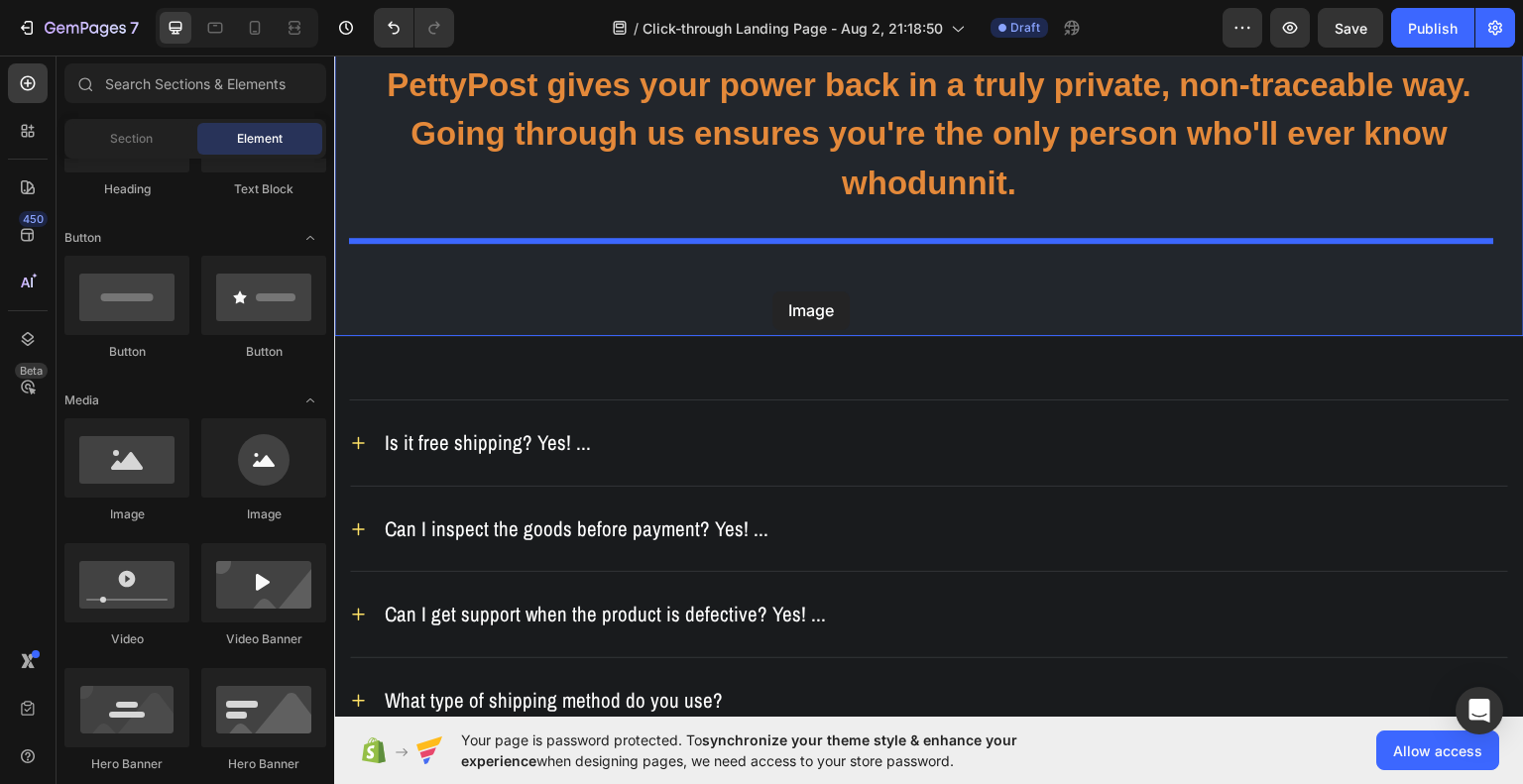 drag, startPoint x: 607, startPoint y: 515, endPoint x: 772, endPoint y: 290, distance: 279.01613 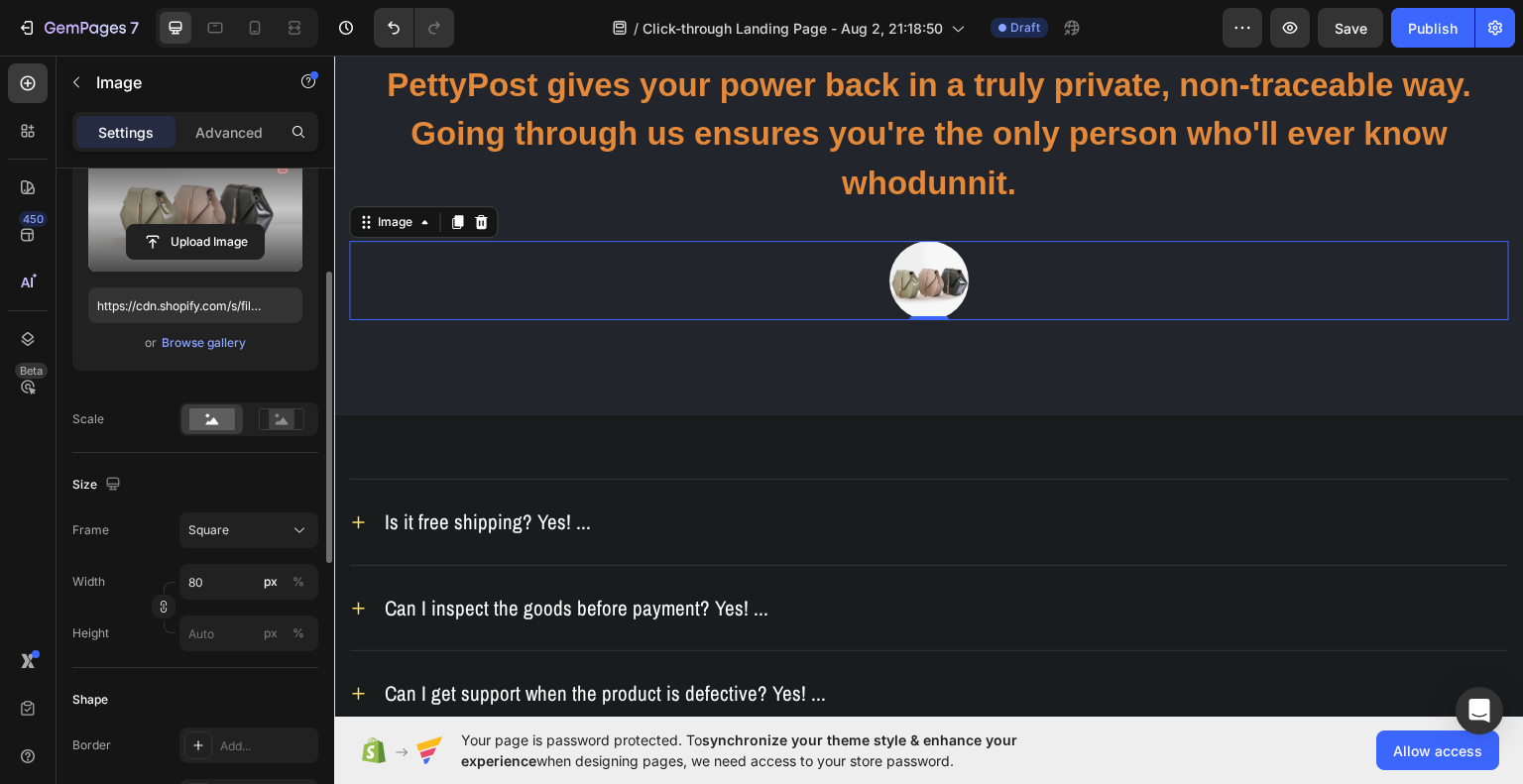 scroll, scrollTop: 267, scrollLeft: 0, axis: vertical 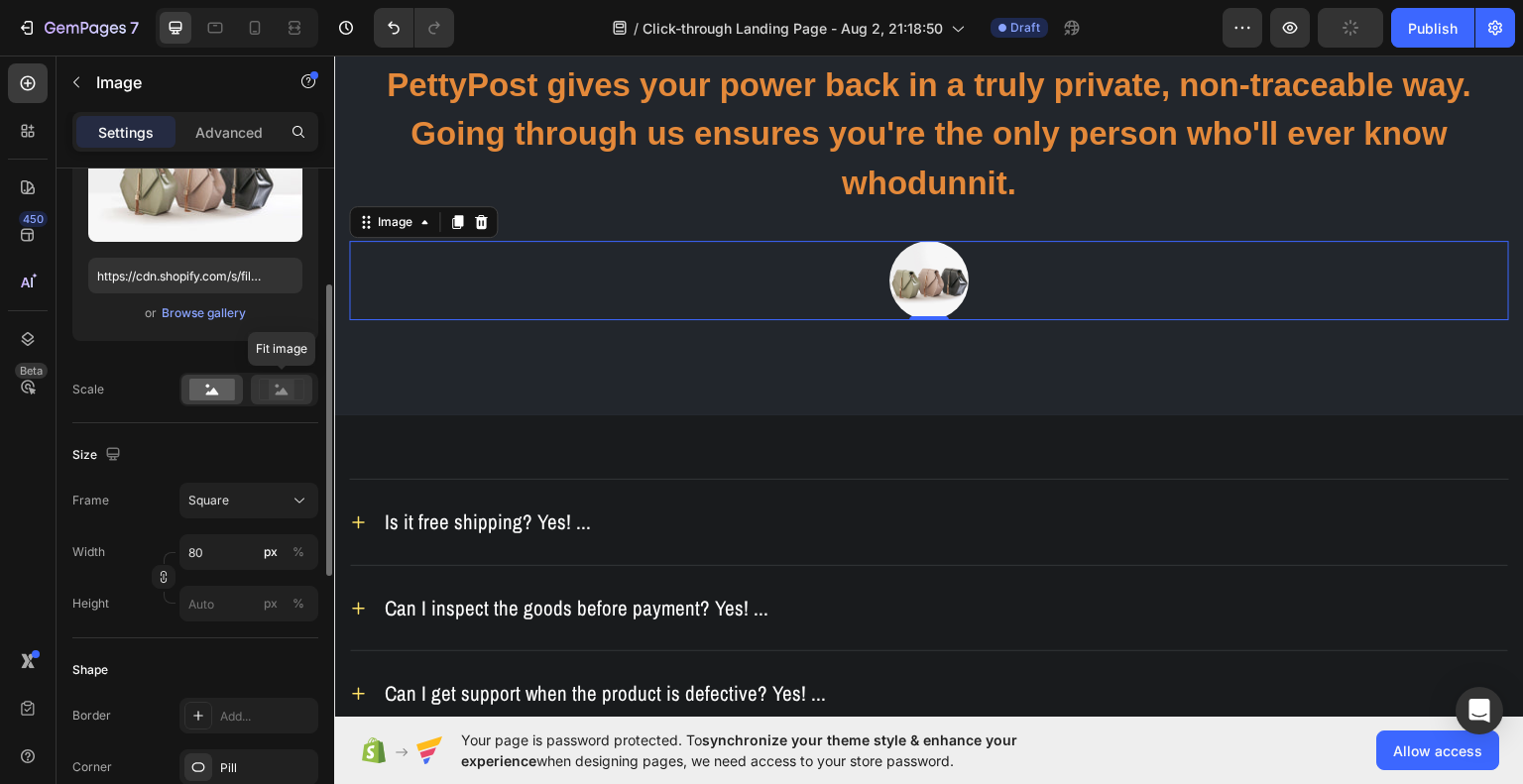 click 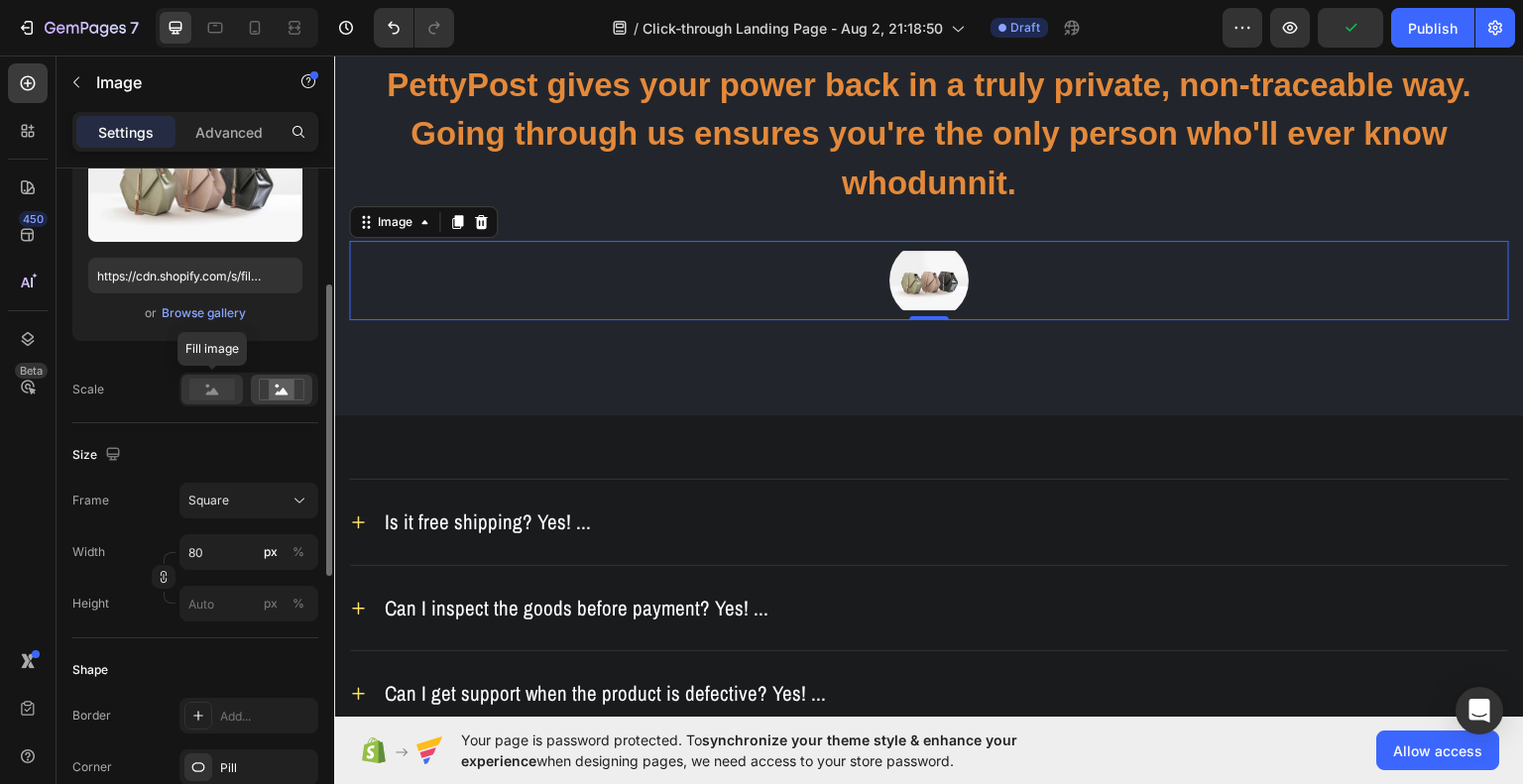 click 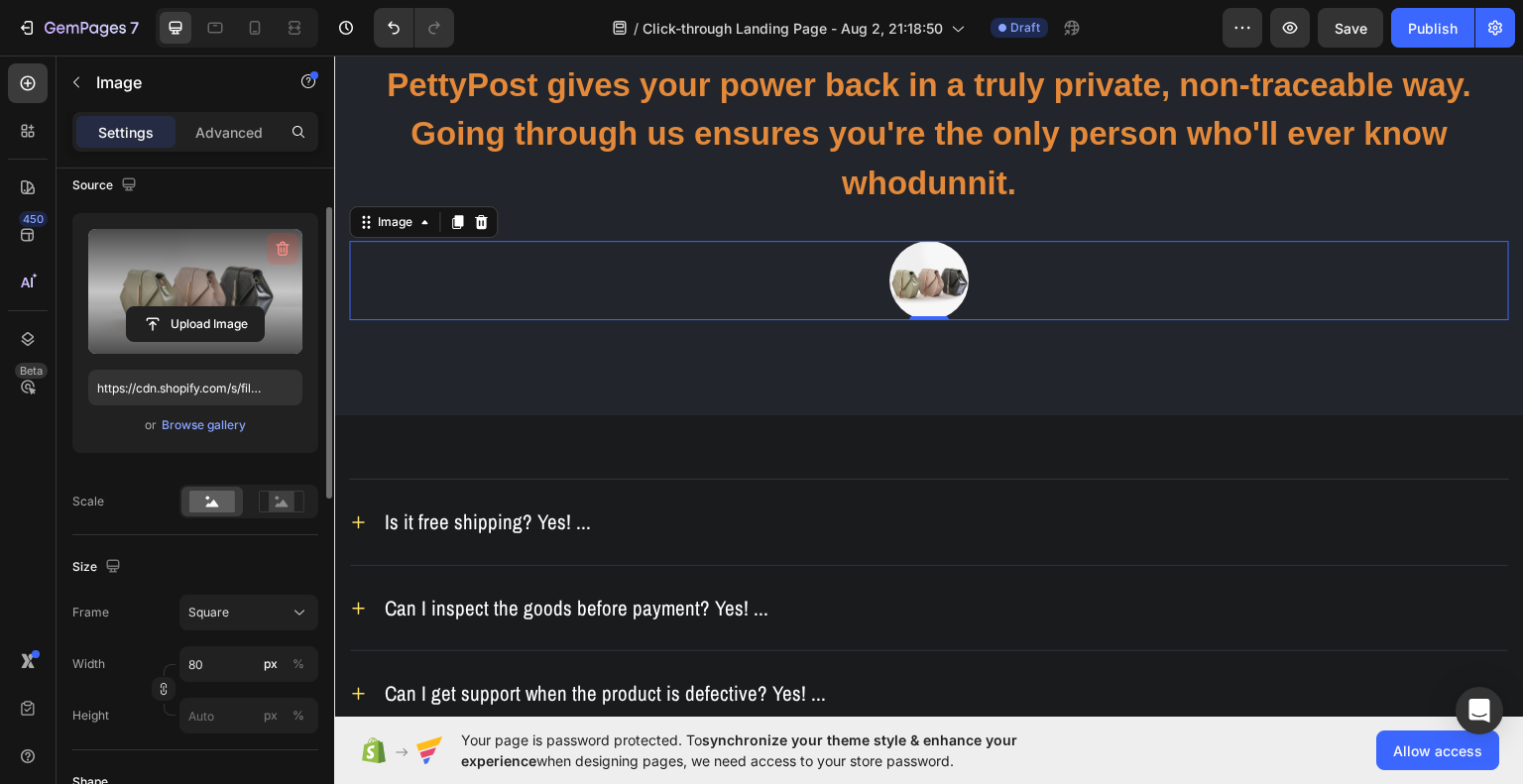 scroll, scrollTop: 0, scrollLeft: 0, axis: both 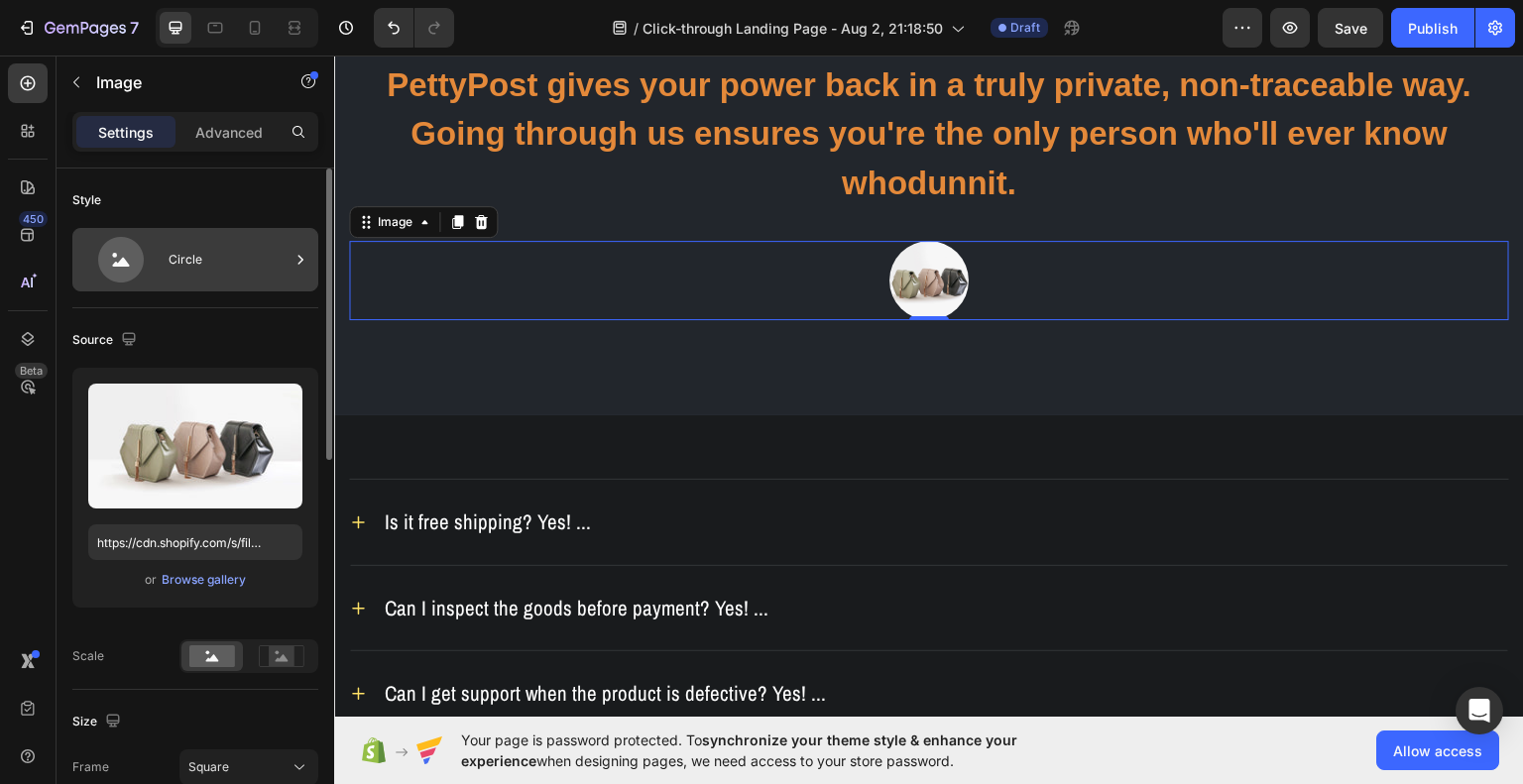 click on "Circle" at bounding box center (229, 260) 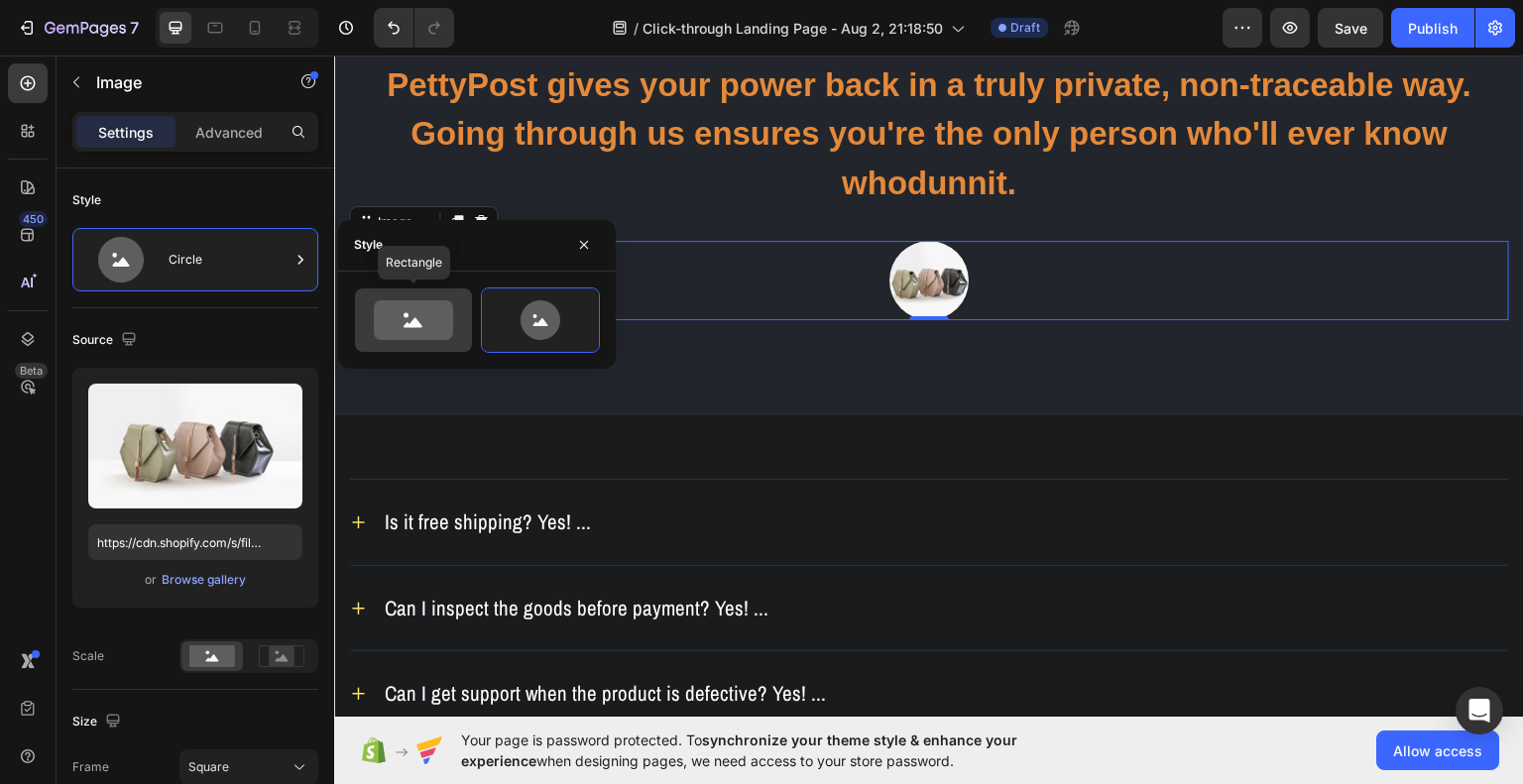 click 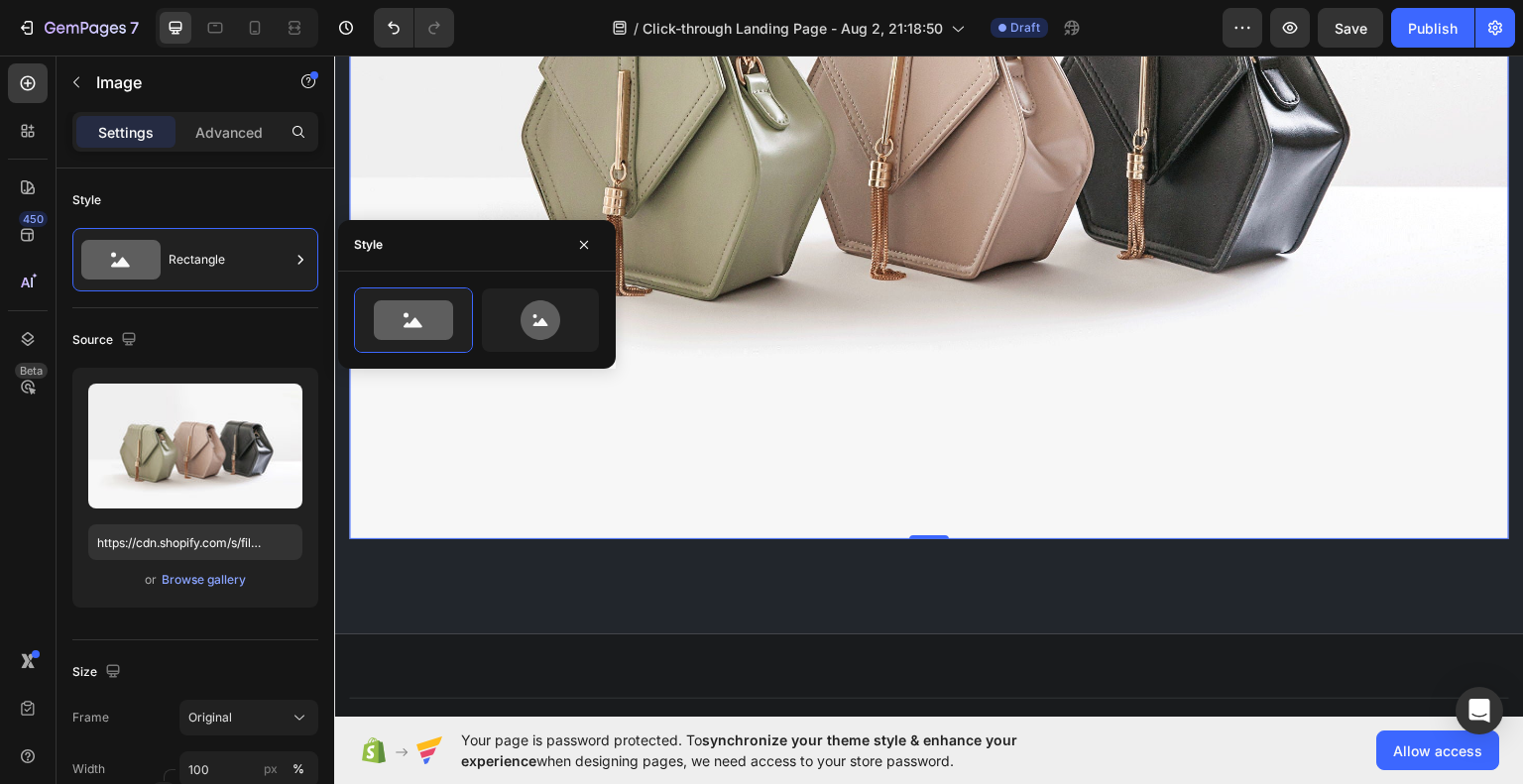 scroll, scrollTop: 2172, scrollLeft: 0, axis: vertical 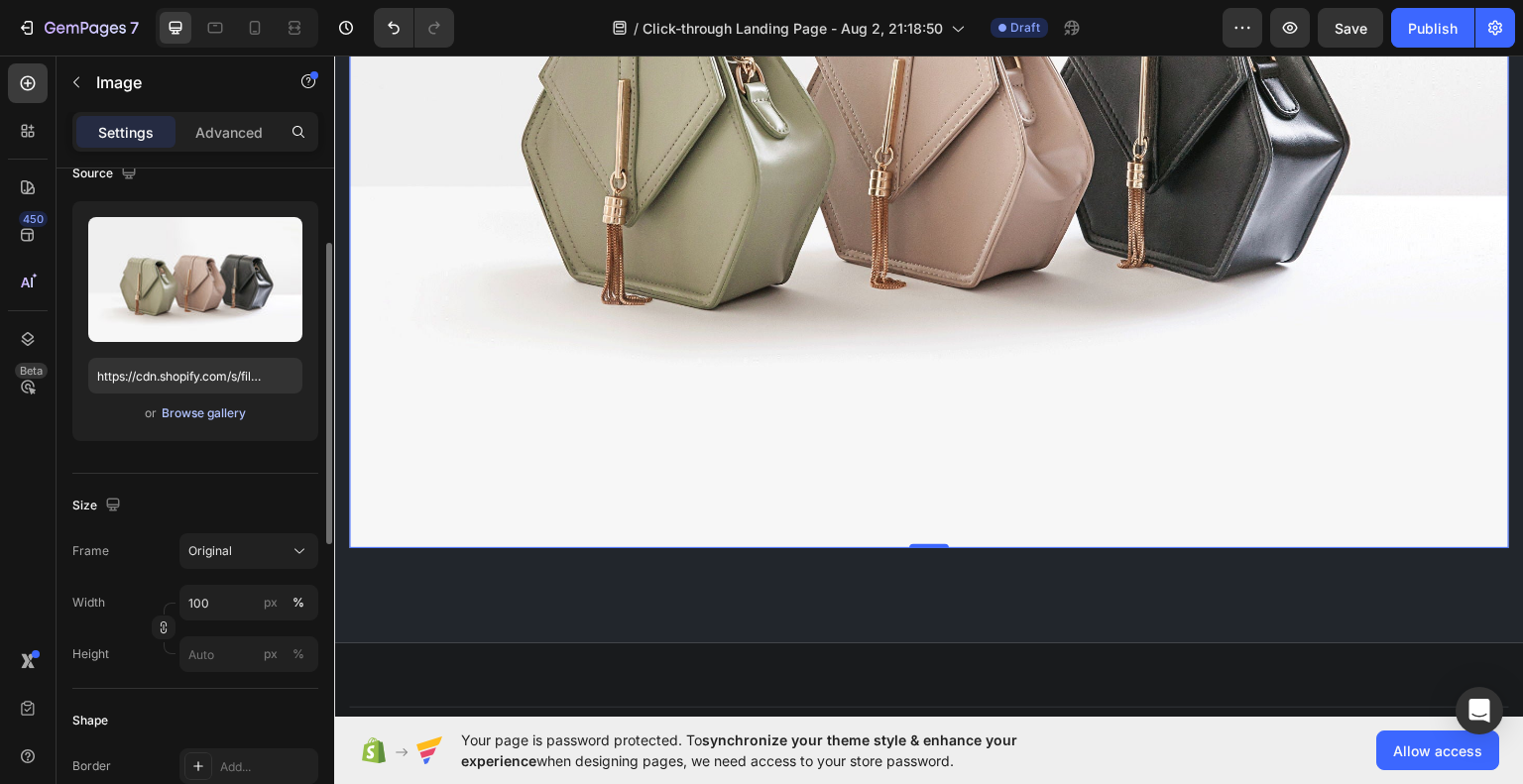 click on "Browse gallery" at bounding box center (203, 413) 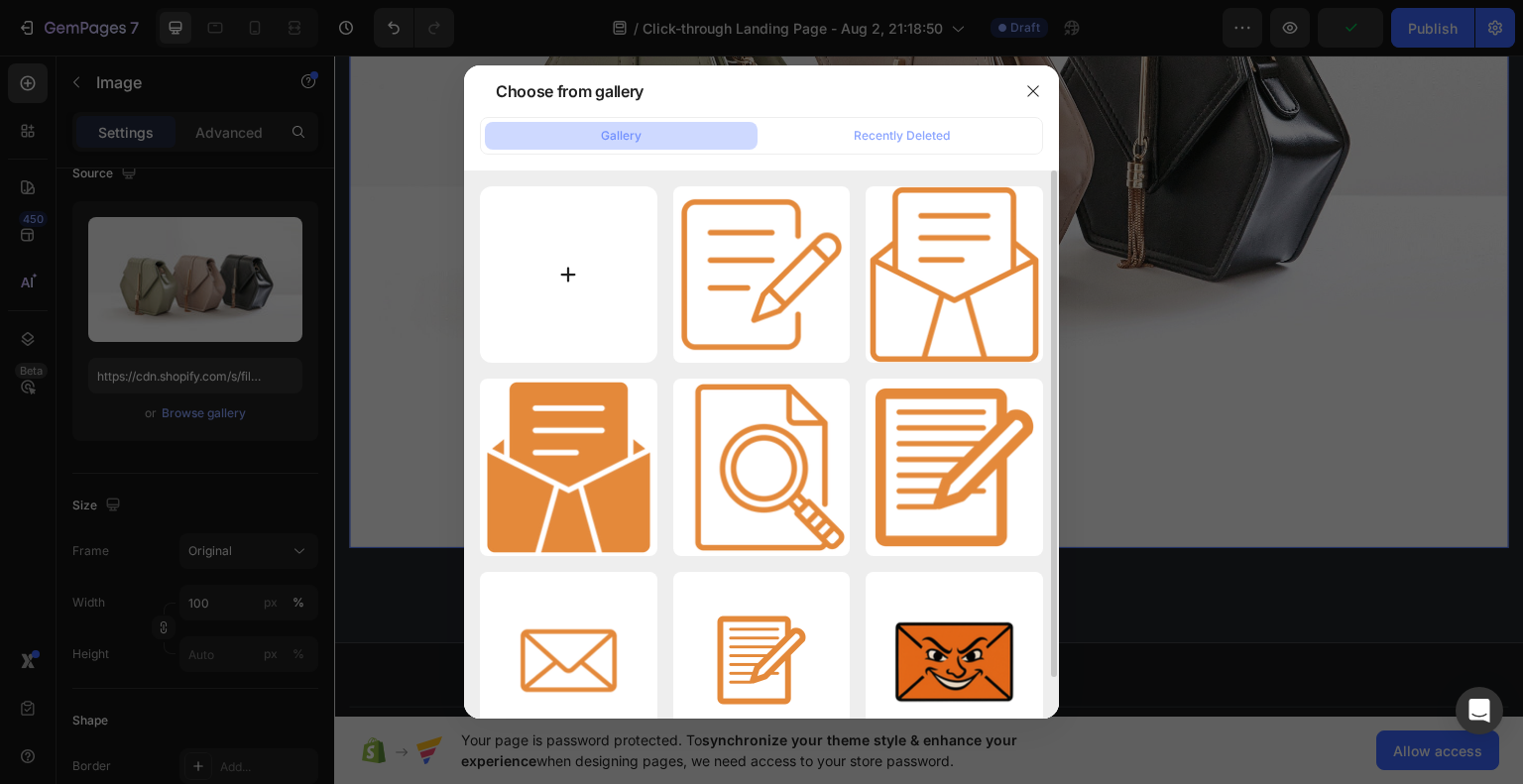 click at bounding box center (568, 275) 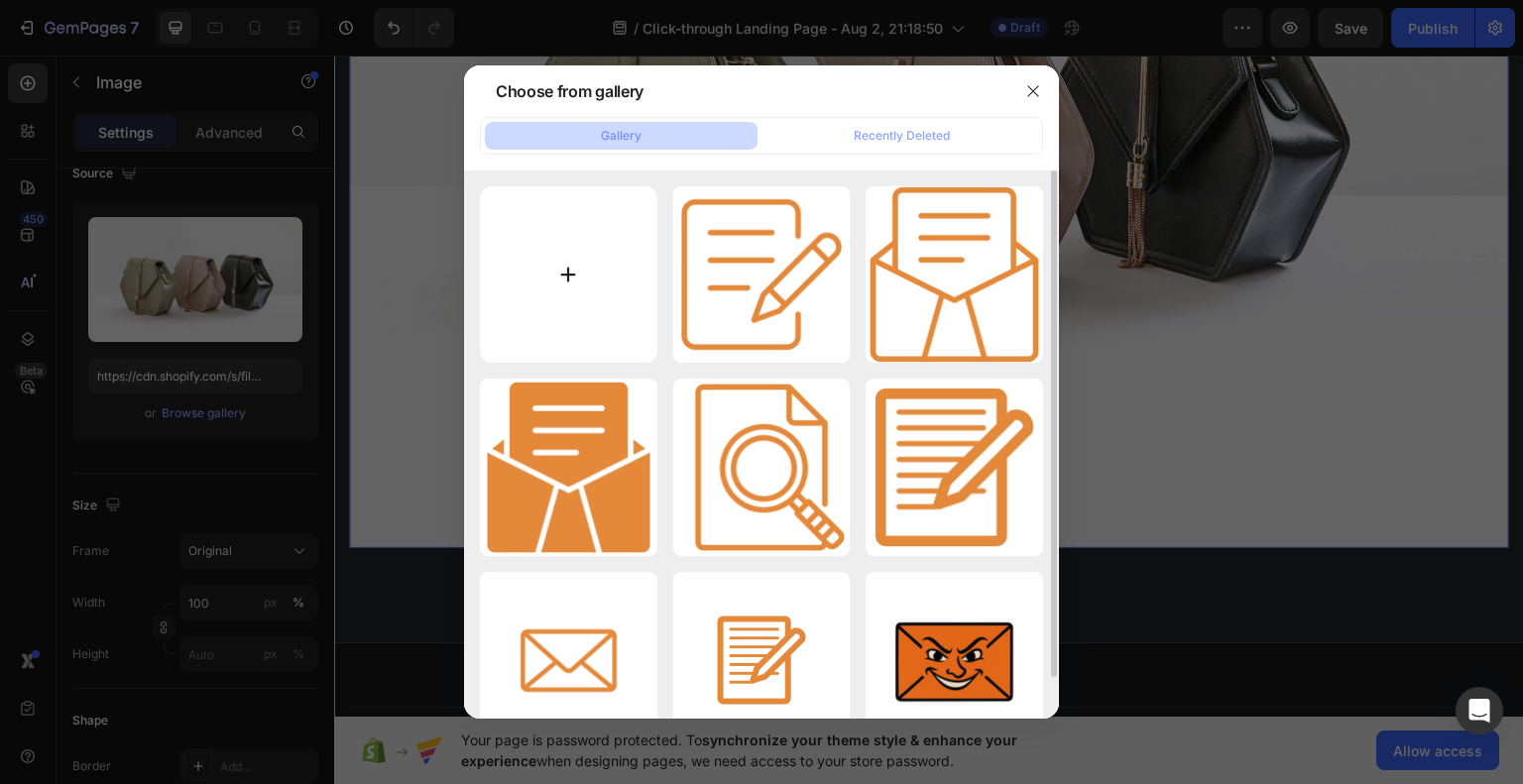 type on "C:\fakepath\sander-sammy-H0nmXTsrxE0-unsplash.jpg" 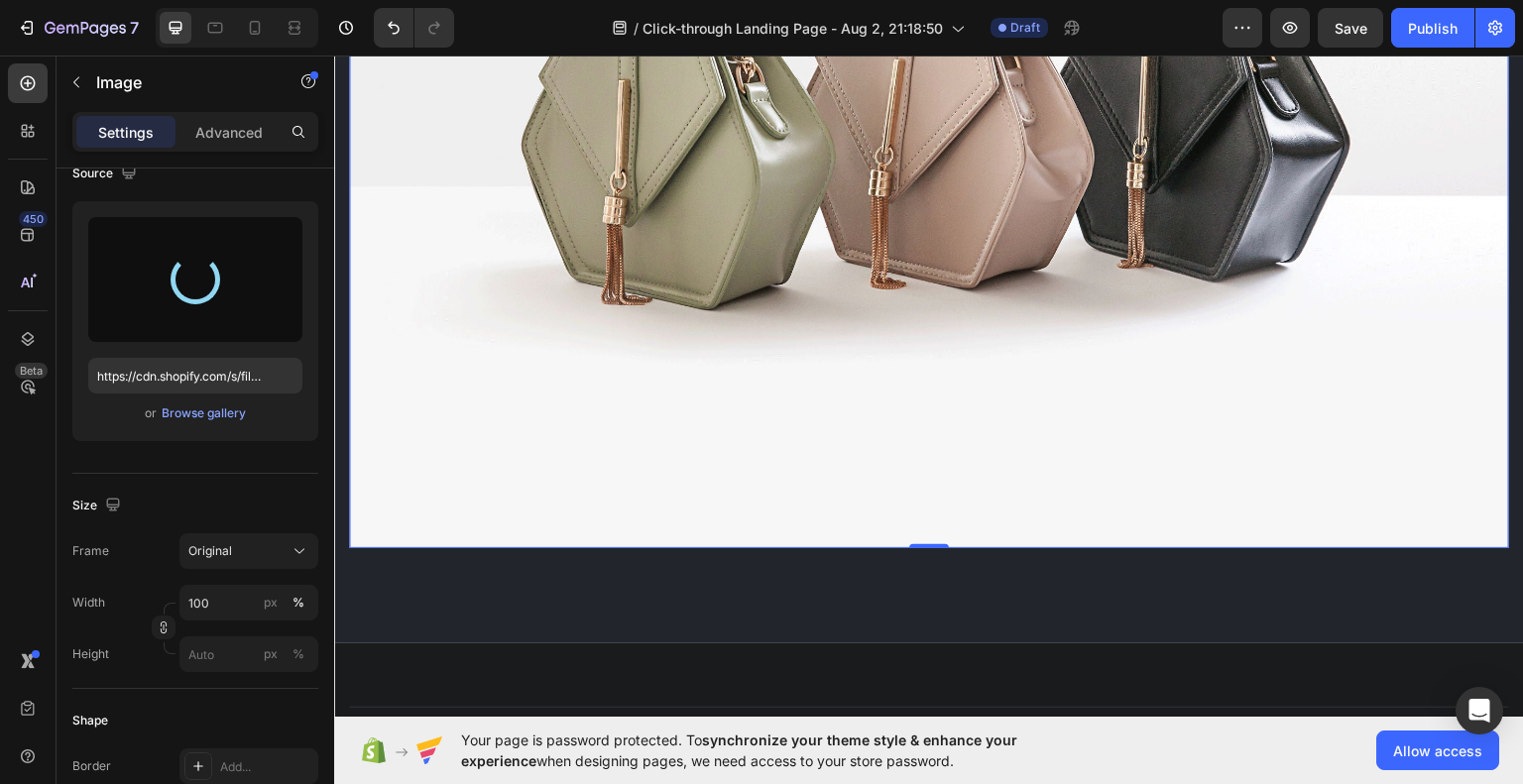 type on "https://cdn.shopify.com/s/files/1/0717/5811/9108/files/gempages_578233275575697936-90167dfd-6968-47e5-a3bb-7b87bc46b758.jpg" 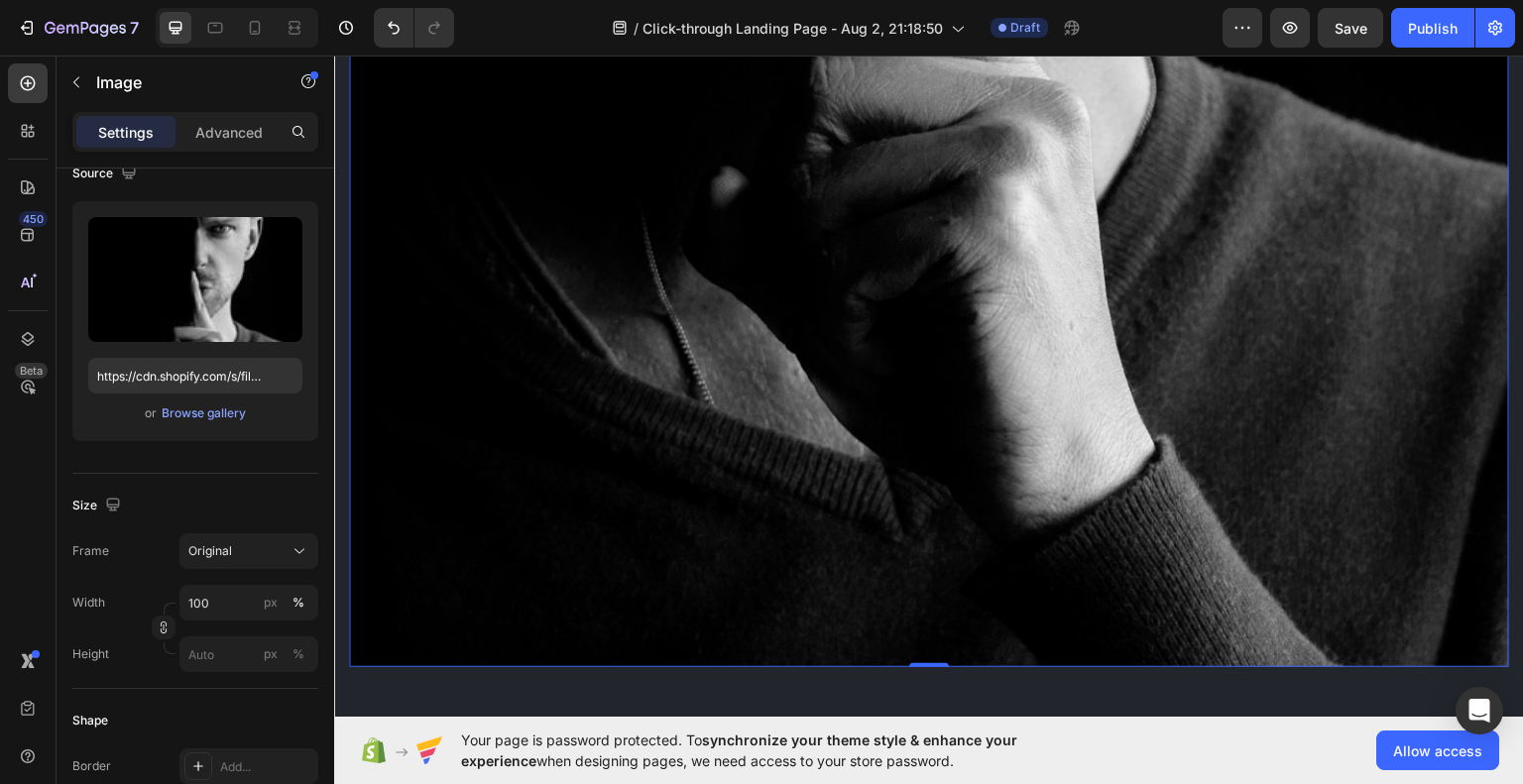 scroll, scrollTop: 3369, scrollLeft: 0, axis: vertical 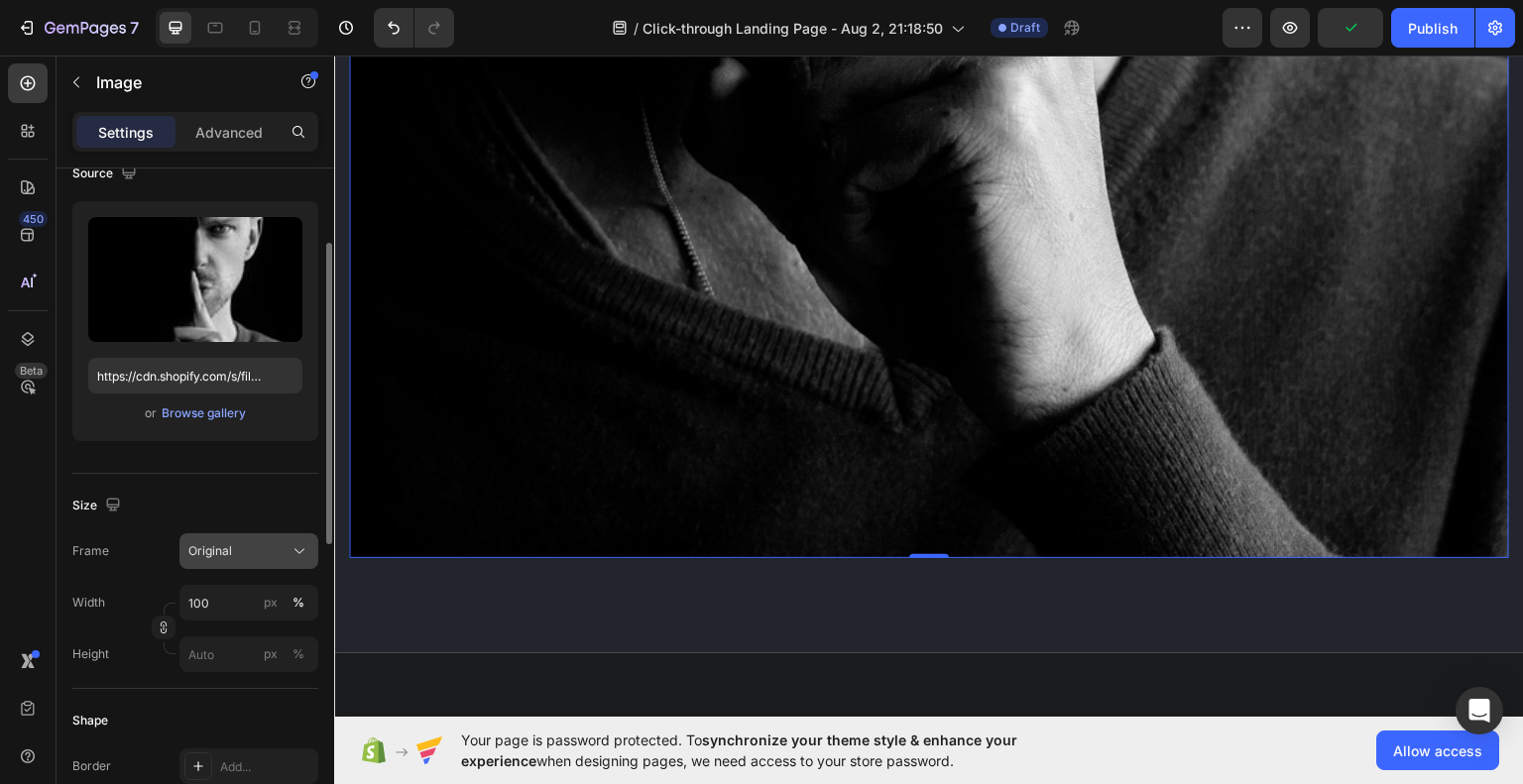 click on "Original" 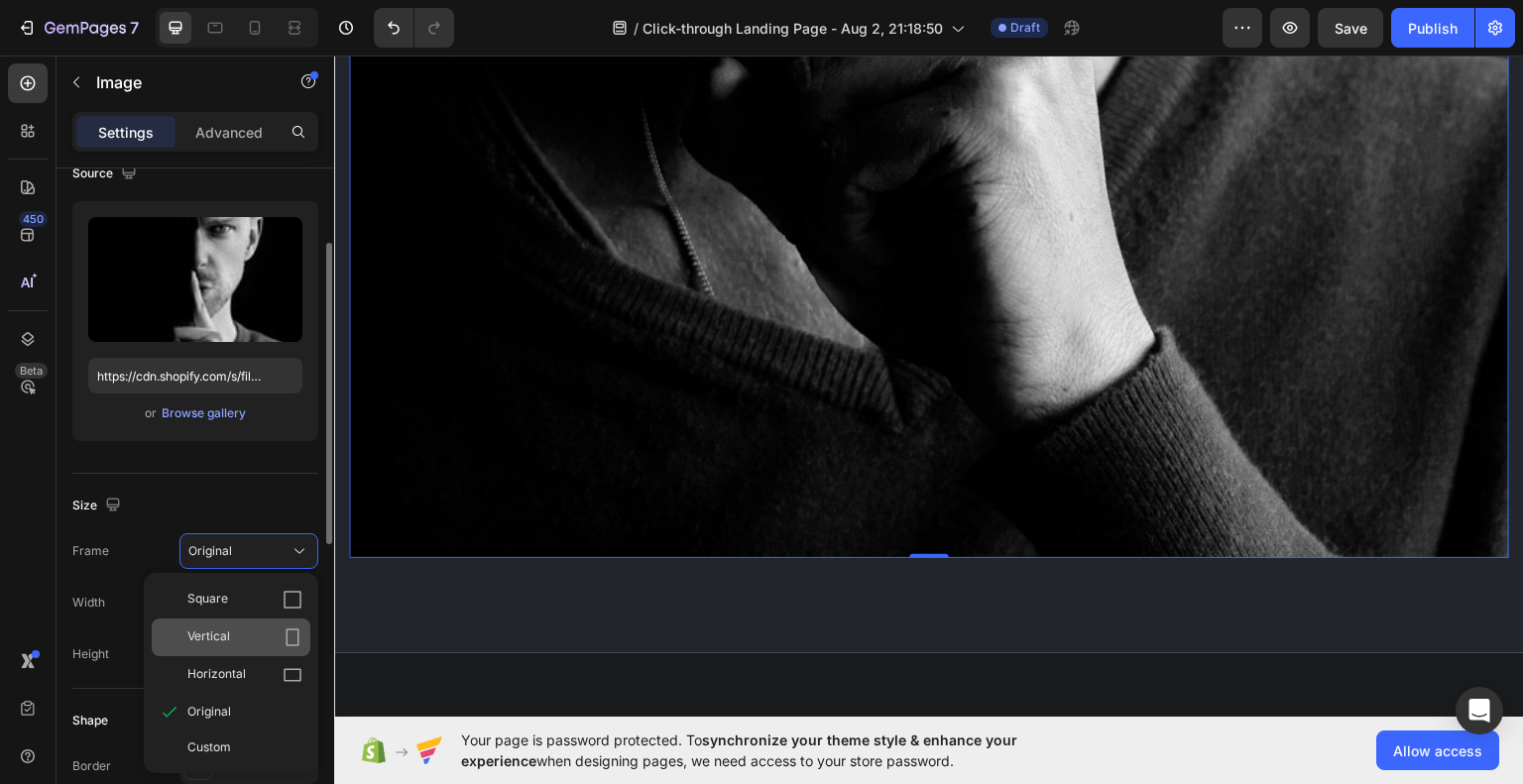 click on "Vertical" at bounding box center (245, 637) 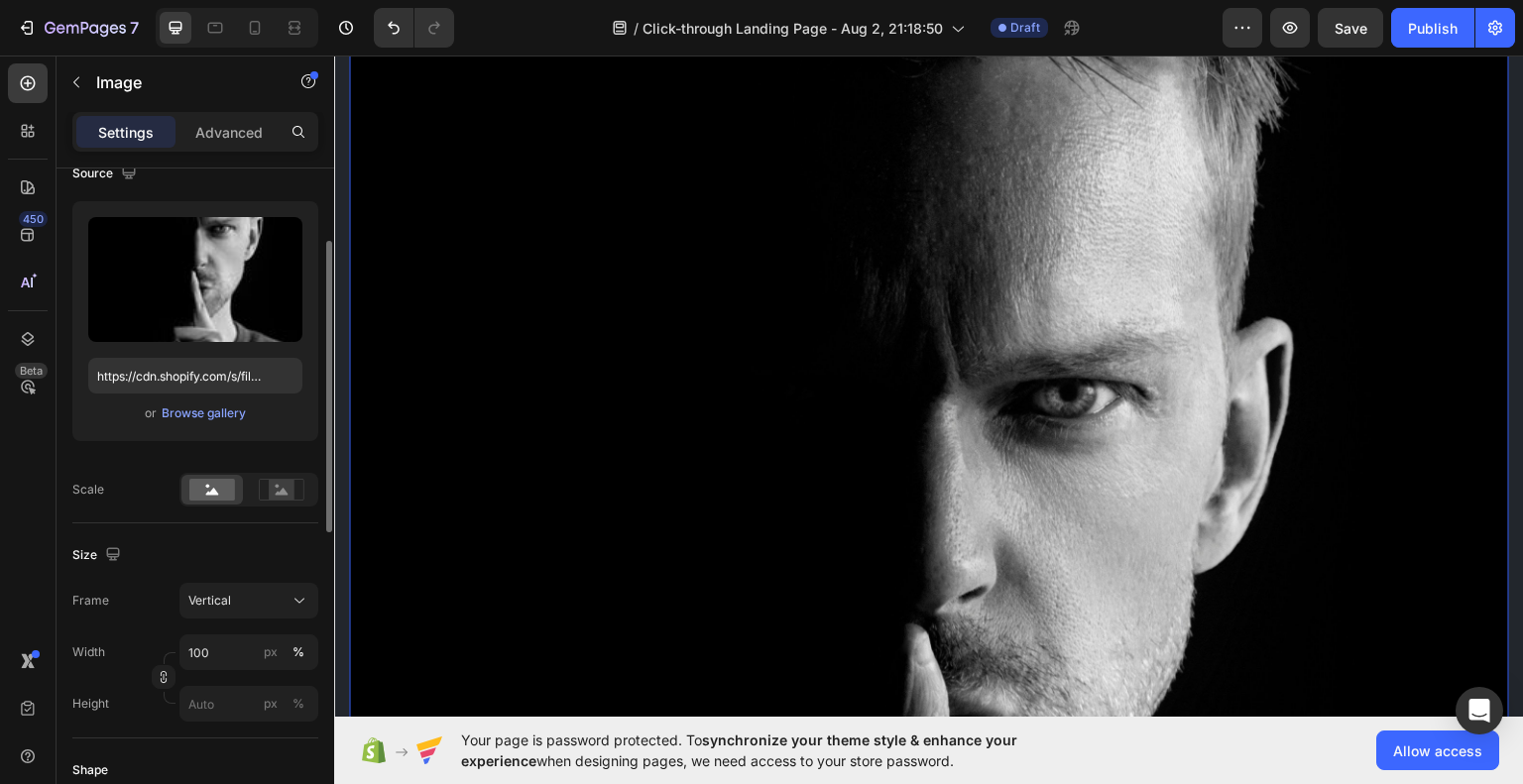 scroll, scrollTop: 2287, scrollLeft: 0, axis: vertical 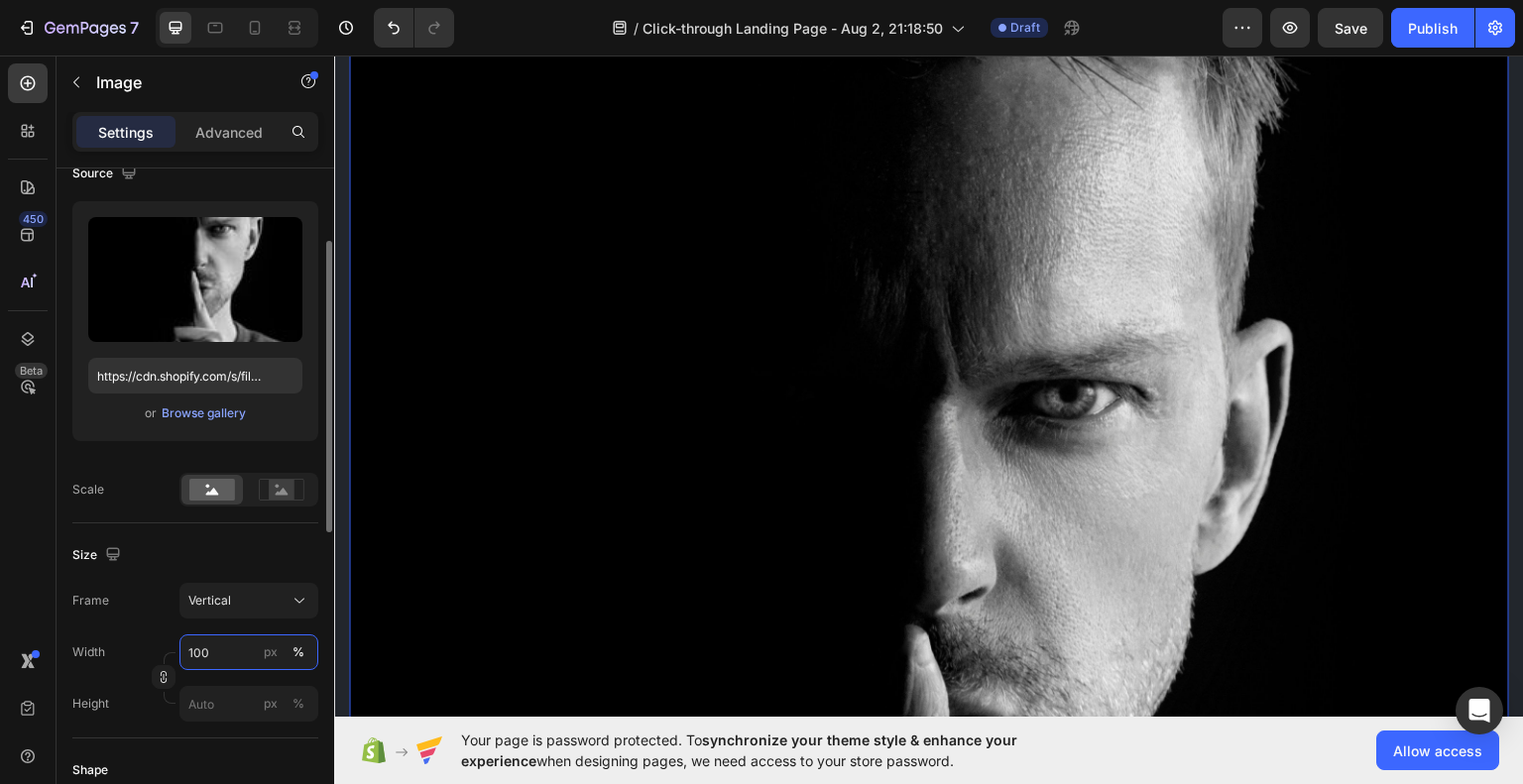 click on "100" at bounding box center (249, 652) 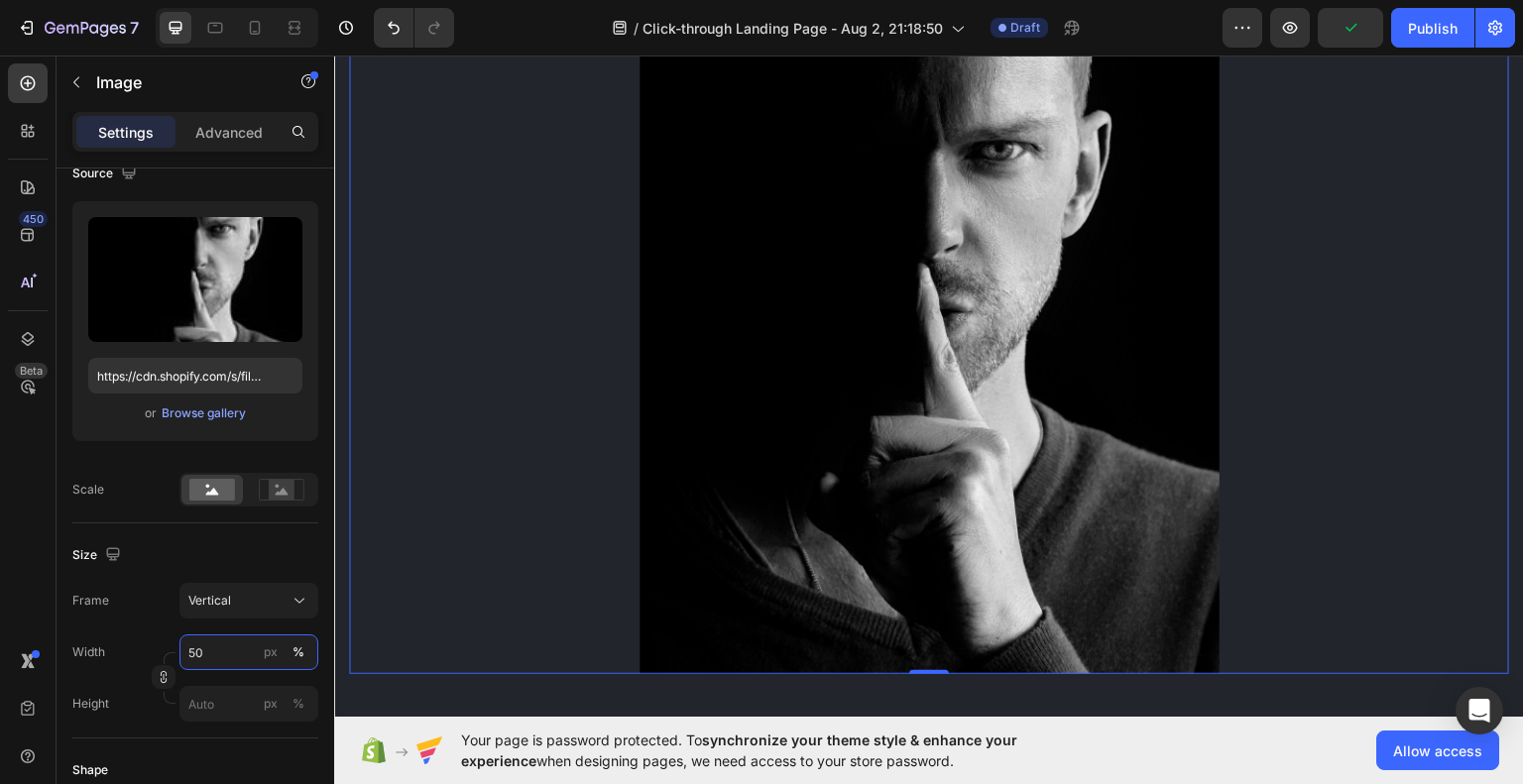 type on "50" 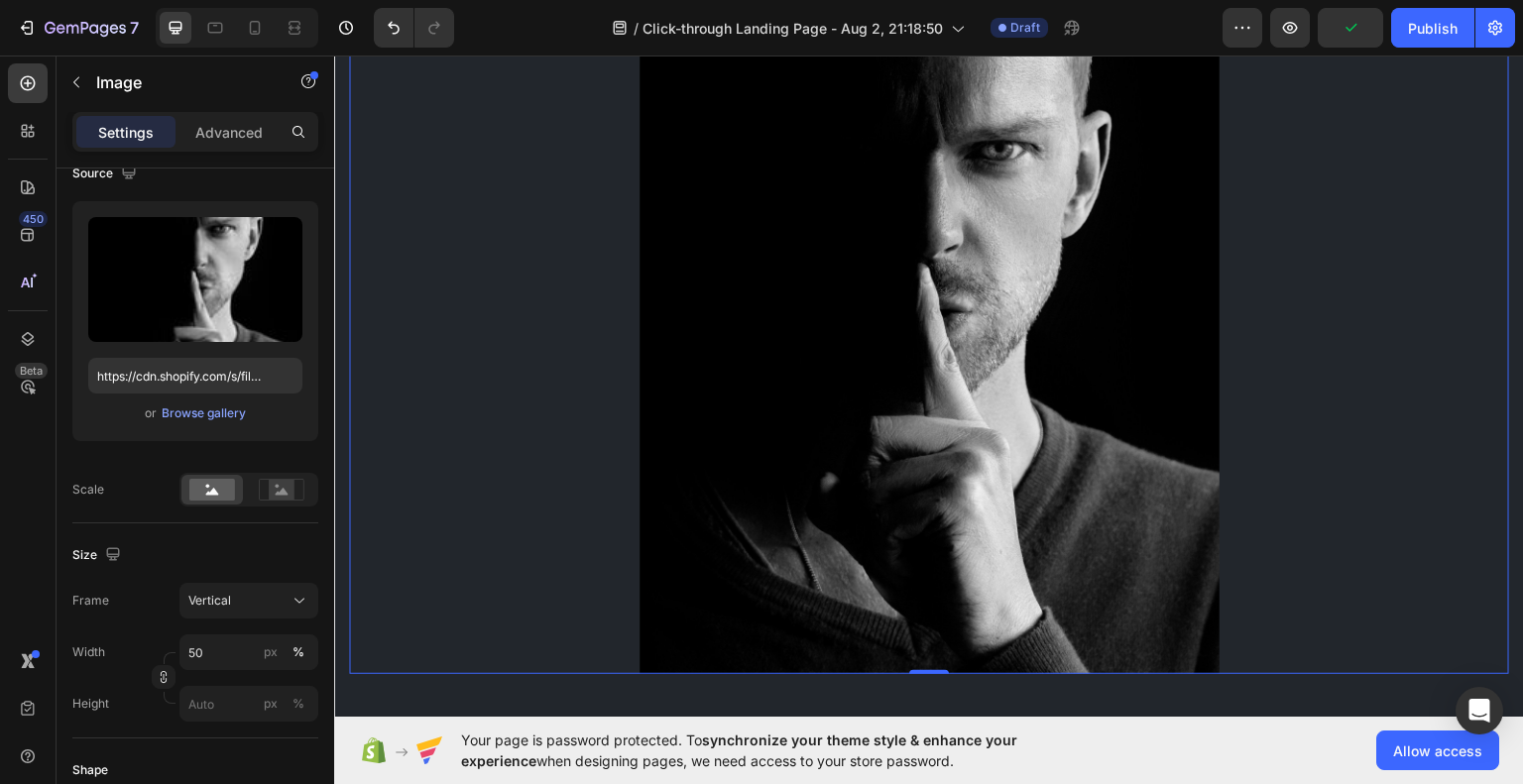 click at bounding box center [929, 286] 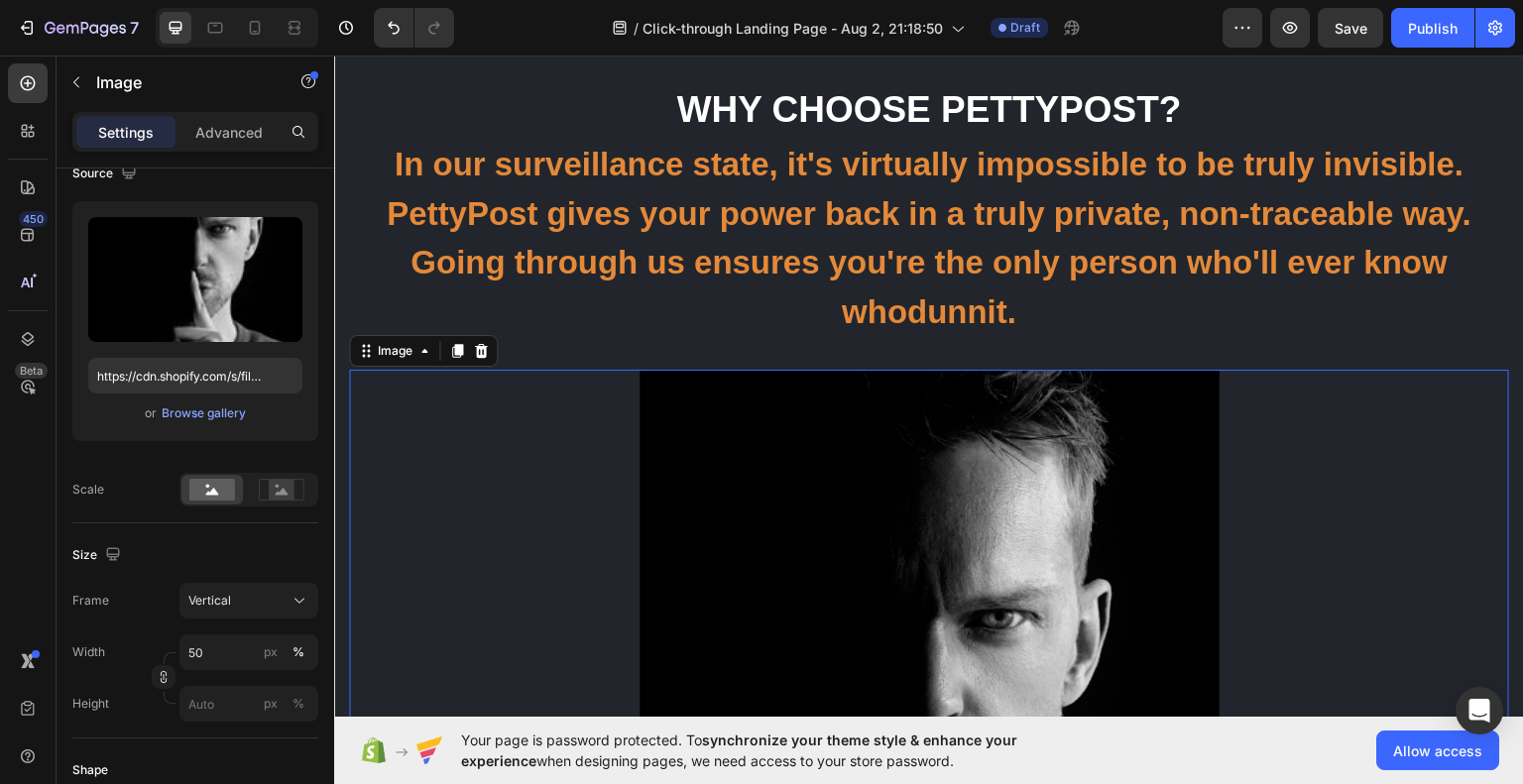 click at bounding box center [929, 755] 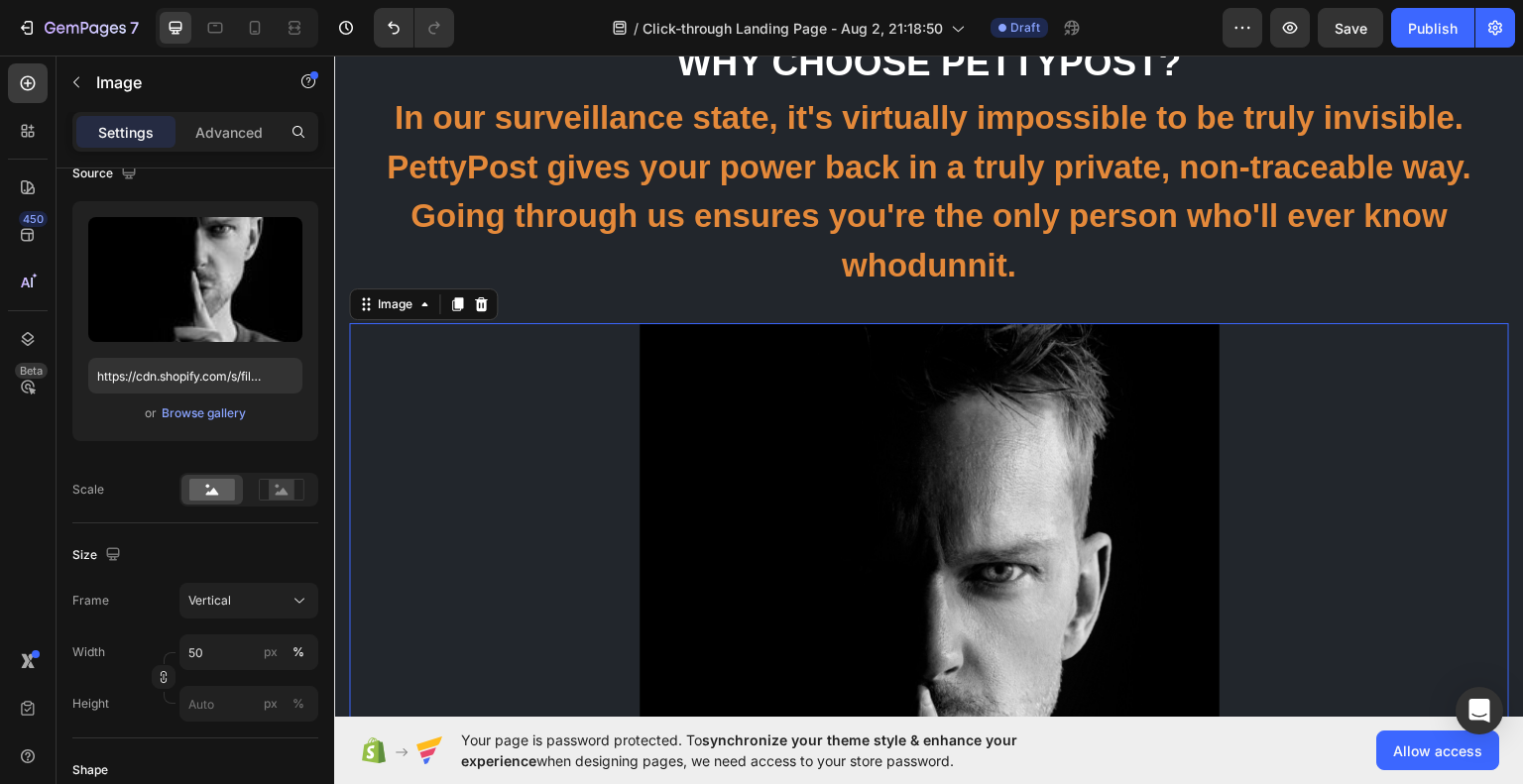 scroll, scrollTop: 1526, scrollLeft: 0, axis: vertical 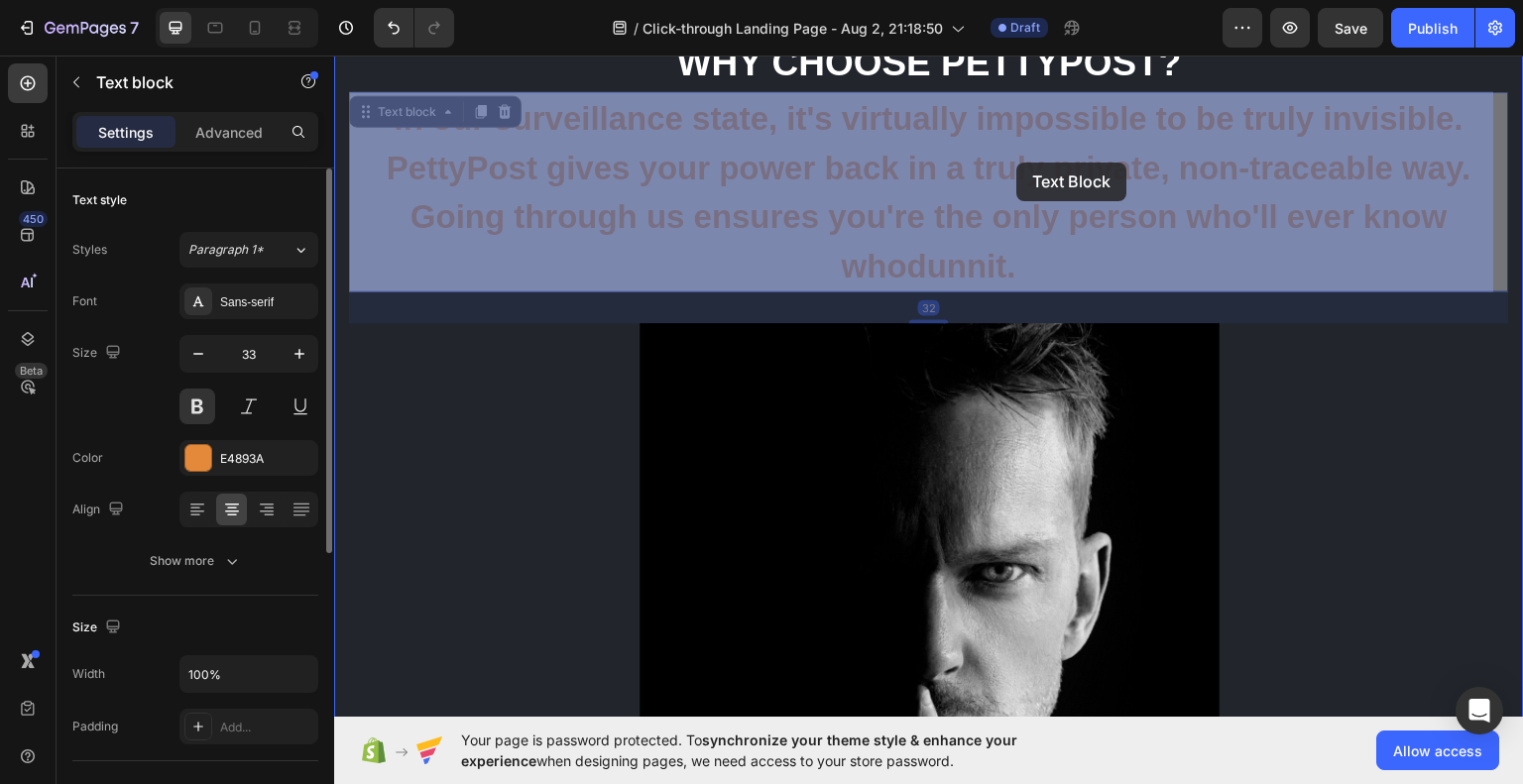 drag, startPoint x: 1045, startPoint y: 166, endPoint x: 1017, endPoint y: 162, distance: 28.284271 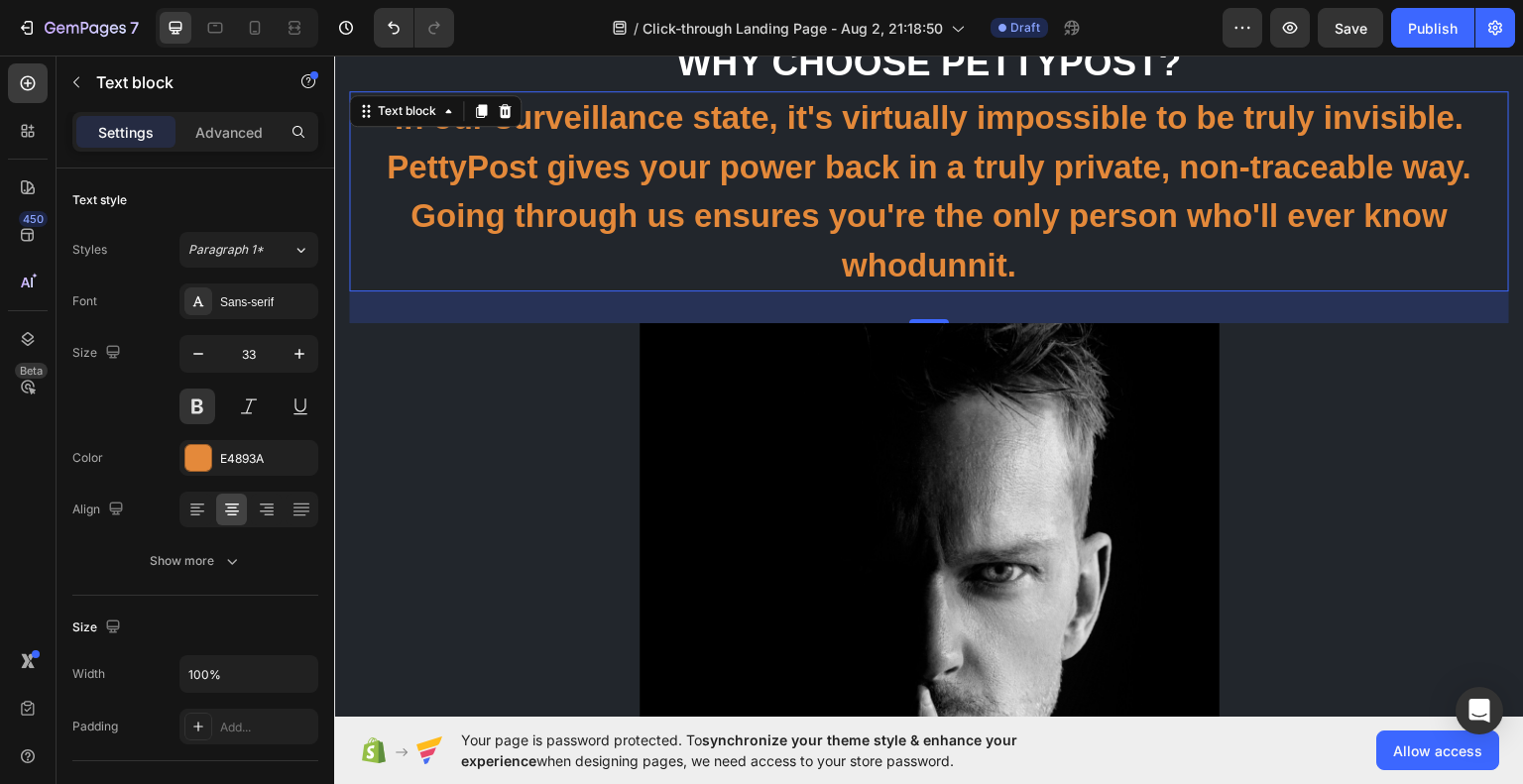 drag, startPoint x: 918, startPoint y: 315, endPoint x: 920, endPoint y: 294, distance: 21.095023 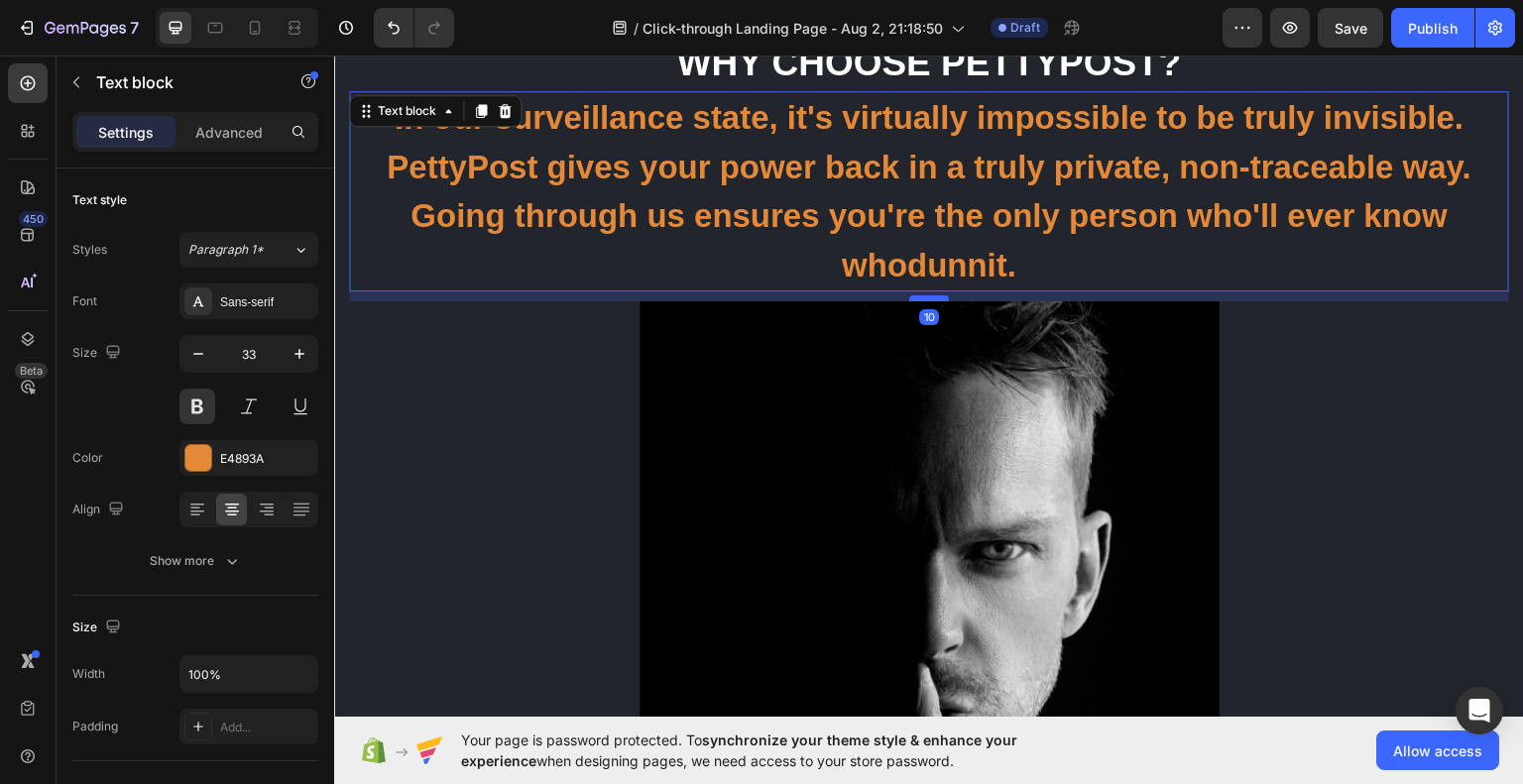 drag, startPoint x: 927, startPoint y: 319, endPoint x: 927, endPoint y: 298, distance: 21 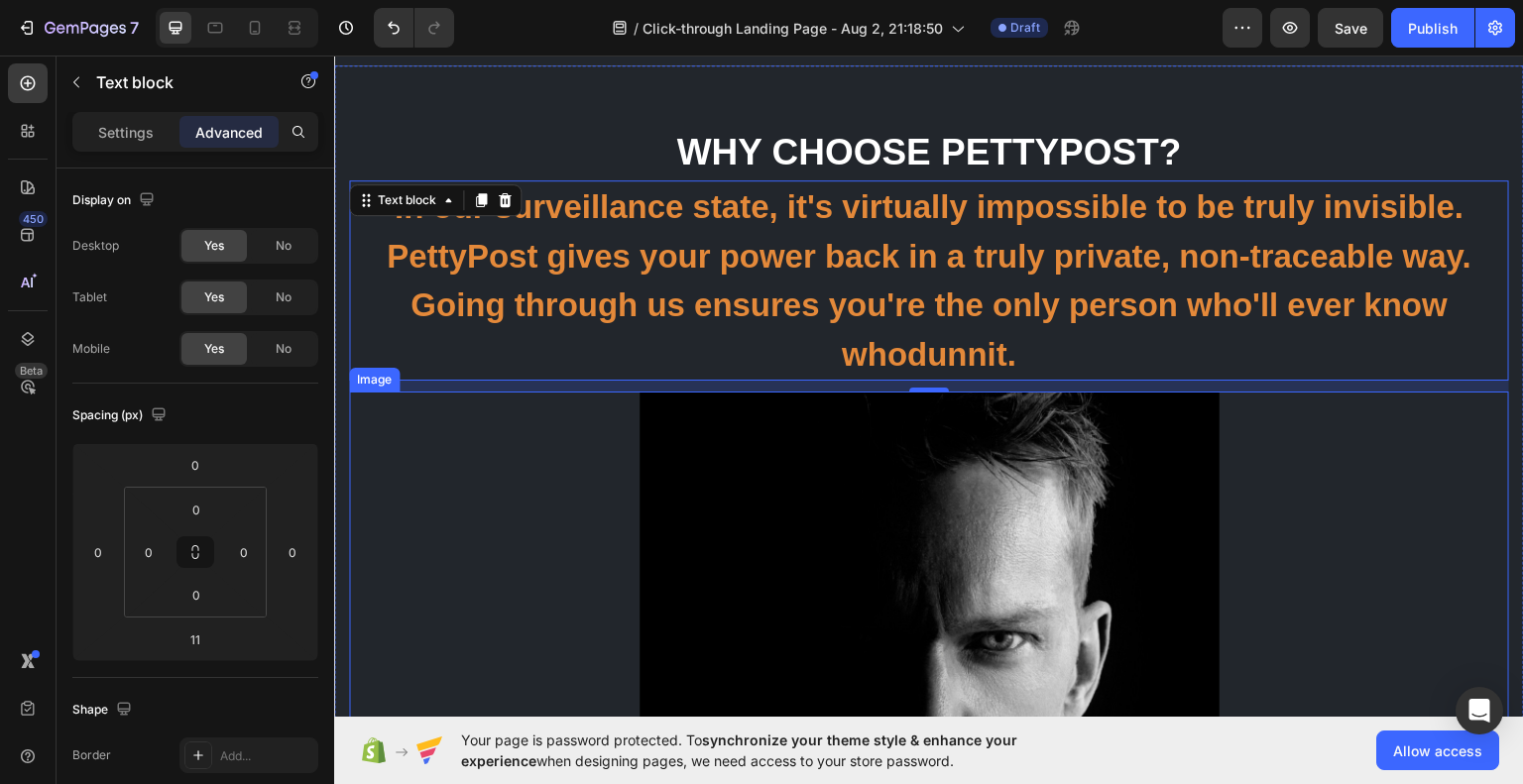 scroll, scrollTop: 1780, scrollLeft: 0, axis: vertical 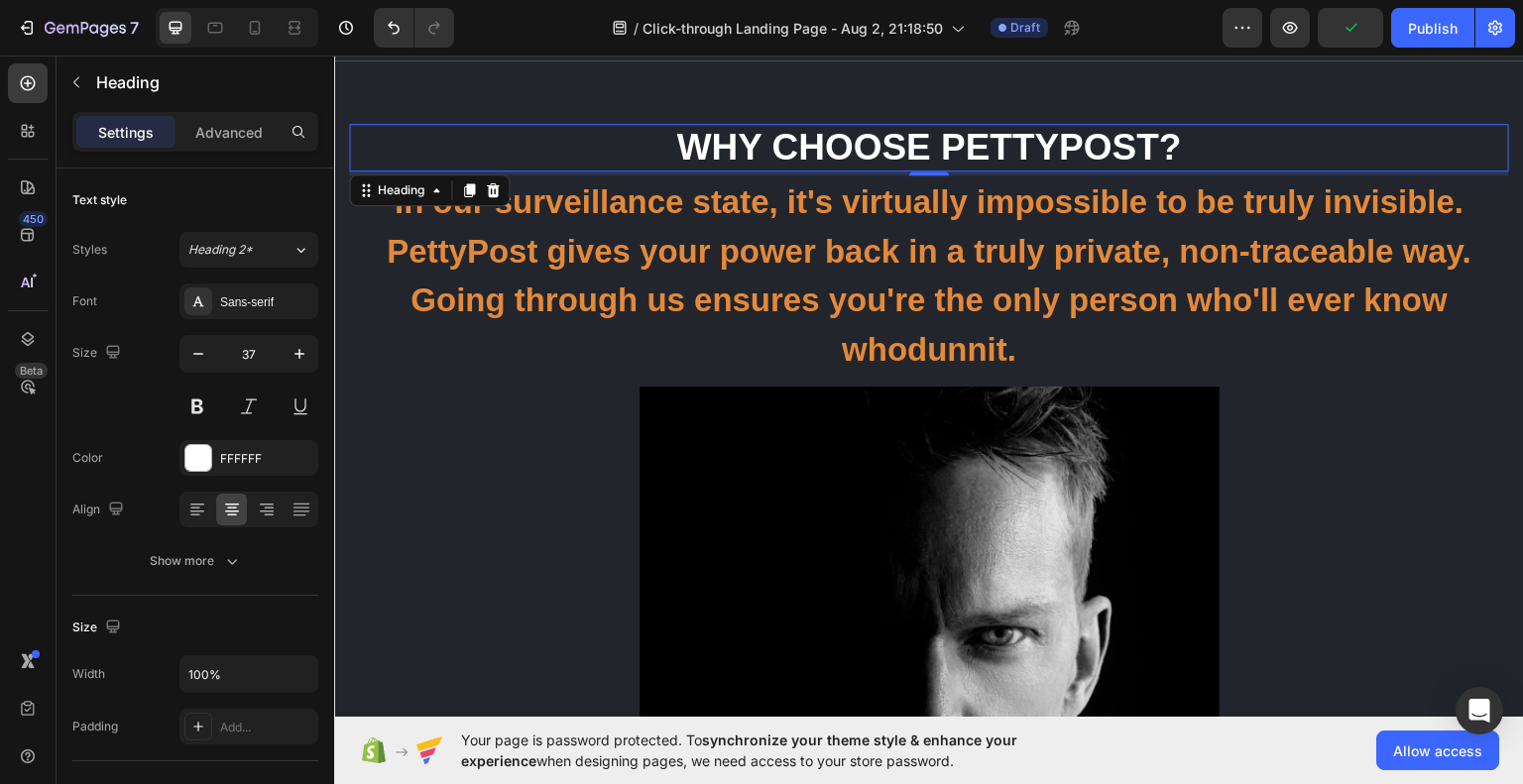 click on "why Choose pettypost?" at bounding box center [929, 147] 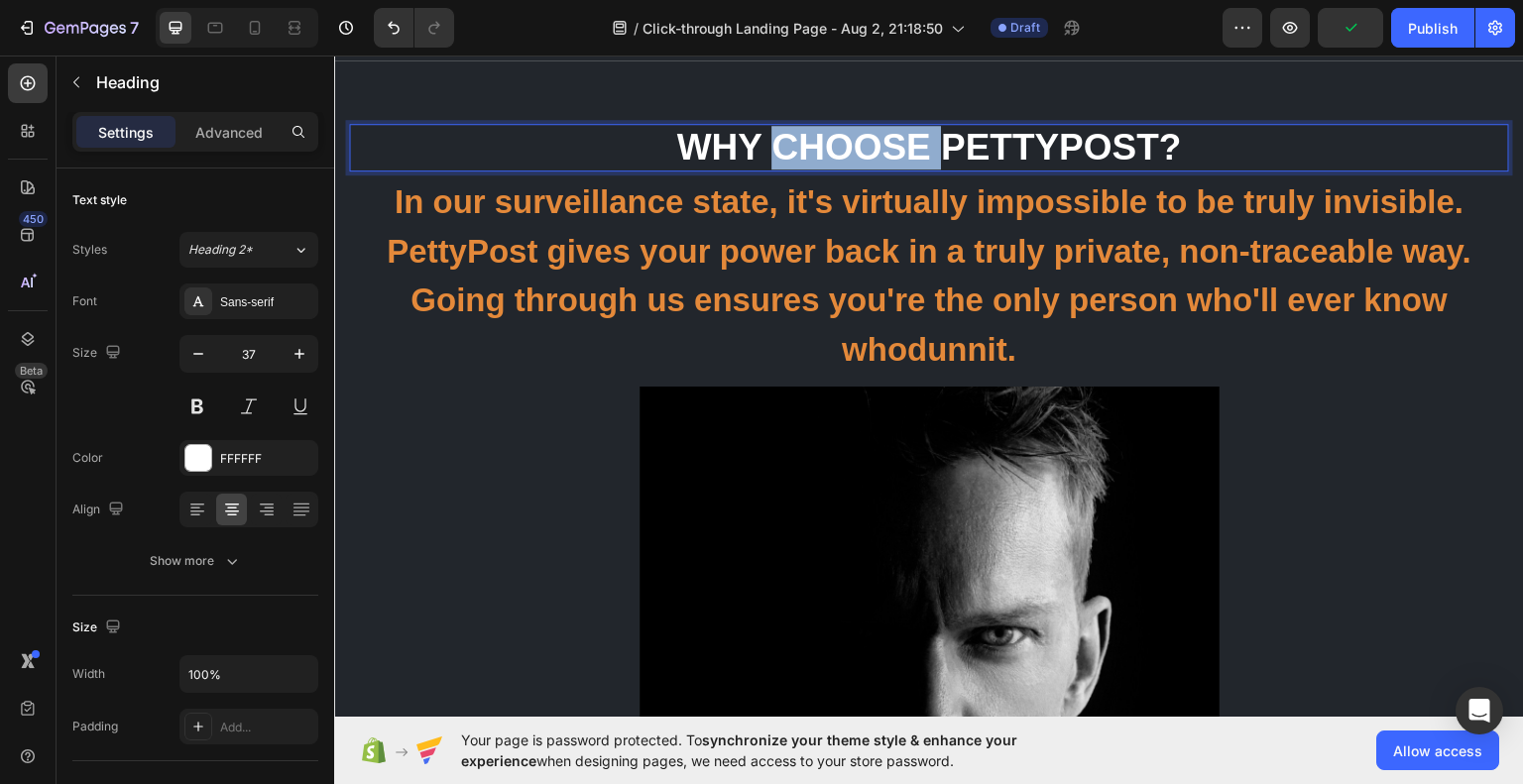 click on "why Choose pettypost?" at bounding box center [929, 147] 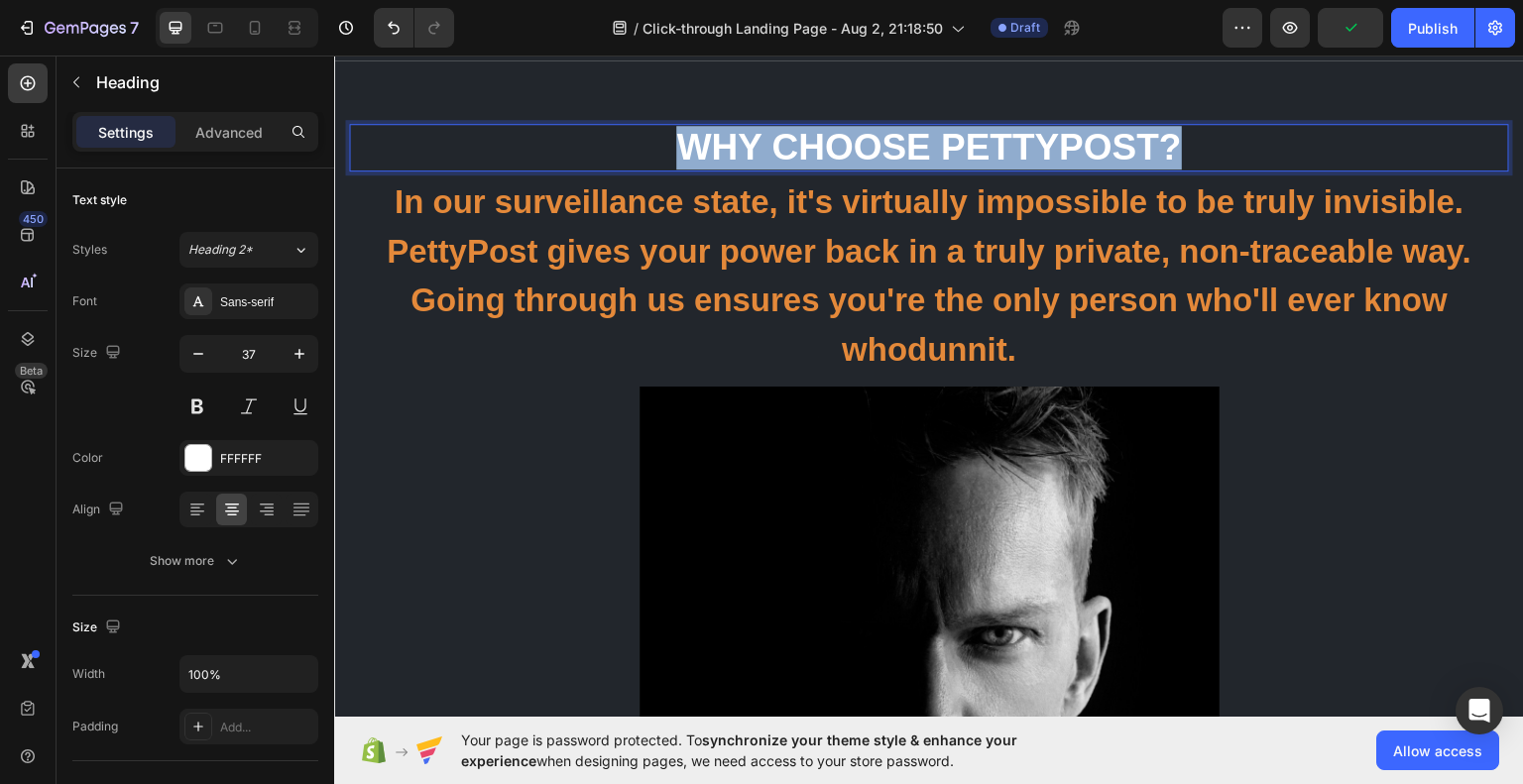 click on "why Choose pettypost?" at bounding box center (929, 147) 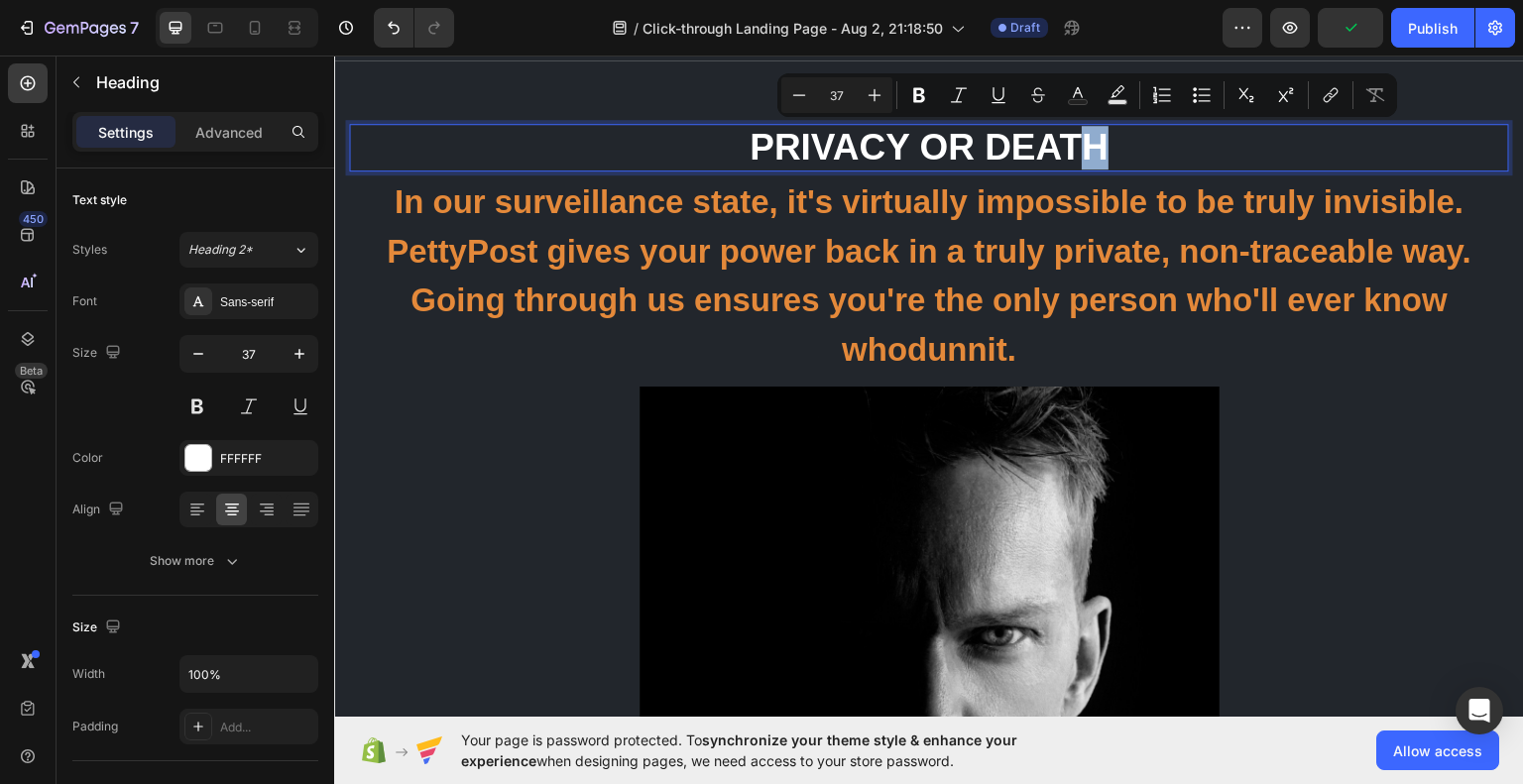 drag, startPoint x: 1097, startPoint y: 147, endPoint x: 1076, endPoint y: 147, distance: 21 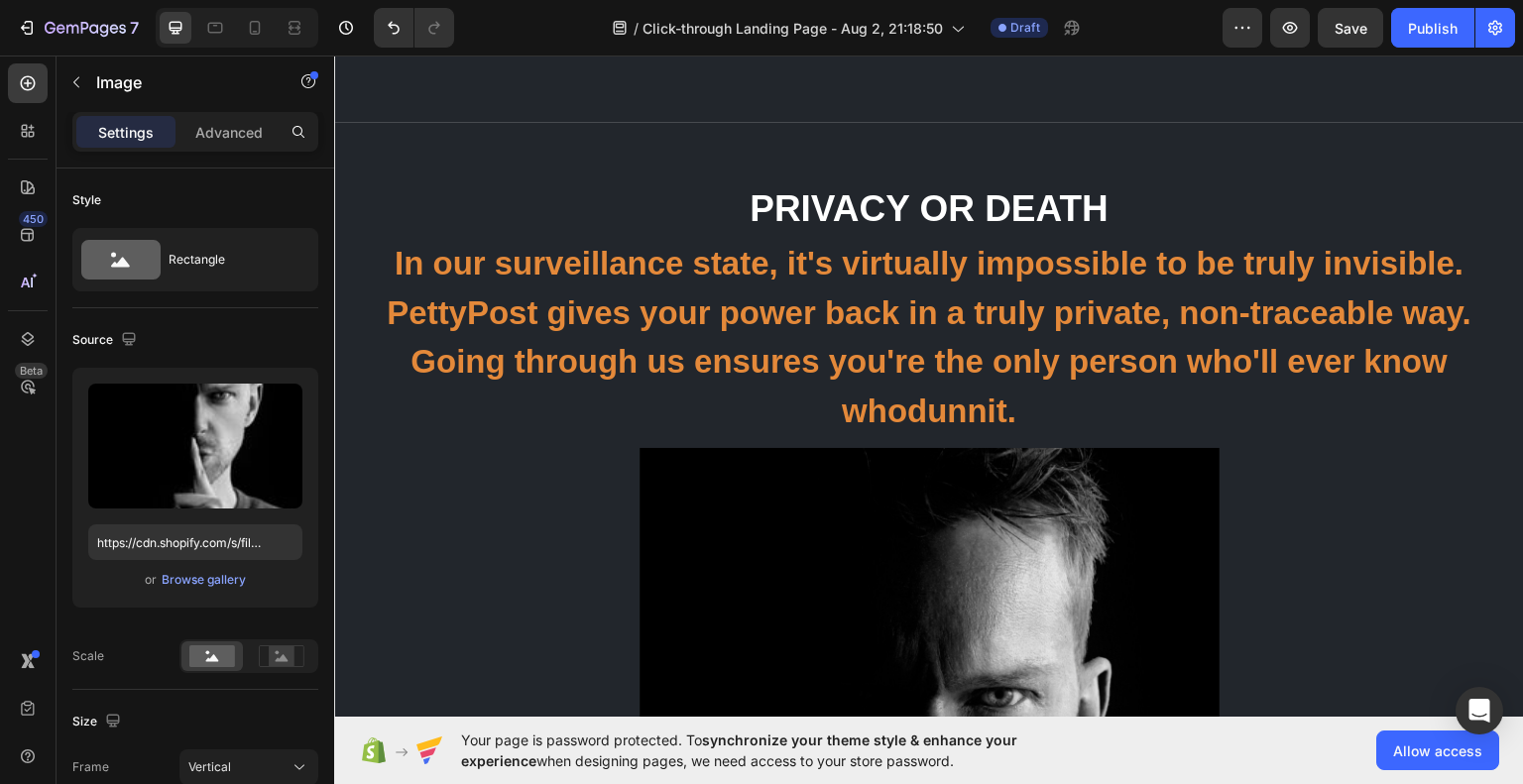 scroll, scrollTop: 1720, scrollLeft: 0, axis: vertical 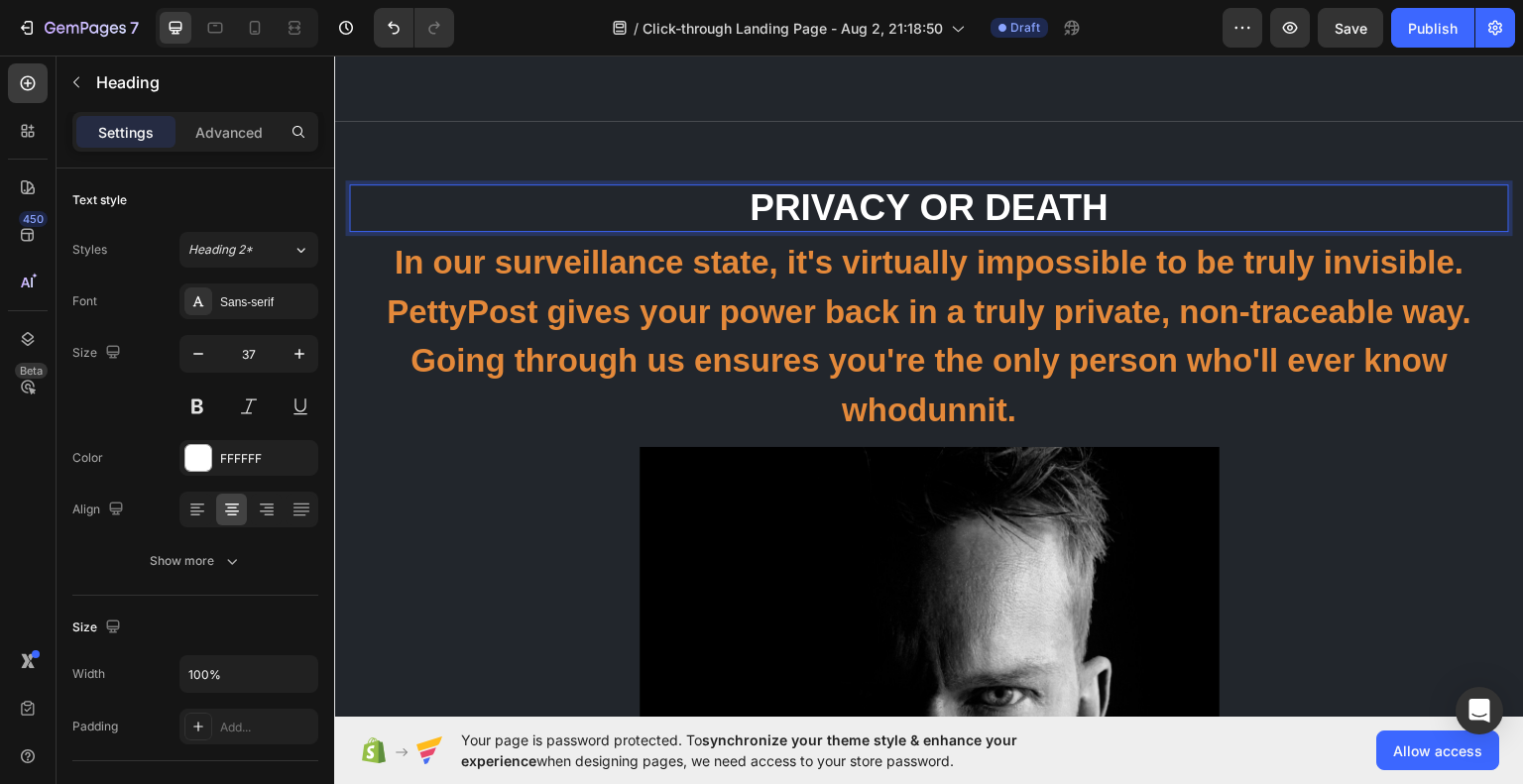 click on "privacy or death" at bounding box center [929, 207] 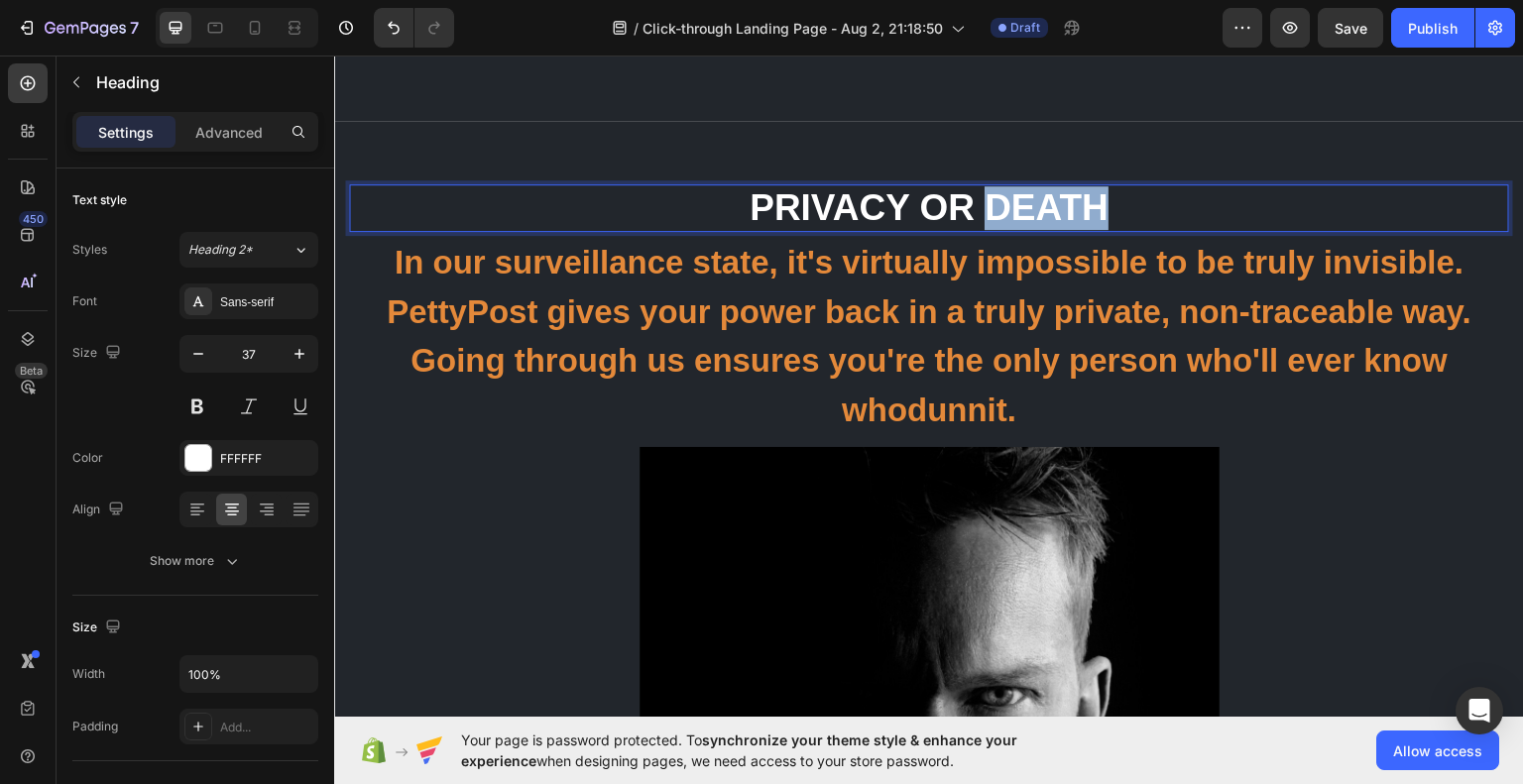 click on "privacy or death" at bounding box center (929, 207) 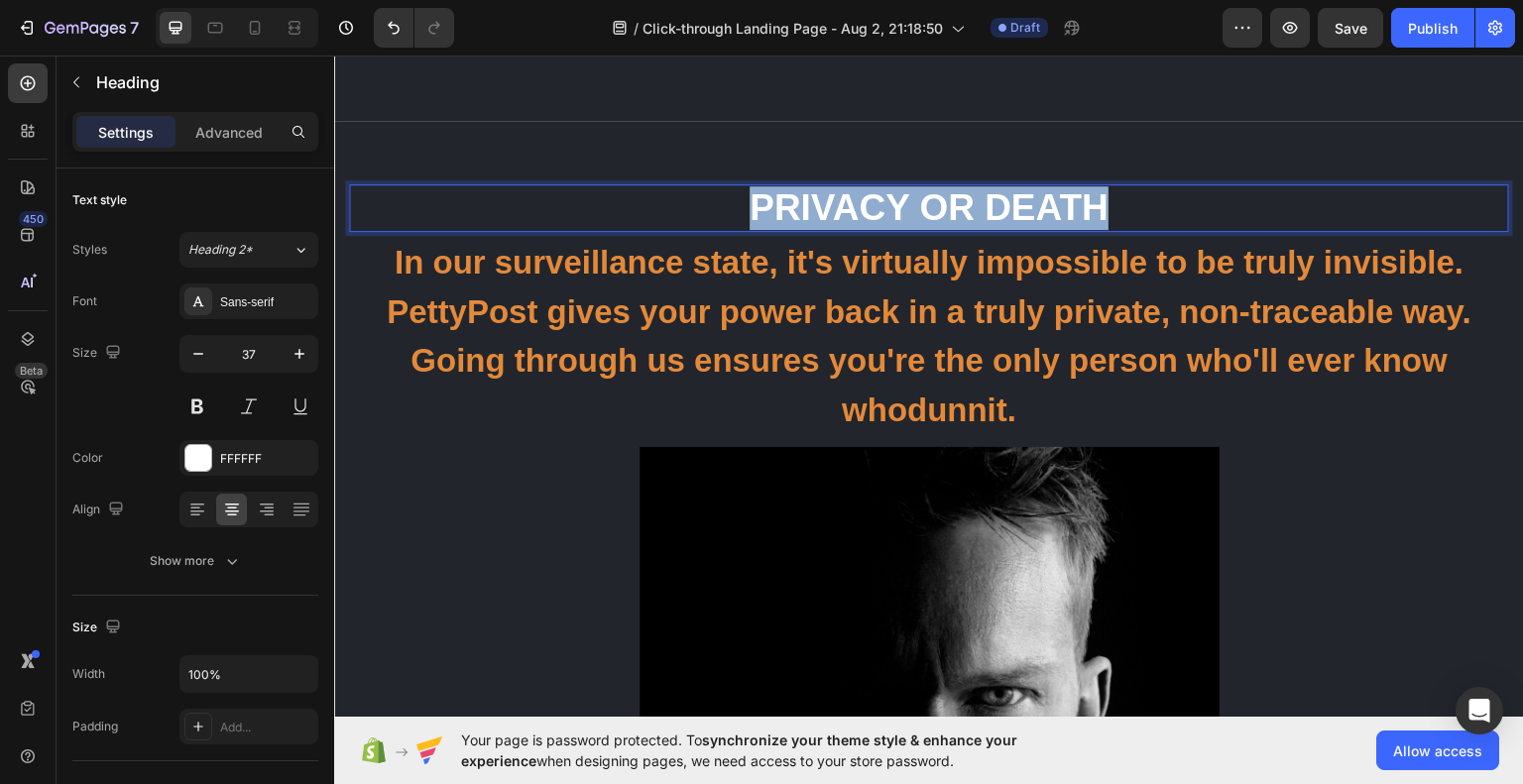 click on "privacy or death" at bounding box center [929, 207] 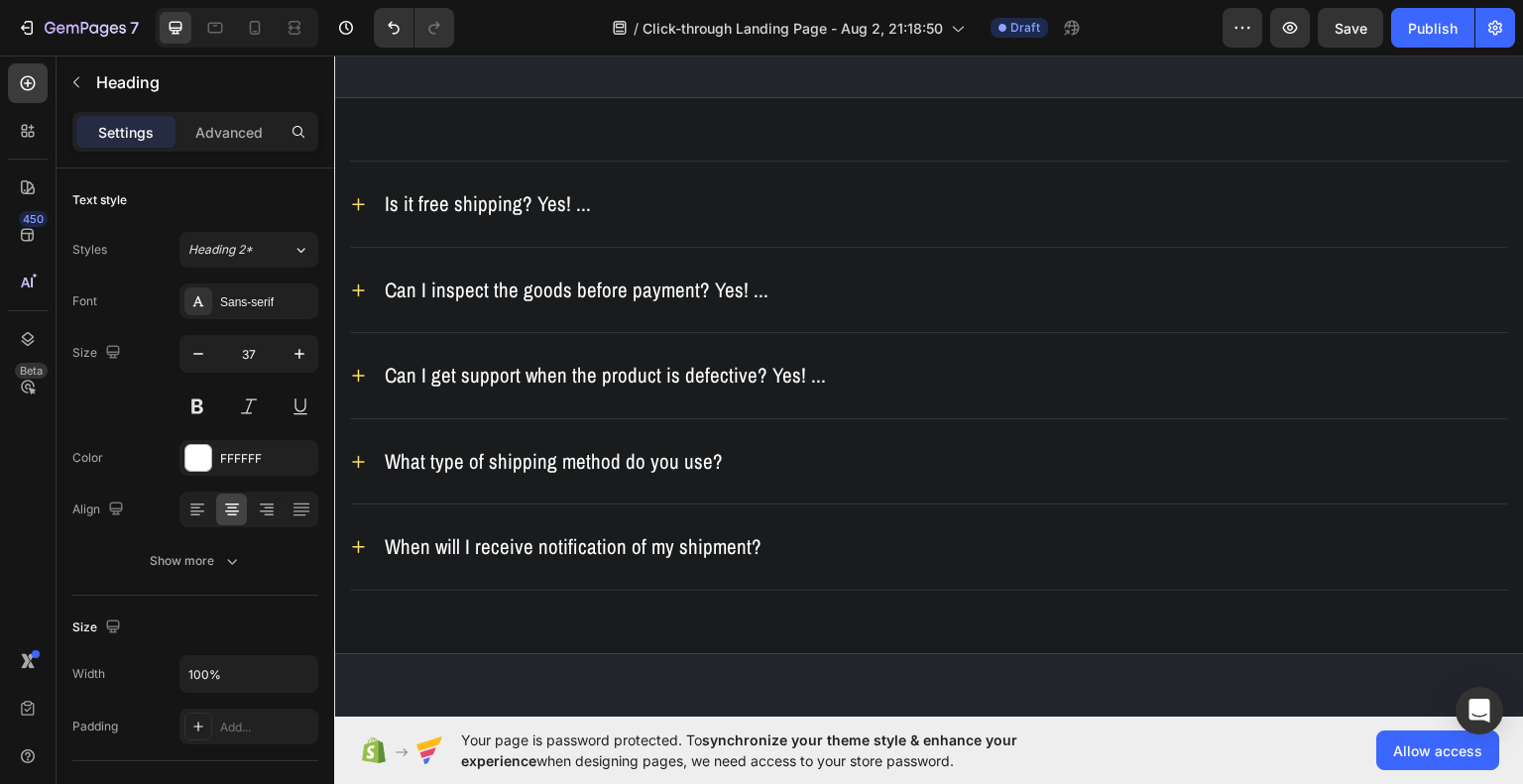scroll, scrollTop: 2942, scrollLeft: 0, axis: vertical 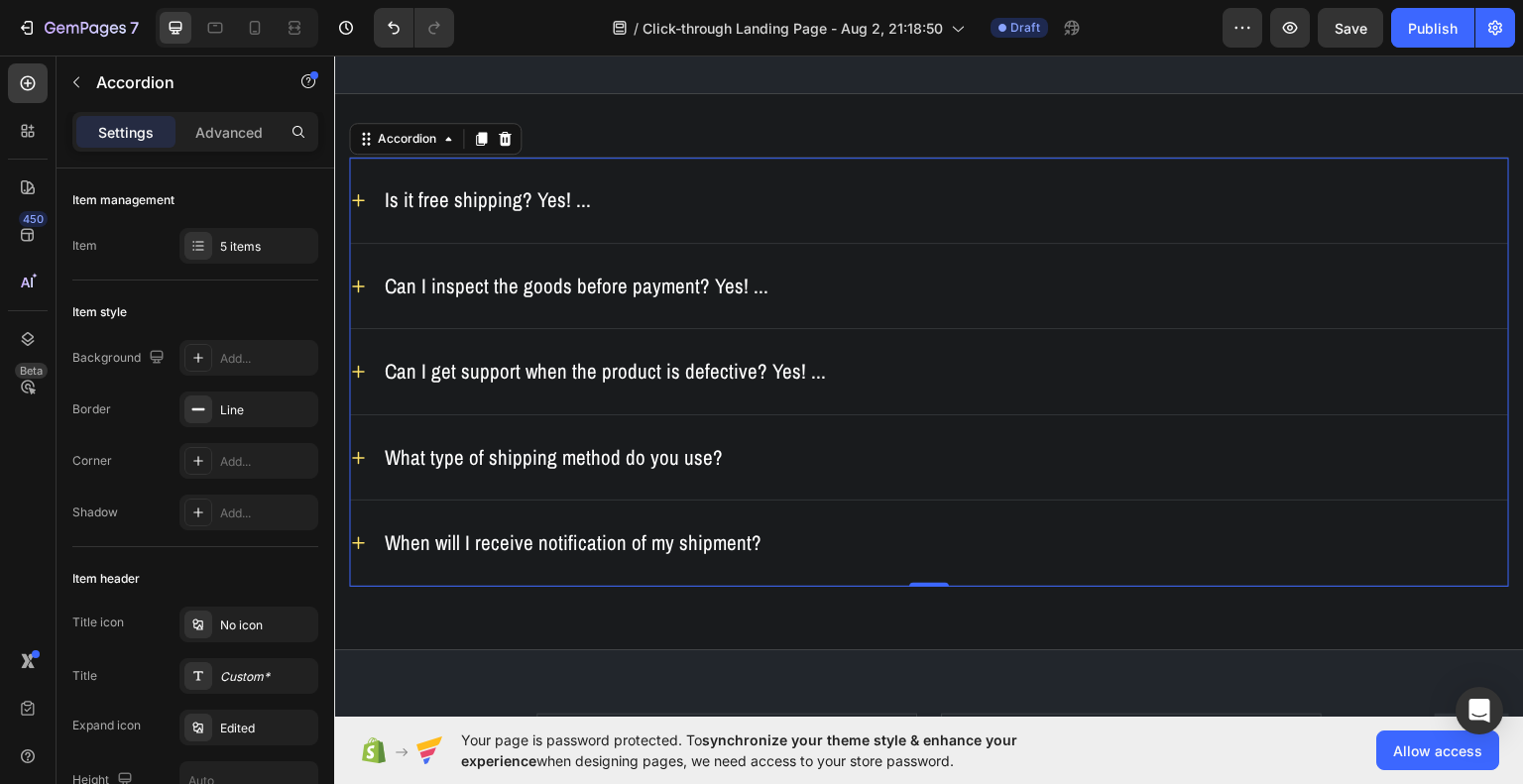 click 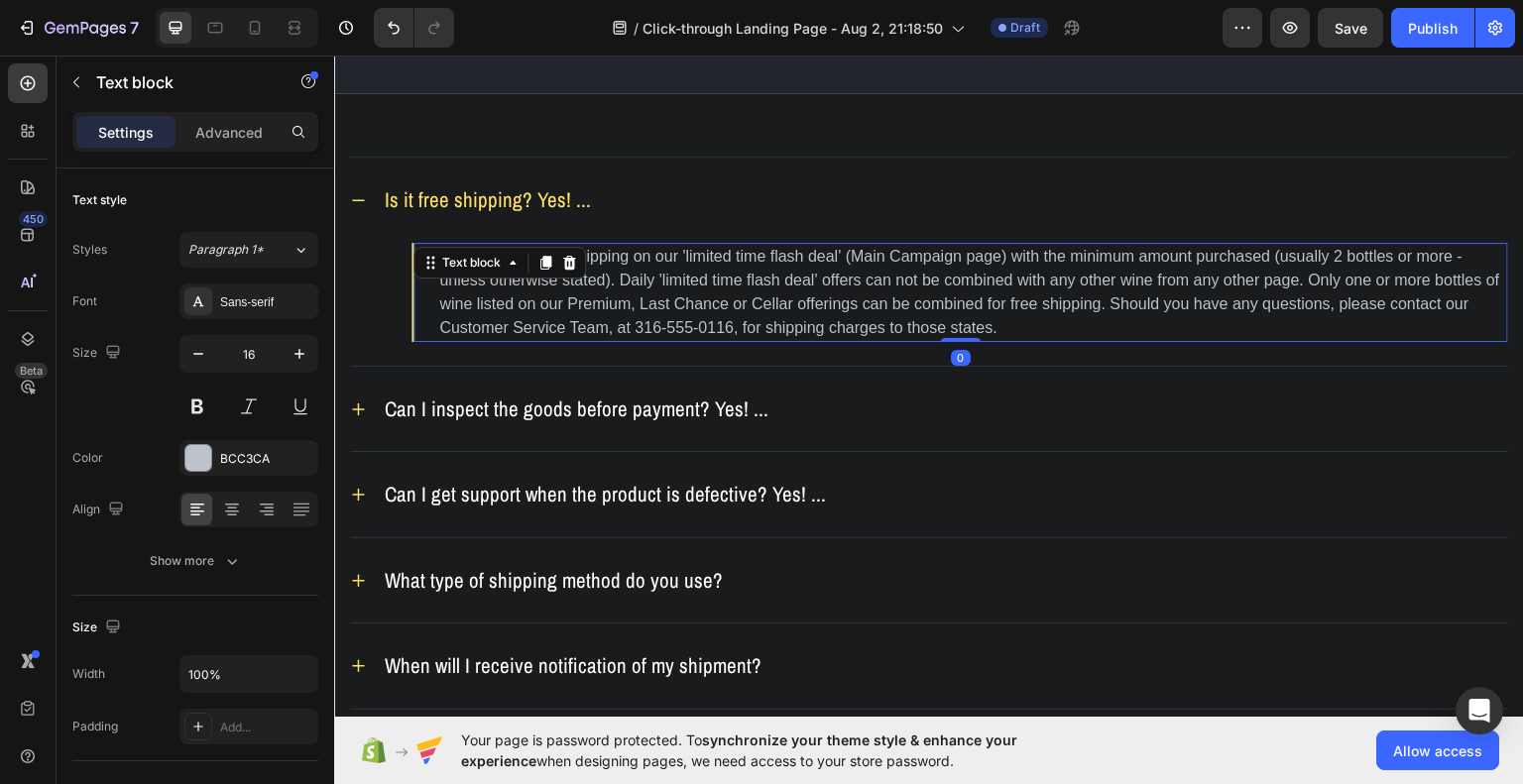 click on "Yes! We offer free shipping on our 'limited time flash deal' (Main Campaign page) with the minimum amount purchased (usually 2 bottles or more - unless otherwise stated). Daily 'limited time flash deal' offers can not be combined with any other wine from any other page. Only one or more bottles of wine listed on our Premium, Last Chance or Cellar offerings can be combined for free shipping. Should you have any questions, please contact our Customer Service Team, at 316-555-0116, for shipping charges to those states." at bounding box center (973, 291) 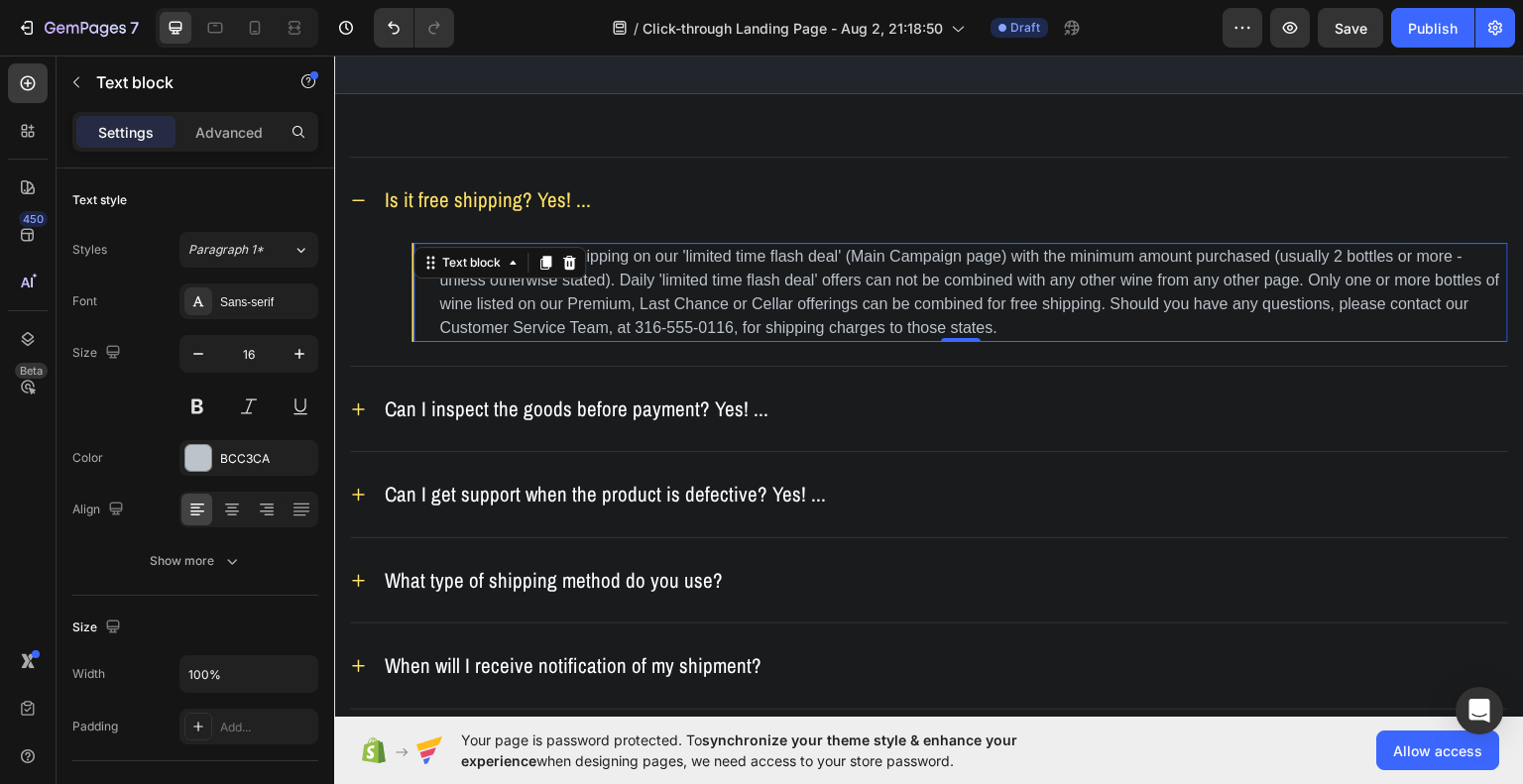 click on "Yes! We offer free shipping on our 'limited time flash deal' (Main Campaign page) with the minimum amount purchased (usually 2 bottles or more - unless otherwise stated). Daily 'limited time flash deal' offers can not be combined with any other wine from any other page. Only one or more bottles of wine listed on our Premium, Last Chance or Cellar offerings can be combined for free shipping. Should you have any questions, please contact our Customer Service Team, at 316-555-0116, for shipping charges to those states." at bounding box center [973, 291] 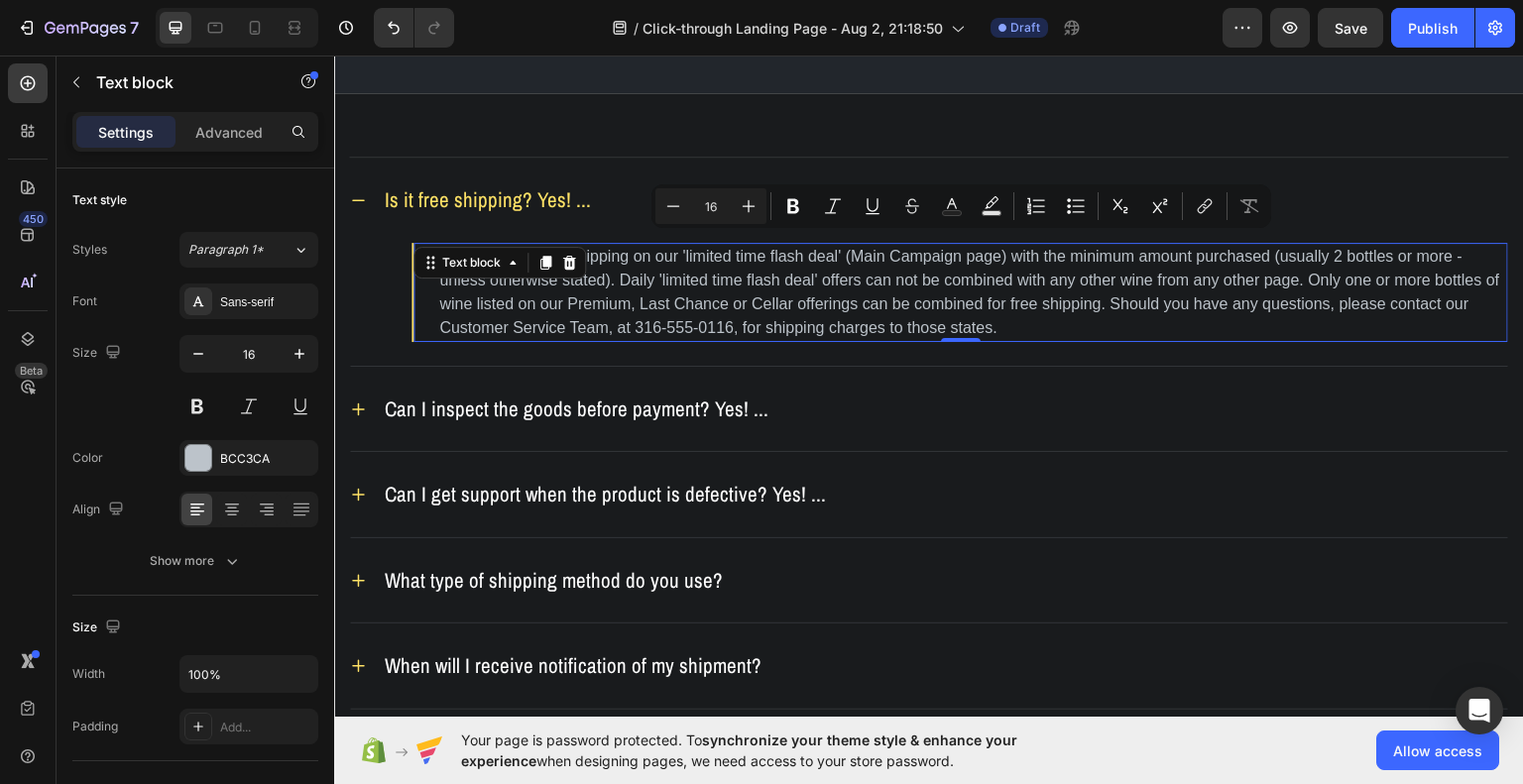 click on "Yes! We offer free shipping on our 'limited time flash deal' (Main Campaign page) with the minimum amount purchased (usually 2 bottles or more - unless otherwise stated). Daily 'limited time flash deal' offers can not be combined with any other wine from any other page. Only one or more bottles of wine listed on our Premium, Last Chance or Cellar offerings can be combined for free shipping. Should you have any questions, please contact our Customer Service Team, at 316-555-0116, for shipping charges to those states." at bounding box center [973, 291] 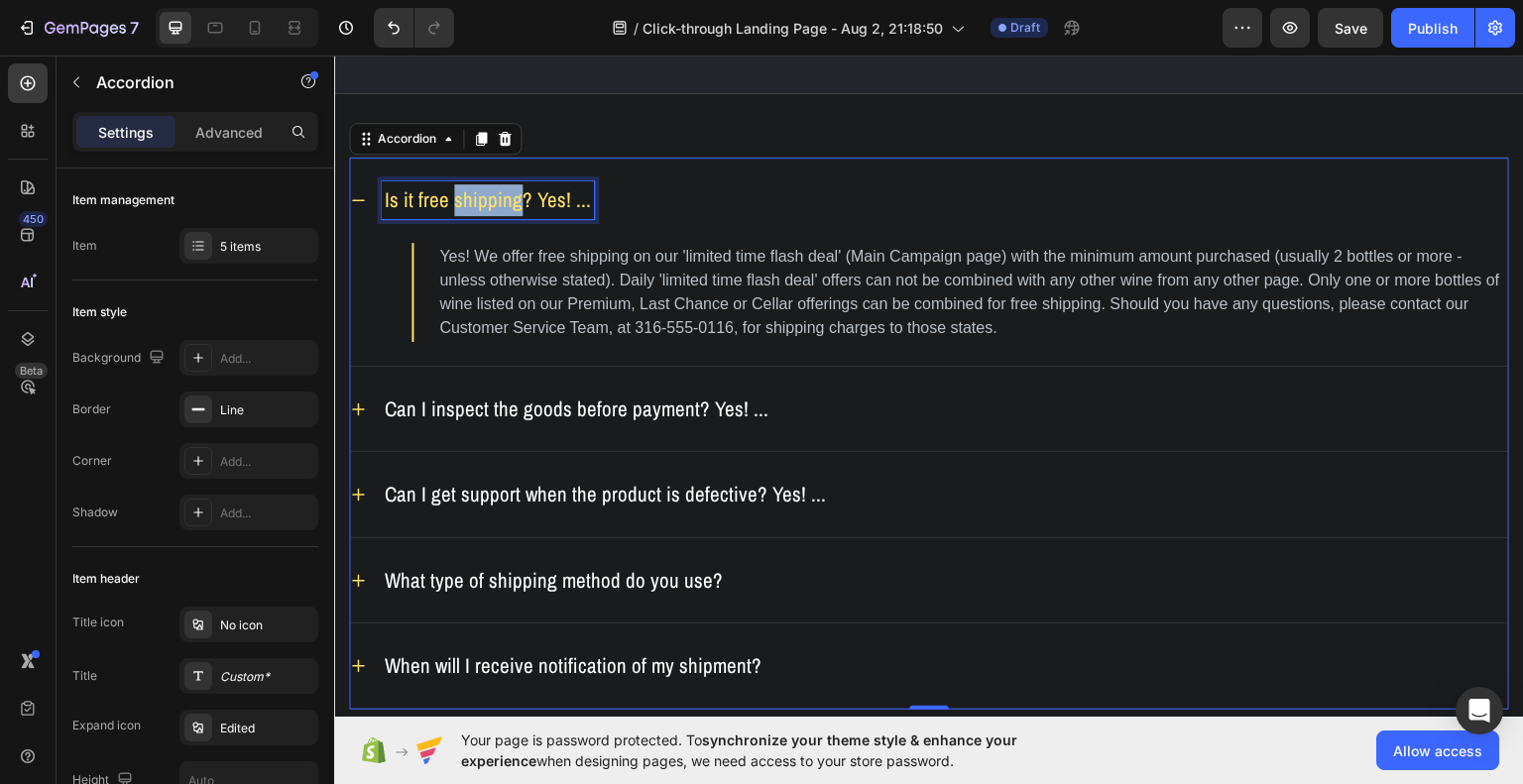 click on "Is it free shipping? Yes! ..." at bounding box center (488, 199) 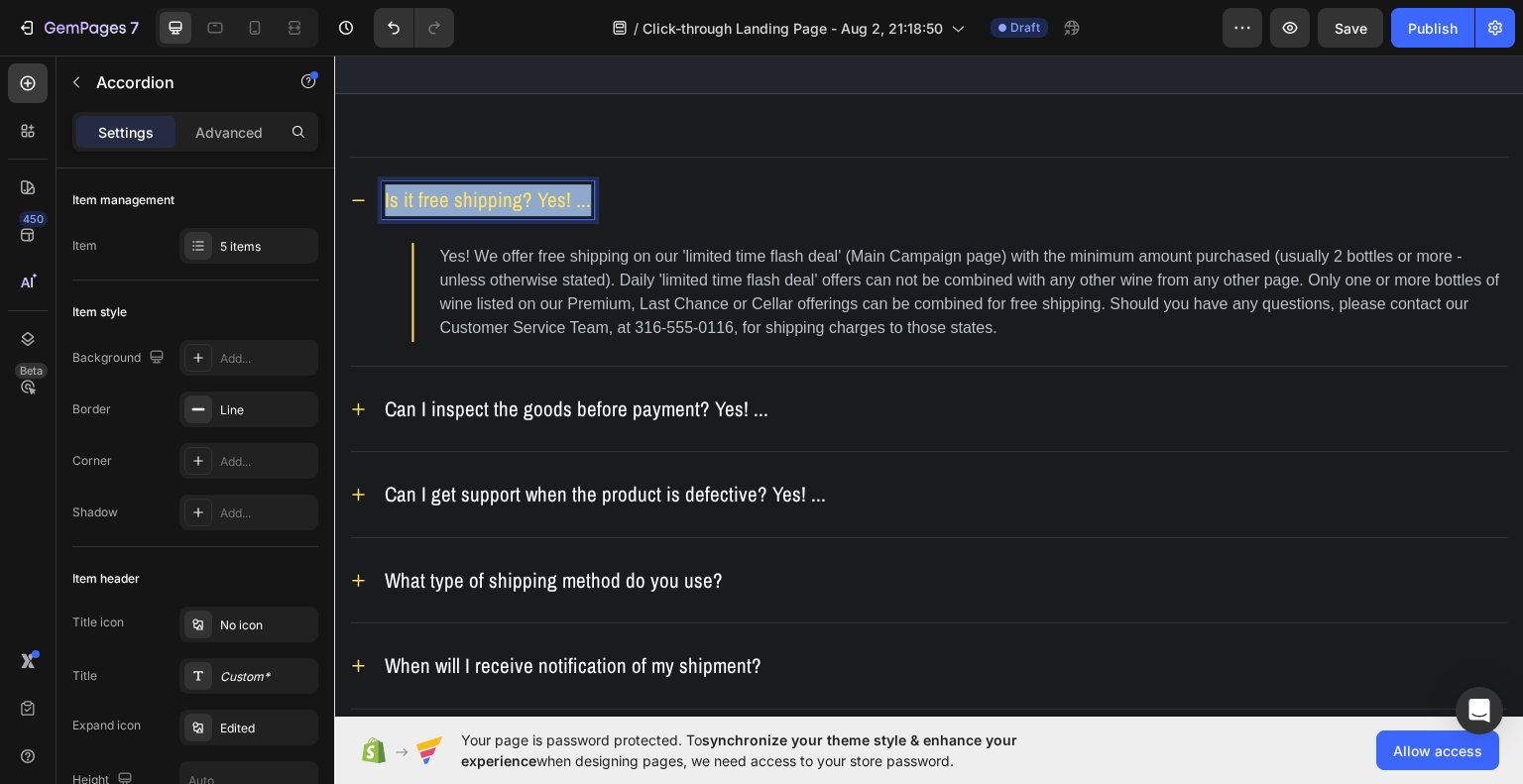 click on "Is it free shipping? Yes! ..." at bounding box center (488, 199) 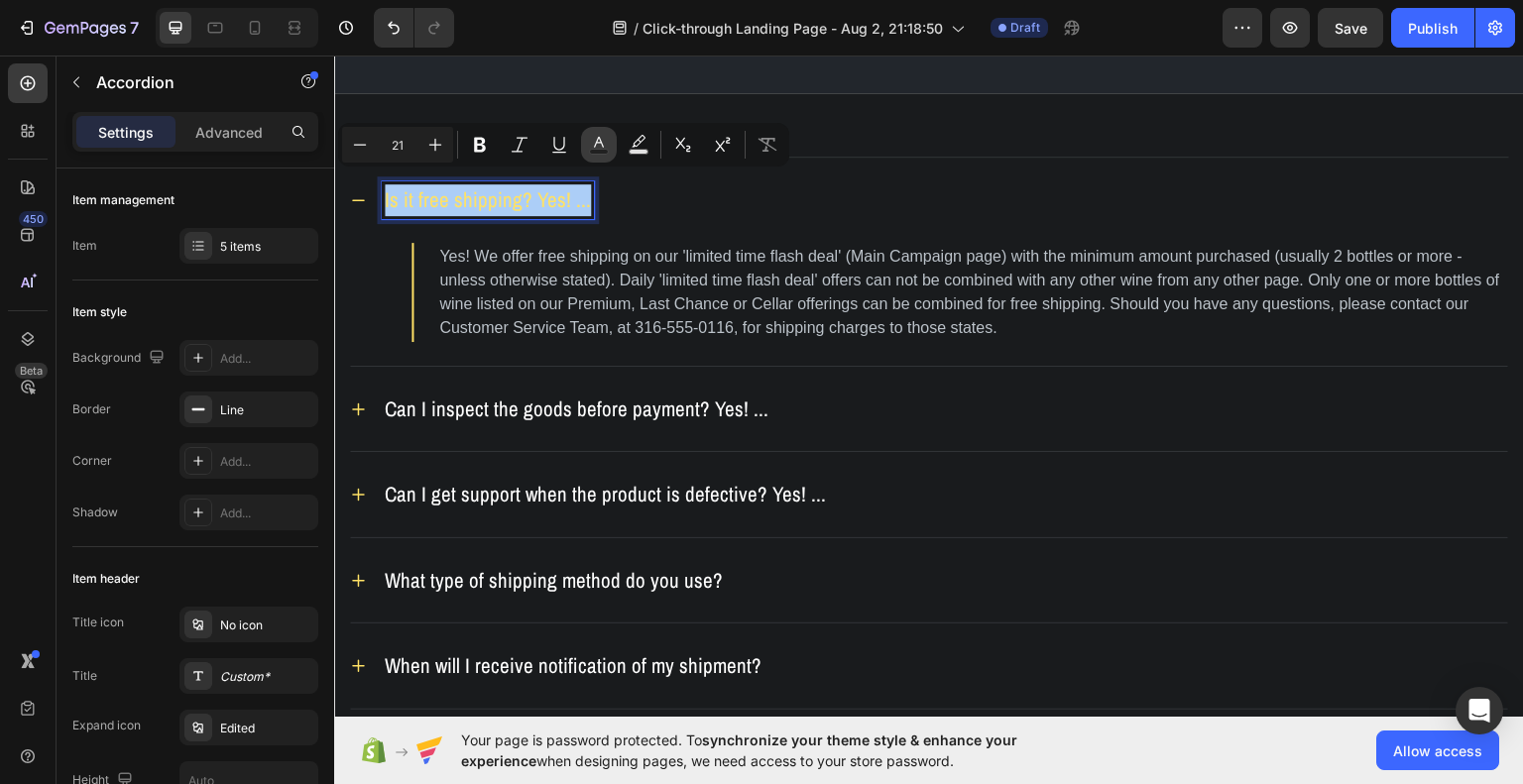click on "Text Color" at bounding box center (599, 145) 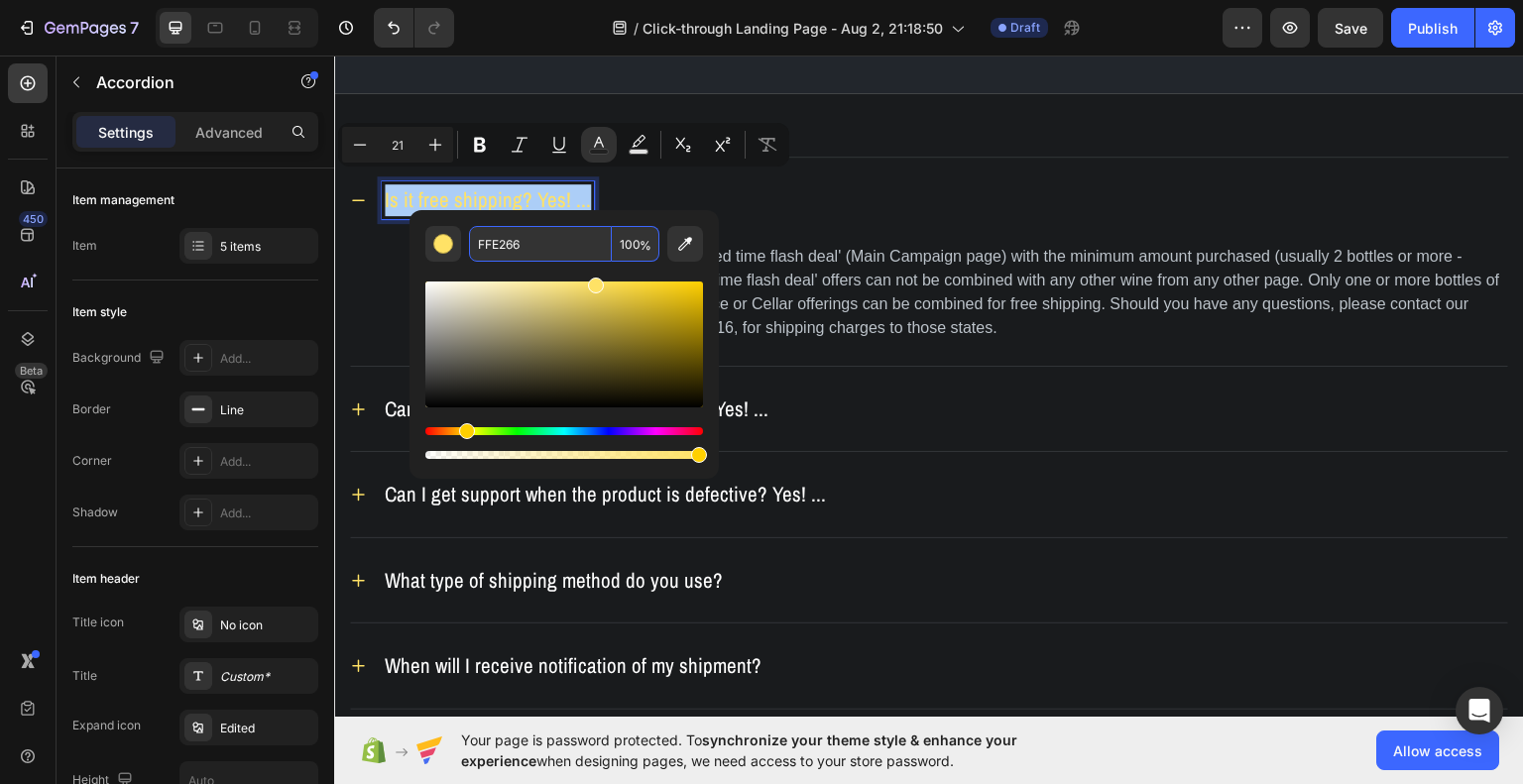 click on "FFE266" at bounding box center [540, 244] 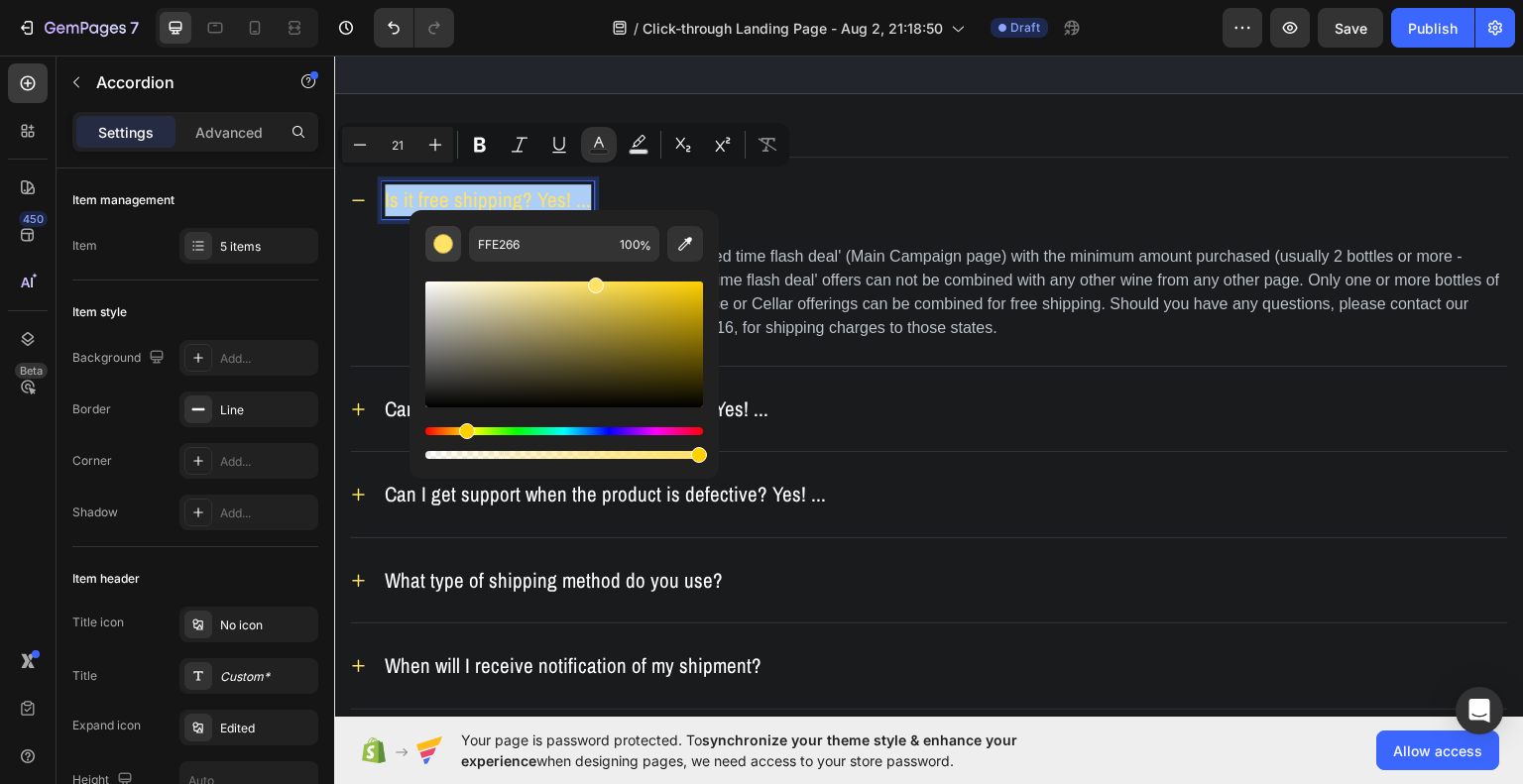 click at bounding box center (443, 244) 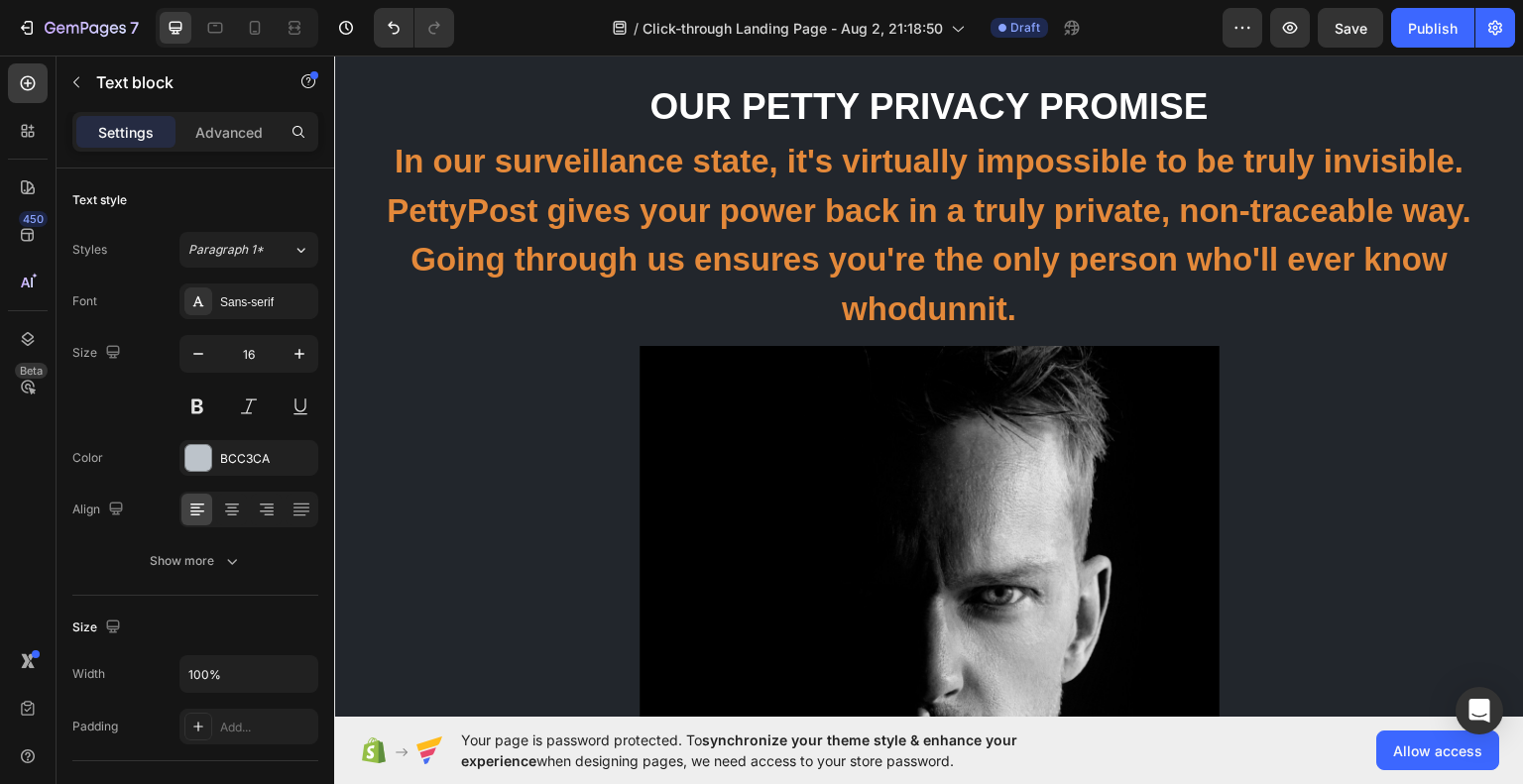 scroll, scrollTop: 1483, scrollLeft: 0, axis: vertical 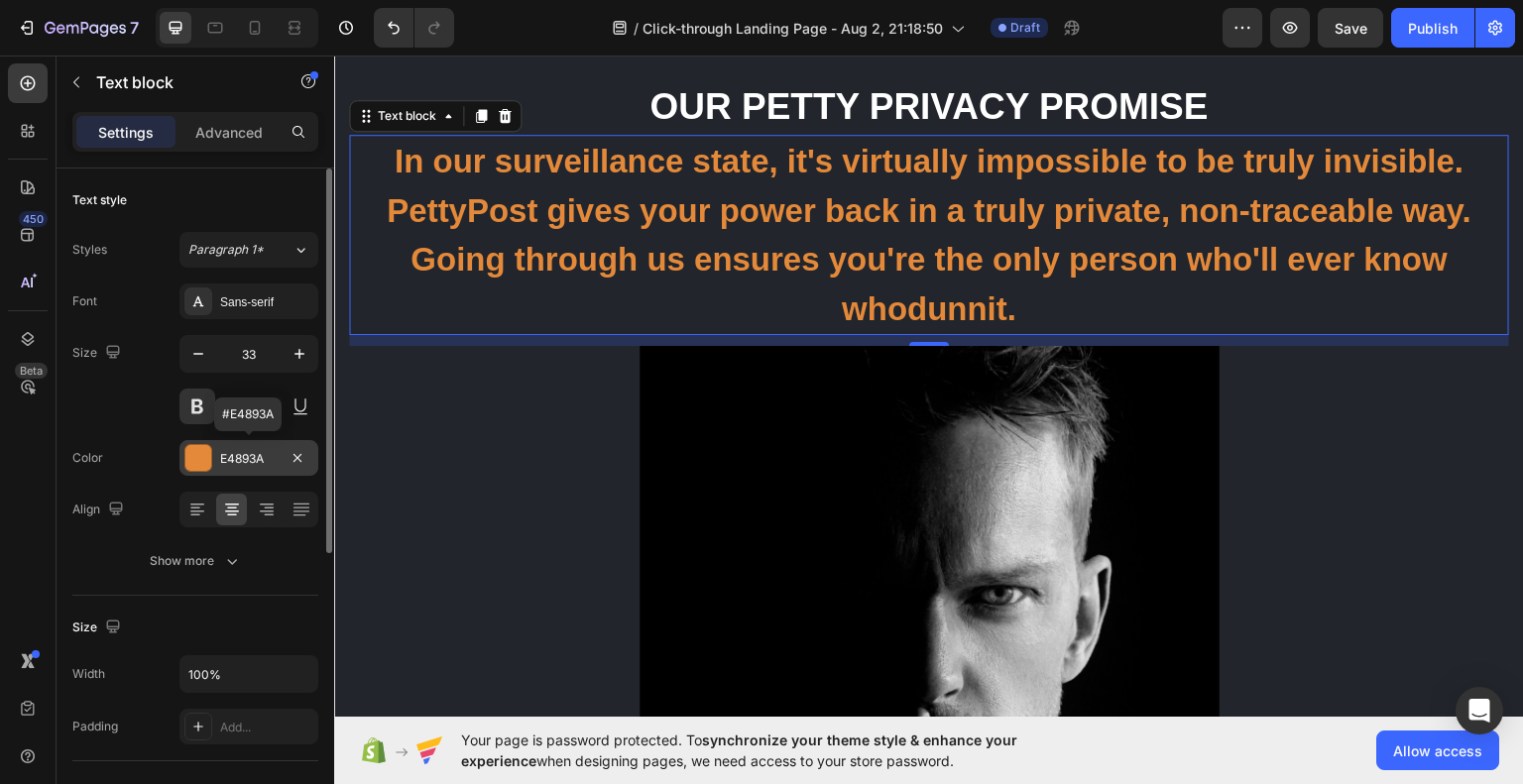 drag, startPoint x: 263, startPoint y: 456, endPoint x: 222, endPoint y: 457, distance: 41.01219 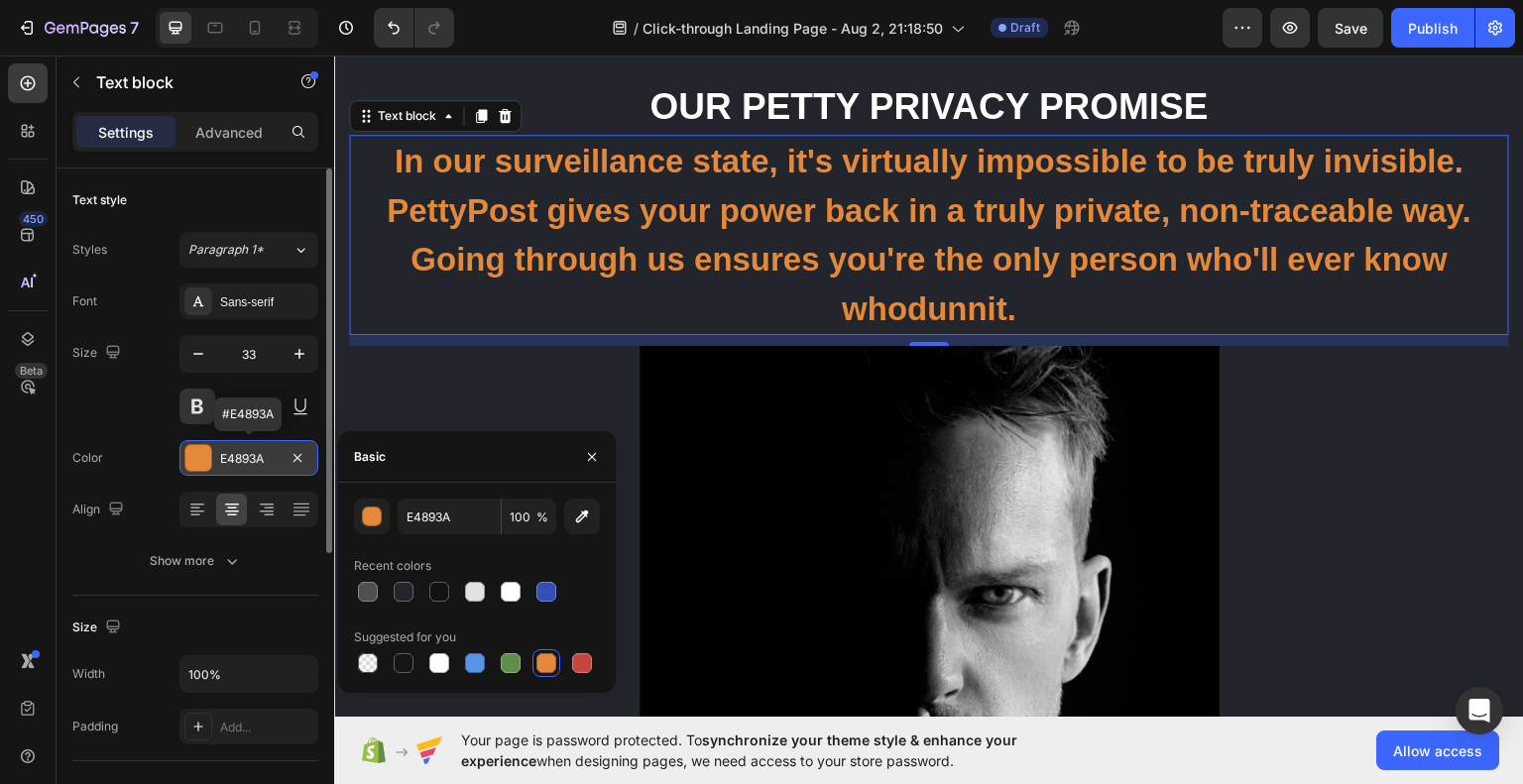 click on "E4893A" at bounding box center [249, 459] 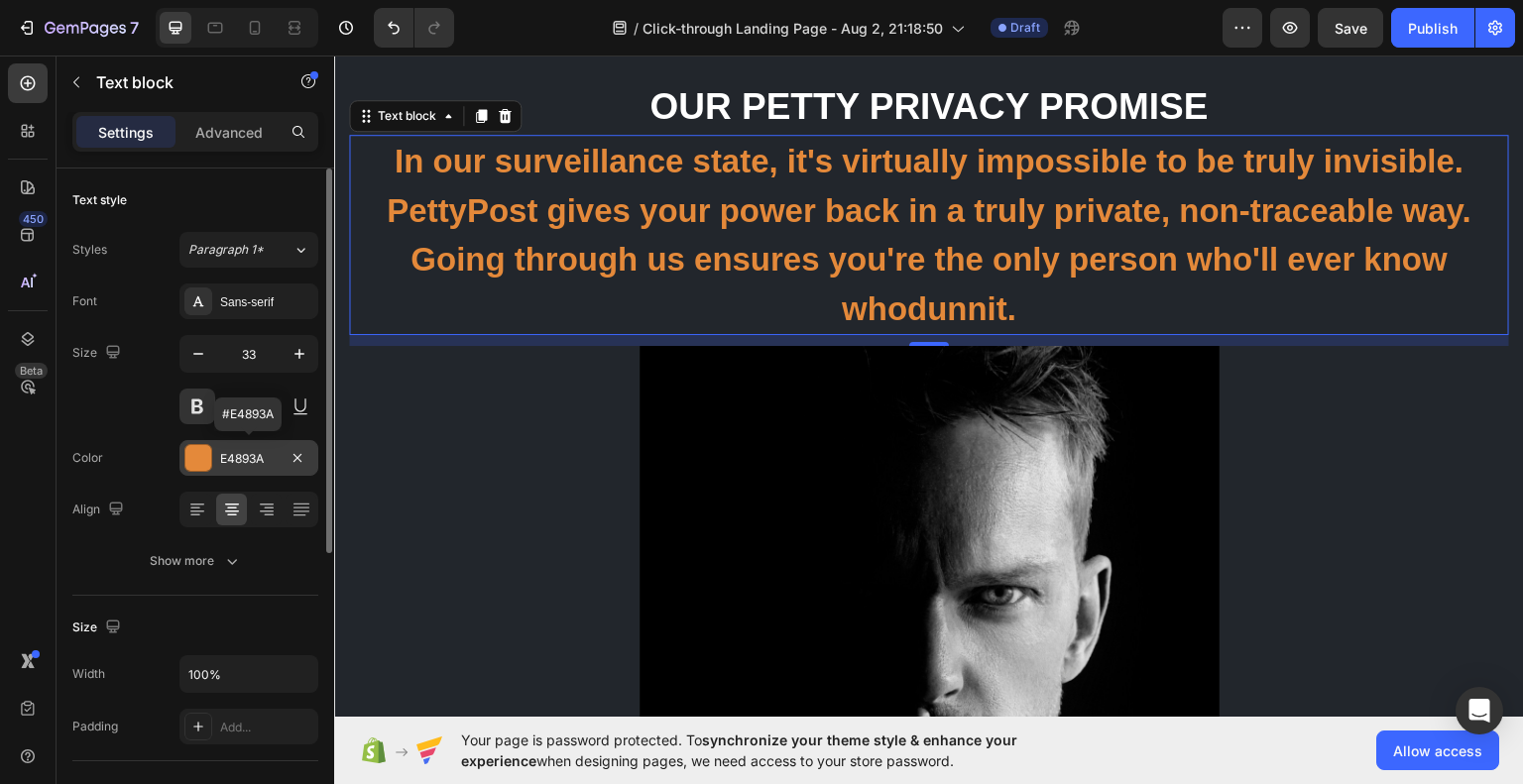 click on "E4893A" at bounding box center [249, 459] 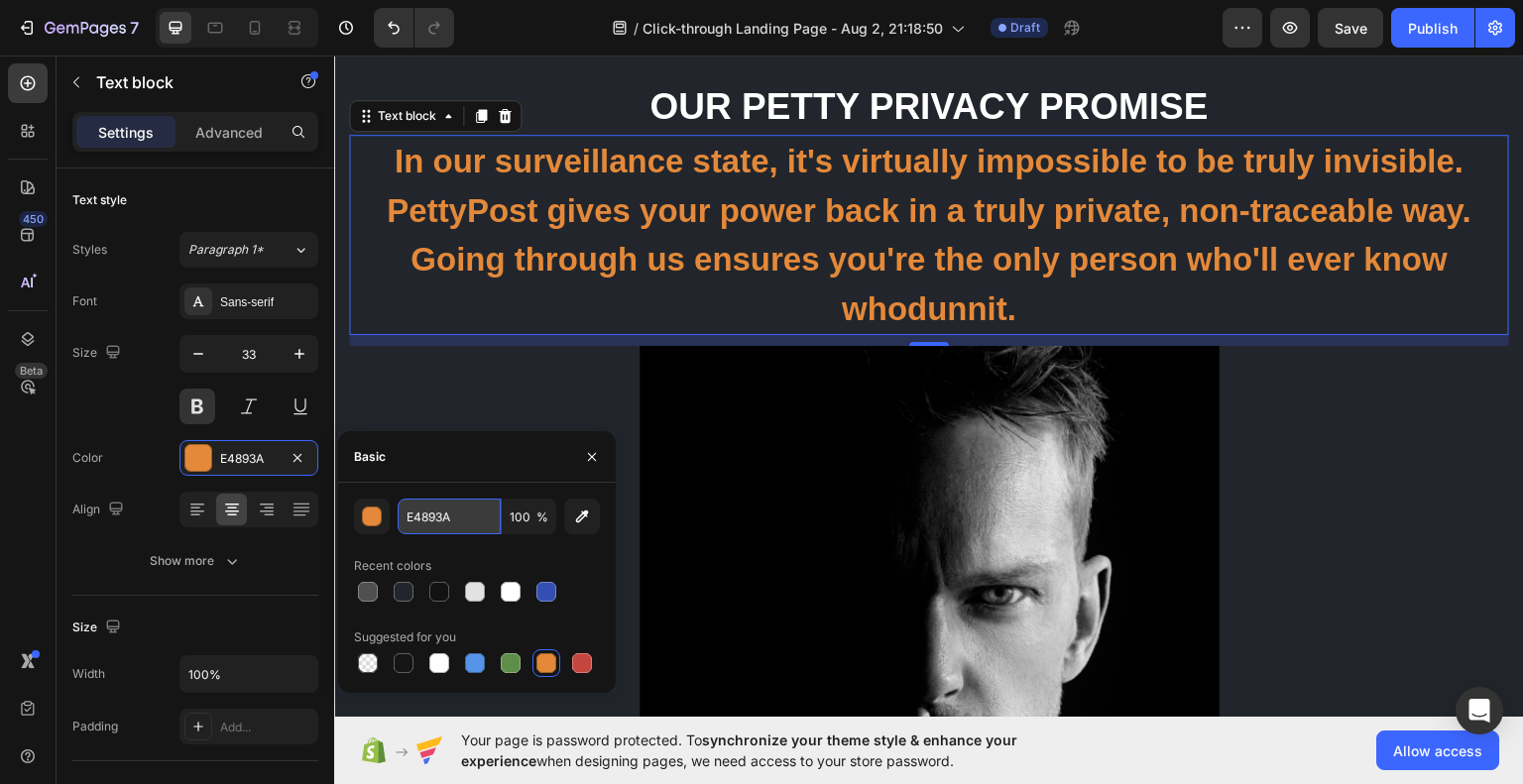 click on "E4893A" at bounding box center [449, 516] 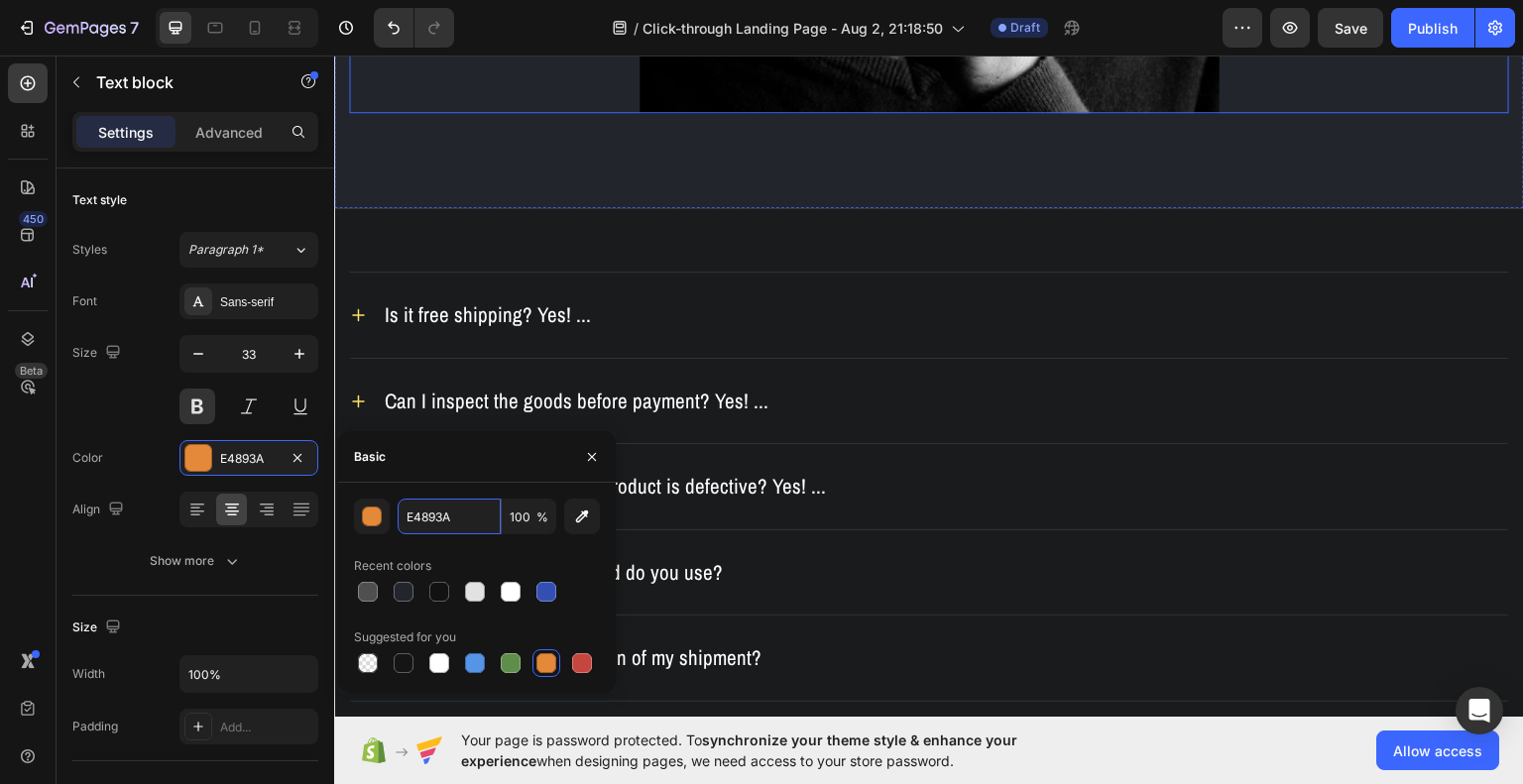 scroll, scrollTop: 2506, scrollLeft: 0, axis: vertical 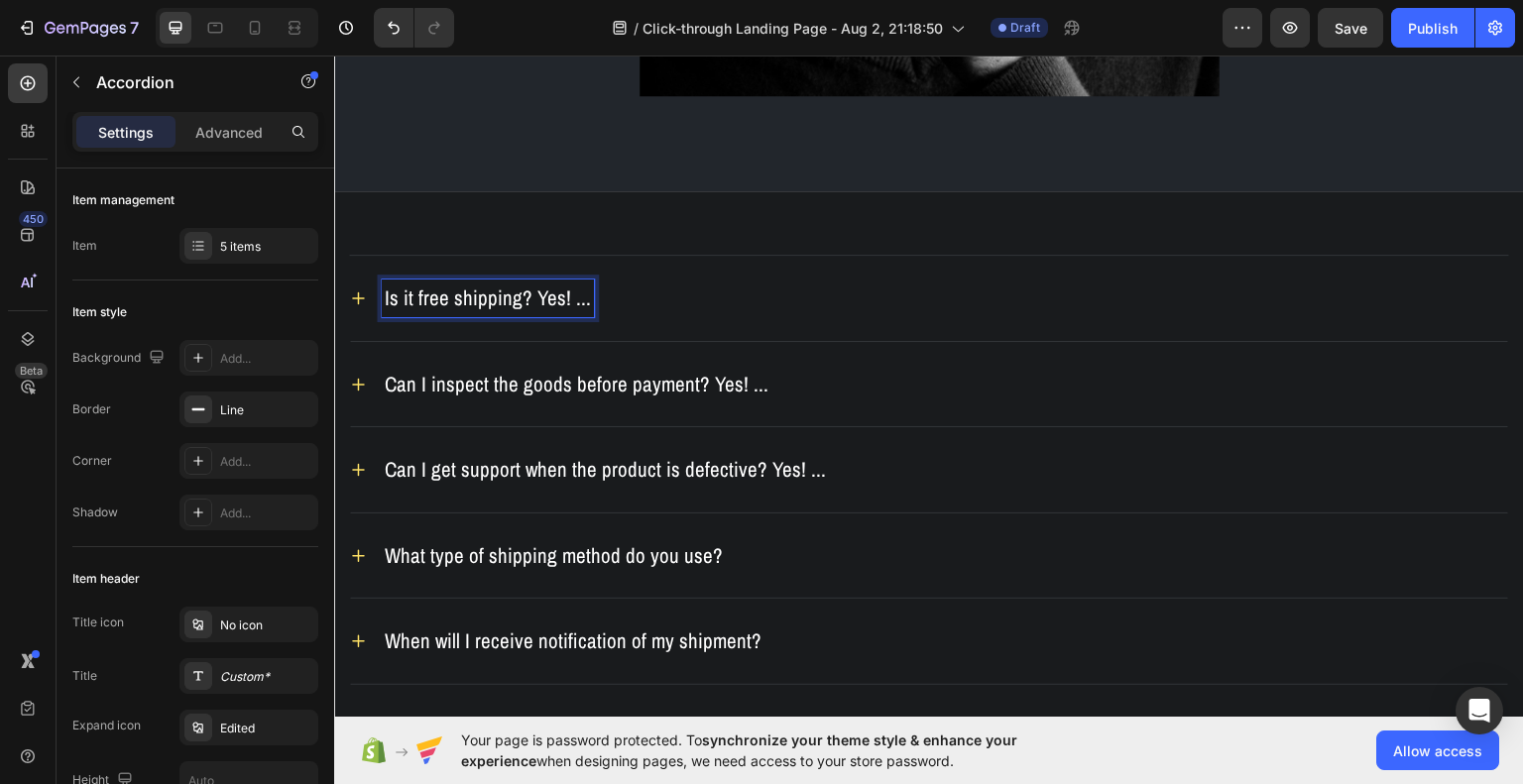 click on "Is it free shipping? Yes! ..." at bounding box center [488, 297] 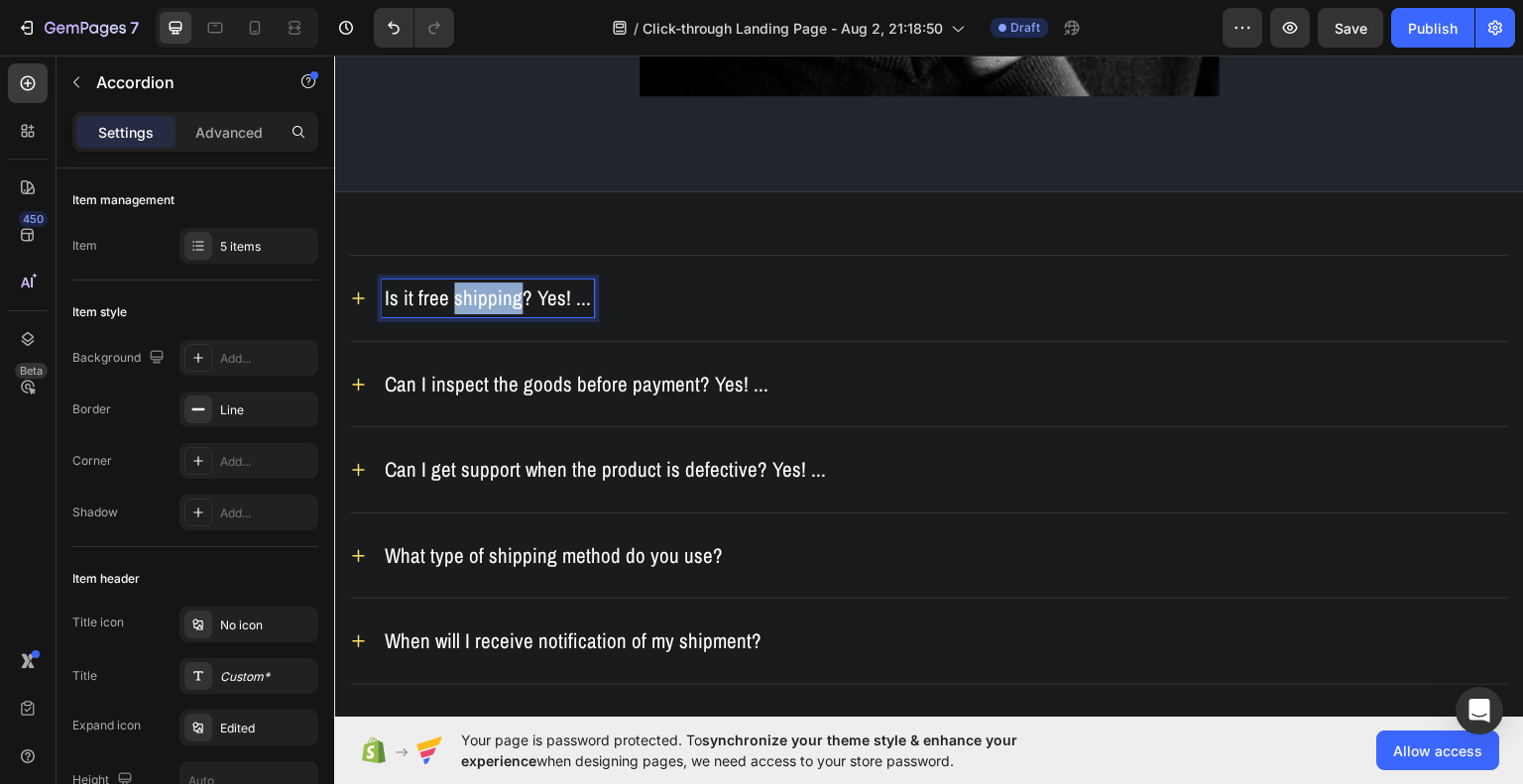 click on "Is it free shipping? Yes! ..." at bounding box center [488, 297] 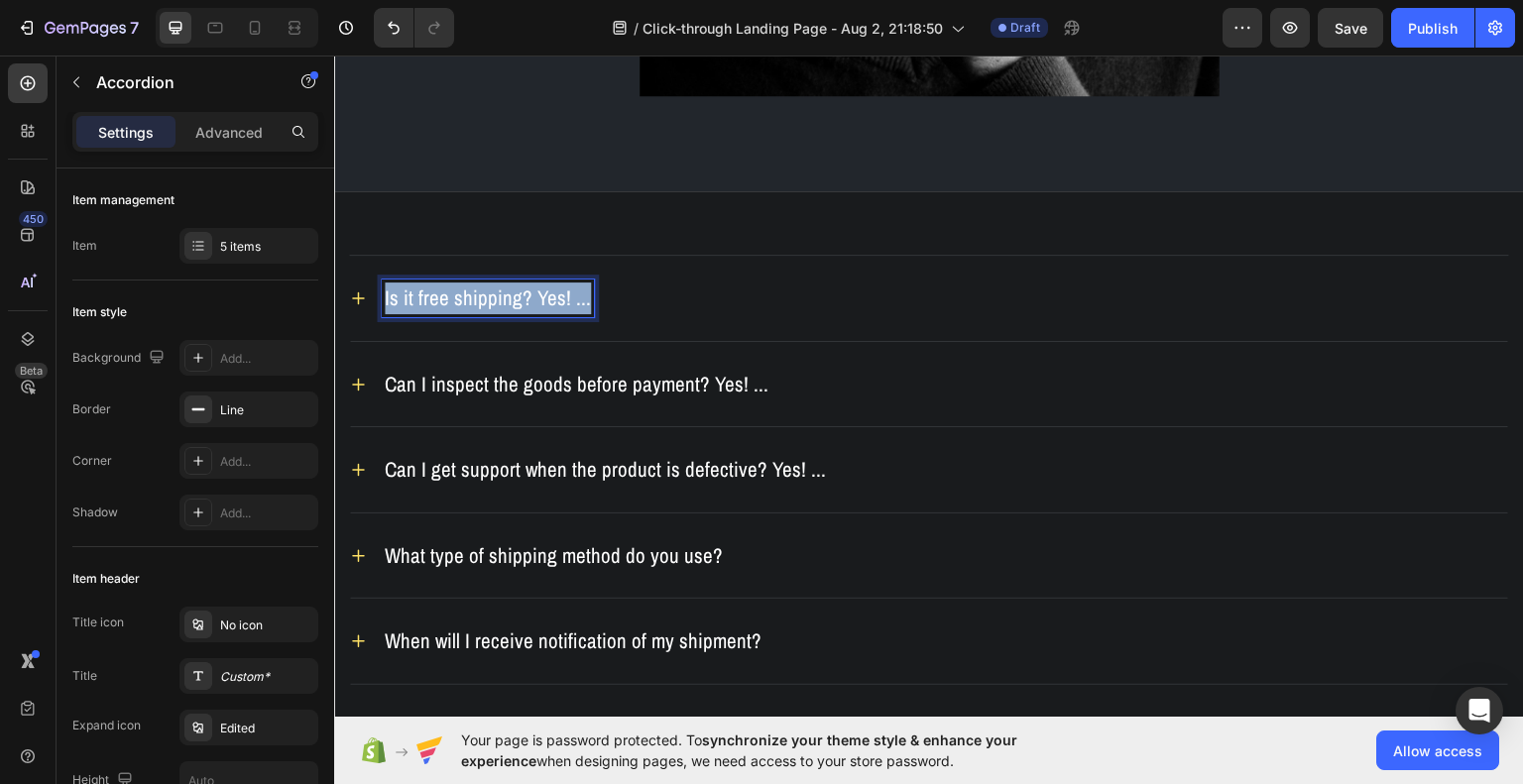 click on "Is it free shipping? Yes! ..." at bounding box center [488, 297] 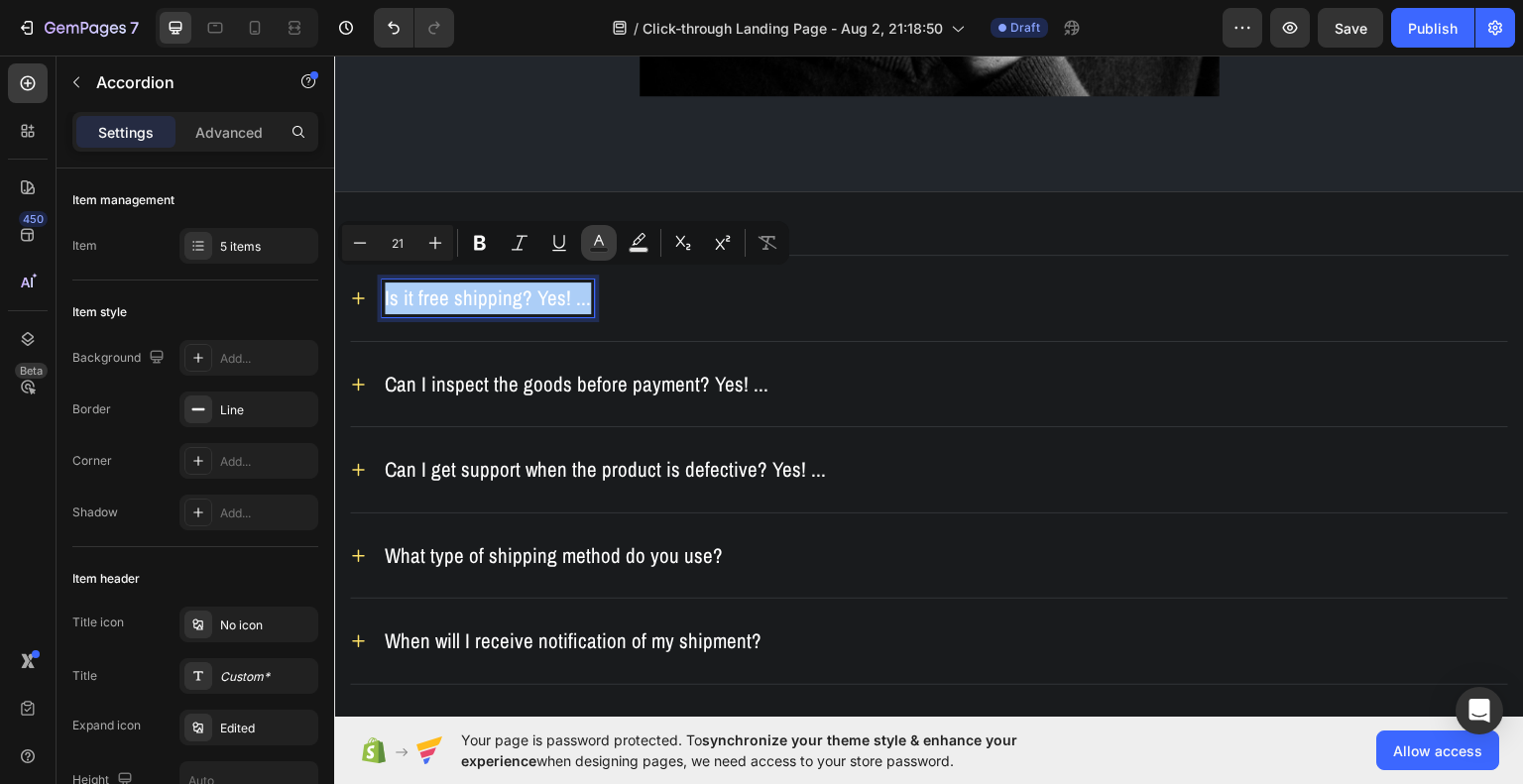 click 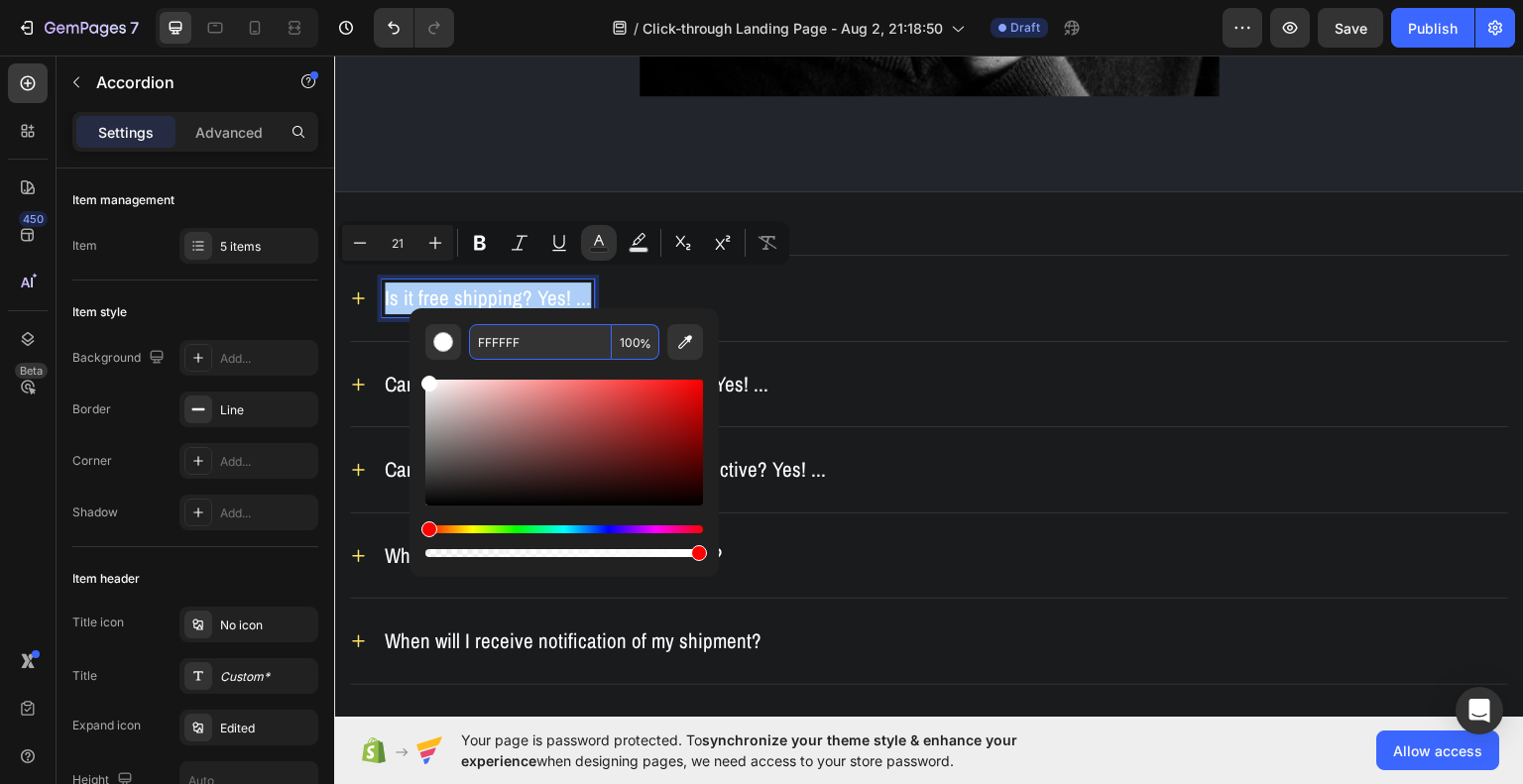 click on "FFFFFF" at bounding box center [540, 342] 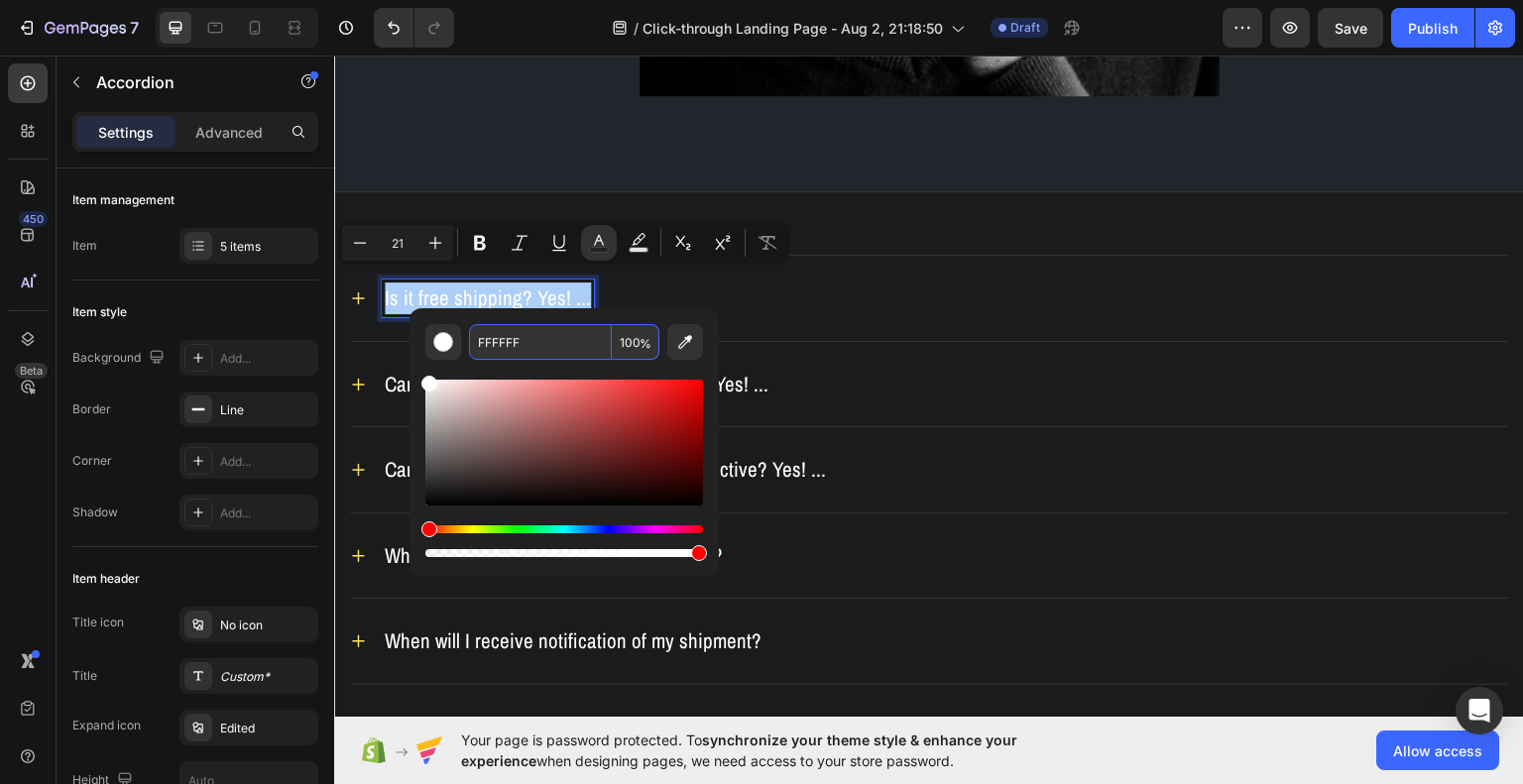 paste on "E4893A" 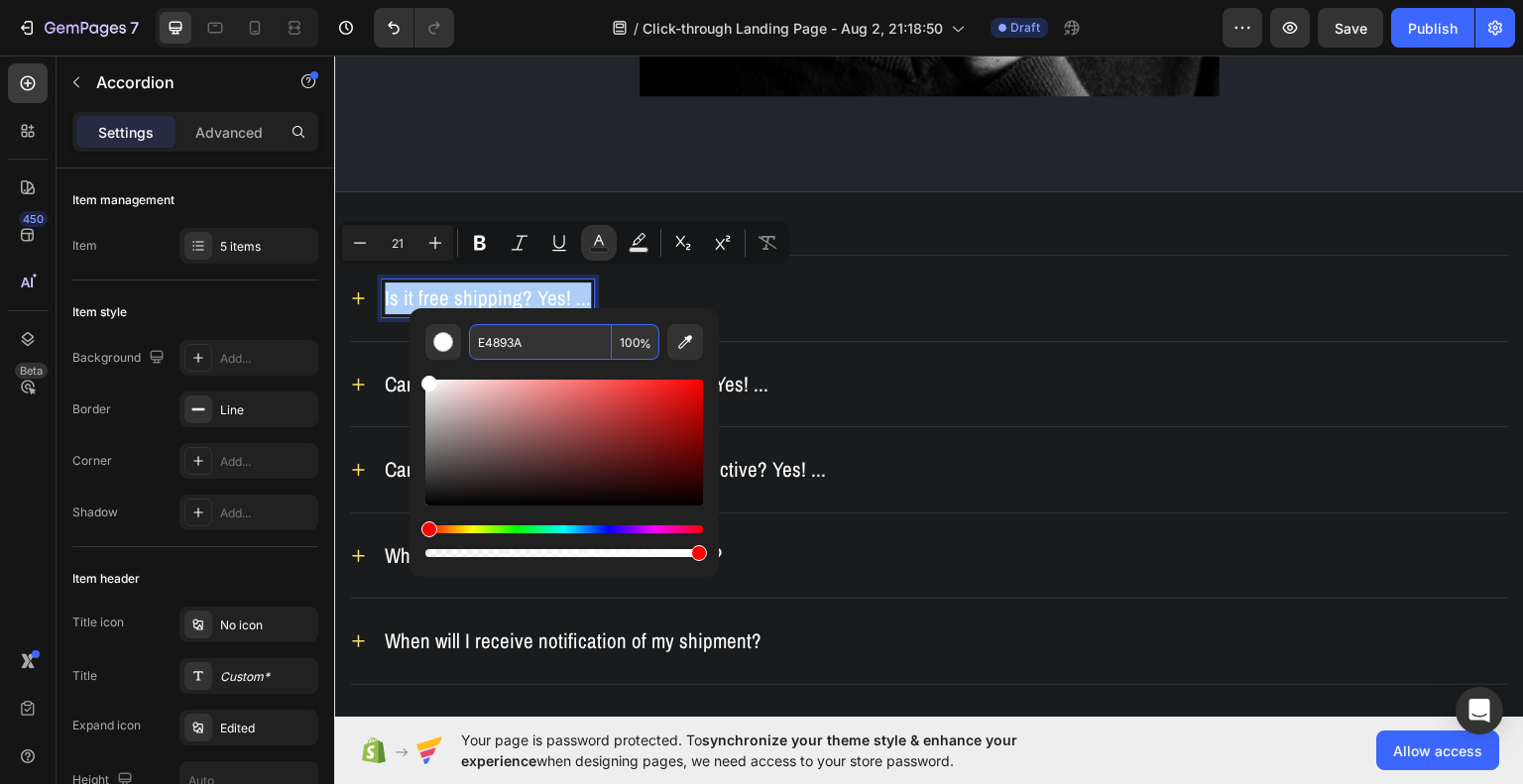 type on "E4893A" 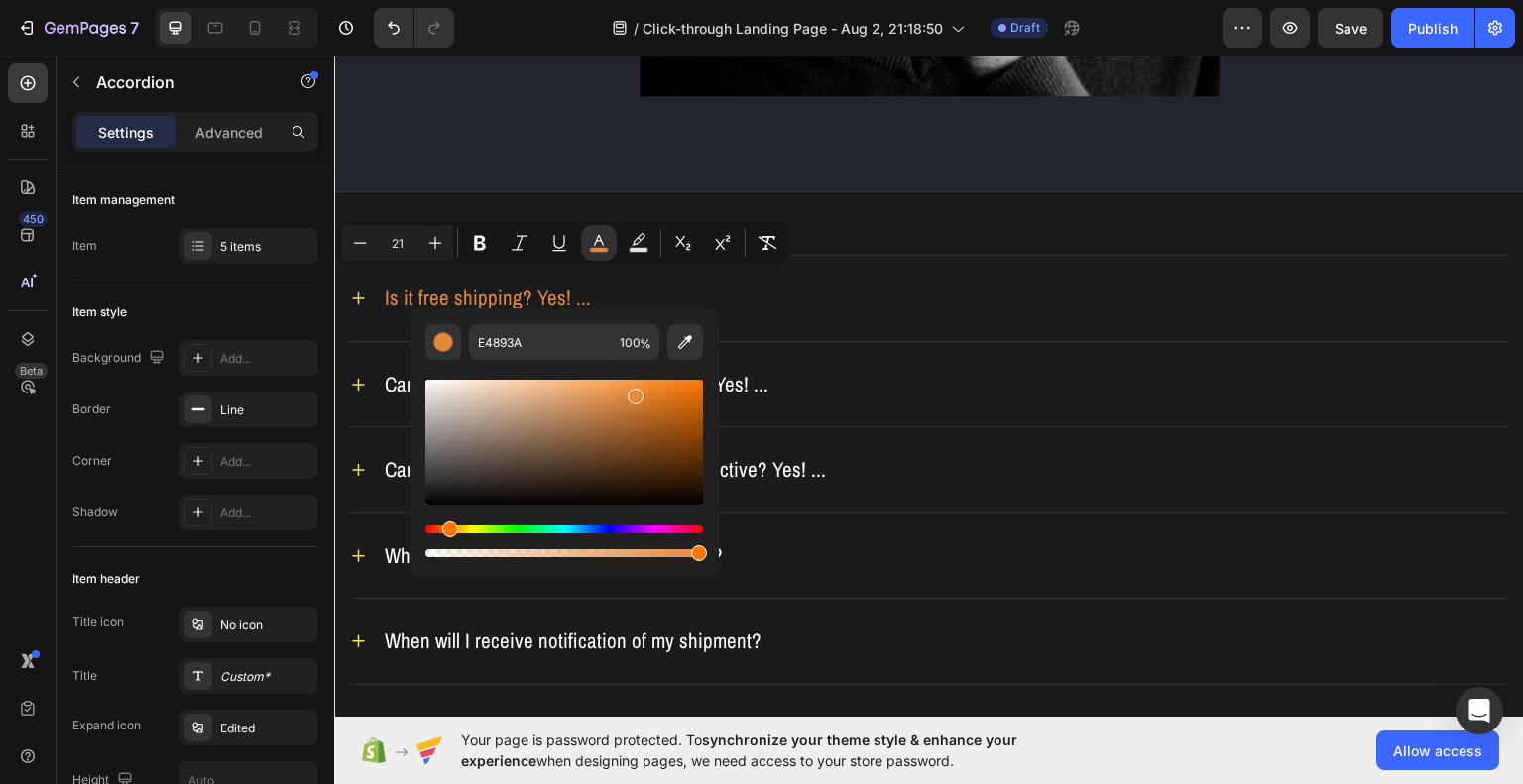 click on "Is it free shipping? Yes! ..." at bounding box center [929, 297] 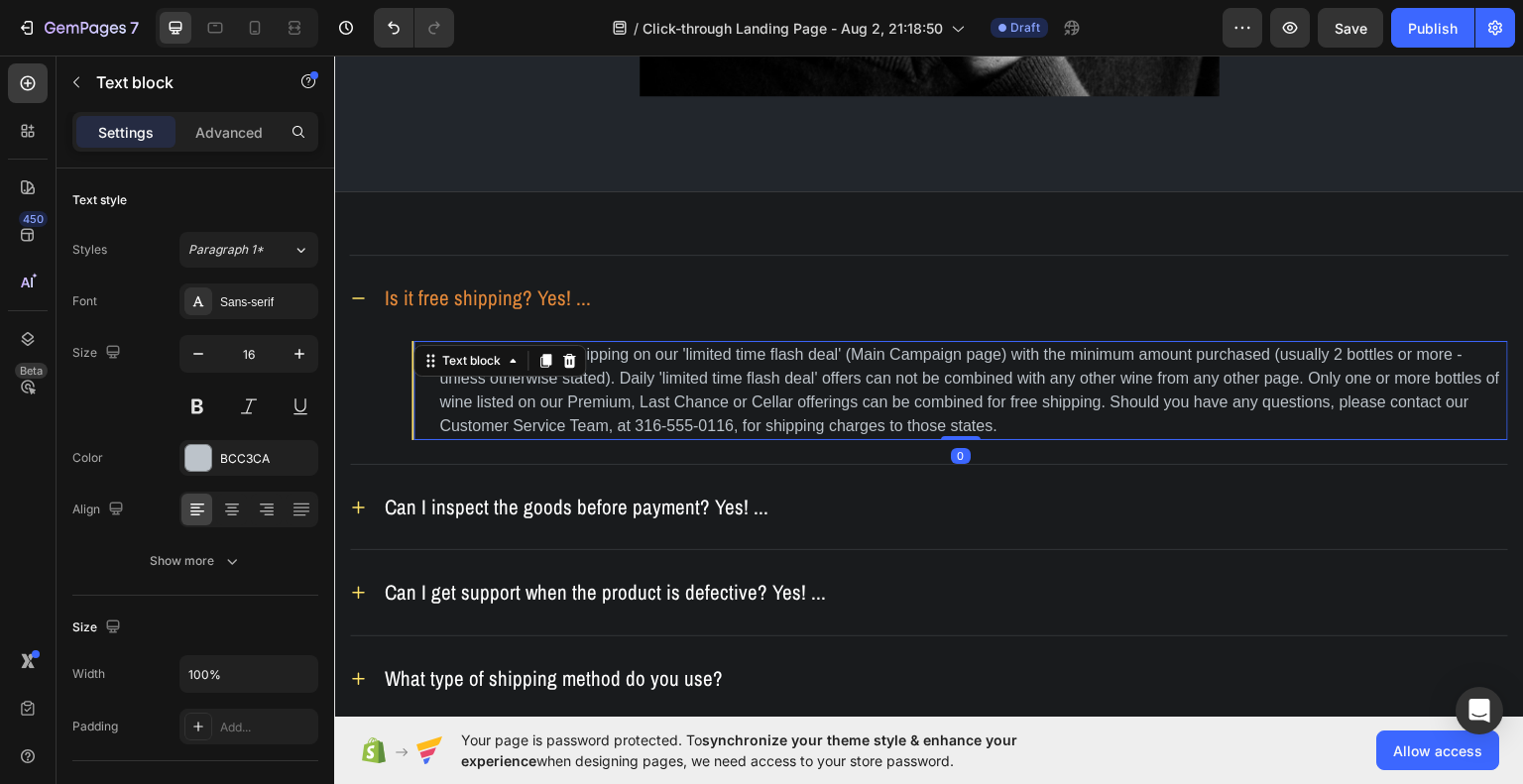 click on "Yes! We offer free shipping on our 'limited time flash deal' (Main Campaign page) with the minimum amount purchased (usually 2 bottles or more - unless otherwise stated). Daily 'limited time flash deal' offers can not be combined with any other wine from any other page. Only one or more bottles of wine listed on our Premium, Last Chance or Cellar offerings can be combined for free shipping. Should you have any questions, please contact our Customer Service Team, at 316-555-0116, for shipping charges to those states." at bounding box center (973, 390) 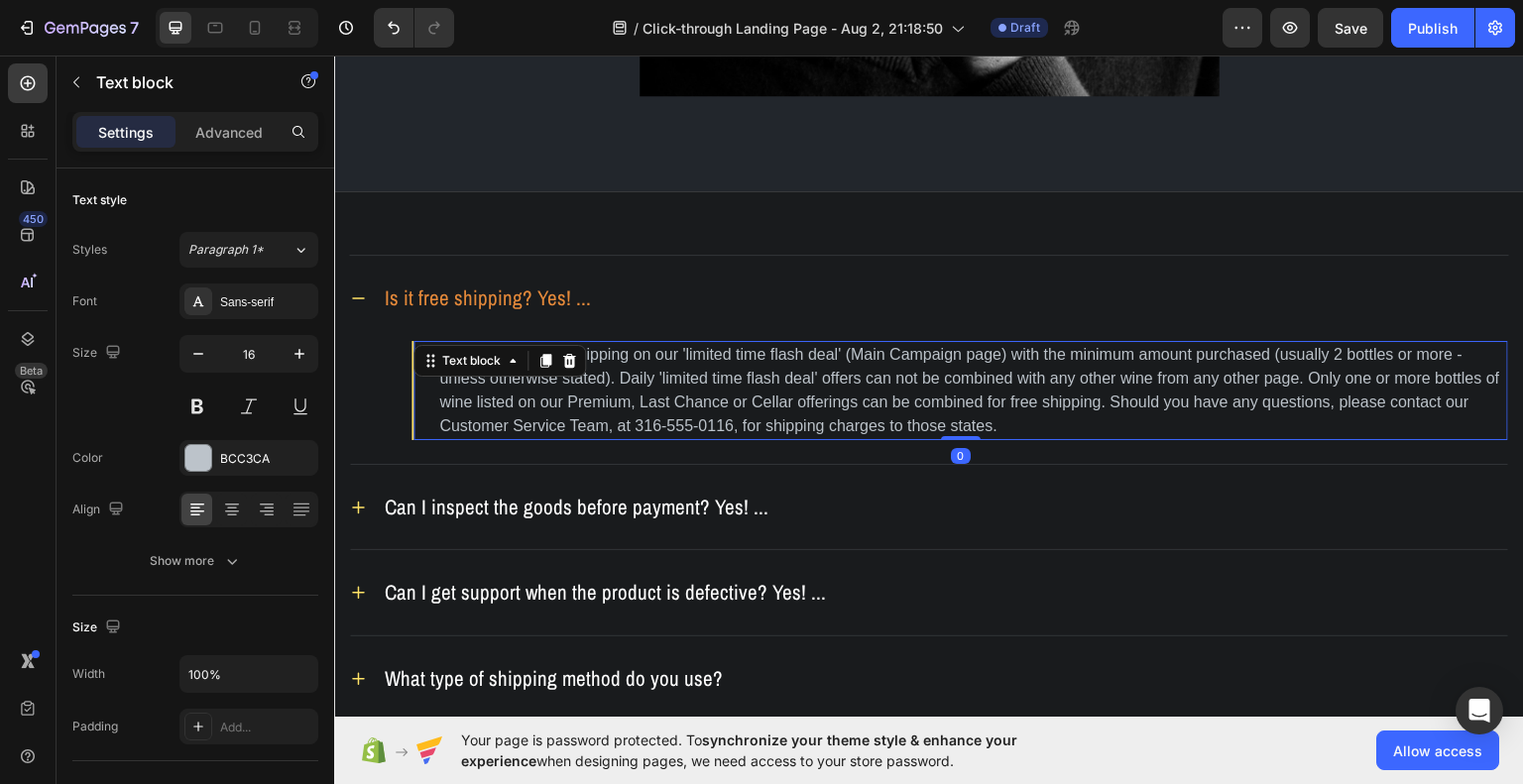 click on "Yes! We offer free shipping on our 'limited time flash deal' (Main Campaign page) with the minimum amount purchased (usually 2 bottles or more - unless otherwise stated). Daily 'limited time flash deal' offers can not be combined with any other wine from any other page. Only one or more bottles of wine listed on our Premium, Last Chance or Cellar offerings can be combined for free shipping. Should you have any questions, please contact our Customer Service Team, at 316-555-0116, for shipping charges to those states." at bounding box center [973, 390] 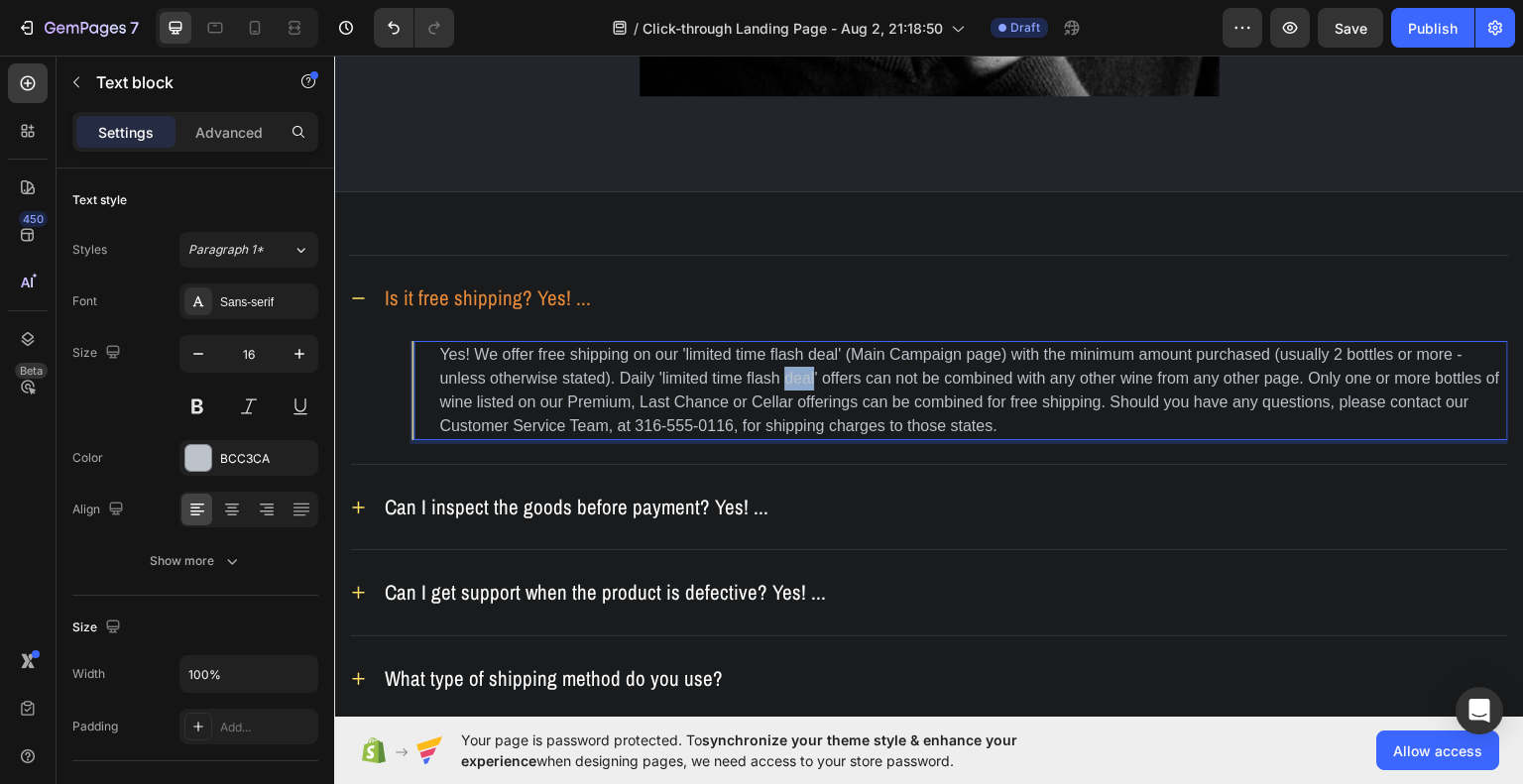 click on "Yes! We offer free shipping on our 'limited time flash deal' (Main Campaign page) with the minimum amount purchased (usually 2 bottles or more - unless otherwise stated). Daily 'limited time flash deal' offers can not be combined with any other wine from any other page. Only one or more bottles of wine listed on our Premium, Last Chance or Cellar offerings can be combined for free shipping. Should you have any questions, please contact our Customer Service Team, at 316-555-0116, for shipping charges to those states." at bounding box center [973, 390] 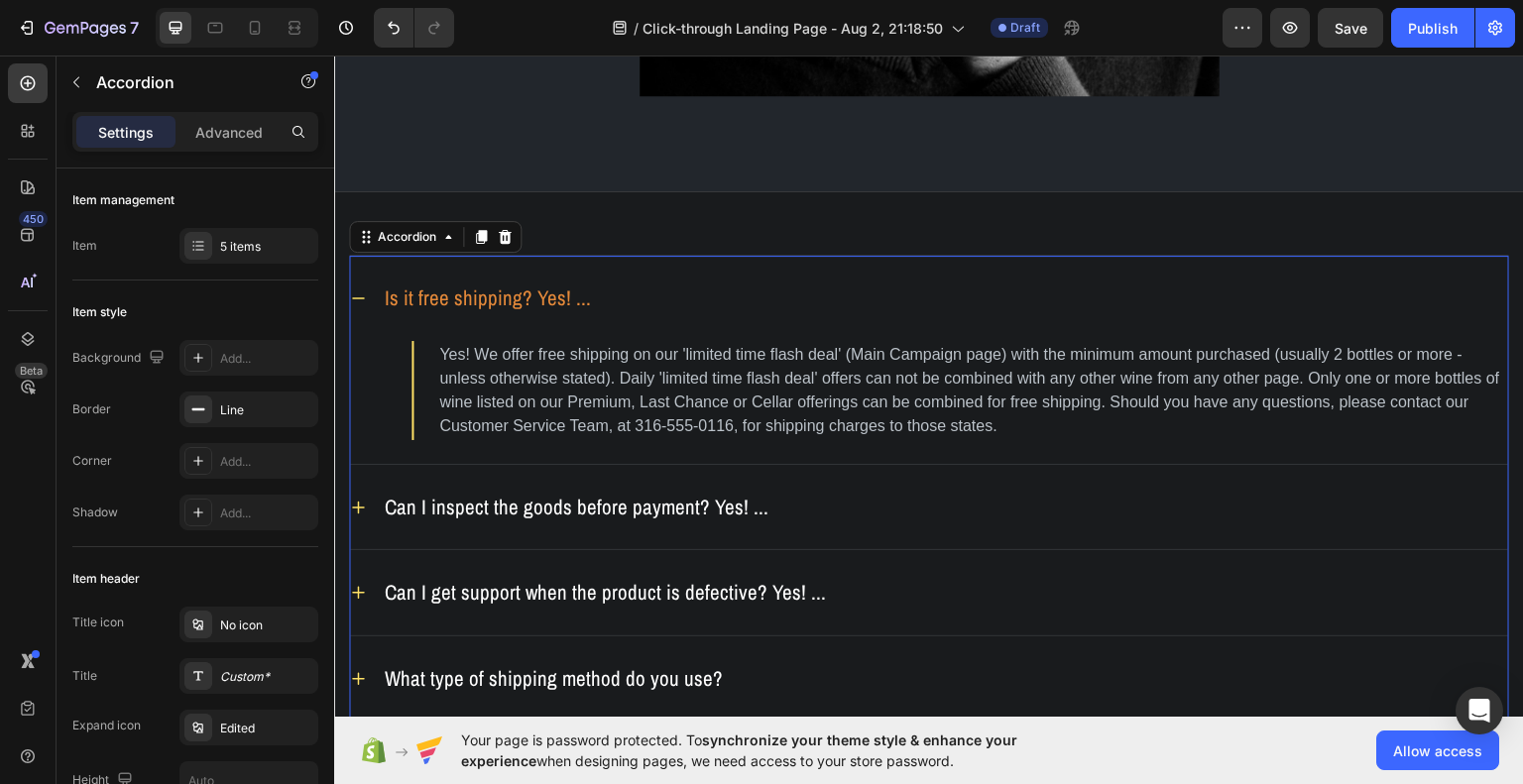 click on "Yes! We offer free shipping on our 'limited time flash deal' (Main Campaign page) with the minimum amount purchased (usually 2 bottles or more - unless otherwise stated). Daily 'limited time flash deal' offers can not be combined with any other wine from any other page. Only one or more bottles of wine listed on our Premium, Last Chance or Cellar offerings can be combined for free shipping. Should you have any questions, please contact our Customer Service Team, at 316-555-0116, for shipping charges to those states.  Text block Row" at bounding box center (929, 401) 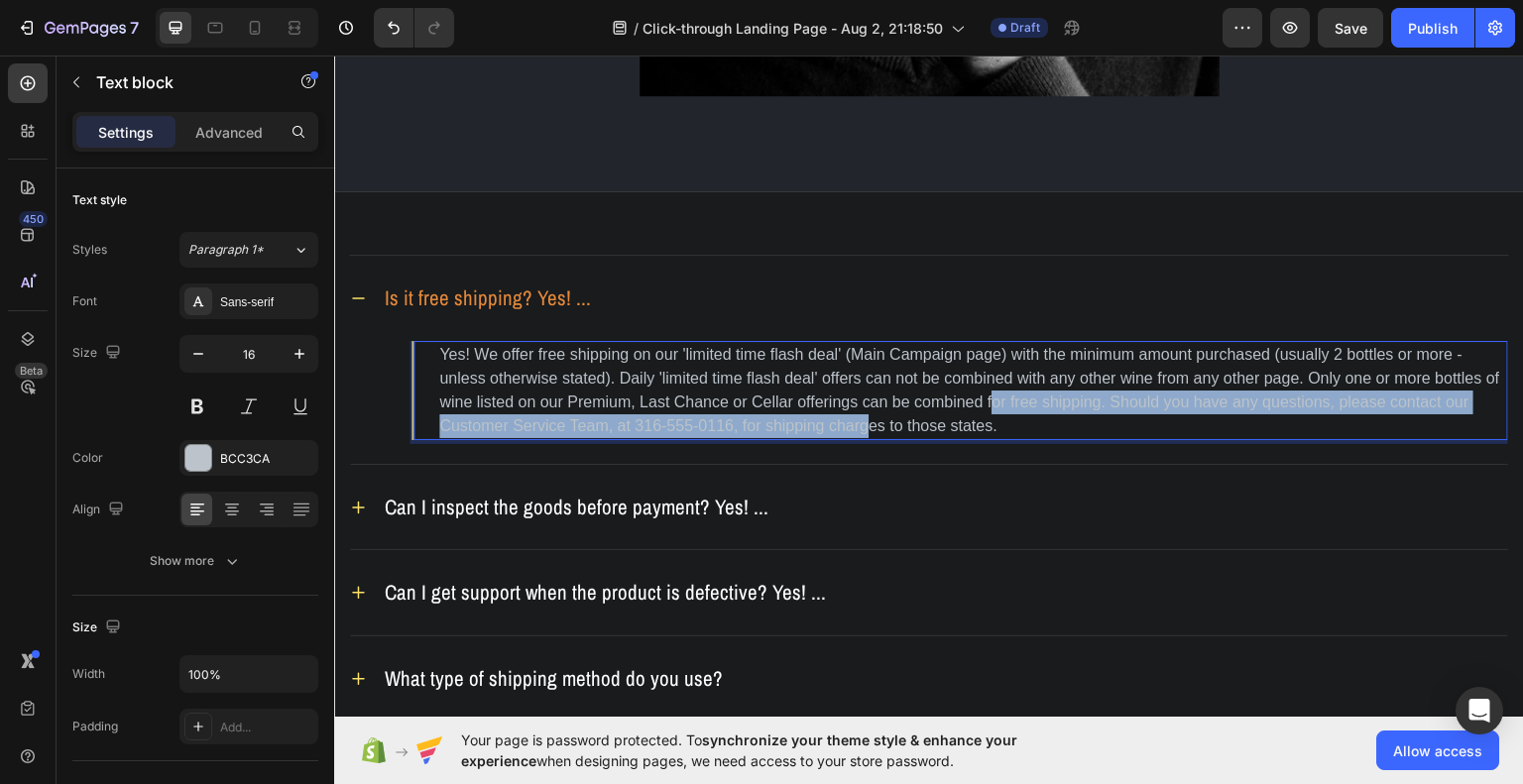 drag, startPoint x: 1009, startPoint y: 400, endPoint x: 870, endPoint y: 403, distance: 139.0324 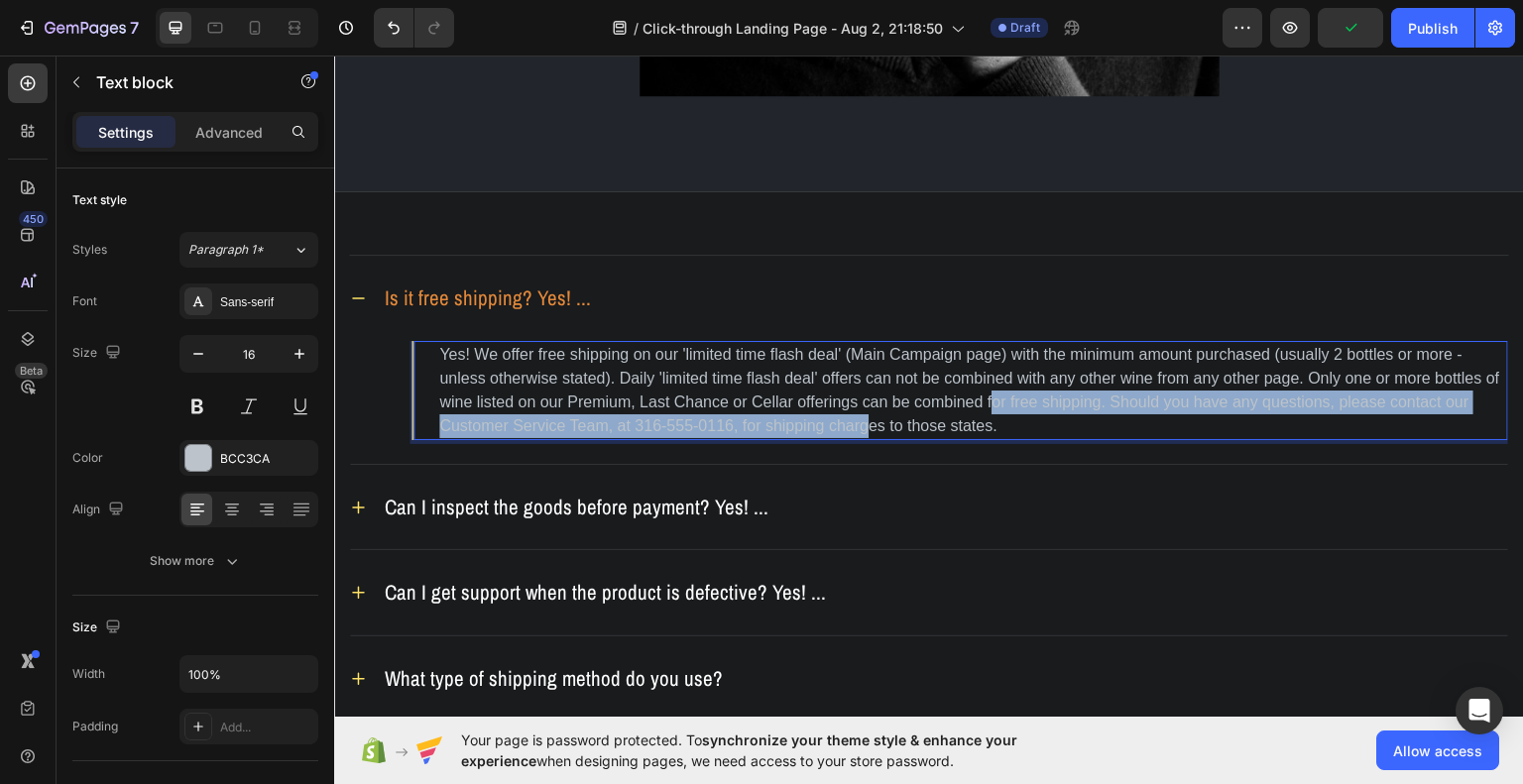 drag, startPoint x: 1069, startPoint y: 414, endPoint x: 411, endPoint y: 333, distance: 662.96682 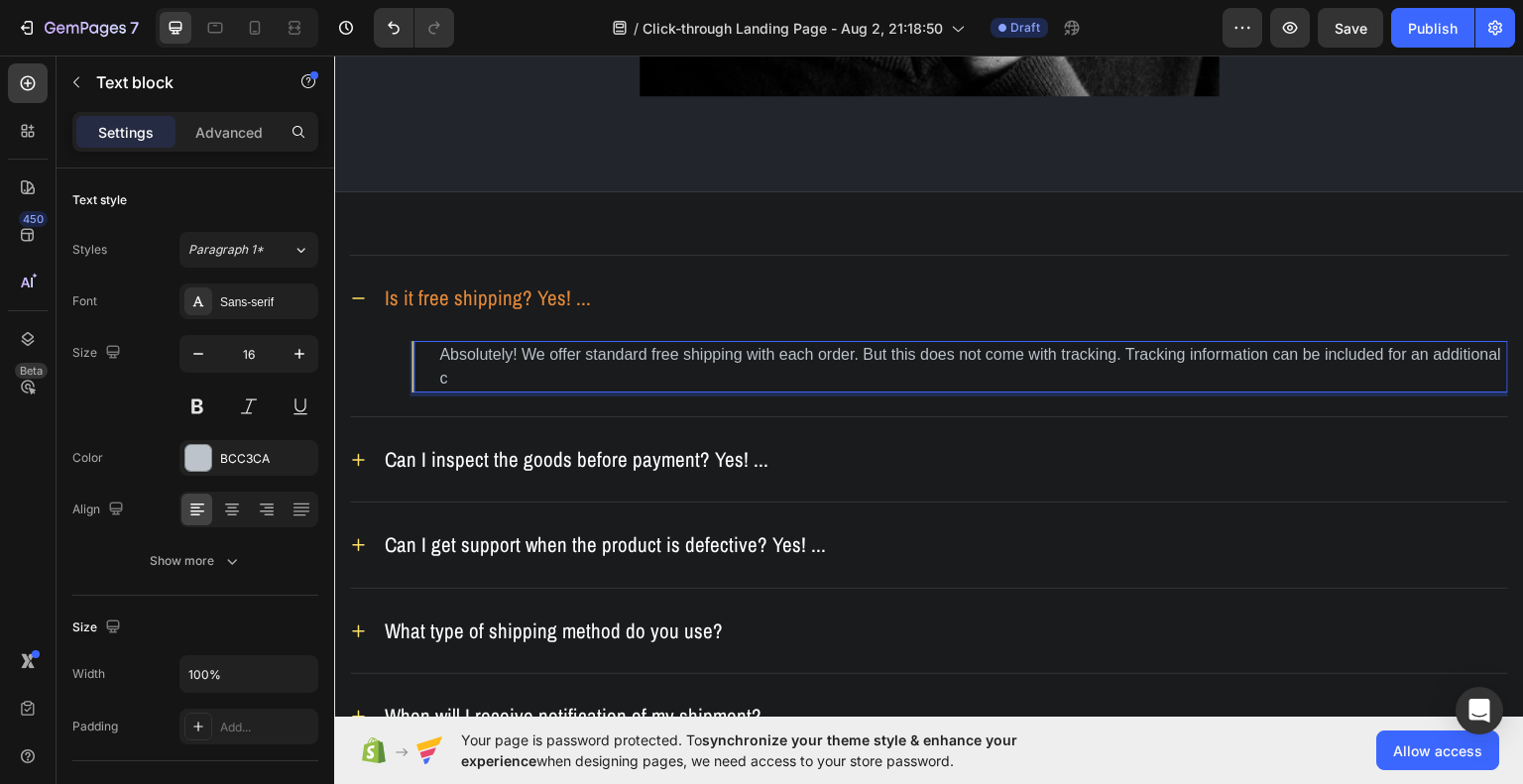 click on "Absolutely! We offer standard free shipping with each order. But this does not come with tracking. Tracking information can be included for an additional c" at bounding box center [973, 366] 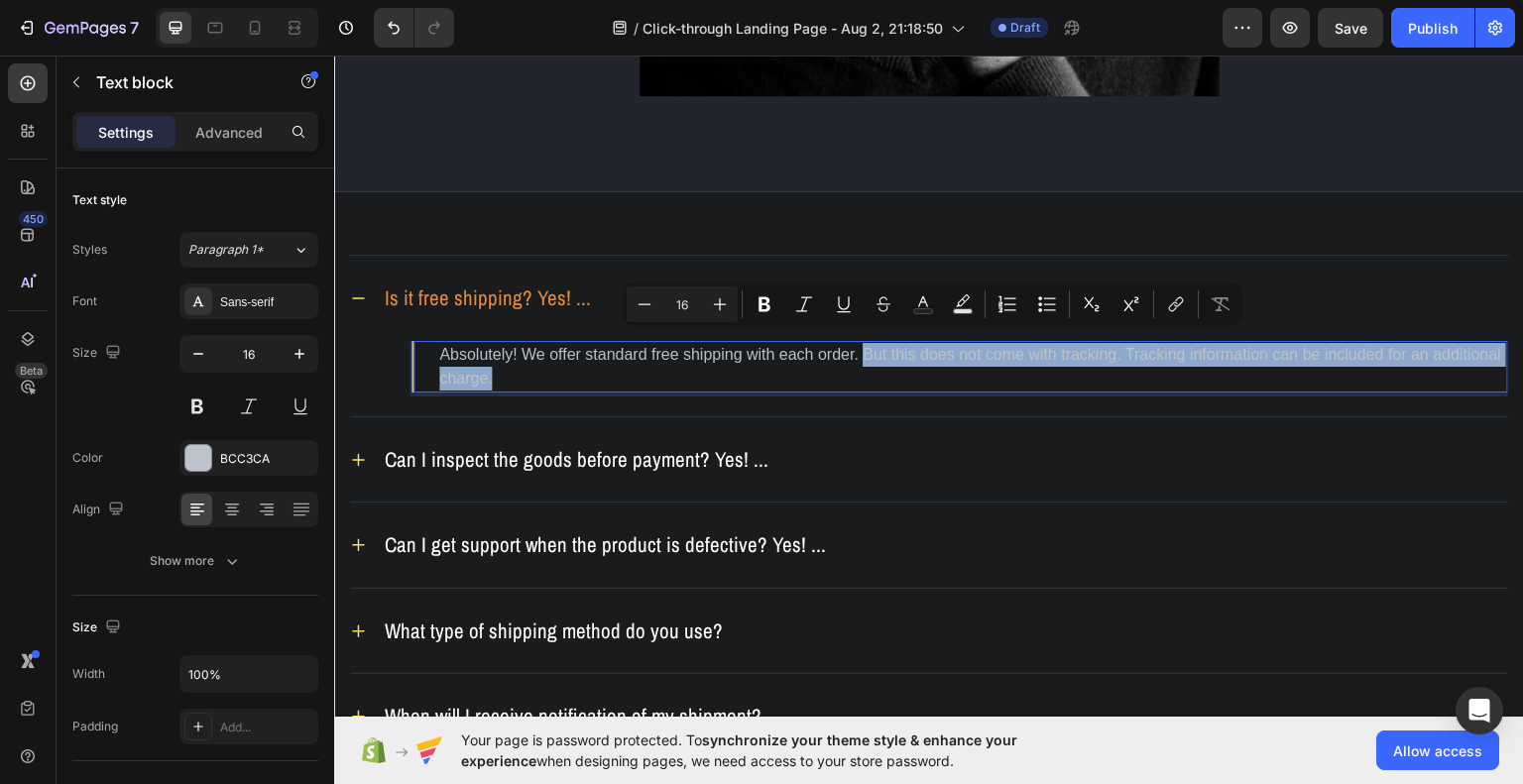 drag, startPoint x: 611, startPoint y: 368, endPoint x: 863, endPoint y: 350, distance: 252.642 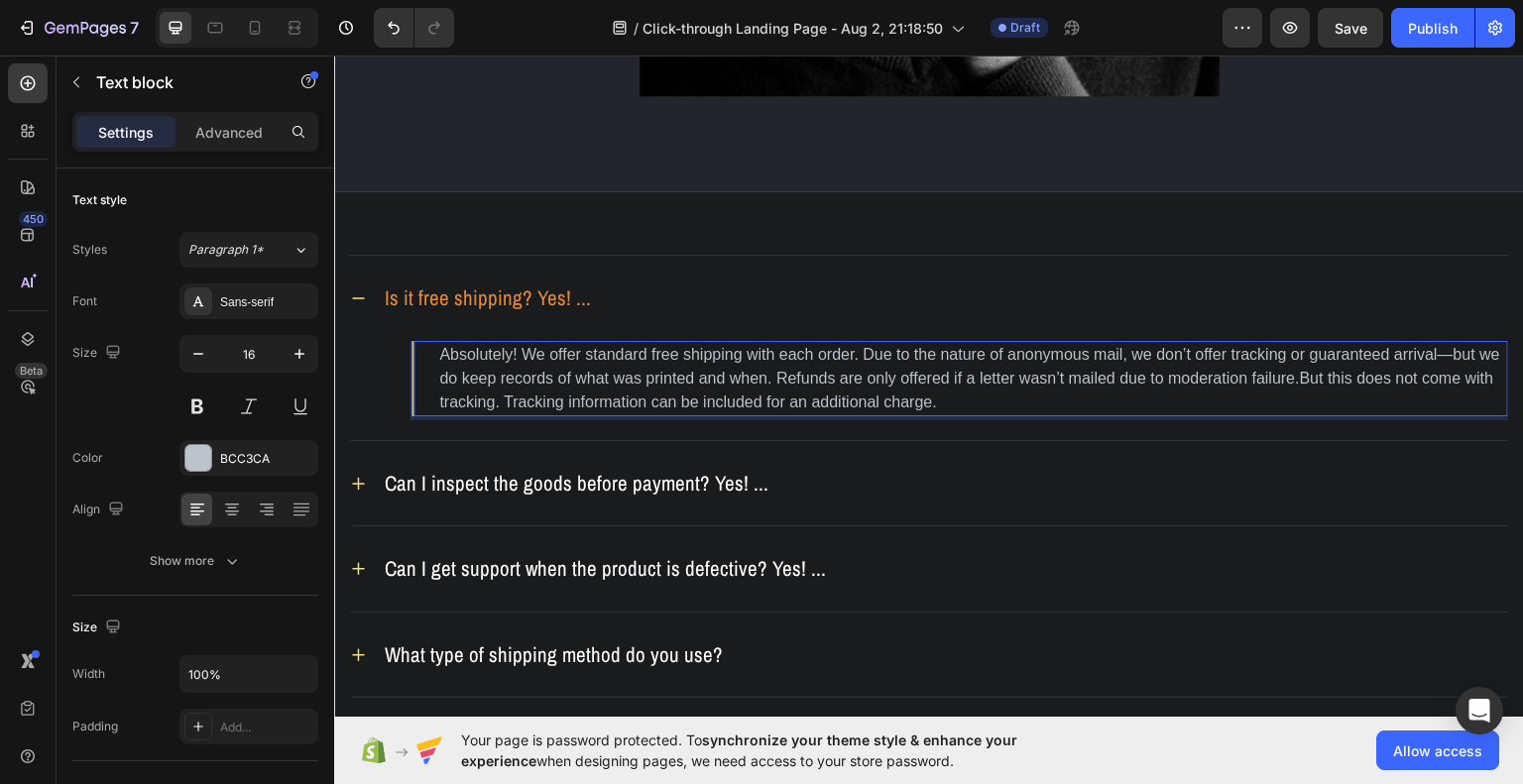 click on "Absolutely! We offer standard free shipping with each order. Due to the nature of anonymous mail, we don’t offer tracking or guaranteed arrival—but we do keep records of what was printed and when. Refunds are only offered if a letter wasn’t mailed due to moderation failure.But this does not come with tracking. Tracking information can be included for an additional charge." at bounding box center (973, 378) 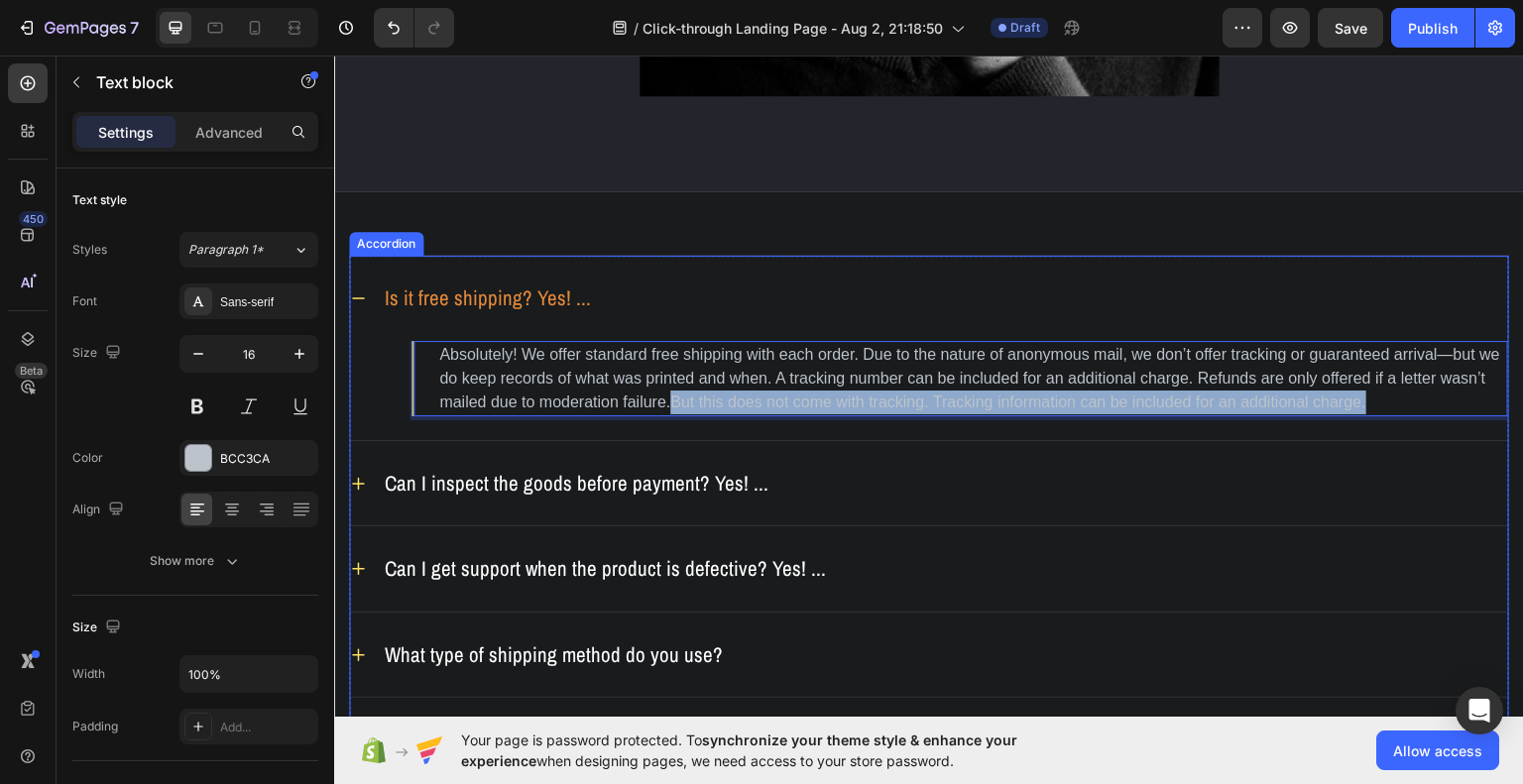 drag, startPoint x: 1428, startPoint y: 395, endPoint x: 719, endPoint y: 403, distance: 709.04513 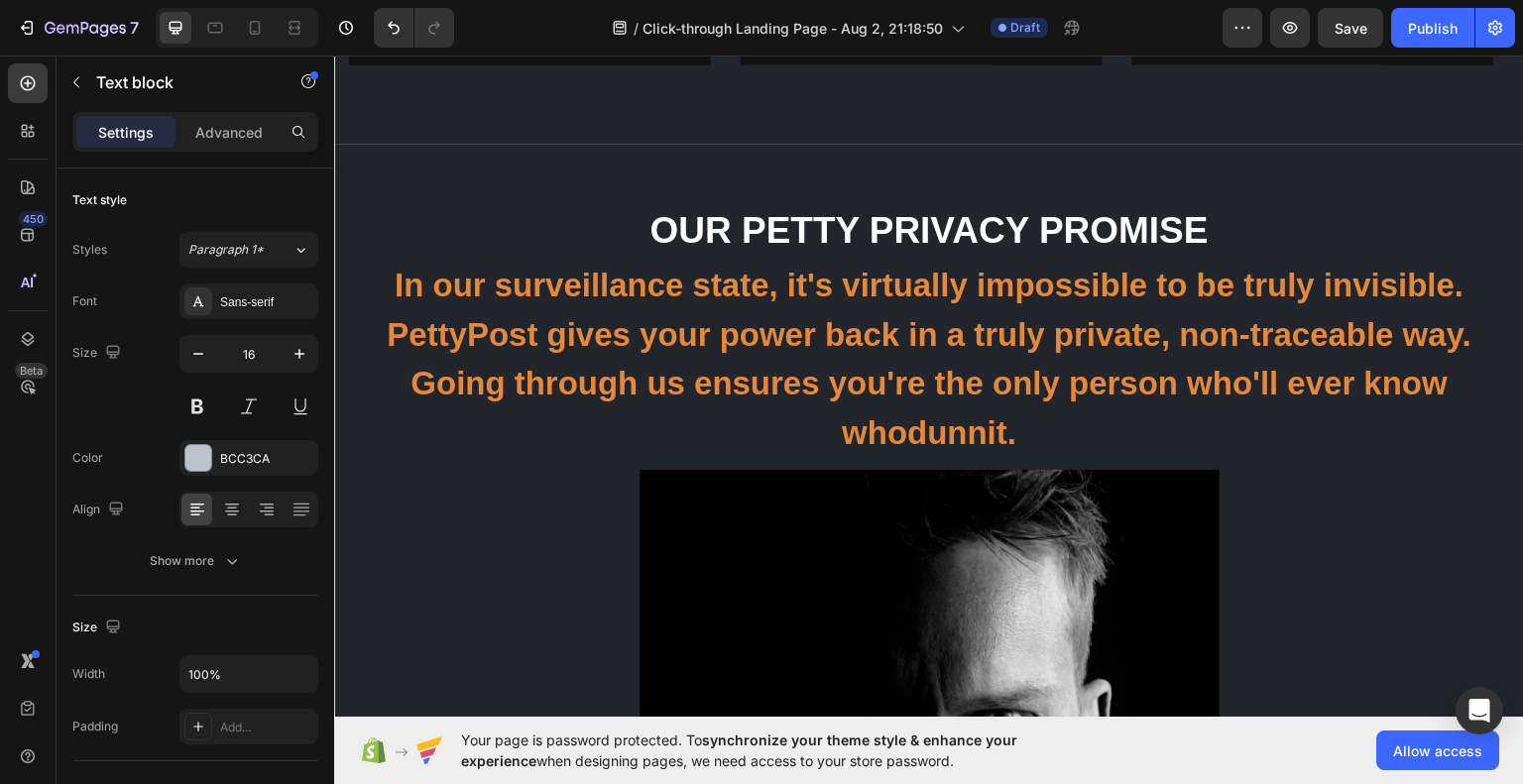 scroll, scrollTop: 1796, scrollLeft: 0, axis: vertical 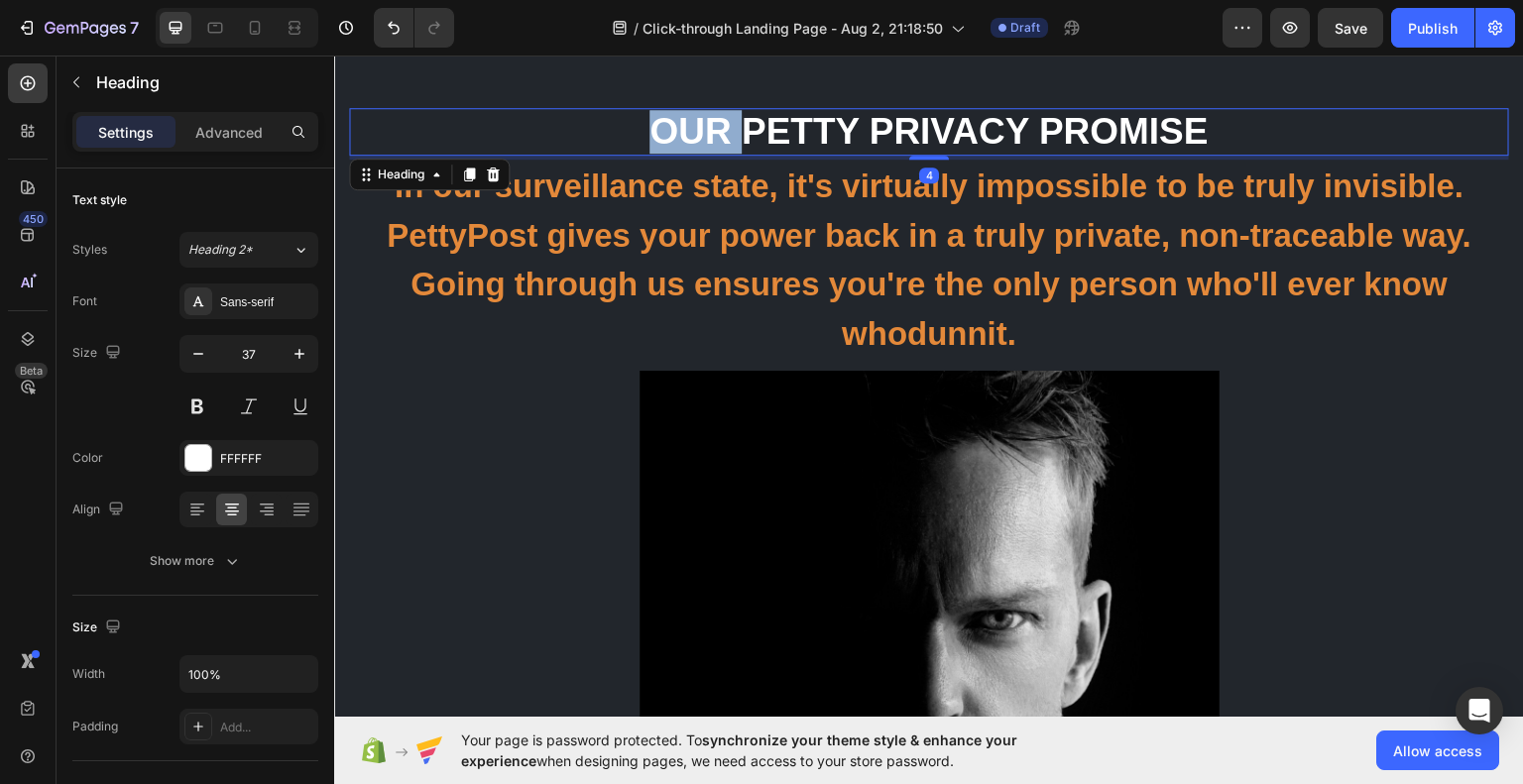 drag, startPoint x: 739, startPoint y: 119, endPoint x: 636, endPoint y: 113, distance: 103.174609 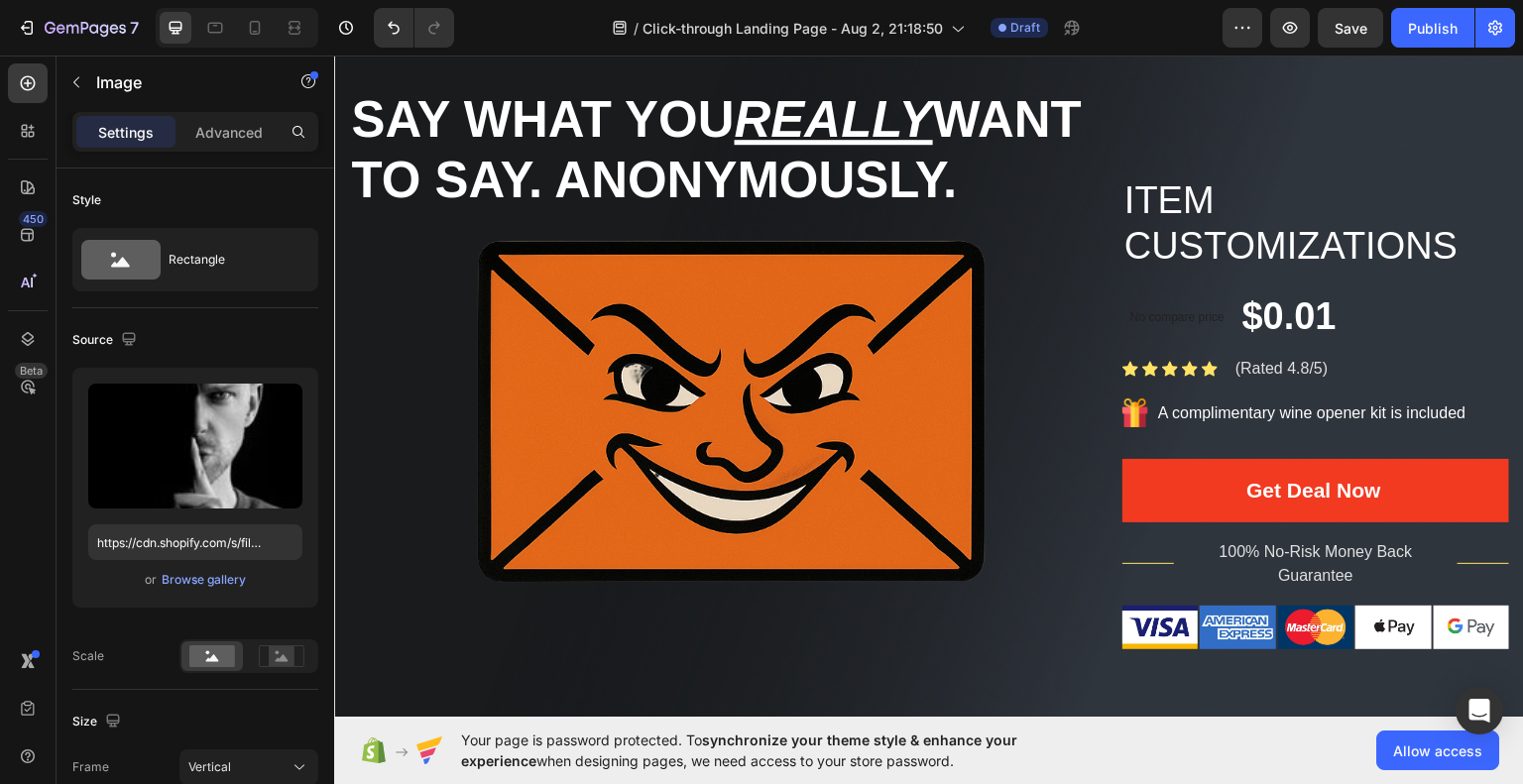 scroll, scrollTop: 66, scrollLeft: 0, axis: vertical 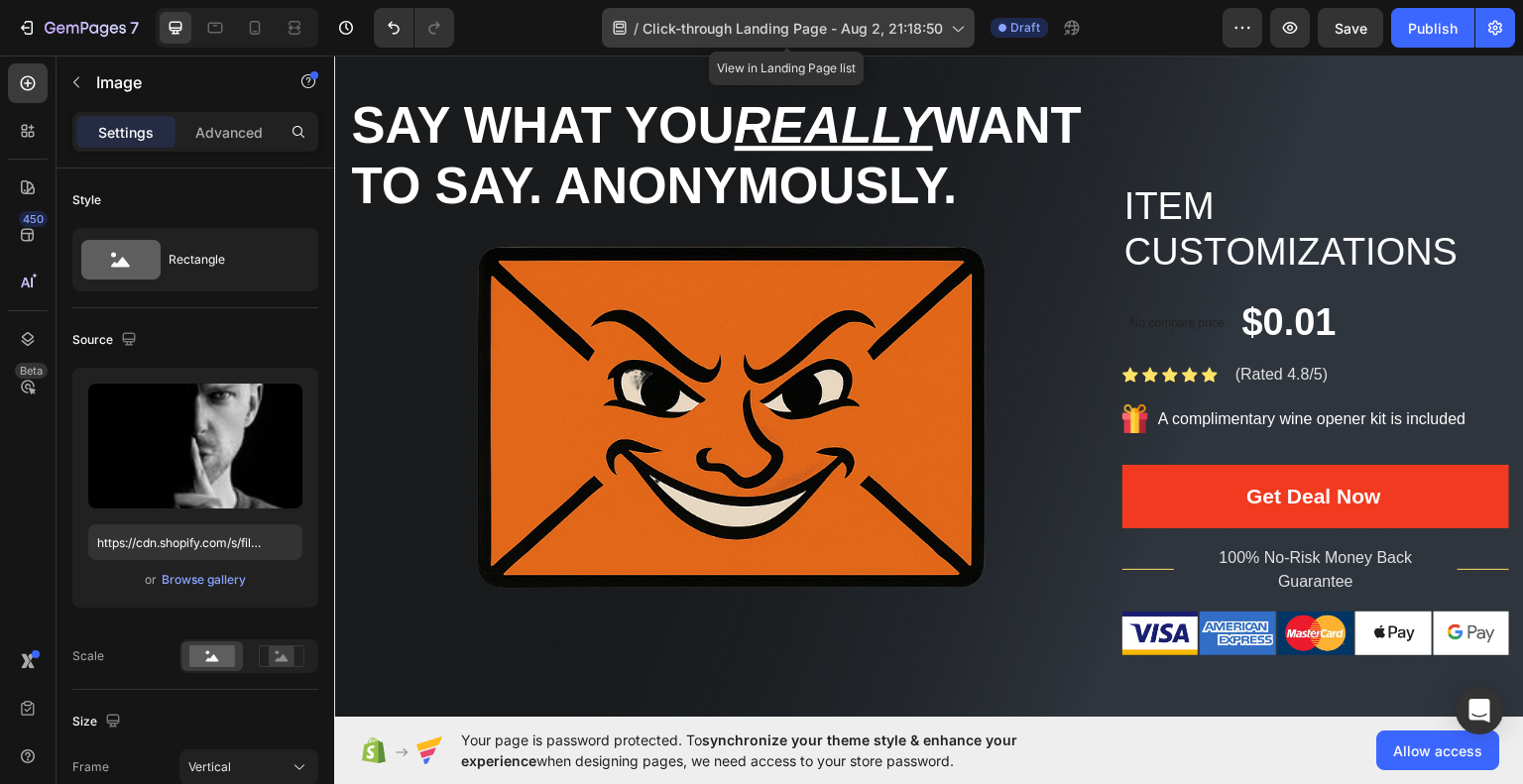 click on "/  Click-through Landing Page - Aug 2, 21:18:50" 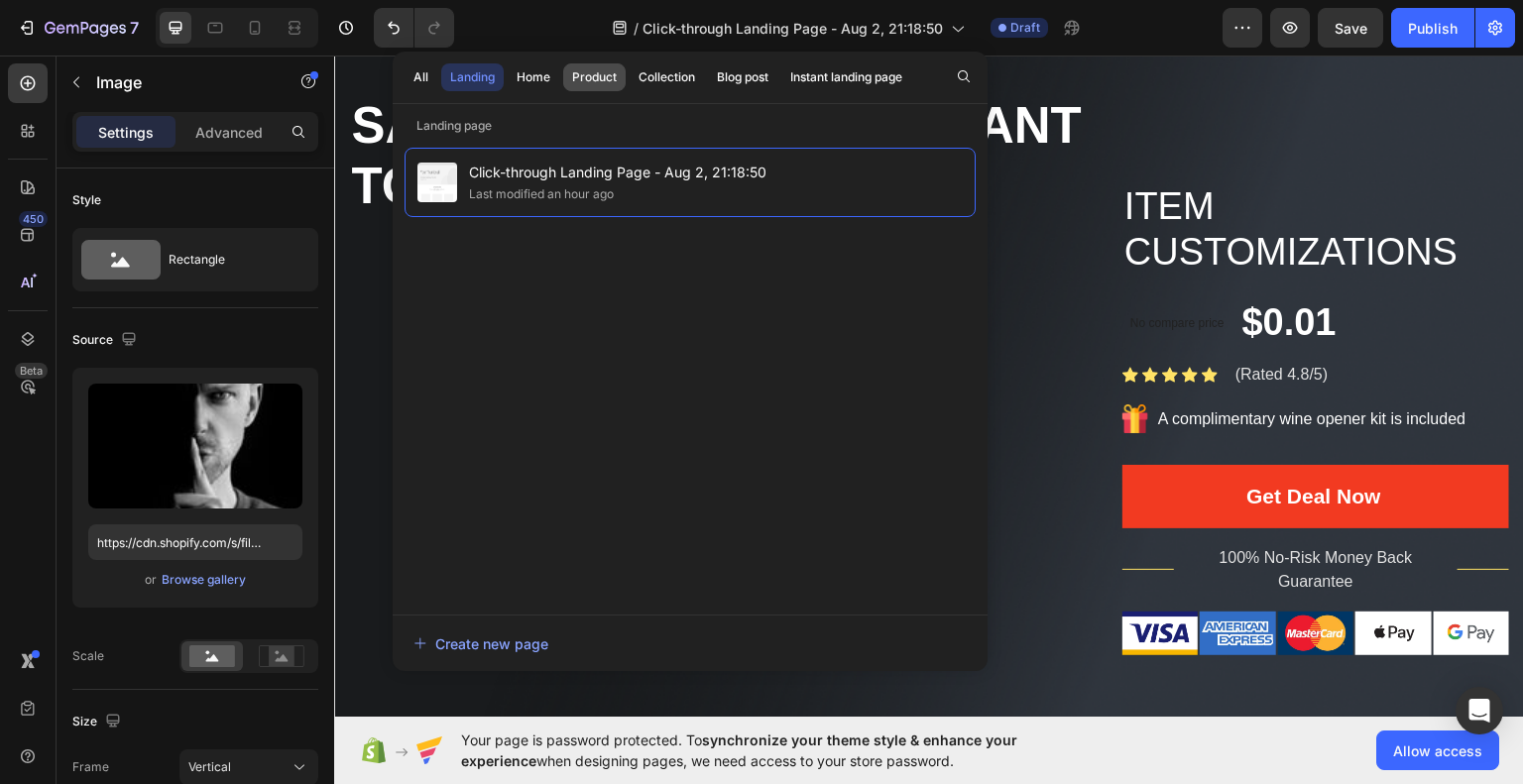 click on "Product" at bounding box center [594, 77] 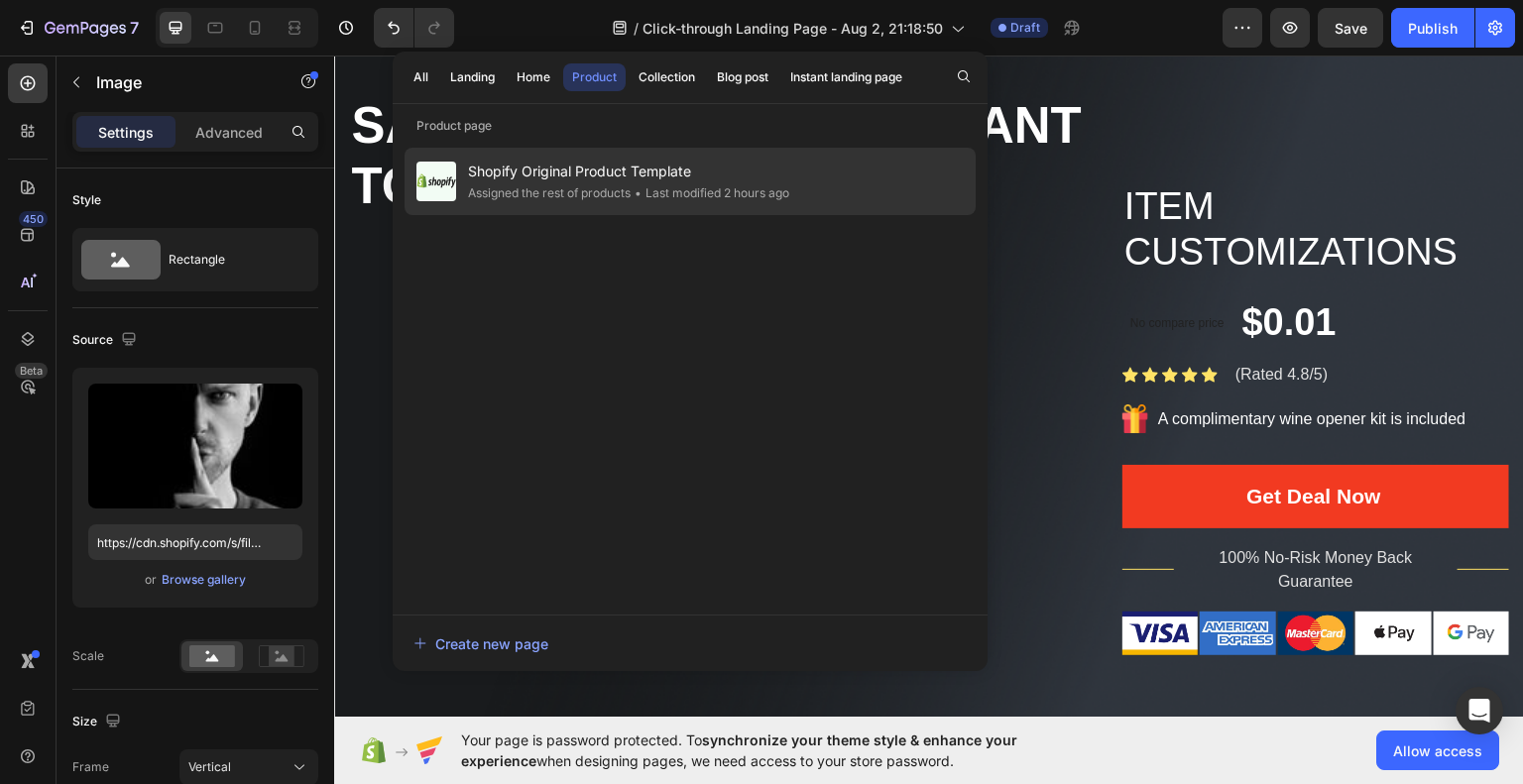 click on "Shopify Original Product Template Assigned the rest of products • Last modified 2 hours ago" 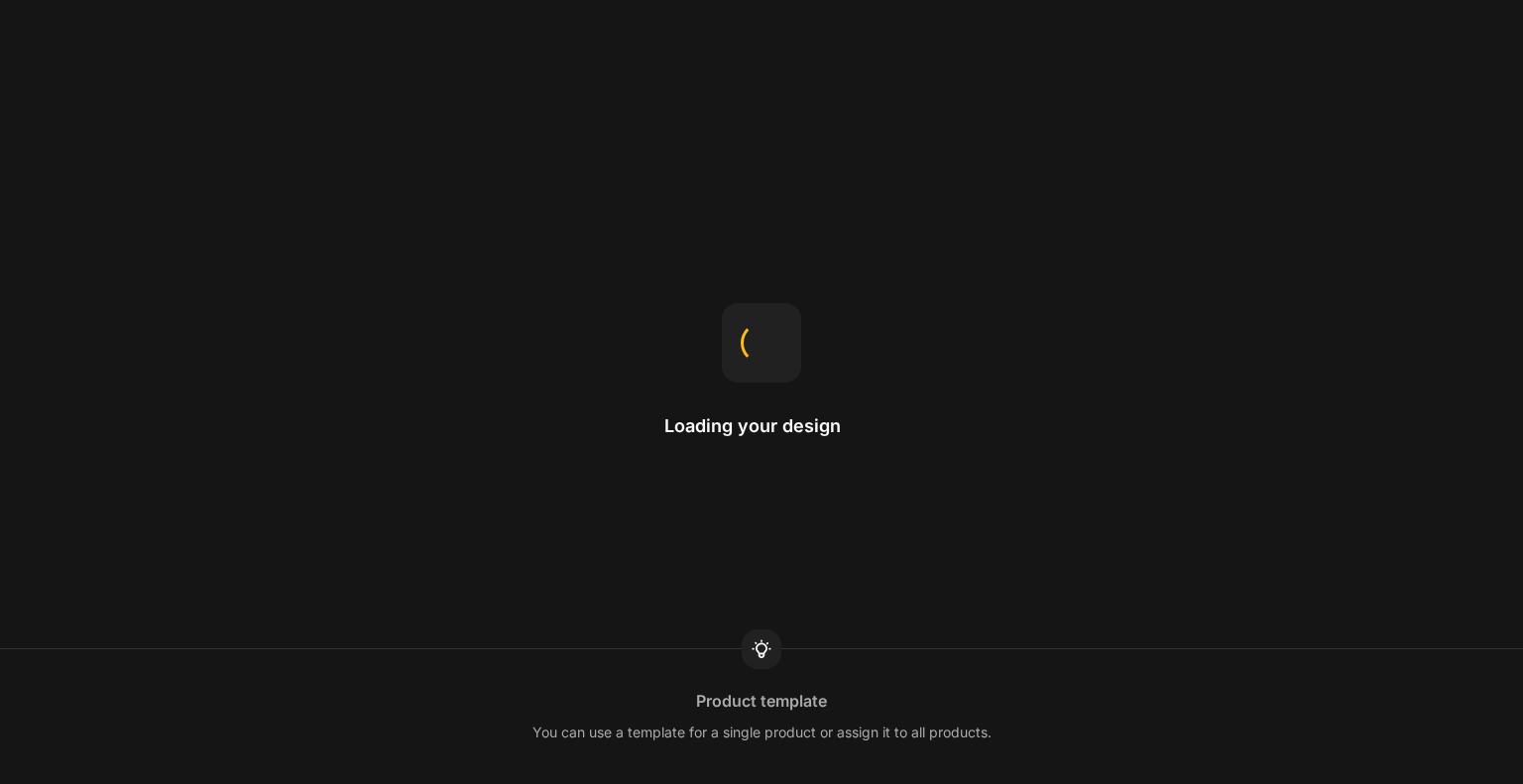 scroll, scrollTop: 0, scrollLeft: 0, axis: both 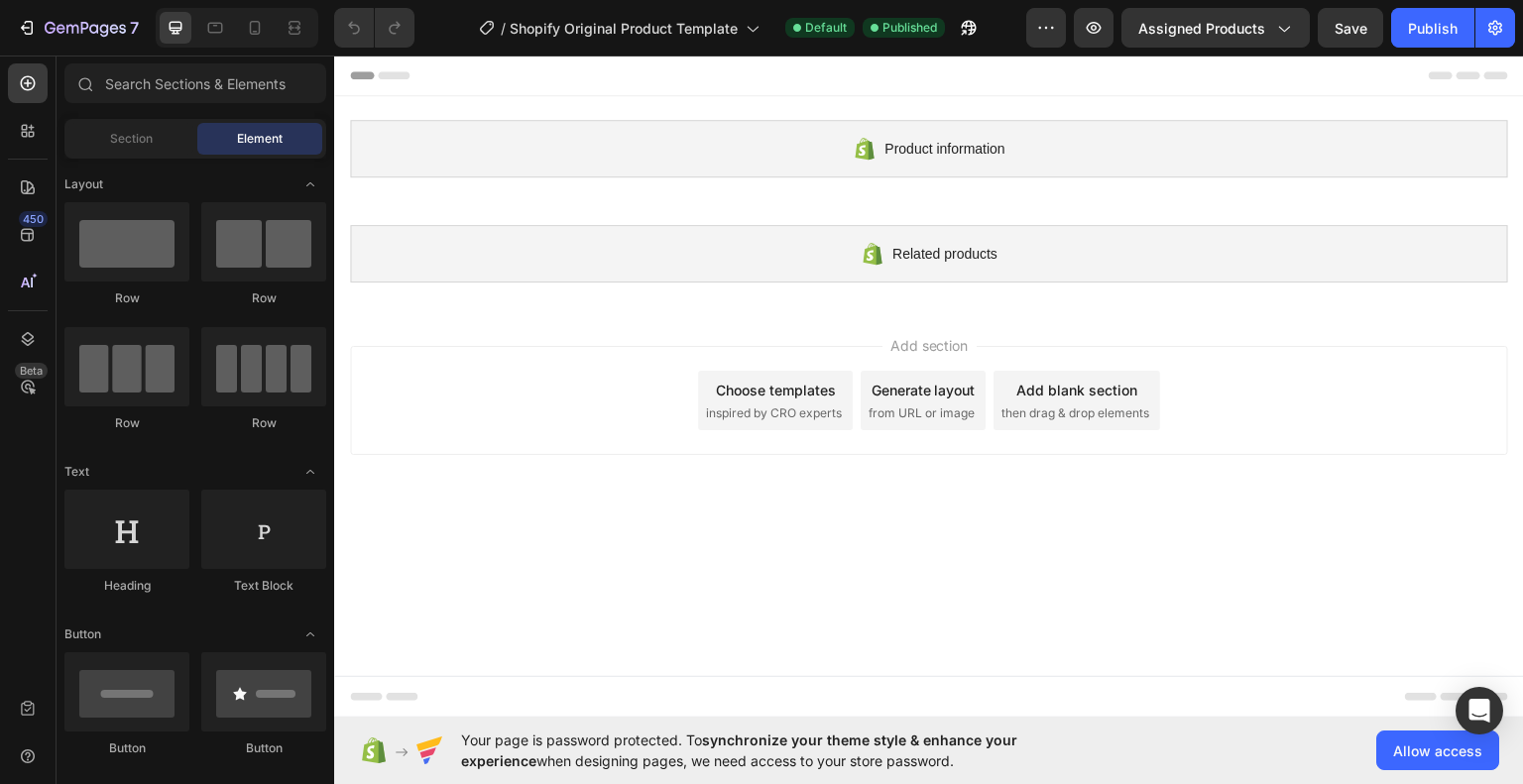 click on "Product information Shopify section: Product information Related products Shopify section: Related products Root Start with Sections from sidebar Add sections Add elements Start with Generating from URL or image Add section Choose templates inspired by CRO experts Generate layout from URL or image Add blank section then drag & drop elements" at bounding box center [929, 386] 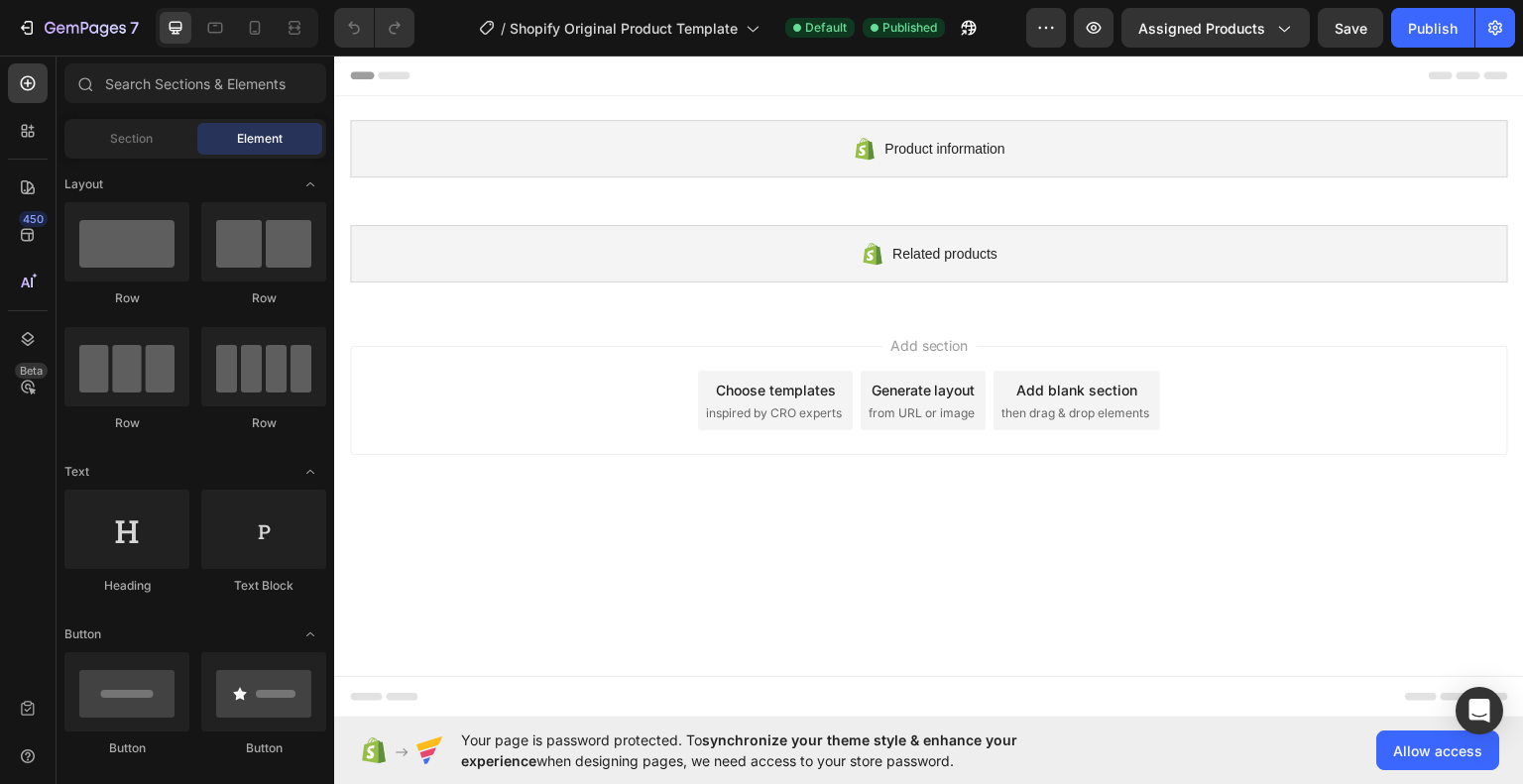click on "inspired by CRO experts" at bounding box center (773, 412) 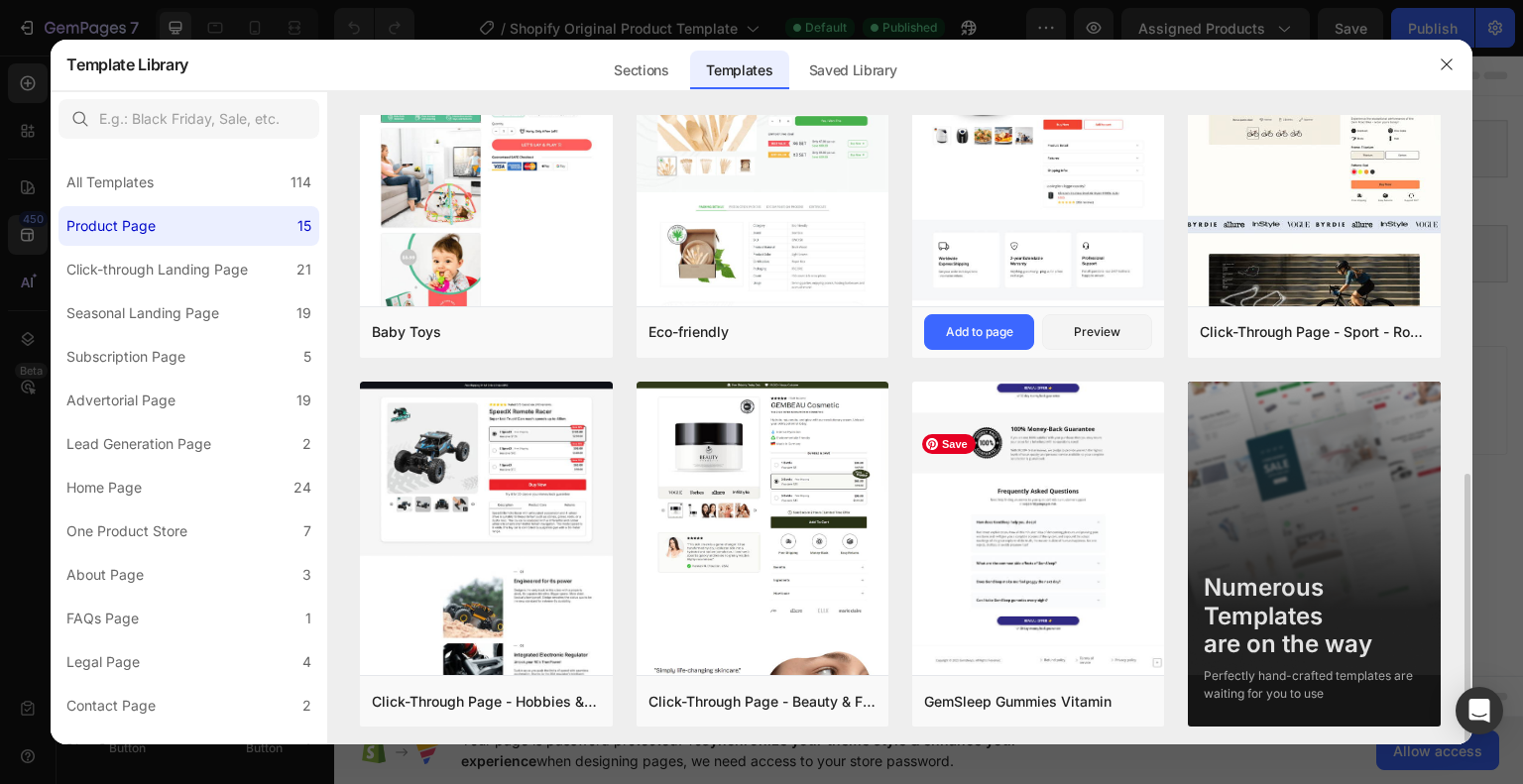 scroll, scrollTop: 845, scrollLeft: 0, axis: vertical 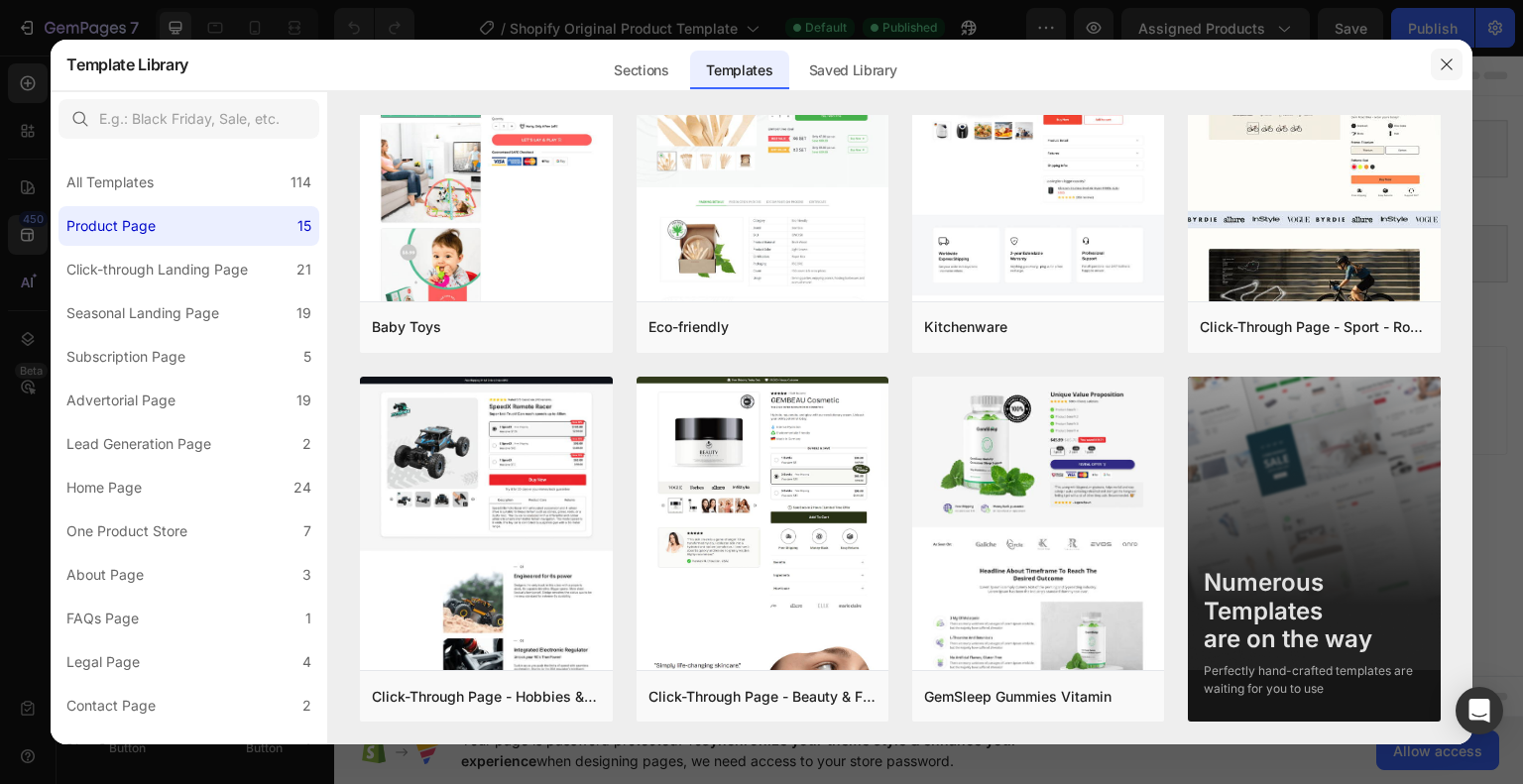 click 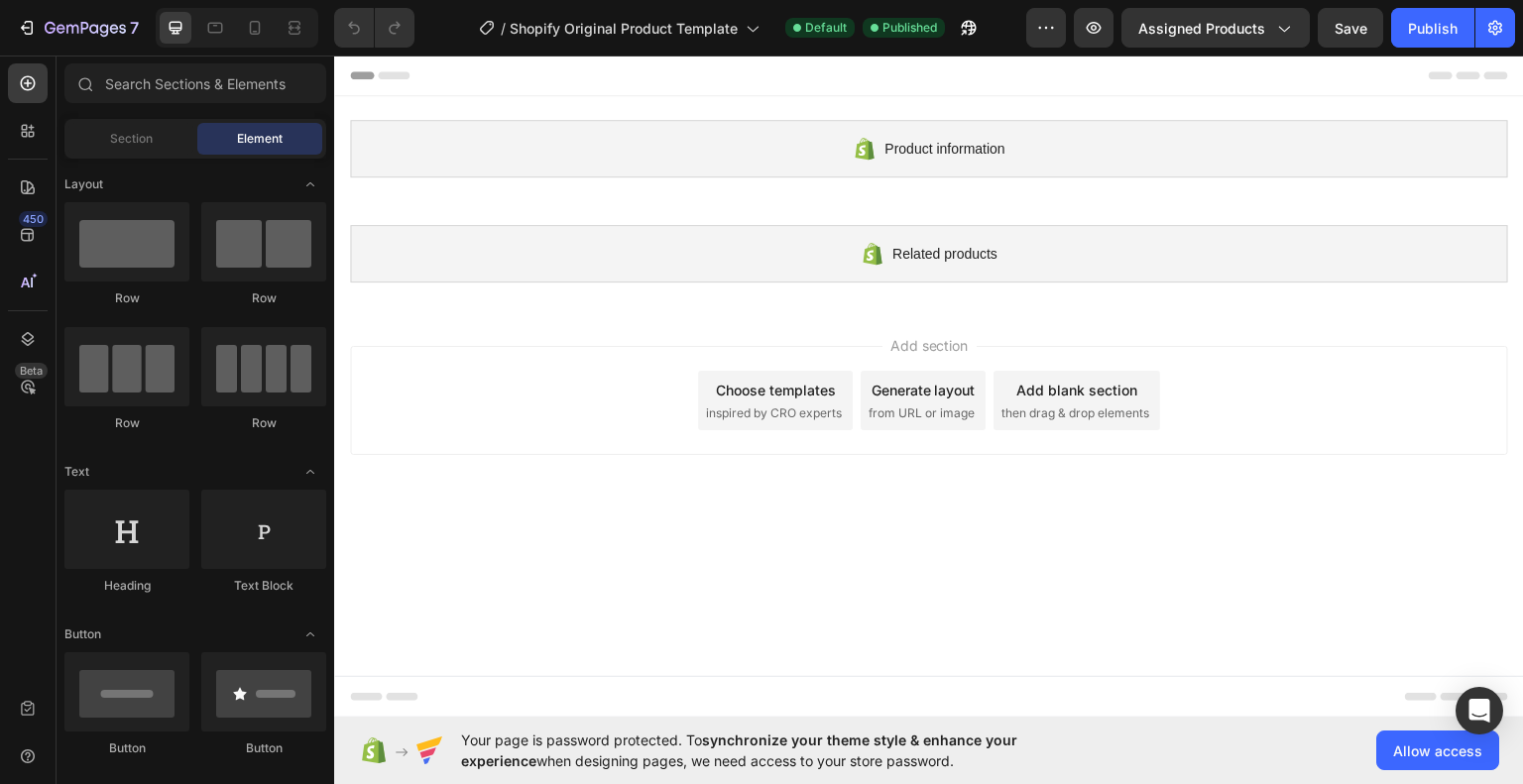 click on "Add section Choose templates inspired by CRO experts Generate layout from URL or image Add blank section then drag & drop elements" at bounding box center [929, 399] 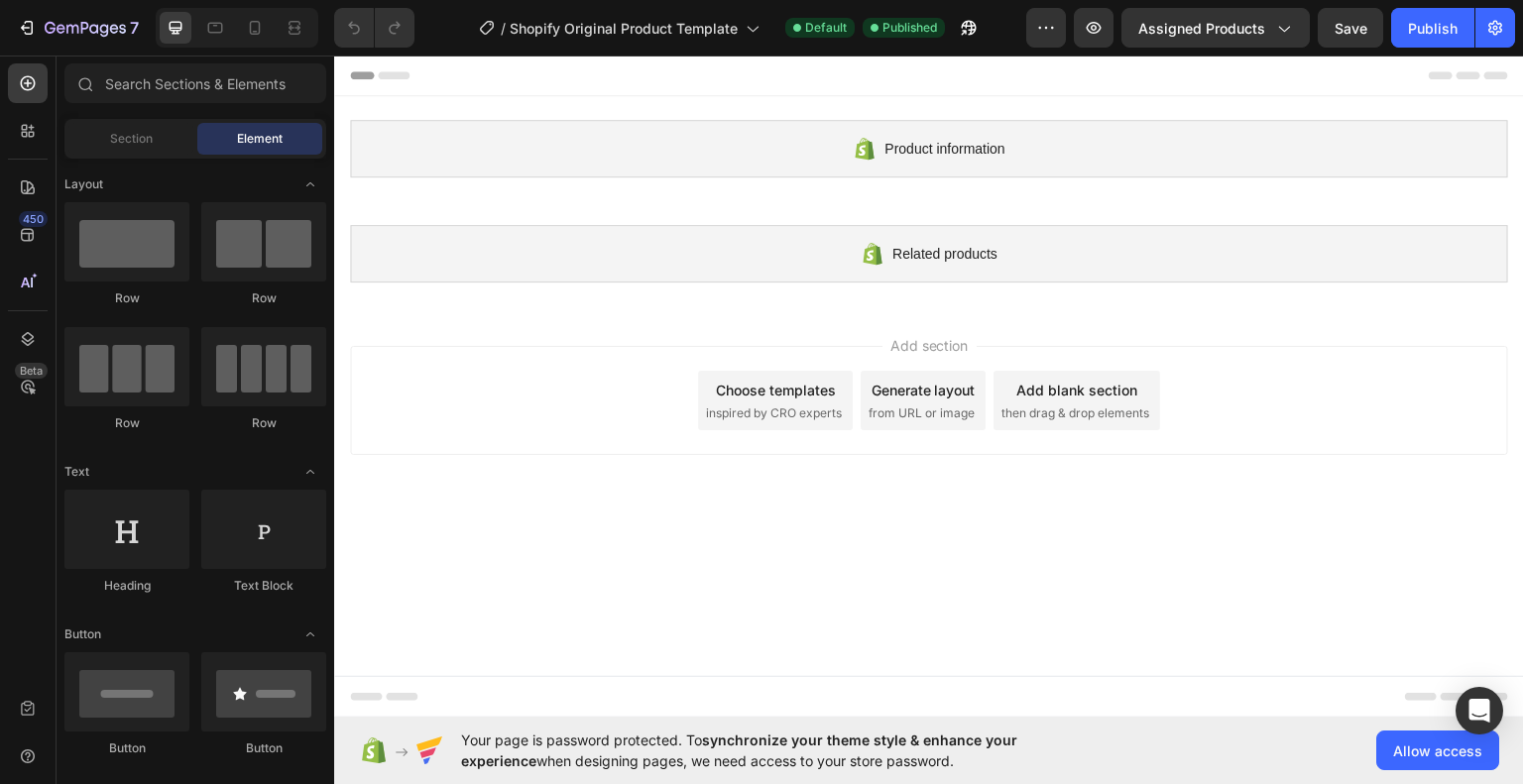 click on "Add section Choose templates inspired by CRO experts Generate layout from URL or image Add blank section then drag & drop elements" at bounding box center (929, 403) 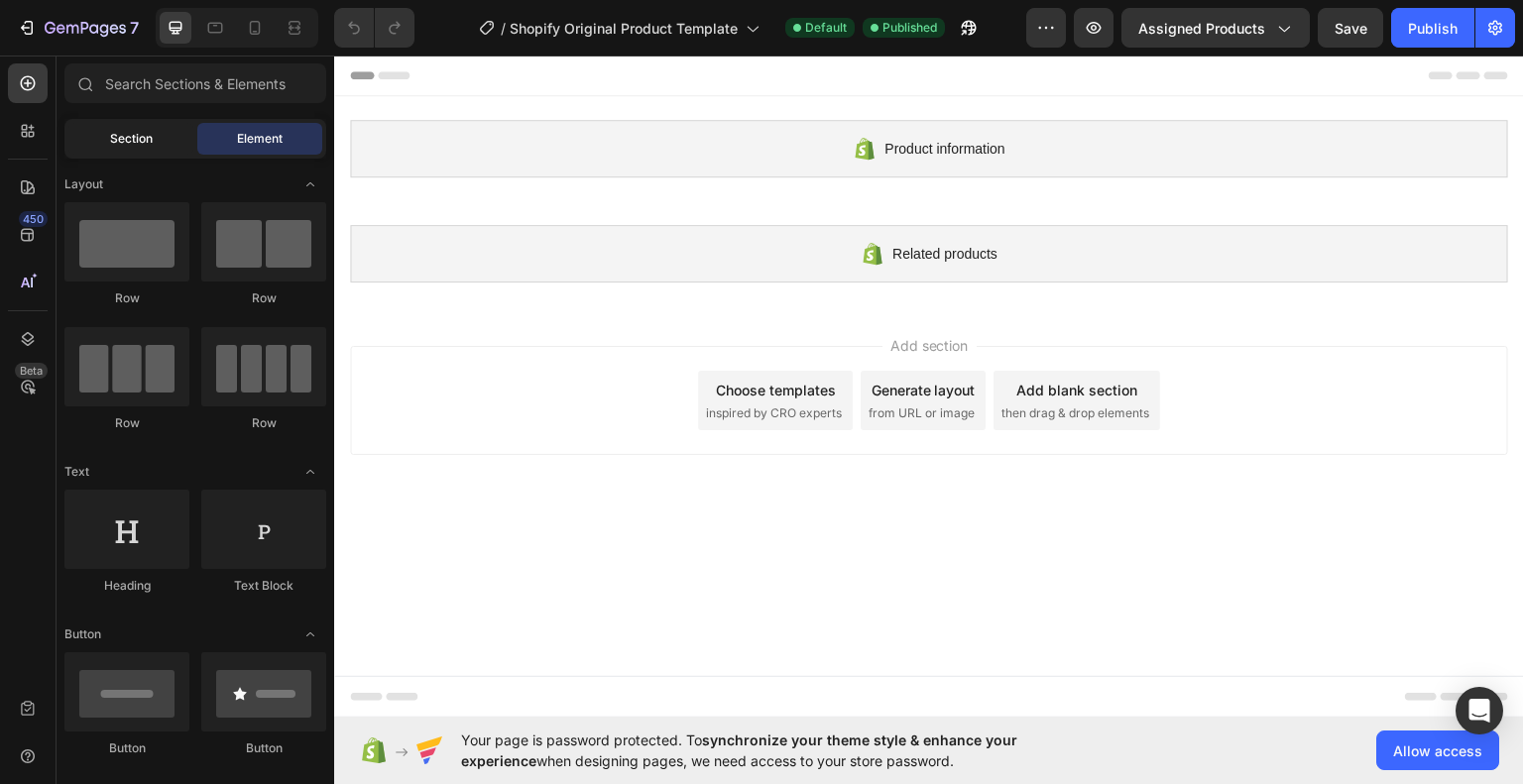 click on "Section" 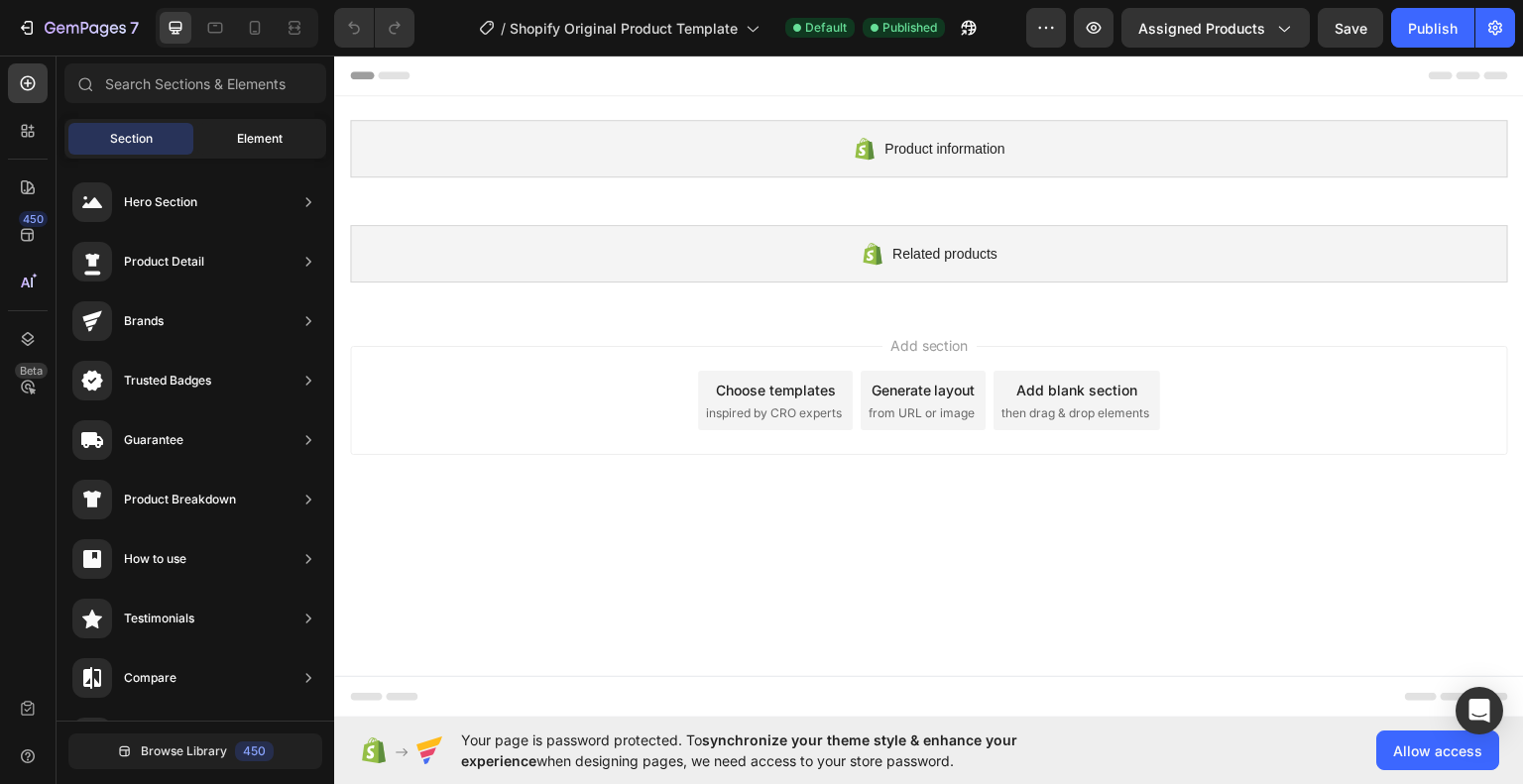 click on "Element" 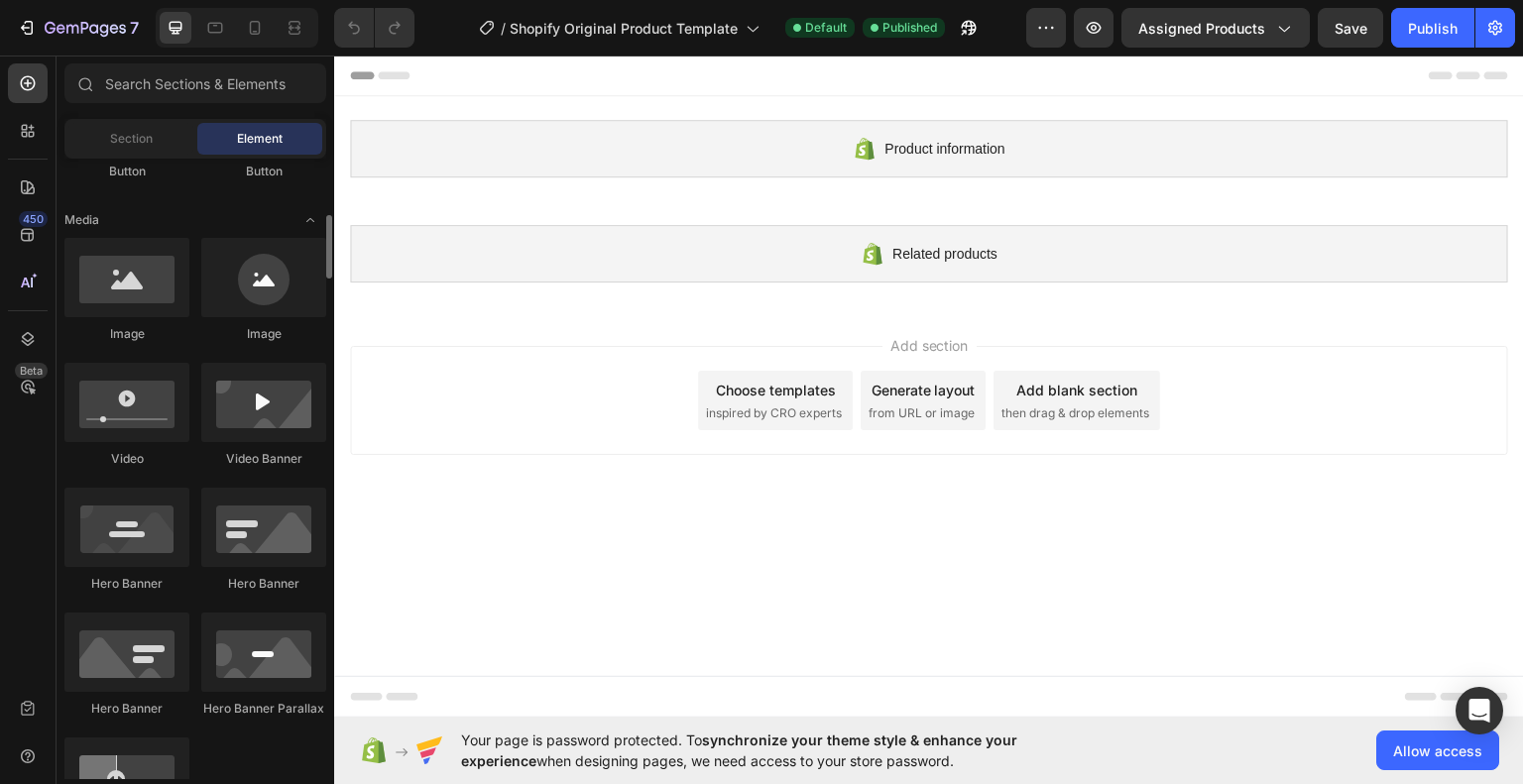 scroll, scrollTop: 578, scrollLeft: 0, axis: vertical 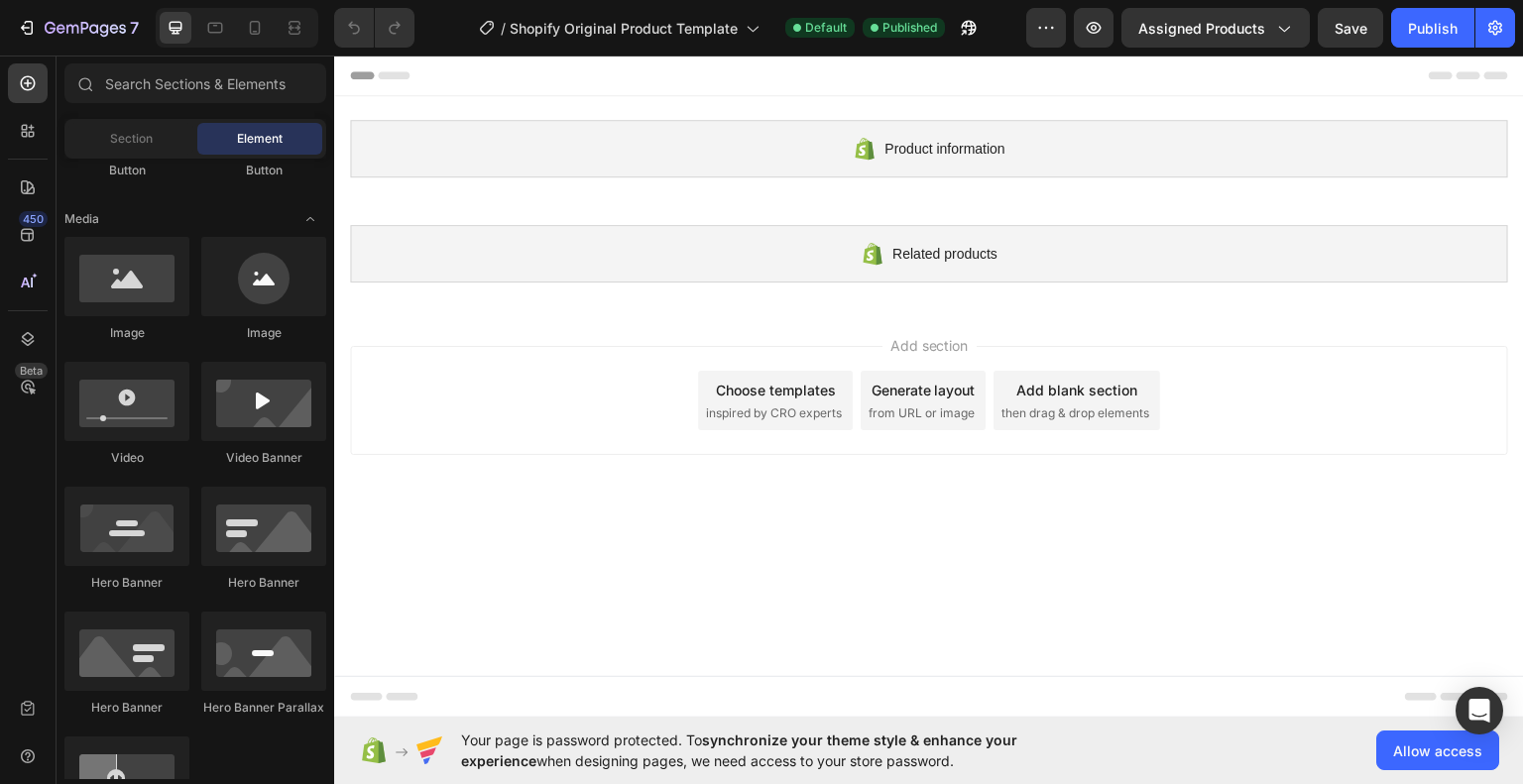 click on "Product information Shopify section: Product information Related products Shopify section: Related products Root Start with Sections from sidebar Add sections Add elements Start with Generating from URL or image Add section Choose templates inspired by CRO experts Generate layout from URL or image Add blank section then drag & drop elements" at bounding box center [929, 386] 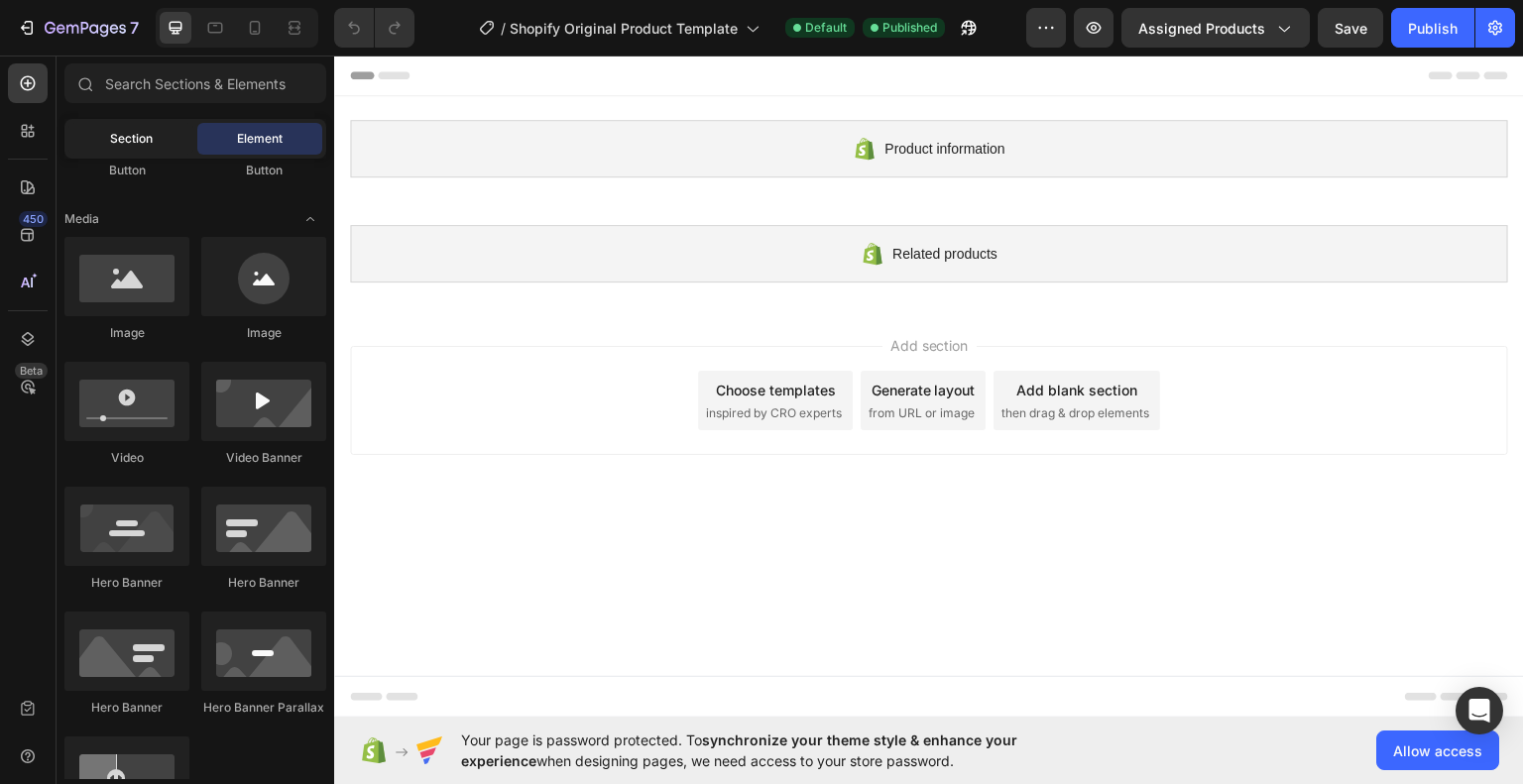 click on "Section" 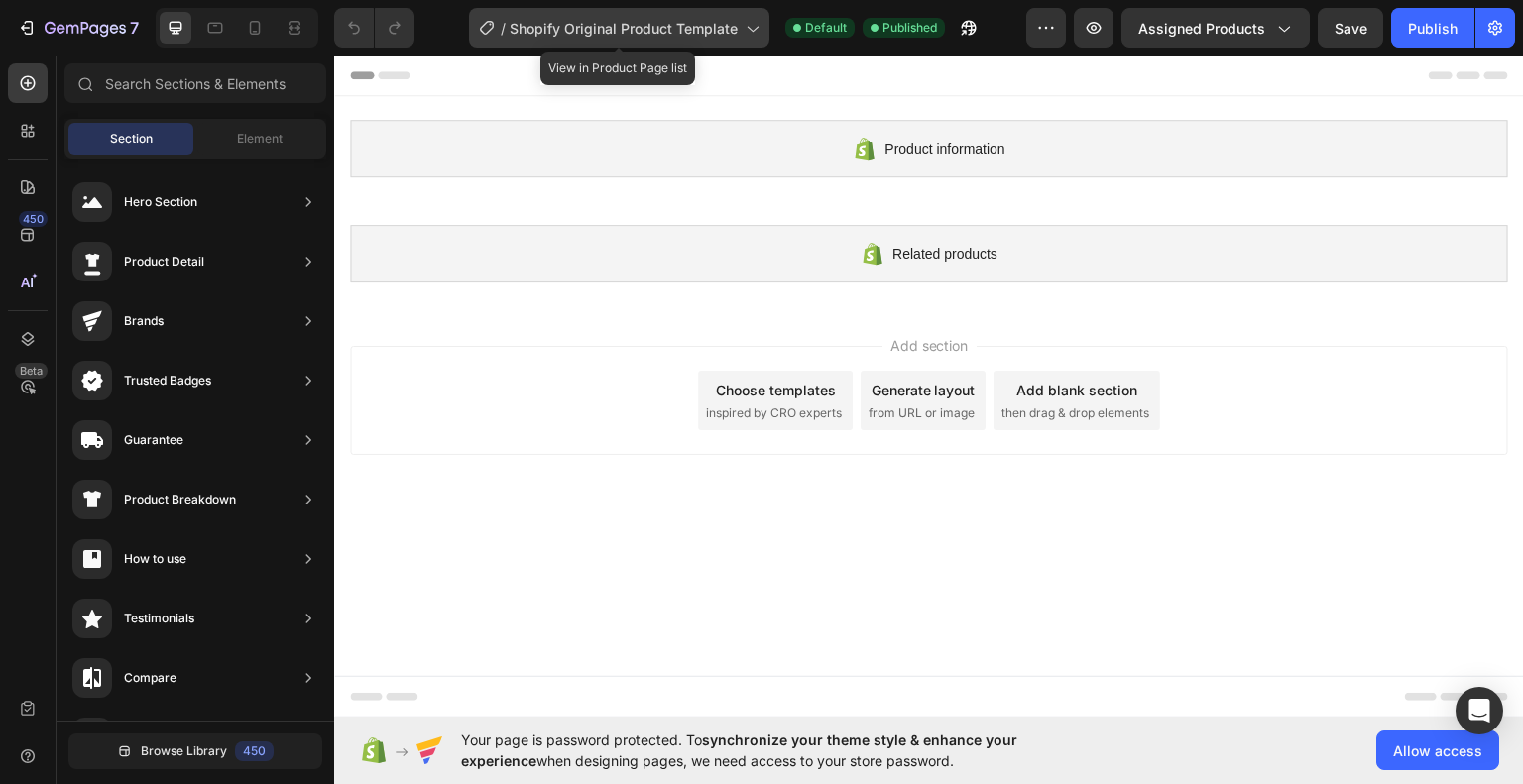 click on "Shopify Original Product Template" at bounding box center (624, 28) 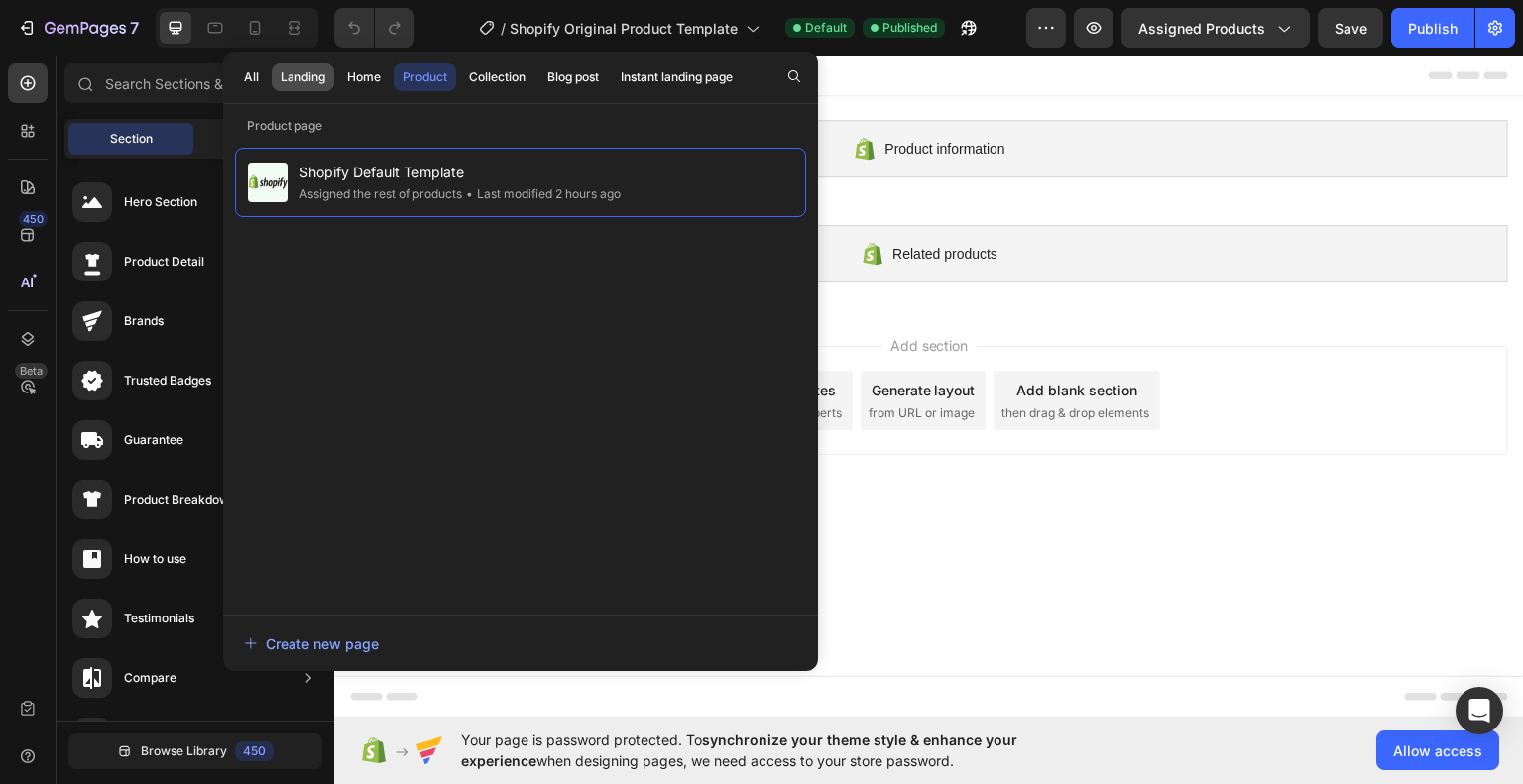 click on "Landing" at bounding box center [302, 77] 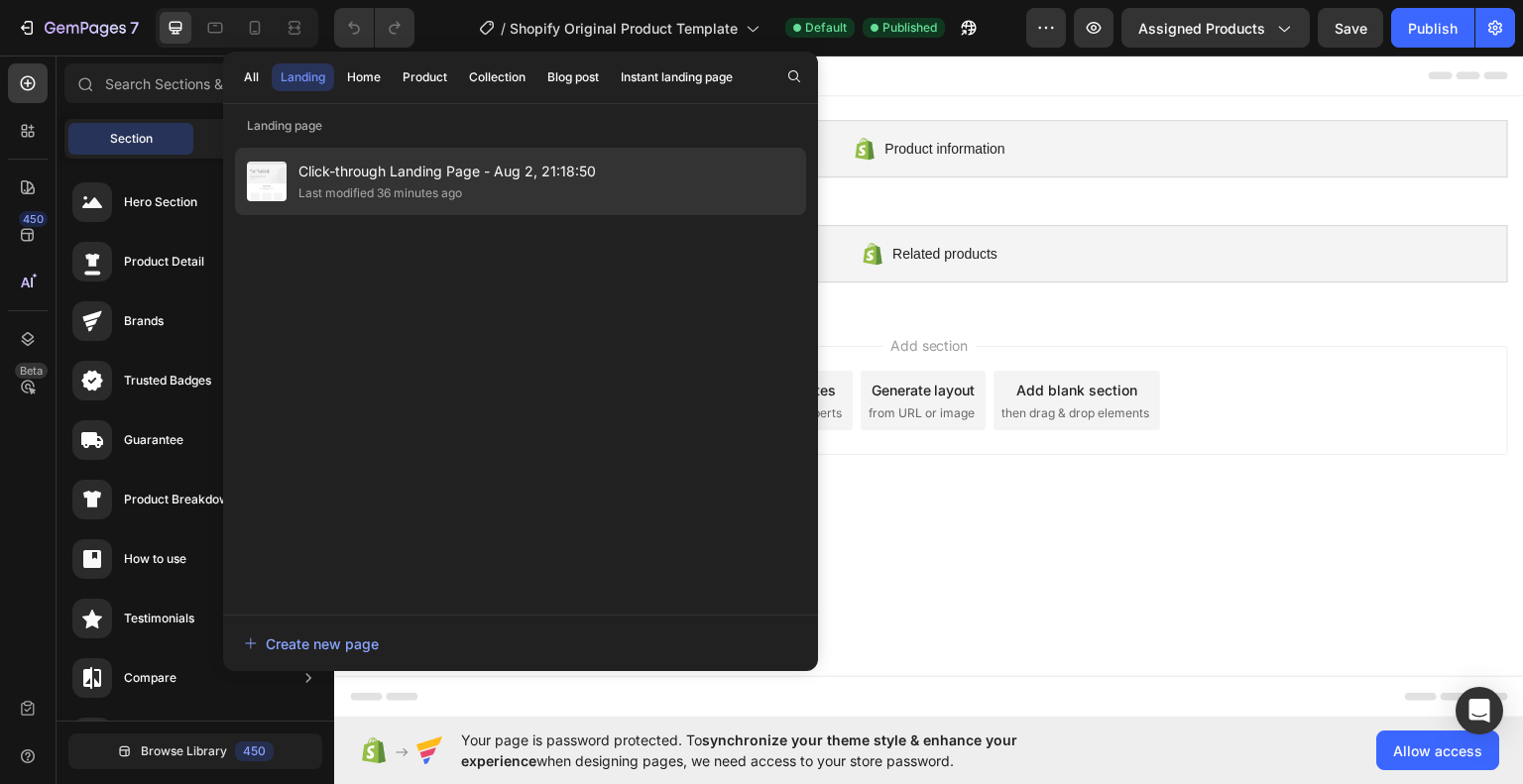 click on "Last modified 36 minutes ago" 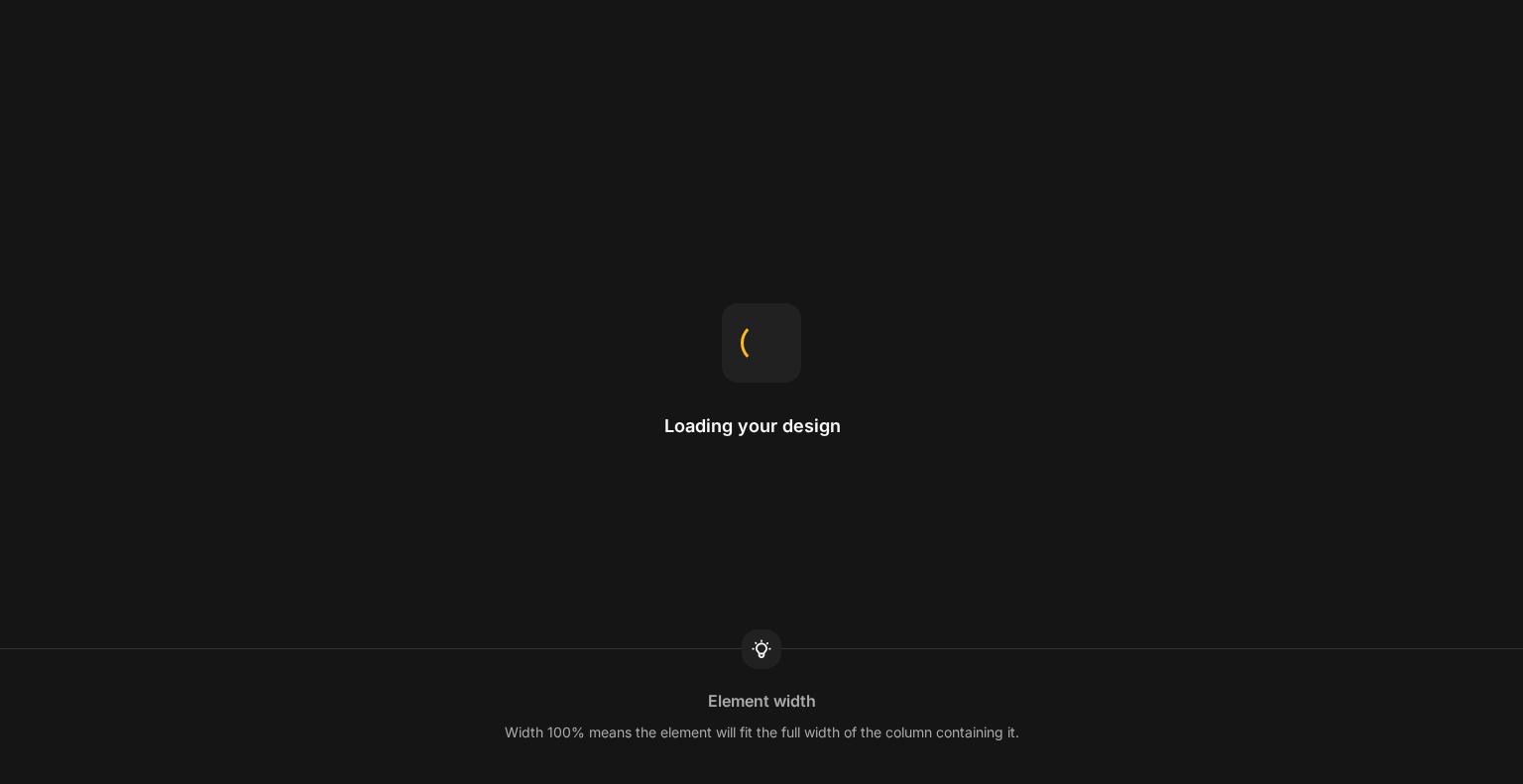 scroll, scrollTop: 0, scrollLeft: 0, axis: both 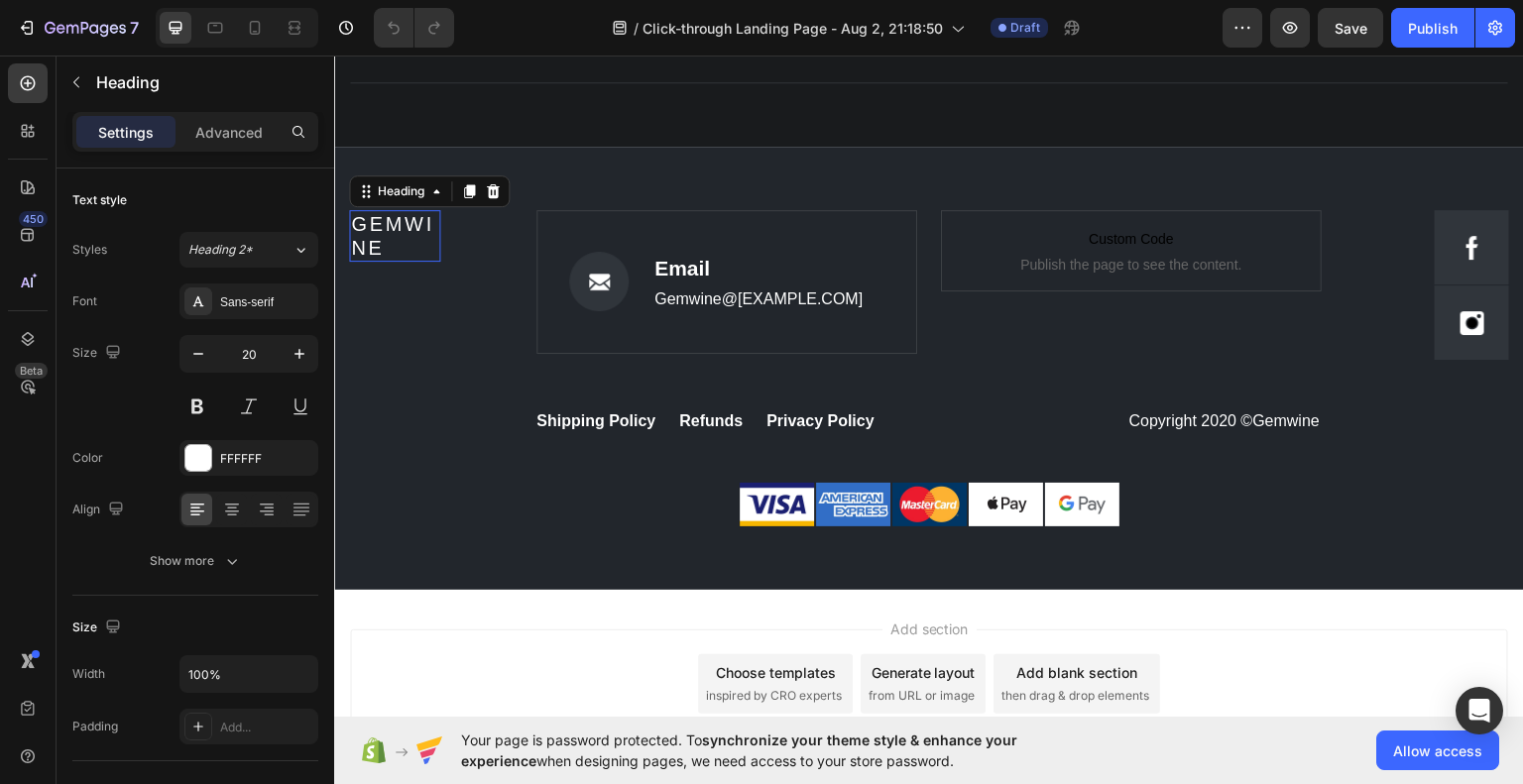 click on "Gemwine" at bounding box center [395, 235] 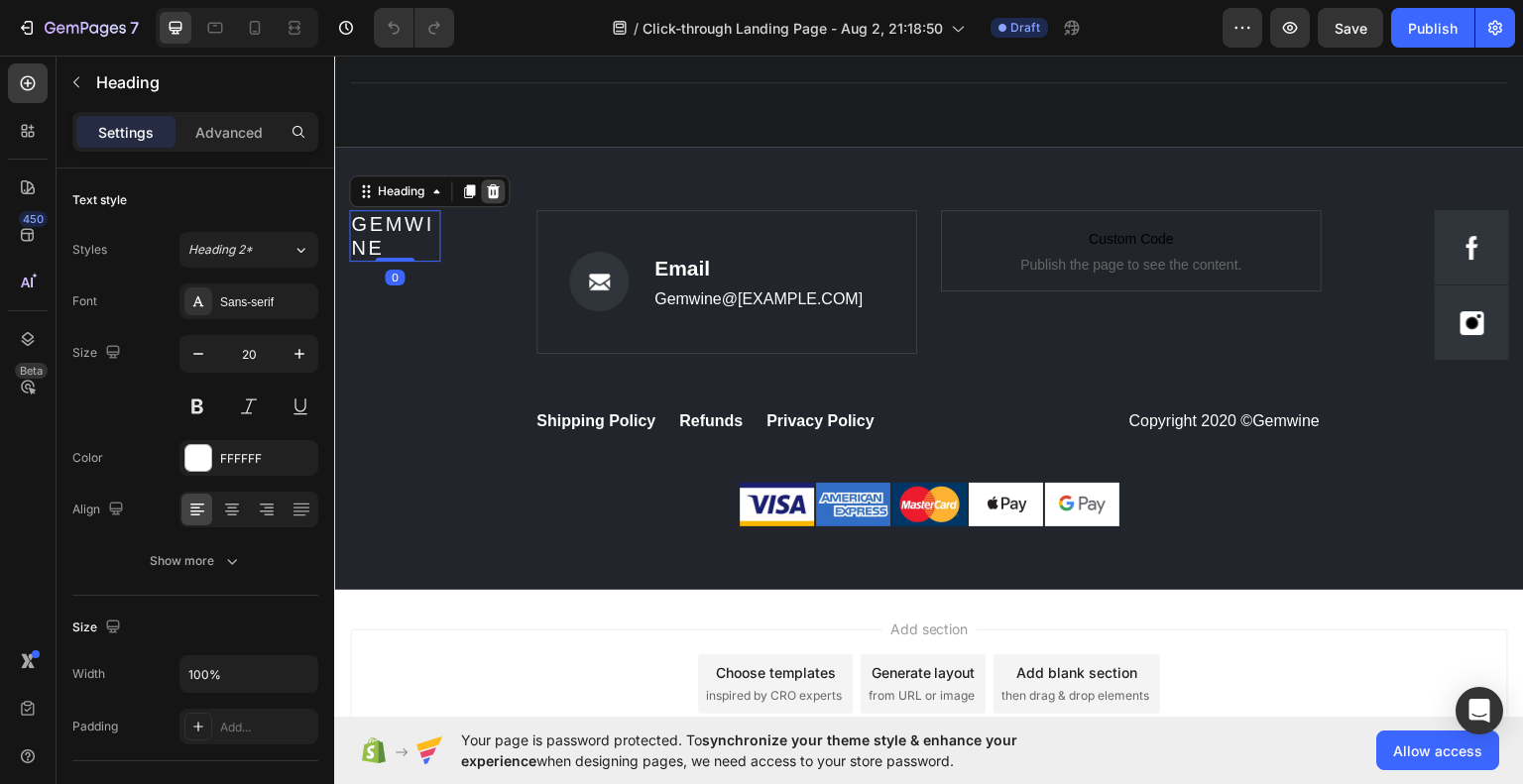 click 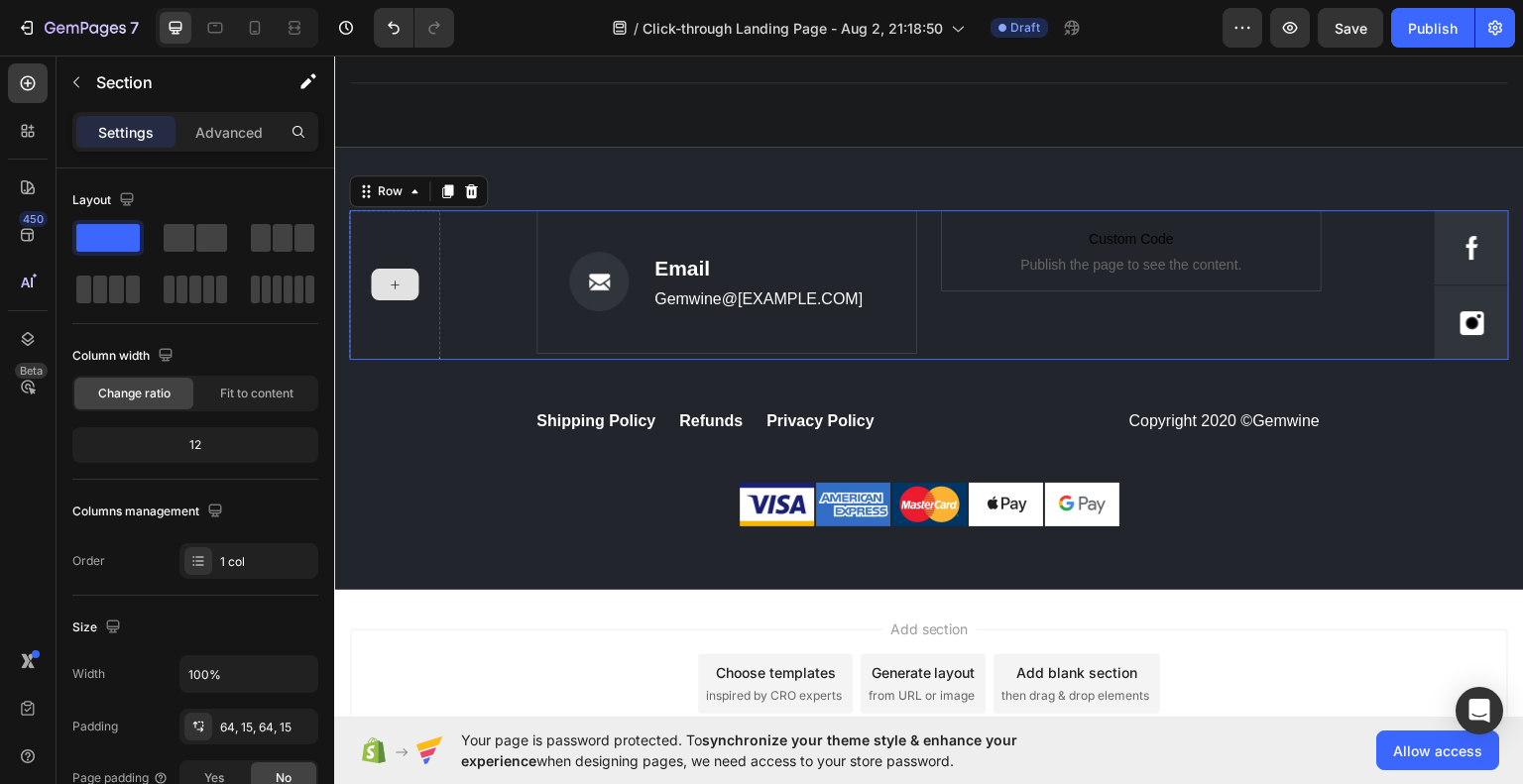 click at bounding box center (395, 283) 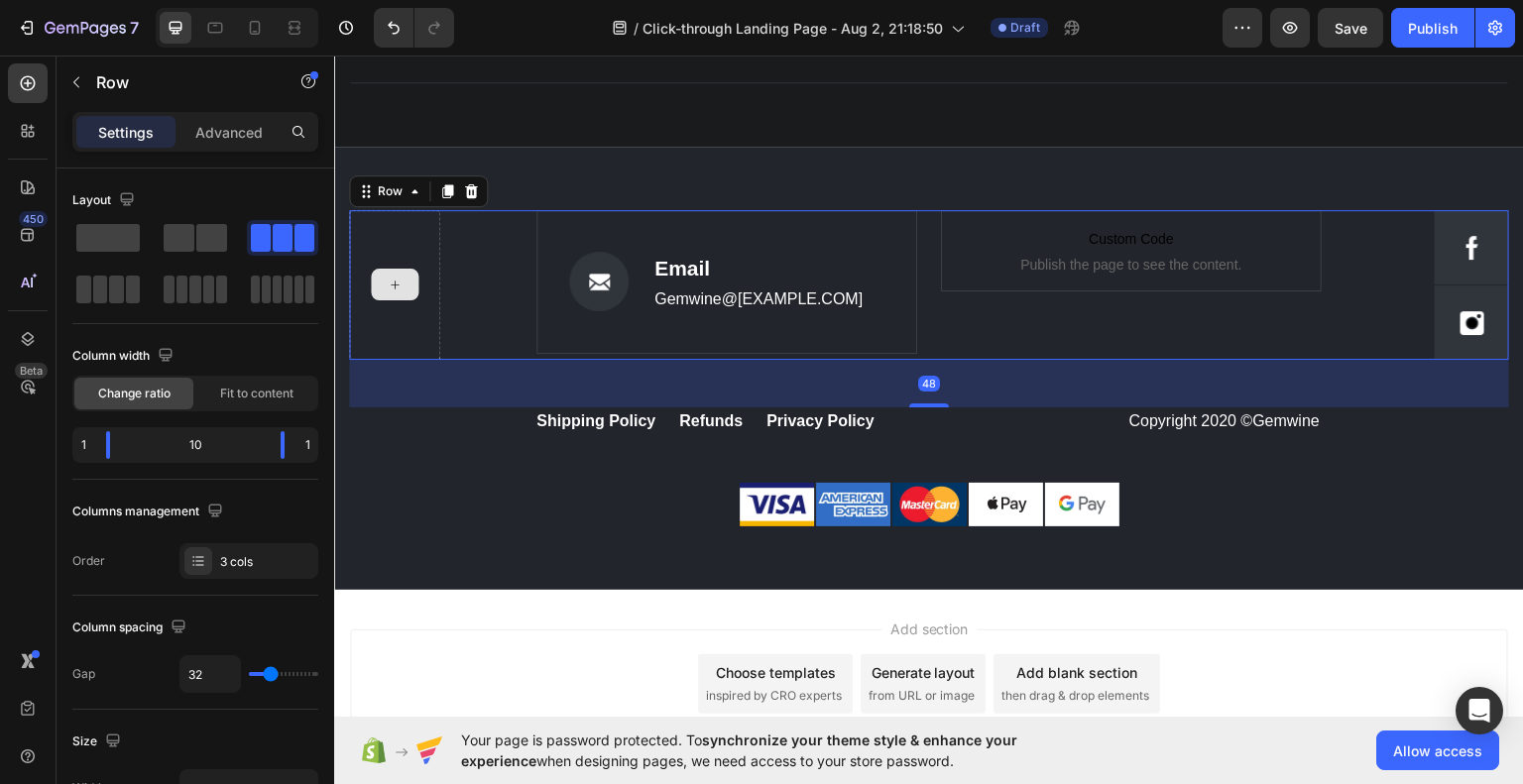 click at bounding box center (395, 283) 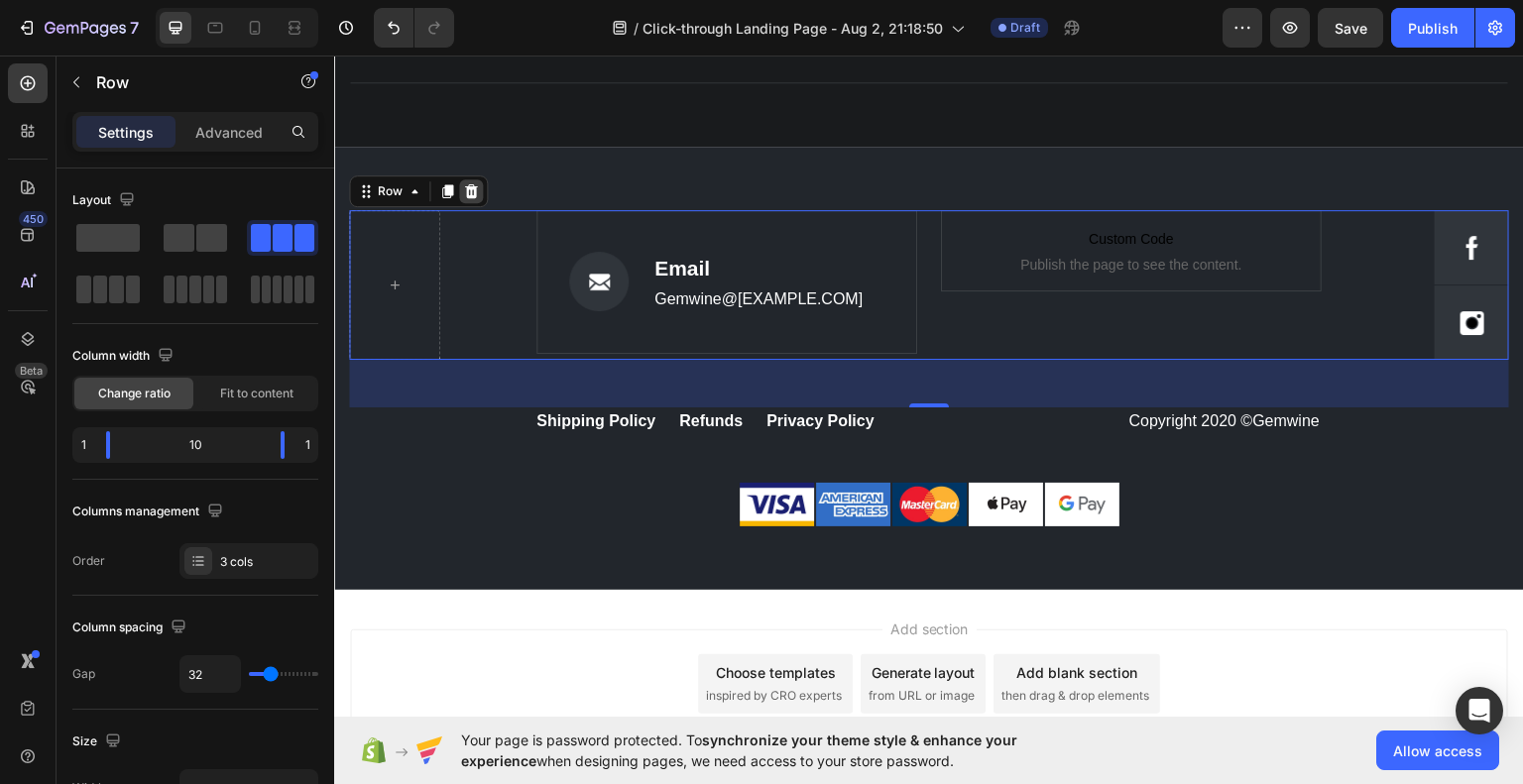 click 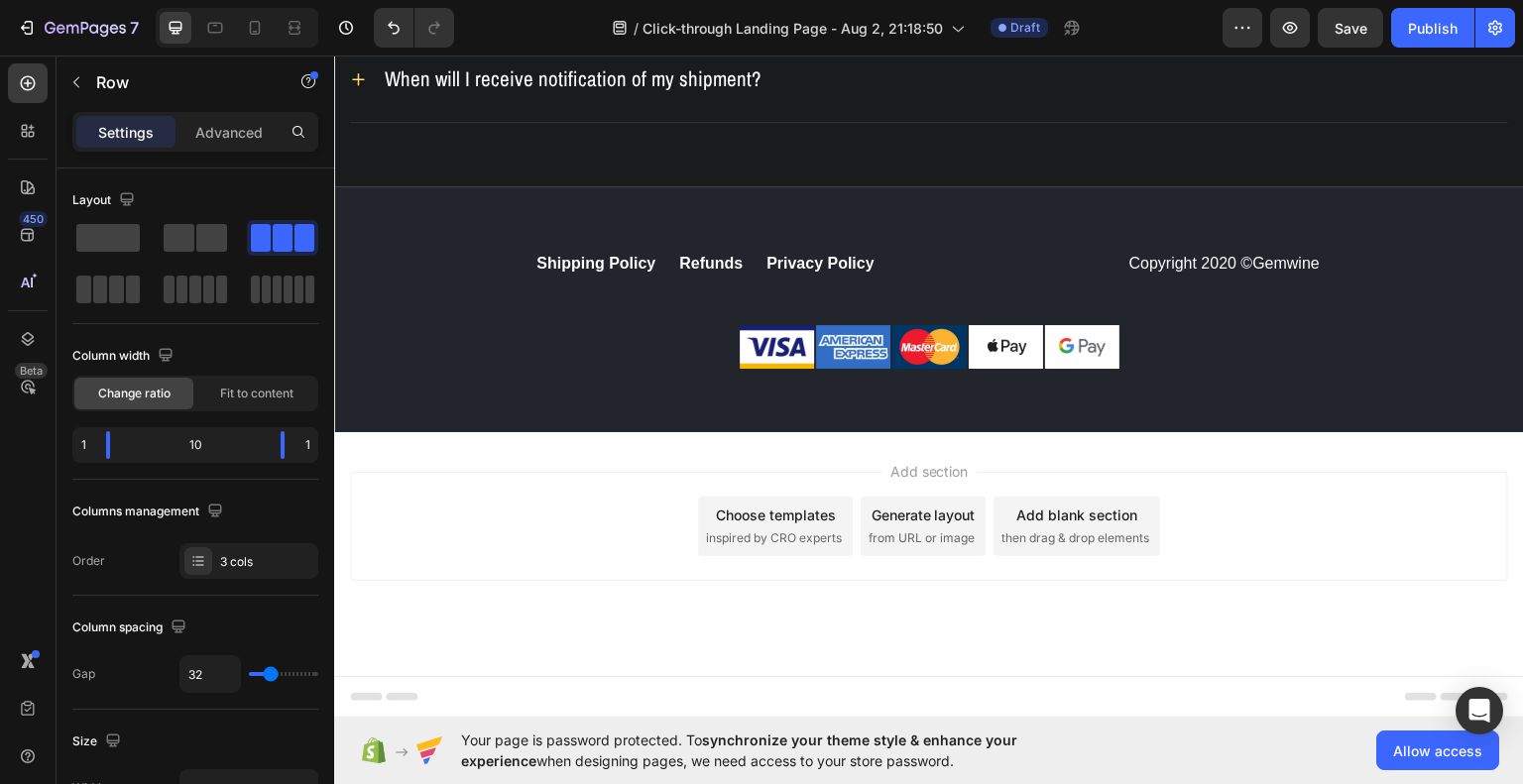 scroll, scrollTop: 3391, scrollLeft: 0, axis: vertical 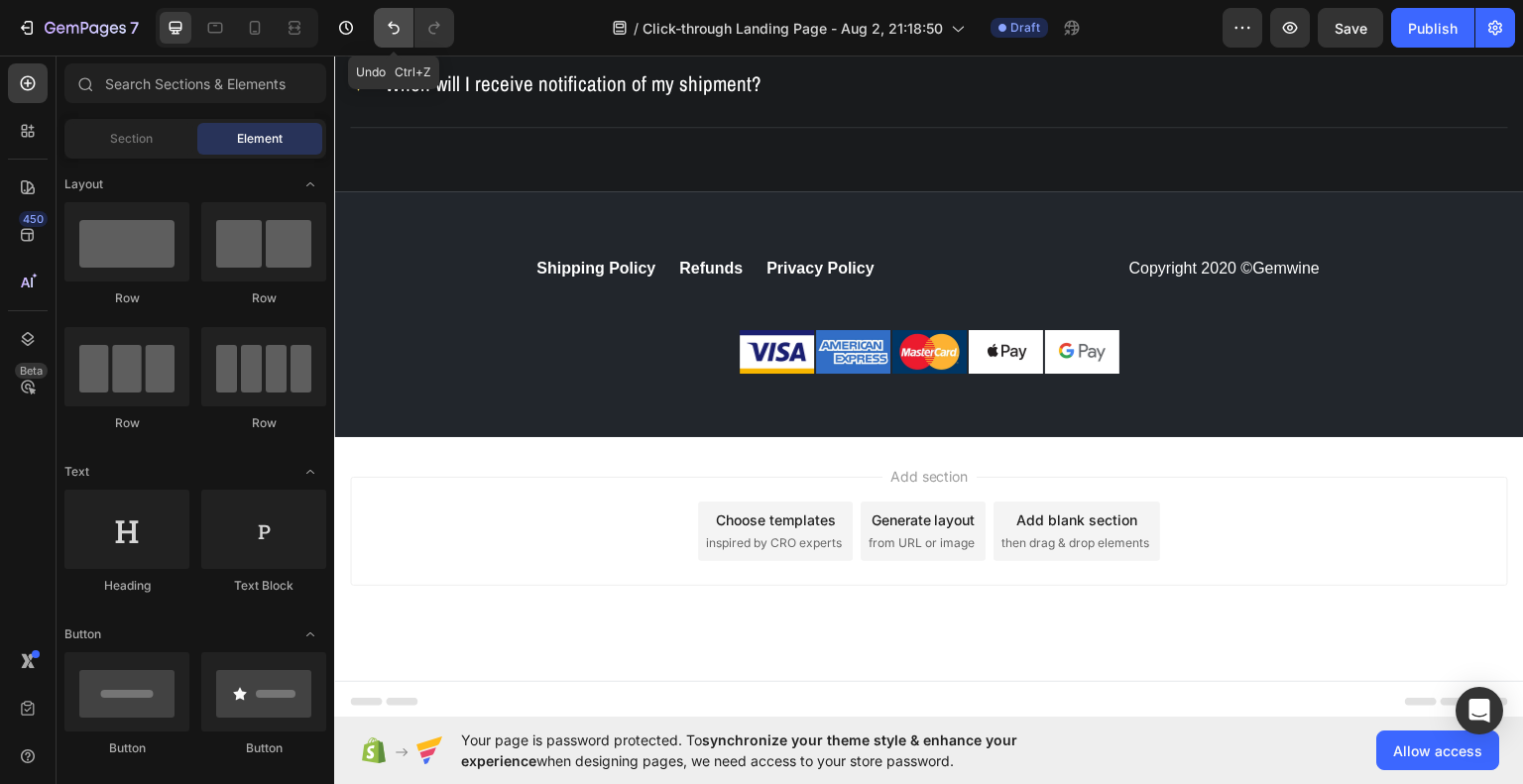 click 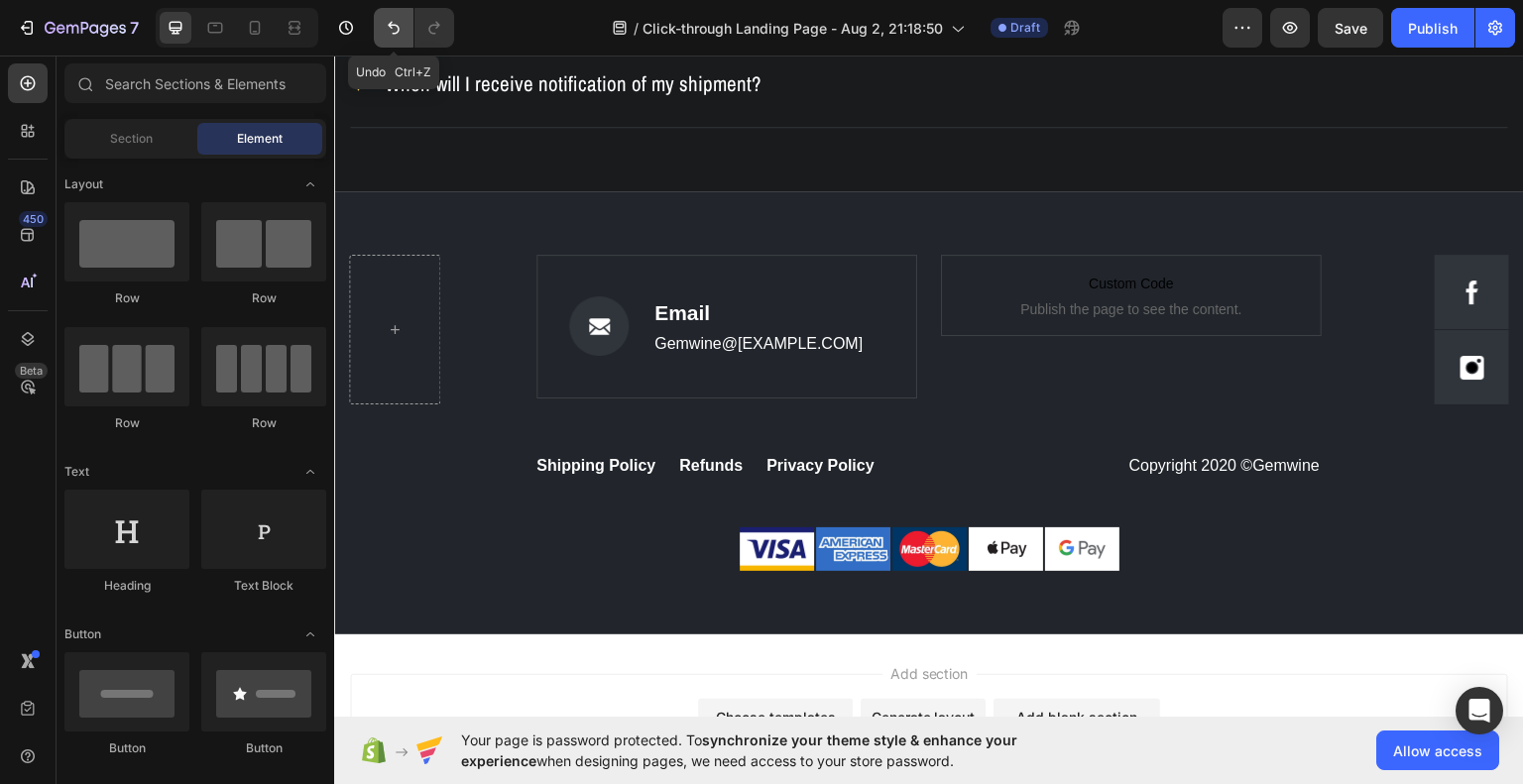 scroll, scrollTop: 3435, scrollLeft: 0, axis: vertical 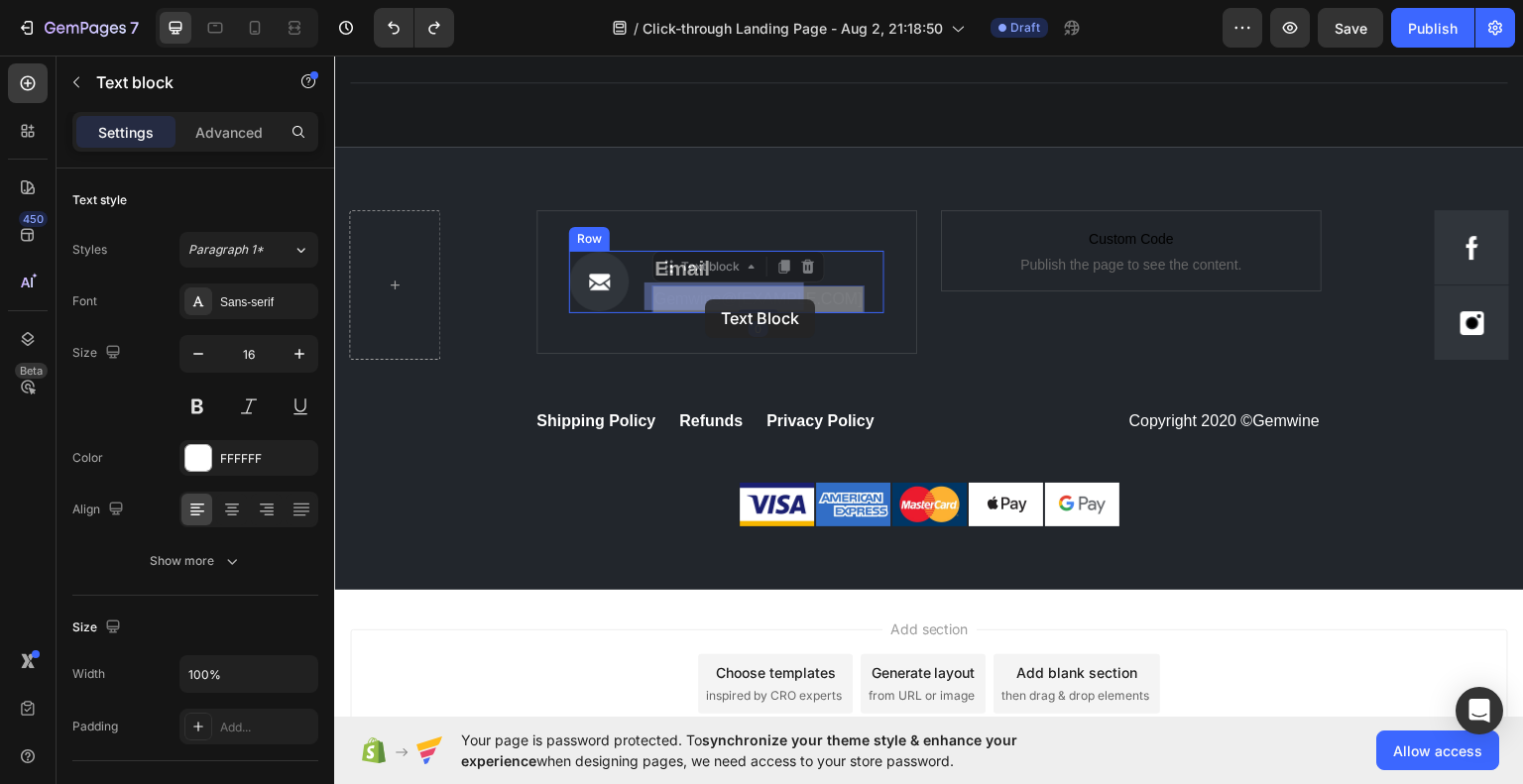 drag, startPoint x: 738, startPoint y: 300, endPoint x: 914, endPoint y: 322, distance: 177.3697 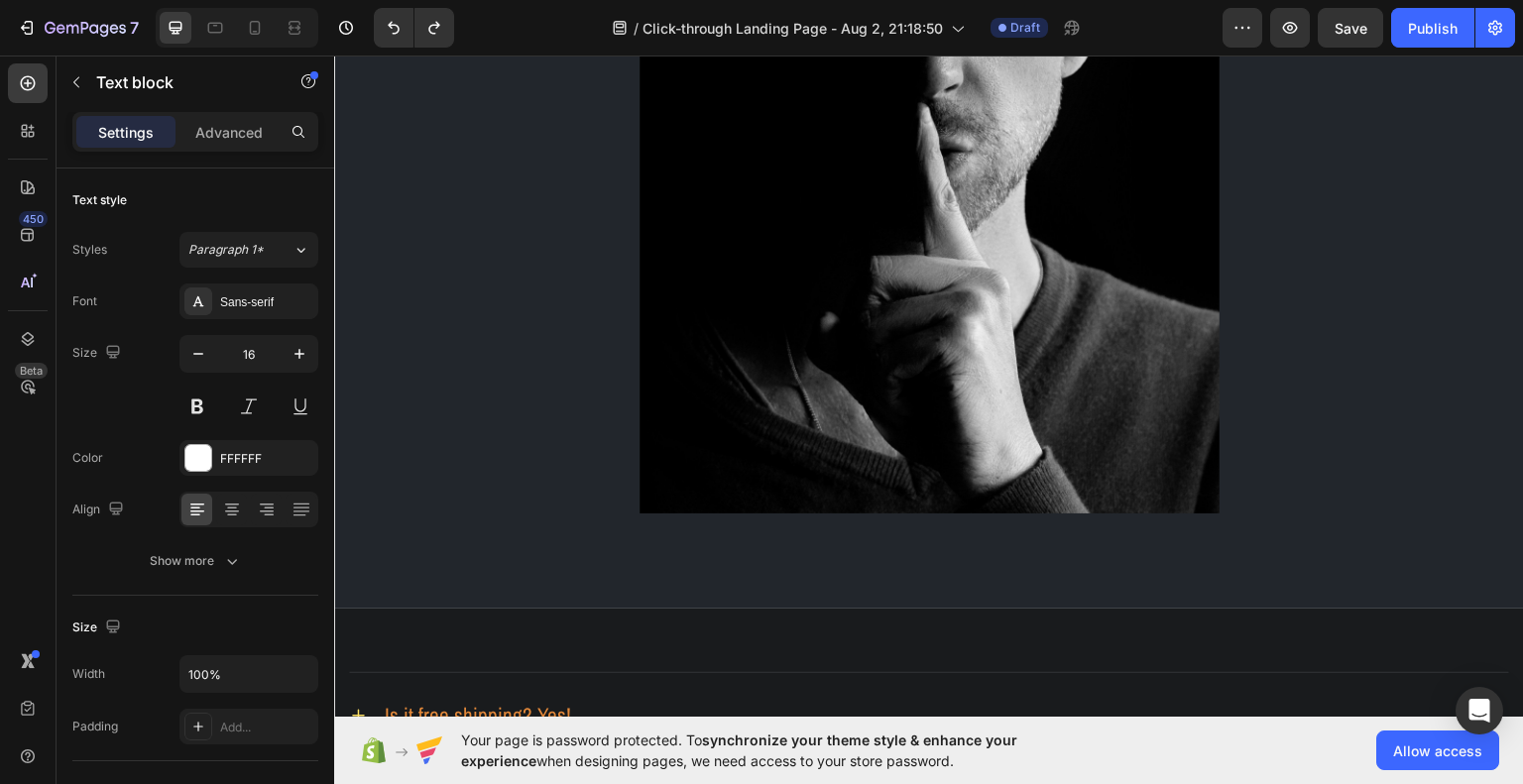 scroll, scrollTop: 2426, scrollLeft: 0, axis: vertical 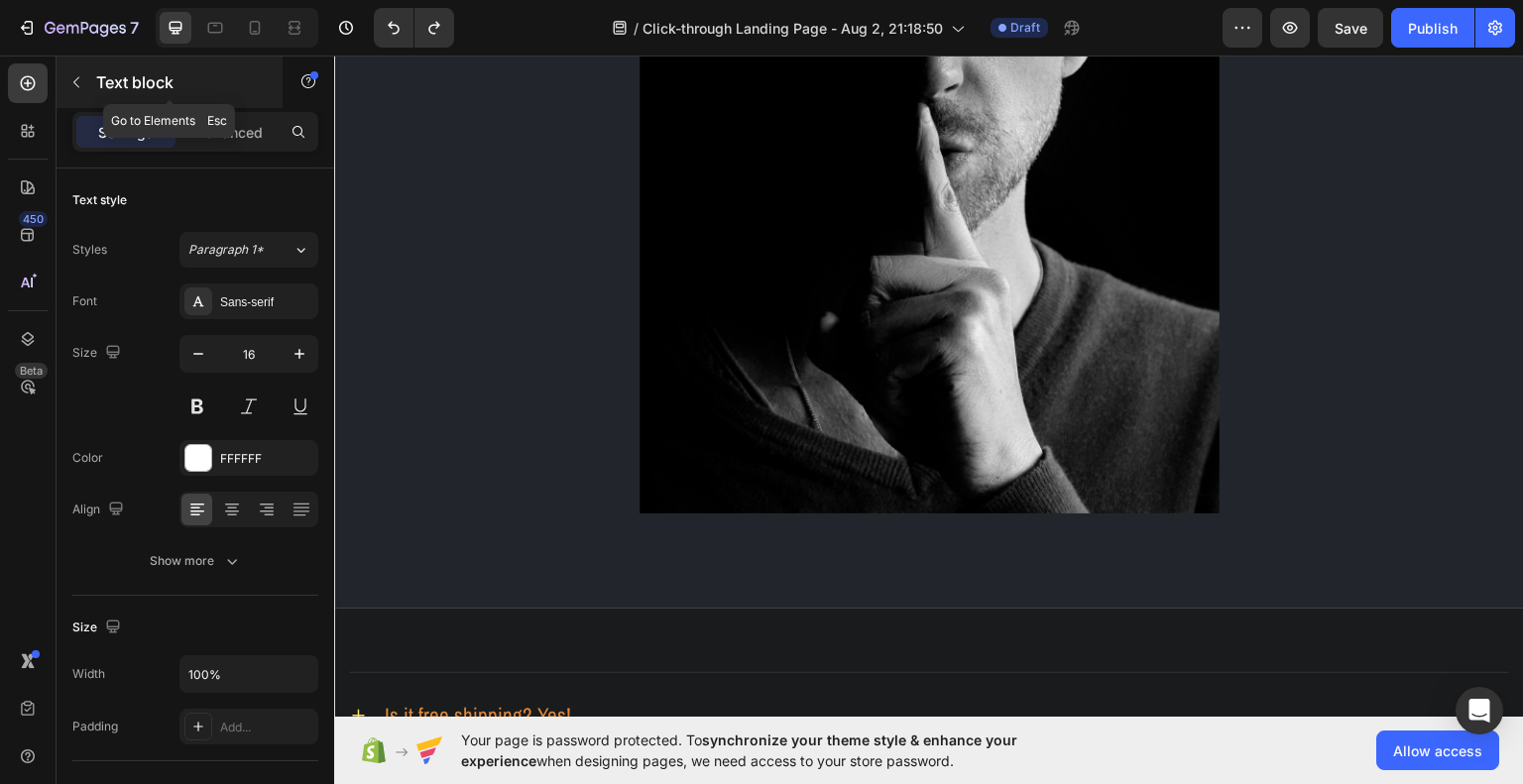 click 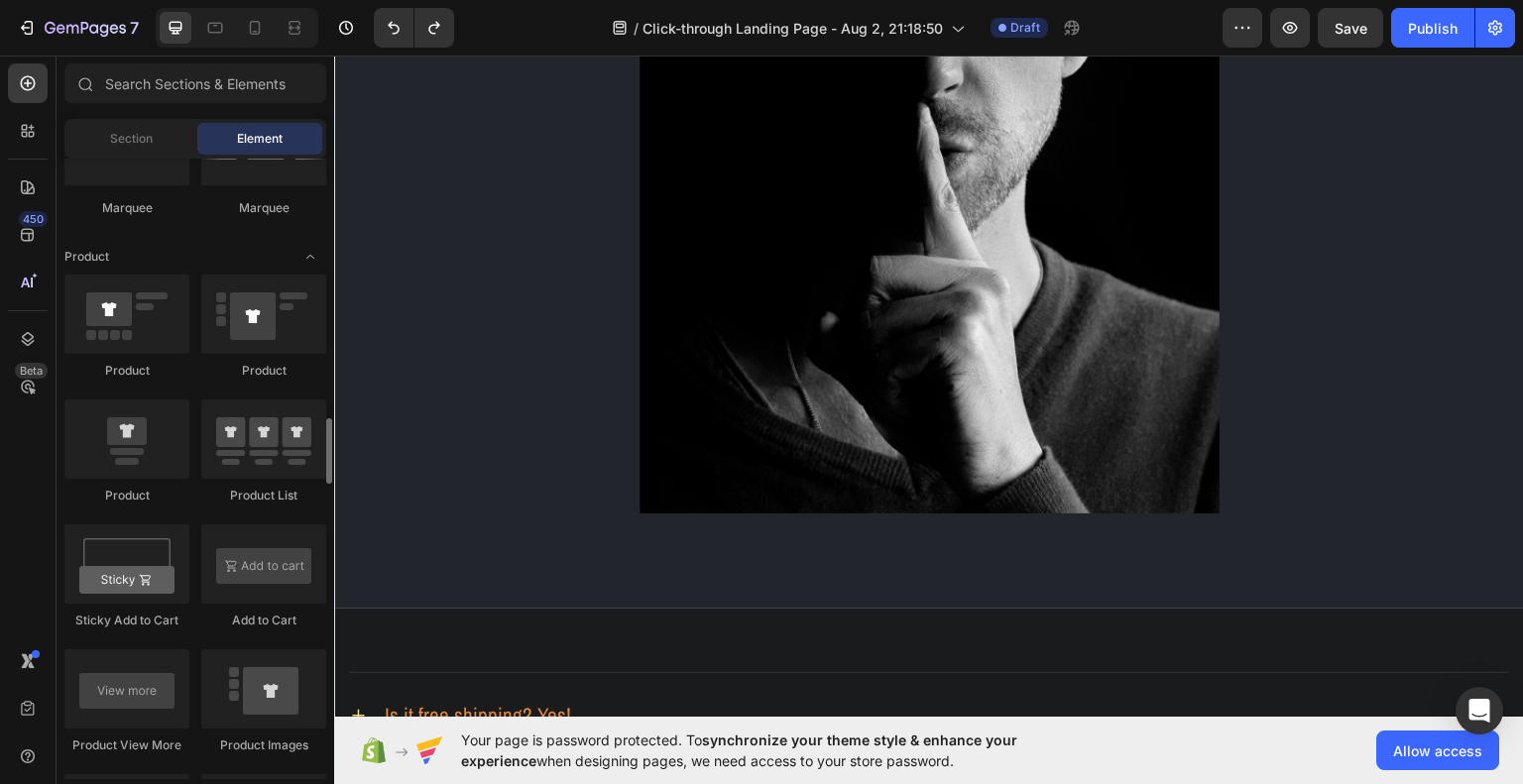 scroll, scrollTop: 2452, scrollLeft: 0, axis: vertical 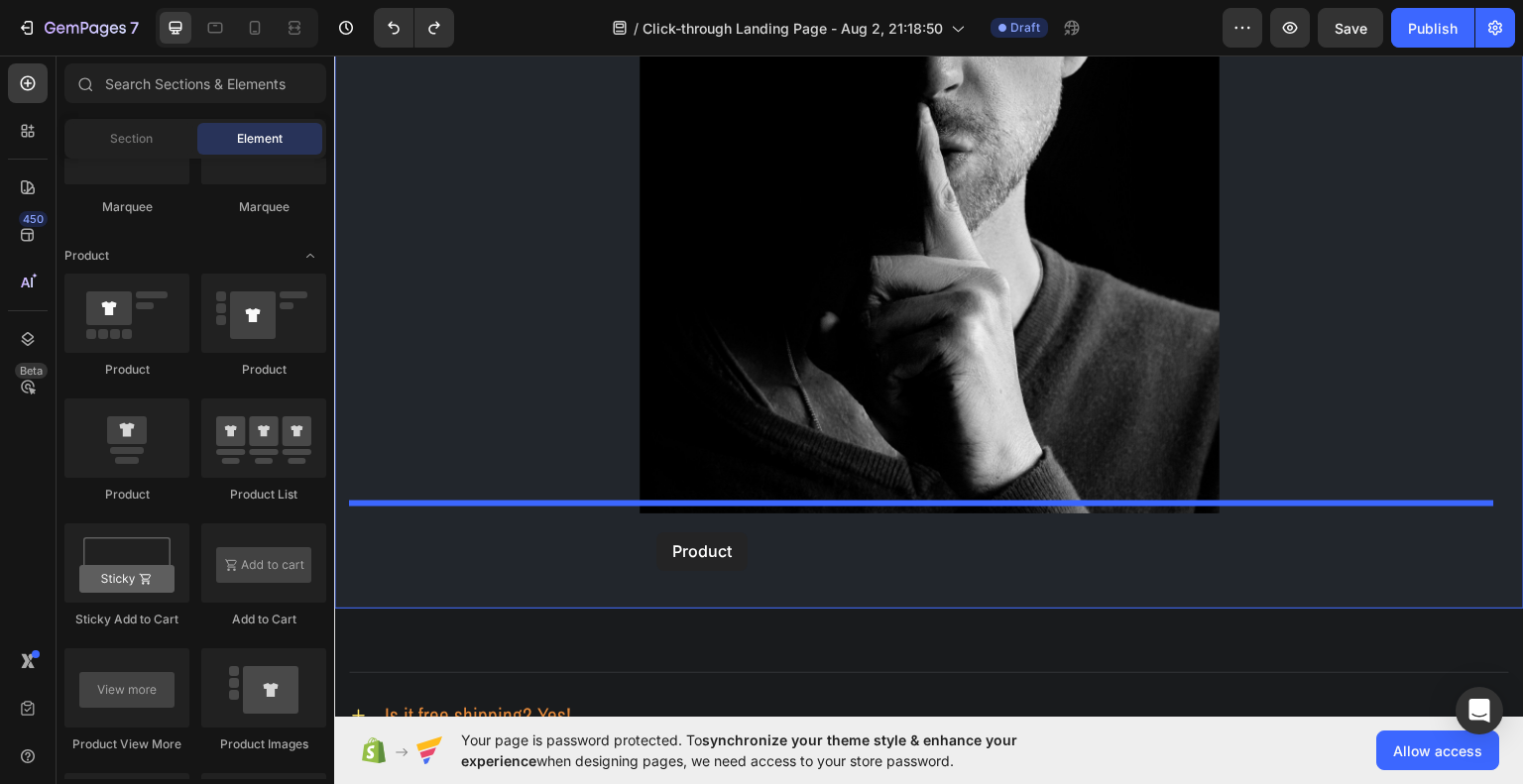 drag, startPoint x: 482, startPoint y: 497, endPoint x: 656, endPoint y: 531, distance: 177.29072 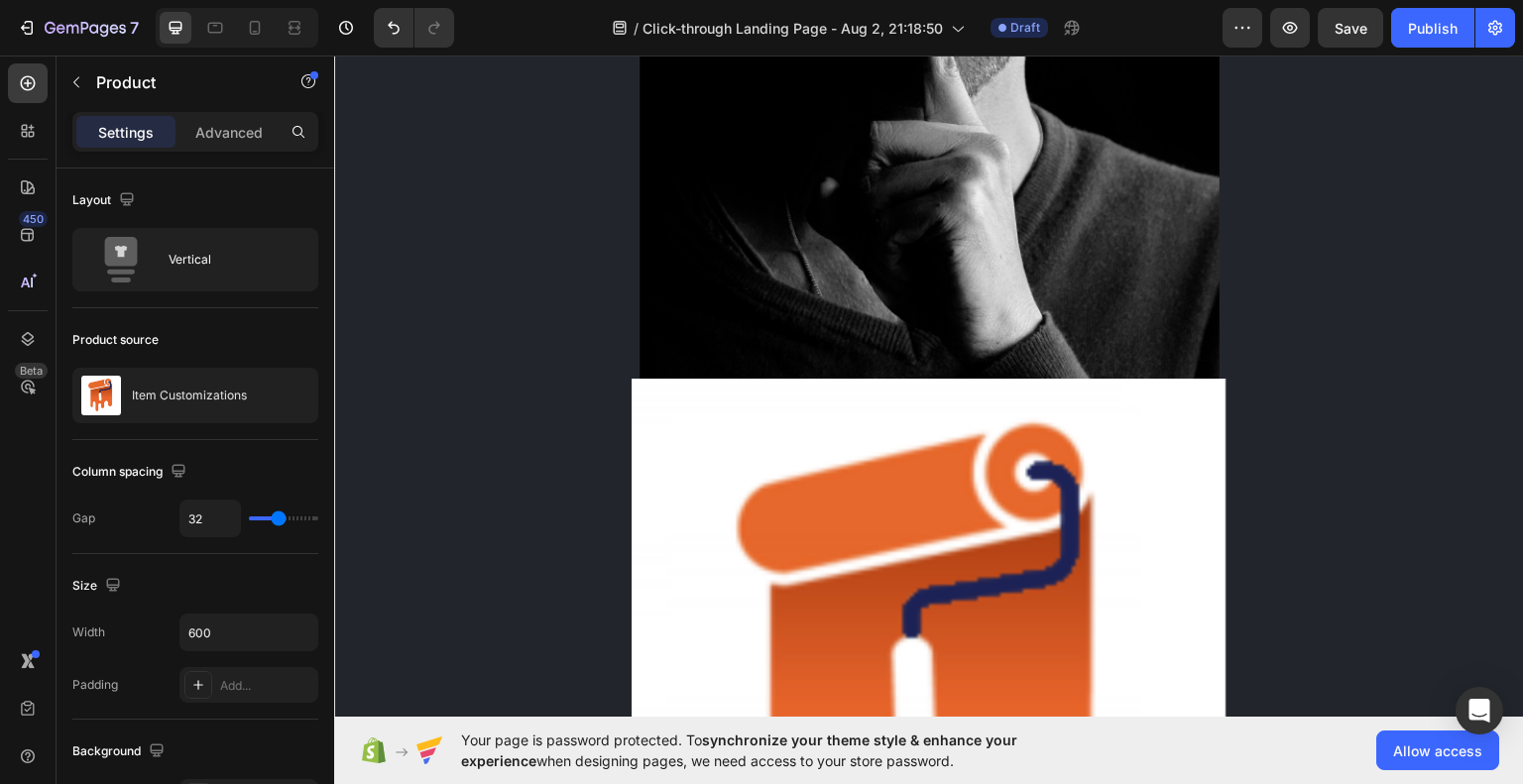 scroll, scrollTop: 2563, scrollLeft: 0, axis: vertical 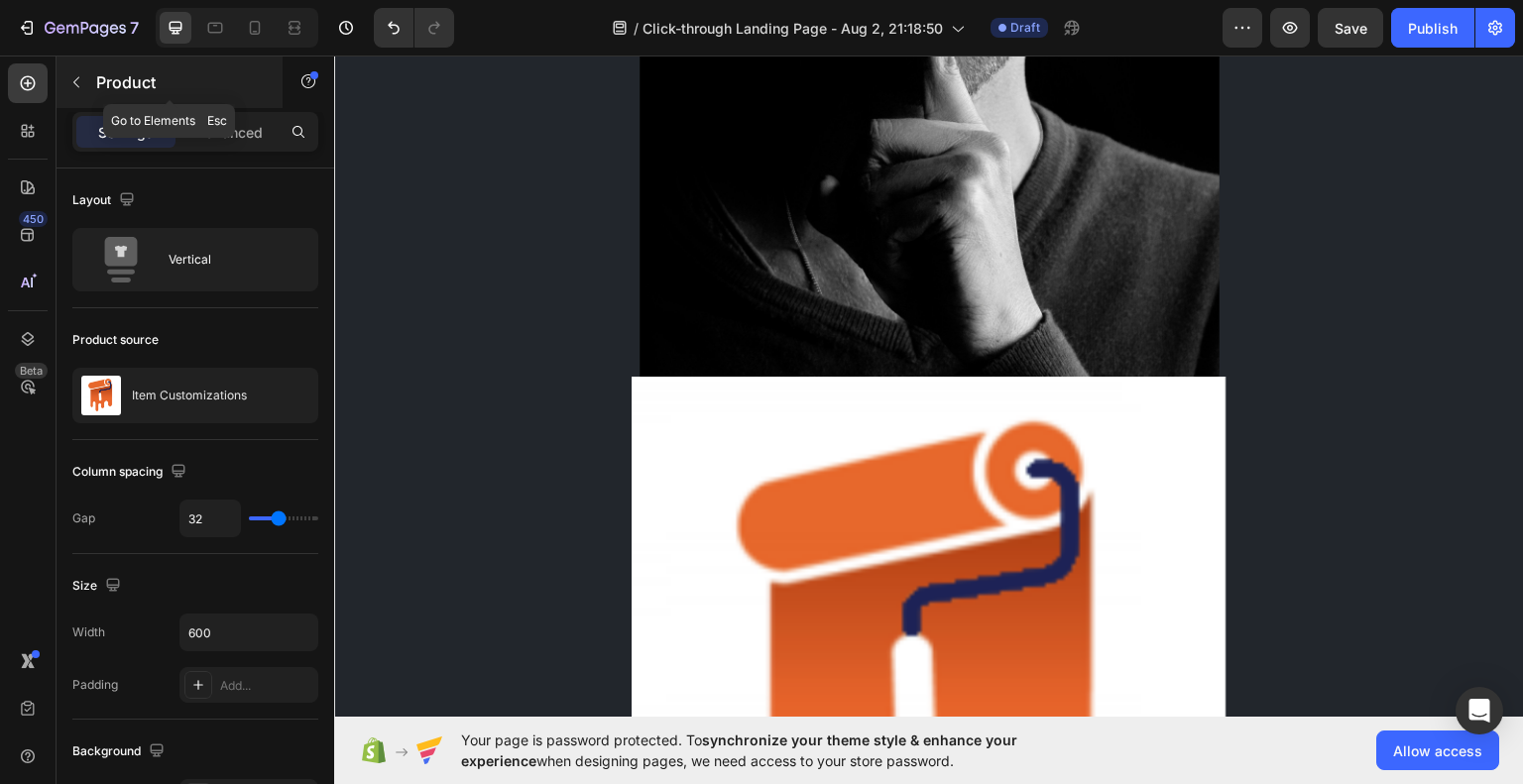 click at bounding box center [76, 82] 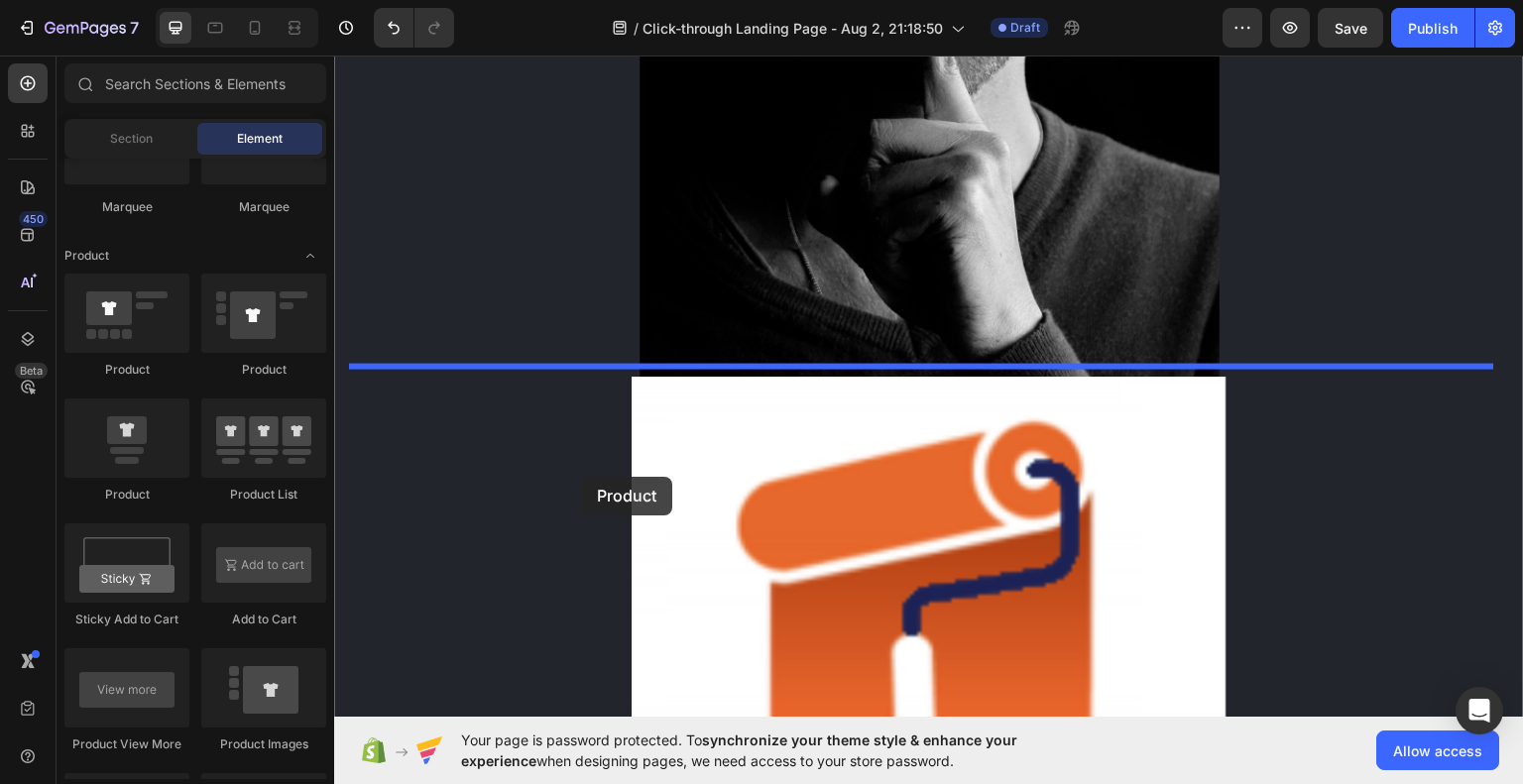 drag, startPoint x: 475, startPoint y: 398, endPoint x: 581, endPoint y: 476, distance: 131.60547 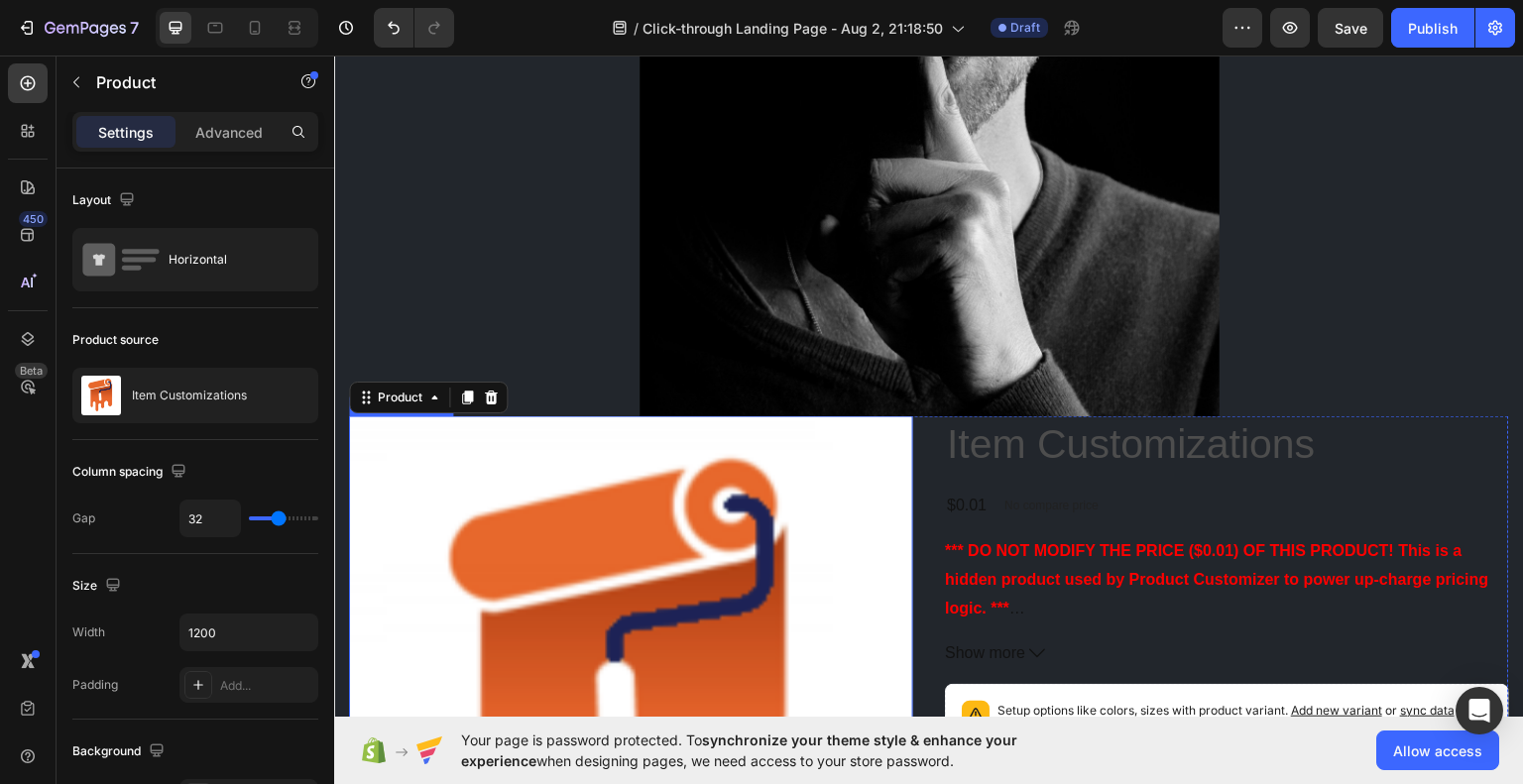 scroll, scrollTop: 2514, scrollLeft: 0, axis: vertical 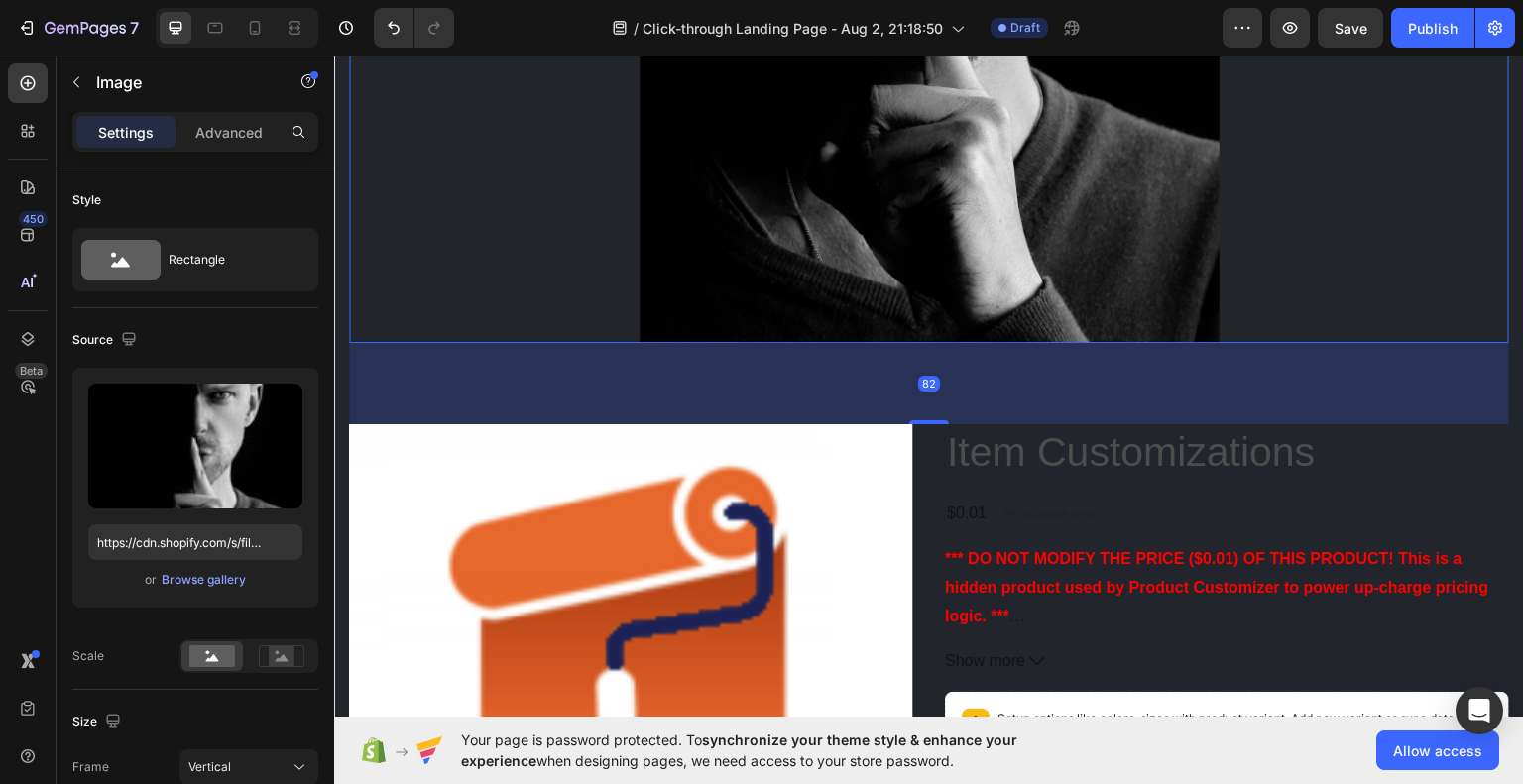 drag, startPoint x: 926, startPoint y: 413, endPoint x: 917, endPoint y: 497, distance: 84.48077 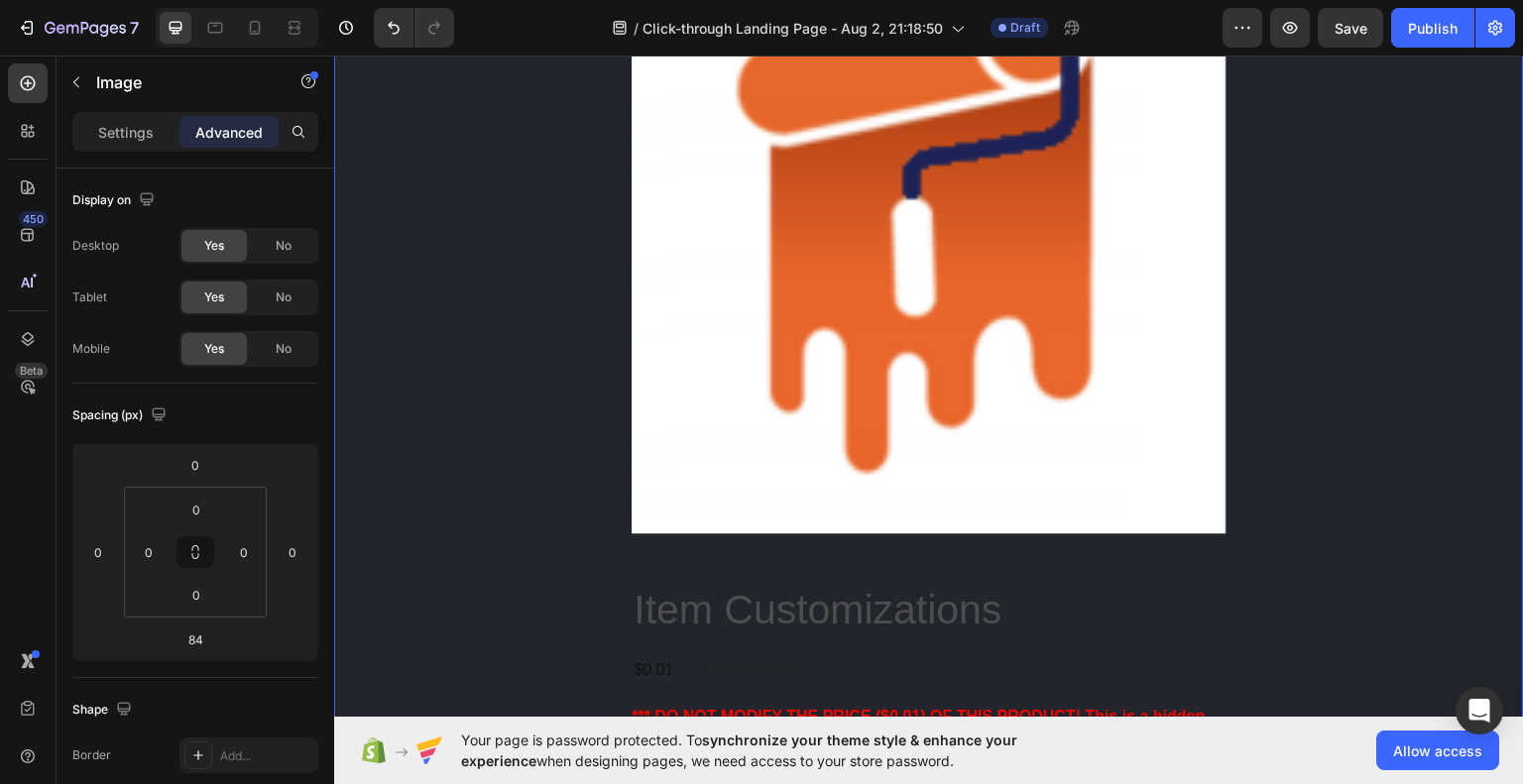 scroll, scrollTop: 3753, scrollLeft: 0, axis: vertical 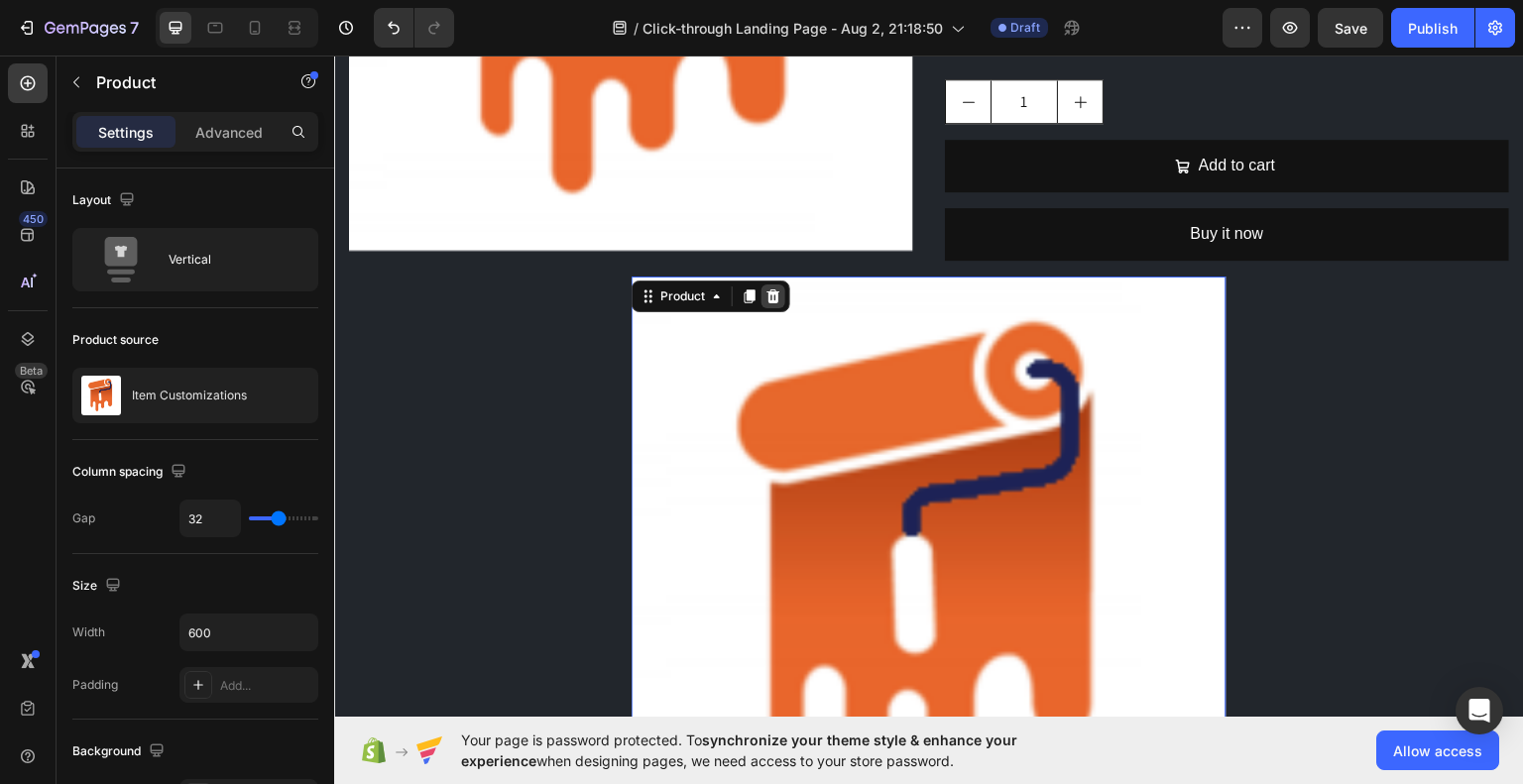 click 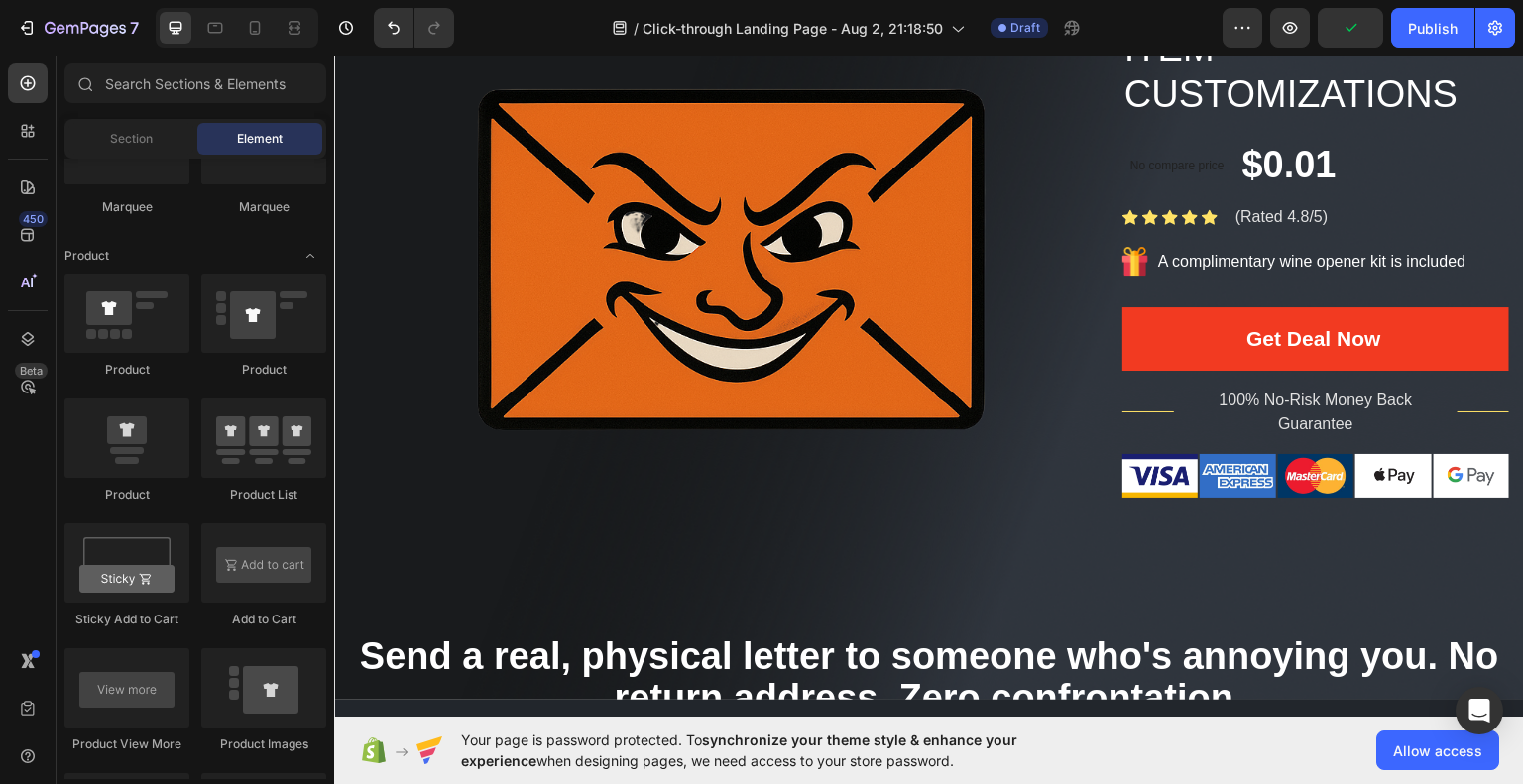 scroll, scrollTop: 217, scrollLeft: 0, axis: vertical 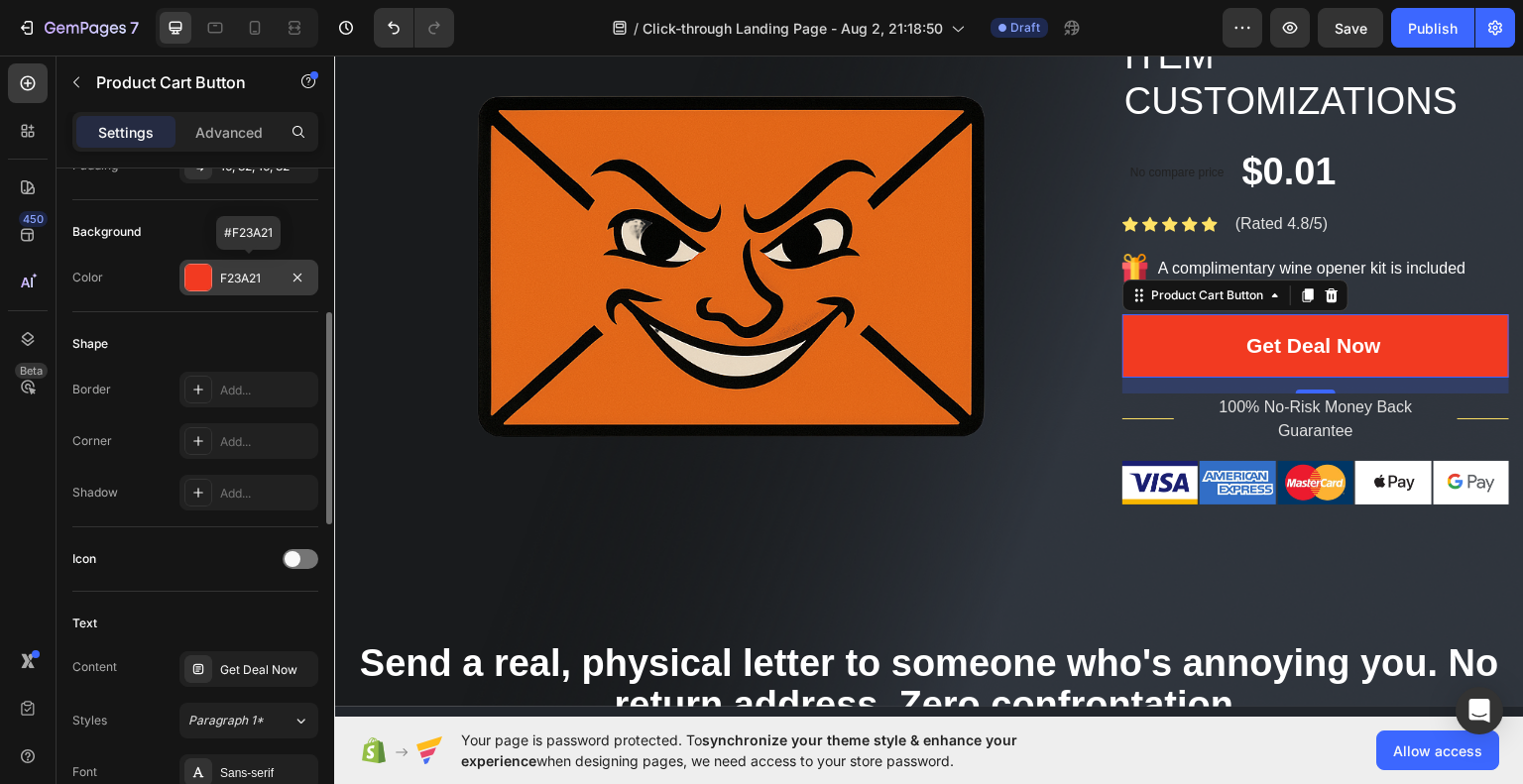click on "F23A21" at bounding box center [249, 278] 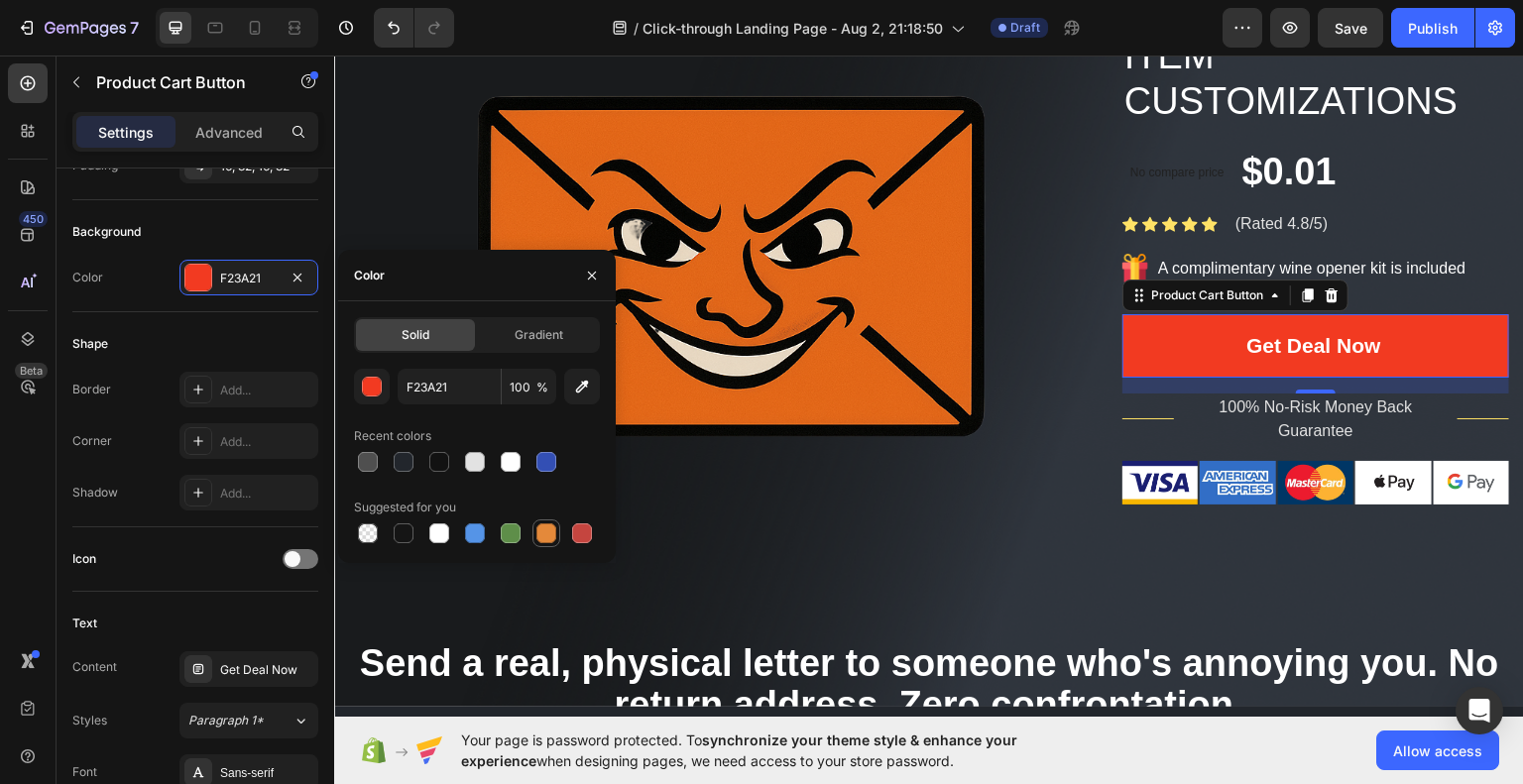 click at bounding box center [546, 533] 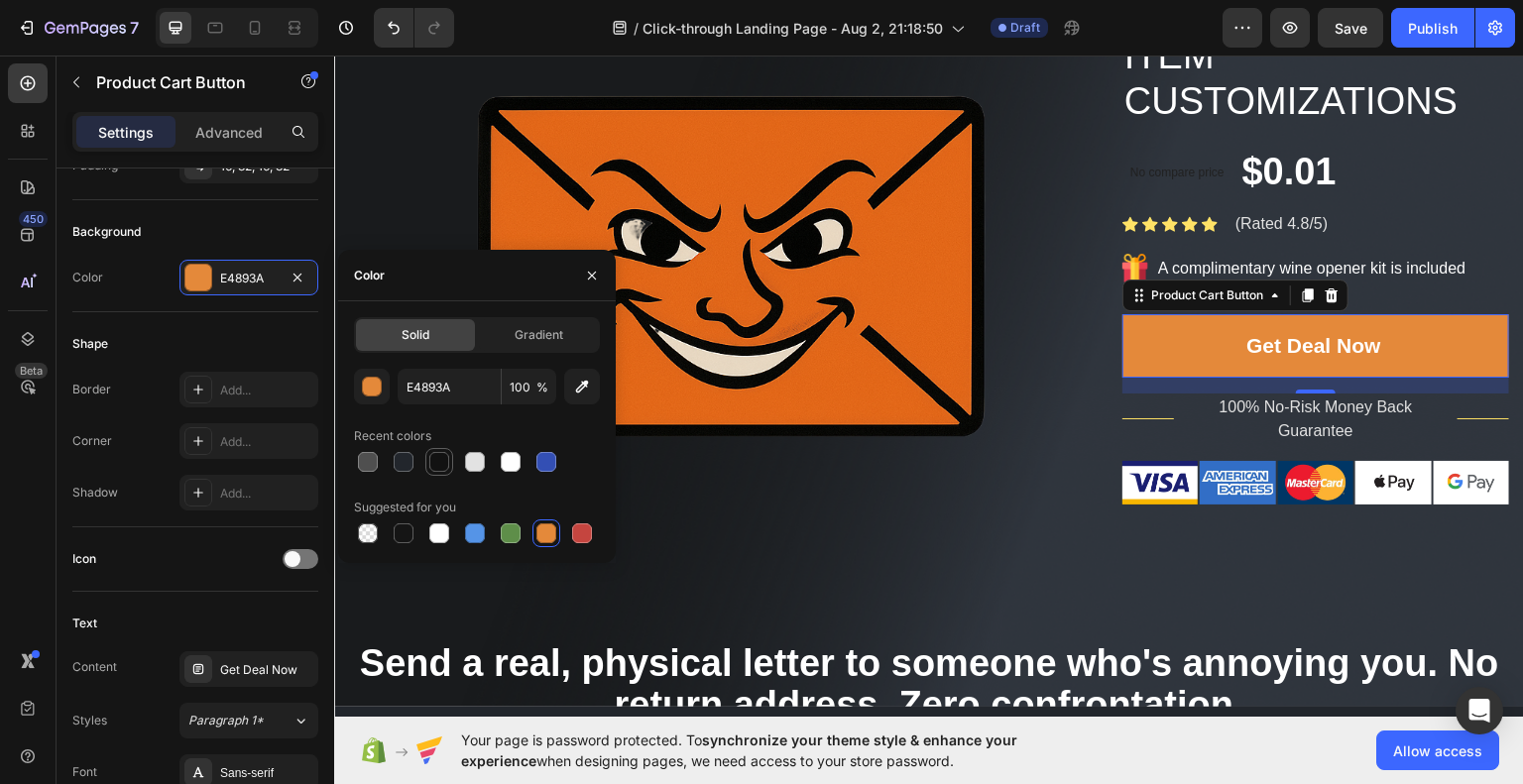 click at bounding box center (439, 462) 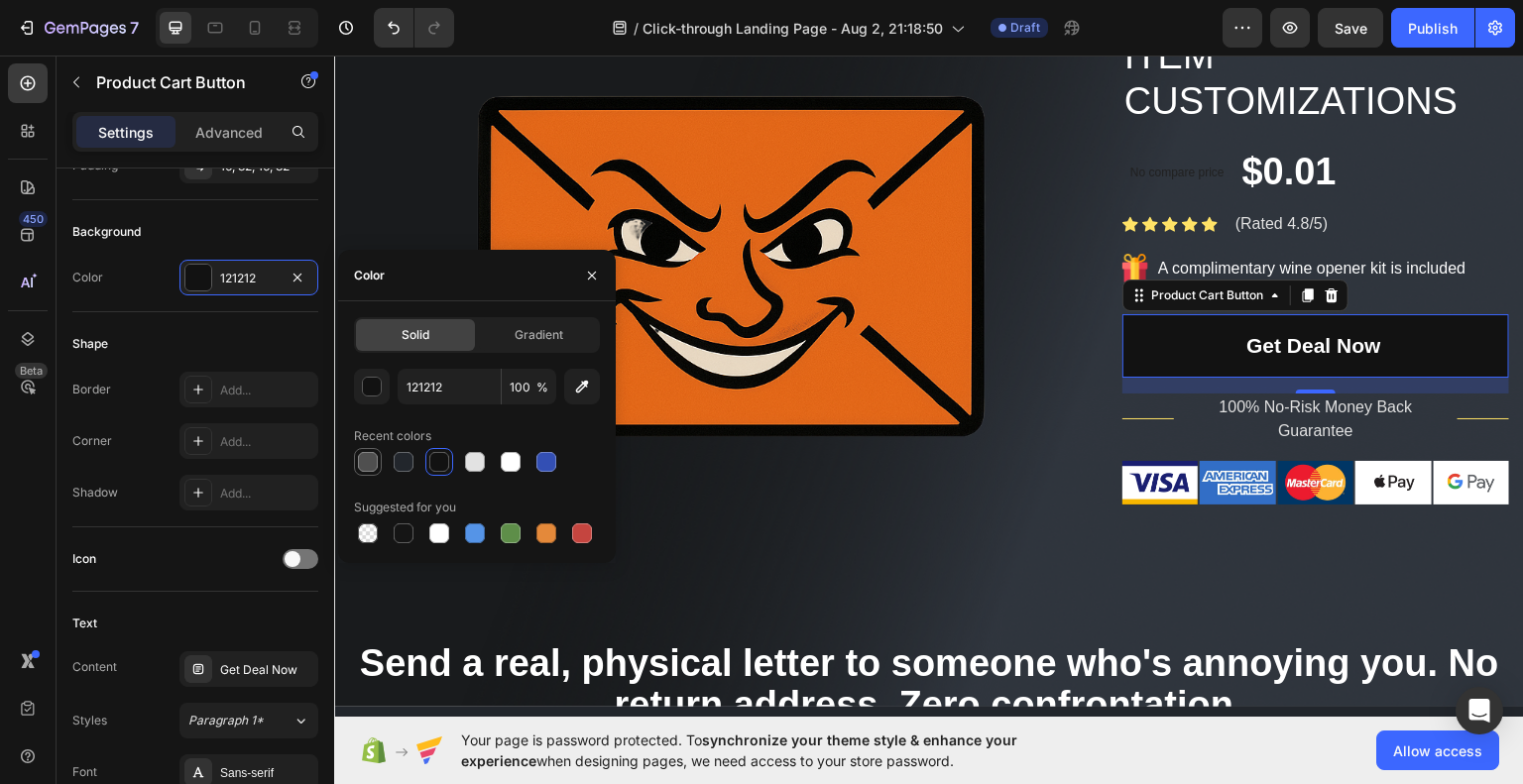 click at bounding box center [368, 462] 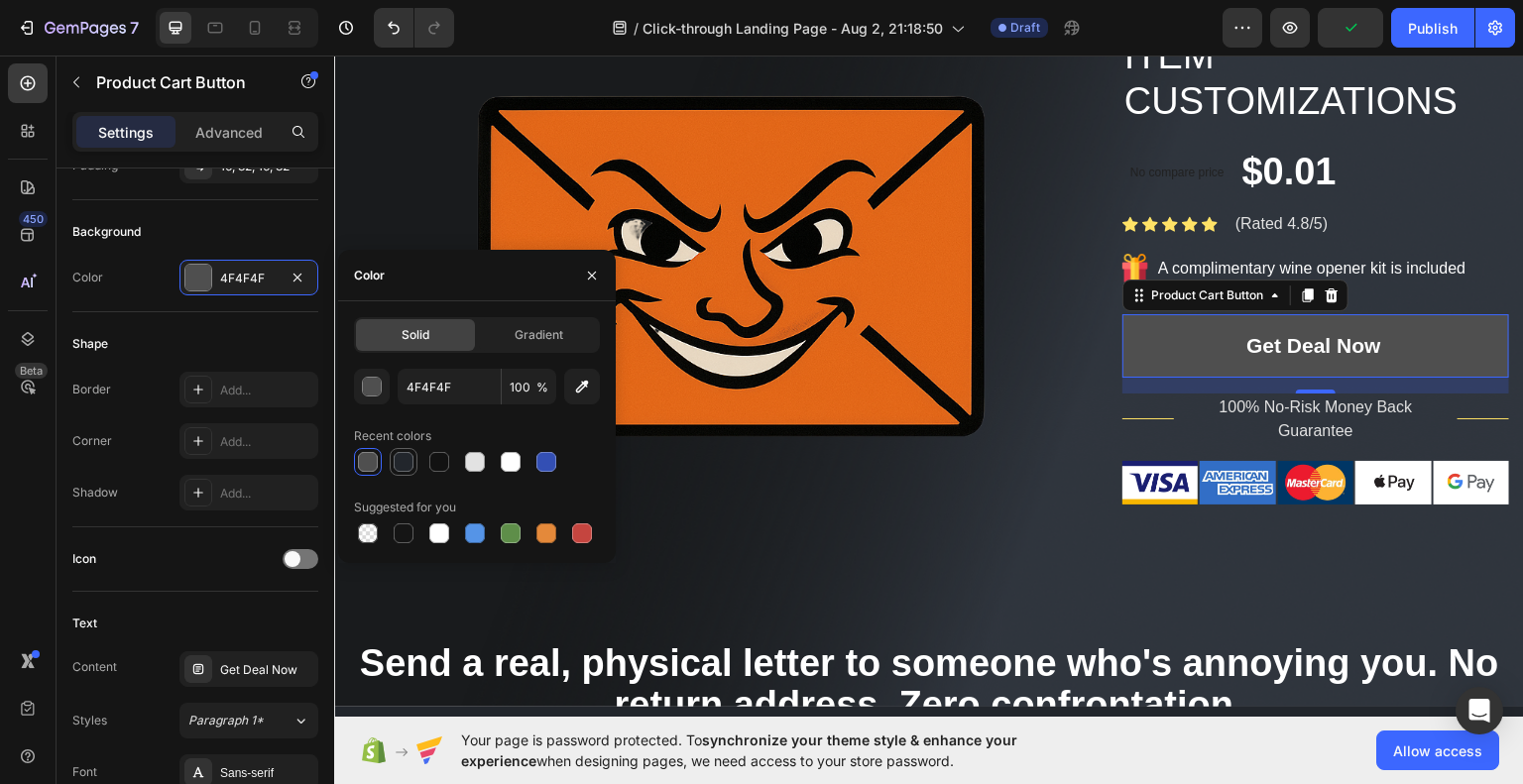 click at bounding box center (404, 462) 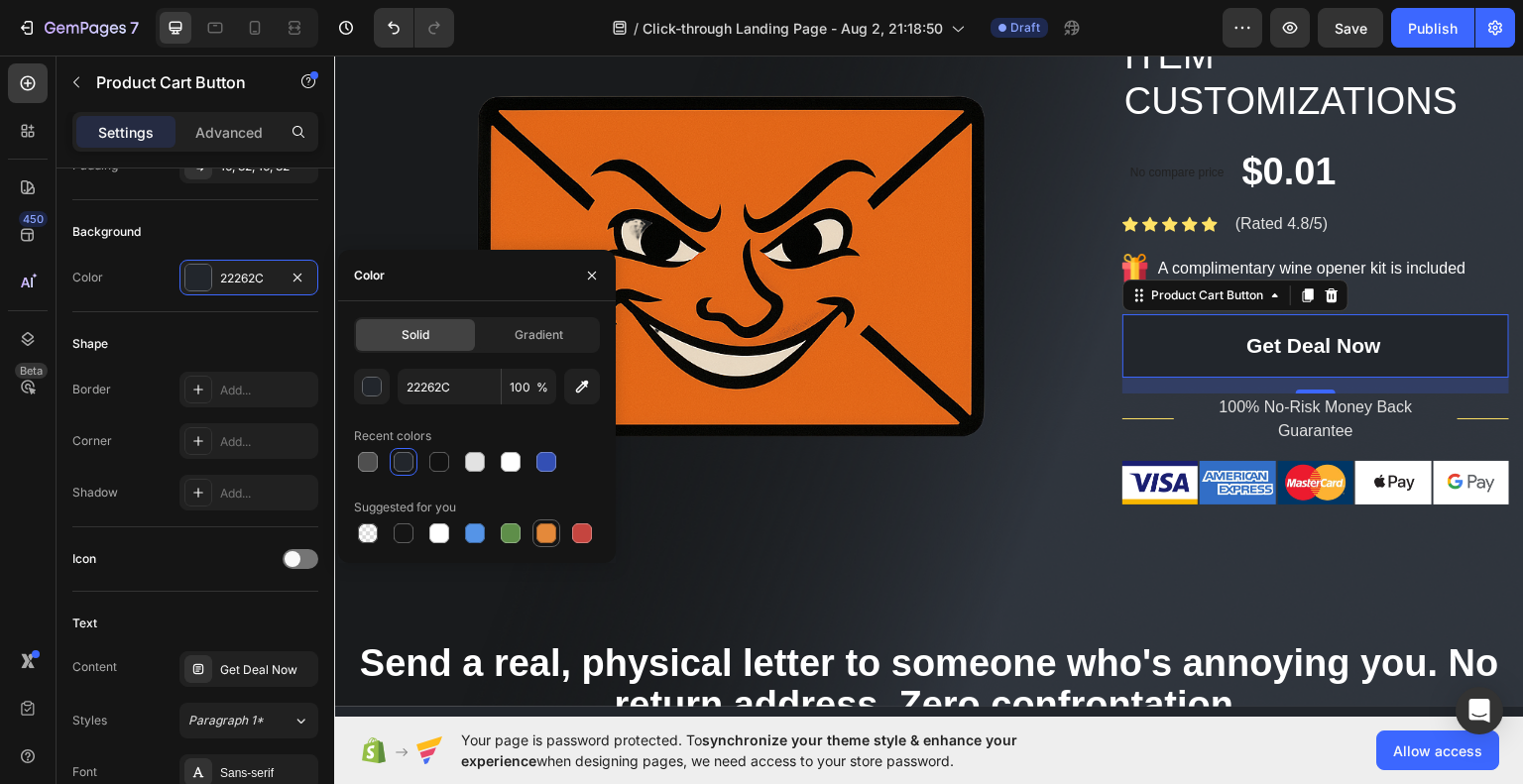 click at bounding box center (546, 533) 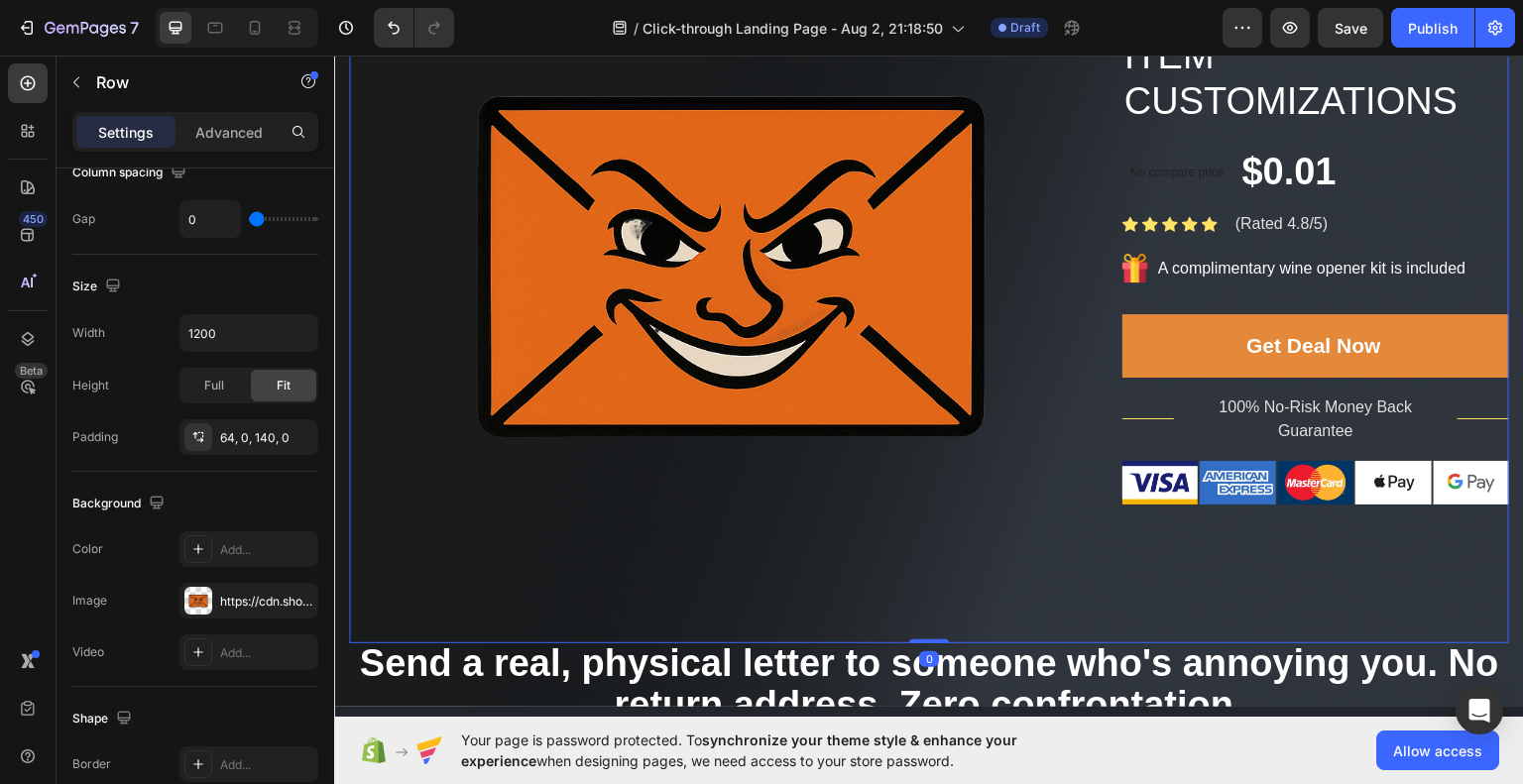 scroll, scrollTop: 0, scrollLeft: 0, axis: both 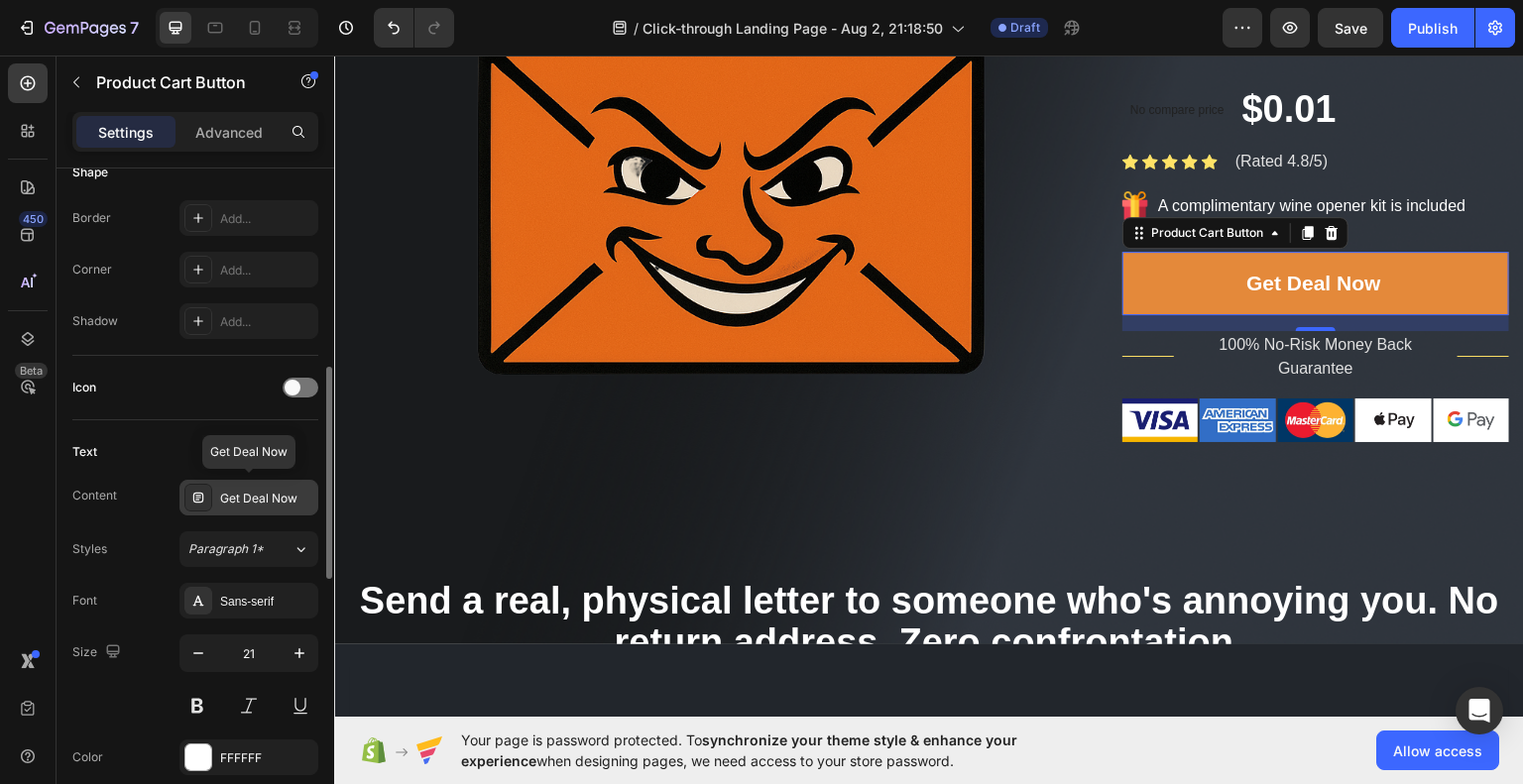 click on "Get Deal Now" at bounding box center (267, 499) 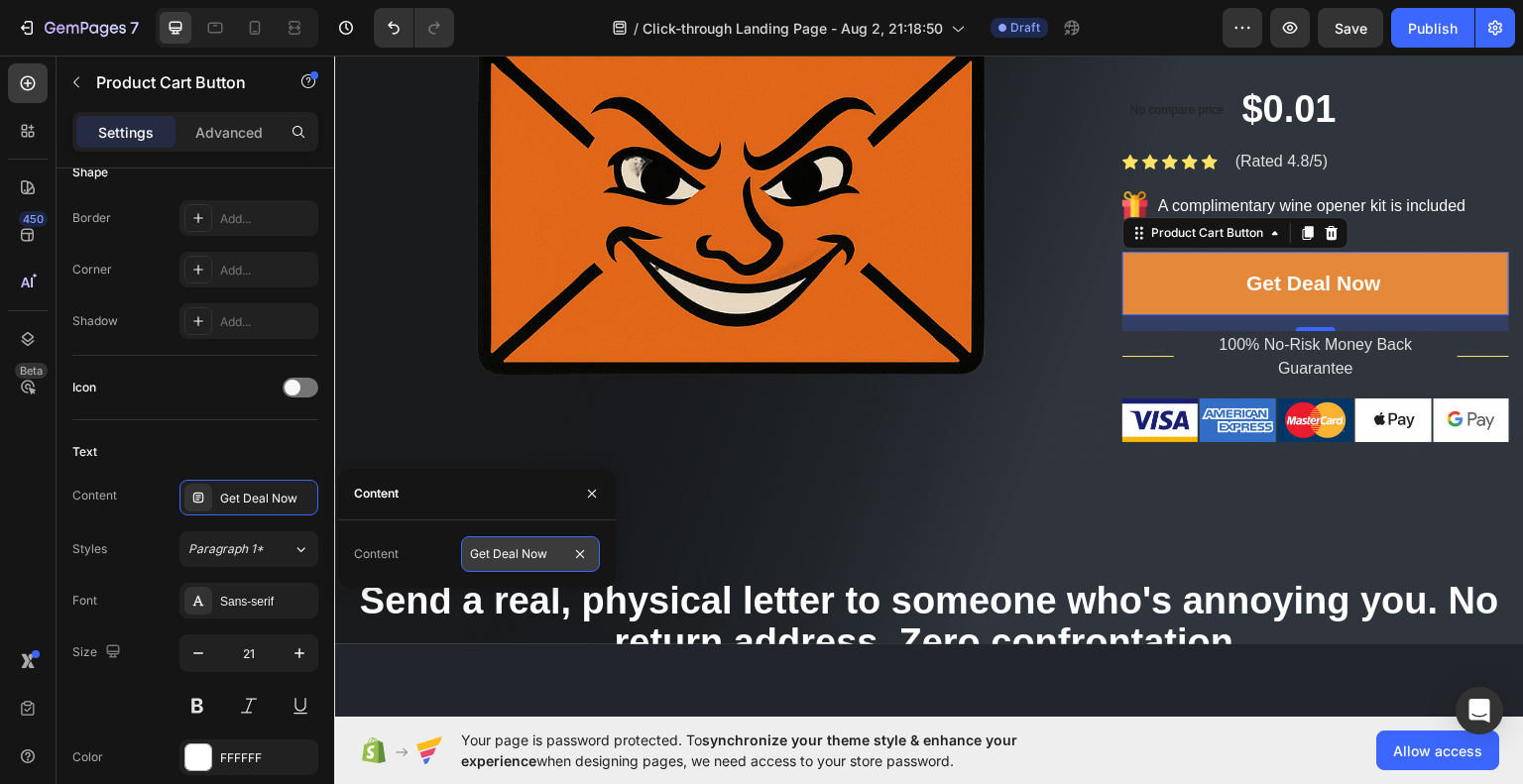 click on "Get Deal Now" at bounding box center [530, 554] 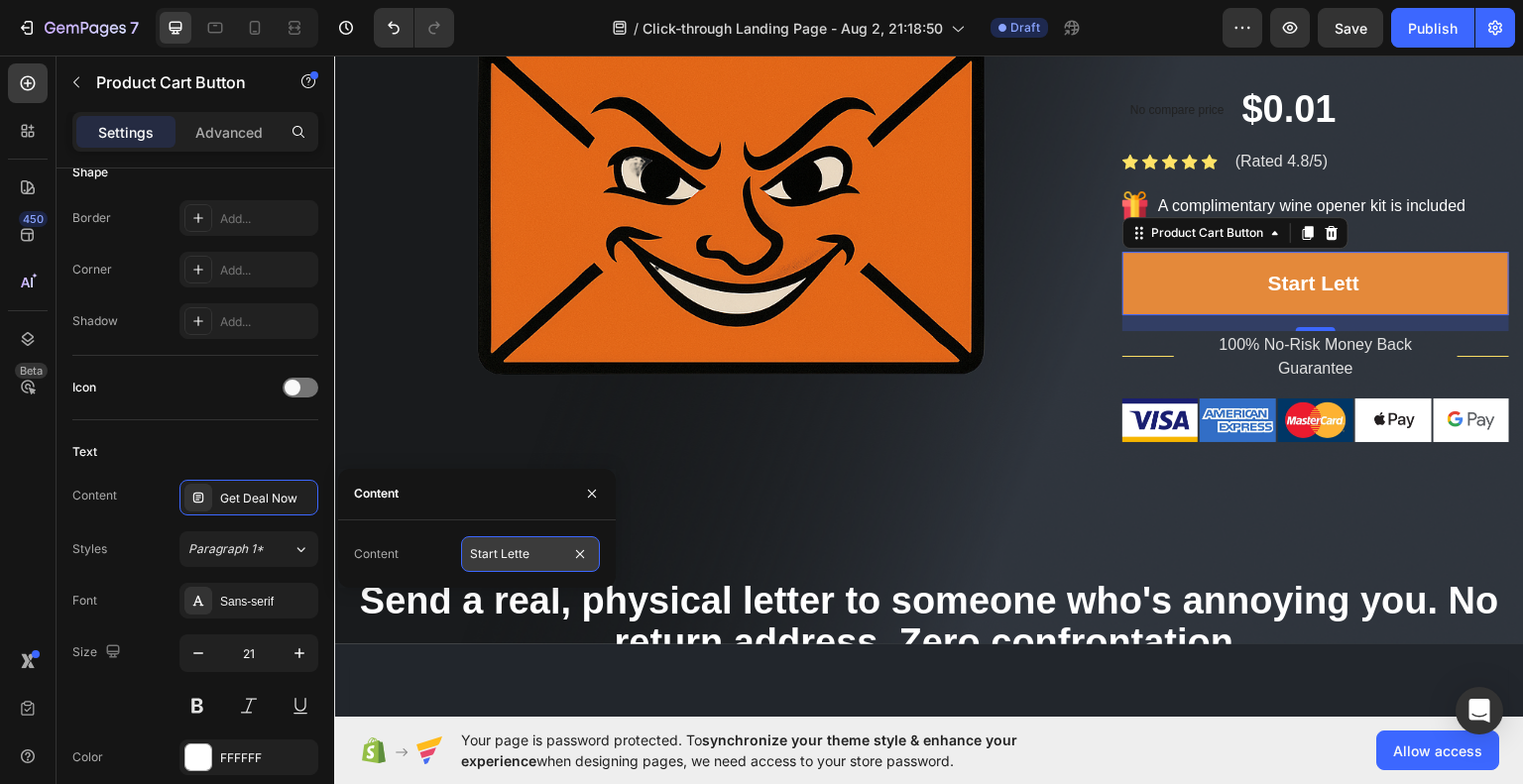 type on "Start Letter" 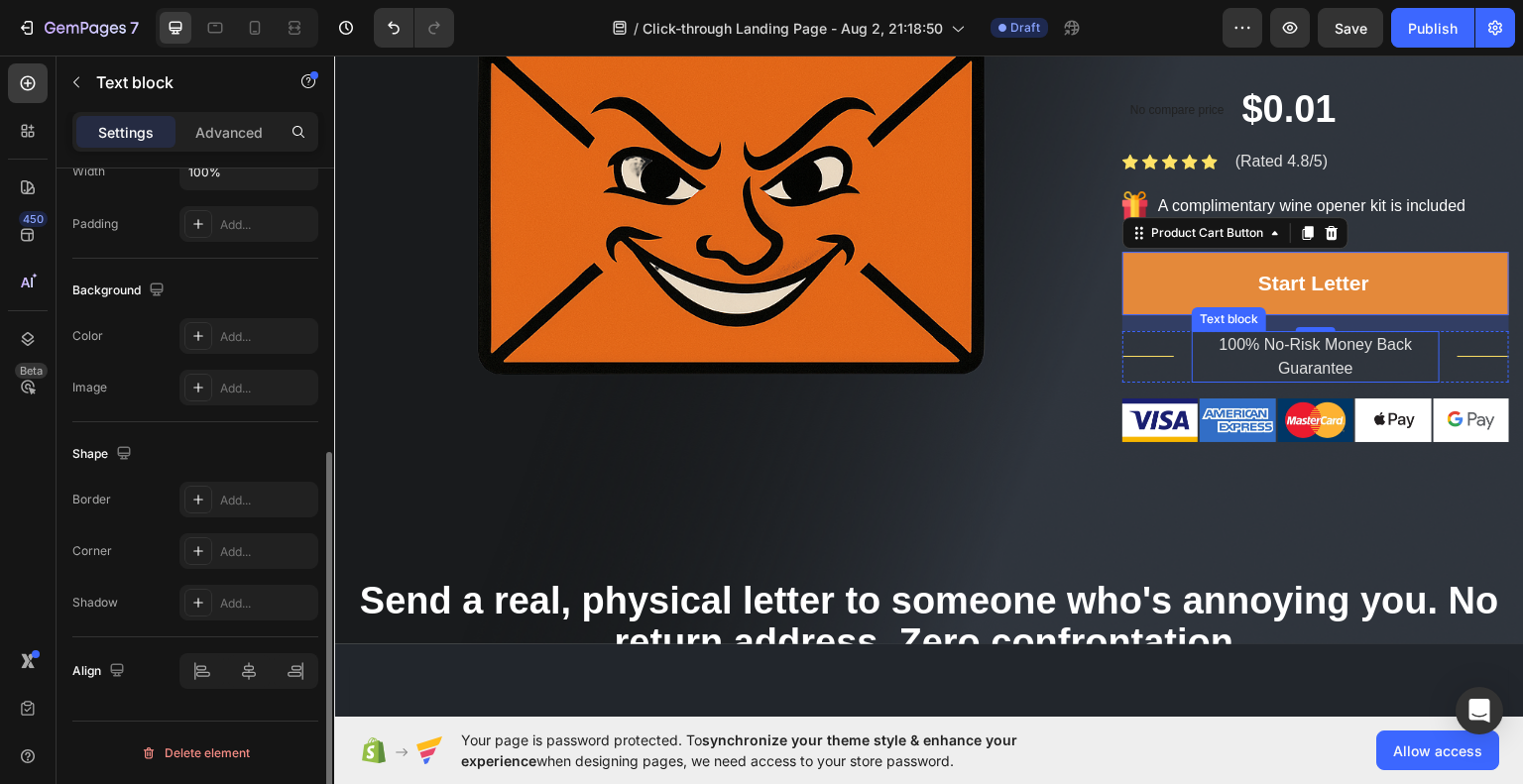 click on "100% No-Risk Money Back Guarantee" at bounding box center (1315, 356) 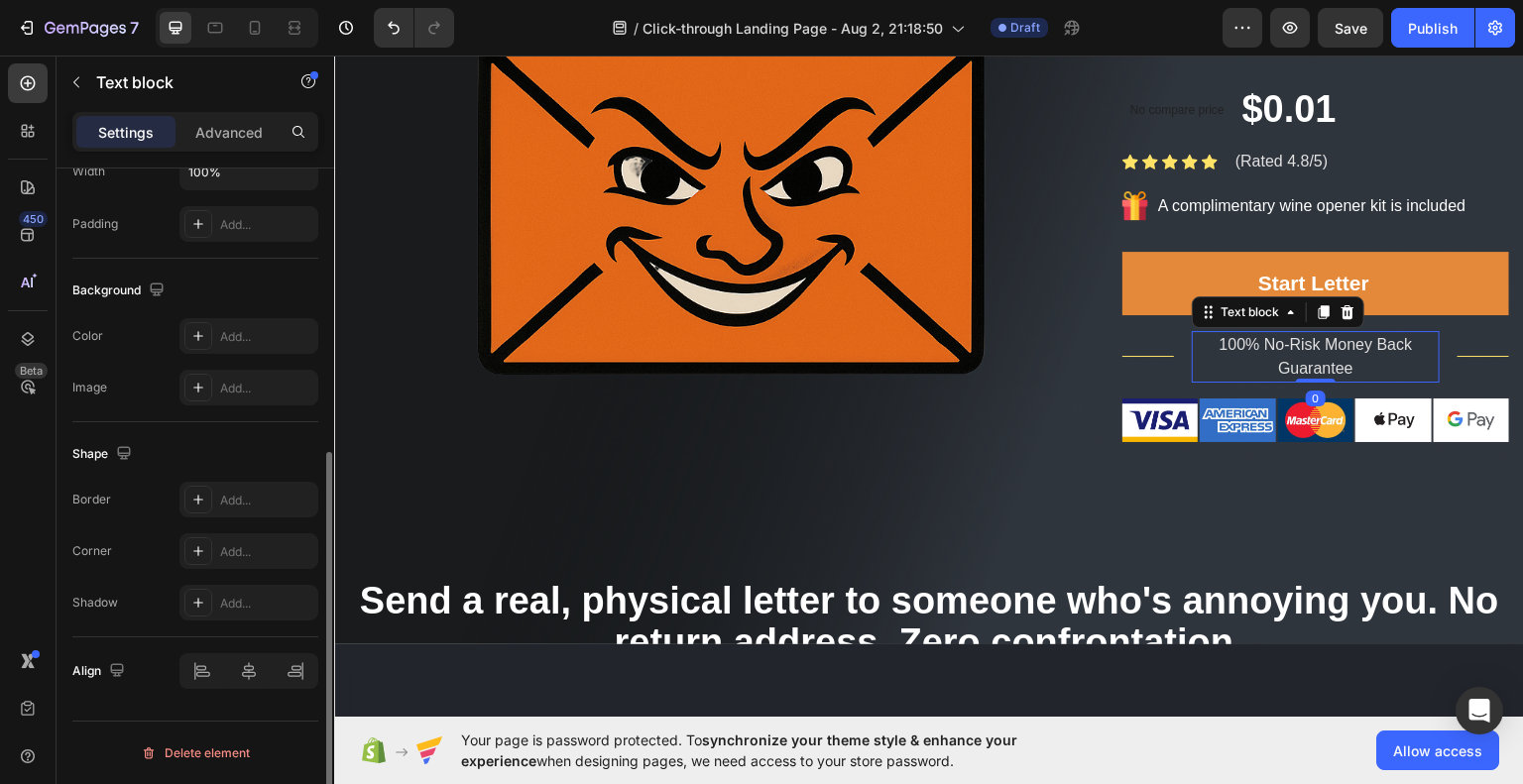 scroll, scrollTop: 0, scrollLeft: 0, axis: both 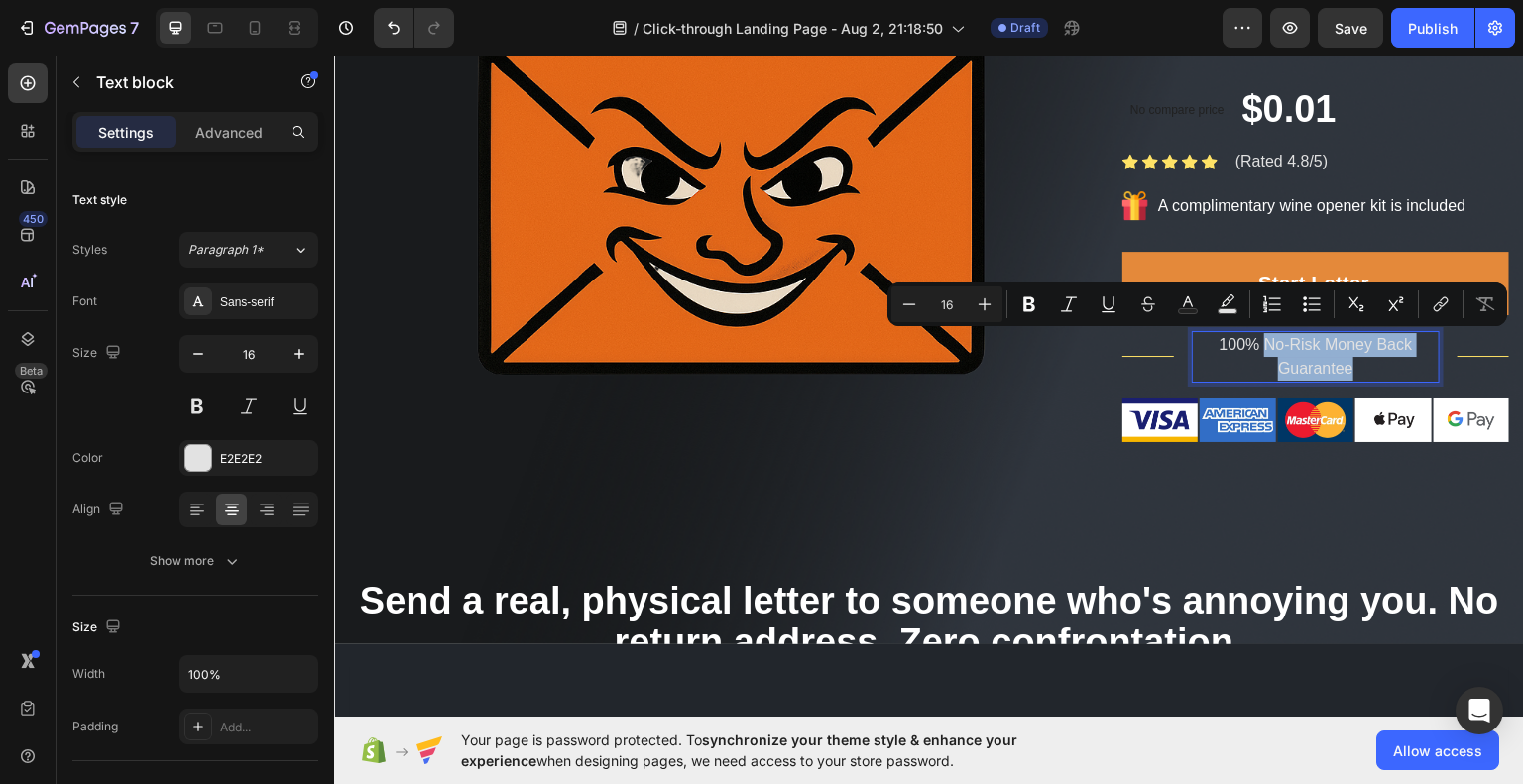 drag, startPoint x: 1345, startPoint y: 359, endPoint x: 1255, endPoint y: 345, distance: 91.08238 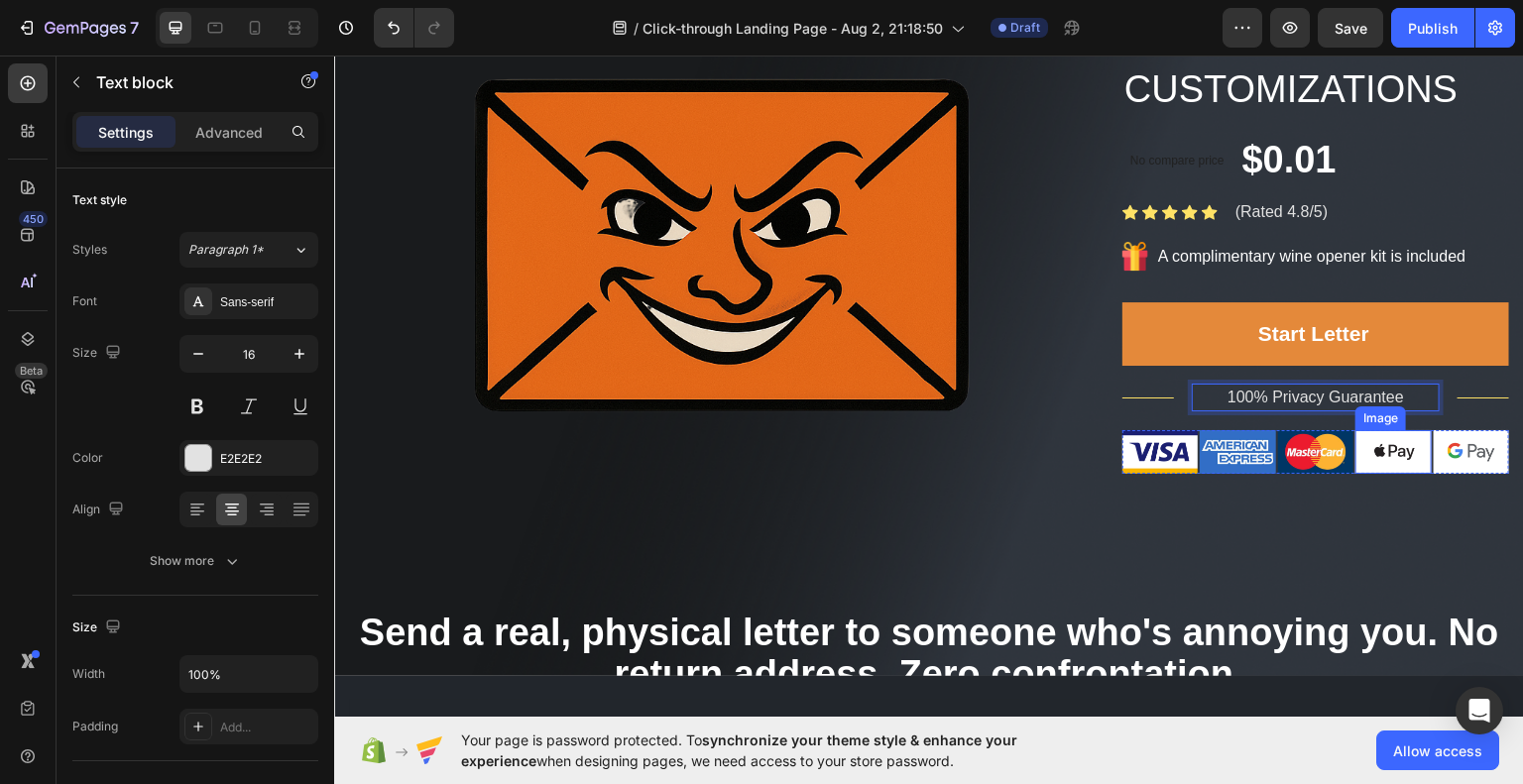 scroll, scrollTop: 210, scrollLeft: 0, axis: vertical 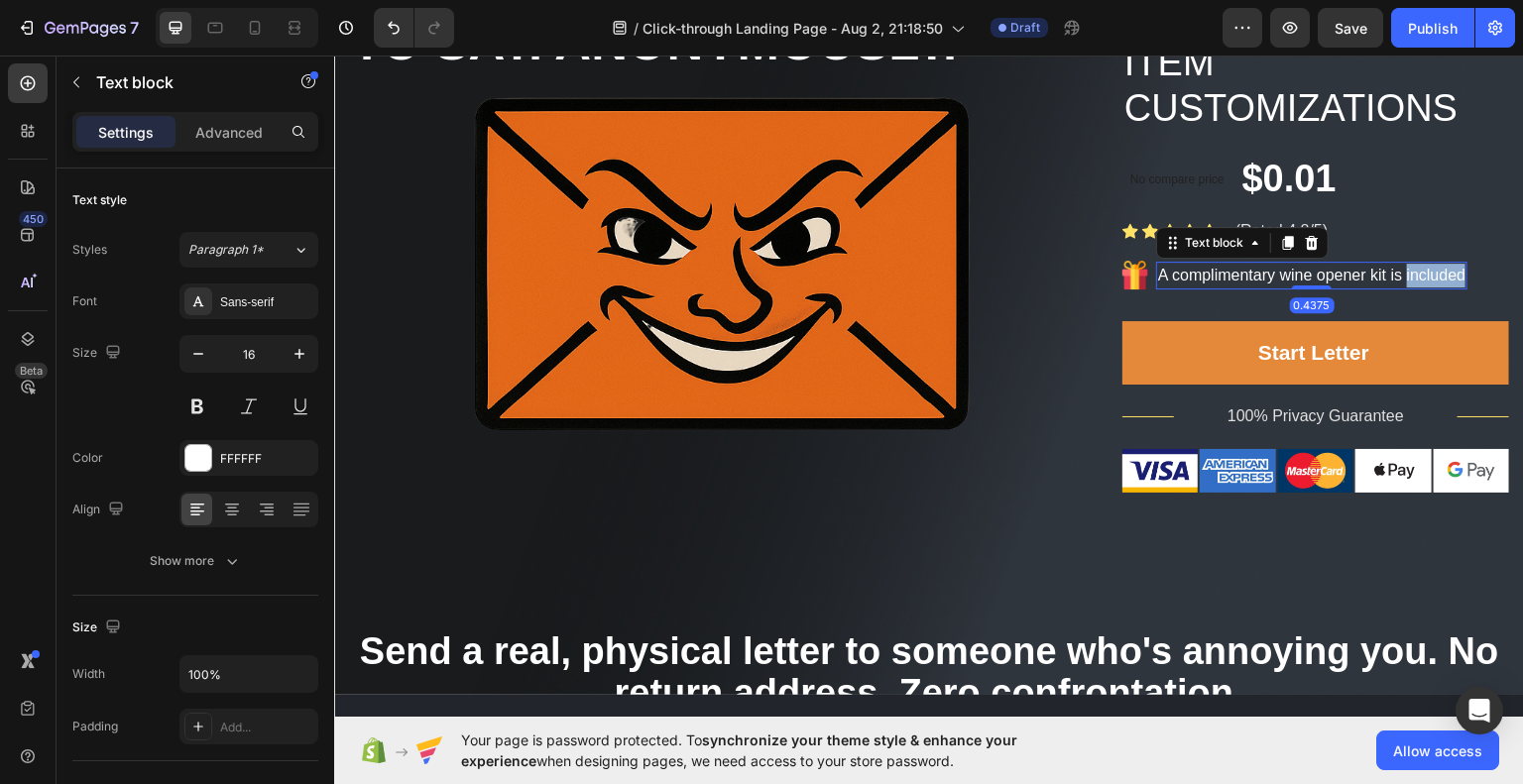 click on "A complimentary wine opener kit is included" at bounding box center [1312, 275] 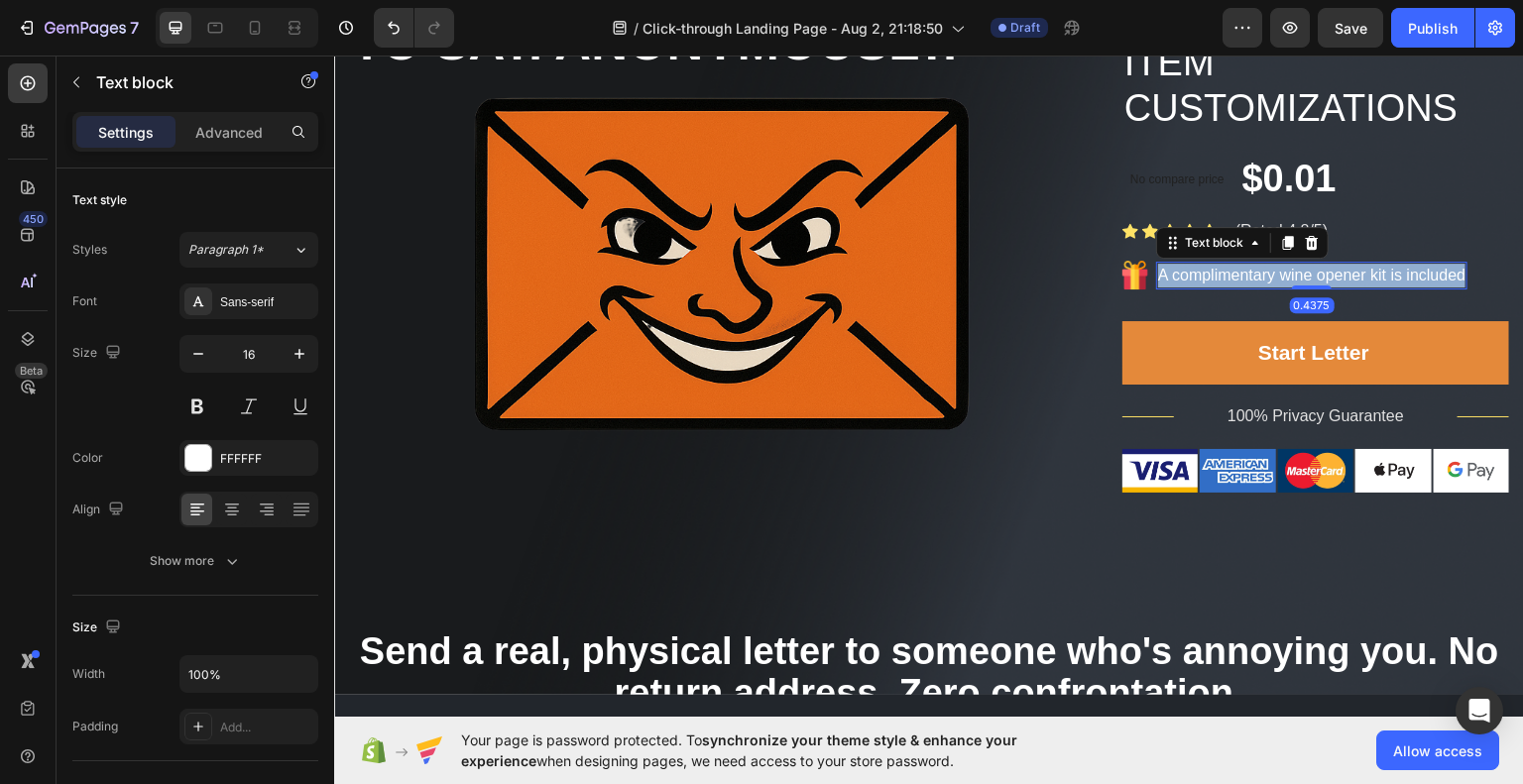 click on "A complimentary wine opener kit is included" at bounding box center [1312, 275] 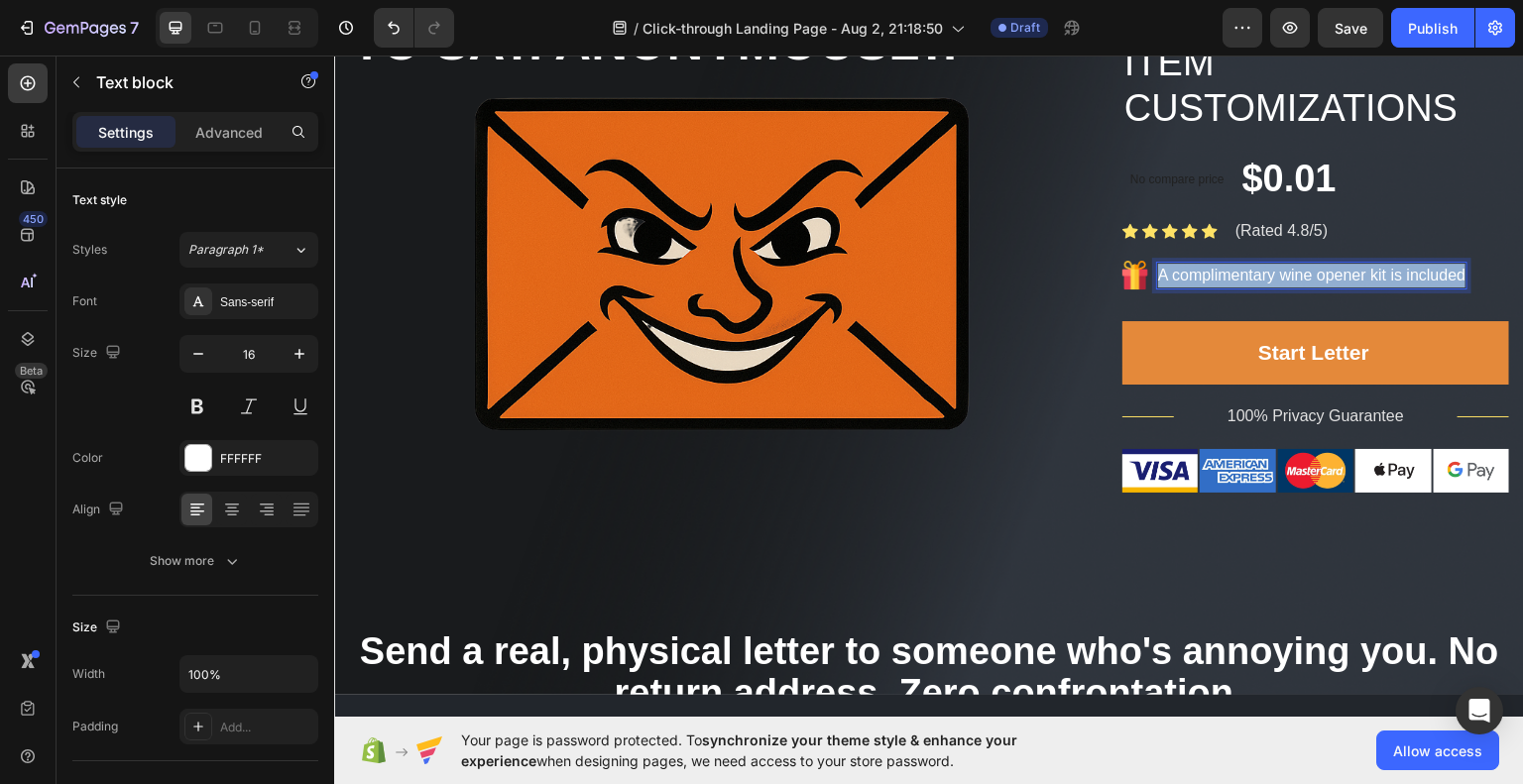 click on "A complimentary wine opener kit is included" at bounding box center [1312, 275] 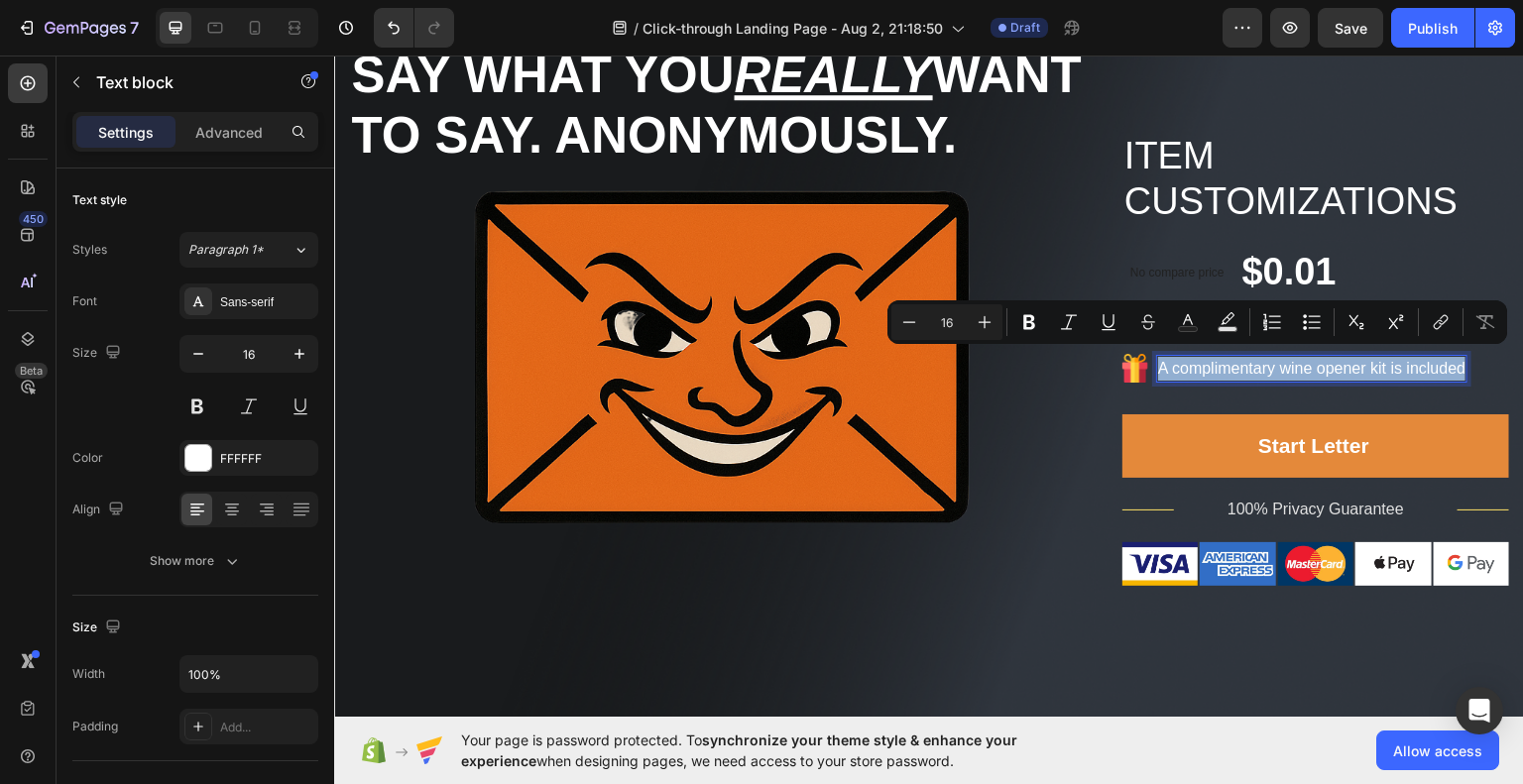 scroll, scrollTop: 114, scrollLeft: 0, axis: vertical 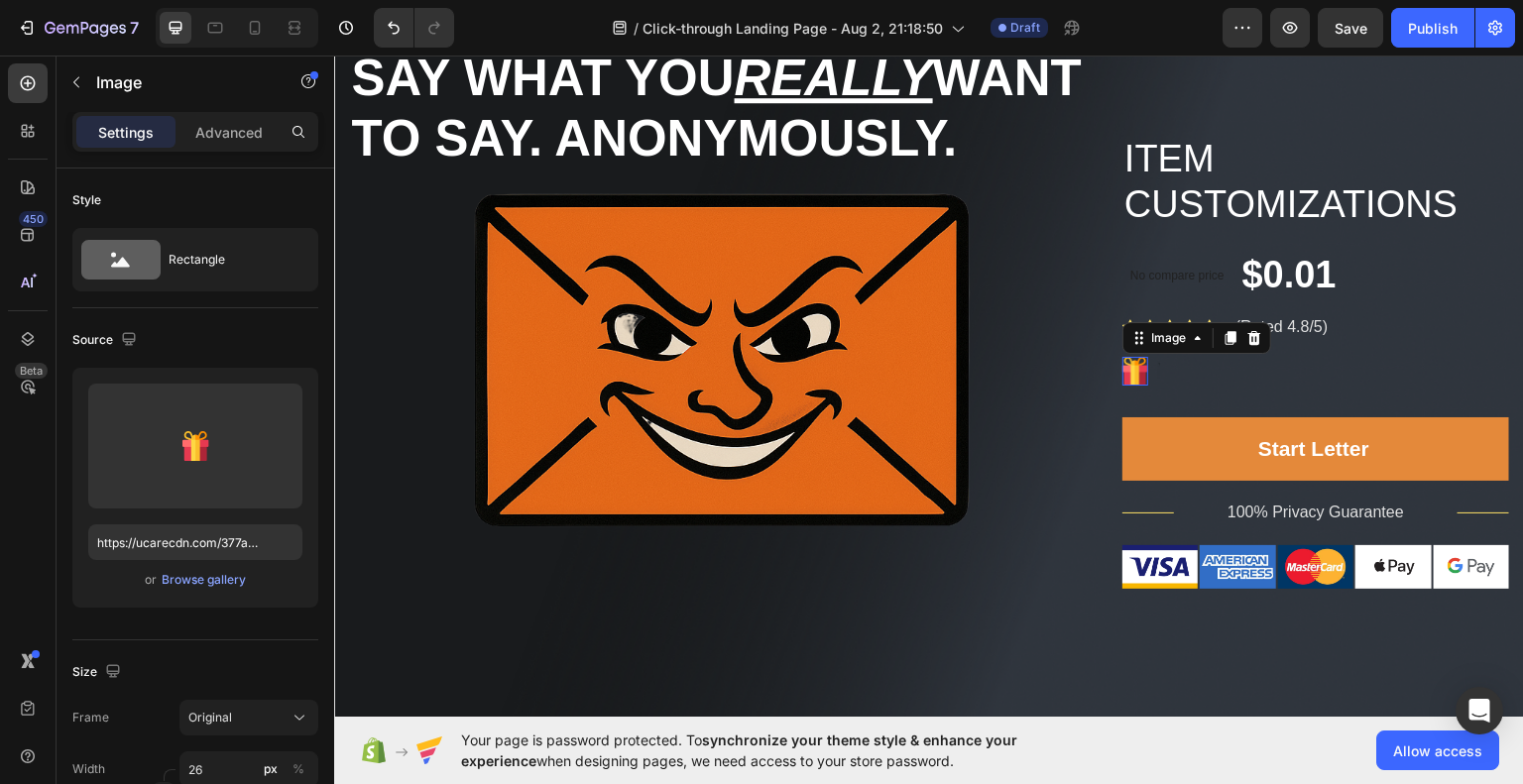 click at bounding box center [1135, 370] 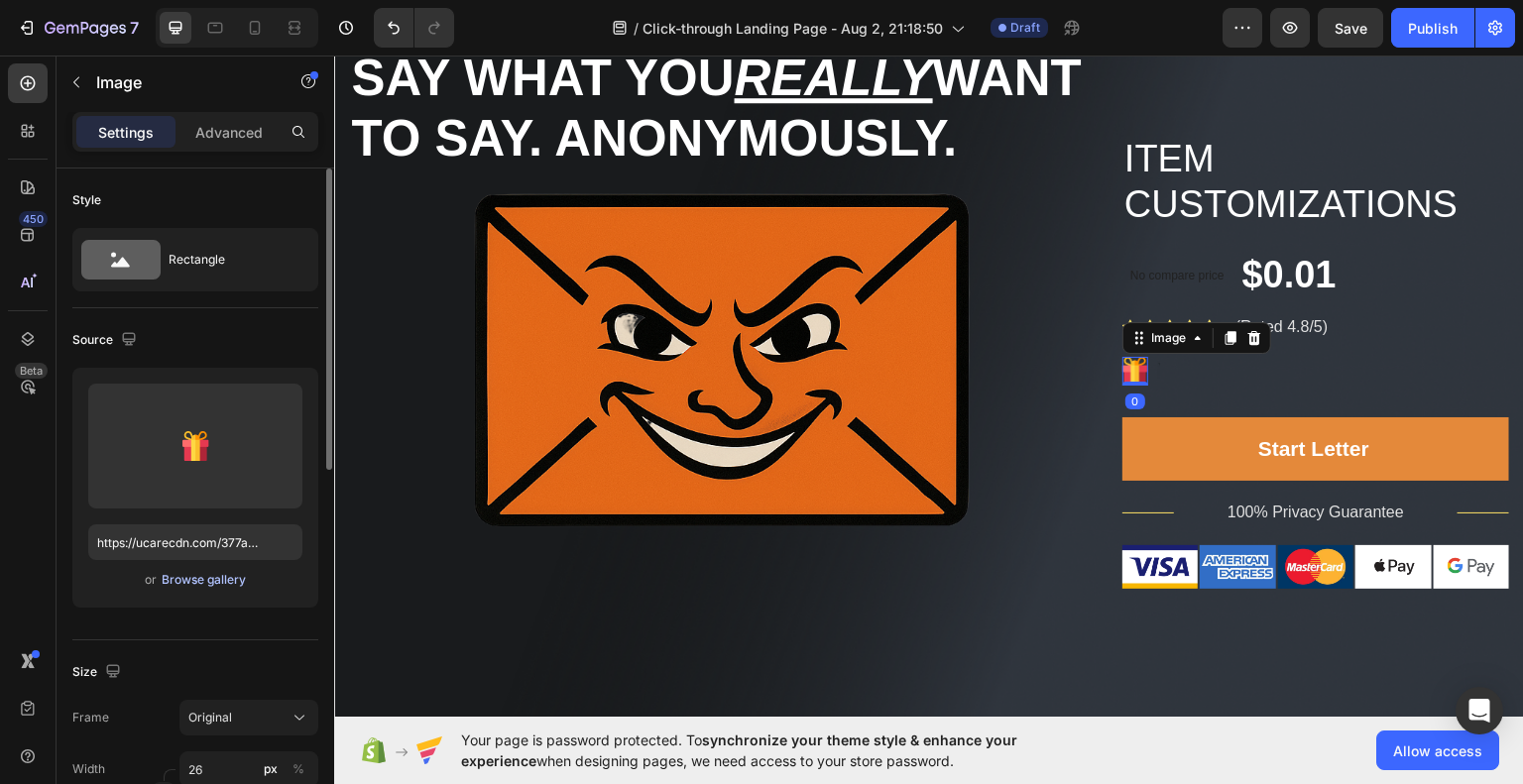 click on "Browse gallery" at bounding box center [203, 580] 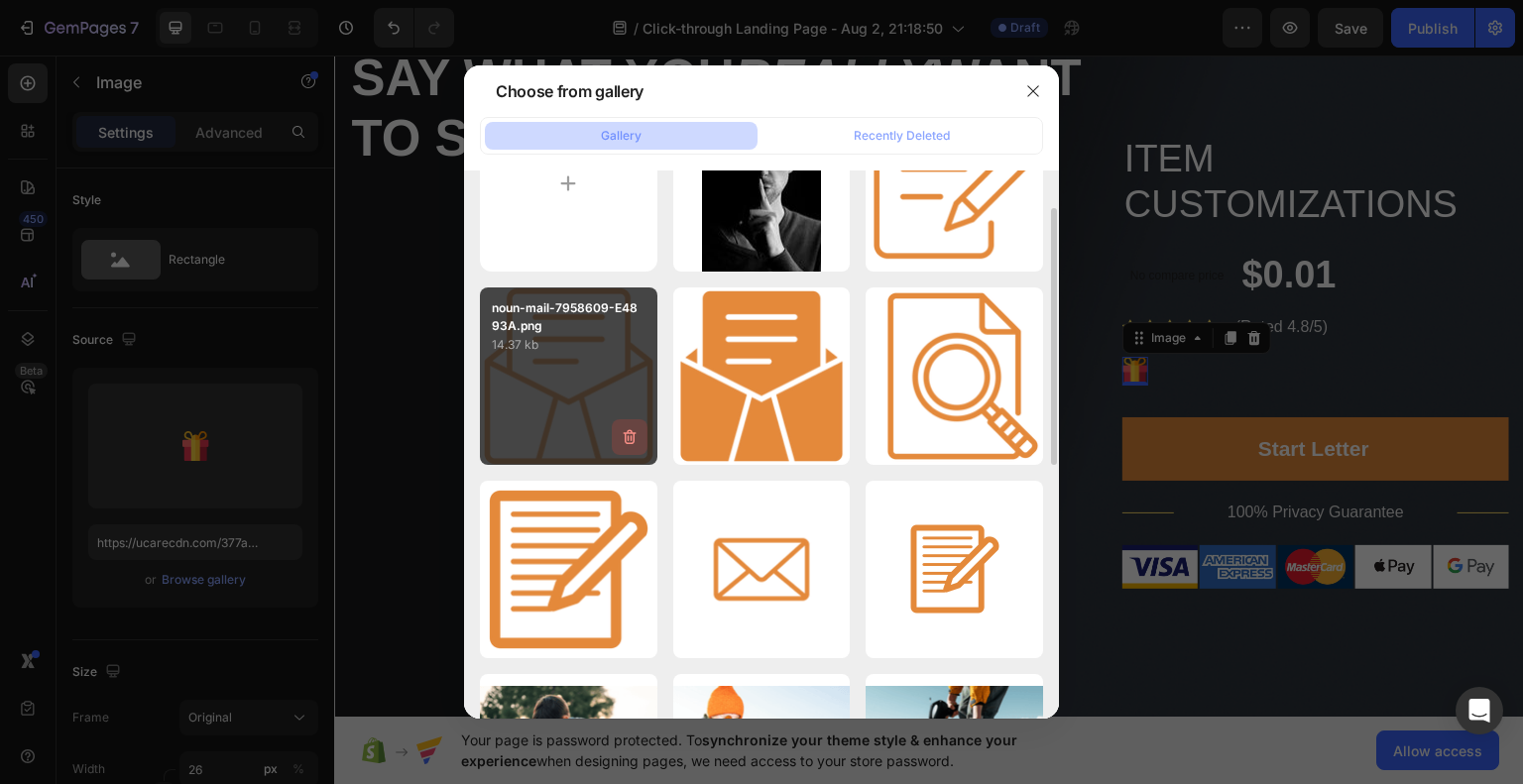 scroll, scrollTop: 92, scrollLeft: 0, axis: vertical 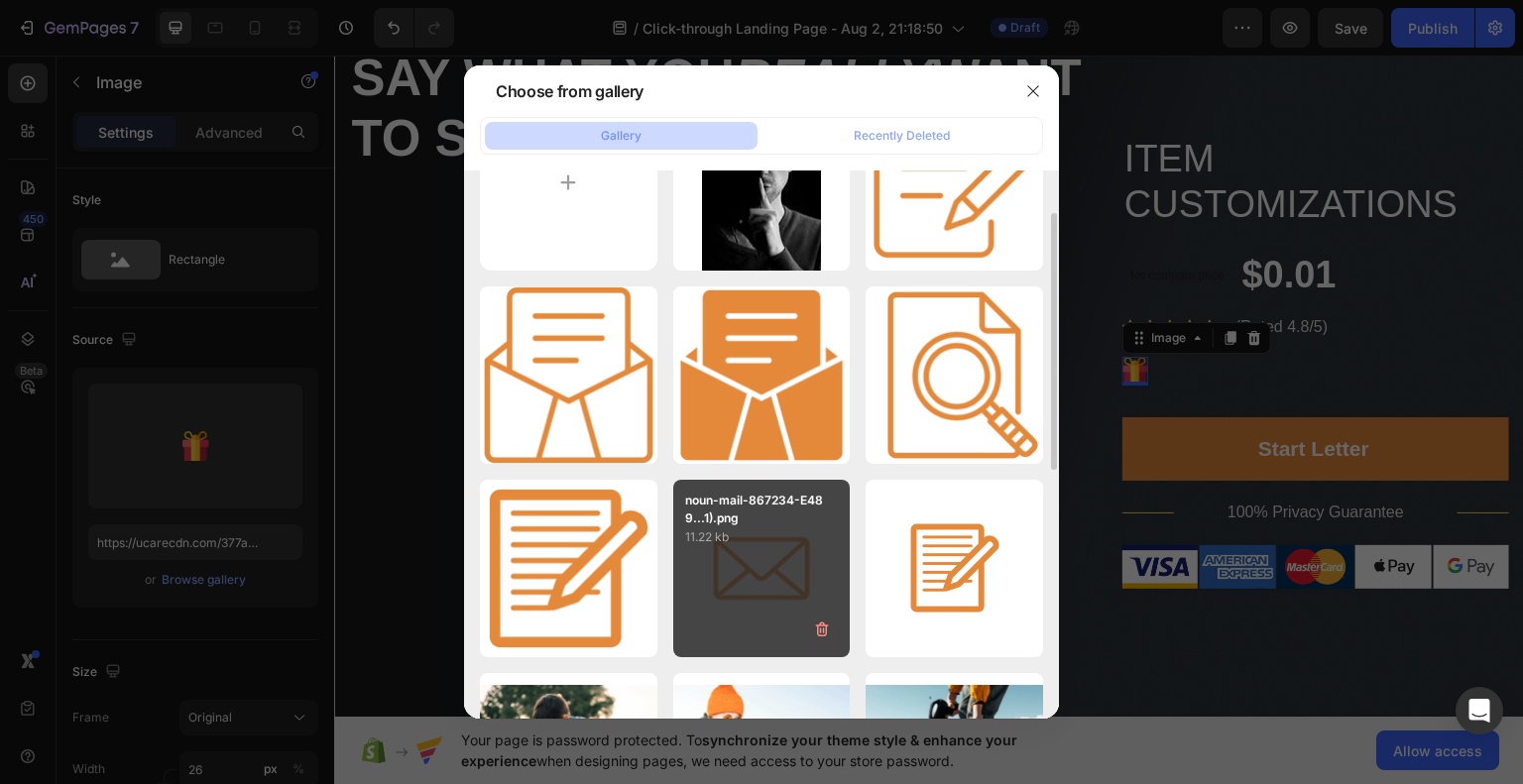 click on "noun-mail-867234-E489...1).png 11.22 kb" at bounding box center (762, 568) 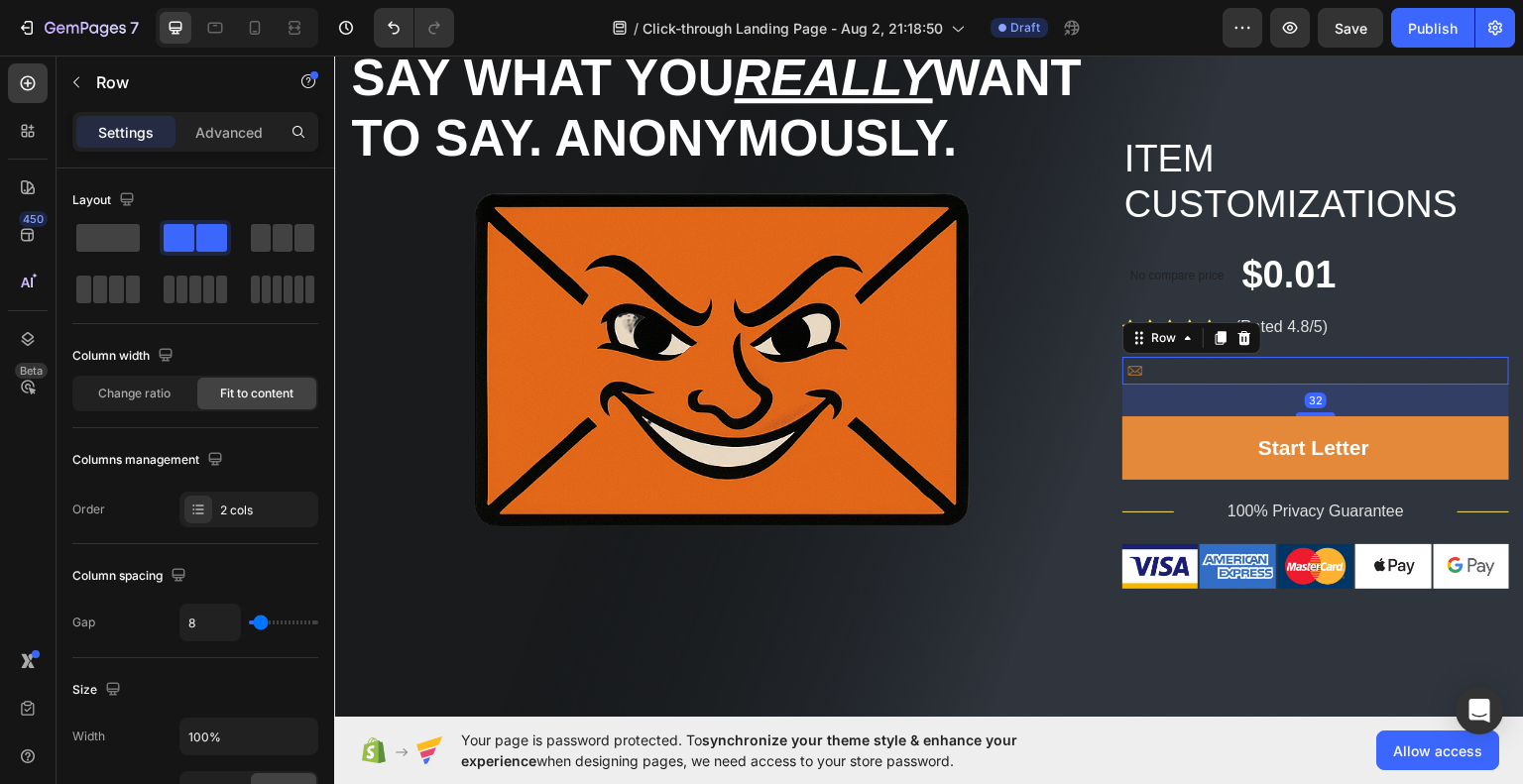 click on "Image Text block Row   32" at bounding box center (1316, 370) 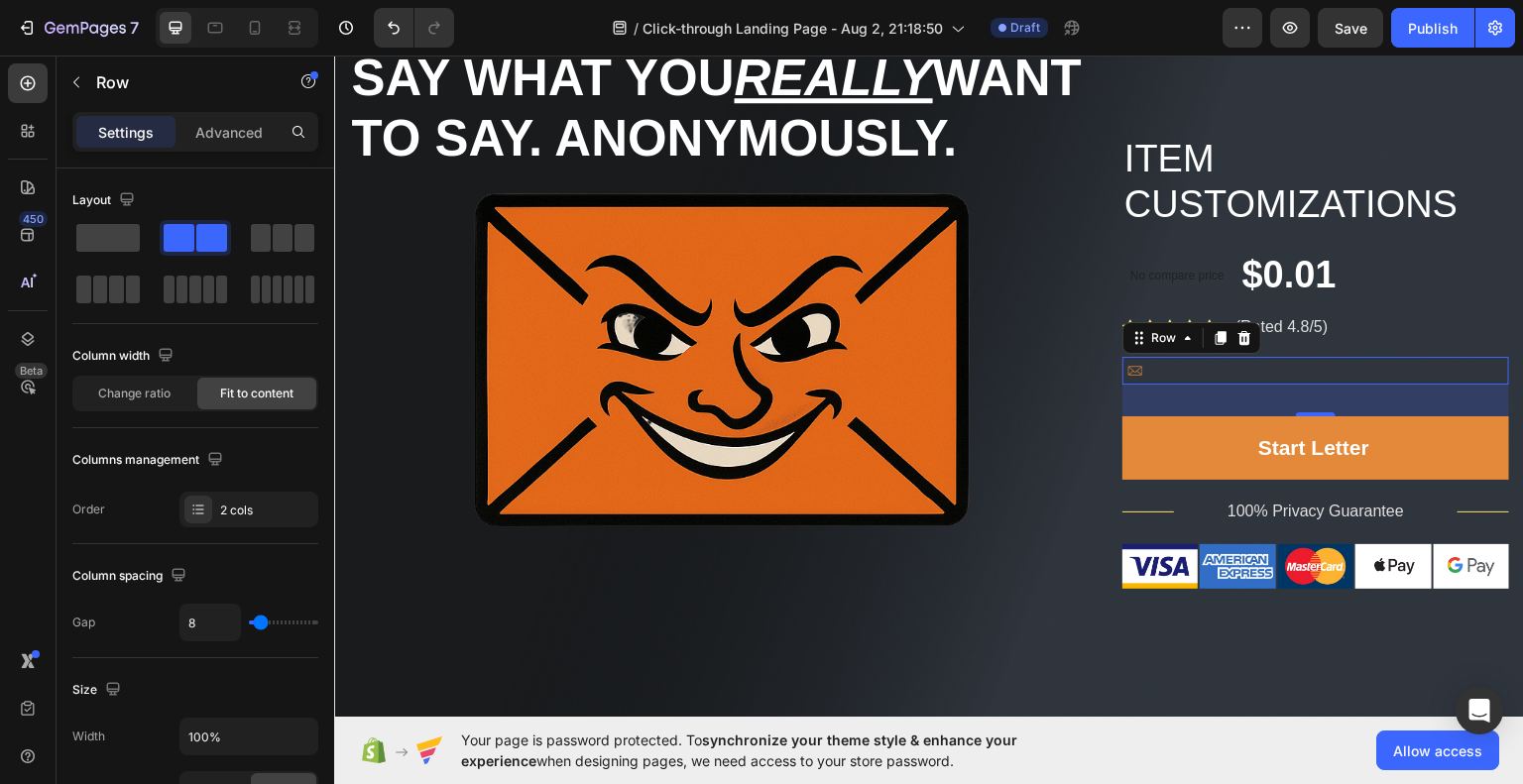 click on "Image Text block Row   32" at bounding box center [1316, 370] 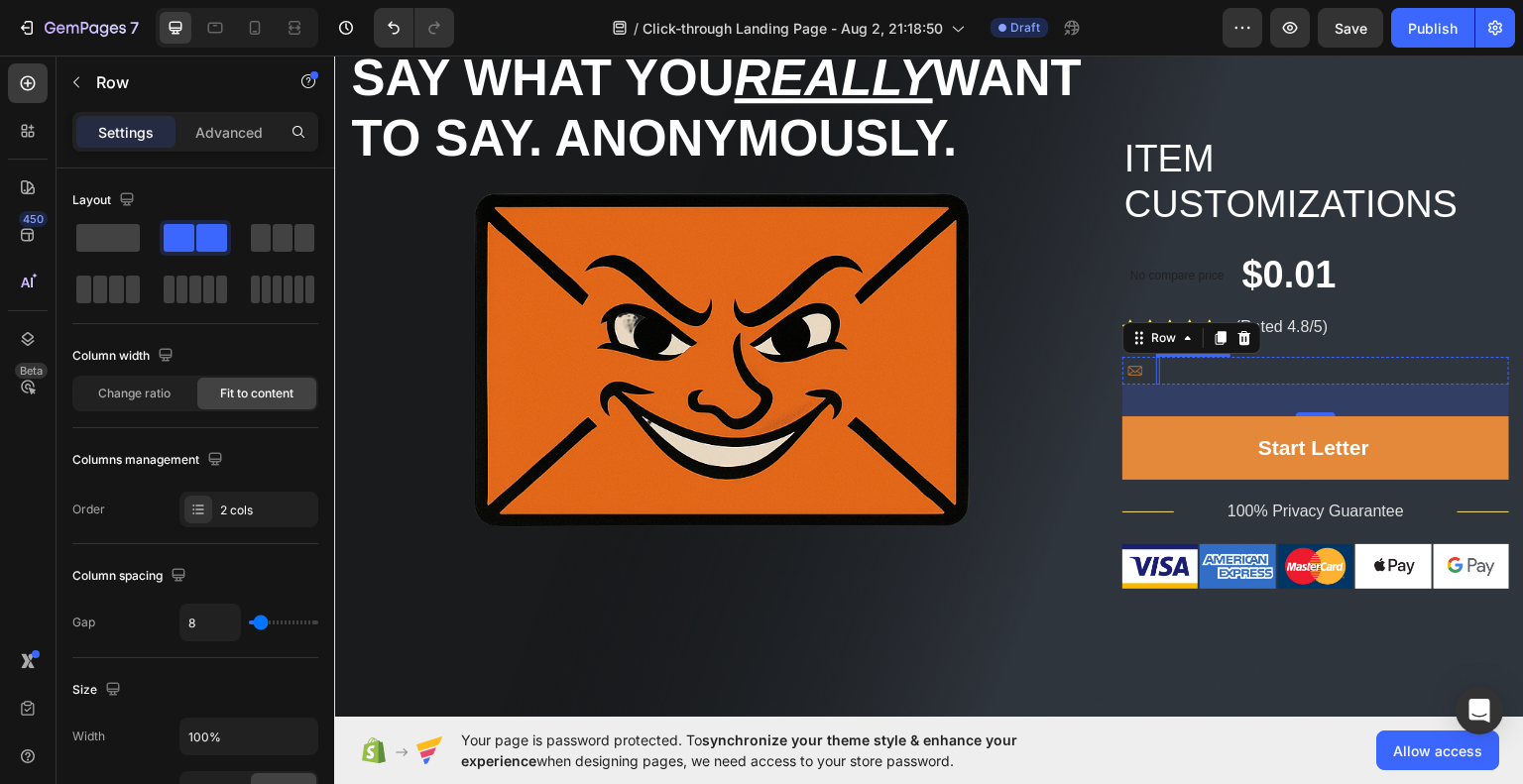 click at bounding box center (1158, 370) 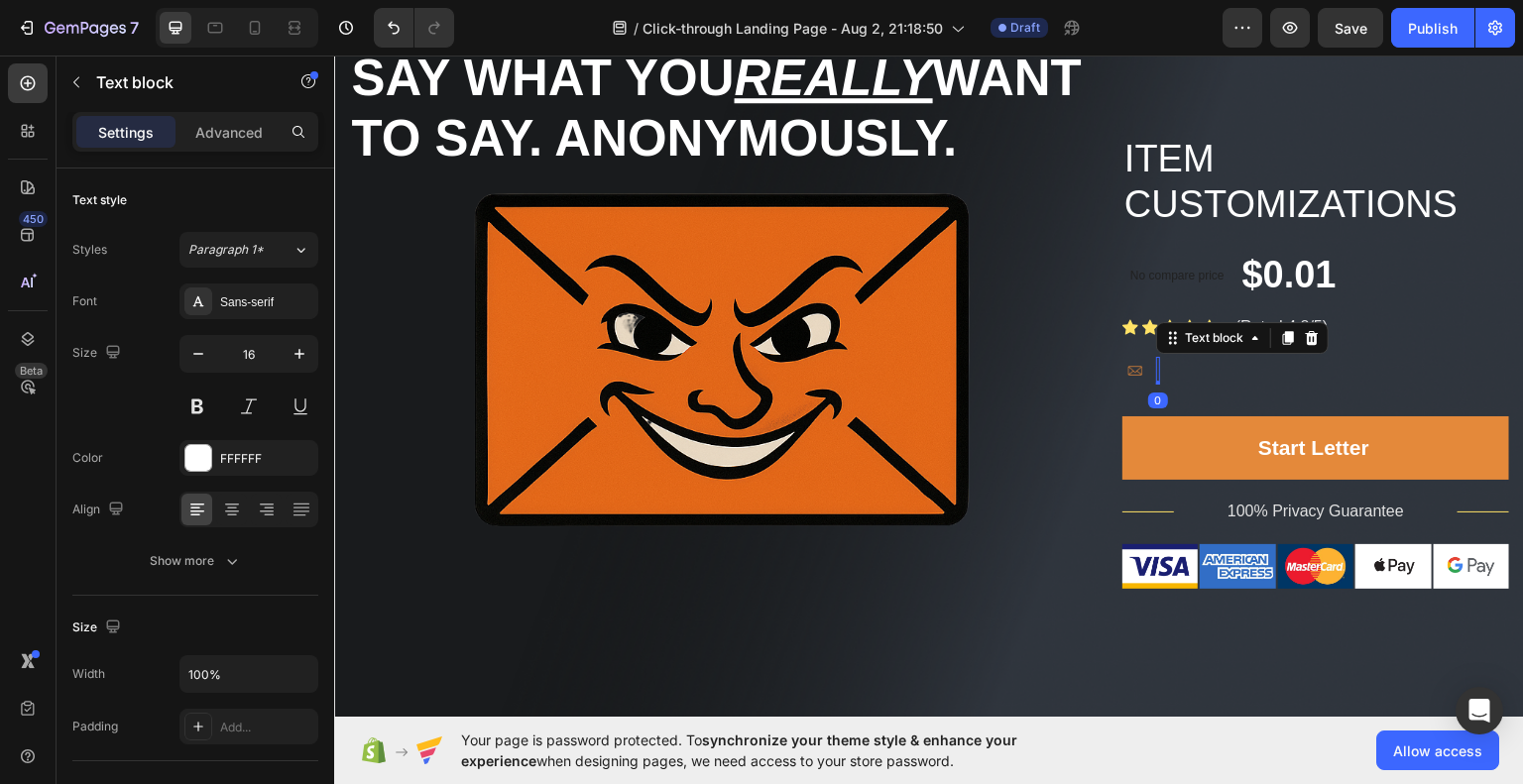 click at bounding box center (1158, 370) 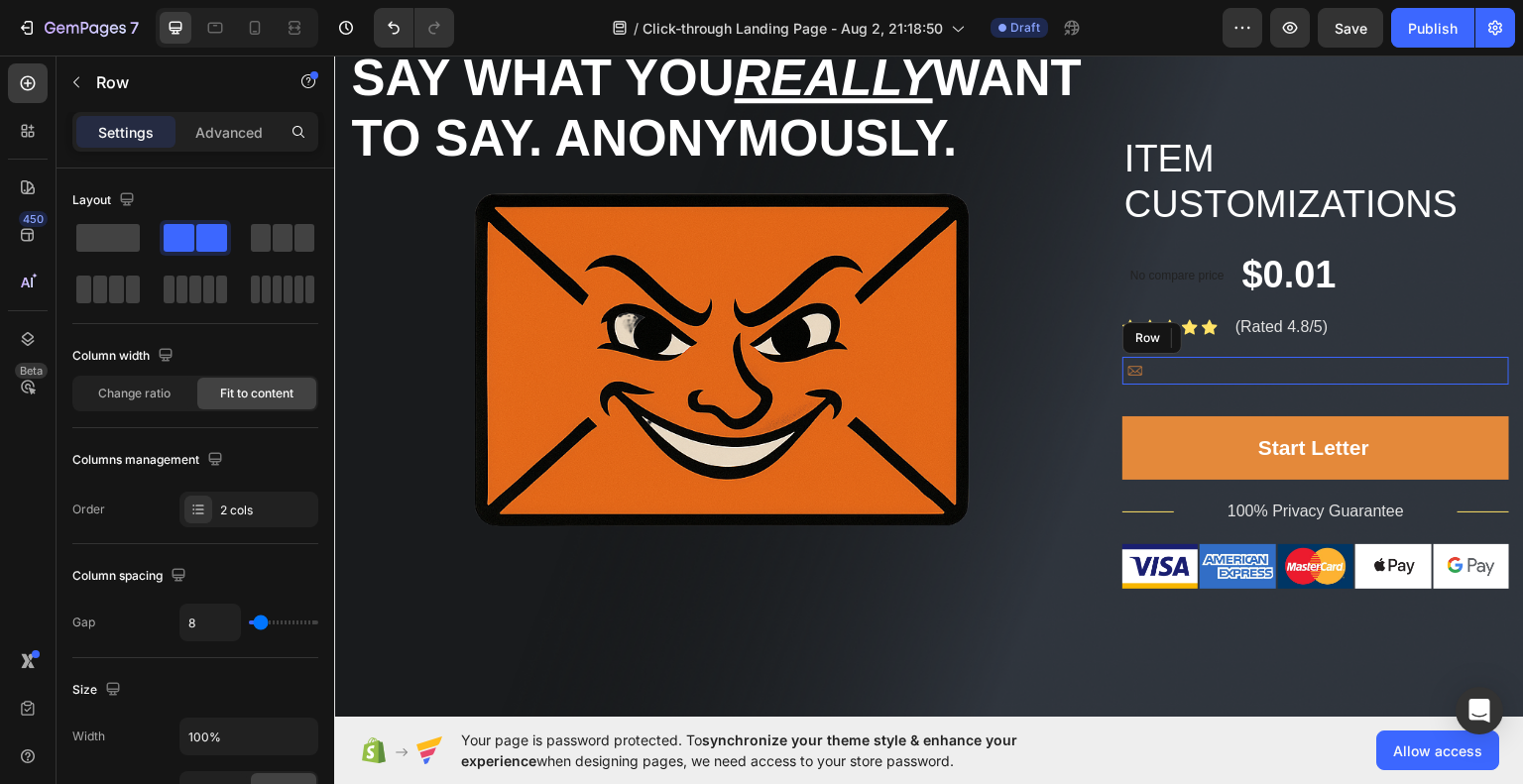 click on "Image Text block   0 Row" at bounding box center (1316, 370) 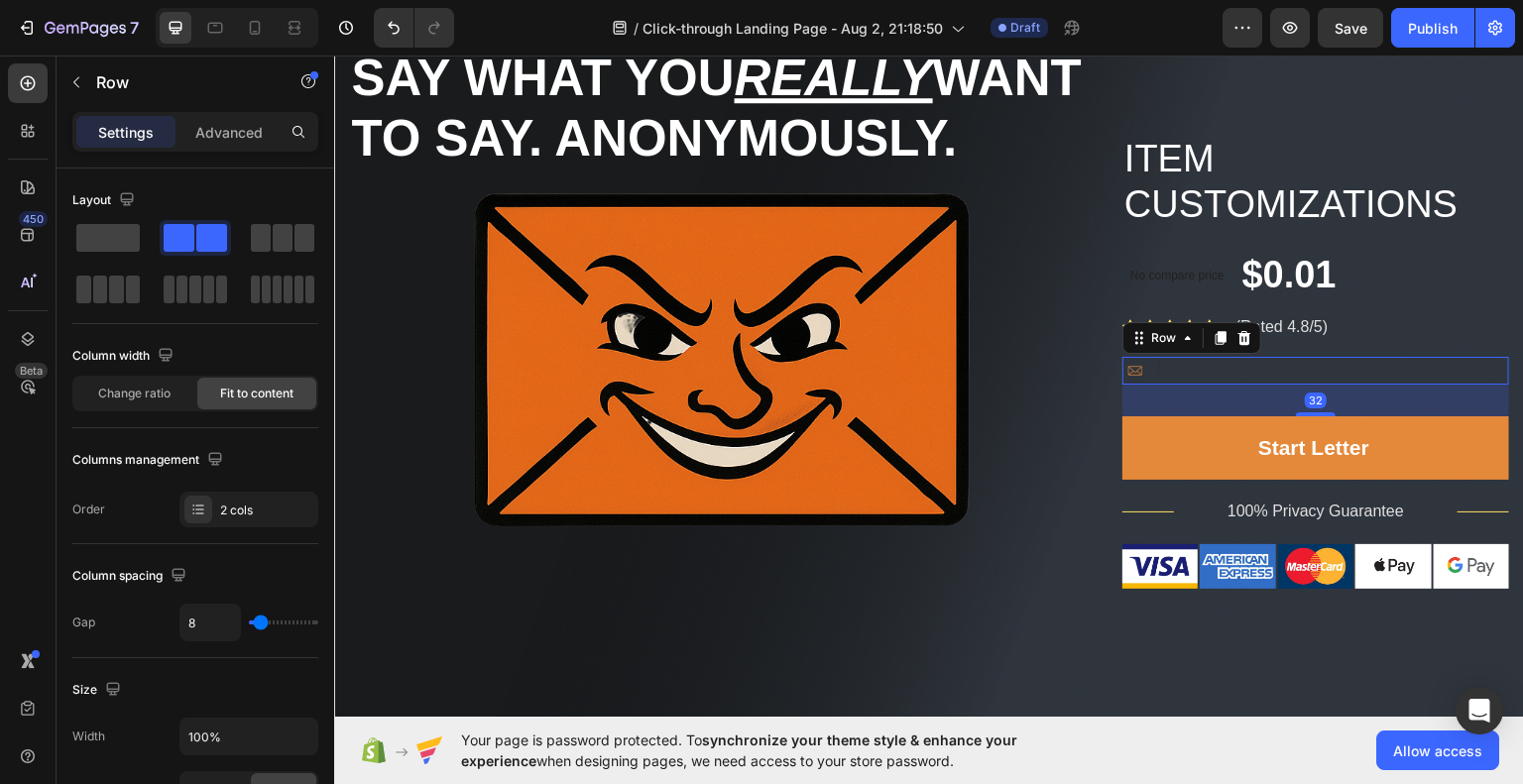 click on "Image Text block Row   32" at bounding box center [1316, 370] 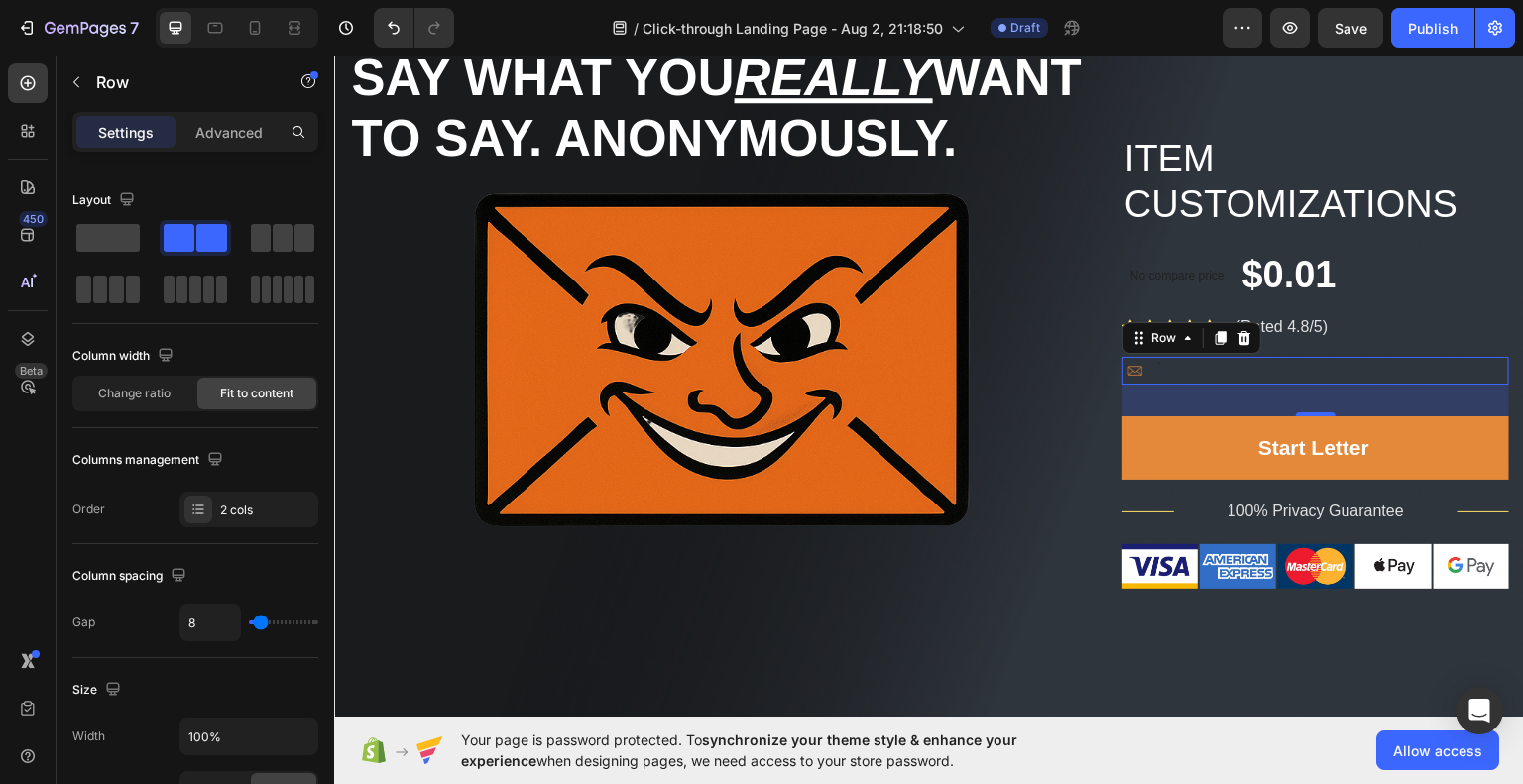 click on "Image Text block Row   32" at bounding box center [1316, 370] 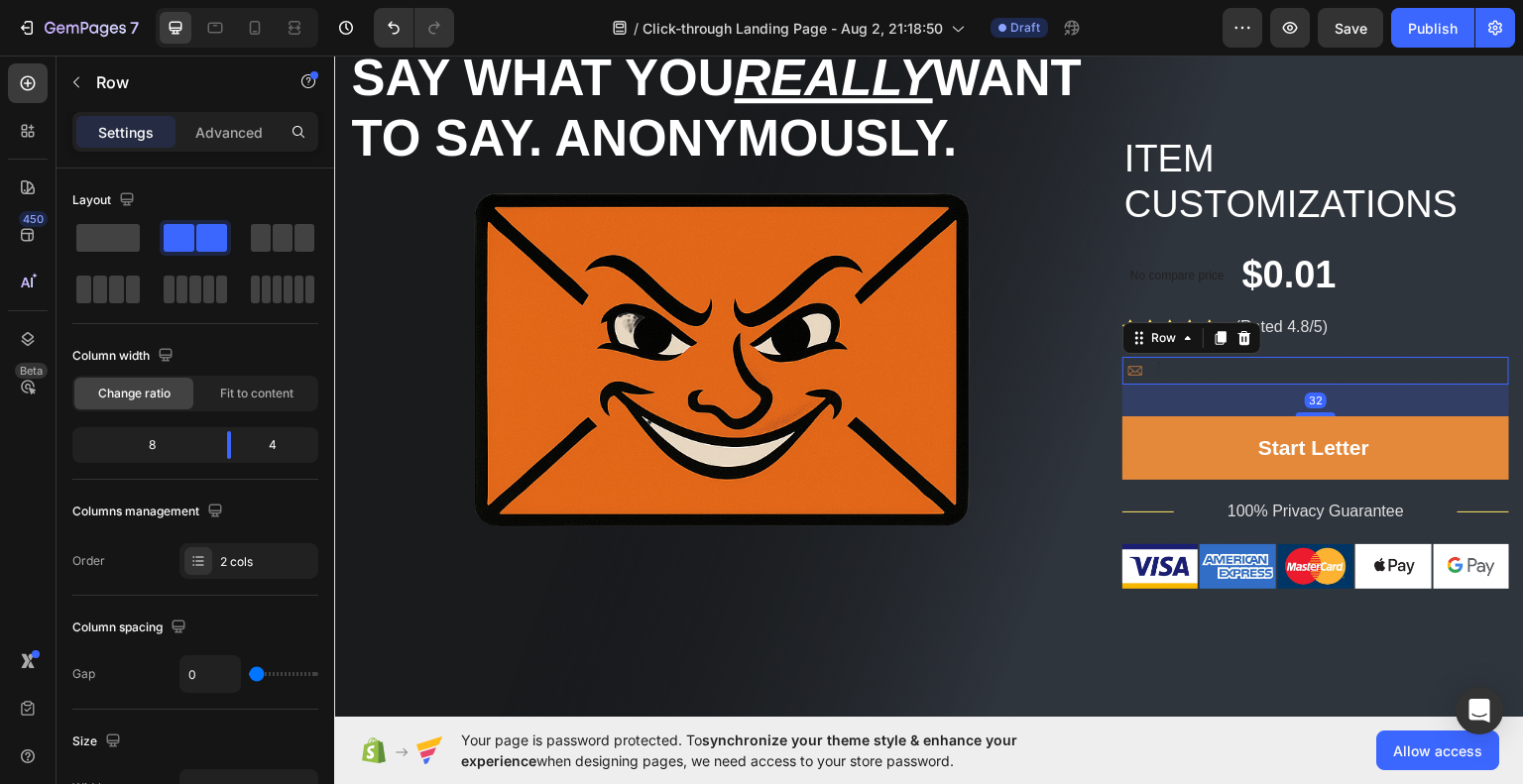 click on "Image Text block Row   32" at bounding box center [1316, 370] 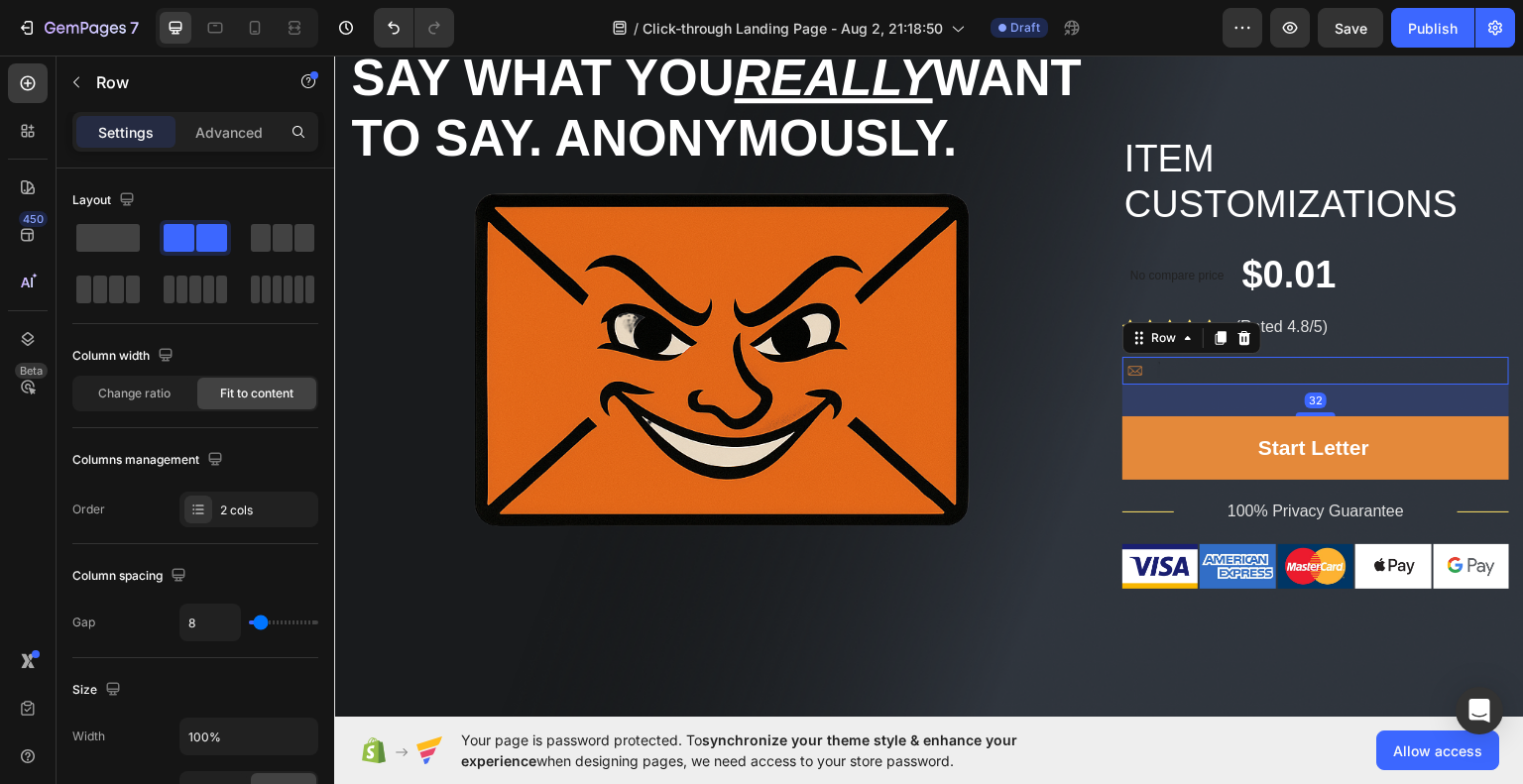 click on "Image Text block Row   32" at bounding box center [1316, 370] 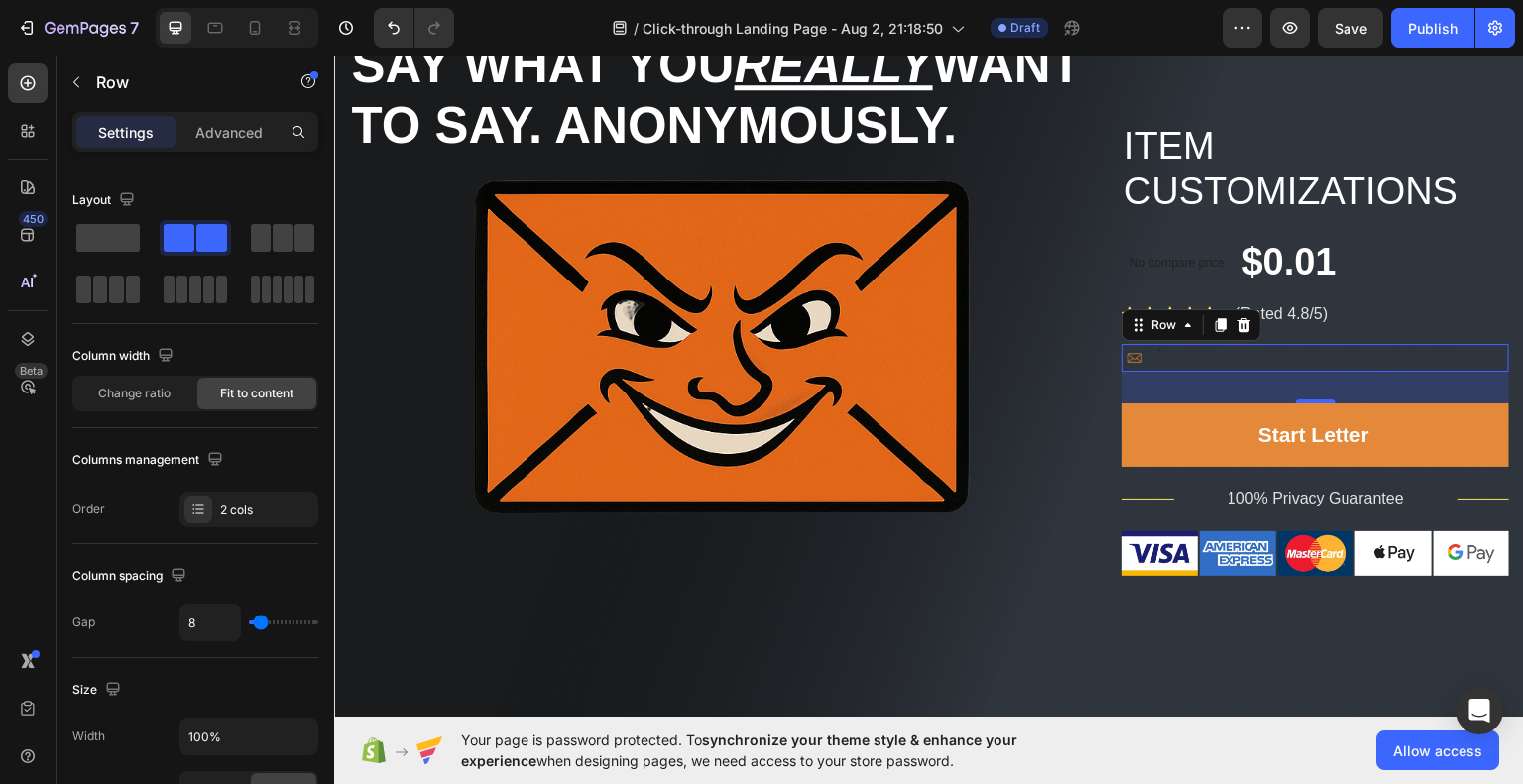 scroll, scrollTop: 123, scrollLeft: 0, axis: vertical 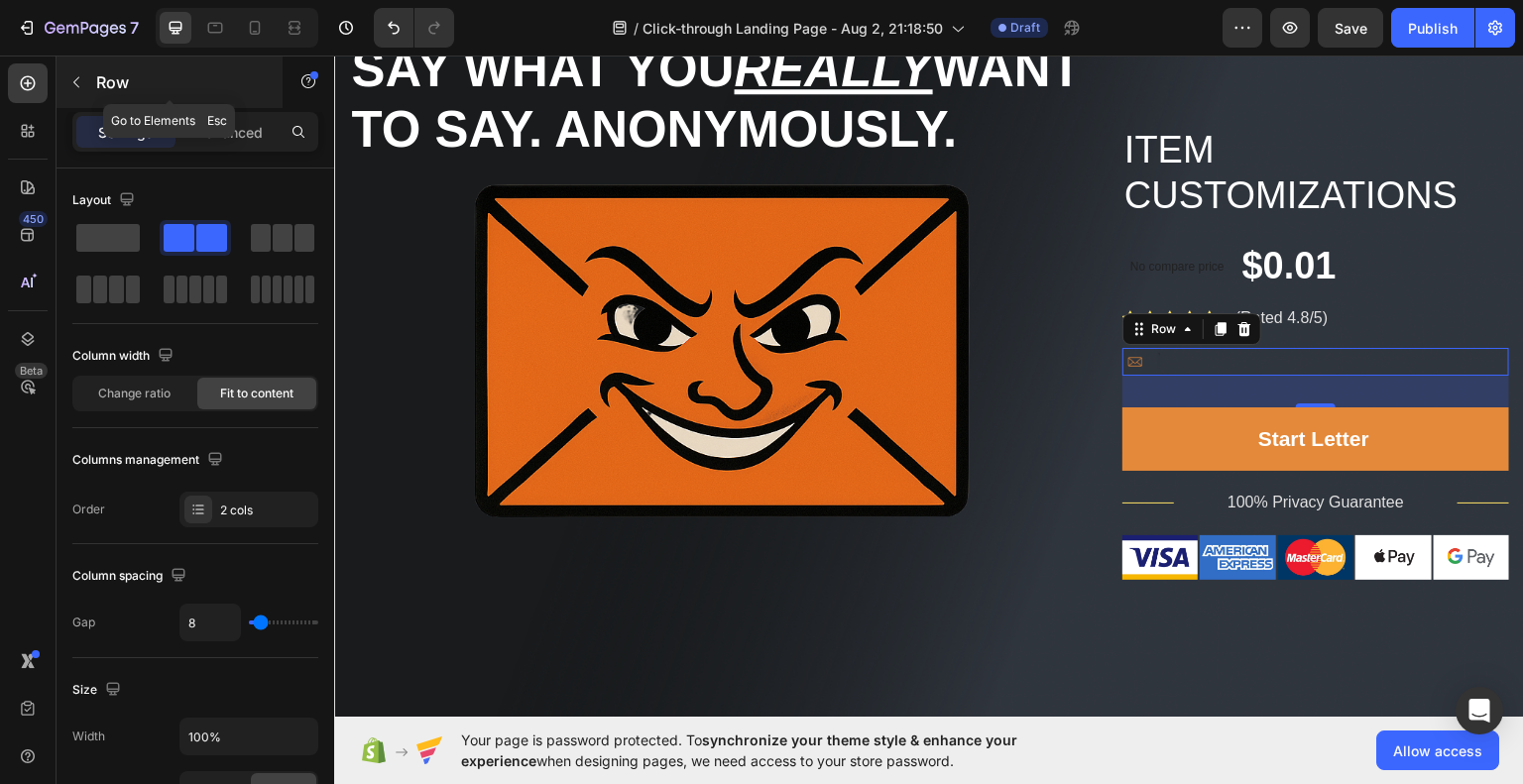 click 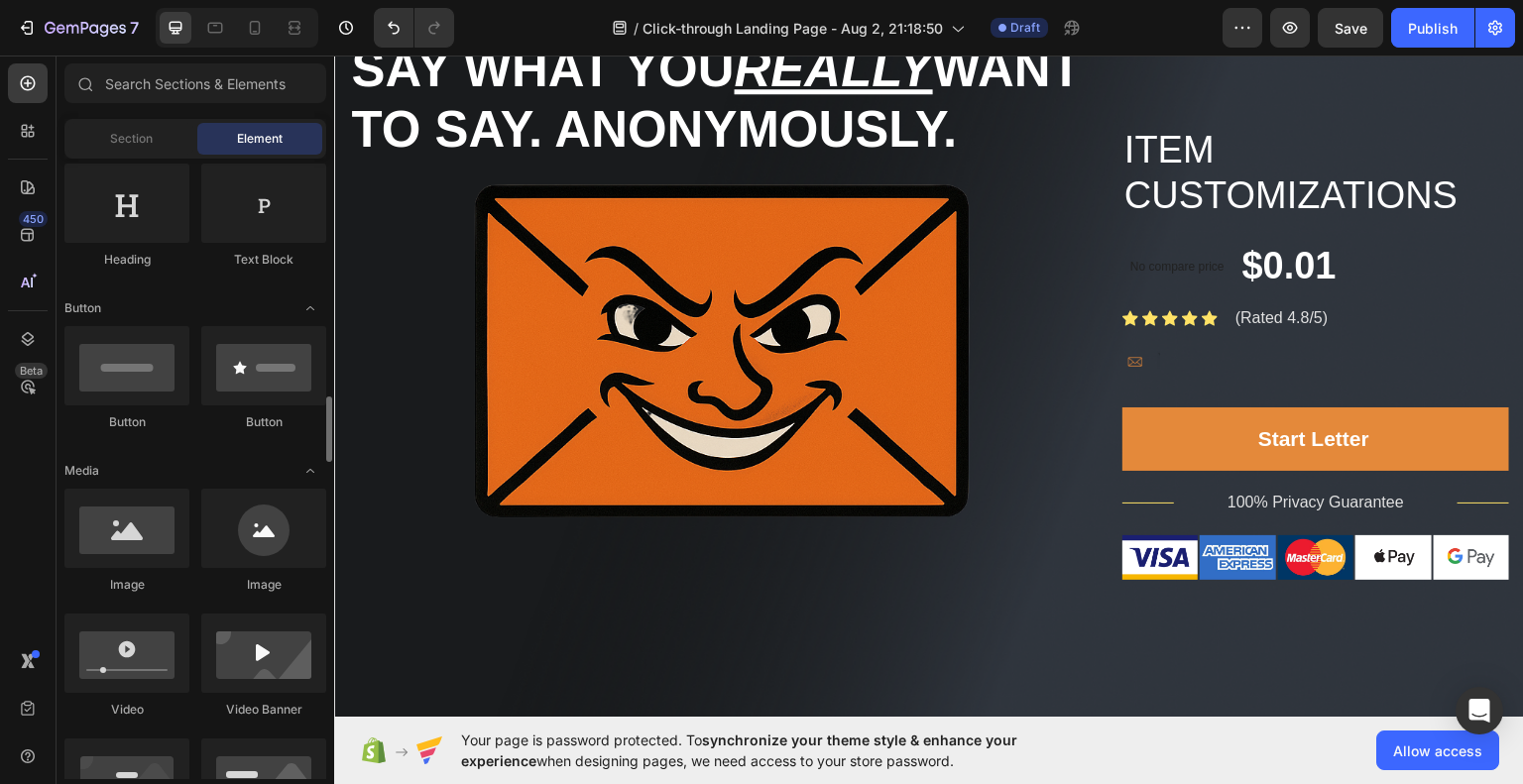 scroll, scrollTop: 323, scrollLeft: 0, axis: vertical 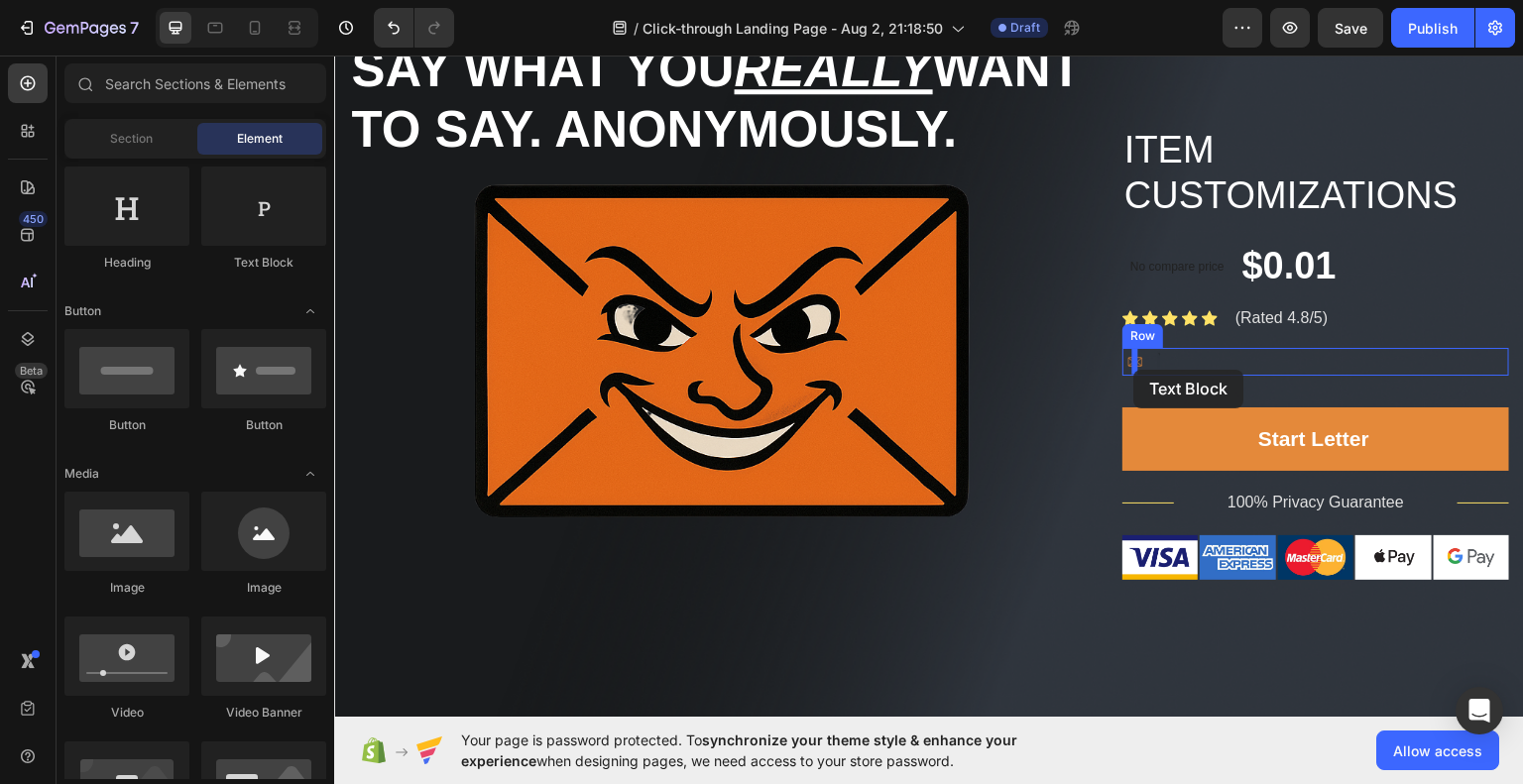 drag, startPoint x: 568, startPoint y: 273, endPoint x: 1134, endPoint y: 369, distance: 574.0836 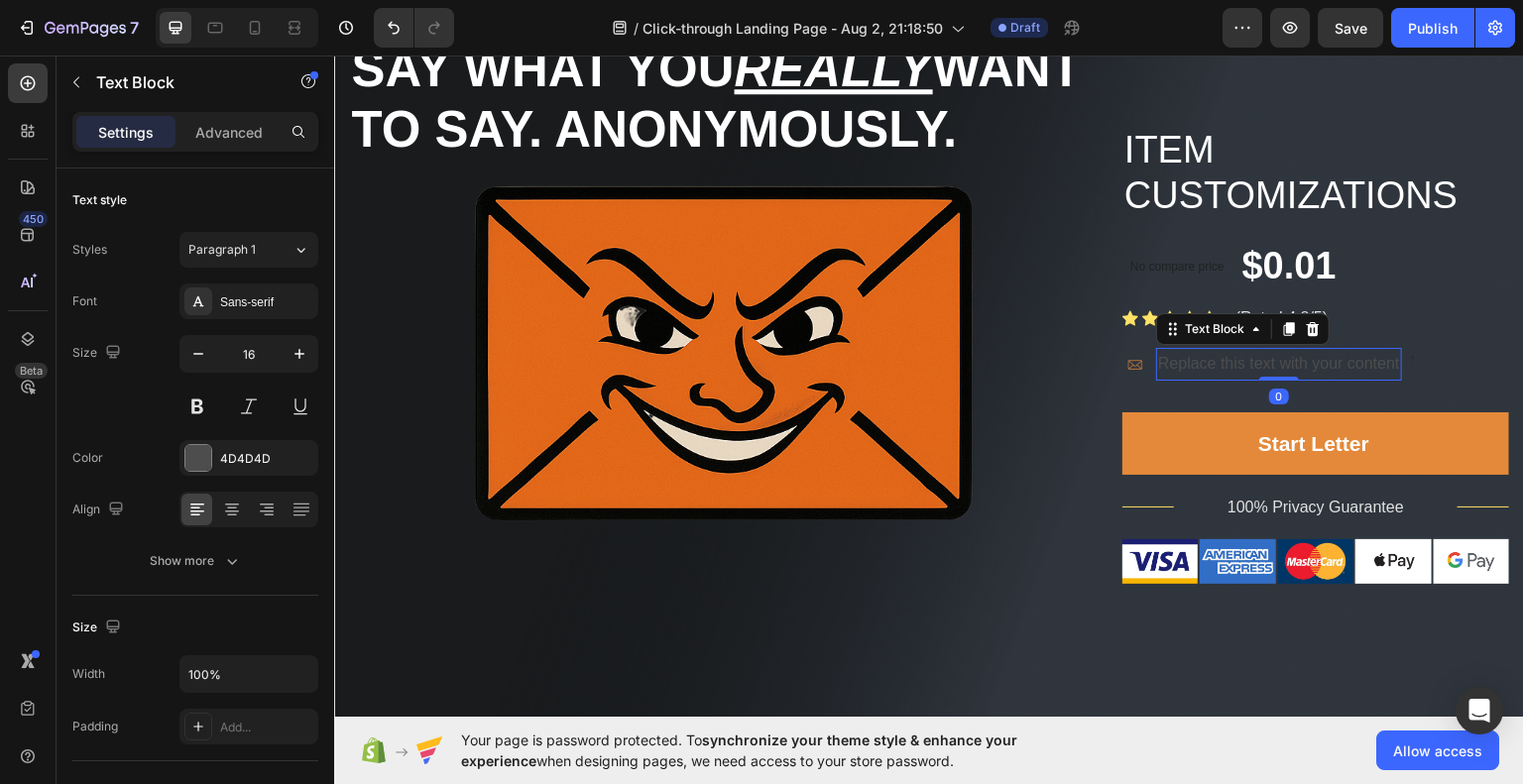 click on "Replace this text with your content" at bounding box center [1279, 363] 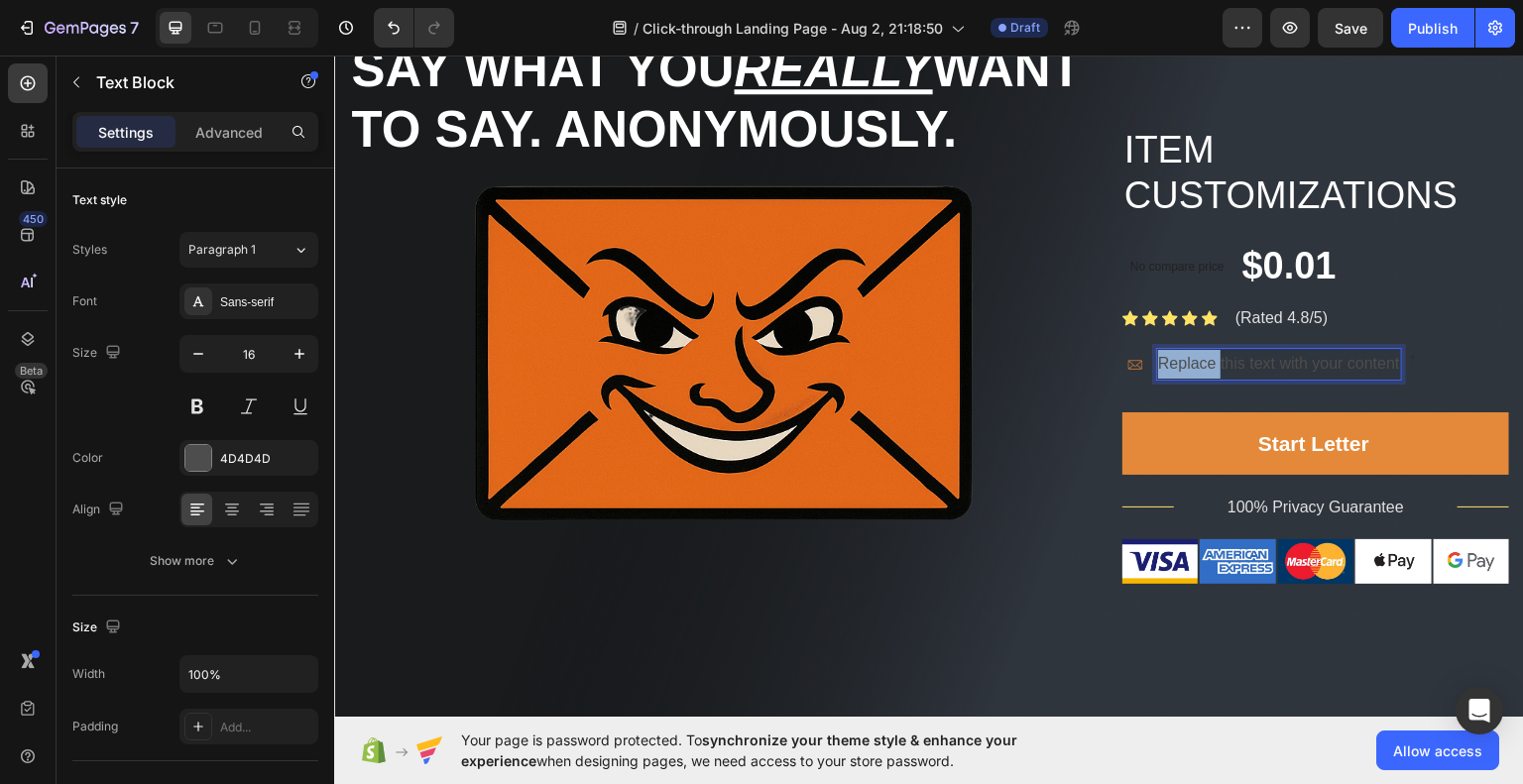 click on "Replace this text with your content" at bounding box center [1279, 363] 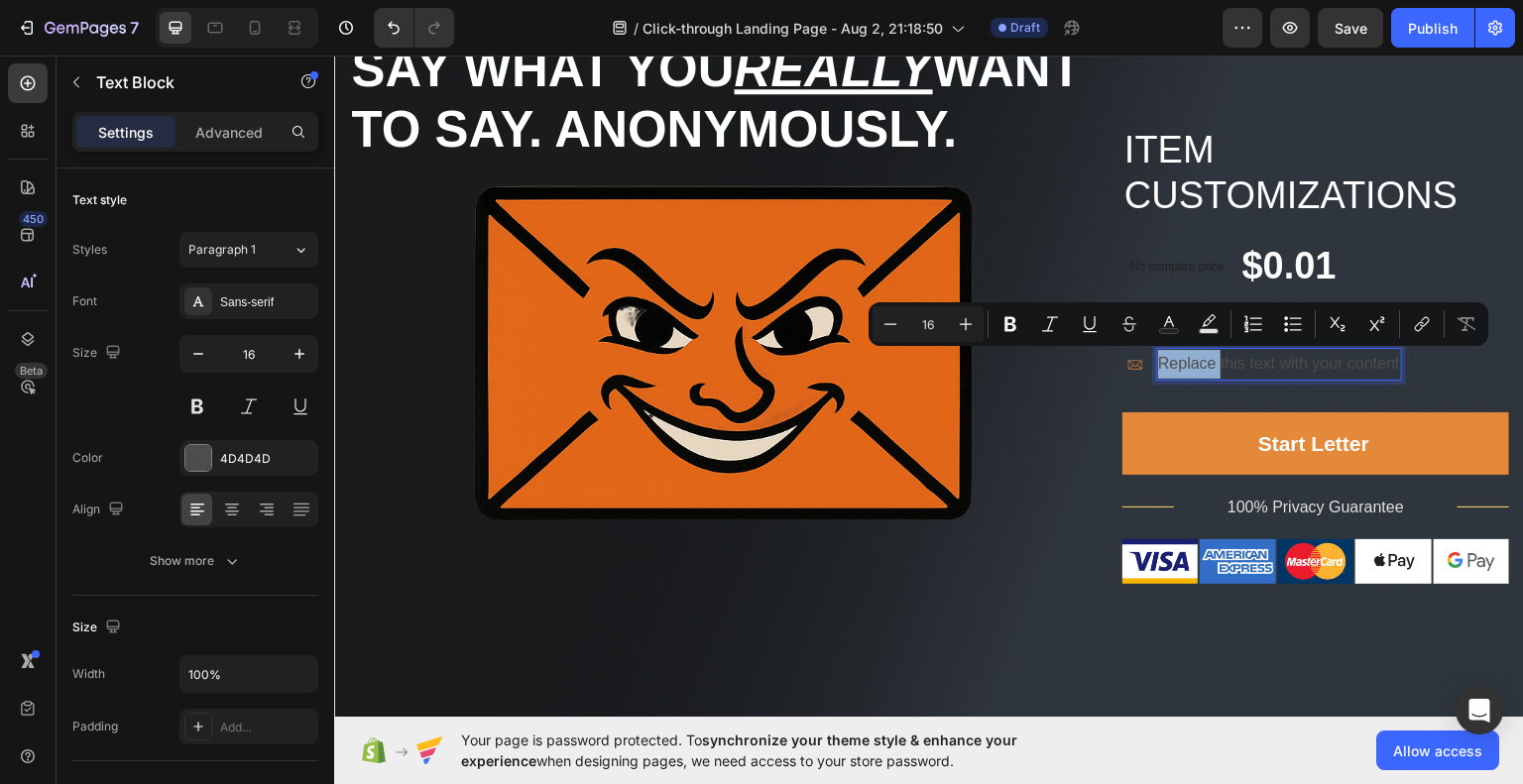 click on "Replace this text with your content" at bounding box center [1279, 363] 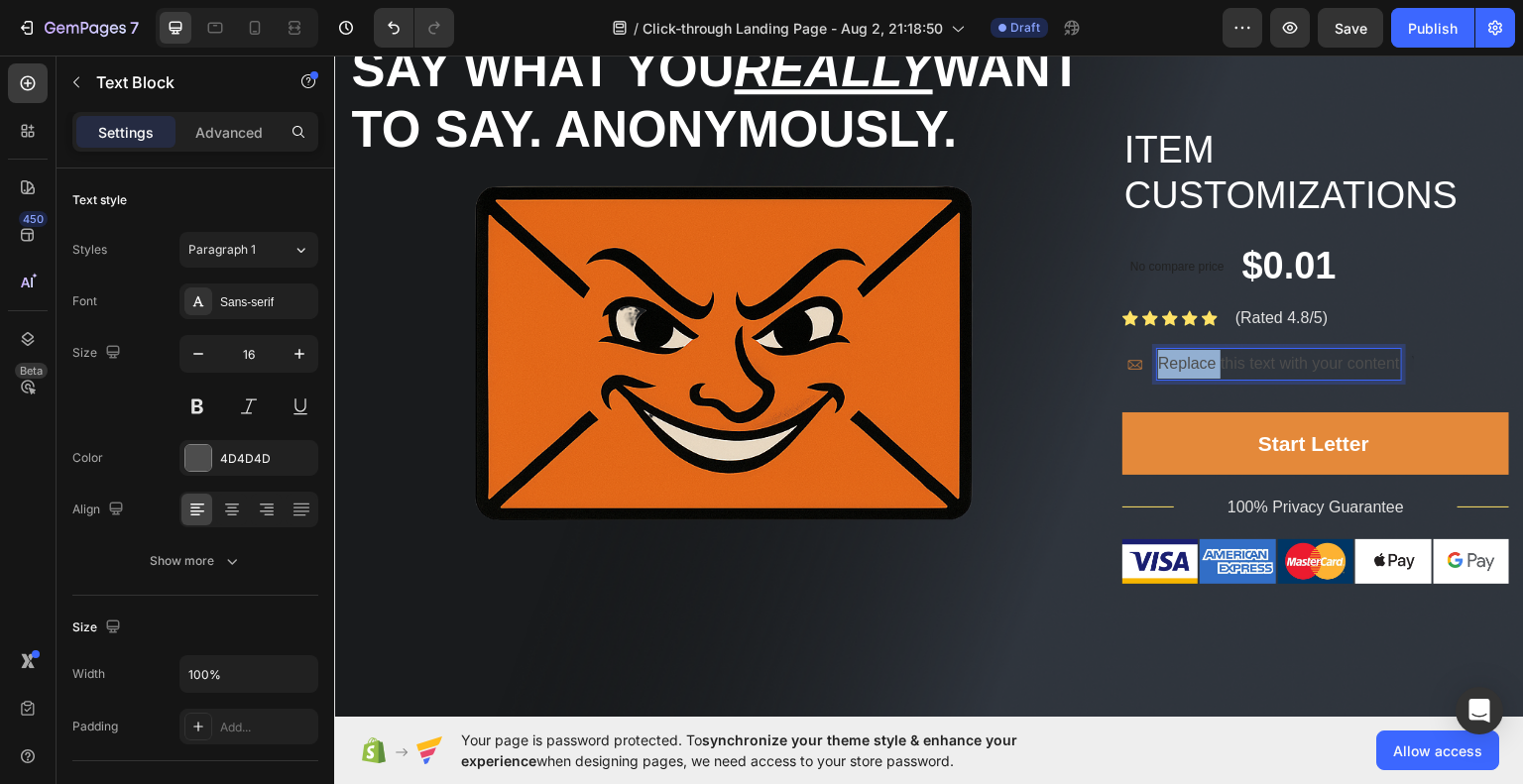 click on "Replace this text with your content" at bounding box center (1279, 363) 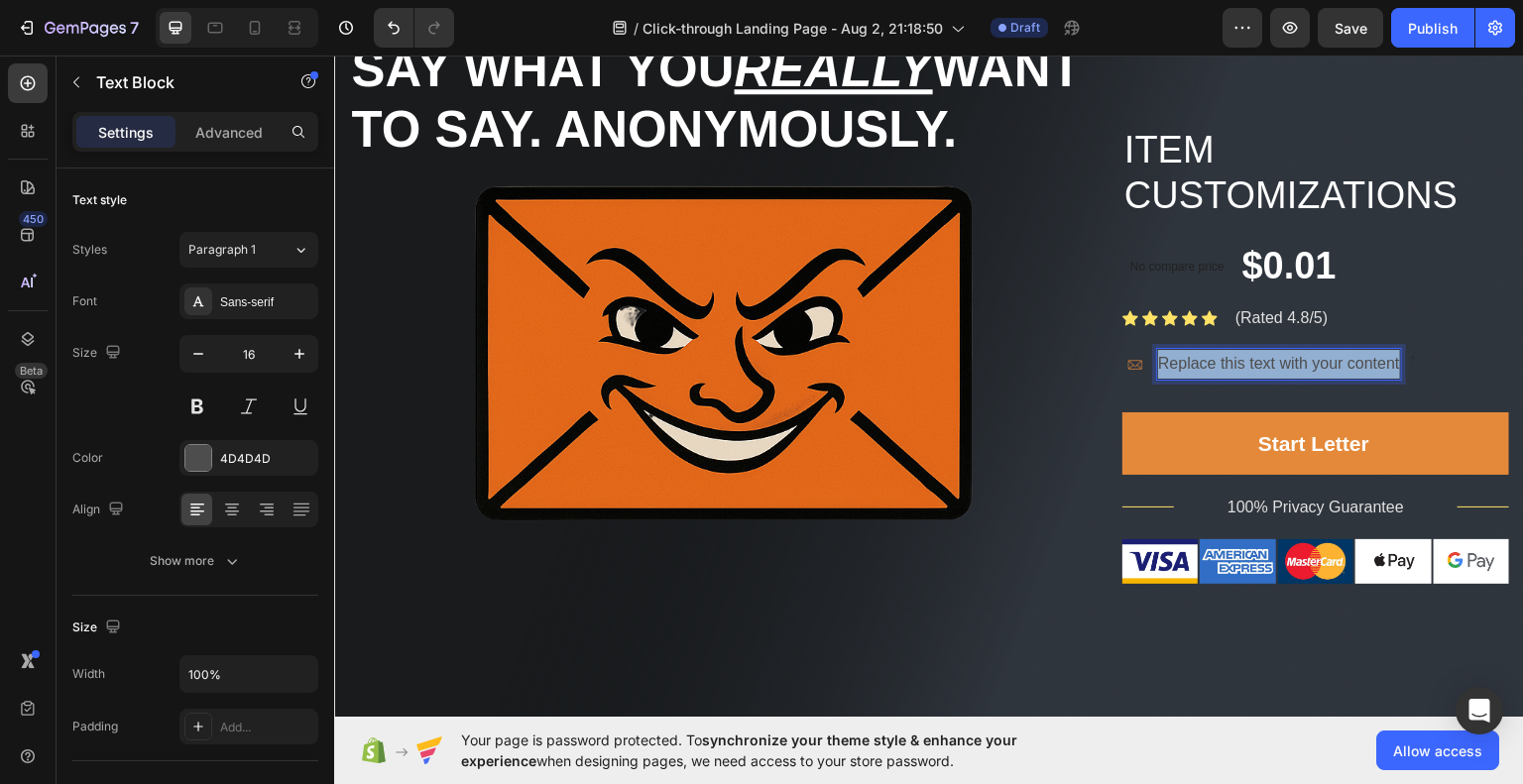 click on "Replace this text with your content" at bounding box center (1279, 363) 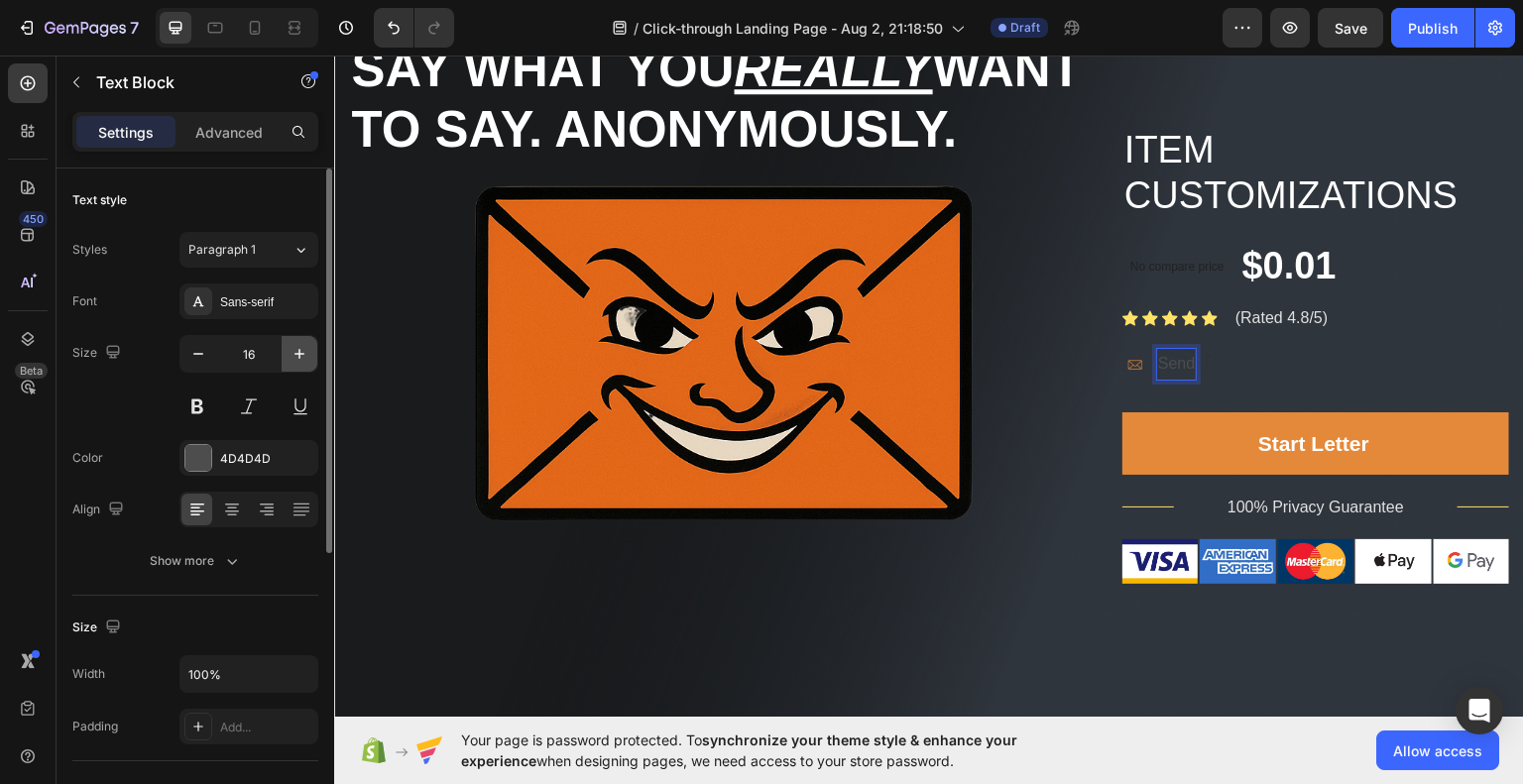 click 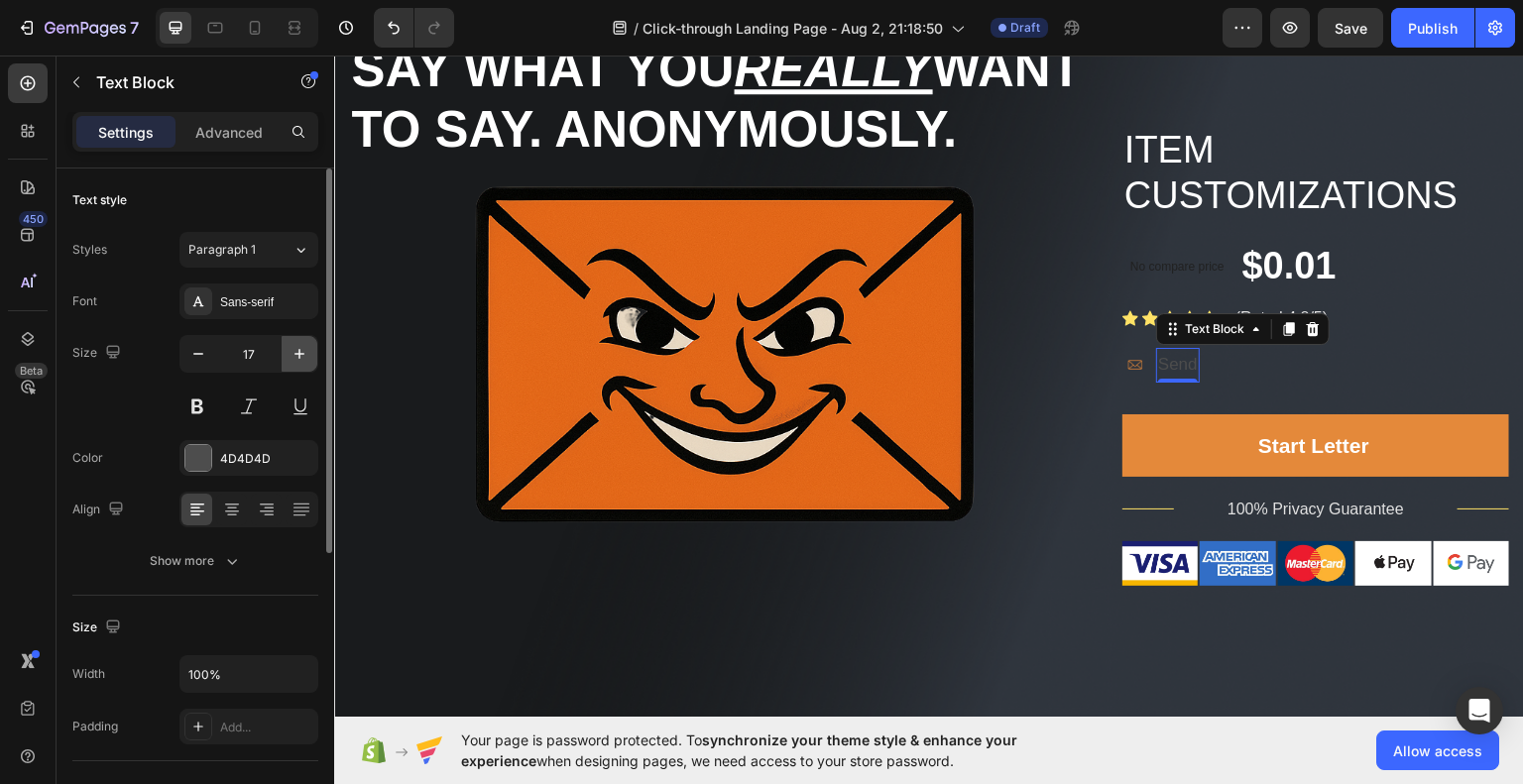 click 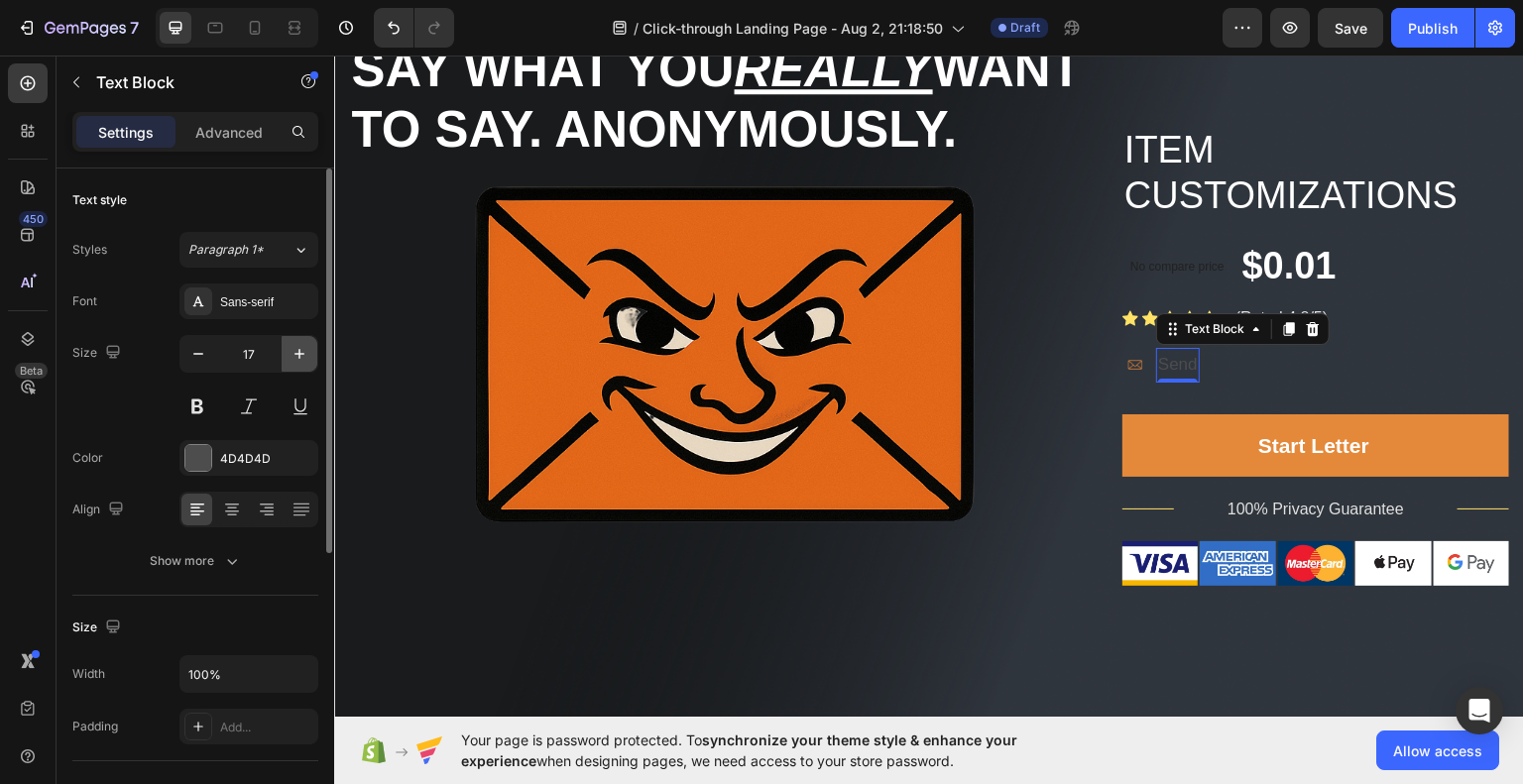 type on "18" 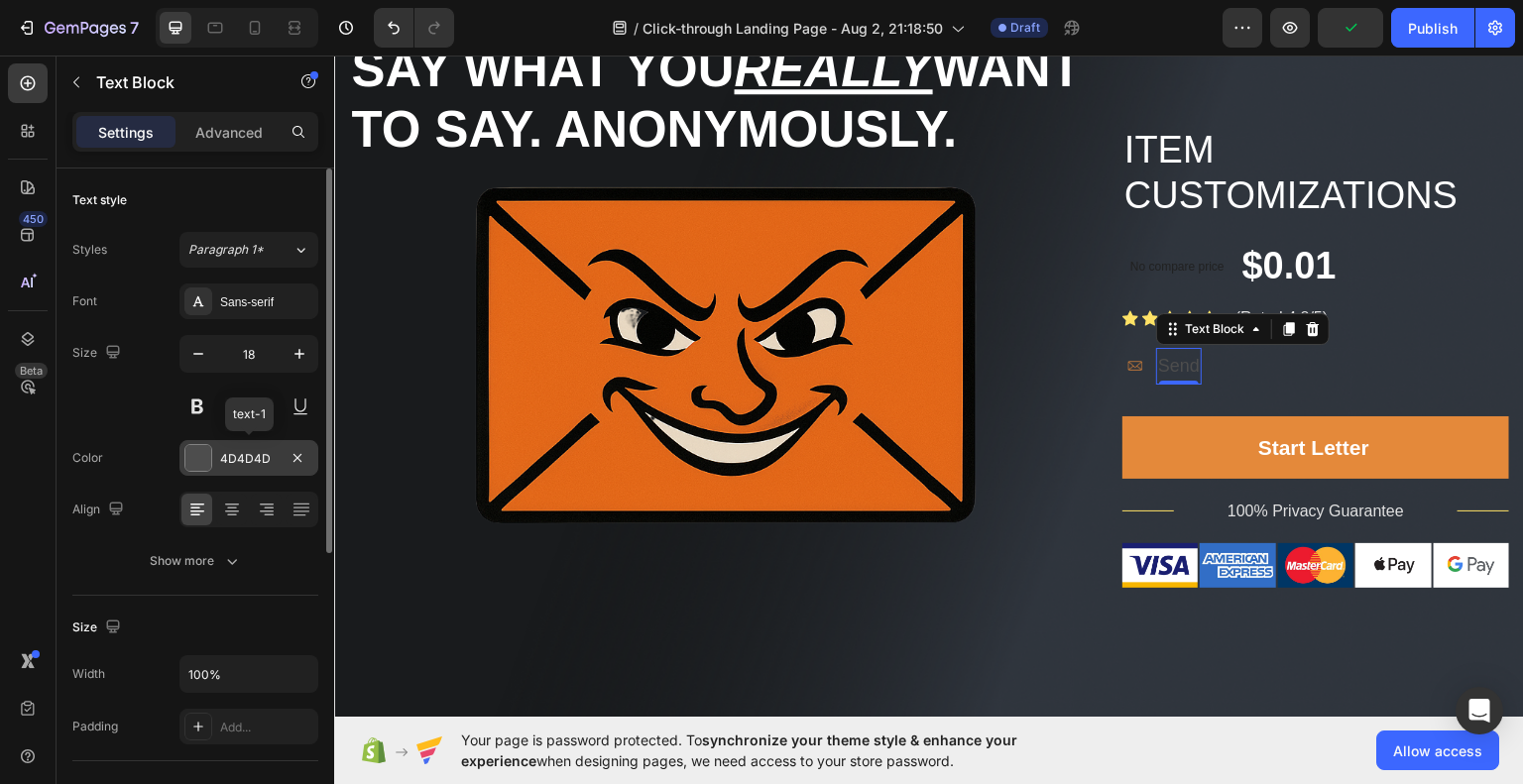 click on "4D4D4D" at bounding box center [249, 459] 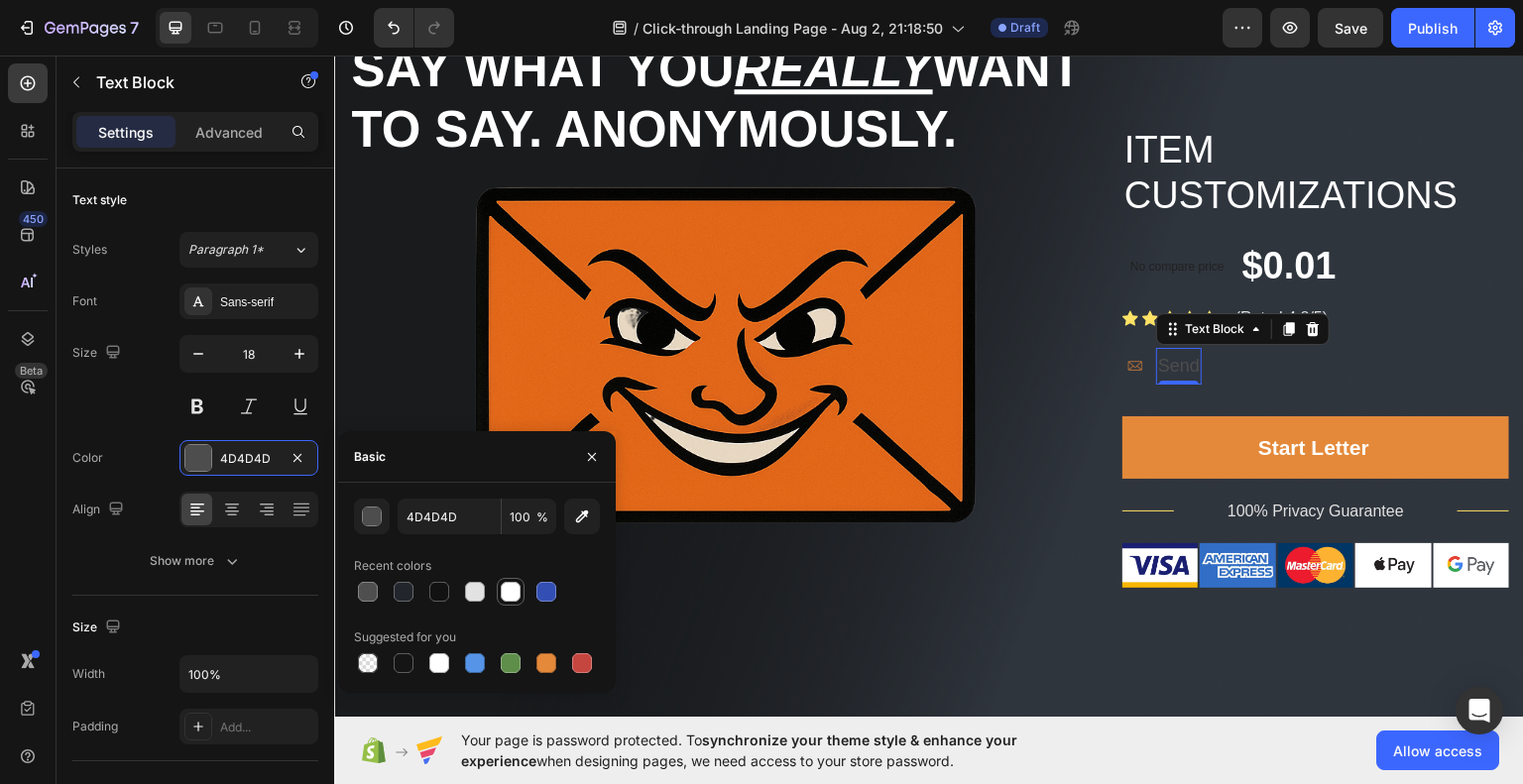 click at bounding box center (511, 592) 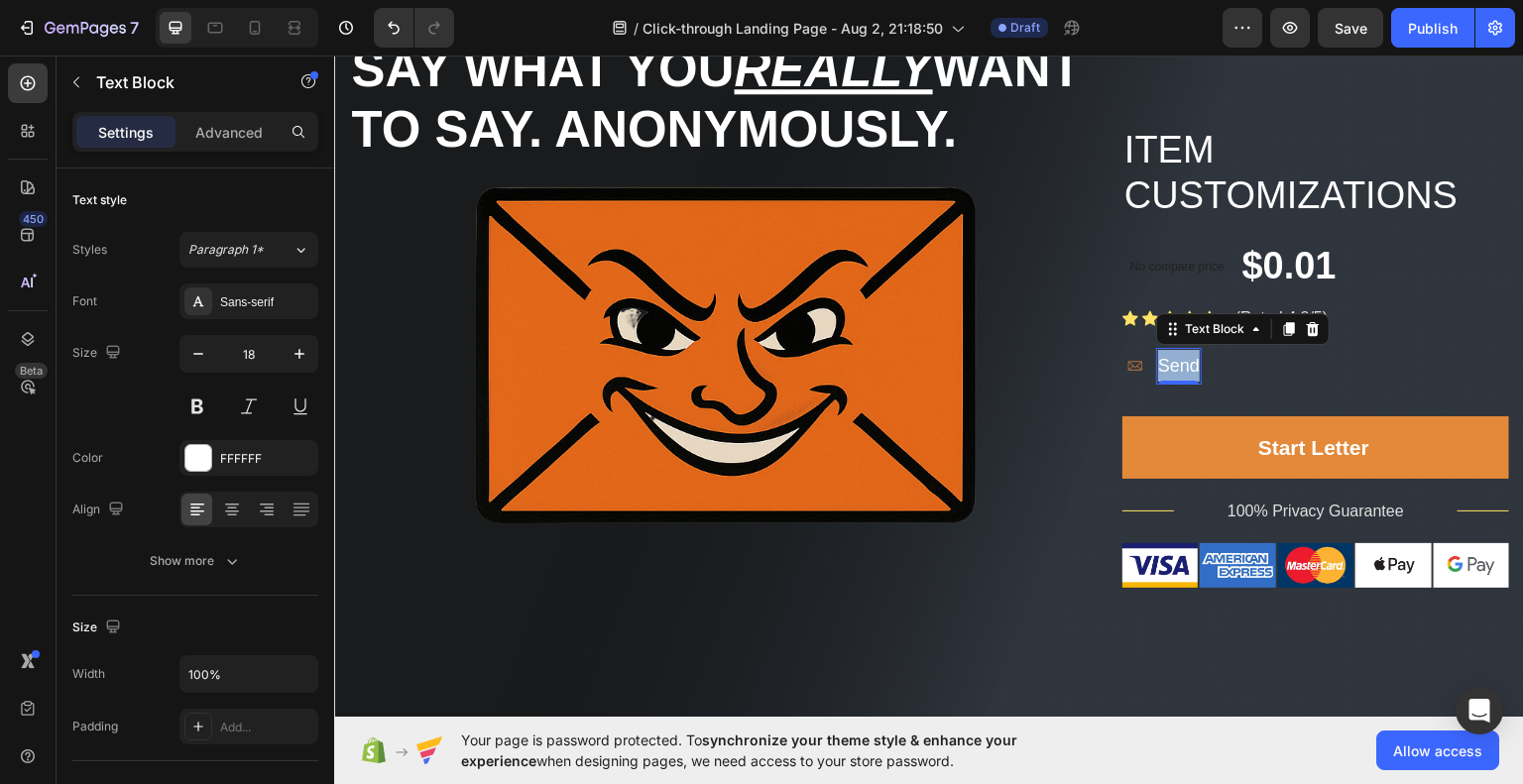 click on "Send" at bounding box center (1179, 365) 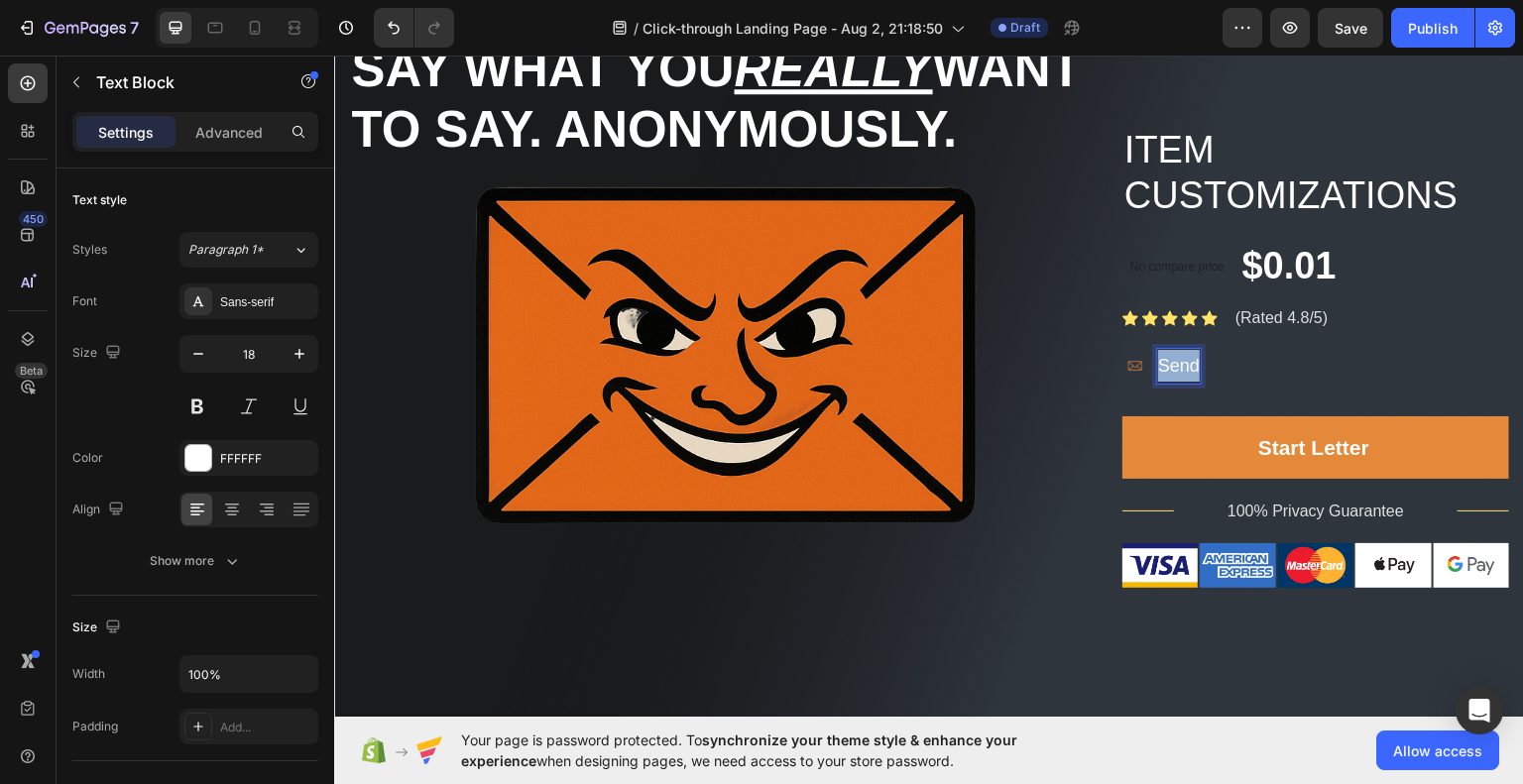 click on "Send" at bounding box center [1179, 365] 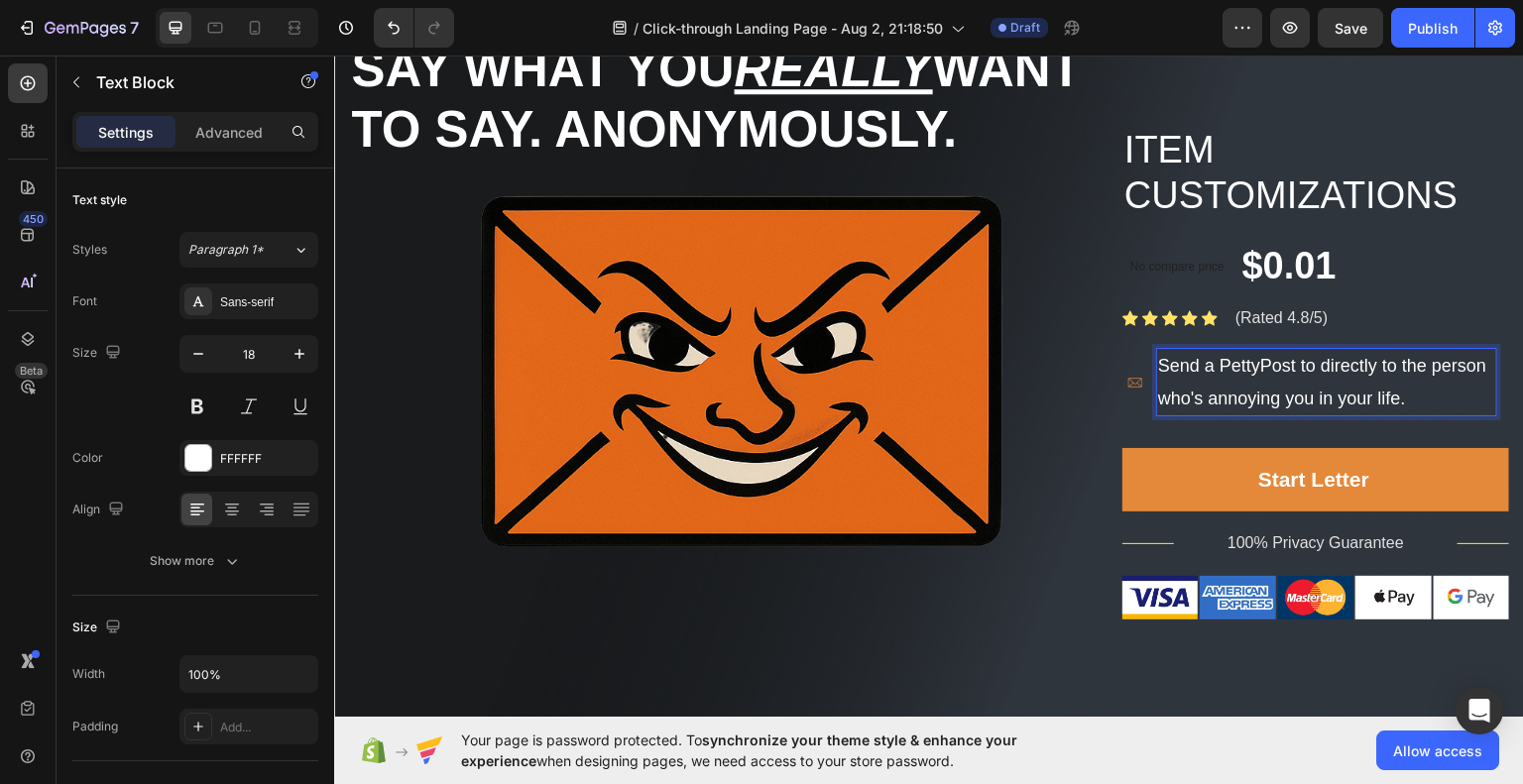 click on "Send a PettyPost to directly to the person who's annoying you in your life." at bounding box center [1327, 381] 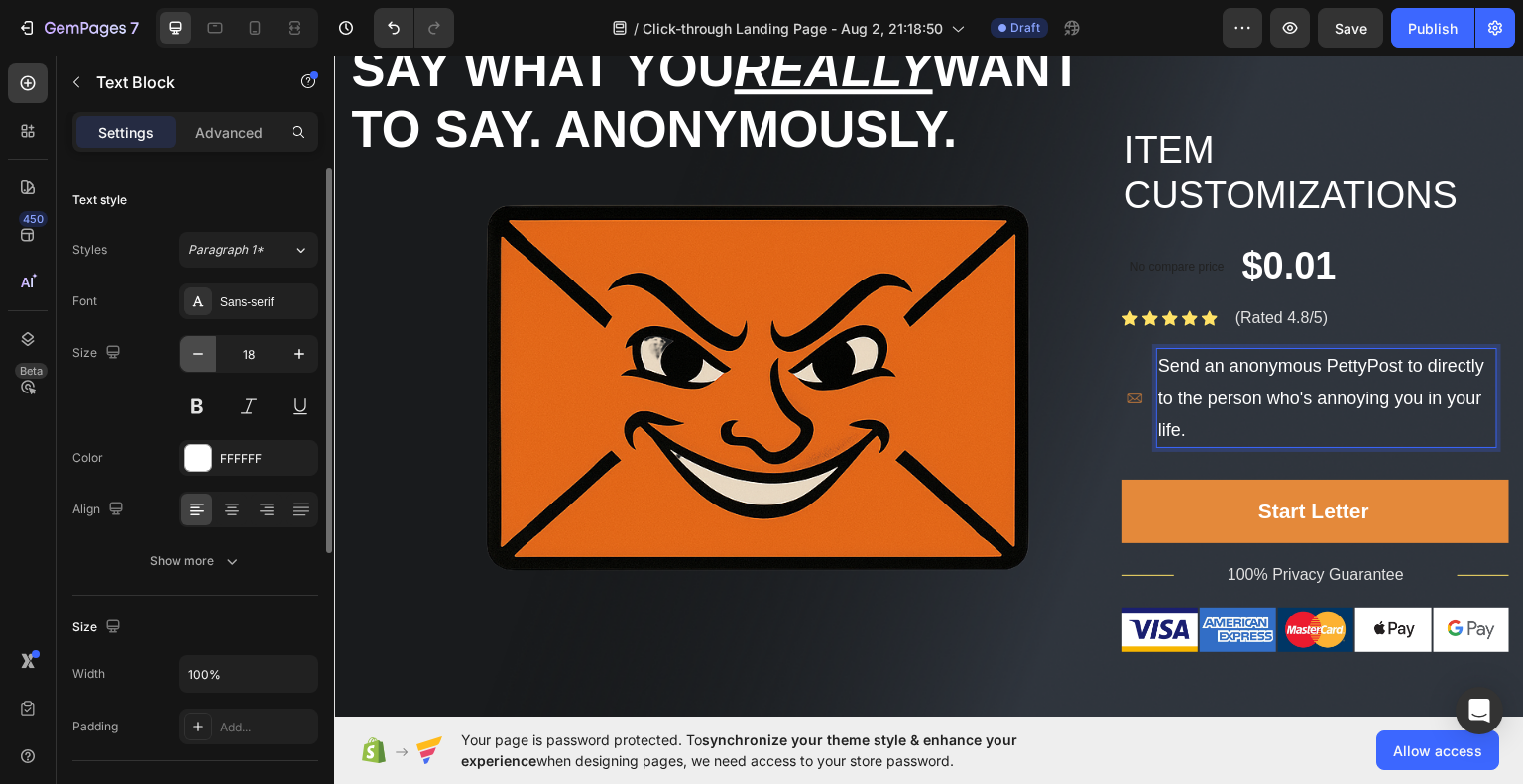 click 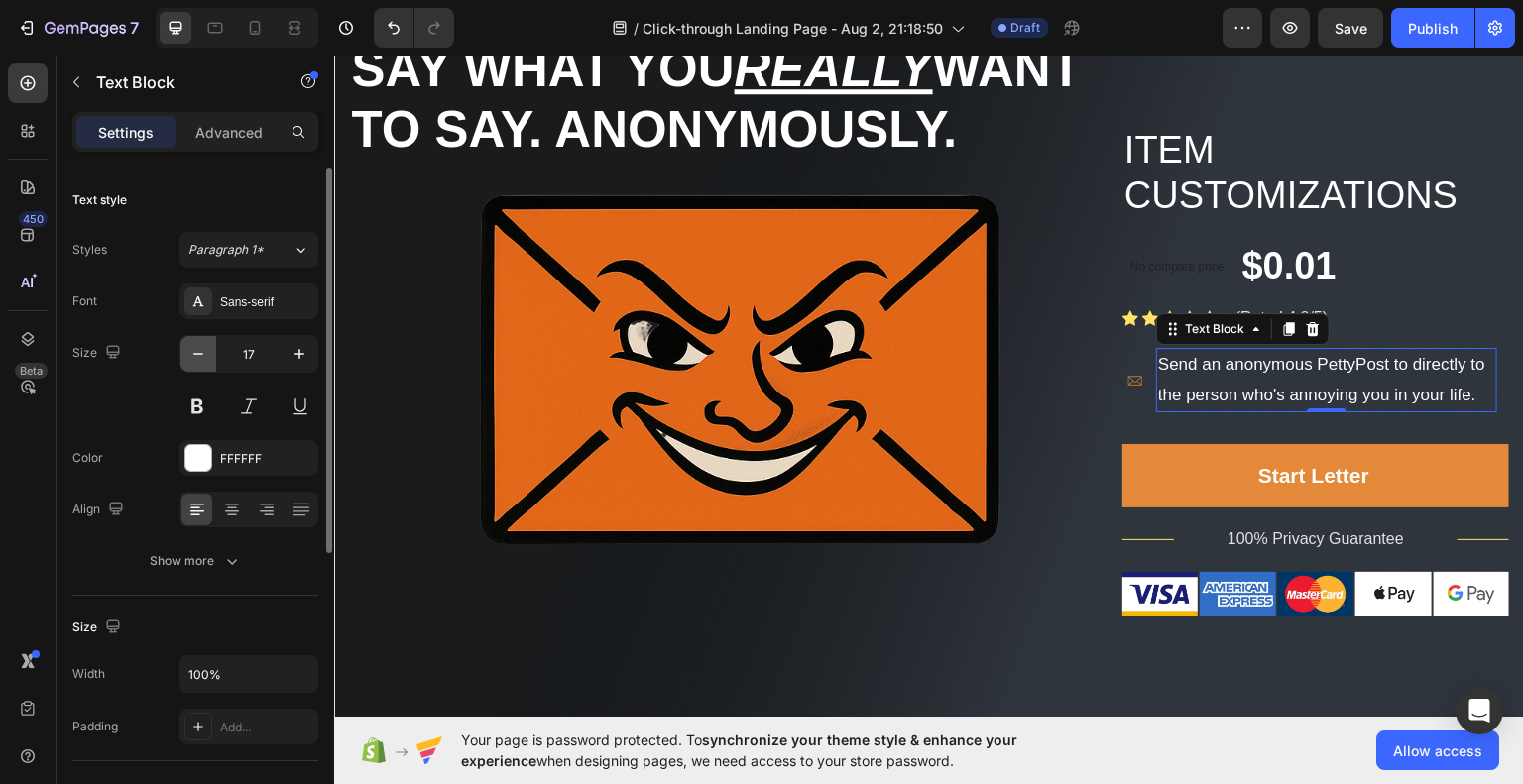click 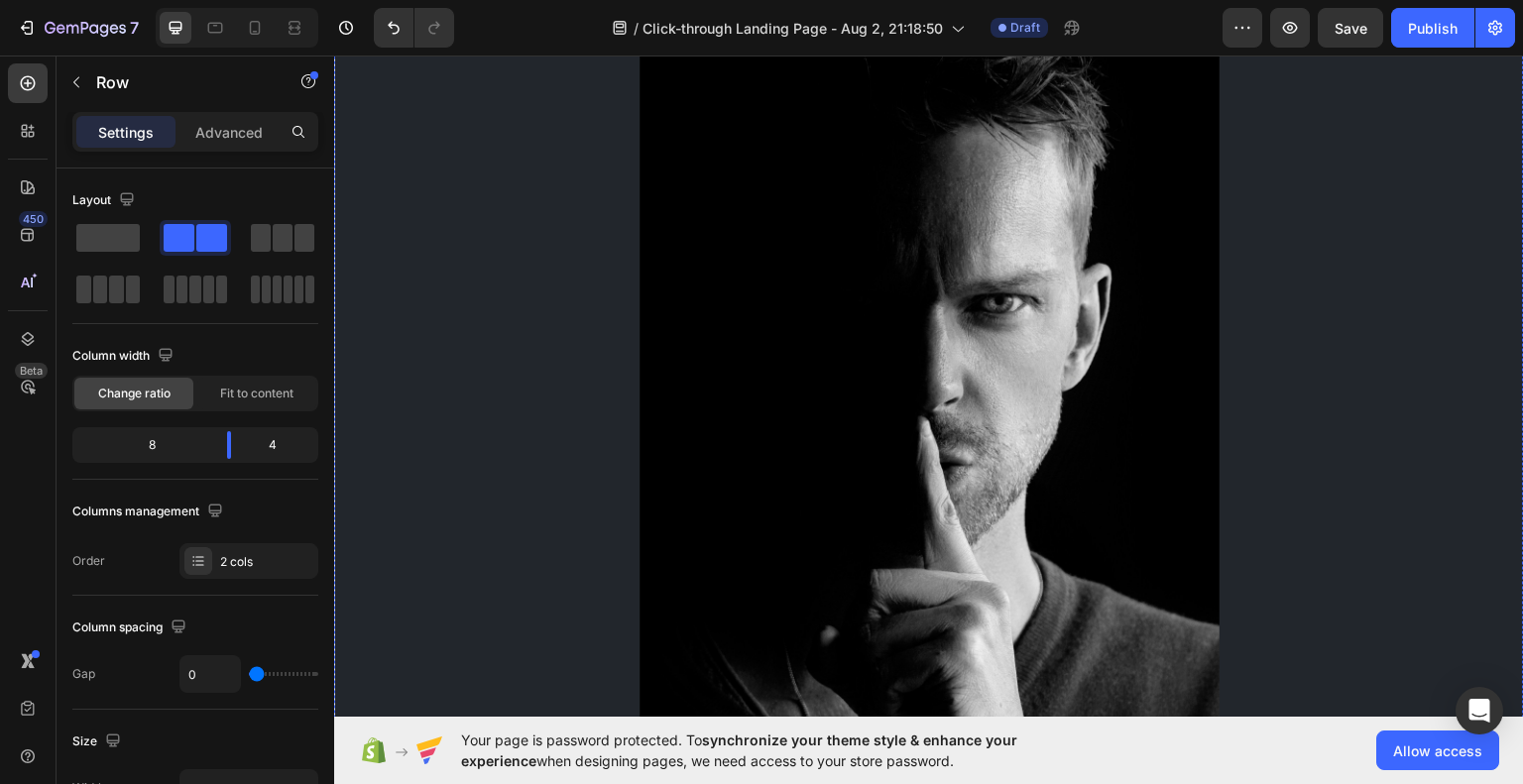 scroll, scrollTop: 1701, scrollLeft: 0, axis: vertical 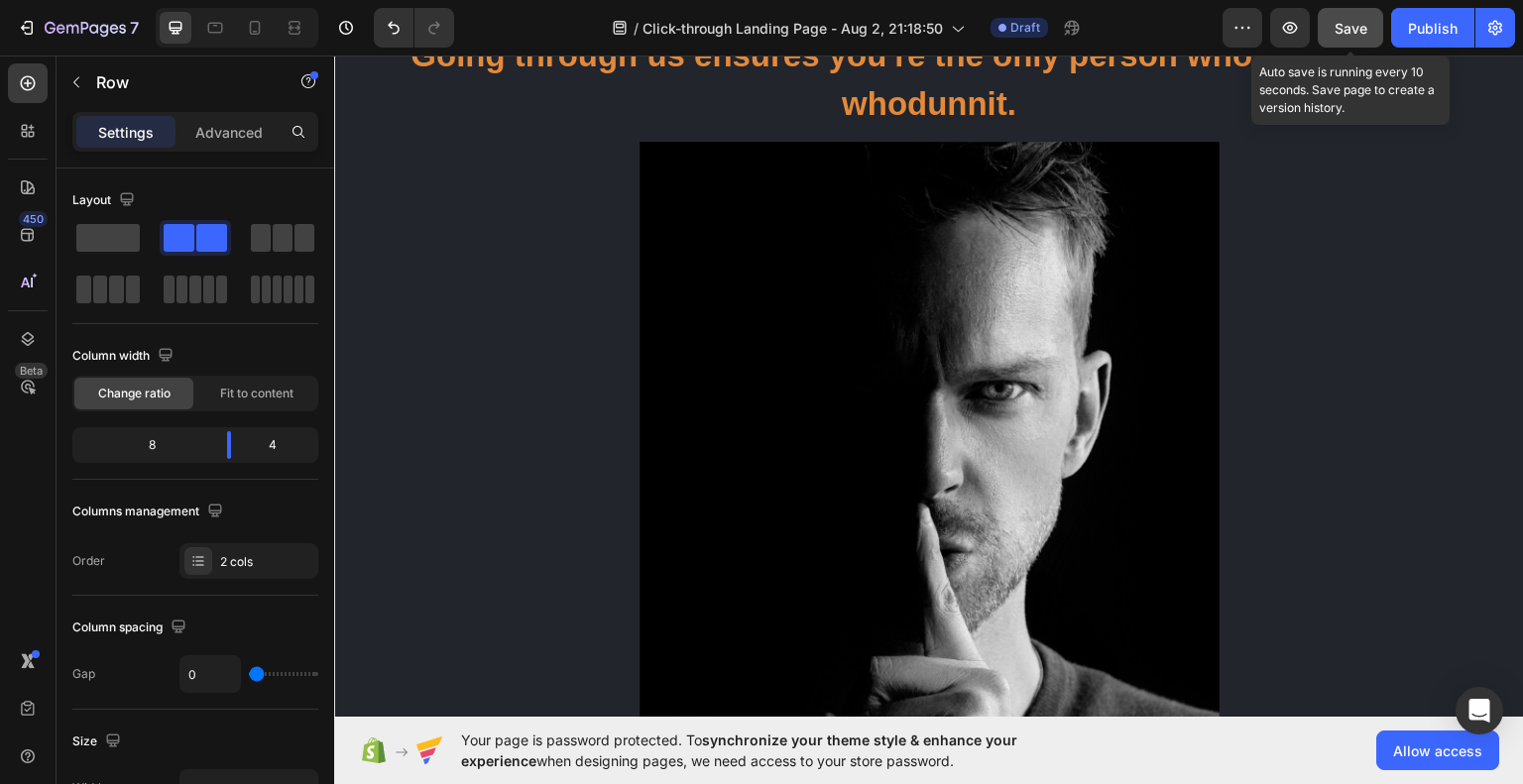 click on "Save" at bounding box center (1350, 28) 